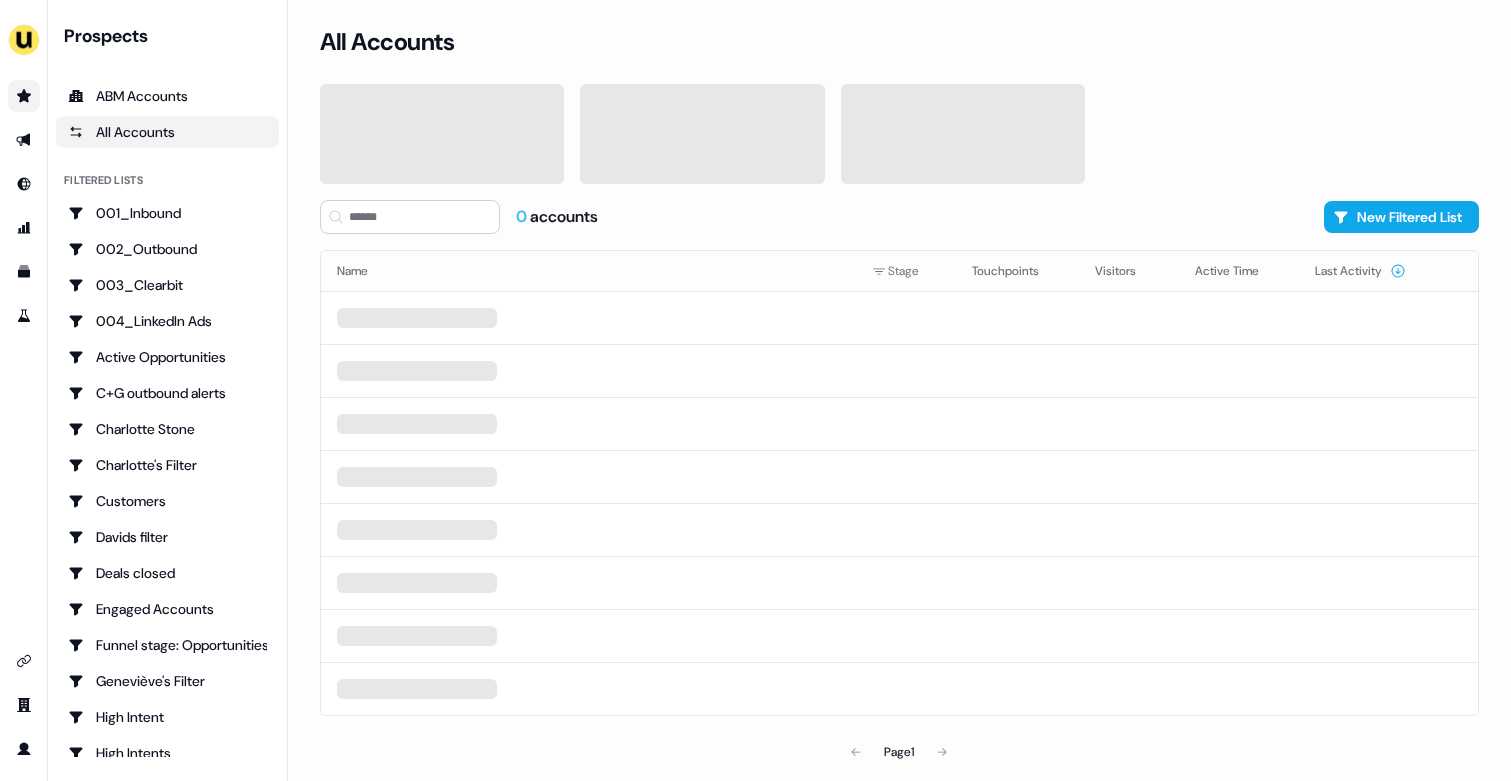 scroll, scrollTop: 0, scrollLeft: 0, axis: both 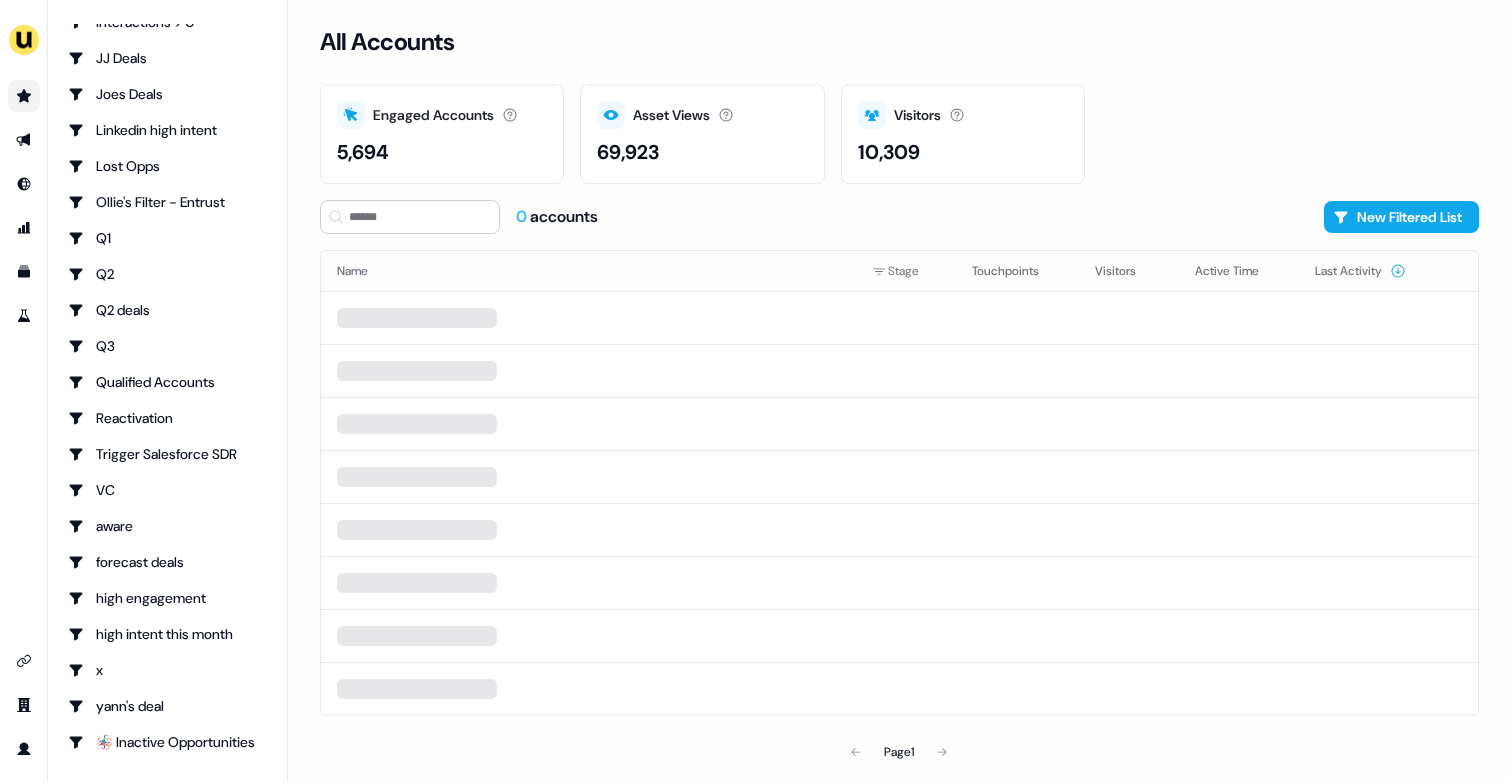 click on "All Accounts Engaged Accounts Accounts that have interacted with an asset. 5,694 Asset Views How many times your assets have been seen. 69,923 Visitors Number of unique visitors. 10,309 0   accounts New Filtered List Name Stage Touchpoints Visitors Active Time Last Activity Page  1" at bounding box center (899, 390) 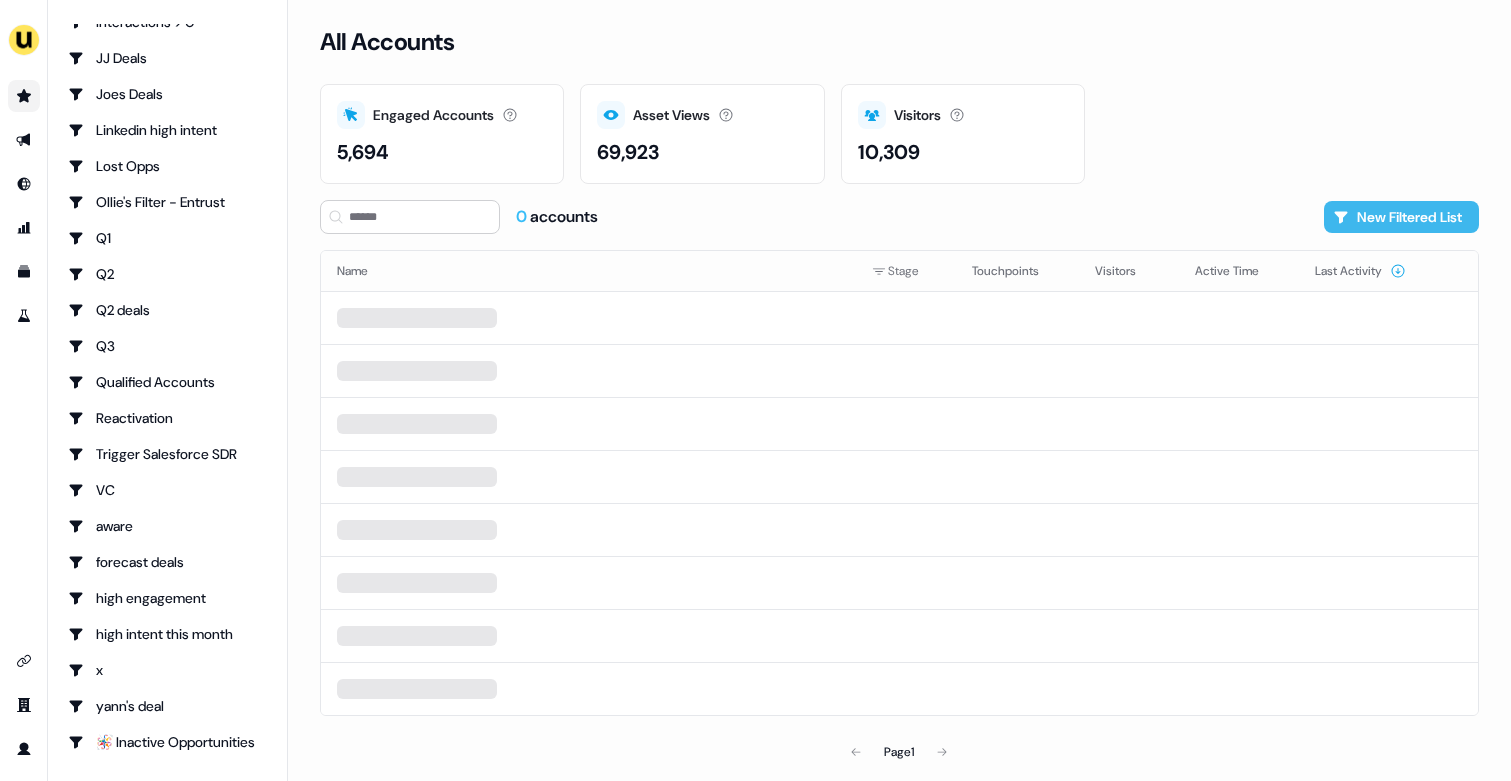 click on "New Filtered List" at bounding box center [1401, 217] 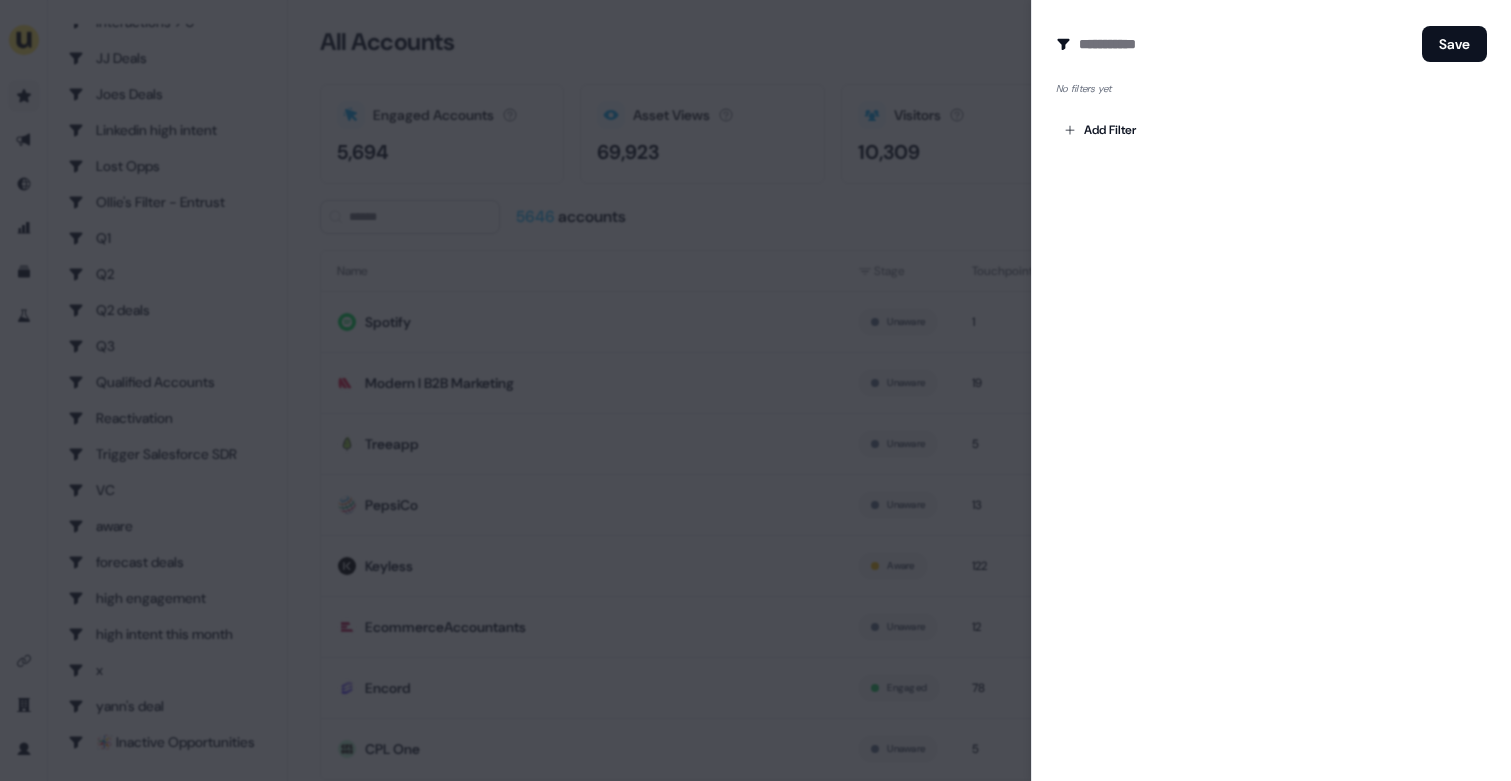 click on "Add Filter" at bounding box center (1271, 126) 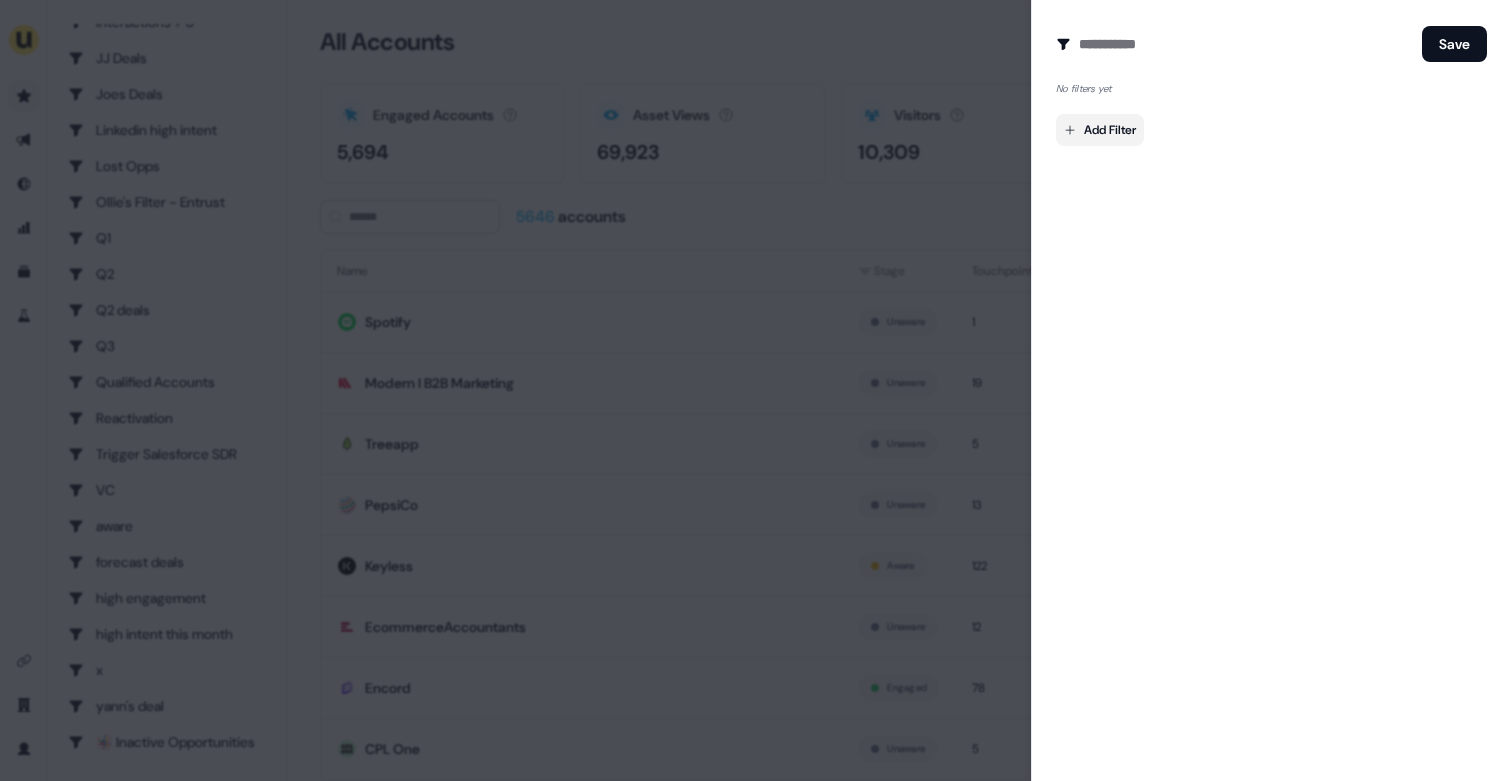 click on "For the best experience switch devices to a bigger screen. Go to Userled.io Prospects ABM Accounts All Accounts Filtered lists 001_Inbound 002_Outbound 003_Clearbit 004_LinkedIn Ads Active Opportunities C+G outbound alerts  Charlotte Stone  Charlotte's Filter  Customers Davids filter Deals closed Engaged Accounts Funnel stage: Opportunities Geneviève's Filter High Intent  High Intents ICP - Tier 1 ICP - Tier 2 ICP - Tier 3 ICP - Tier 4 Interactions > 0 JJ Deals Joes Deals Linkedin high intent Lost Opps Ollie's Filter - Entrust Q1 Q2 Q2 deals Q3 Qualified Accounts Reactivation Trigger Salesforce SDR VC aware forecast deals  high engagement high intent this month x yann's deal 🪅 Inactive Opportunities Loading... All Accounts Engaged Accounts Accounts that have interacted with an asset. 5,694 Asset Views How many times your assets have been seen. 69,923 Visitors Number of unique visitors. 10,309 5646   accounts New Filtered List Name Stage Touchpoints Visitors Active Time Last Activity Spotify Unaware 1 1 19" at bounding box center (755, 390) 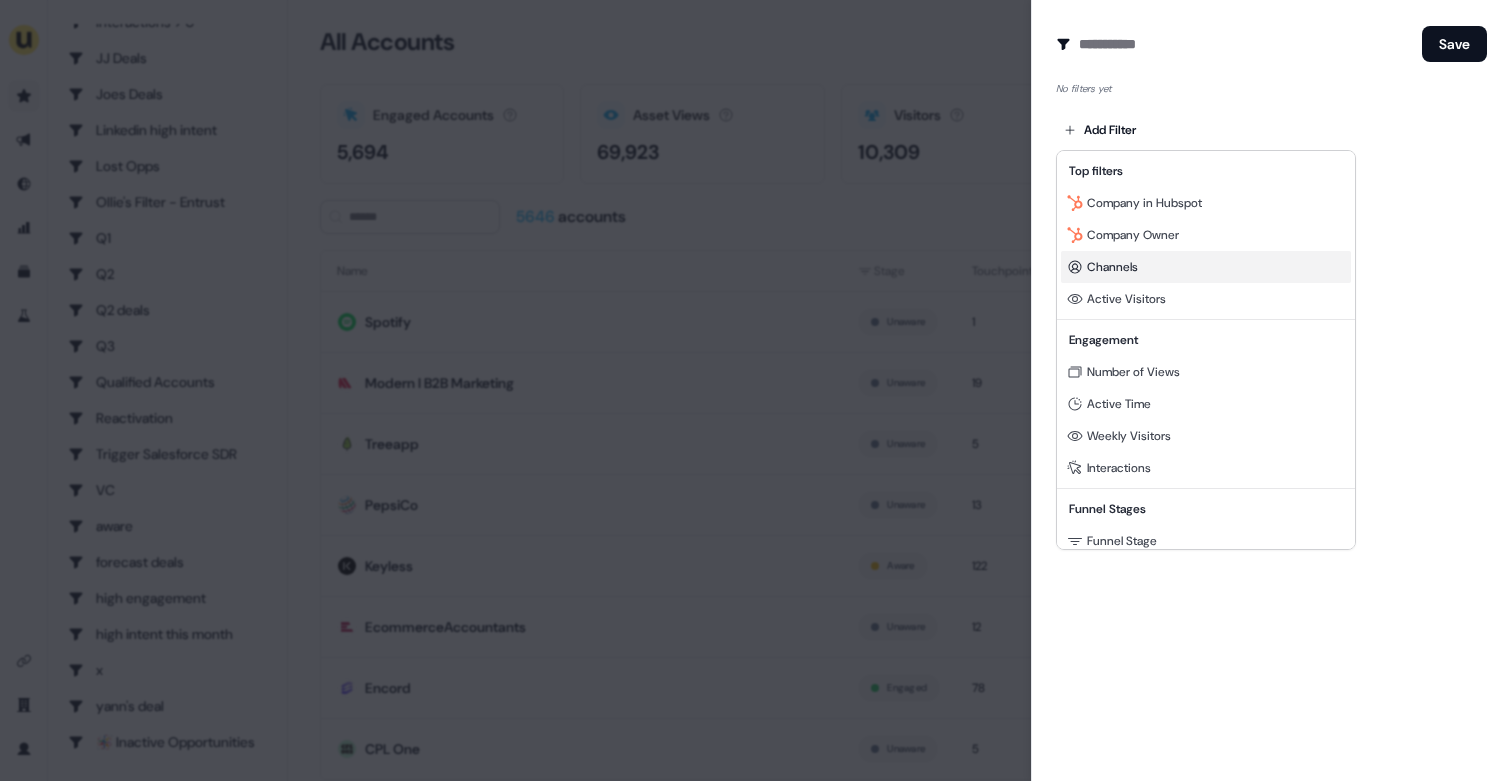 scroll, scrollTop: 245, scrollLeft: 0, axis: vertical 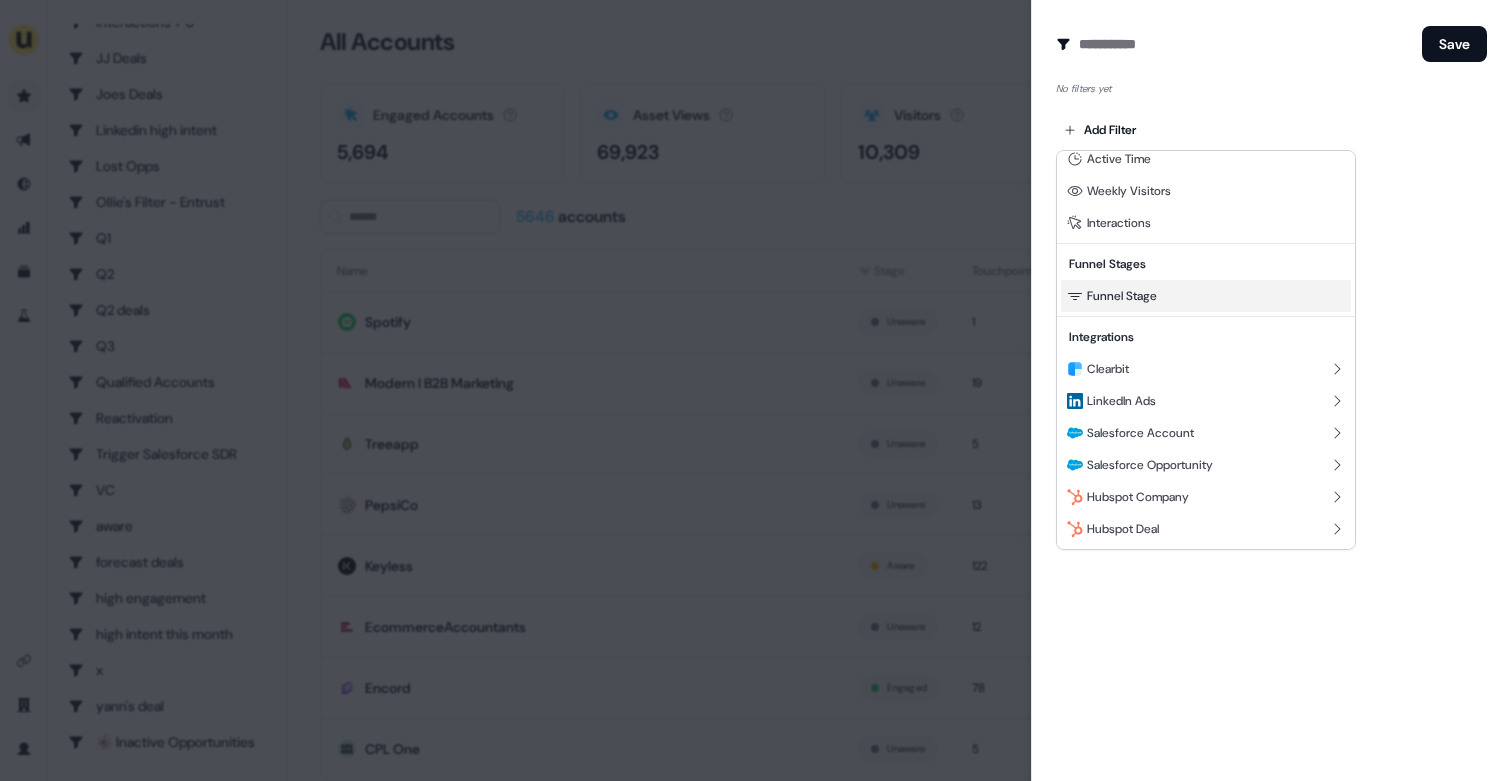 click on "Funnel Stage" at bounding box center (1206, 296) 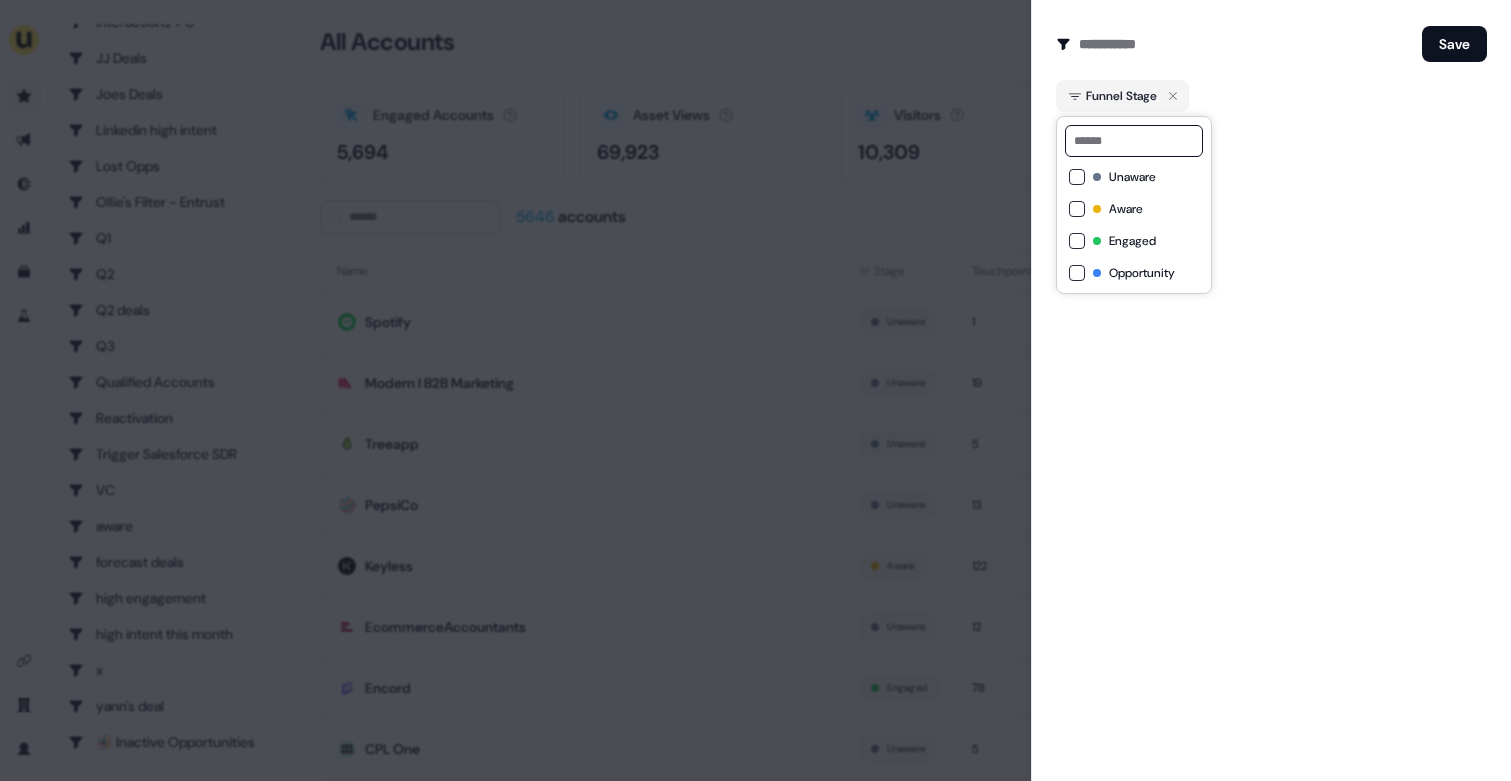 click on "Create Audience Filter Create a new audience by setting a name and configuring filters Save Funnel Stage Add Filter" at bounding box center [1271, 390] 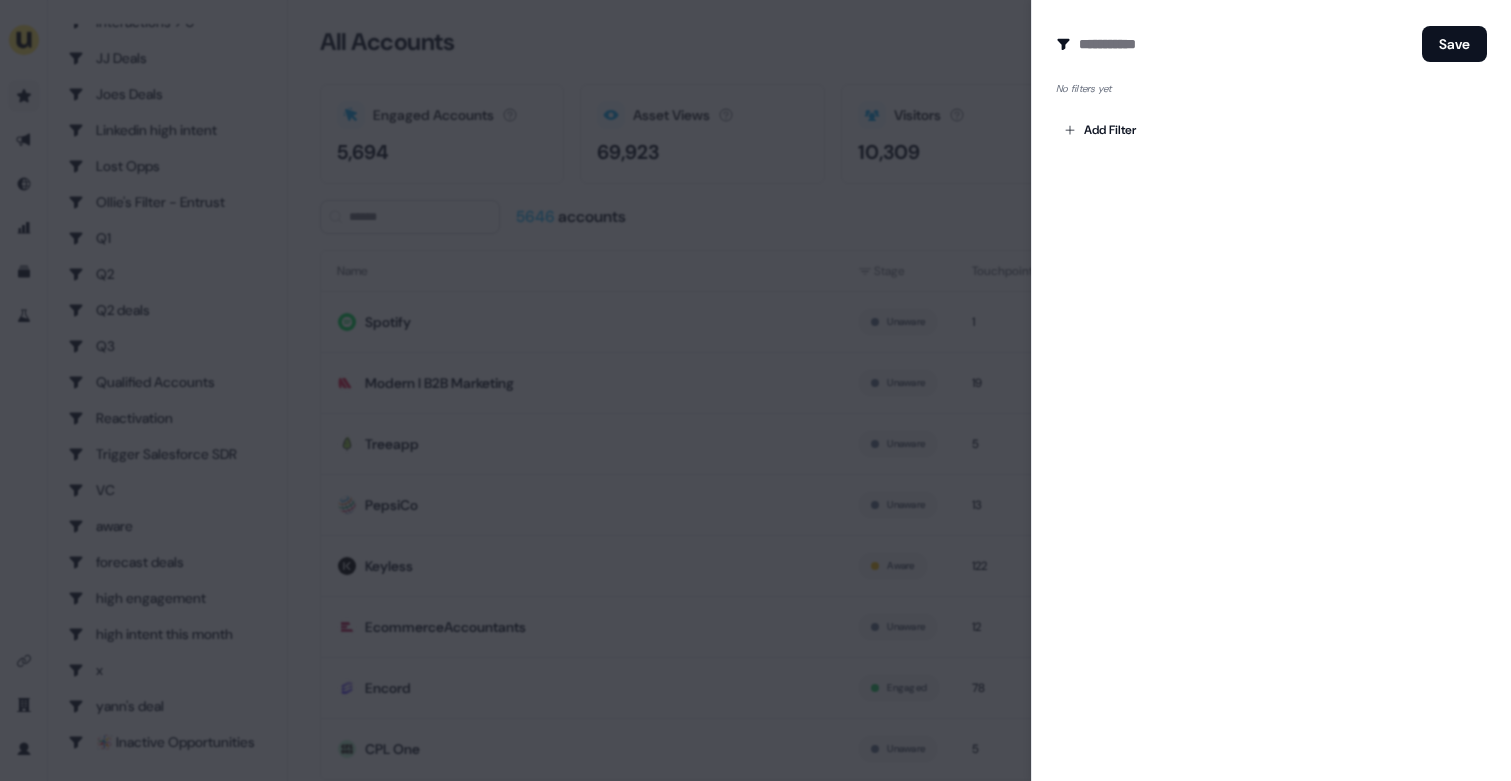 click at bounding box center (755, 390) 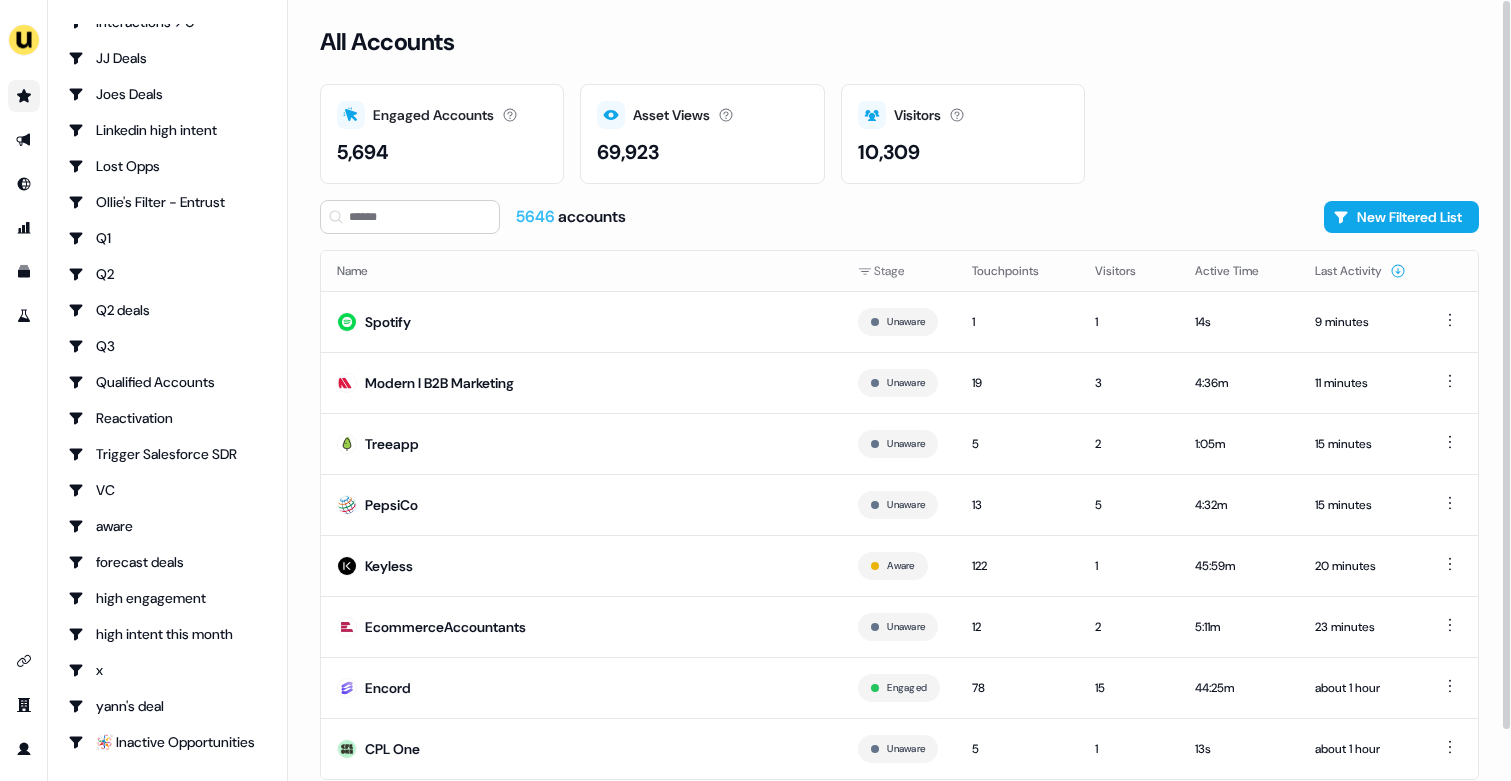 scroll, scrollTop: 54, scrollLeft: 0, axis: vertical 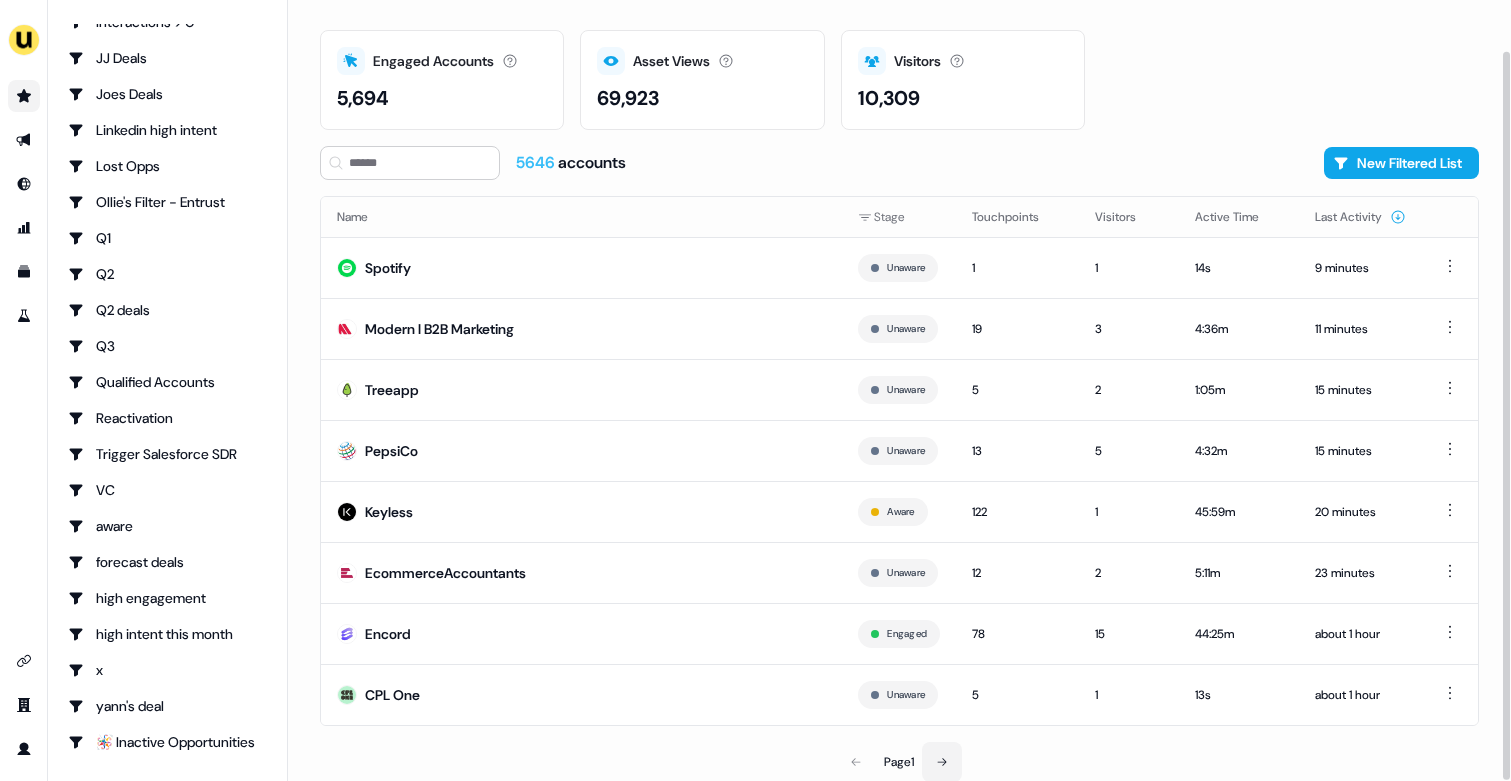 click 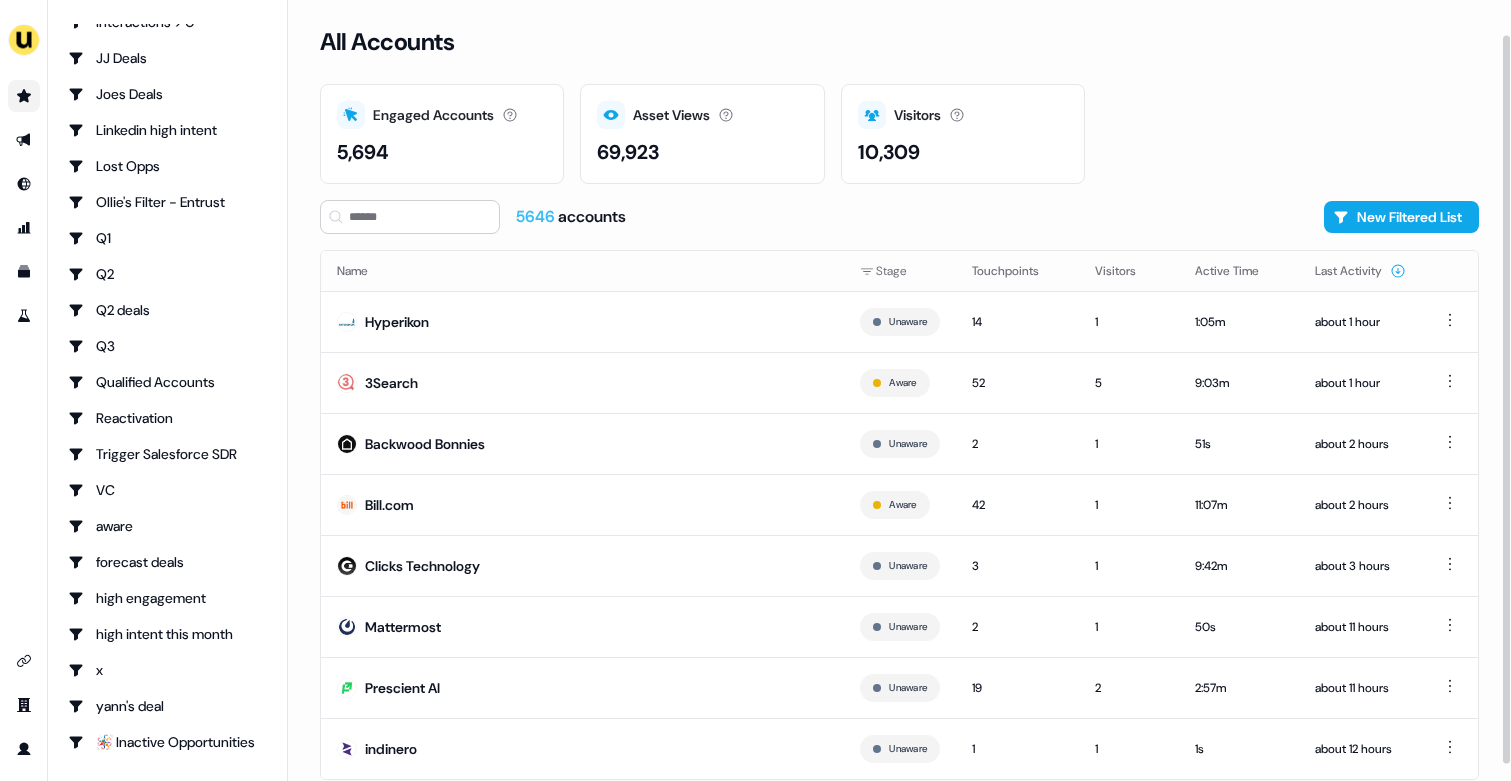 scroll, scrollTop: 54, scrollLeft: 0, axis: vertical 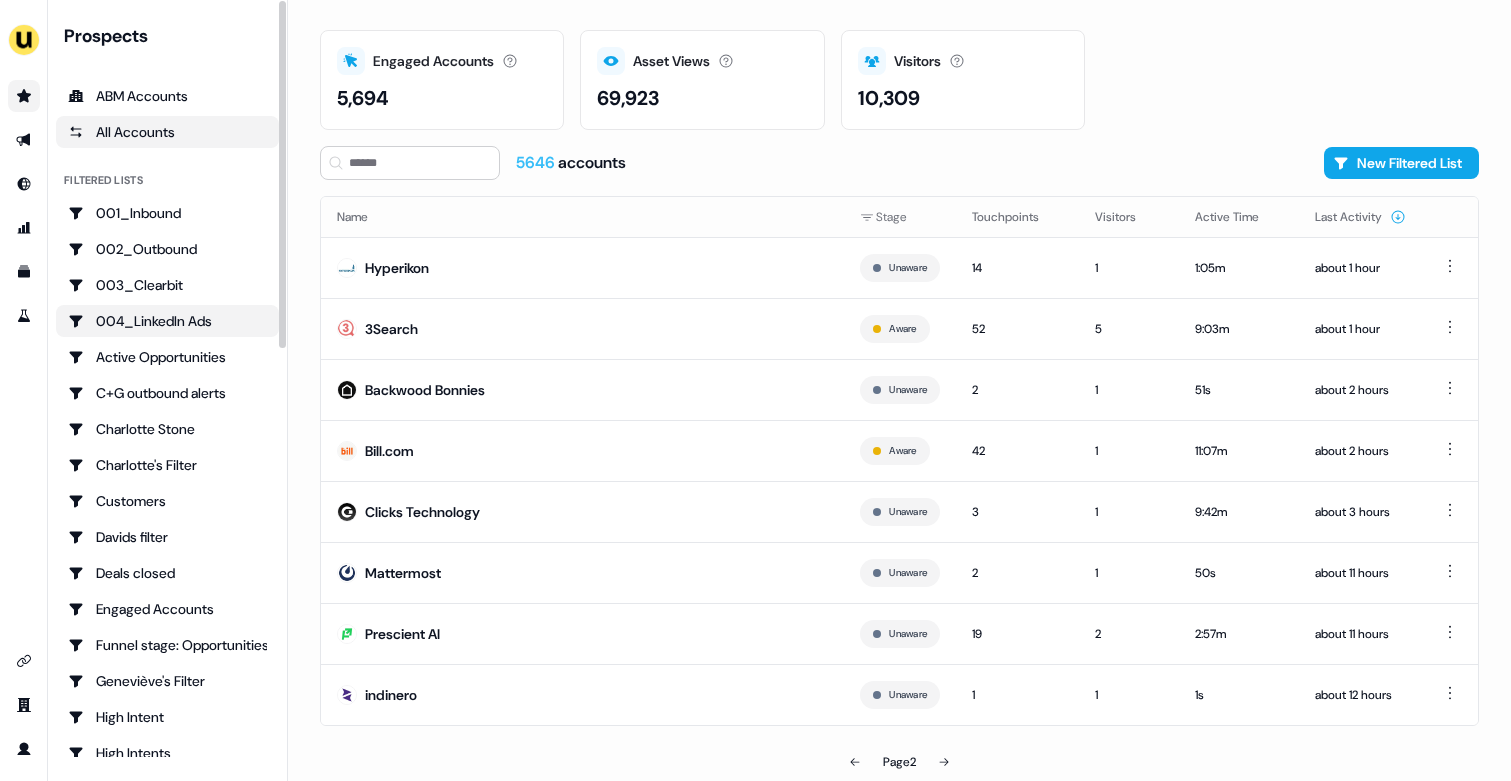 click on "004_LinkedIn Ads" at bounding box center [167, 321] 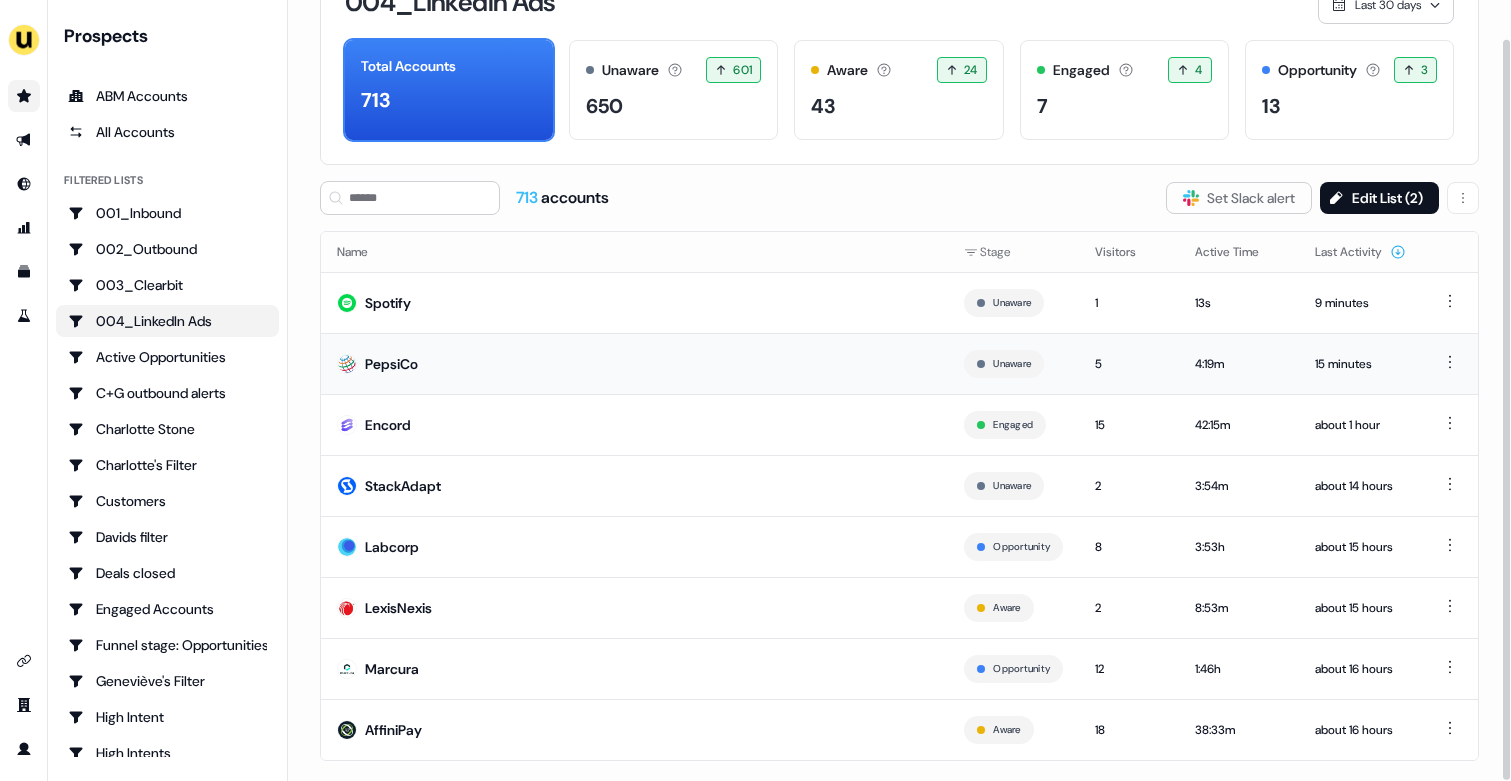 scroll, scrollTop: 104, scrollLeft: 0, axis: vertical 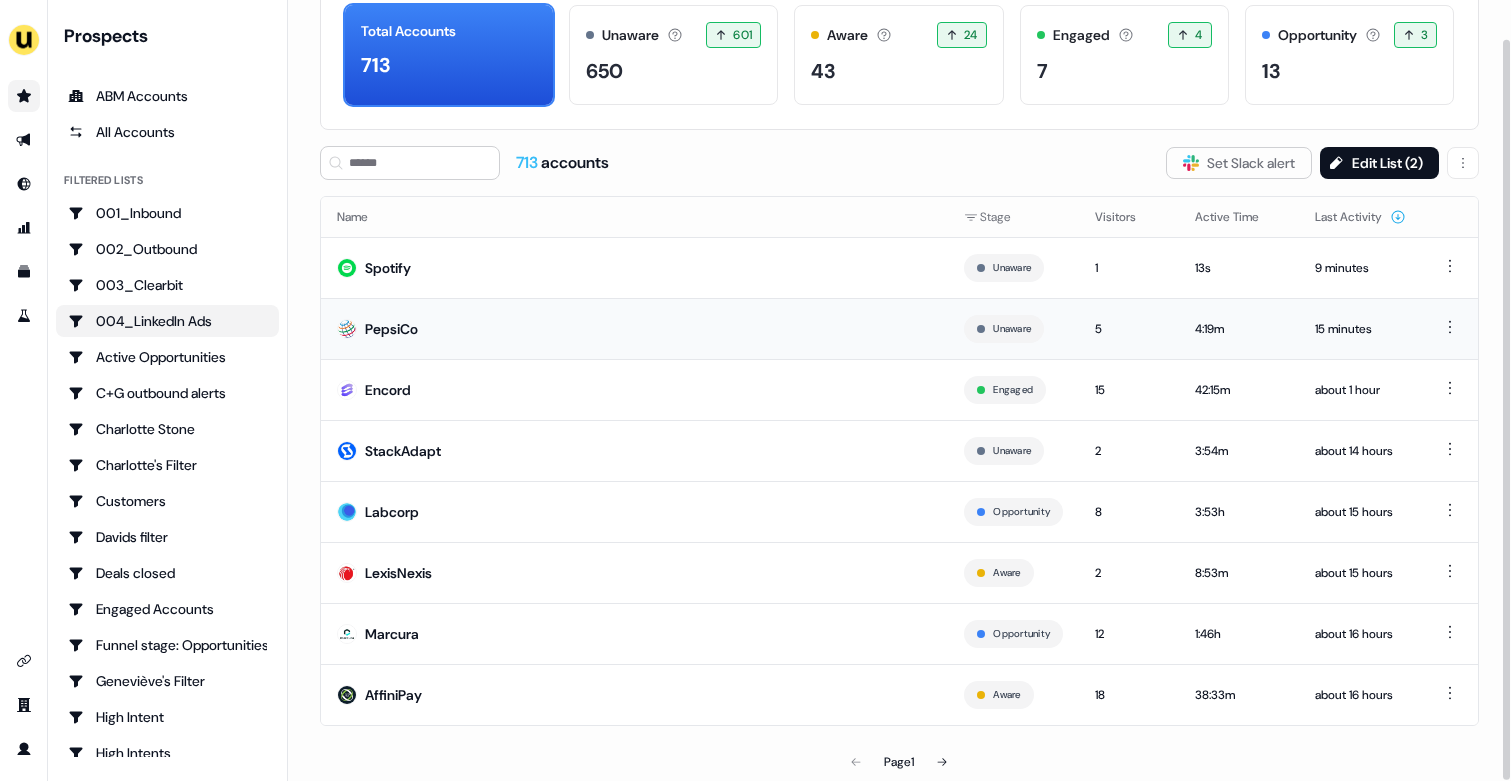 click on "PepsiCo" at bounding box center (634, 328) 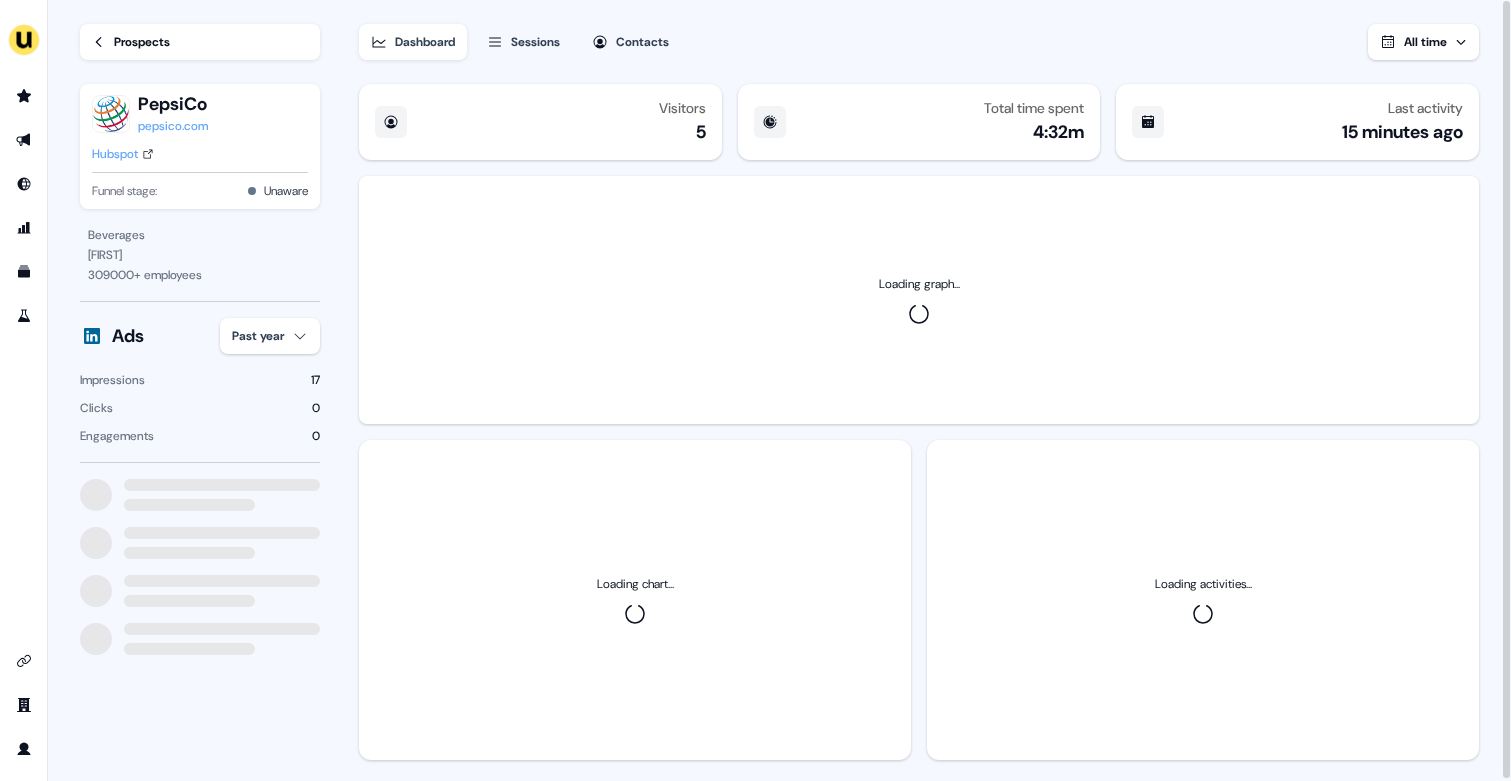 click on "For the best experience switch devices to a bigger screen. Go to Userled.io Loading... Prospects PepsiCo pepsico.com Hubspot Funnel stage: Unaware Beverages Harrison 309000 + employees Ads Past year Impressions 17 Clicks 0 Engagements 0 Dashboard Sessions Contacts All time Visitors 5 Total time spent 4:32m Last activity 15 minutes ago Loading graph... Loading chart... Loading activities..." at bounding box center (755, 390) 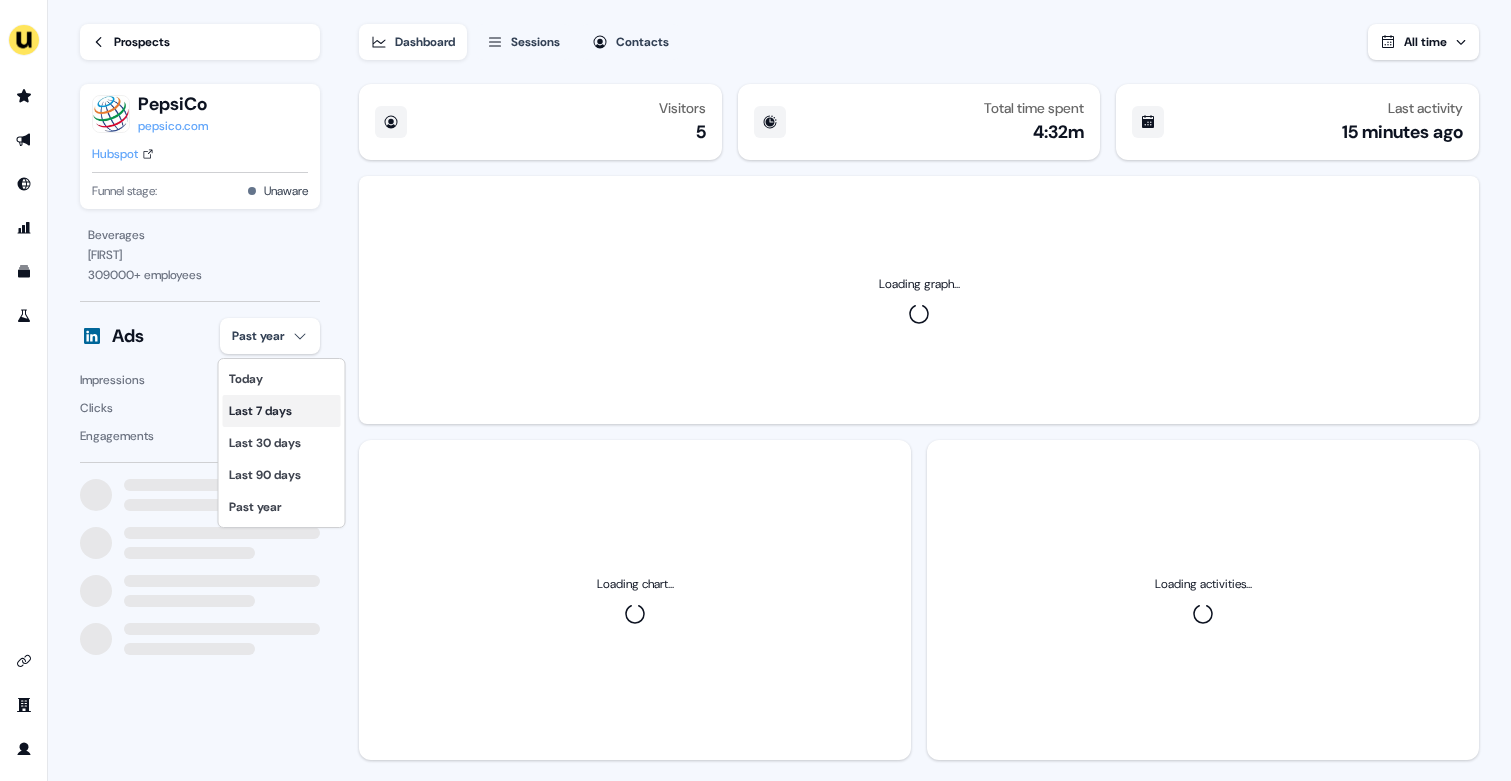 click on "Last 7 days" at bounding box center (282, 411) 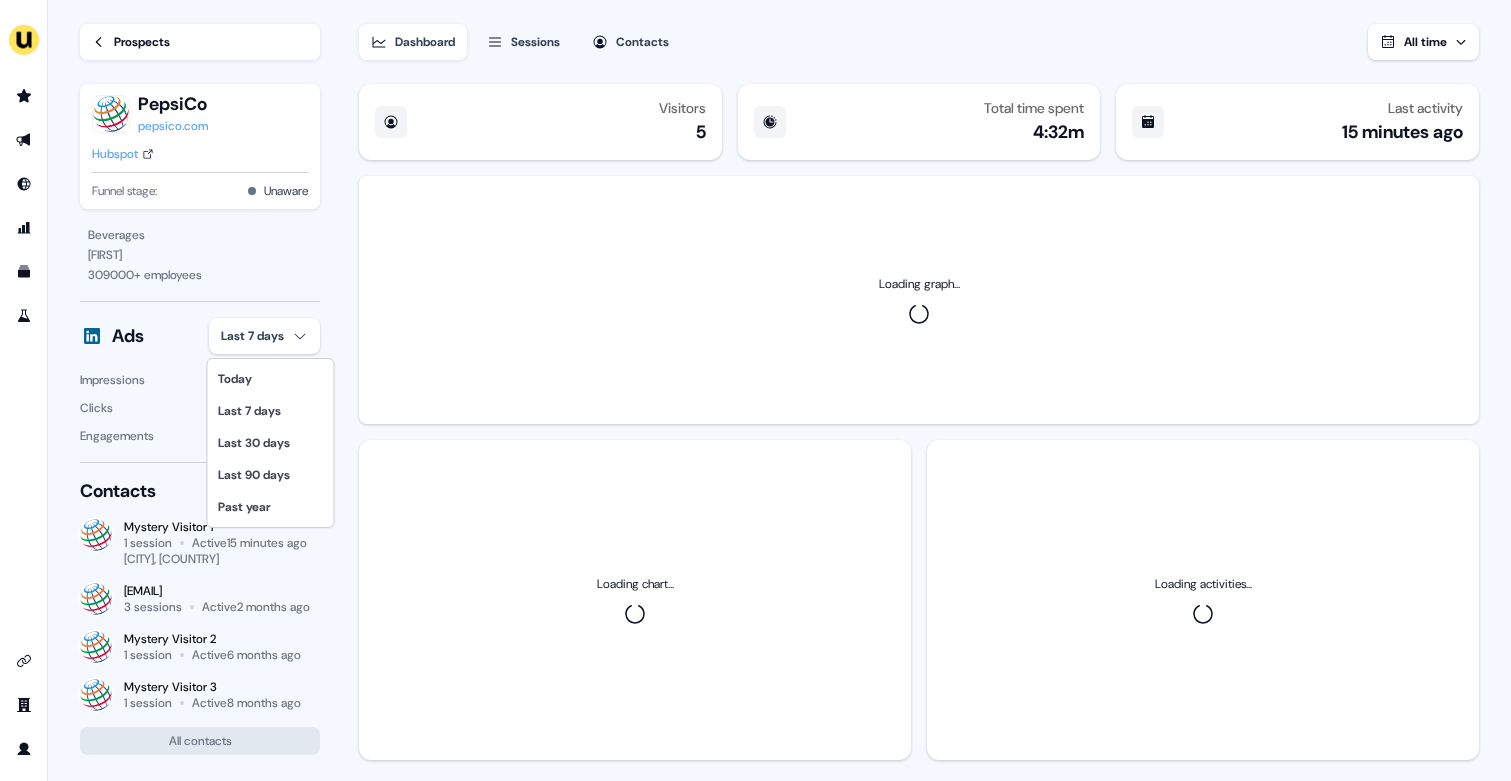click on "For the best experience switch devices to a bigger screen. Go to Userled.io Loading... Prospects PepsiCo pepsico.com Hubspot Funnel stage: Unaware Beverages Harrison 309000 + employees Ads Last 7 days Impressions 3 Clicks 0 Engagements 0 Contacts Mystery Visitor 1 1   session Active  15 minutes ago London, UK john.wick@pepsico.com 3   sessions Active  2 months ago Mystery Visitor 2 1   session Active  6 months ago Mystery Visitor 3 1   session Active  8 months ago All contacts Dashboard Sessions Contacts All time Visitors 5 Total time spent 4:32m Last activity 15 minutes ago Loading graph... Loading chart... Loading activities... Today Last 7 days Last 30 days Last 90 days Past year" at bounding box center (755, 390) 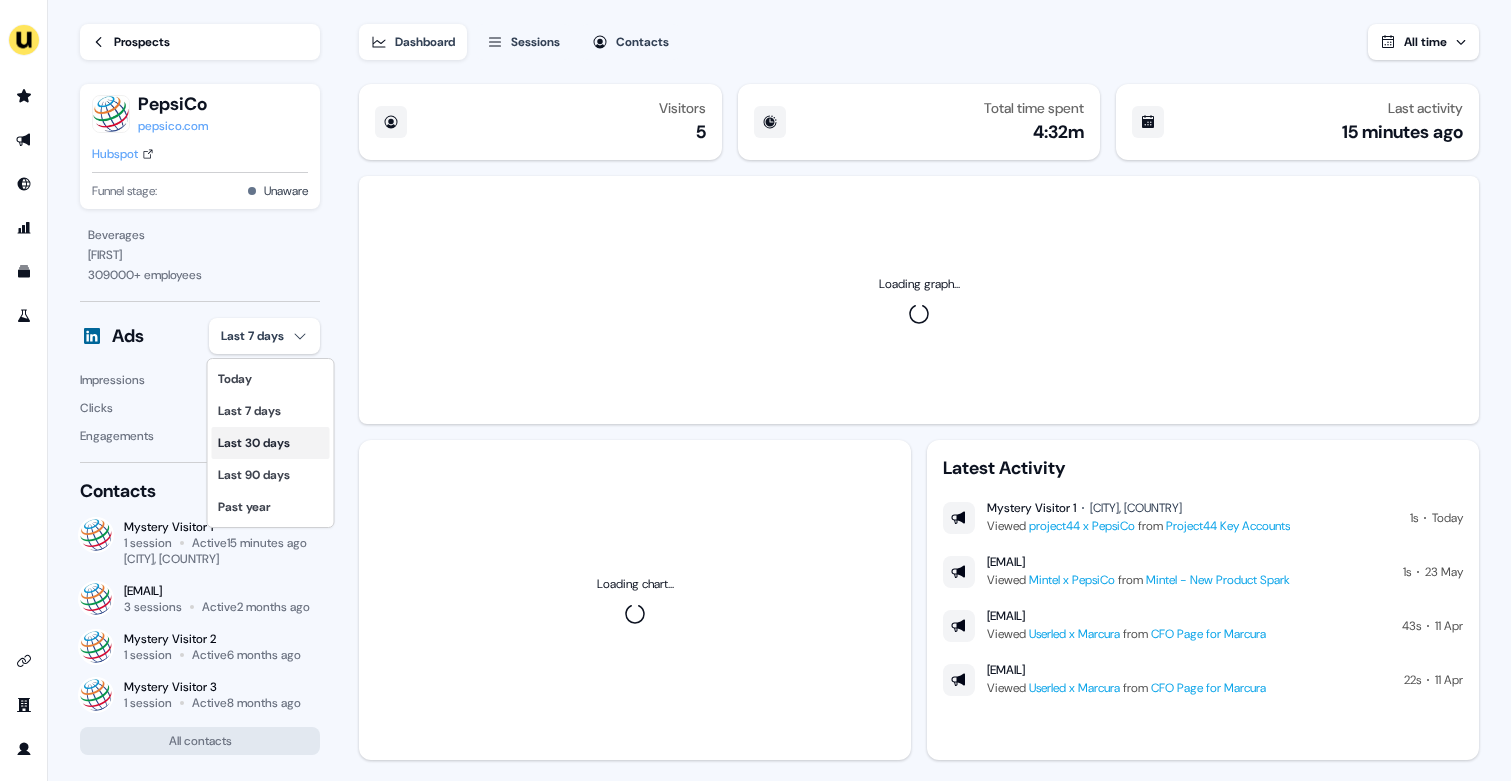 click on "Last 30 days" at bounding box center (271, 443) 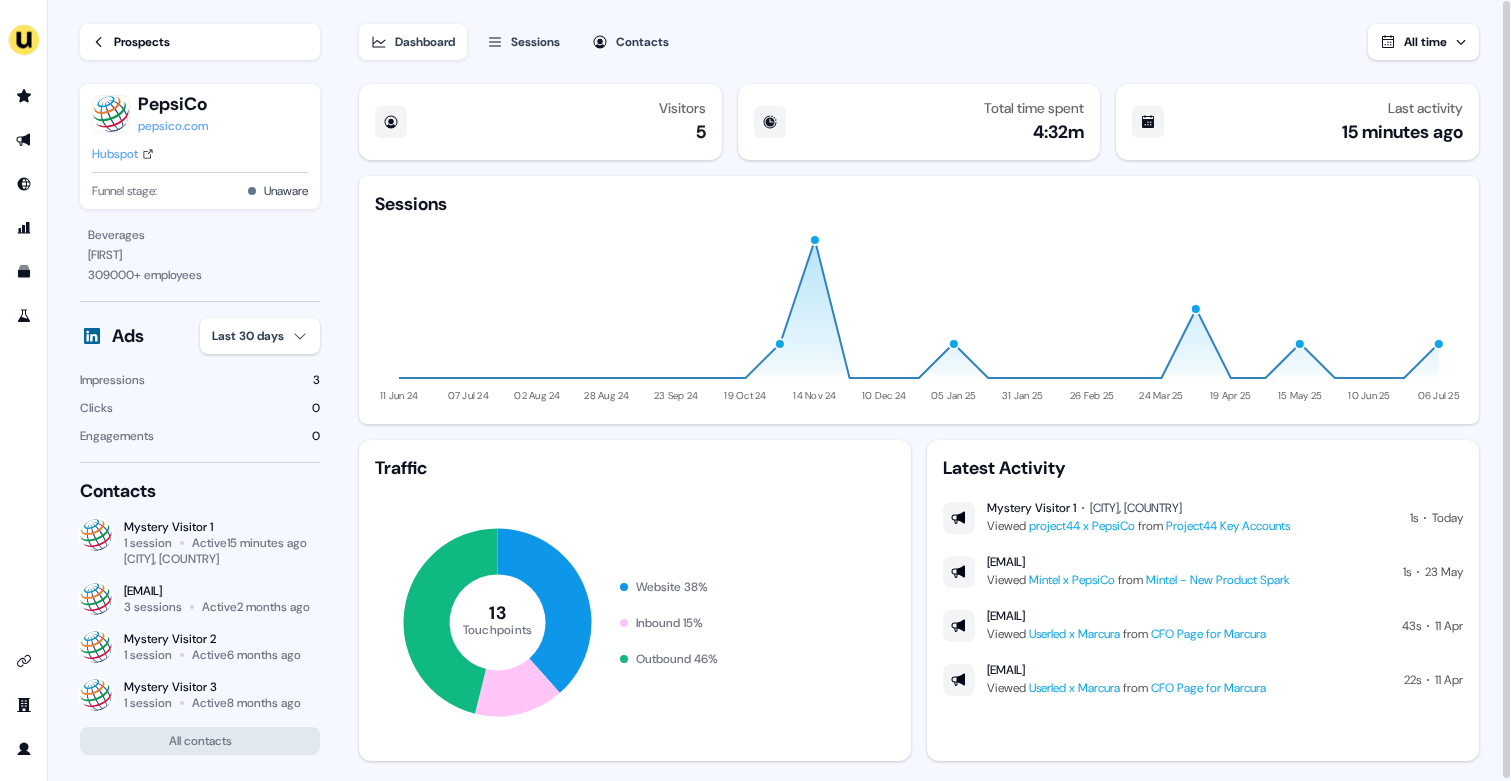 click on "Prospects" at bounding box center (142, 42) 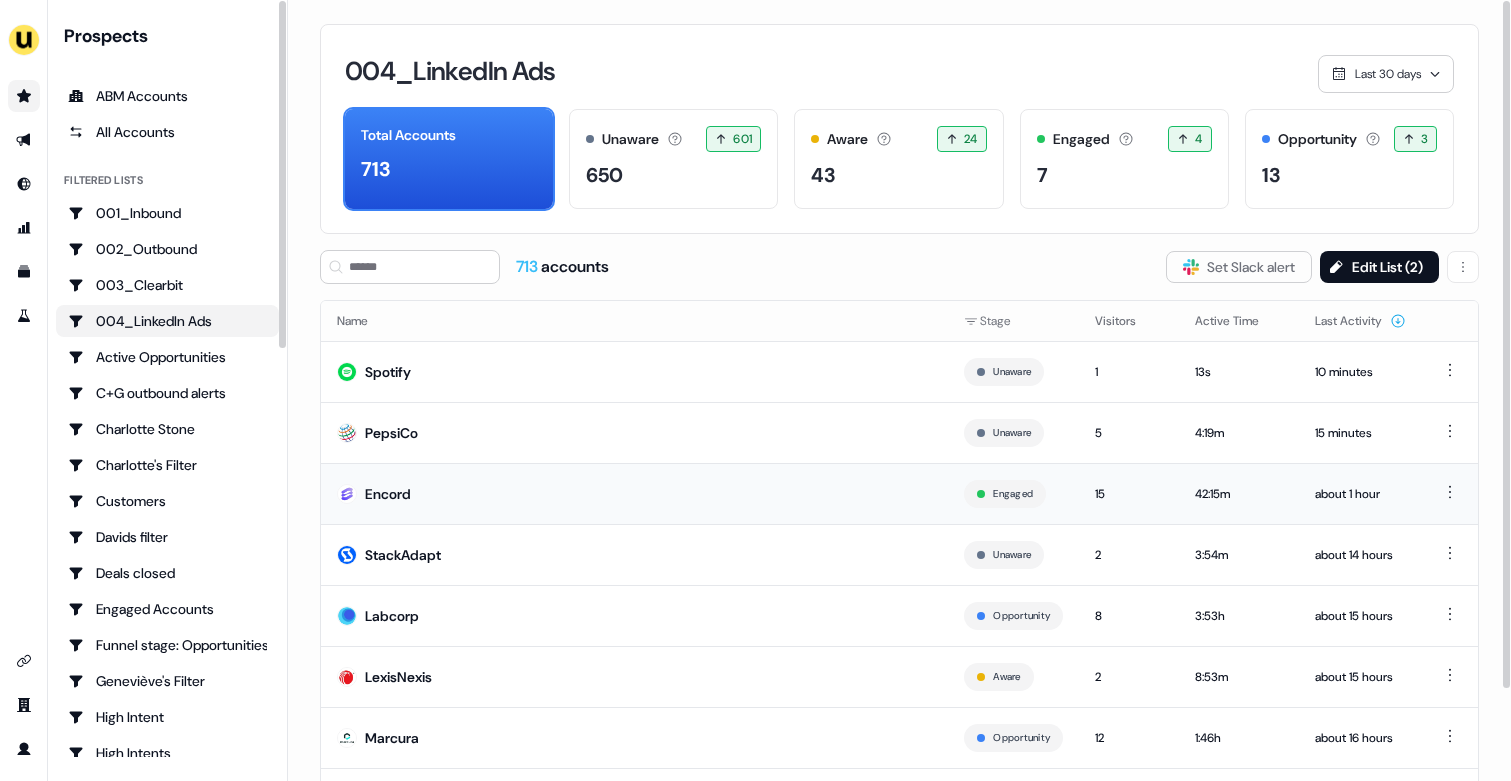 scroll, scrollTop: 104, scrollLeft: 0, axis: vertical 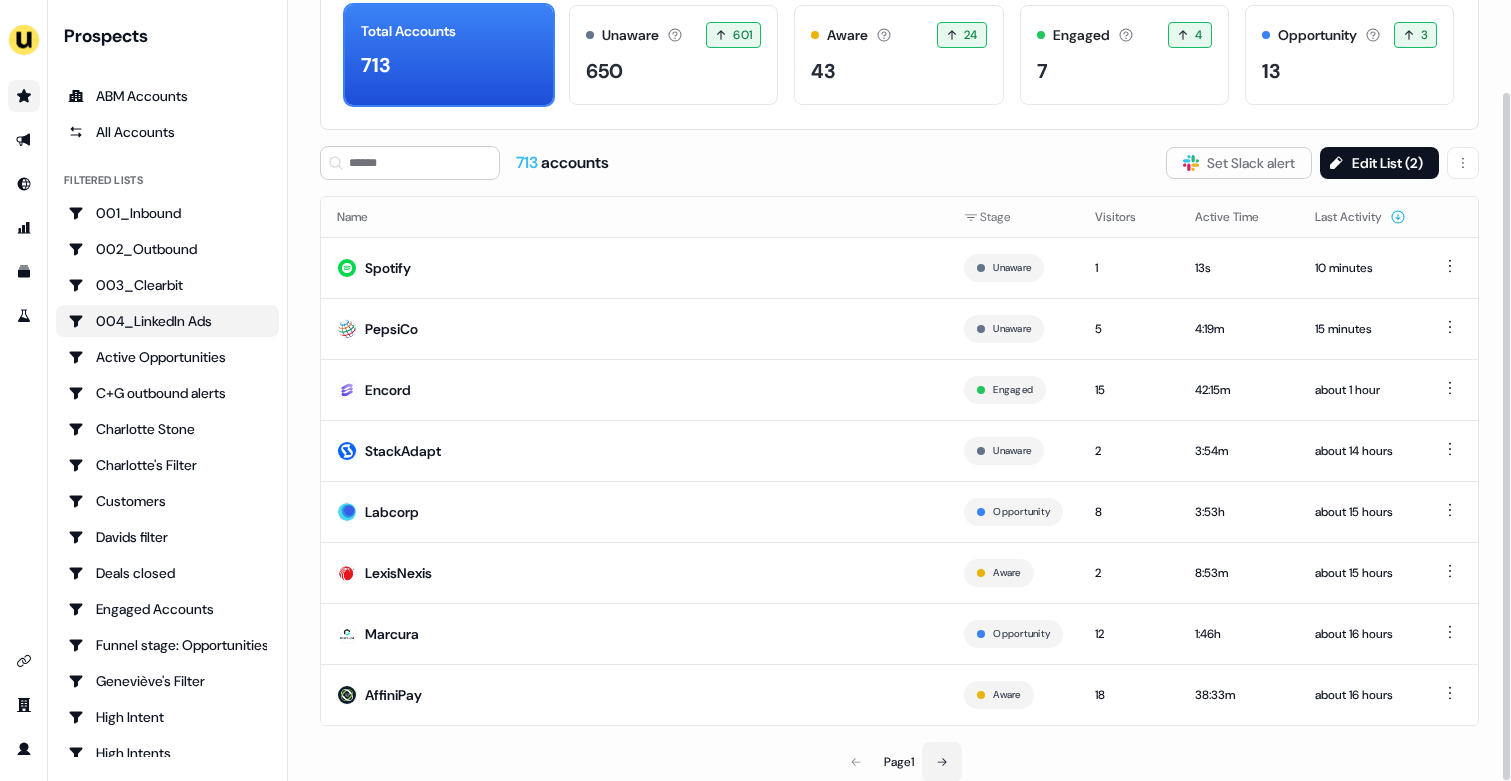 click 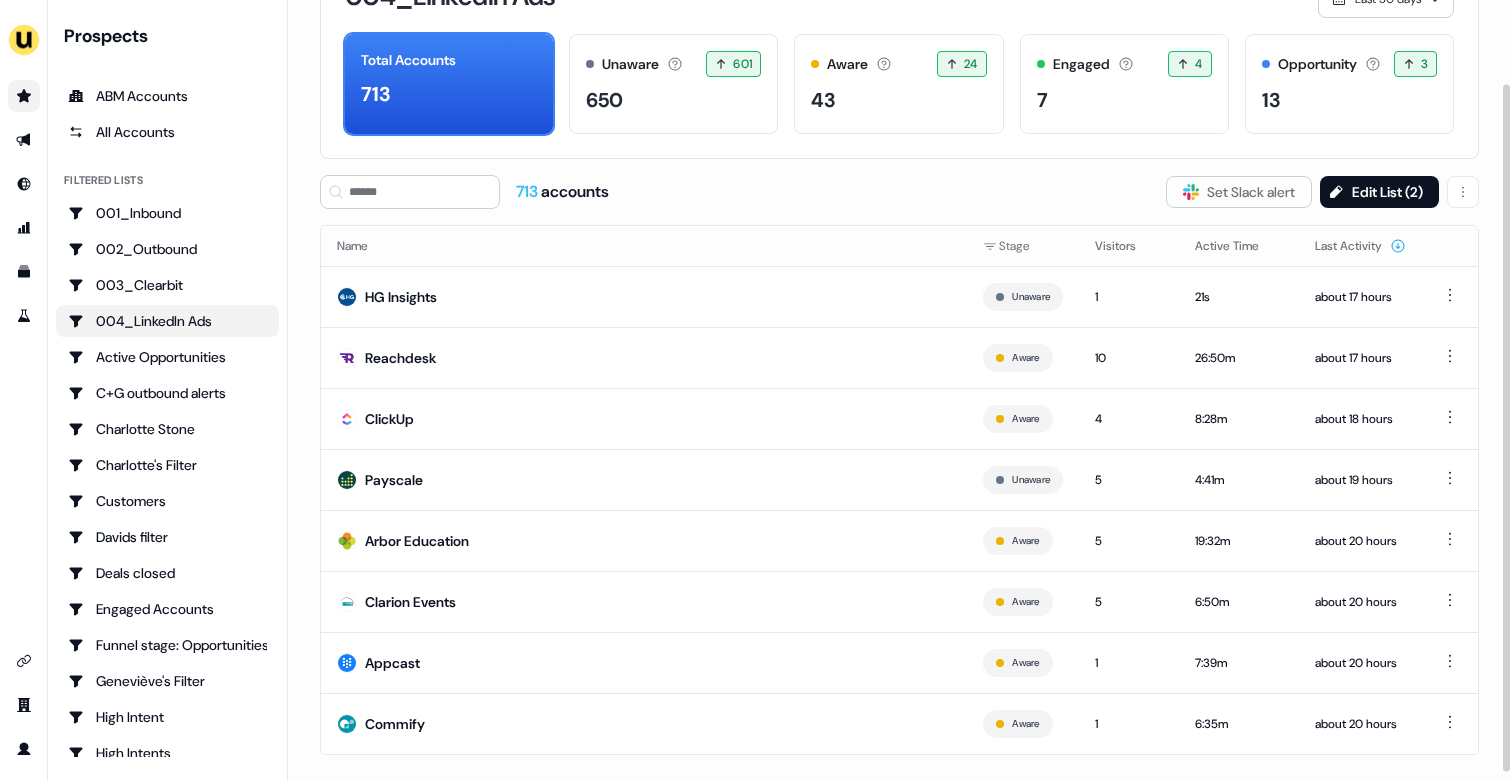 scroll, scrollTop: 97, scrollLeft: 0, axis: vertical 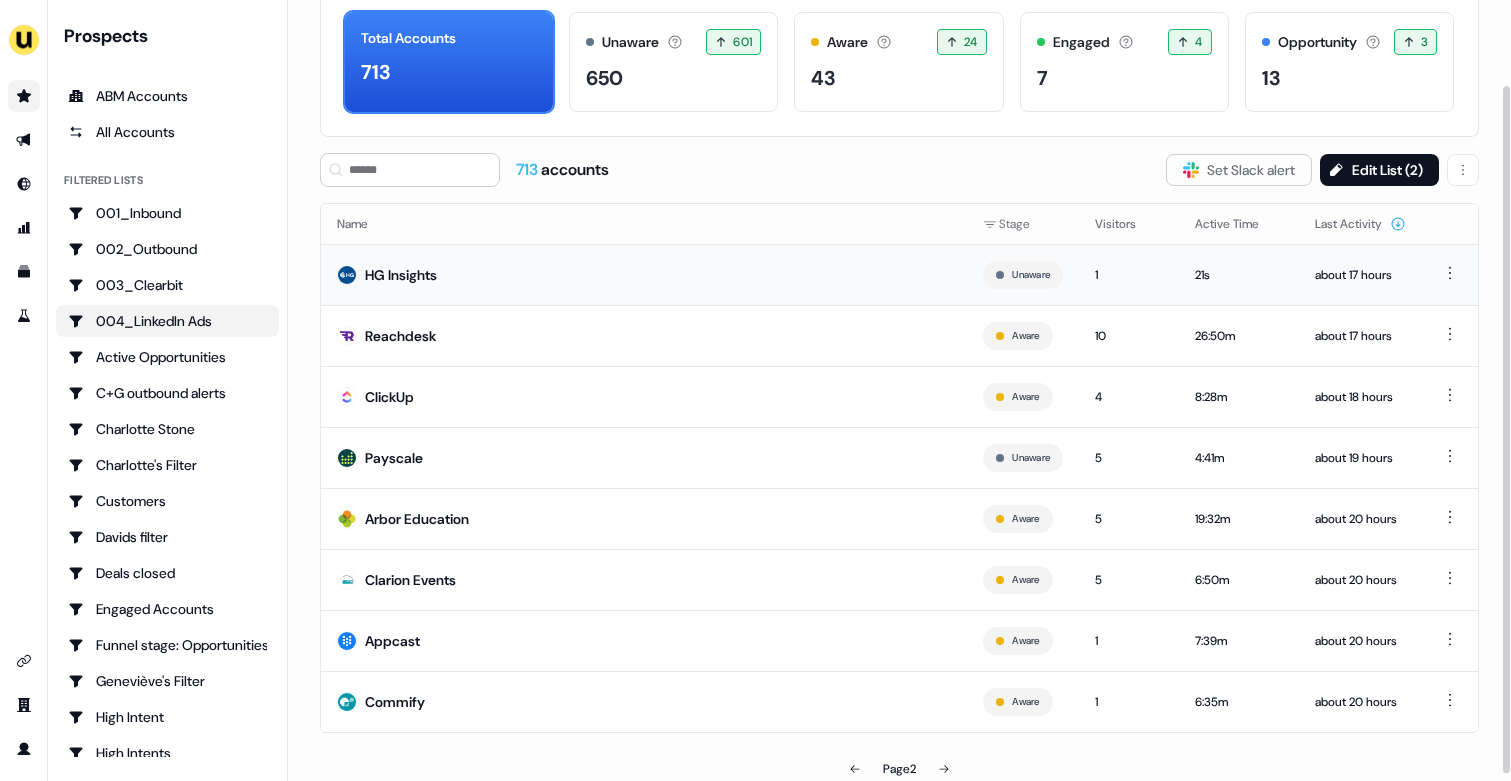 click on "HG Insights" at bounding box center [644, 274] 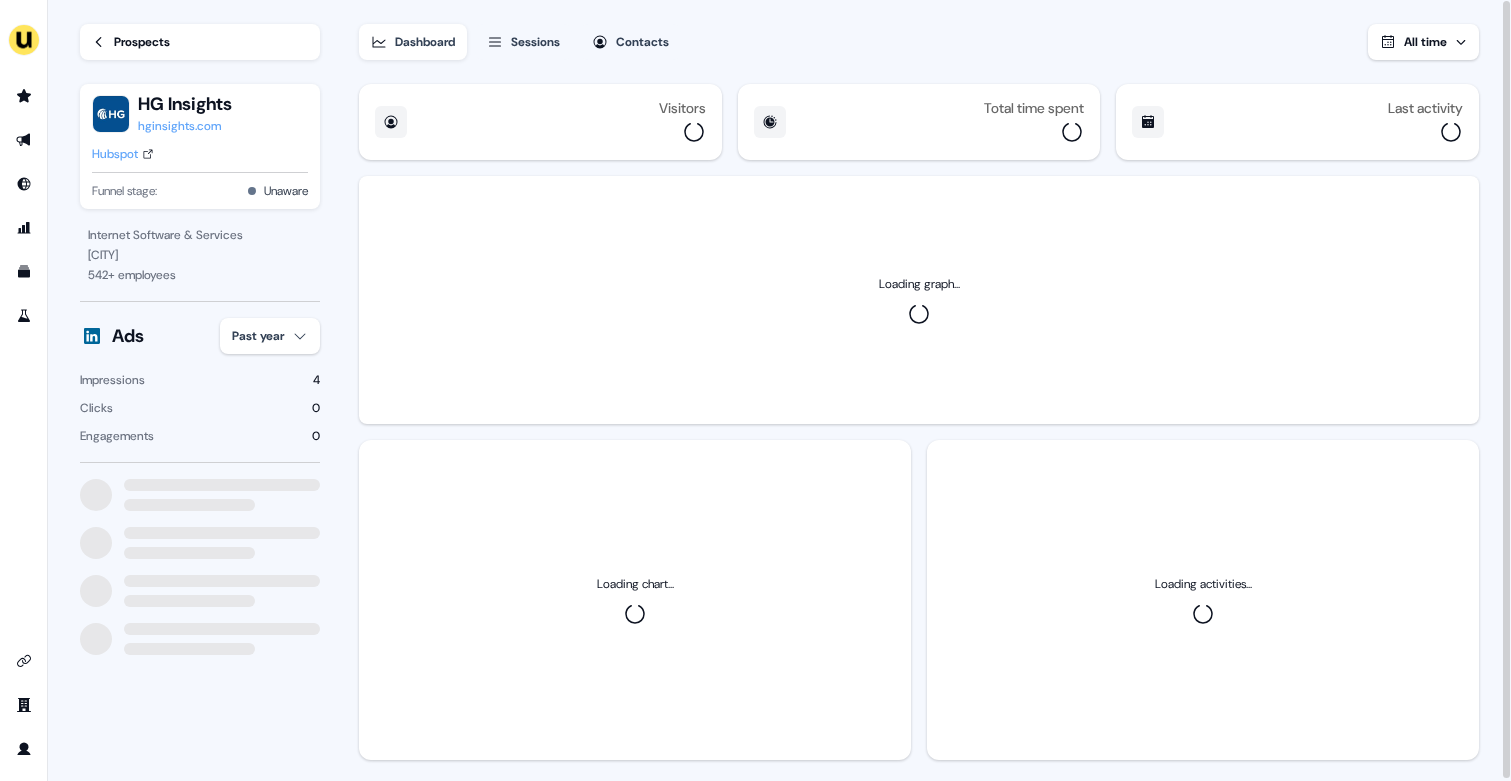 click on "For the best experience switch devices to a bigger screen. Go to Userled.io Loading... Prospects HG Insights hginsights.com Hubspot Funnel stage: Unaware Internet Software & Services Santa Barbara 542 + employees Ads Past year Impressions 4 Clicks 0 Engagements 0 Dashboard Sessions Contacts All time Visitors Total time spent Last activity Loading graph... Loading chart... Loading activities... 06" at bounding box center (755, 390) 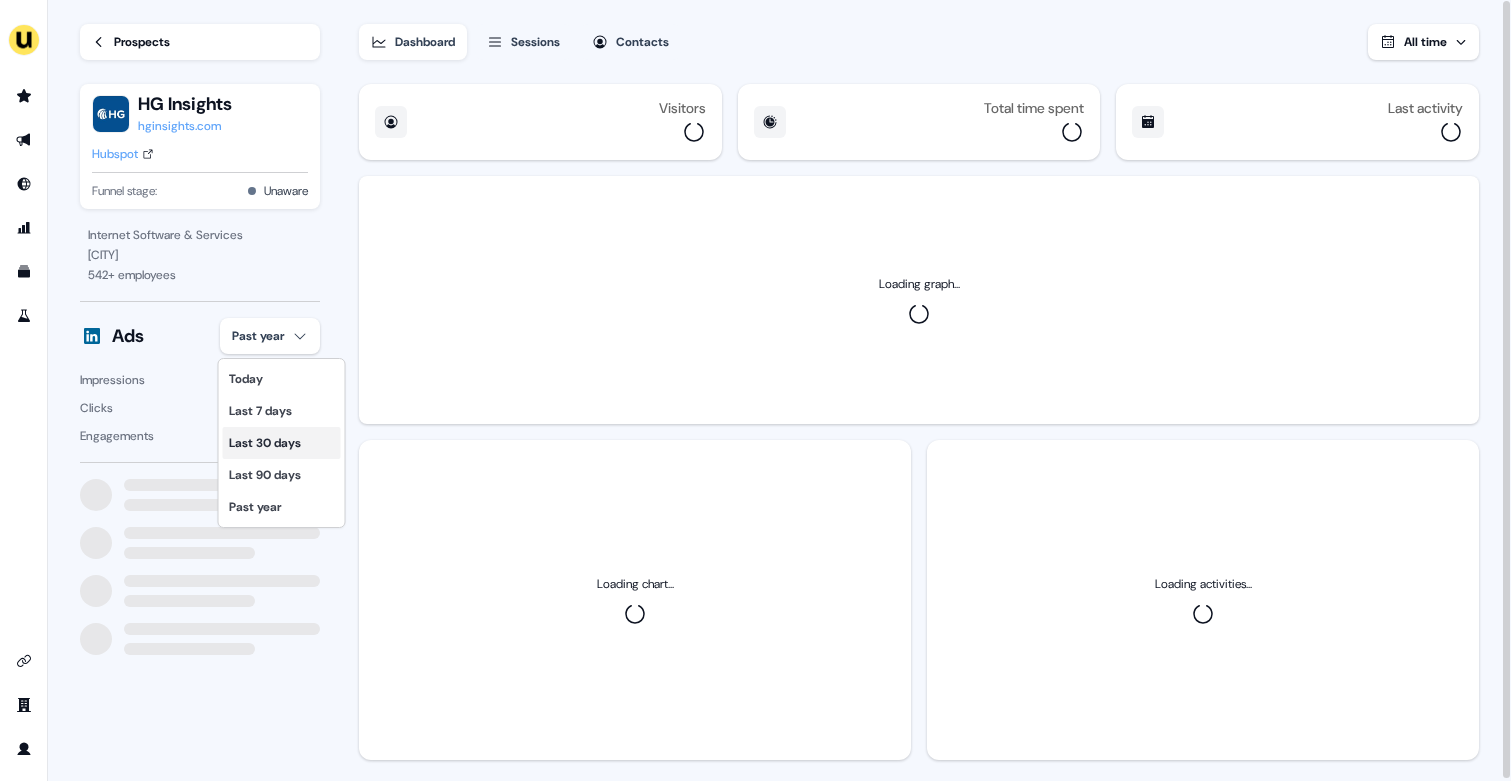 click on "Last 30 days" at bounding box center (282, 443) 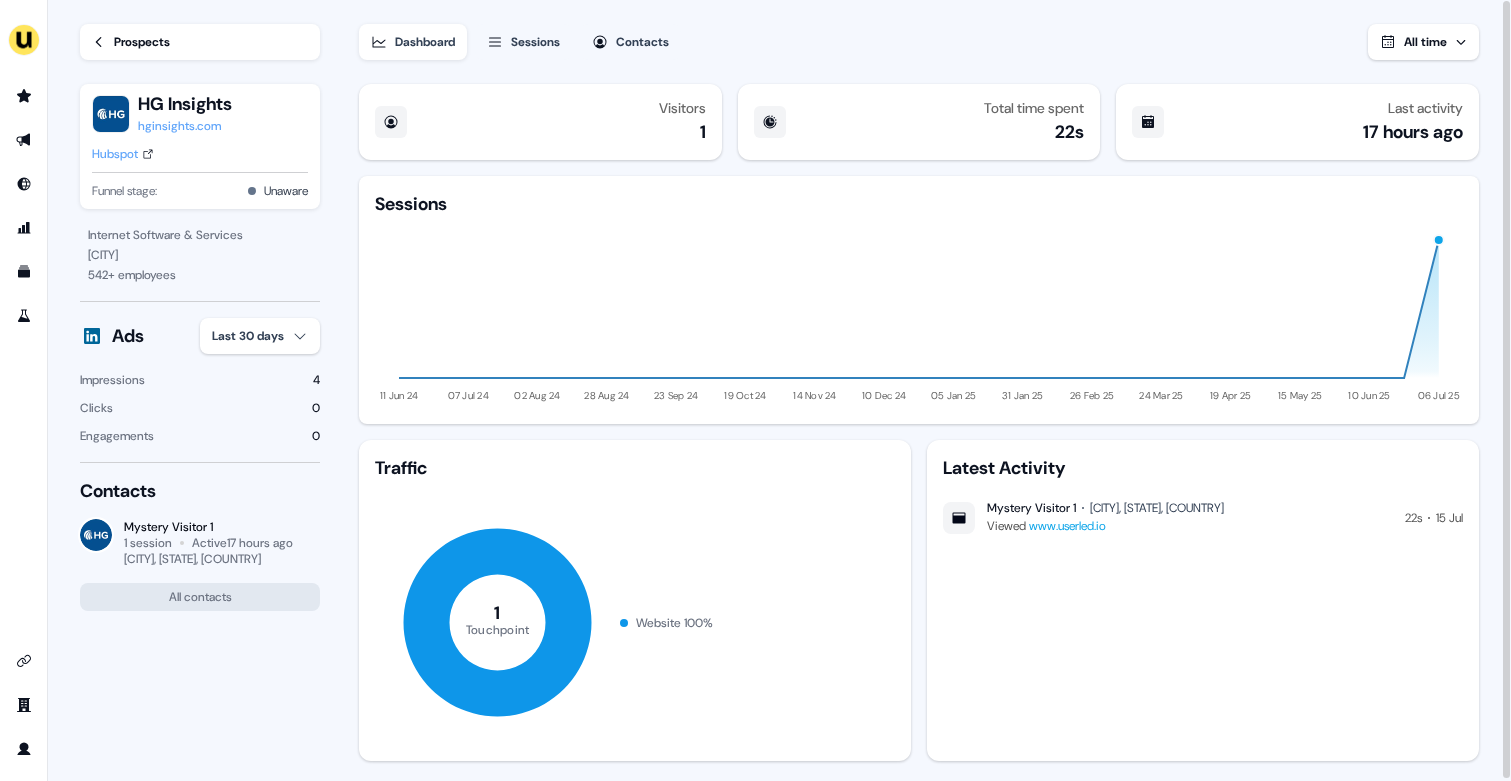 click on "Prospects" at bounding box center [142, 42] 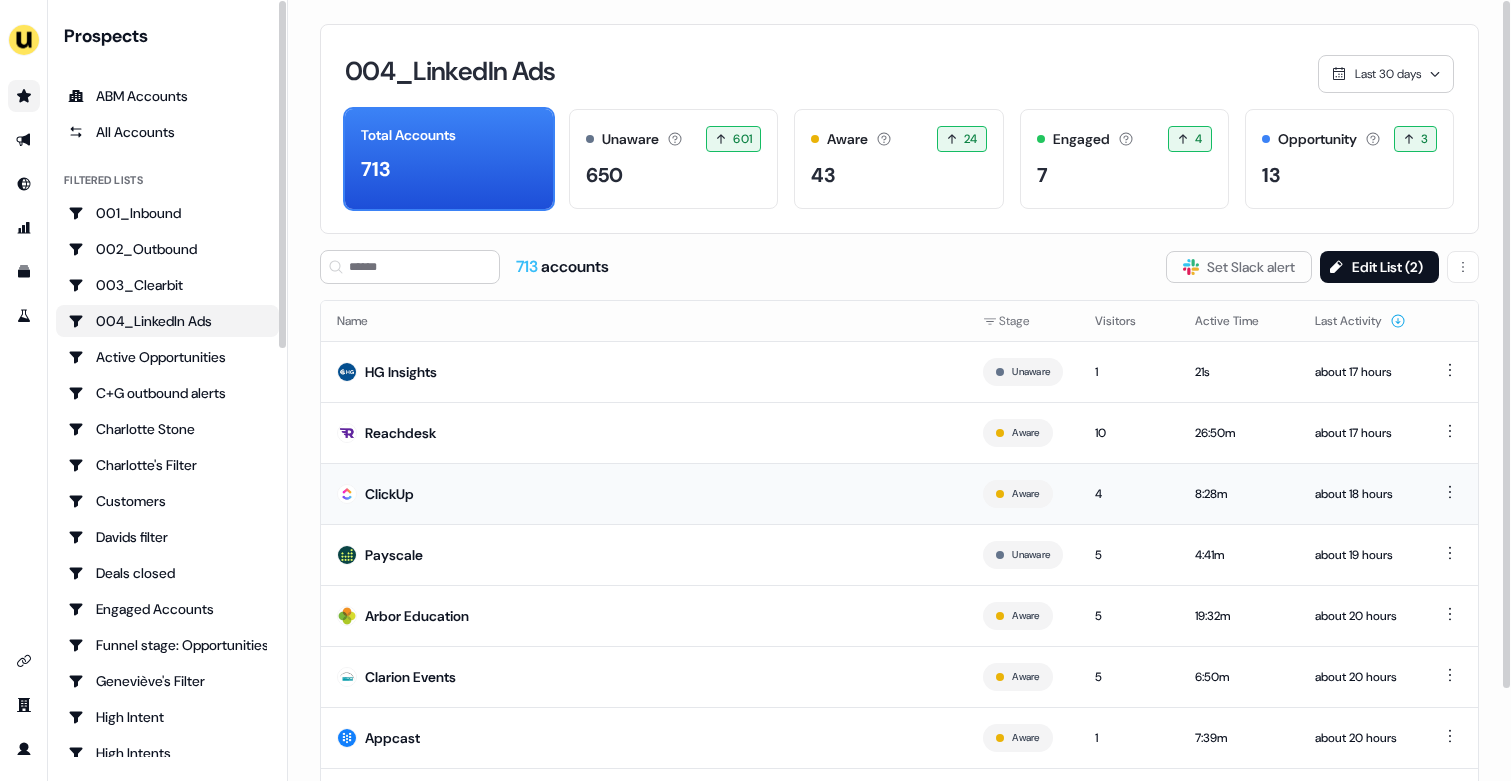scroll, scrollTop: 104, scrollLeft: 0, axis: vertical 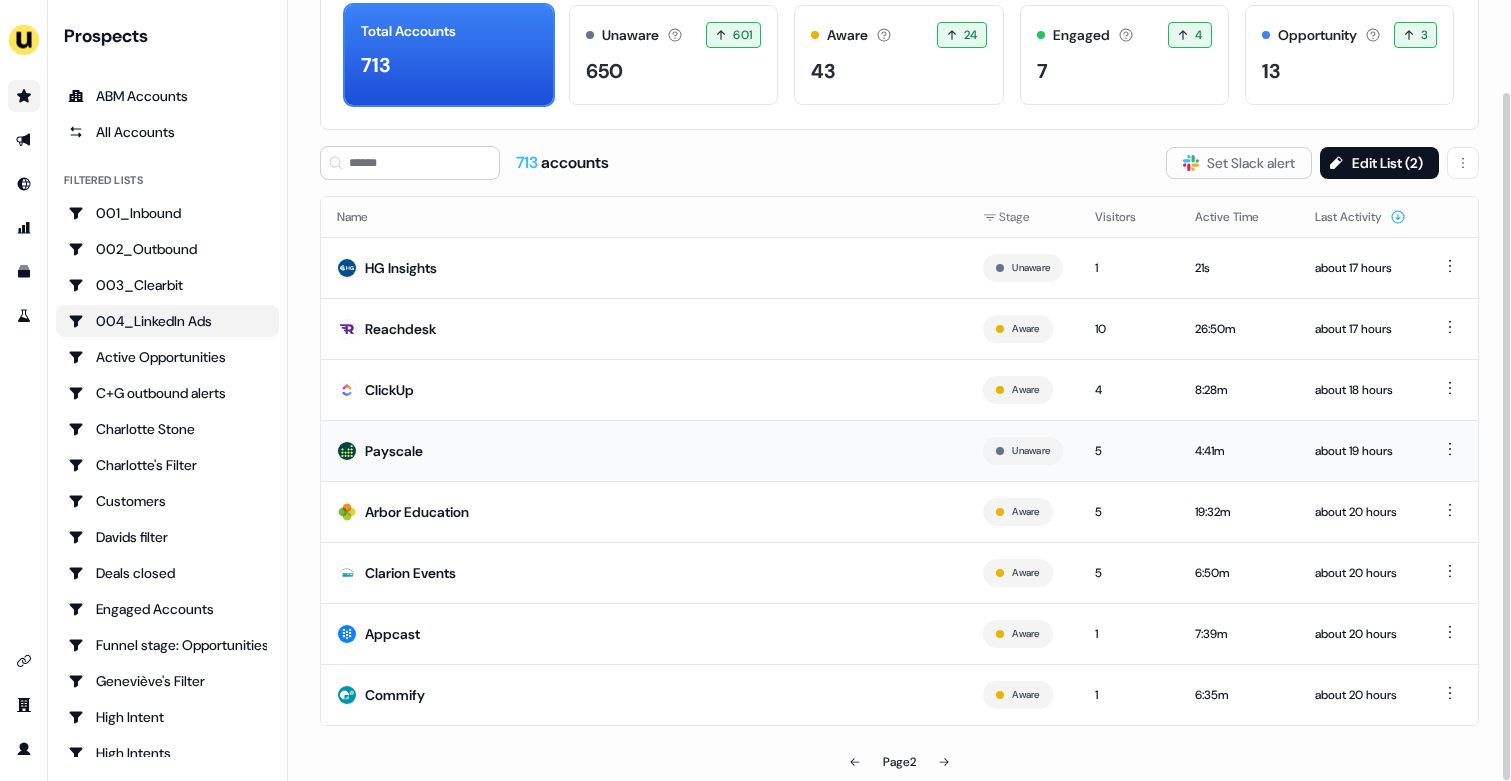 click on "Payscale" at bounding box center (644, 450) 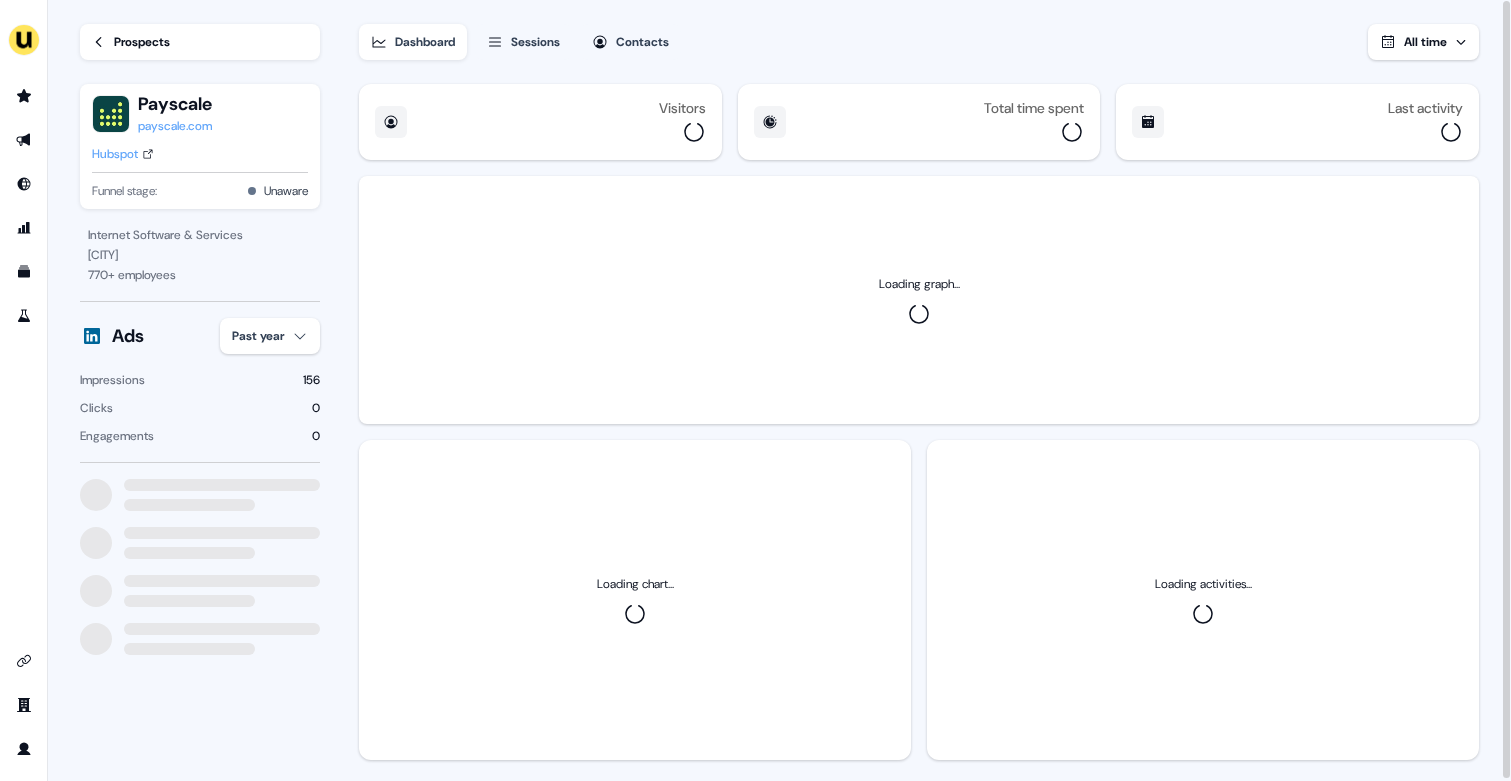 click on "For the best experience switch devices to a bigger screen. Go to Userled.io Loading... Prospects Payscale payscale.com Hubspot Funnel stage: Unaware Internet Software & Services Seattle 770 + employees Ads Past year Impressions 156 Clicks 0 Engagements 0 Dashboard Sessions Contacts All time Visitors Total time spent Last activity Loading graph... Loading chart... Loading activities... 0.25" at bounding box center (755, 390) 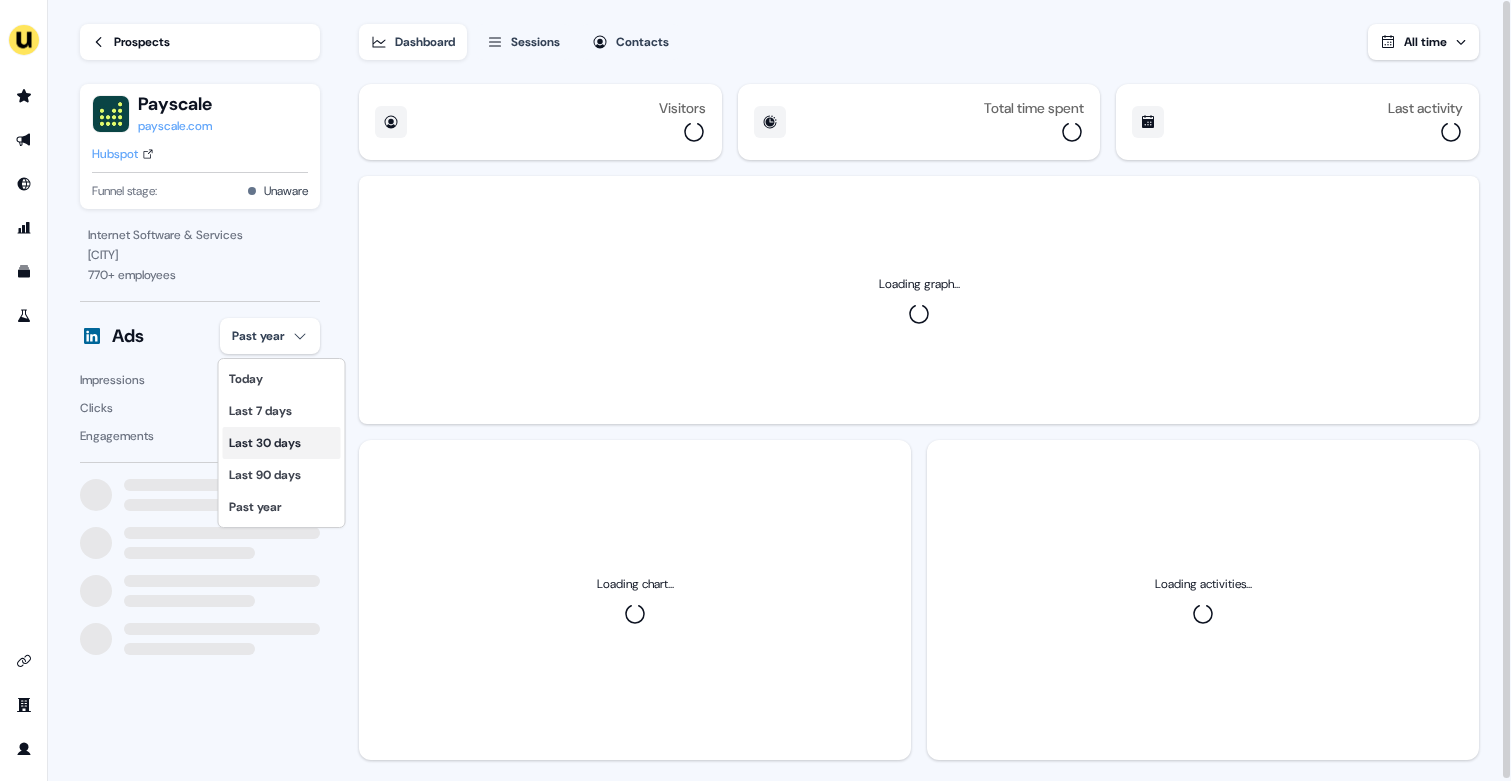 click on "Last 30 days" at bounding box center [282, 443] 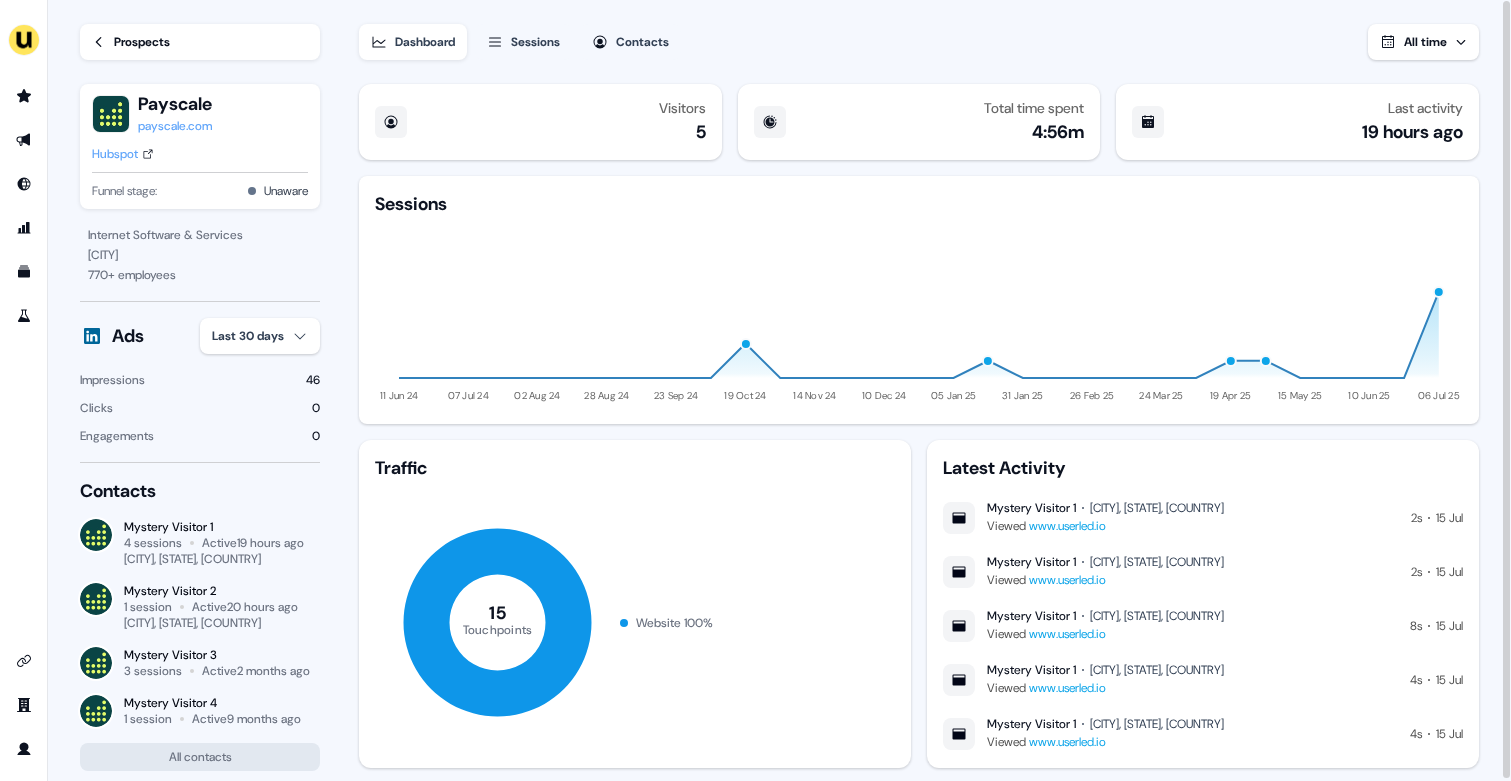 type 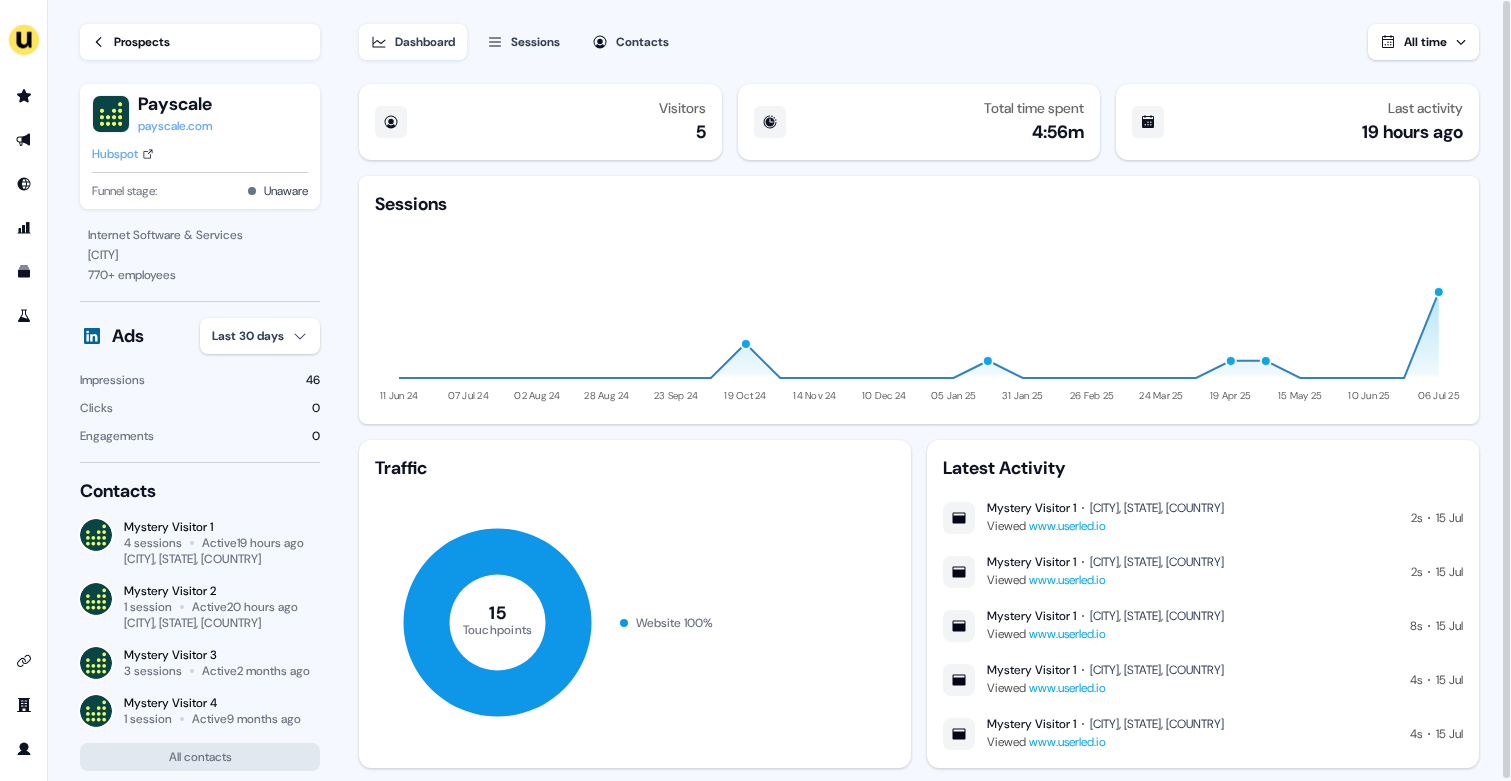 click on "Prospects" at bounding box center (142, 42) 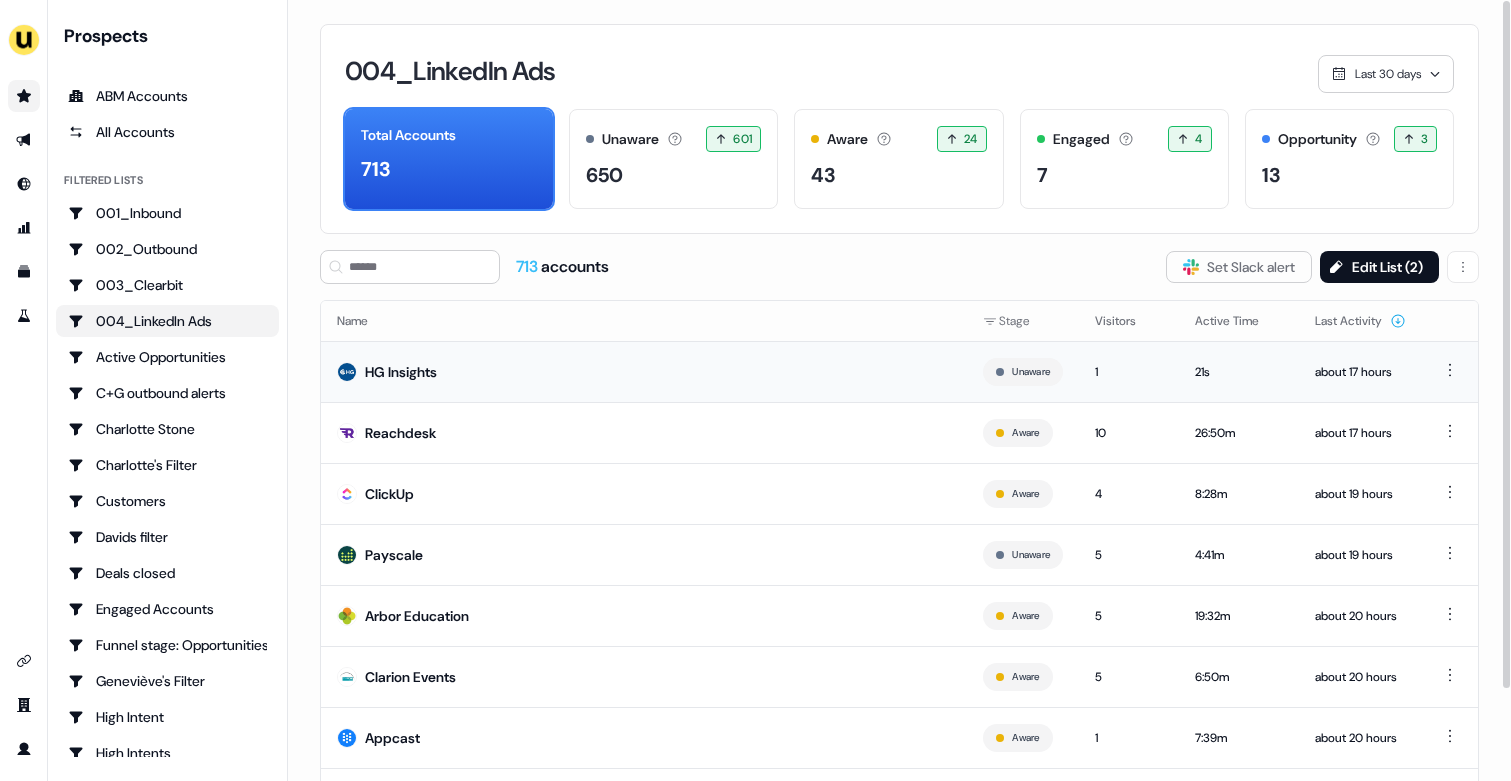 scroll, scrollTop: 104, scrollLeft: 0, axis: vertical 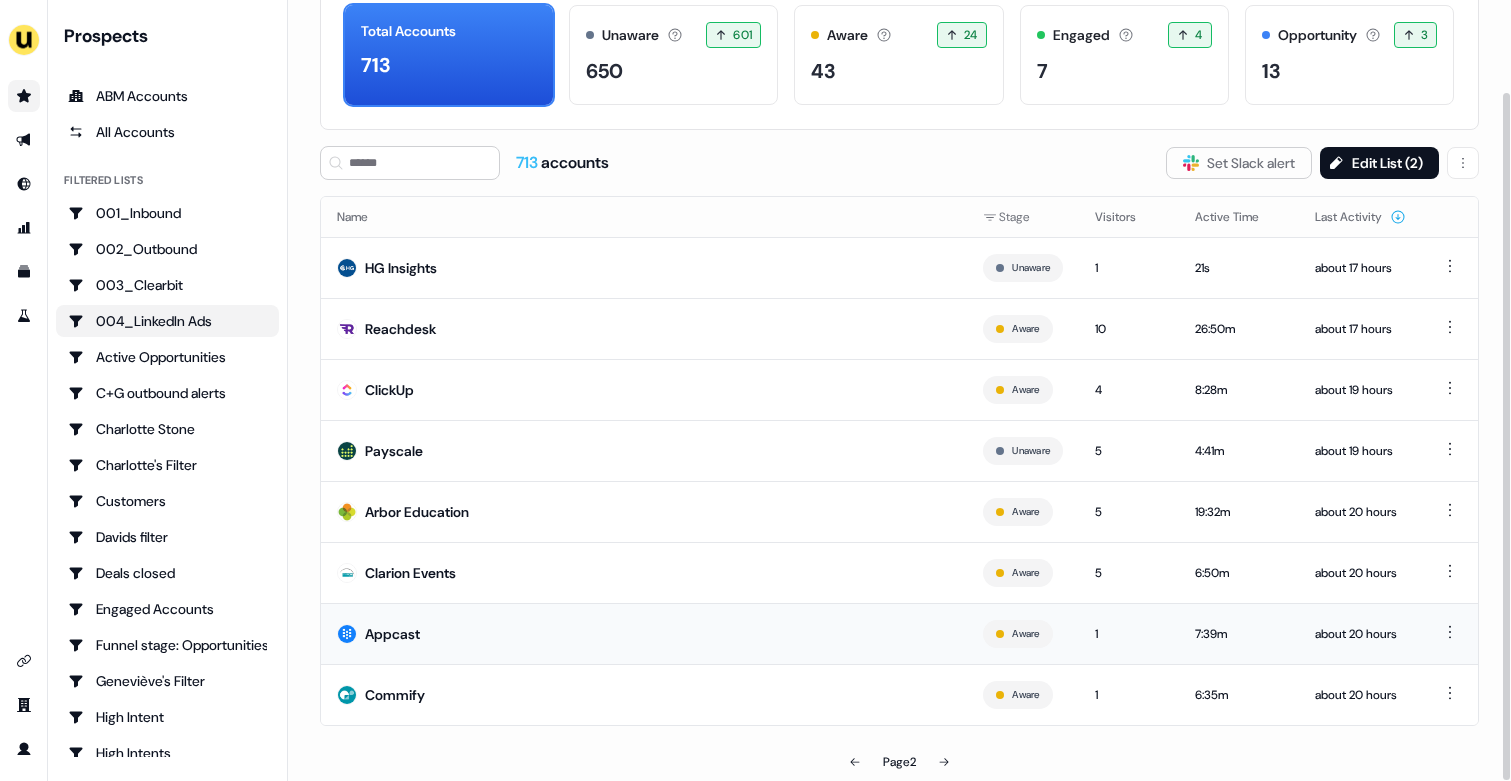 click on "Appcast" at bounding box center [644, 633] 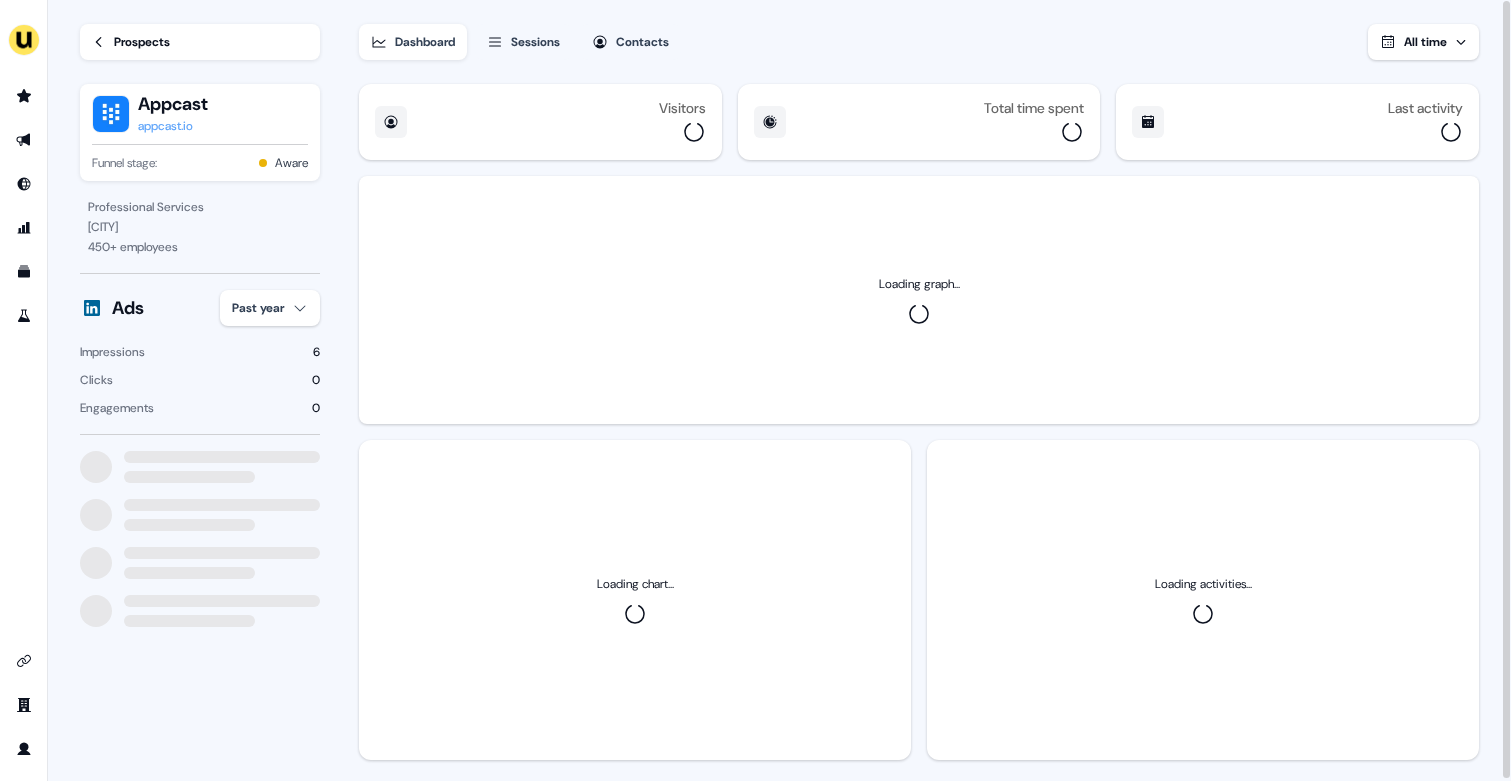 click on "For the best experience switch devices to a bigger screen. Go to Userled.io Loading... Prospects Appcast appcast.io Funnel stage: Aware Professional Services Lebanon 450 + employees Ads Past year Impressions 6 Clicks 0 Engagements 0 Dashboard Sessions Contacts All time Visitors Total time spent Last activity Loading graph... Loading chart... Loading activities... 6" at bounding box center (755, 390) 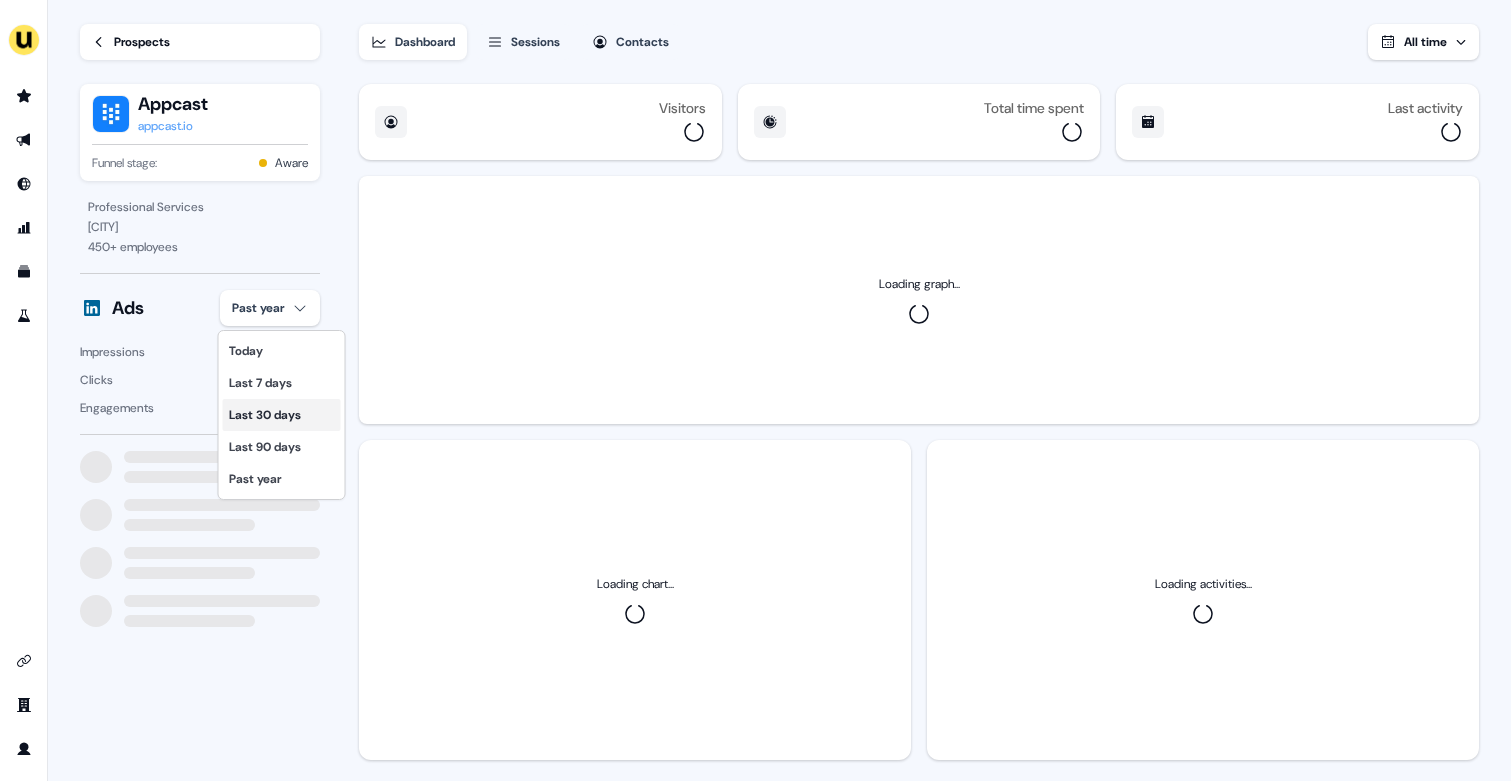 click on "Last 30 days" at bounding box center (282, 415) 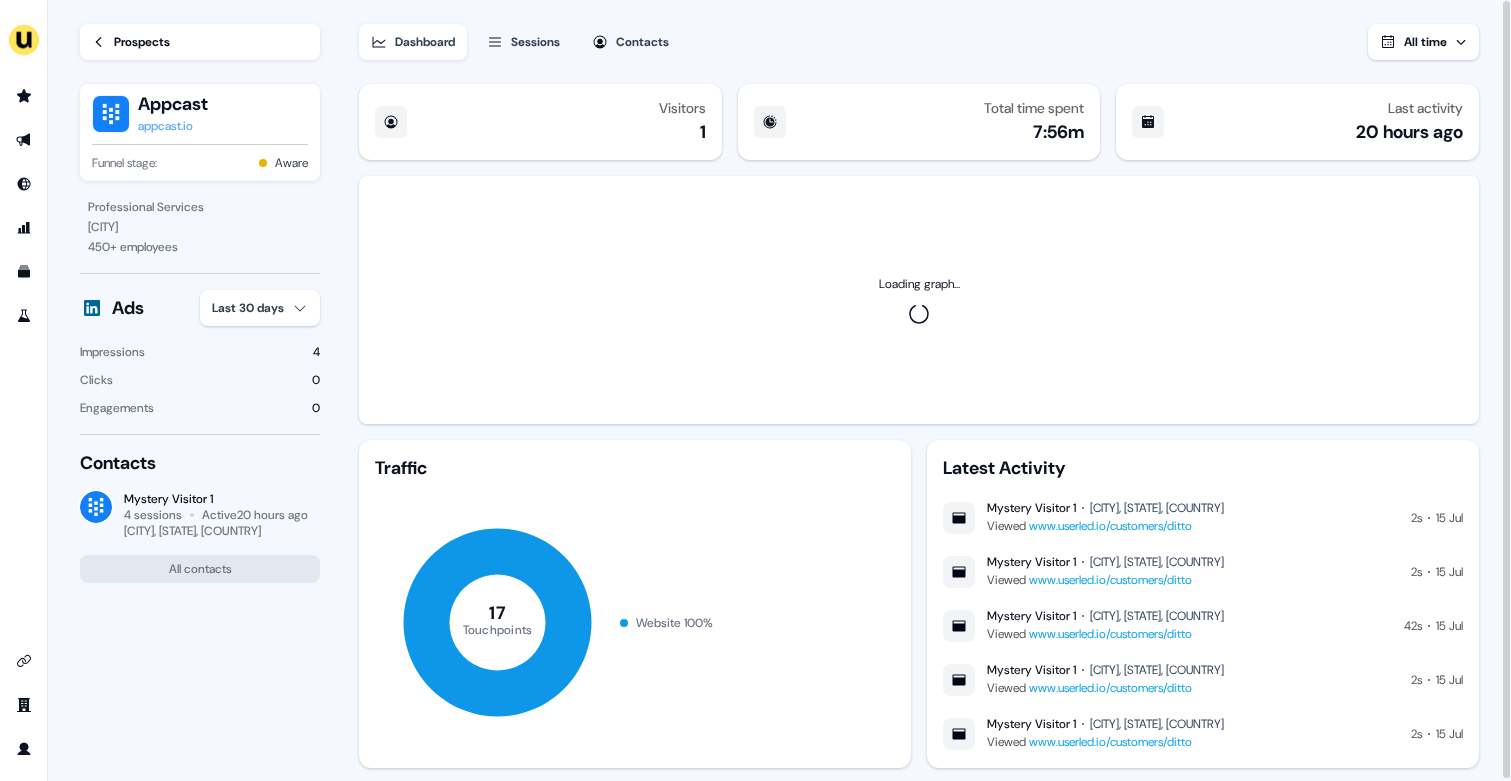 click on "Prospects" at bounding box center (200, 42) 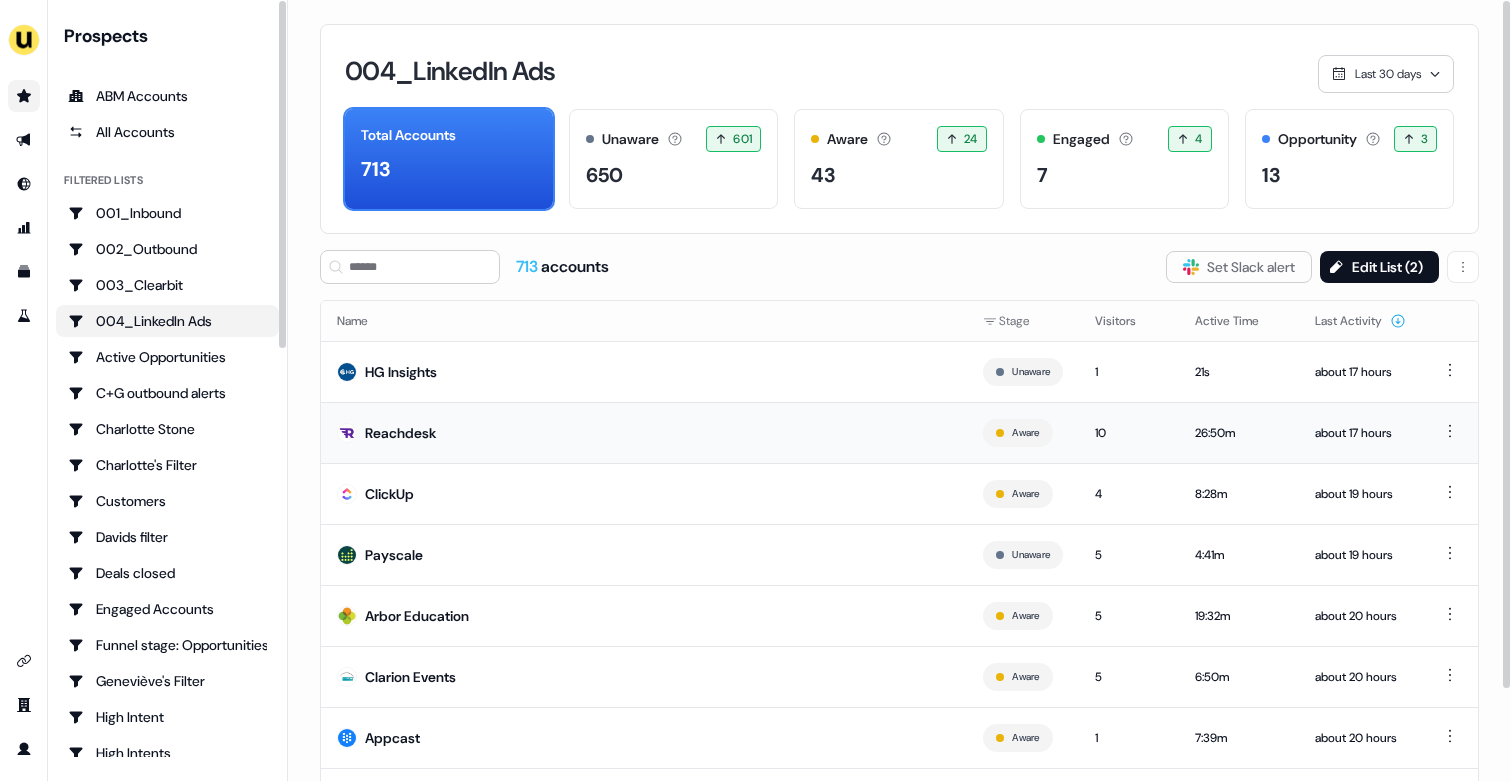 scroll, scrollTop: 104, scrollLeft: 0, axis: vertical 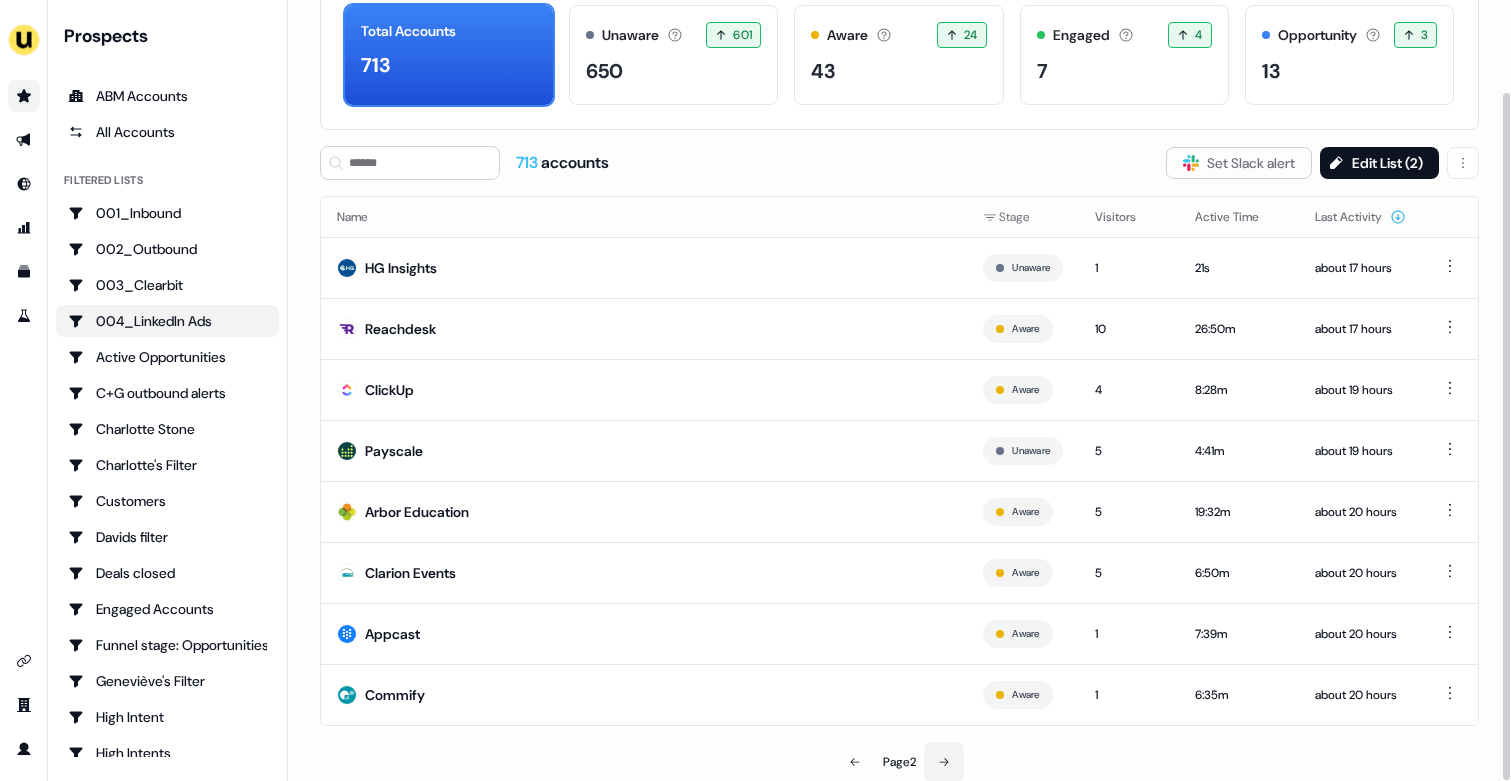 click 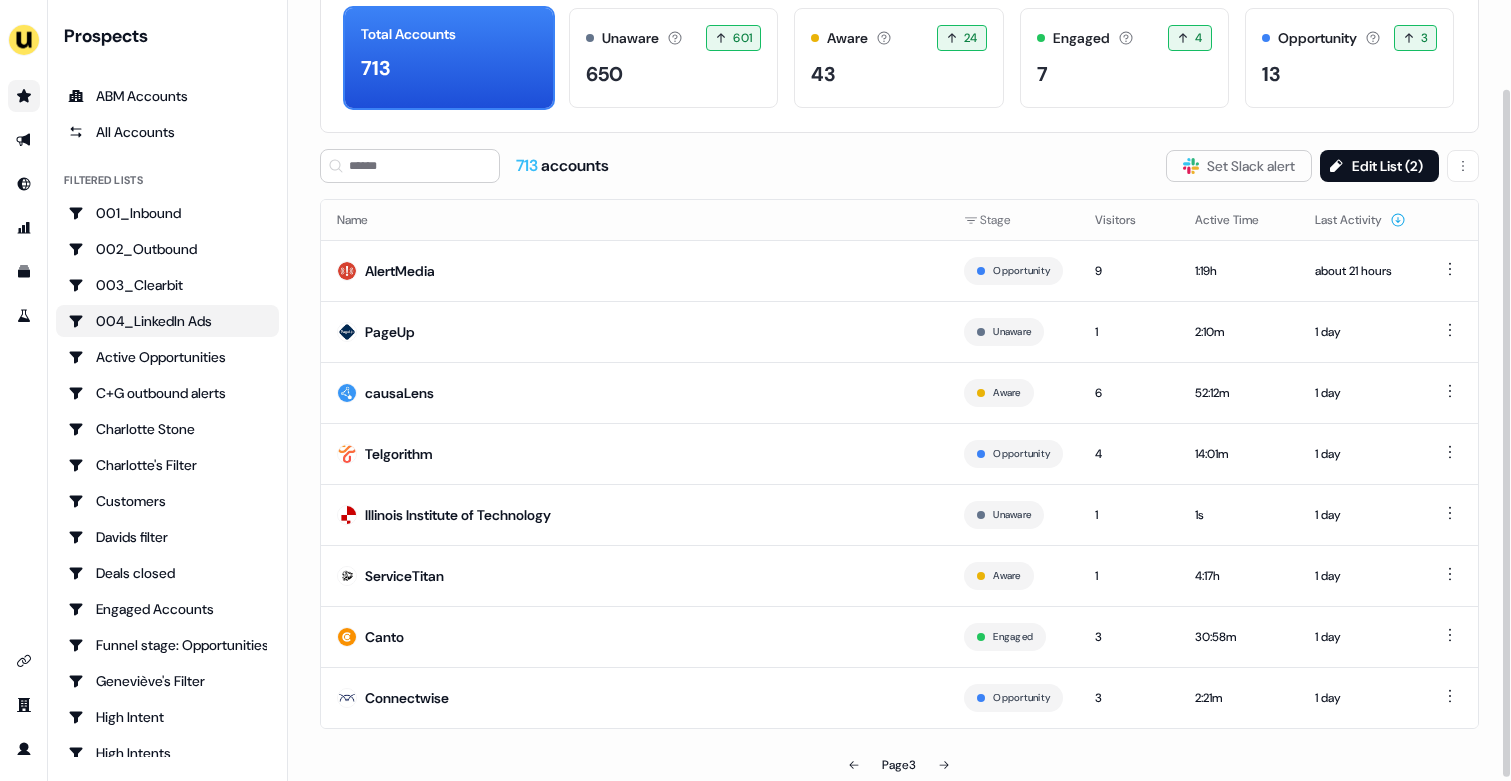 scroll, scrollTop: 104, scrollLeft: 0, axis: vertical 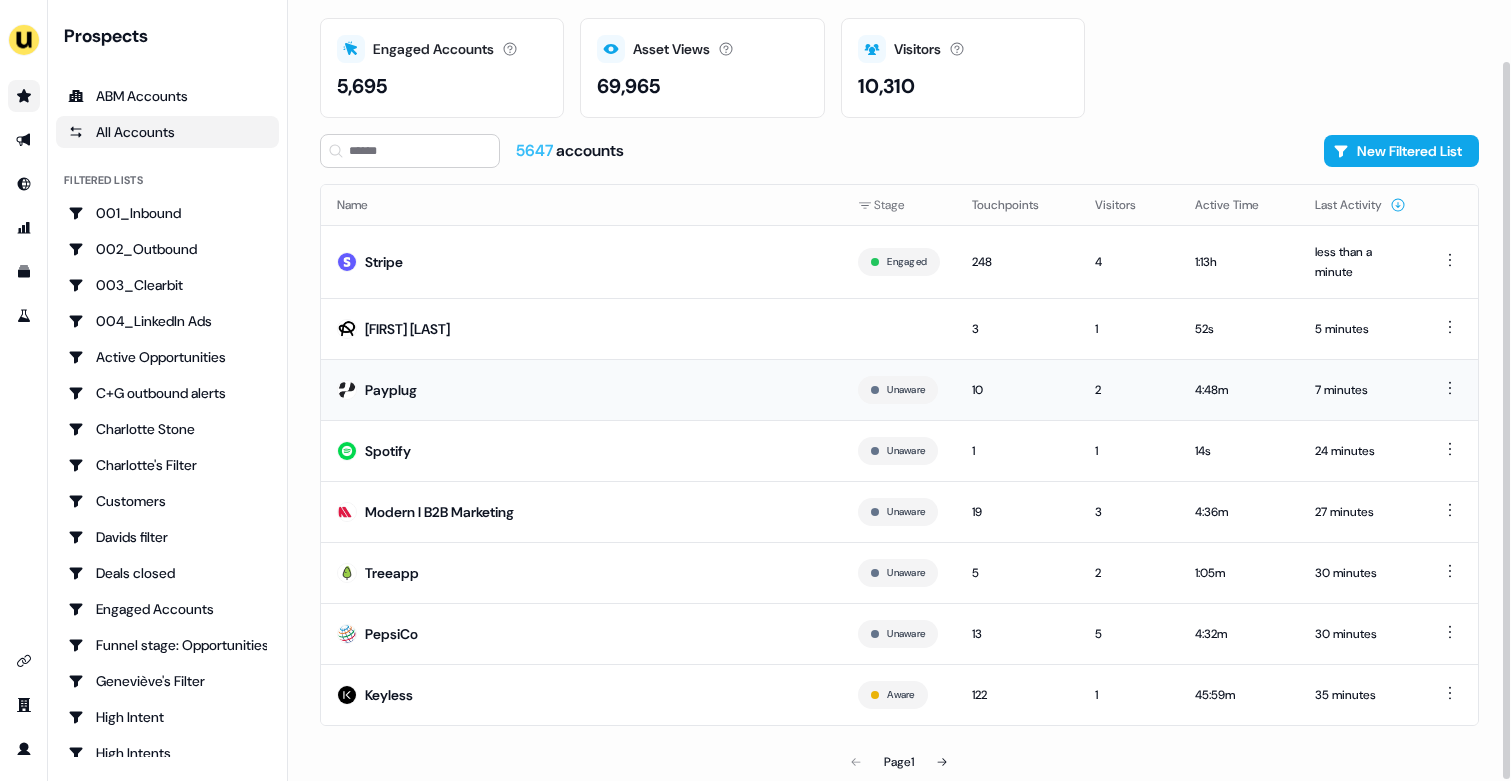click on "Payplug" at bounding box center [581, 389] 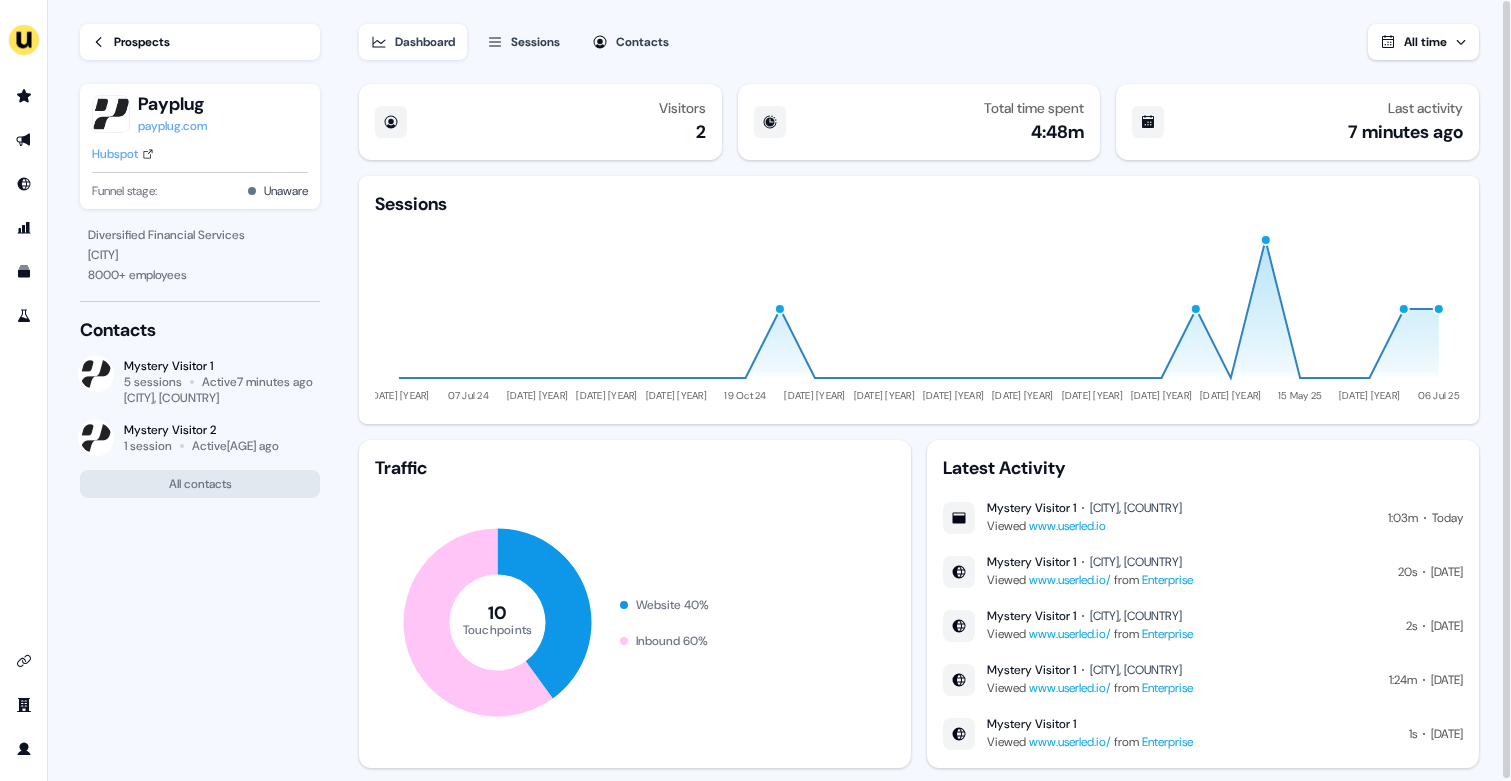 click on "Prospects" at bounding box center (142, 42) 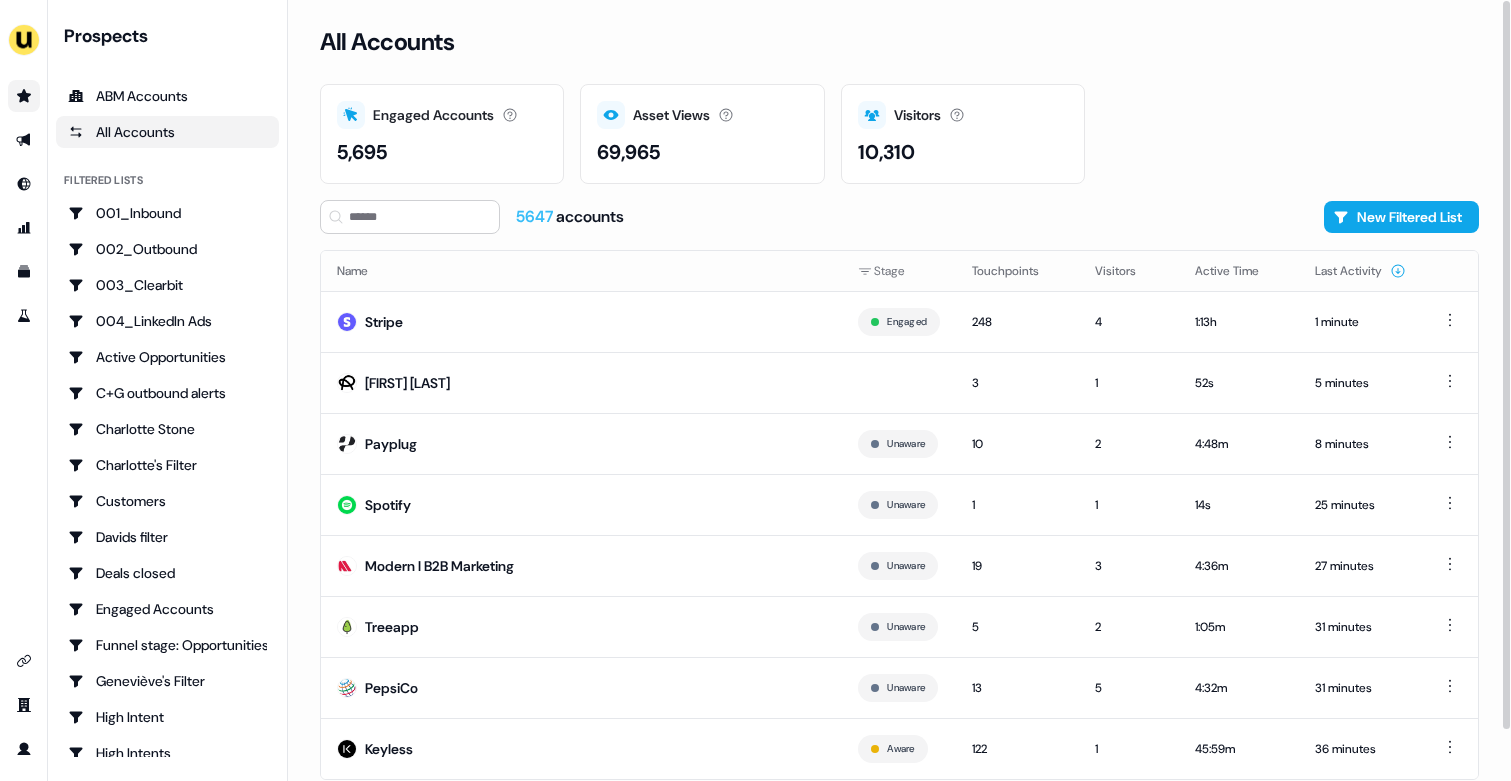 click on "Visitors Number of unique visitors. 10,310" at bounding box center (963, 134) 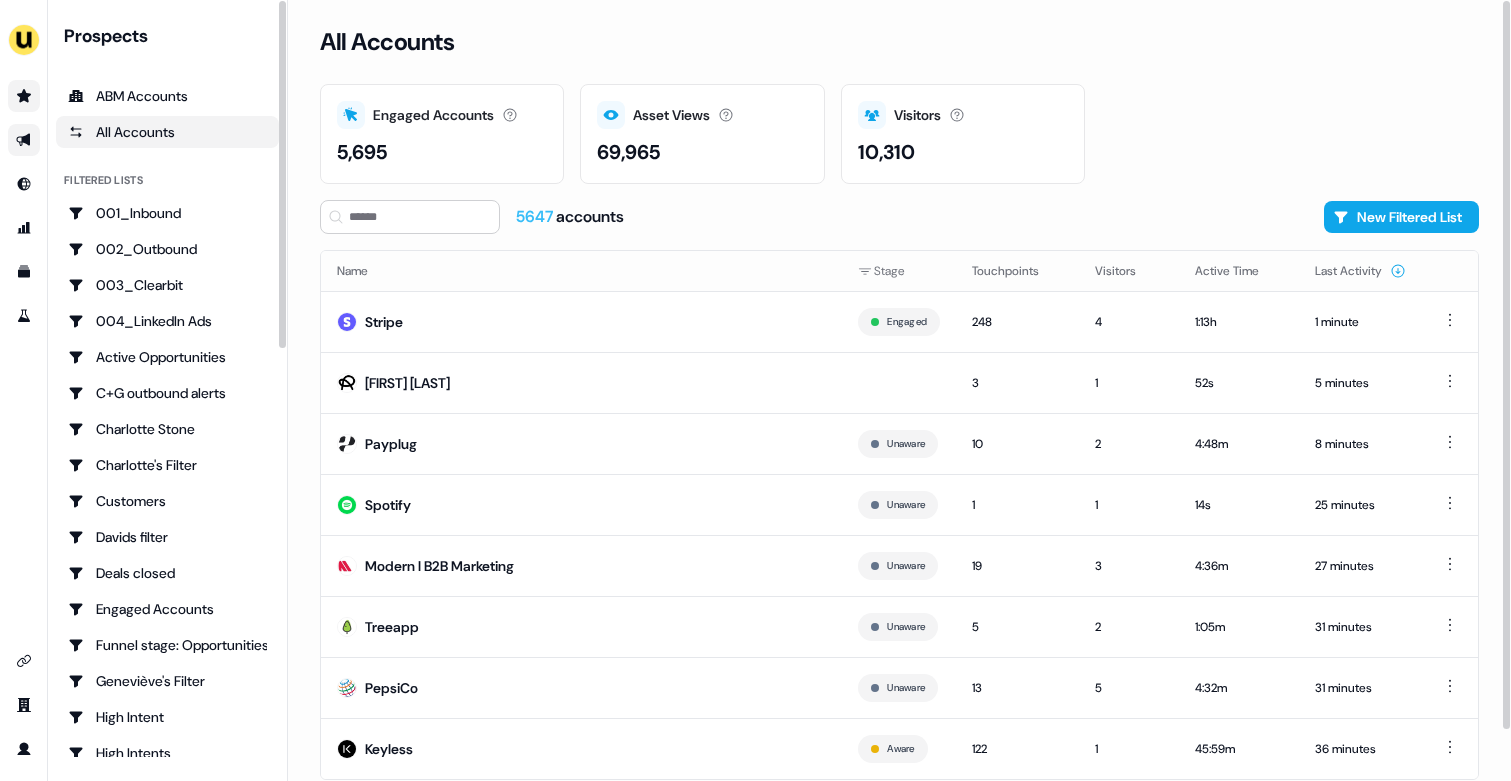 click 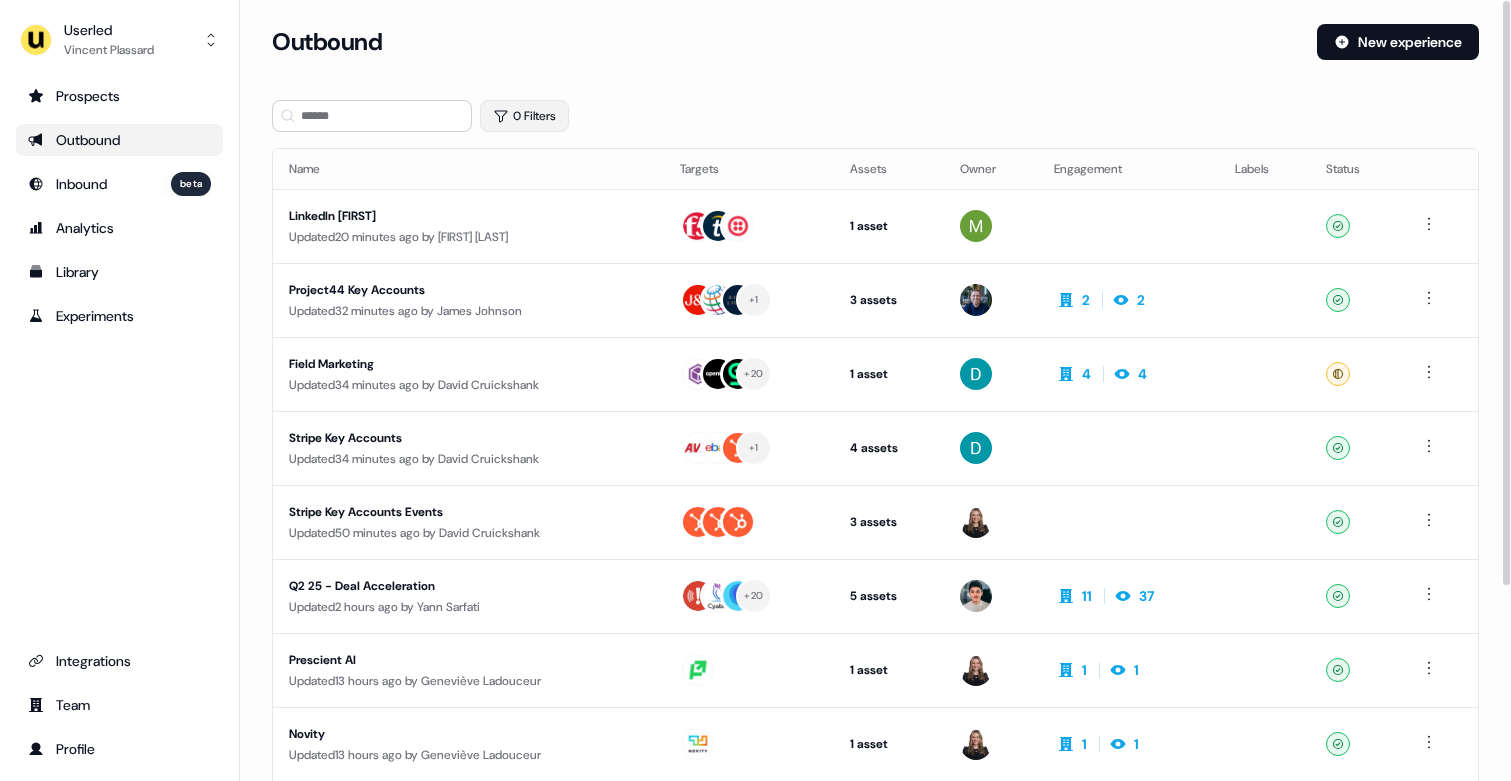 click on "0   Filters" at bounding box center [524, 116] 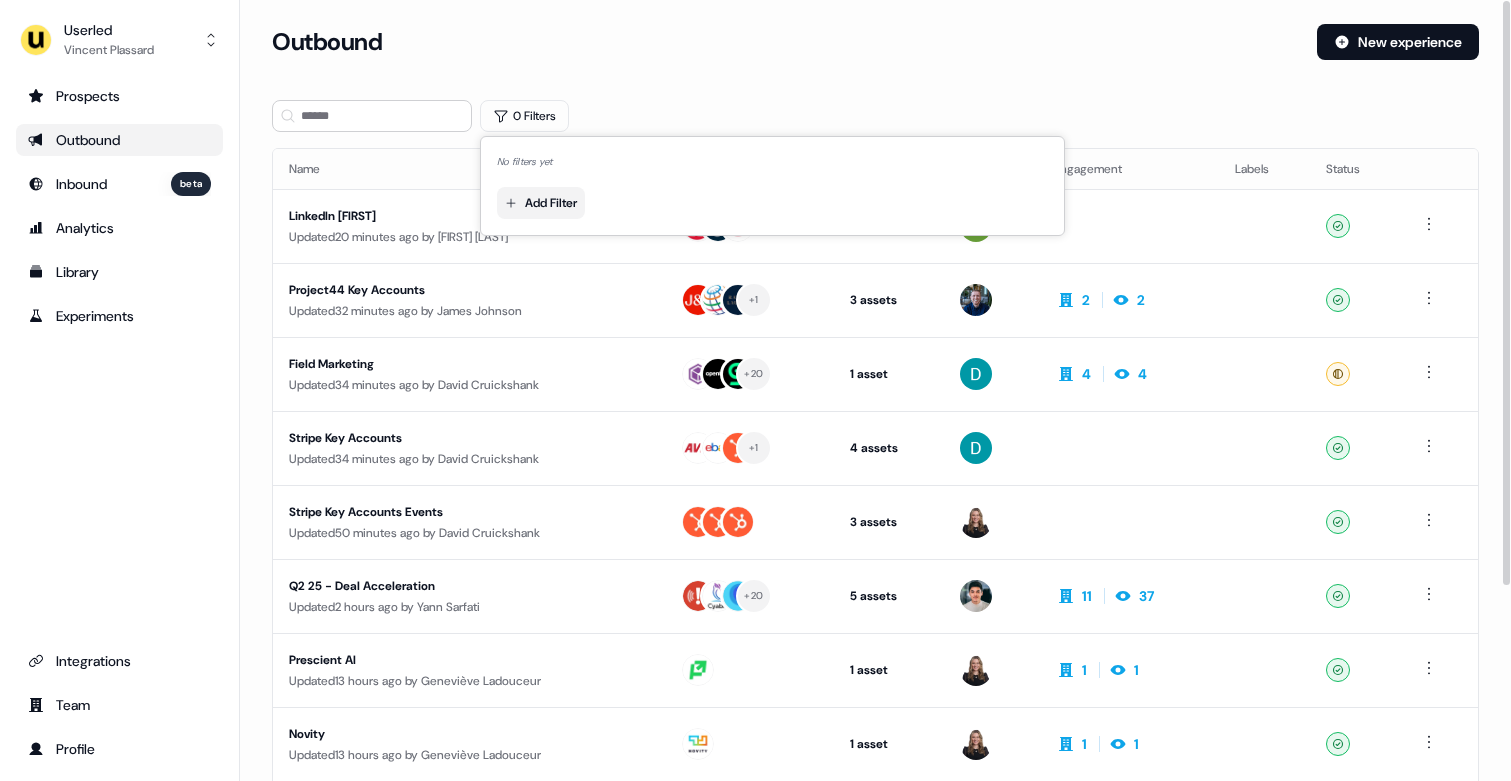 click on "For the best experience switch devices to a bigger screen. Go to Userled.io Userled Vincent Plassard Prospects Outbound Inbound beta Analytics Library Experiments Integrations Team Profile Loading... Outbound New experience 0   Filters Name Targets Assets Owner Engagement Labels Status LinkedIn Mickael Updated  20 minutes ago   by   Mickael Zhang 1   asset LinkedIn Square Ready Project44 Key Accounts Updated  32 minutes ago   by   James Johnson + 1 3   assets Outreach (Starter), Webinar, LinkedIn Square 2 2 Ready Field Marketing Updated  34 minutes ago   by   David Cruickshank + 20 1   asset Outreach (Starter) 4 4 Ready Stripe Key Accounts Updated  34 minutes ago   by   David Cruickshank + 1 4   assets Webinar, LinkedIn Square, Outreach (Starter), Webinar Ready Stripe Key Accounts Events Updated  50 minutes ago   by   David Cruickshank 3   assets Webinar, Outreach (Starter), Webinar Ready Q2 25 - Deal Acceleration Updated  2 hours ago   by   Yann Sarfati + 20 5   assets 11 37 Ready Prescient AI Updated" at bounding box center [755, 390] 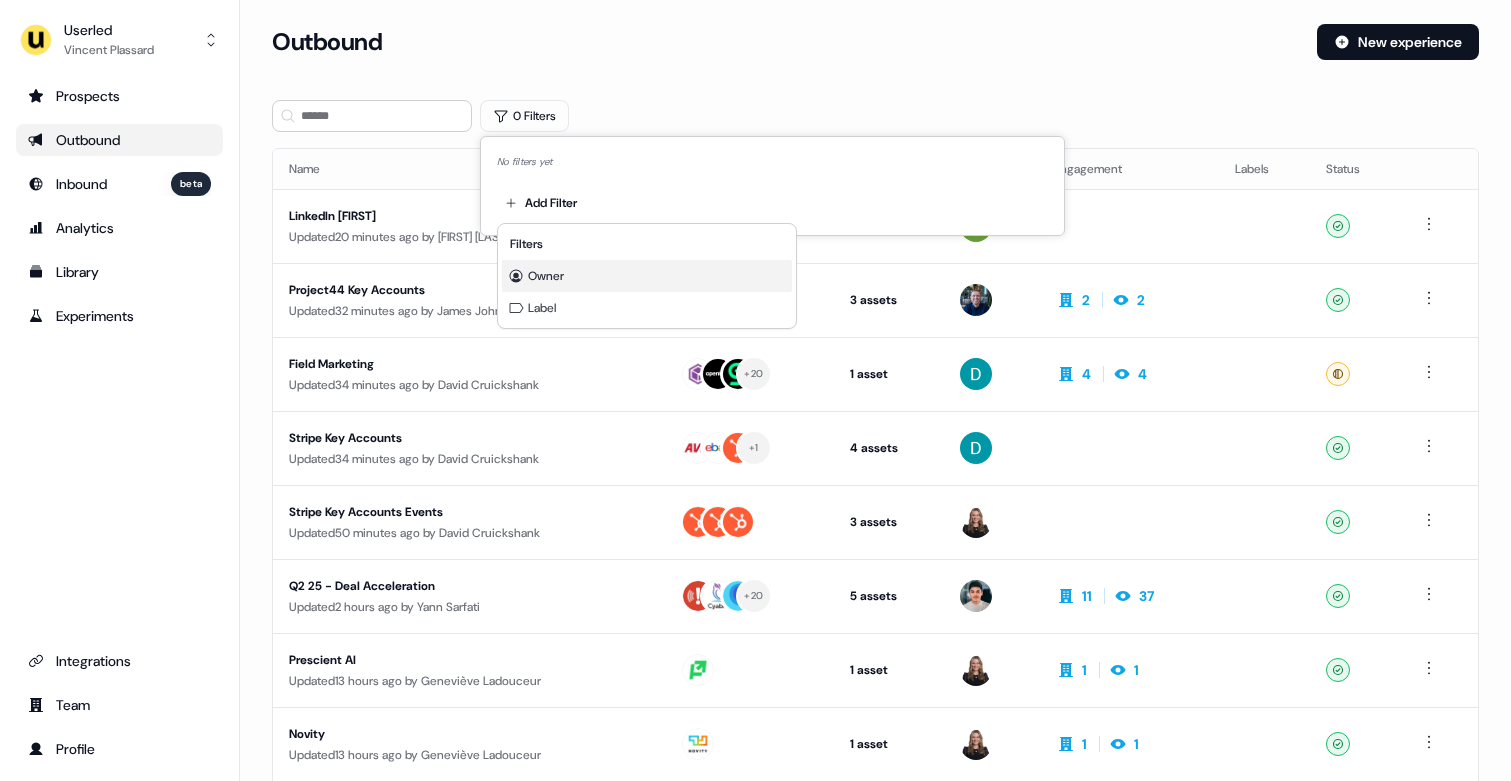 click on "Owner" at bounding box center [546, 276] 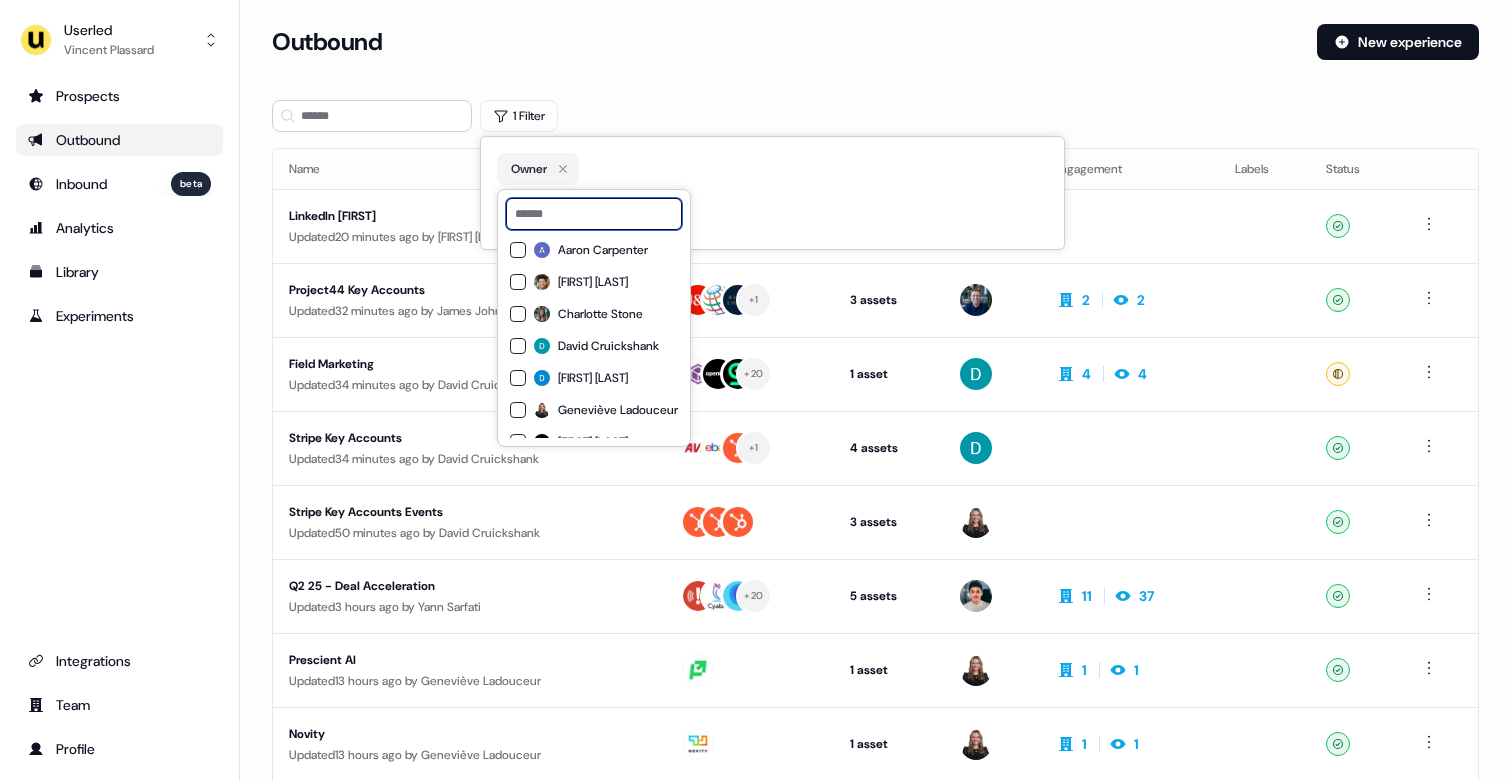 click at bounding box center [594, 214] 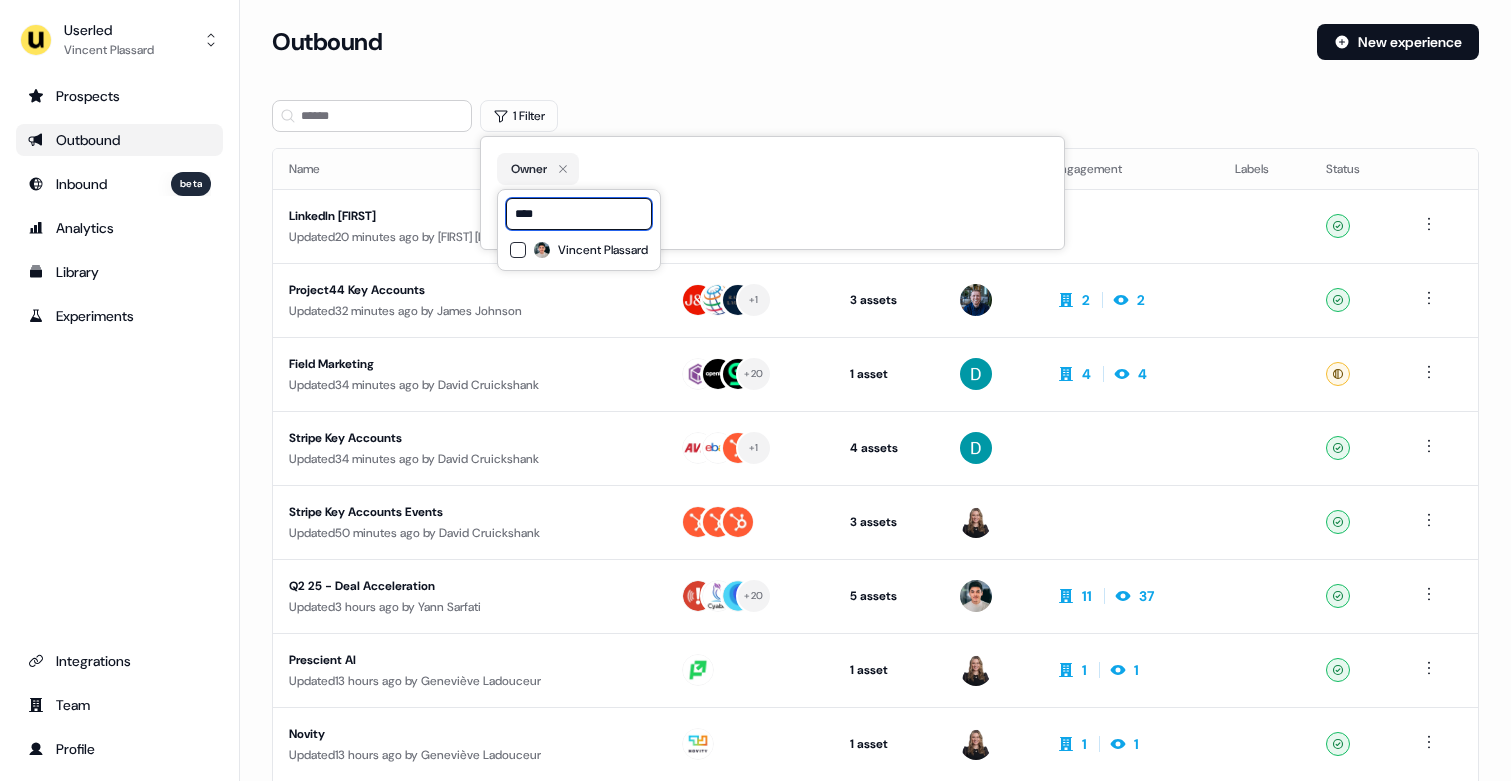 type on "****" 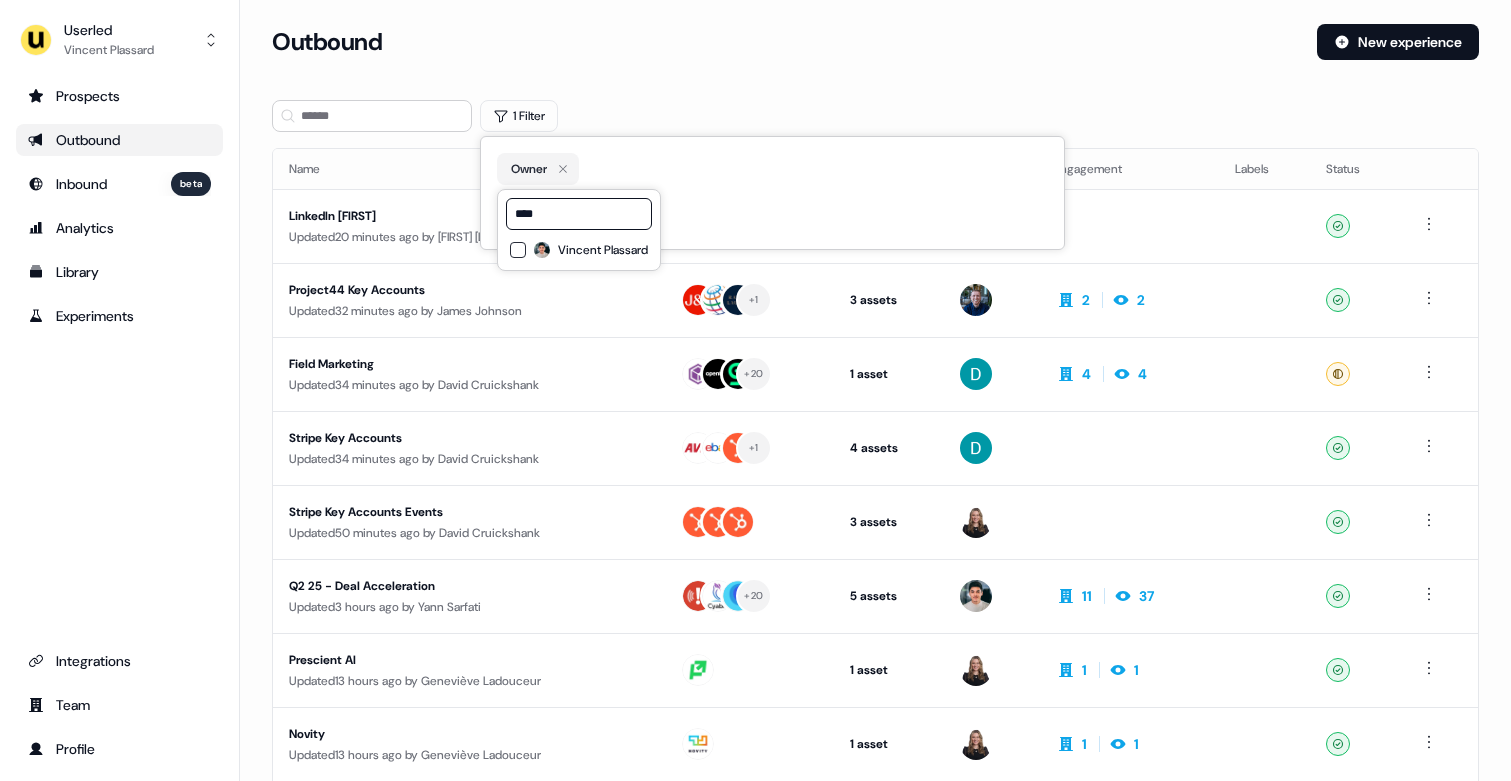 click on "Vincent Plassard" at bounding box center (603, 250) 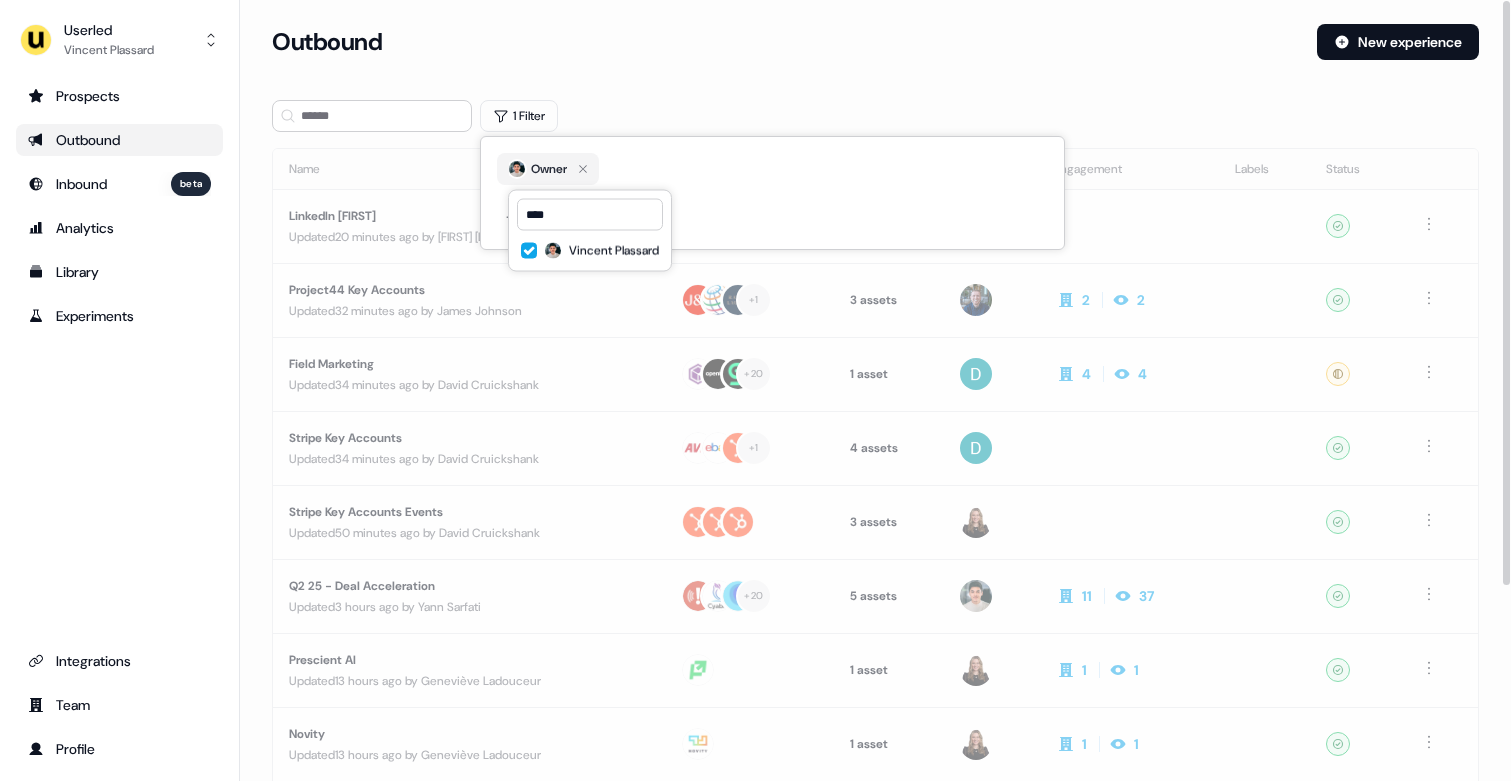 click on "1   Filter" at bounding box center [875, 116] 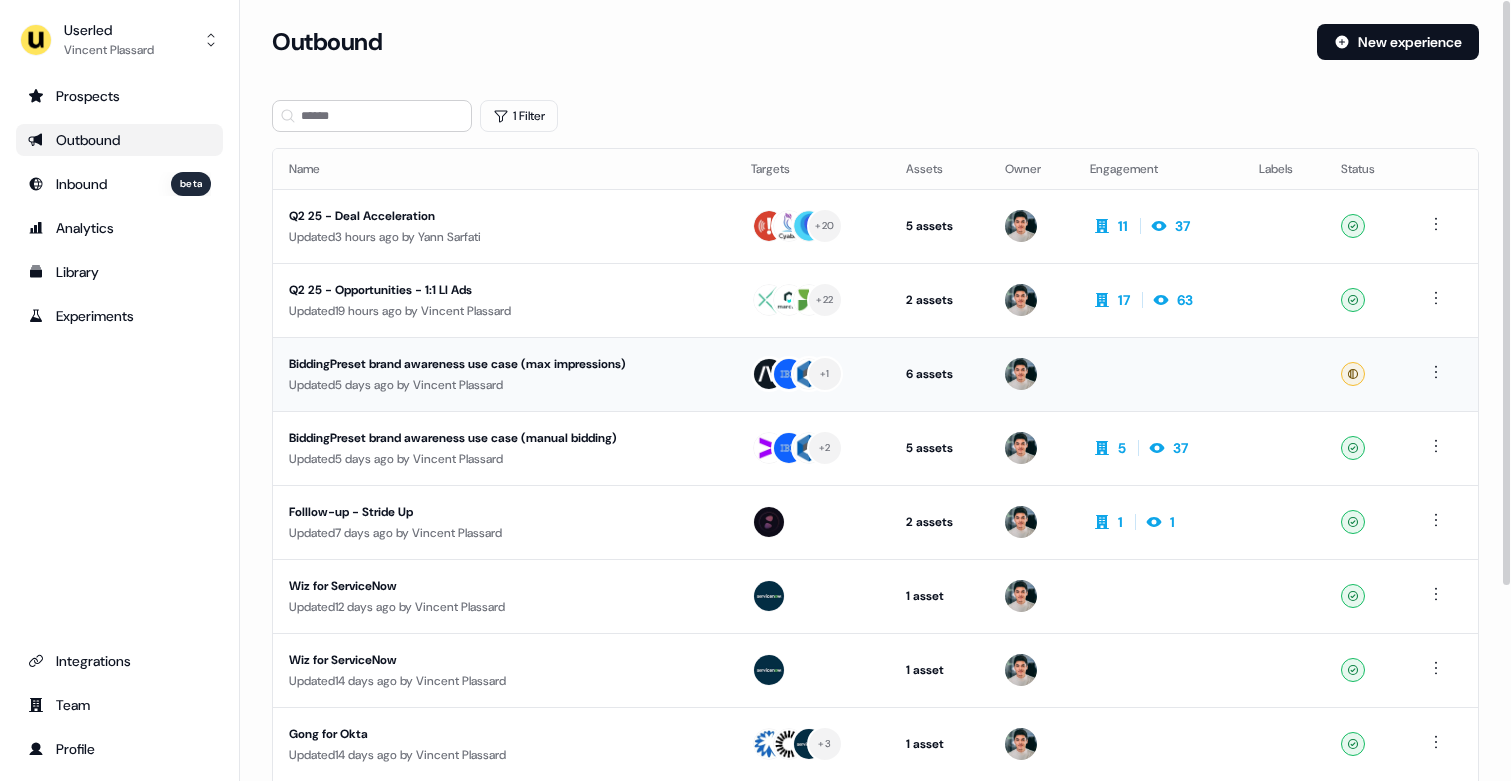 click on "BiddingPreset brand awareness use case (max impressions)" at bounding box center [478, 364] 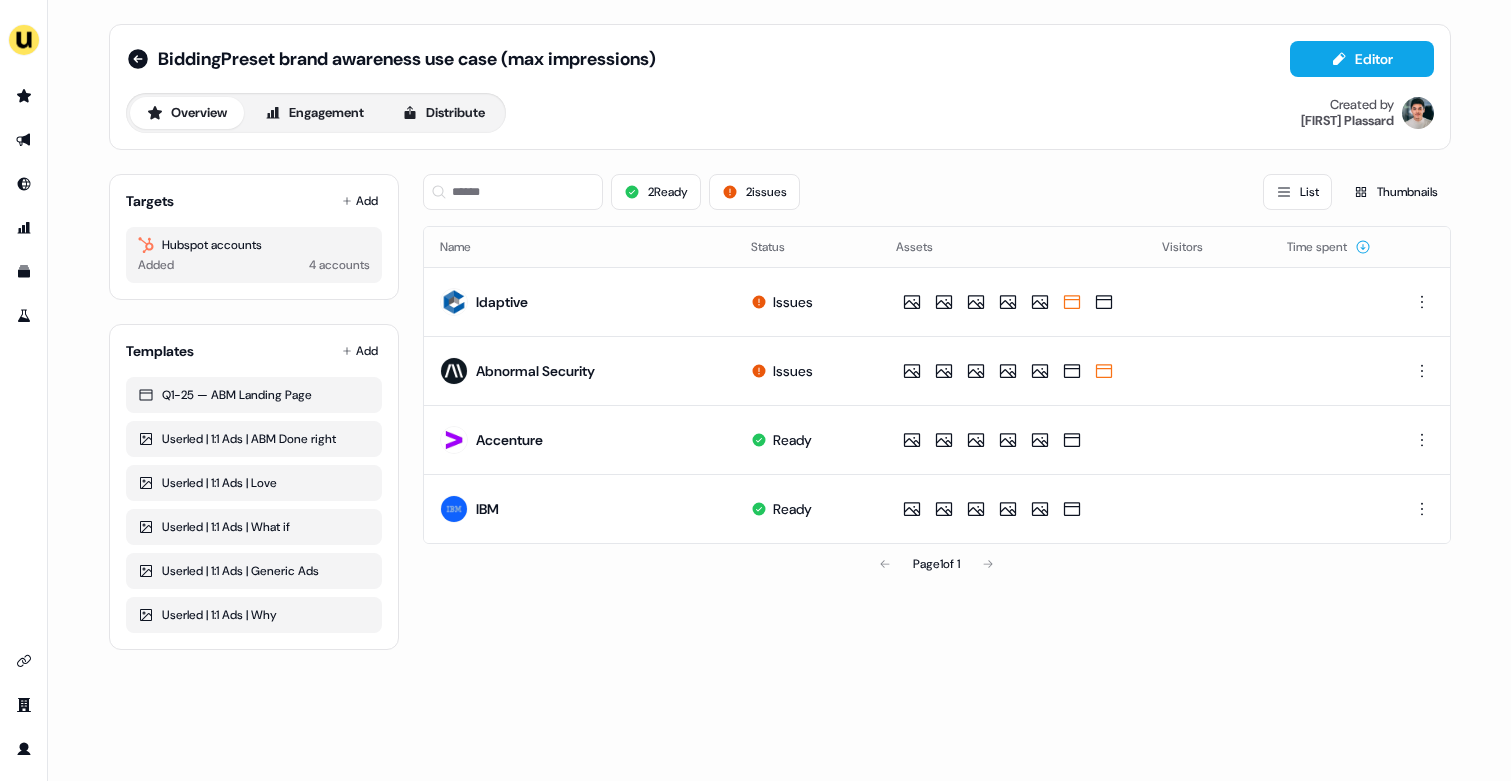 scroll, scrollTop: 0, scrollLeft: 0, axis: both 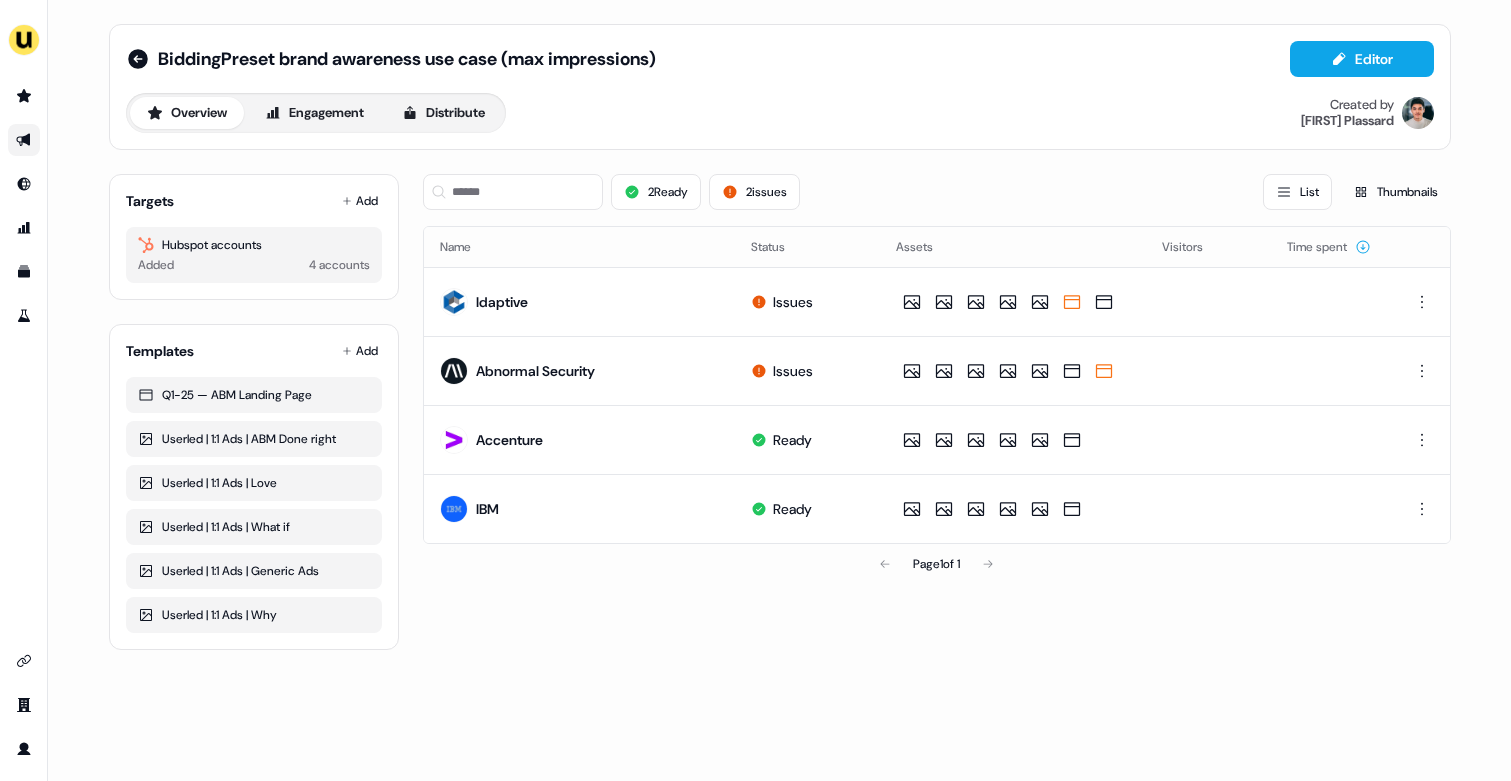 click 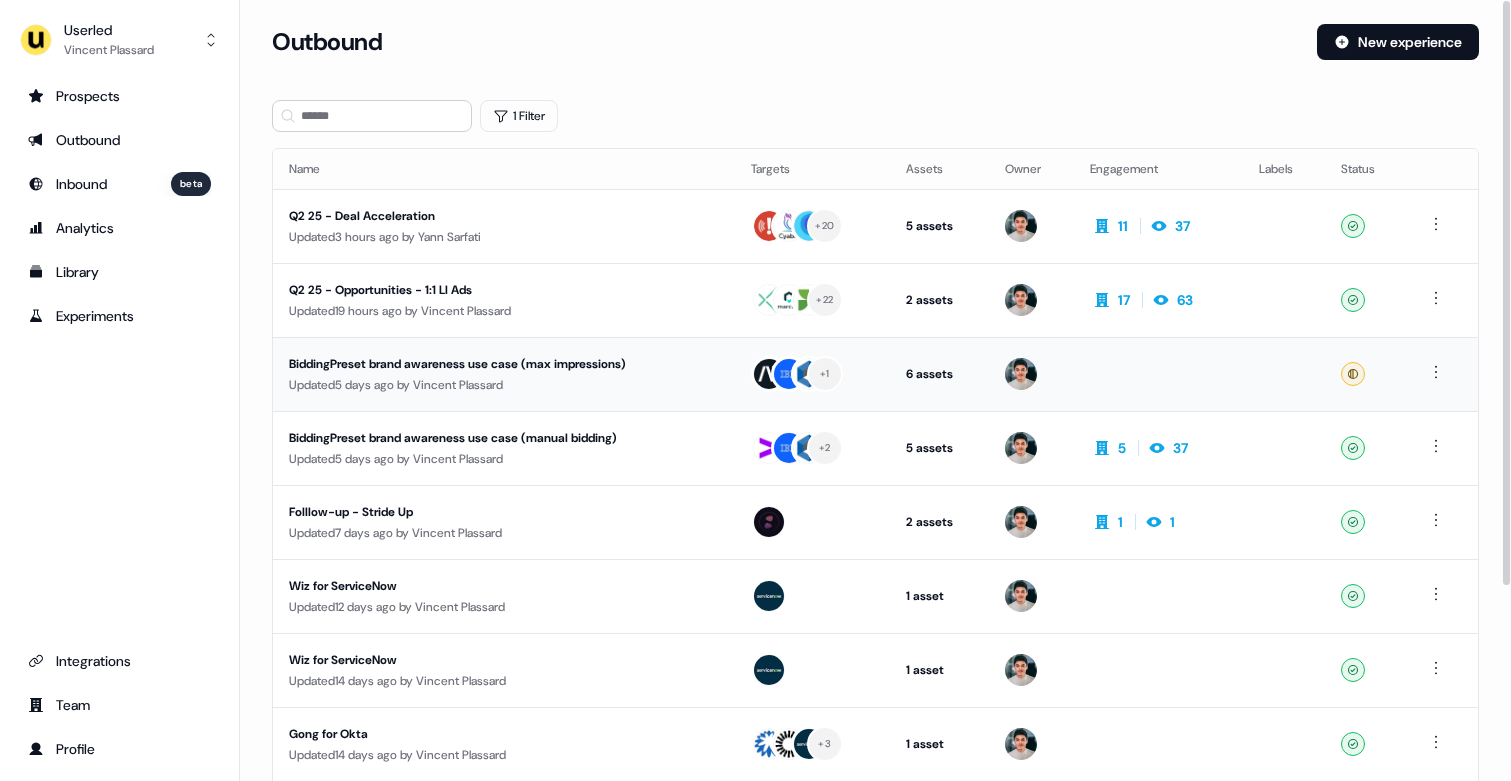 click on "BiddingPreset brand awareness use case (max impressions)" at bounding box center (478, 364) 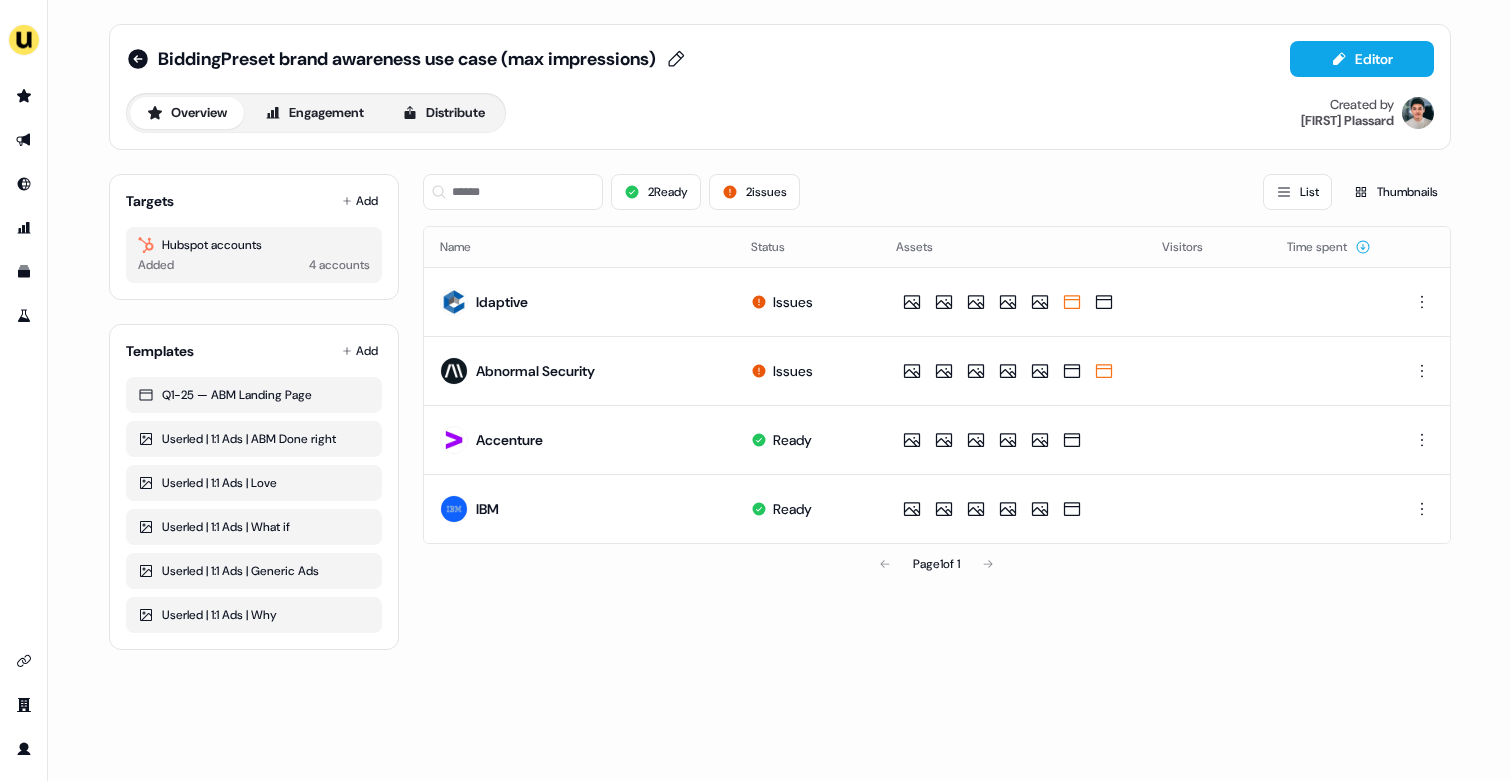 click on "BiddingPreset brand awareness use case (max impressions)" at bounding box center (407, 59) 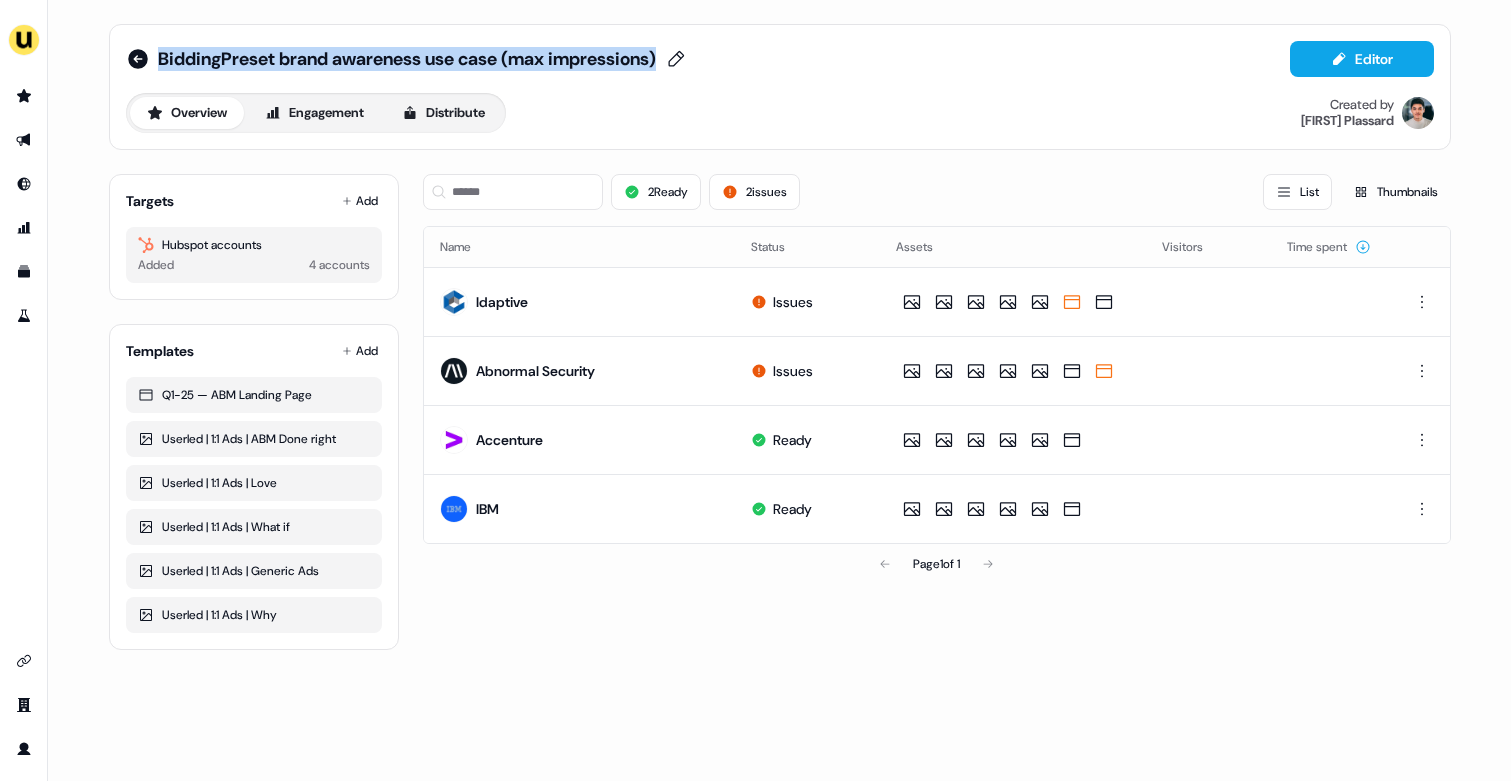 click on "BiddingPreset brand awareness use case (max impressions)" at bounding box center [407, 59] 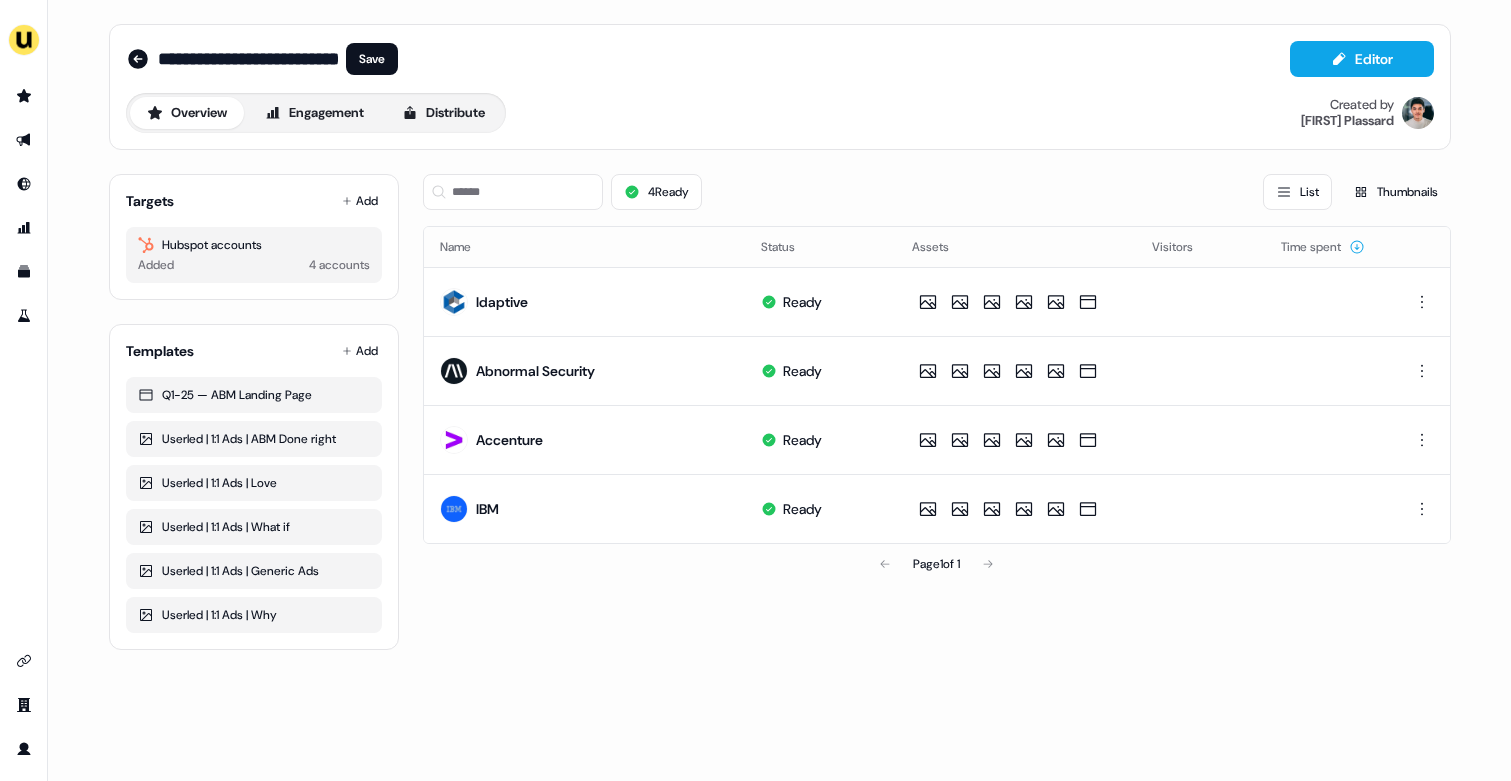 scroll, scrollTop: 0, scrollLeft: 311, axis: horizontal 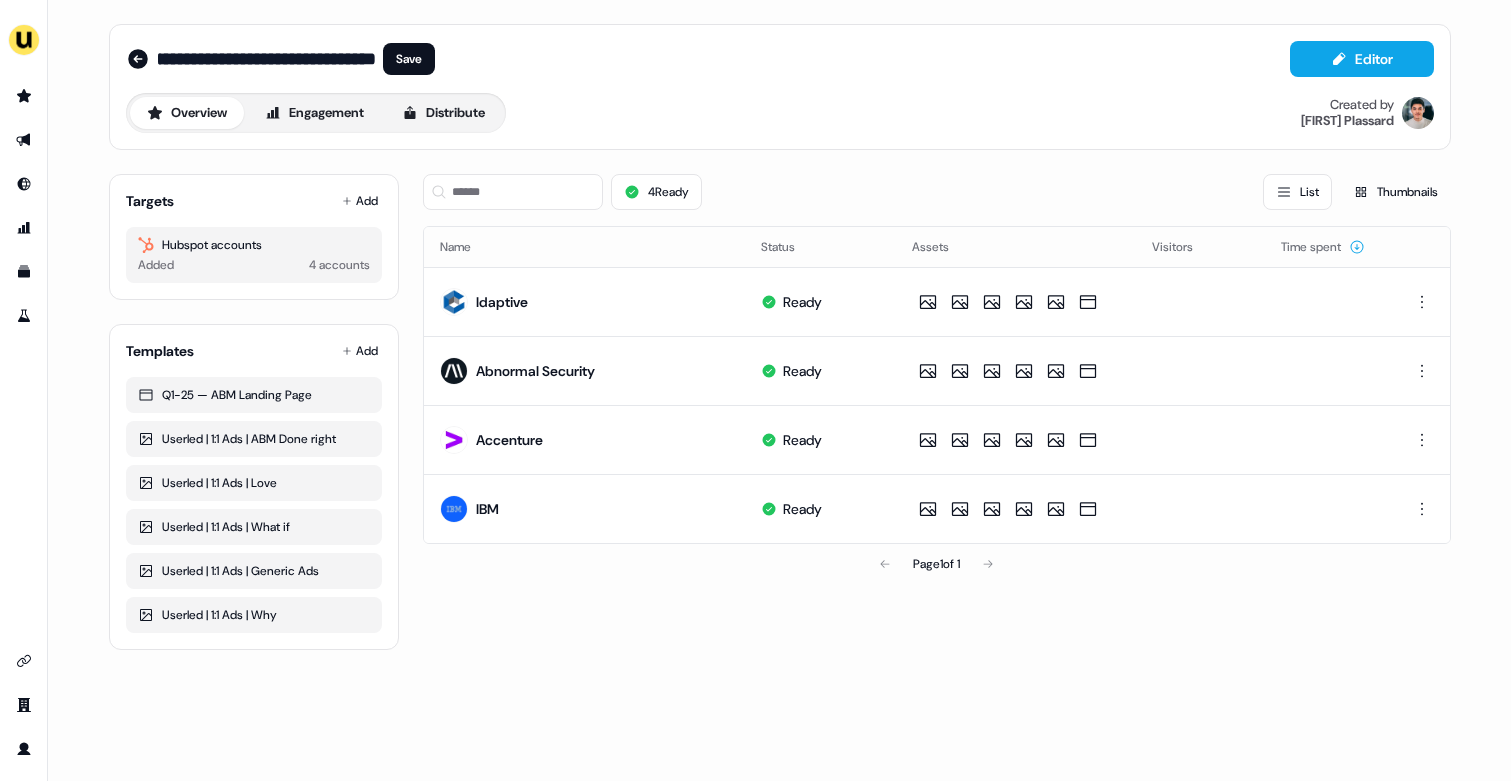 click on "**********" at bounding box center [267, 59] 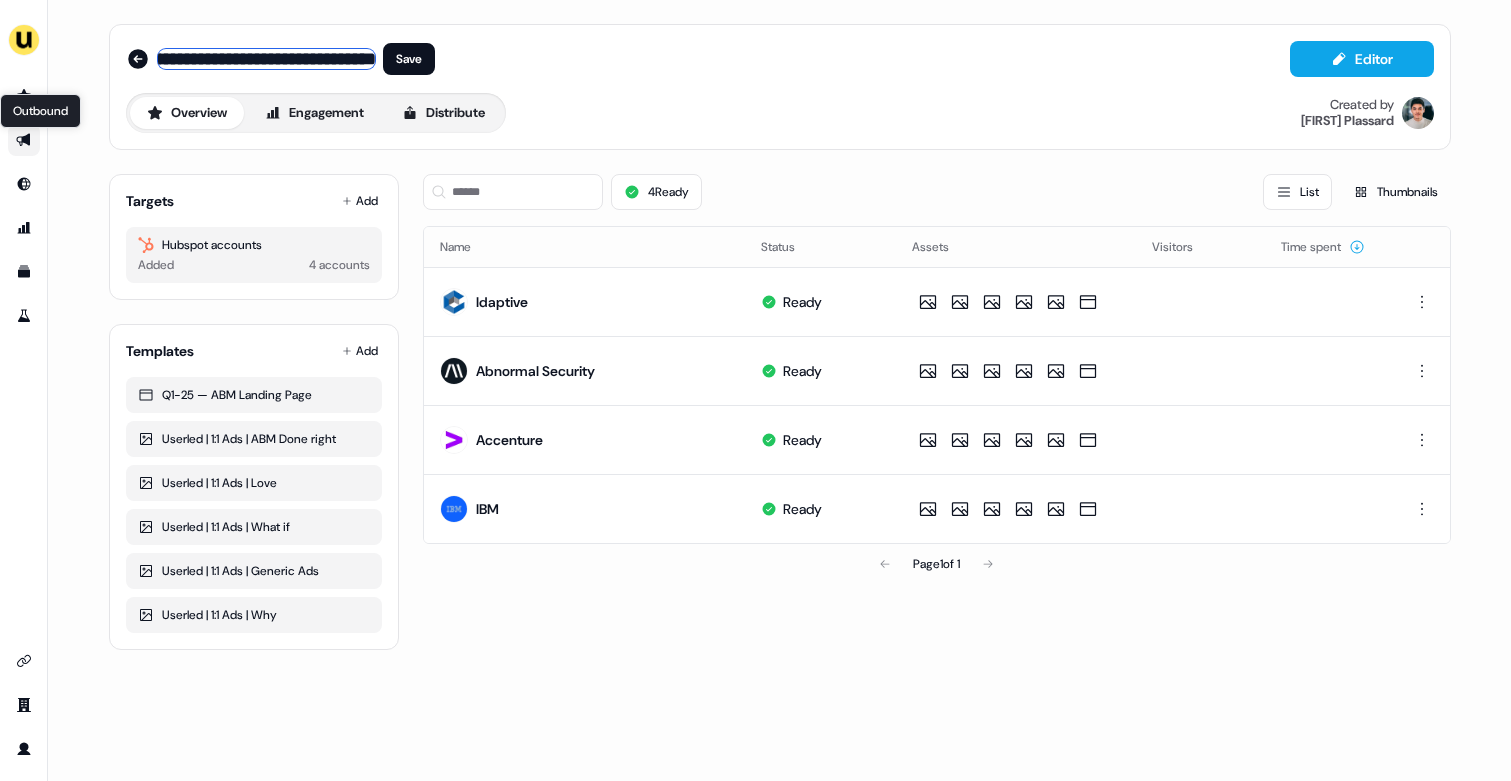 scroll, scrollTop: 0, scrollLeft: 0, axis: both 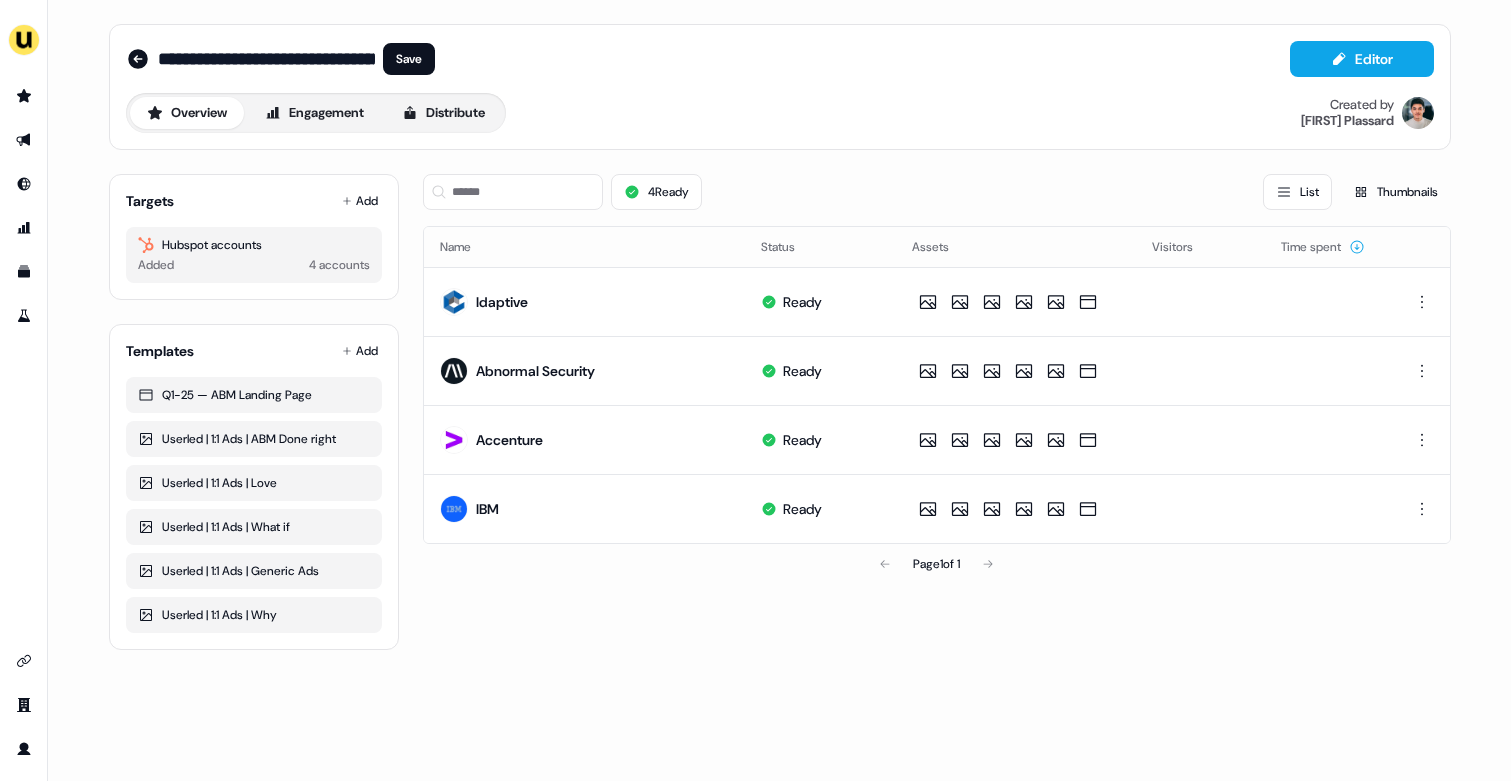 click on "**********" at bounding box center (780, 59) 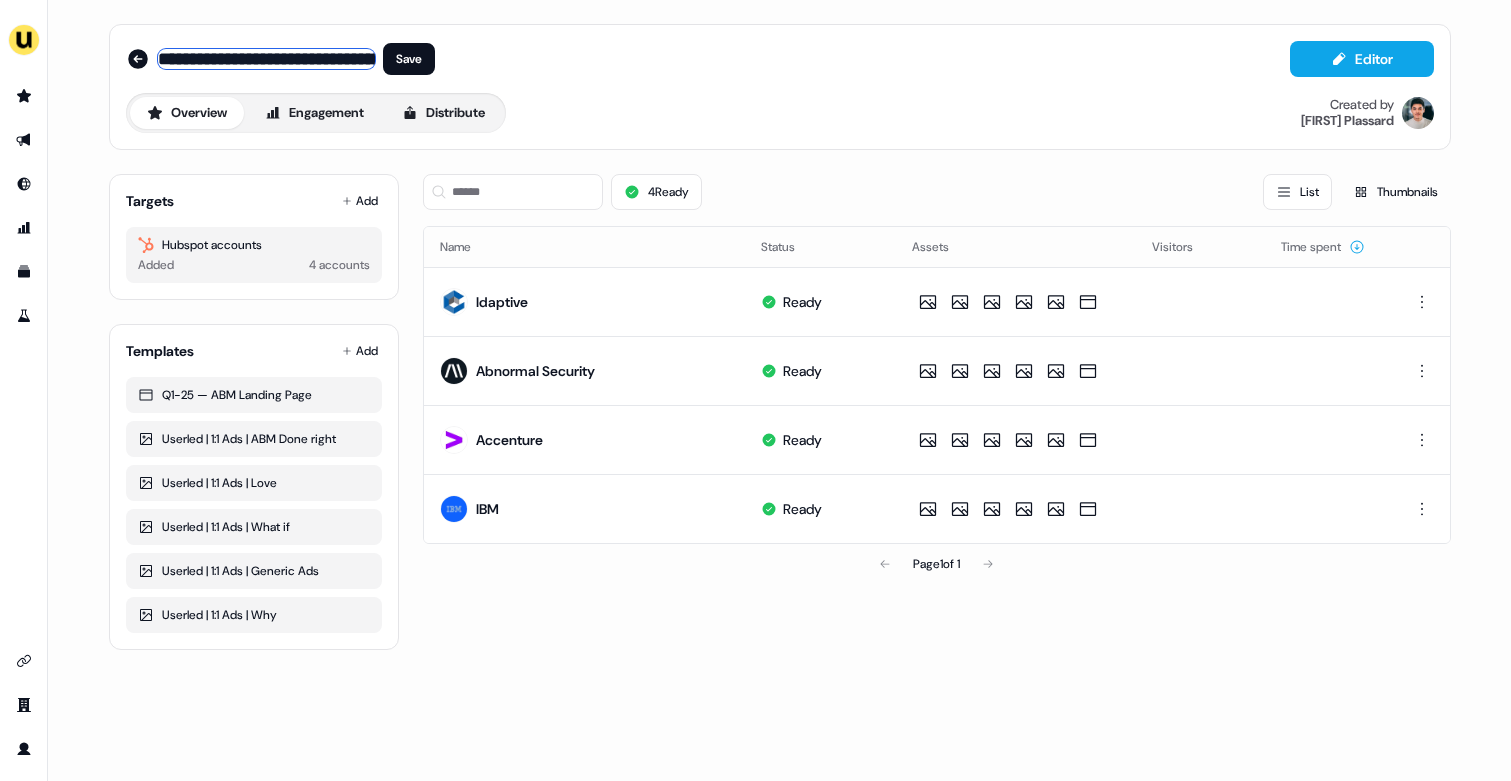 click on "**********" at bounding box center (267, 59) 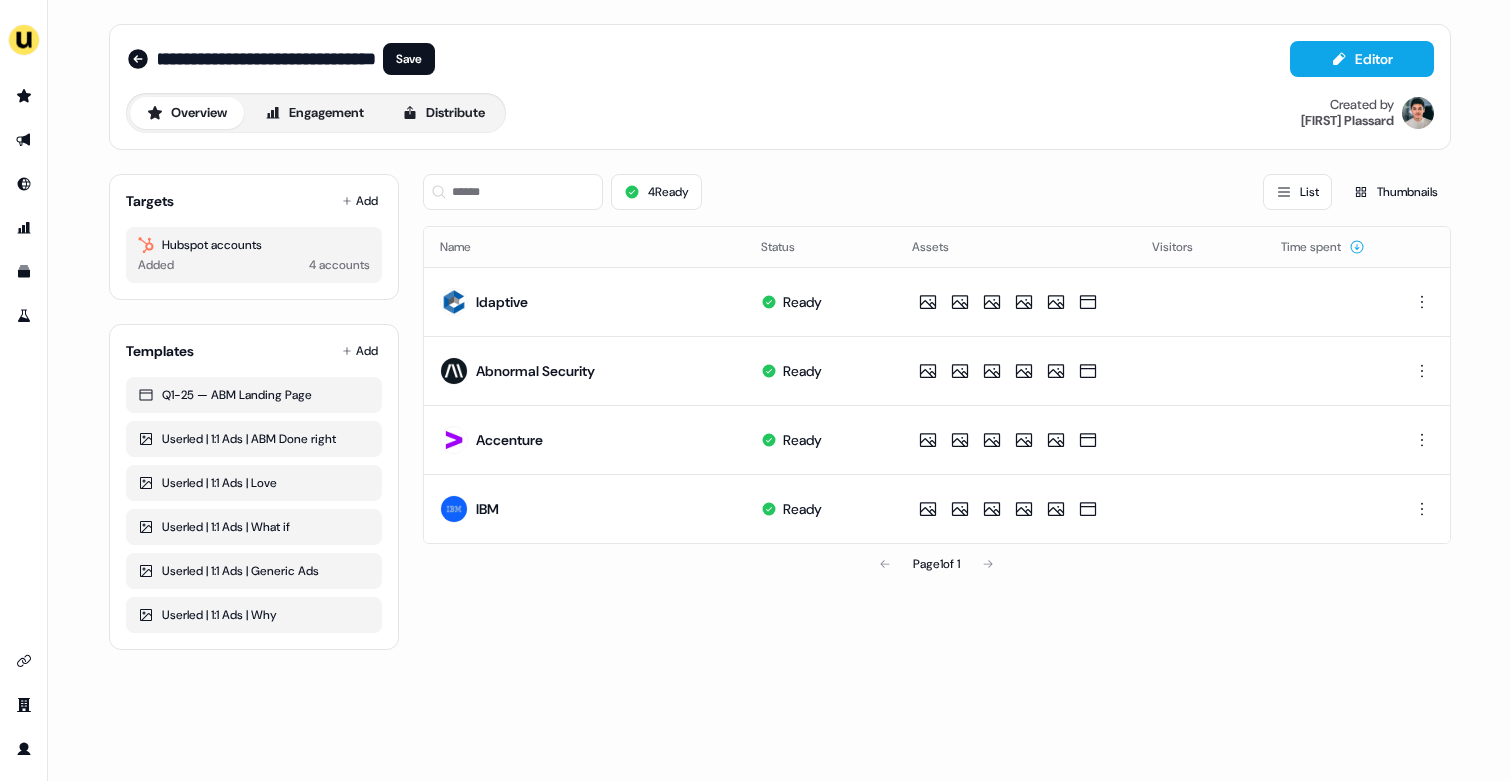 click on "Overview Engagement Distribute Created by Vincent   Plassard" at bounding box center [780, 113] 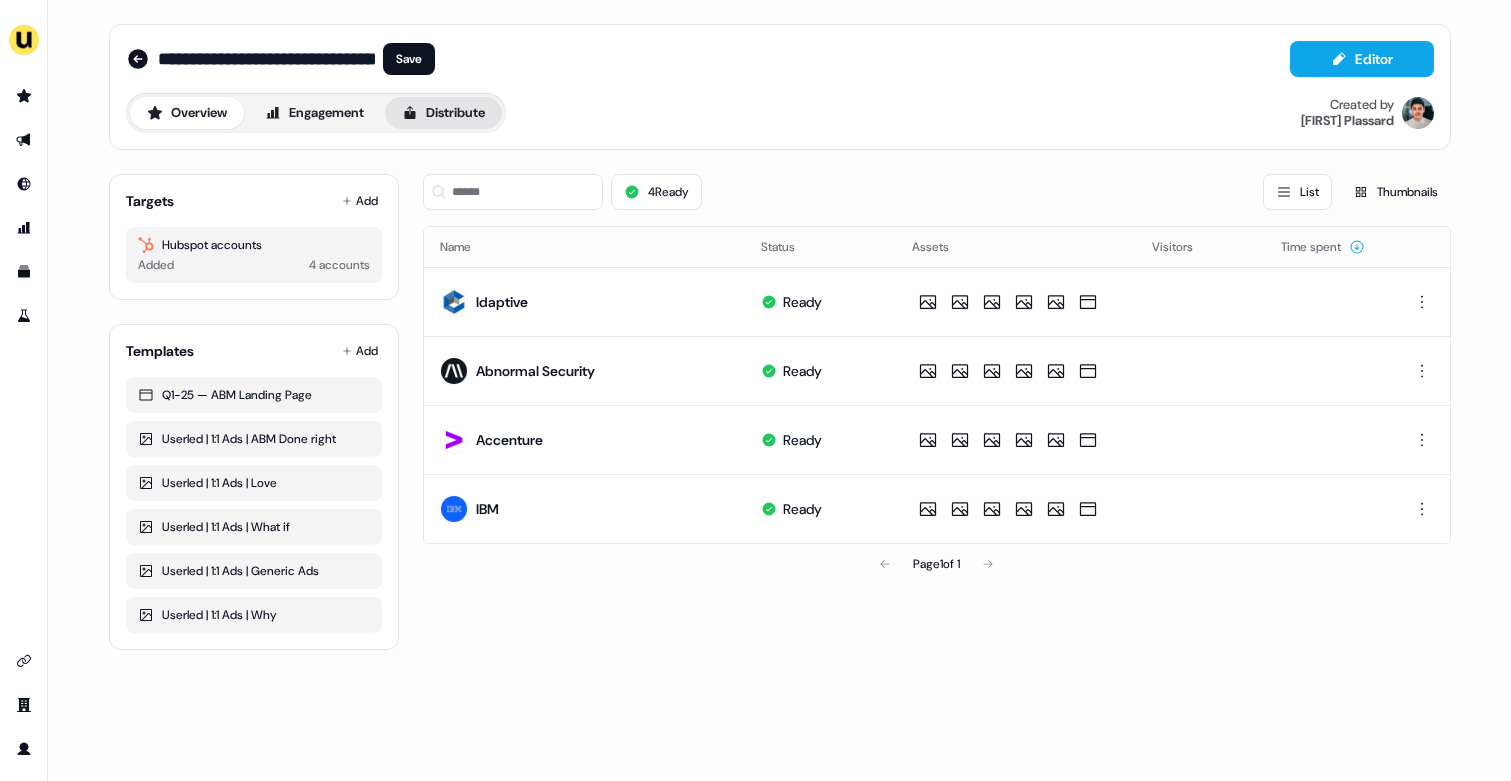 click on "Distribute" at bounding box center (443, 113) 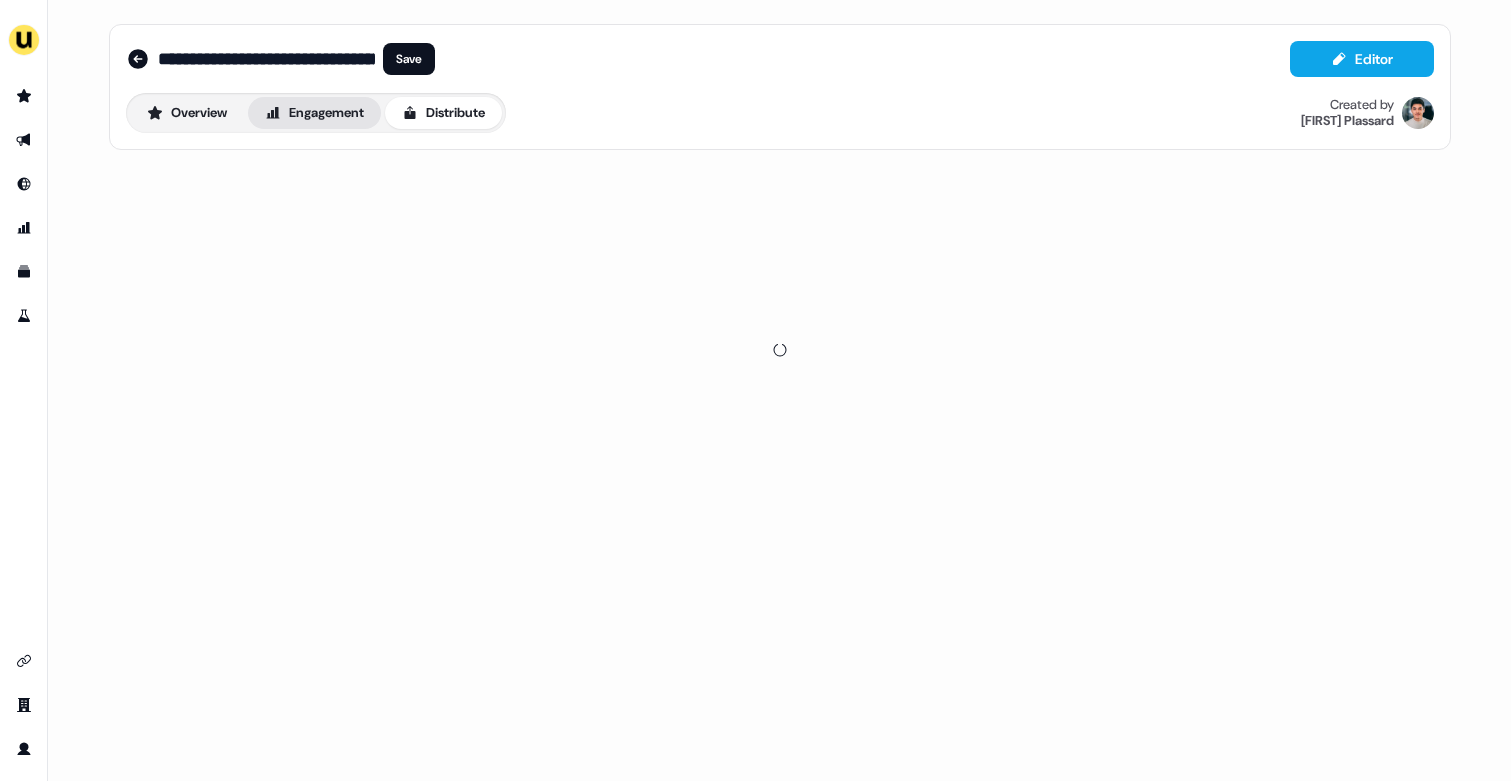 click on "Engagement" at bounding box center (314, 113) 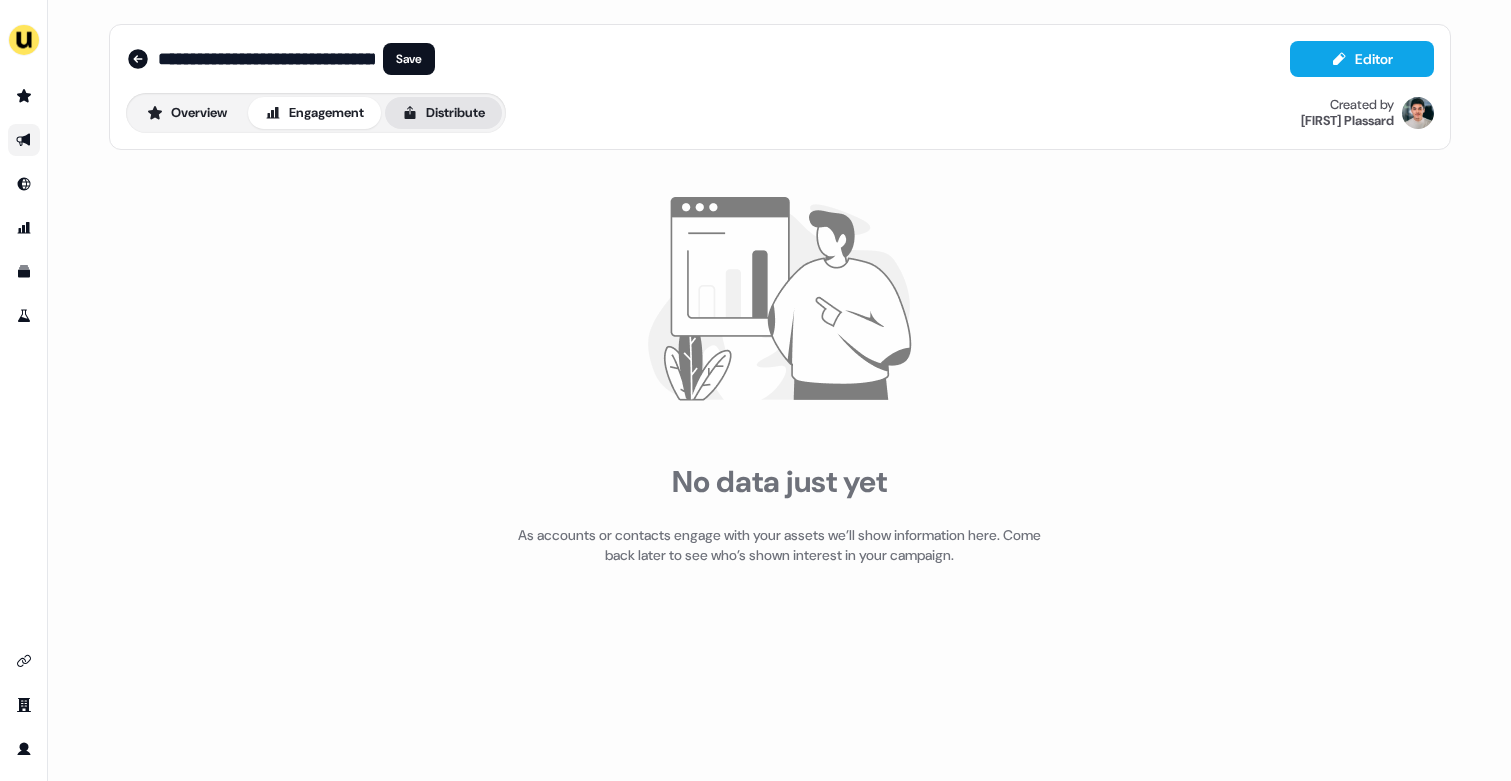 click on "Distribute" at bounding box center (443, 113) 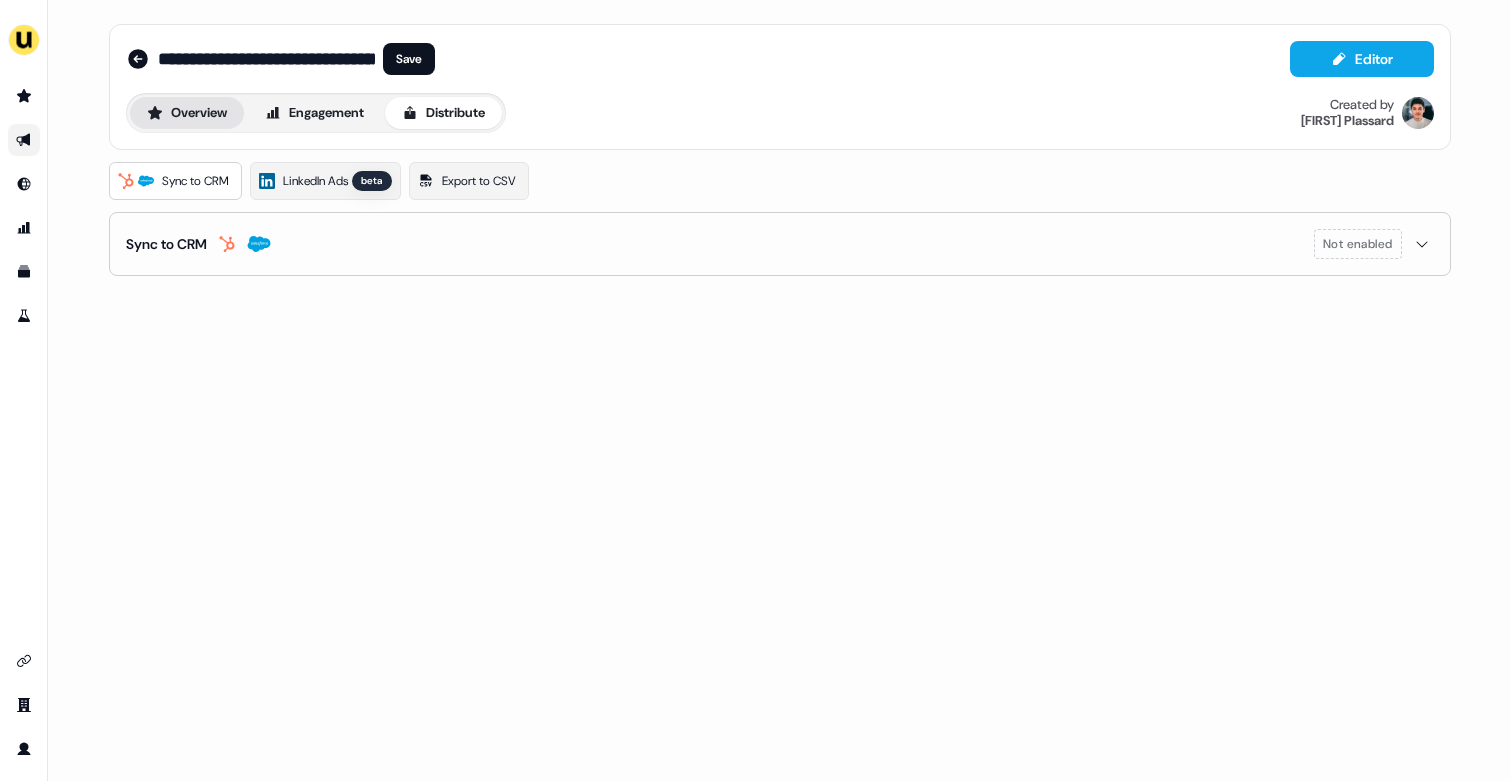 click on "Overview" at bounding box center [187, 113] 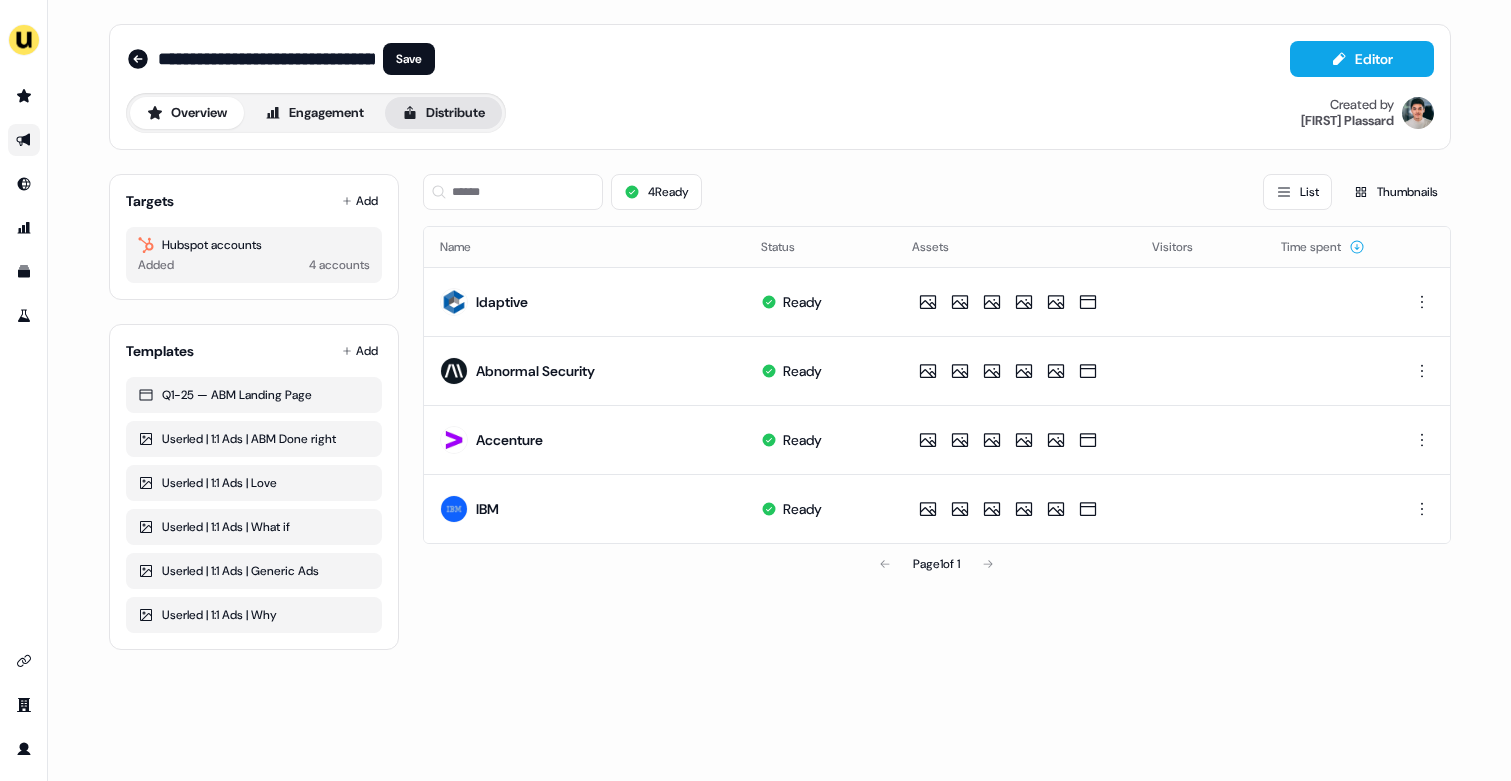 click on "Distribute" at bounding box center [443, 113] 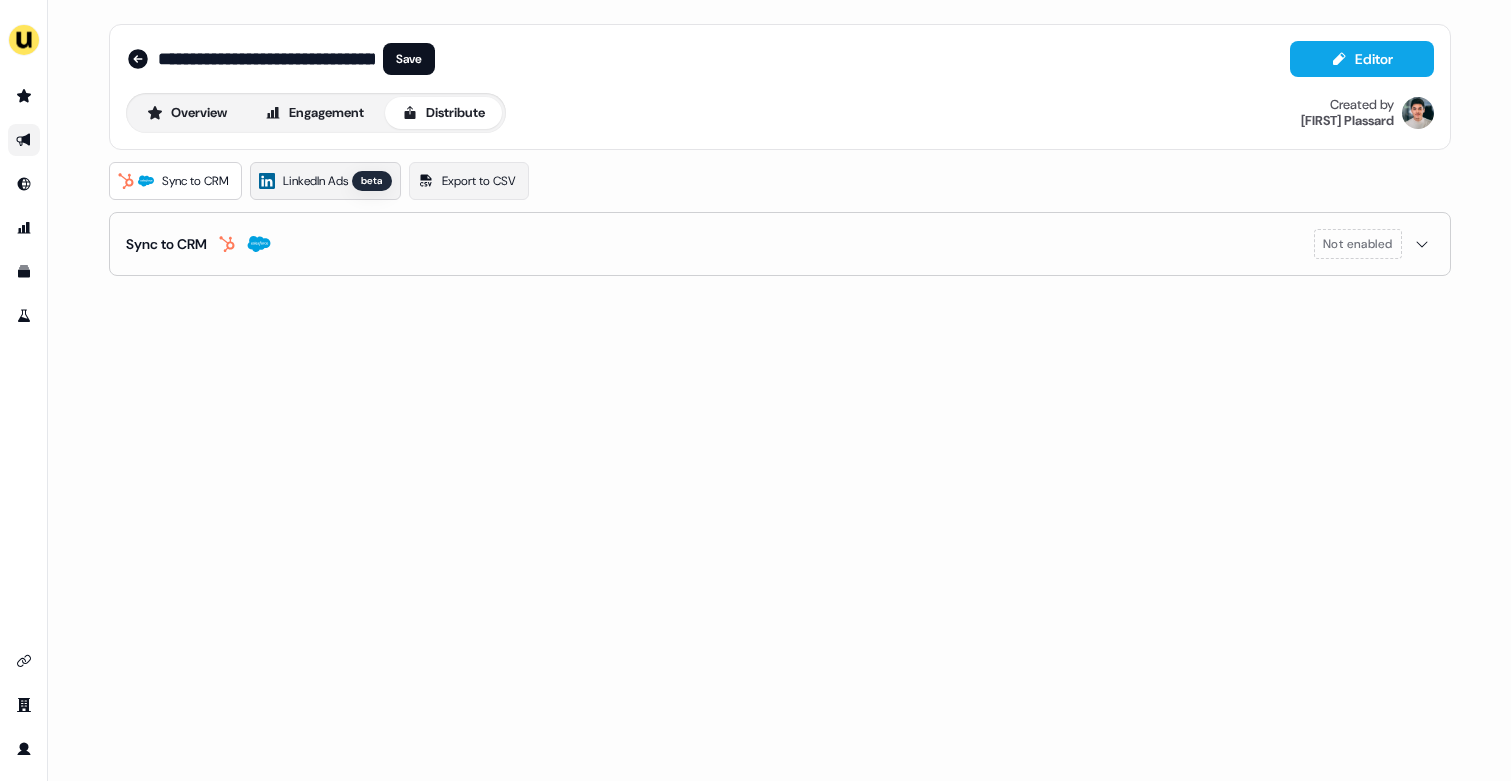 click on "LinkedIn Ads beta" at bounding box center (325, 181) 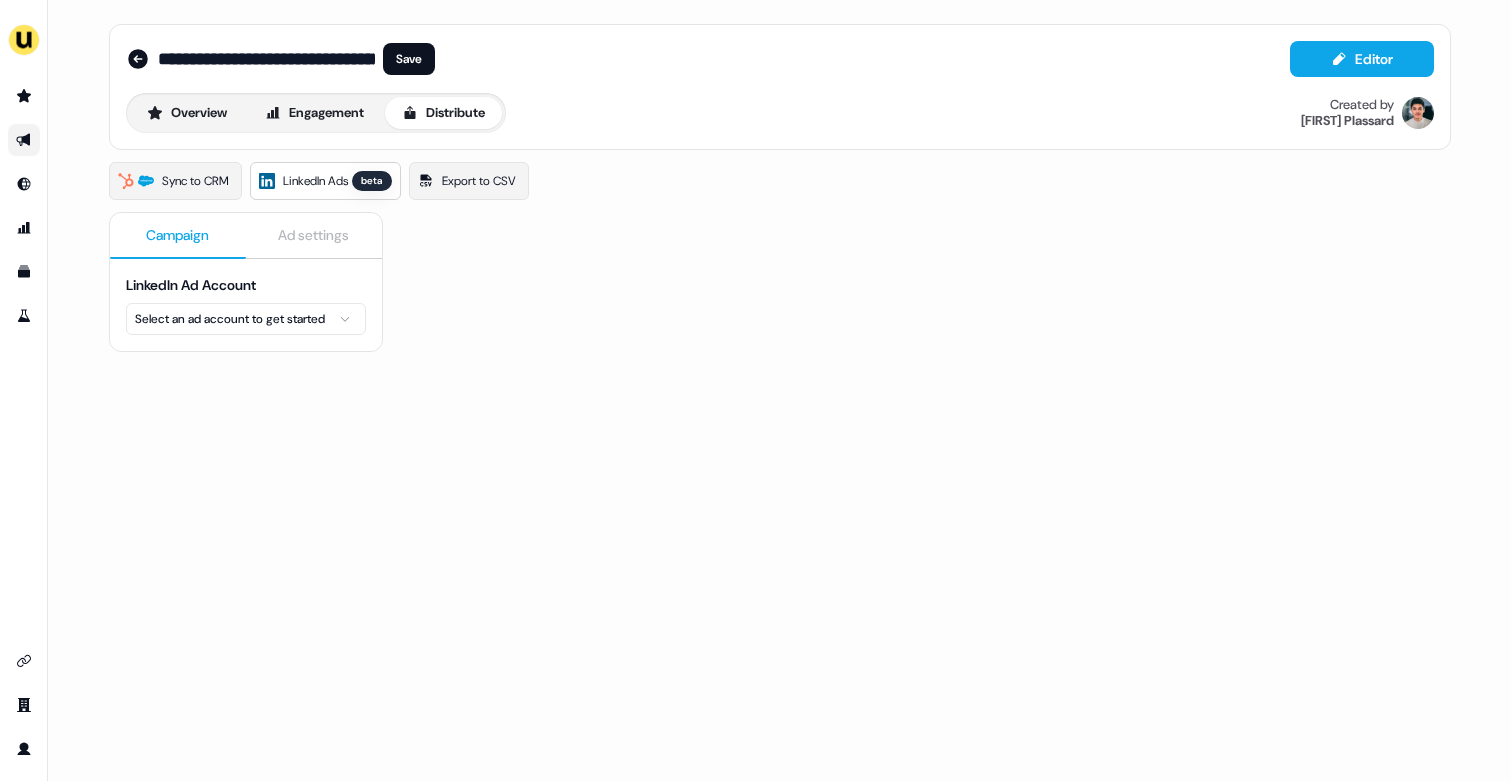 click on "**********" at bounding box center (755, 390) 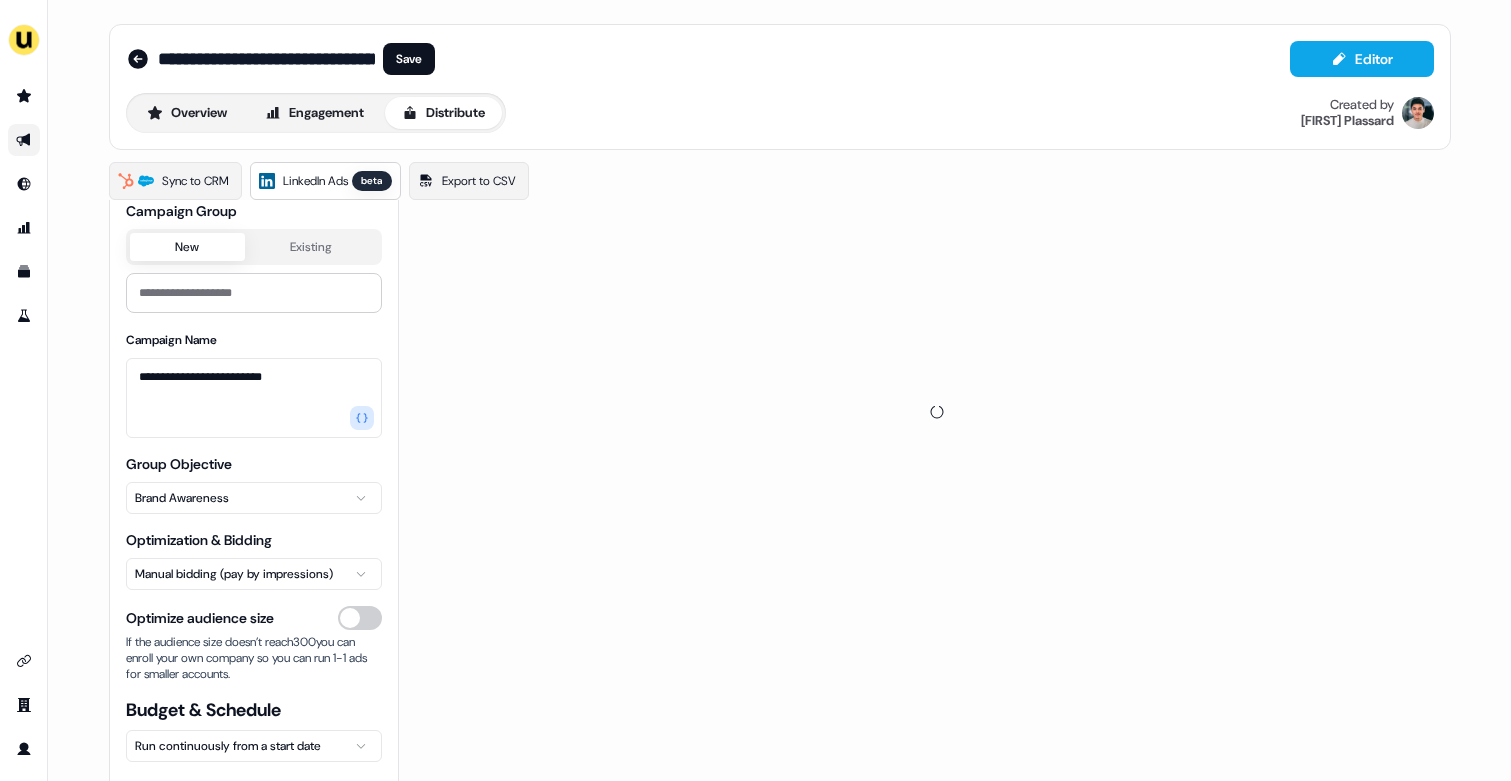 scroll, scrollTop: 152, scrollLeft: 0, axis: vertical 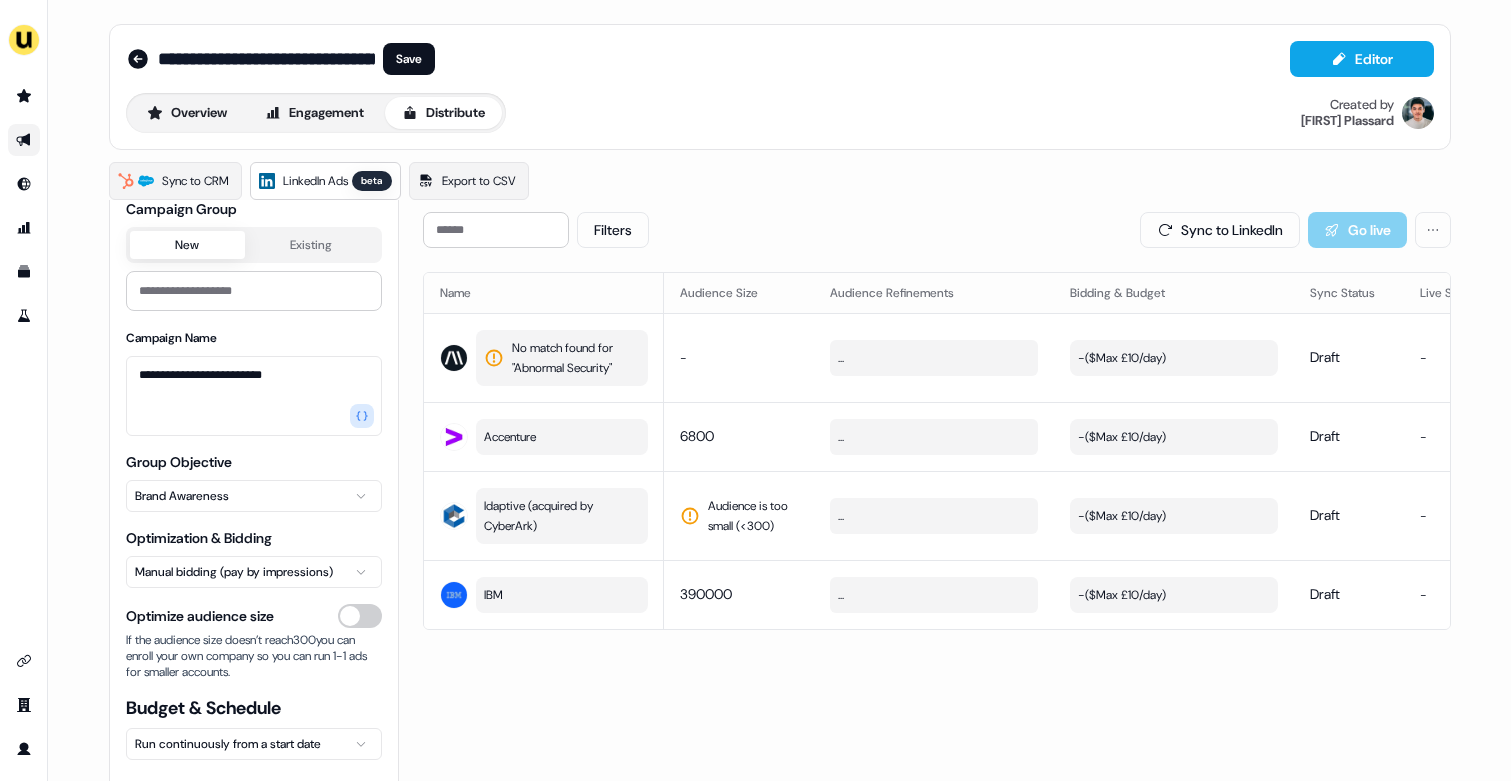 click on "New Existing" at bounding box center (254, 269) 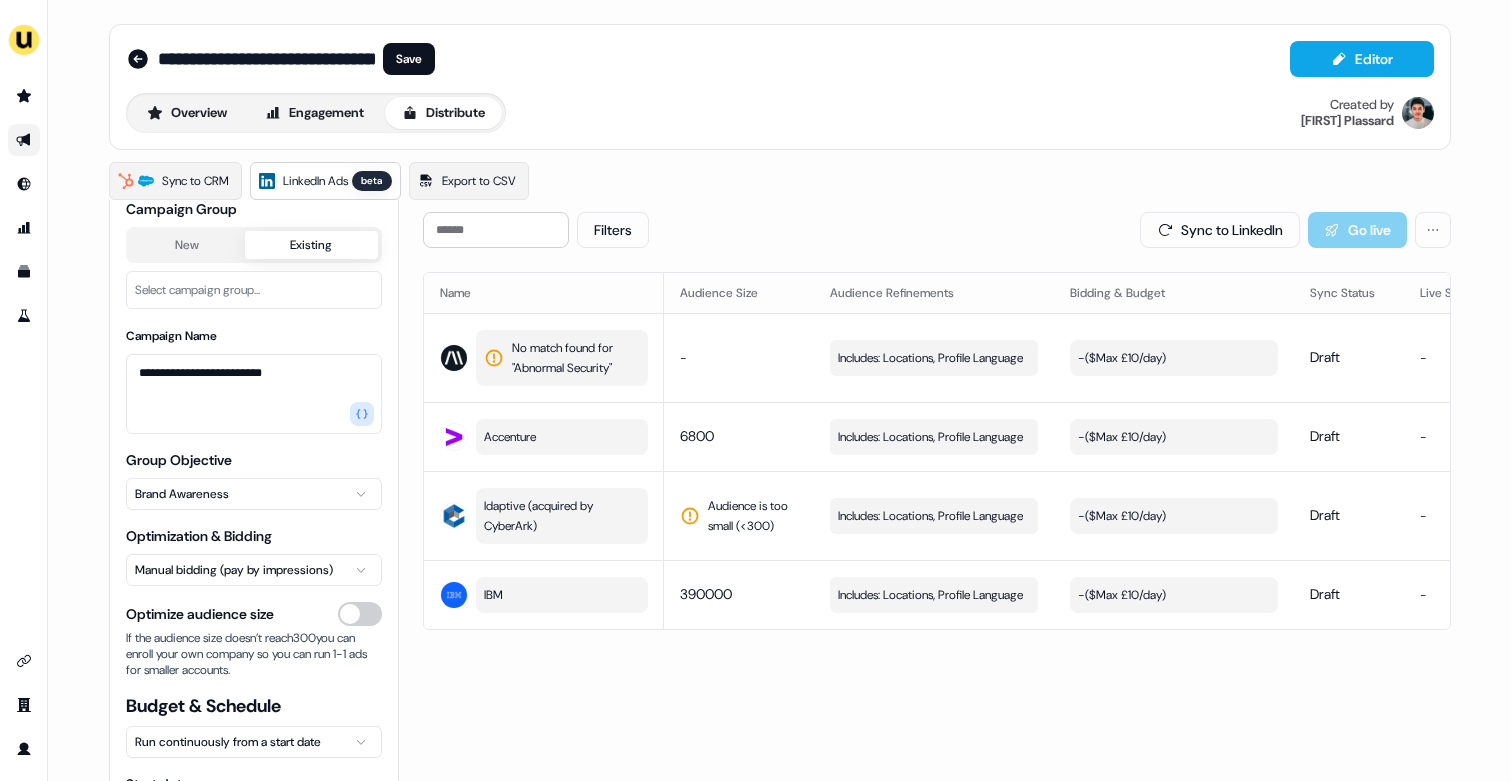 click on "Existing" at bounding box center (311, 245) 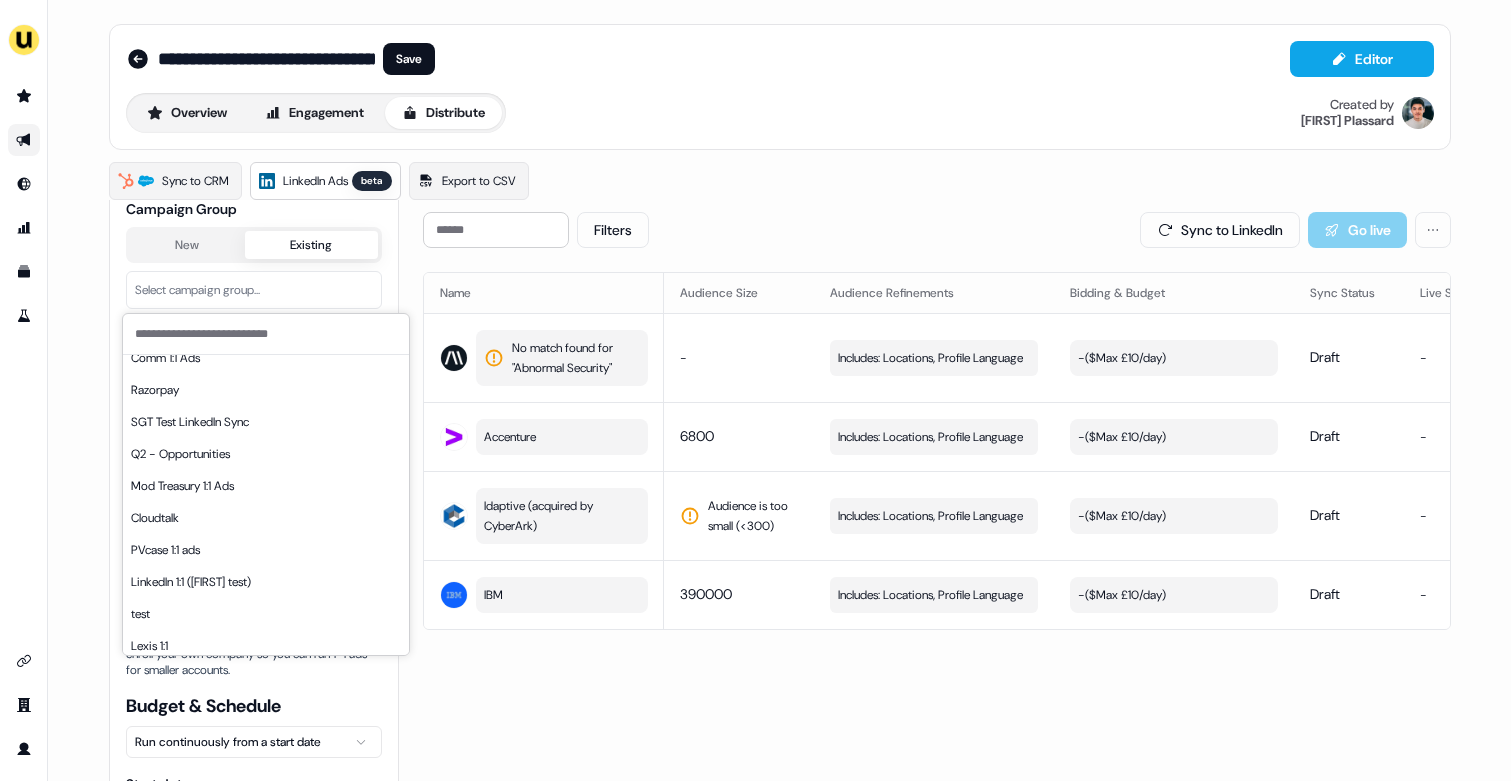 scroll, scrollTop: 0, scrollLeft: 0, axis: both 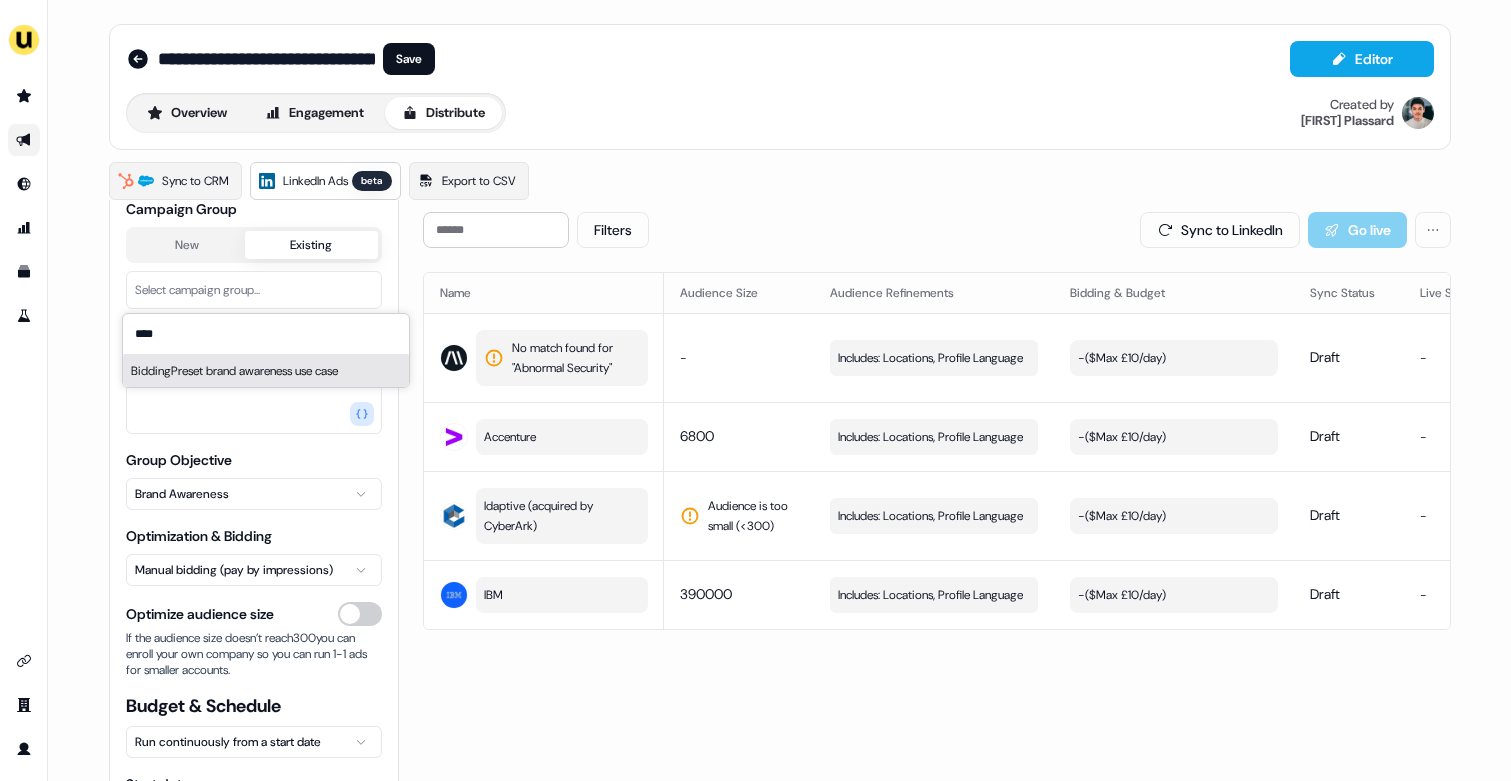 type on "****" 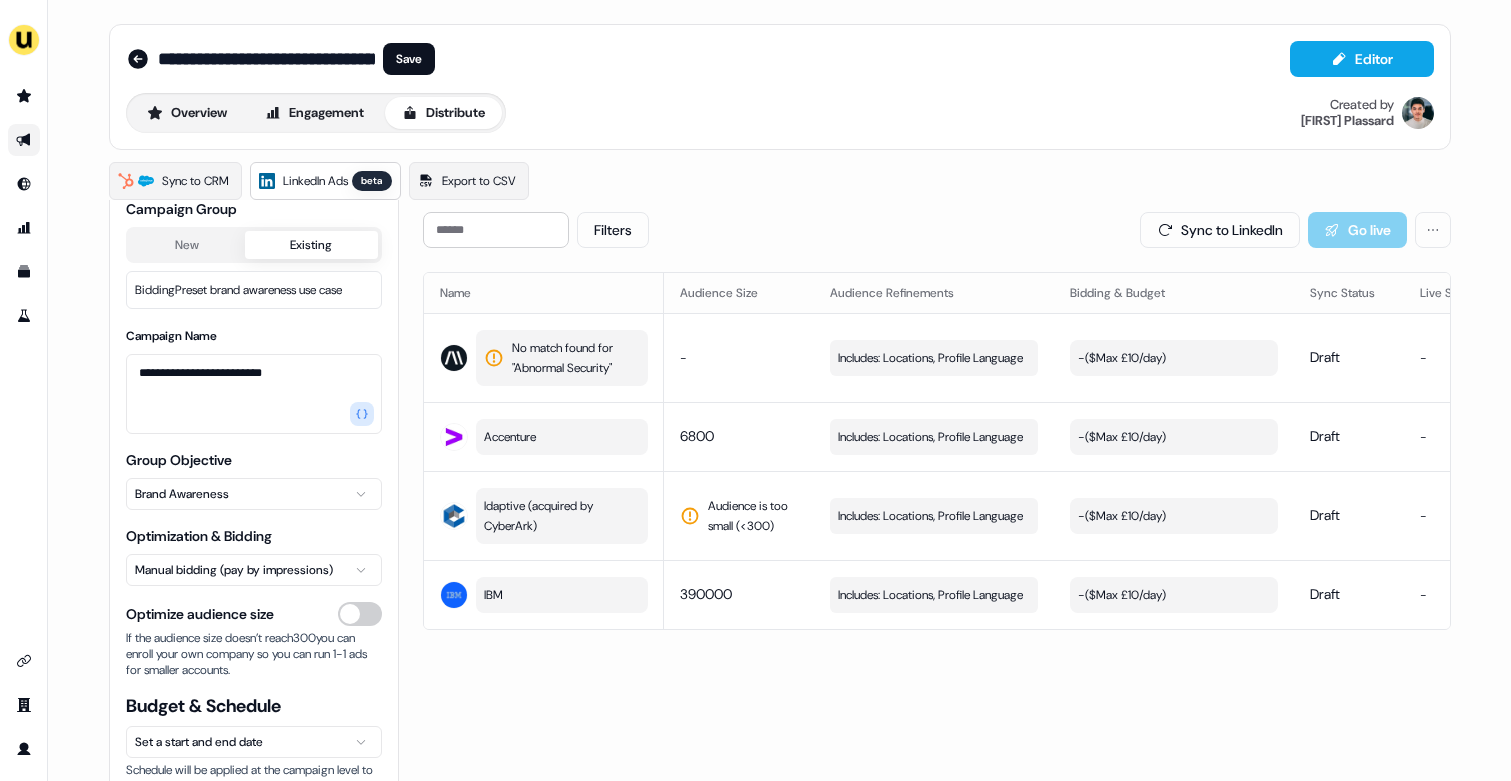 scroll, scrollTop: 215, scrollLeft: 0, axis: vertical 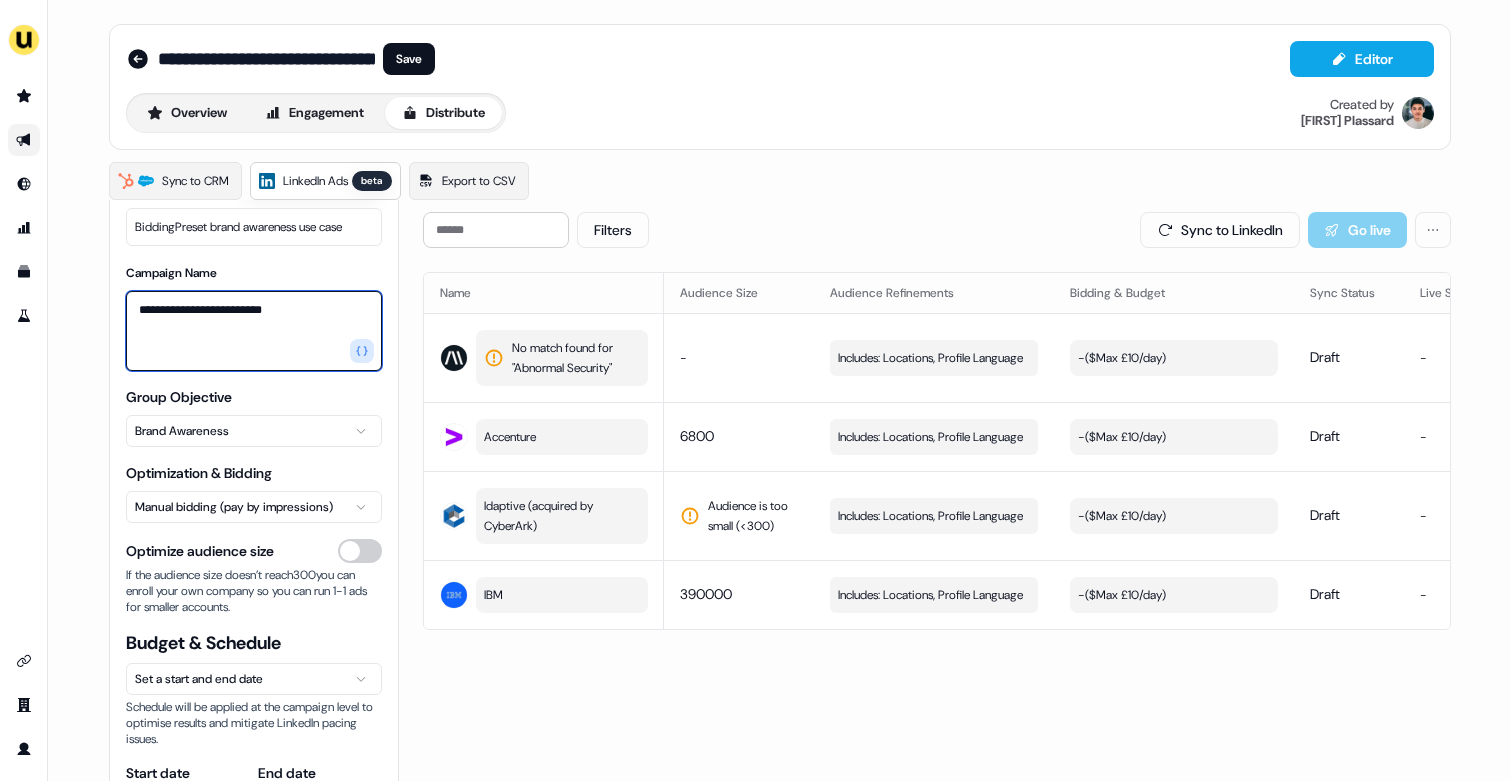 click on "**********" at bounding box center (254, 331) 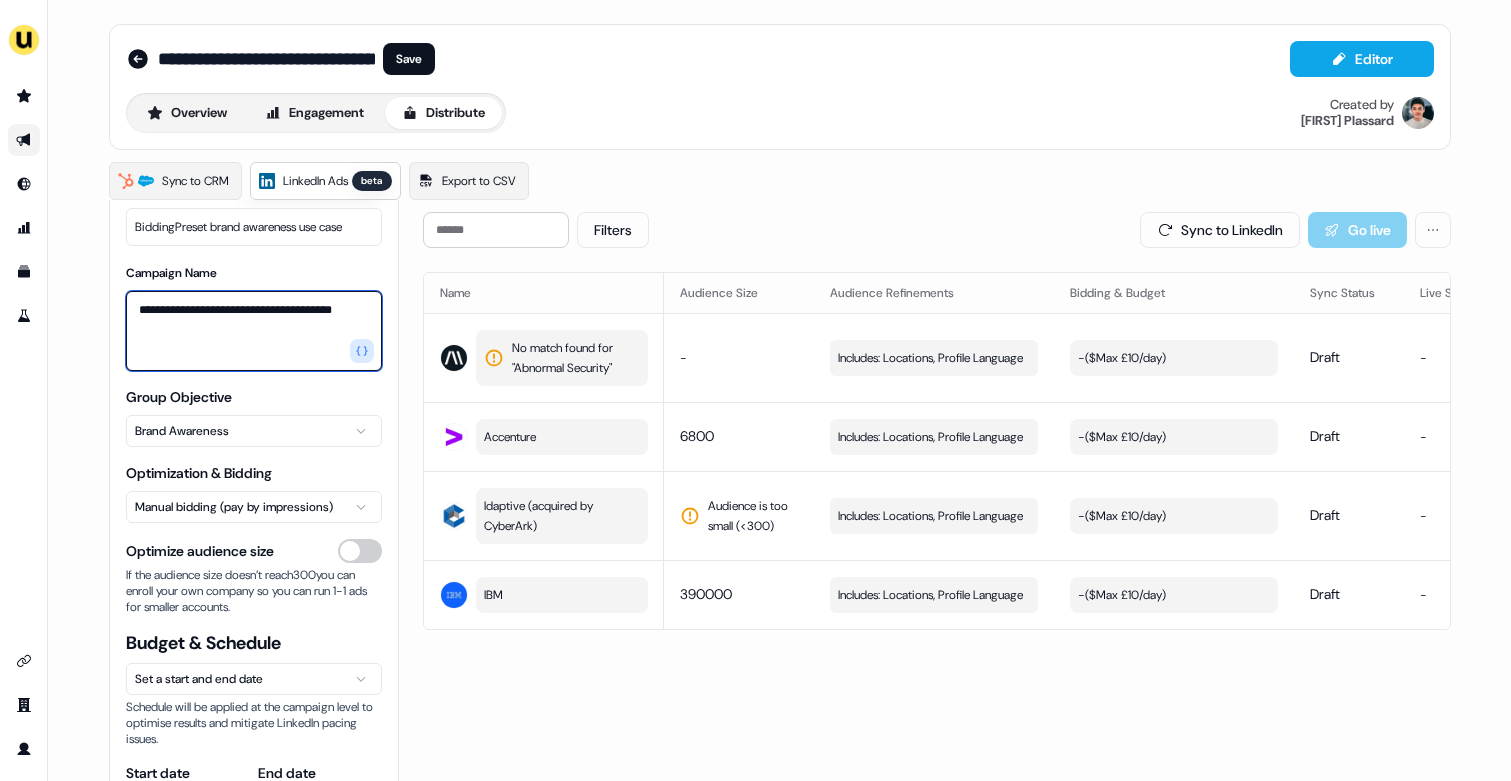 type on "**********" 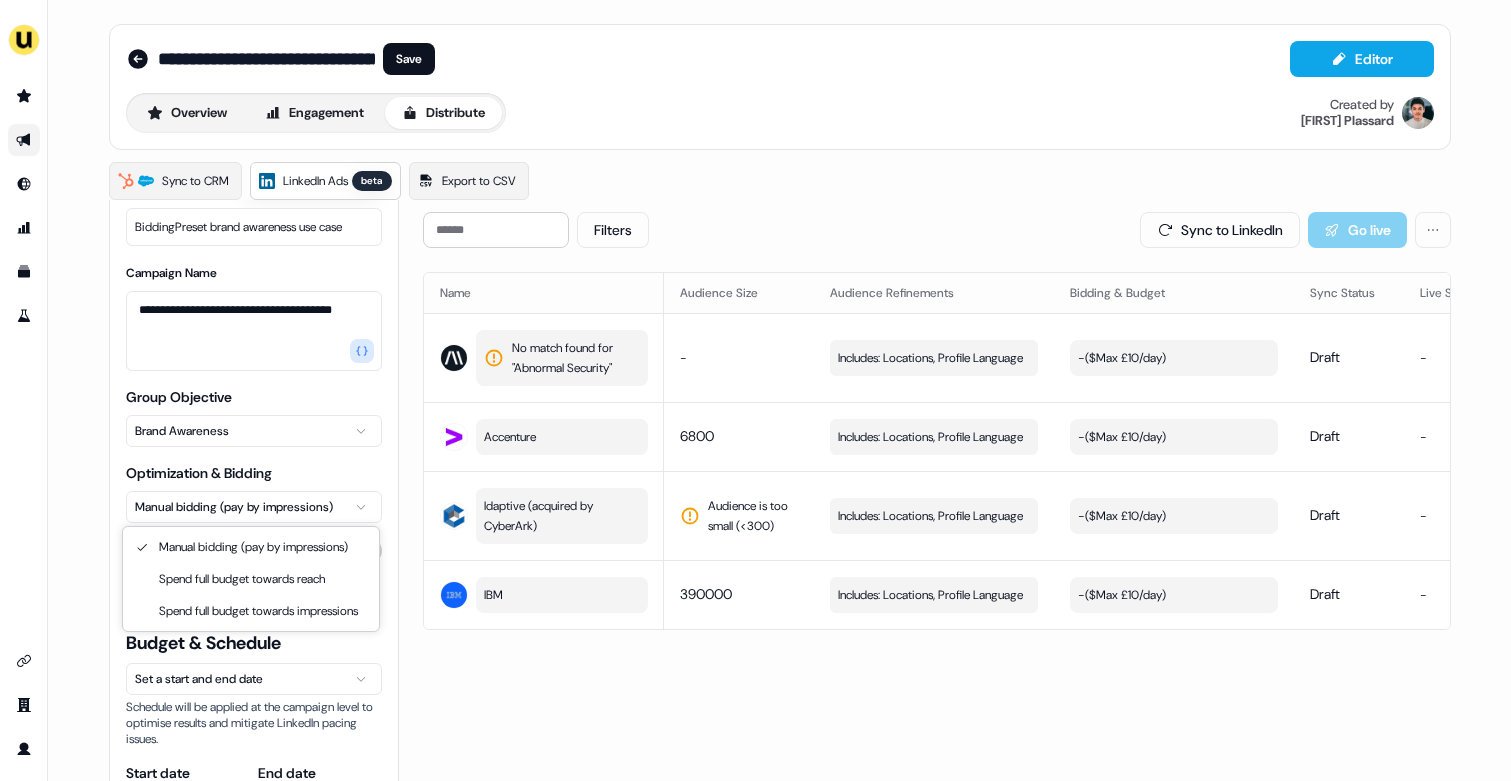 click on "**********" at bounding box center (755, 390) 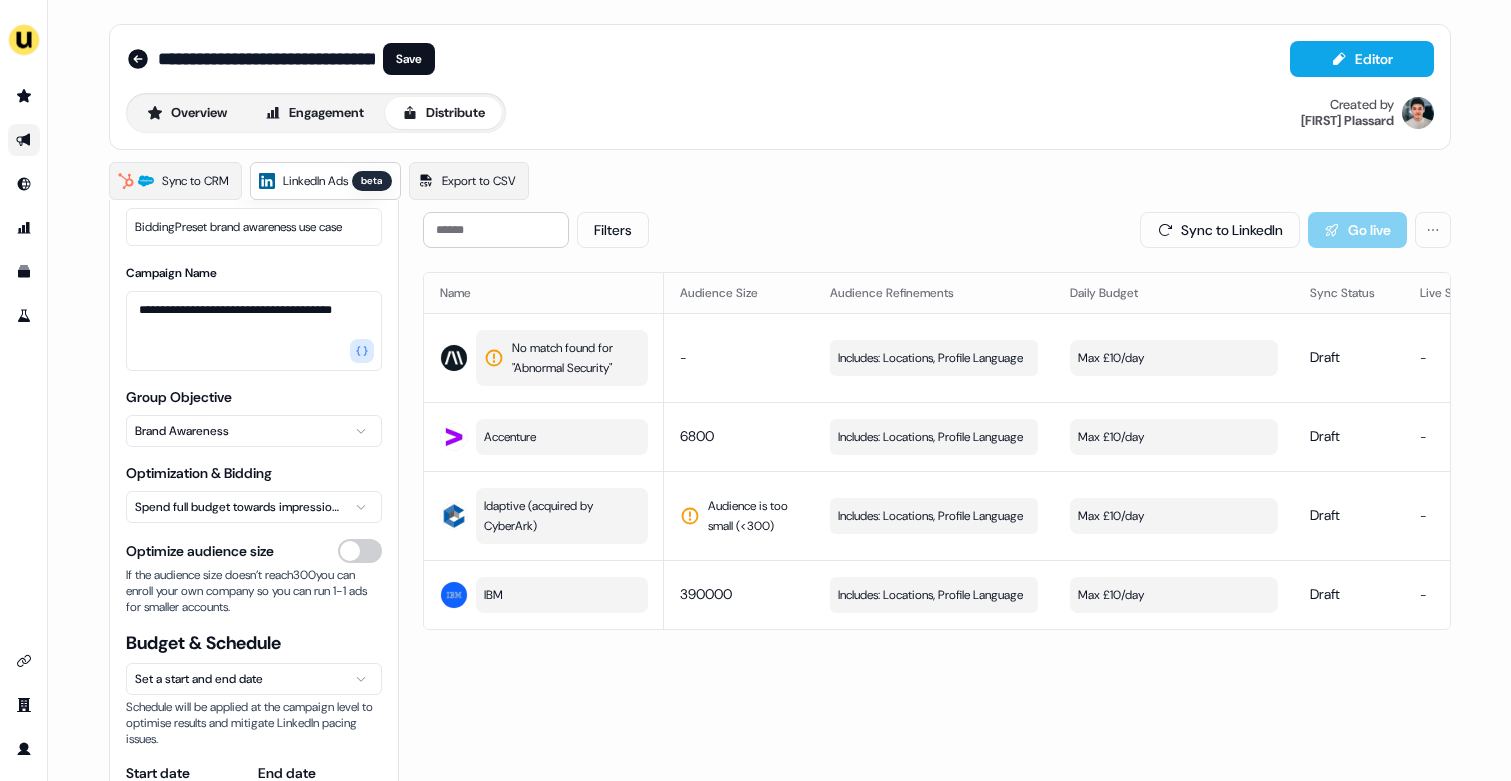 scroll, scrollTop: 127, scrollLeft: 0, axis: vertical 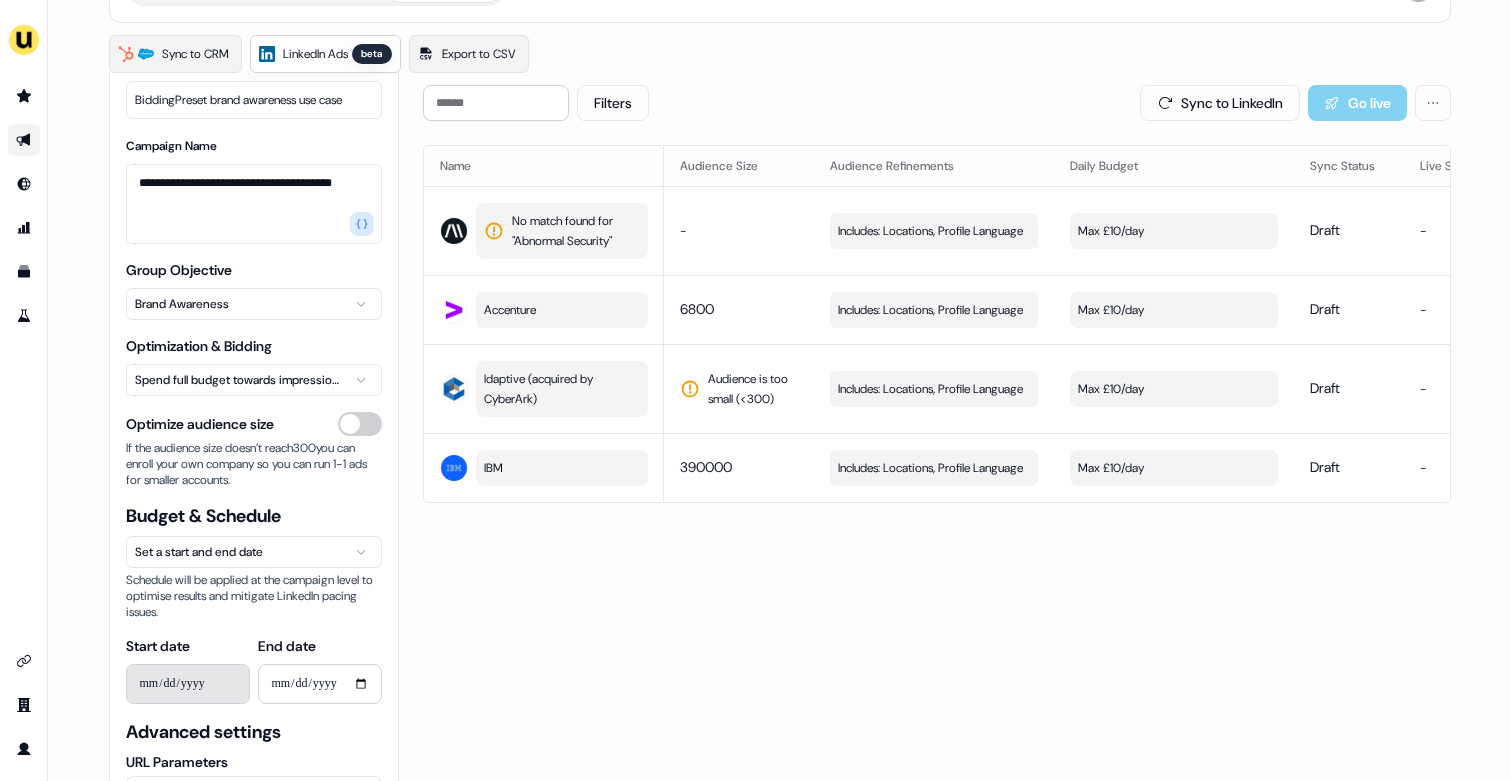 type 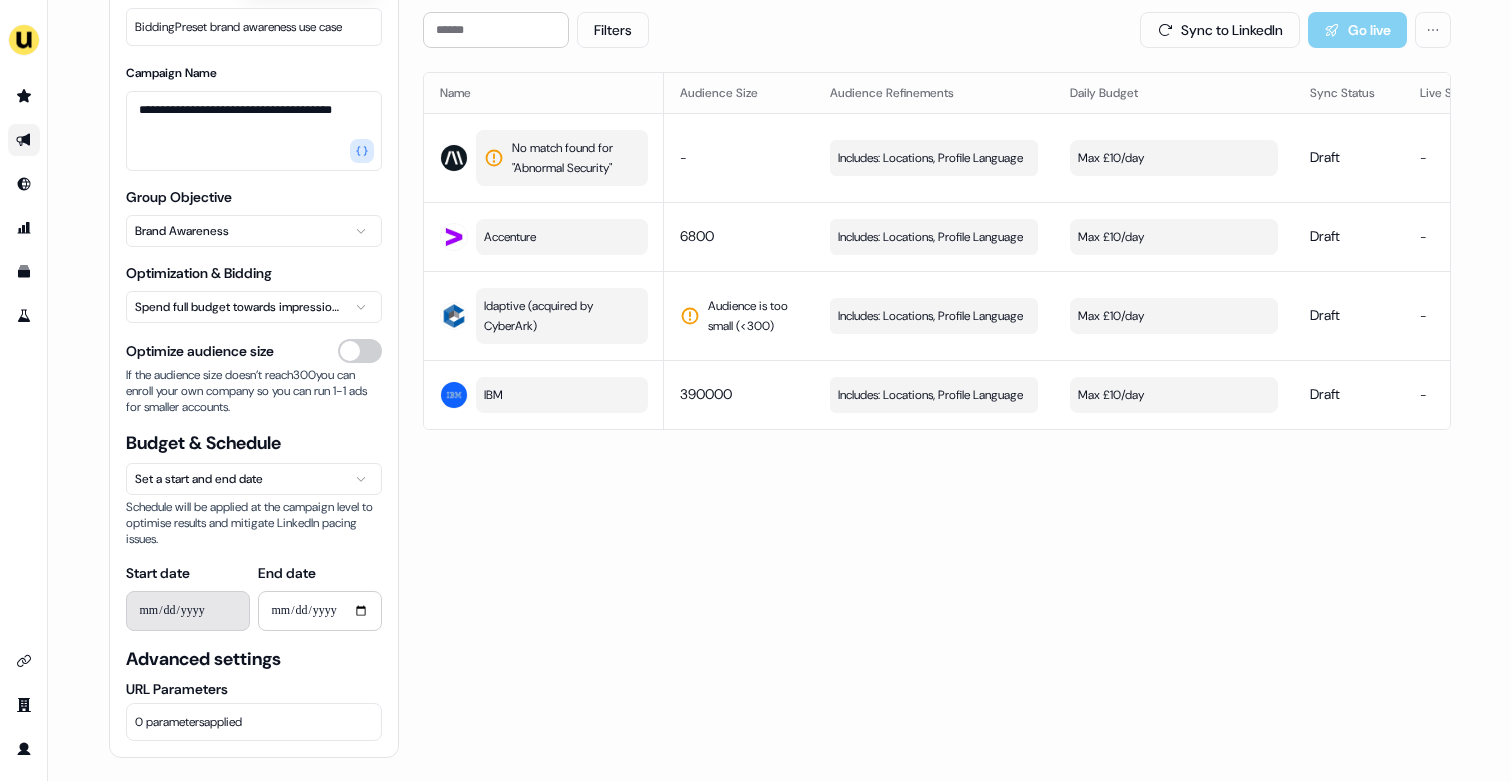 click on "**********" at bounding box center [755, 390] 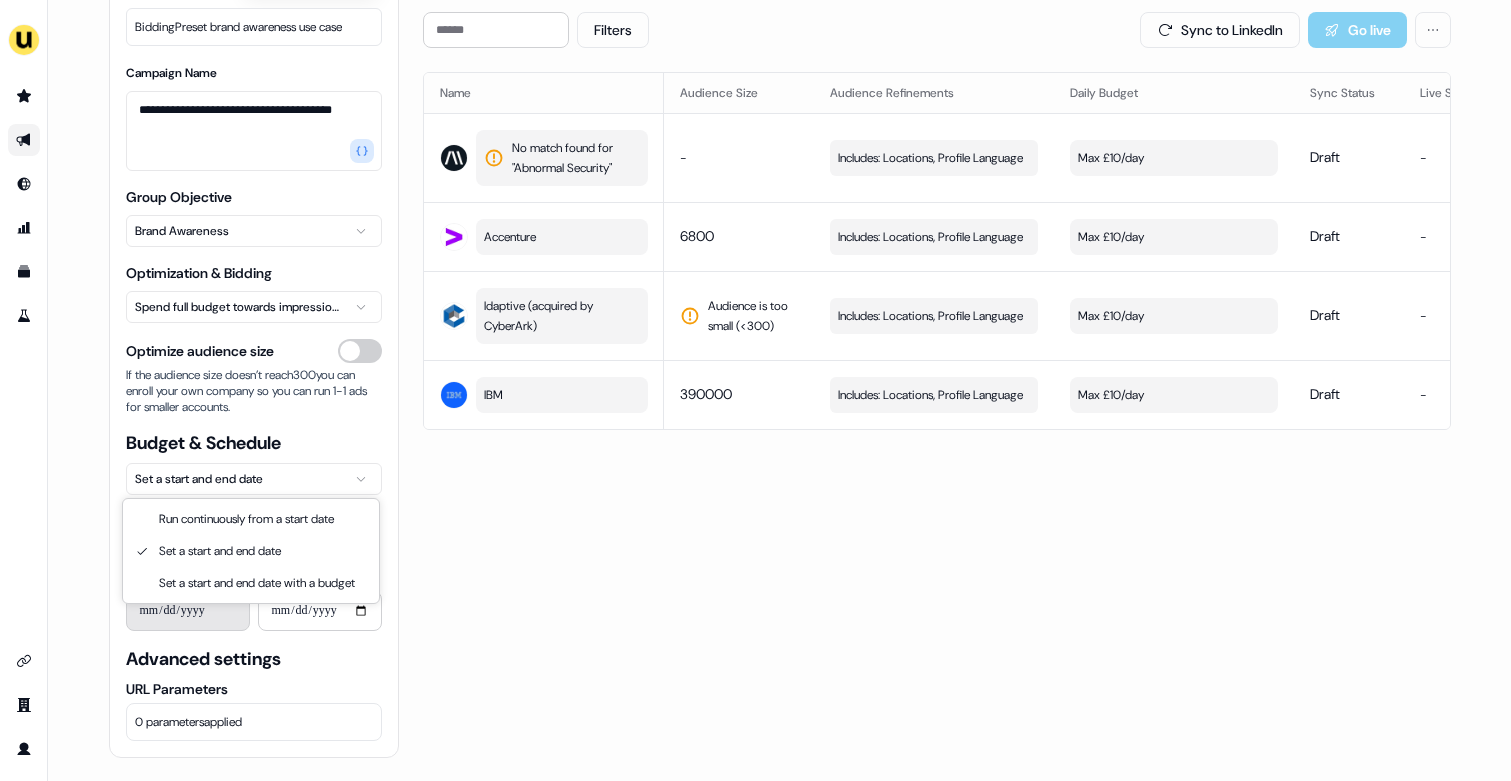 click on "**********" at bounding box center [755, 390] 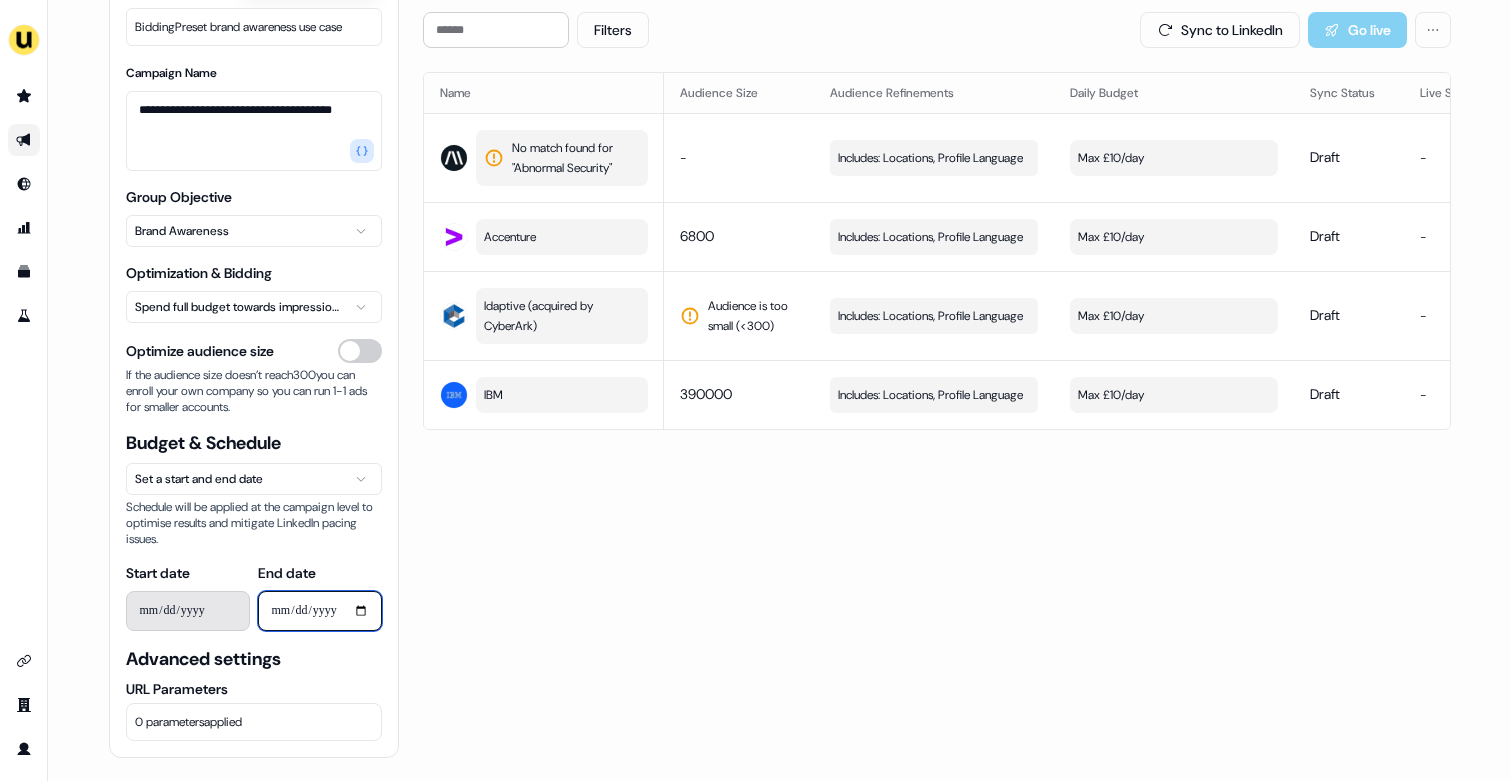 click on "**********" at bounding box center [320, 611] 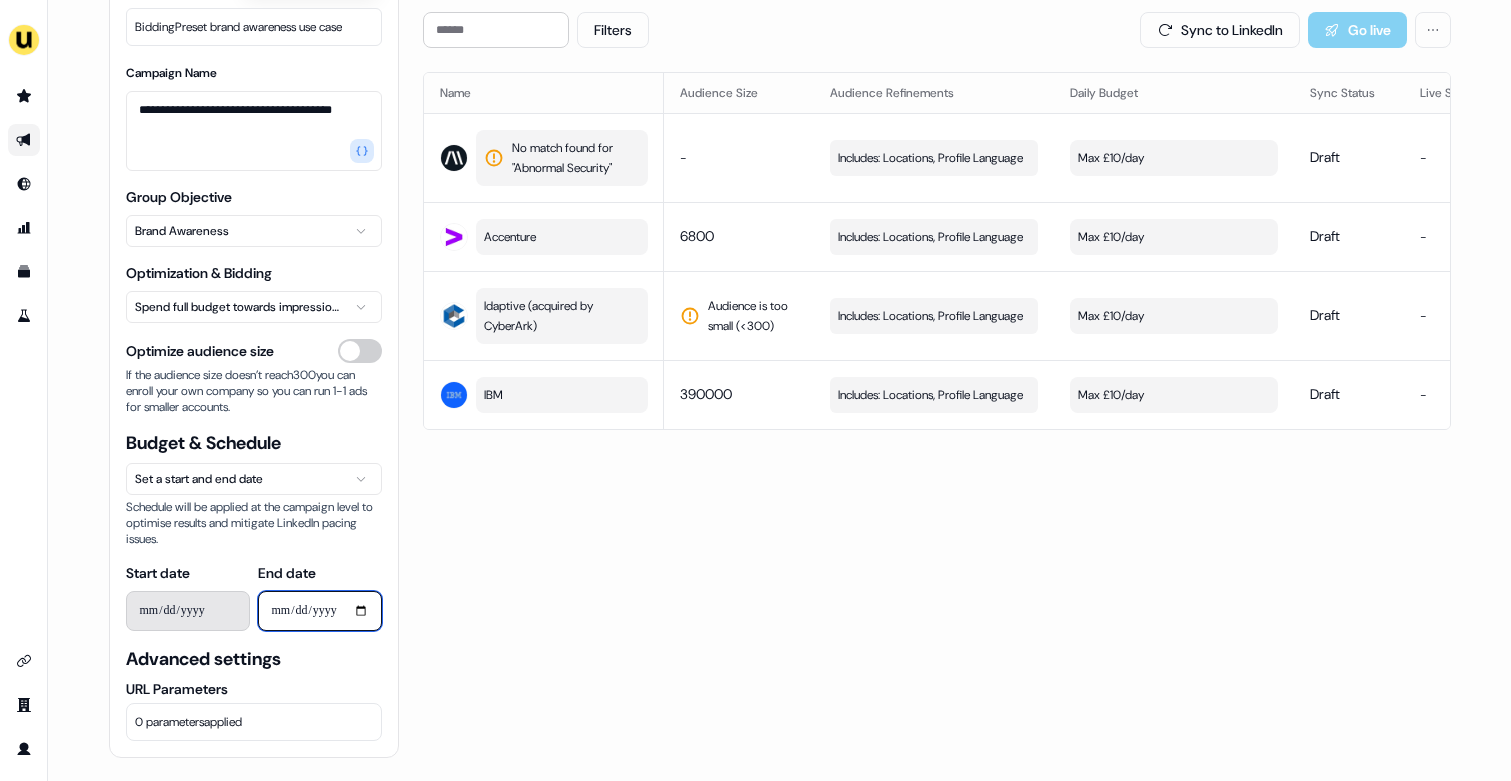 type on "**********" 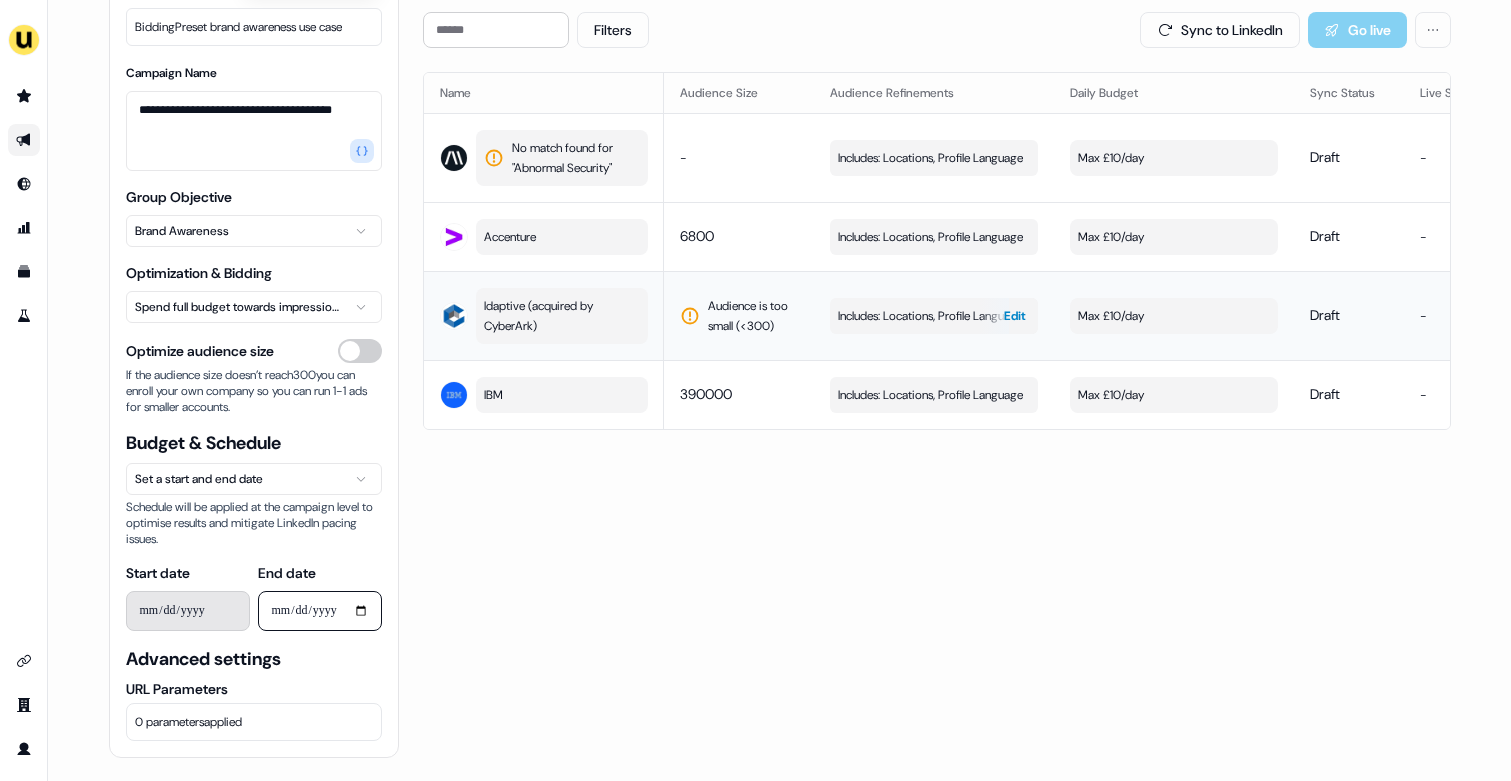 click on "Includes: Locations, Profile Language" at bounding box center [930, 316] 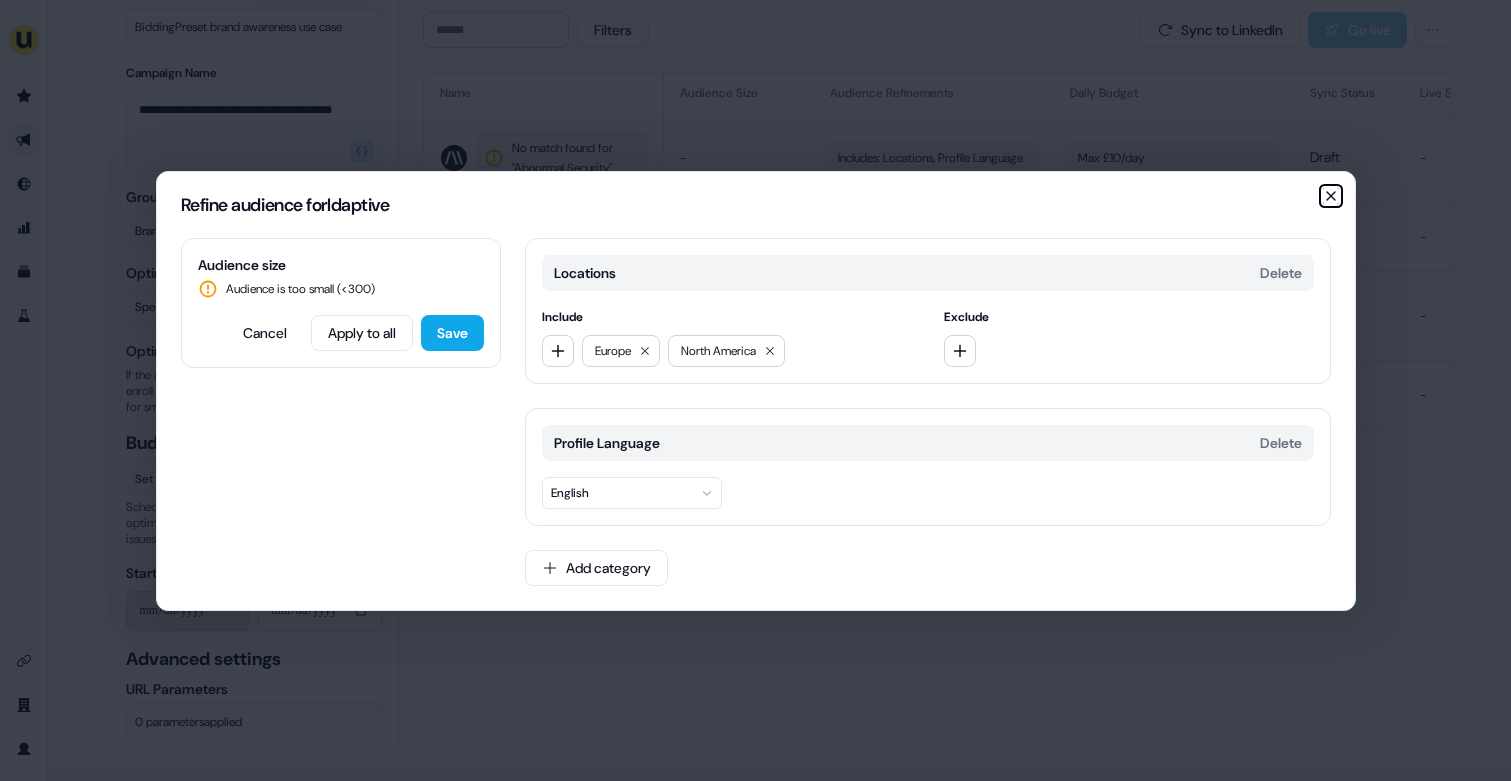 click 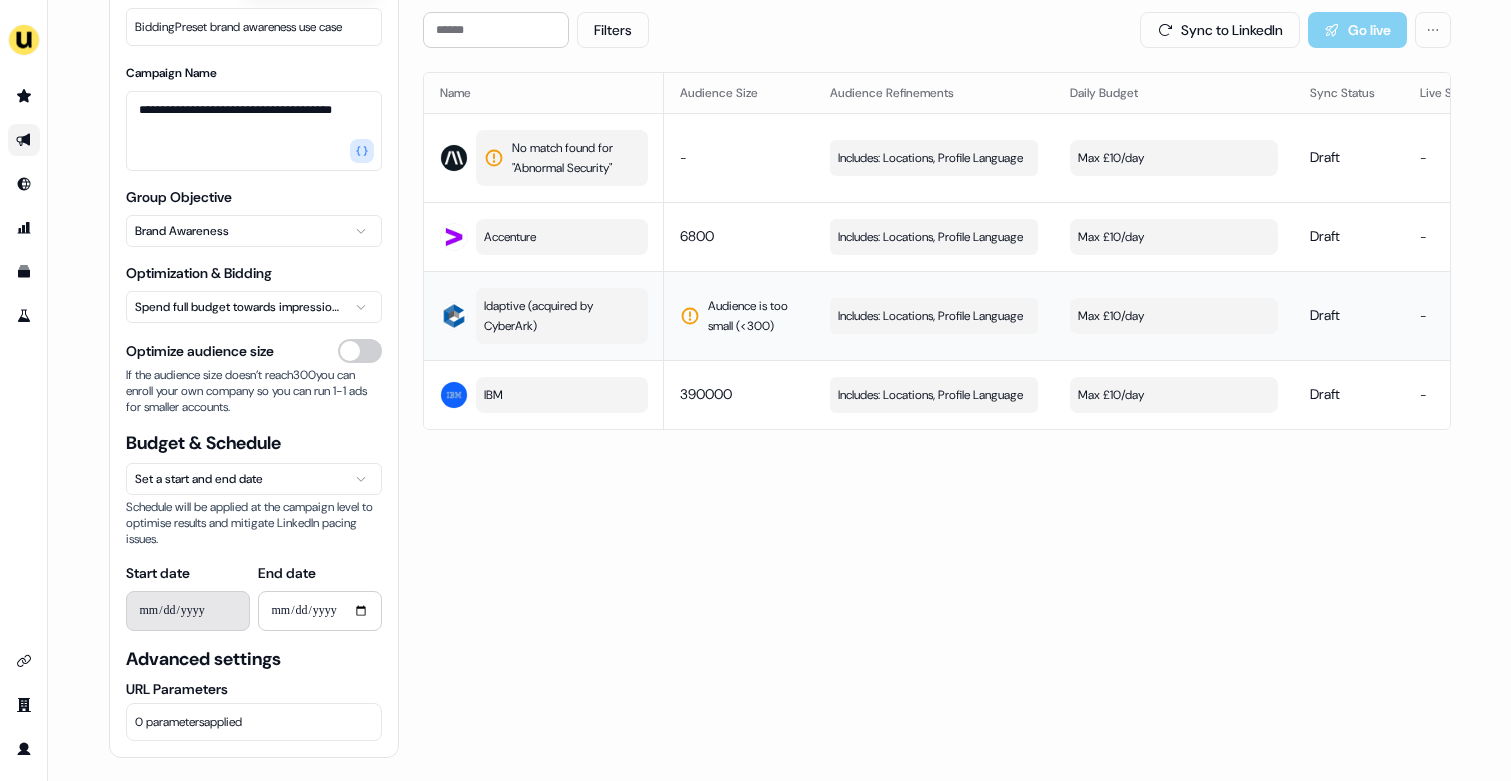 click on "Idaptive (acquired by CyberArk)" at bounding box center (560, 316) 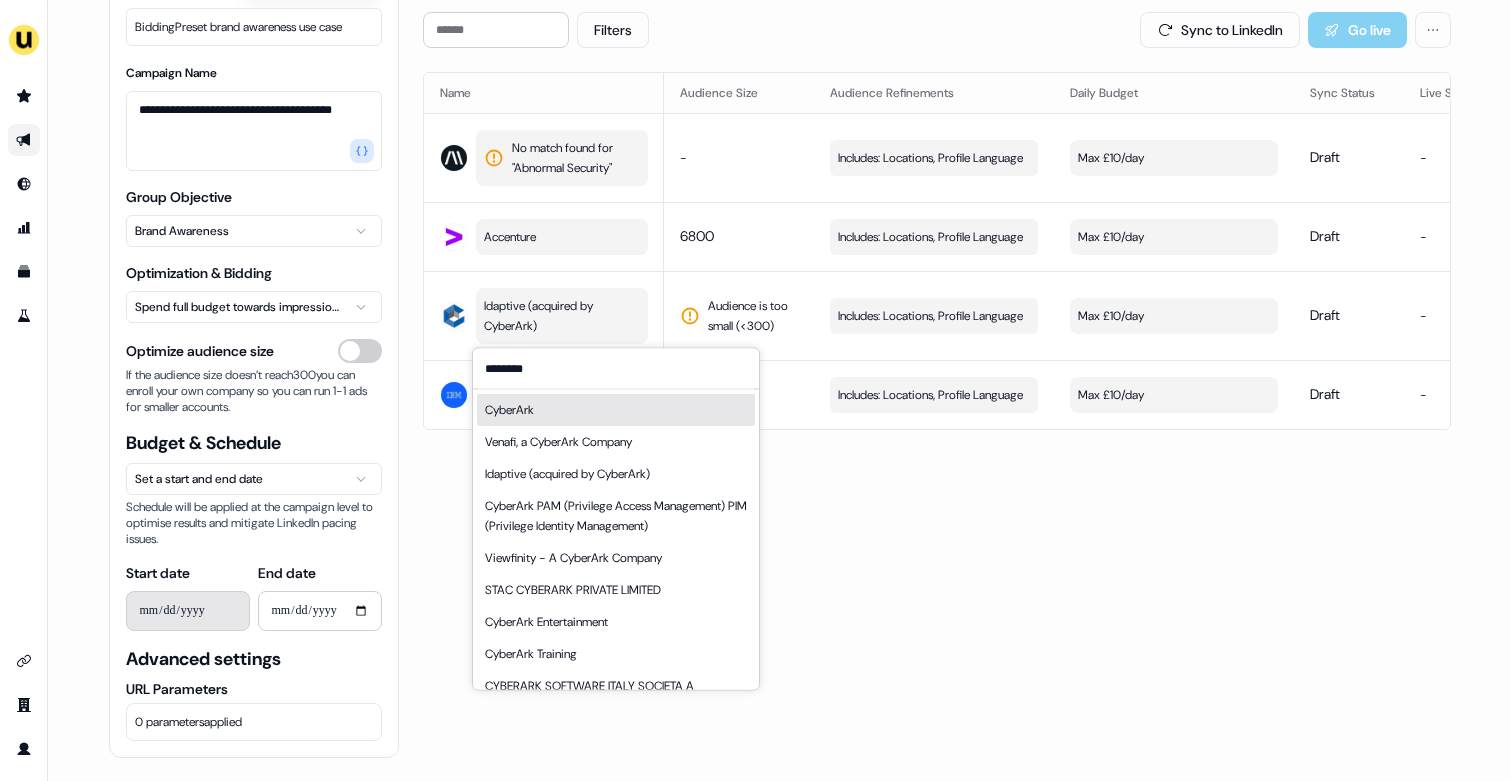 type on "********" 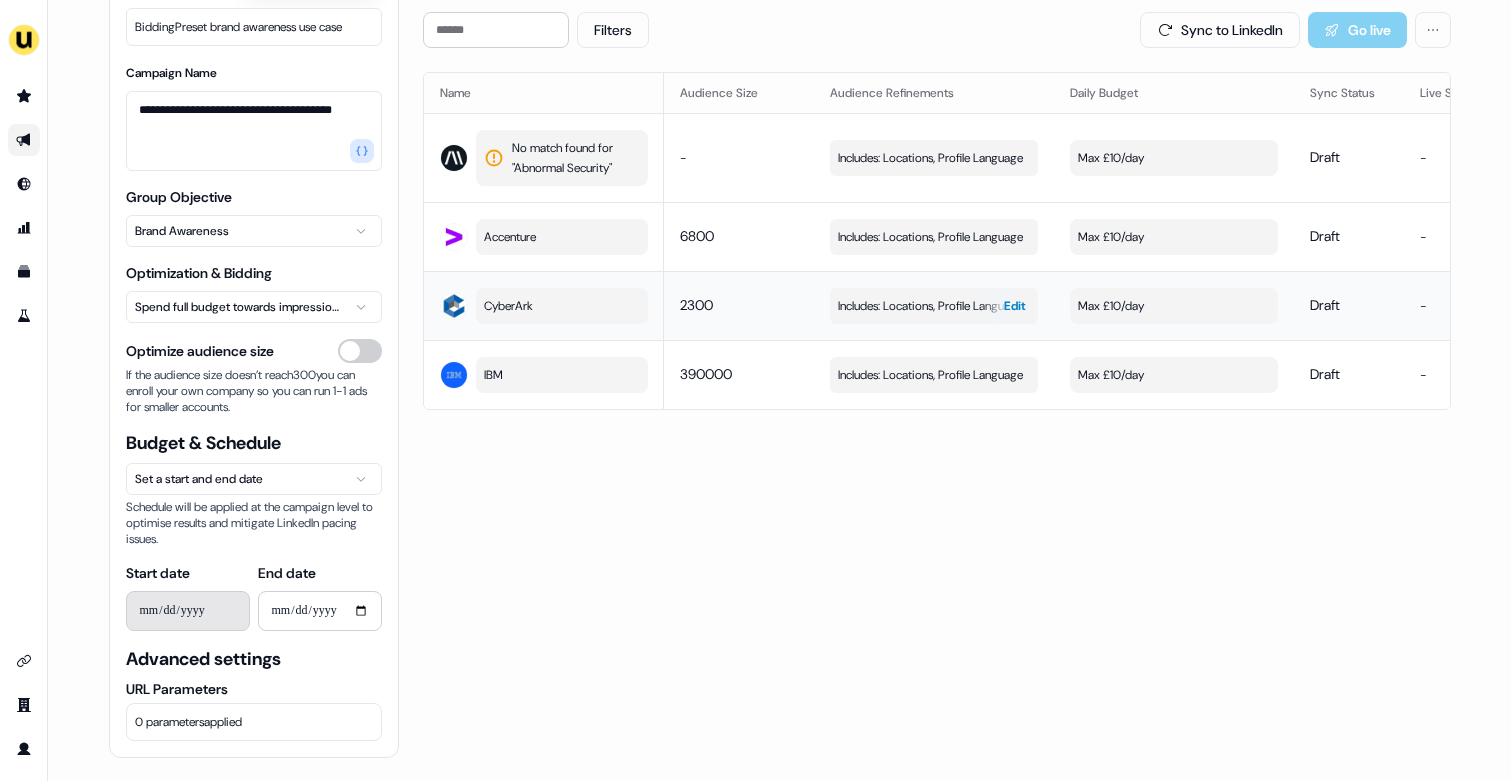 click on "Includes: Locations, Profile Language" at bounding box center [930, 306] 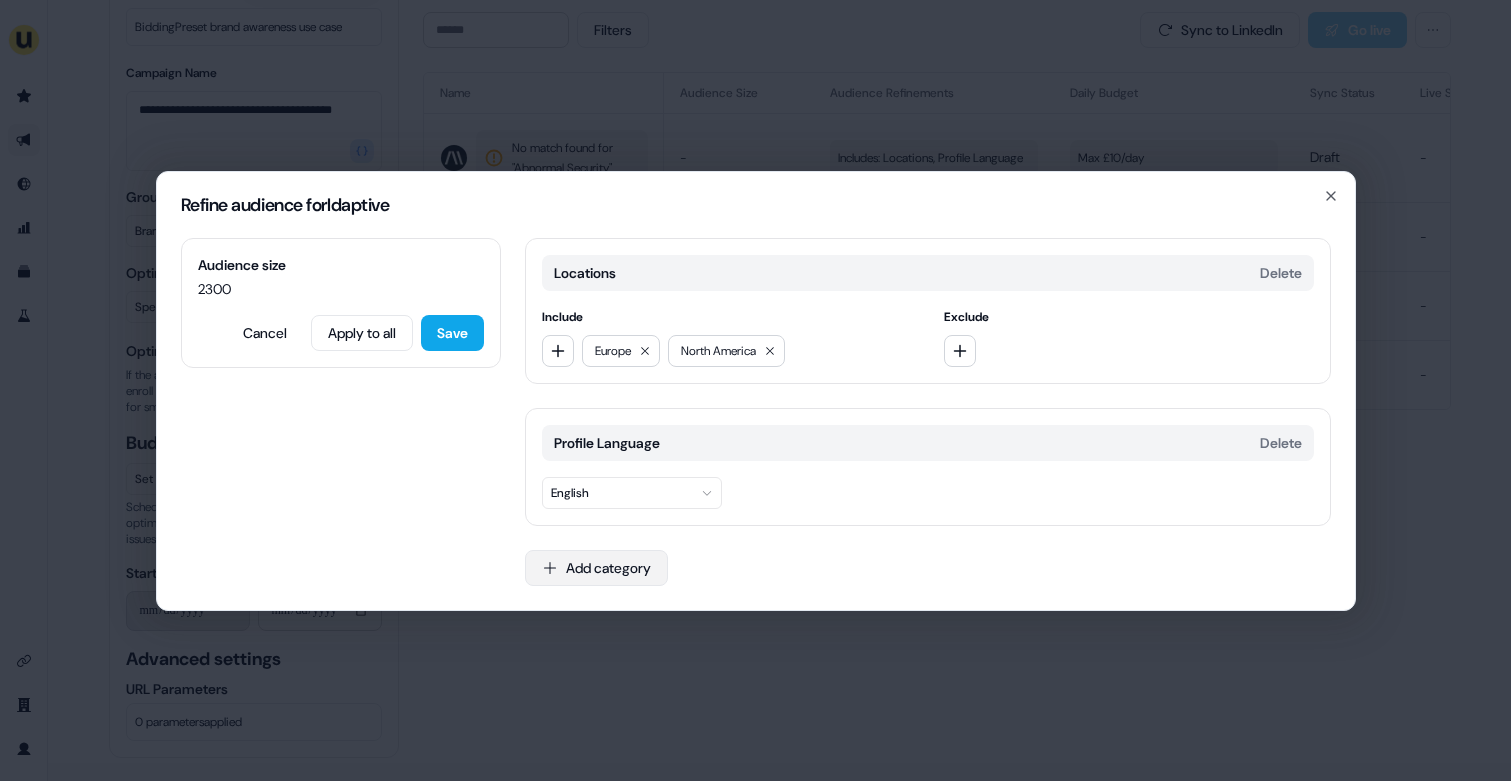 click on "Add category" at bounding box center [596, 568] 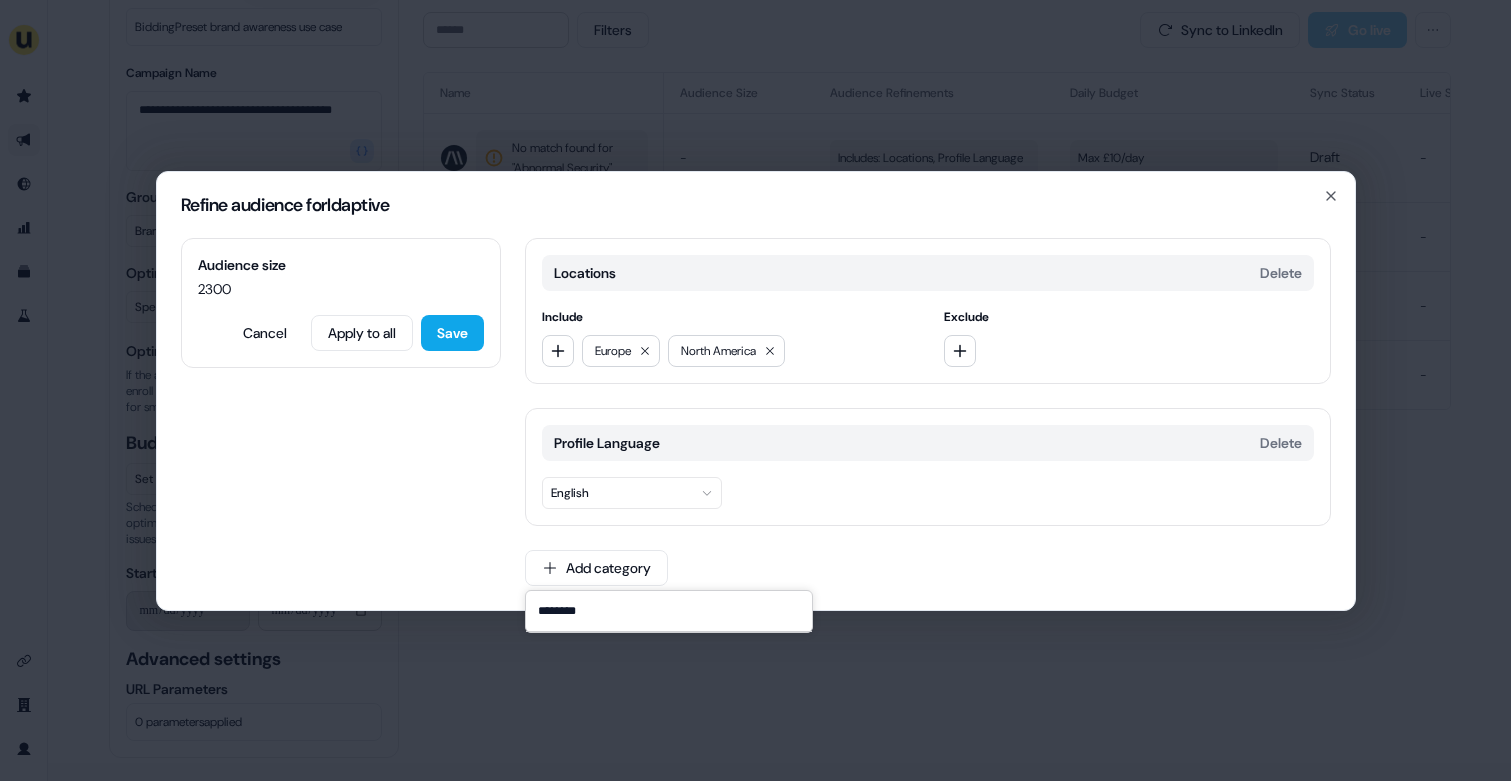 type on "*********" 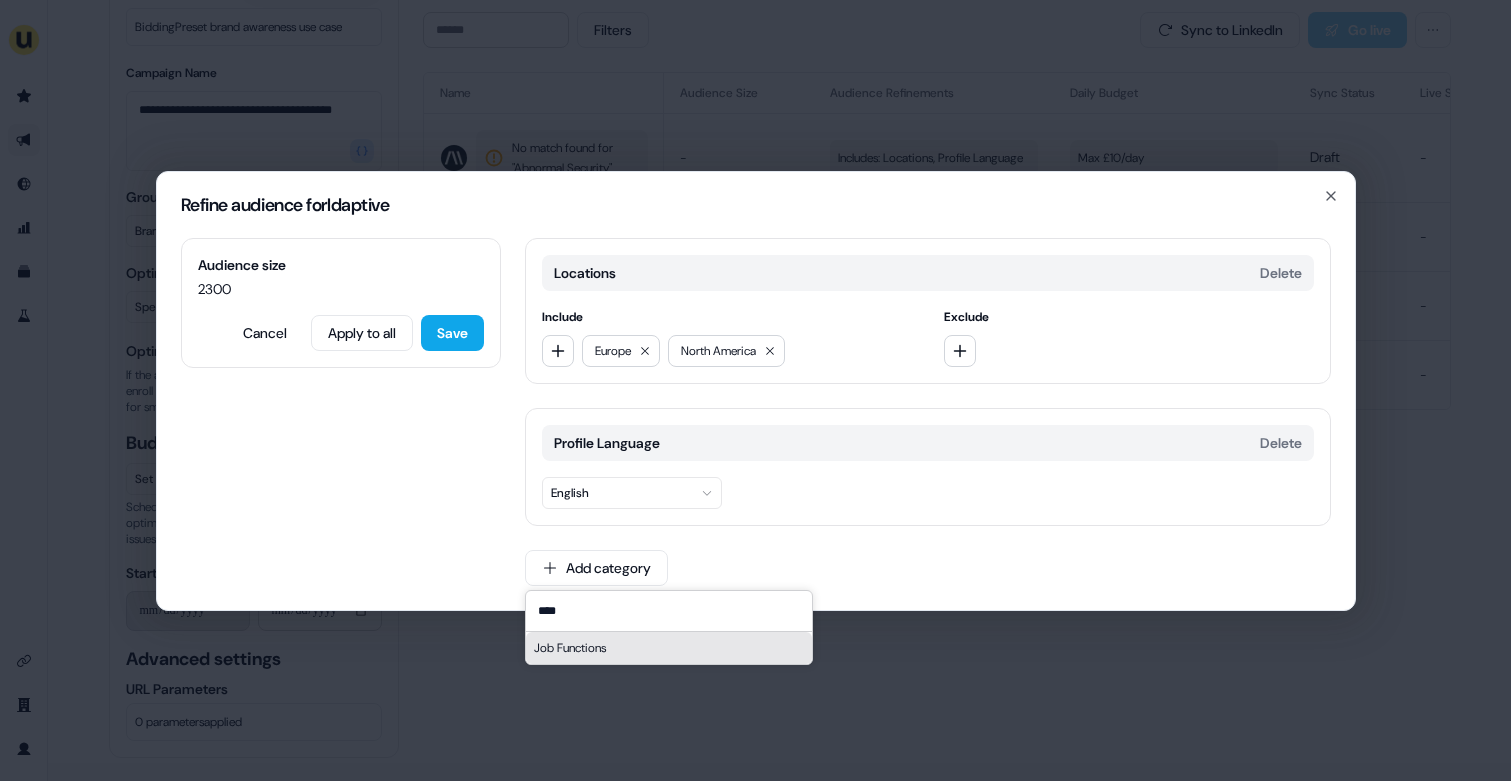 type on "****" 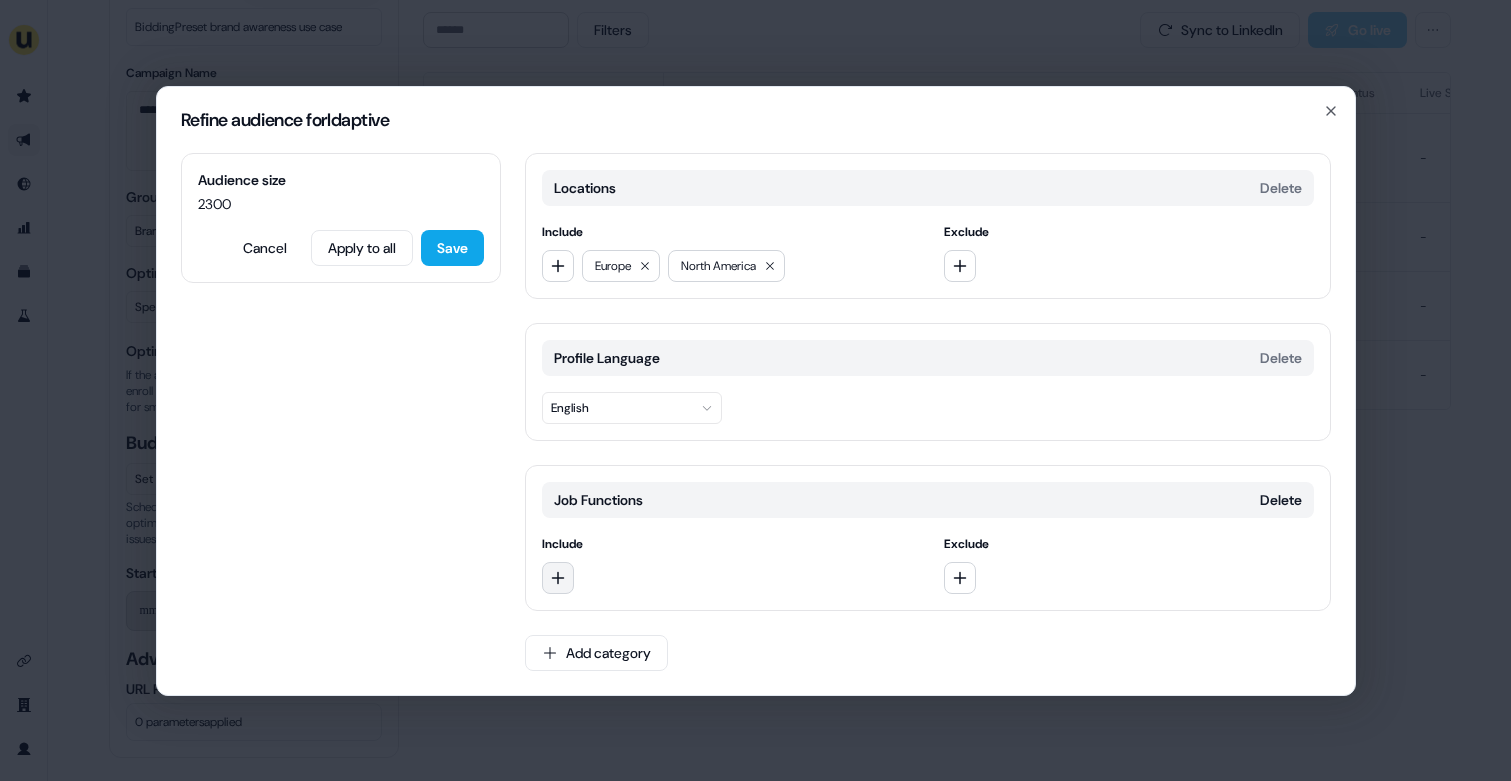 click at bounding box center (558, 578) 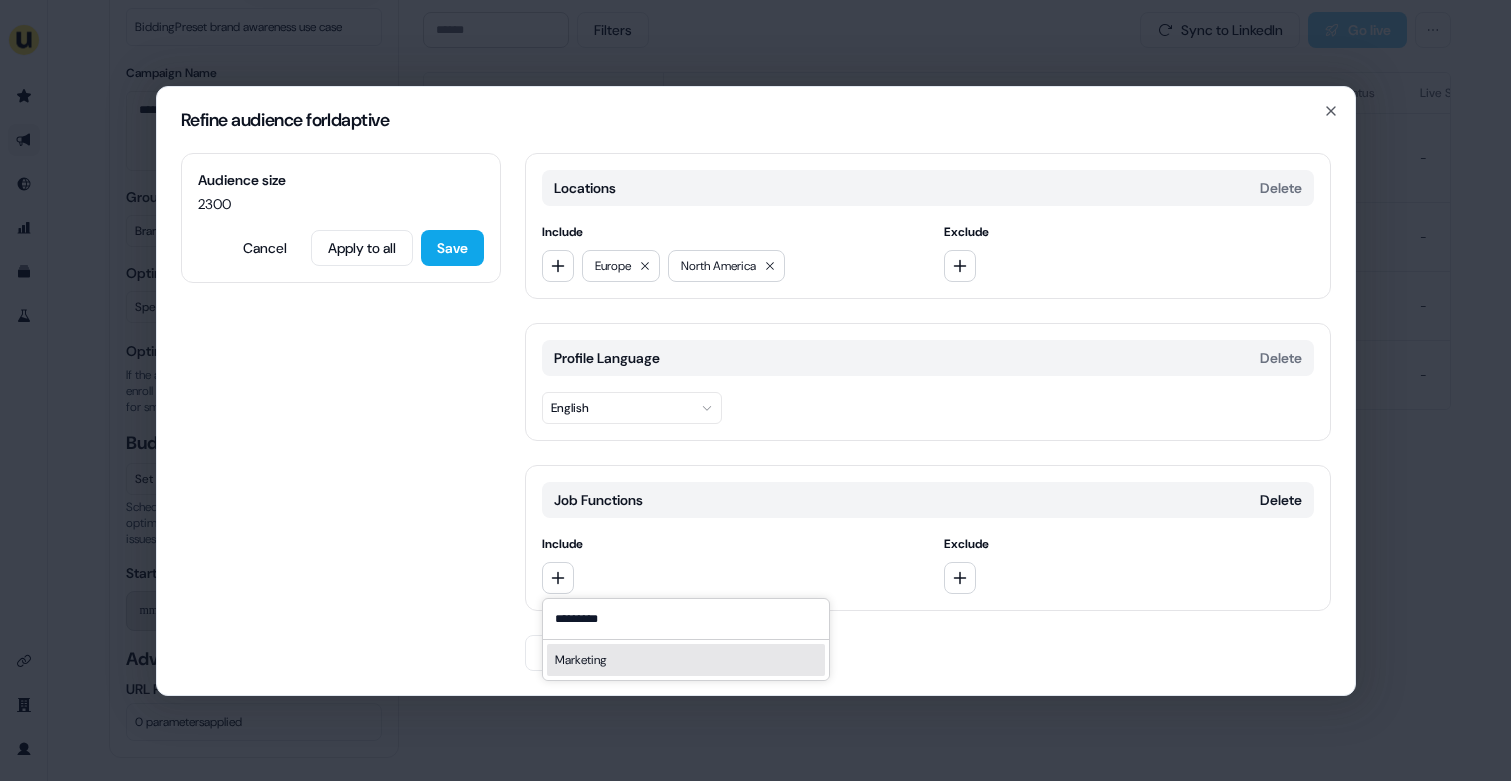 type on "*********" 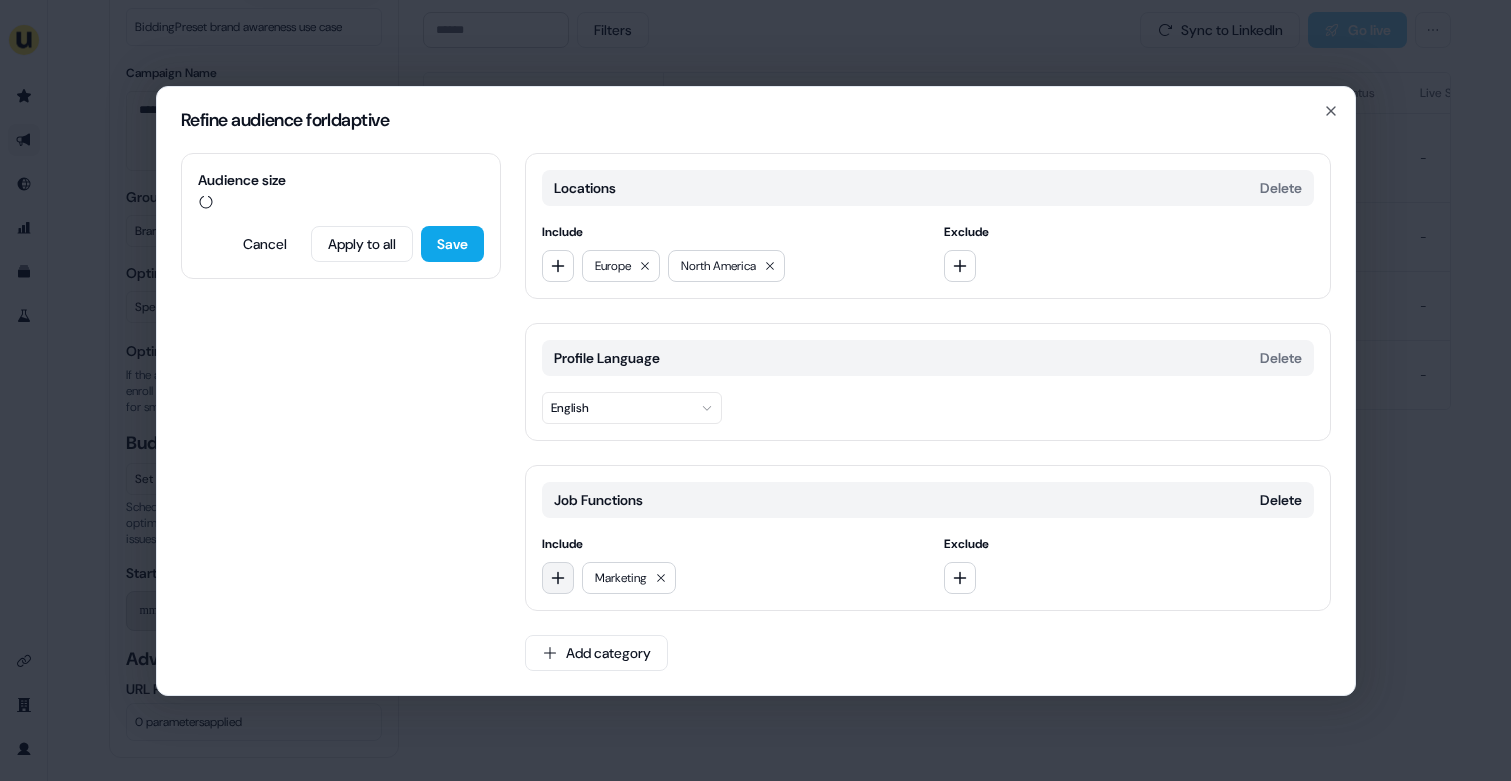 click at bounding box center (558, 578) 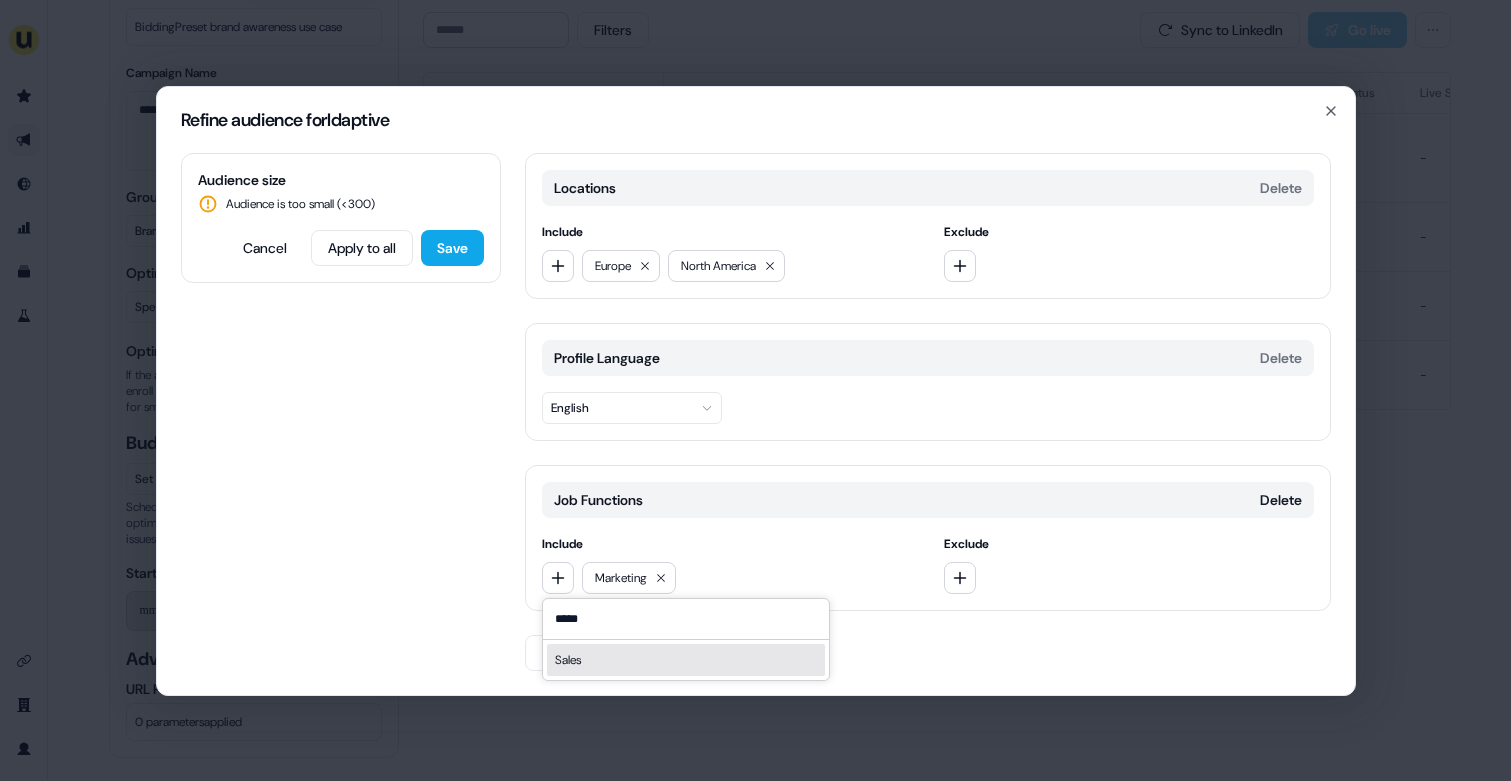type on "*****" 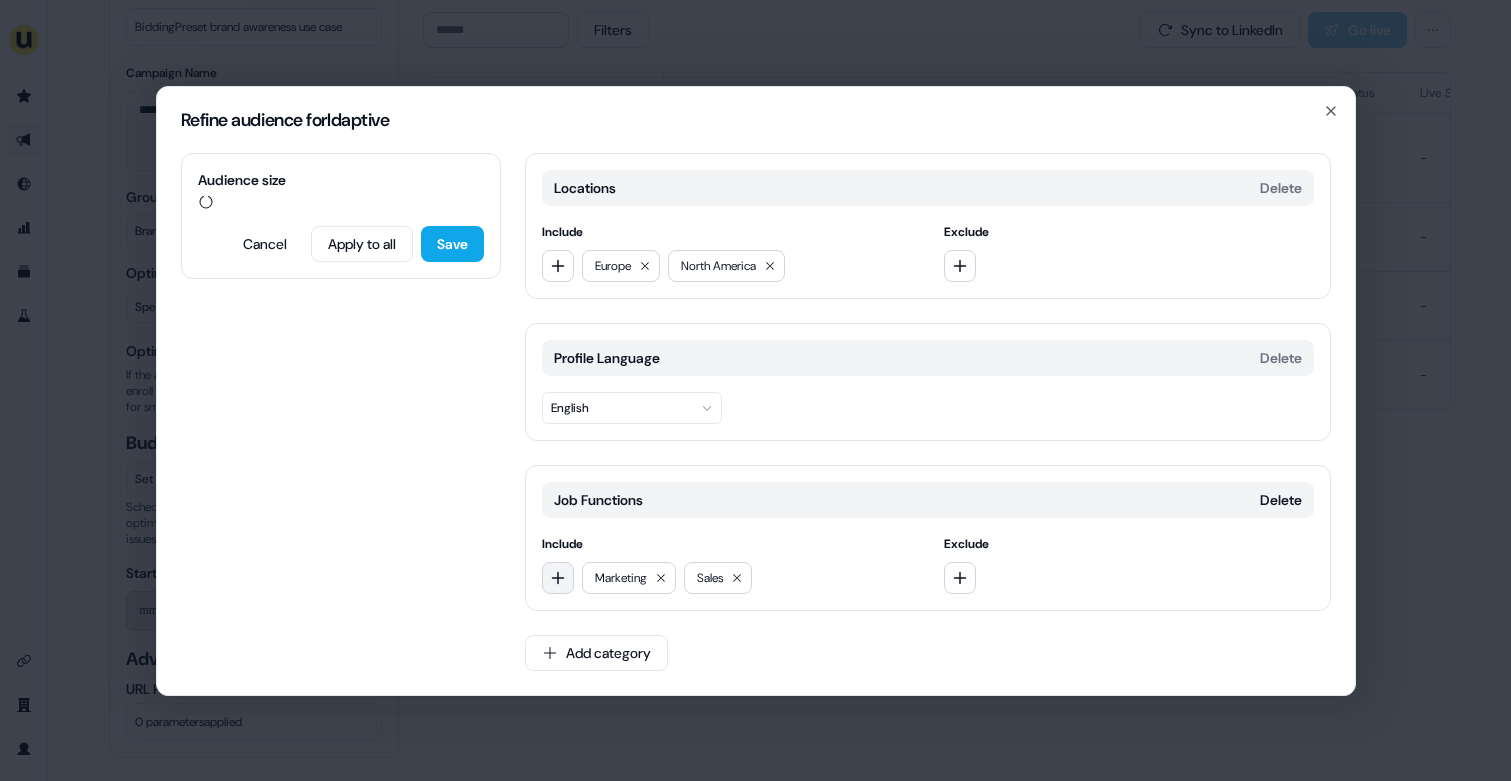 click at bounding box center (558, 578) 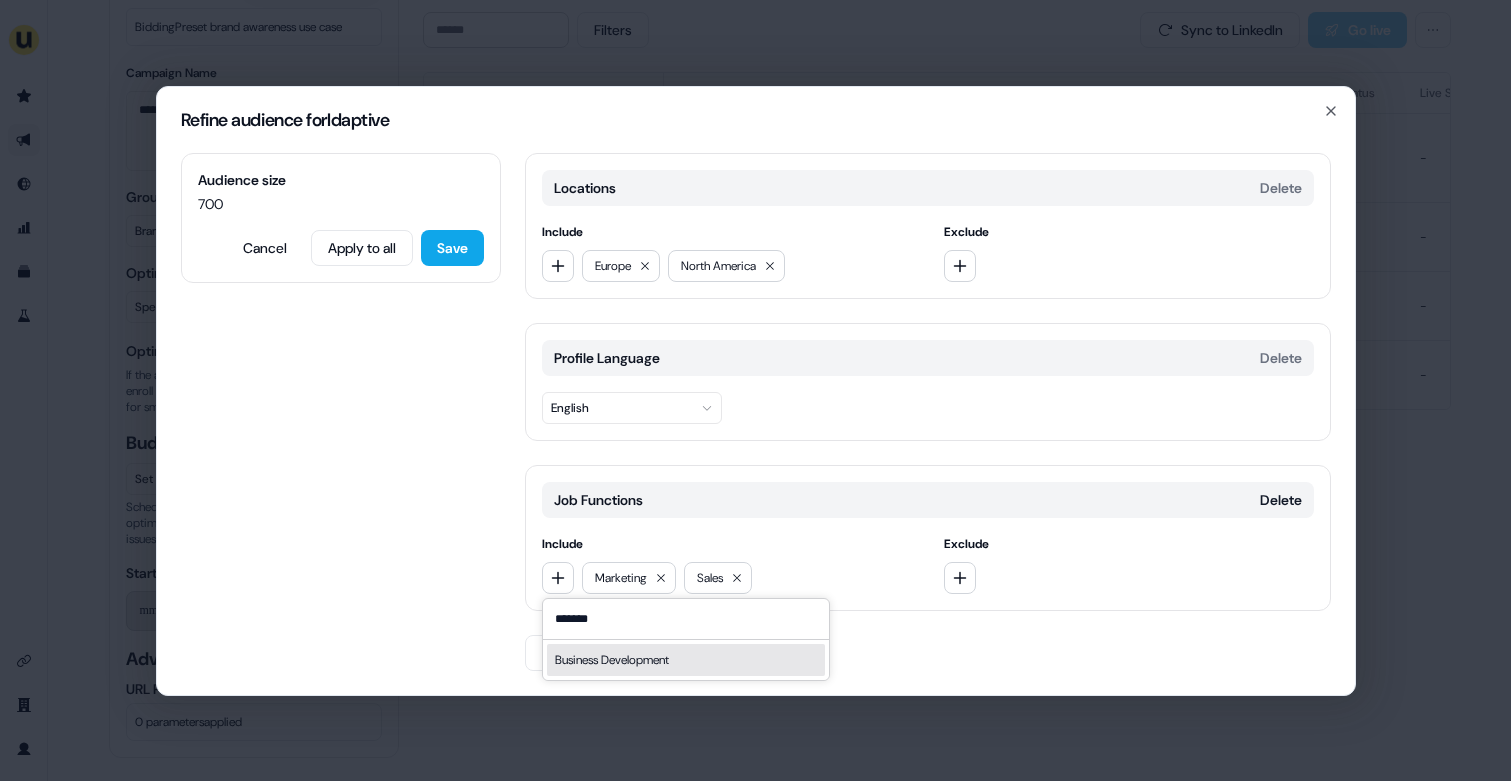 type on "*******" 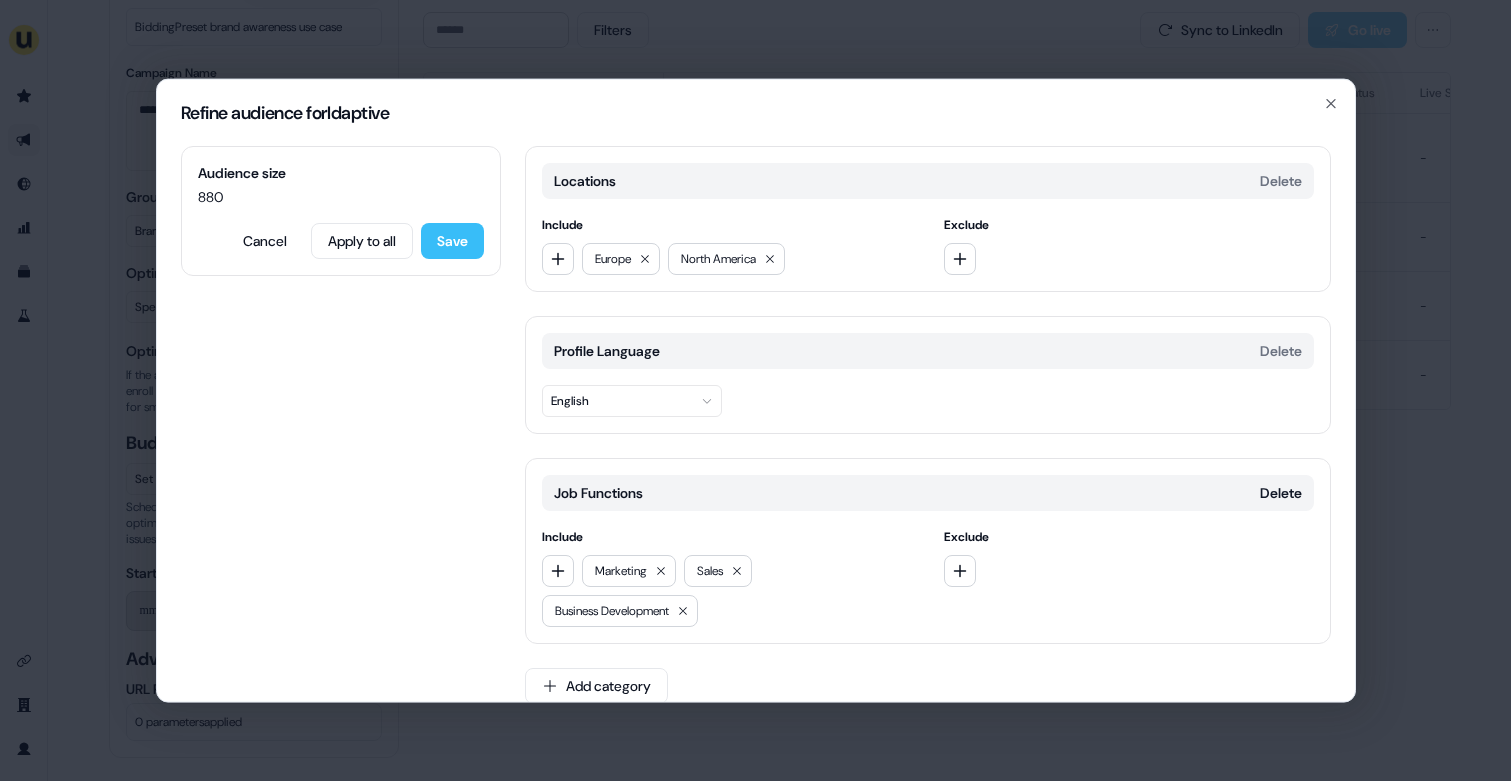 click on "Save" at bounding box center (452, 240) 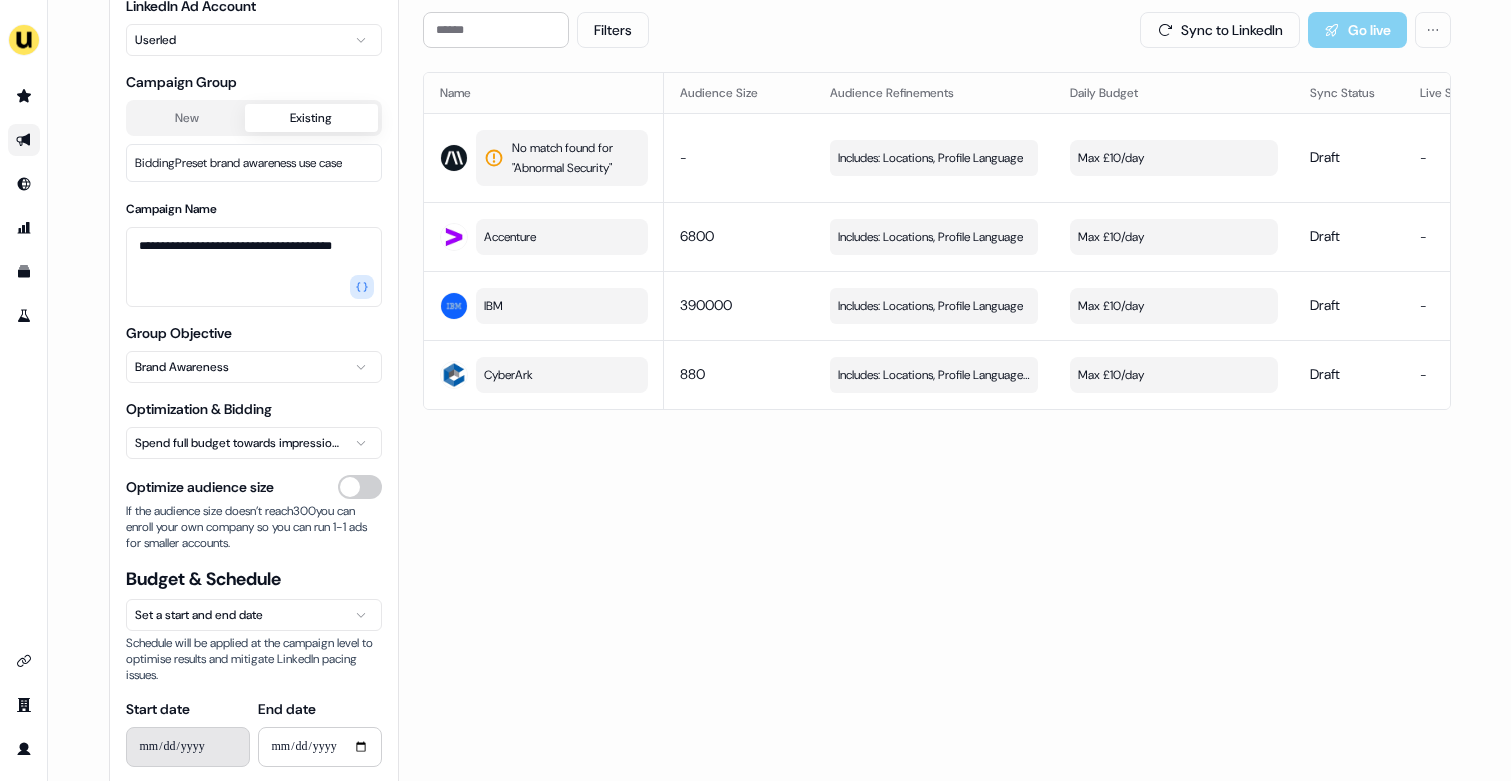 scroll, scrollTop: 0, scrollLeft: 0, axis: both 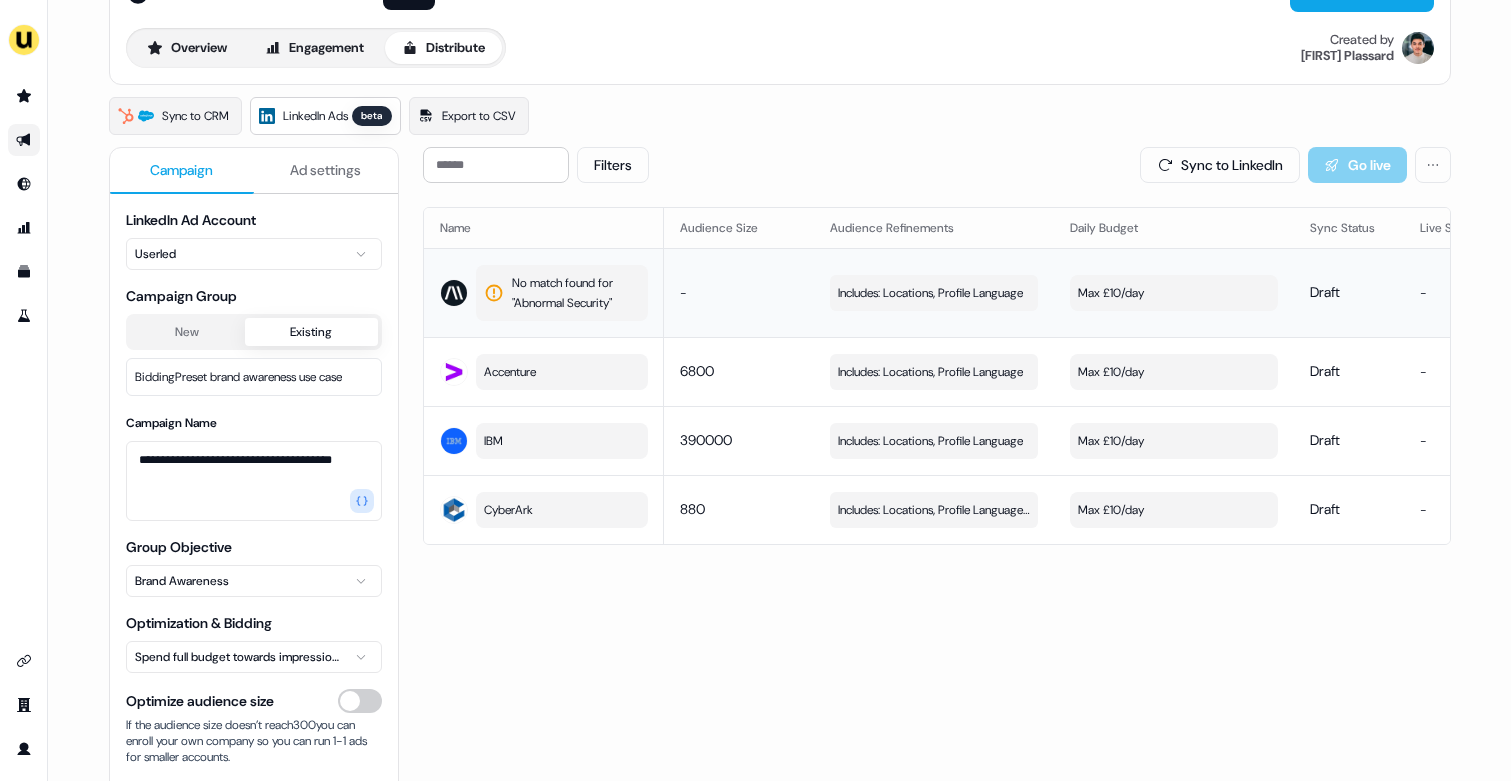 click on "No match found for " Abnormal Security "" at bounding box center [574, 293] 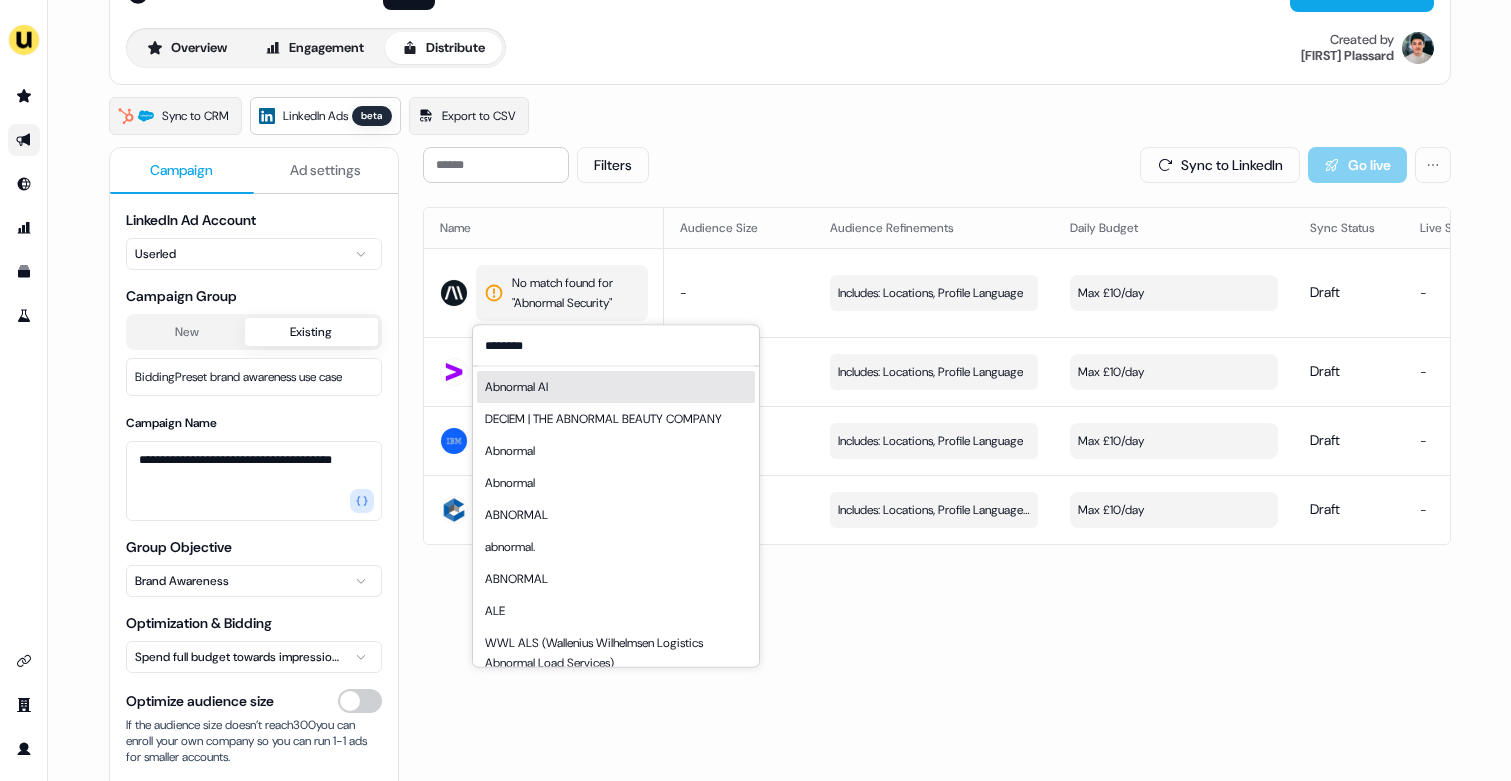type on "********" 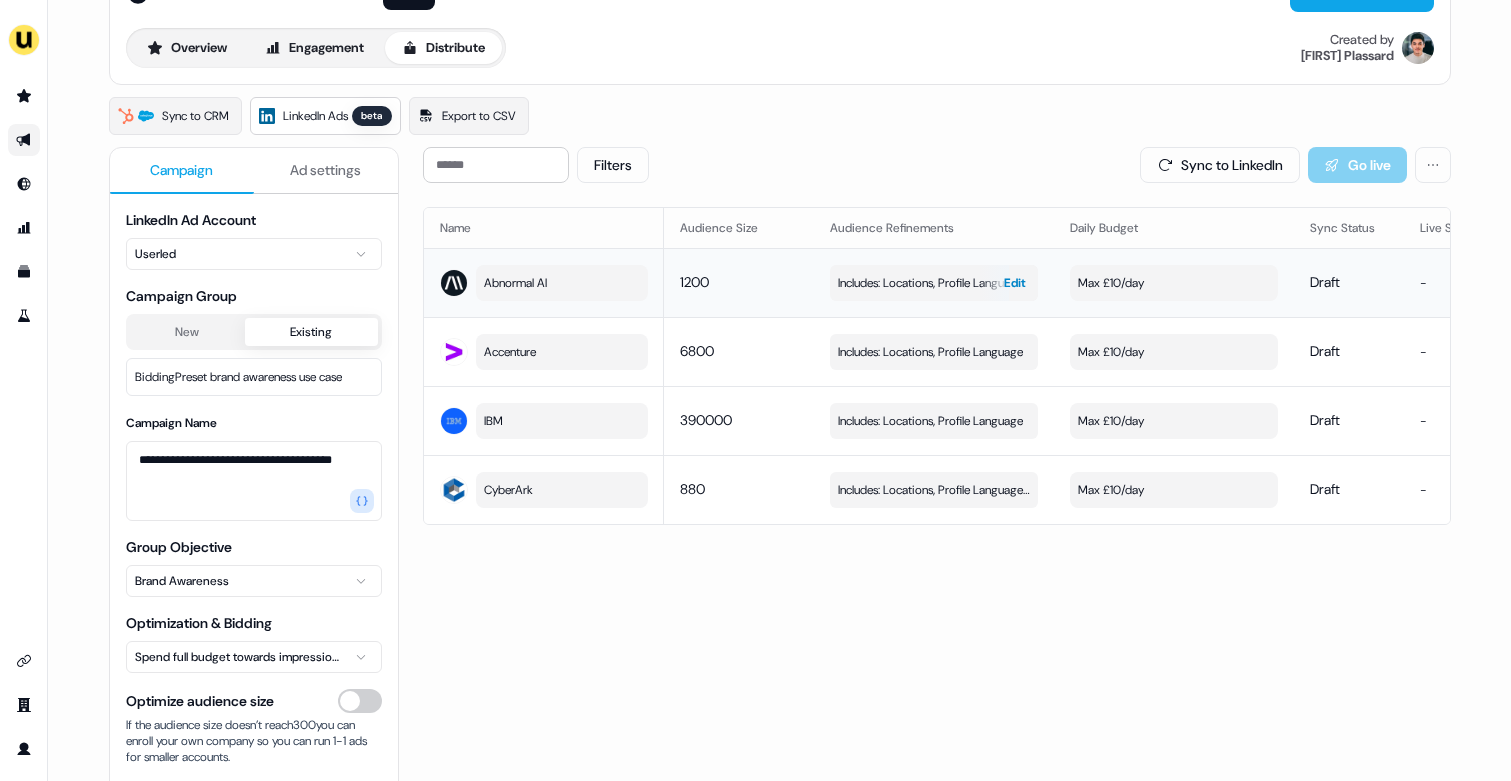 click on "Includes: Locations, Profile Language" at bounding box center (930, 283) 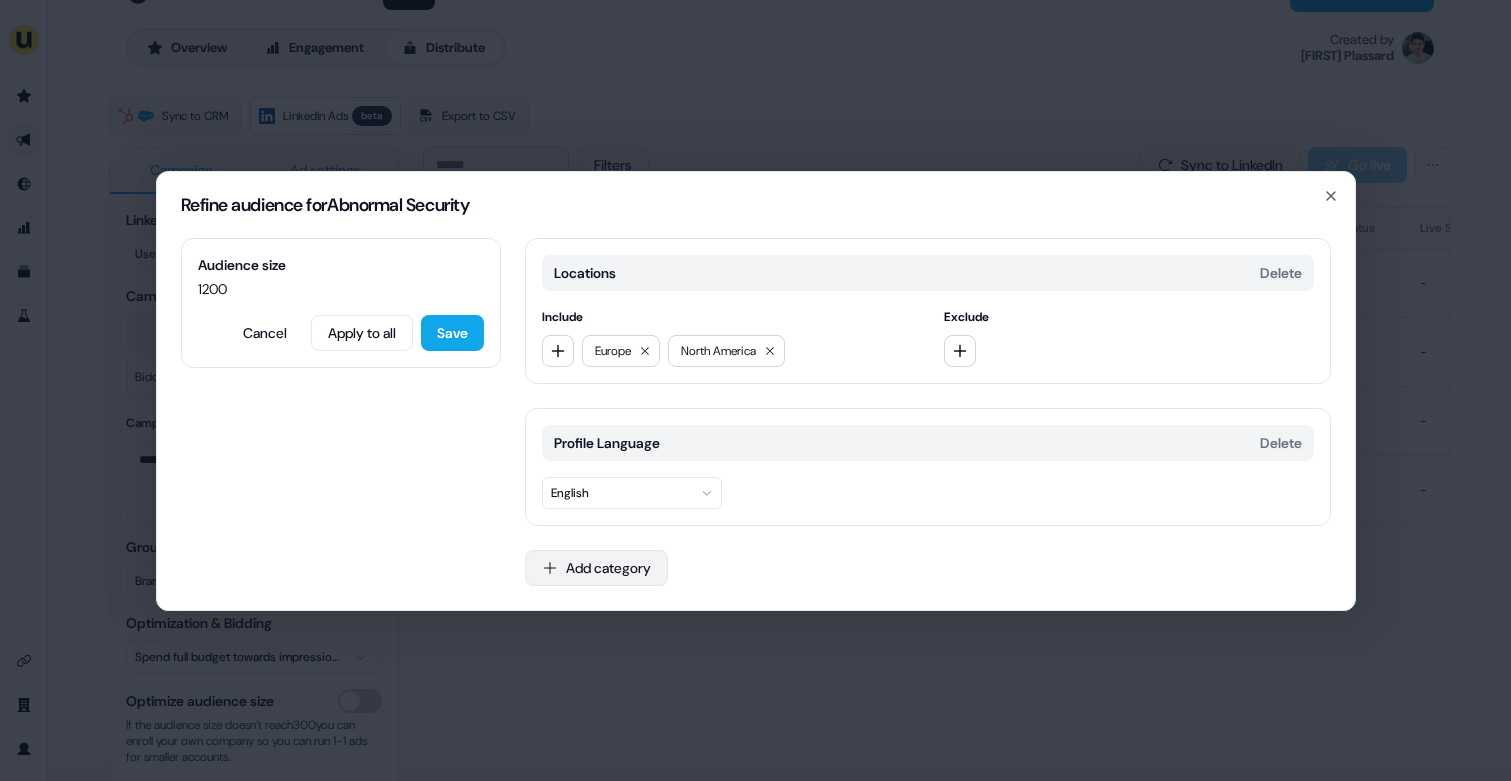 click on "Add category" at bounding box center (596, 568) 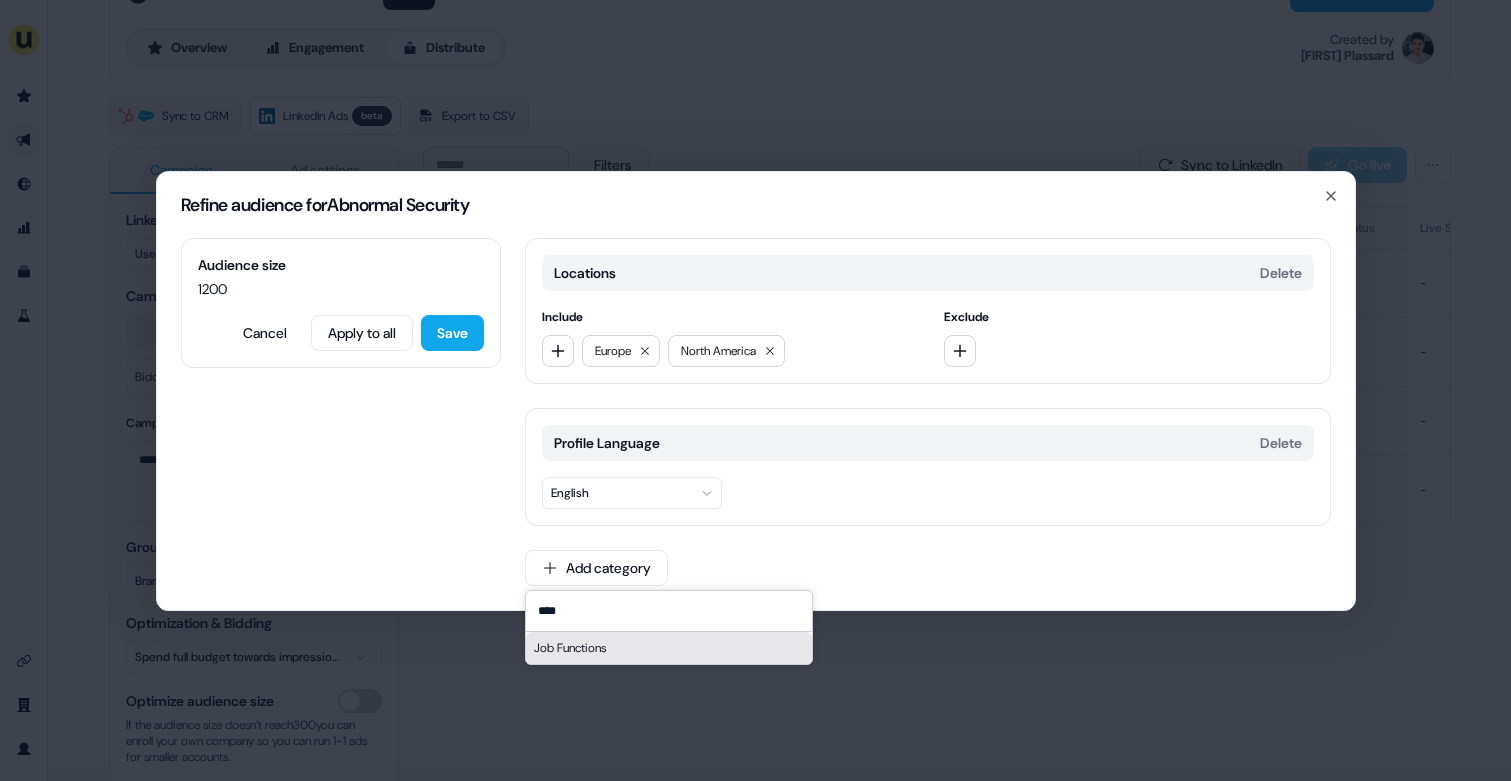 type on "****" 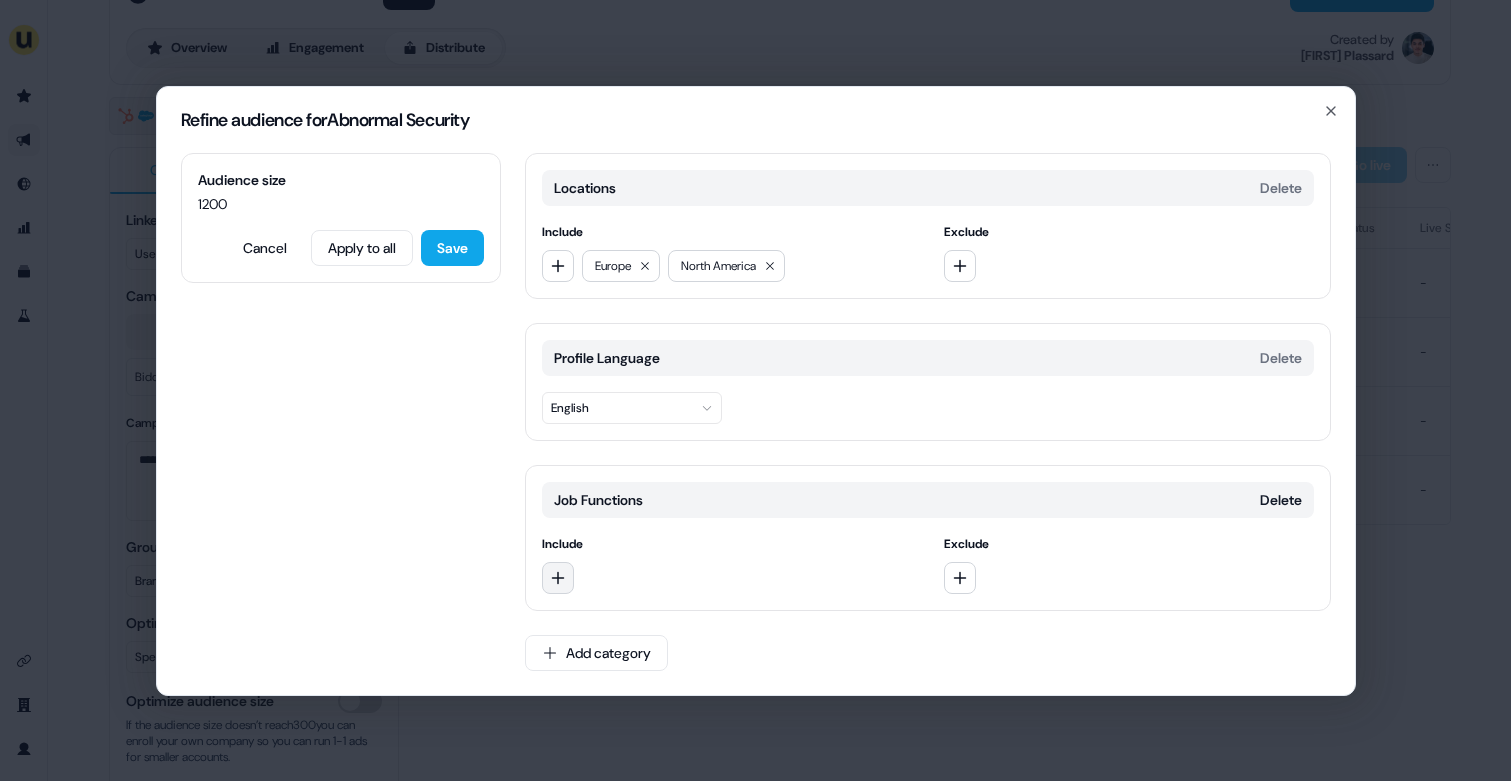 click 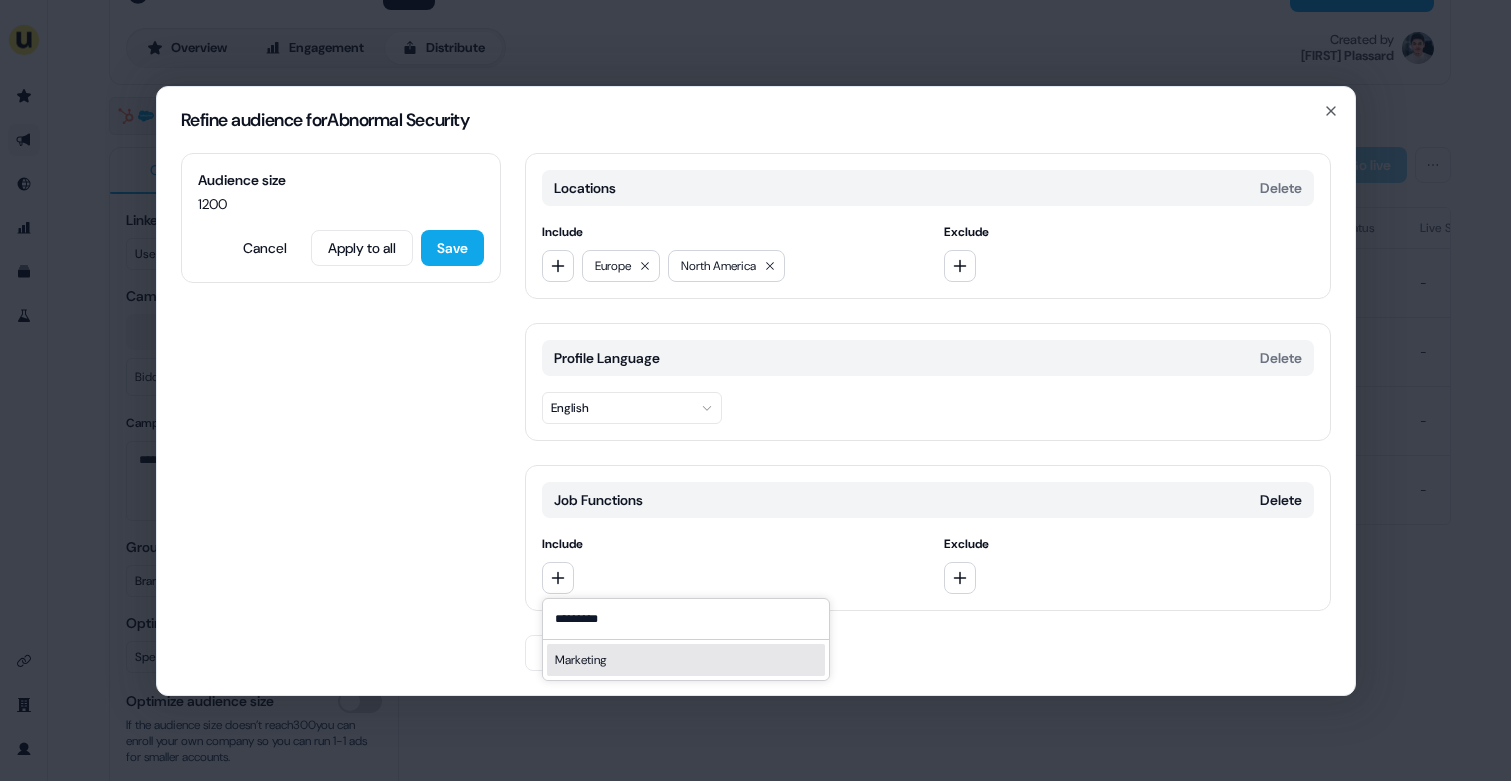 type on "*********" 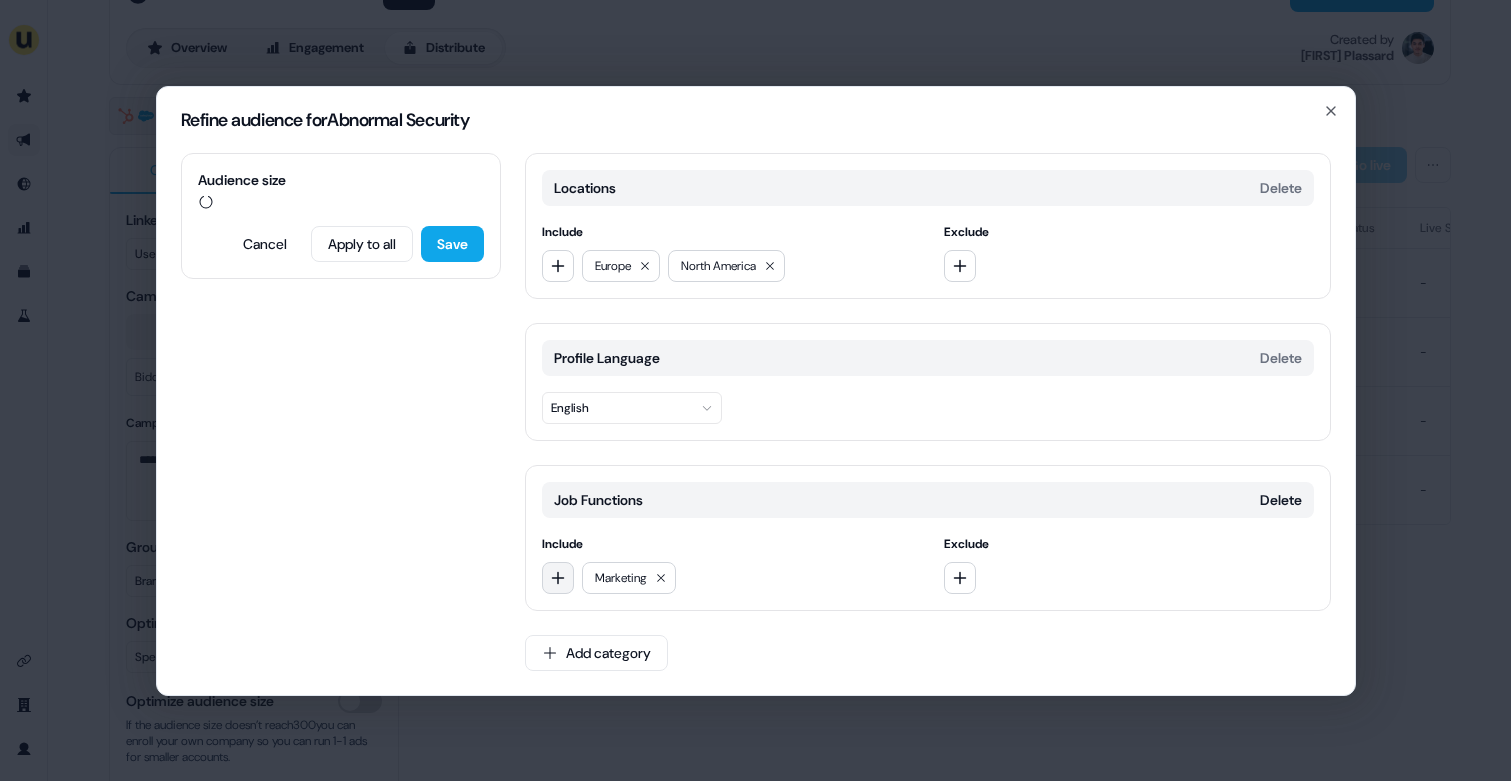 click at bounding box center (558, 578) 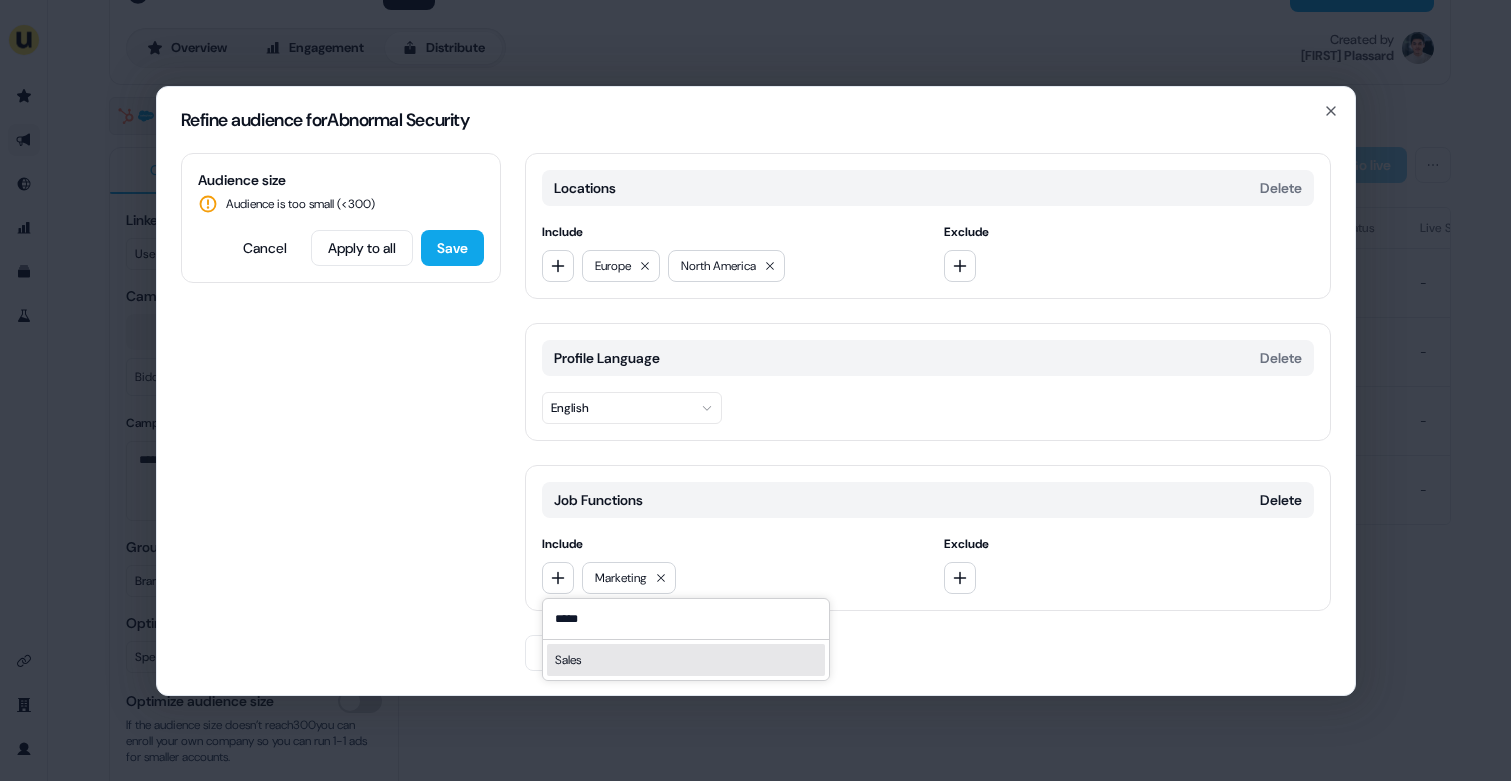 type on "*****" 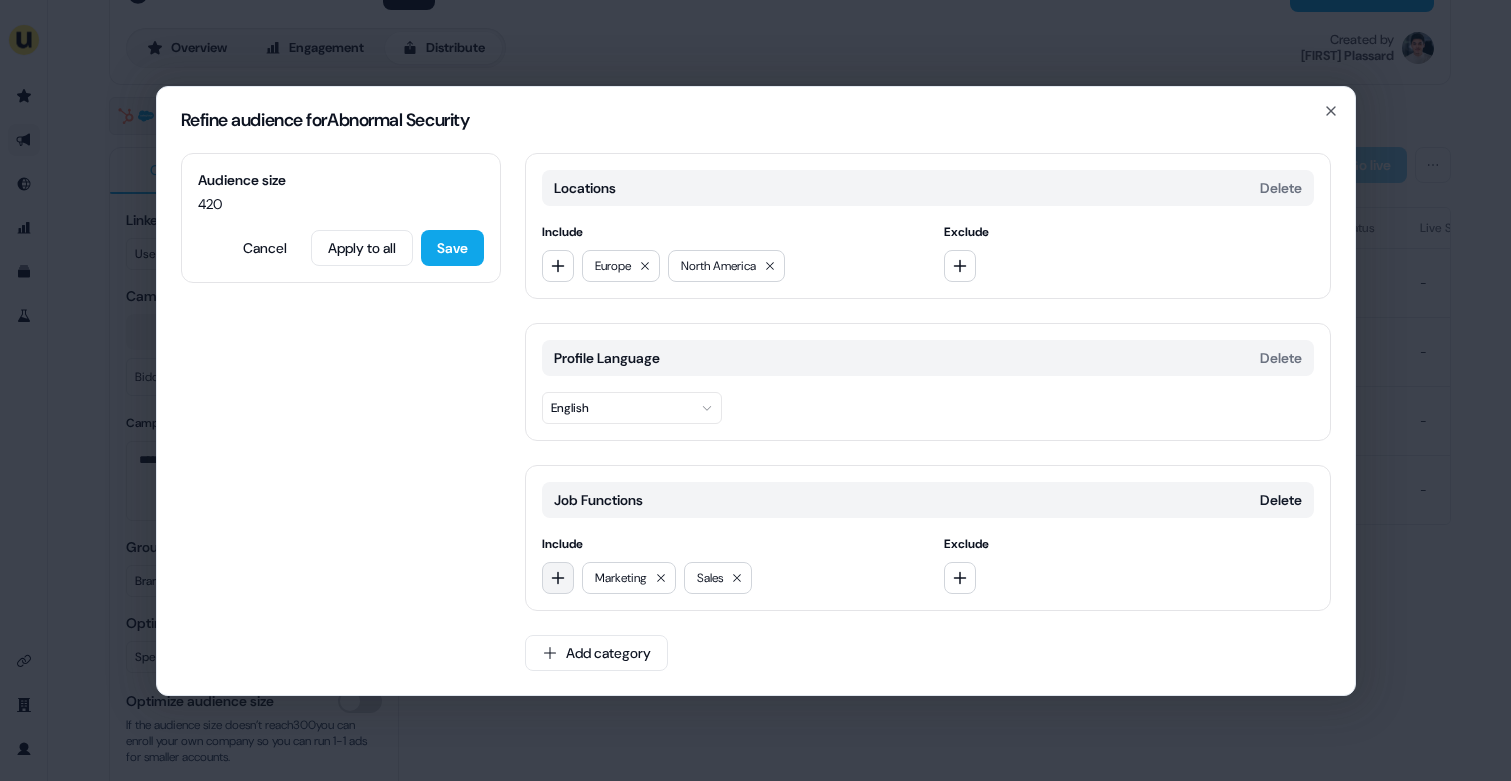 click at bounding box center (558, 578) 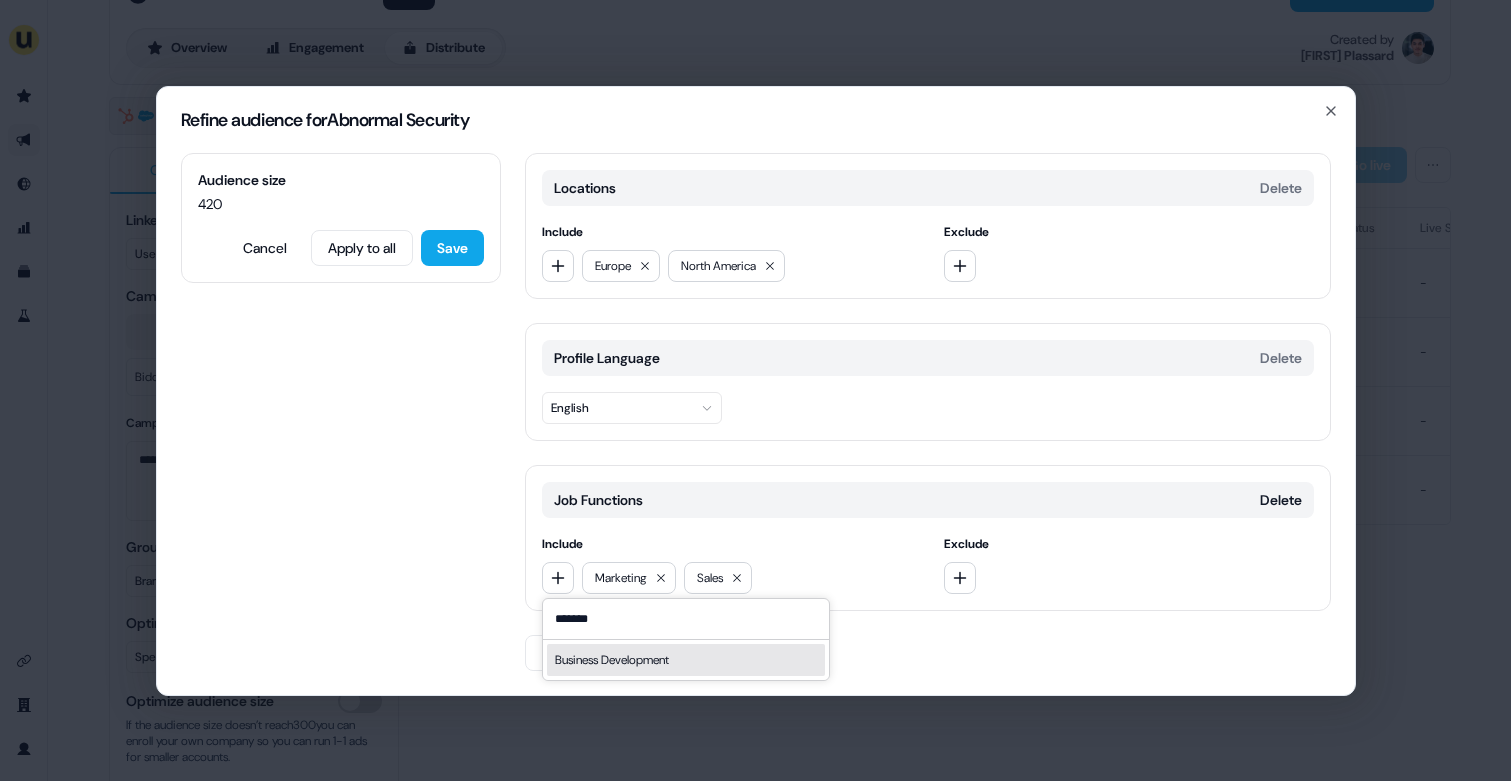 type on "*******" 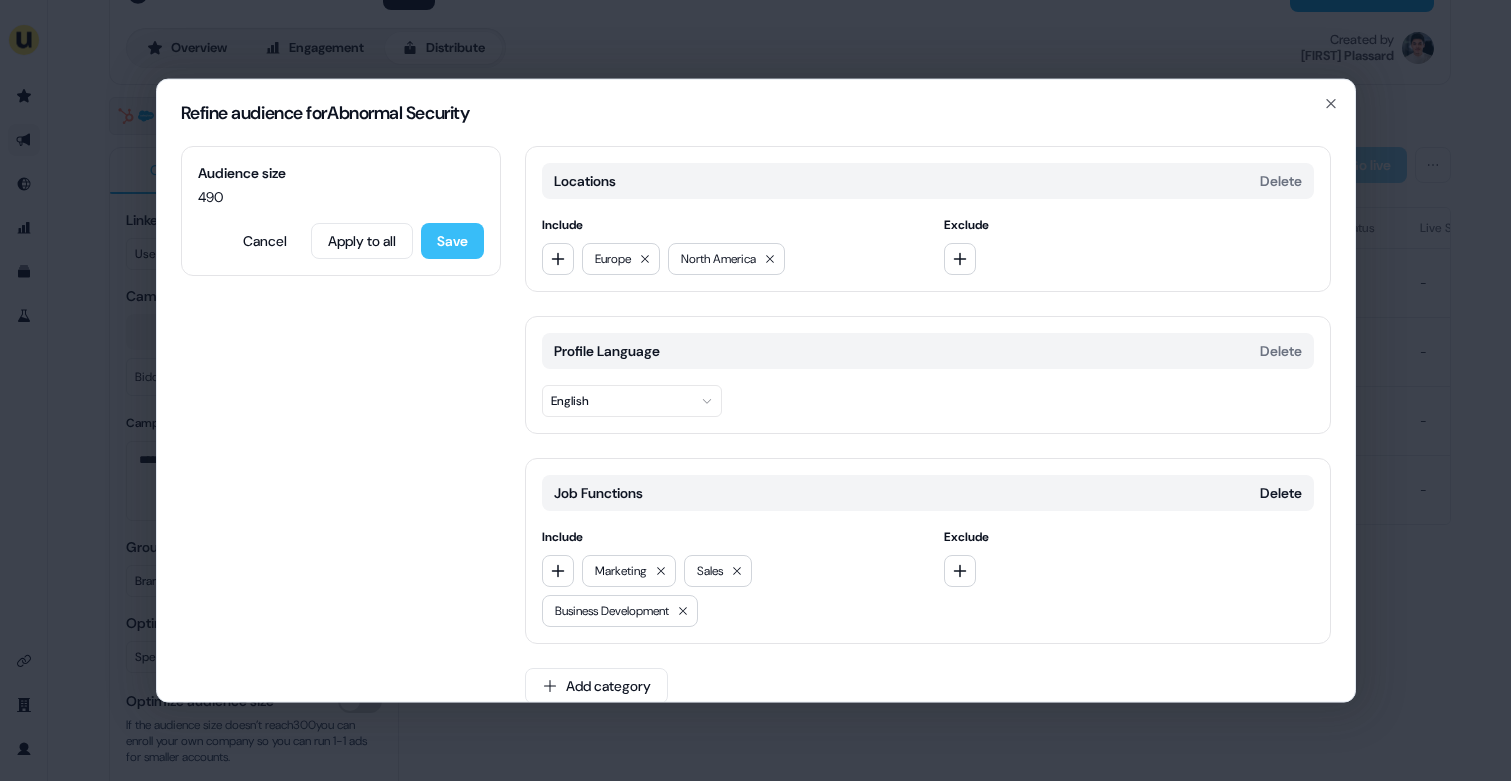click on "Save" at bounding box center (452, 240) 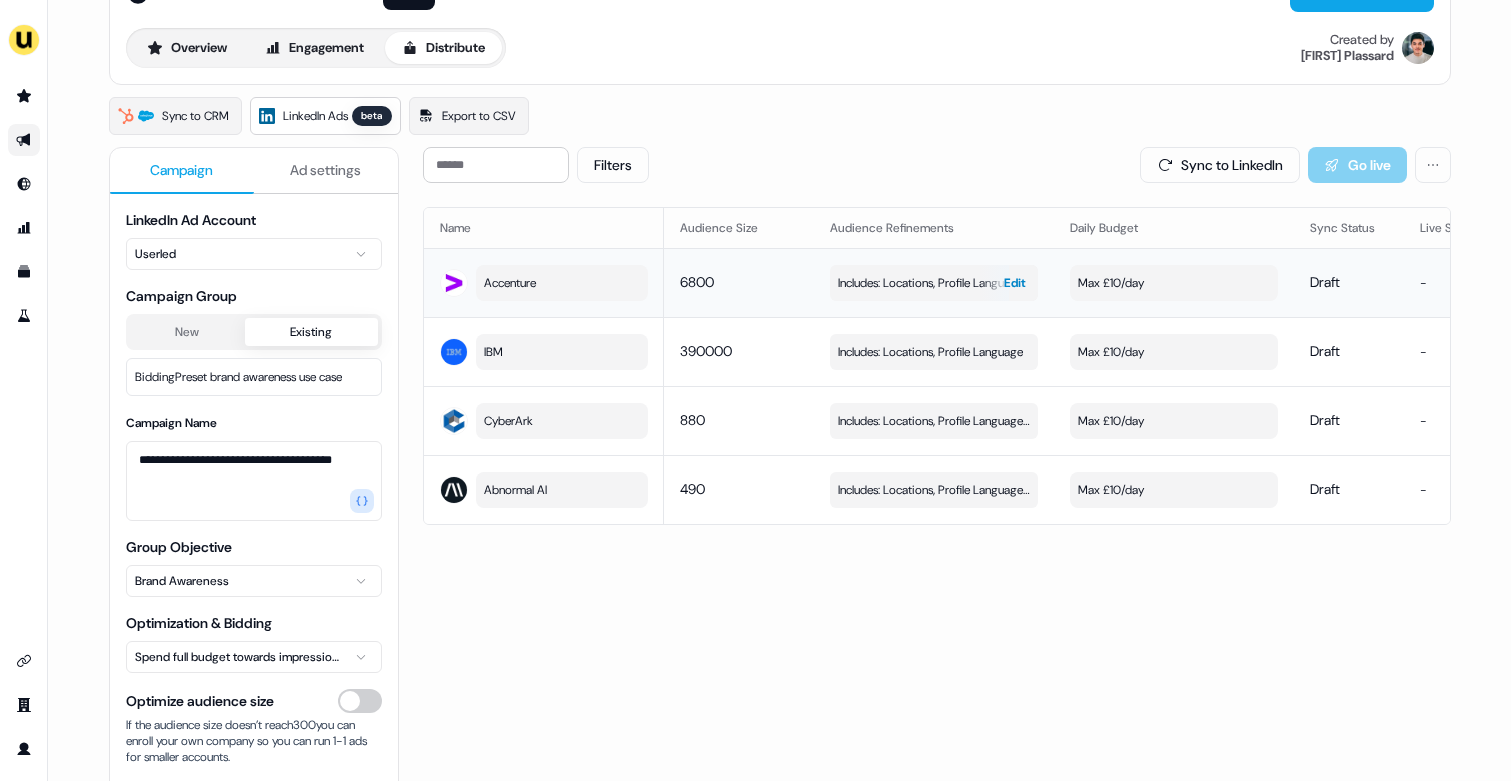 click on "Includes: Locations, Profile Language" at bounding box center (930, 283) 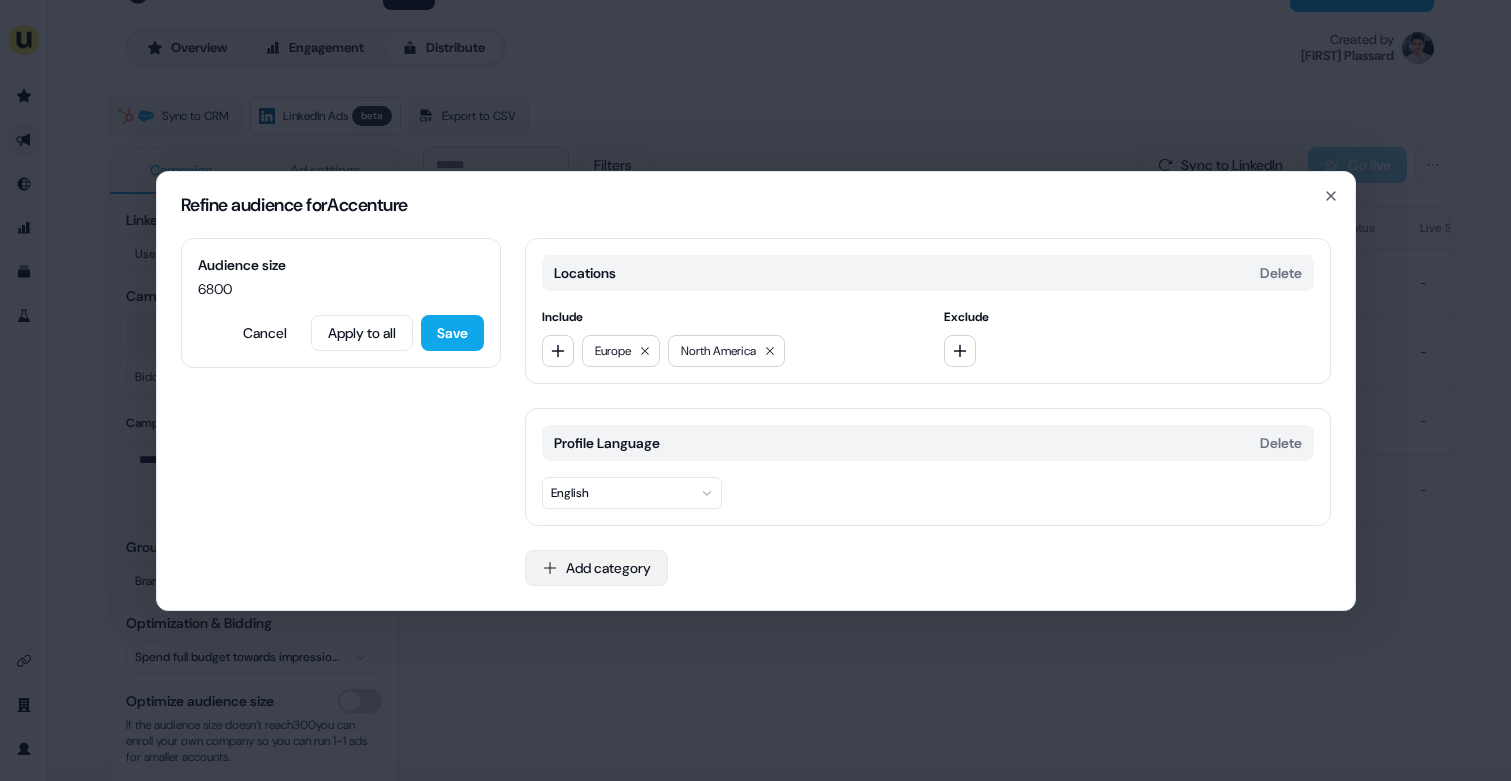 click on "Add category" at bounding box center [596, 568] 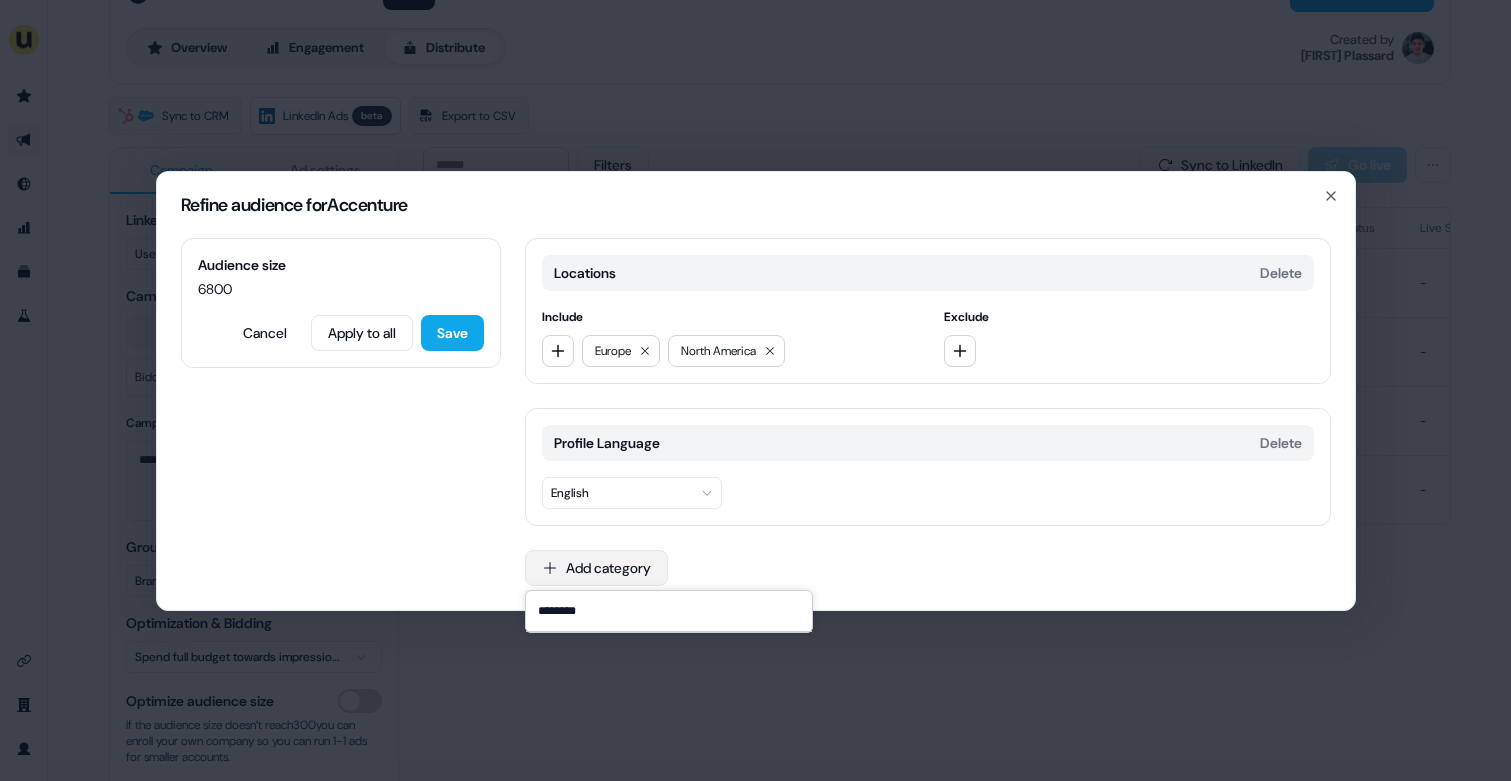 type on "*********" 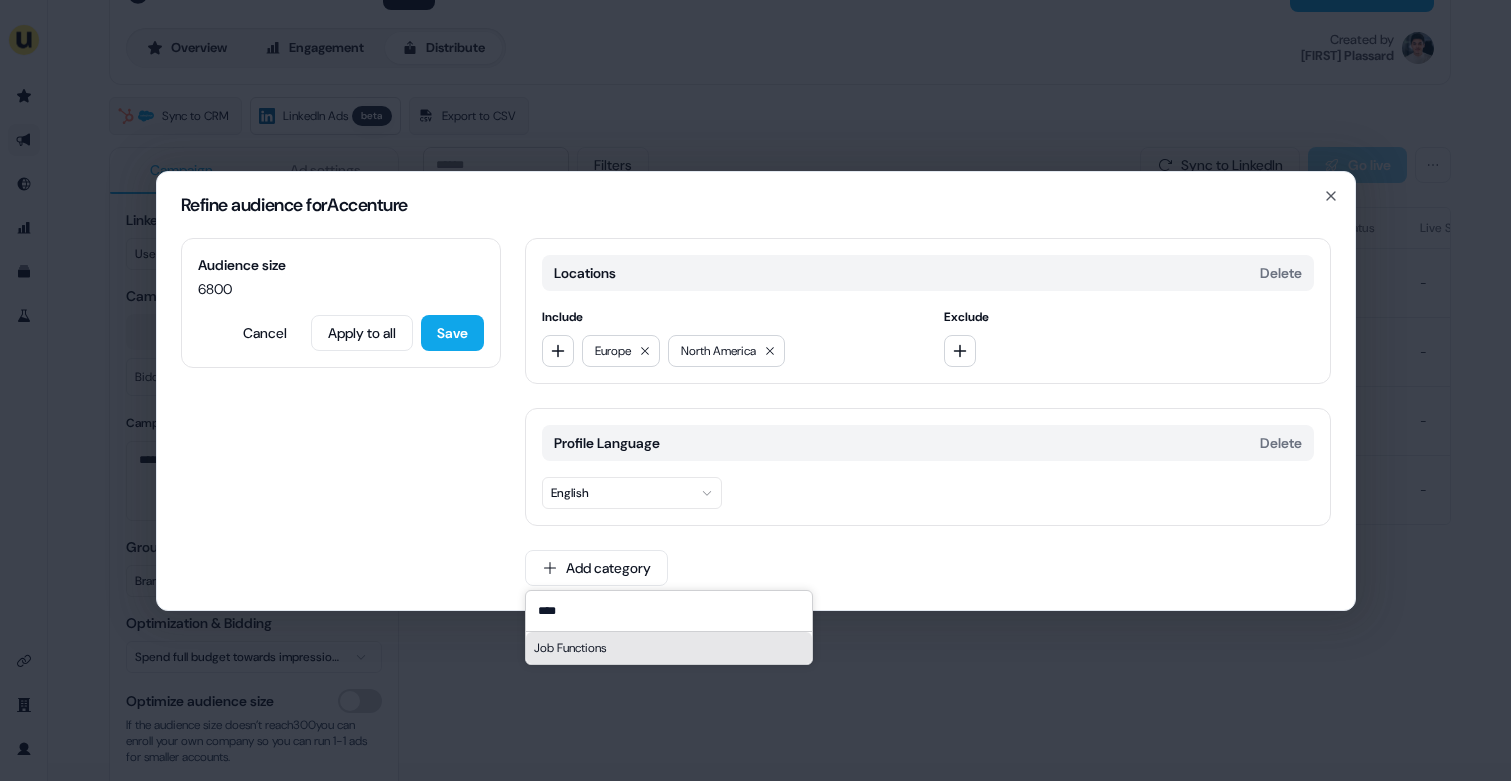 type on "****" 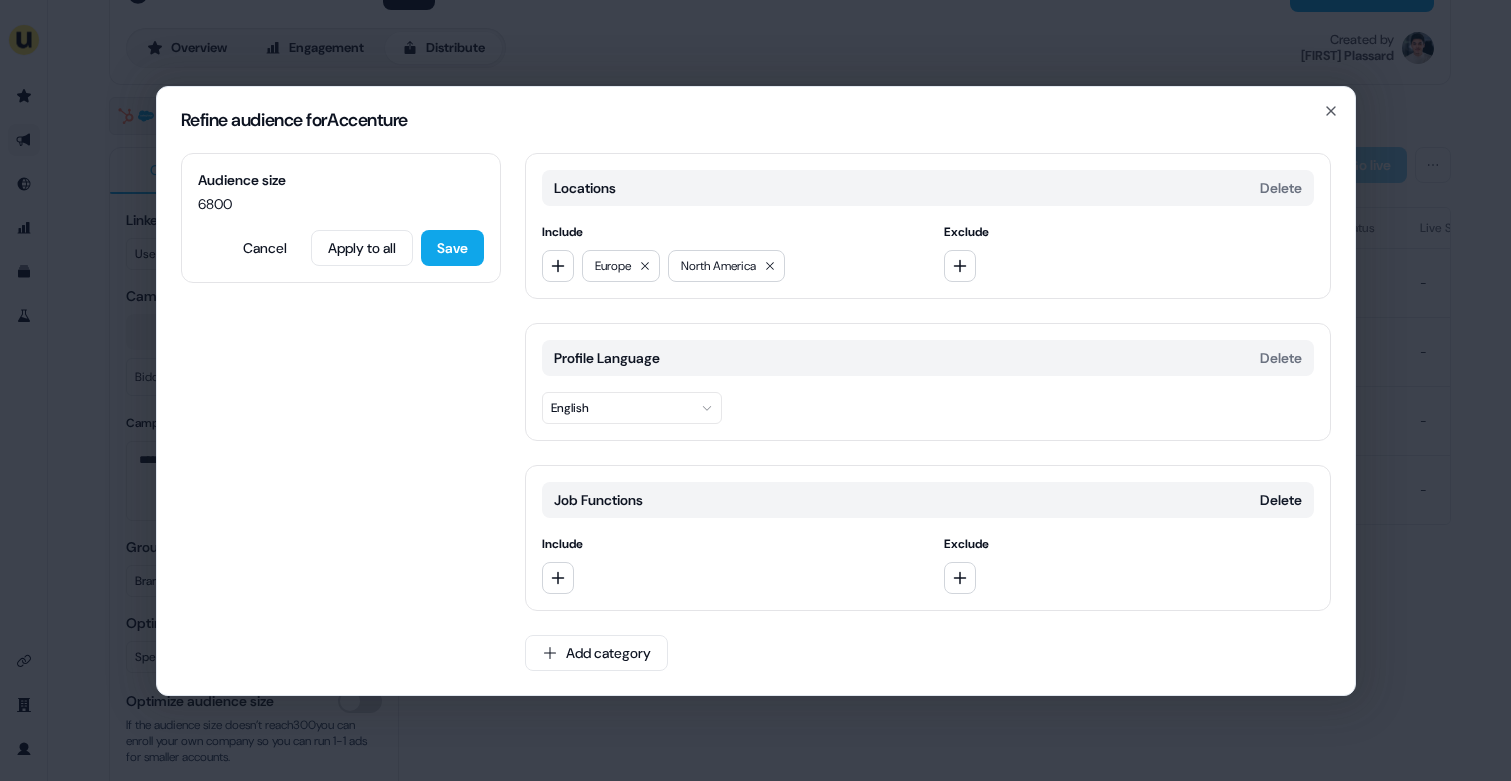 click on "Include" at bounding box center (727, 564) 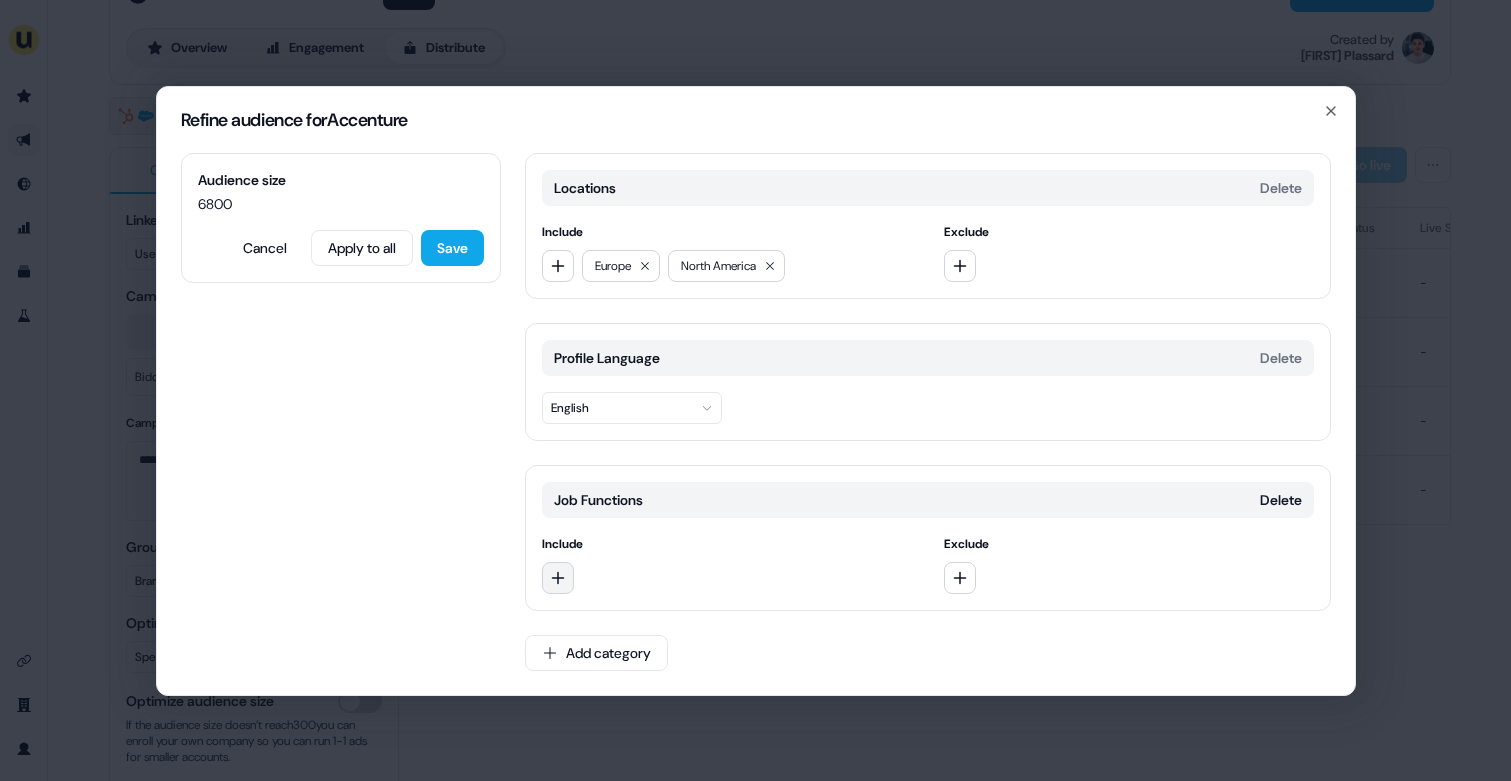 click 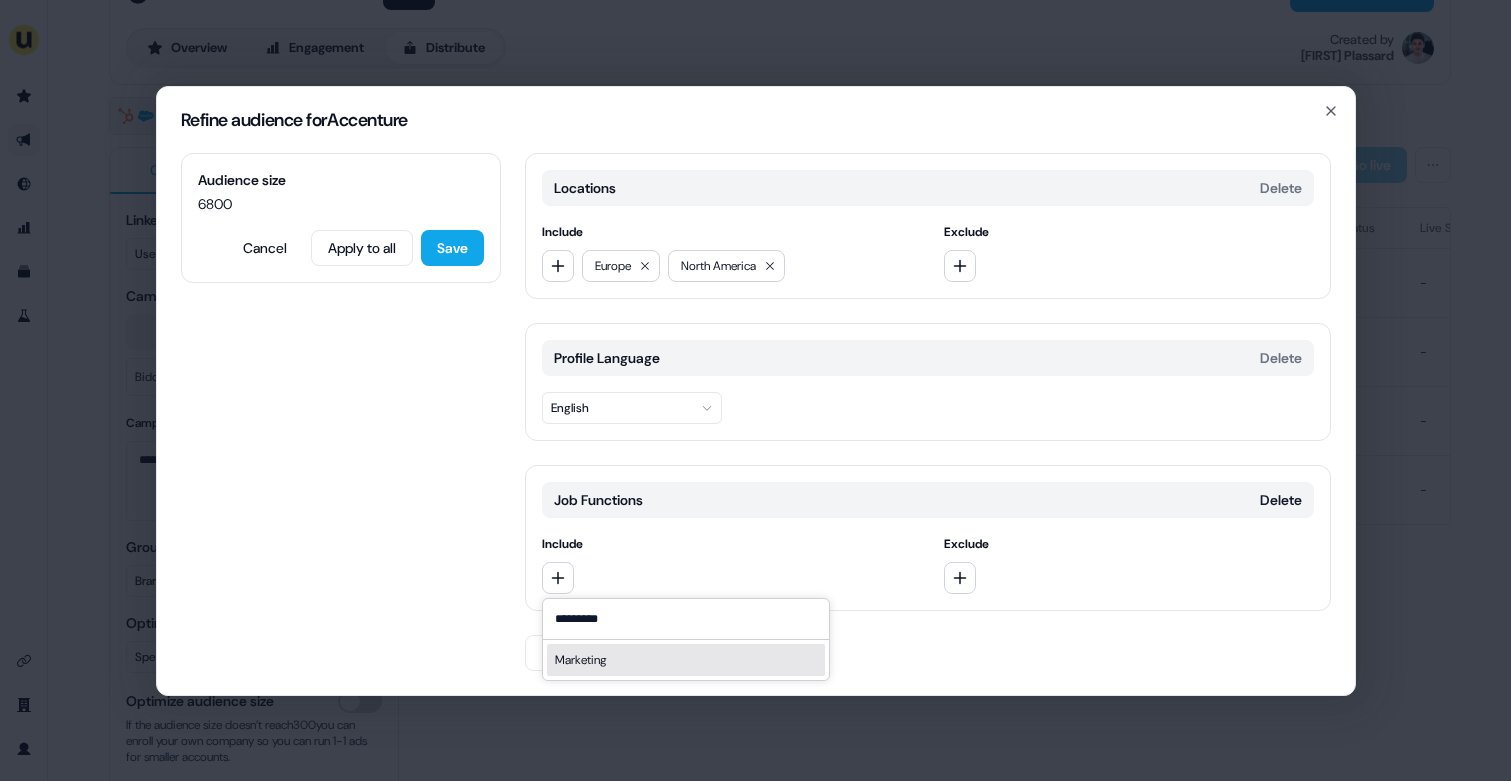 type on "*********" 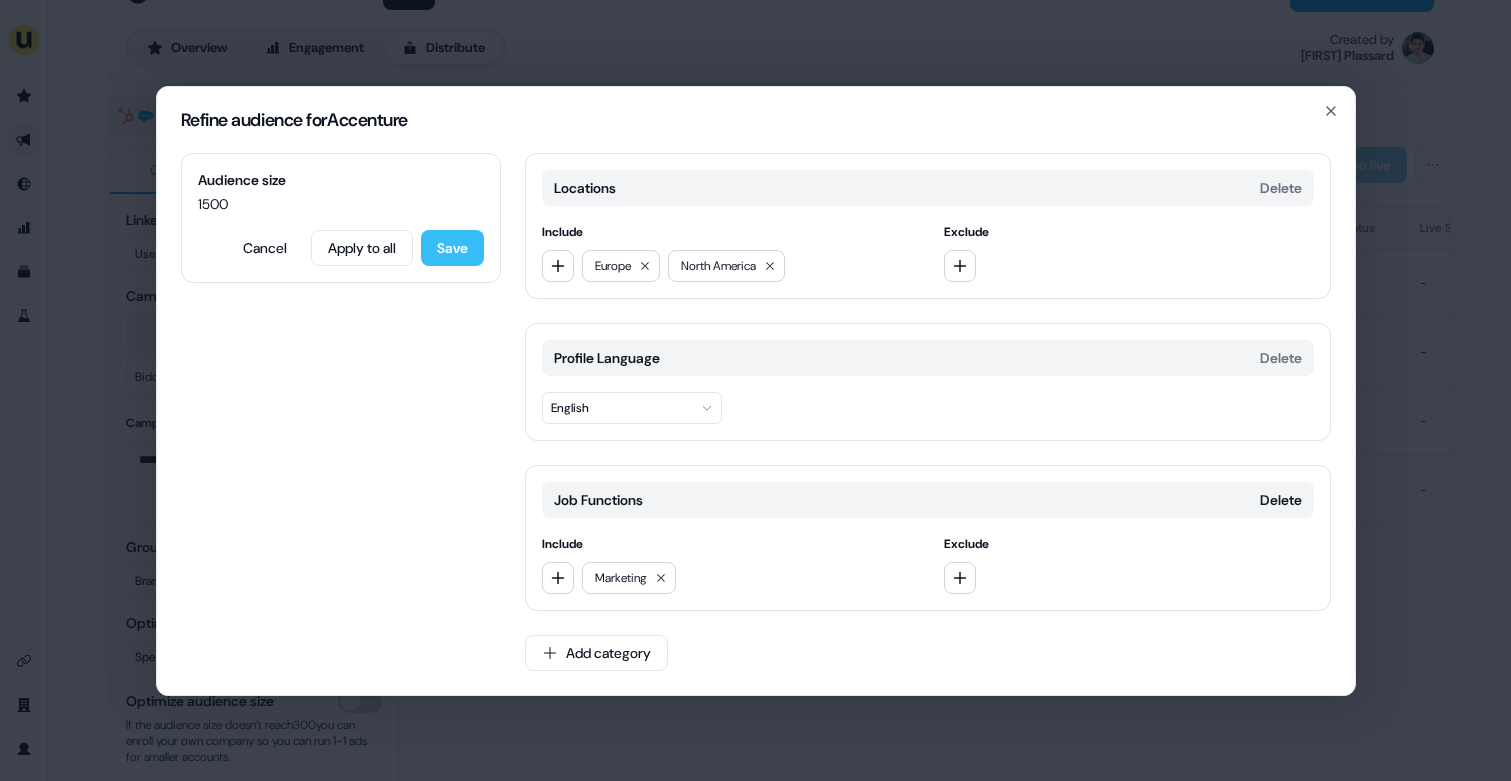 type 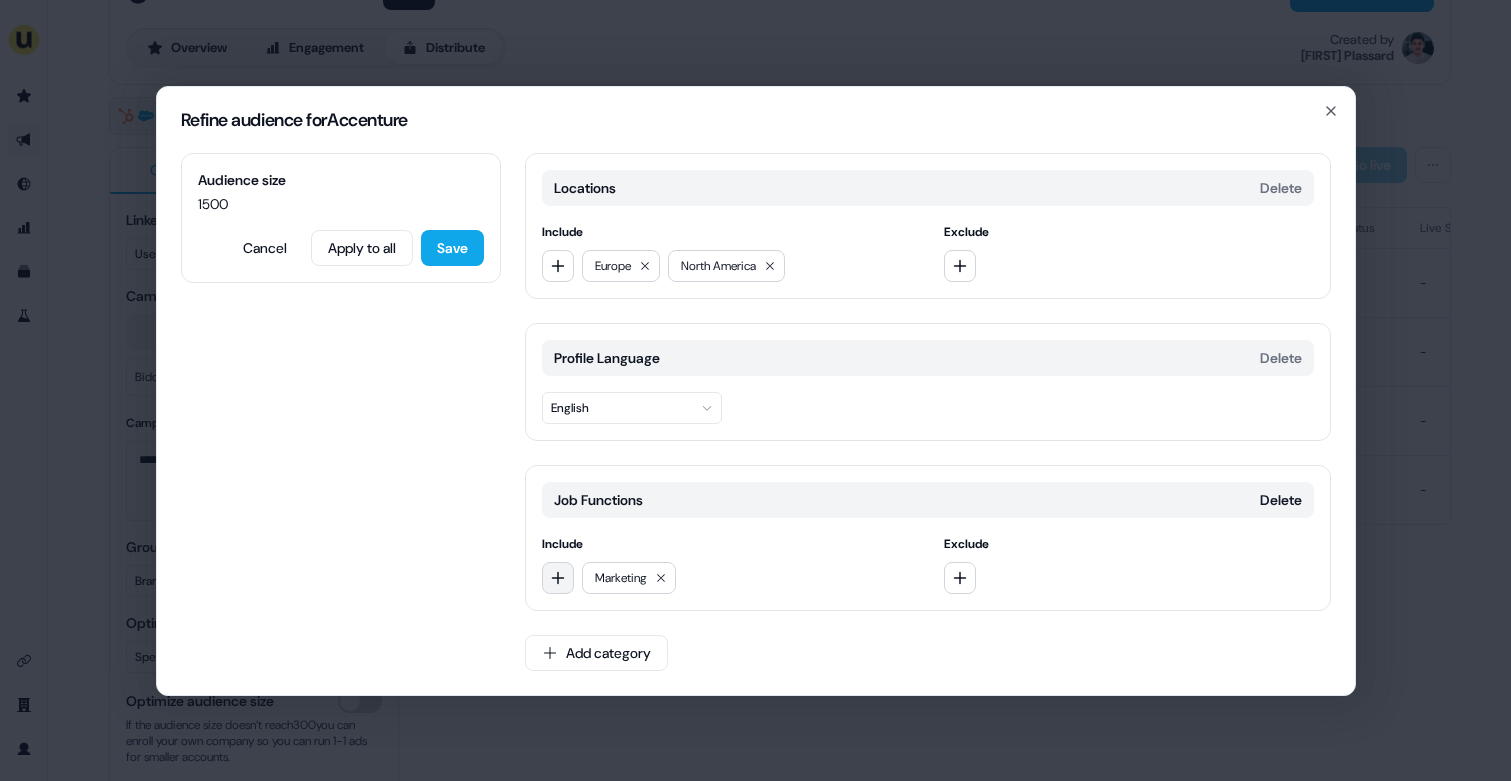 click at bounding box center (558, 578) 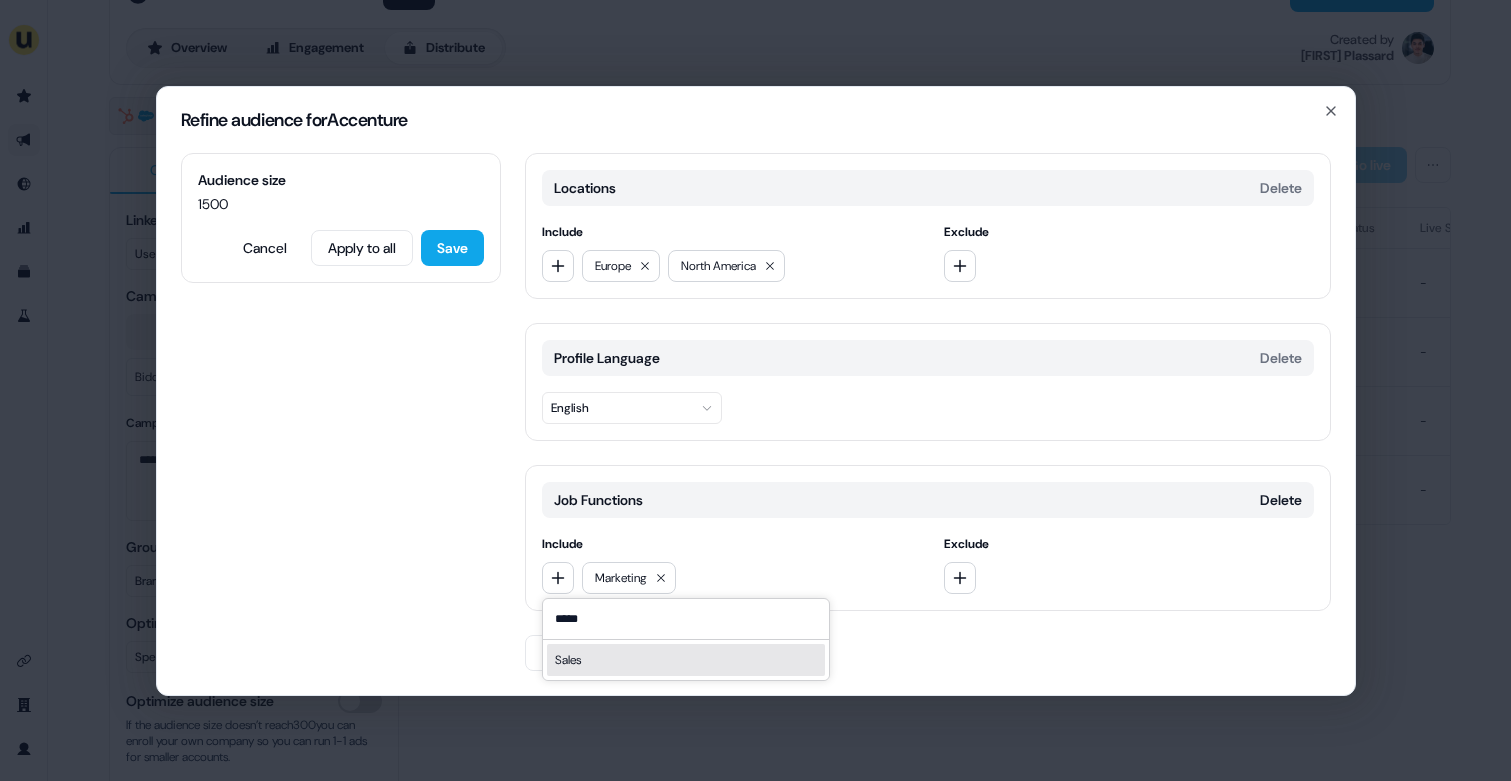type on "*****" 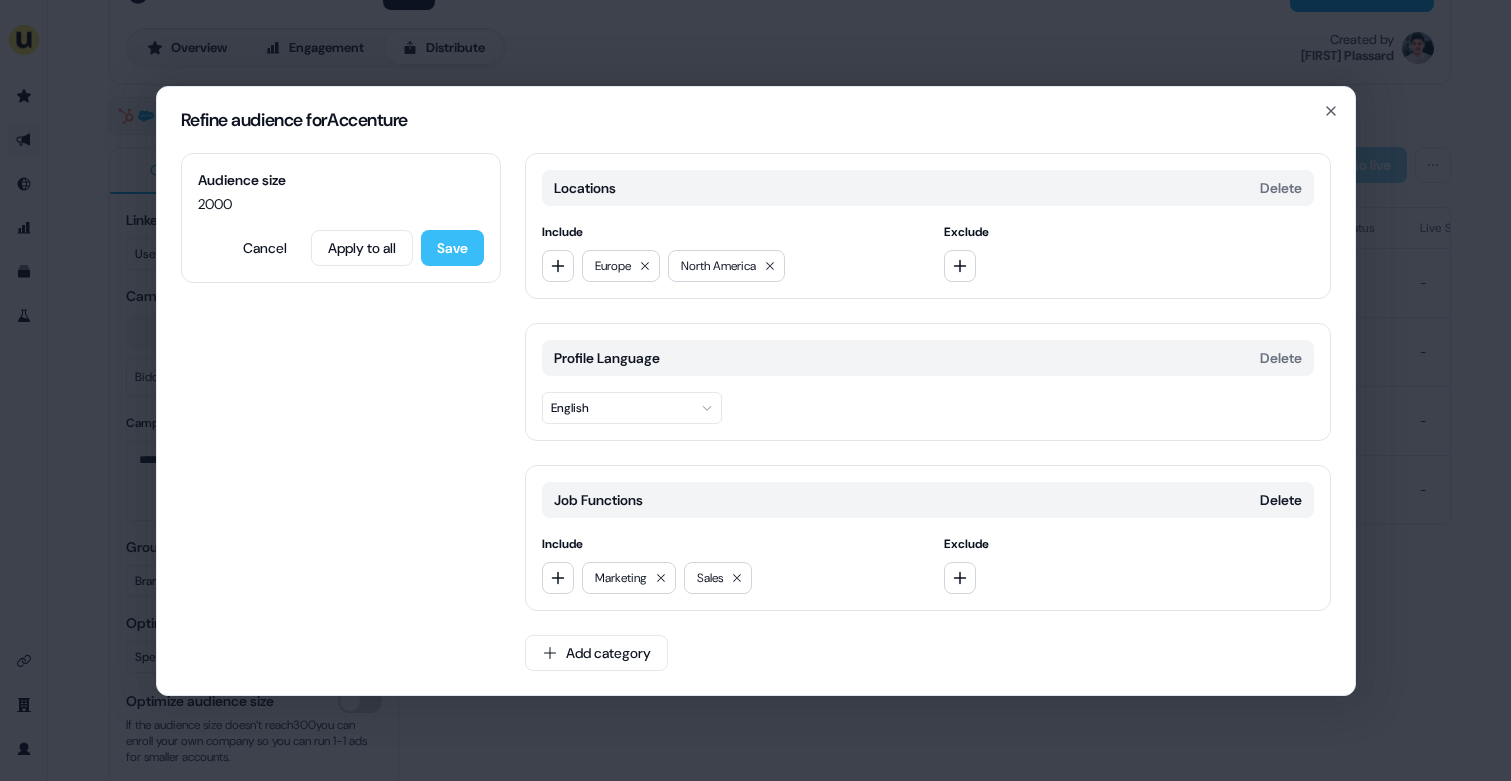 click on "Save" at bounding box center (452, 248) 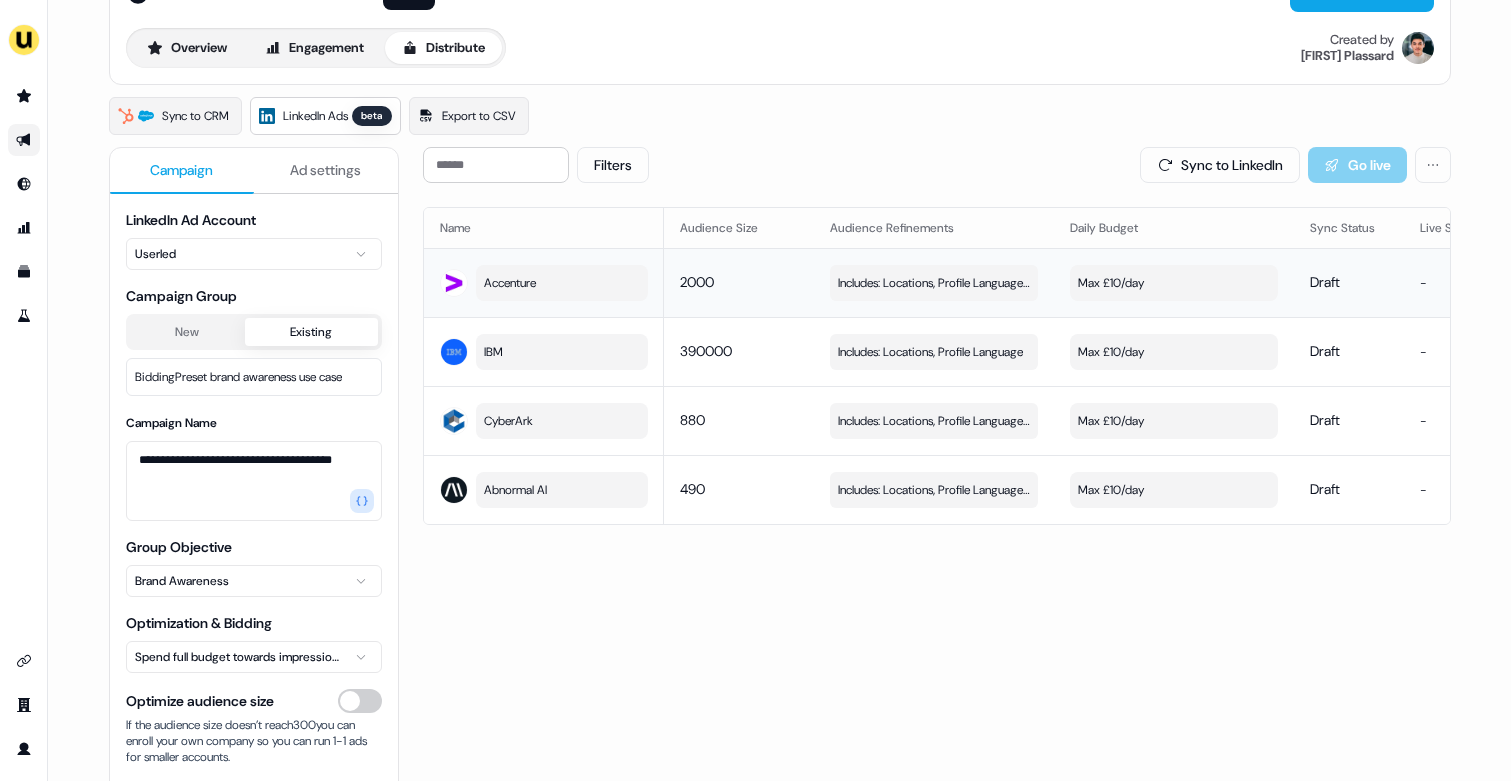 click on "Accenture" at bounding box center (510, 283) 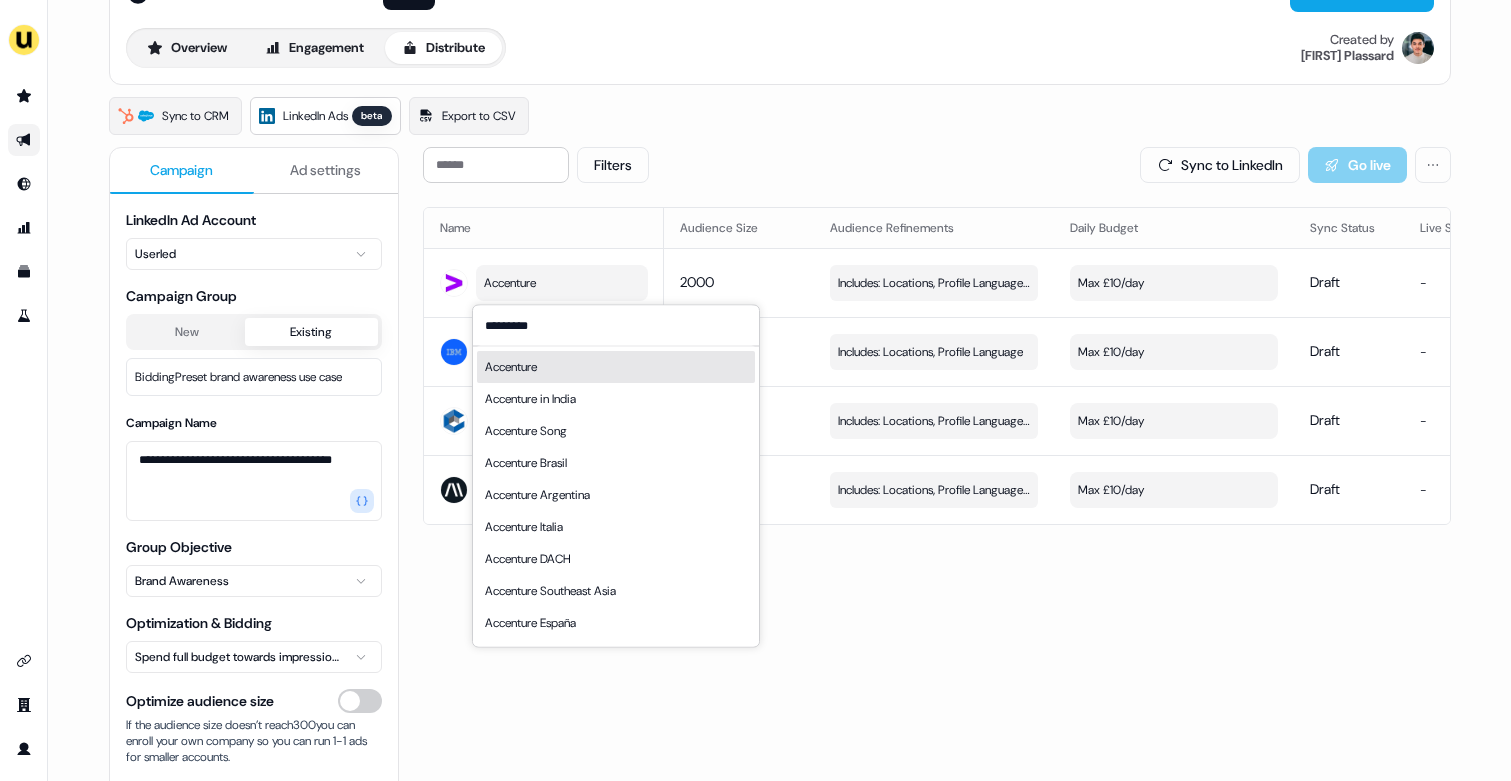 type on "*********" 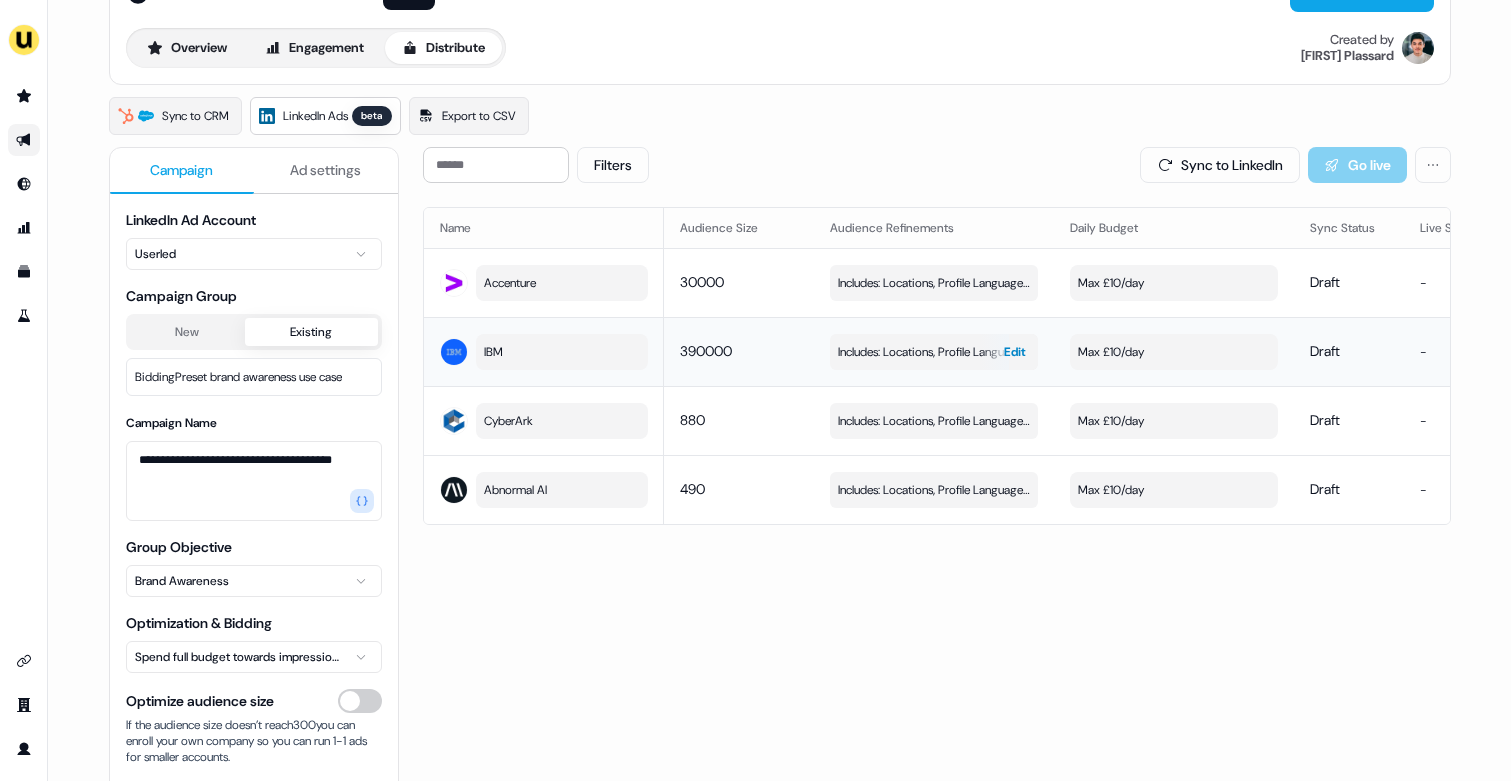 click on "Includes: Locations, Profile Language" at bounding box center (930, 352) 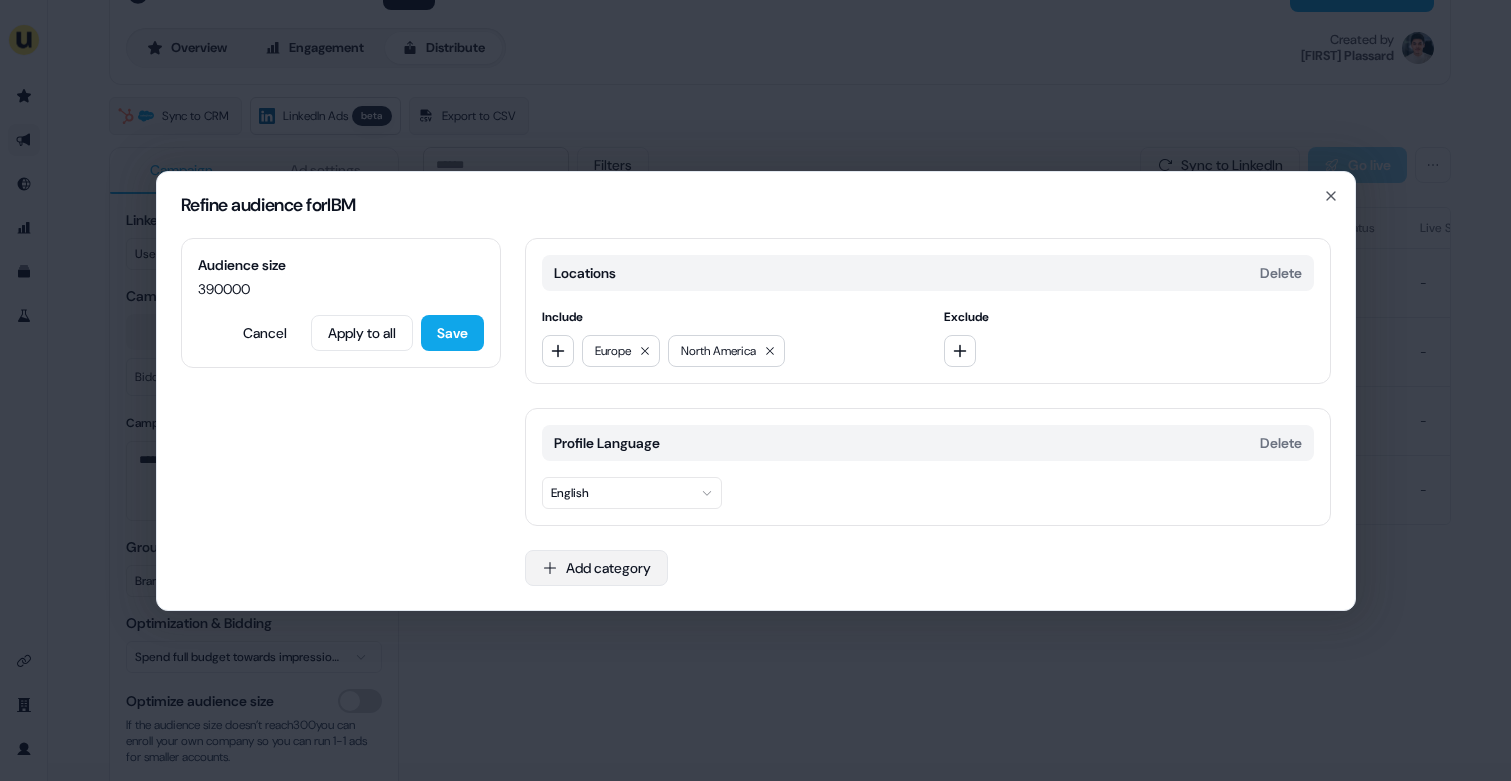click on "Add category" at bounding box center [596, 568] 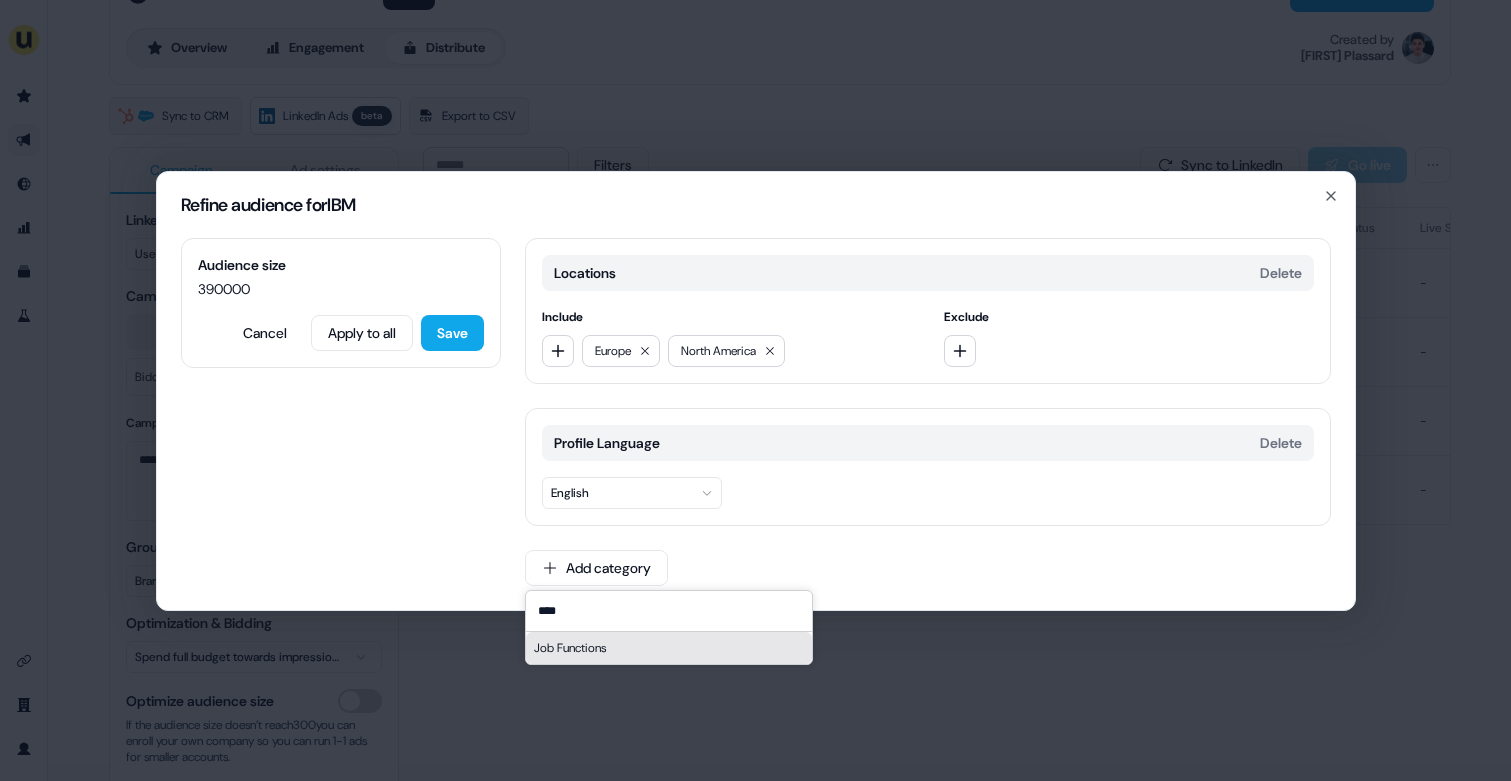 type on "****" 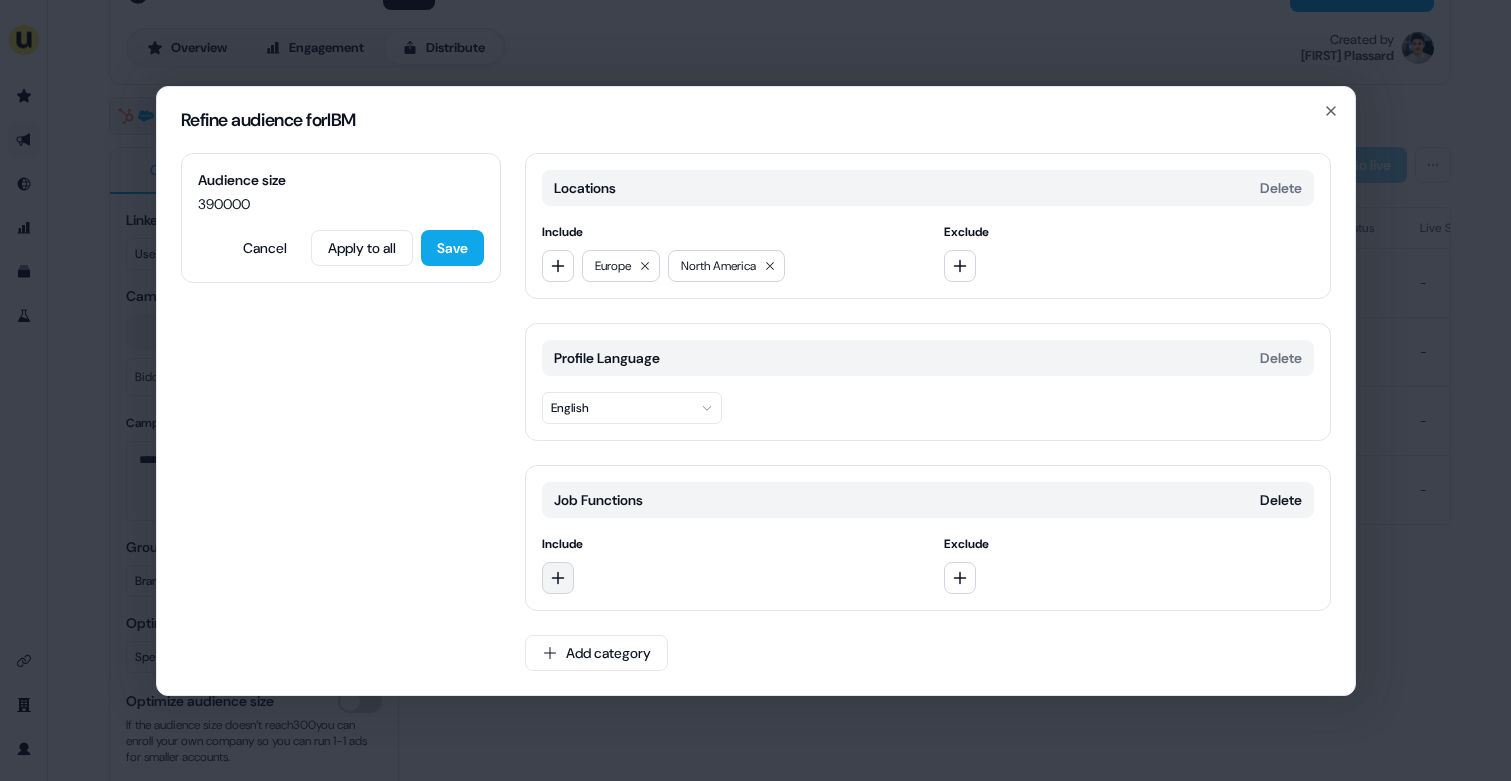 click 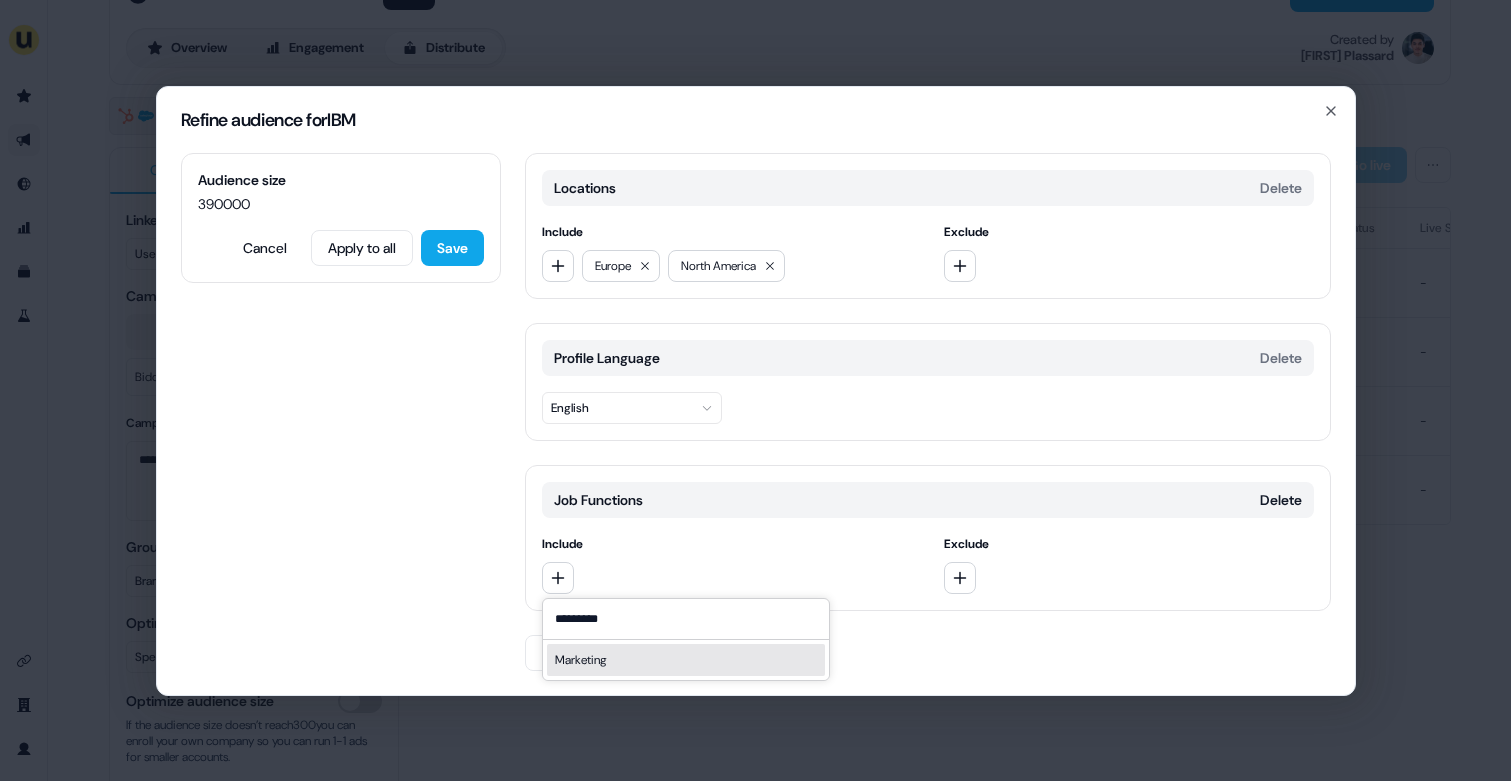 type on "*********" 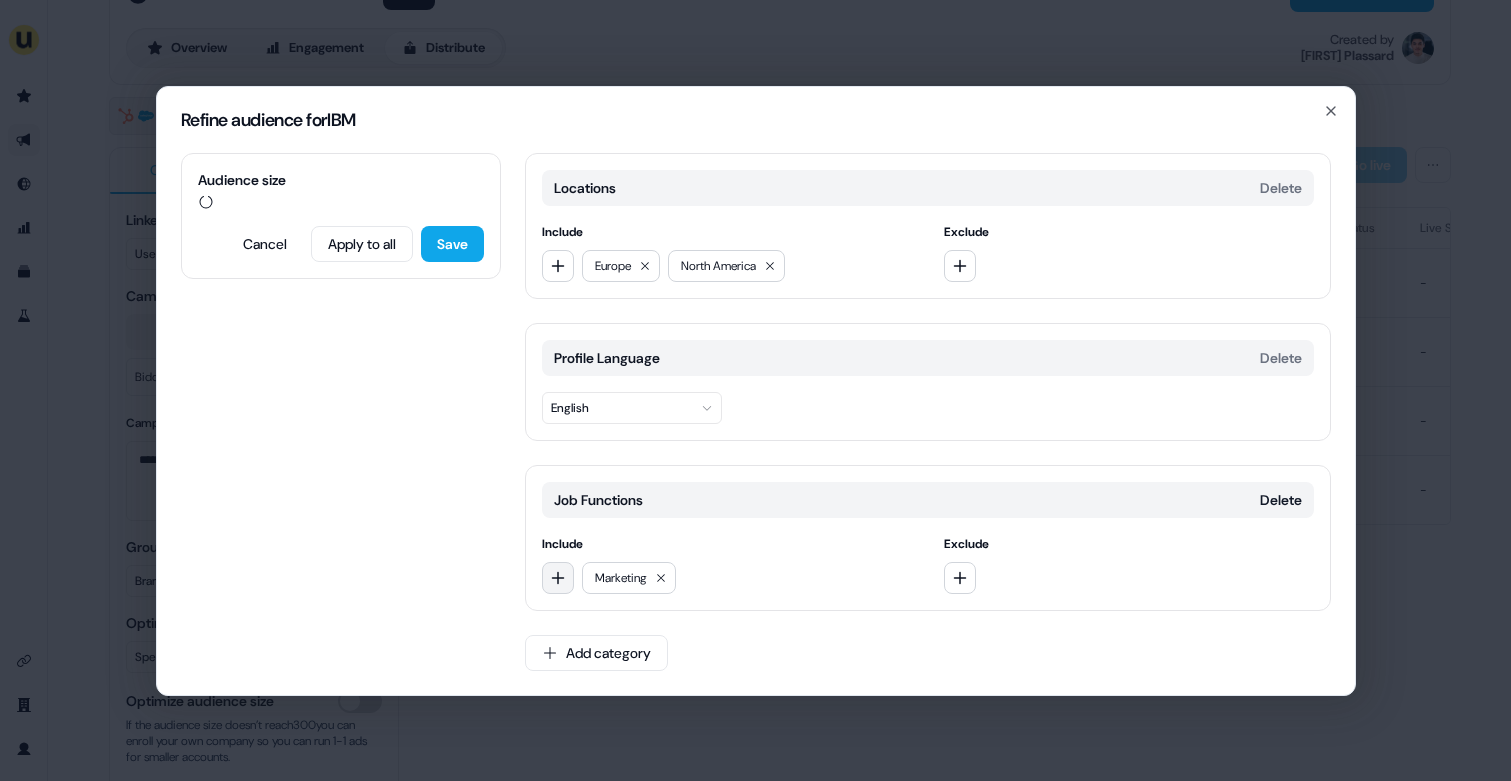 click at bounding box center [558, 578] 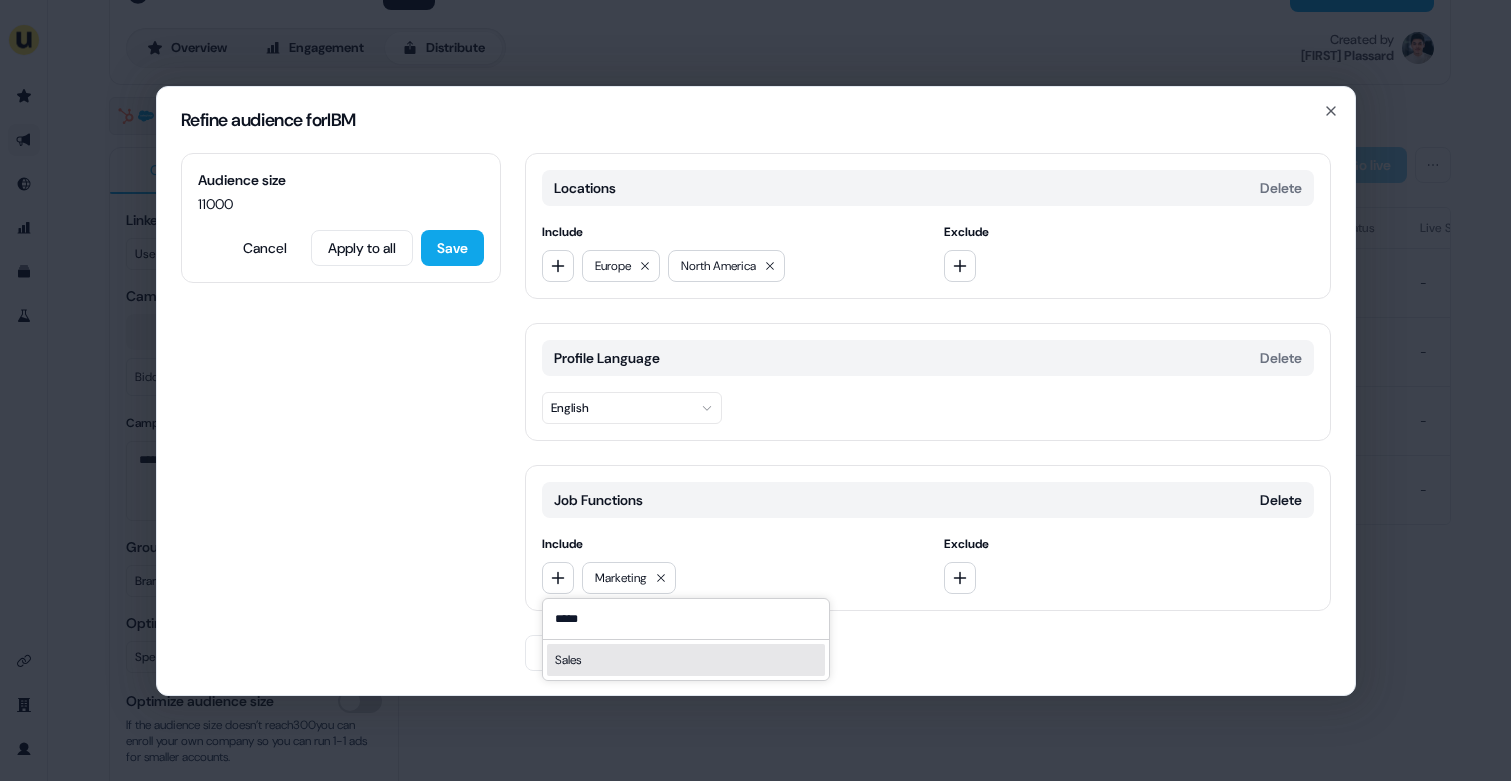 type on "*****" 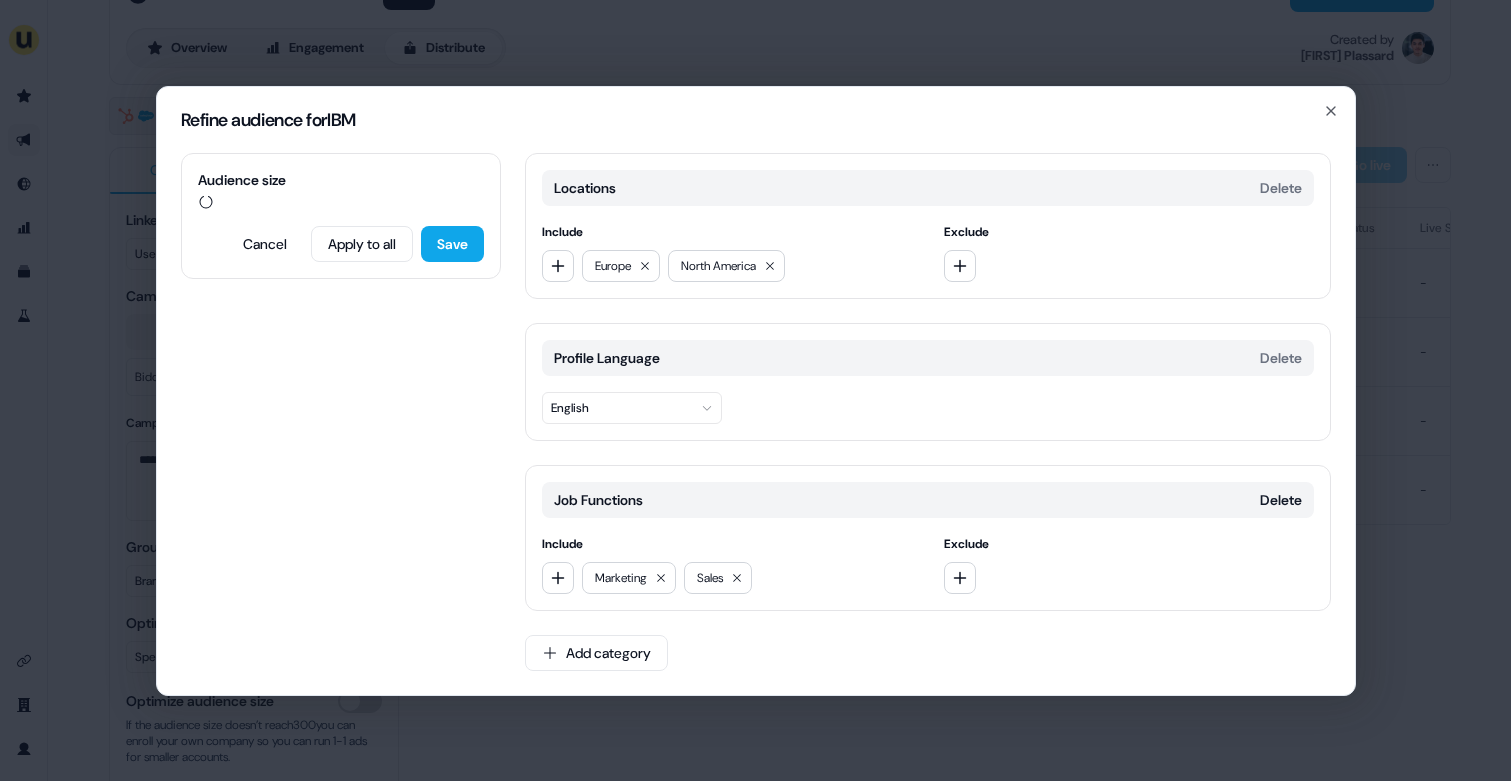 type 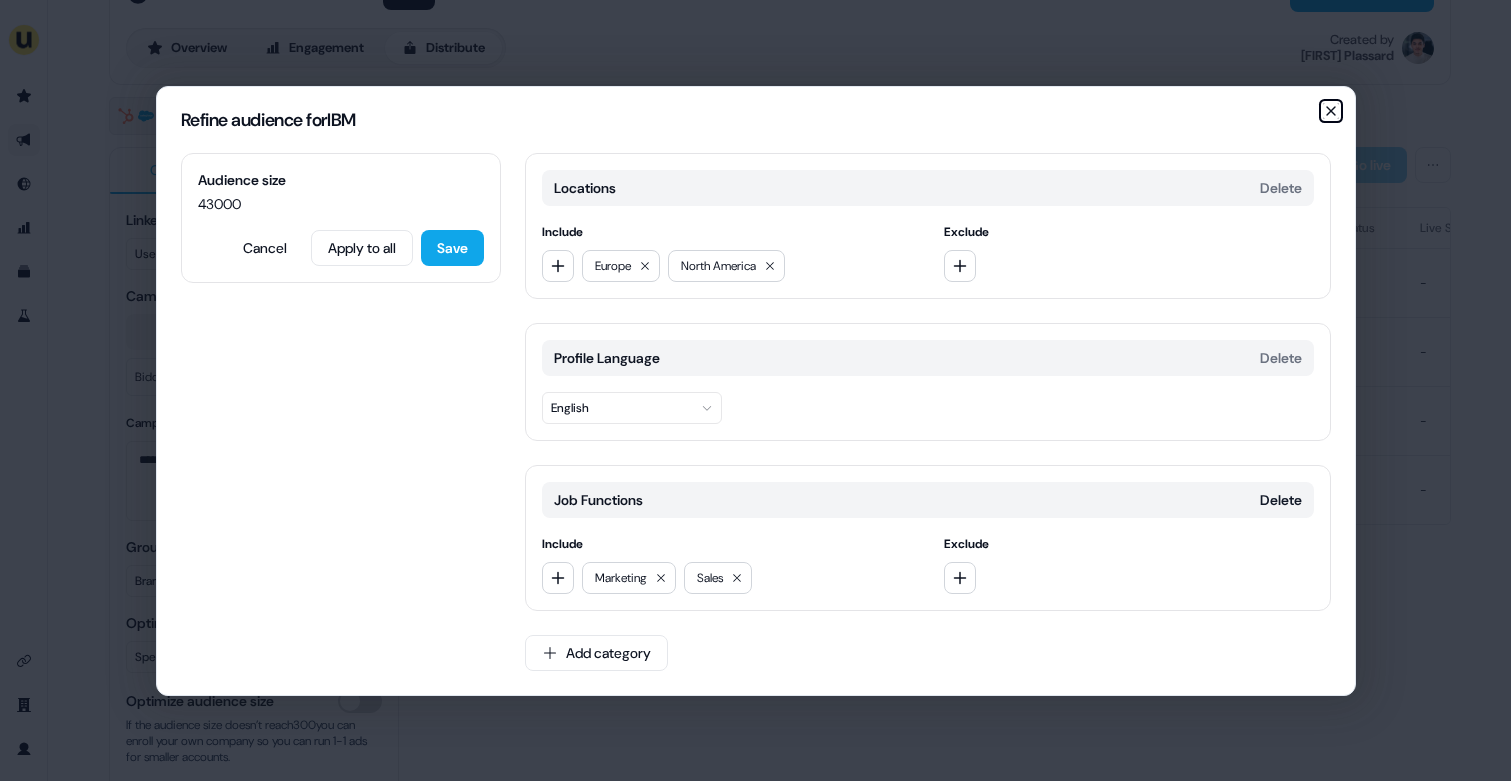 click 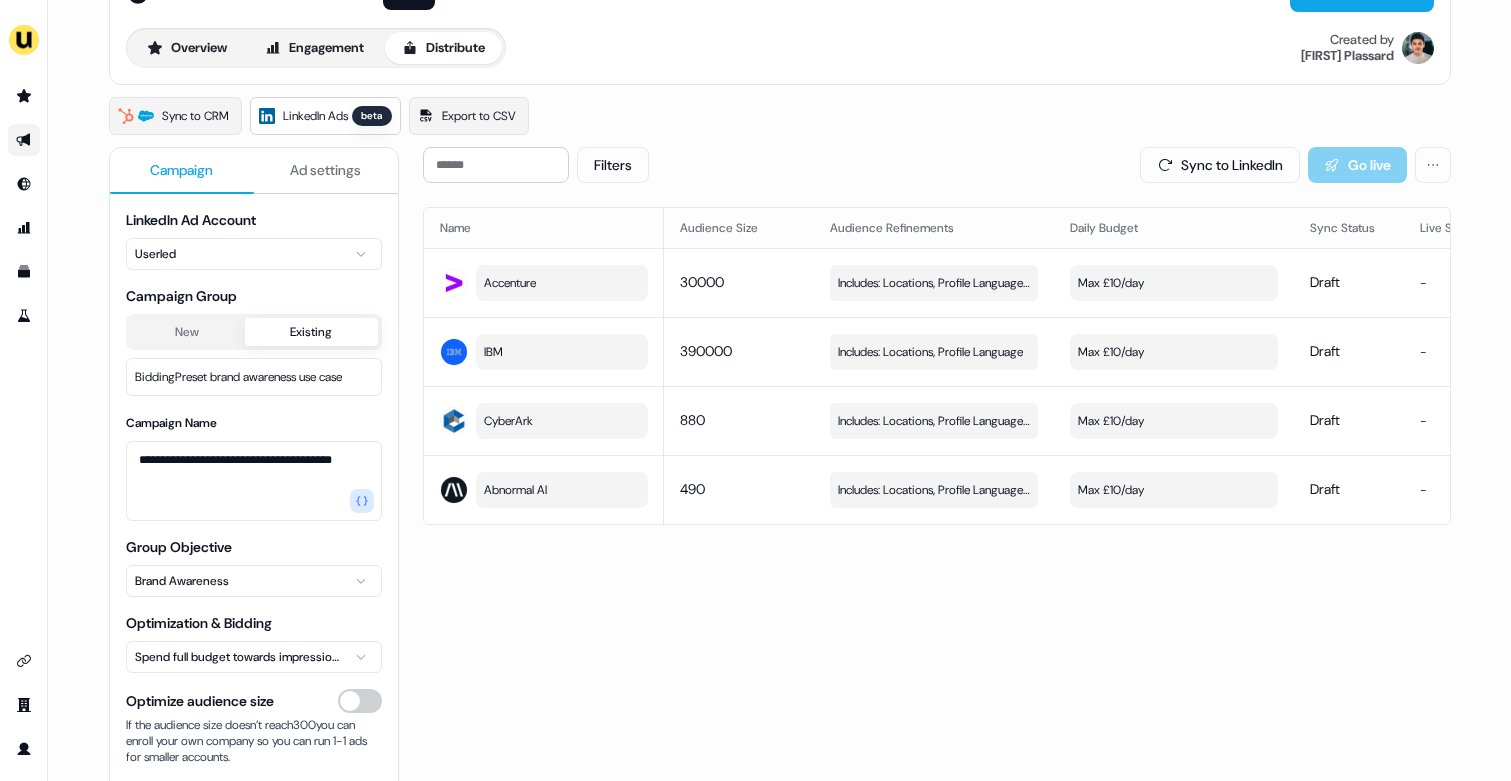 type 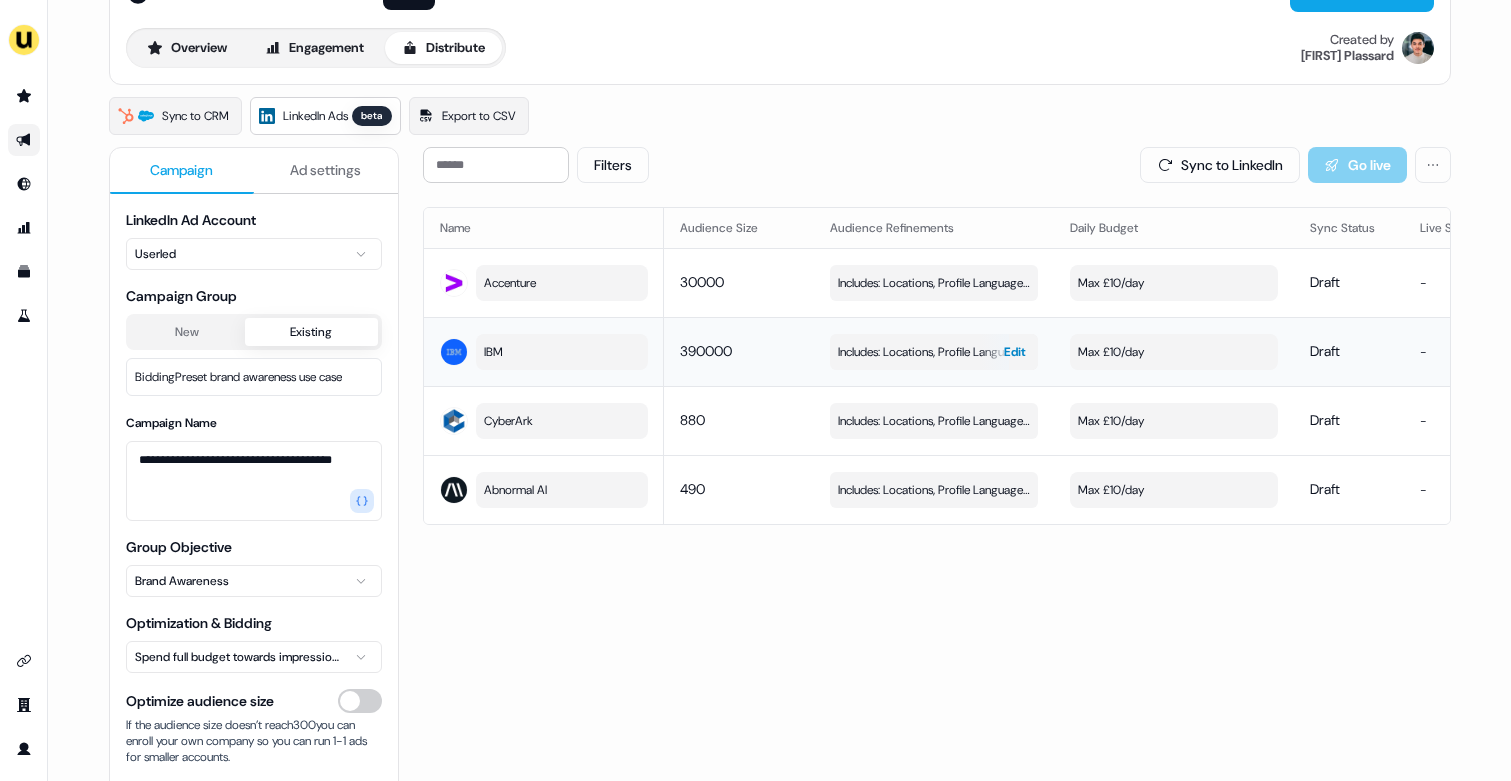 click on "Includes: Locations, Profile Language" at bounding box center (930, 352) 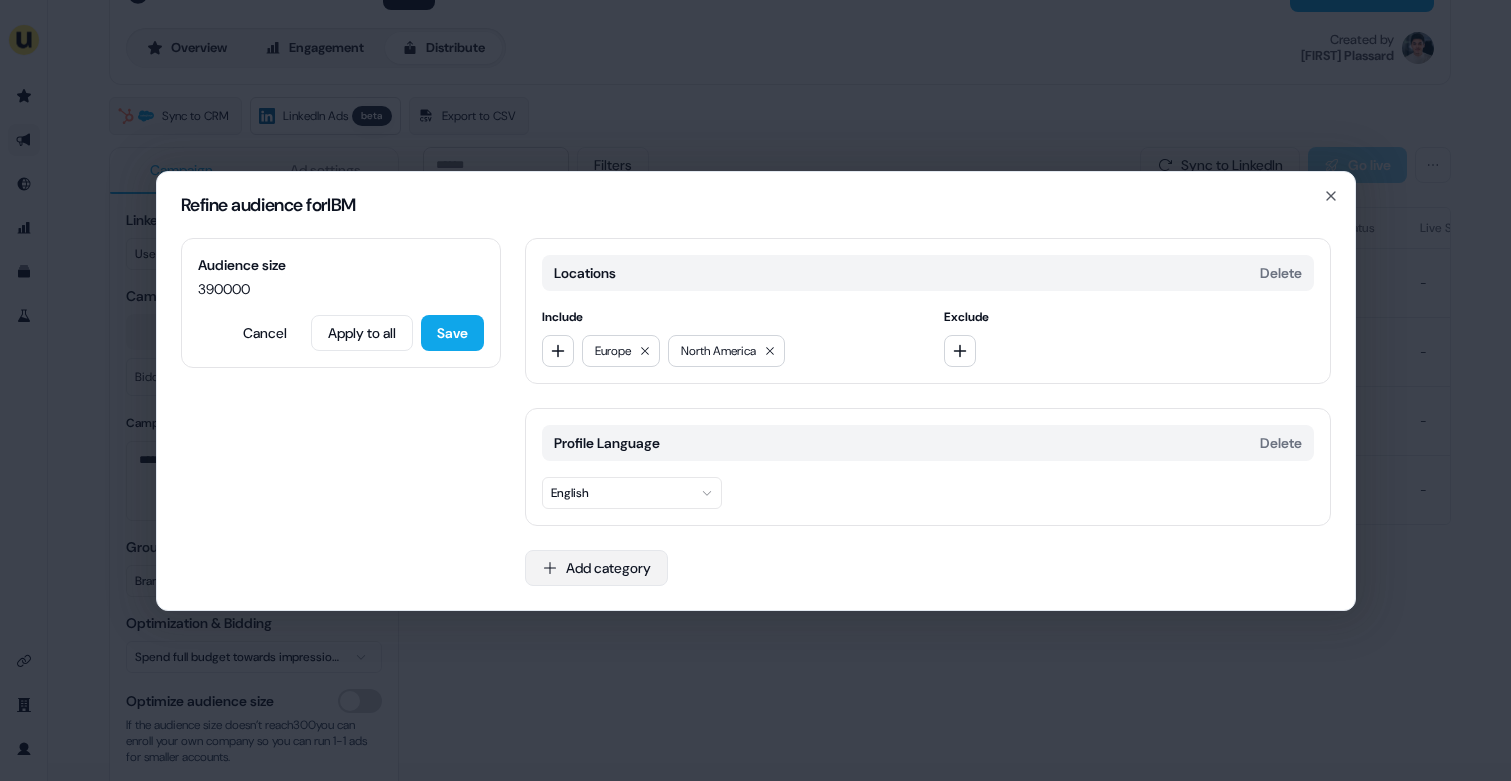 click on "Add category" at bounding box center [596, 568] 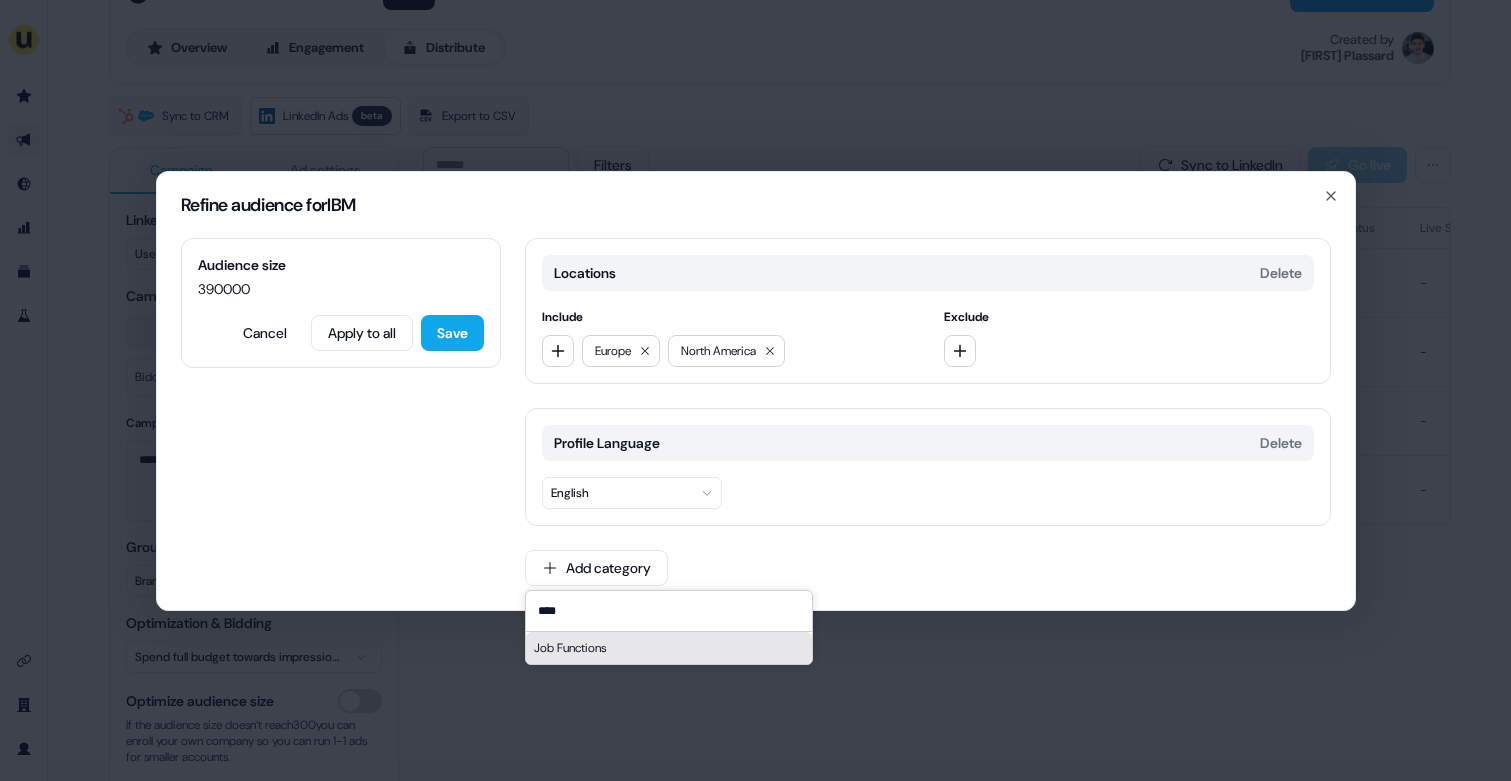 type on "****" 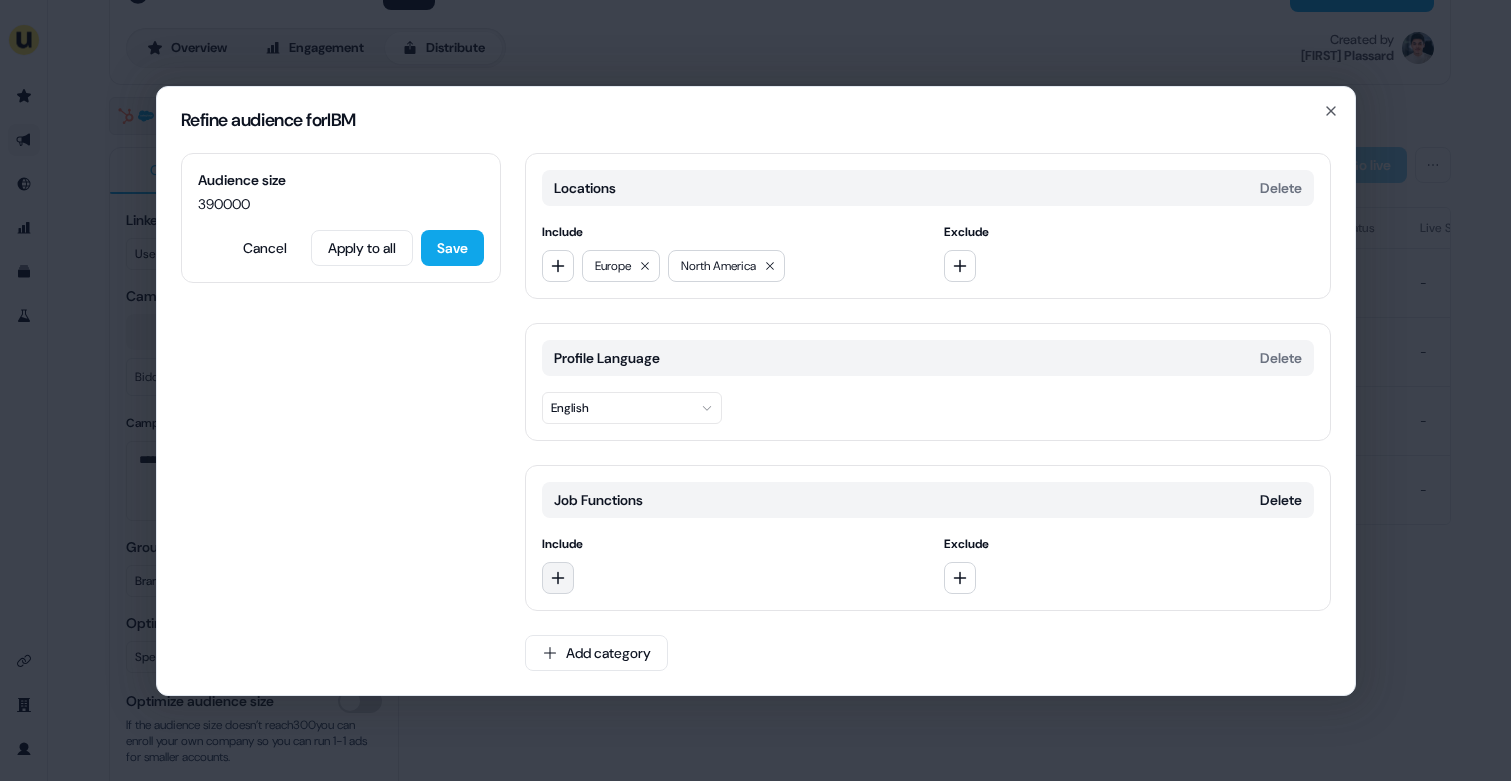 click 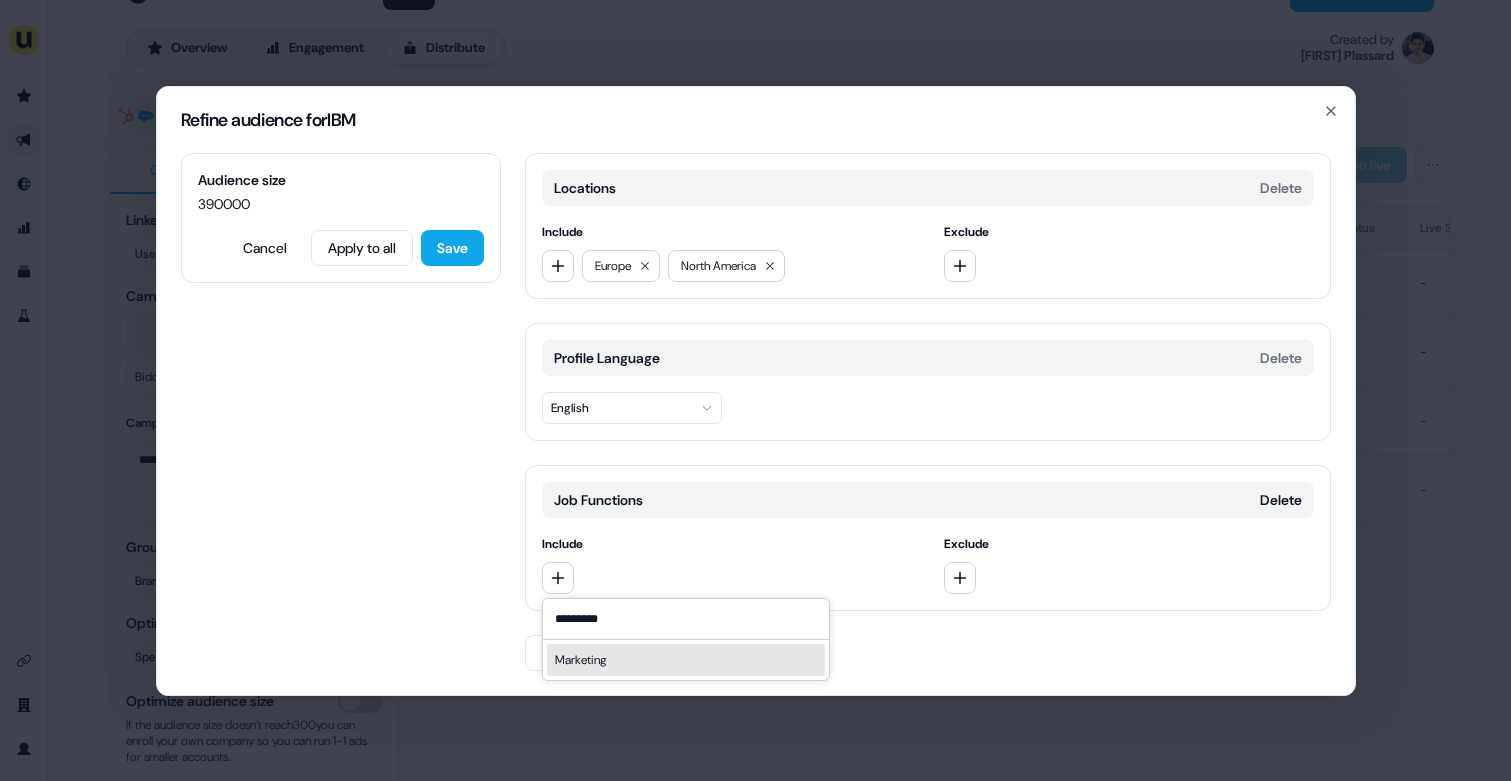 type on "*********" 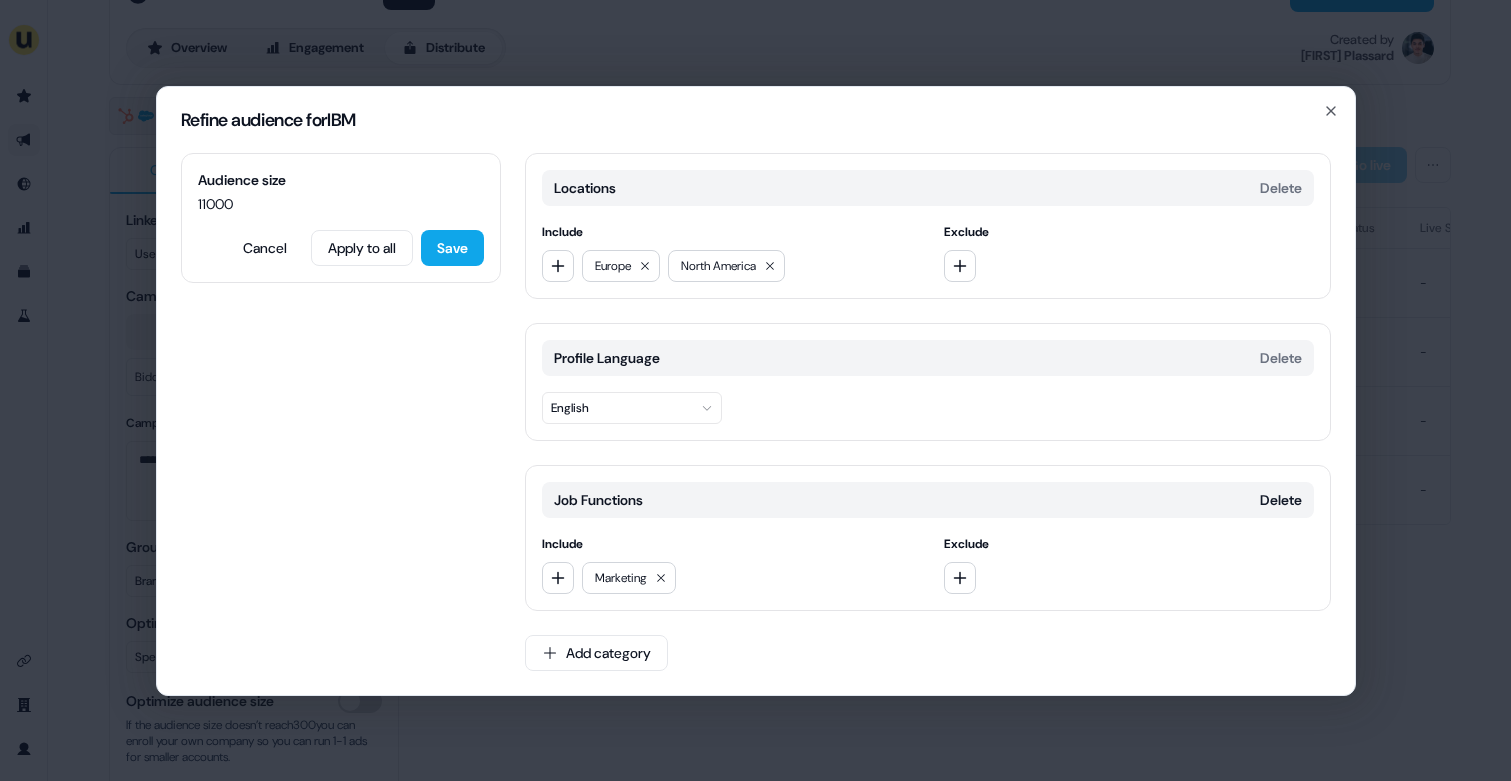 click on "Marketing" at bounding box center [727, 578] 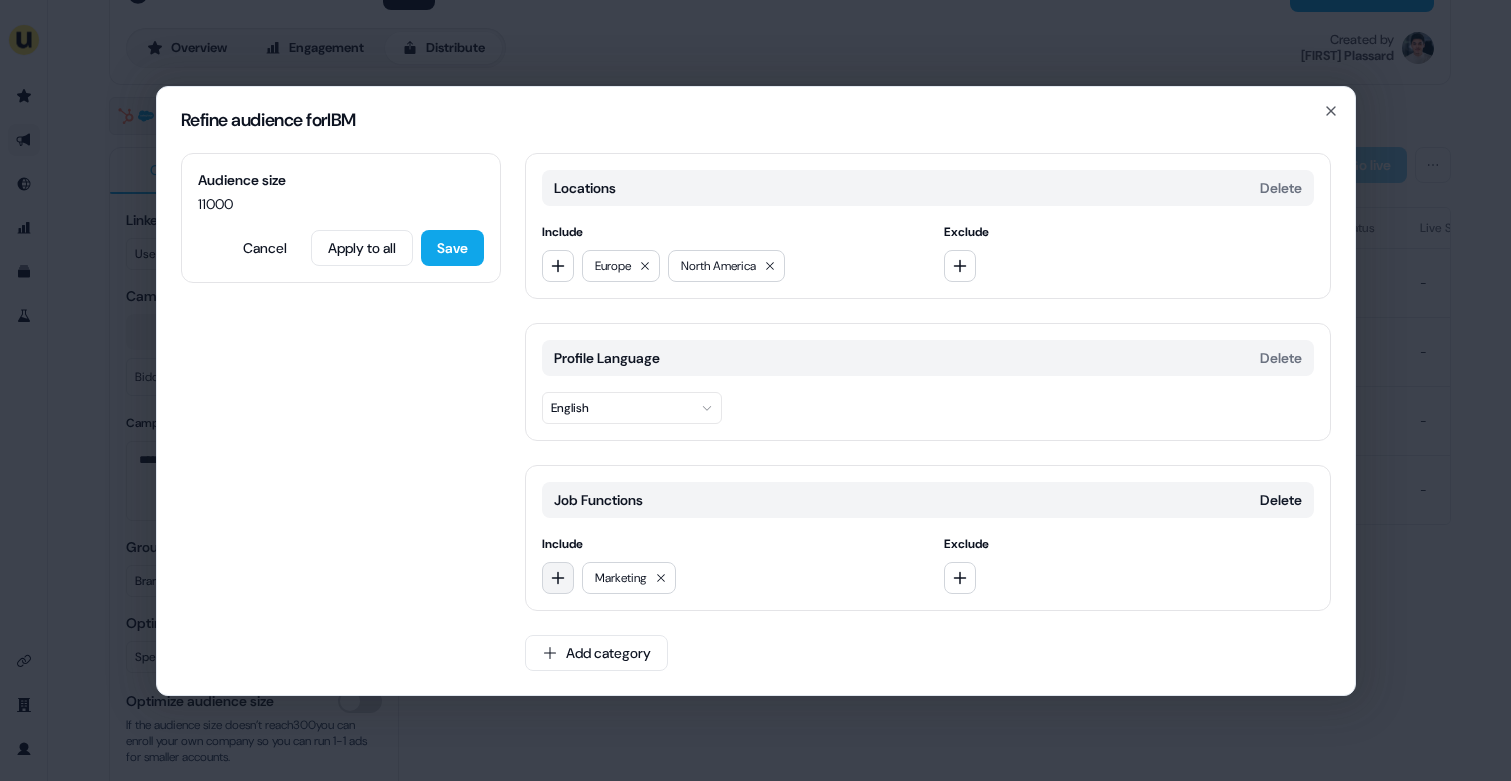 click 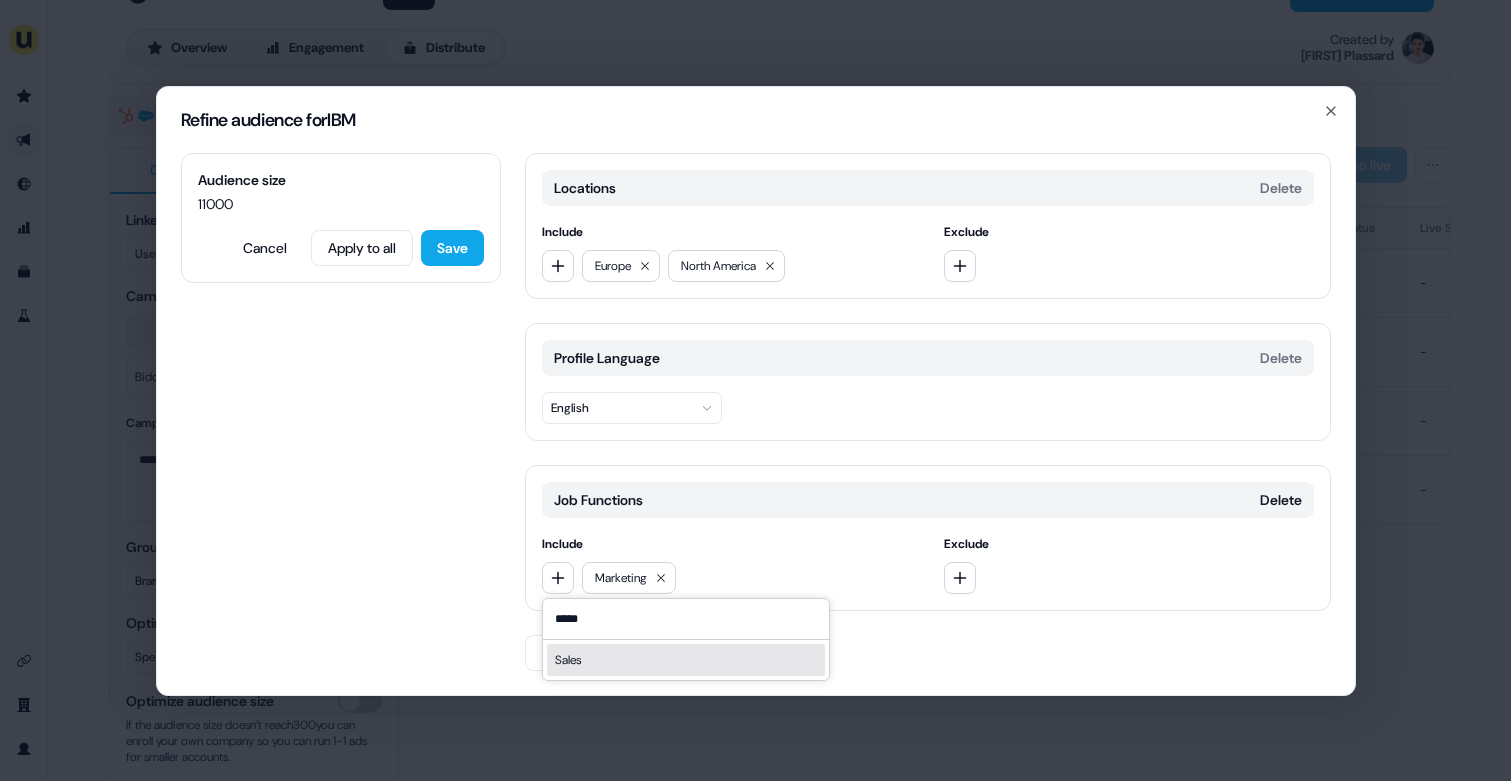 type on "*****" 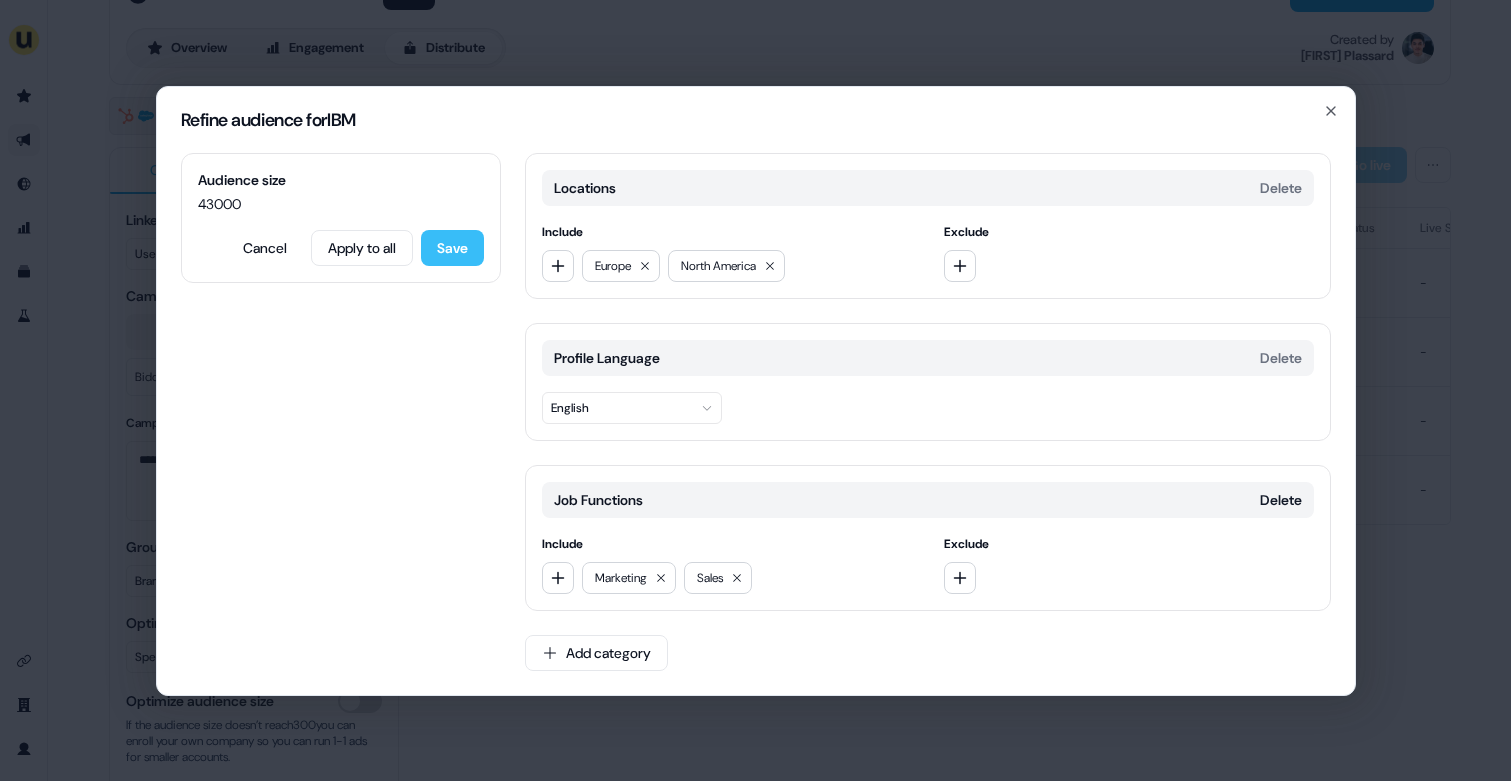 click on "Save" at bounding box center (452, 248) 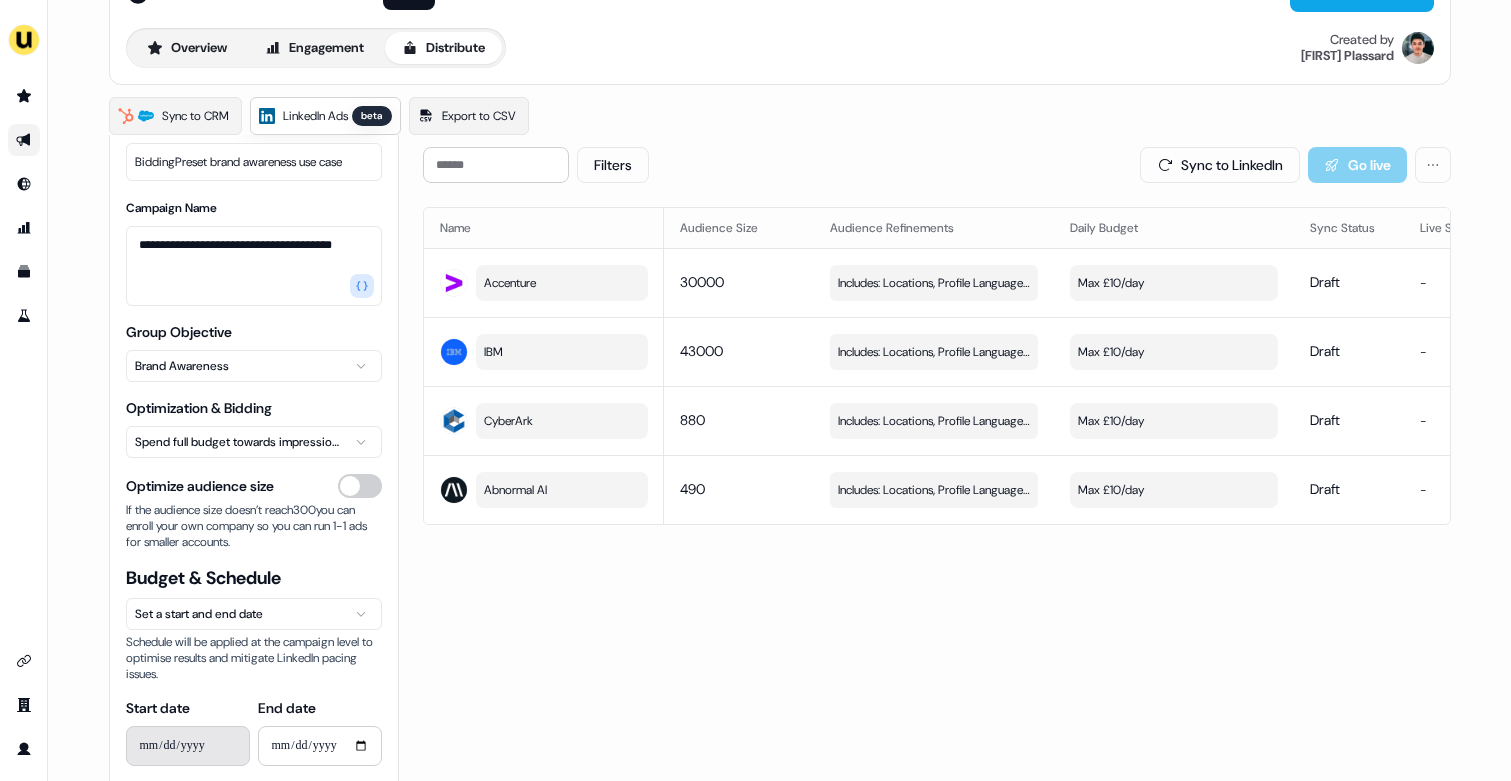 scroll, scrollTop: 0, scrollLeft: 0, axis: both 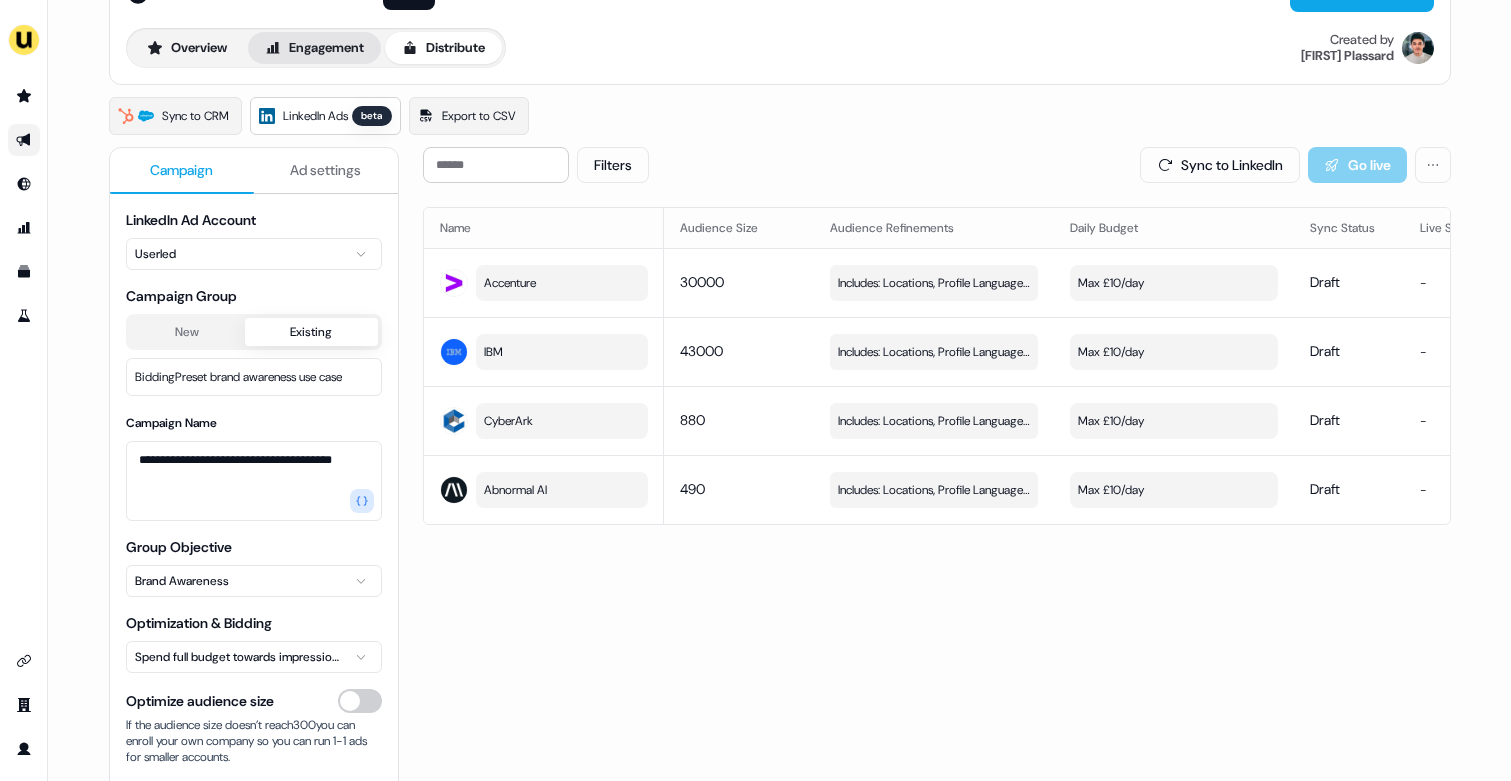 click on "Engagement" at bounding box center [314, 48] 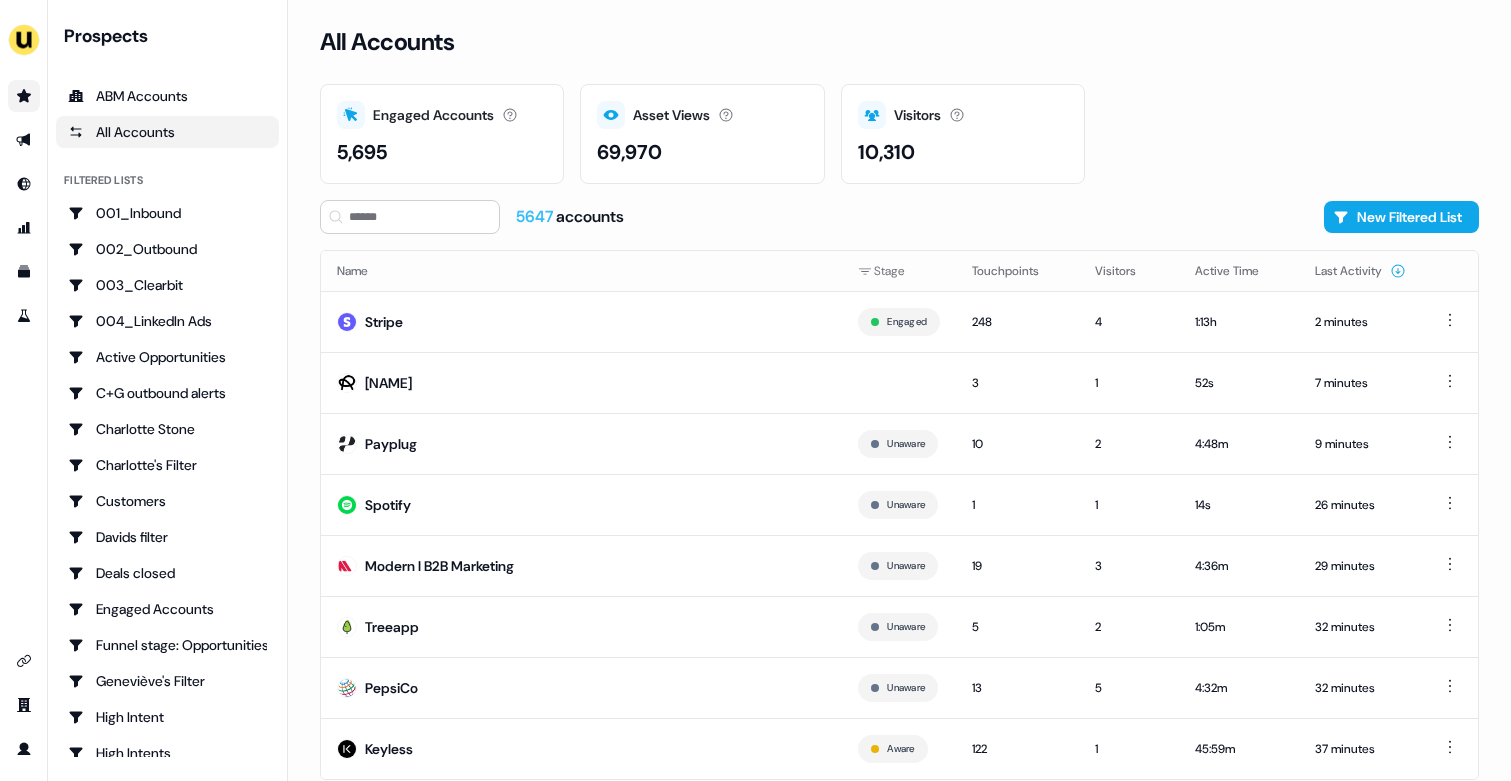 scroll, scrollTop: 0, scrollLeft: 0, axis: both 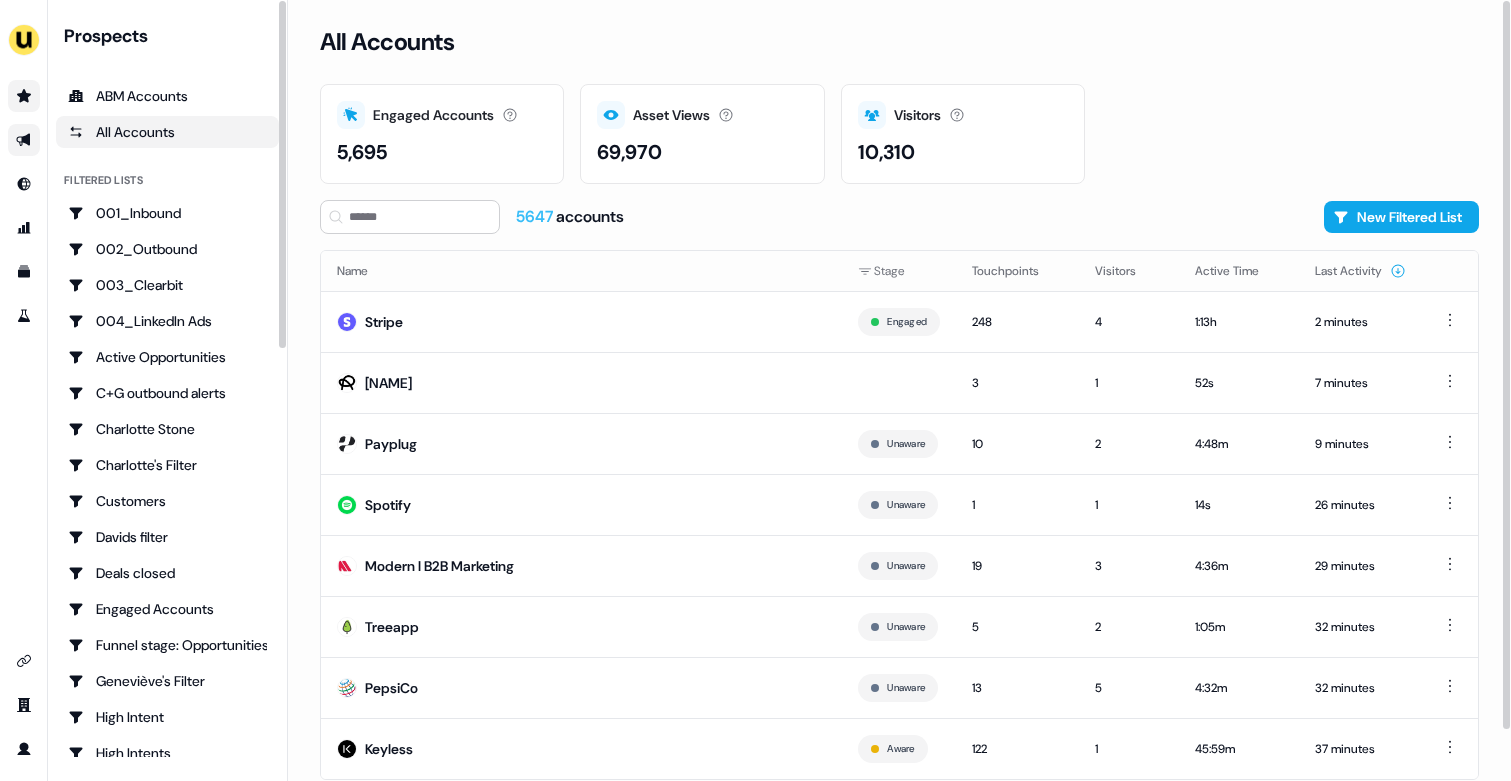 click 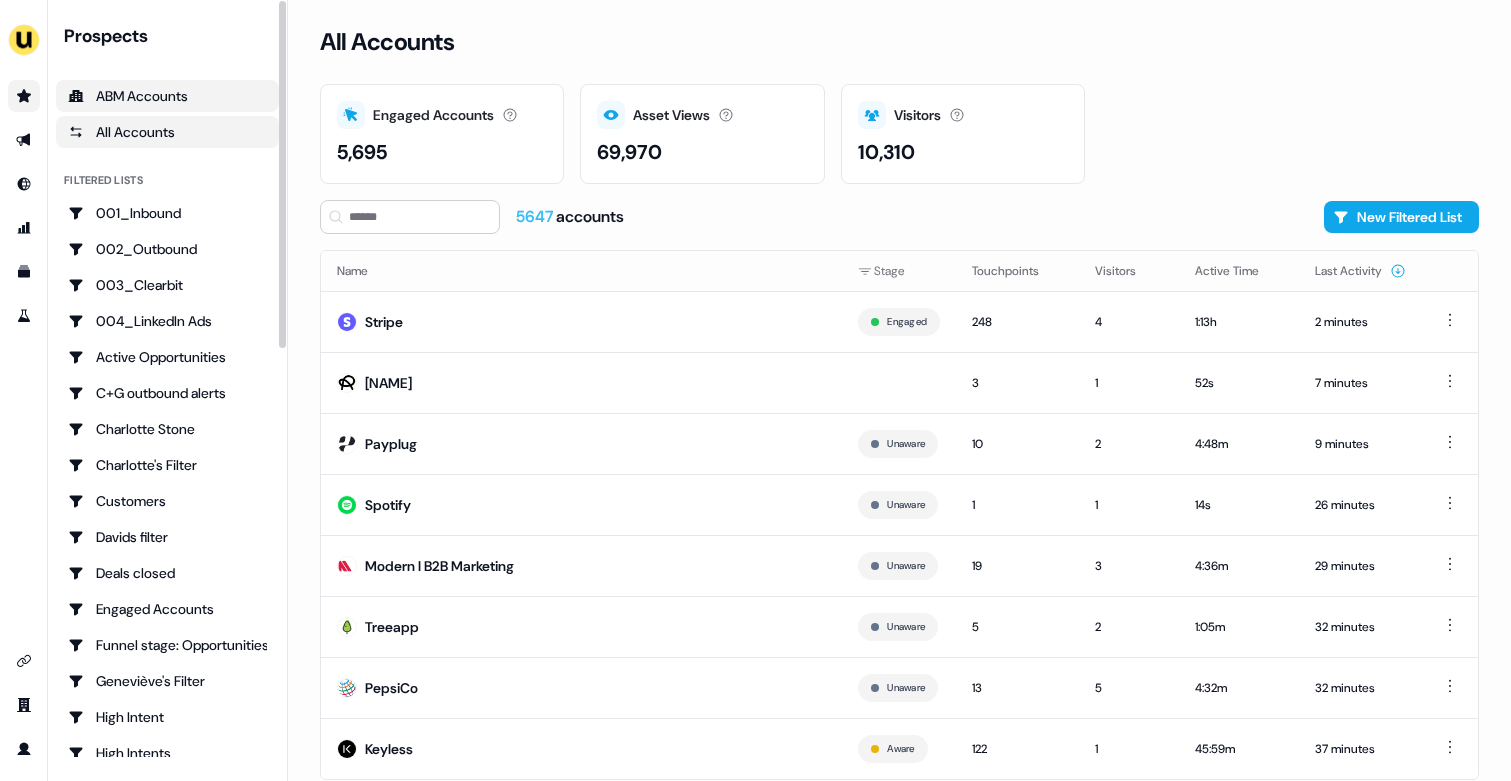 click on "ABM Accounts" at bounding box center (167, 96) 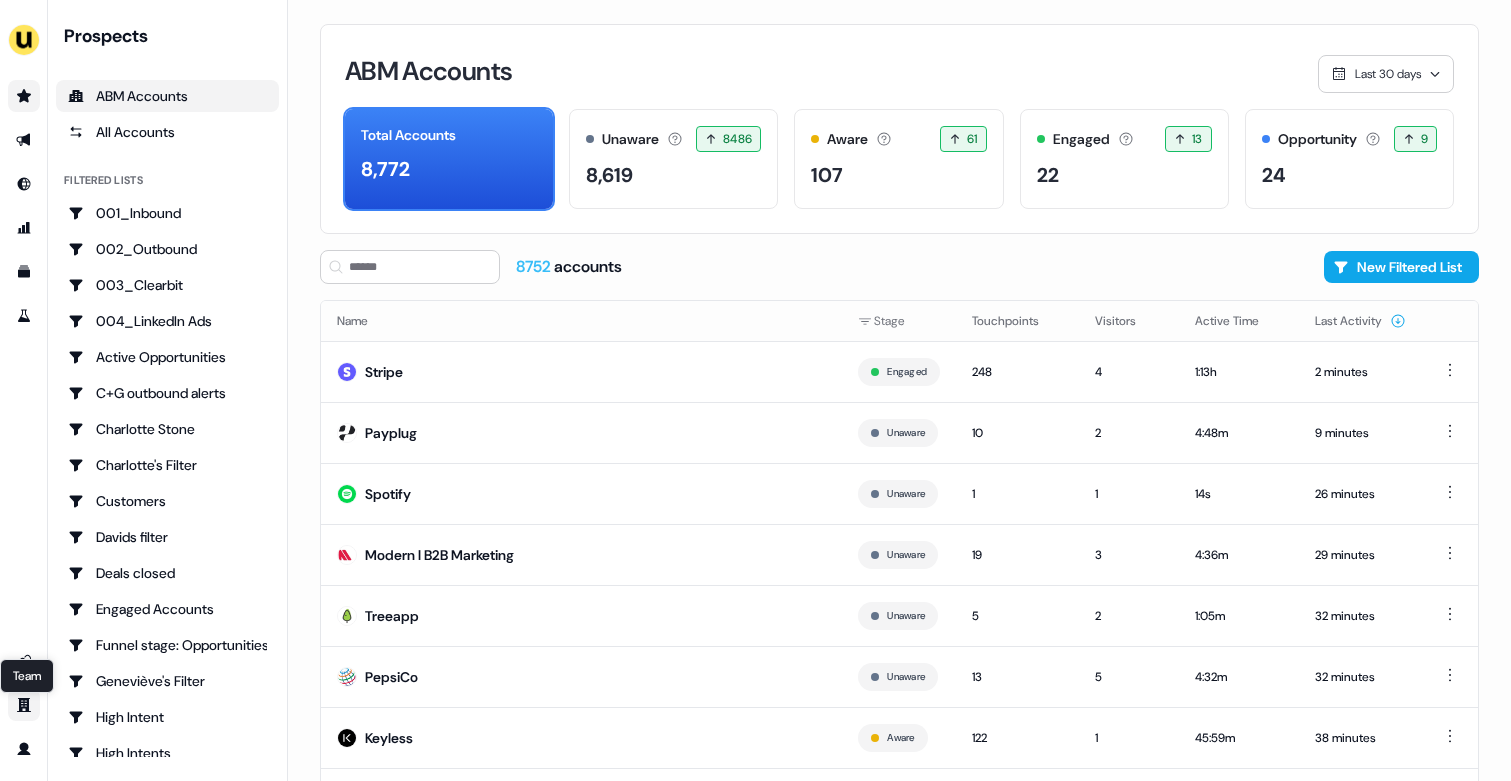 click 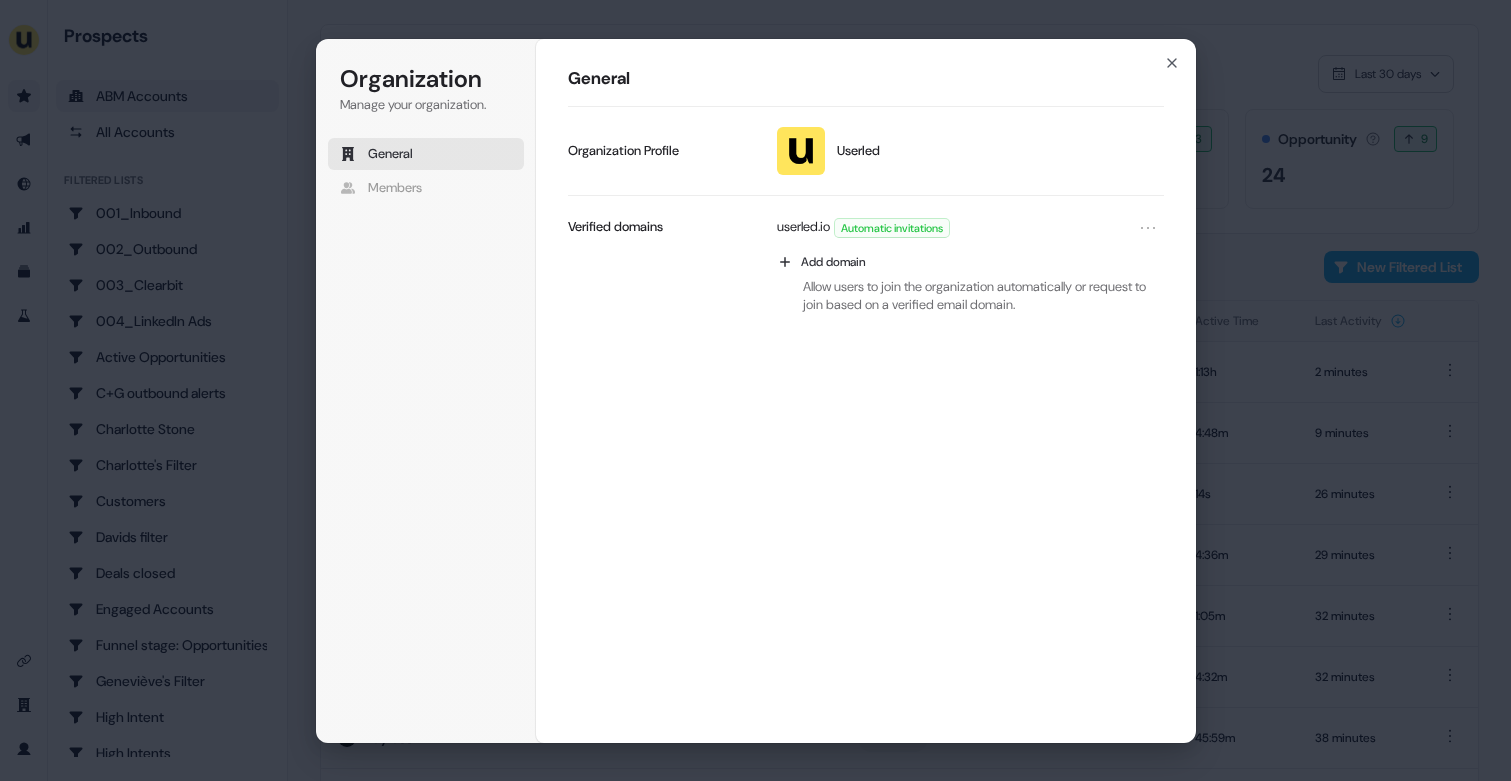 click on "Userled   Update profile Organization Profile userled.io Automatic invitations Add domain Allow users to join the organization automatically or request to join based on a verified email domain. Verified domains Leave organization Leave organization Delete organization Delete organization" at bounding box center (866, 391) 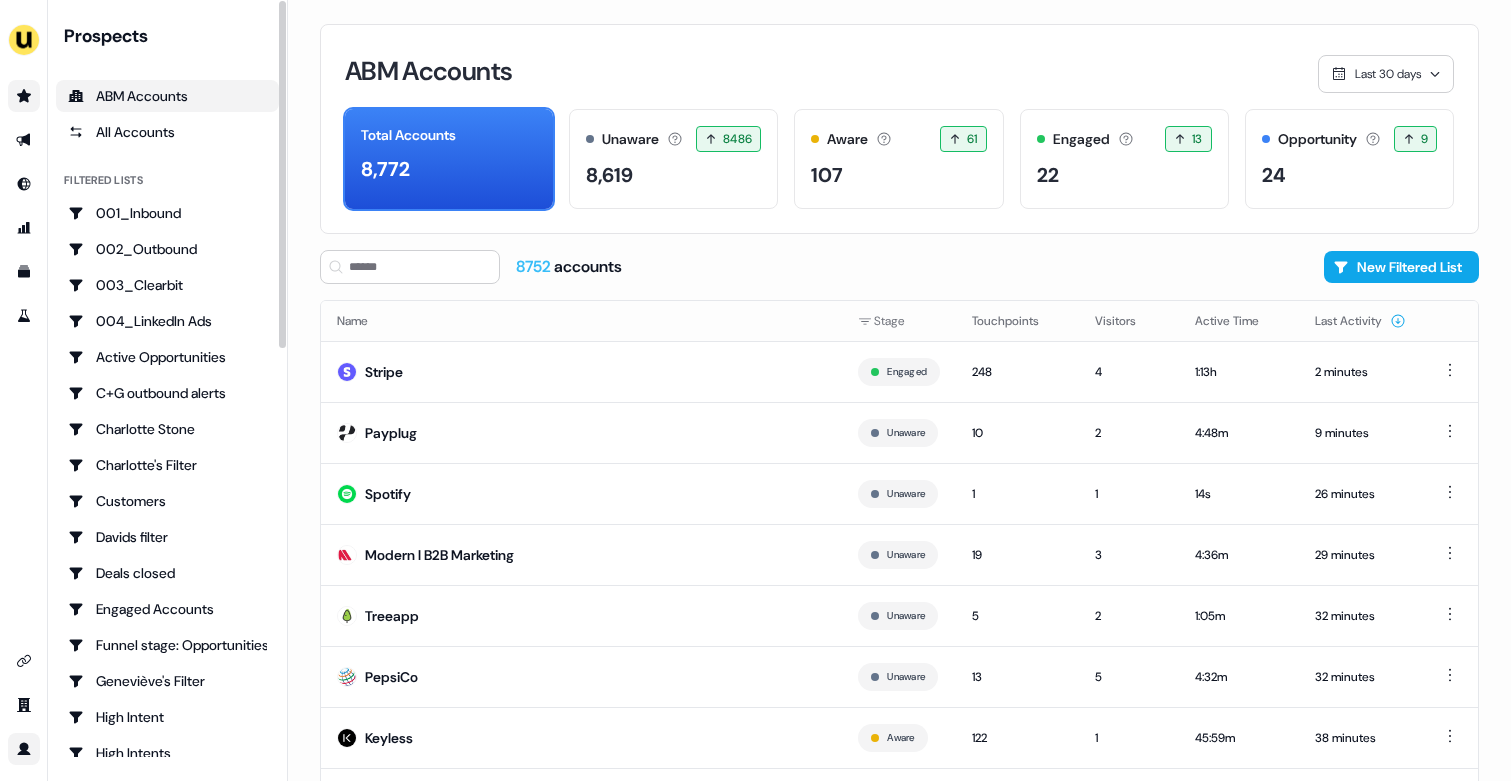 click 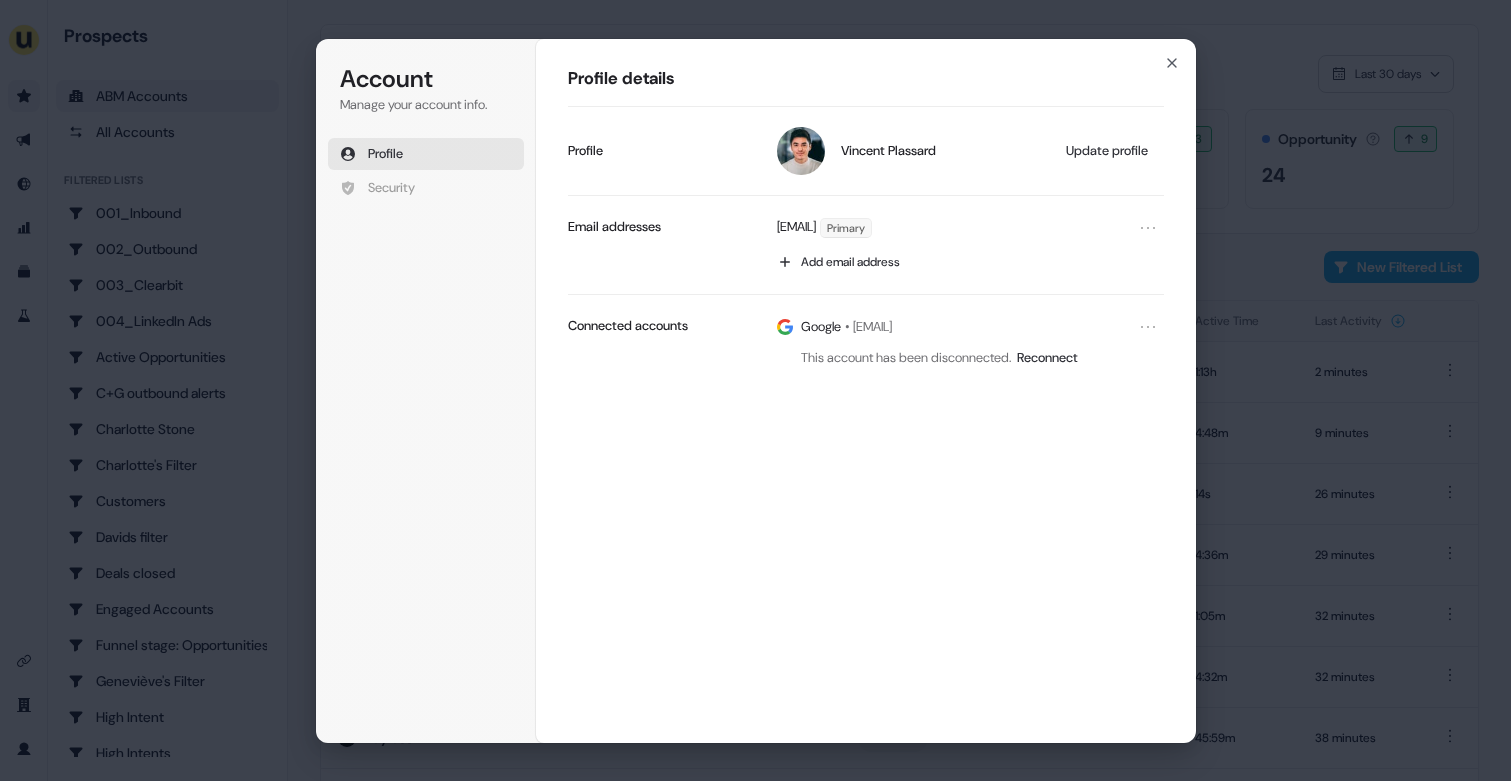 click on "Account Manage your account info. Profile Security Account Profile details [FIRST] [LAST] Update profile Profile [EMAIL] Primary Add email address Email addresses Google • [EMAIL] This account has been disconnected. Reconnect Connected accounts Close" at bounding box center [755, 390] 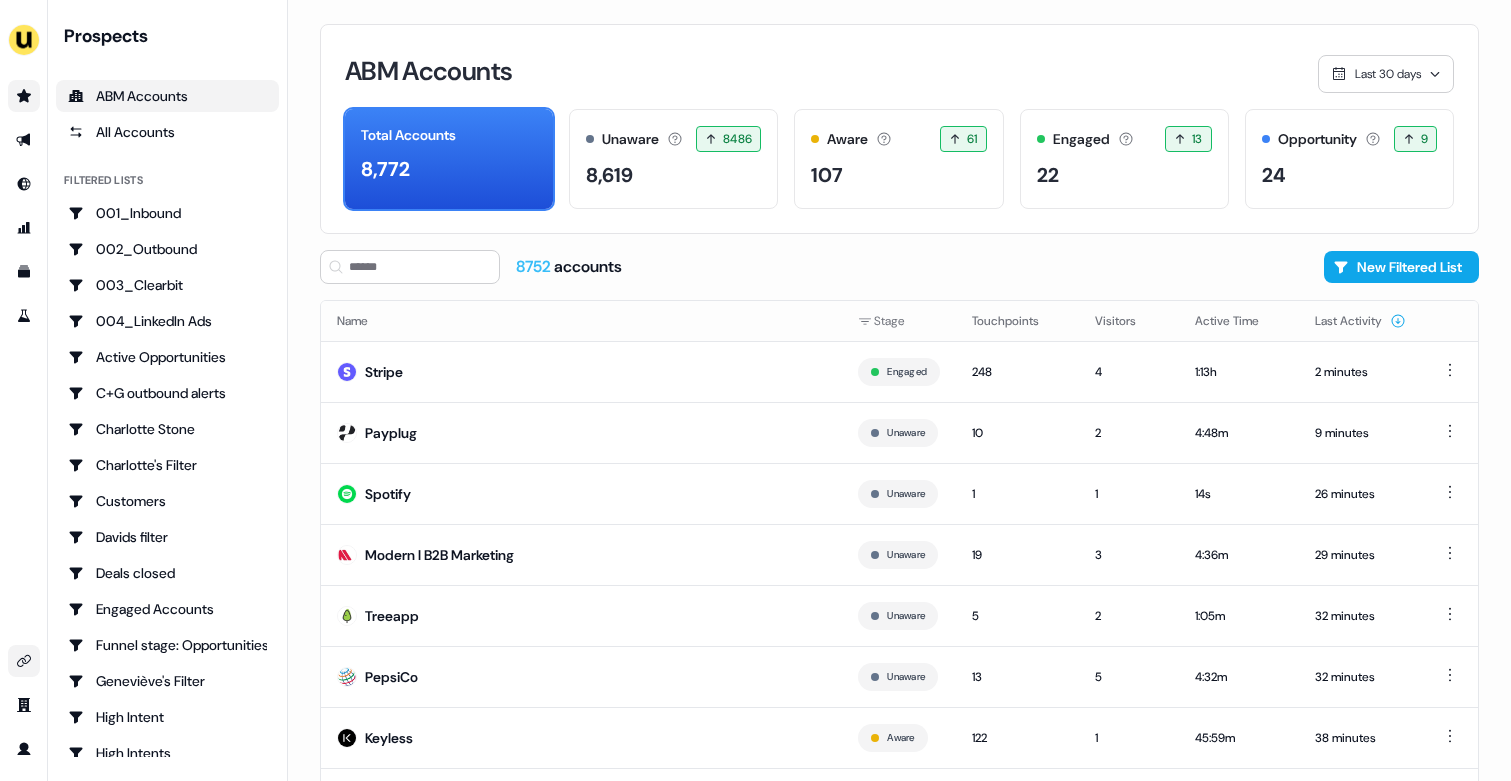 click 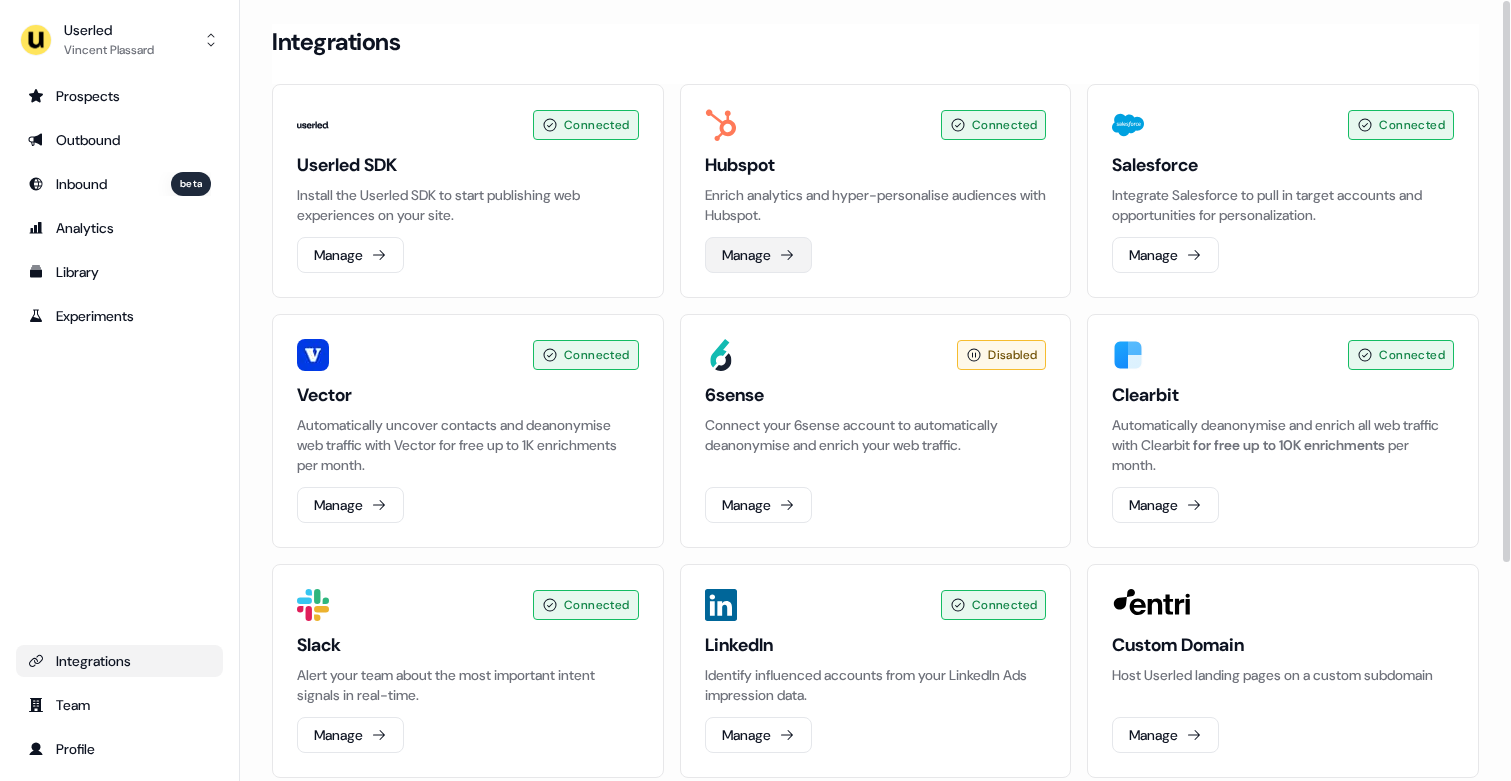 click on "Manage" at bounding box center [758, 255] 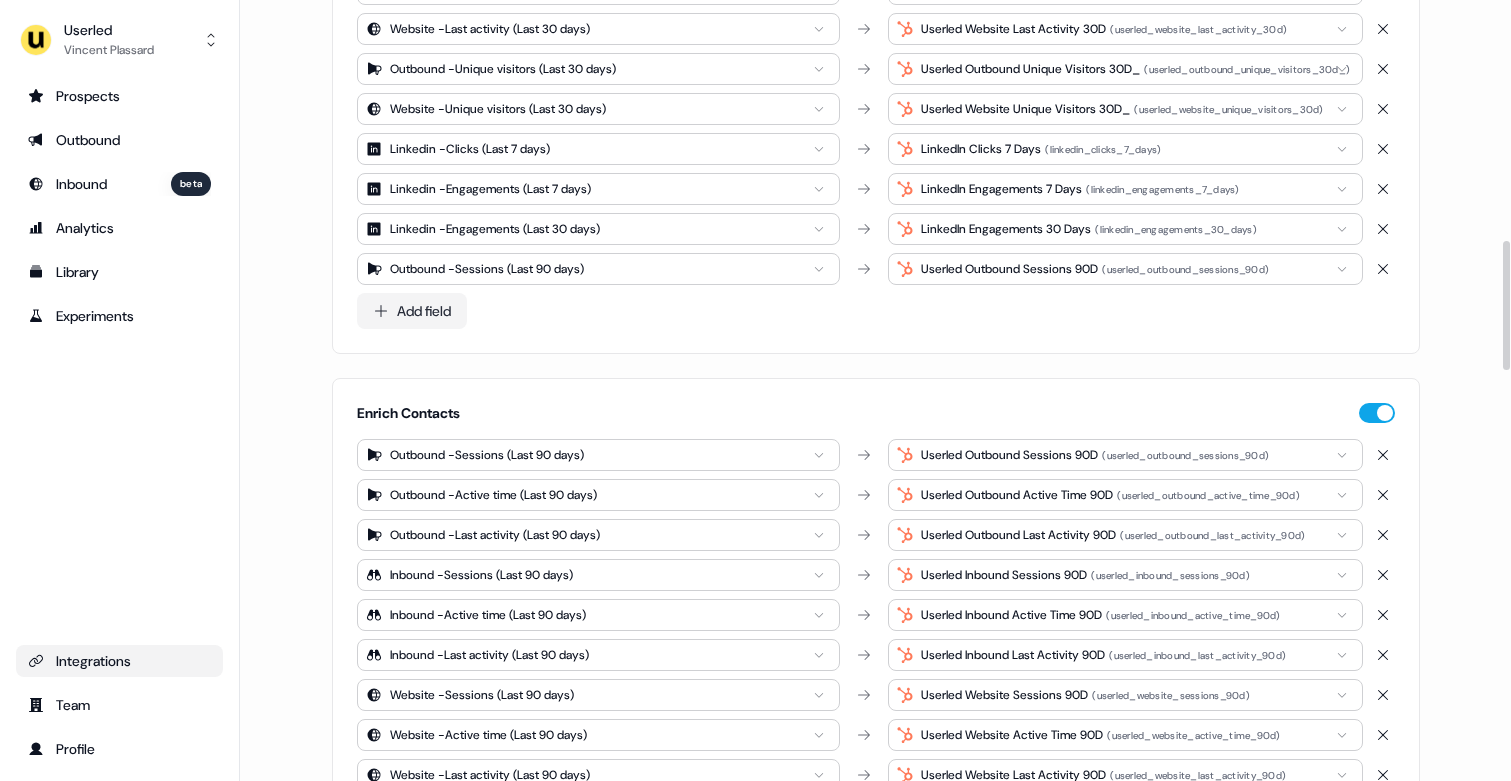 scroll, scrollTop: 0, scrollLeft: 0, axis: both 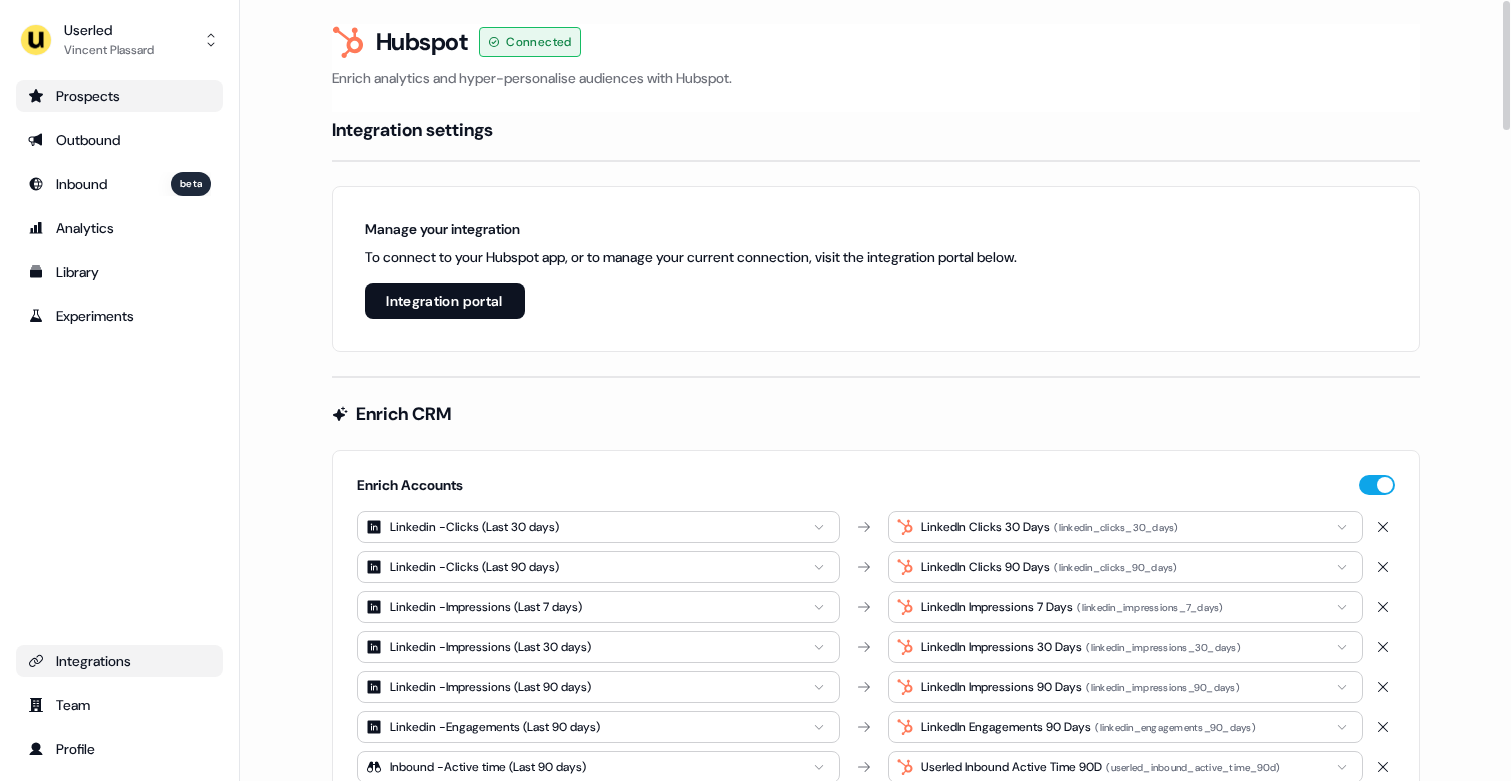 click on "Prospects" at bounding box center [119, 96] 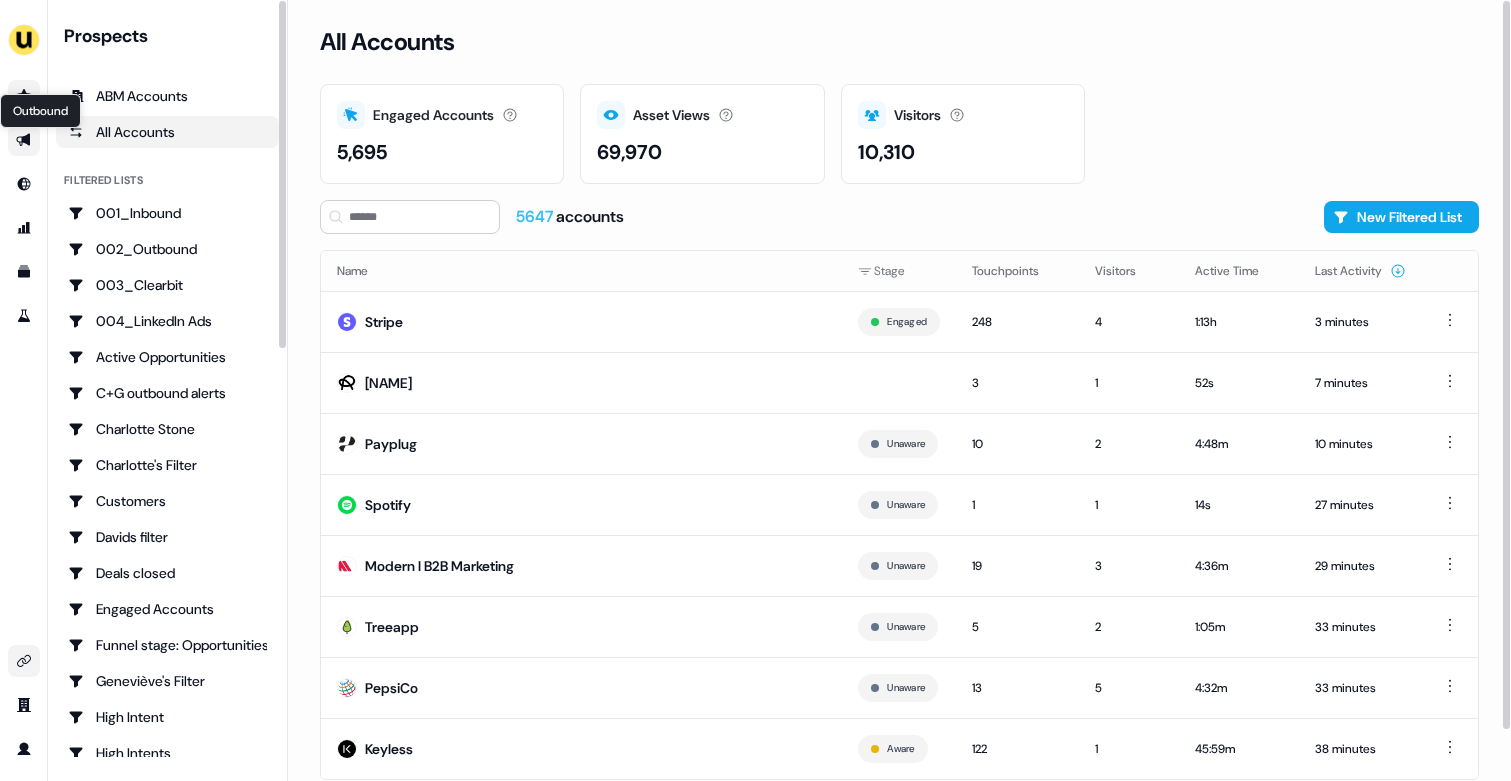 click 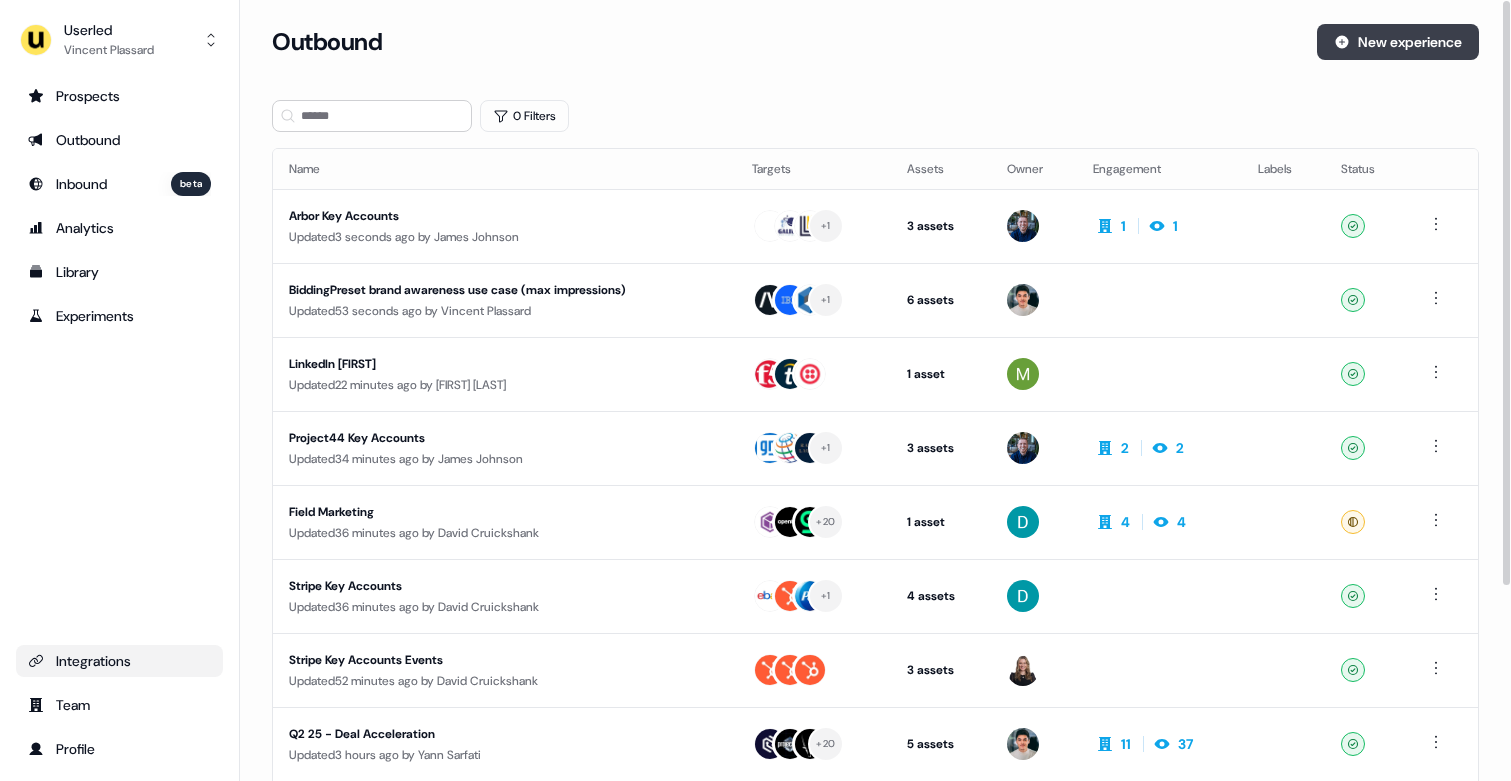 click on "New experience" at bounding box center [1398, 42] 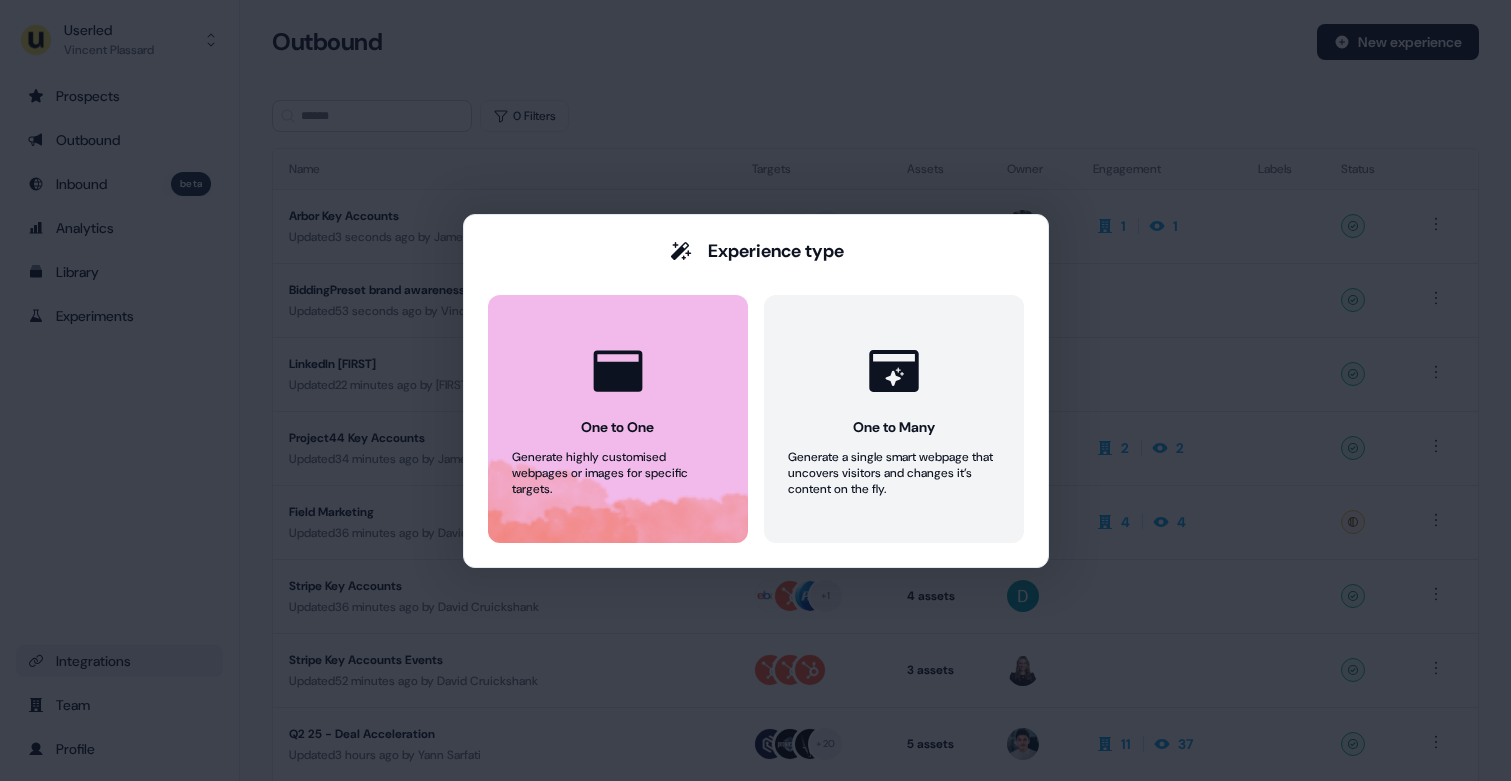 click on "Generate highly customised webpages or images for specific targets." at bounding box center (618, 473) 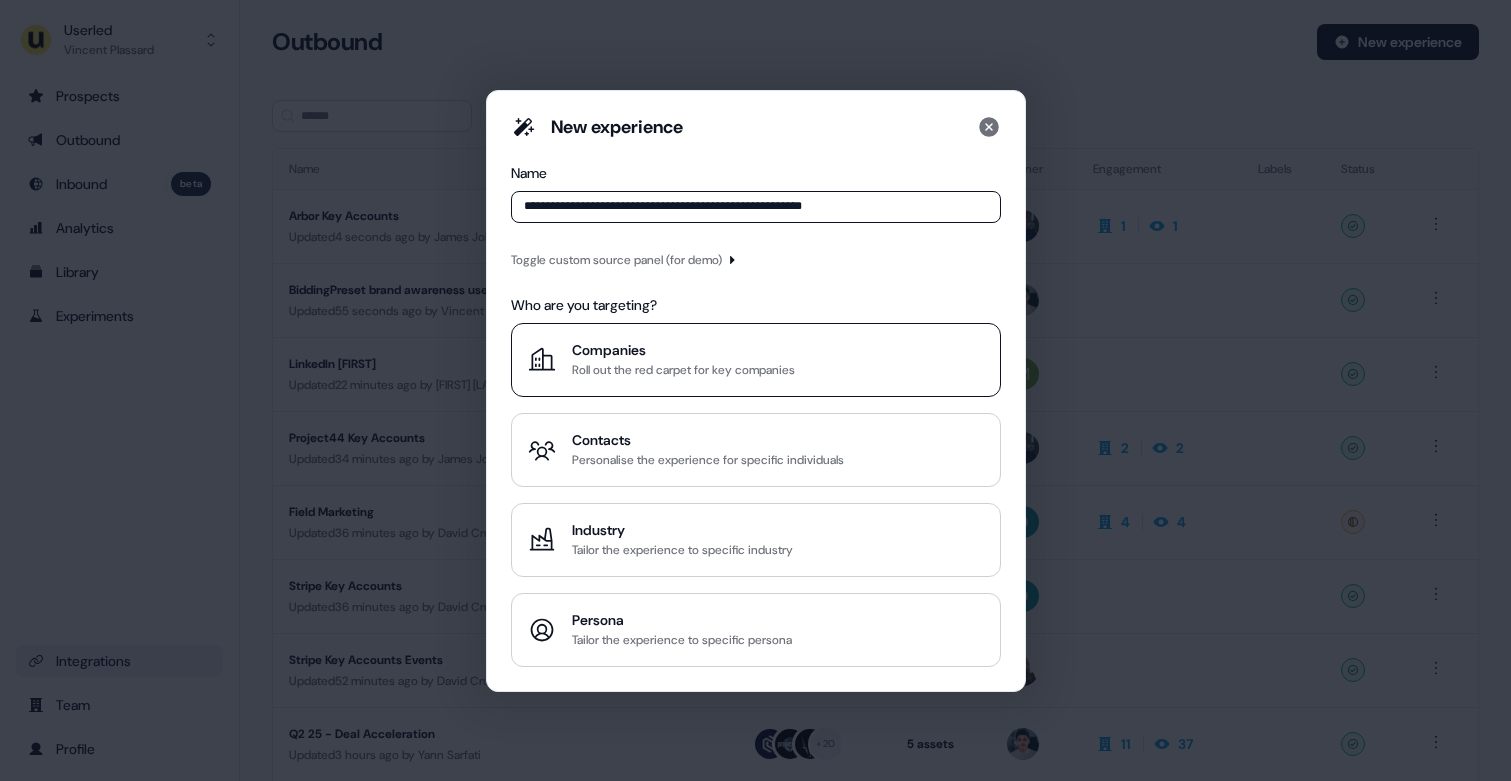 type on "**********" 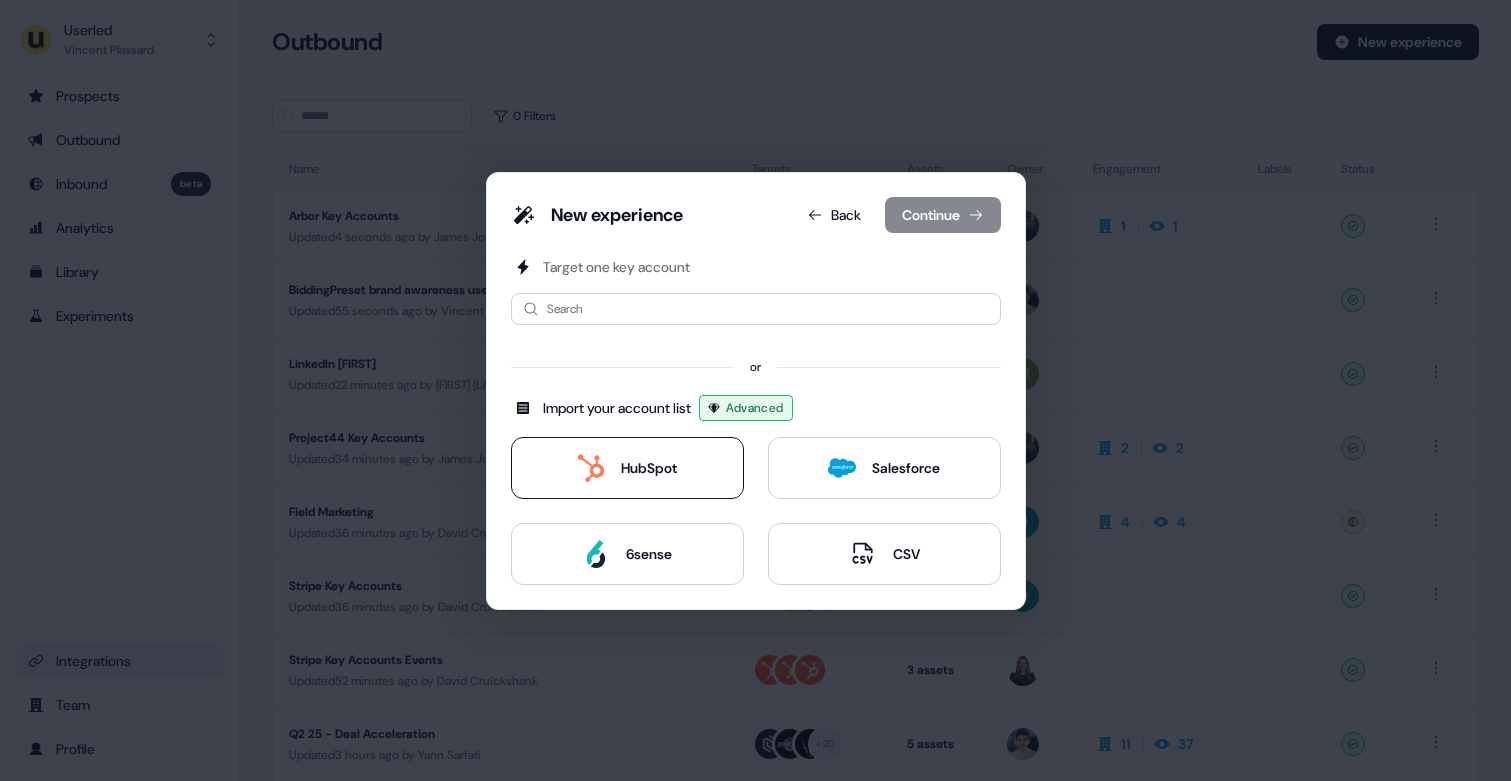 click on "HubSpot" at bounding box center [649, 468] 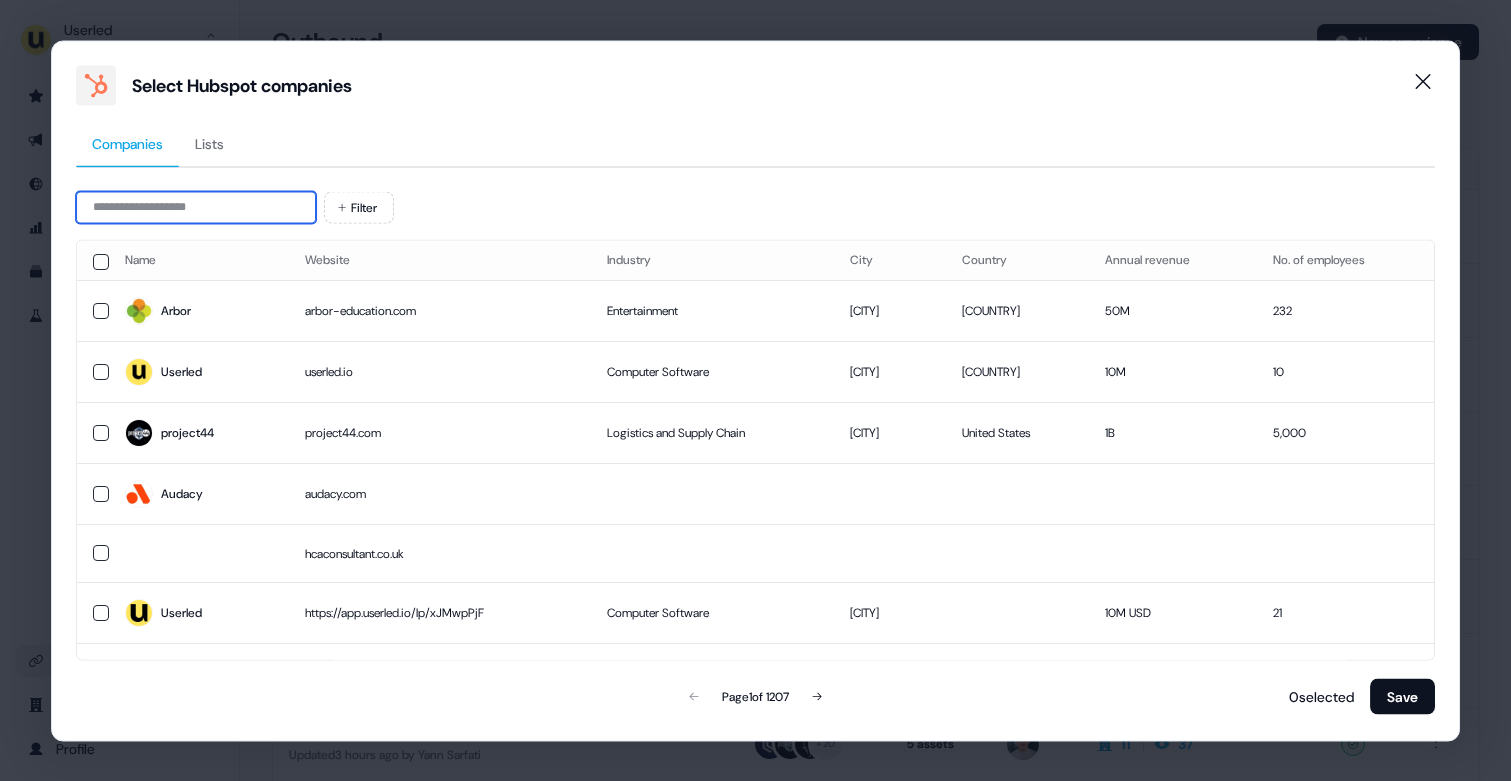 click at bounding box center [196, 207] 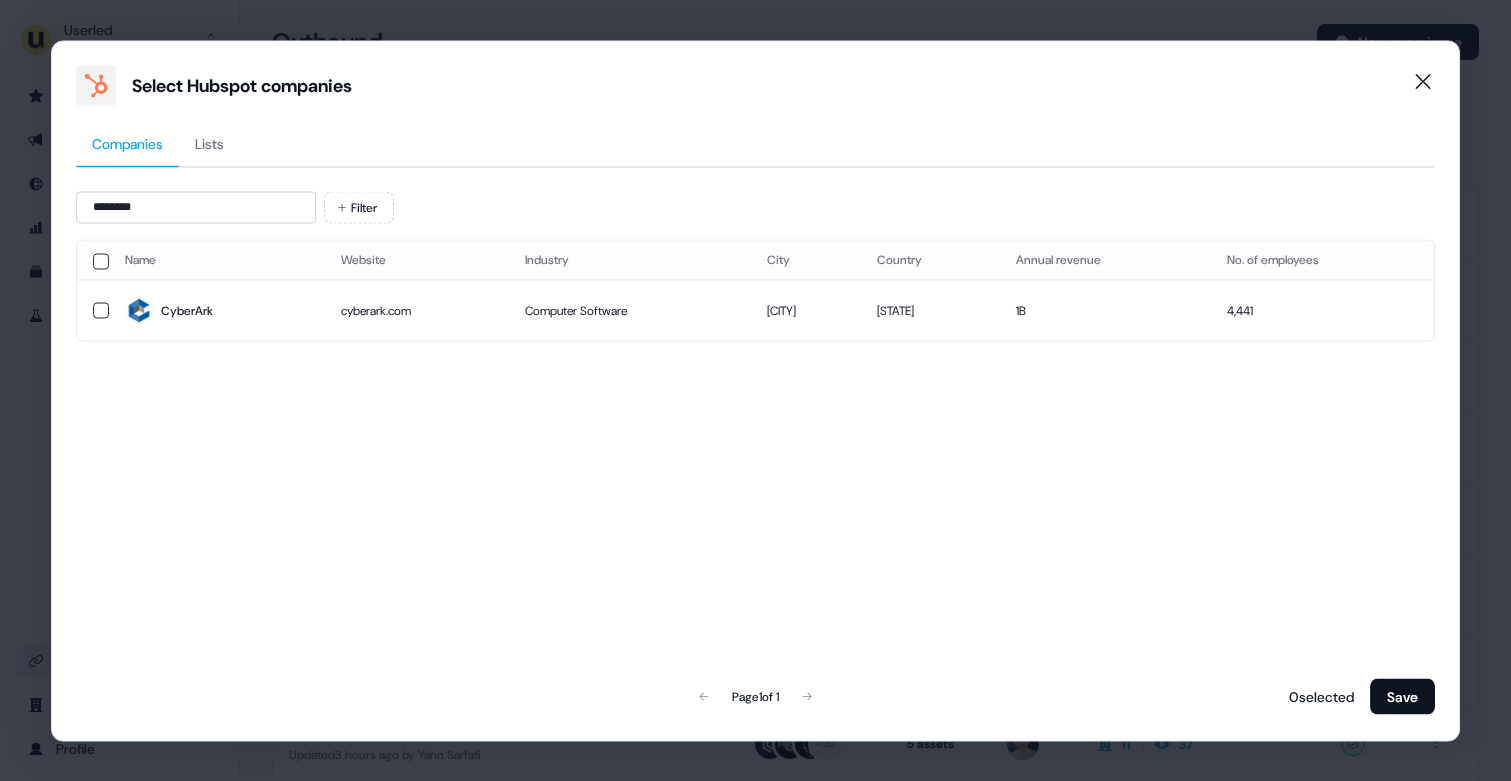 click on "CyberArk" at bounding box center [187, 311] 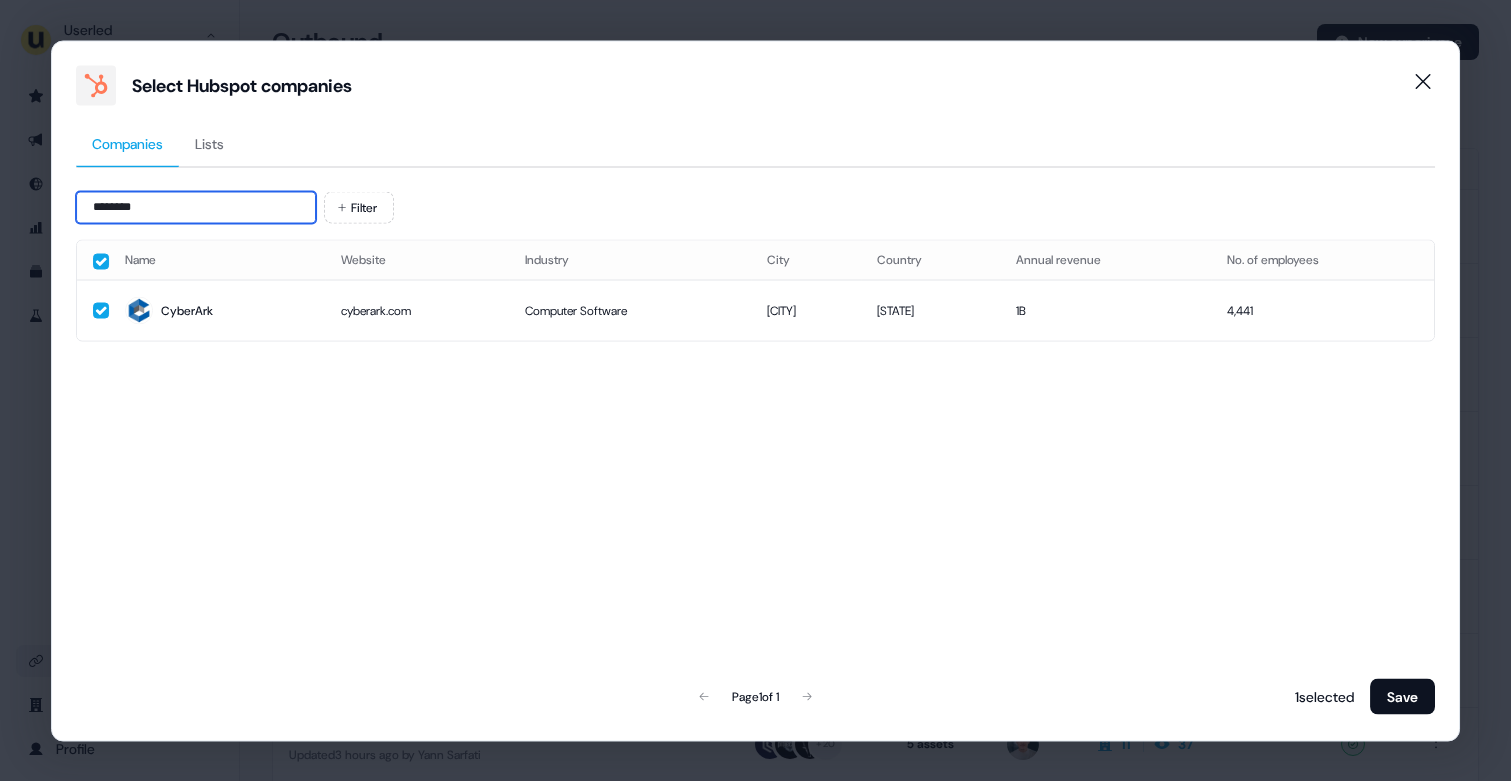 click on "********" at bounding box center (196, 207) 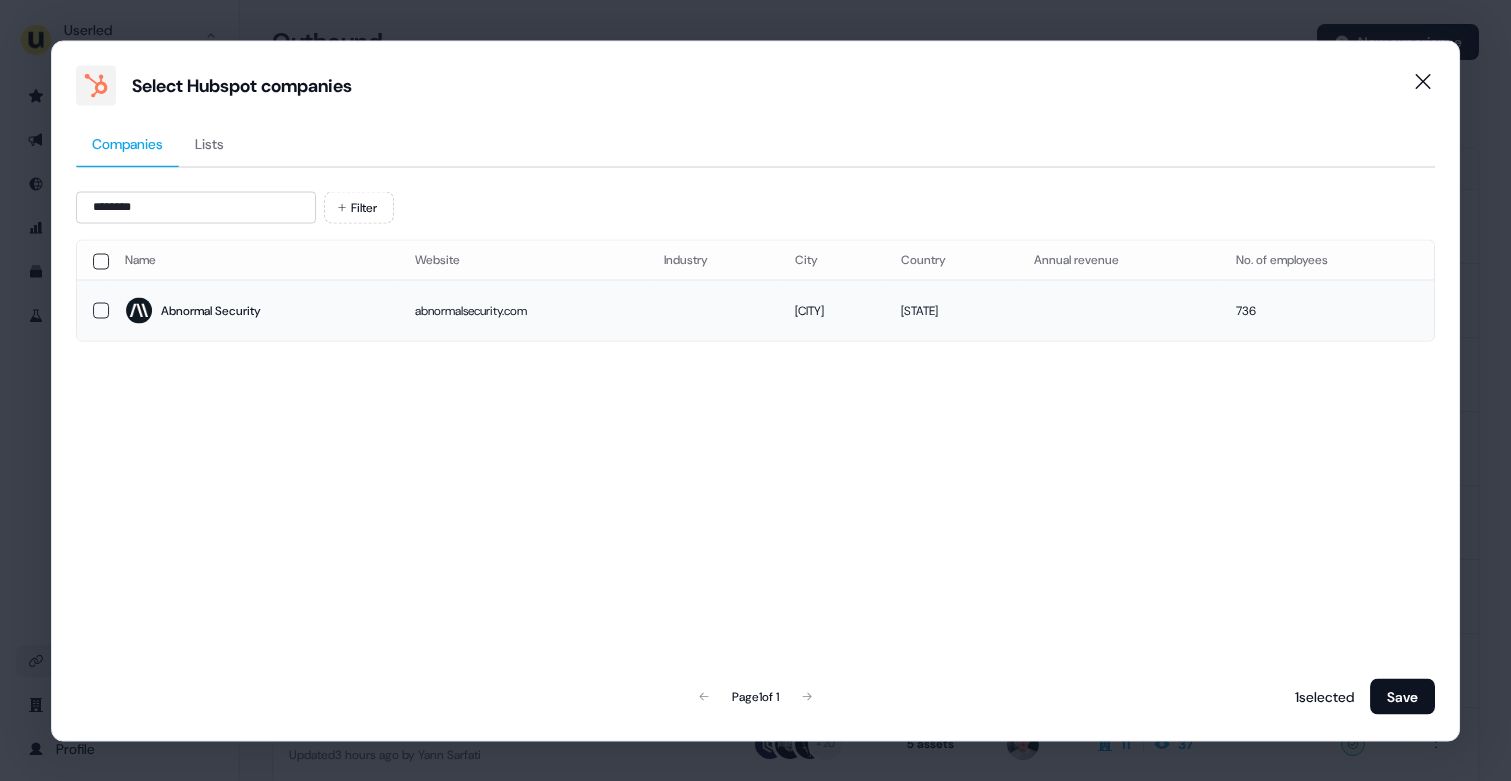 click on "Abnormal Security" at bounding box center (211, 311) 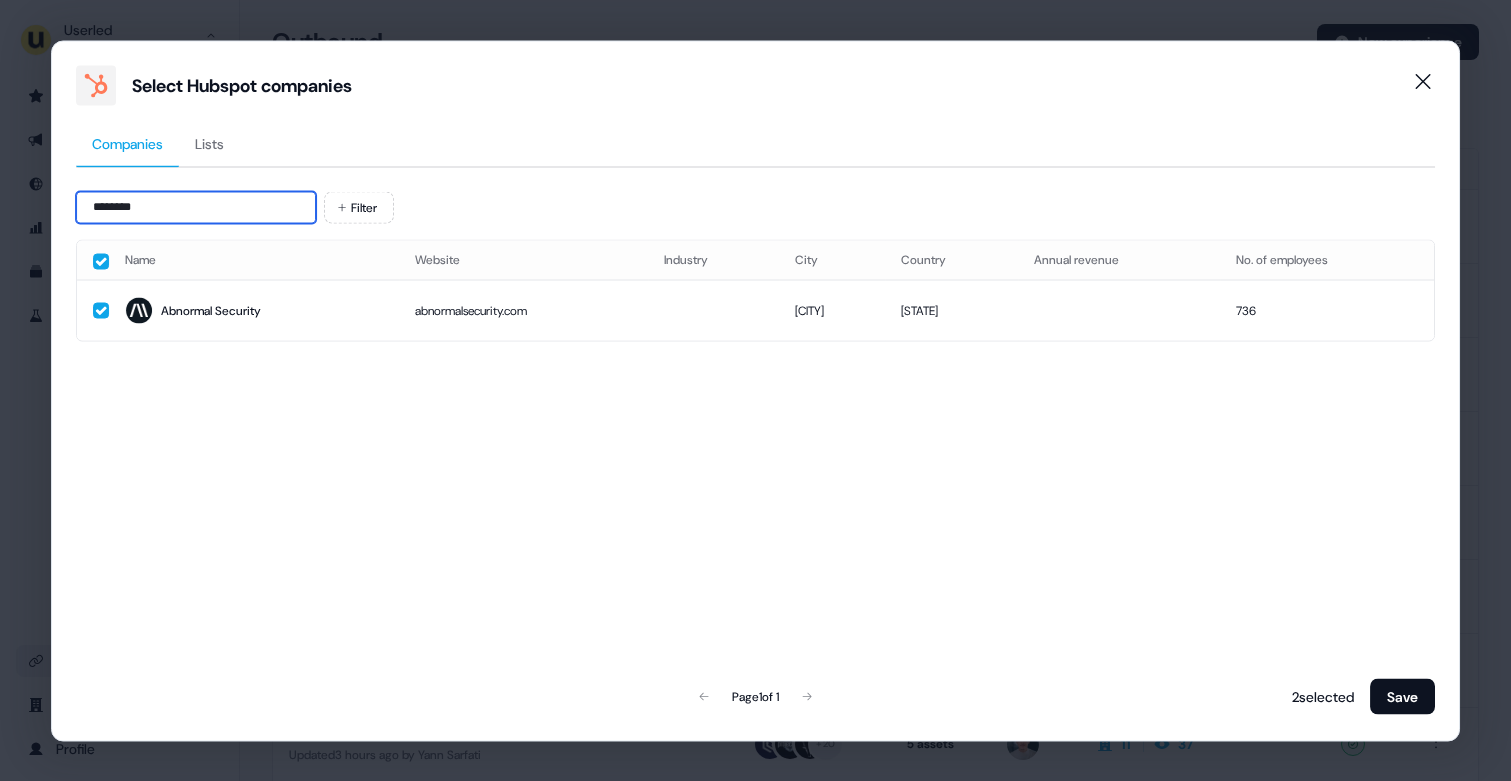 click on "********" at bounding box center (196, 207) 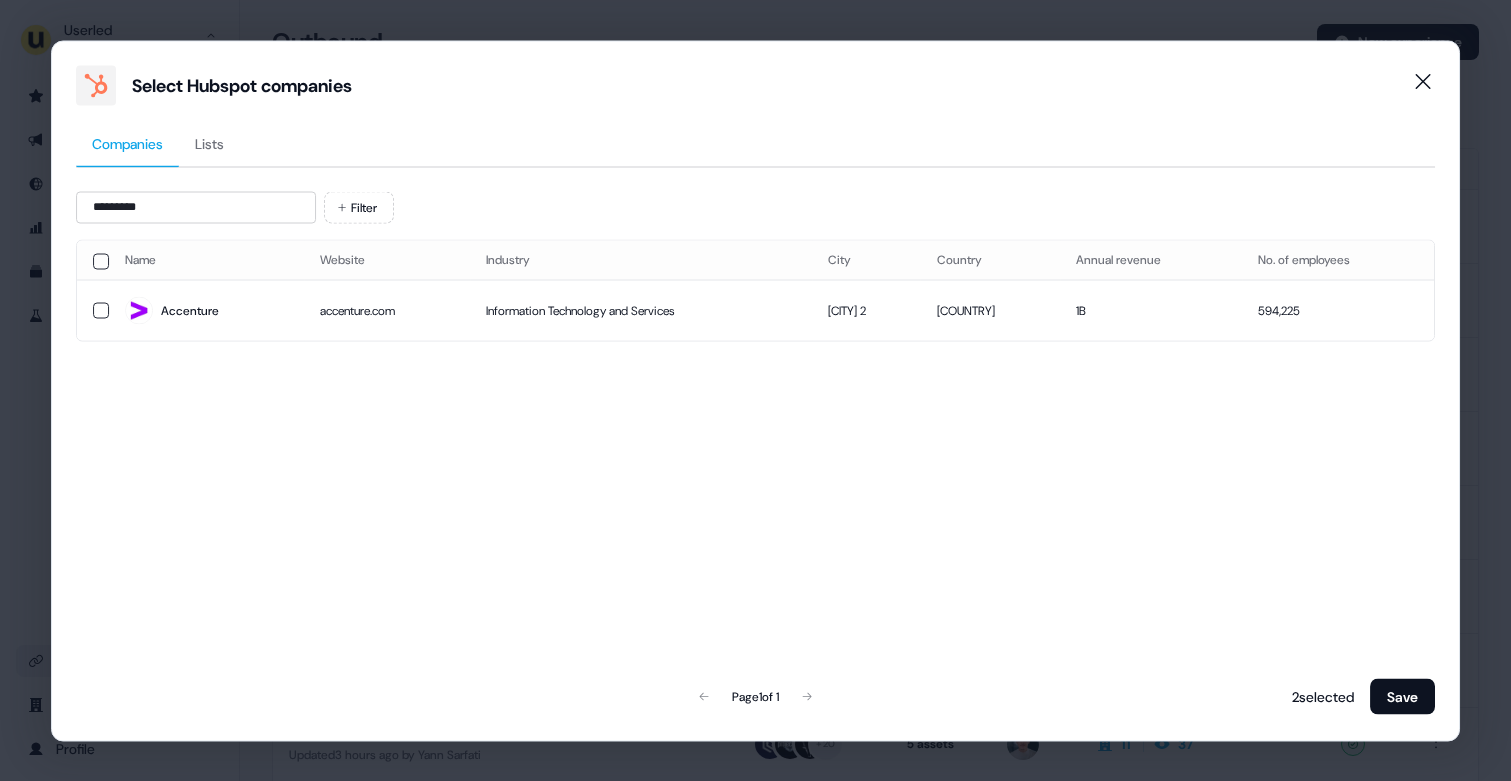 click on "Accenture" at bounding box center (207, 311) 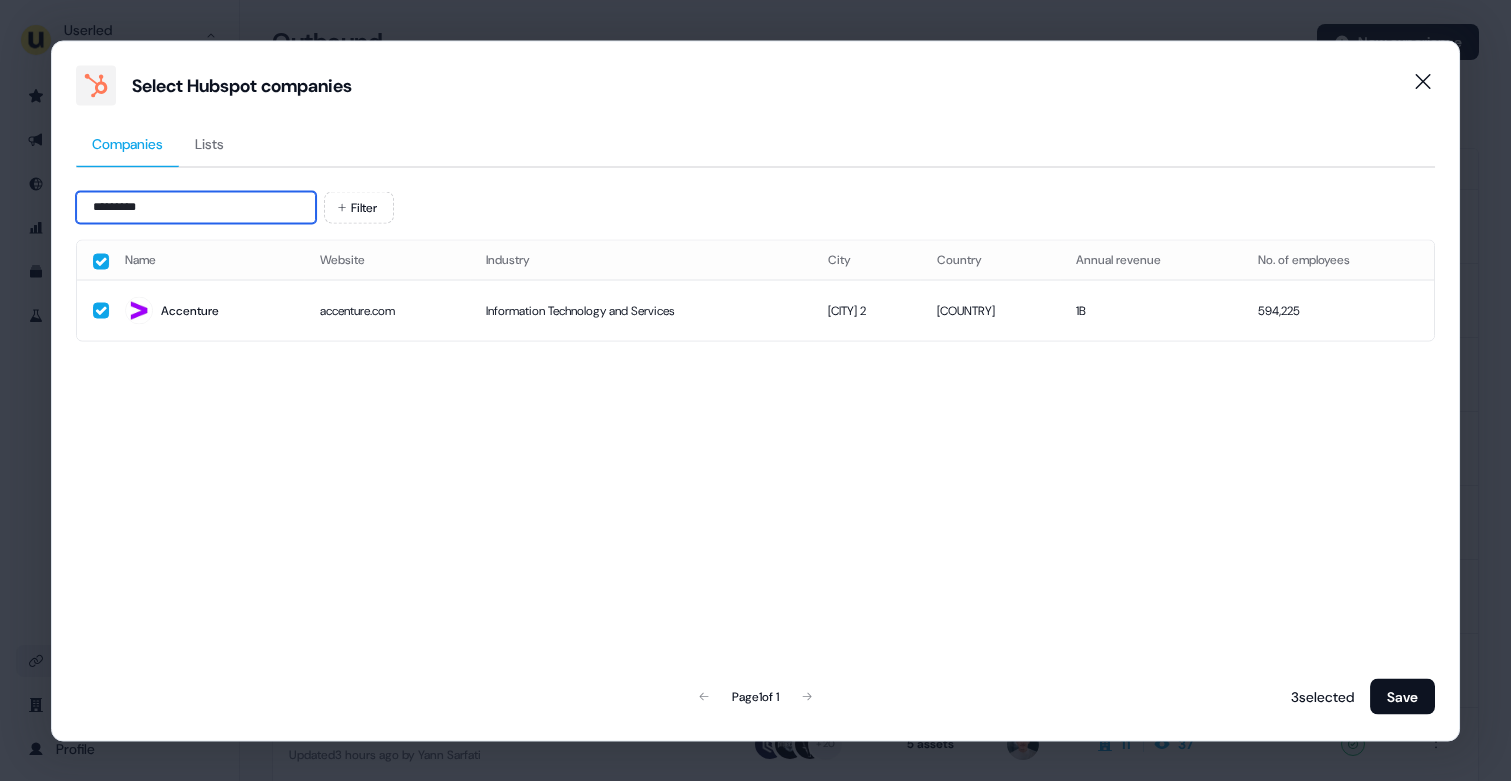 click on "*********" at bounding box center (196, 207) 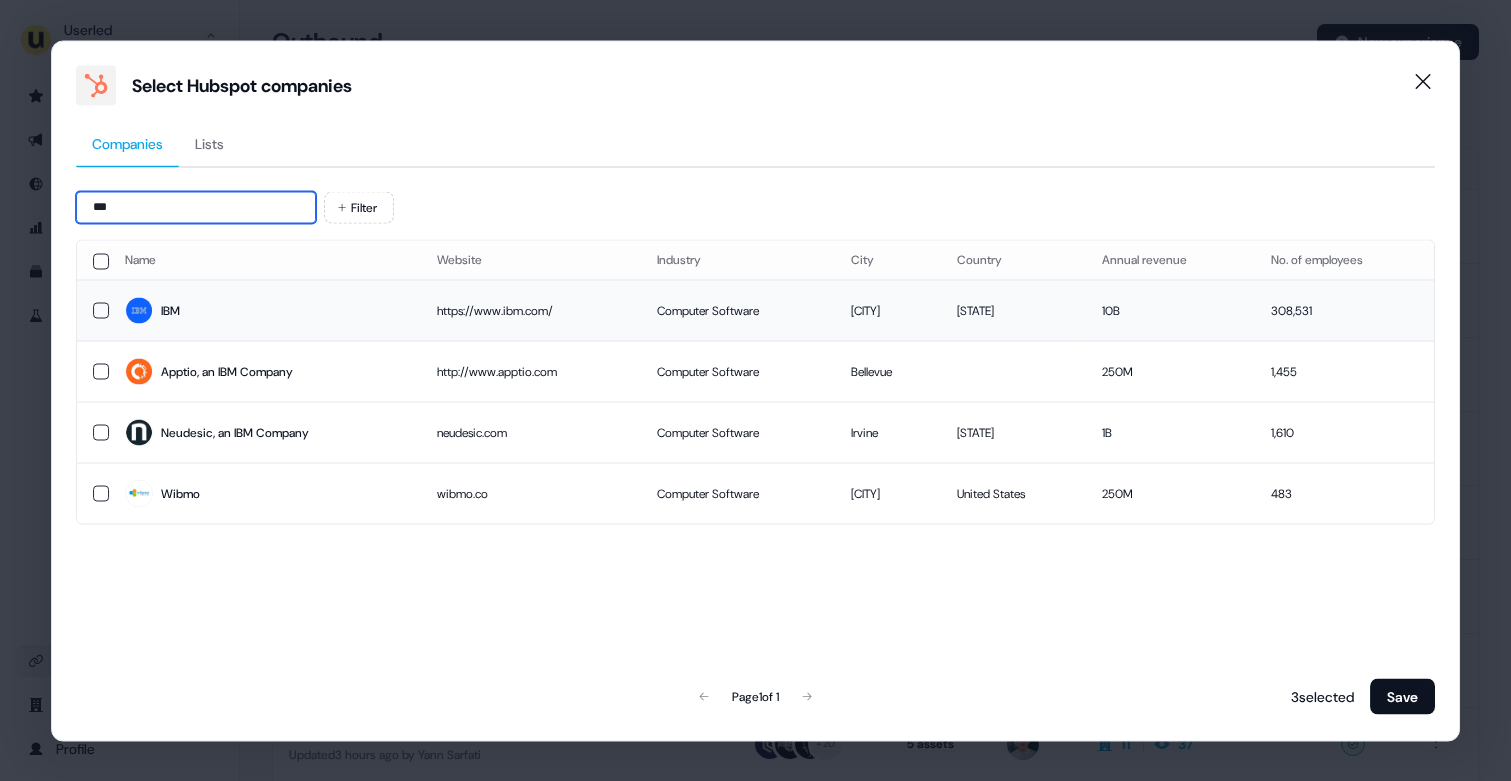 type on "***" 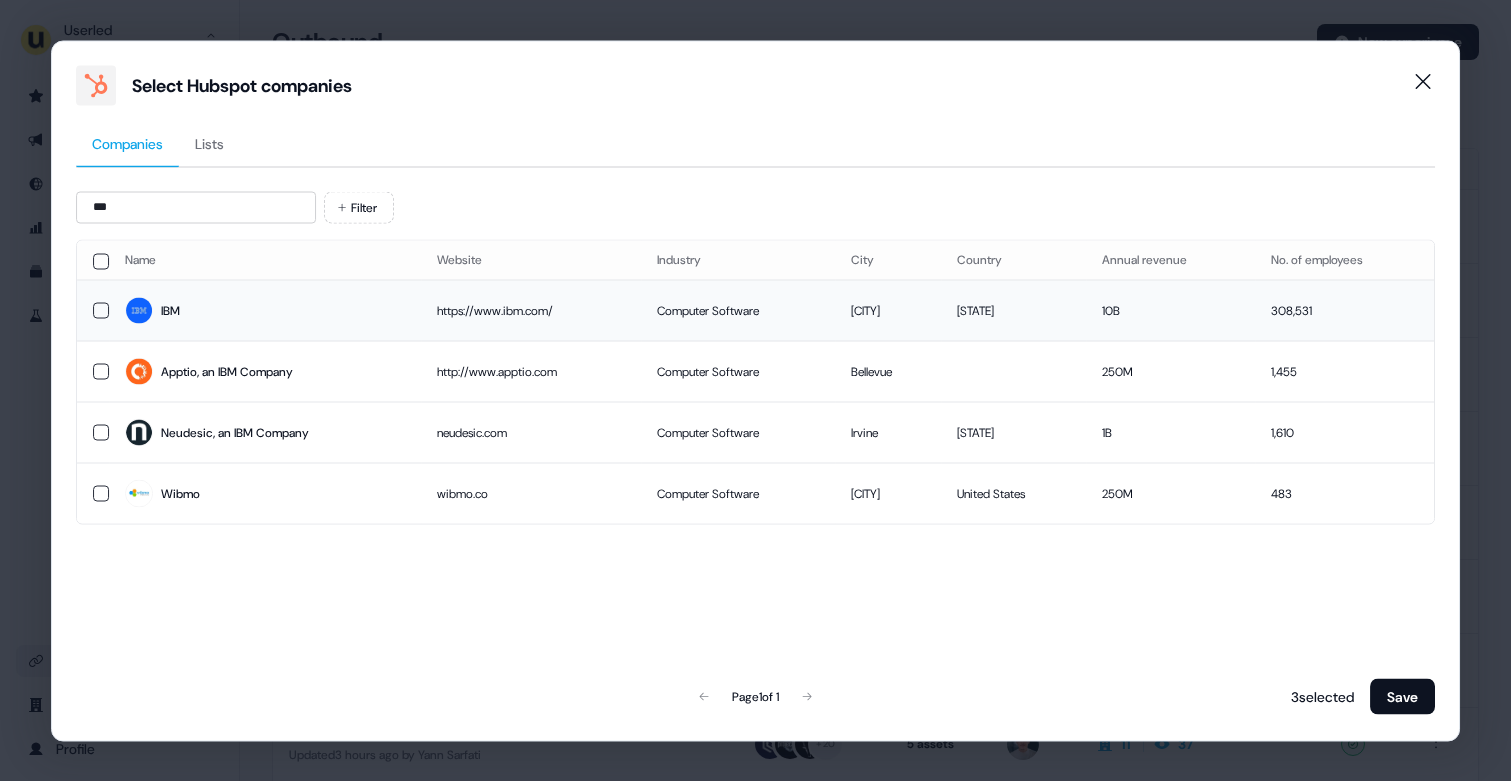 click on "IBM" at bounding box center [265, 311] 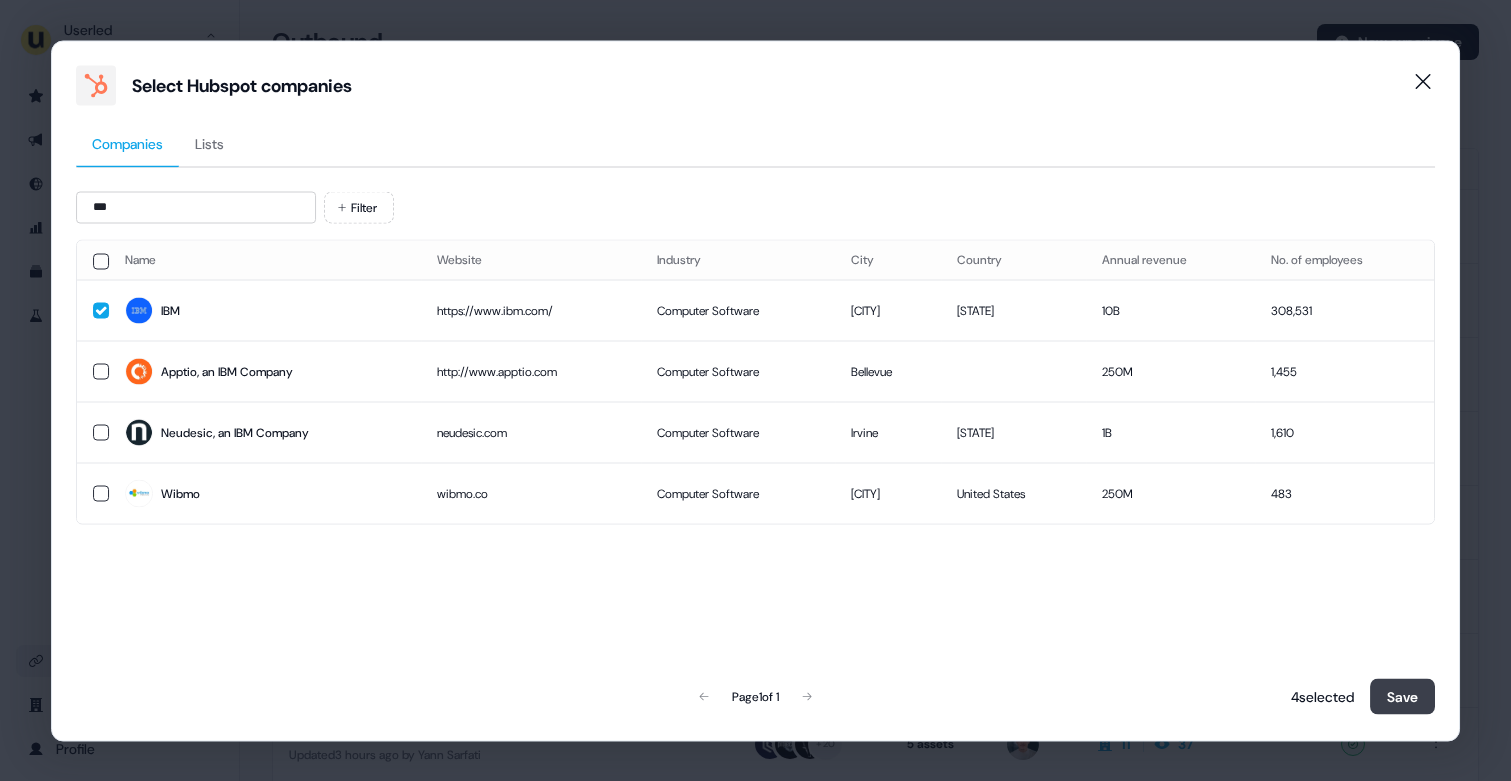 click on "Save" at bounding box center [1402, 696] 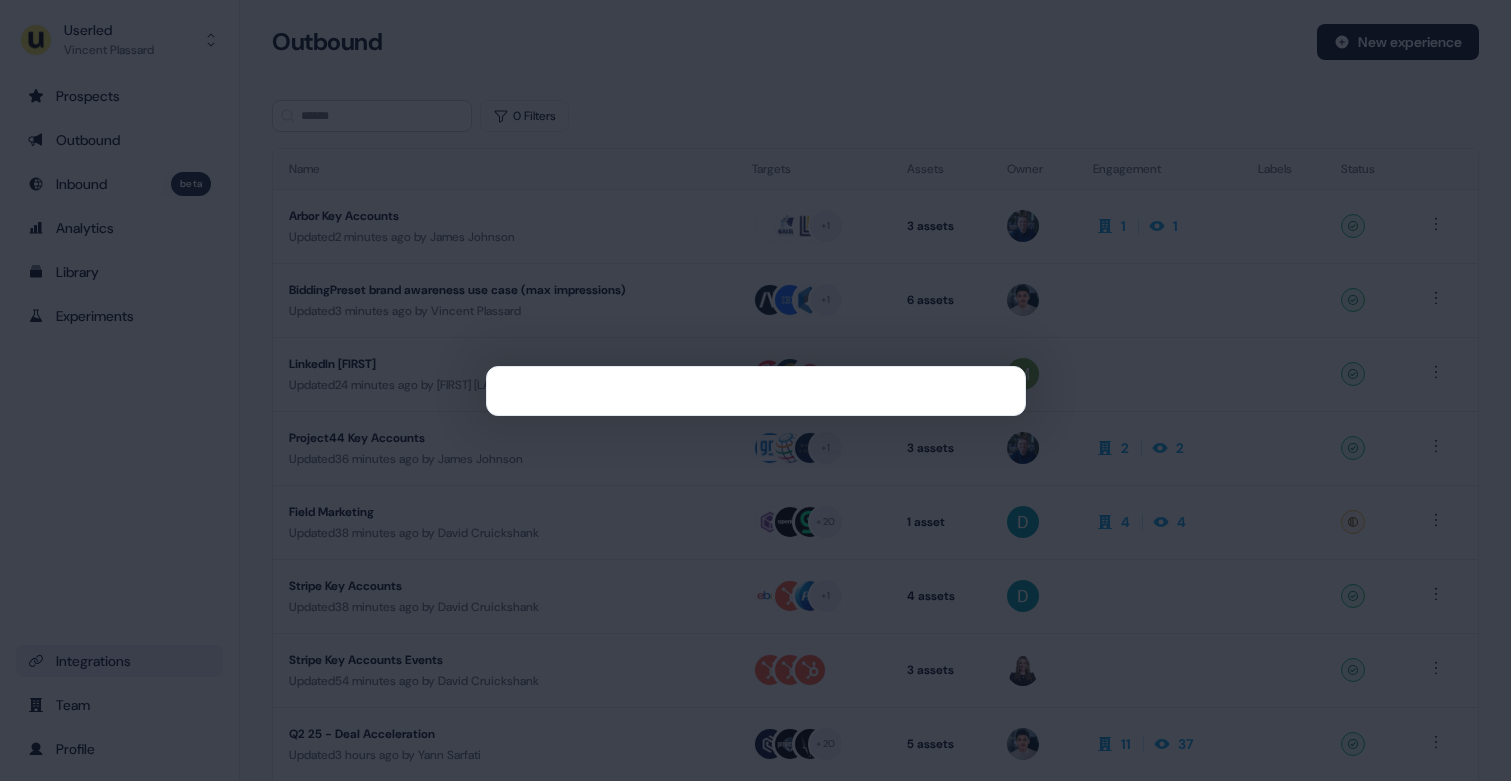 click at bounding box center (755, 390) 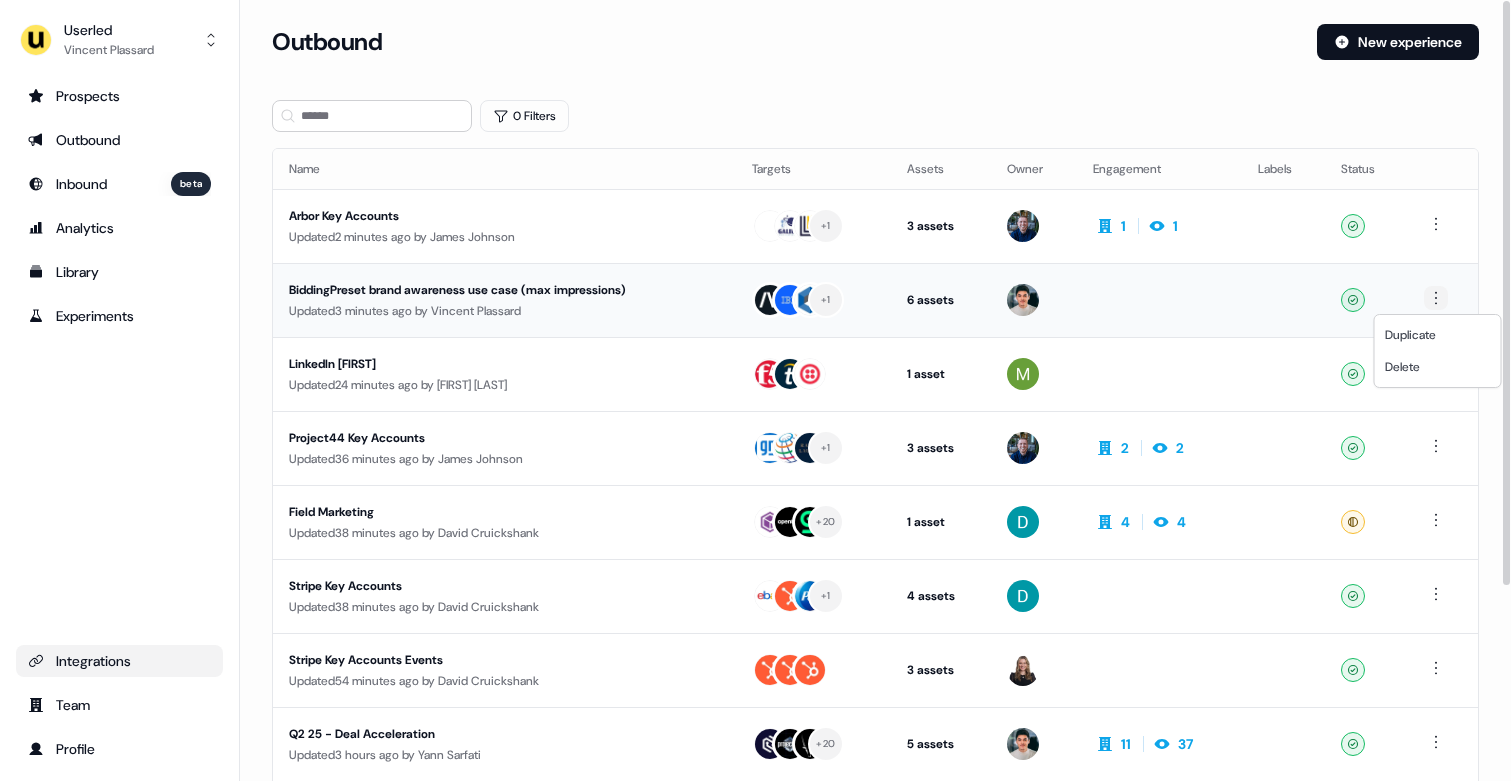 click on "For the best experience switch devices to a bigger screen. Go to Userled.io Userled Vincent Plassard Prospects Outbound Inbound beta Analytics Library Experiments Integrations Team Profile Loading... Outbound New experience 0   Filters Name Targets Assets Owner Engagement Labels Status Arbor Key Accounts Updated  2 minutes ago   by   James Johnson + 1 3   assets Outreach (Starter), Webinar, LinkedIn Square 1 1 Ready BiddingPreset brand awareness use case (max impressions) Updated  3 minutes ago   by   Vincent Plassard + 1 6   assets Outreach (Starter), LinkedIn Square, LinkedIn Square, LinkedIn Square, LinkedIn Square, LinkedIn Square Ready LinkedIn Mickael Updated  24 minutes ago   by   Mickael Zhang 1   asset LinkedIn Square Ready Project44 Key Accounts Updated  36 minutes ago   by   James Johnson + 1 3   assets Outreach (Starter), Webinar, LinkedIn Square 2 2 Ready Field Marketing Updated  38 minutes ago   by   David Cruickshank + 20 1   asset Outreach (Starter) 4 4 Ready Stripe Key Accounts Updated" at bounding box center [755, 390] 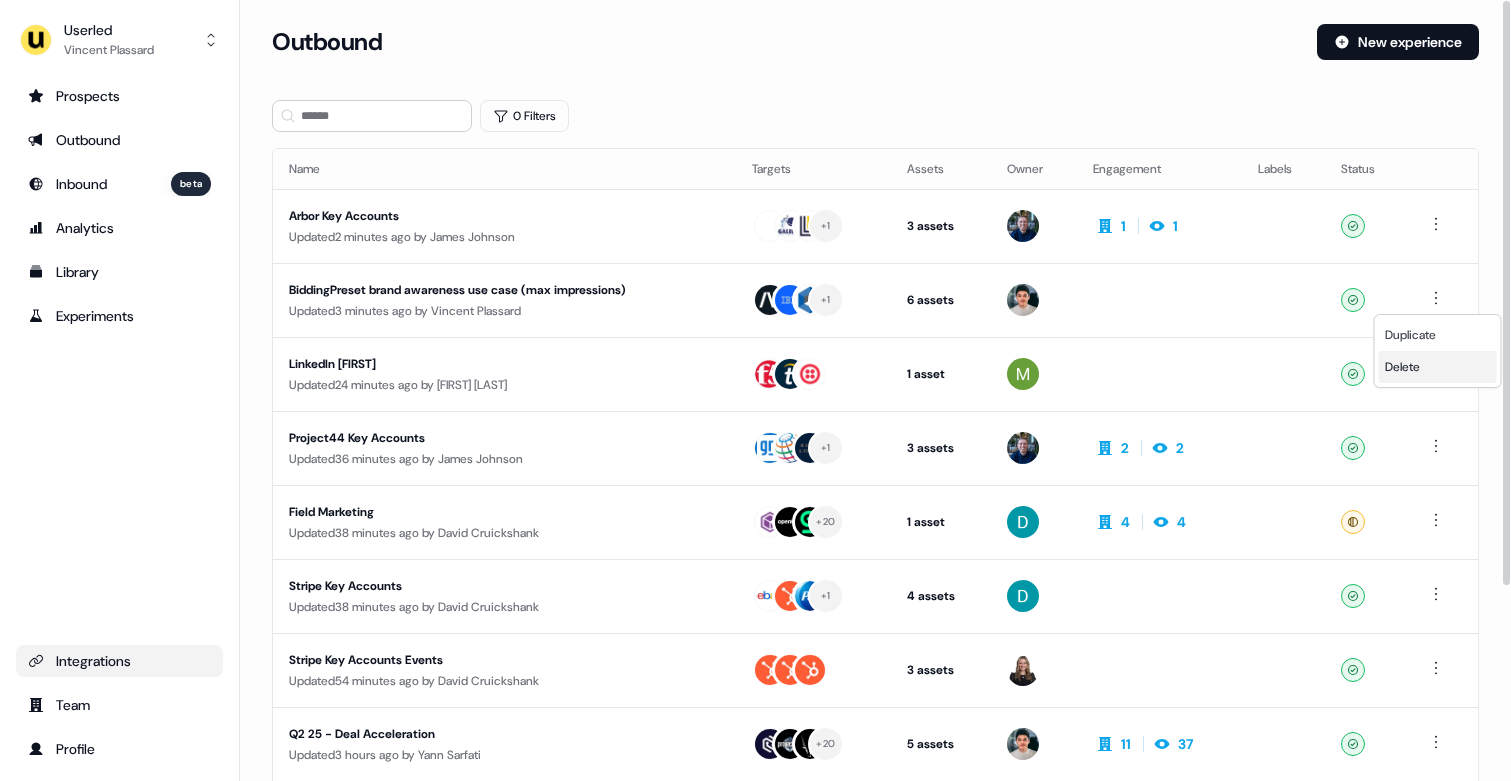 click on "Delete" at bounding box center [1402, 367] 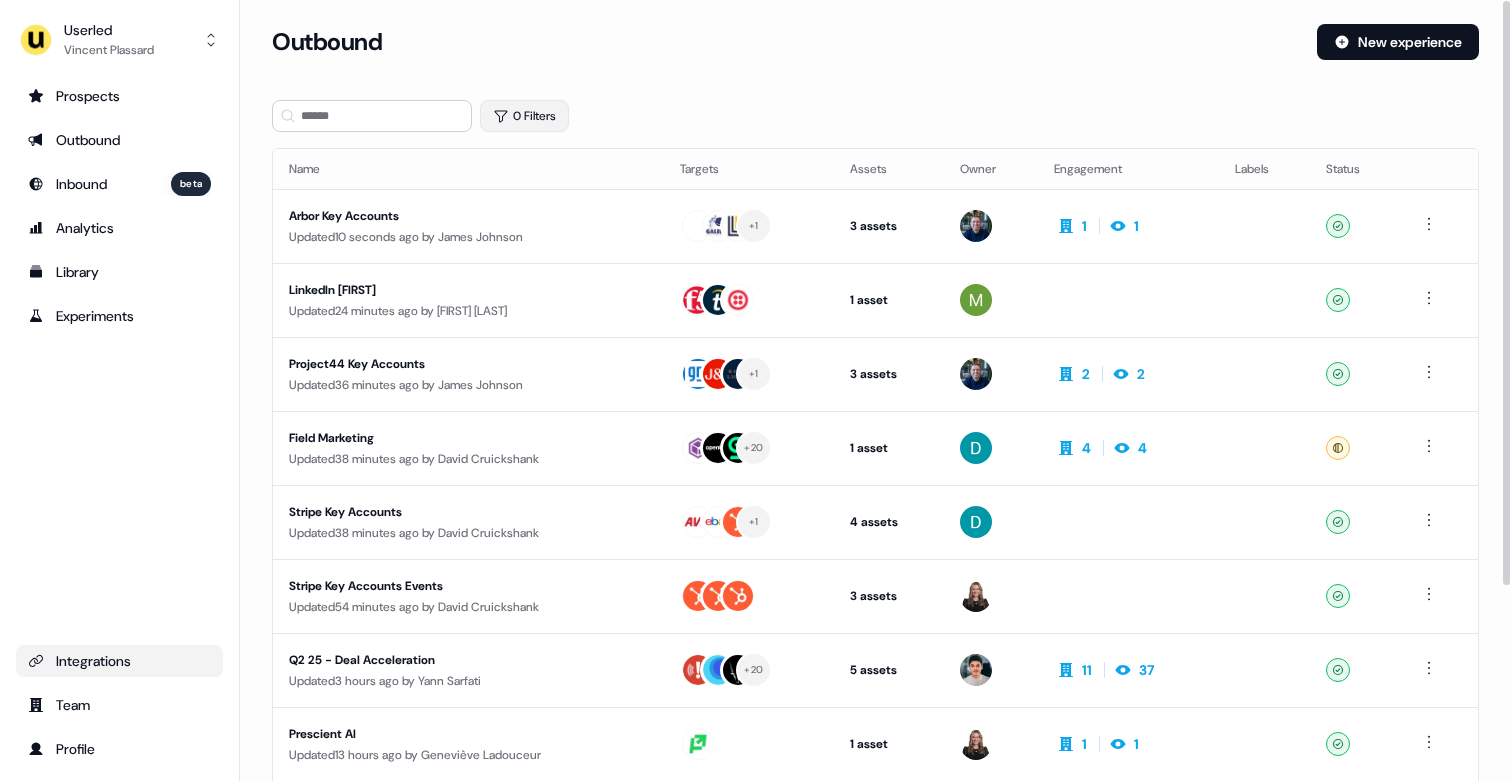 click on "0   Filters" at bounding box center (524, 116) 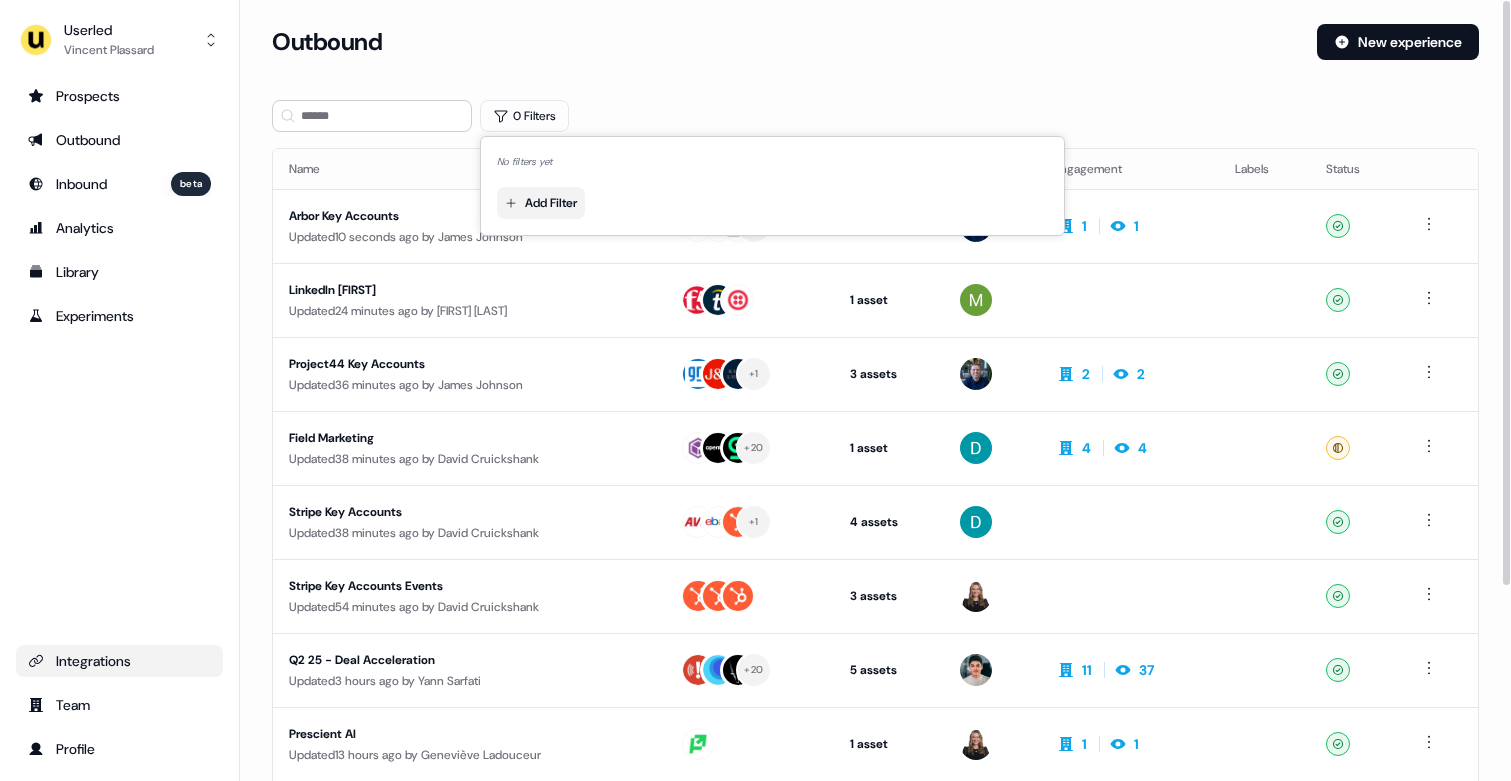 click on "For the best experience switch devices to a bigger screen. Go to Userled.io Userled Vincent Plassard Prospects Outbound Inbound beta Analytics Library Experiments Integrations Team Profile Loading... Outbound New experience 0   Filters Name Targets Assets Owner Engagement Labels Status Arbor Key Accounts Updated  10 seconds ago   by   James Johnson + 1 3   assets Outreach (Starter), Webinar, LinkedIn Square 1 1 Ready LinkedIn Mickael Updated  24 minutes ago   by   Mickael Zhang 1   asset LinkedIn Square Ready Project44 Key Accounts Updated  36 minutes ago   by   James Johnson + 1 3   assets Outreach (Starter), Webinar, LinkedIn Square 2 2 Ready Field Marketing Updated  38 minutes ago   by   David Cruickshank + 20 1   asset Outreach (Starter) 4 4 Ready Stripe Key Accounts Updated  38 minutes ago   by   David Cruickshank + 1 4   assets Webinar, LinkedIn Square, Outreach (Starter), Webinar Ready Stripe Key Accounts Events Updated  54 minutes ago   by   David Cruickshank 3   assets Ready Updated    by   + 5" at bounding box center [755, 390] 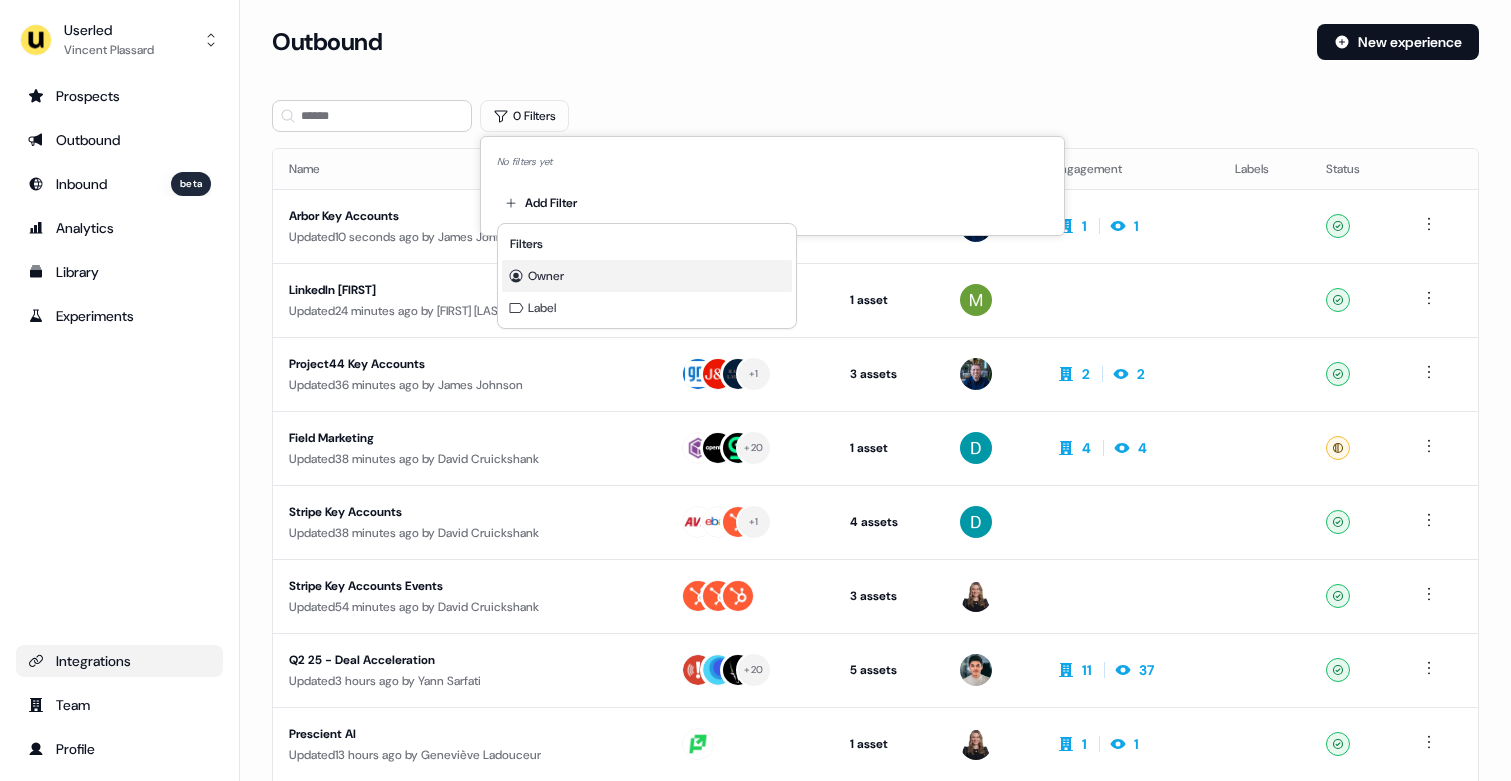 click on "Owner" at bounding box center [647, 276] 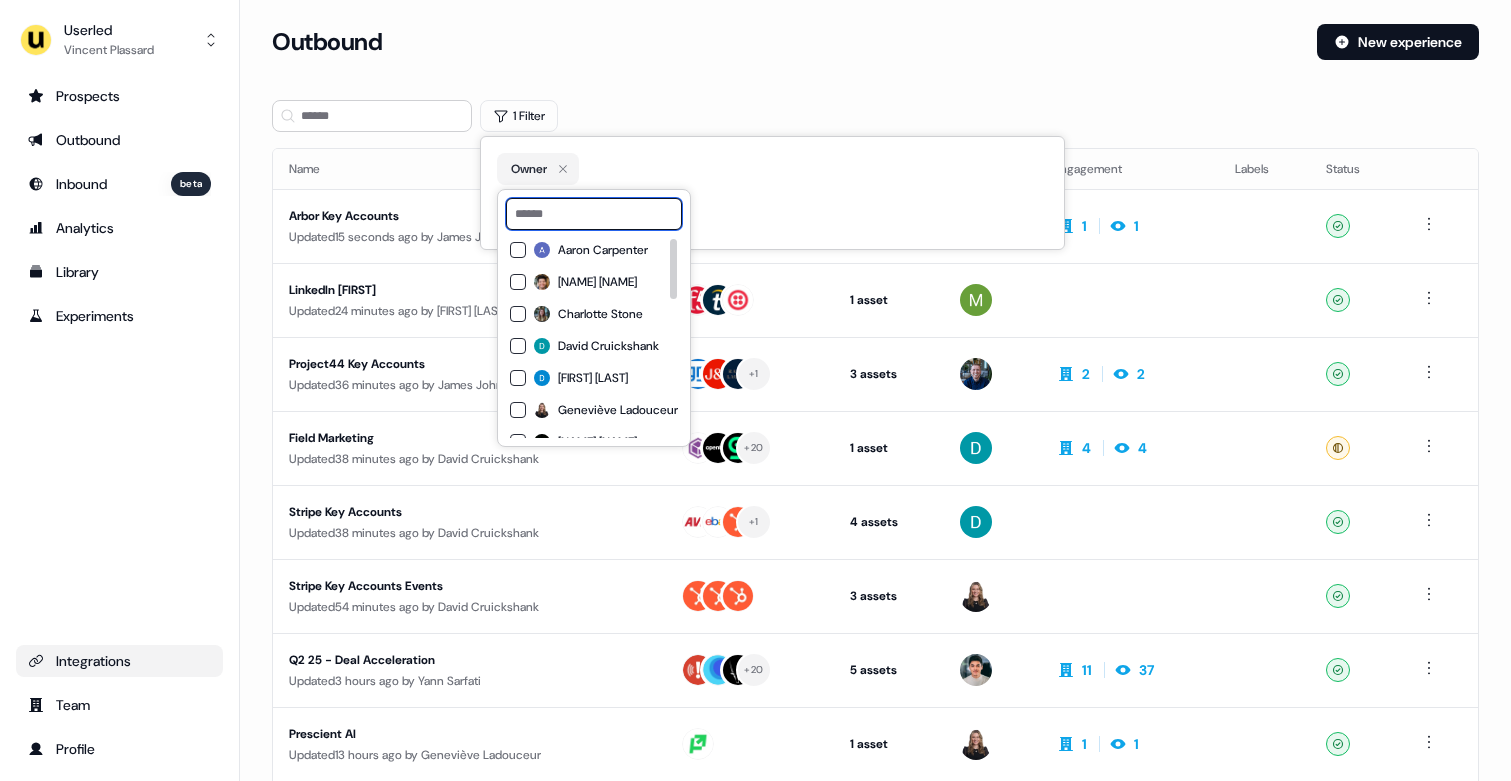 click at bounding box center (594, 214) 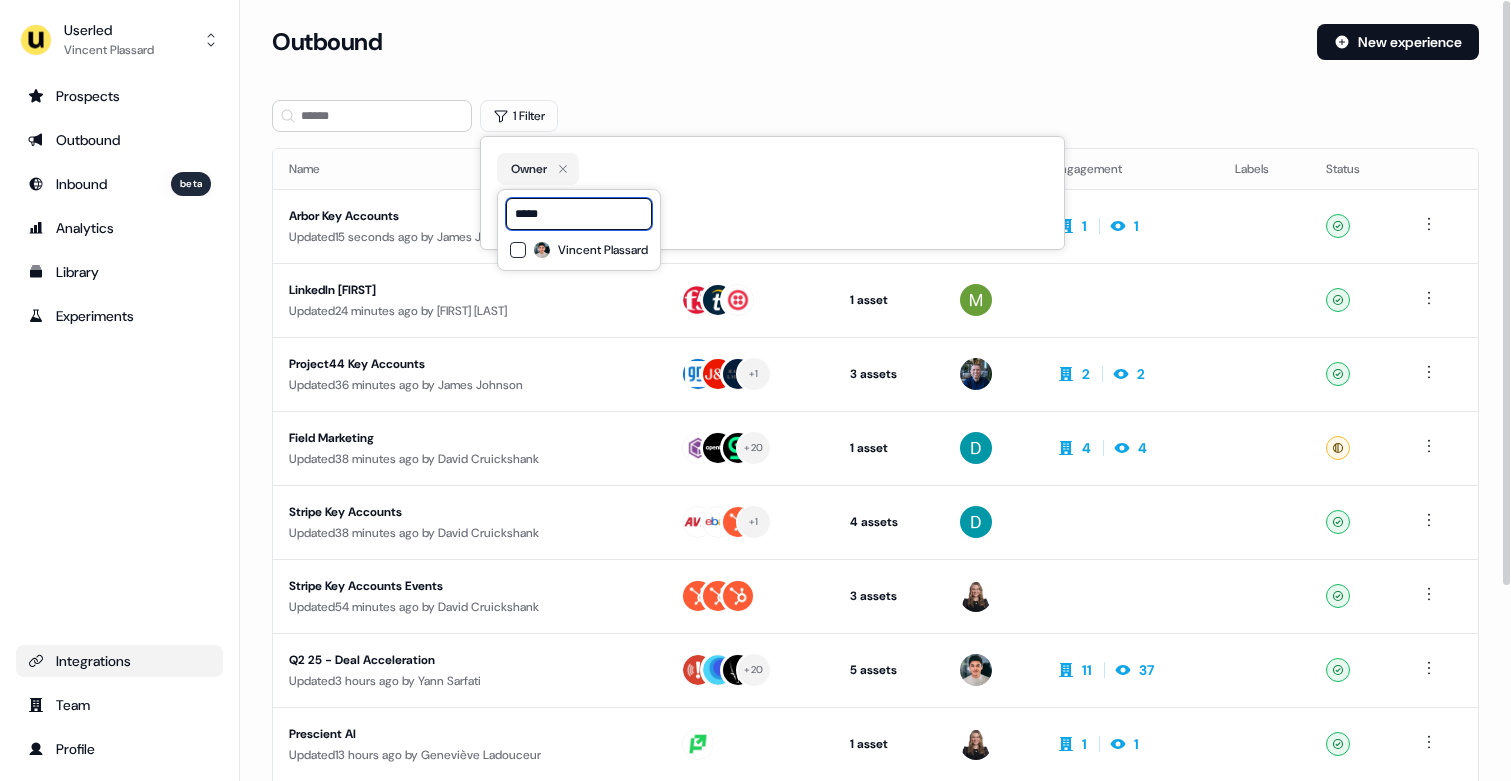 type on "*****" 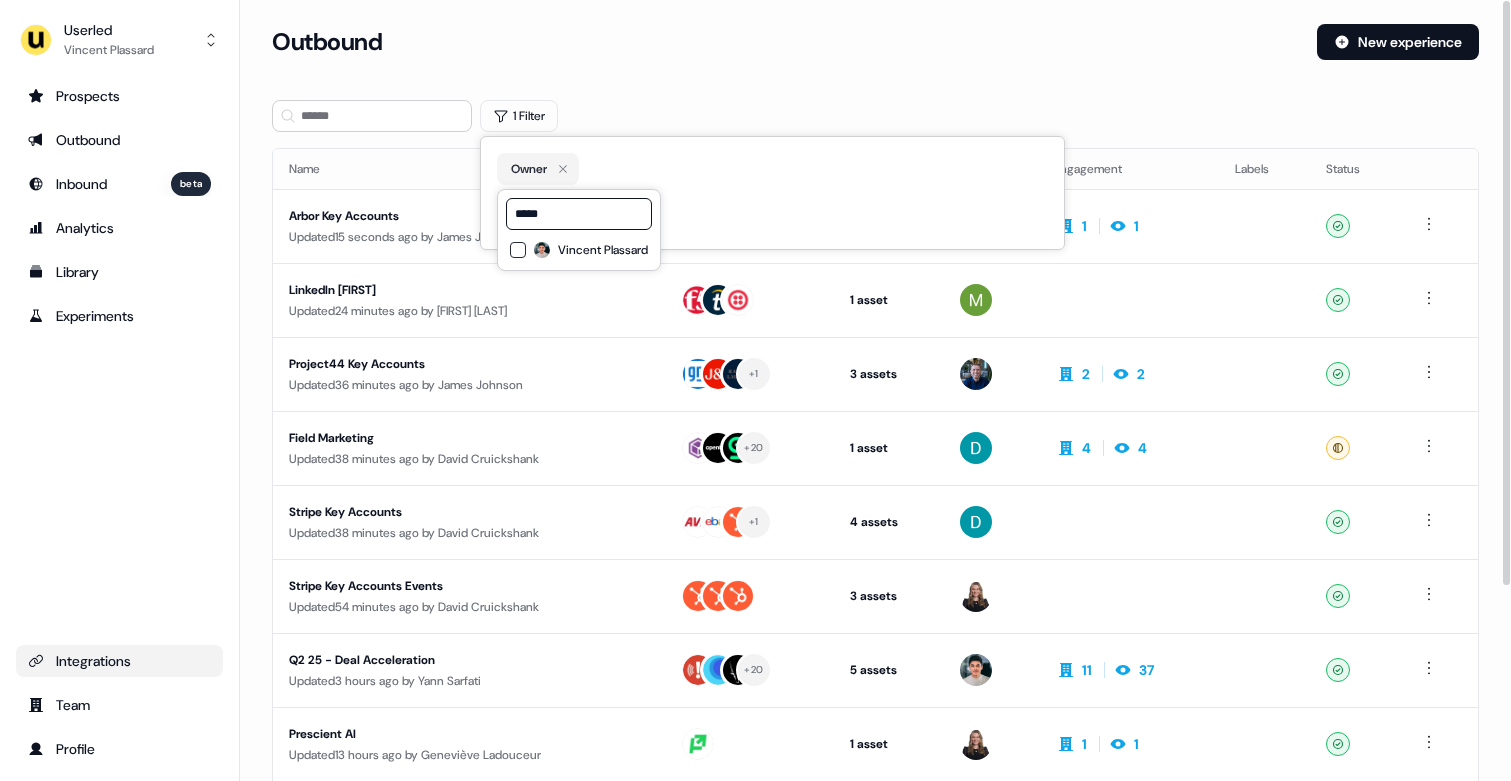 click on "Vincent Plassard" at bounding box center [603, 250] 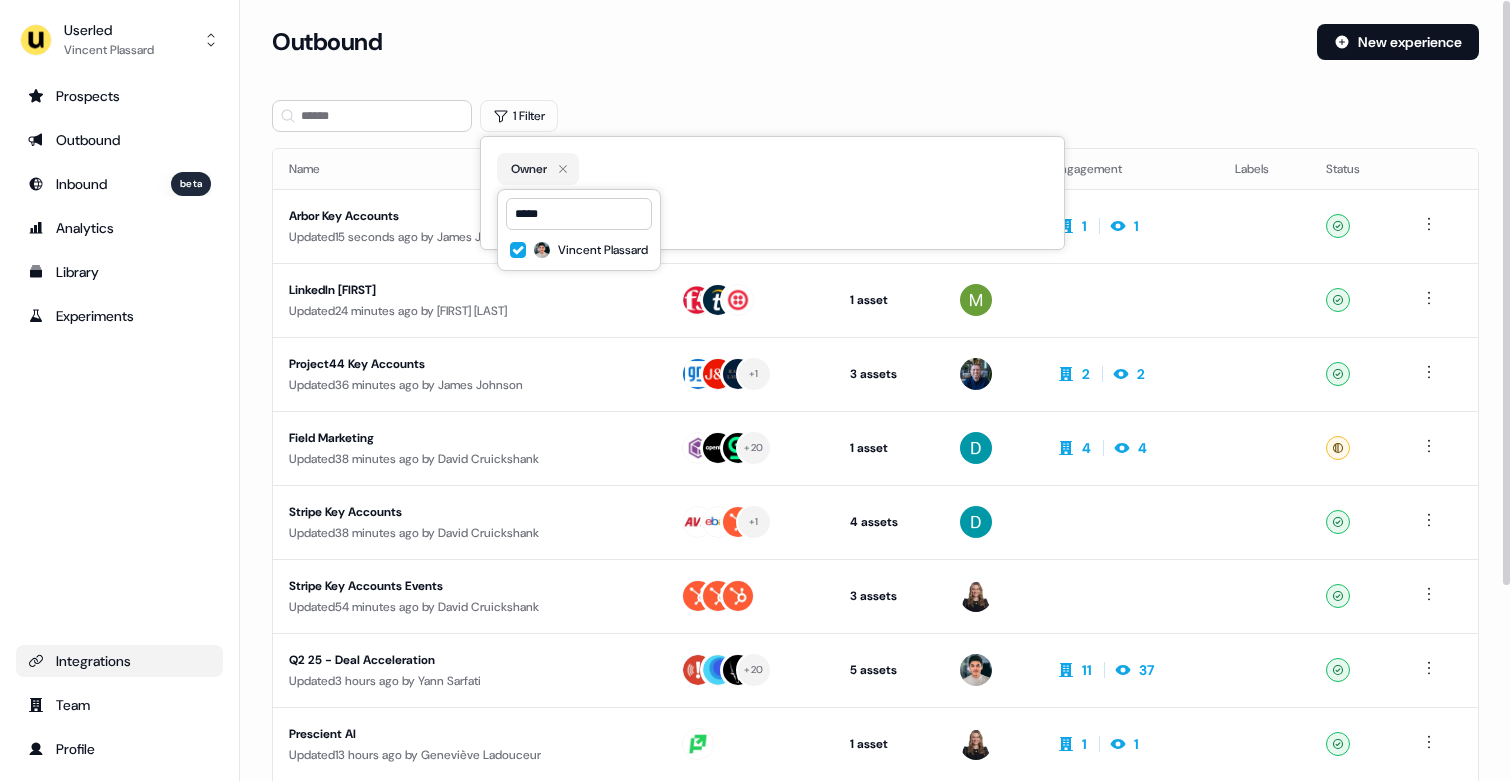 click on "Loading... Outbound New experience 1   Filter Name Targets Assets Owner Engagement Labels Status Arbor Key Accounts Updated  15 seconds ago   by   James Johnson + 1 3   assets Outreach (Starter), Webinar, LinkedIn Square 1 1 Ready LinkedIn Mickael Updated  24 minutes ago   by   Mickael Zhang 1   asset LinkedIn Square Ready Project44 Key Accounts Updated  36 minutes ago   by   James Johnson + 1 3   assets Outreach (Starter), Webinar, LinkedIn Square 2 2 Ready Field Marketing Updated  38 minutes ago   by   David Cruickshank + 20 1   asset Outreach (Starter) 4 4 Ready Stripe Key Accounts Updated  38 minutes ago   by   David Cruickshank + 1 4   assets Webinar, LinkedIn Square, Outreach (Starter), Webinar Ready Stripe Key Accounts Events Updated  54 minutes ago   by   David Cruickshank 3   assets Webinar, Outreach (Starter), Webinar Ready Q2 25 - Deal Acceleration Updated  3 hours ago   by   Yann Sarfati + 20 5   assets Outreach (Starter), LinkedIn Square, LinkedIn Square, LinkedIn Square, LinkedIn Square" at bounding box center (875, 533) 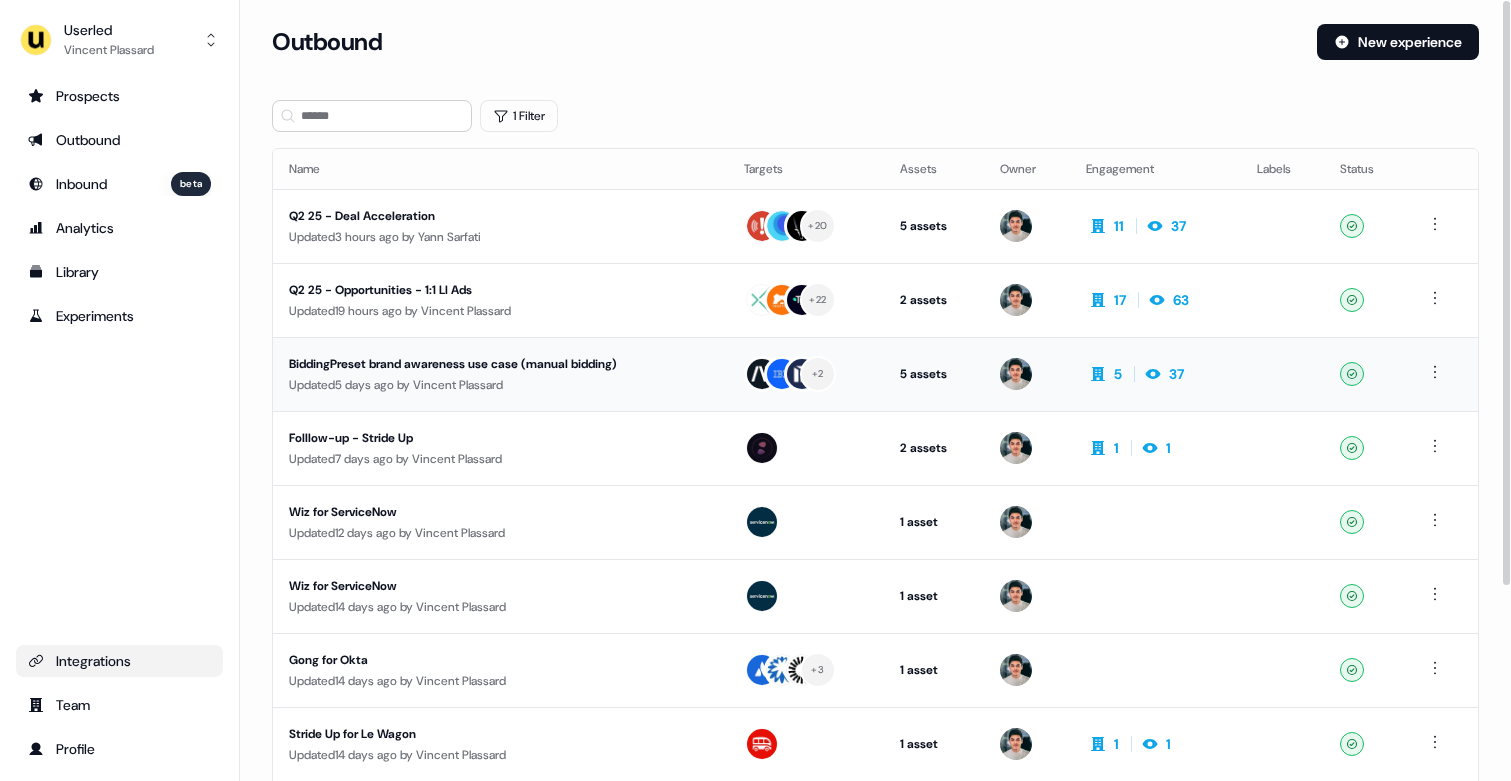 click on "BiddingPreset brand awareness use case (manual bidding)" at bounding box center (478, 364) 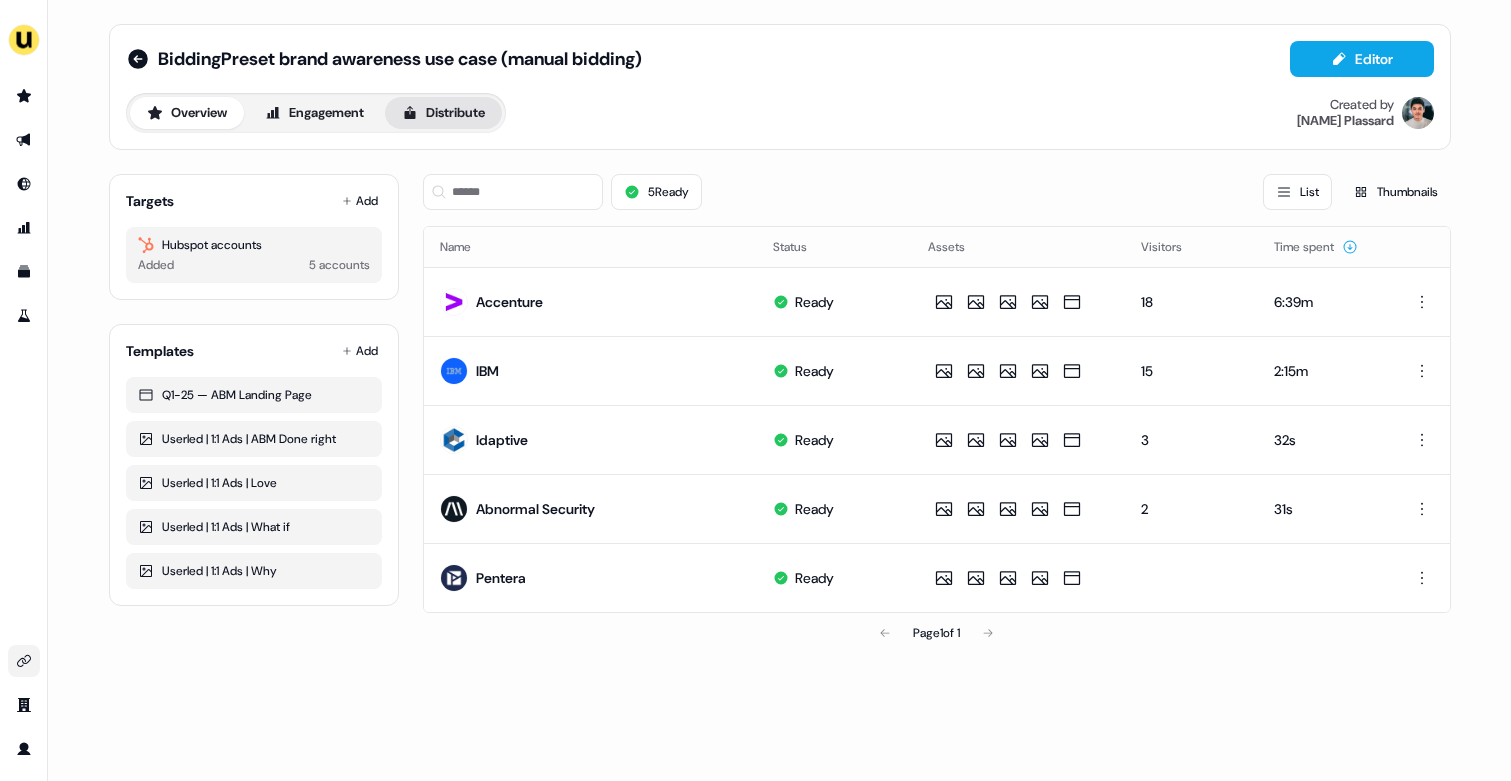 click on "Distribute" at bounding box center (443, 113) 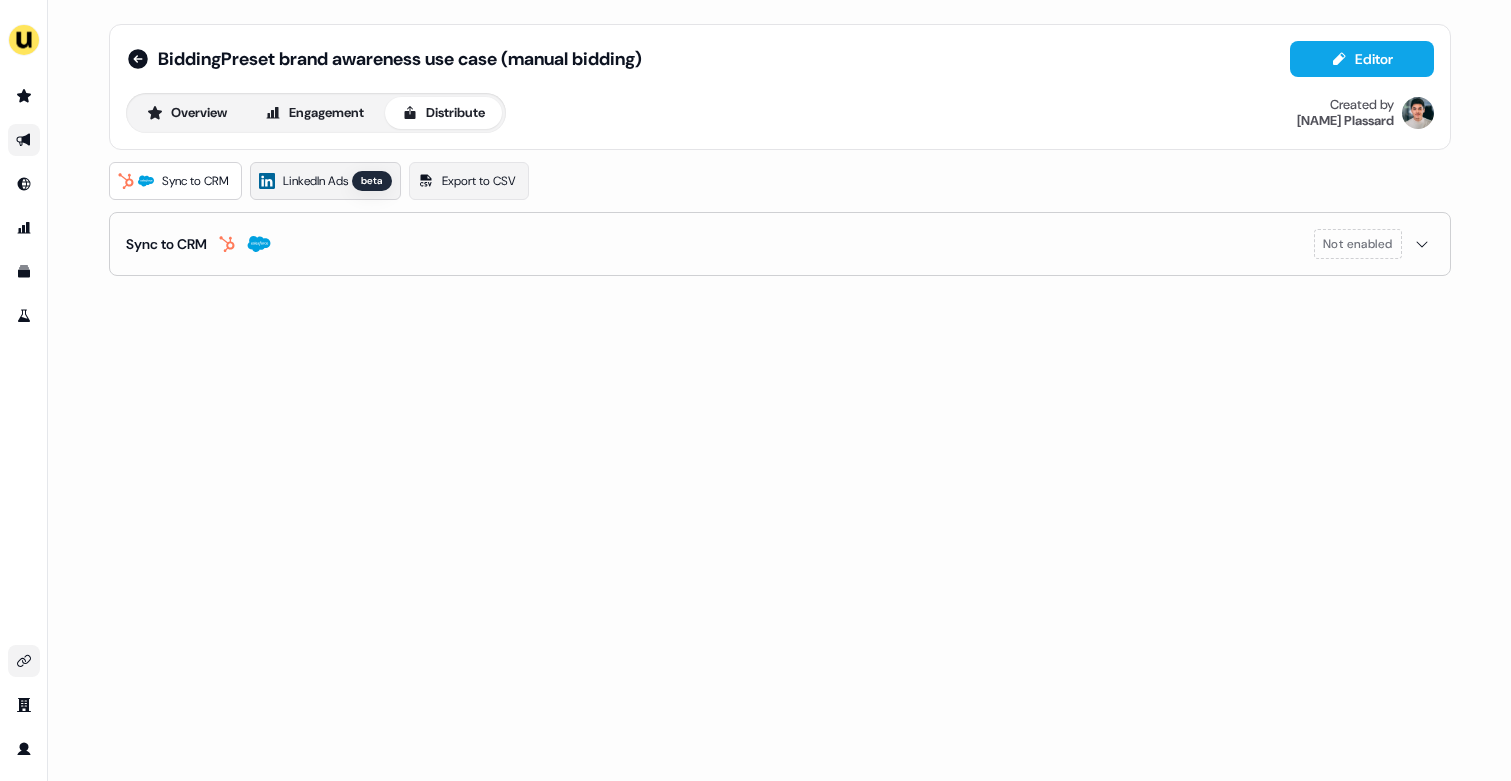 click on "beta" at bounding box center (372, 181) 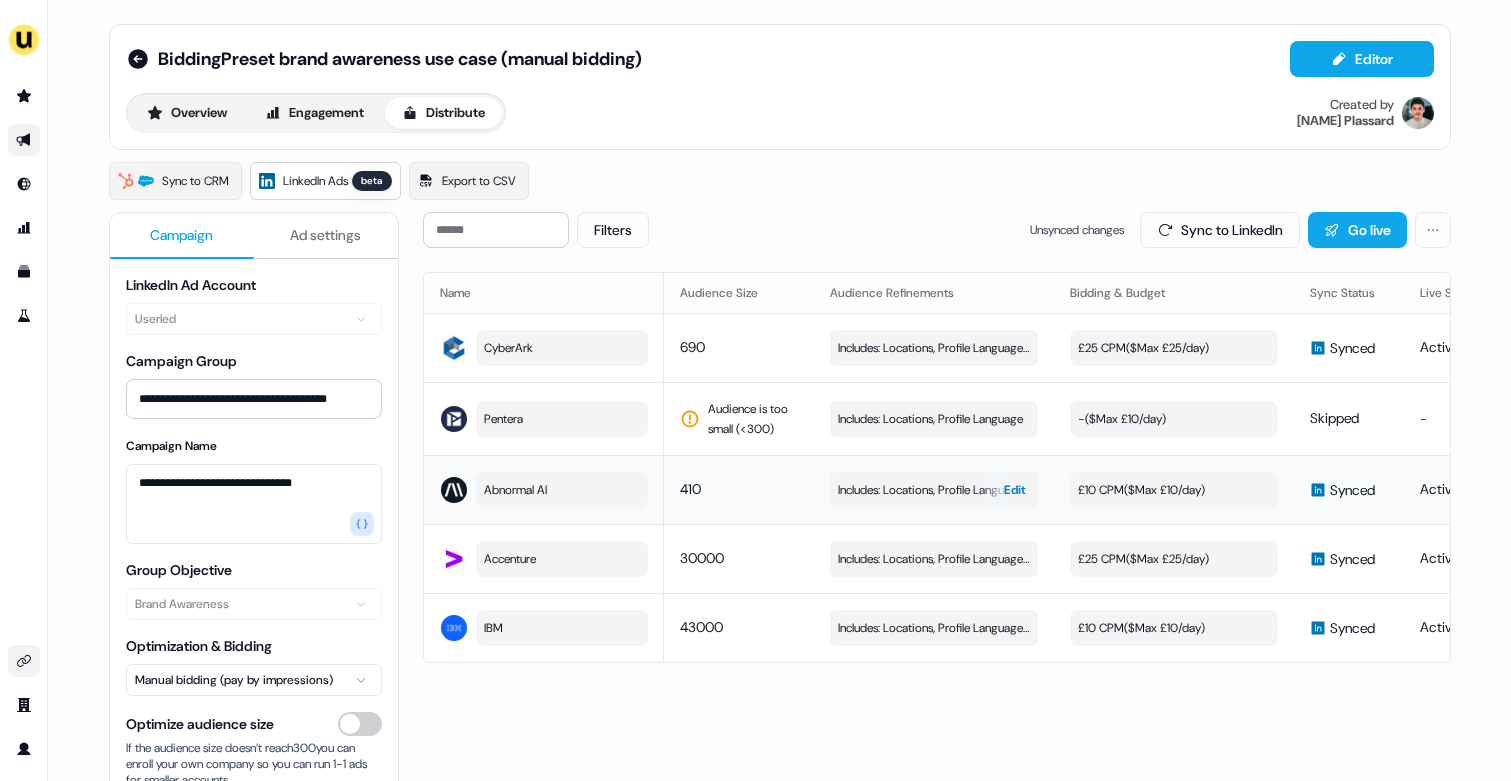 click on "Includes: Locations, Profile Language, Job Functions" at bounding box center (934, 490) 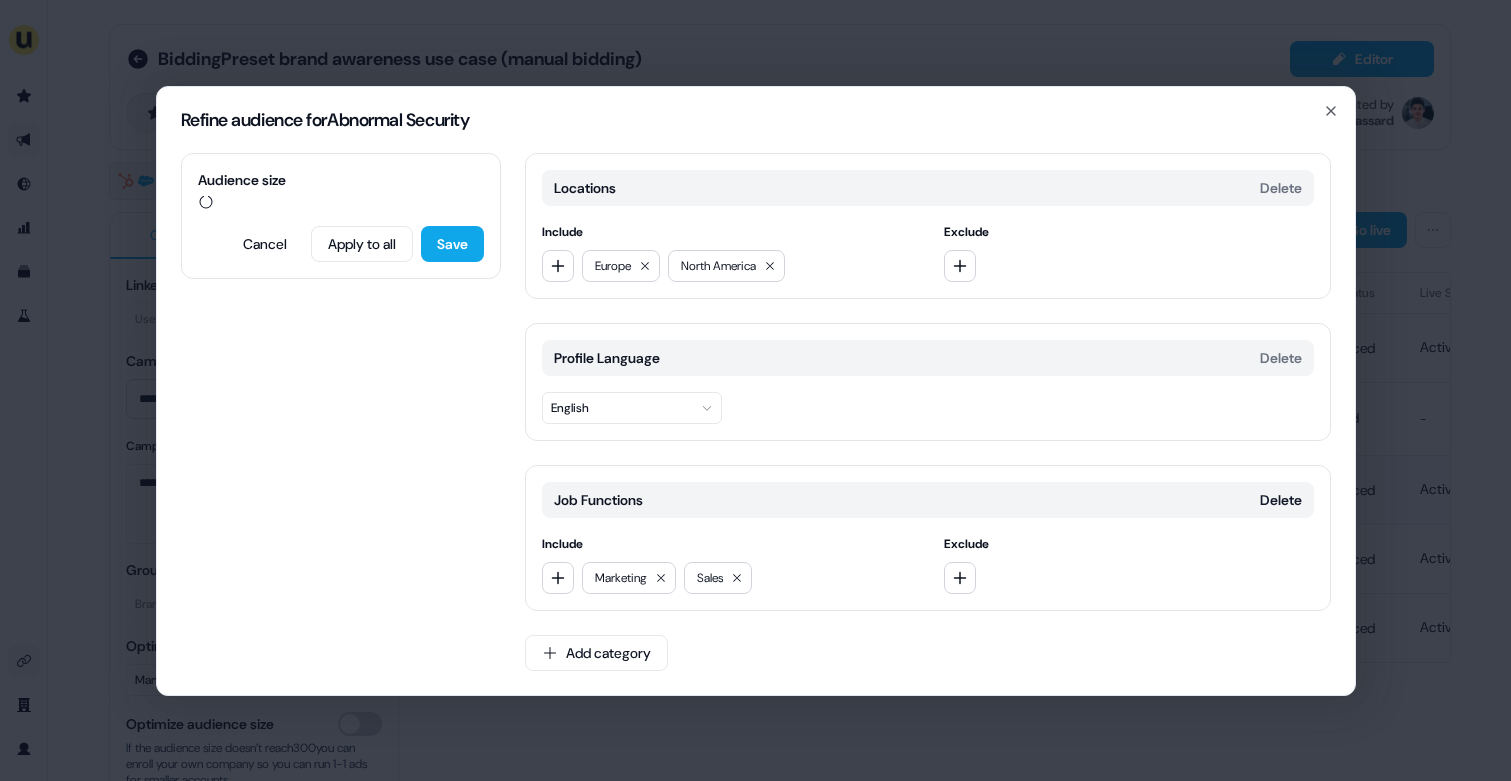 type 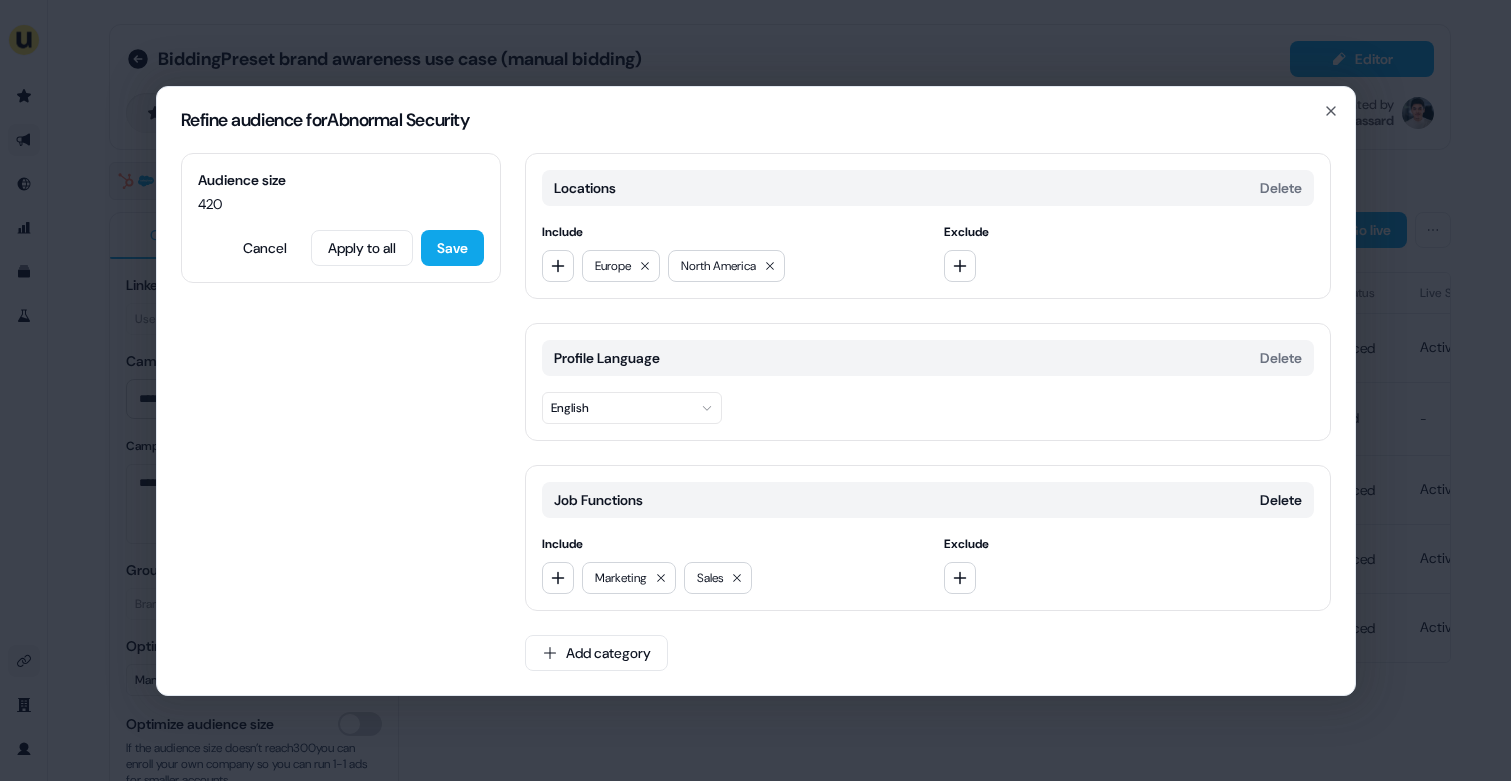 click on "Refine audience for  Abnormal Security" at bounding box center (756, 120) 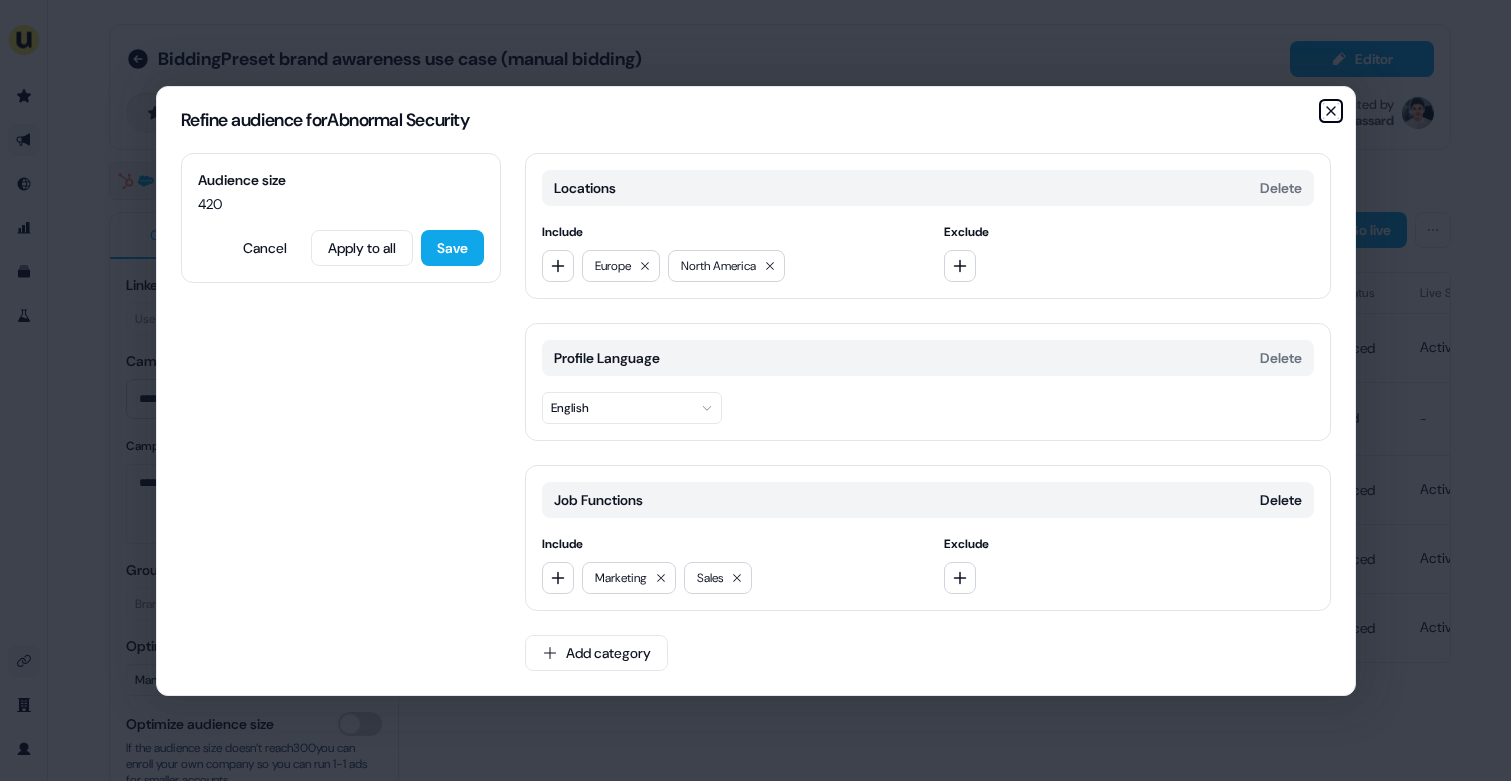 click 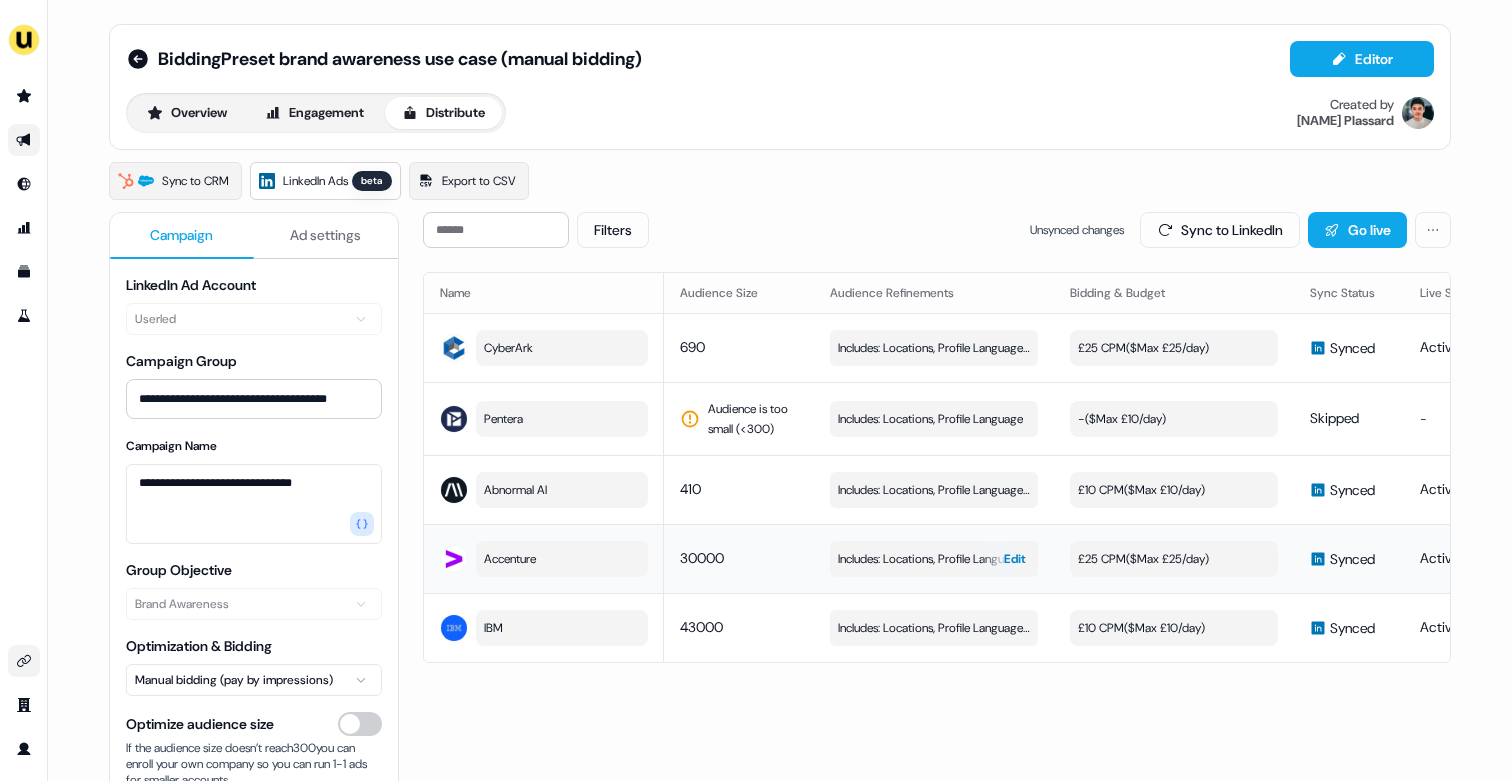 click on "Includes: Locations, Profile Language, Job Functions" at bounding box center [934, 559] 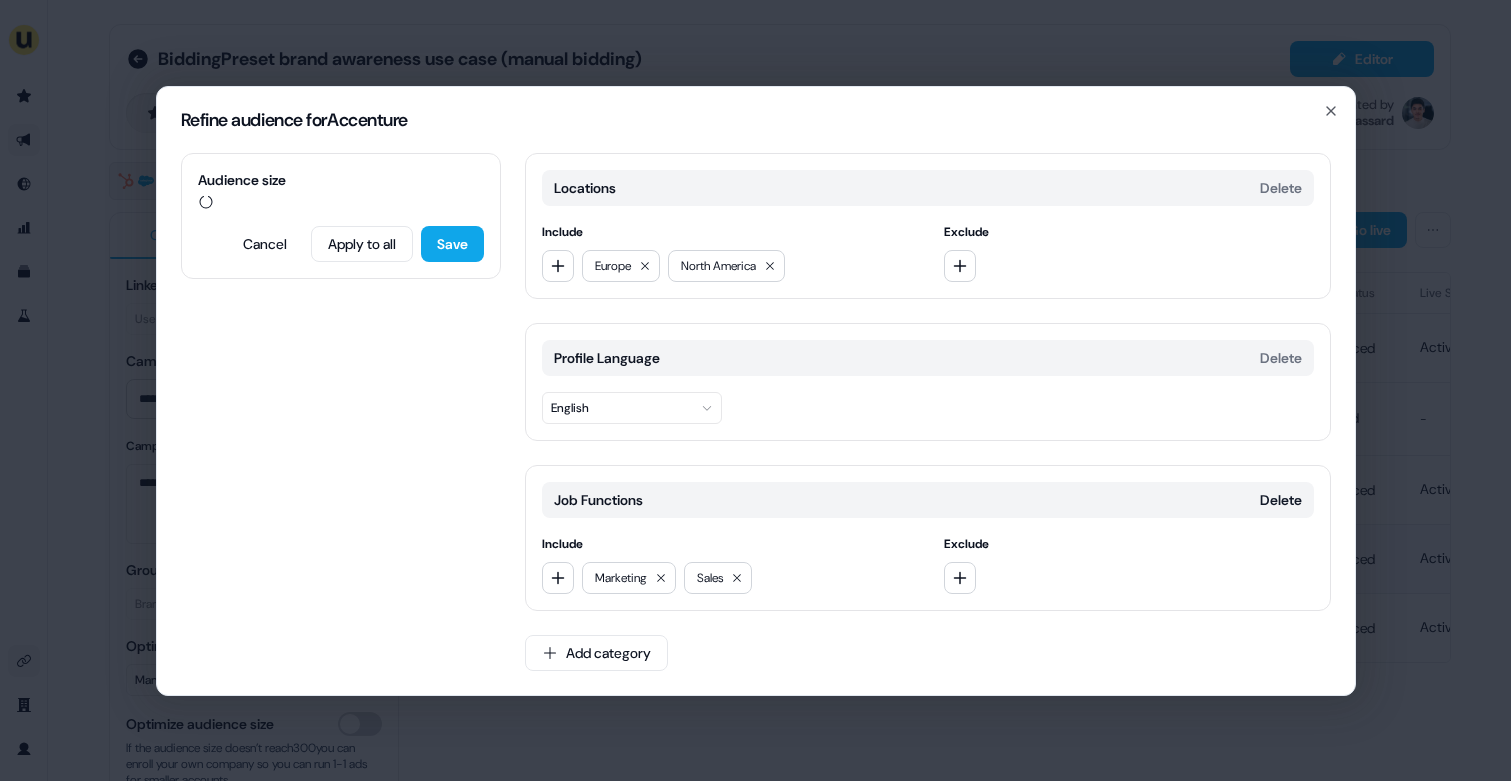 type 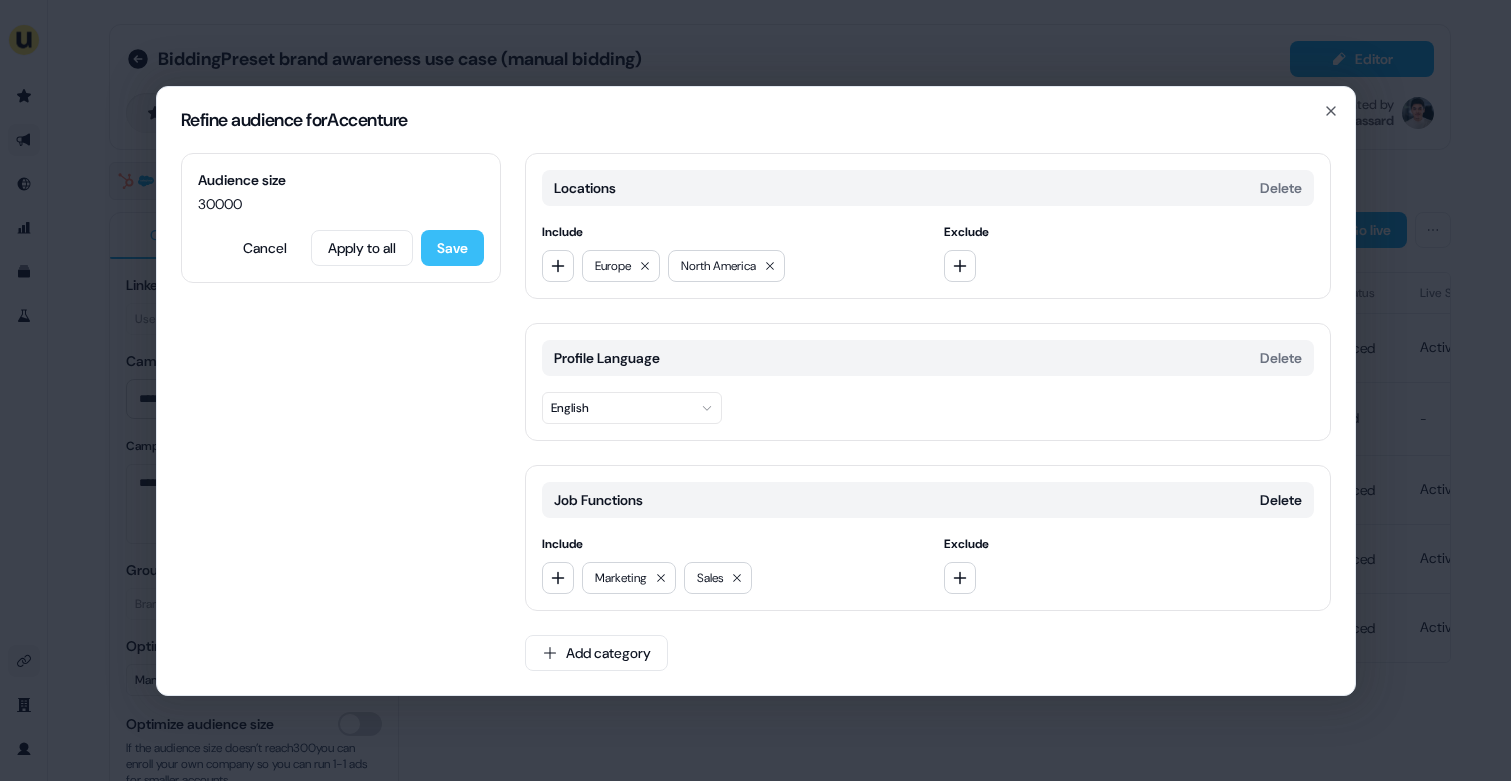 click on "Save" at bounding box center [452, 248] 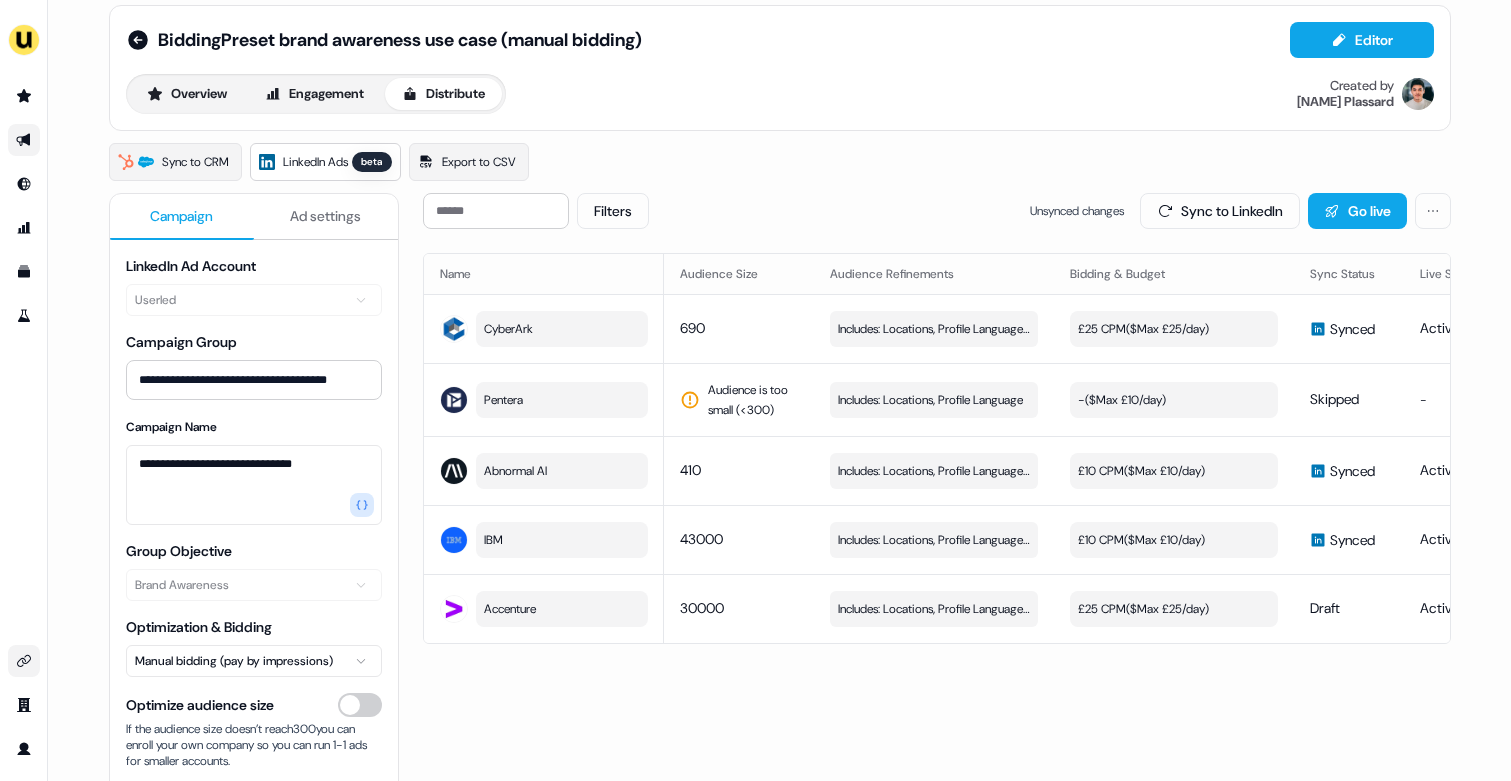 scroll, scrollTop: 0, scrollLeft: 0, axis: both 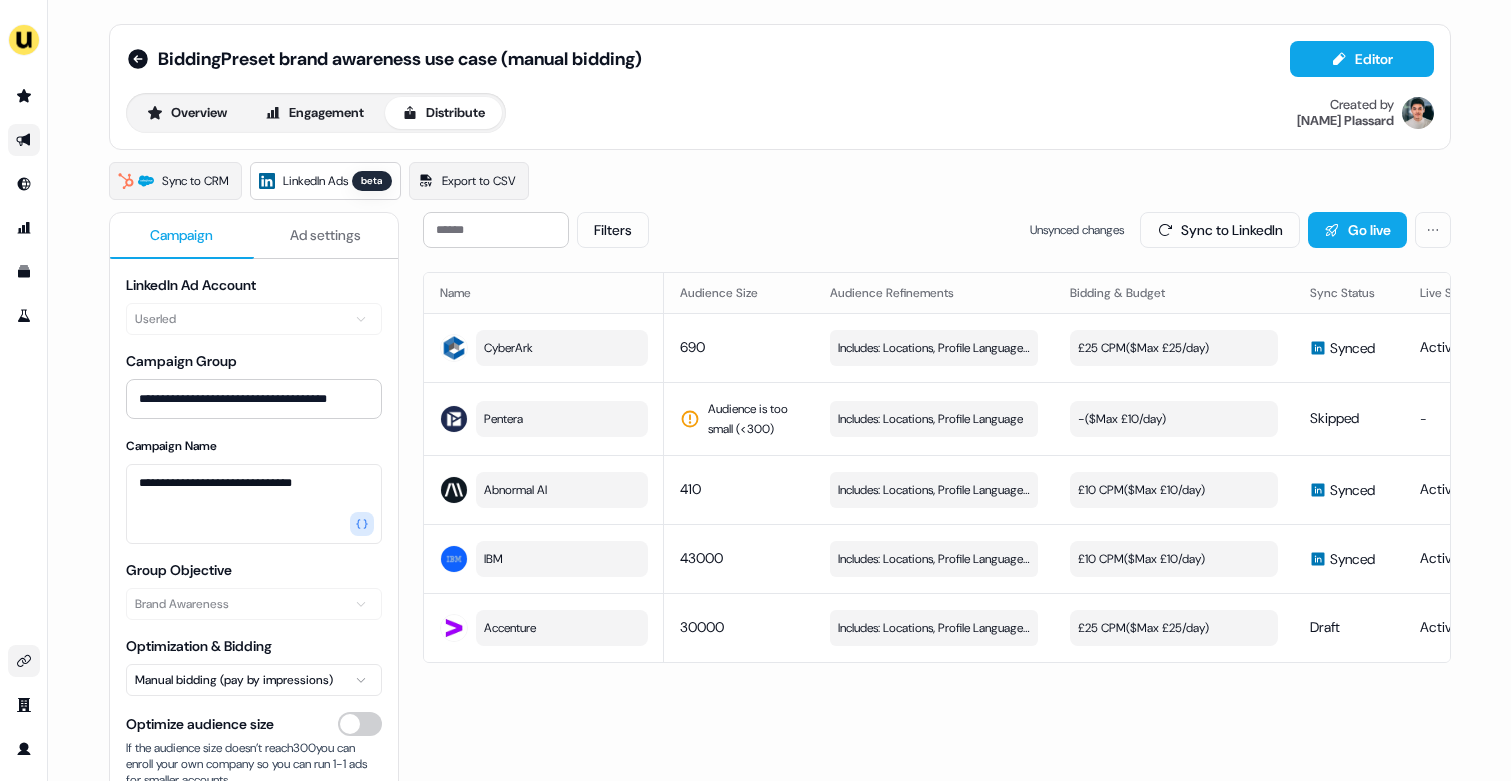 click 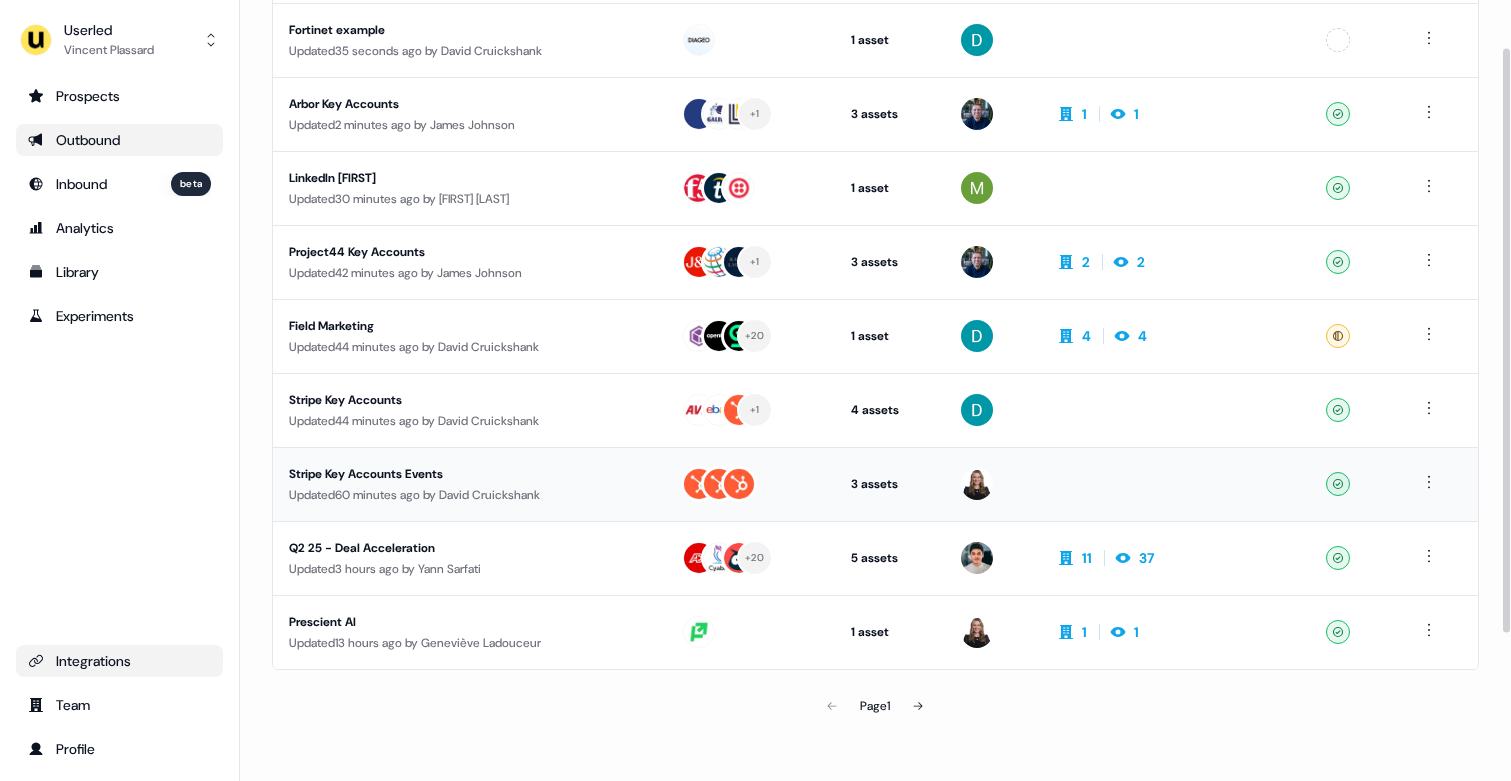scroll, scrollTop: 0, scrollLeft: 0, axis: both 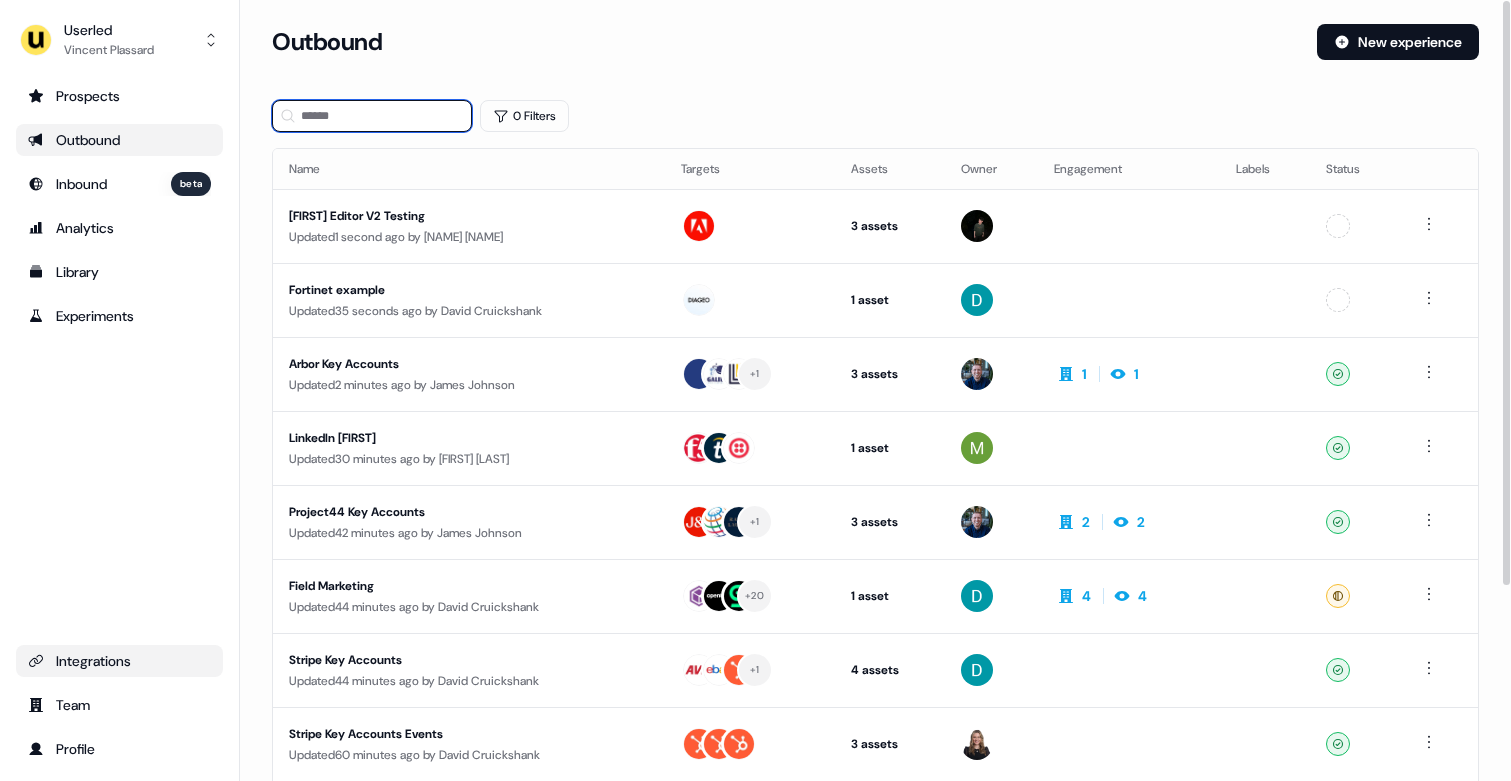 click at bounding box center (372, 116) 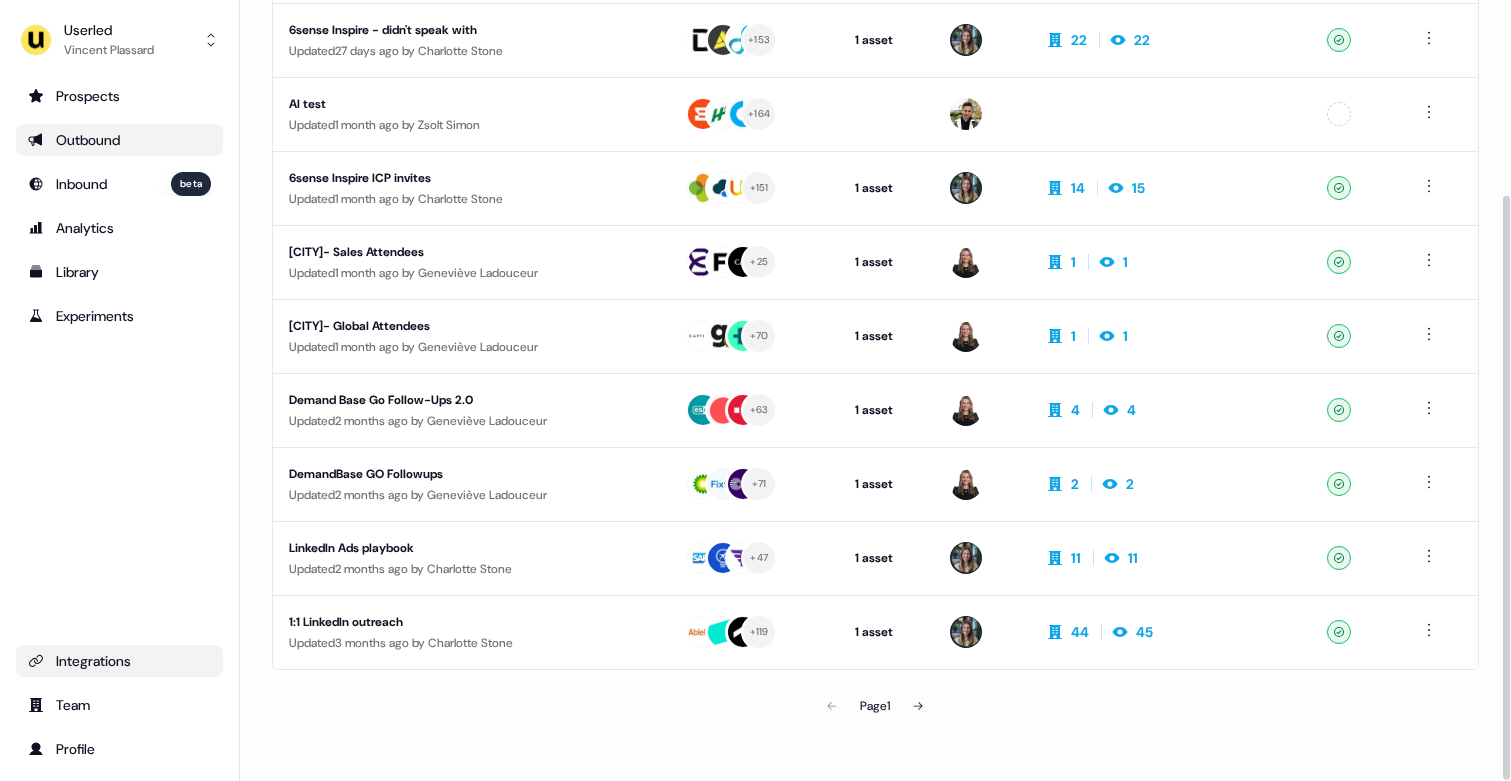 scroll, scrollTop: 0, scrollLeft: 0, axis: both 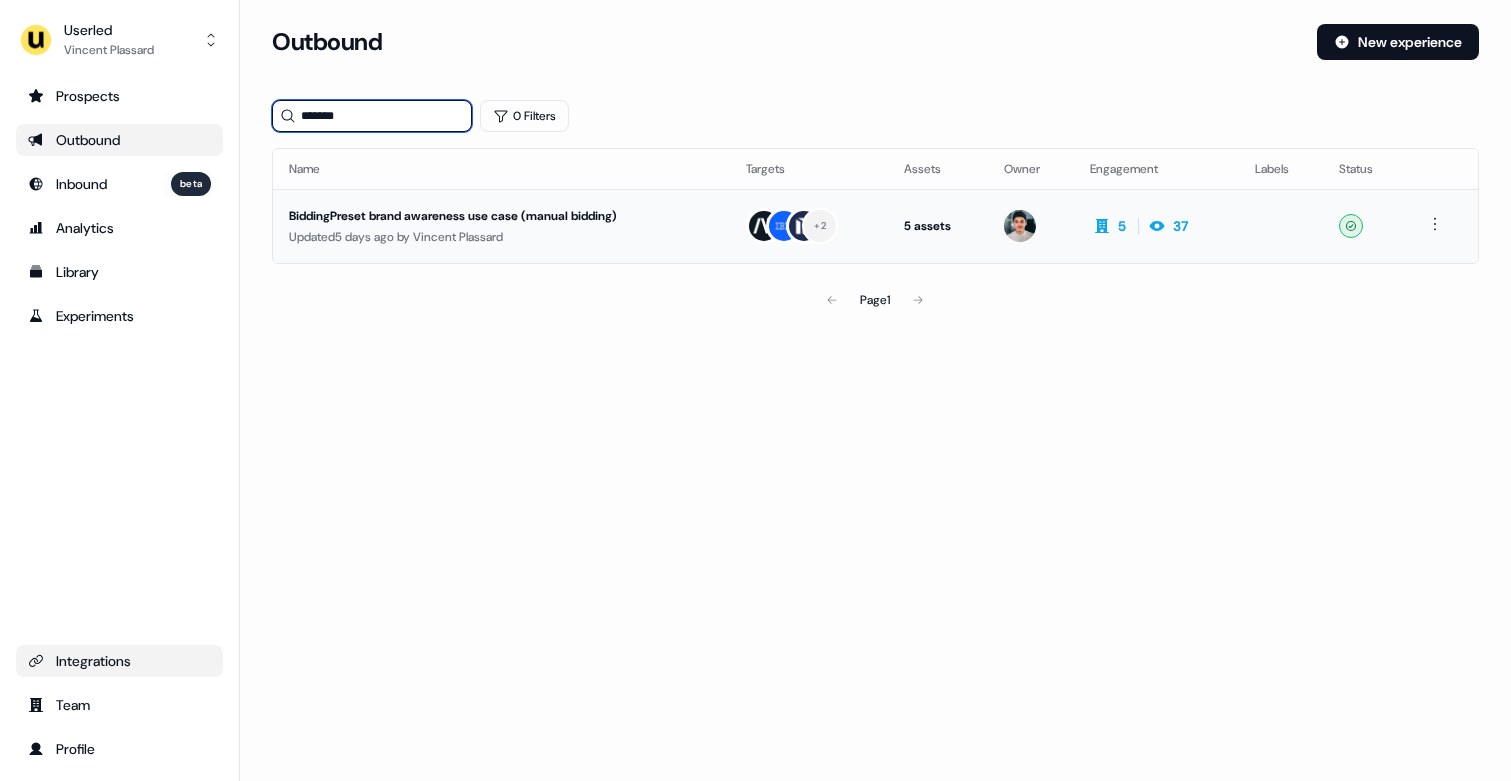 type on "*******" 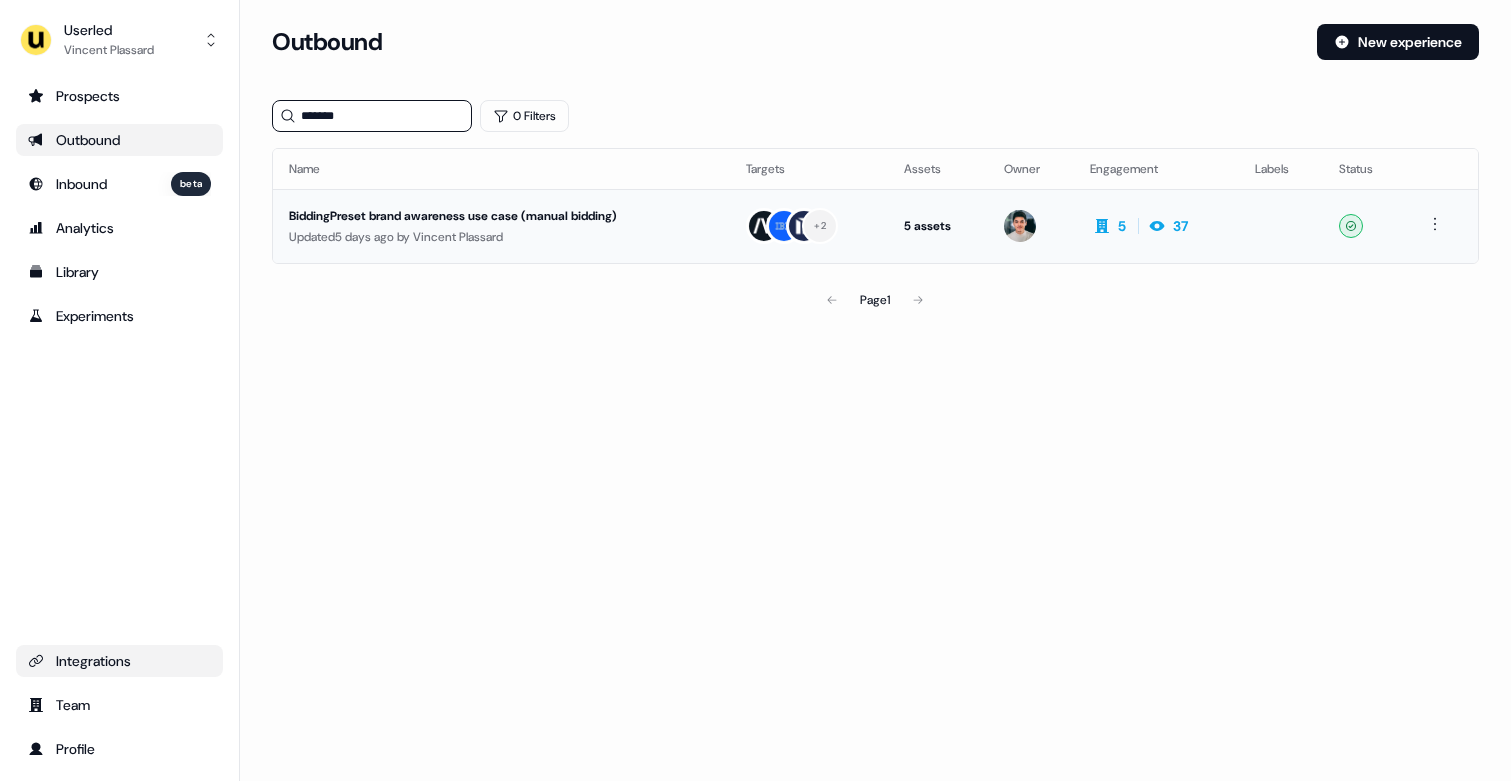 click on "Updated  5 days ago   by   Vincent Plassard" at bounding box center (501, 237) 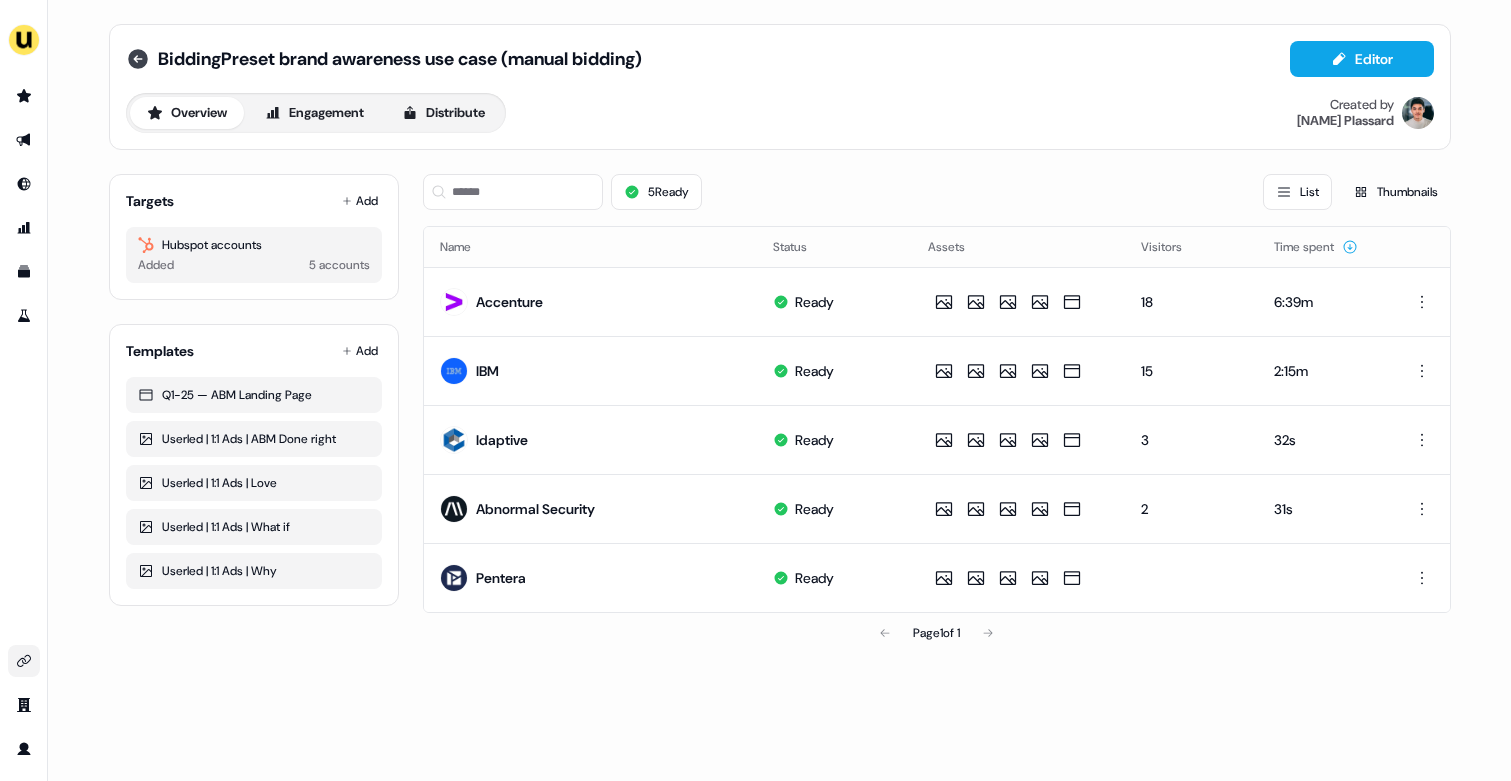 click 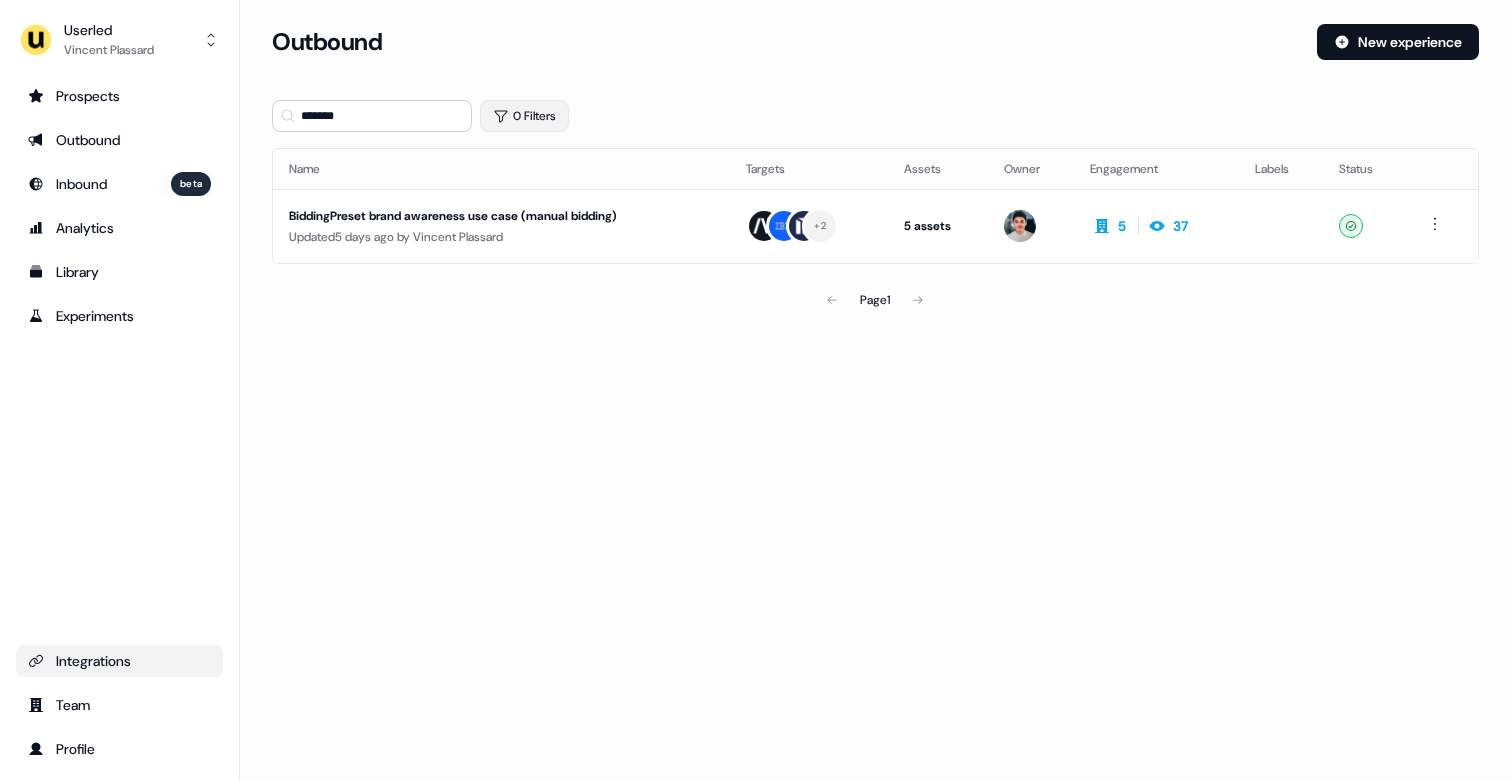click 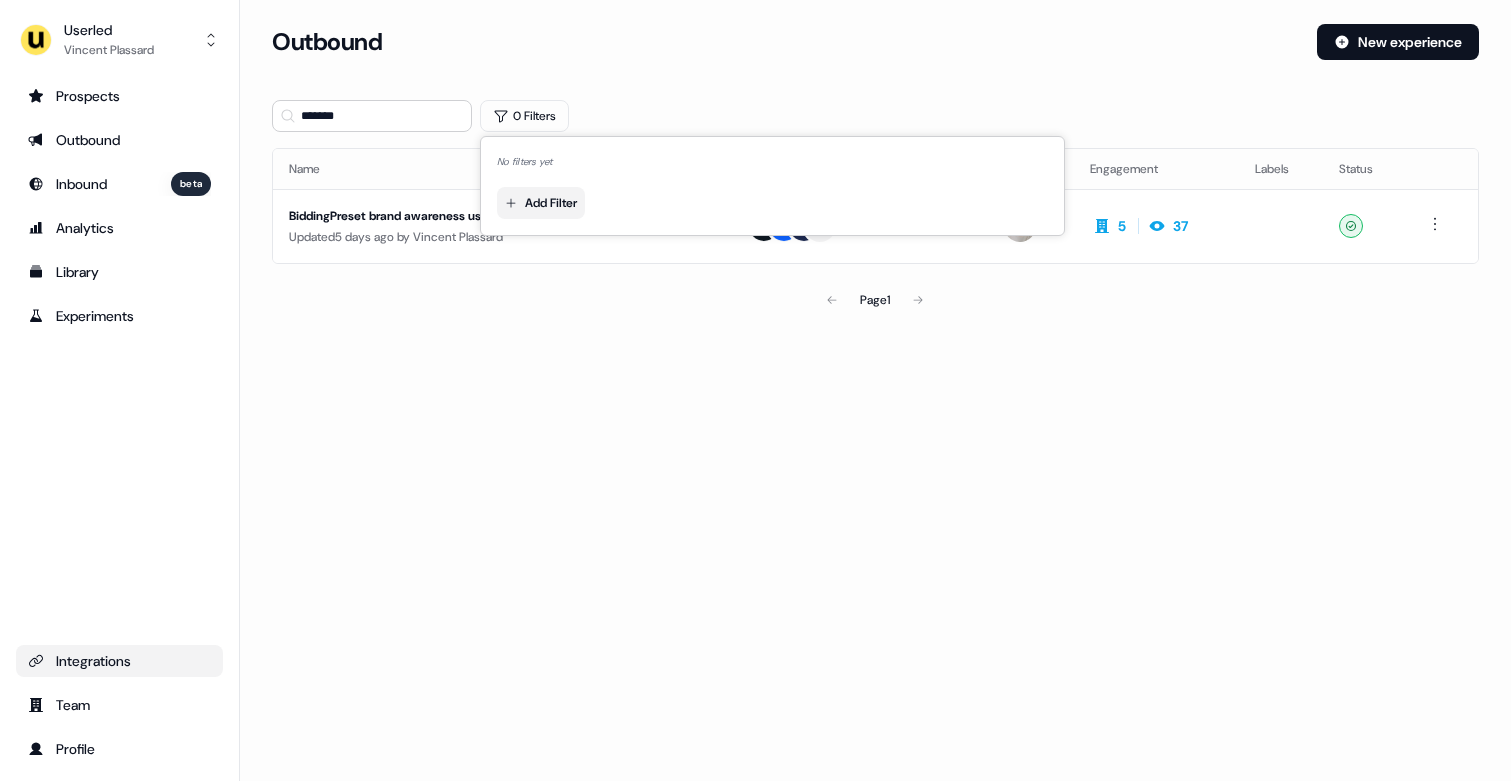 click on "For the best experience switch devices to a bigger screen. Go to Userled.io Userled Vincent Plassard Prospects Outbound Inbound beta Analytics Library Experiments Integrations Team Profile Loading... Outbound New experience ******* 0   Filters Name Targets Assets Owner Engagement Labels Status BiddingPreset brand awareness use case (manual bidding) Updated  5 days ago   by   Vincent Plassard + 2 5   assets Outreach (Starter), LinkedIn Square, LinkedIn Square, LinkedIn Square, LinkedIn Square 5 37 Ready Page  1 No filters yet Add Filter" at bounding box center [755, 390] 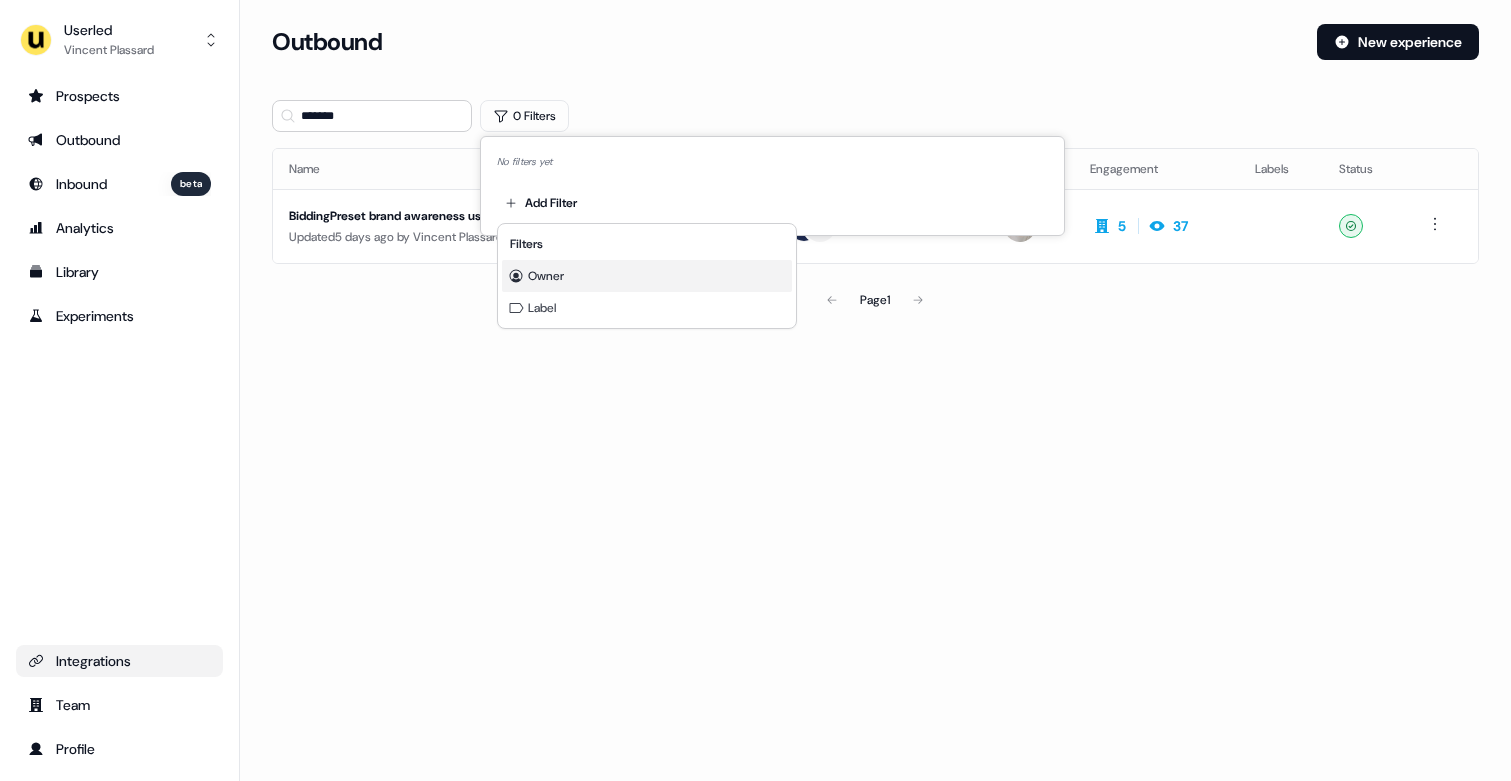 click on "Owner" at bounding box center [546, 276] 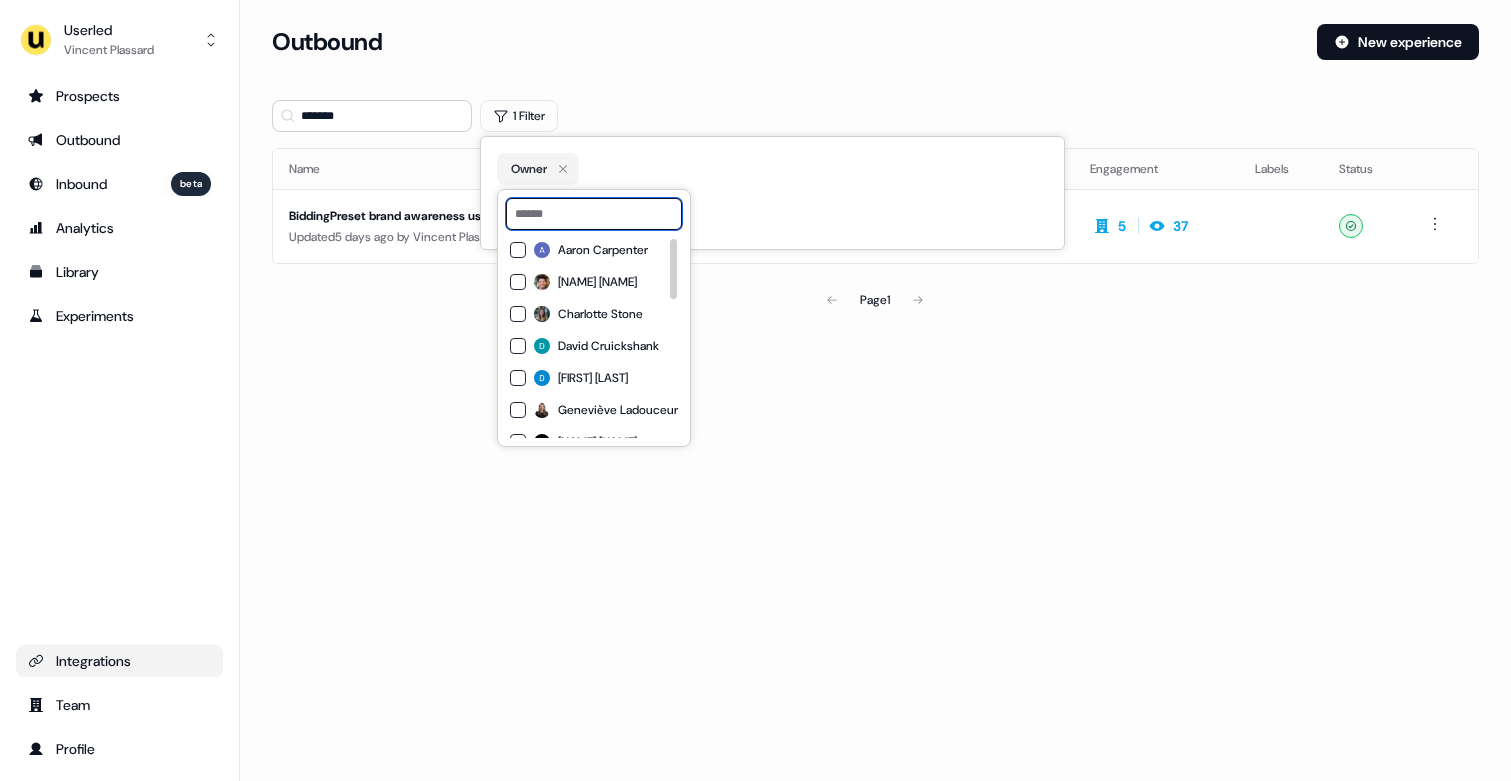 click at bounding box center (594, 214) 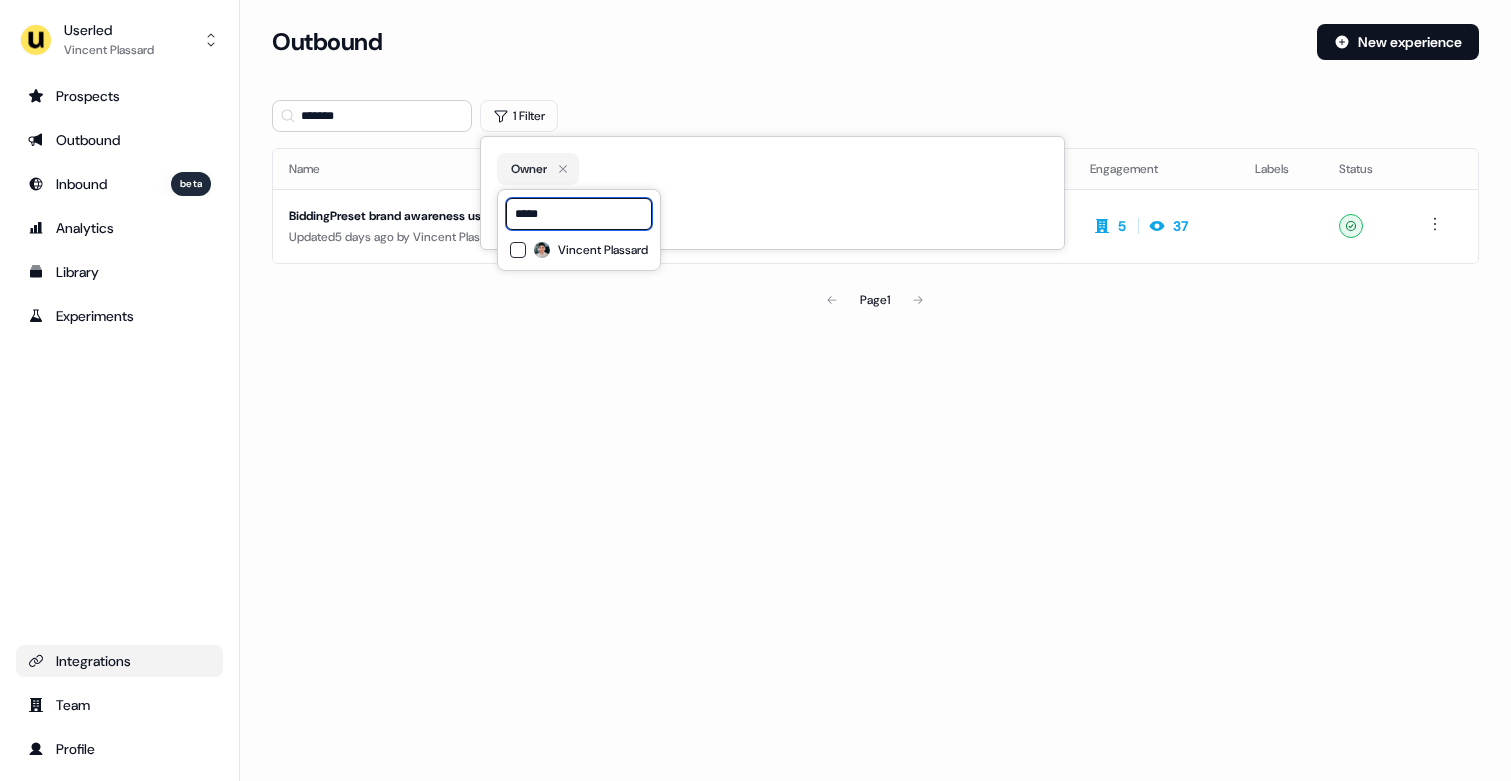 type on "*****" 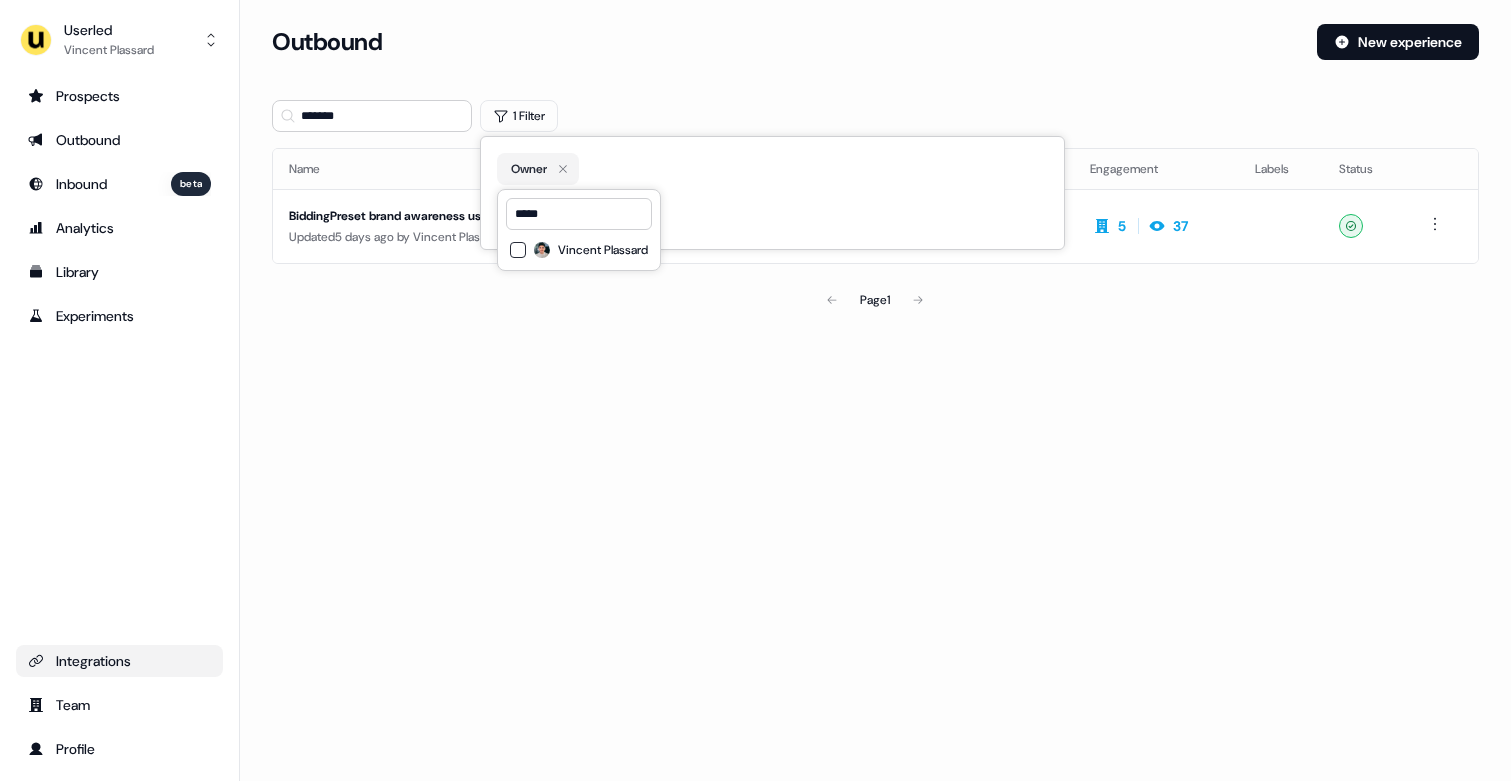 click on "Vincent Plassard" at bounding box center [603, 250] 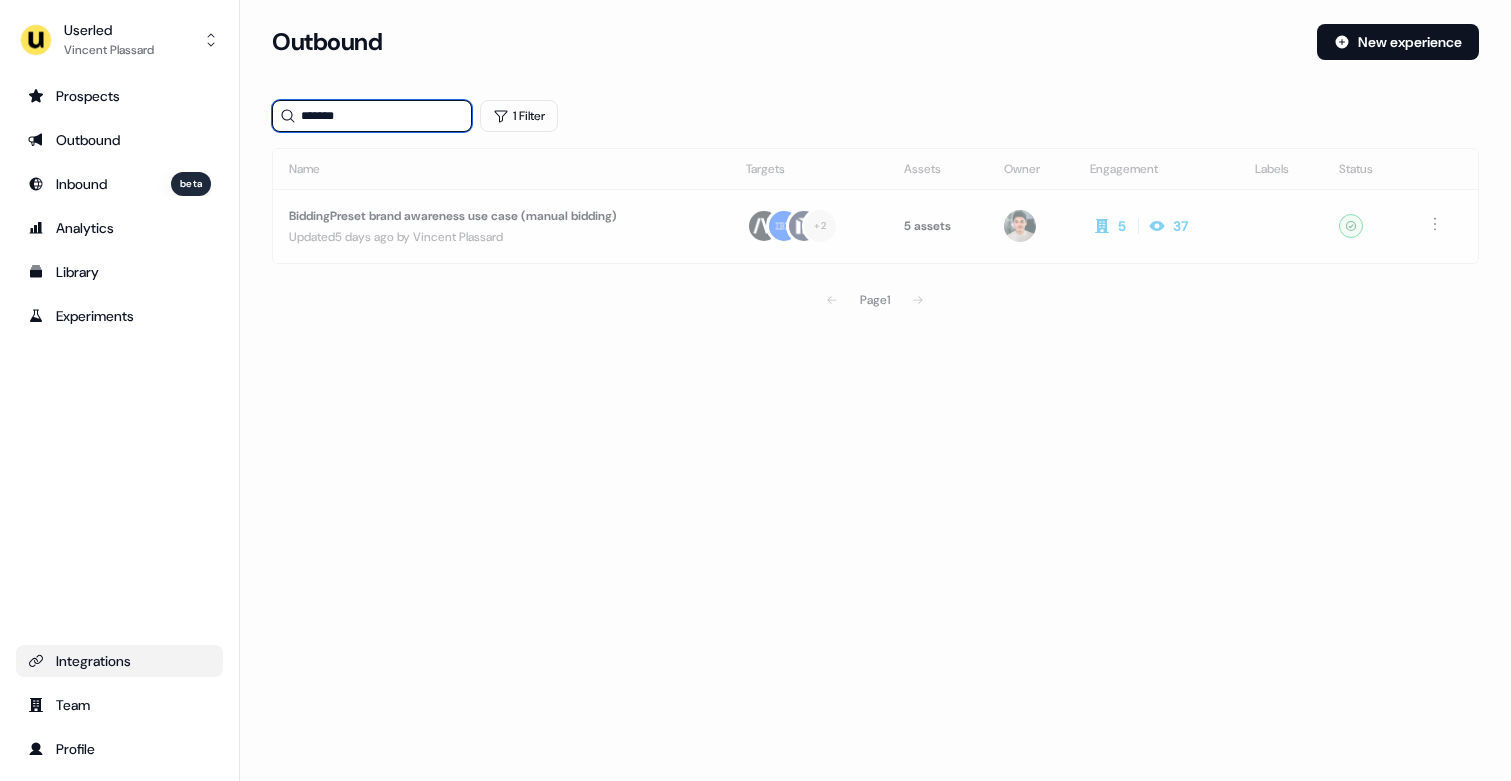 click on "*******" at bounding box center (372, 116) 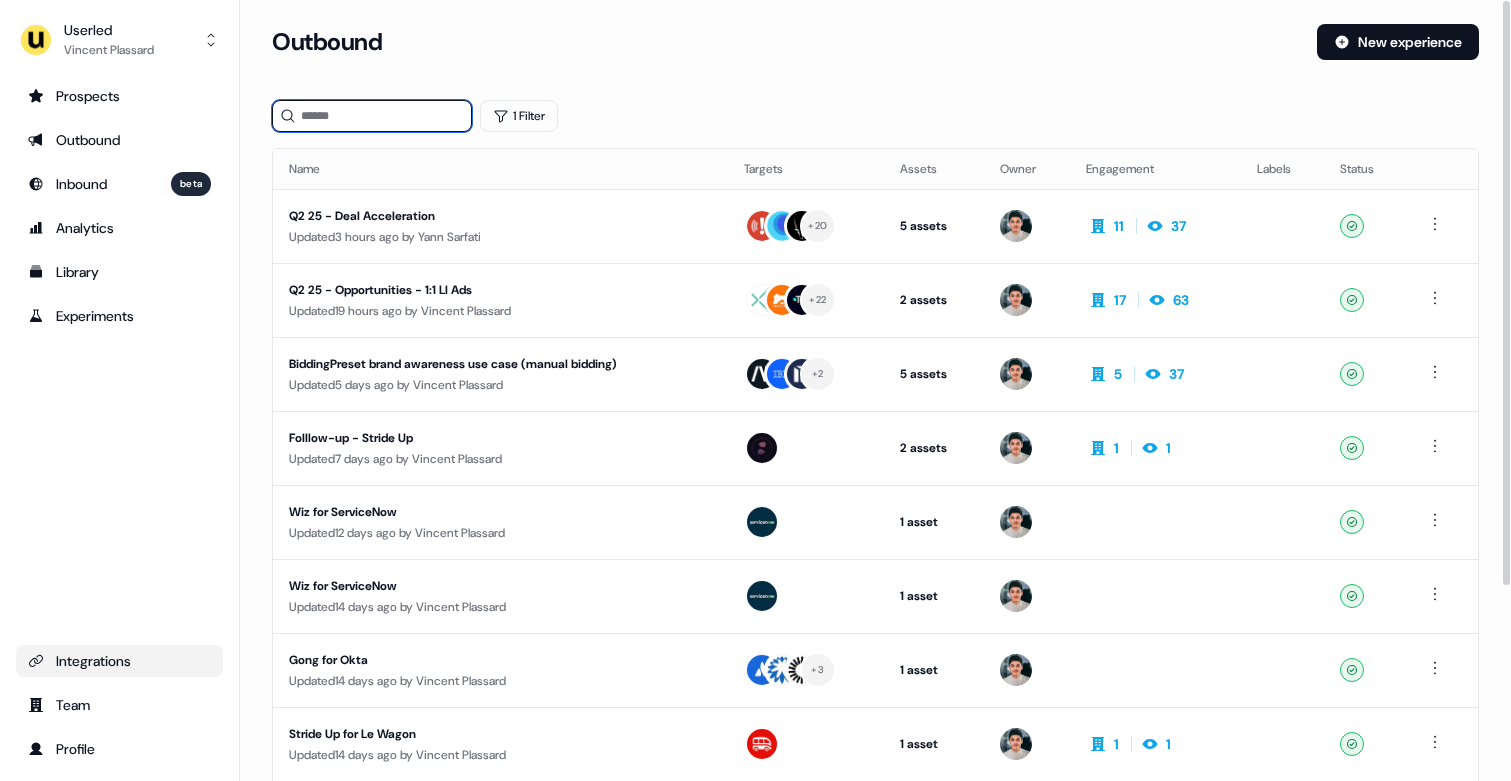 type 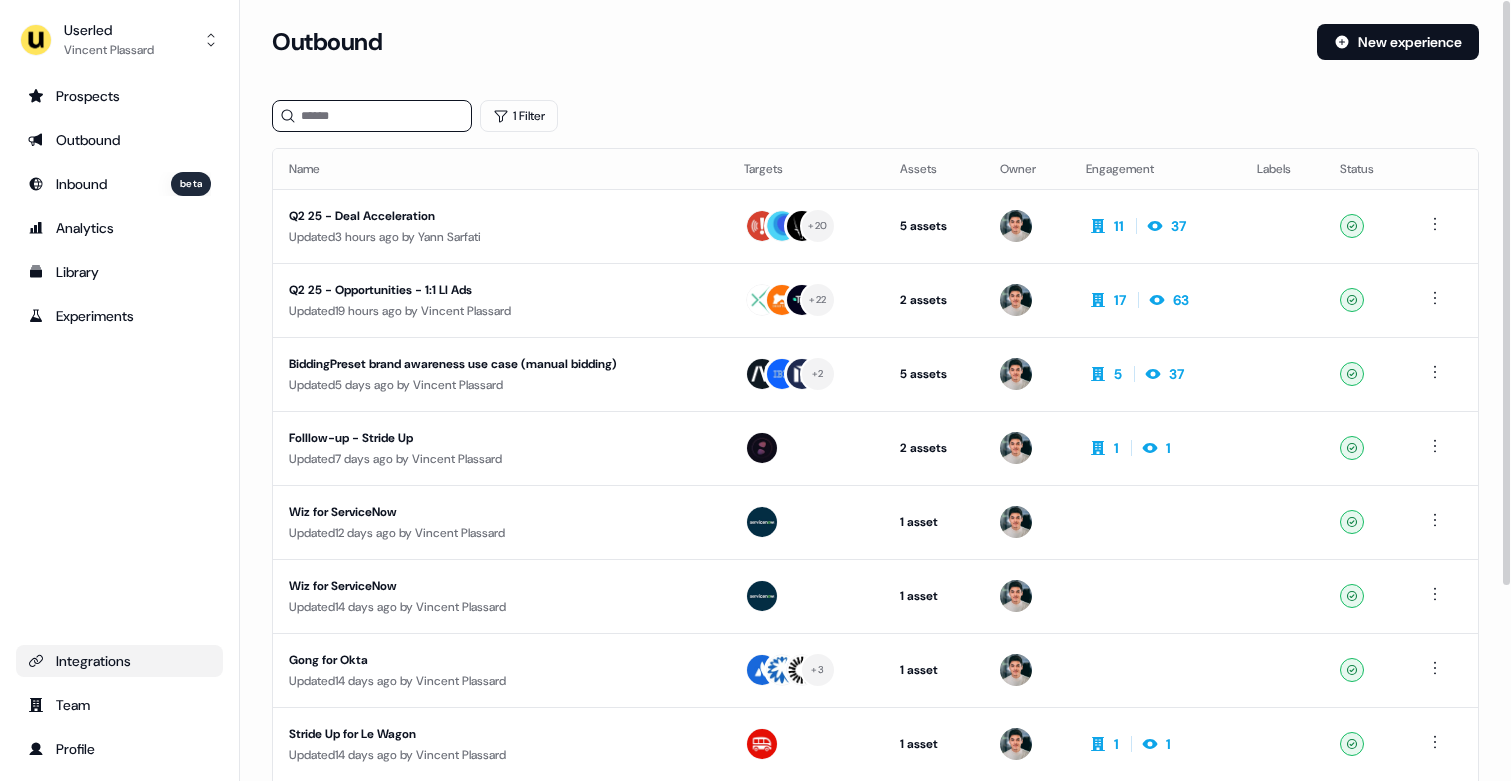 click on "1   Filter" at bounding box center [875, 116] 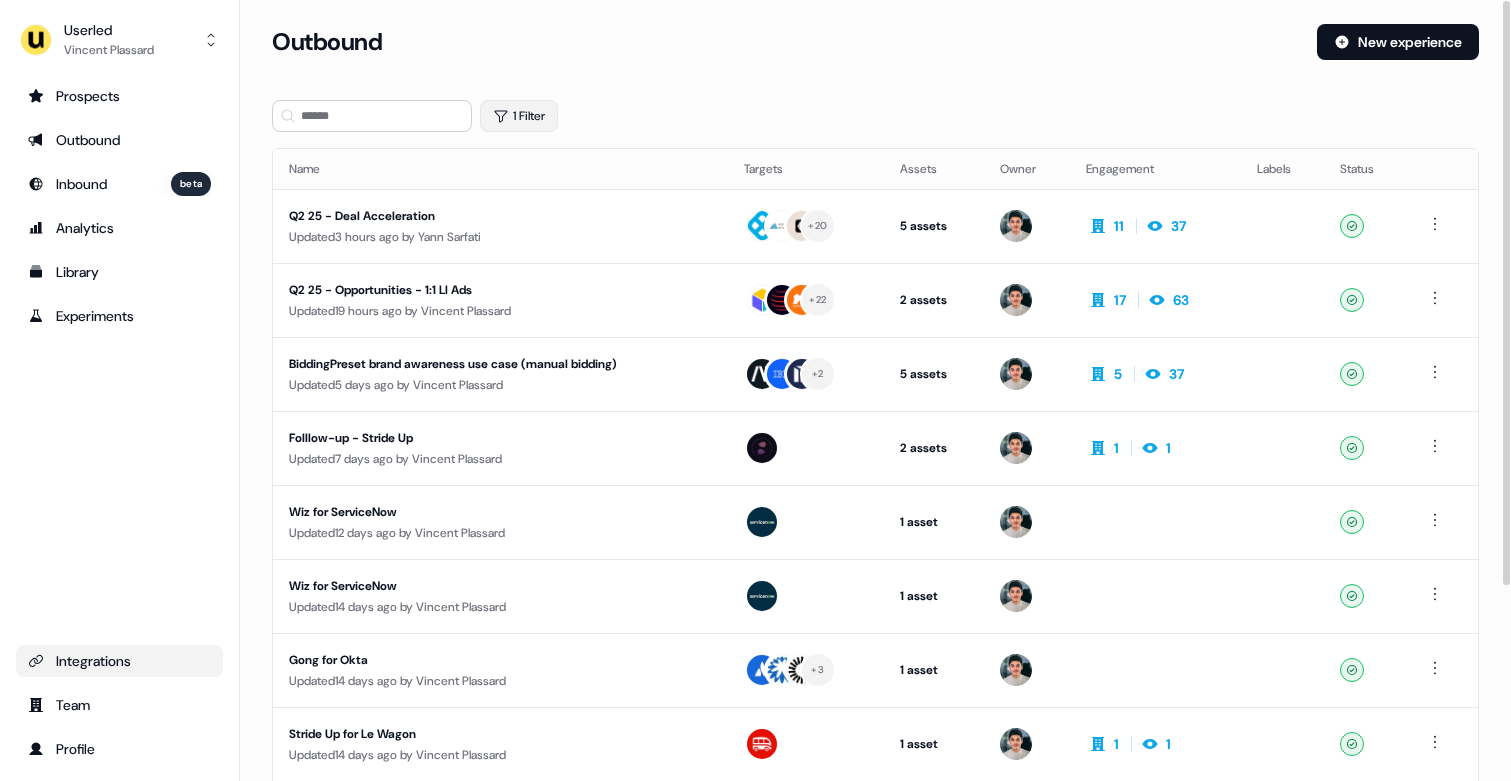 click on "1   Filter" at bounding box center [519, 116] 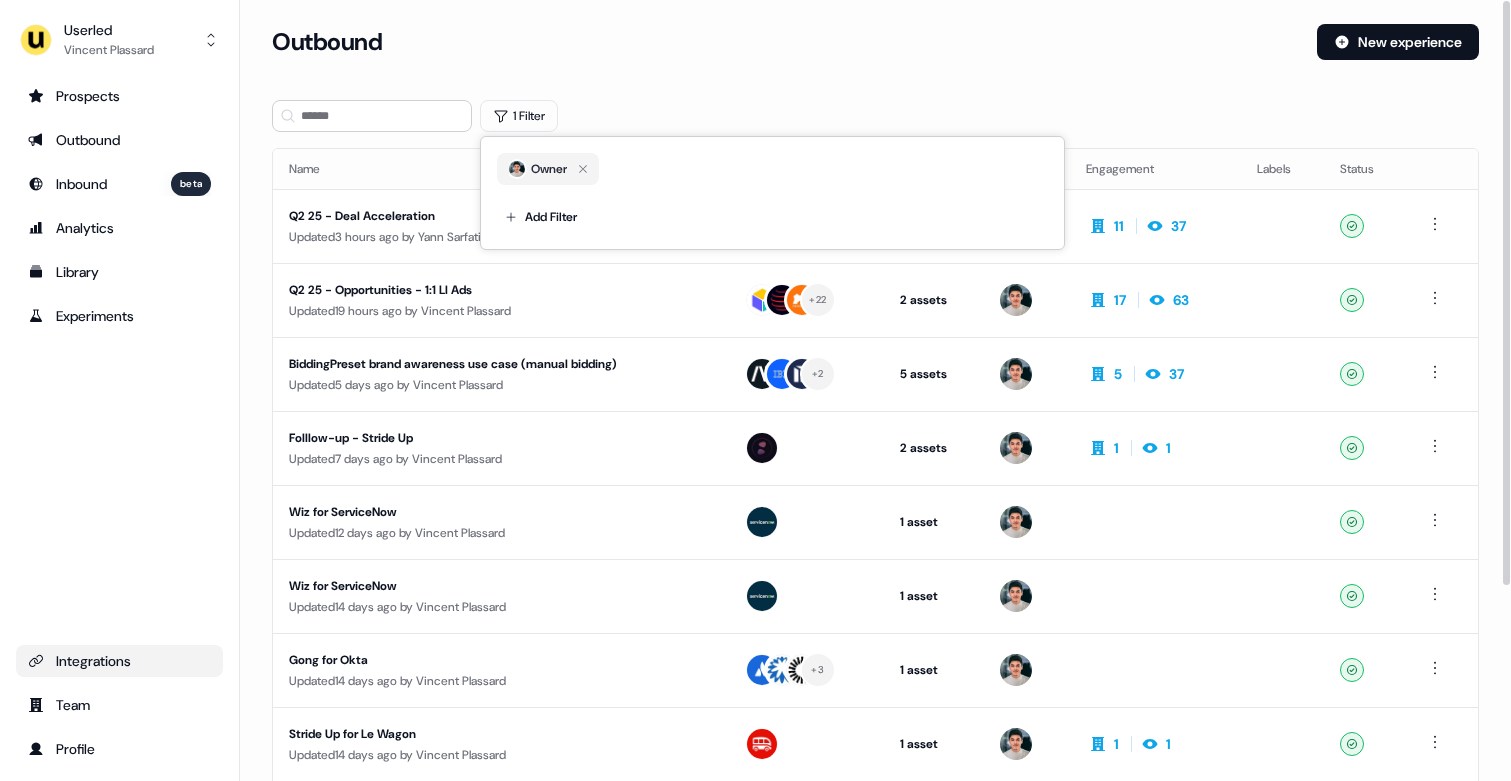 click on "1   Filter" at bounding box center (875, 116) 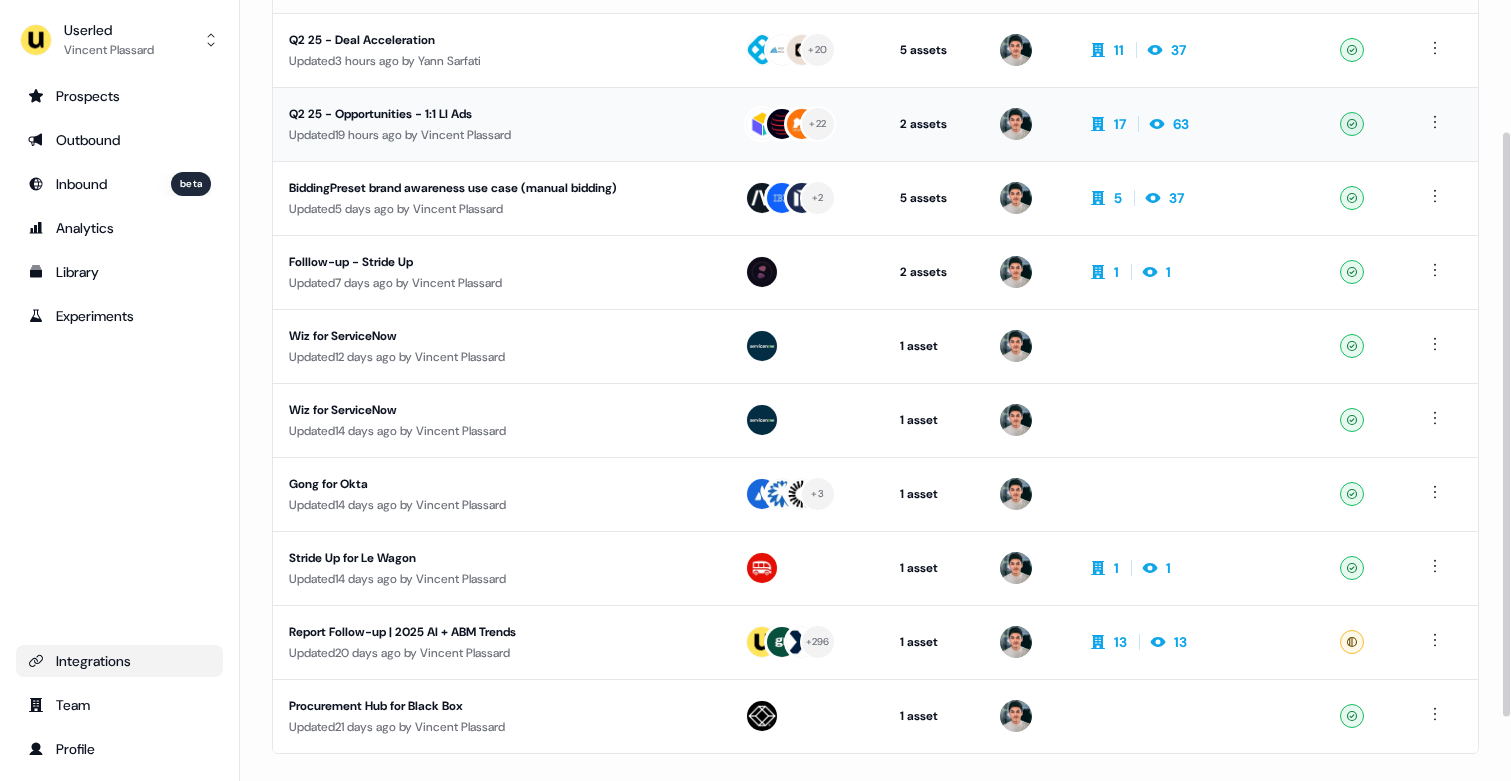 scroll, scrollTop: 0, scrollLeft: 0, axis: both 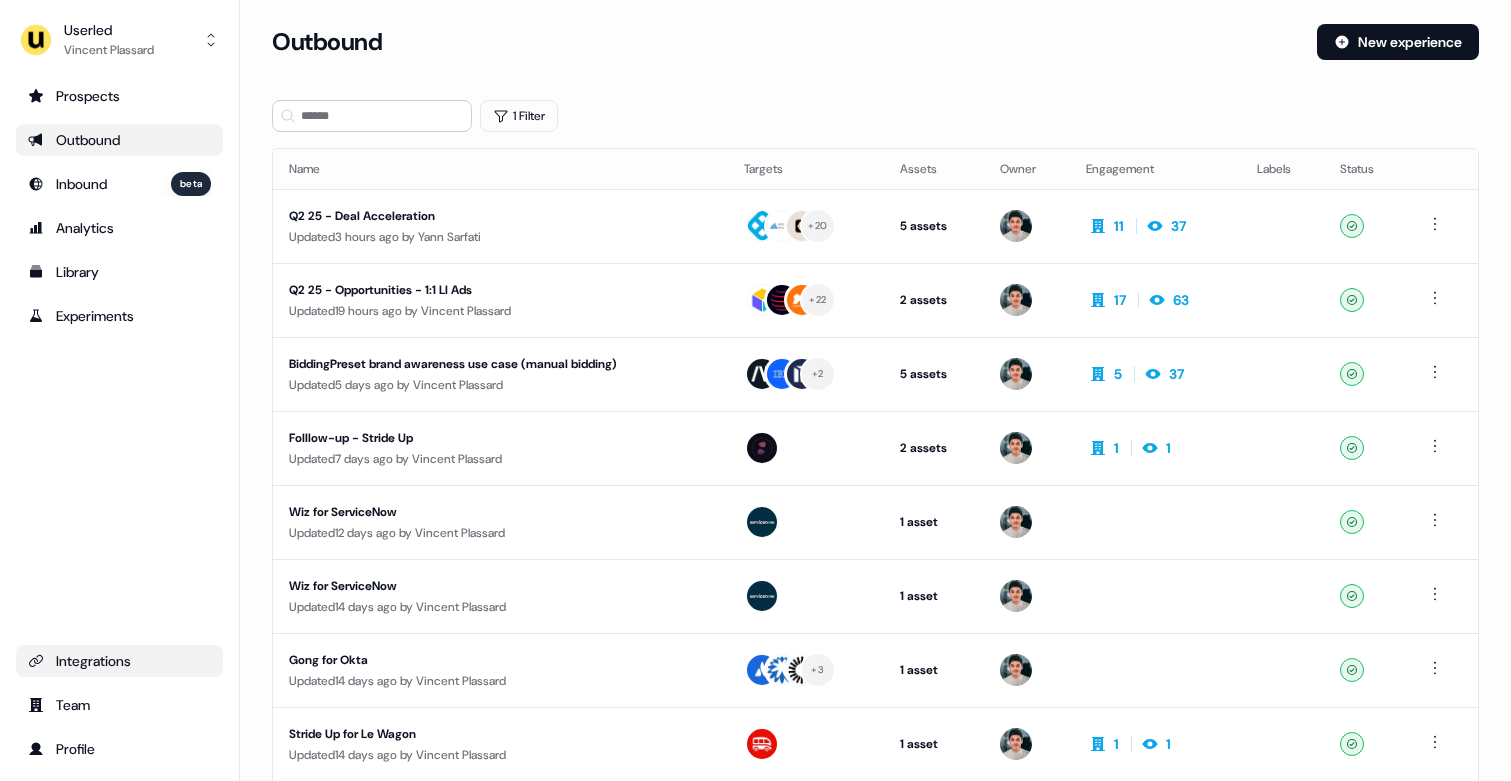 click on "Outbound" at bounding box center [119, 140] 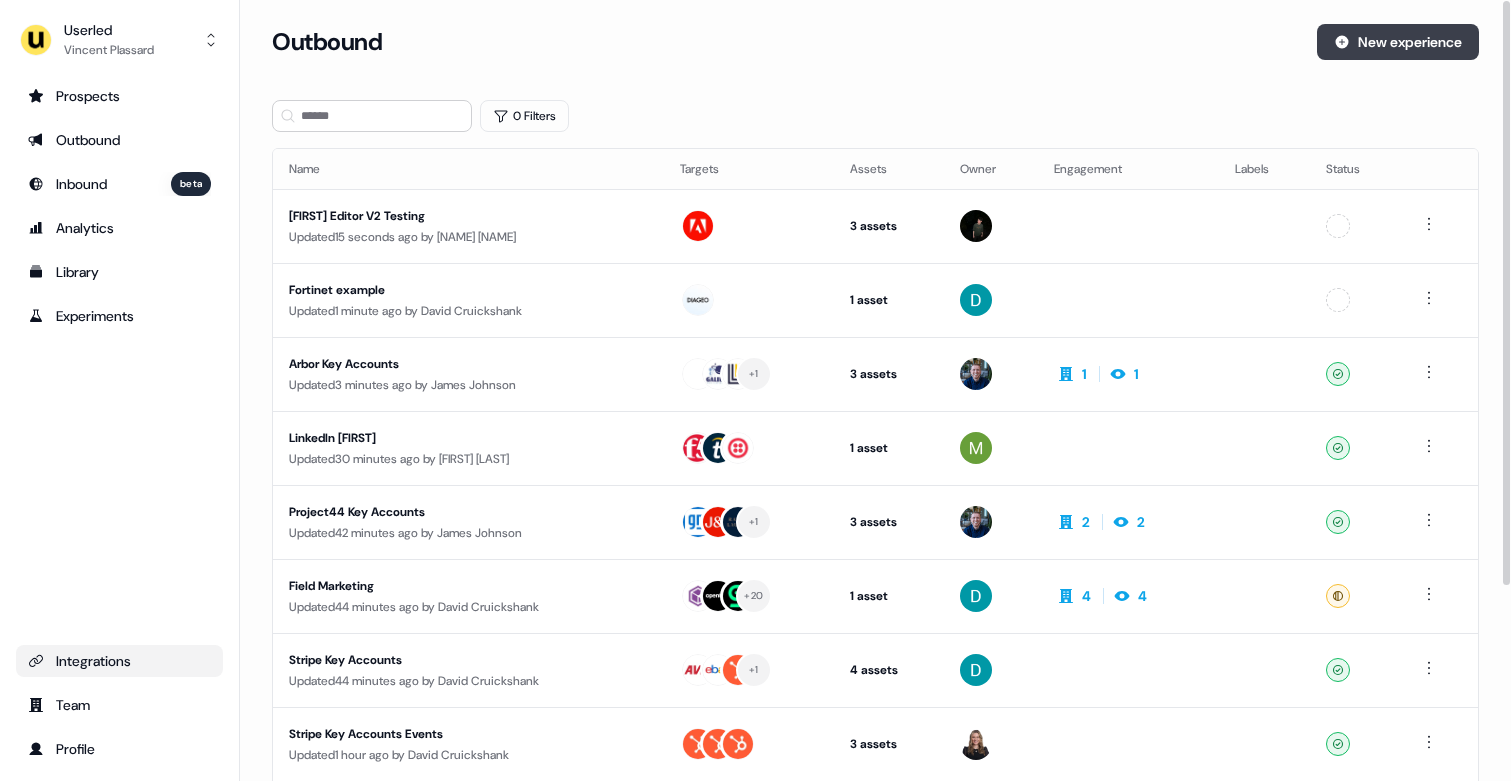click on "New experience" at bounding box center [1398, 42] 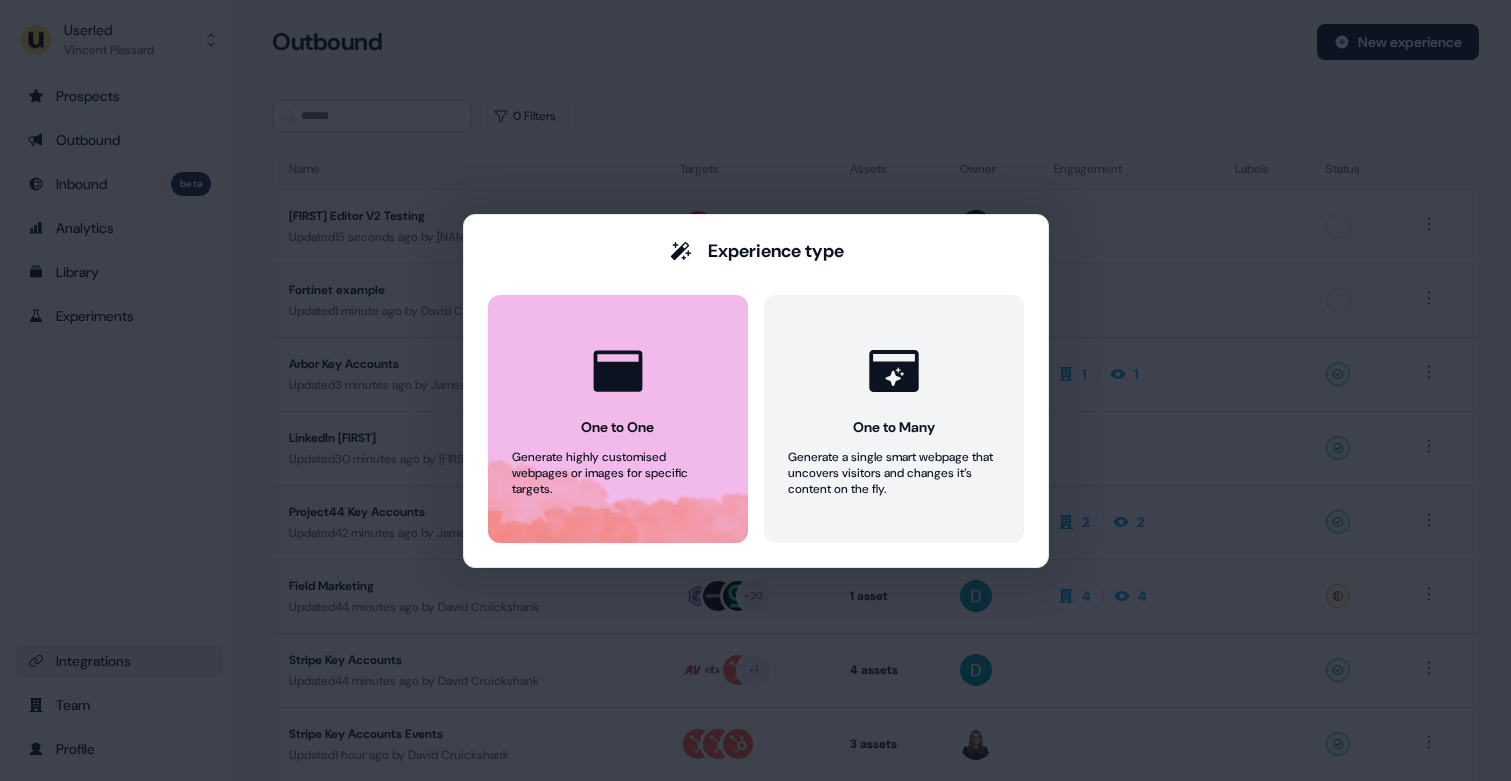 click on "One to One Generate highly customised webpages or images for specific targets." at bounding box center (618, 419) 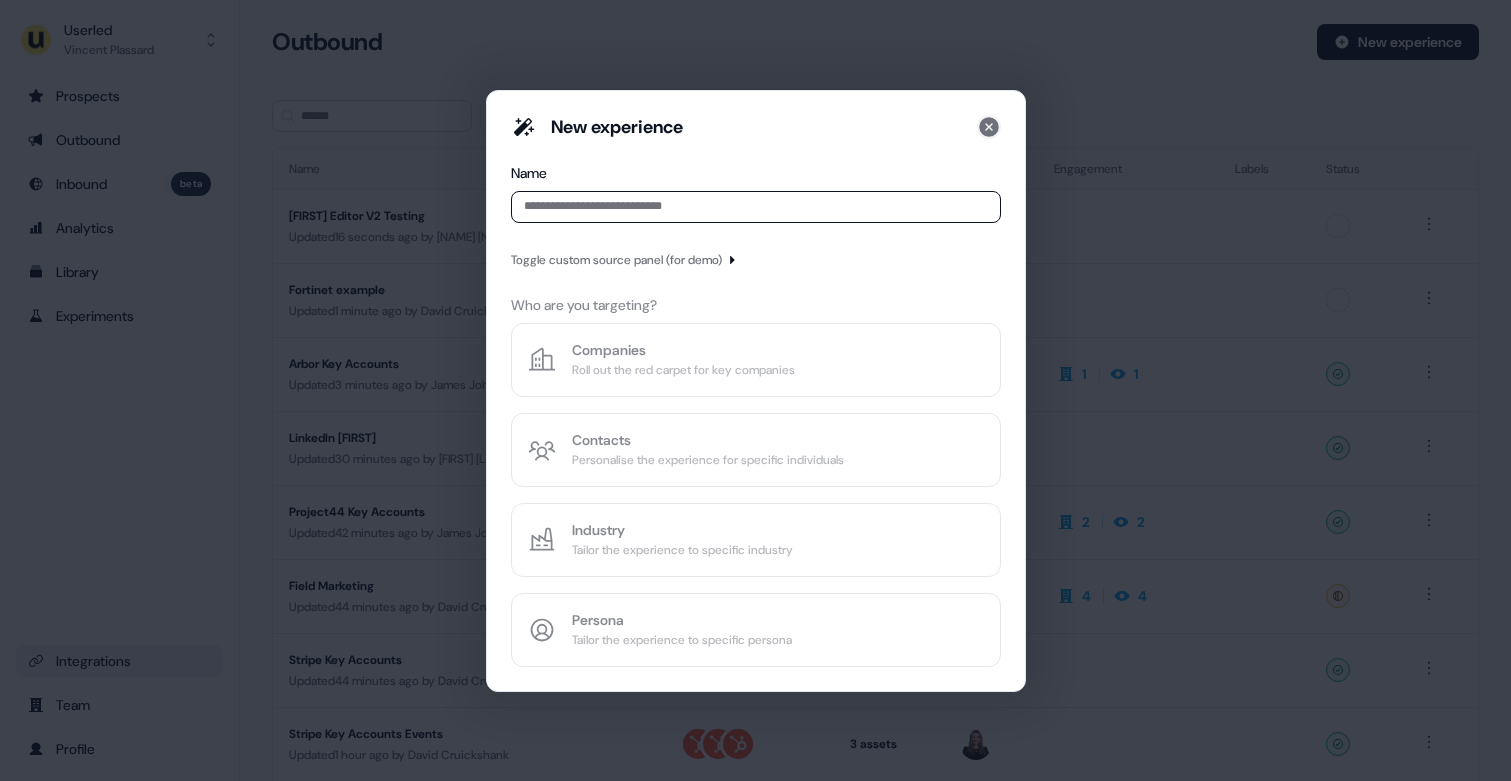 click 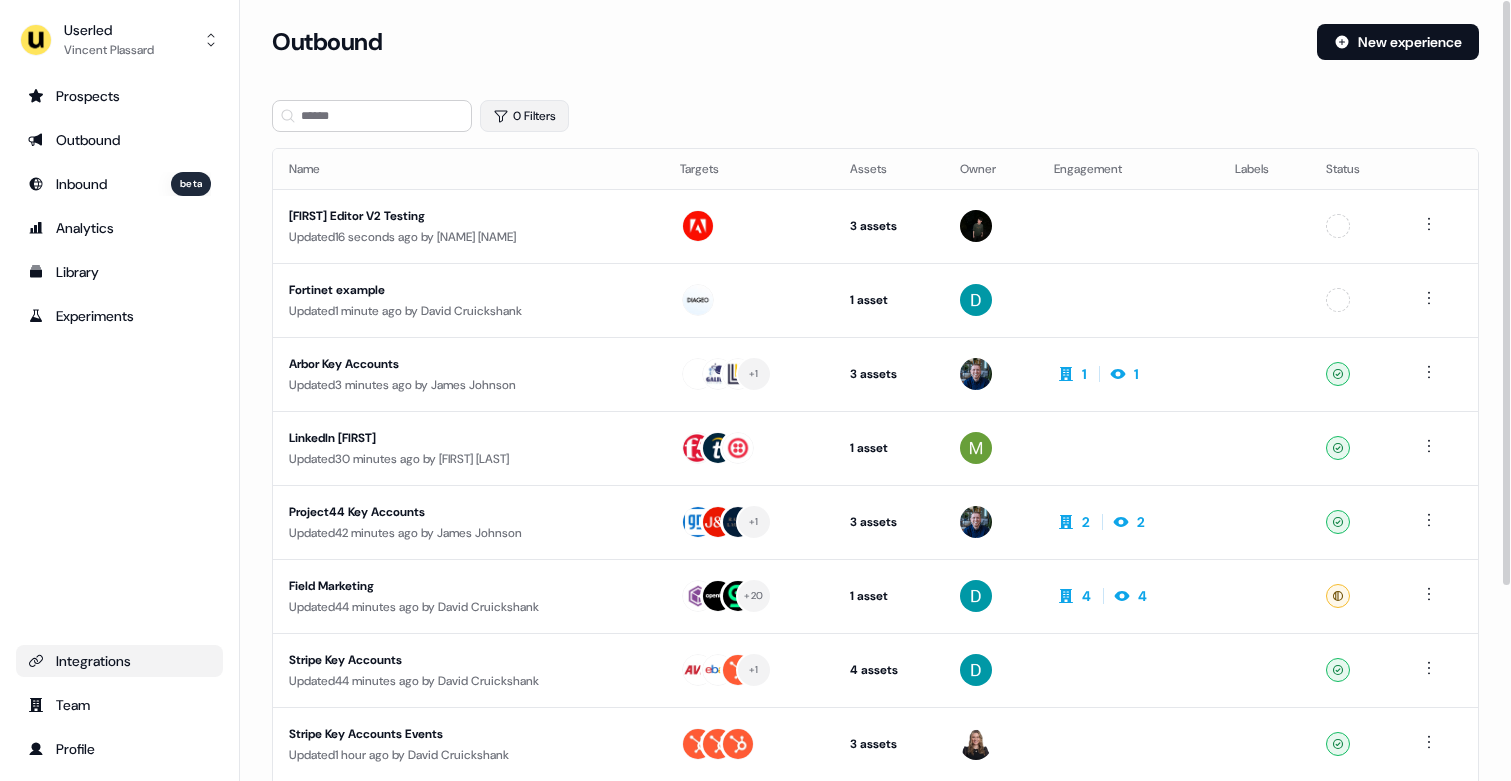 click on "0   Filters" at bounding box center [524, 116] 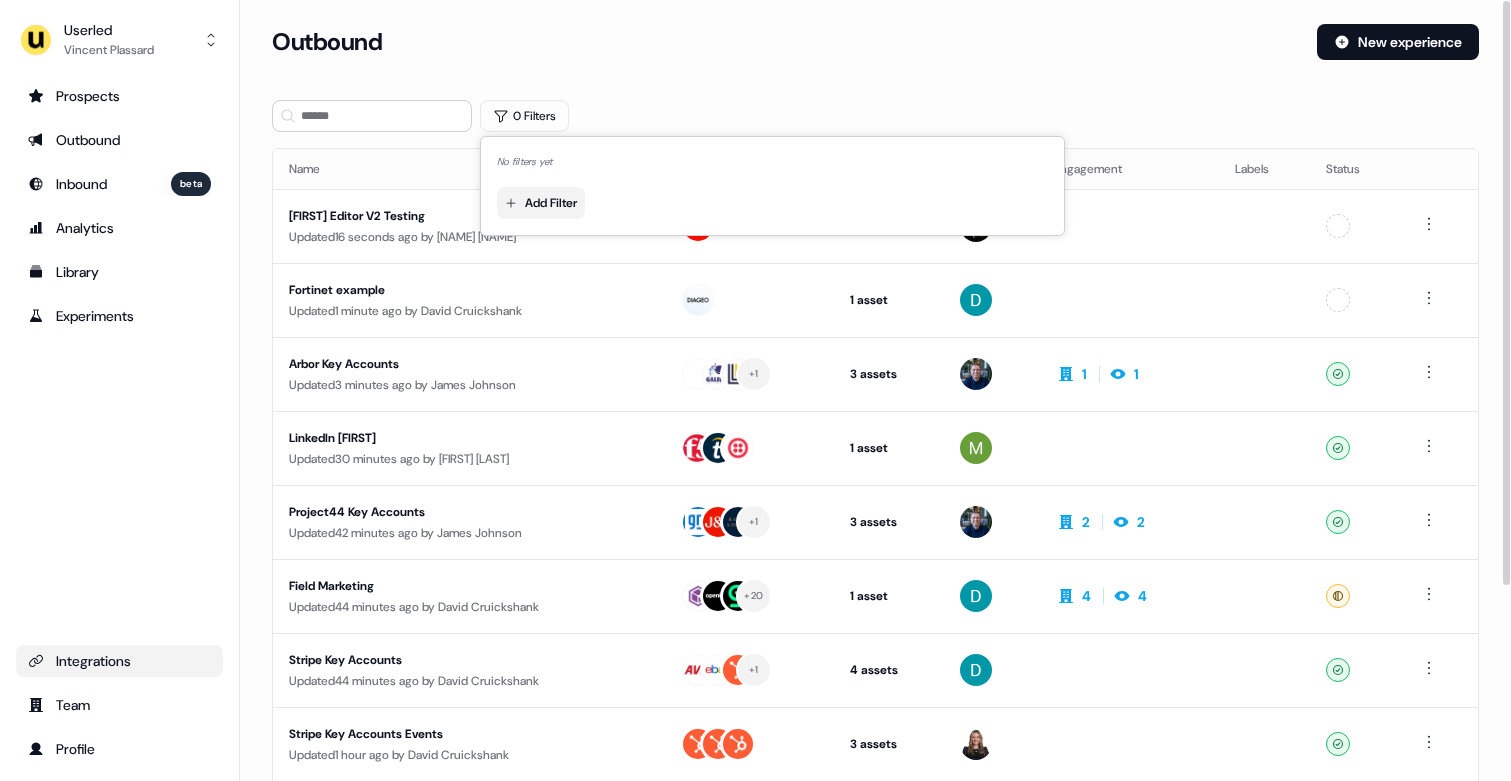 click on "For the best experience switch devices to a bigger screen. Go to Userled.io Userled Vincent Plassard Prospects Outbound Inbound beta Analytics Library Experiments Integrations Team Profile Loading... Outbound New experience 0   Filters Name Targets Assets Owner Engagement Labels Status Henry Editor V2 Testing Updated  16 seconds ago   by   Henry Li 3   assets Outreach (Starter), Webinar, LinkedIn Square Unconfigured Fortinet example Updated  1 minute ago   by   David Cruickshank 1   asset Outreach (Starter) Unconfigured Arbor Key Accounts Updated  3 minutes ago   by   James Johnson + 1 3   assets Outreach (Starter), Webinar, LinkedIn Square 1 1 Ready LinkedIn Mickael Updated  30 minutes ago   by   Mickael Zhang 1   asset LinkedIn Square Ready Project44 Key Accounts Updated  42 minutes ago   by   James Johnson + 1 3   assets Outreach (Starter), Webinar, LinkedIn Square 2 2 Ready Field Marketing Updated  44 minutes ago   by   David Cruickshank + 20 1   asset Outreach (Starter) 4 4 Ready Updated    by   +" at bounding box center (755, 390) 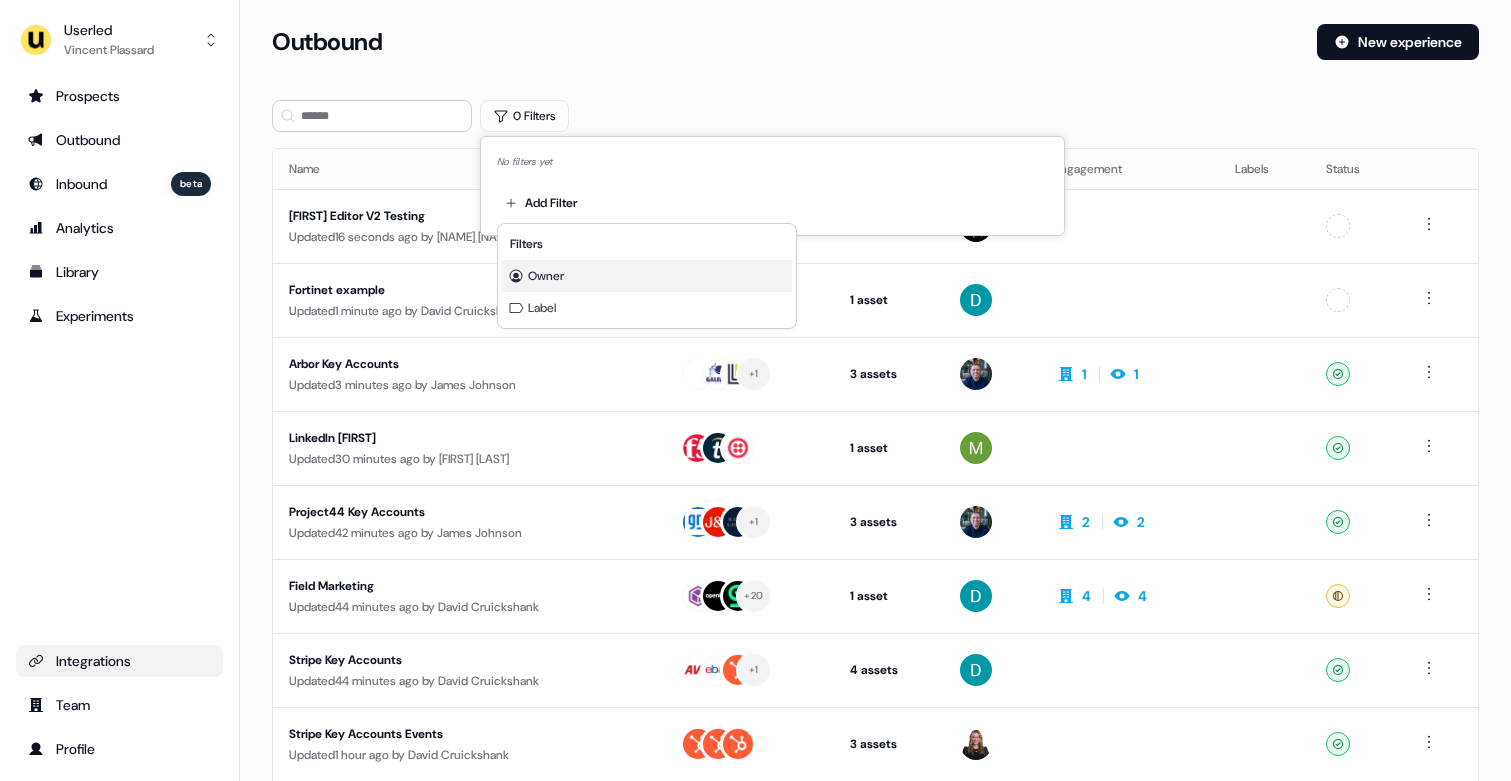 click on "Owner" at bounding box center (546, 276) 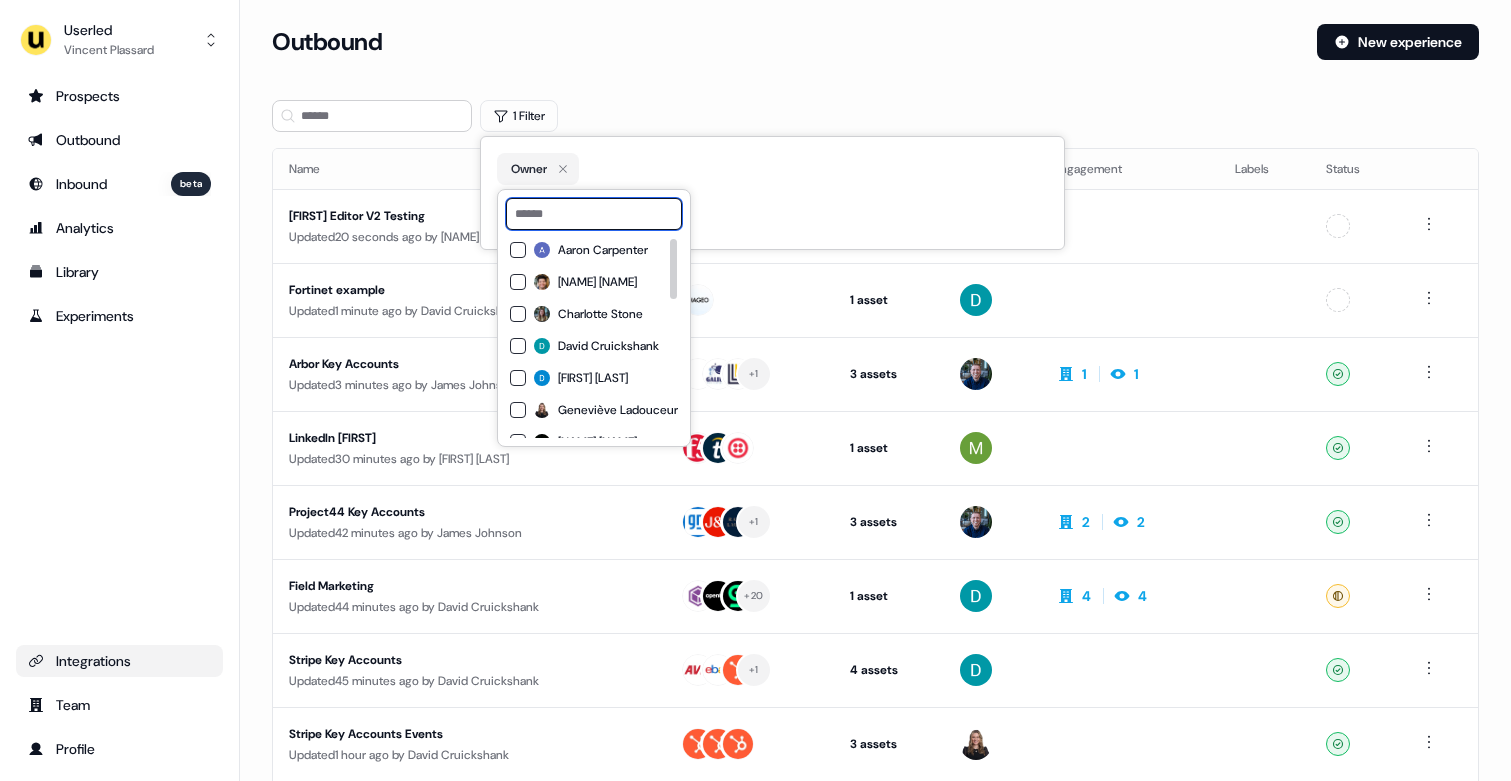 click at bounding box center [594, 214] 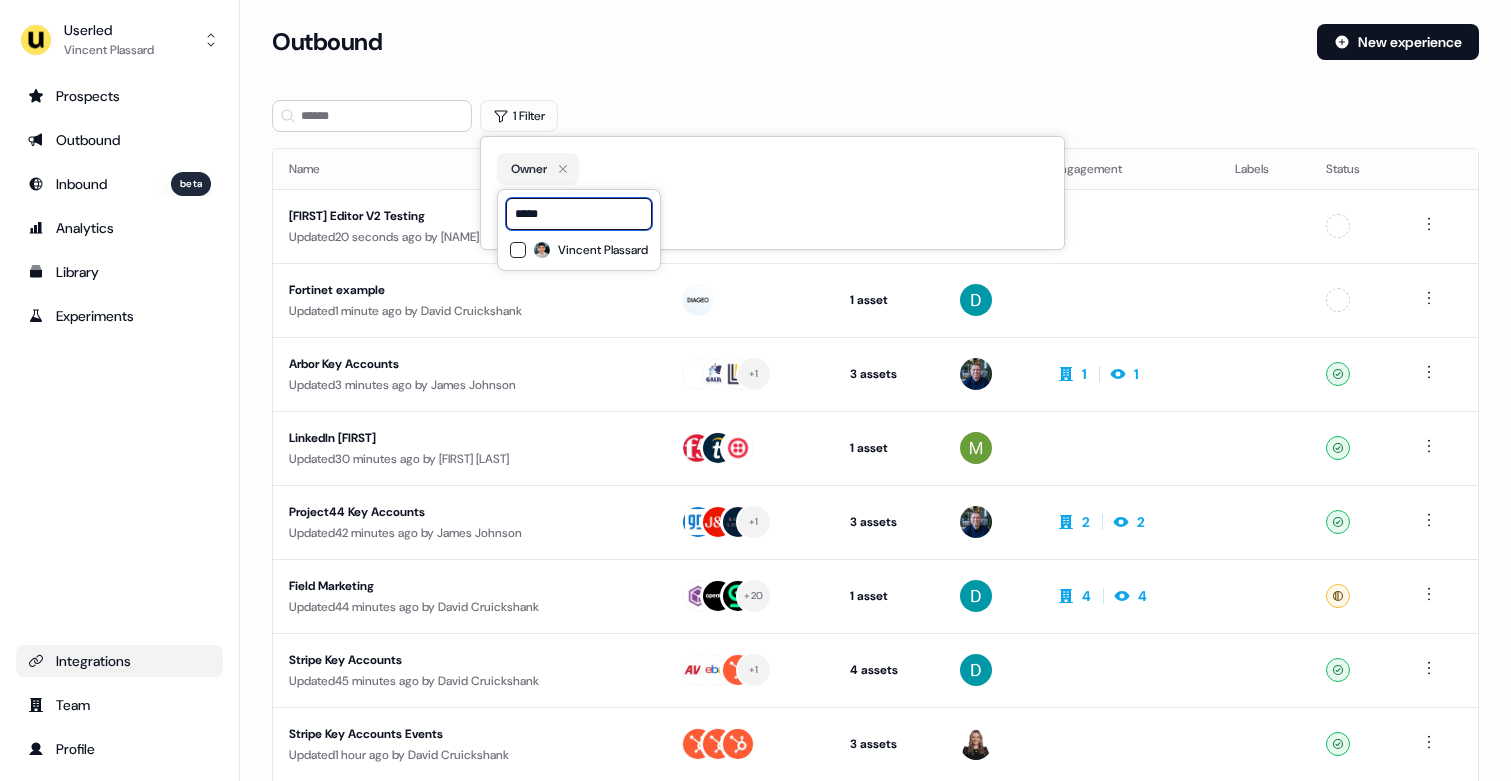 type on "*****" 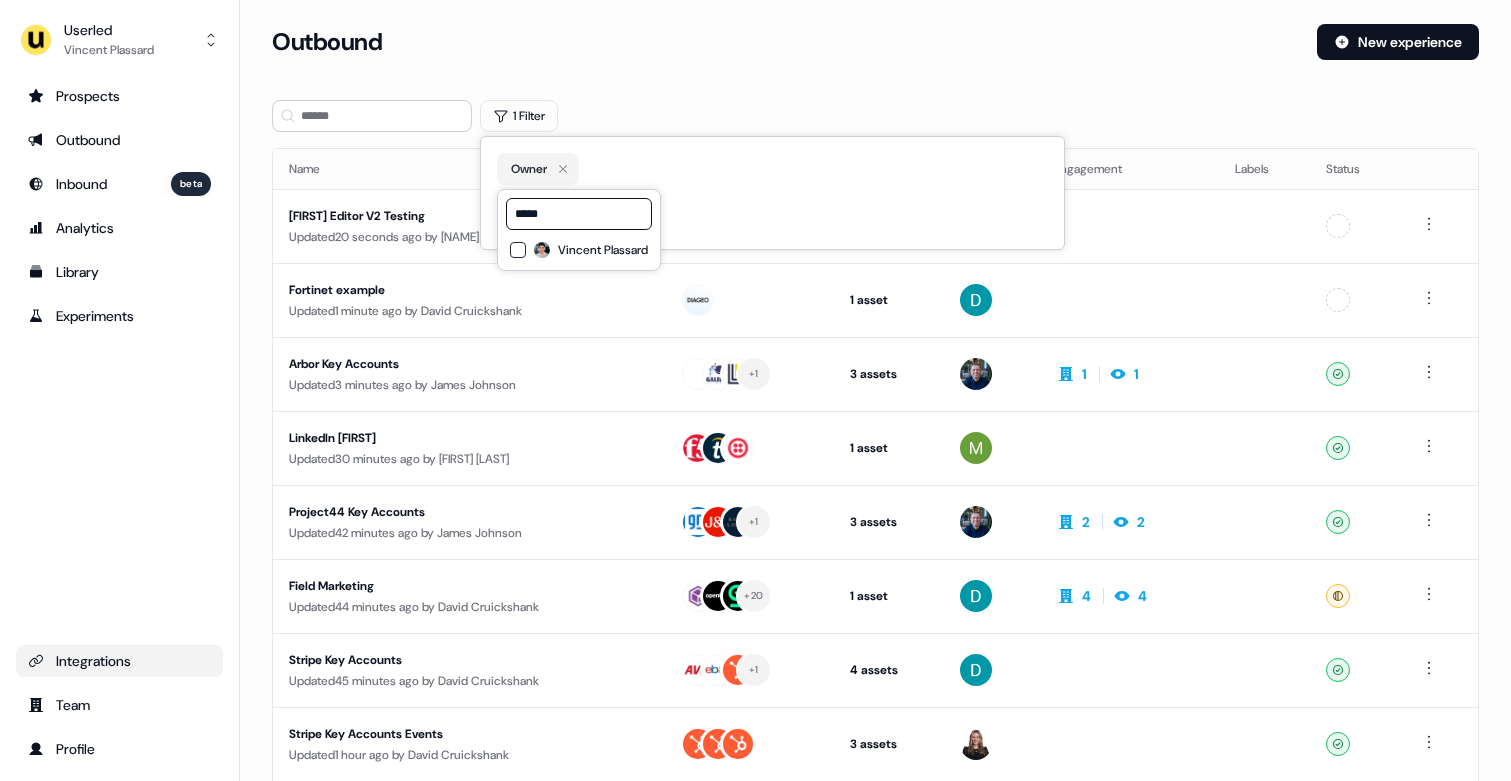 click on "***** Vincent Plassard" at bounding box center [579, 230] 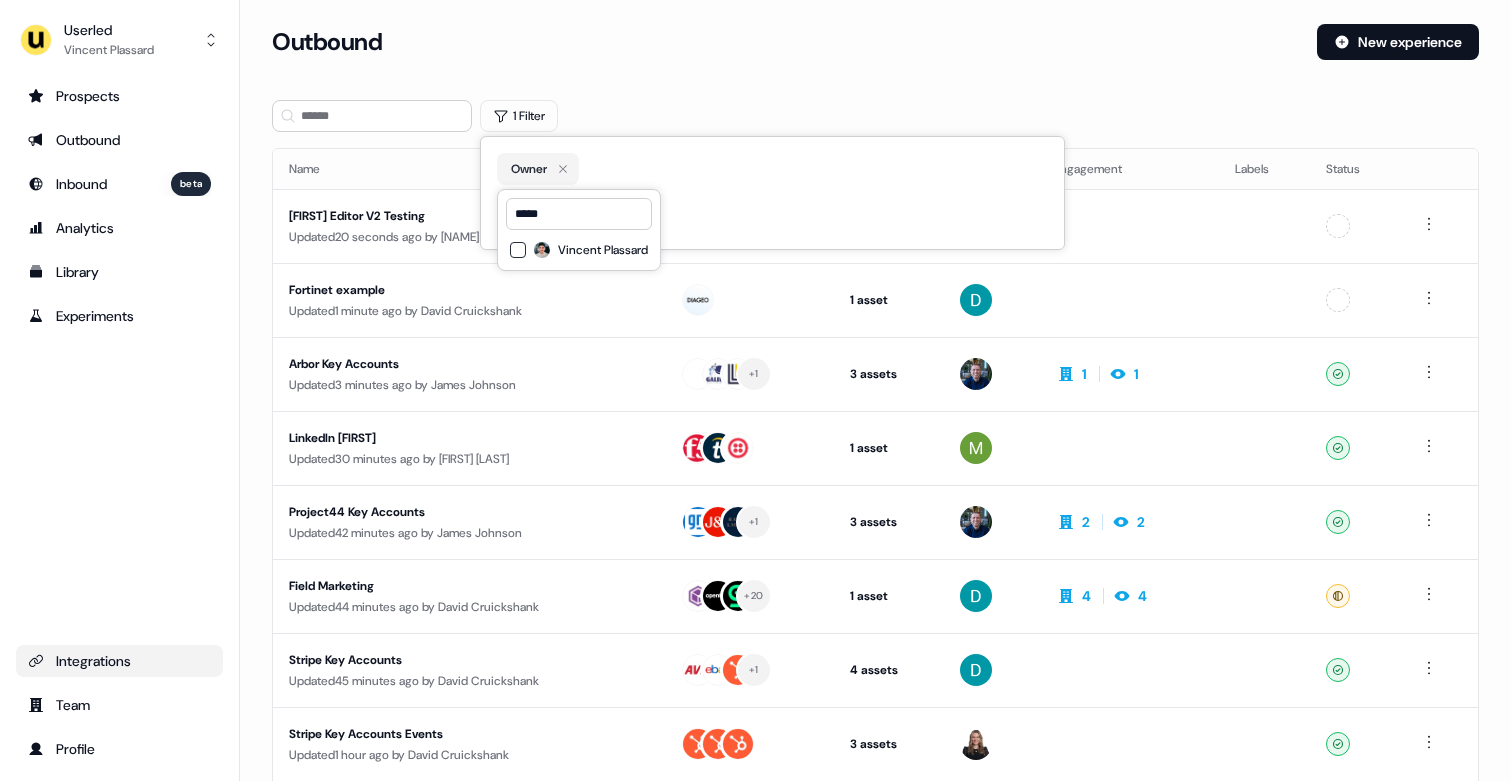 click on "Vincent Plassard" at bounding box center (603, 250) 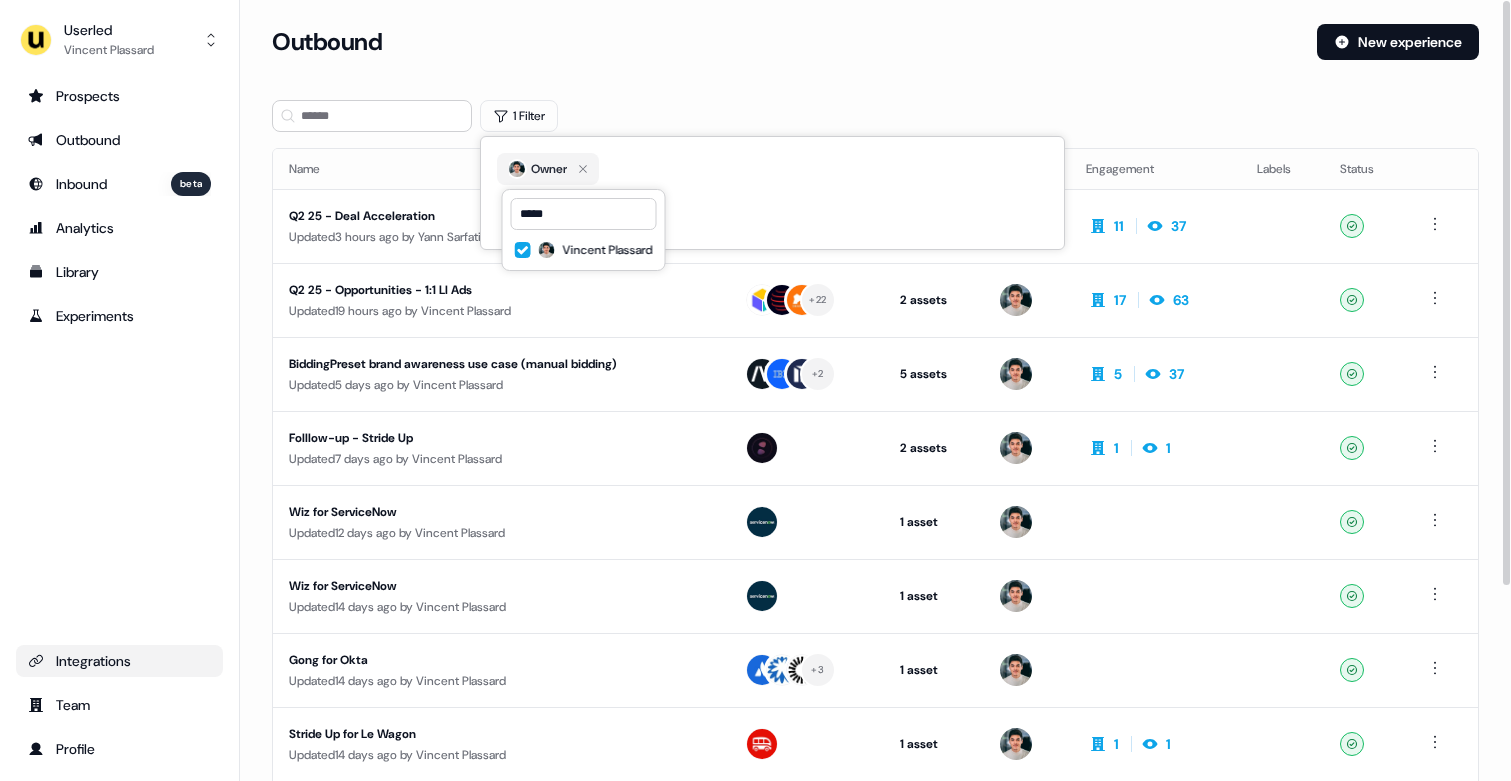 click on "1   Filter" at bounding box center [875, 116] 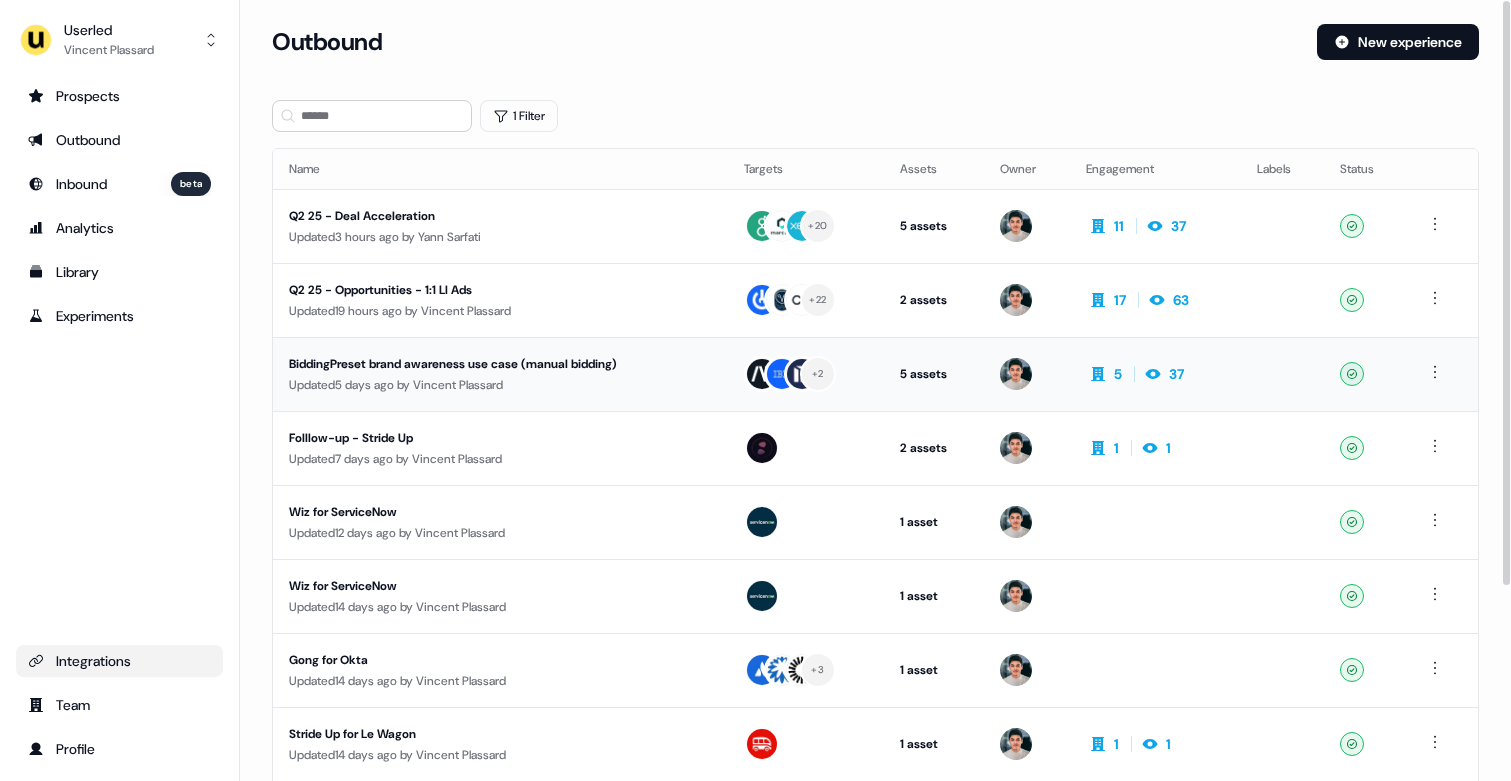 click on "BiddingPreset brand awareness use case (manual bidding) Updated  5 days ago   by   Vincent Plassard" at bounding box center [500, 374] 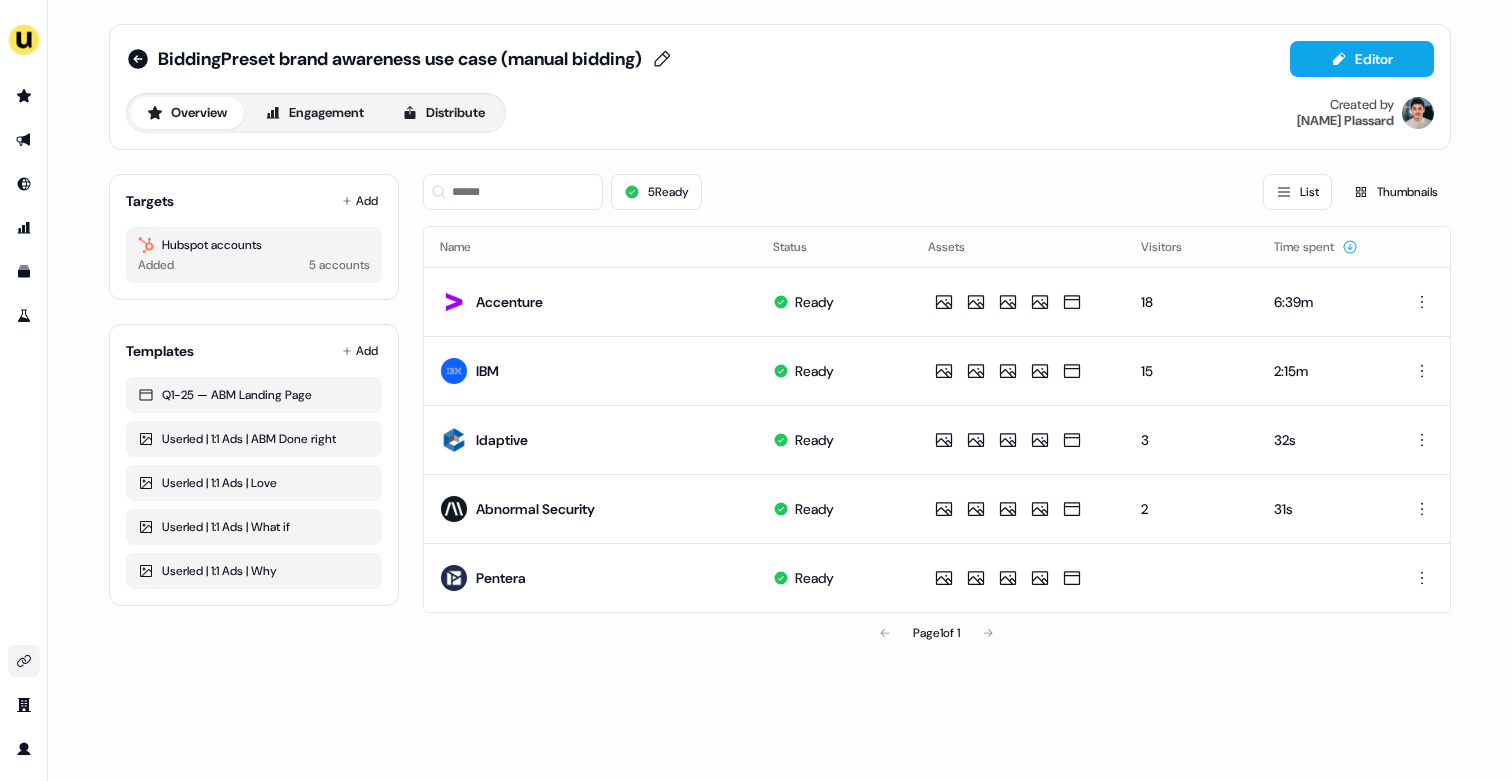 click on "BiddingPreset brand awareness use case (manual bidding)" at bounding box center [400, 59] 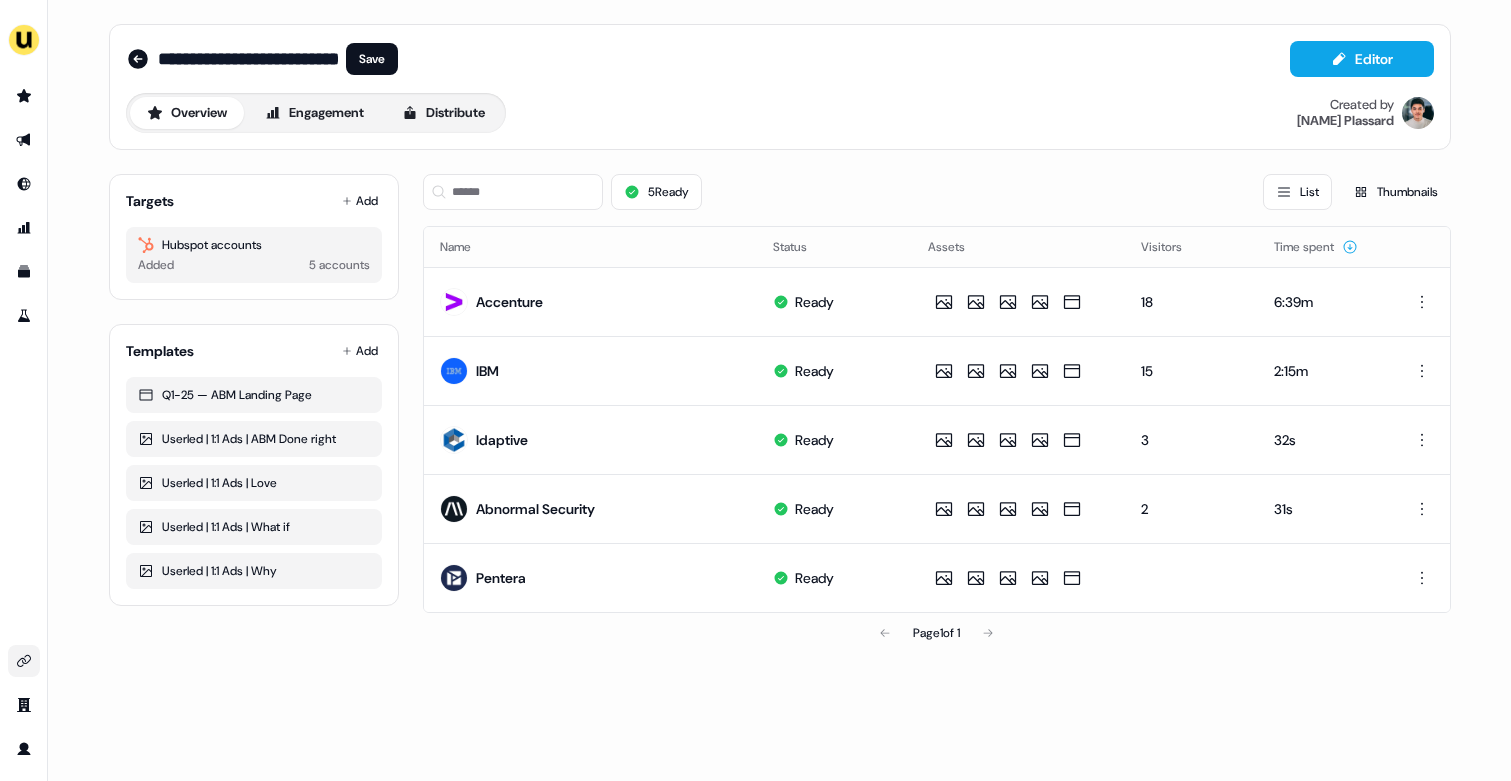click on "**********" at bounding box center (248, 59) 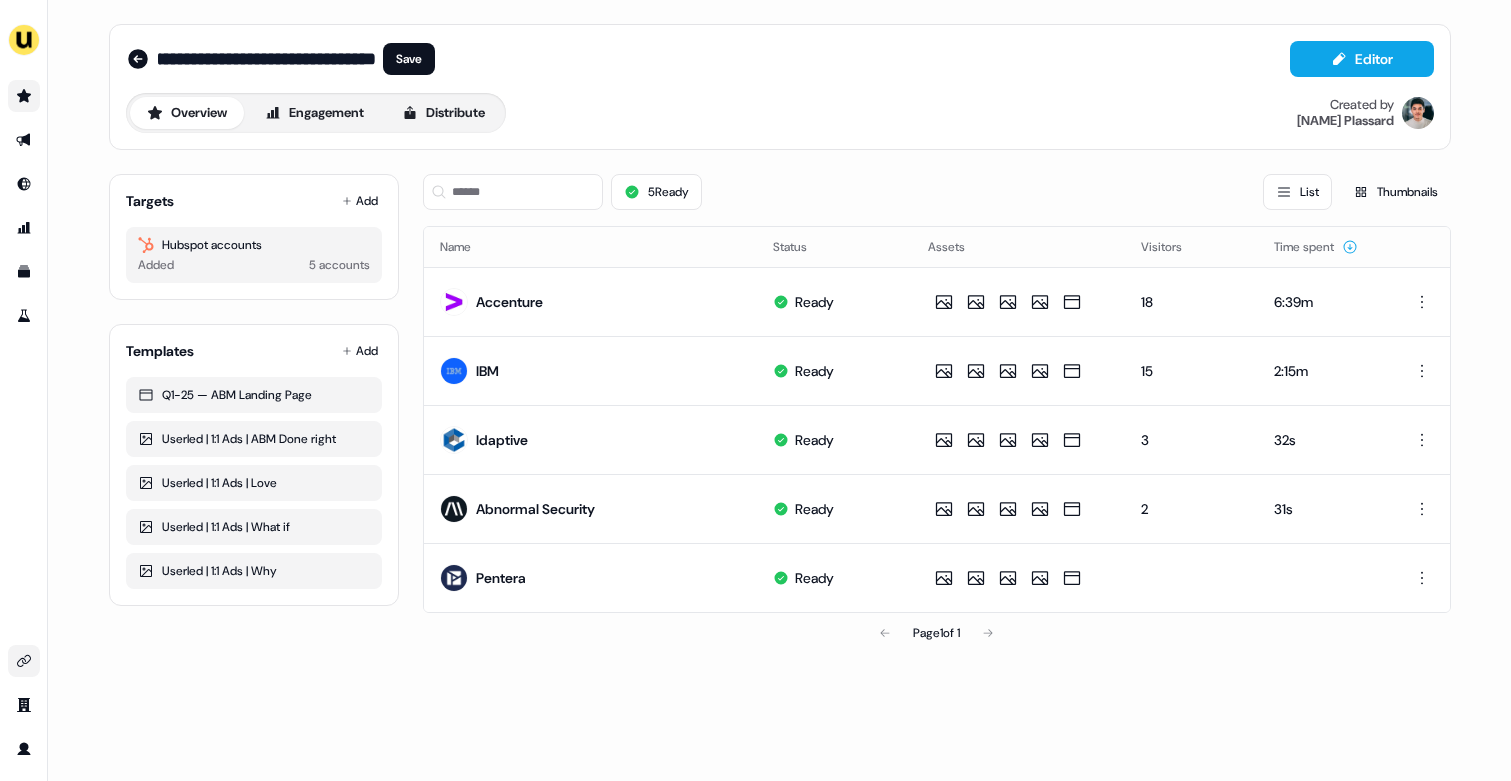 scroll, scrollTop: 0, scrollLeft: 0, axis: both 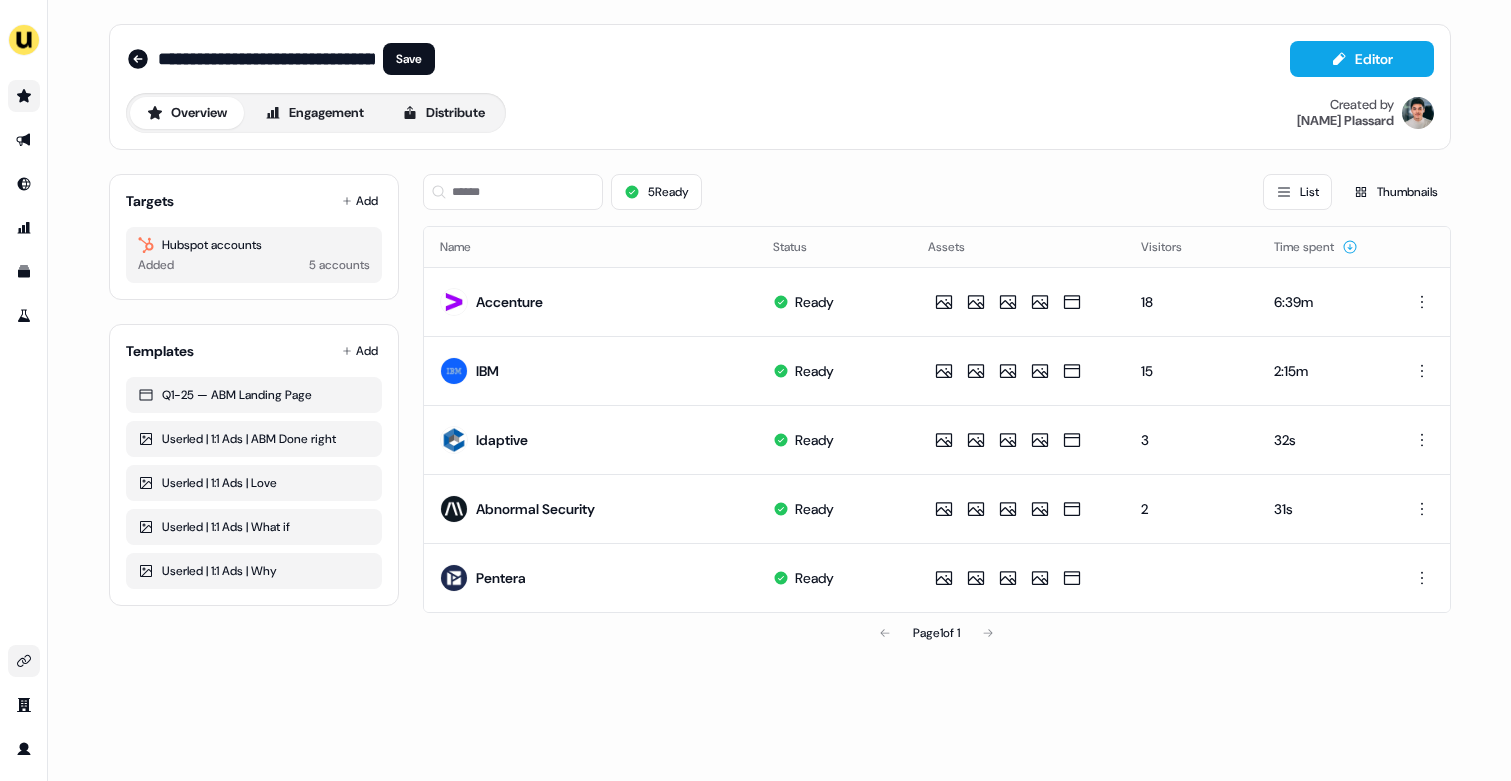 click at bounding box center [24, 96] 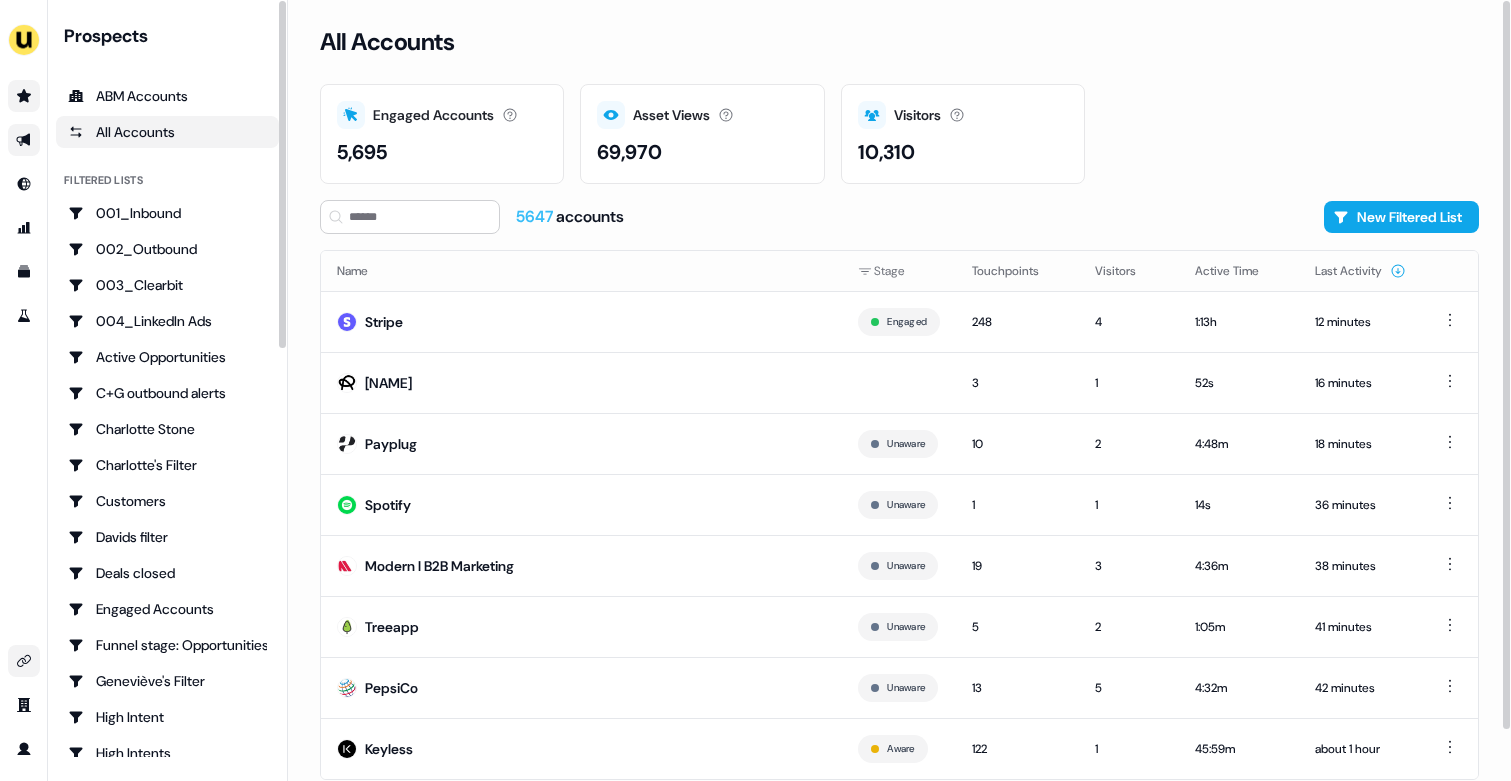 click 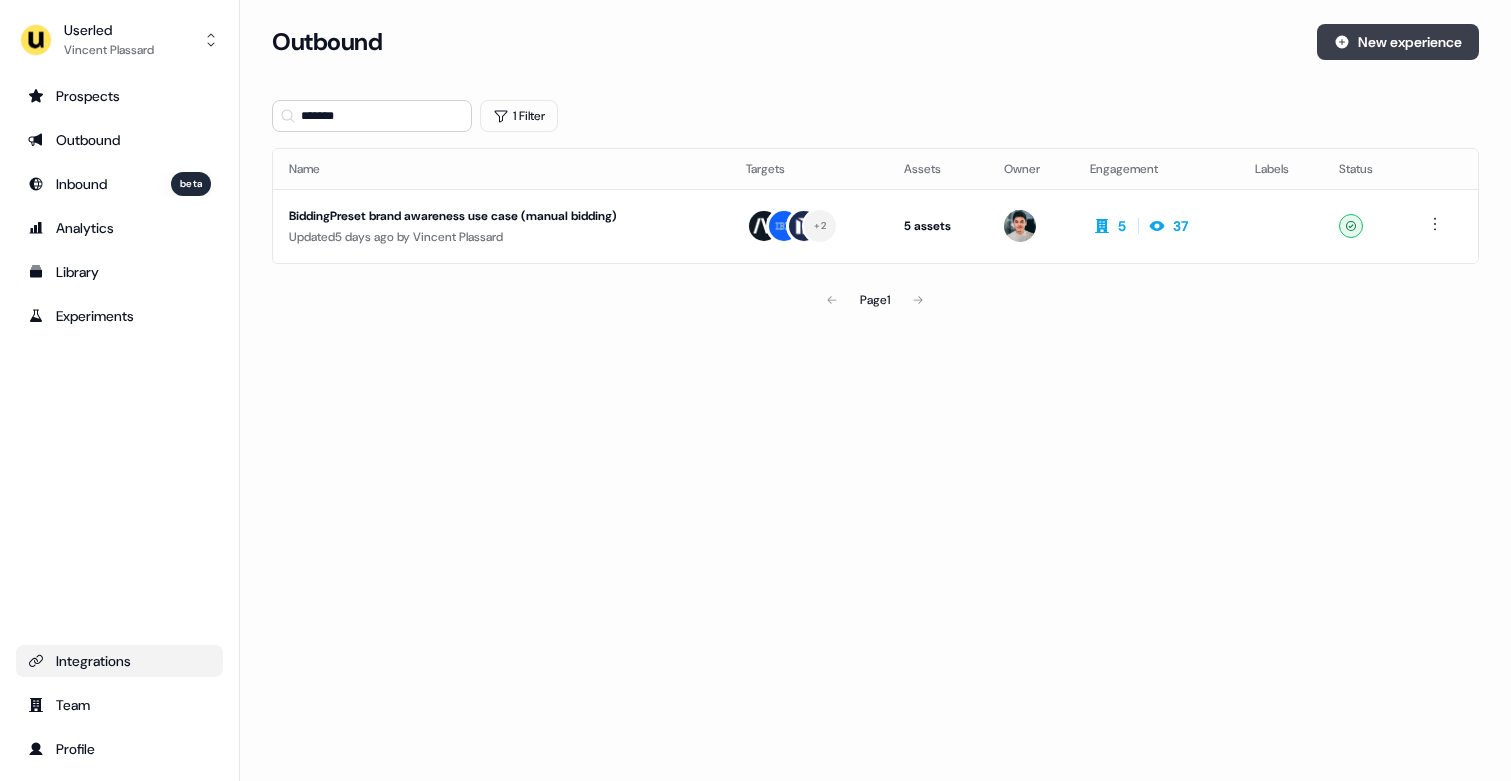 click on "New experience" at bounding box center [1398, 42] 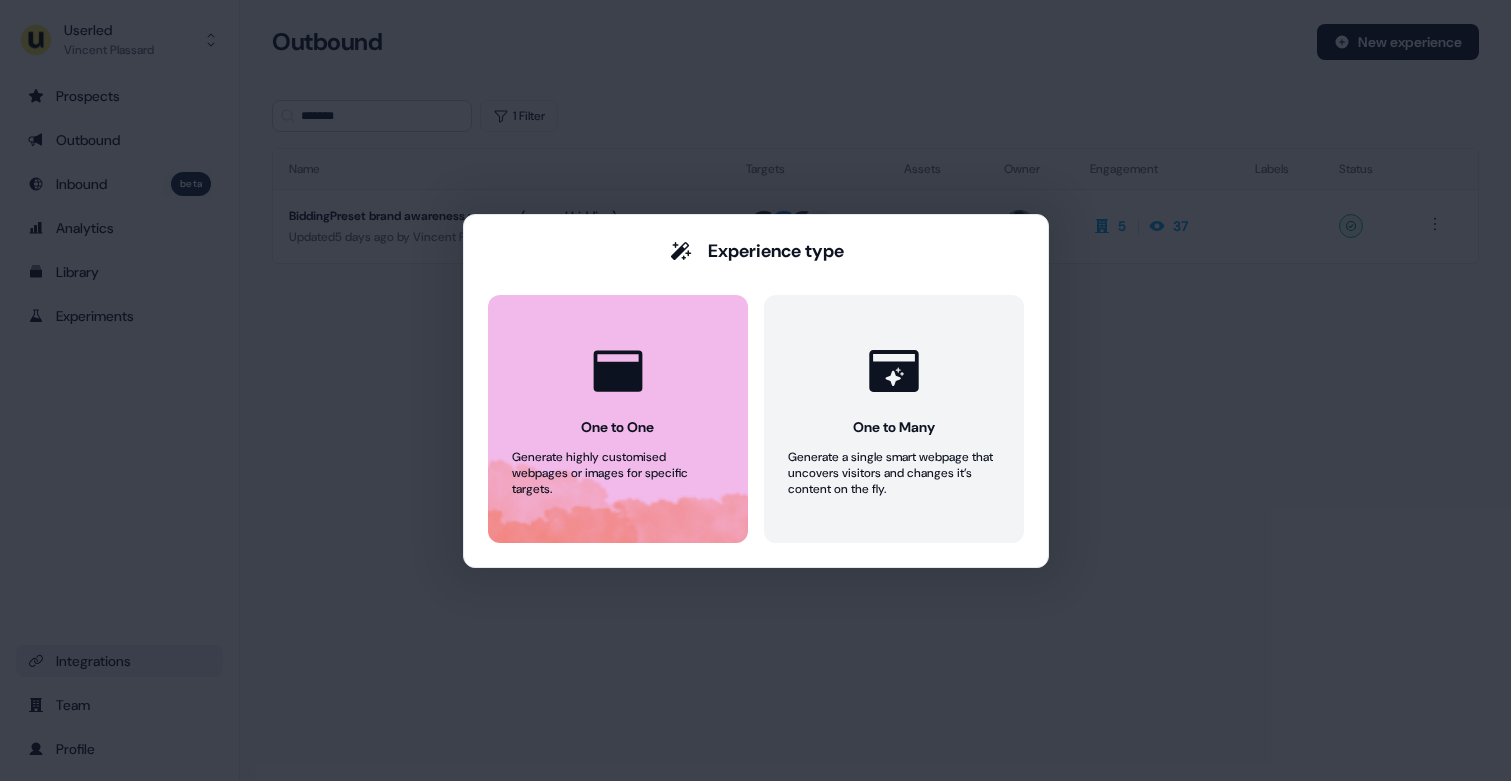 click on "Generate highly customised webpages or images for specific targets." at bounding box center [618, 473] 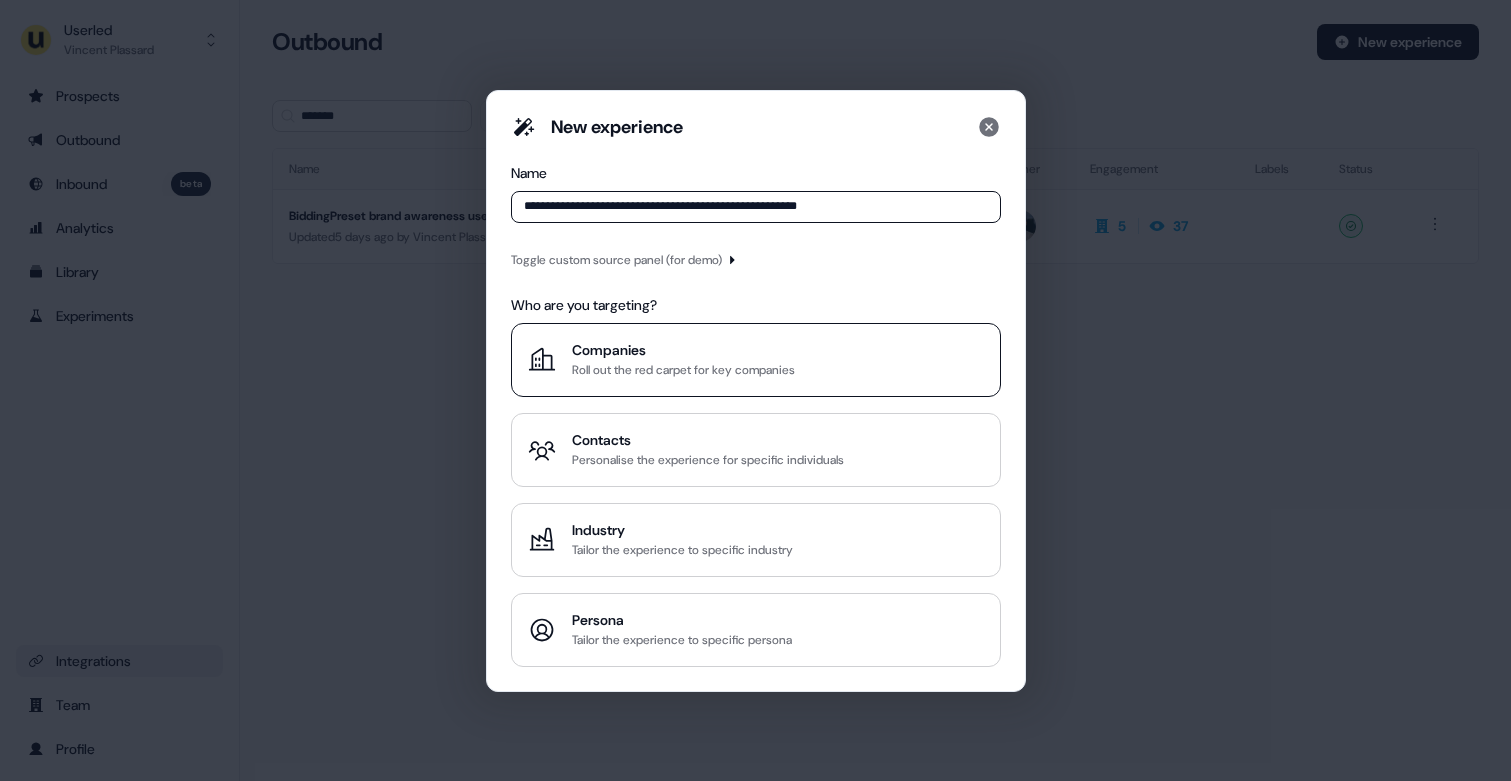 type on "**********" 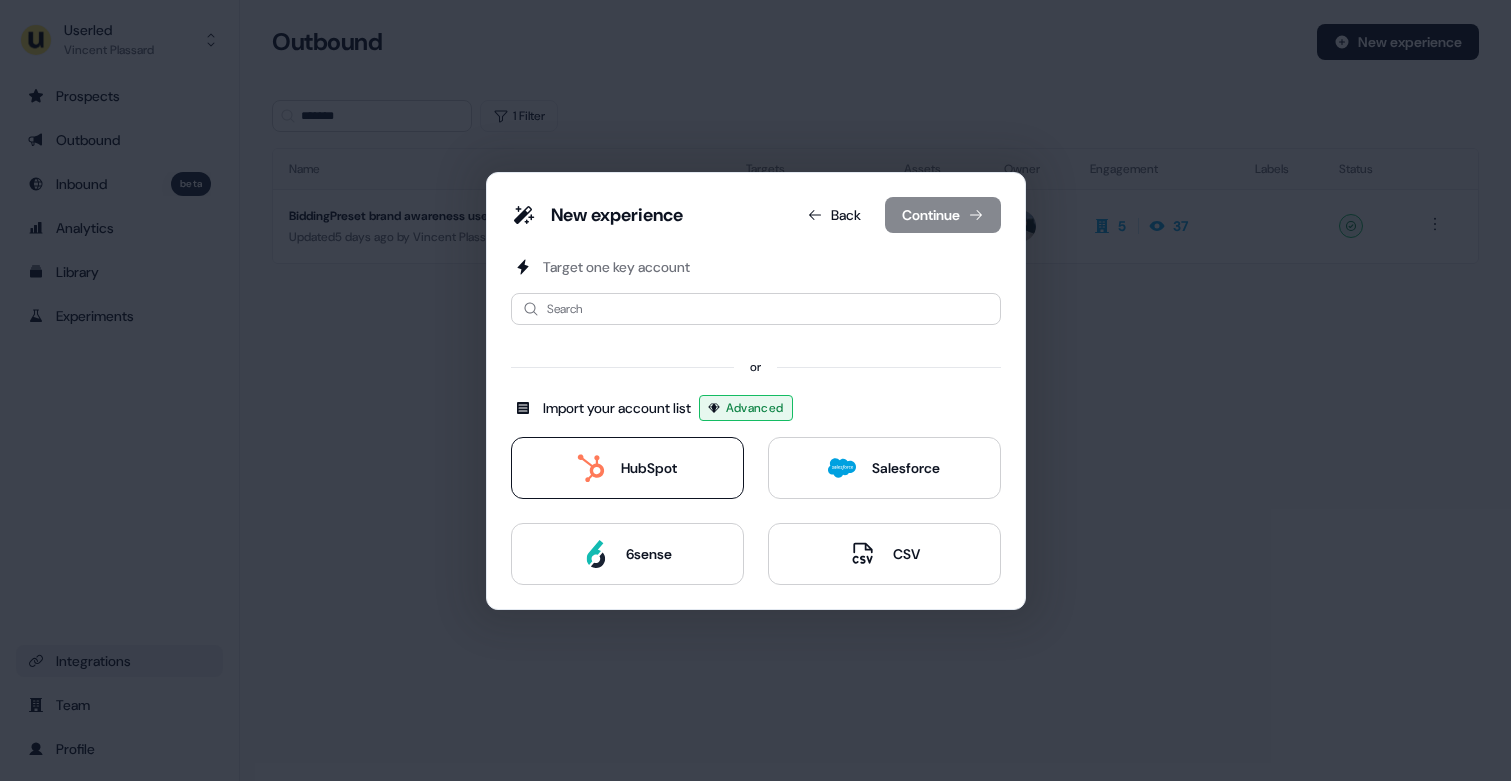 click on "HubSpot" at bounding box center (627, 468) 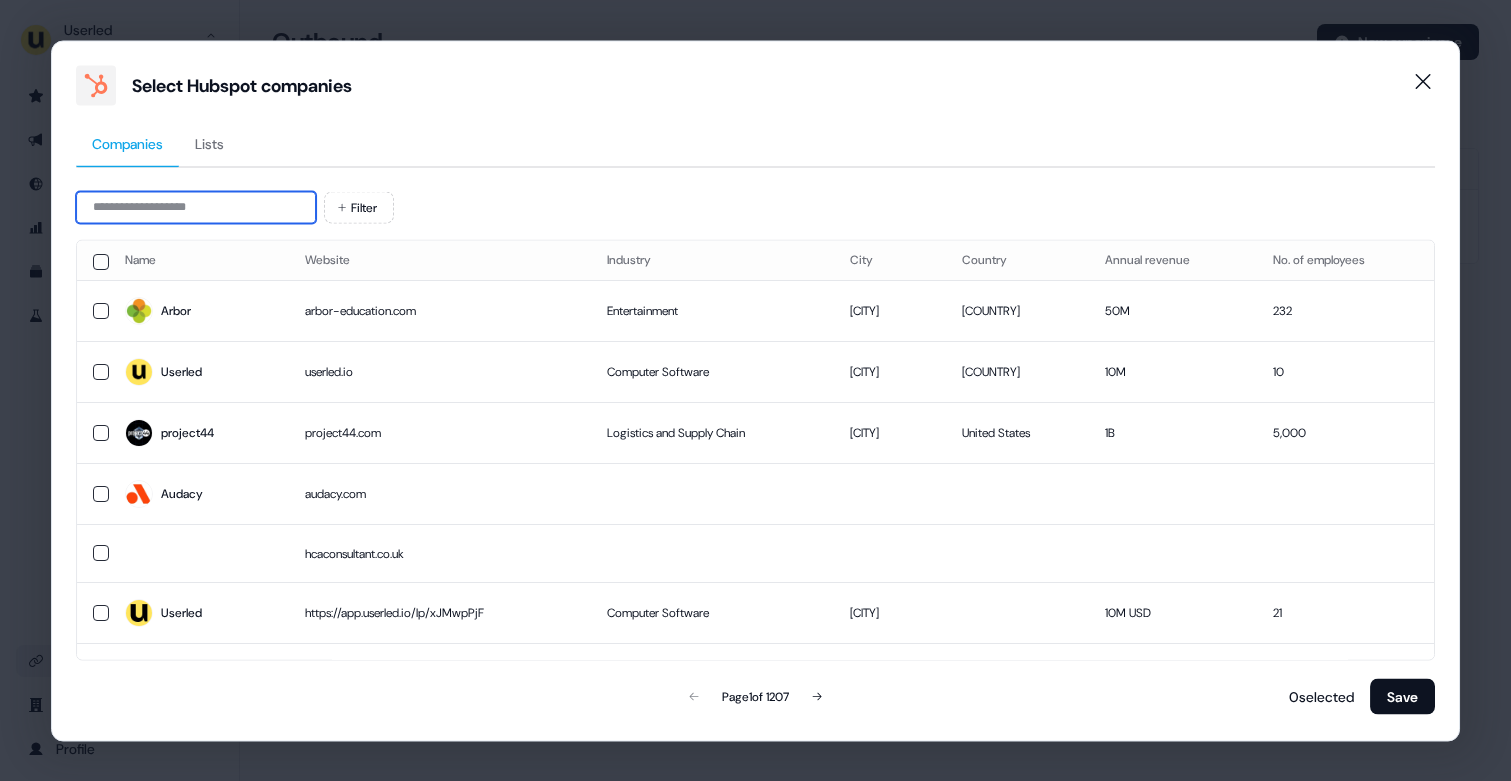 click at bounding box center [196, 207] 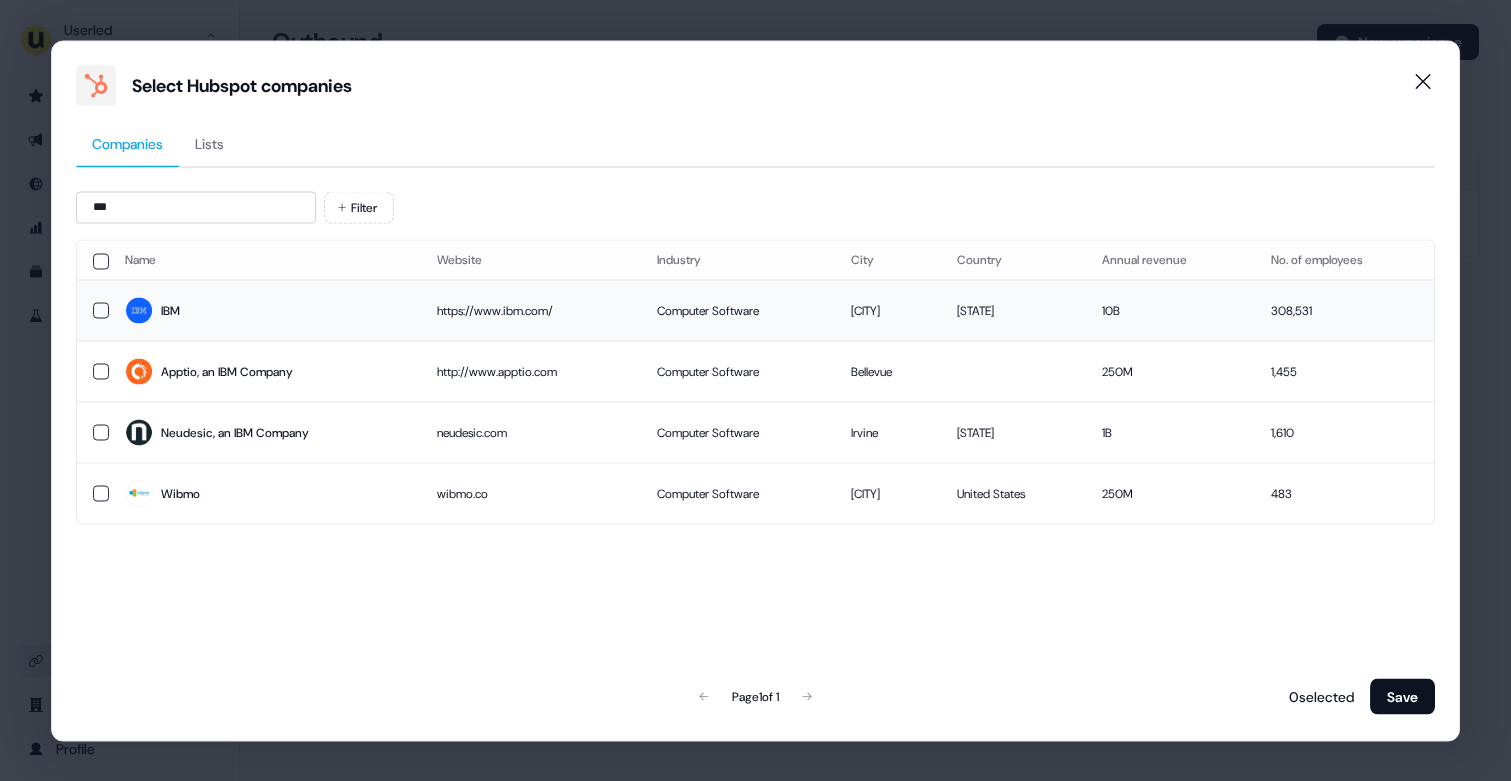 click on "IBM" at bounding box center [265, 311] 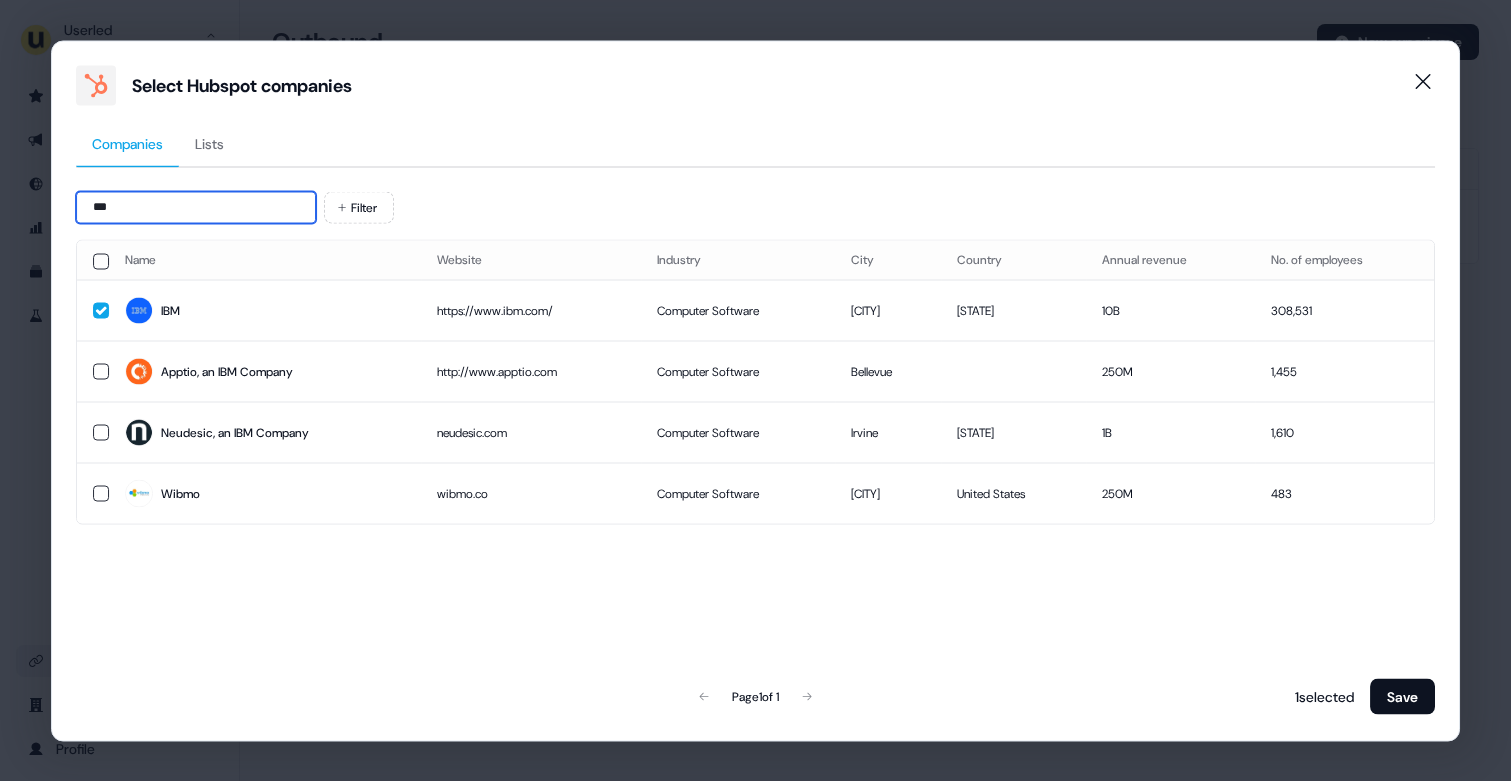 click on "***" at bounding box center [196, 207] 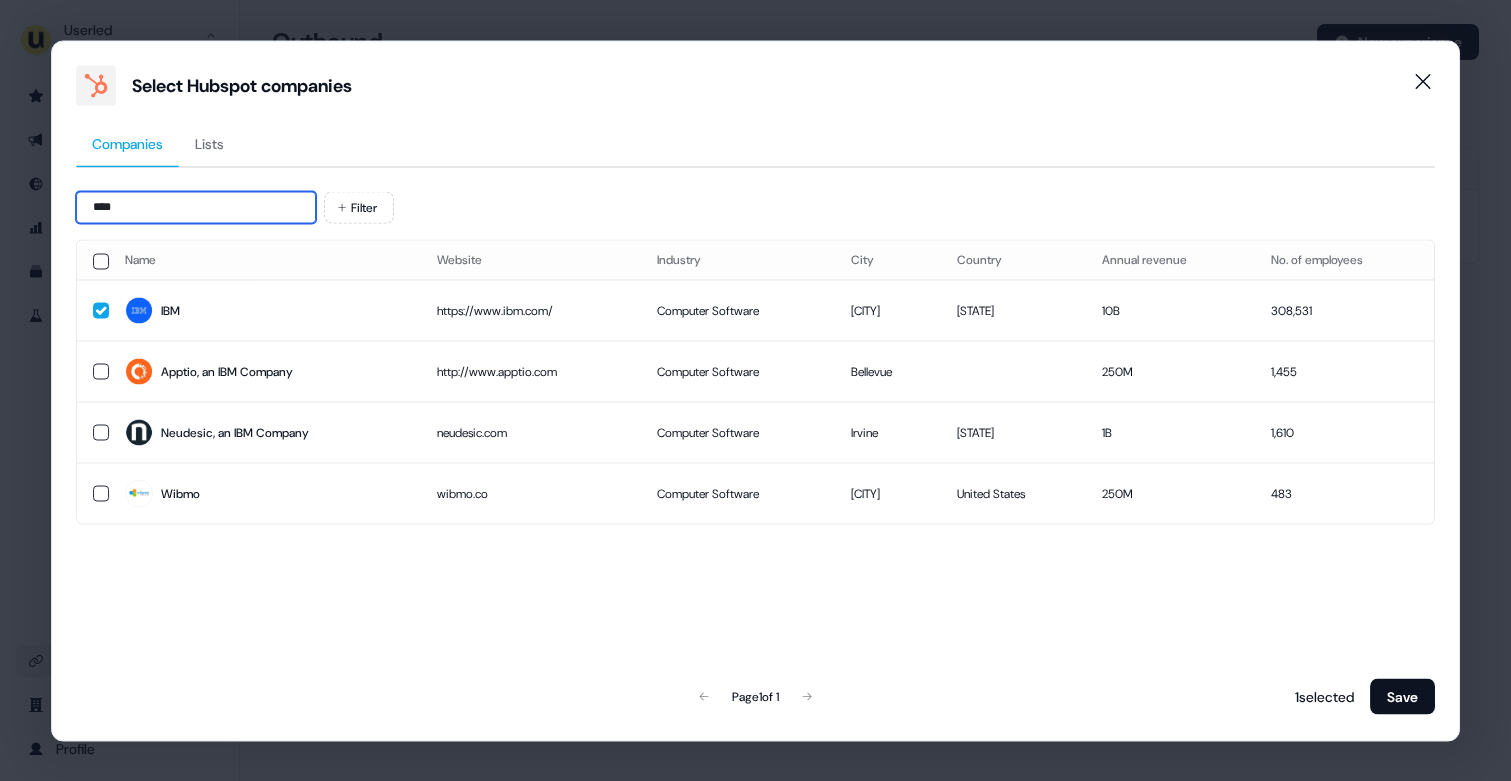 click on "****" at bounding box center (196, 207) 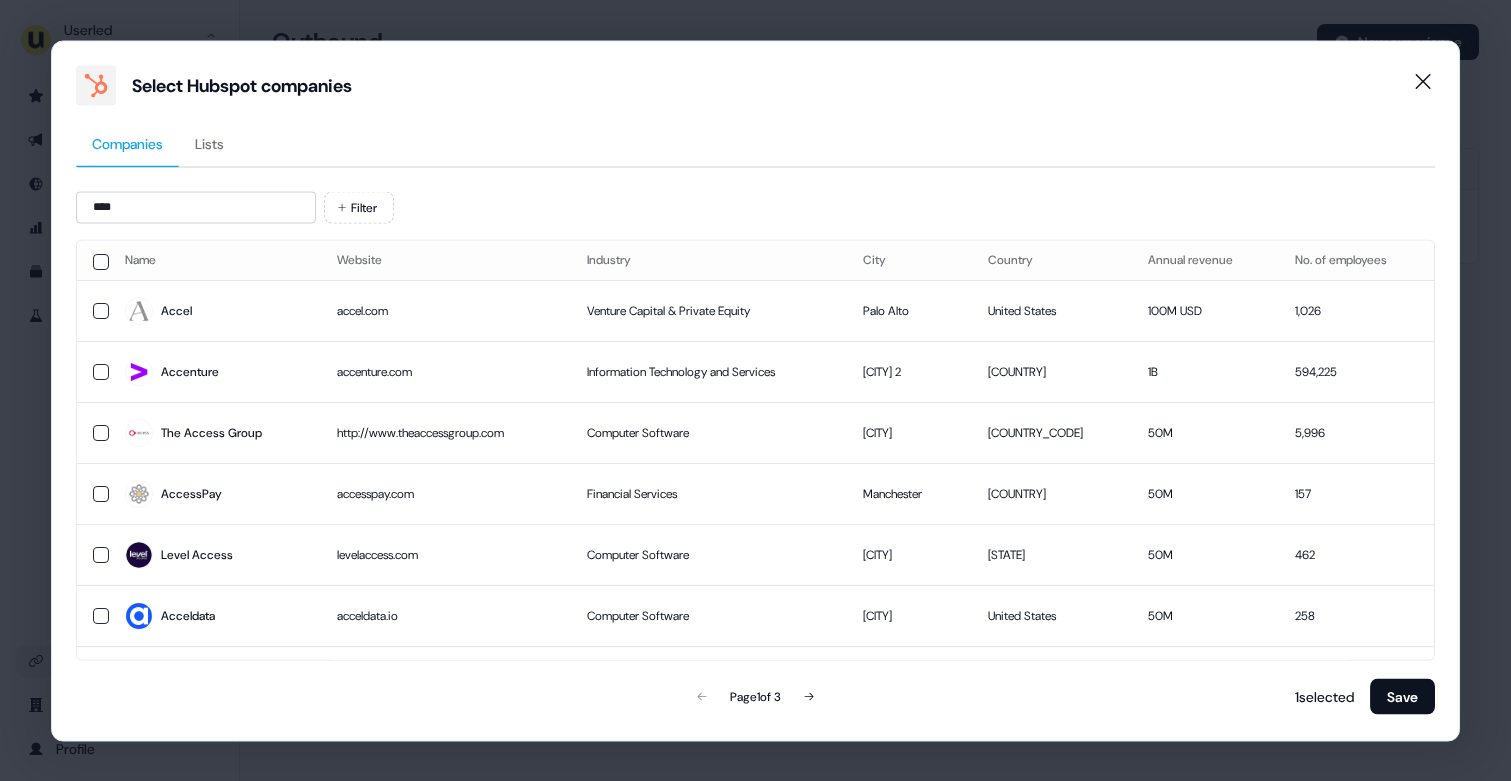 click on "Accel" at bounding box center [176, 311] 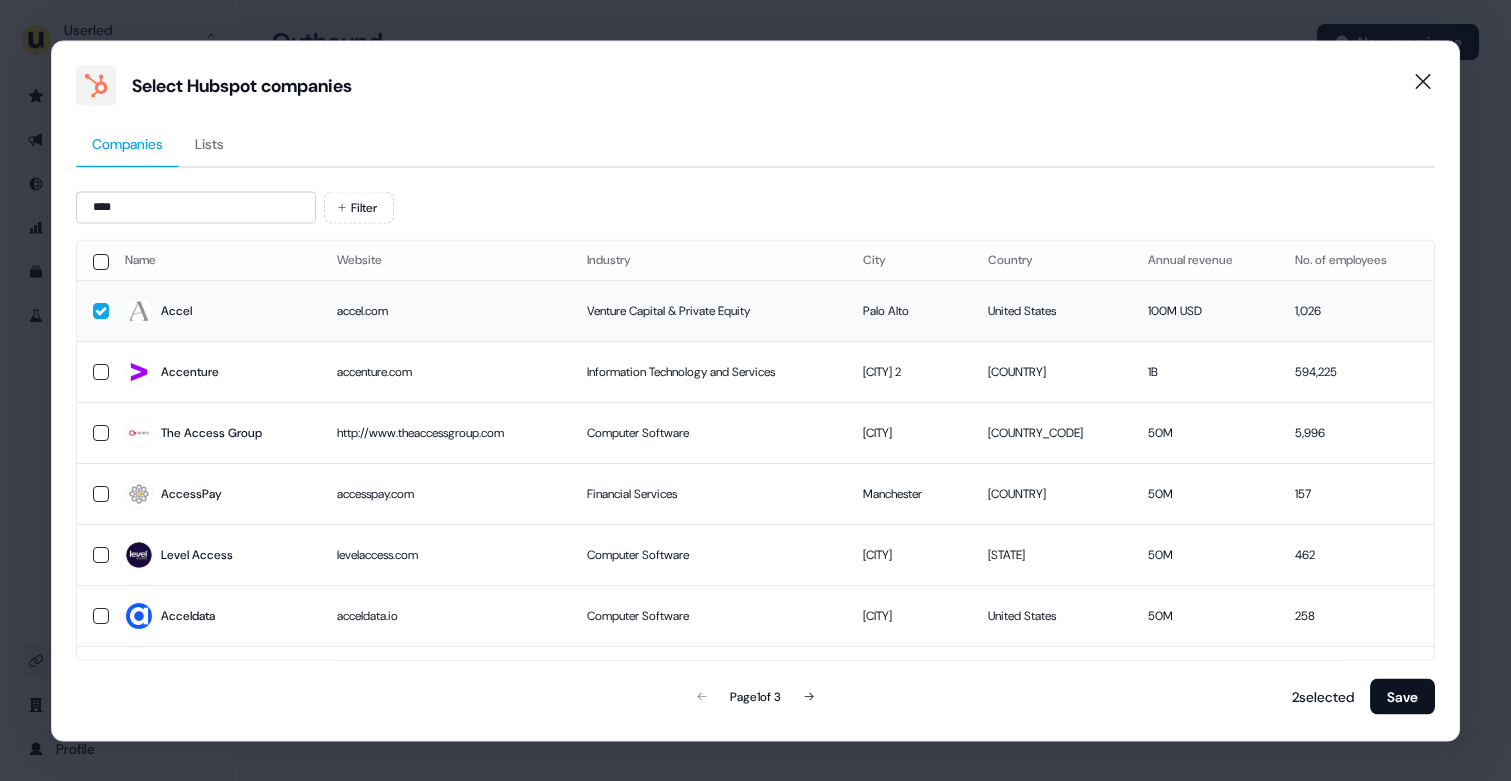 click on "Accel" at bounding box center (176, 311) 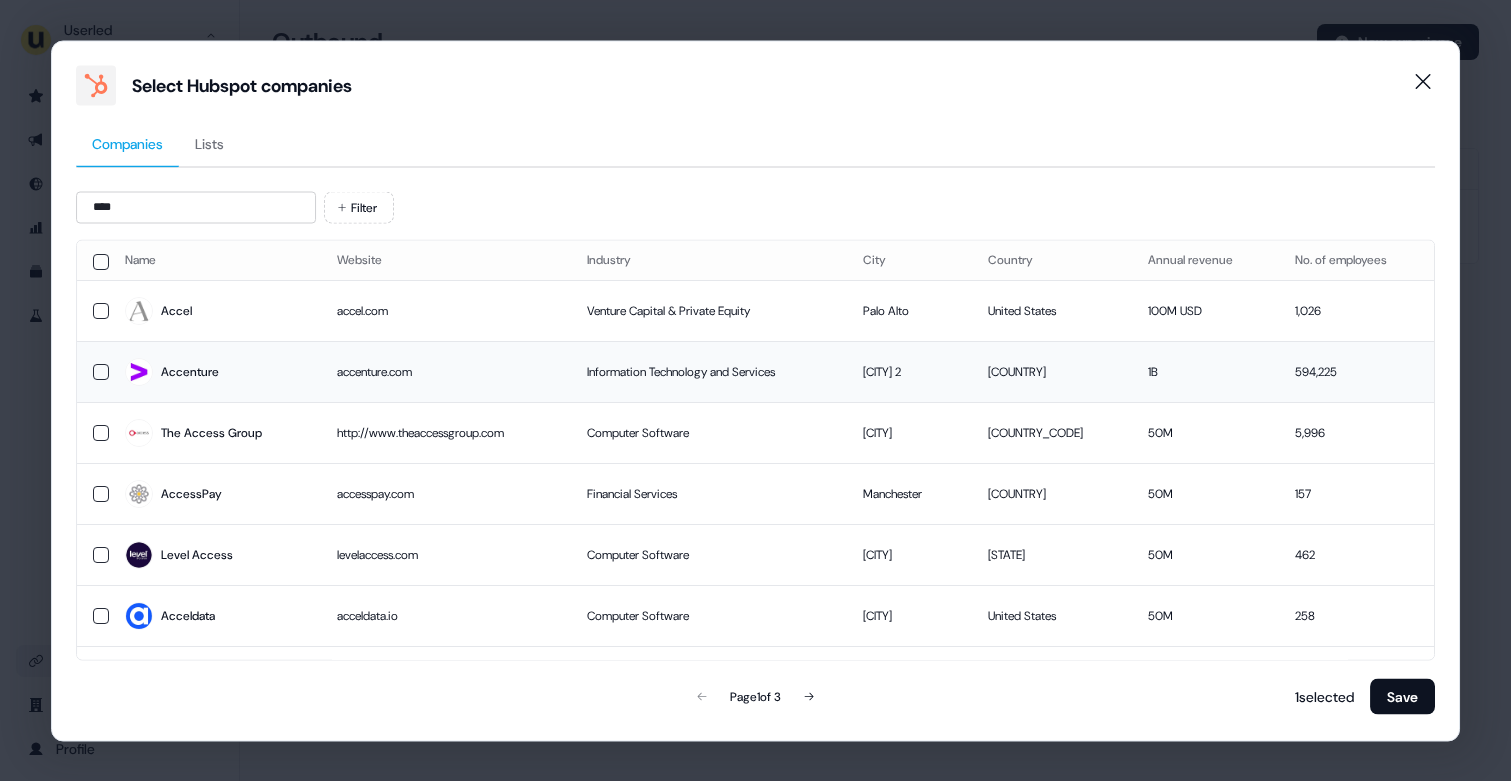 click on "Accenture" at bounding box center [215, 372] 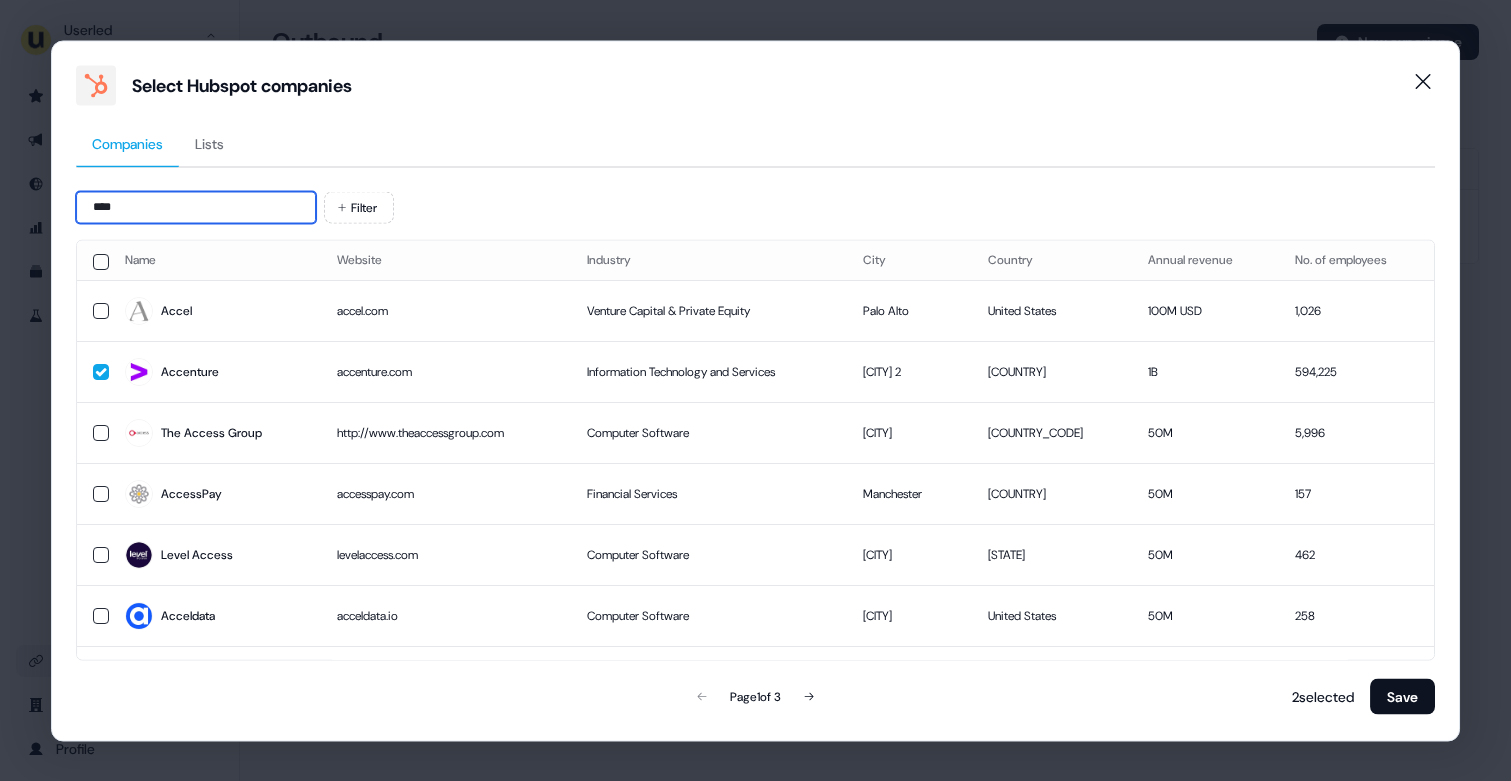 click on "****" at bounding box center [196, 207] 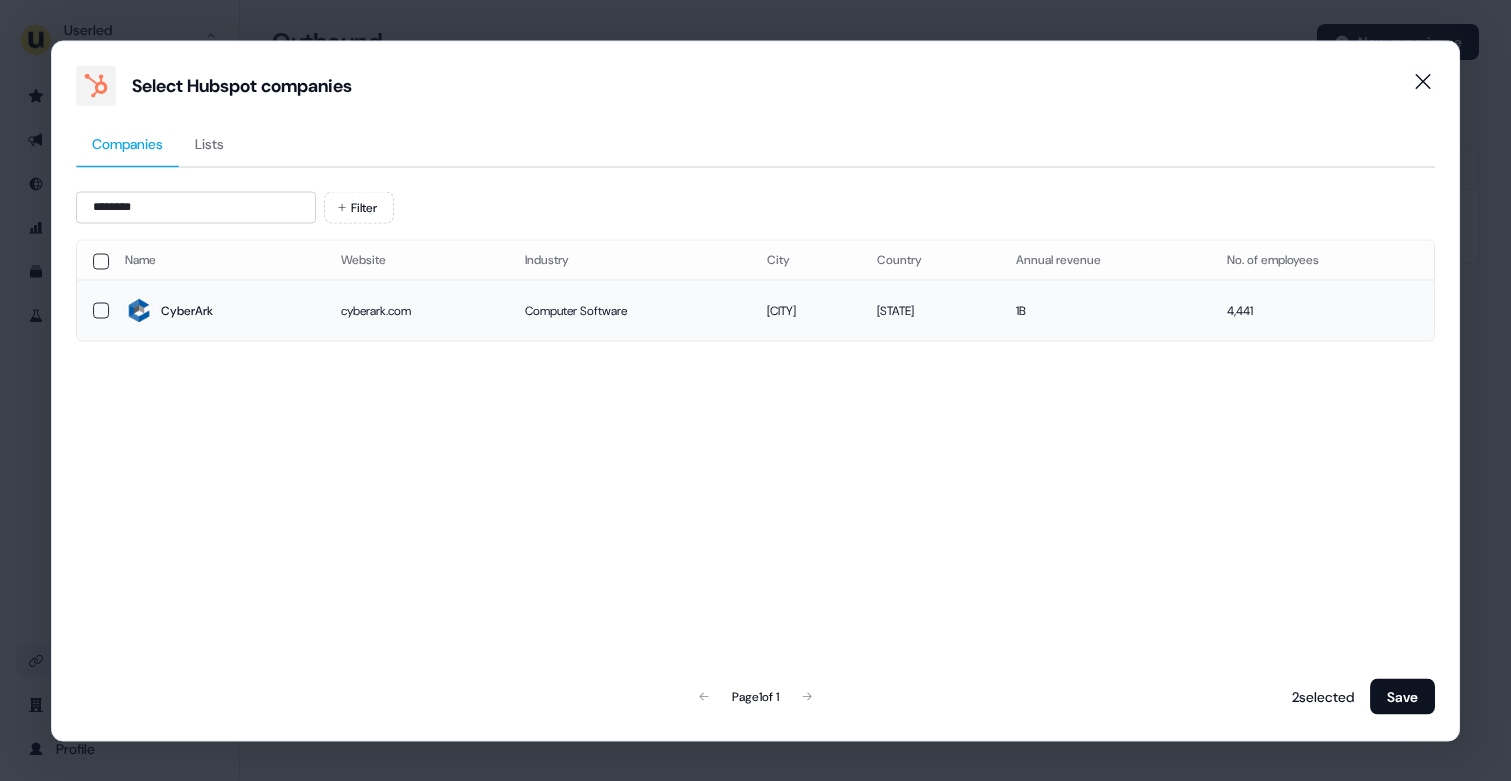 click on "CyberArk" at bounding box center [187, 311] 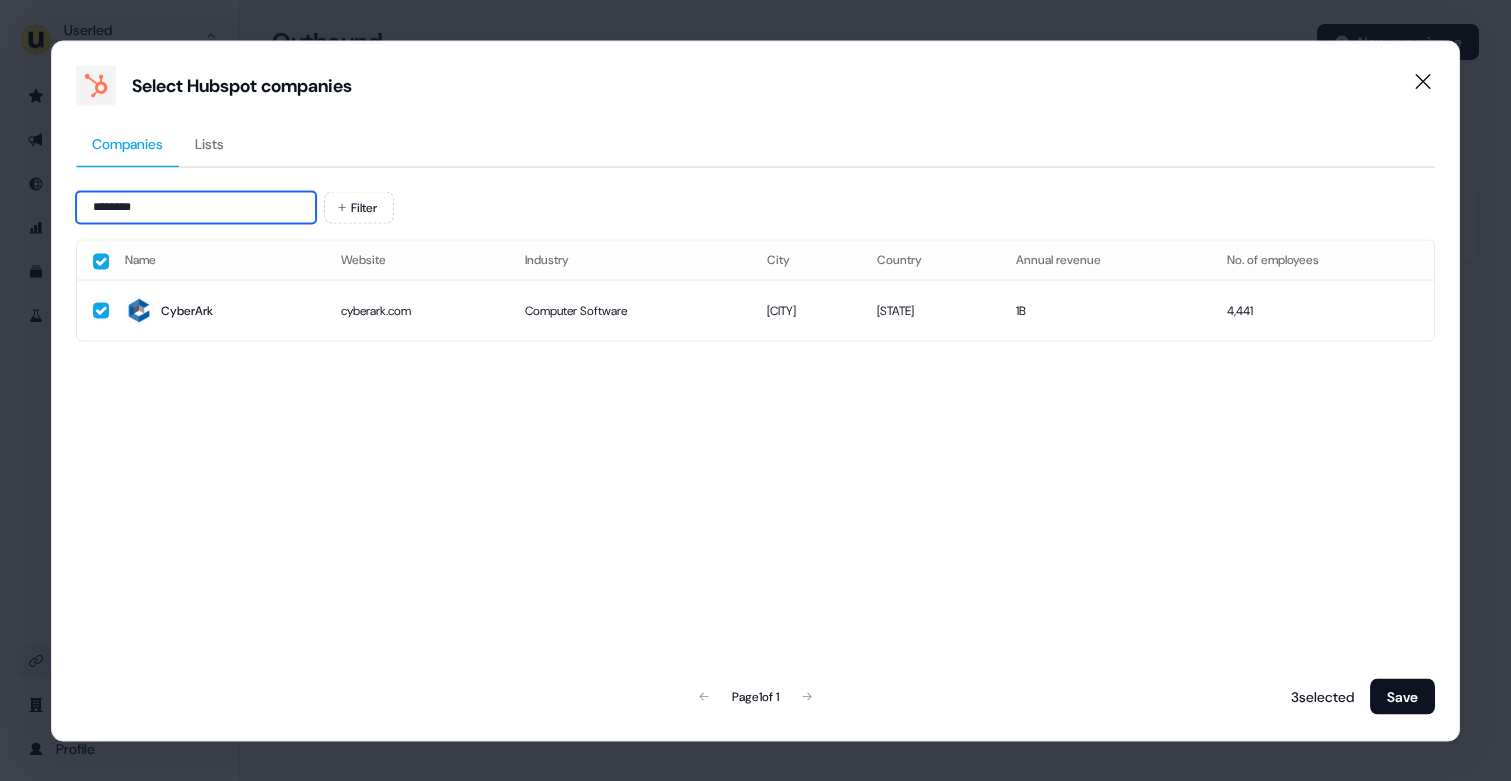 click on "********" at bounding box center (196, 207) 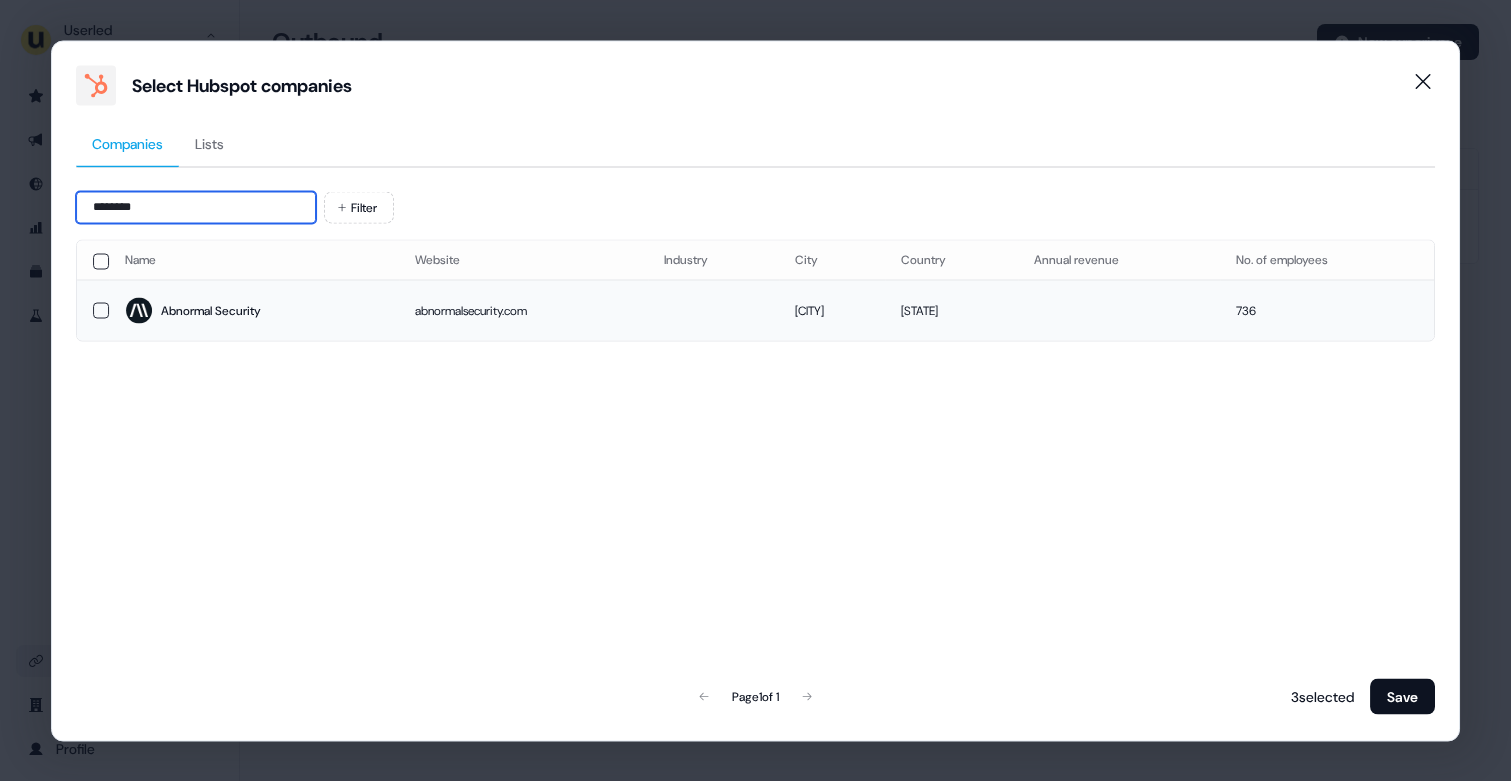 type on "********" 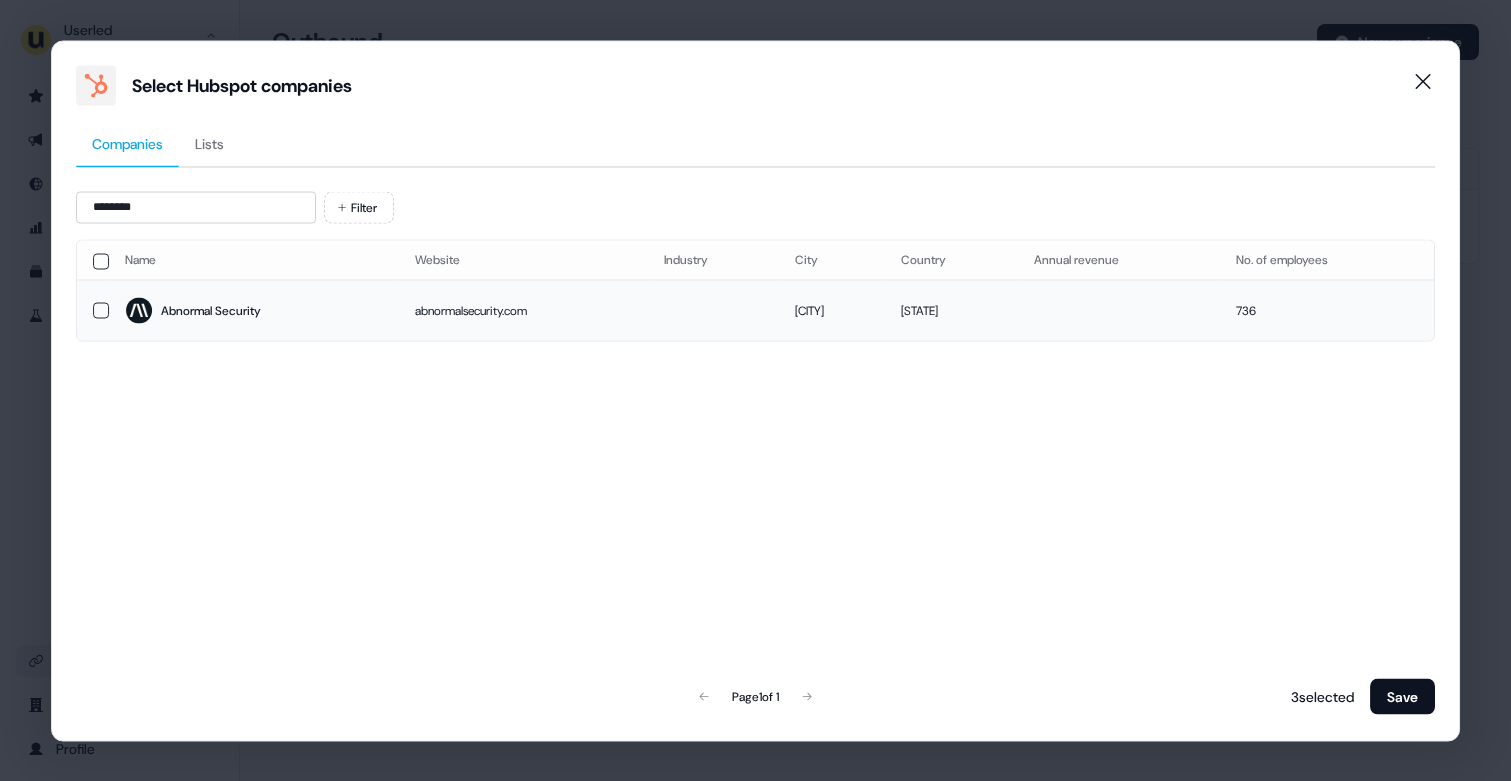 click on "Abnormal Security" at bounding box center [254, 311] 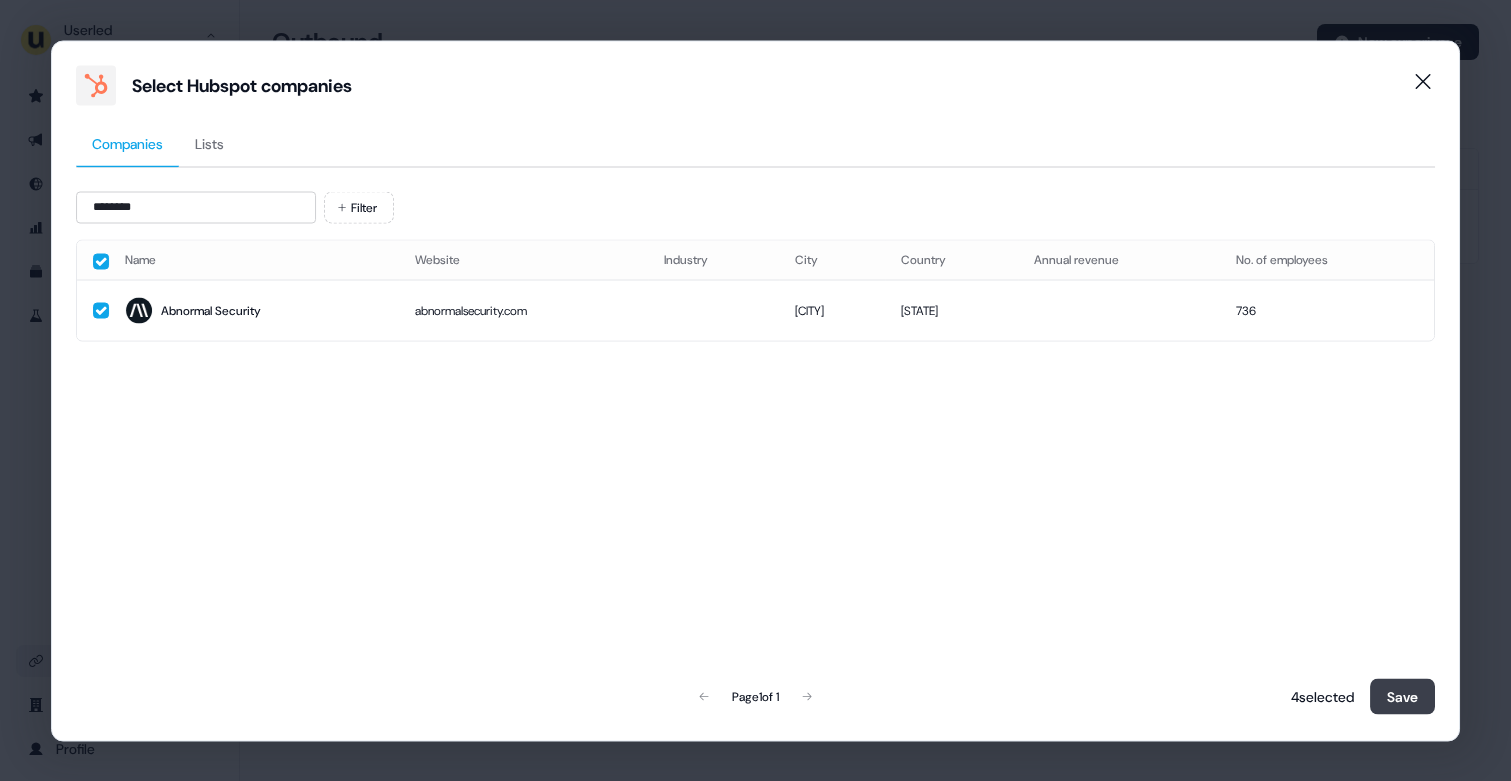 click on "Save" at bounding box center [1402, 696] 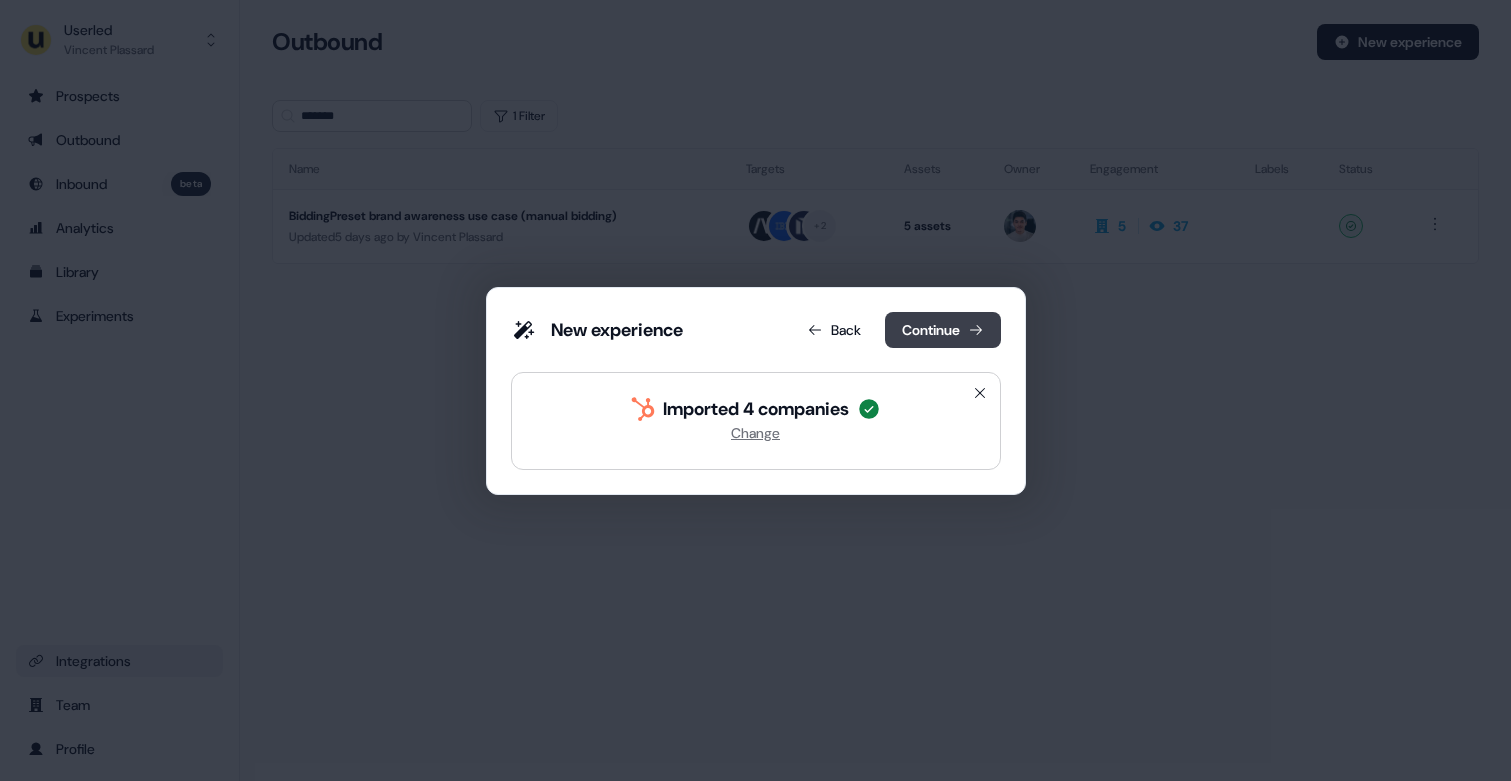 click on "Continue" at bounding box center (943, 330) 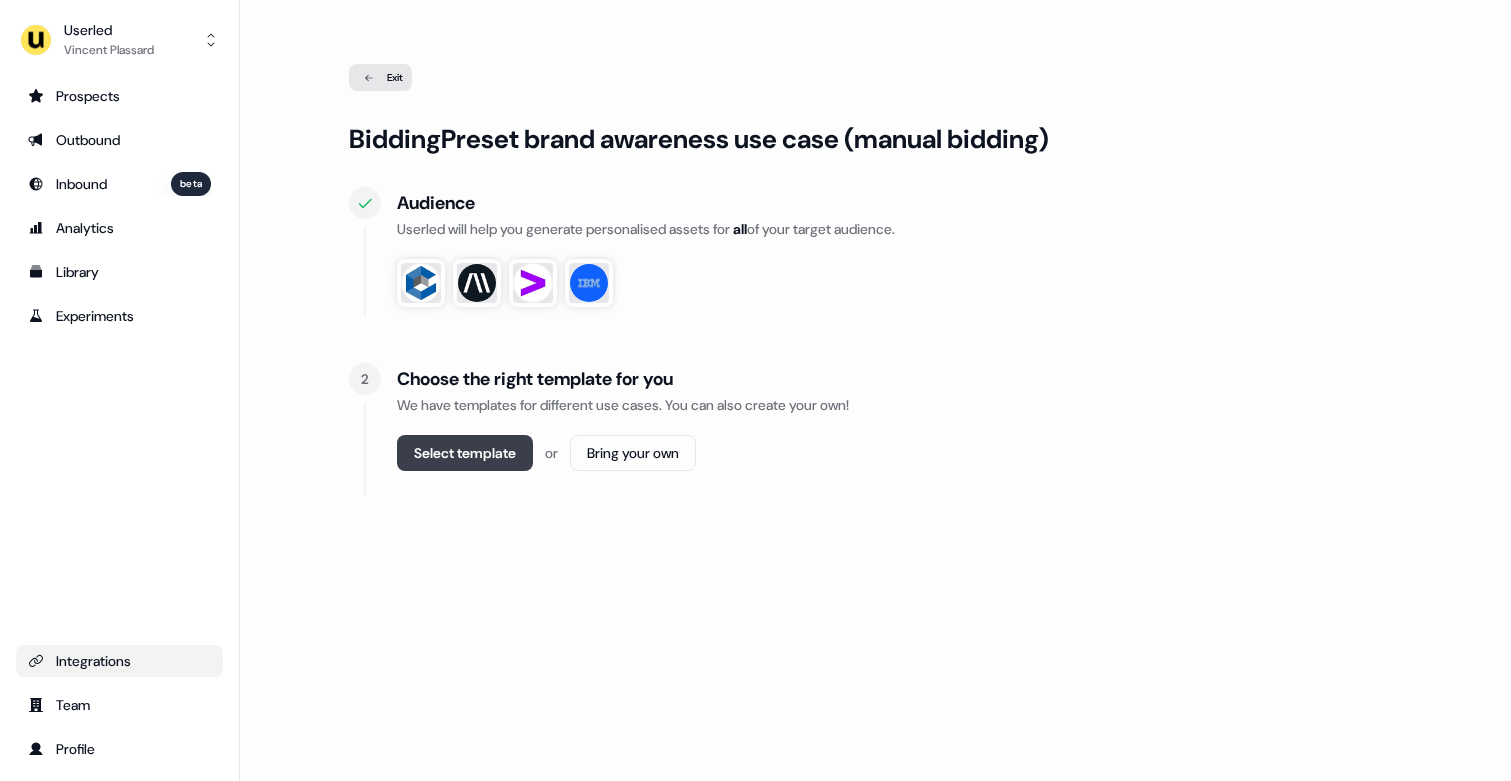 click on "Select template" at bounding box center (465, 453) 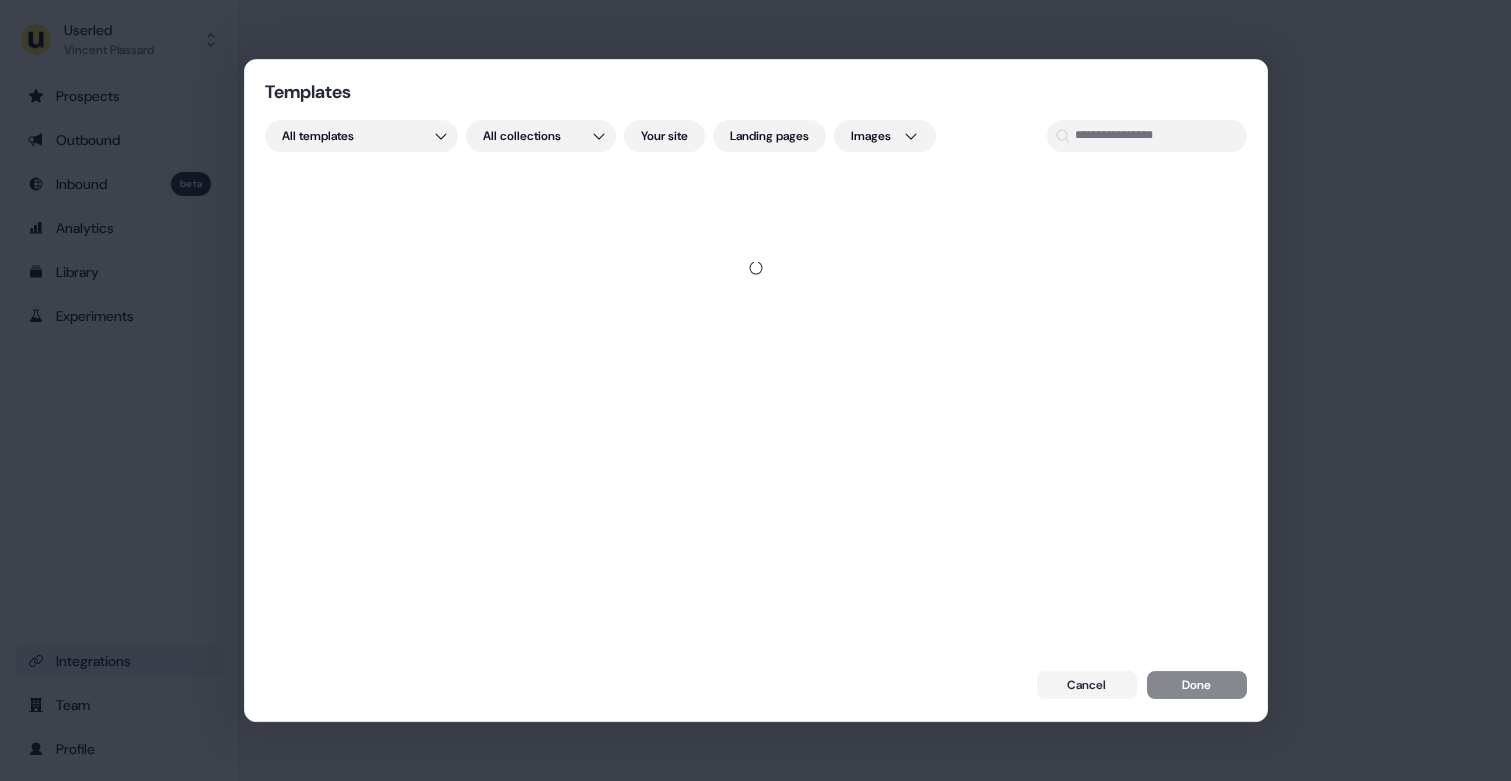 type 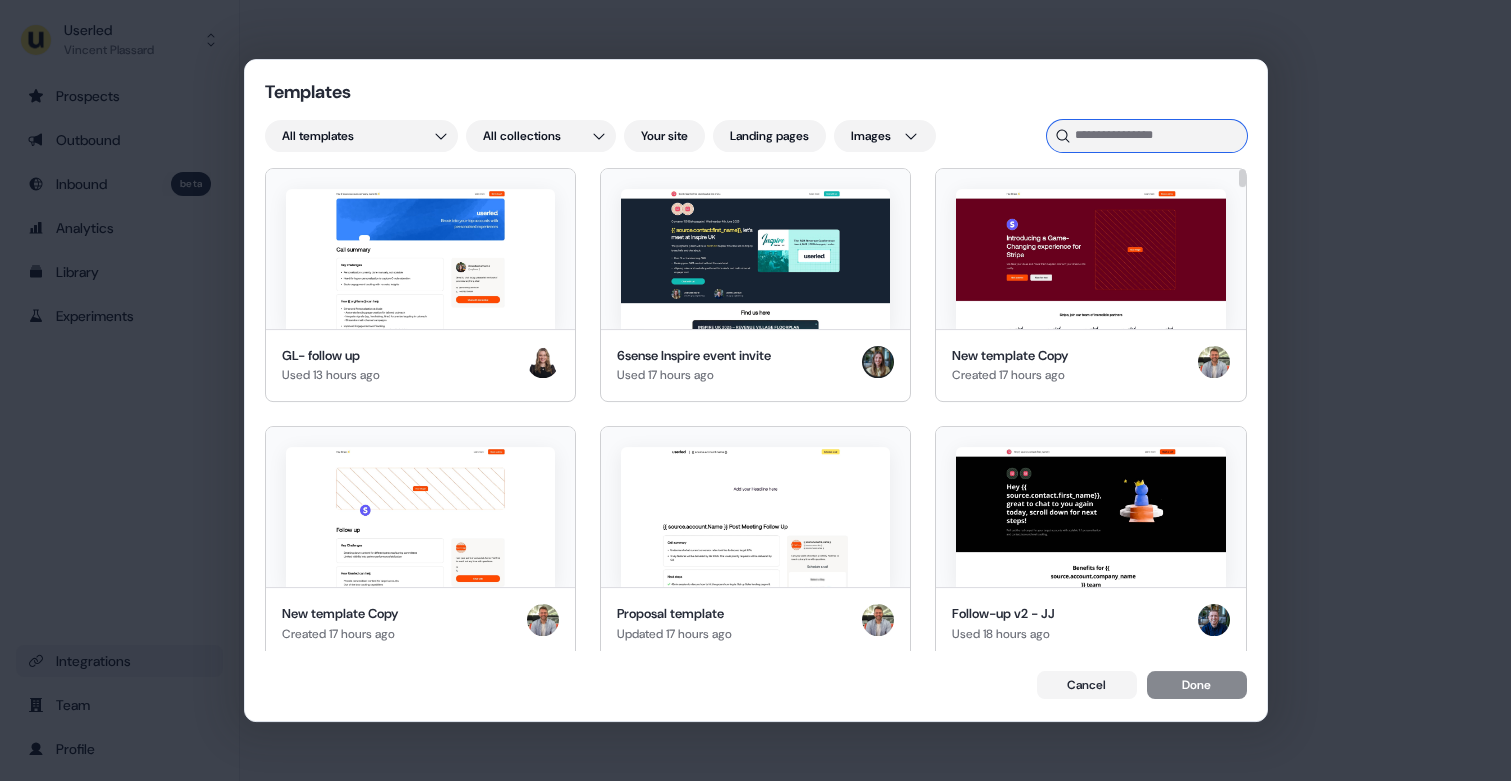 click at bounding box center [1147, 136] 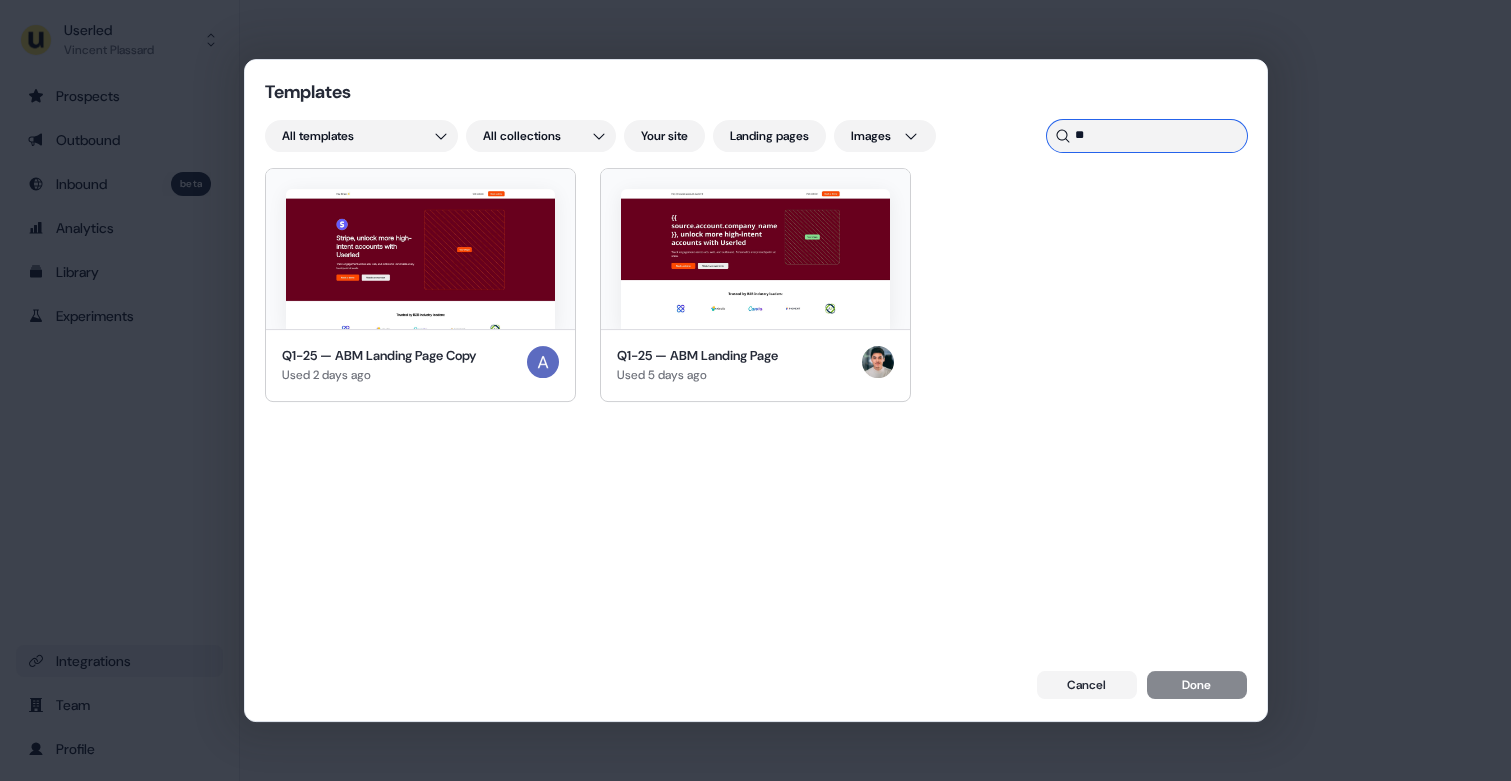 type on "**" 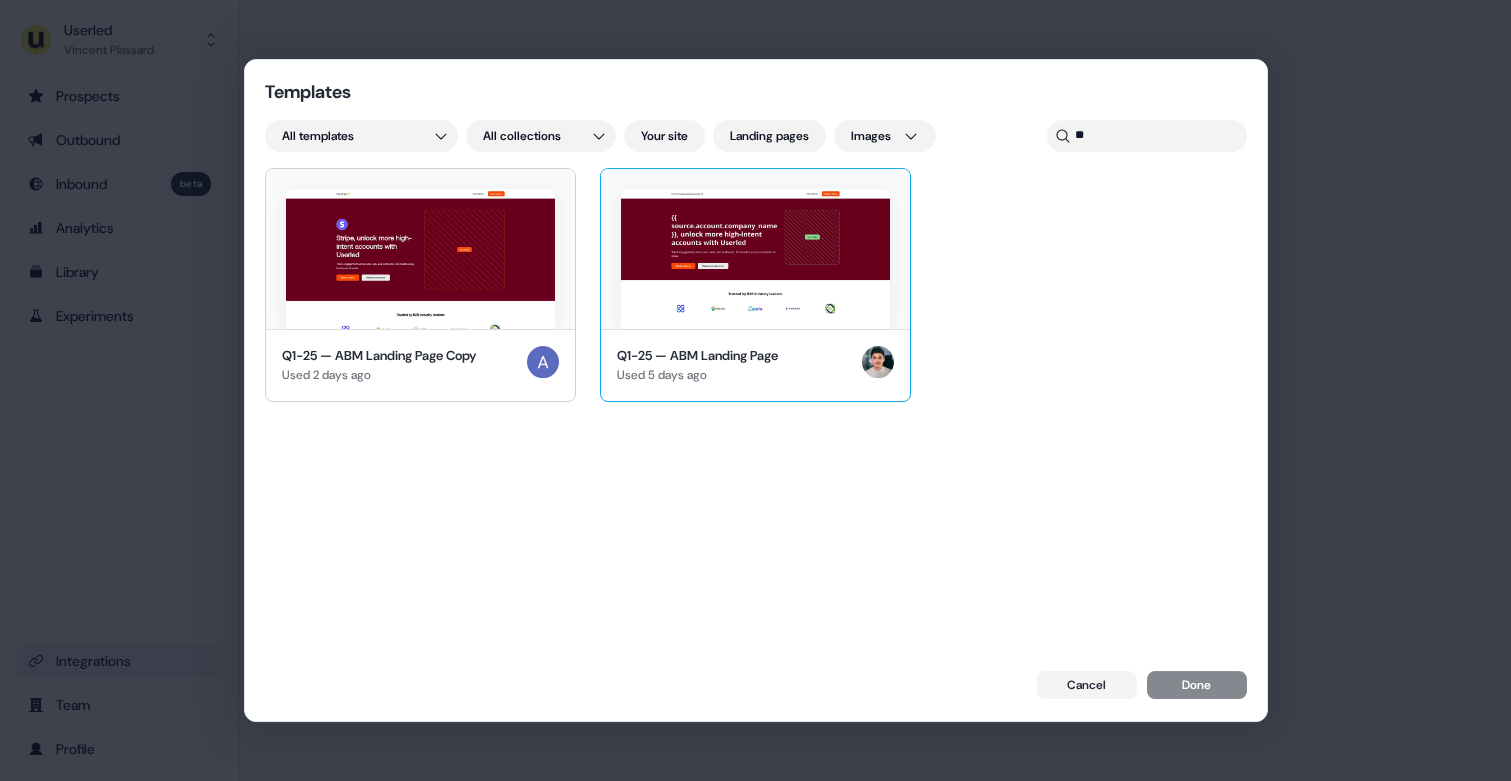 click at bounding box center [755, 259] 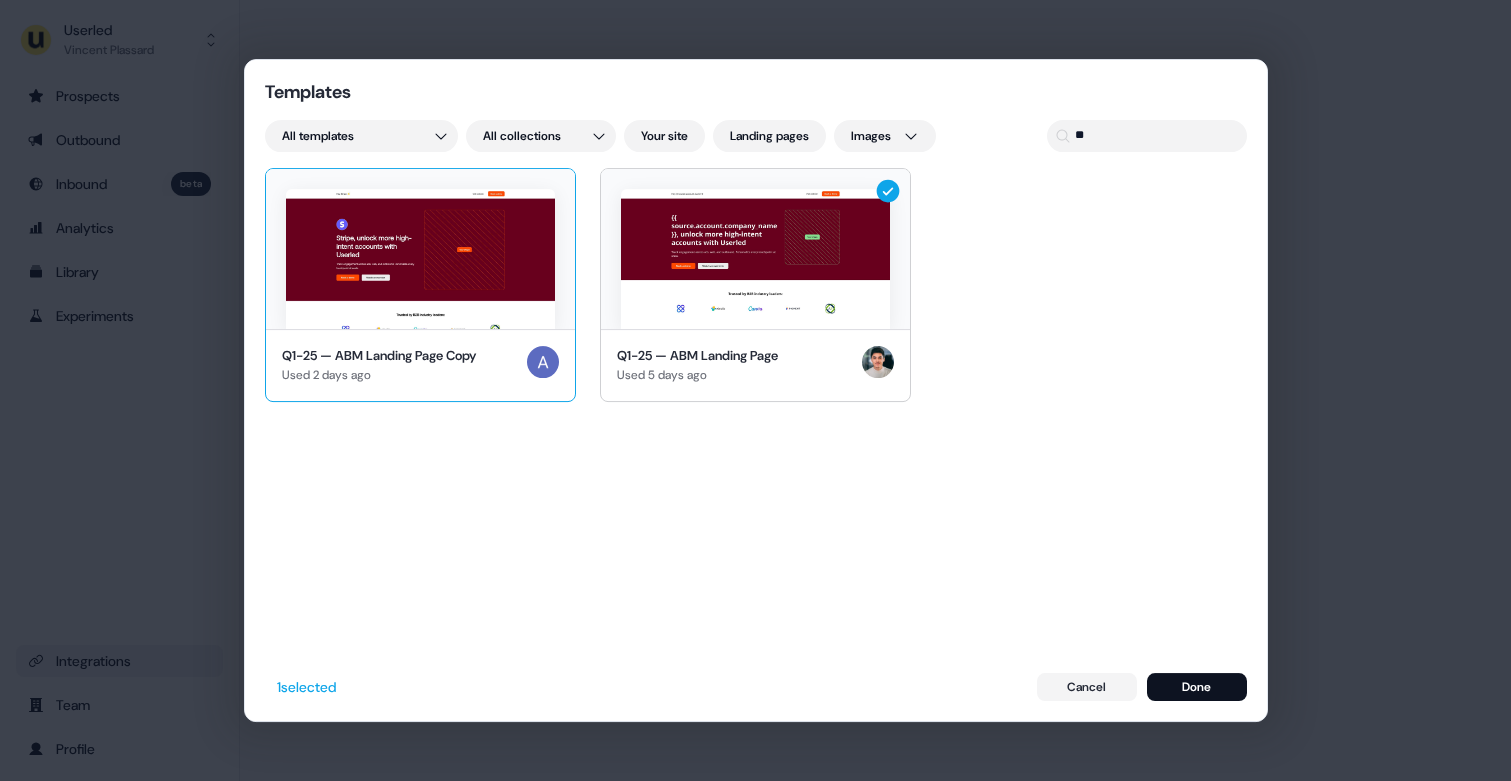 click at bounding box center [420, 259] 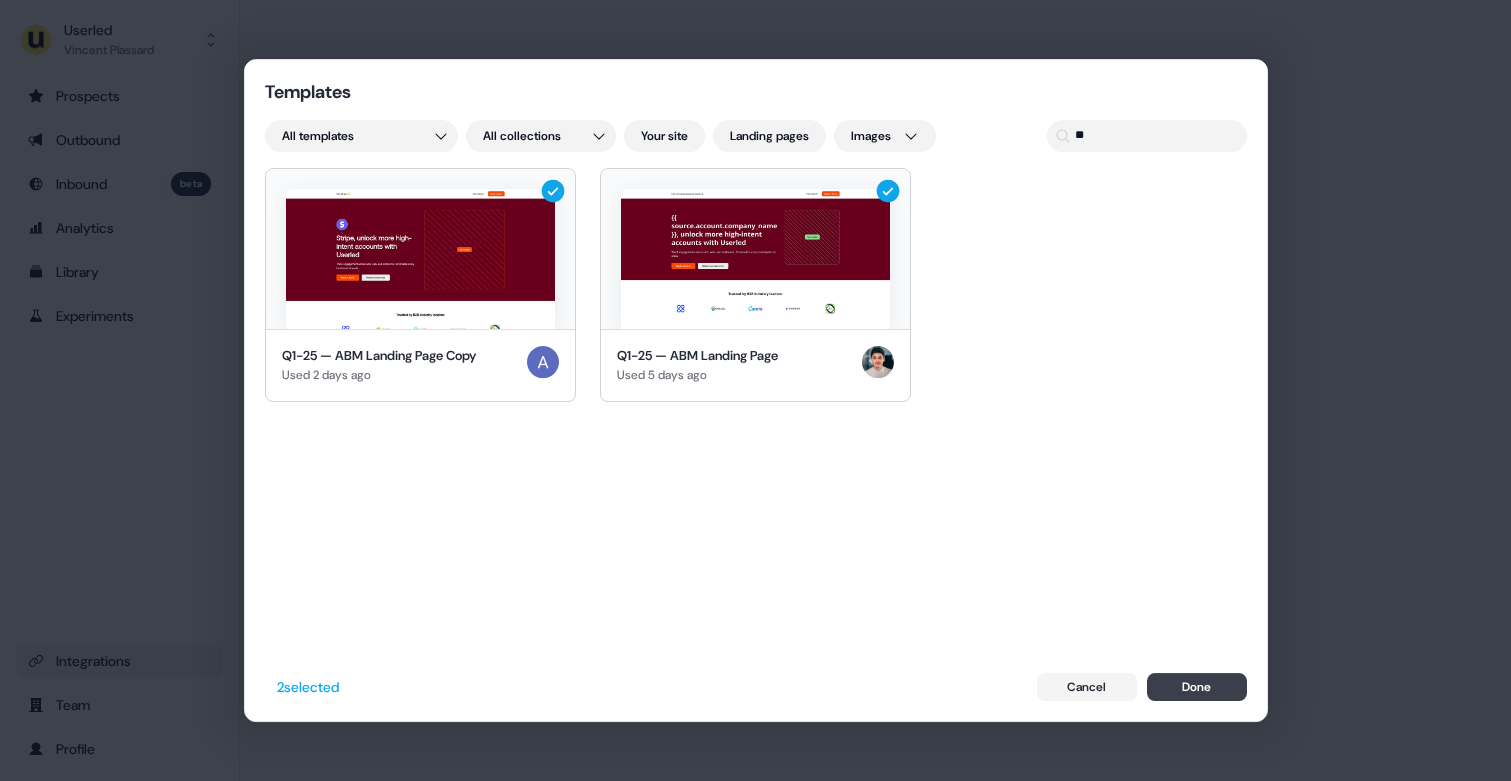 click on "Done" at bounding box center [1197, 687] 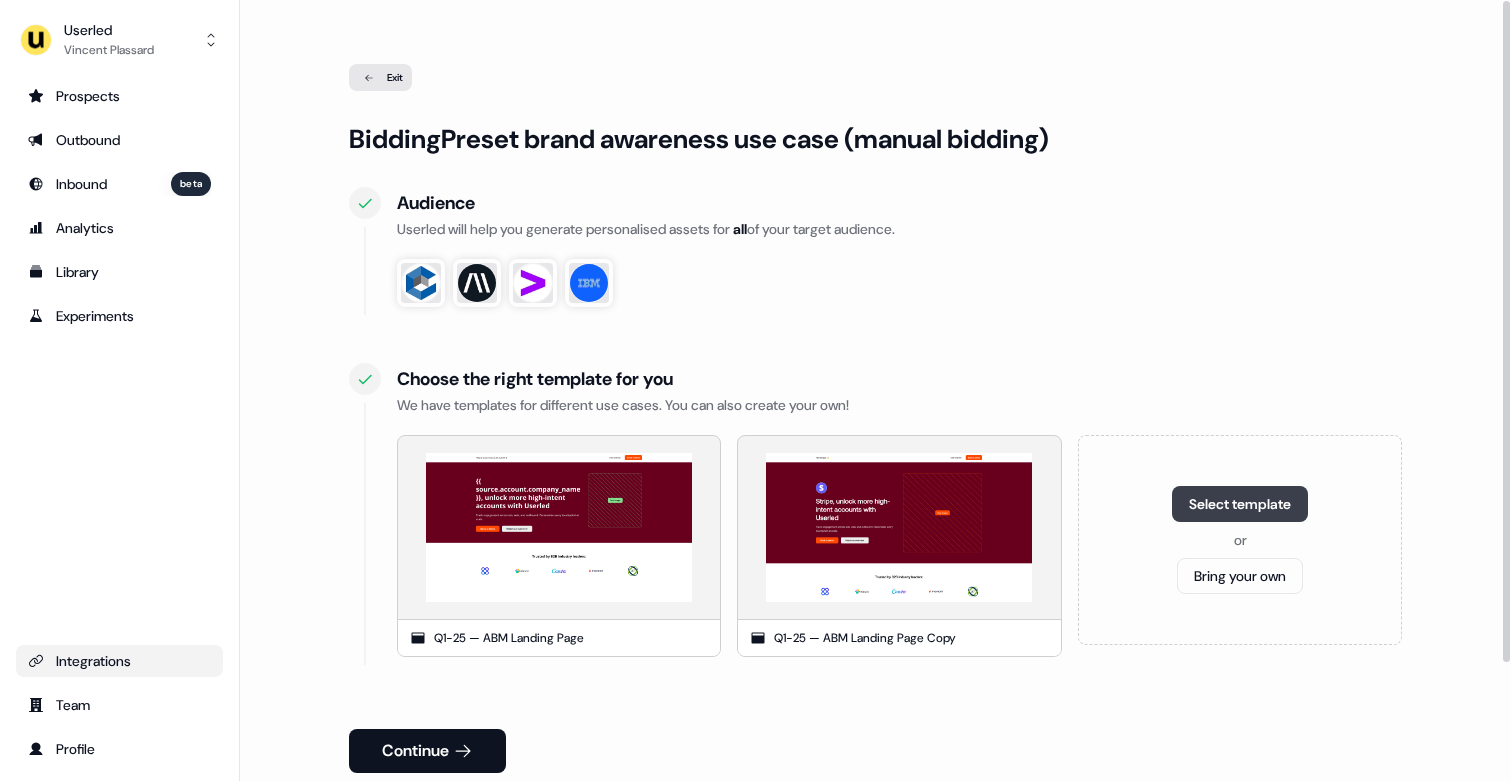 click on "Select template" at bounding box center (1240, 504) 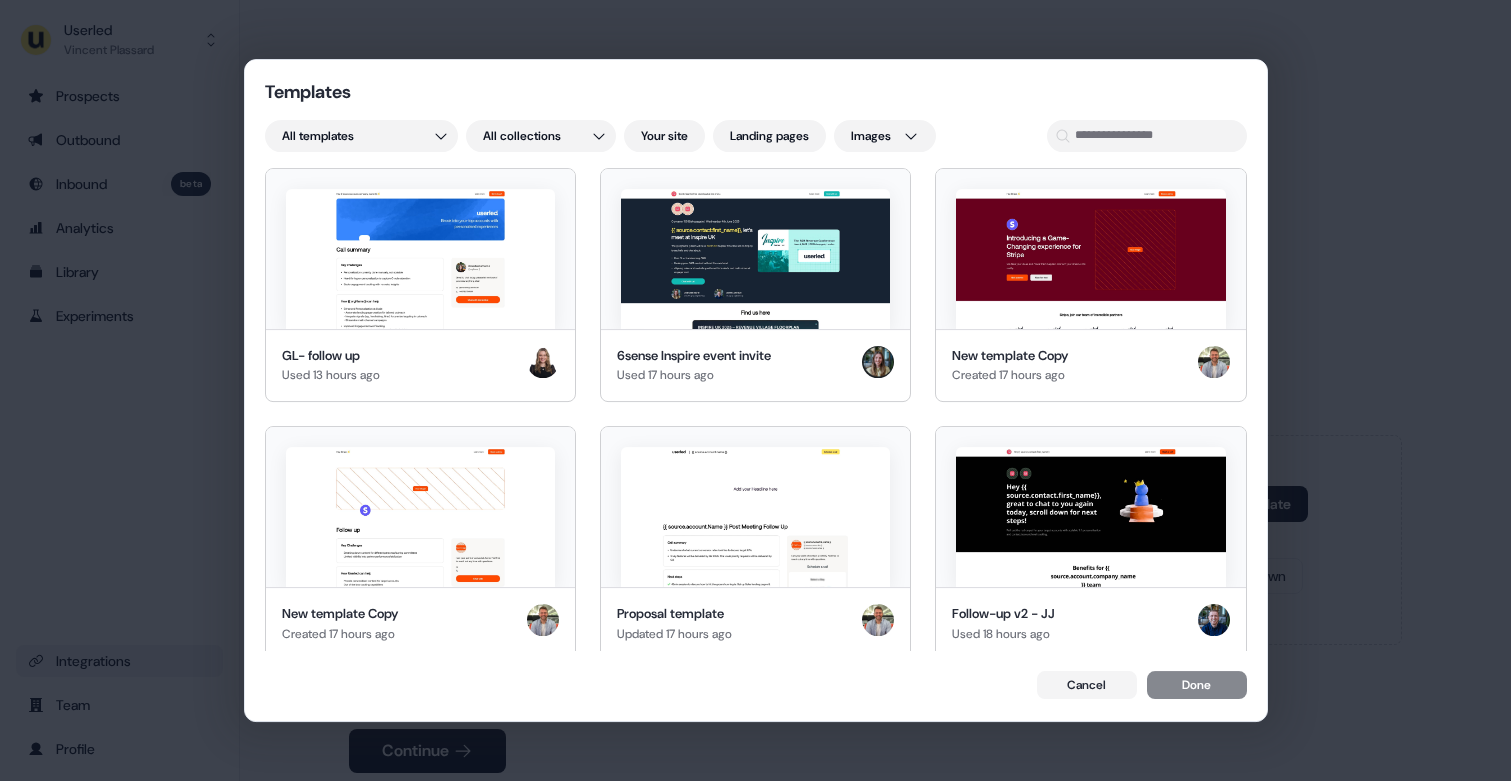 type 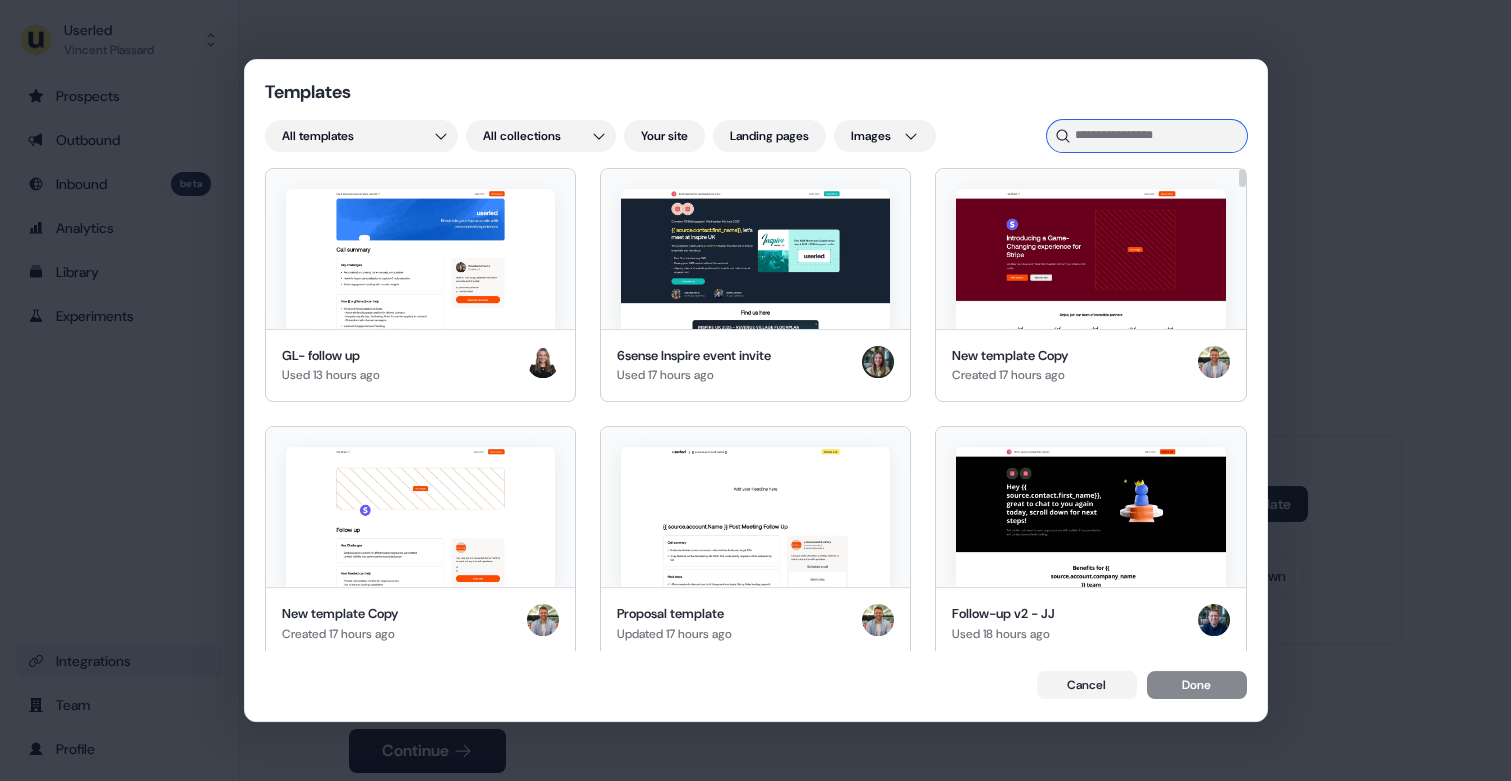 click at bounding box center (1147, 136) 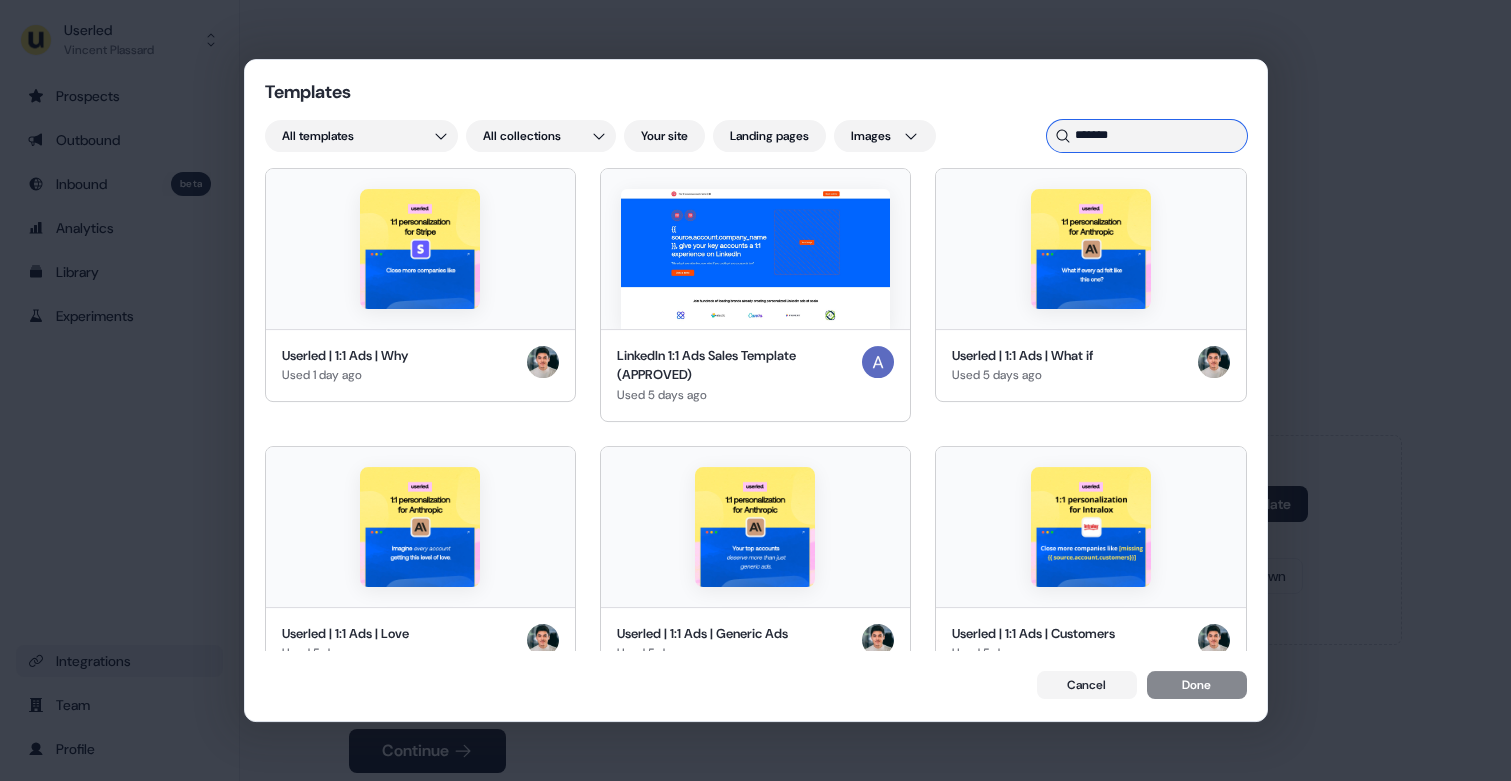 type on "*******" 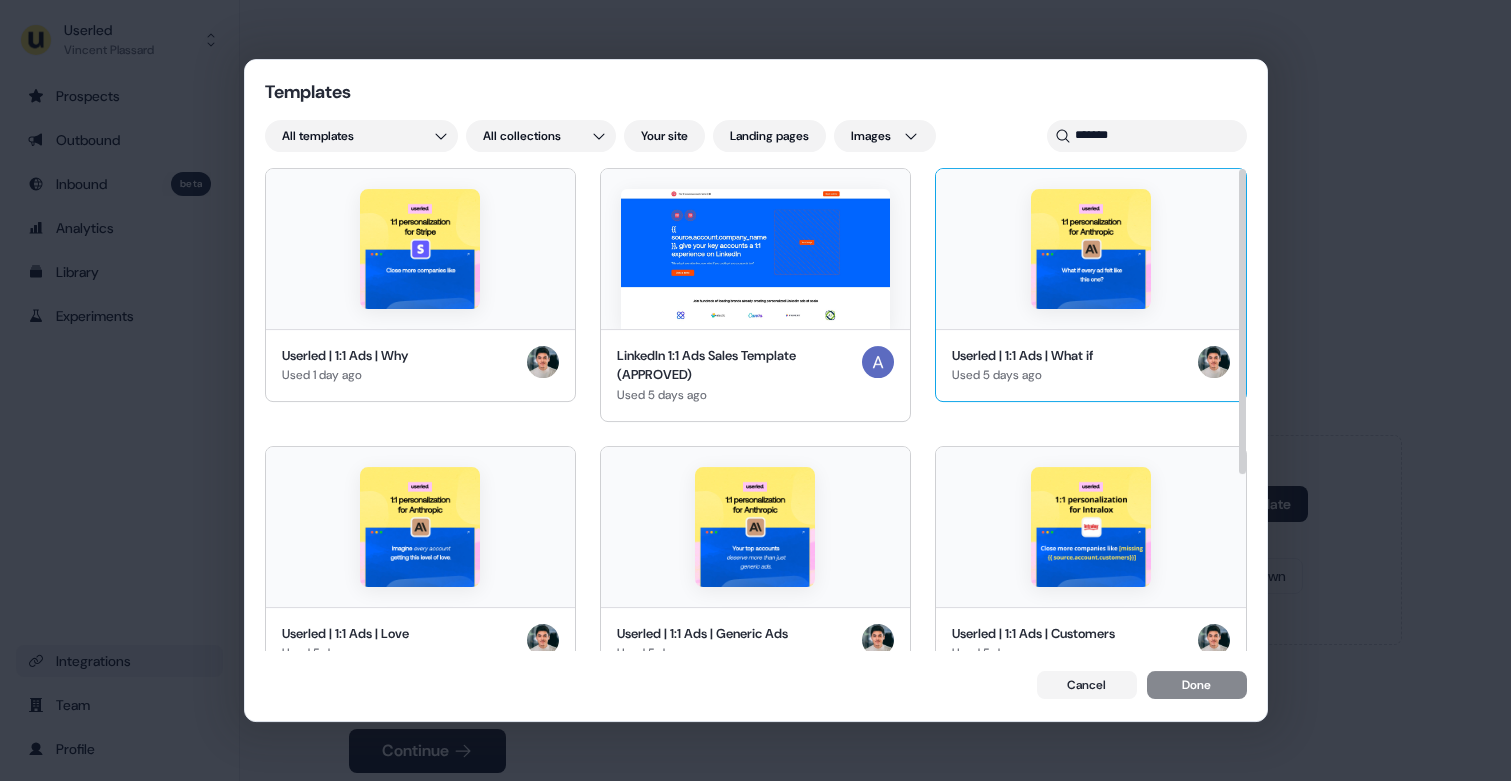 click at bounding box center [1091, 249] 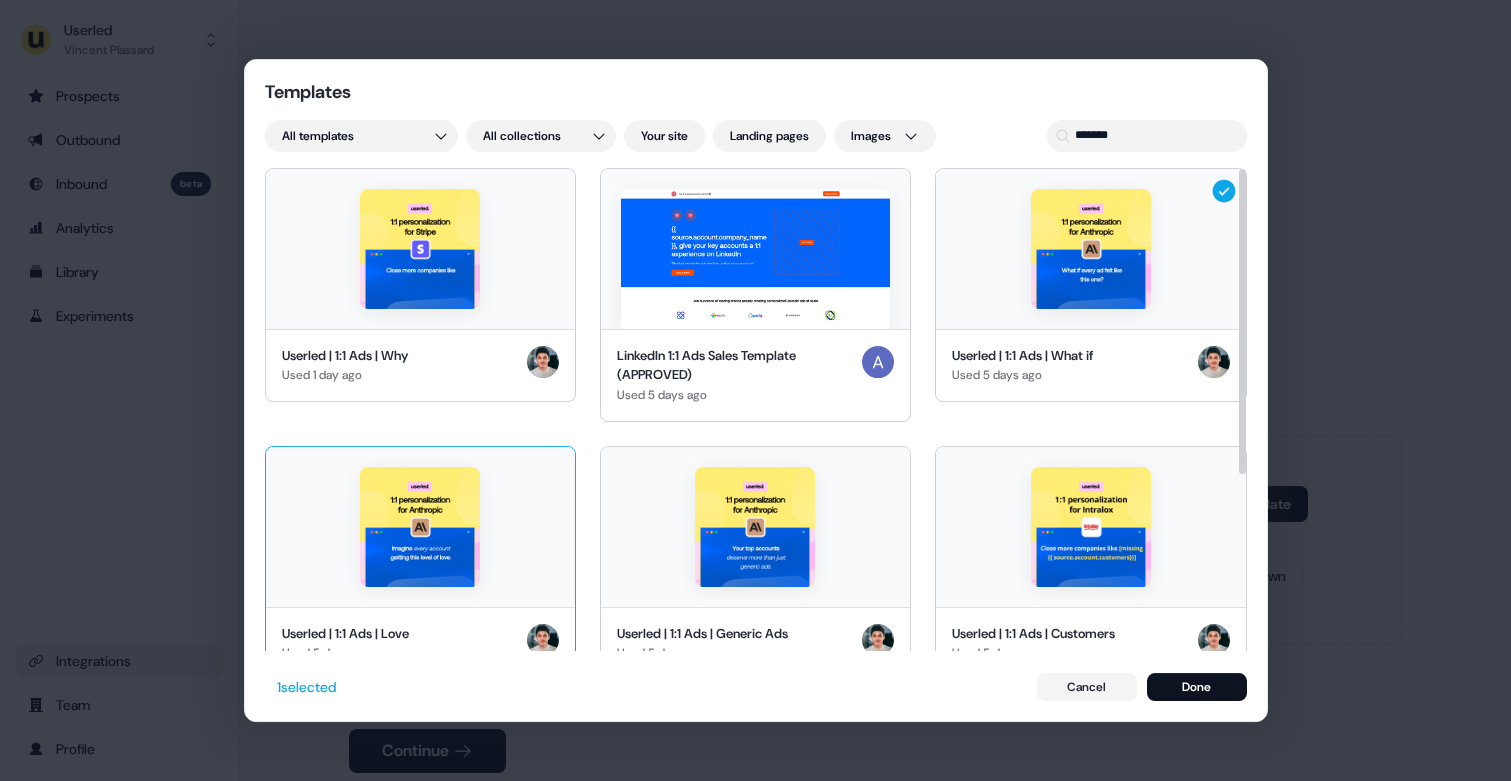 click at bounding box center [420, 527] 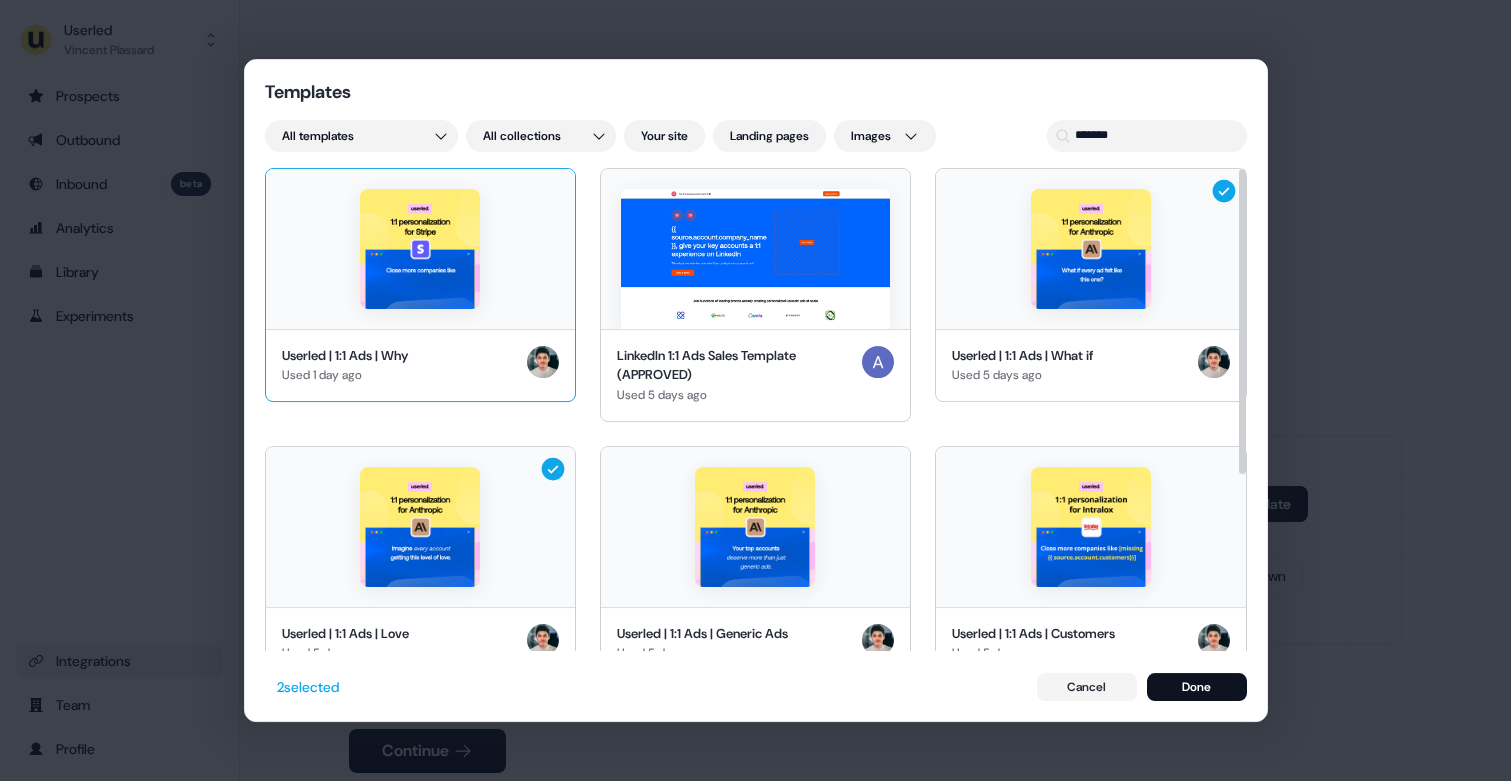 click at bounding box center [420, 249] 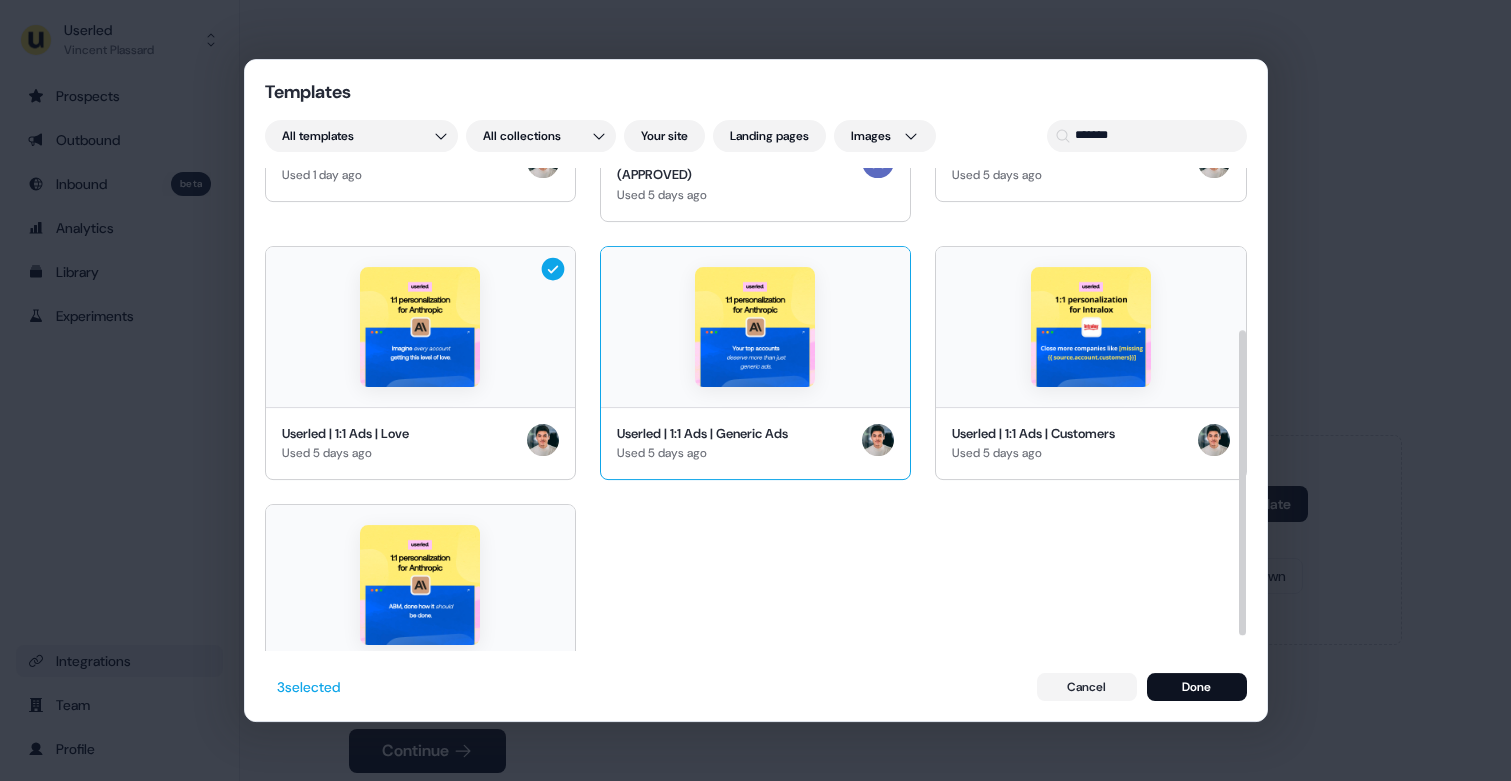 scroll, scrollTop: 287, scrollLeft: 0, axis: vertical 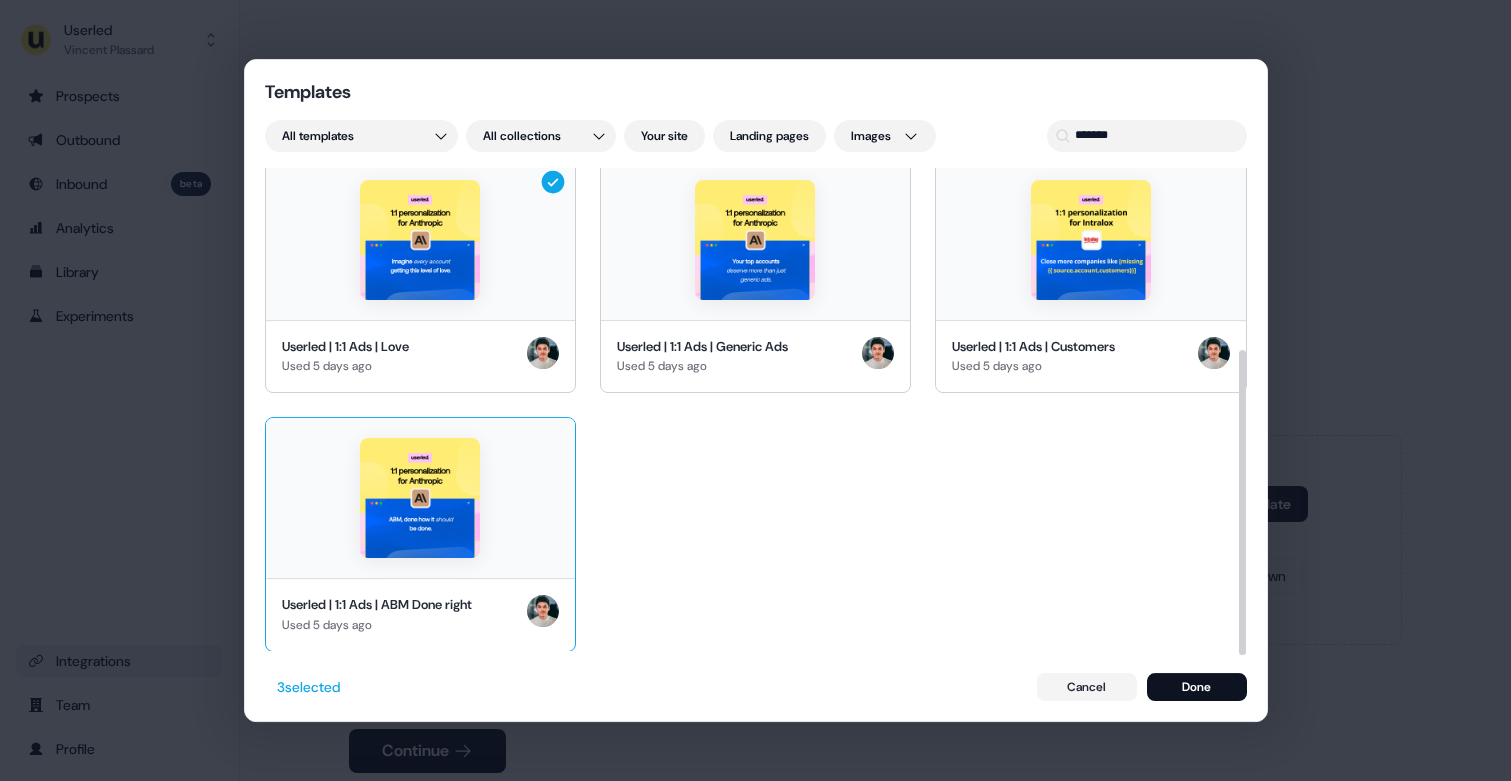 click at bounding box center (420, 498) 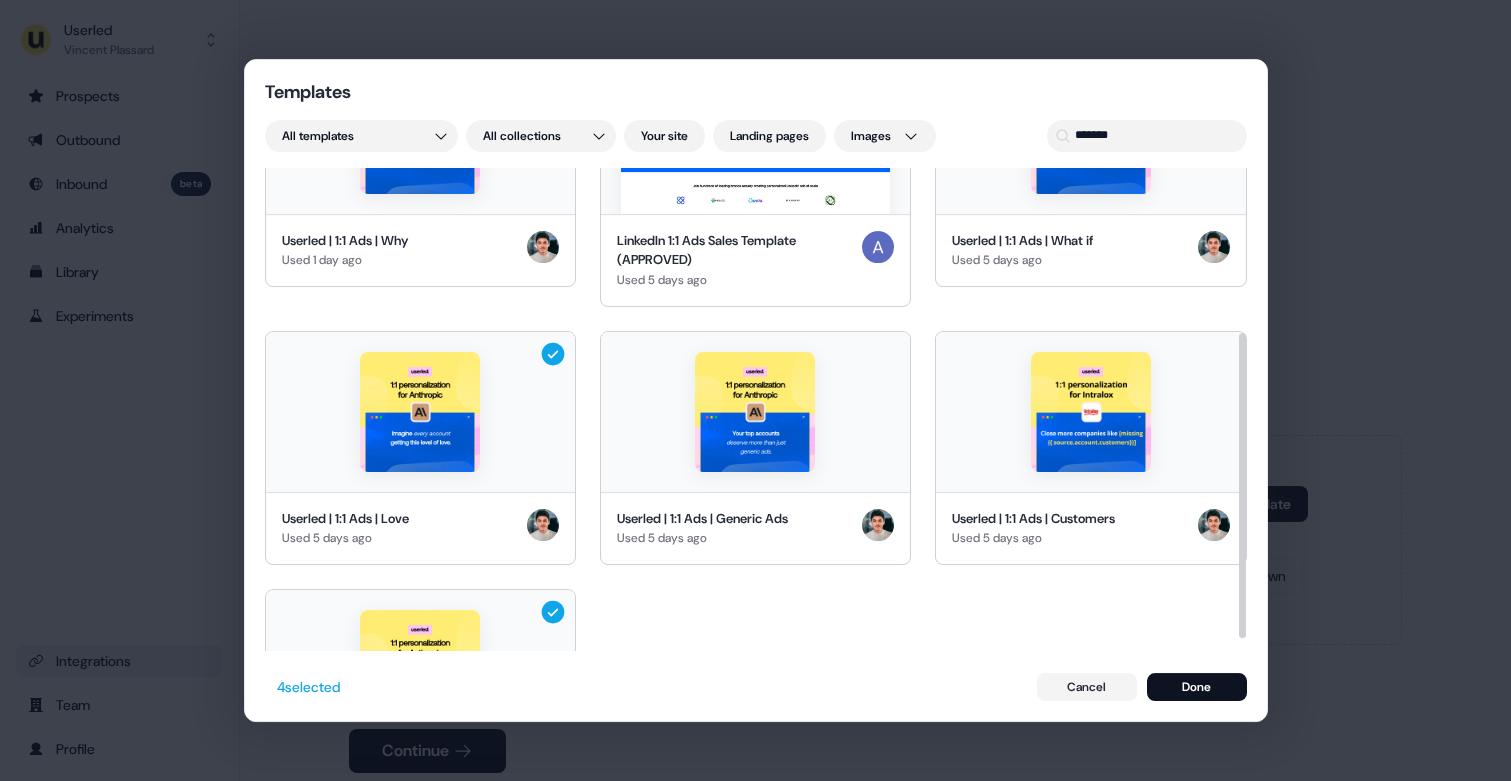 scroll, scrollTop: 109, scrollLeft: 0, axis: vertical 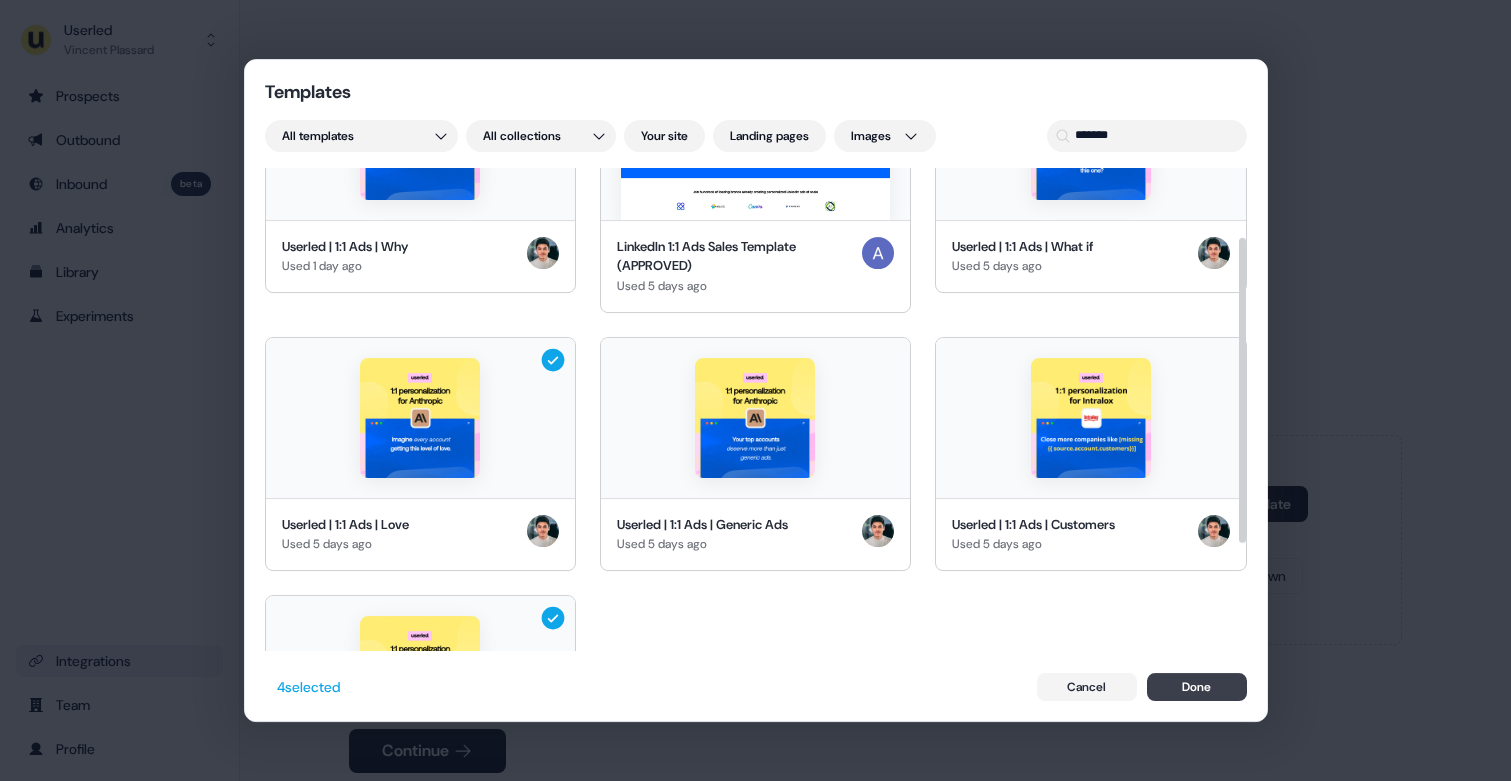 click on "Done" at bounding box center [1197, 687] 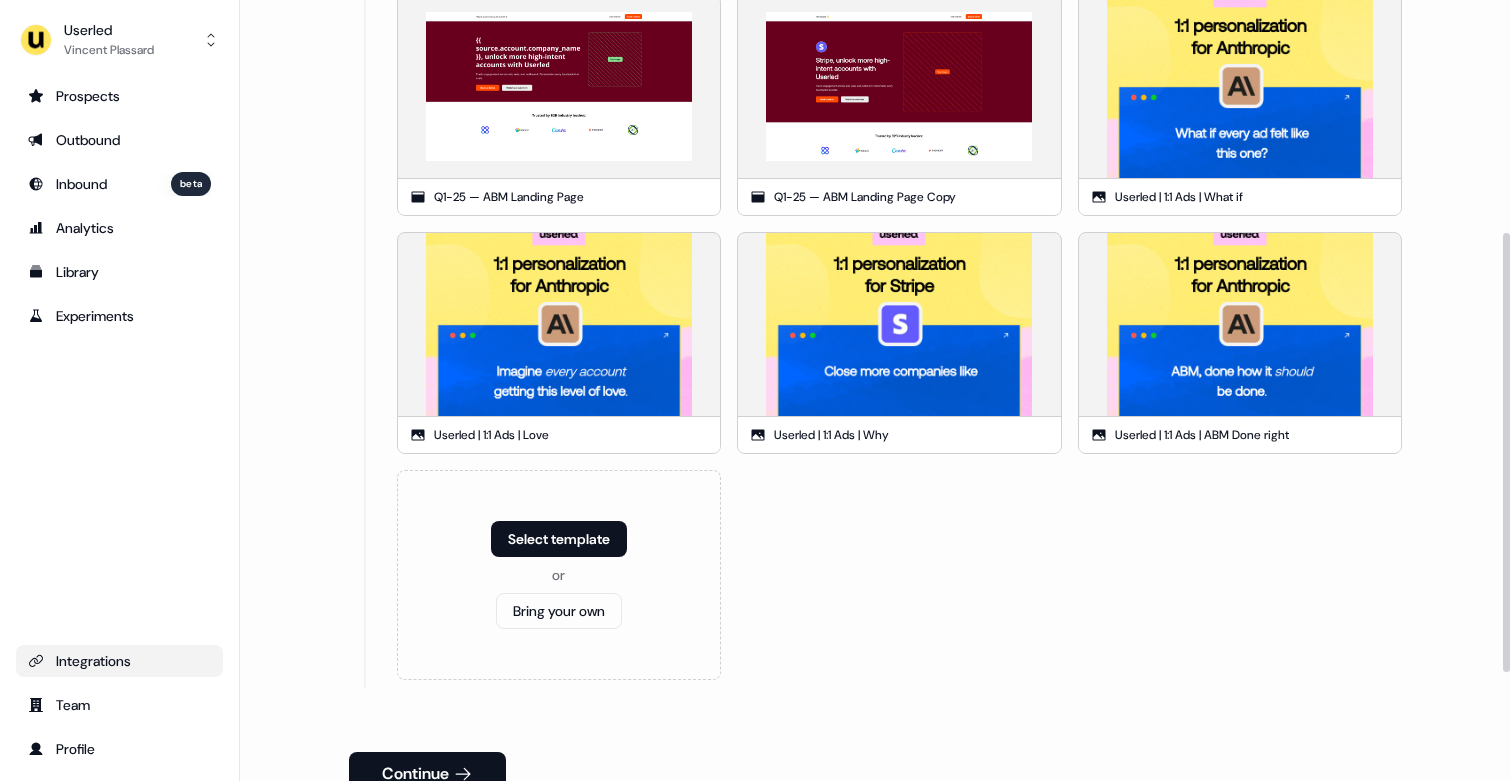 scroll, scrollTop: 471, scrollLeft: 0, axis: vertical 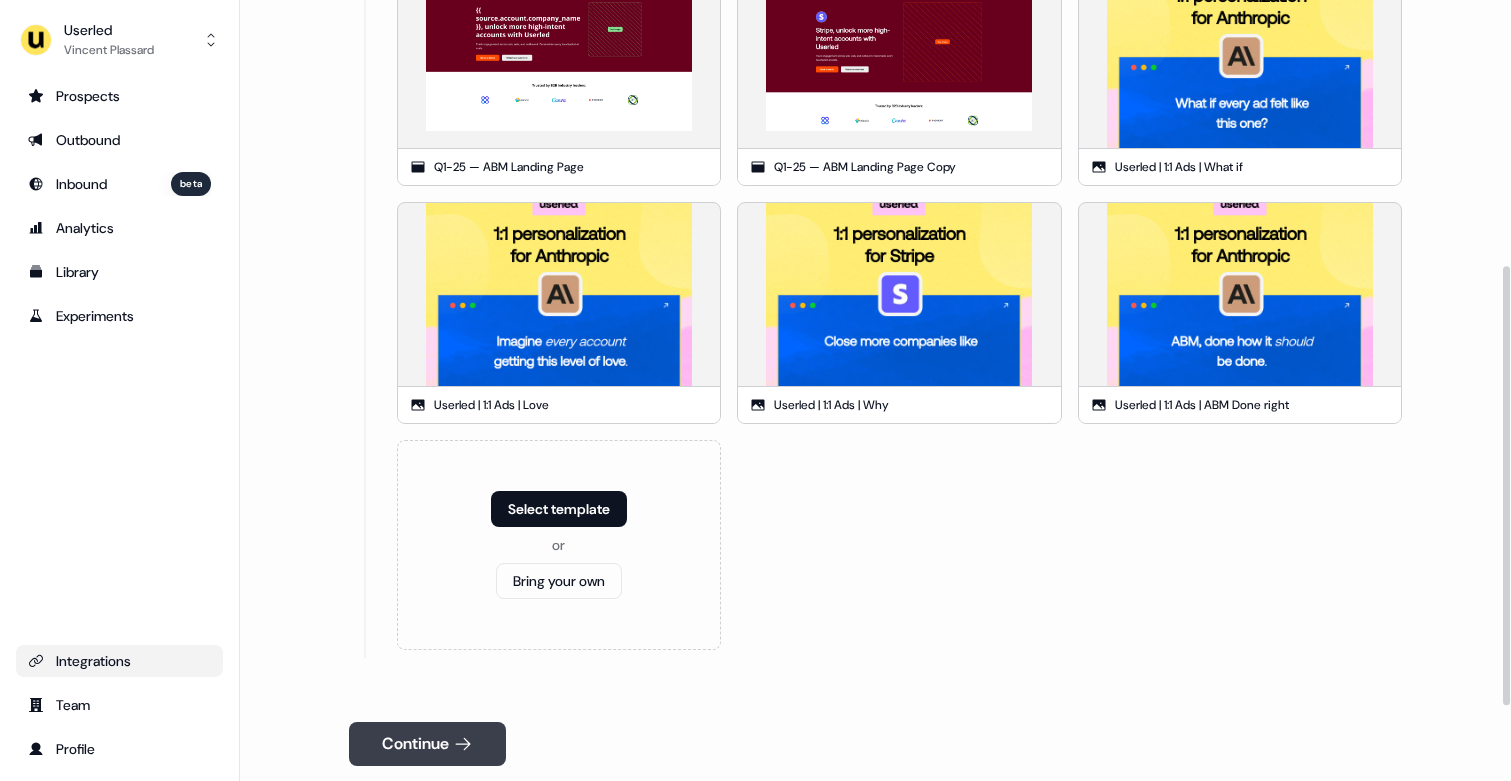 click 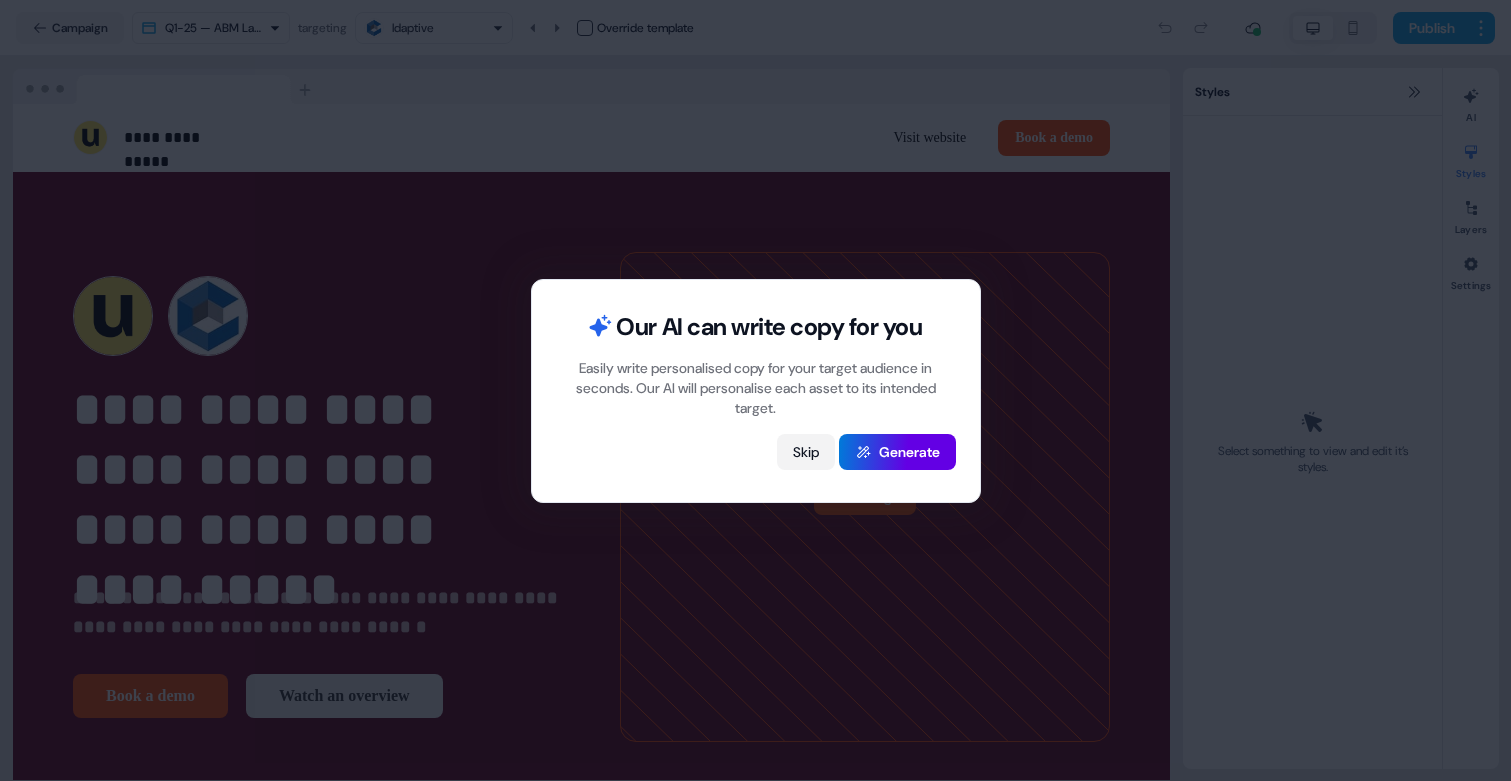 click on "Skip" at bounding box center [806, 452] 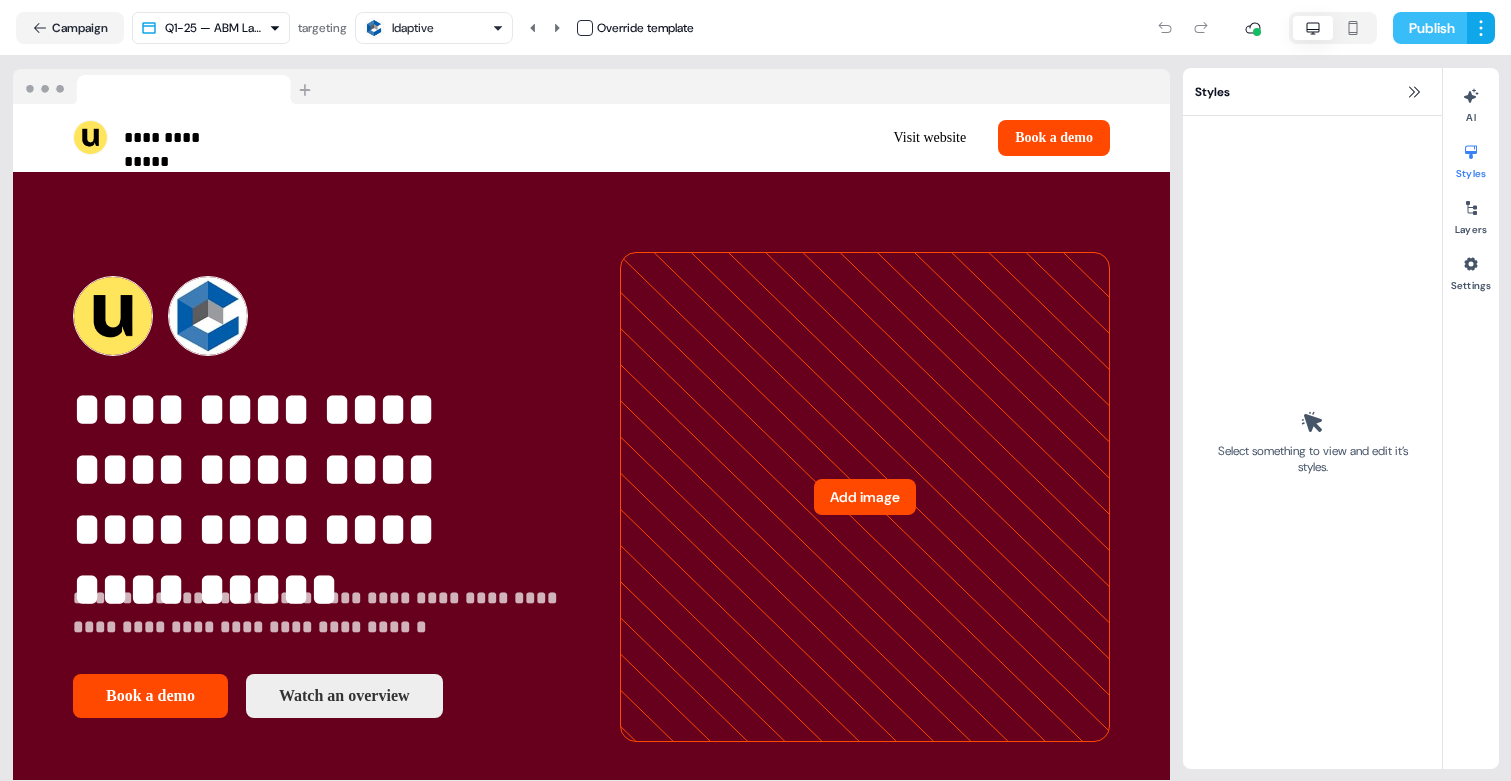 click on "Publish" at bounding box center [1430, 28] 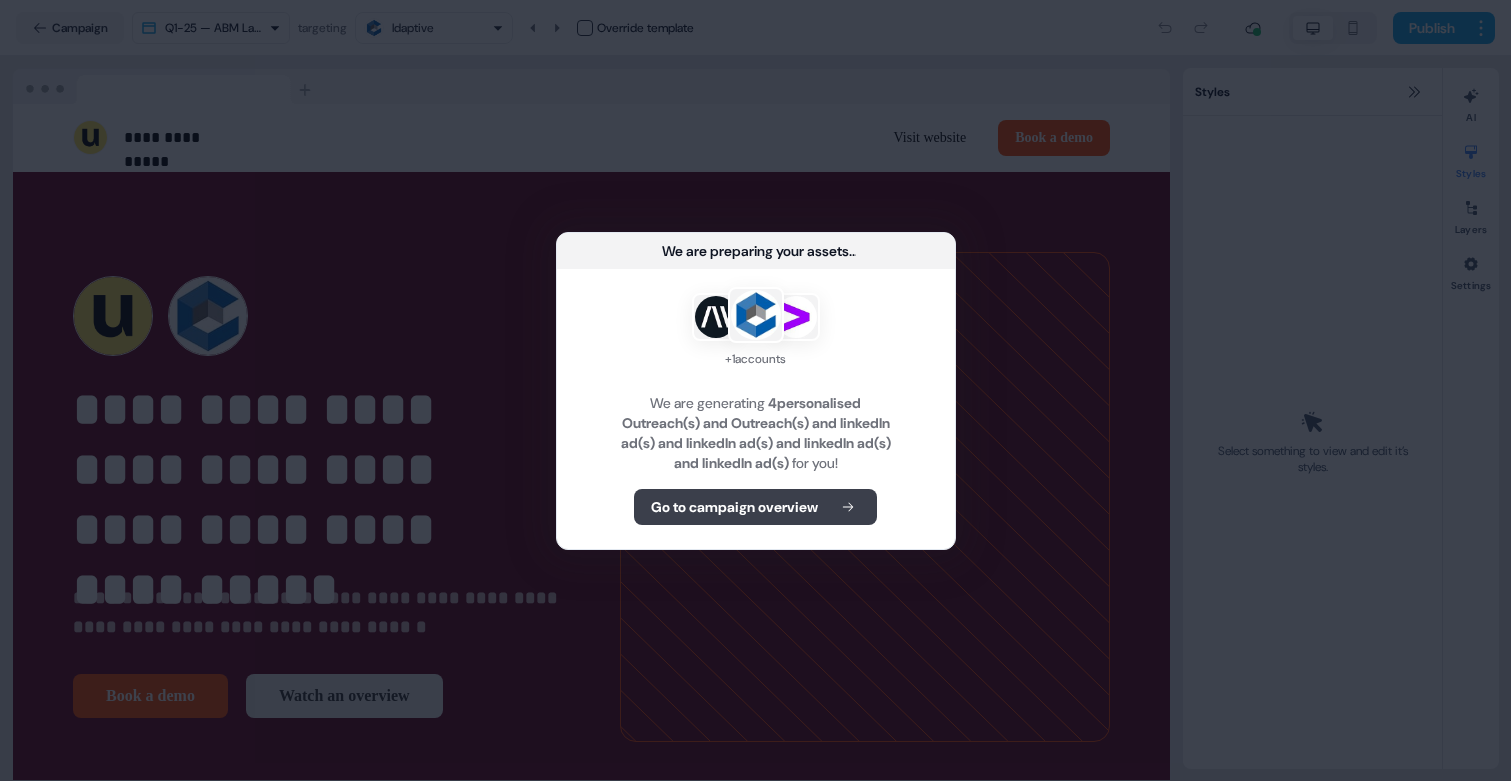 click on "Go to campaign overview" at bounding box center (734, 507) 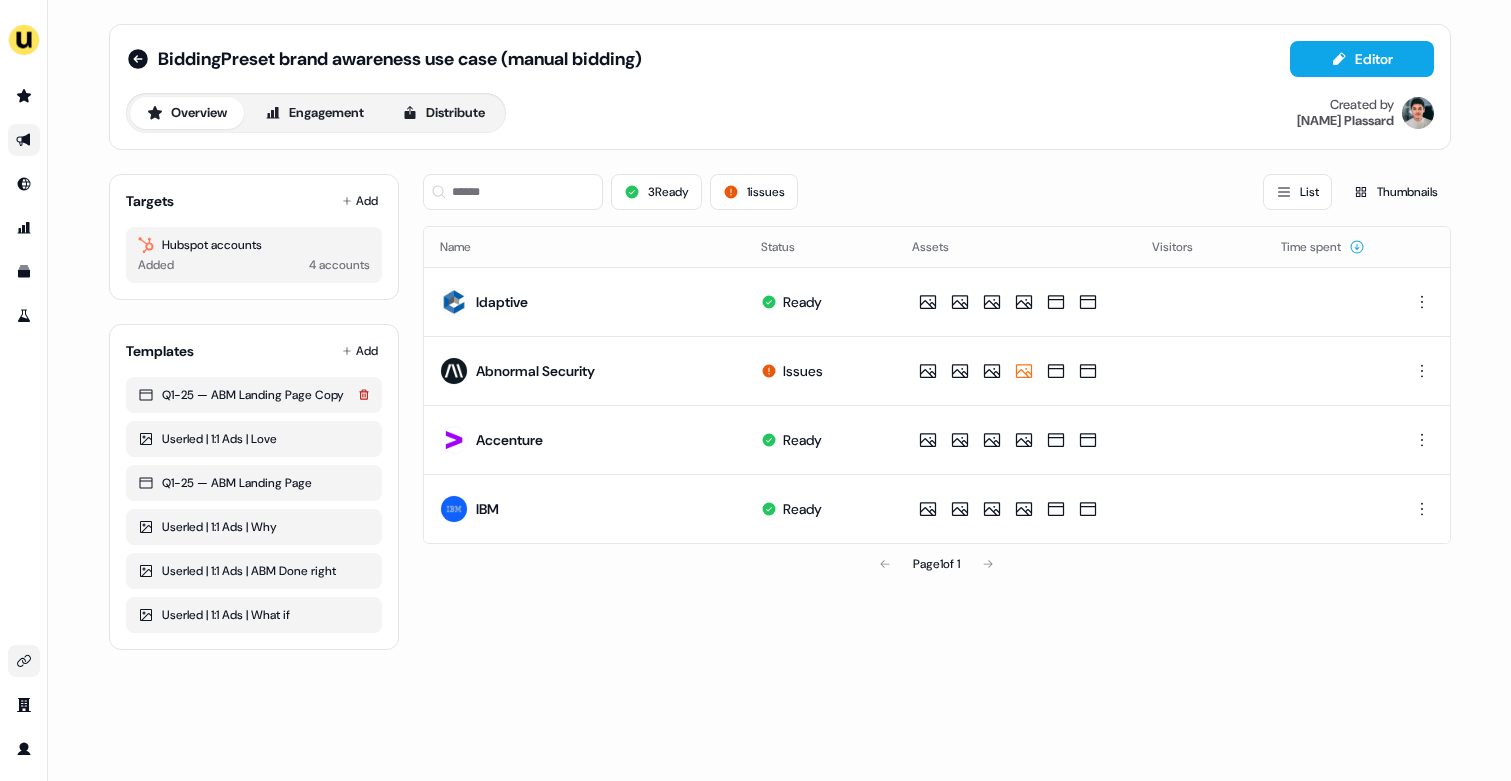 click 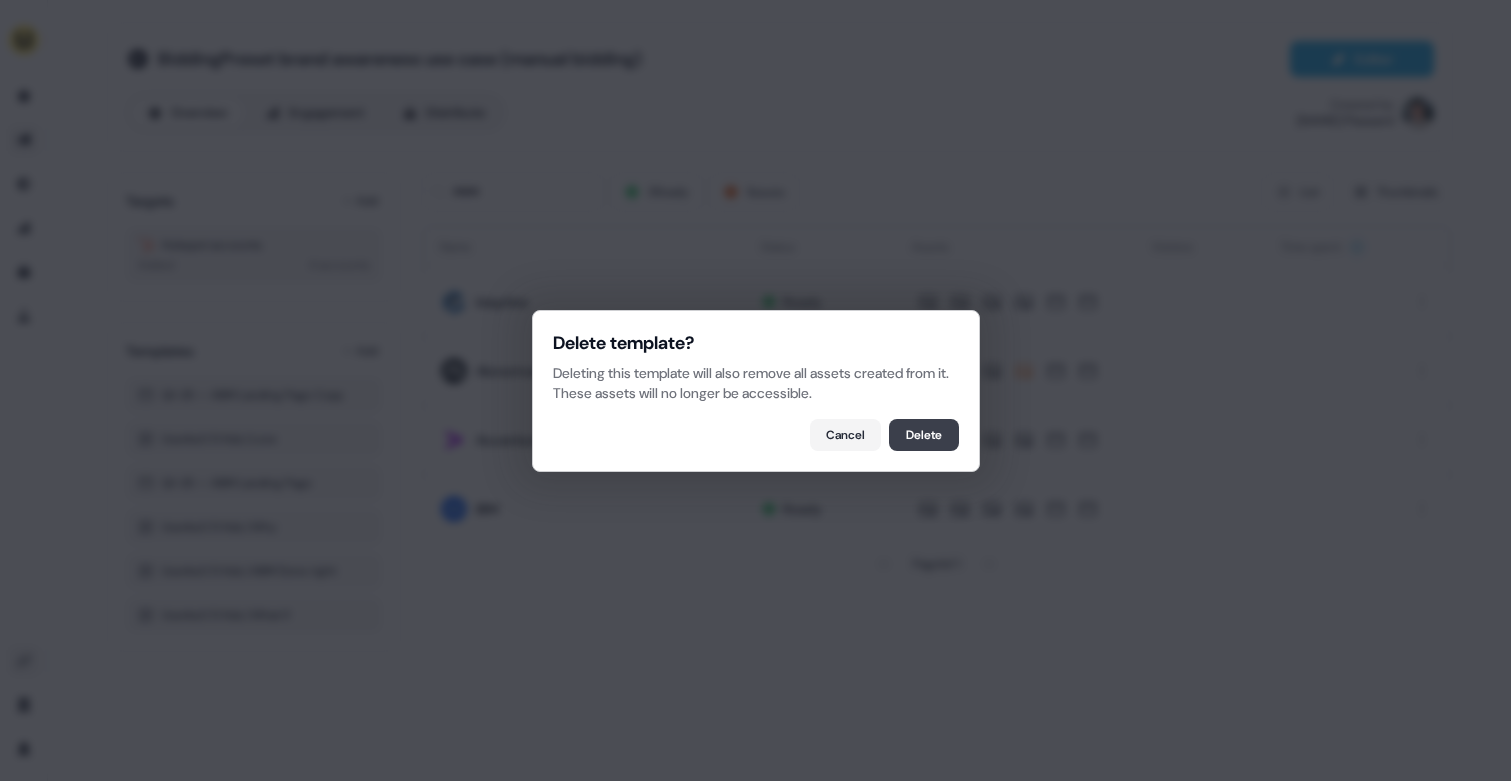 click on "Delete" at bounding box center (924, 435) 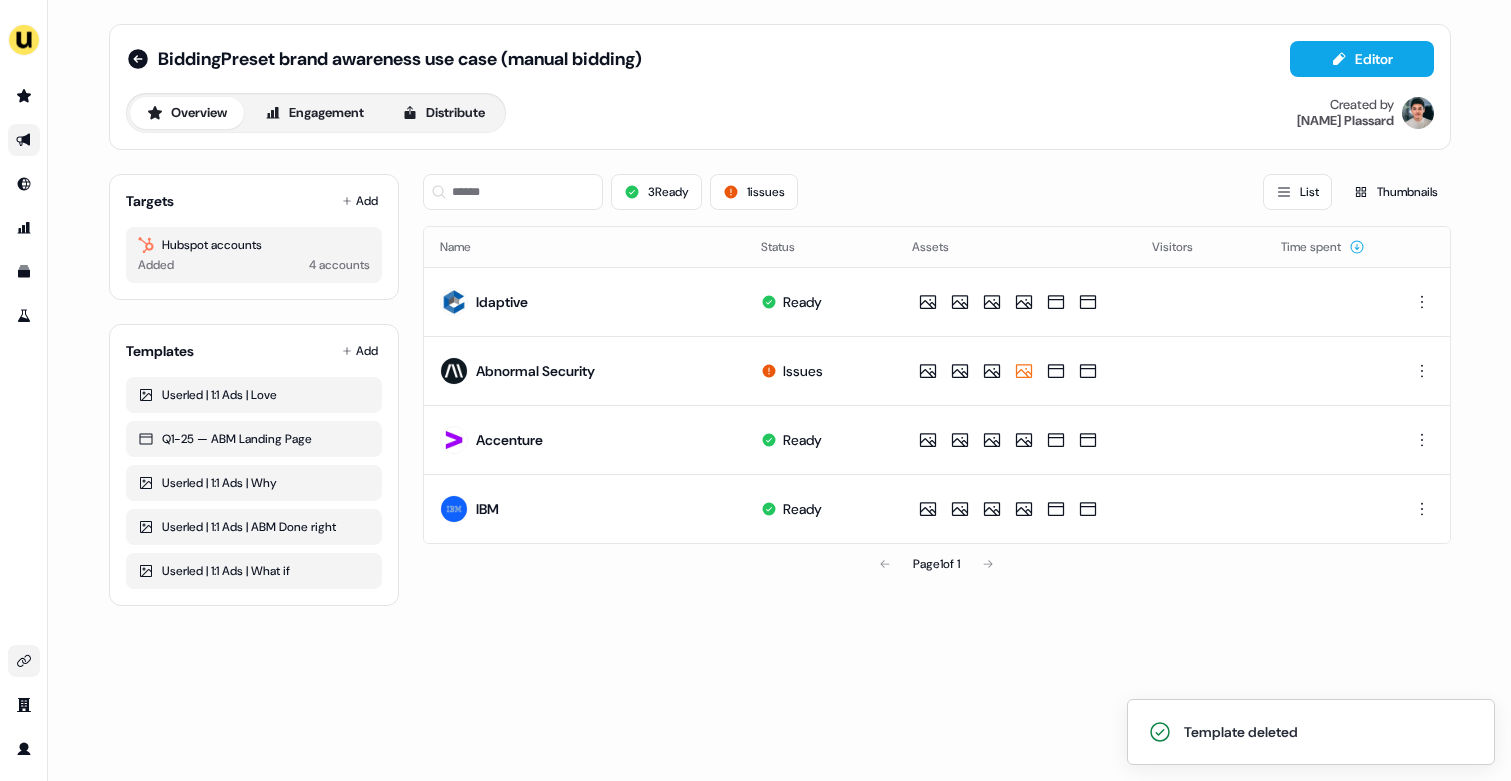 click on "BiddingPreset brand awareness use case (manual bidding) Editor Overview Engagement Distribute Created by Vincent   Plassard Targets Add Hubspot   accounts Added 4   accounts Templates Add Userled | 1:1 Ads | Love Q1-25 — ABM Landing Page Userled | 1:1 Ads | Why Userled | 1:1 Ads | ABM Done right Userled | 1:1 Ads | What if 3  Ready 1  issues List Thumbnails Name Status Assets Visitors Time spent Idaptive Ready Abnormal Security Issues Accenture Ready IBM Ready Page  1  of 1" at bounding box center [780, 315] 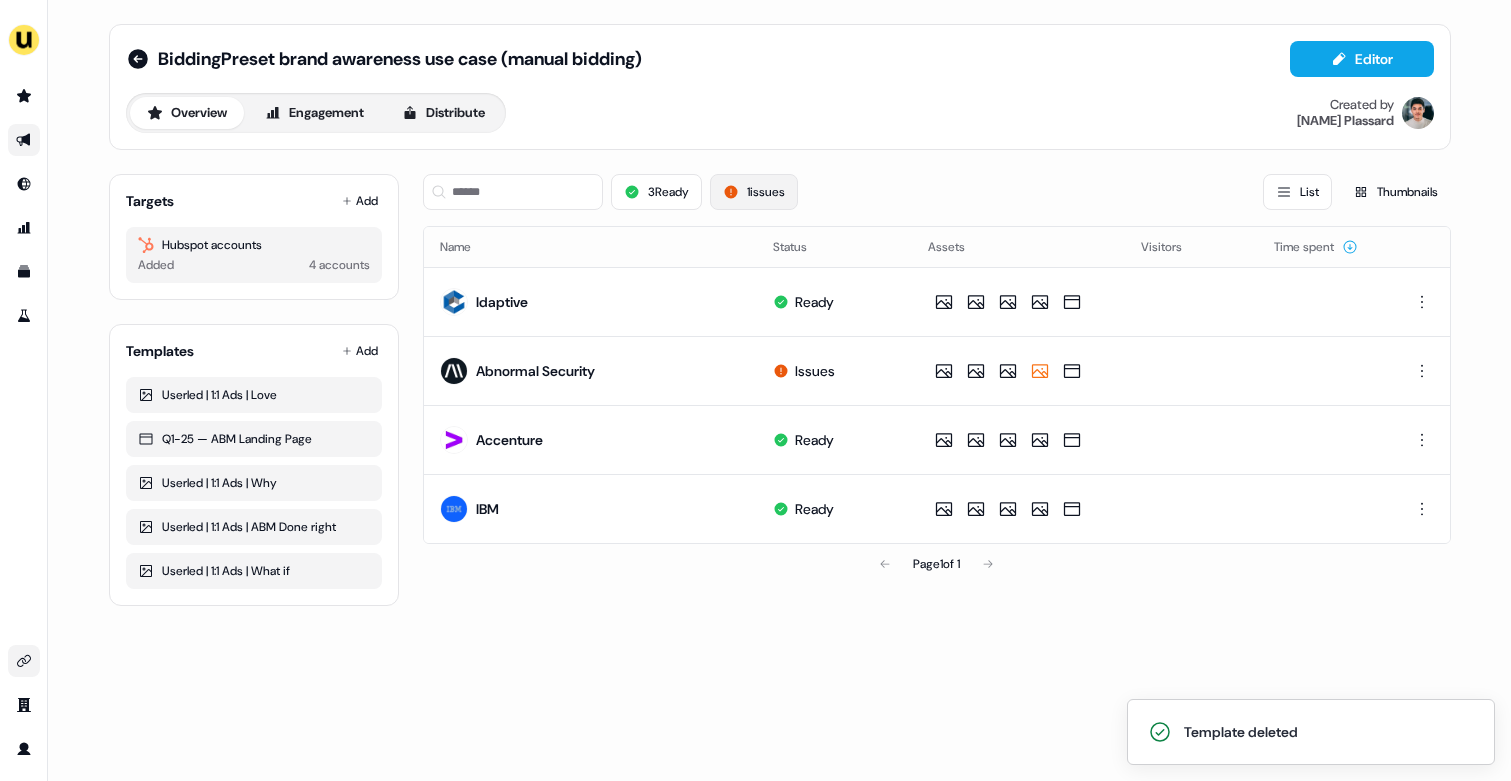 click on "1  issues" at bounding box center [754, 192] 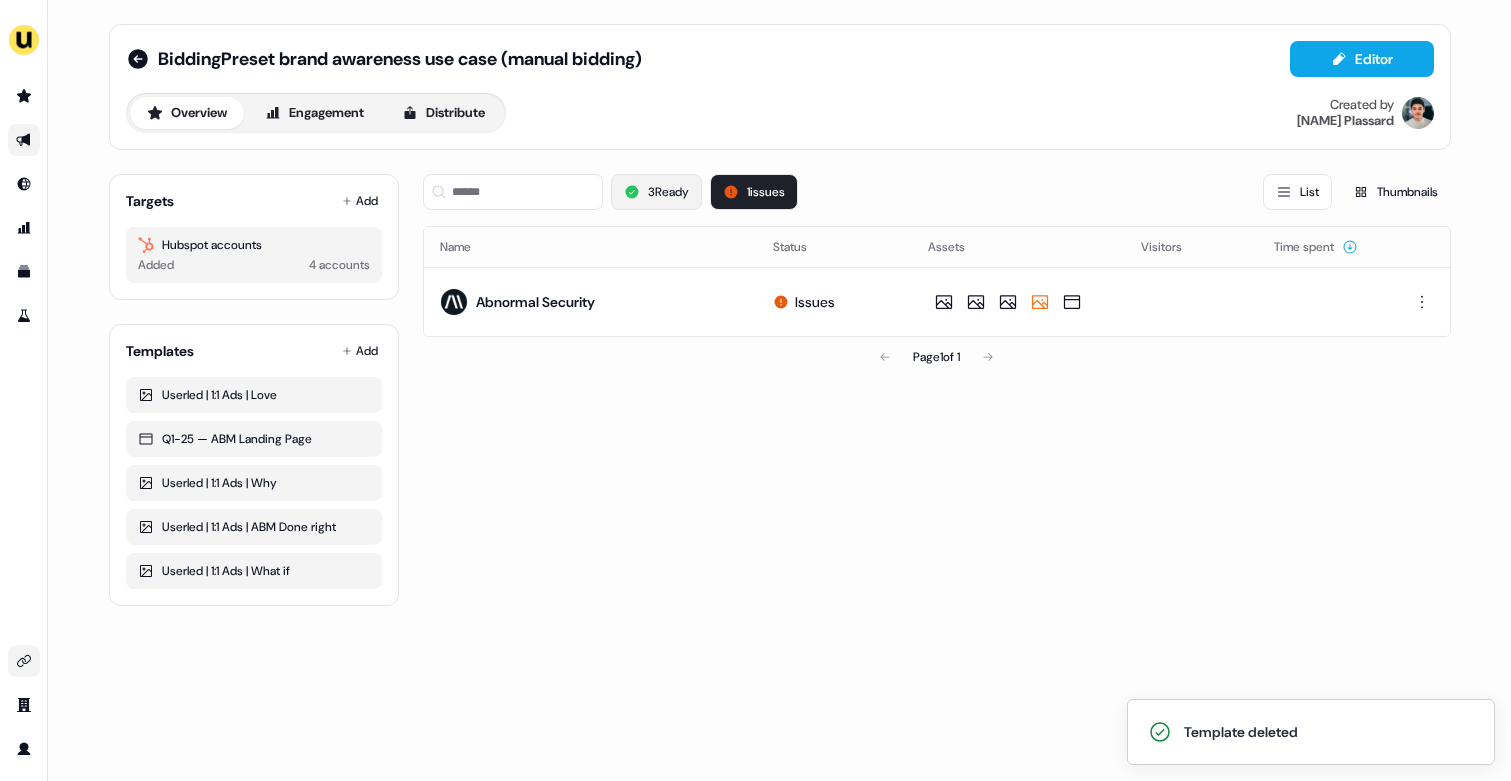 click on "3  Ready" at bounding box center [656, 192] 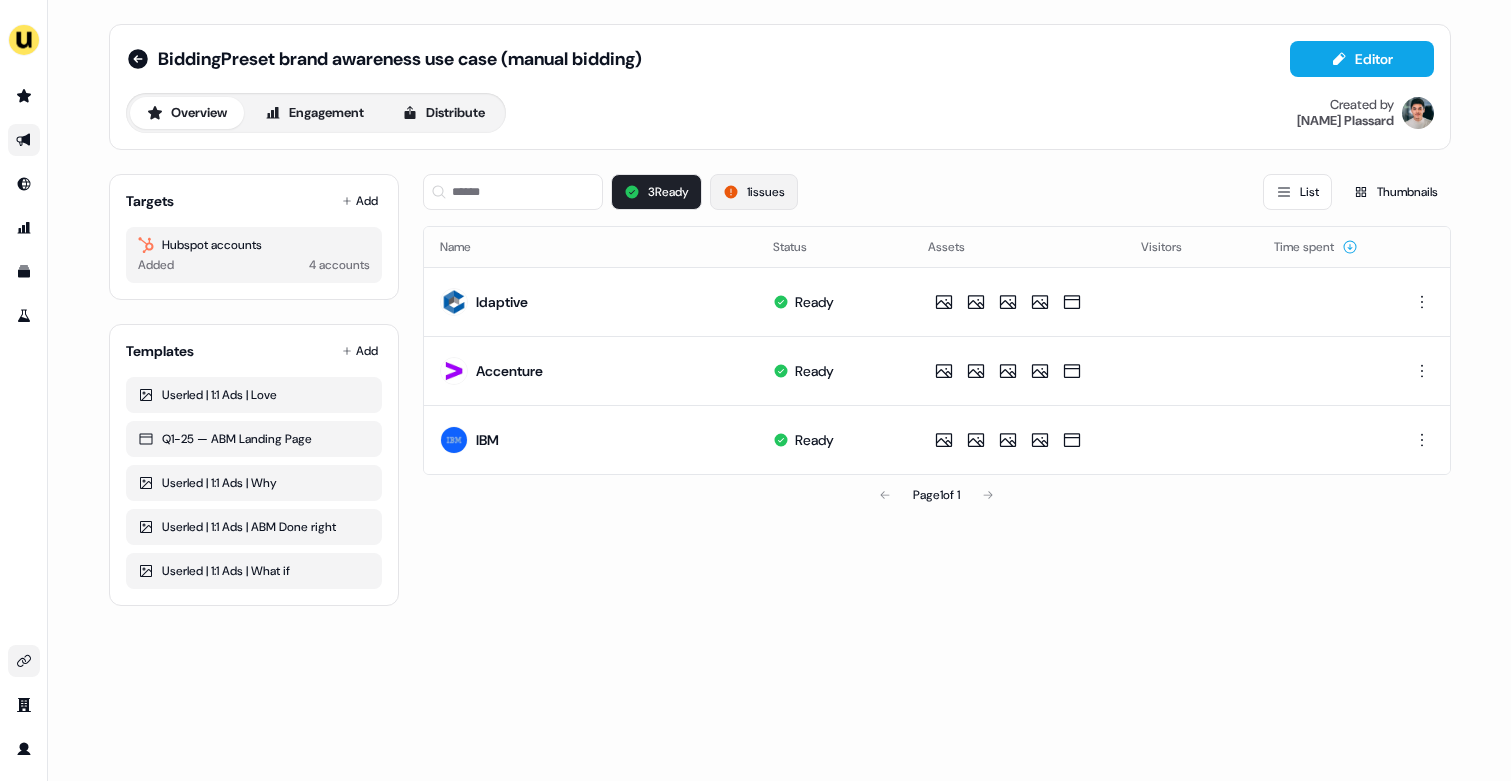 click on "1  issues" at bounding box center (754, 192) 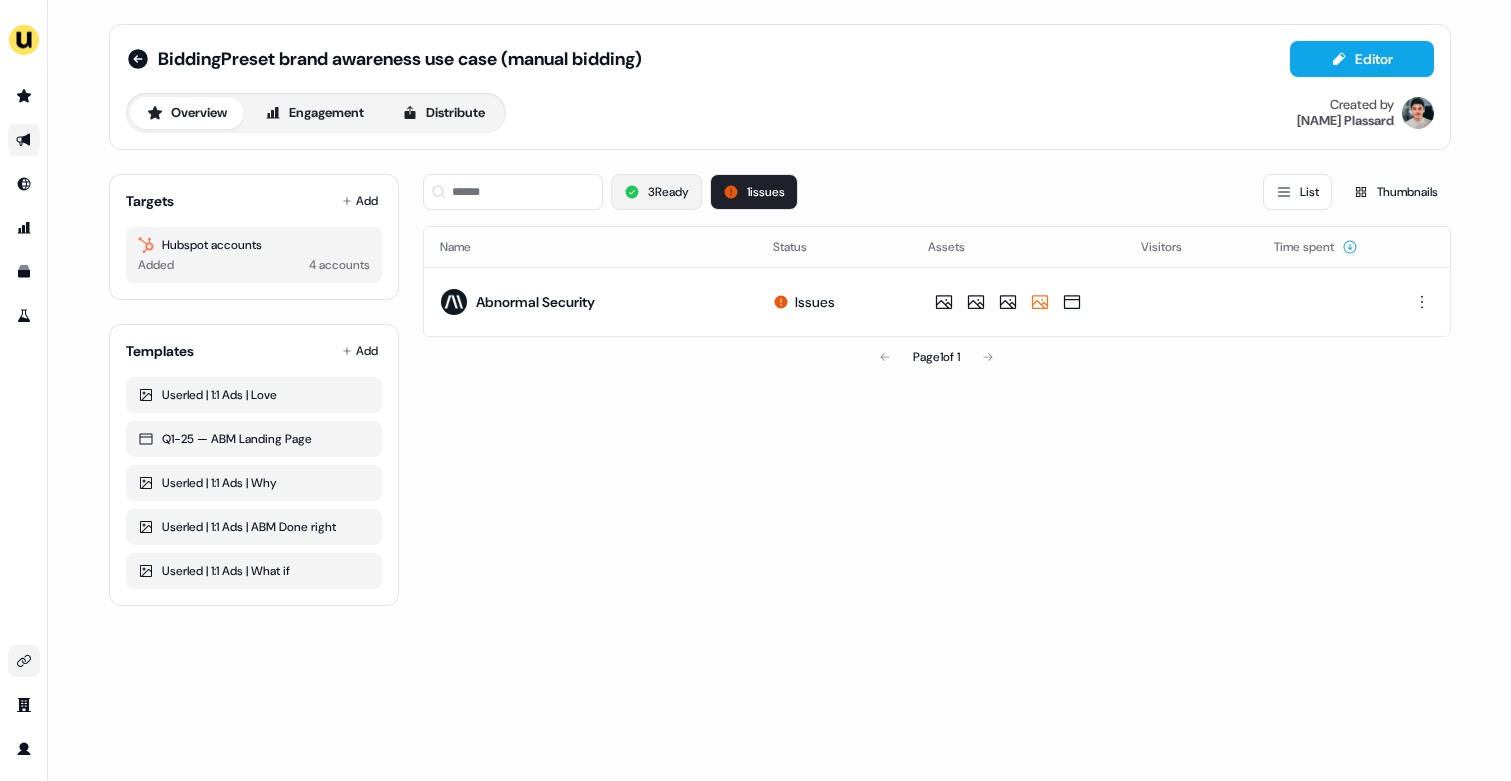 click on "3  Ready" at bounding box center [656, 192] 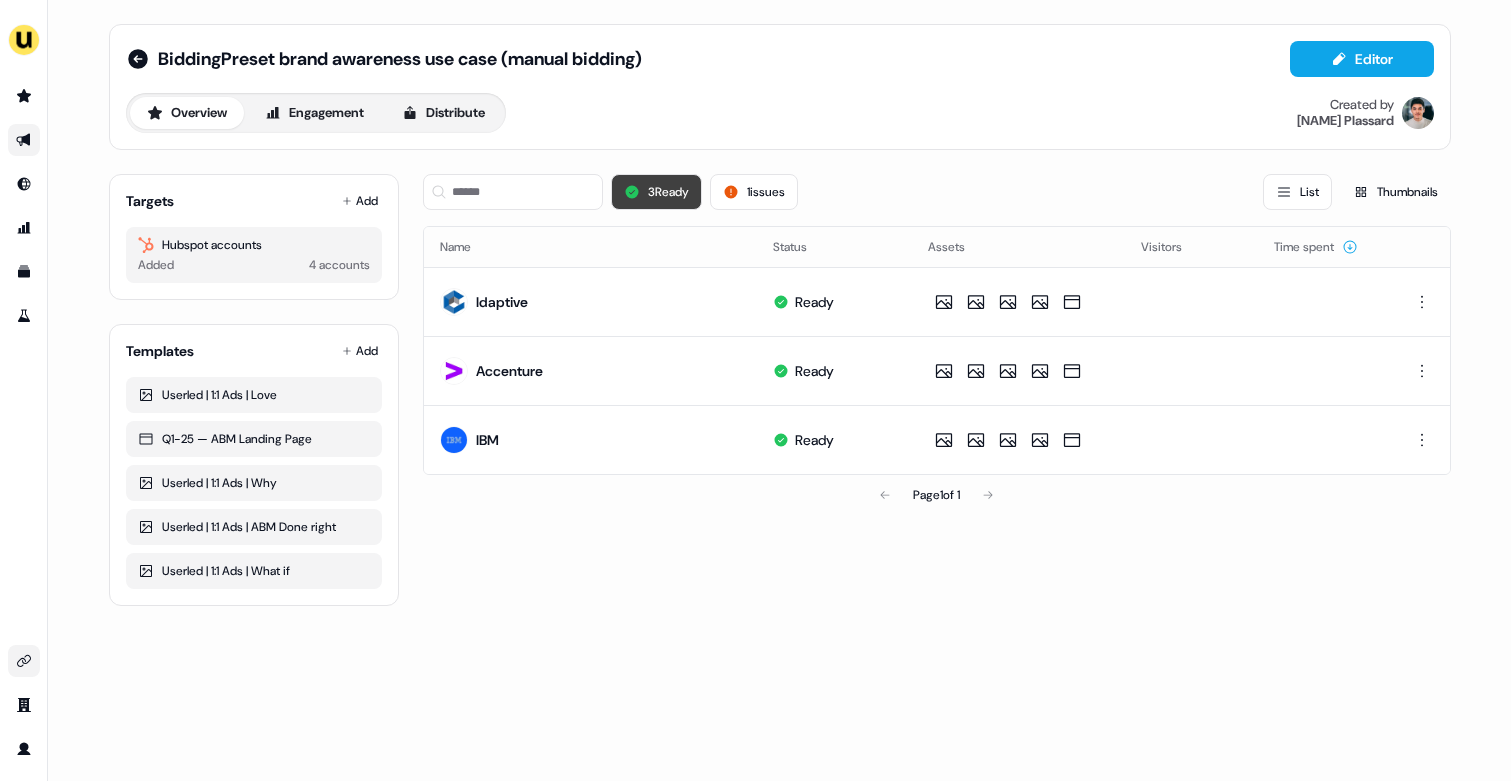 click on "3  Ready" at bounding box center (656, 192) 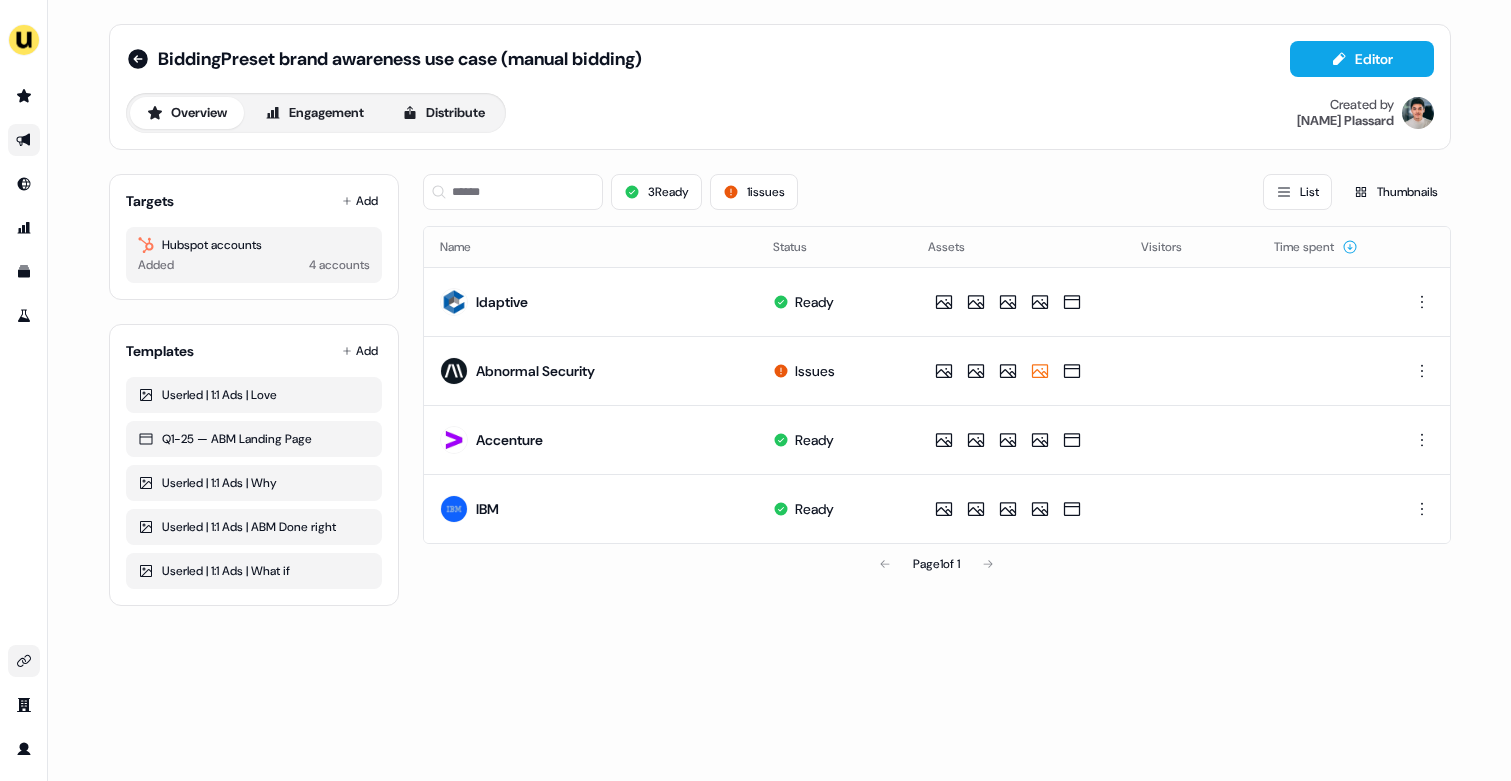 click on "3  Ready 1  issues List Thumbnails" at bounding box center (937, 192) 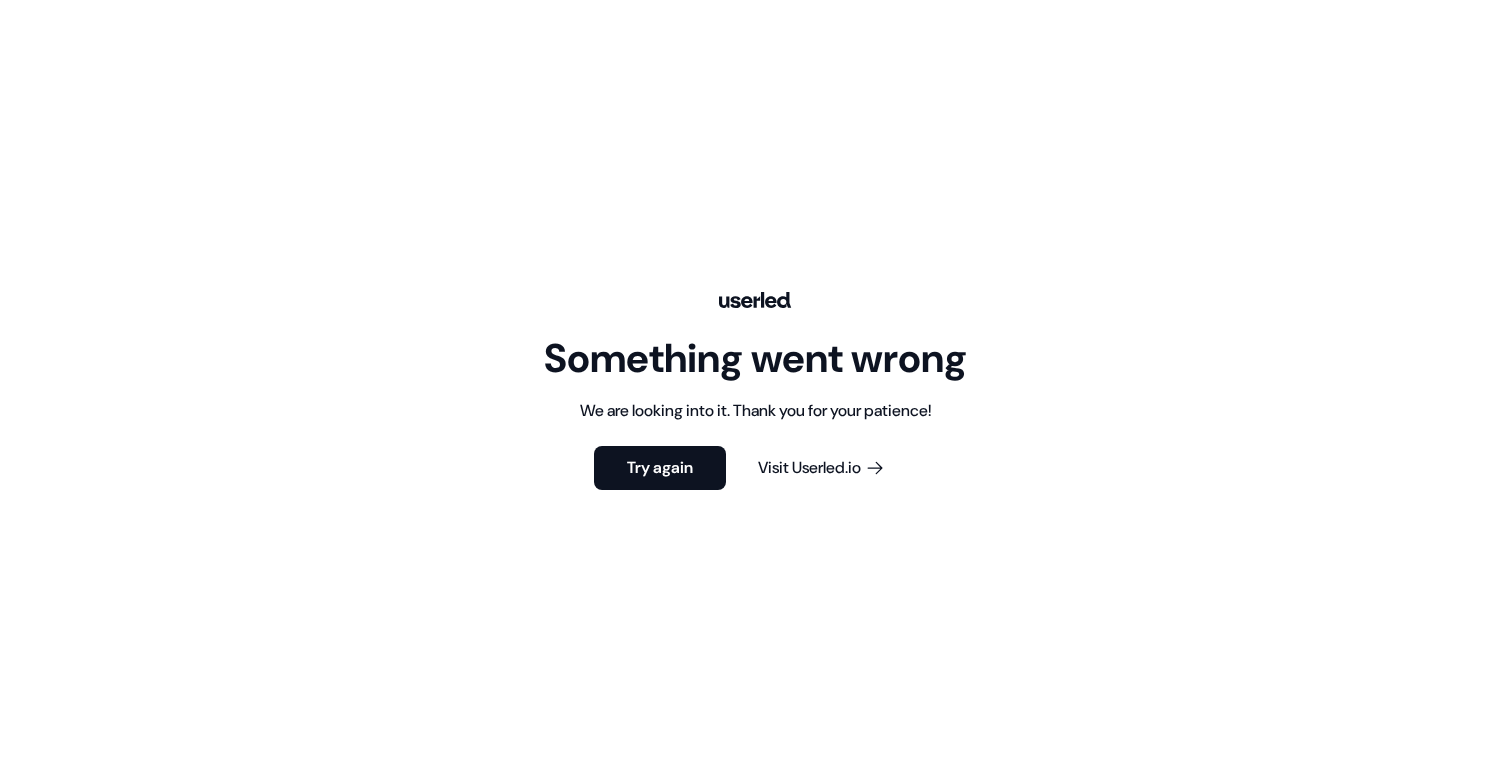 scroll, scrollTop: 0, scrollLeft: 0, axis: both 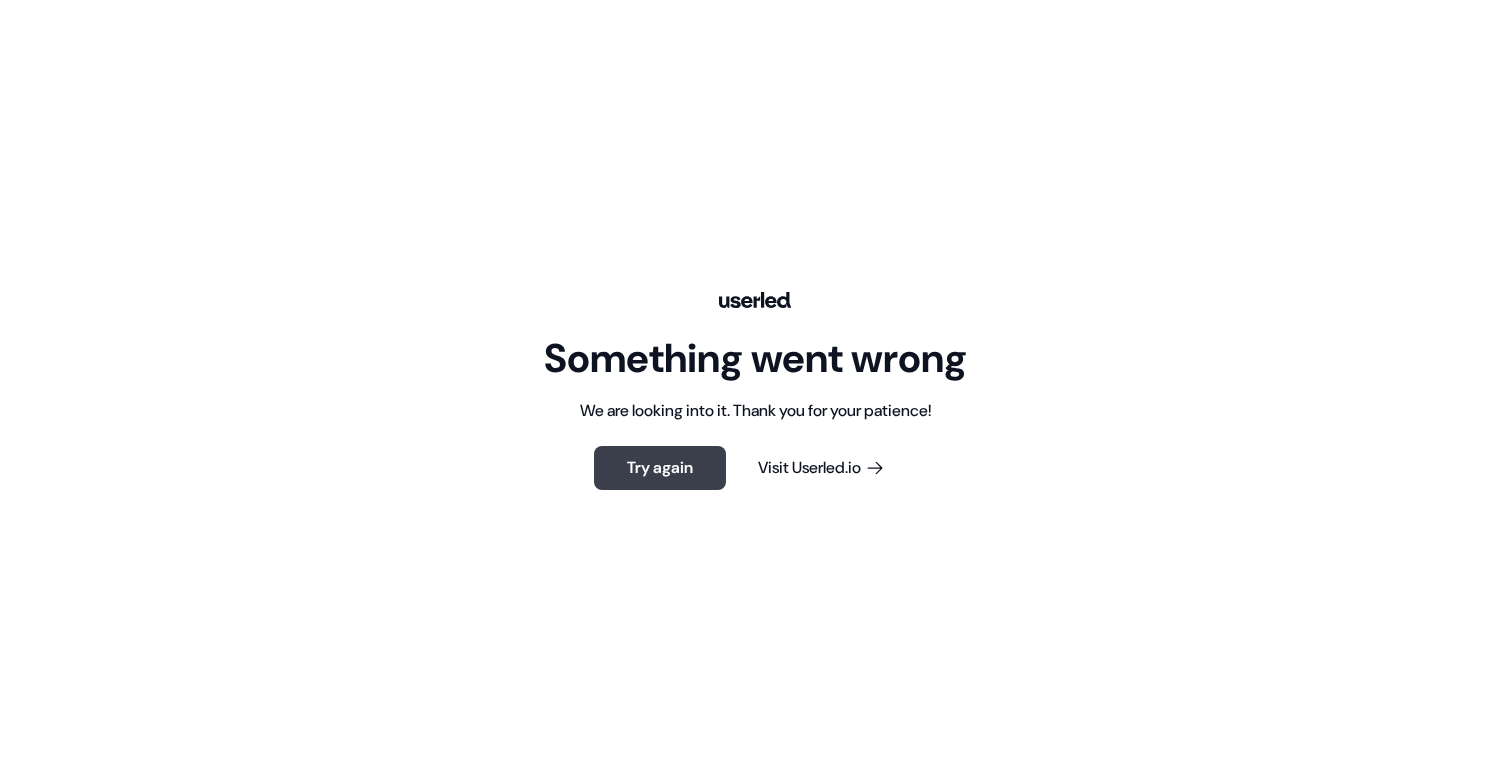 click on "Try again" at bounding box center [660, 468] 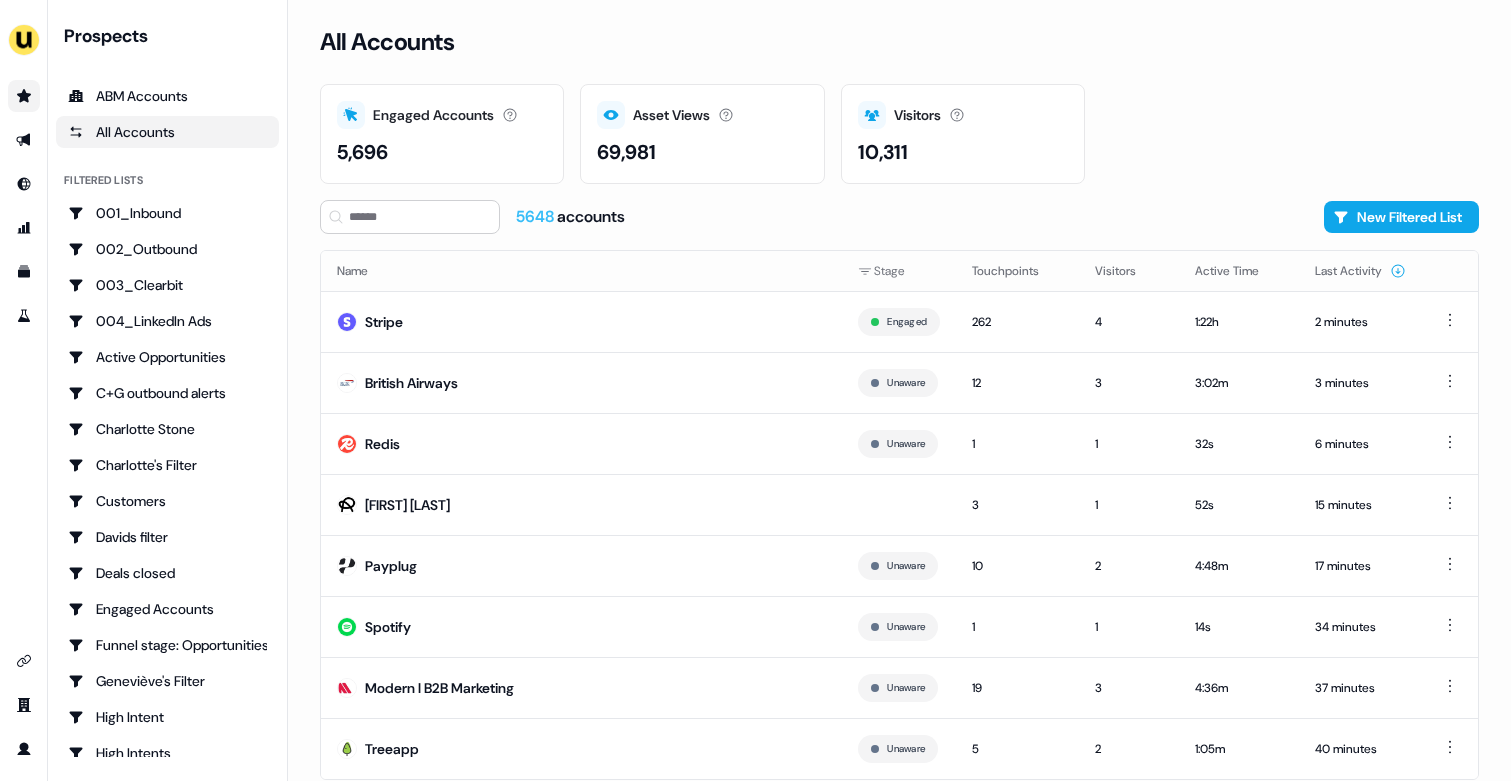 scroll, scrollTop: 0, scrollLeft: 0, axis: both 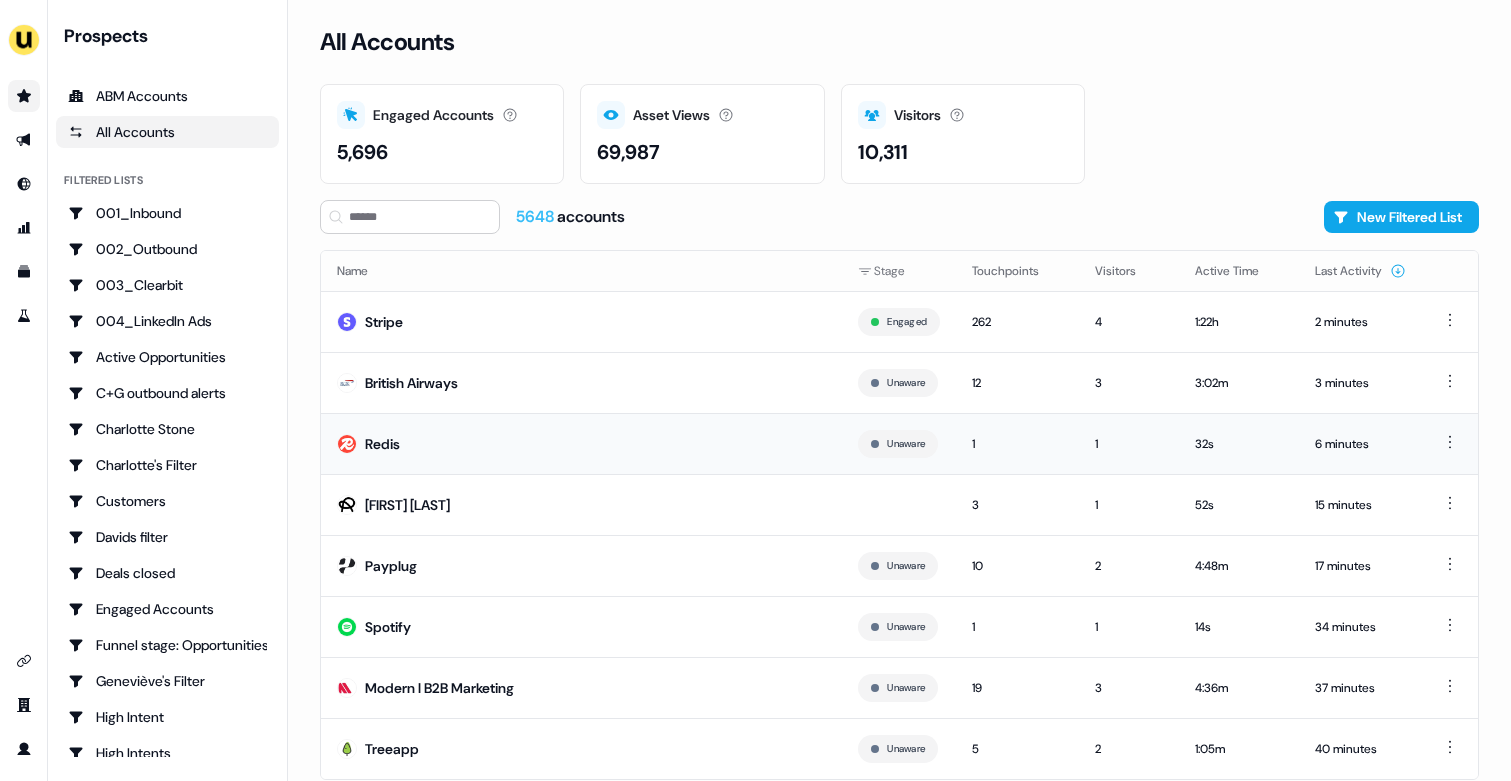 click on "Redis" at bounding box center [581, 443] 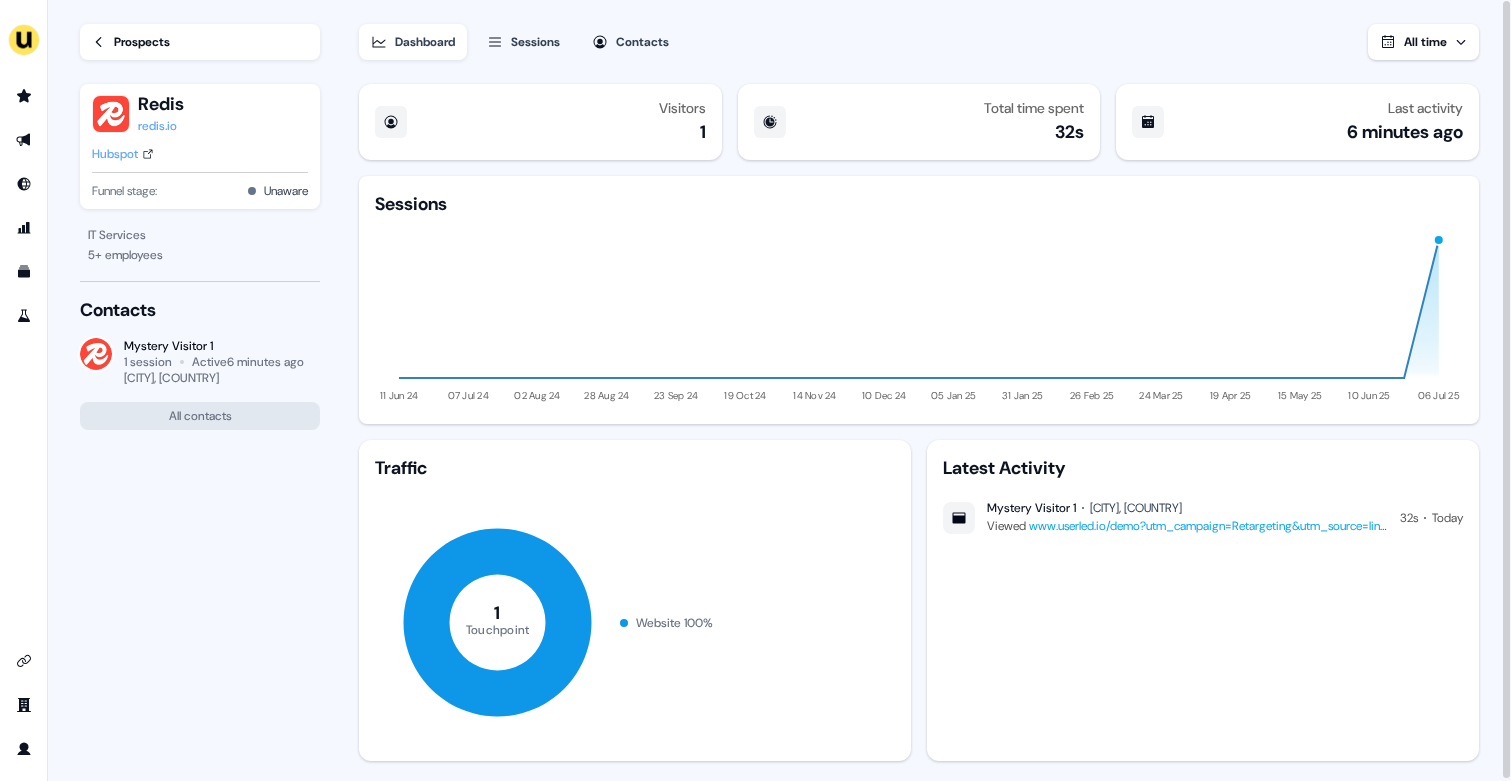 click on "Hubspot" at bounding box center [115, 154] 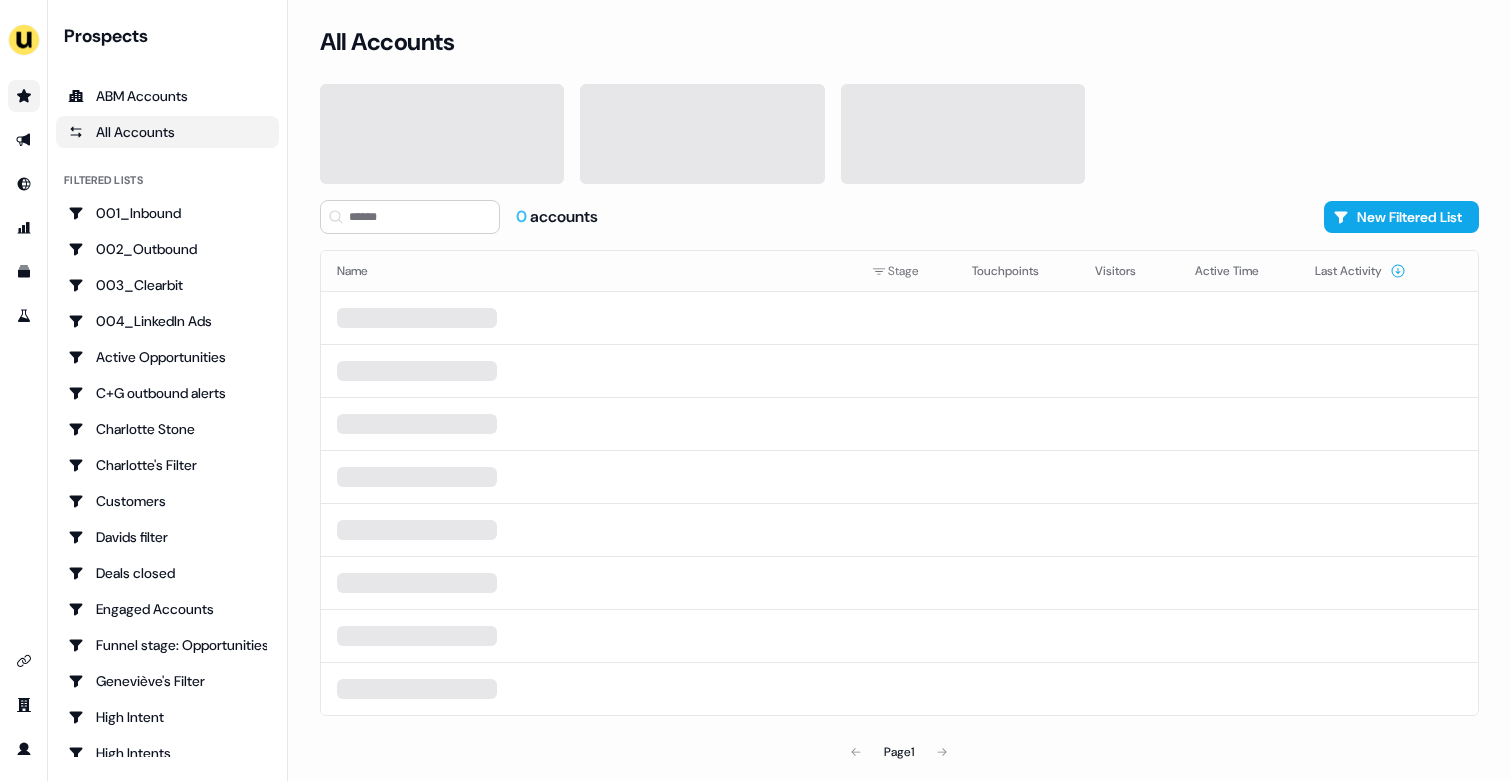 scroll, scrollTop: 0, scrollLeft: 0, axis: both 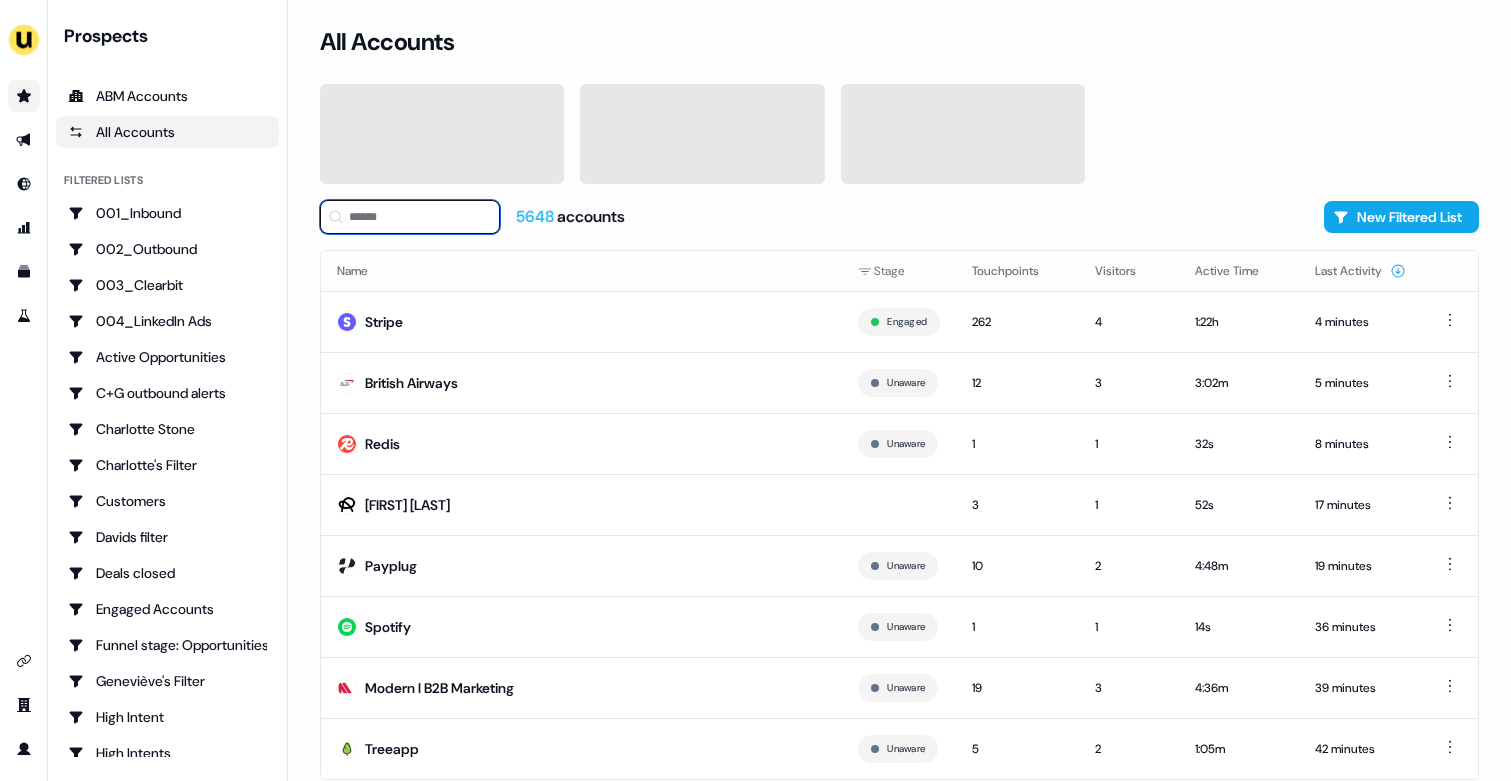 click at bounding box center [410, 217] 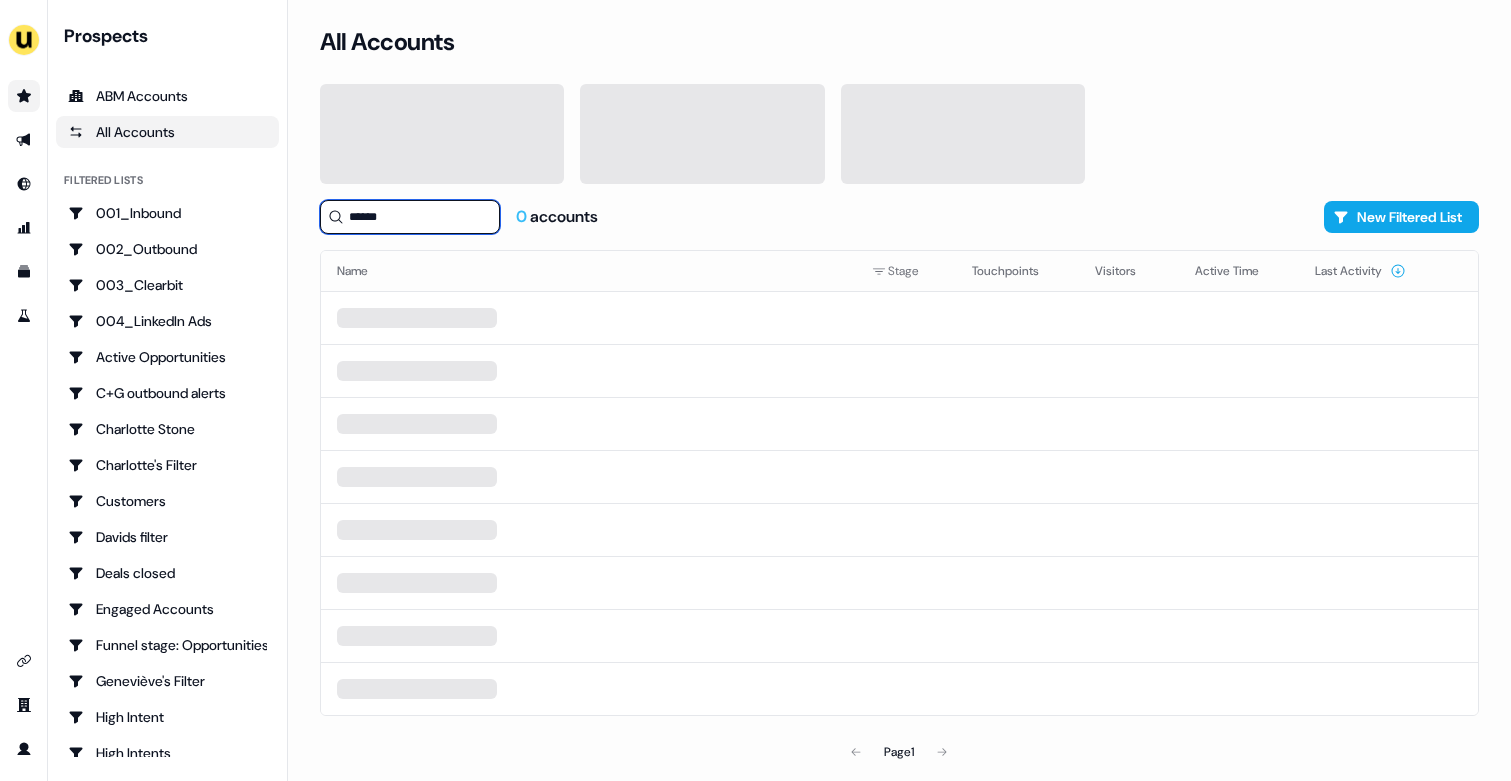 type on "*******" 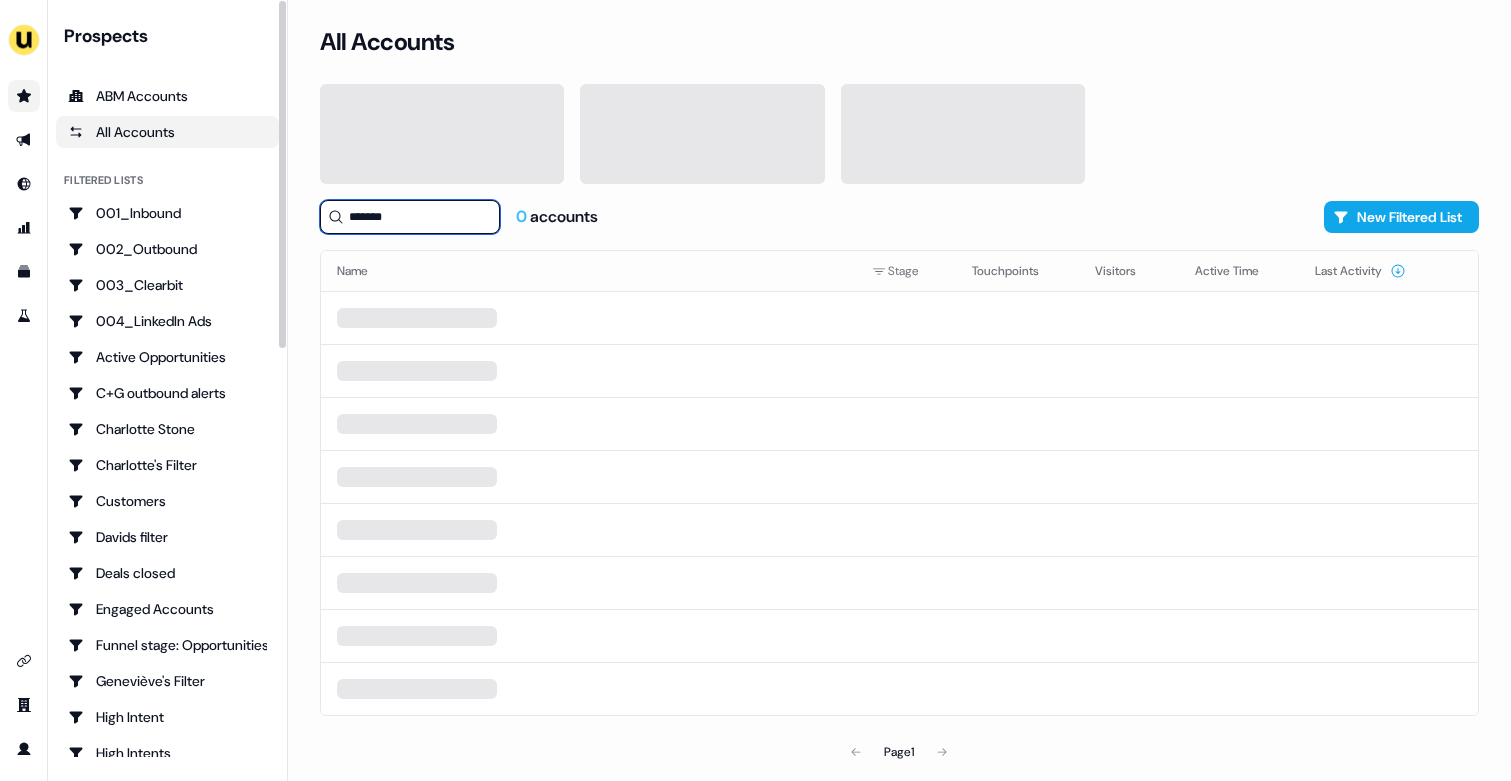 type 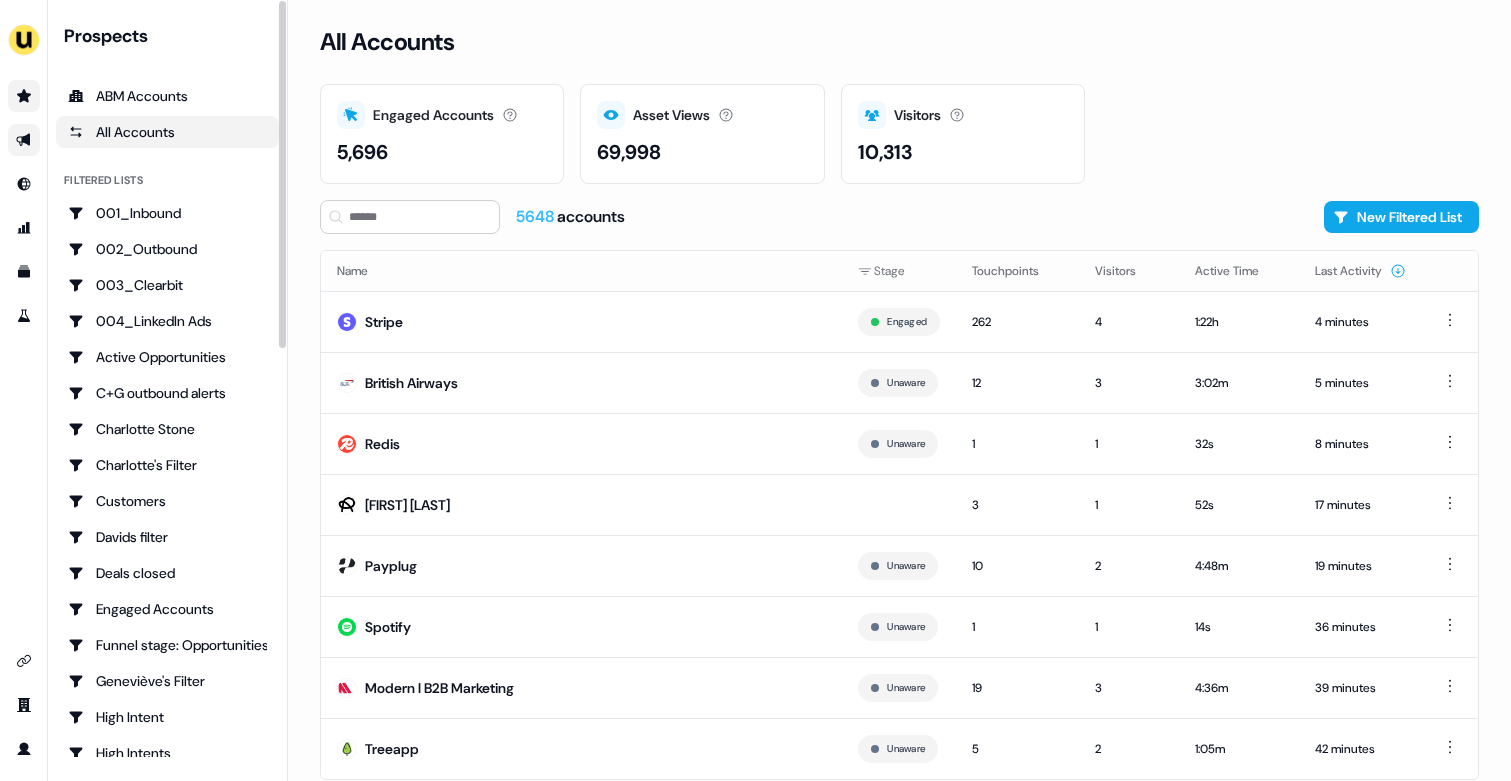 click at bounding box center [24, 140] 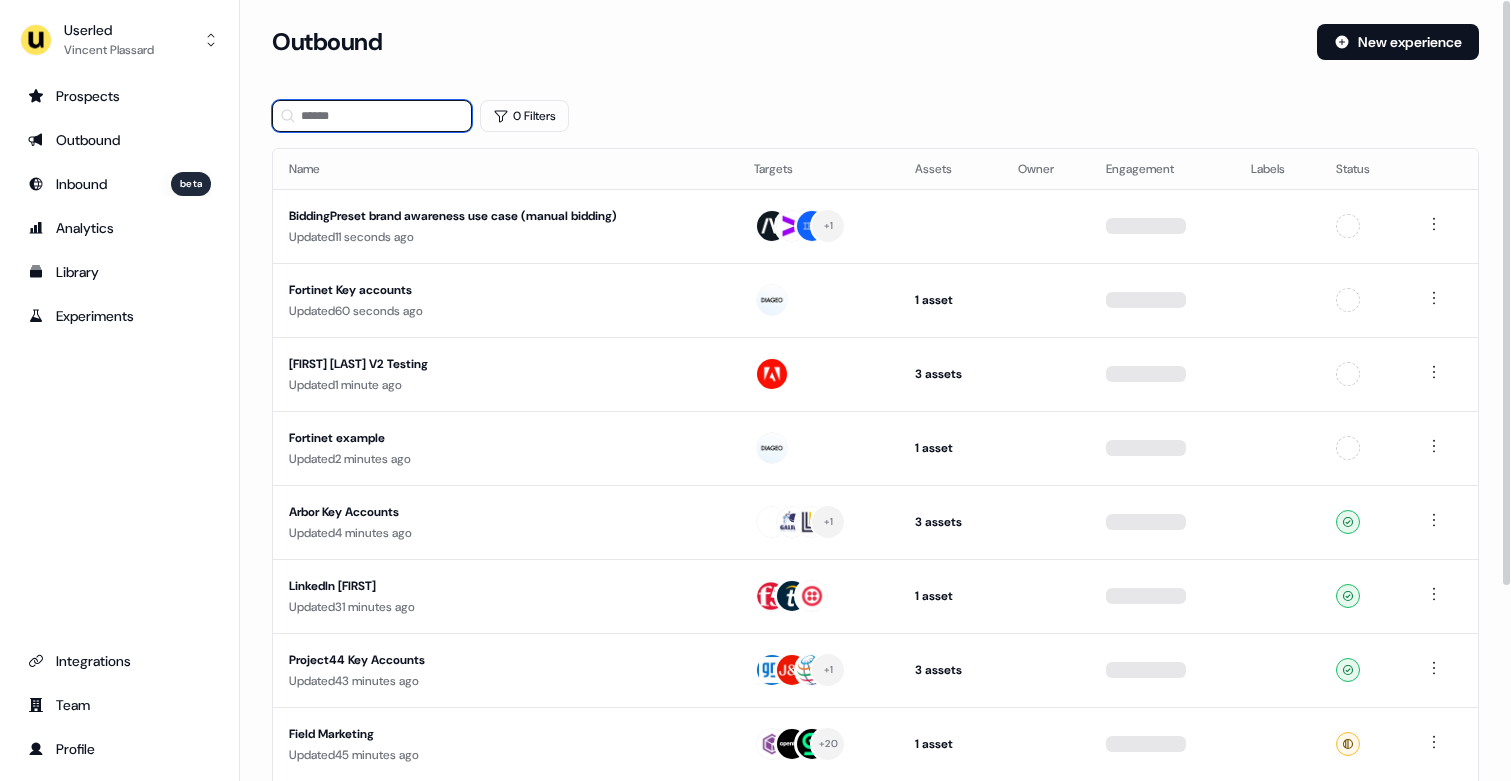 click at bounding box center (372, 116) 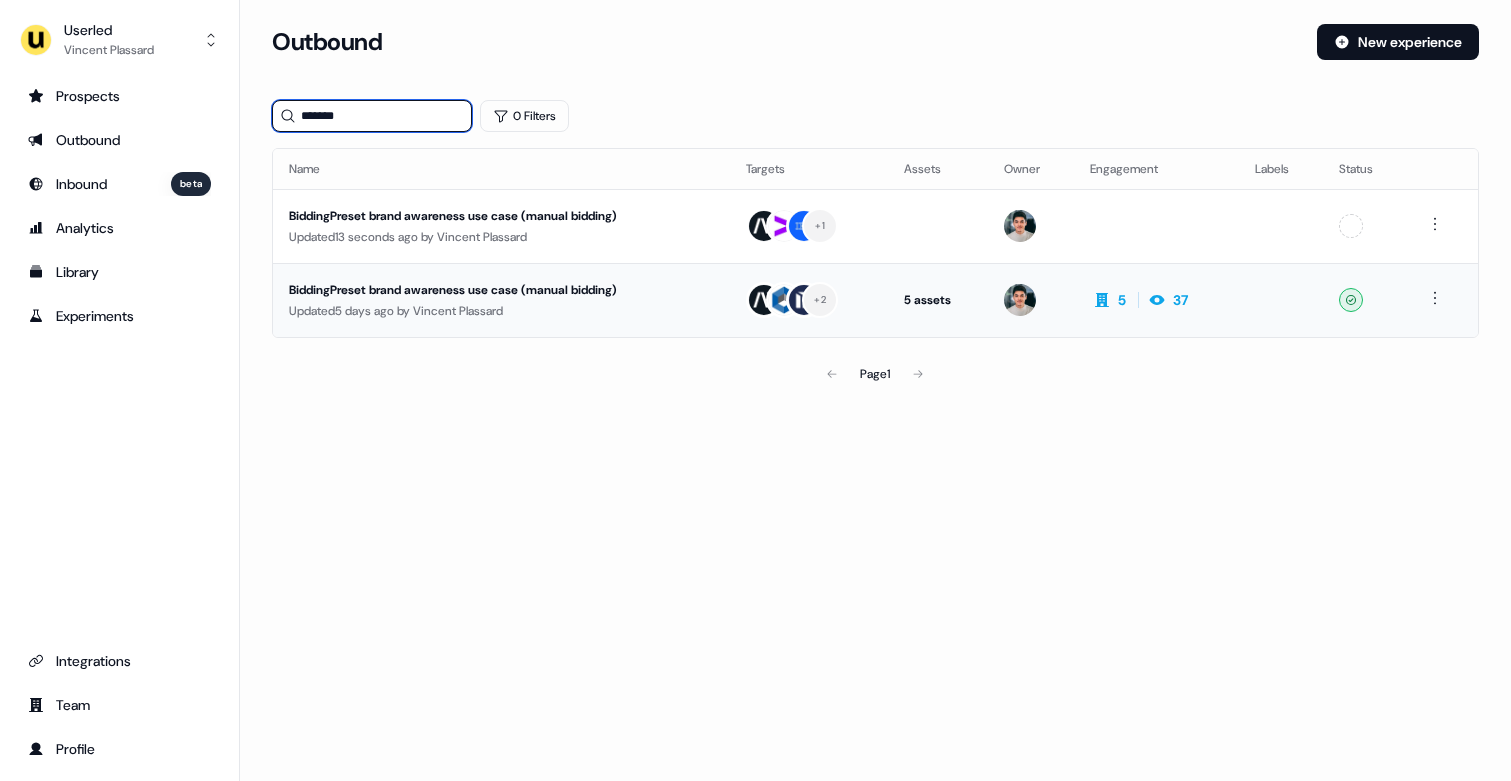 type on "*******" 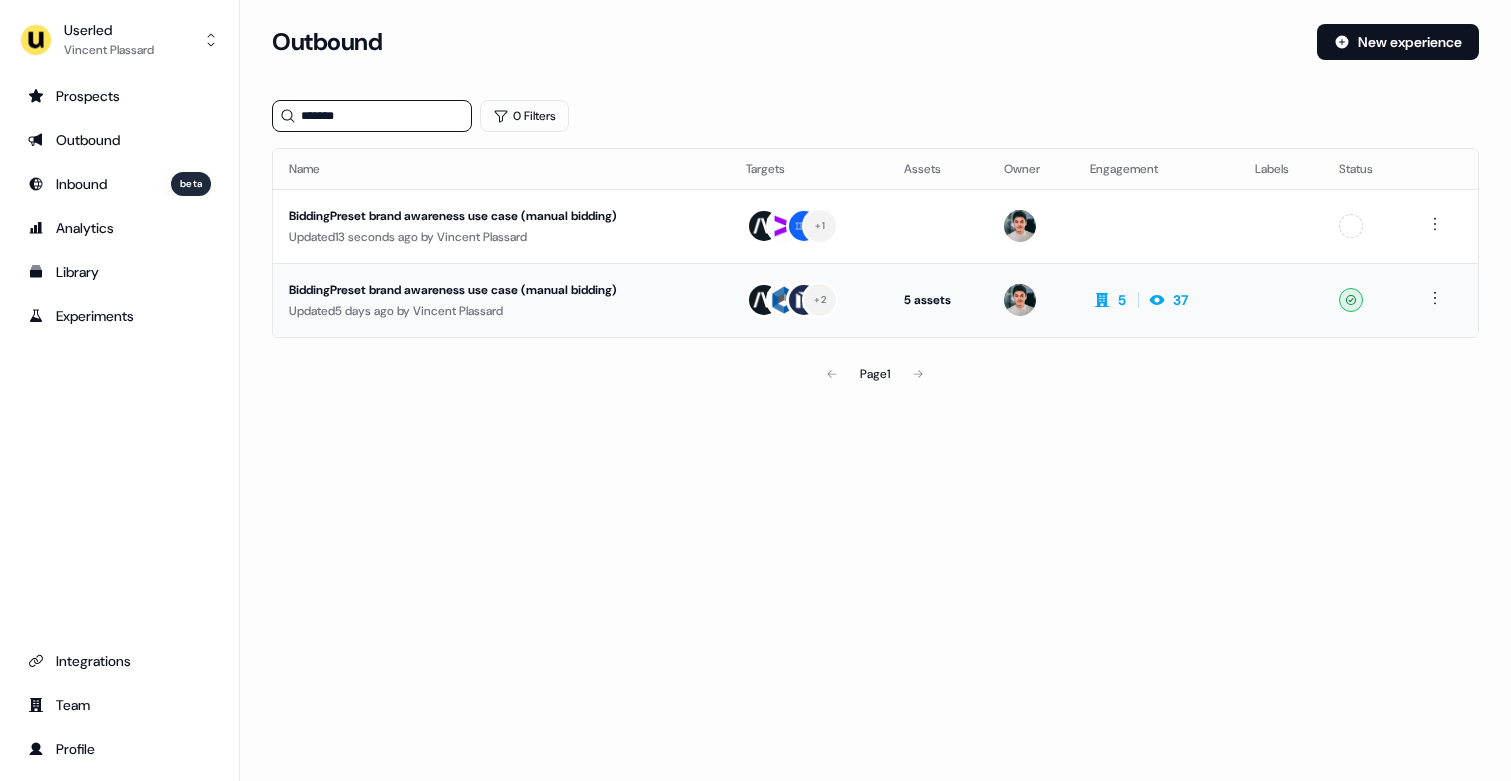 click on "BiddingPreset brand awareness use case (manual bidding) Updated  5 days ago   by   Vincent Plassard" at bounding box center [501, 300] 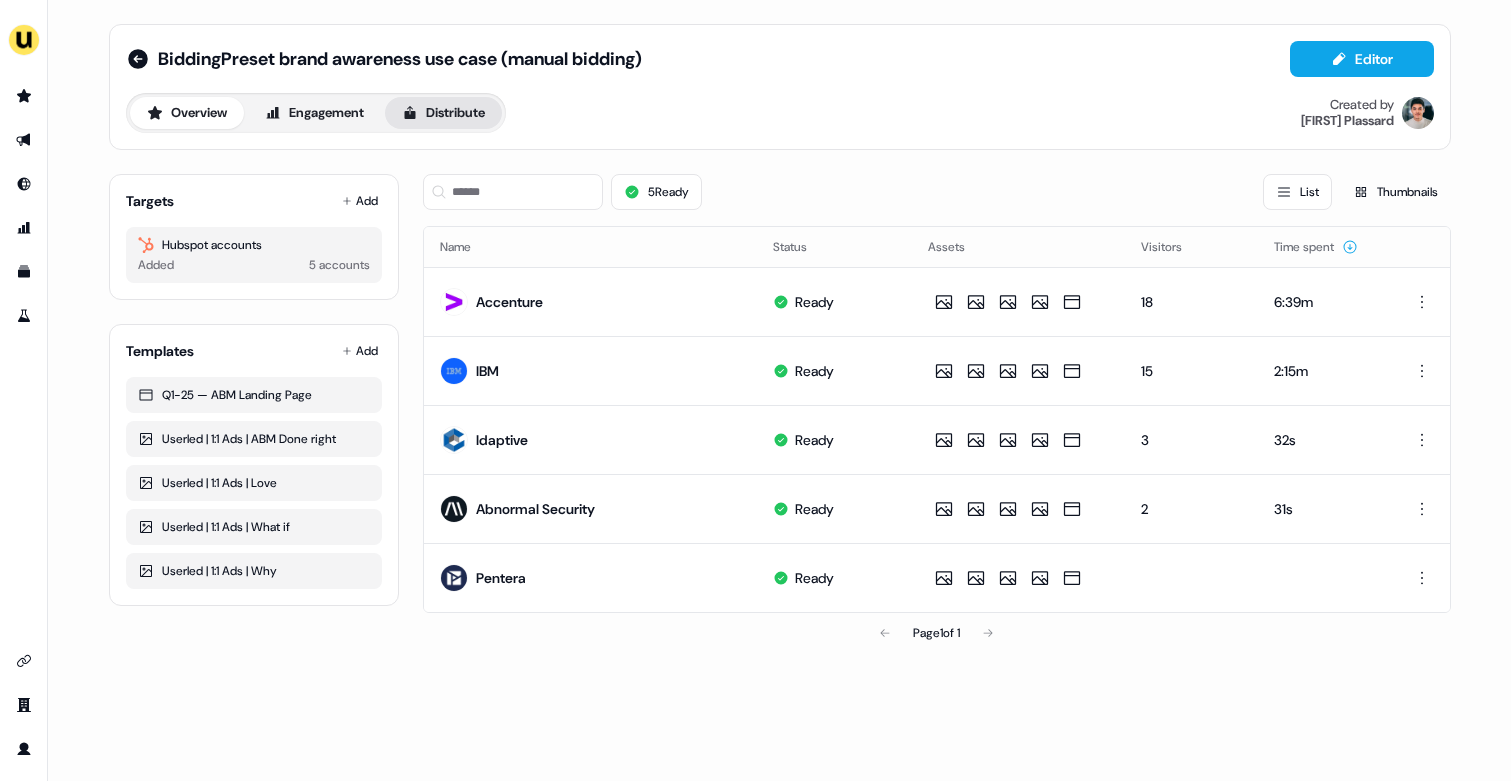 click on "Distribute" at bounding box center [443, 113] 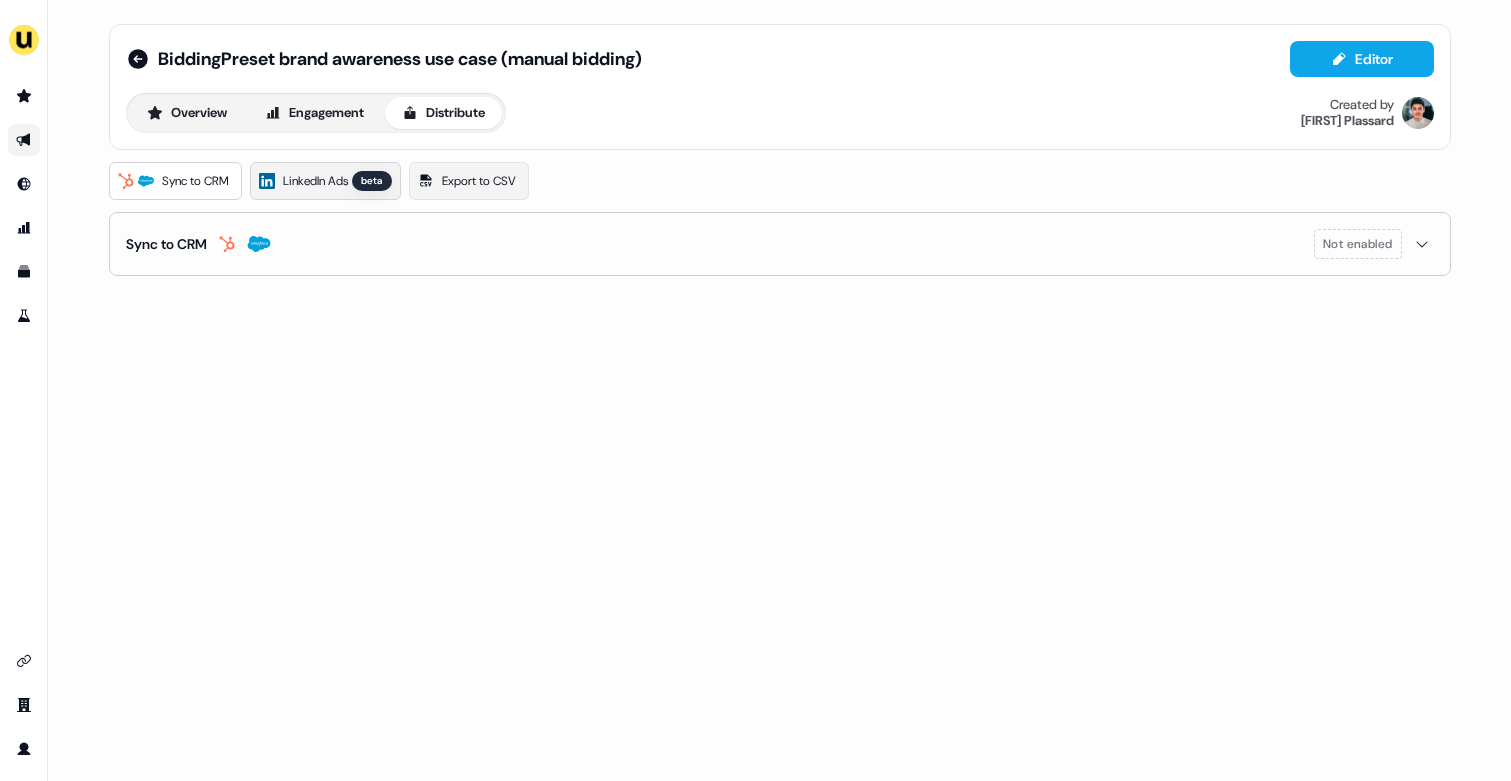 click on "LinkedIn Ads" at bounding box center (315, 181) 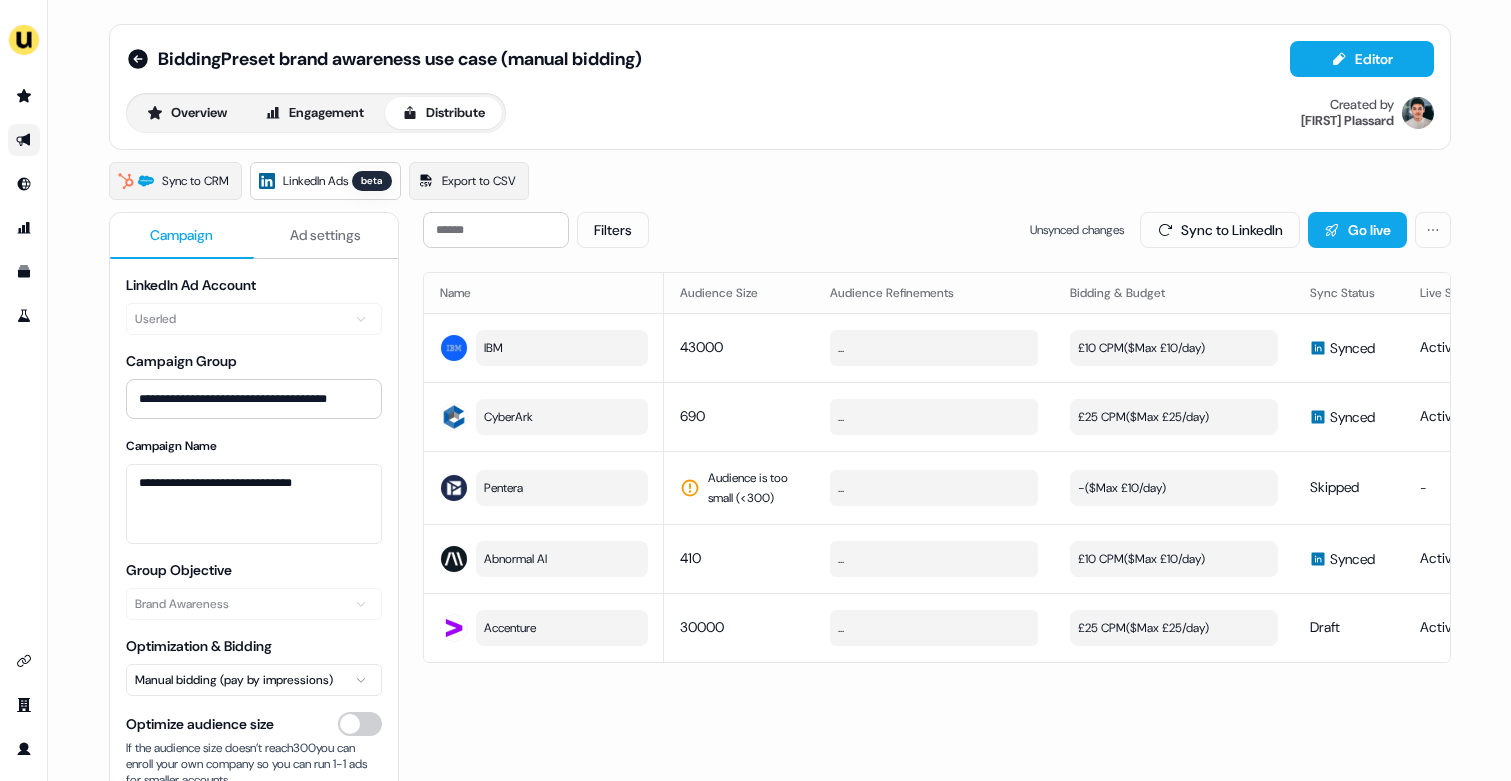 click on "Ad settings" at bounding box center [325, 235] 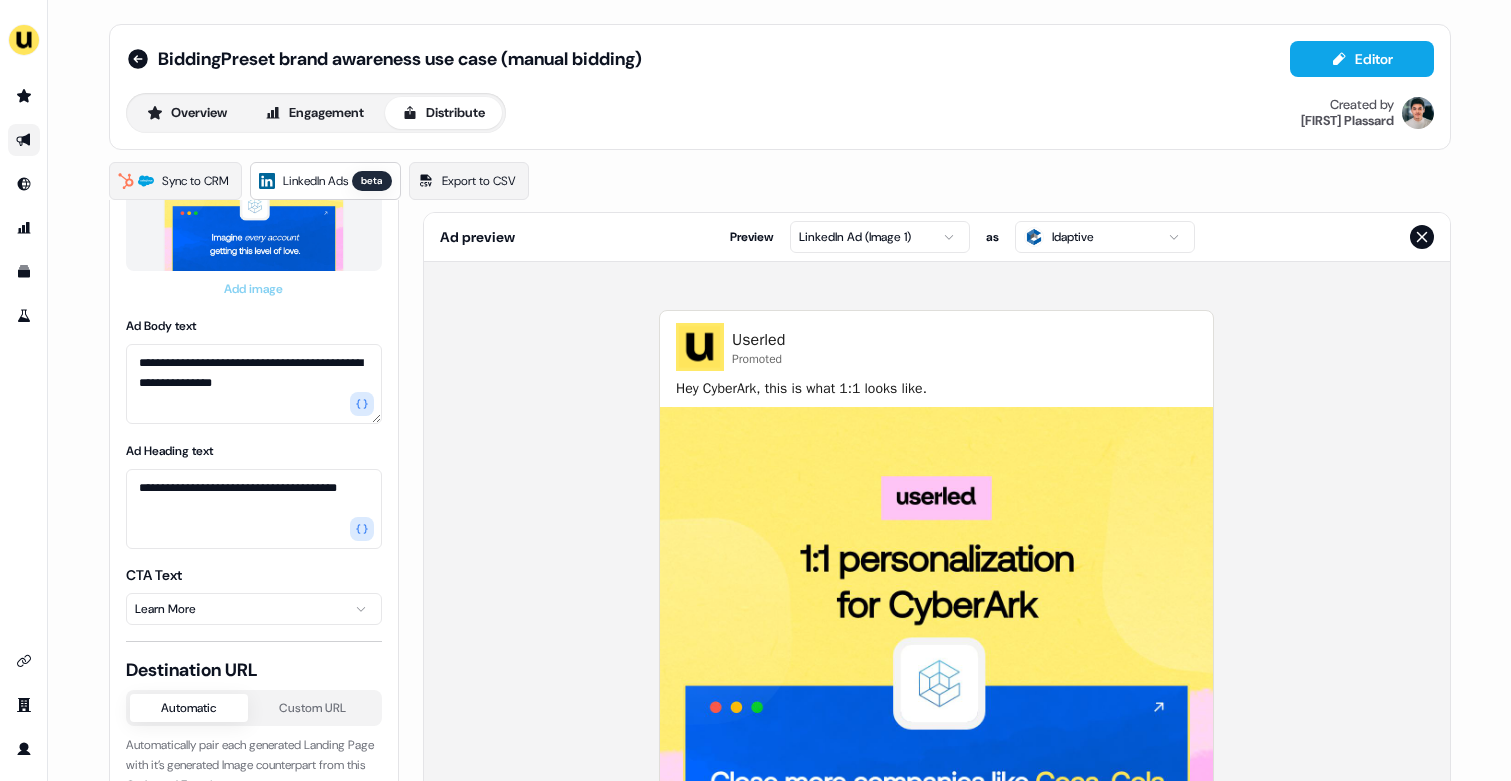 scroll, scrollTop: 964, scrollLeft: 0, axis: vertical 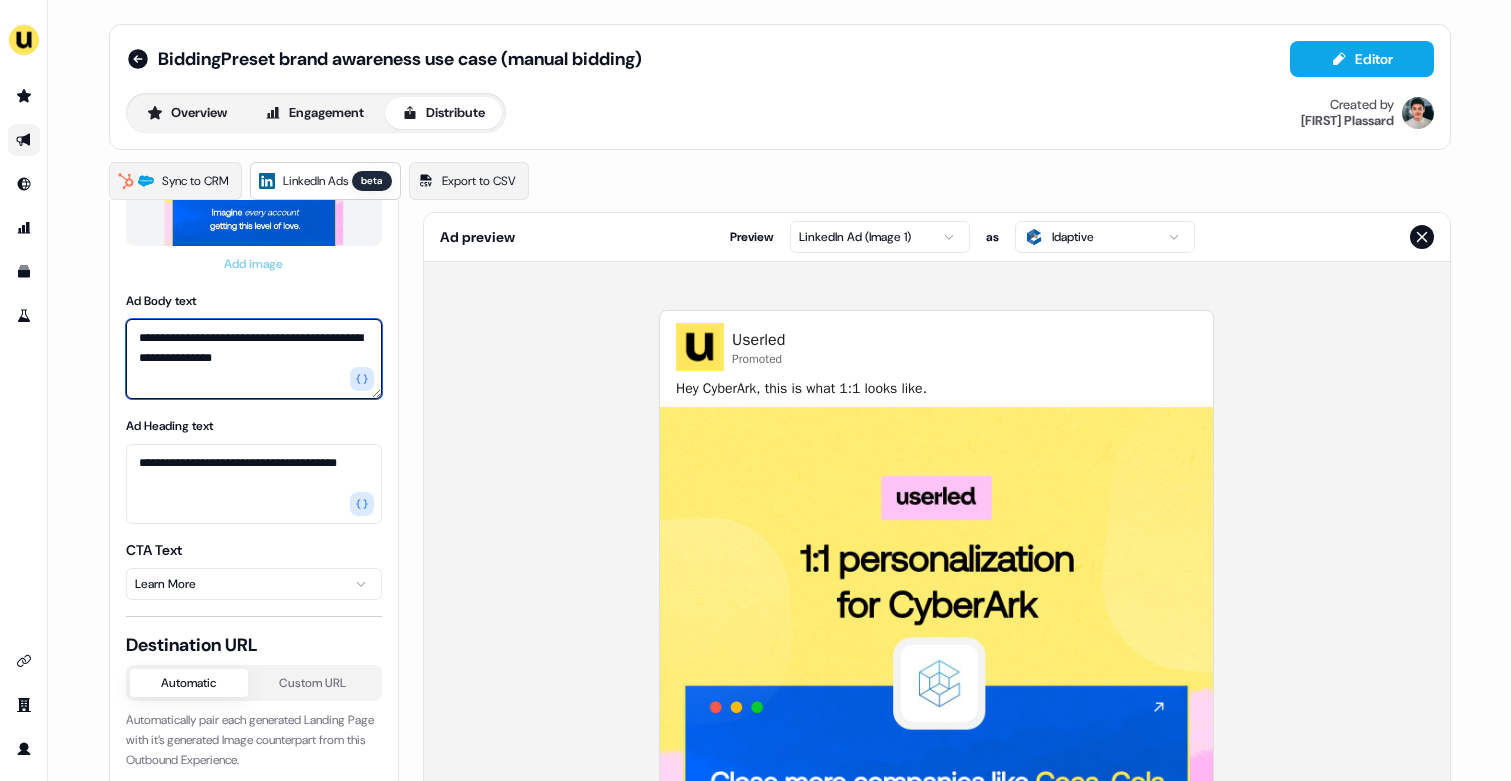click on "**********" at bounding box center [254, 359] 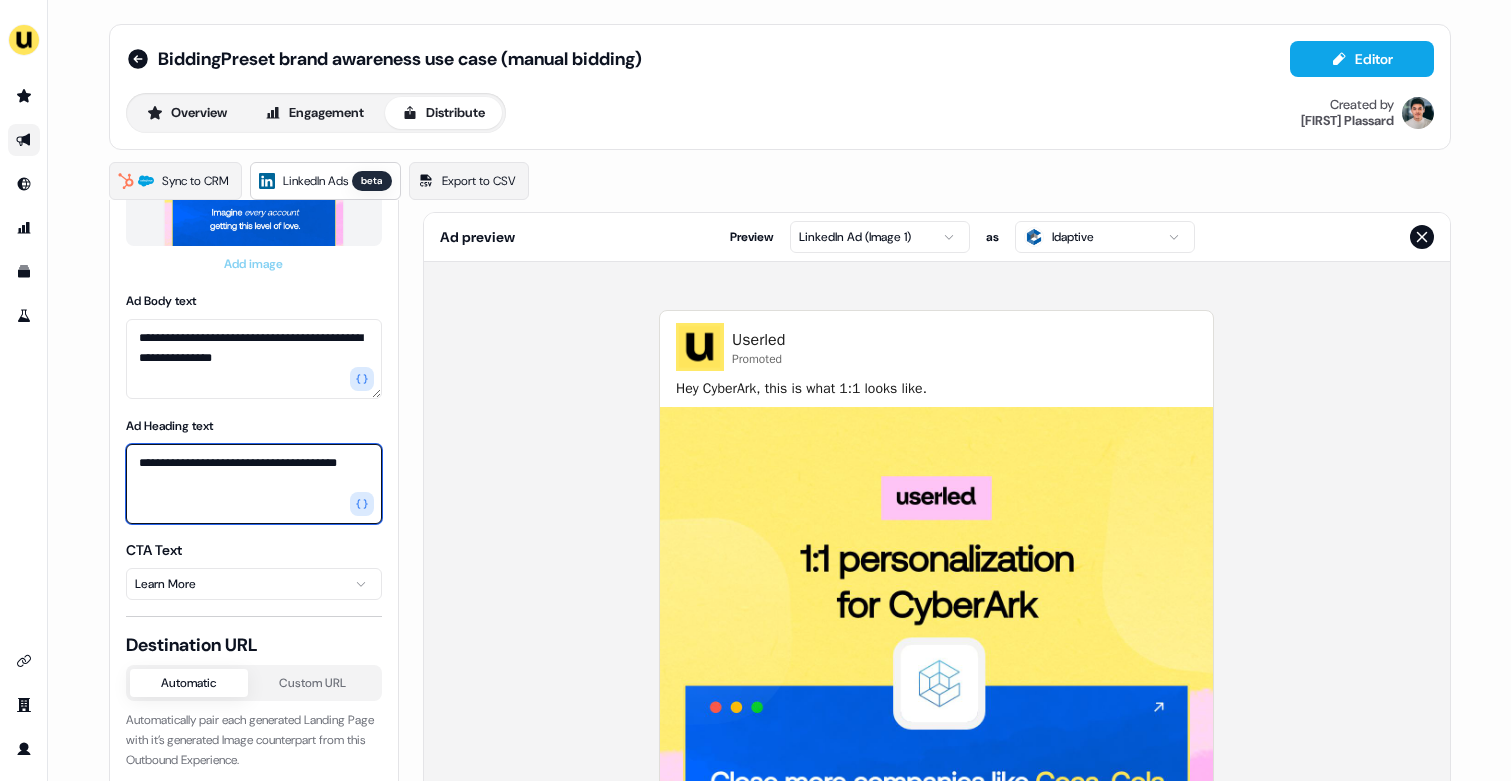 click on "**********" at bounding box center (254, 484) 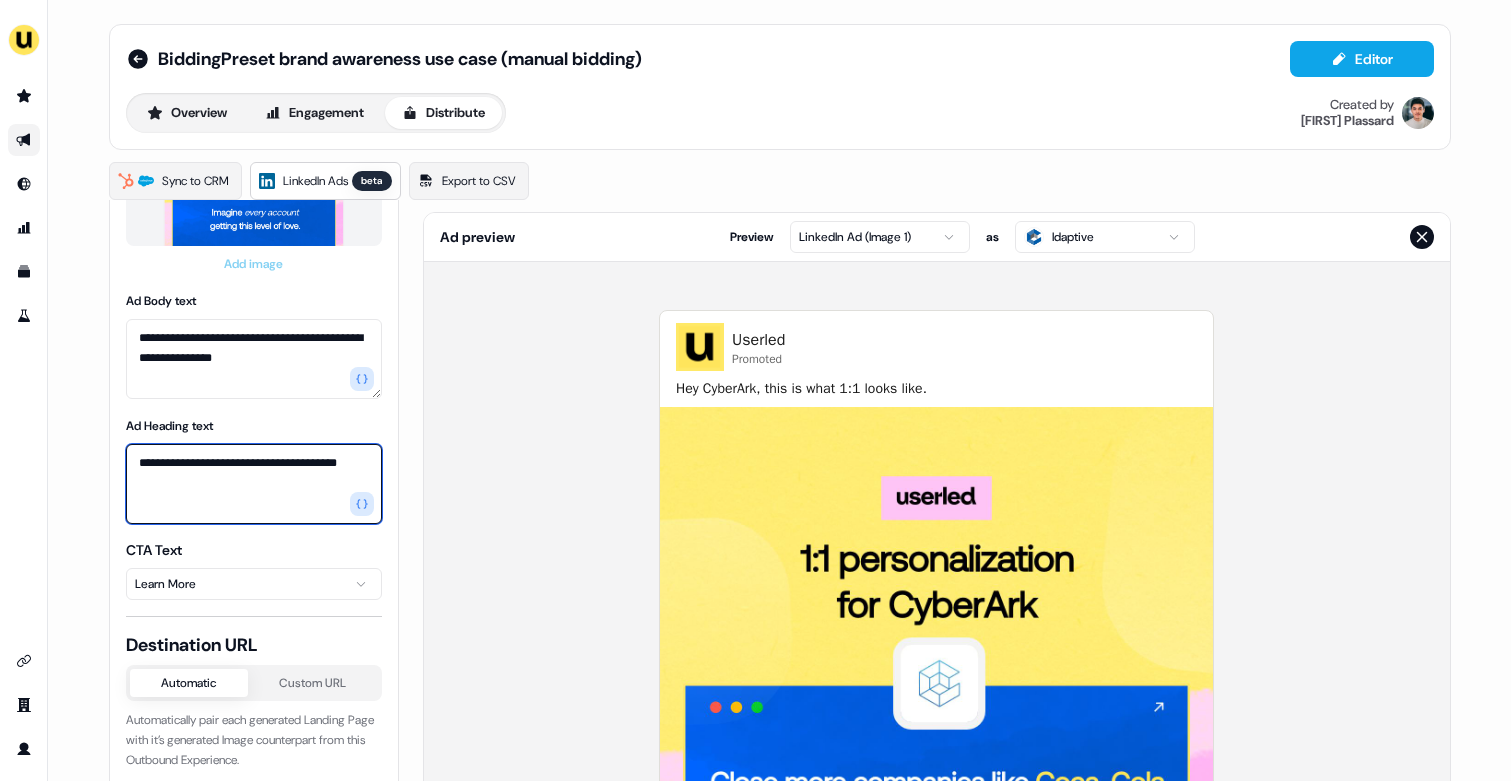scroll, scrollTop: 1003, scrollLeft: 0, axis: vertical 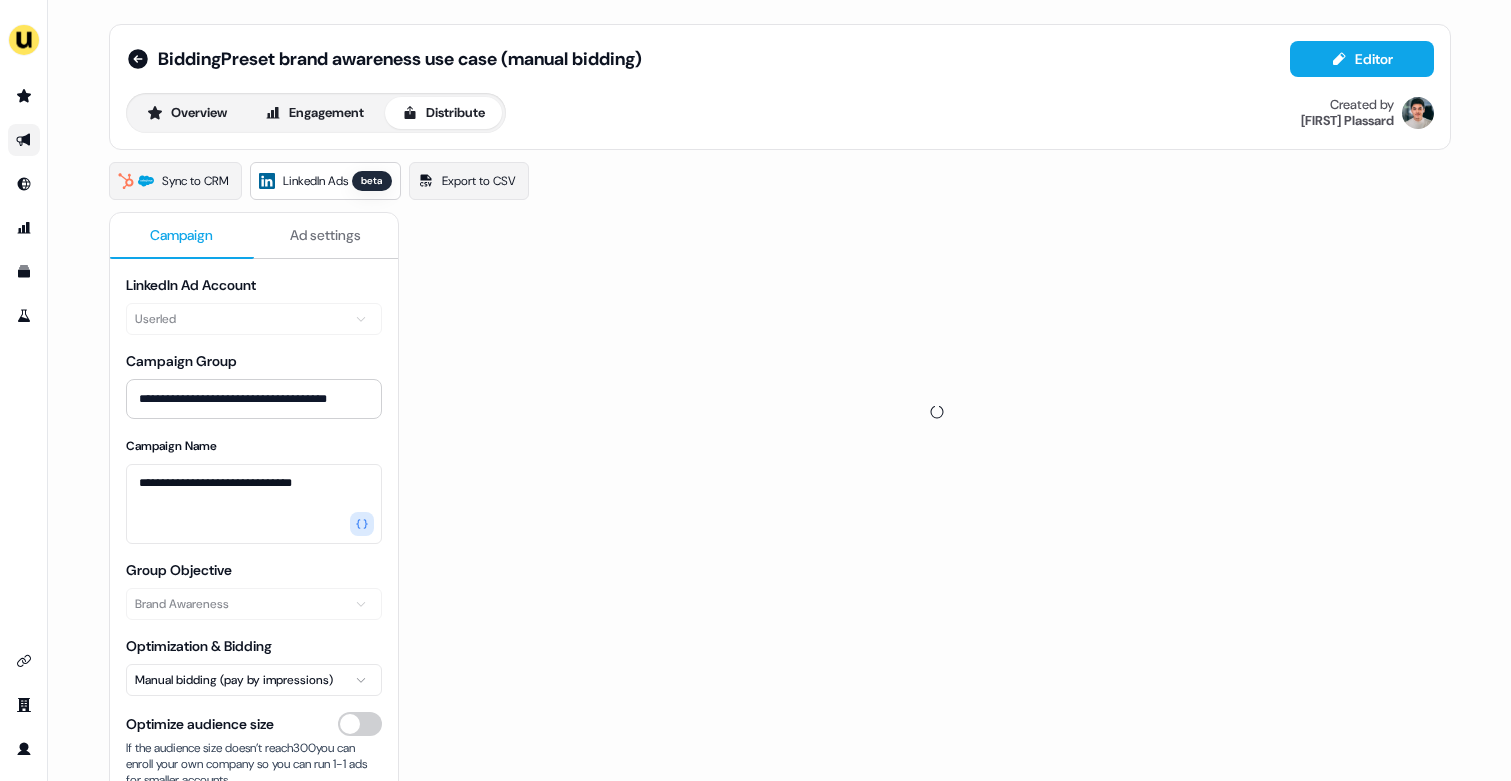 click on "Campaign" at bounding box center (182, 236) 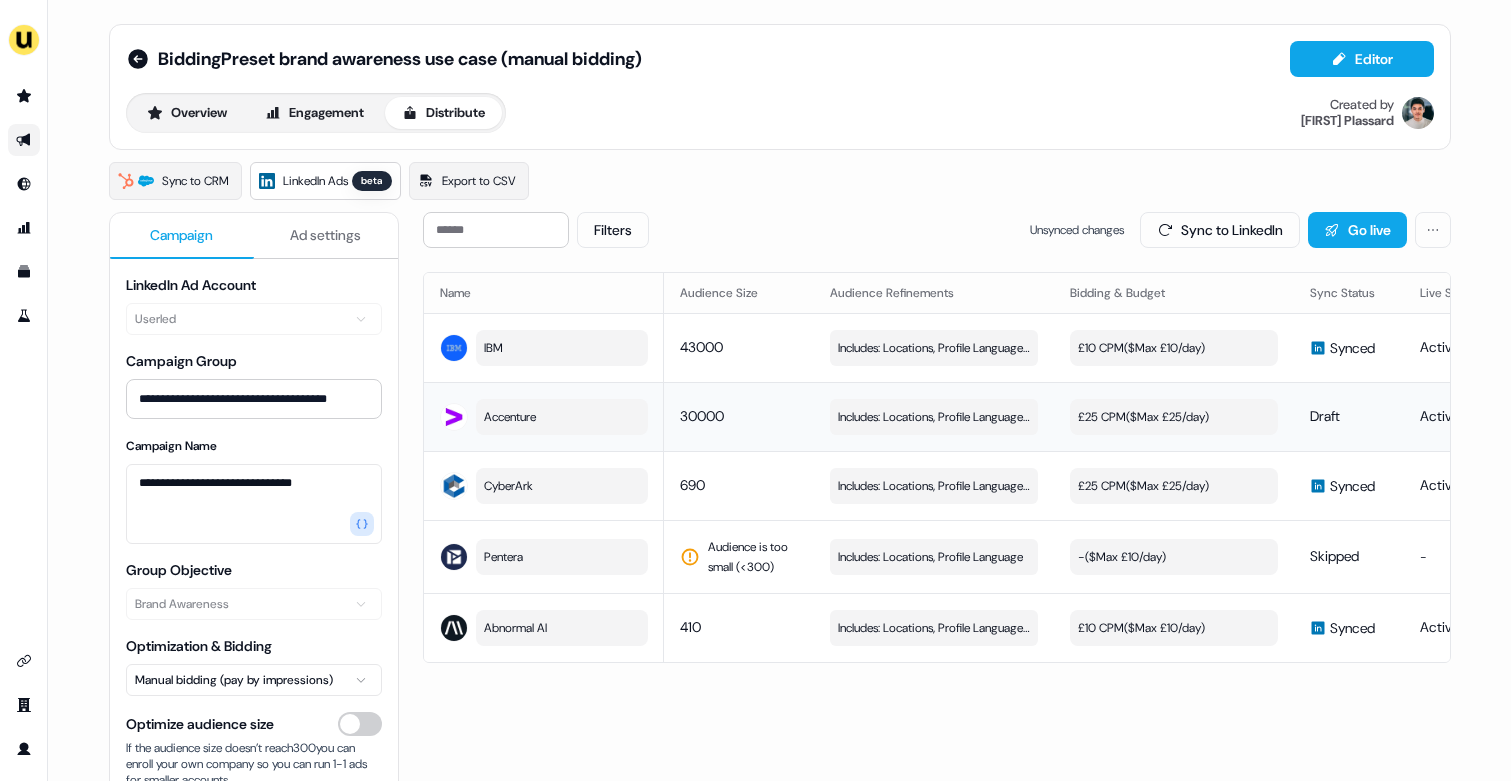 scroll, scrollTop: 0, scrollLeft: 194, axis: horizontal 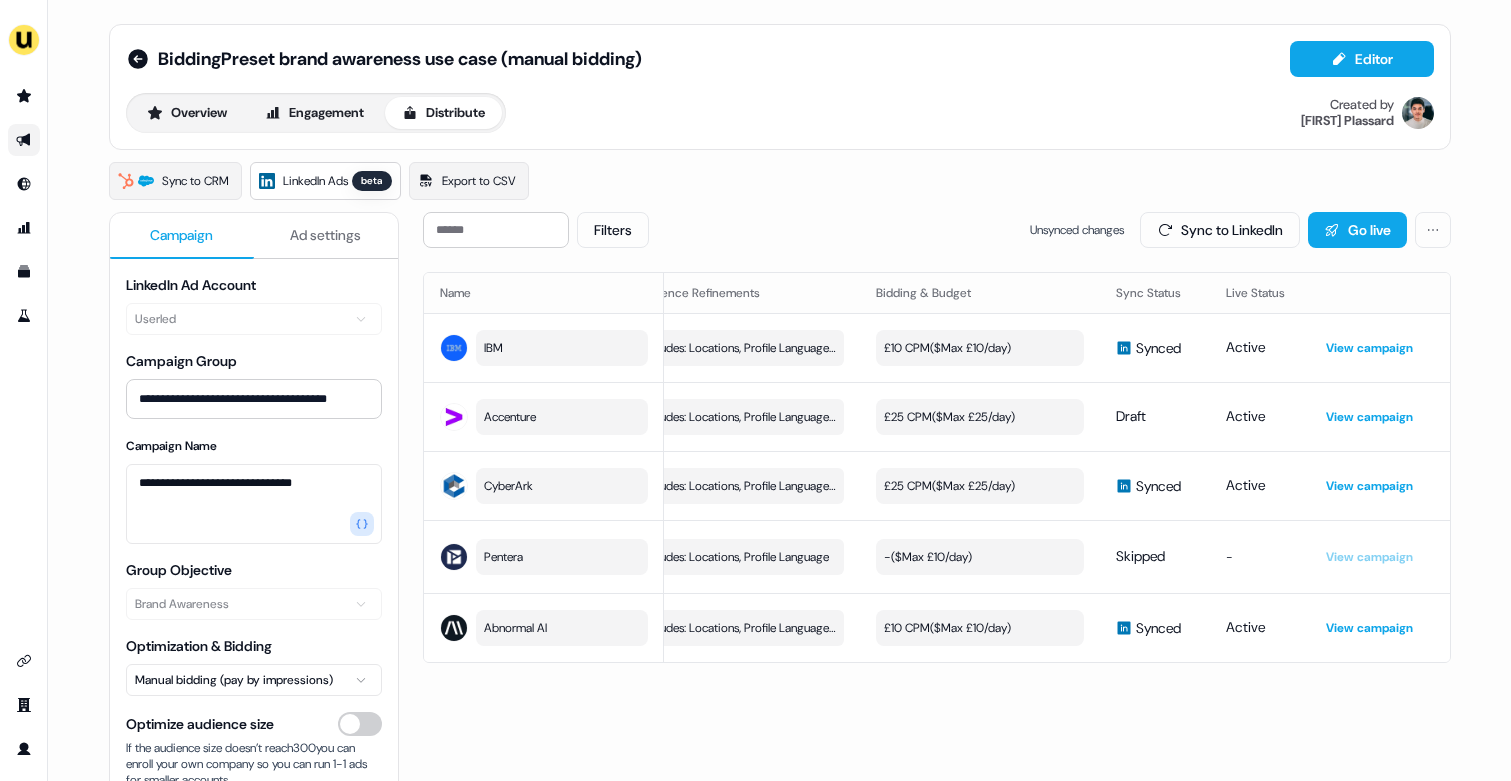 type 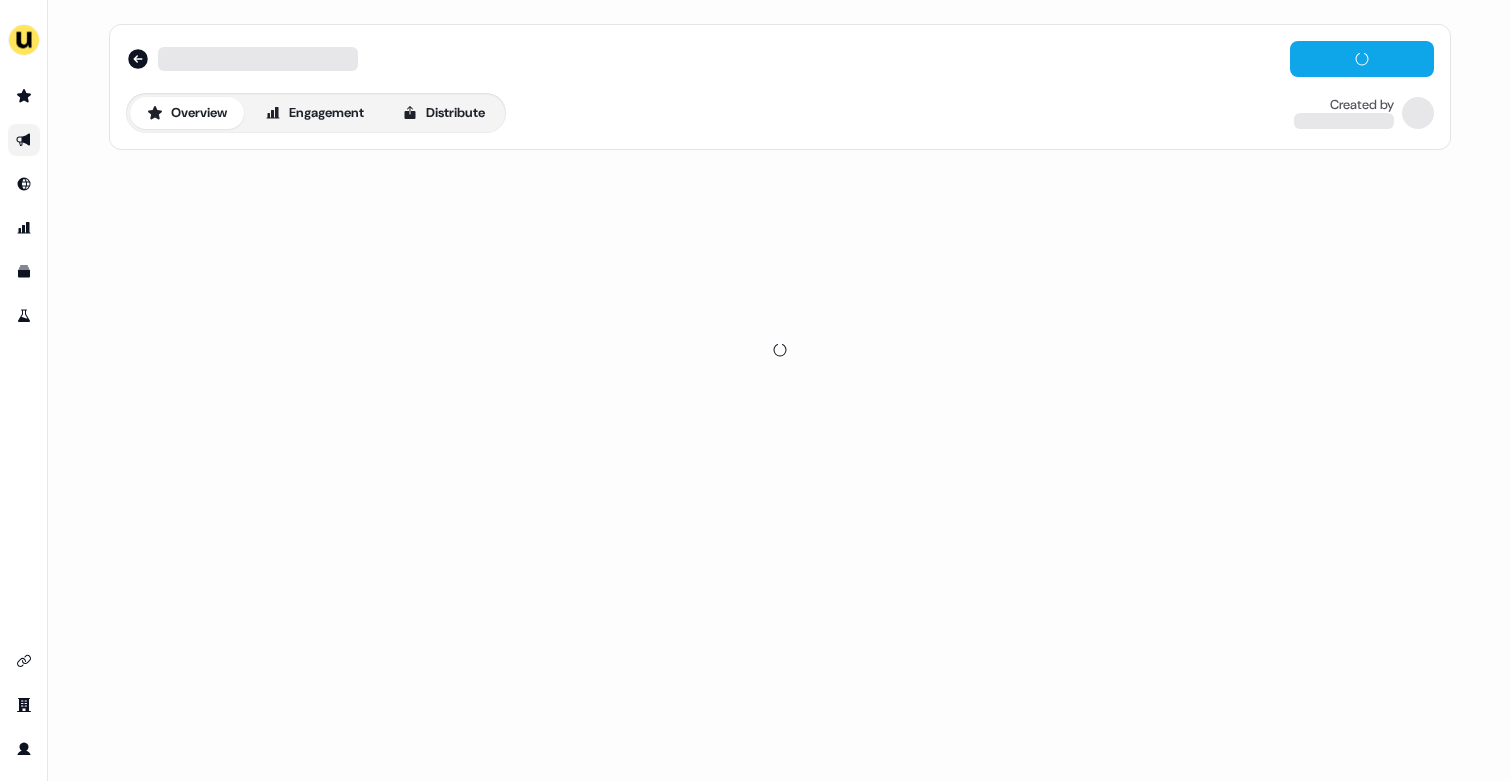 scroll, scrollTop: 0, scrollLeft: 0, axis: both 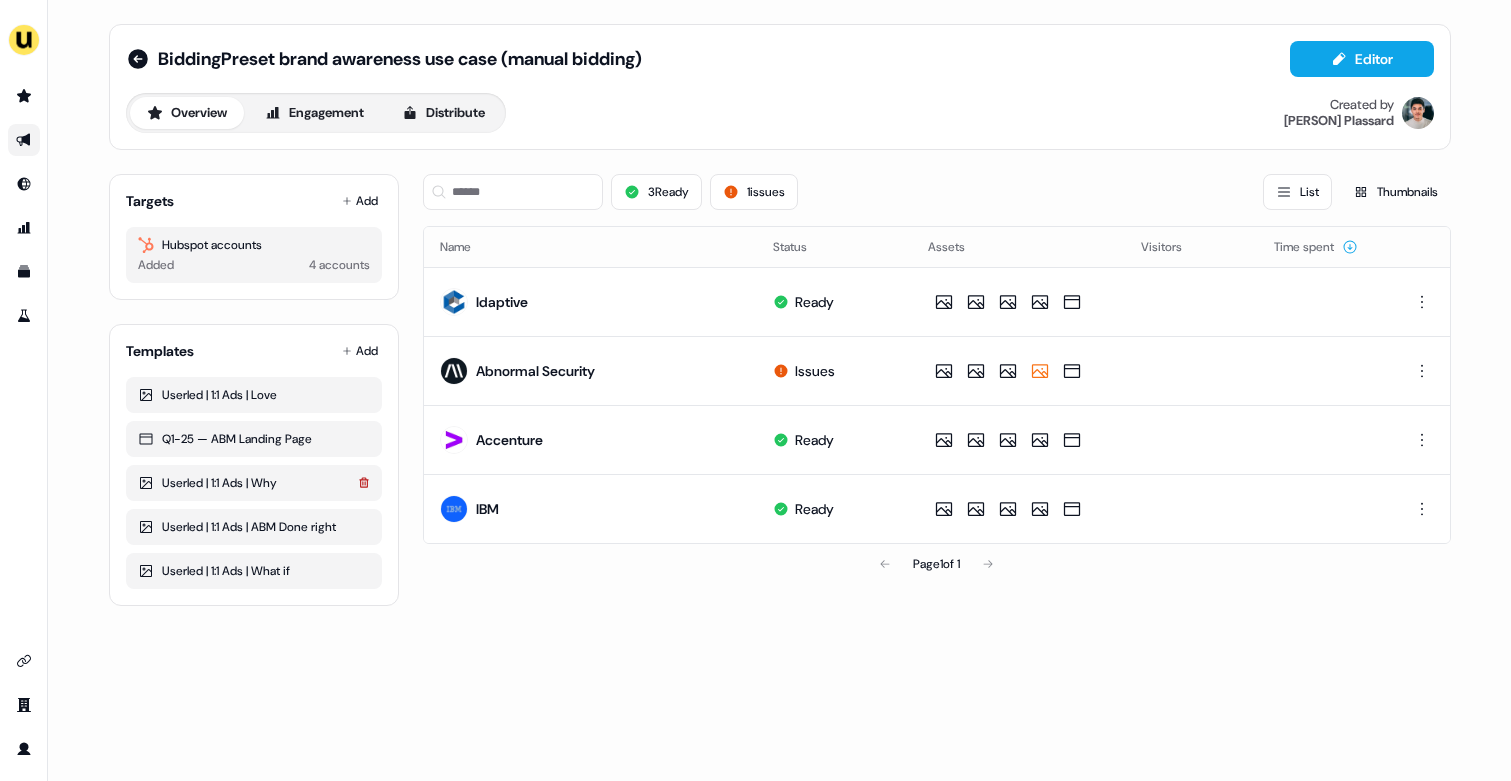 click 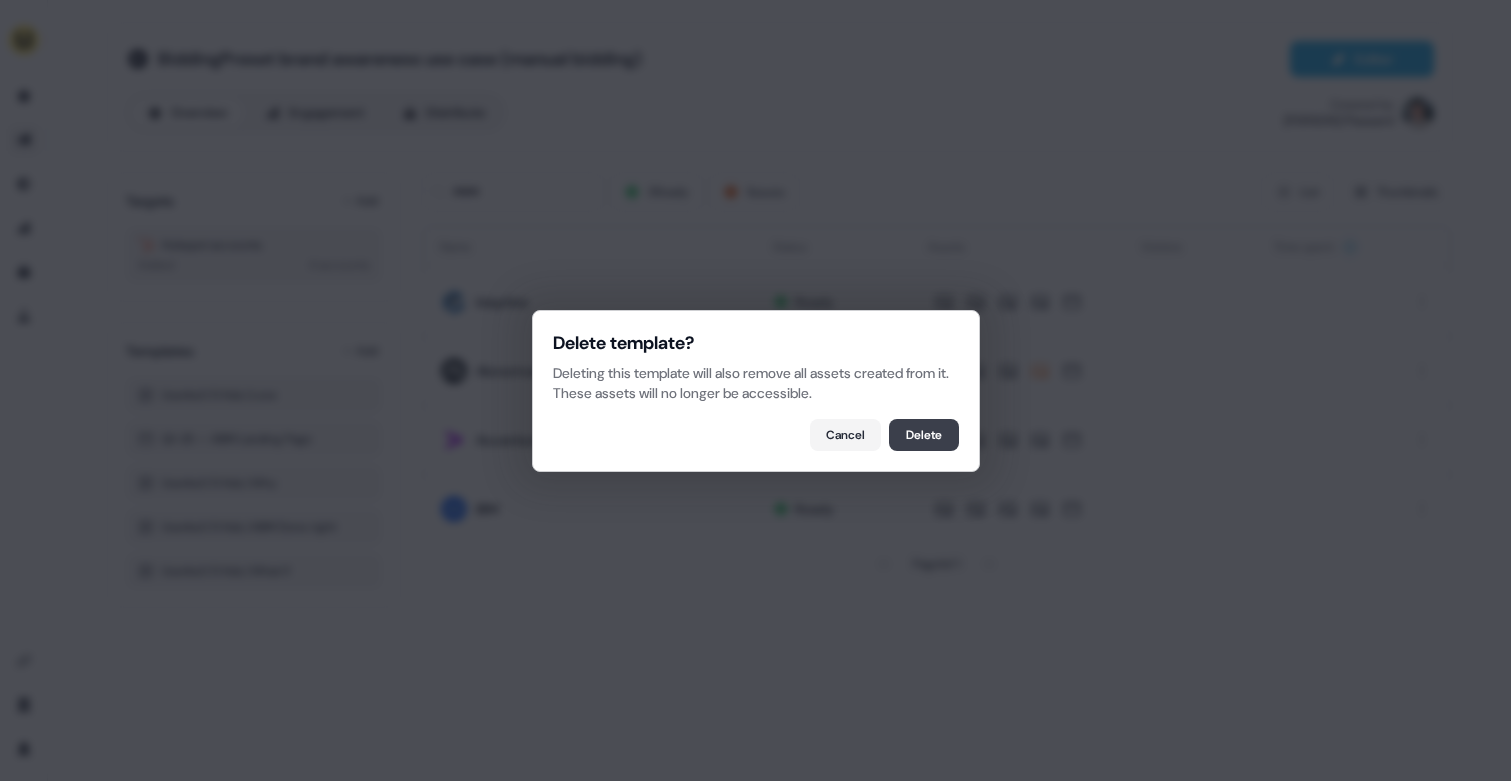 click on "Delete" at bounding box center [924, 435] 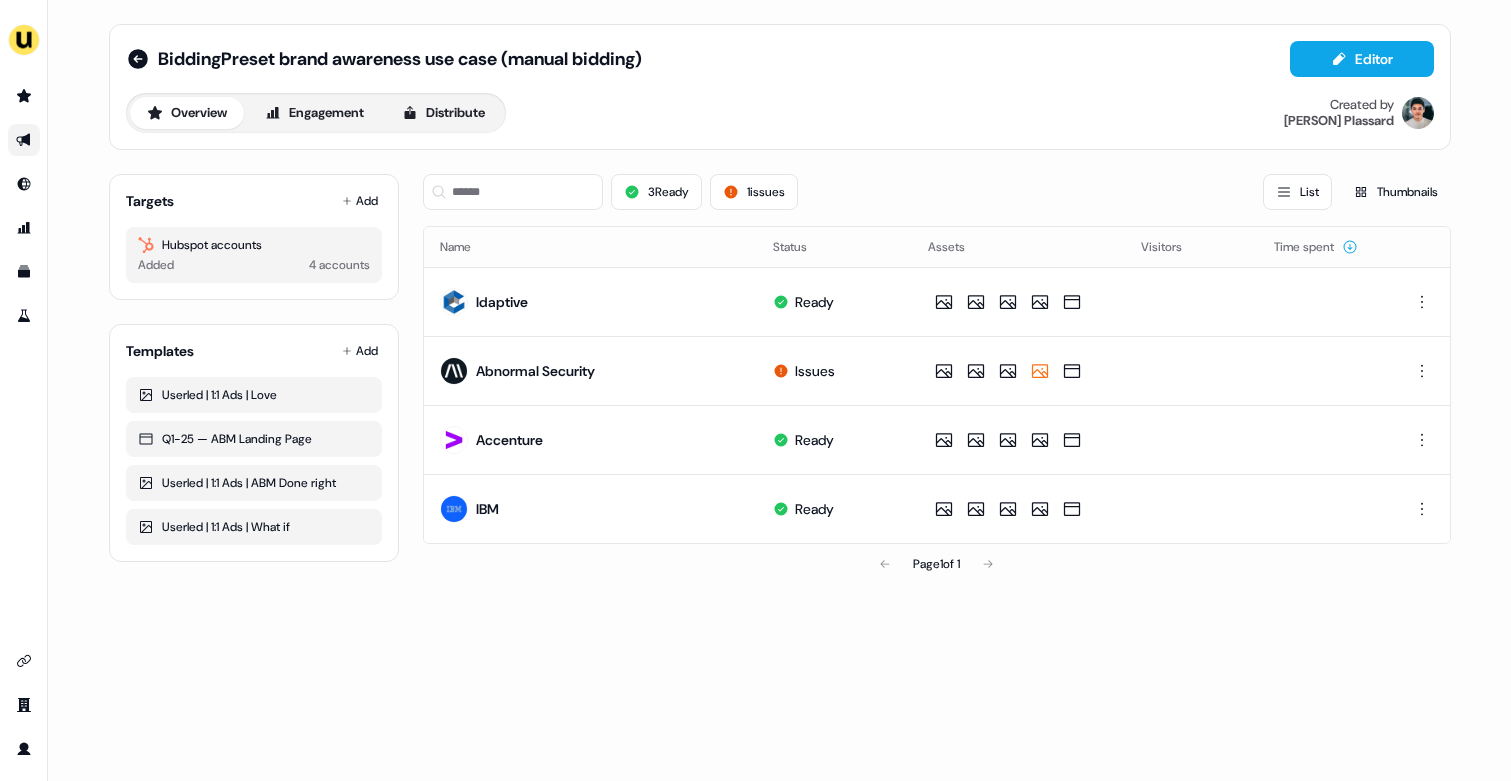 click on "BiddingPreset brand awareness use case (manual bidding) Editor Overview Engagement Distribute Created by [PERSON] Plassard Targets Add Hubspot accounts Added 4 accounts Templates Add [COMPANY] | 1:1 Ads | Love Q1-25 — ABM Landing Page [COMPANY] | 1:1 Ads | ABM Done right [COMPANY] | 1:1 Ads | What if 3 Ready 1 issues List Thumbnails Name Status Assets Visitors Time spent [COMPANY] Ready [COMPANY] Issues [COMPANY] Ready [COMPANY] Ready [COMPANY] Ready Page 1 of 1" at bounding box center (780, 304) 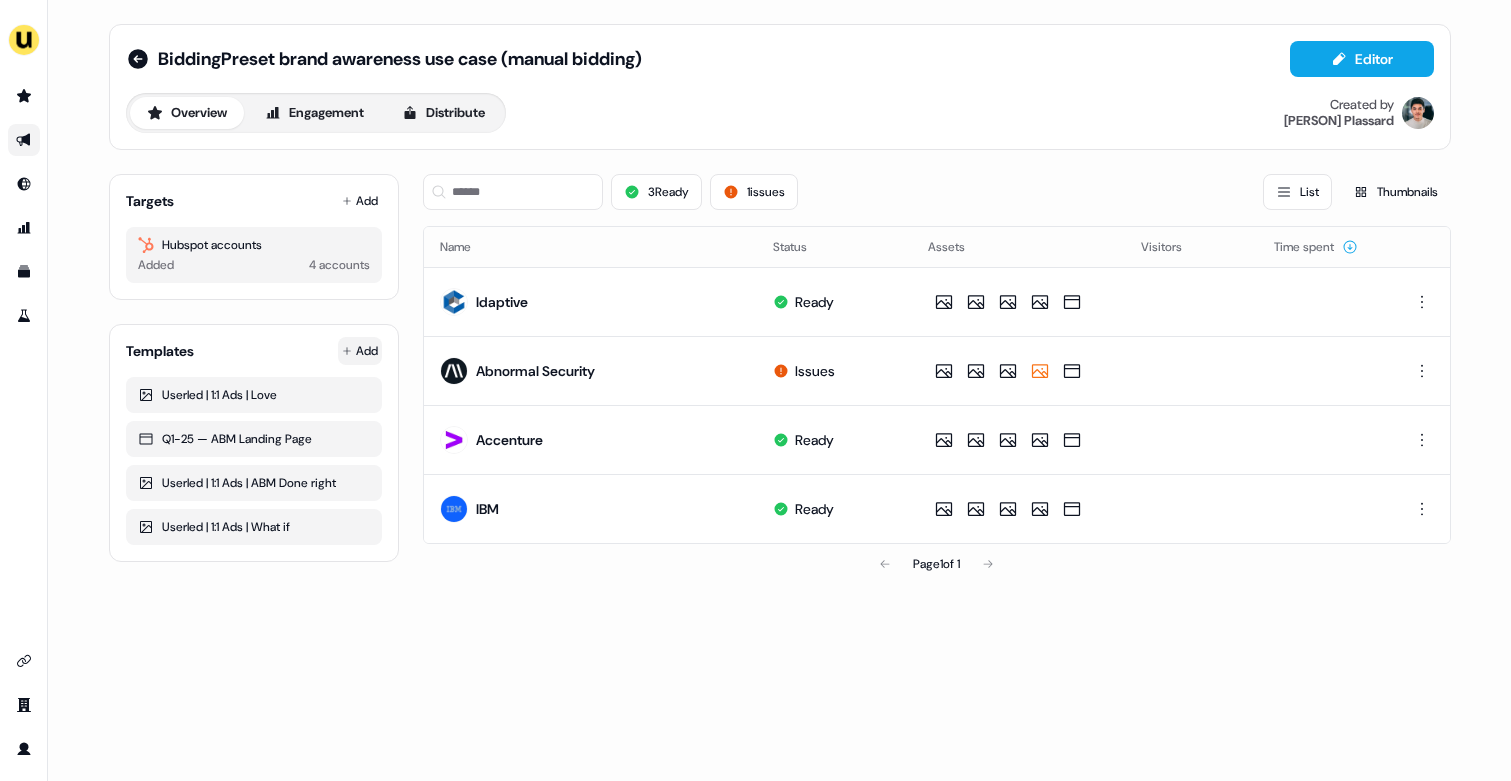 click on "Created by [FIRST]   [LAST]" at bounding box center [755, 390] 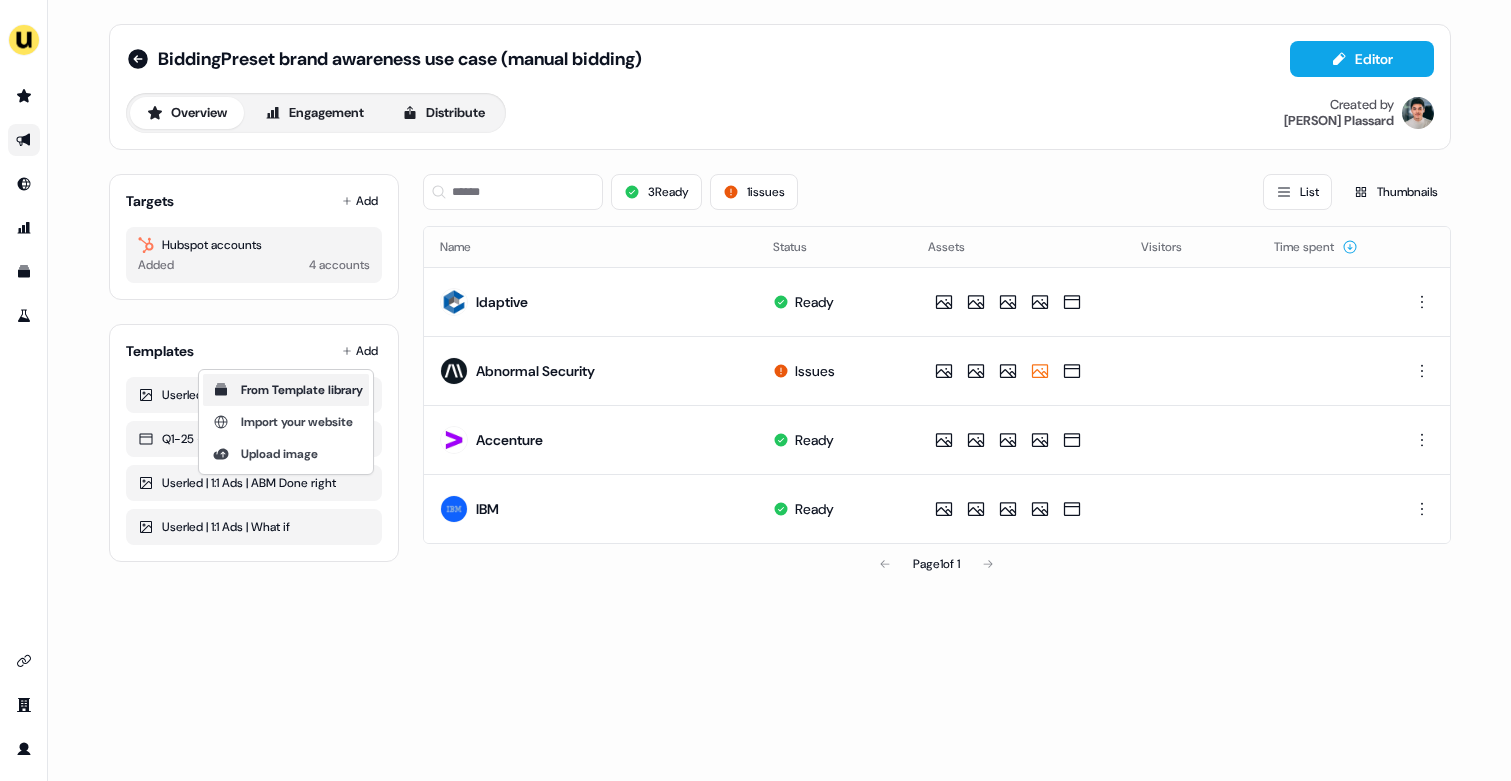 click on "From Template library" at bounding box center [302, 390] 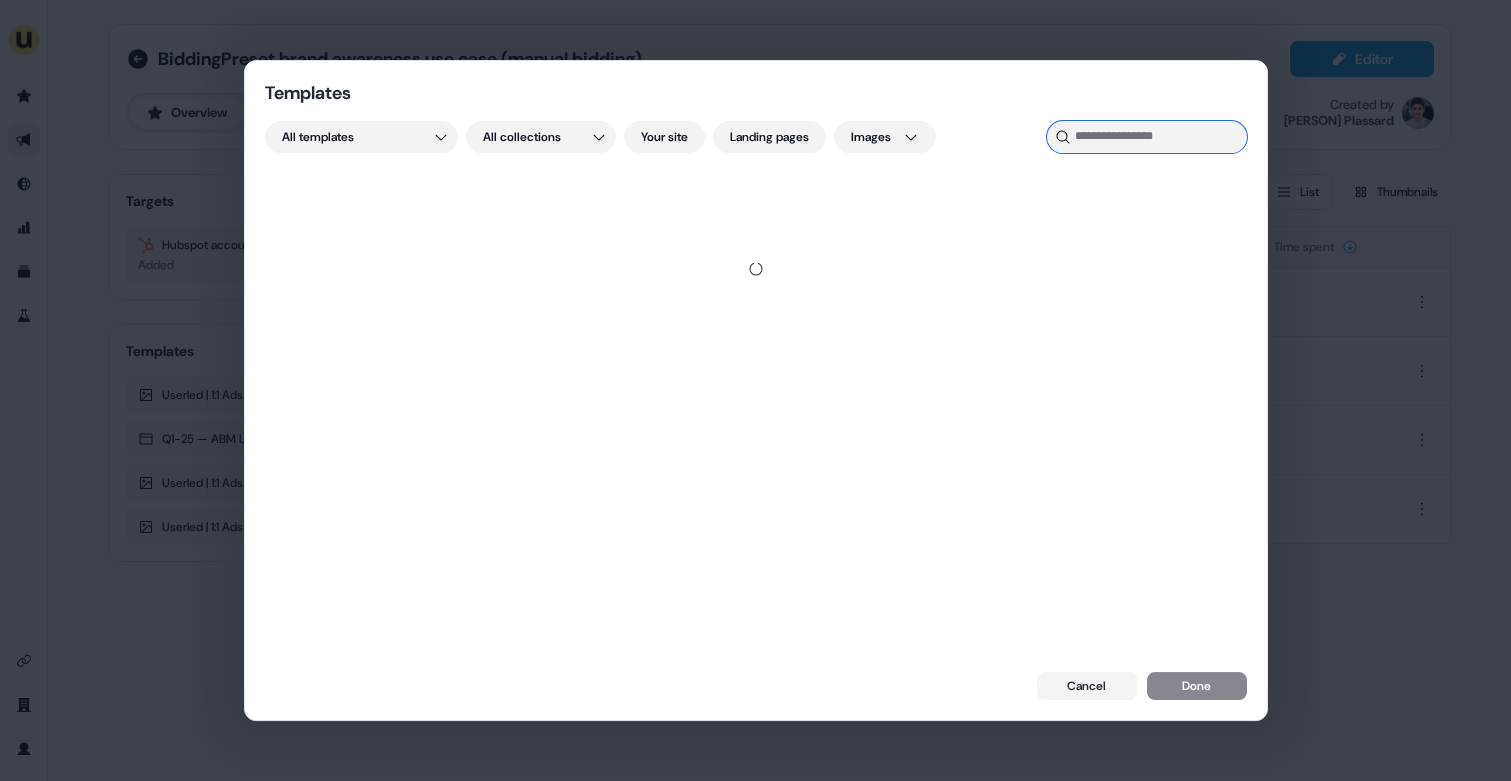 click at bounding box center [1147, 137] 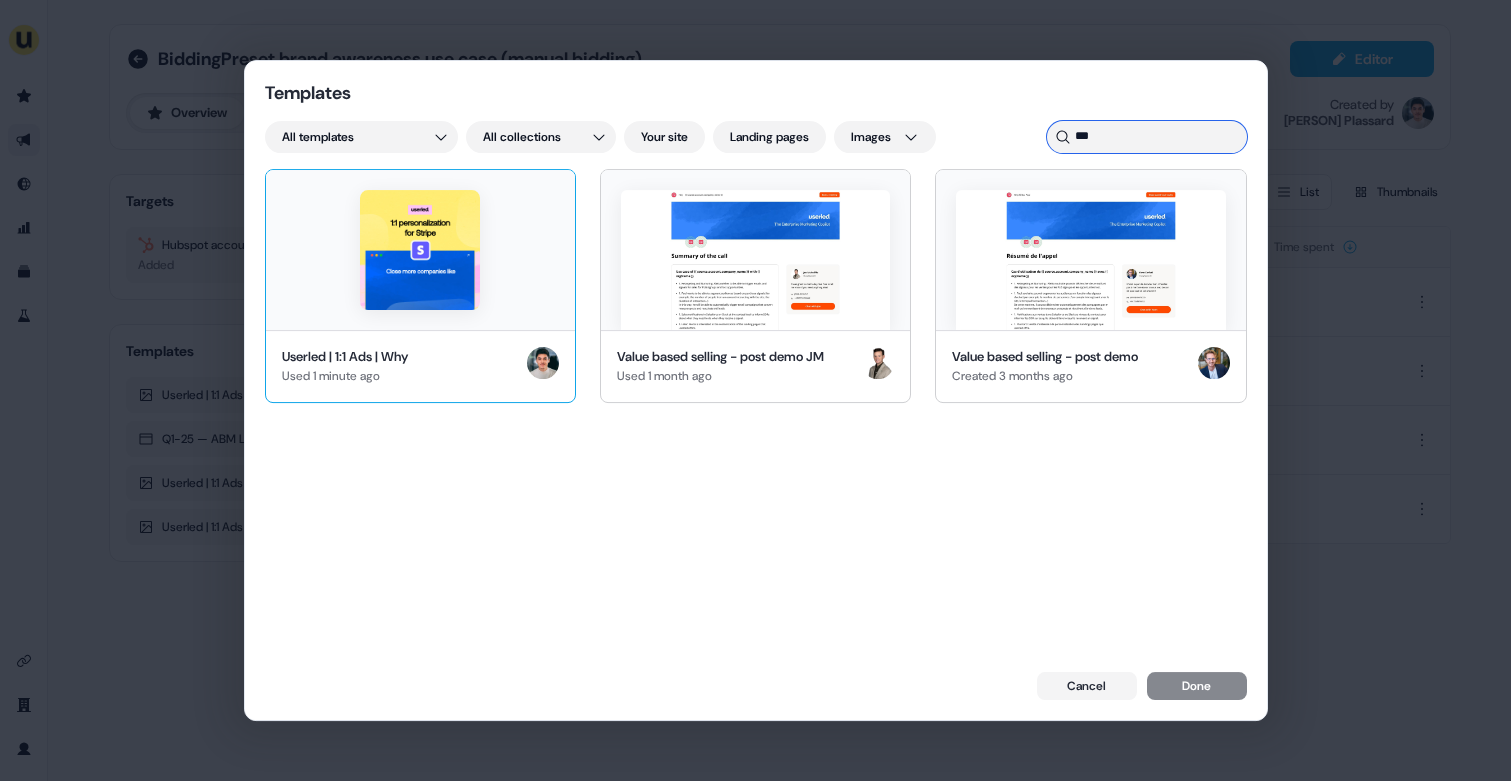 type on "***" 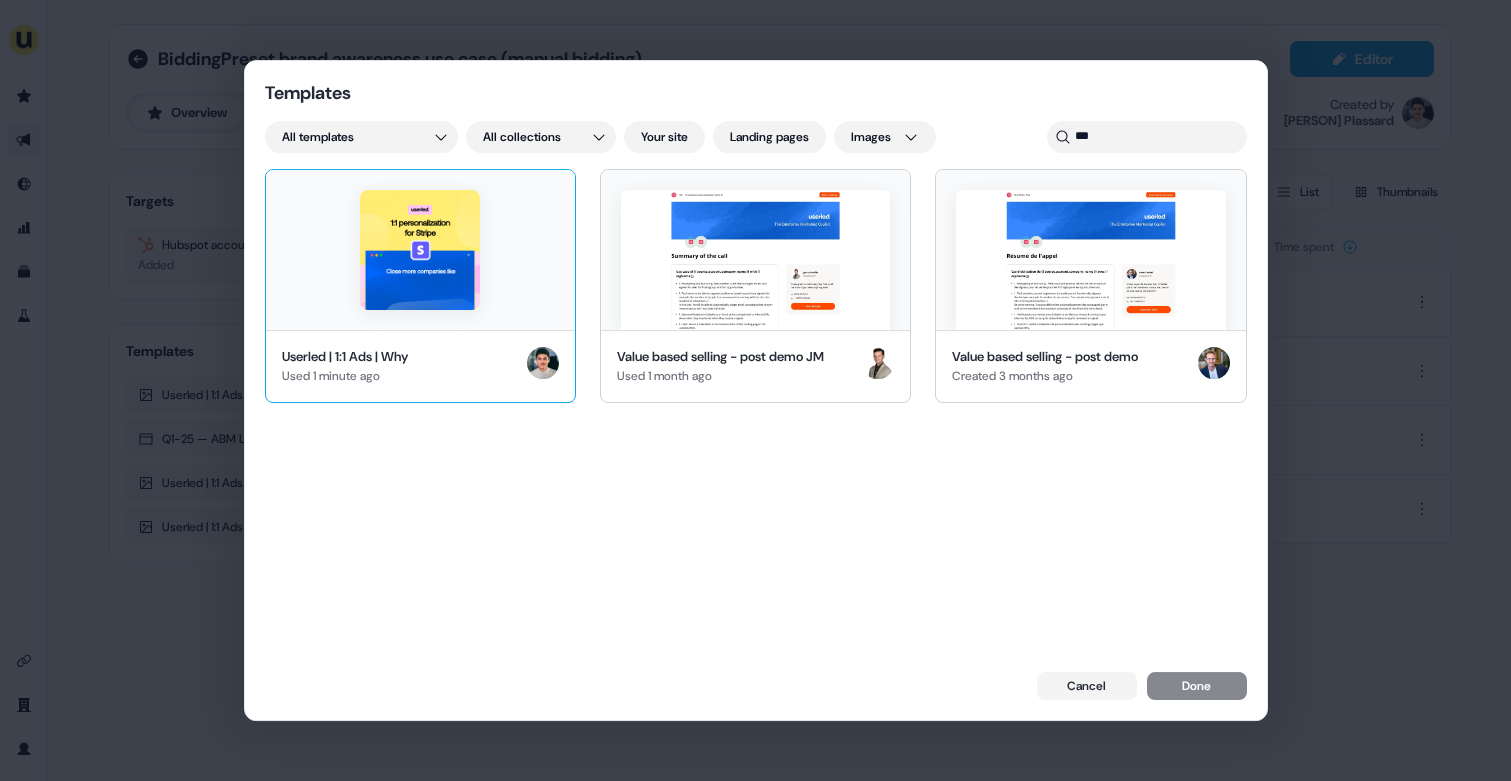 click at bounding box center [420, 250] 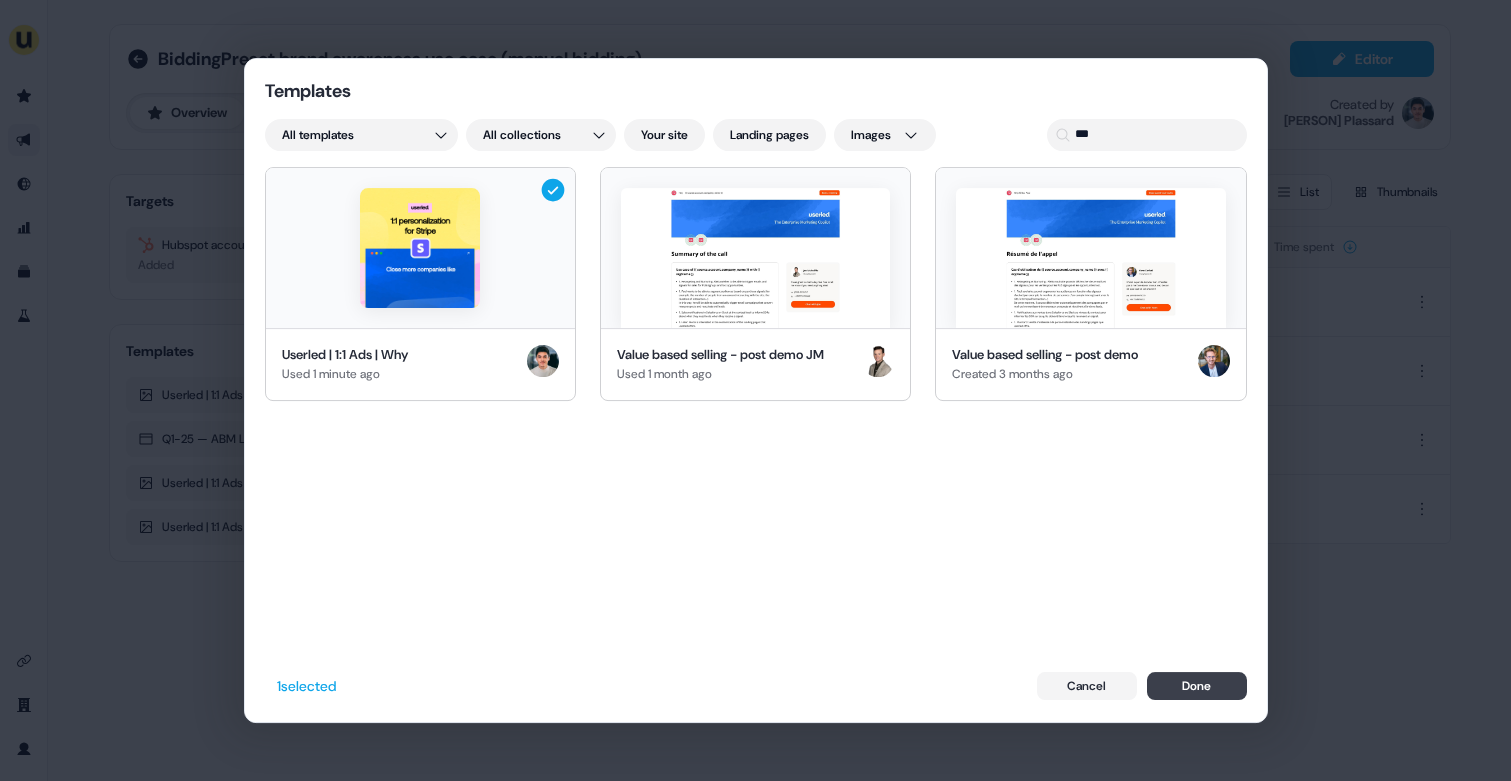 click on "Done" at bounding box center [1197, 686] 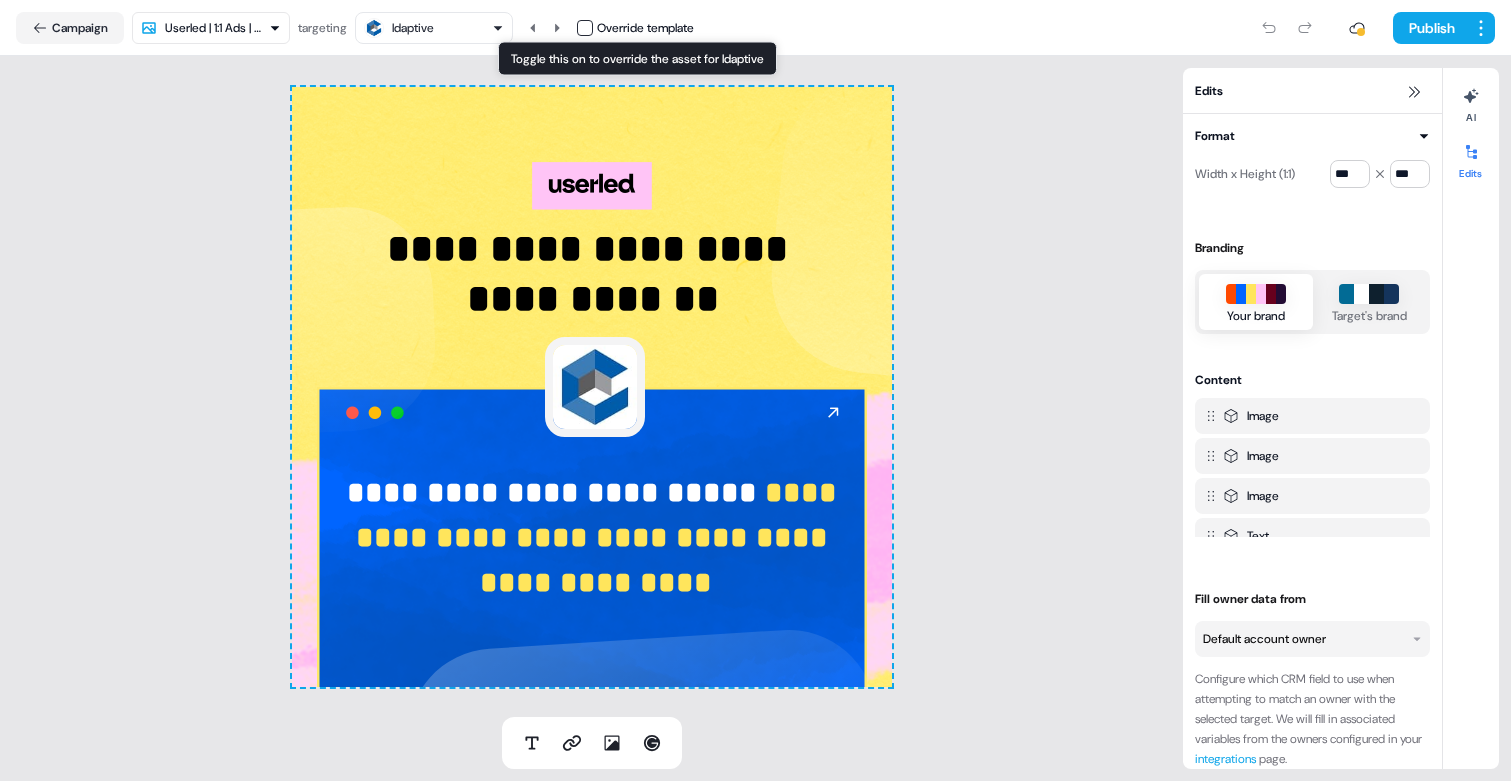 click at bounding box center (585, 28) 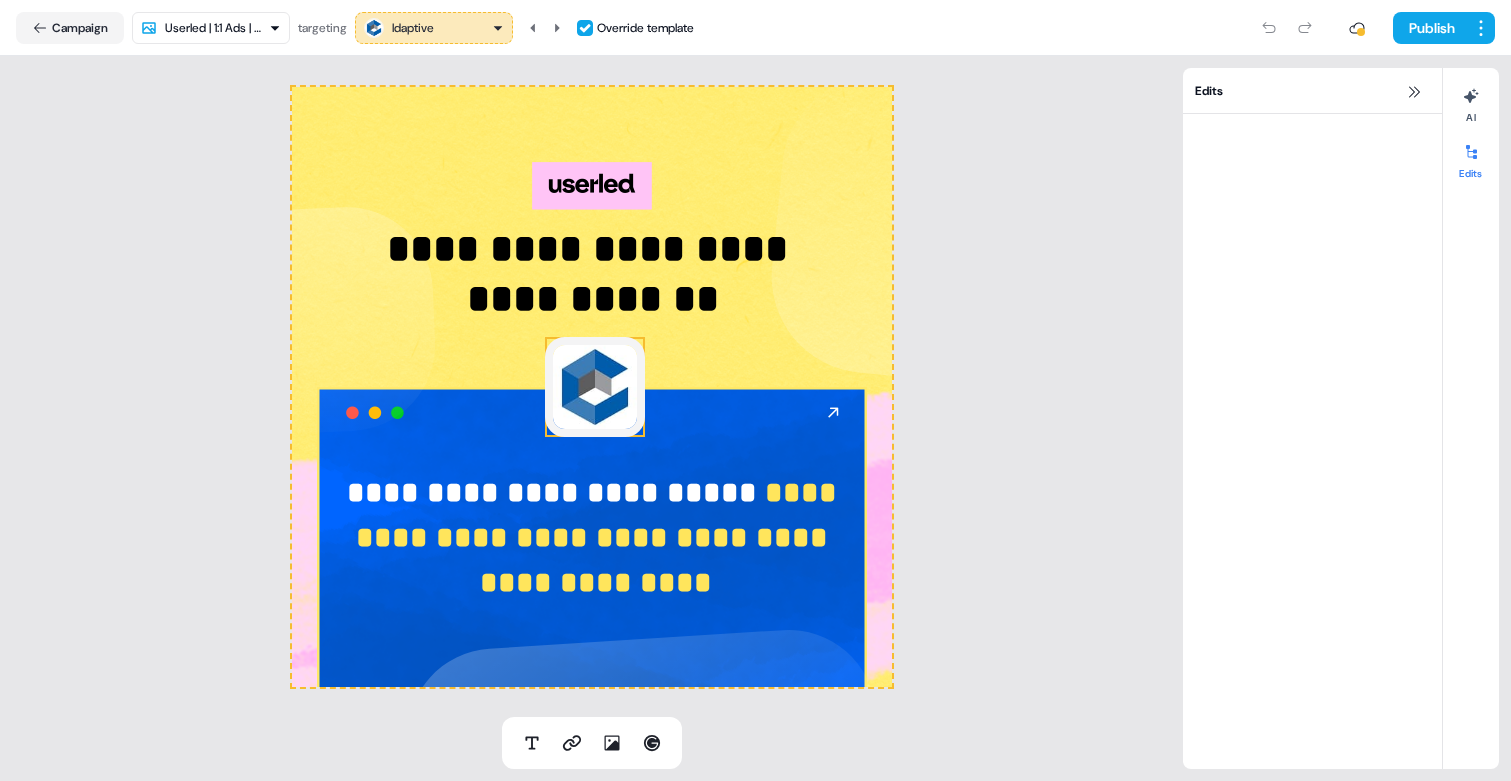 click at bounding box center [595, 387] 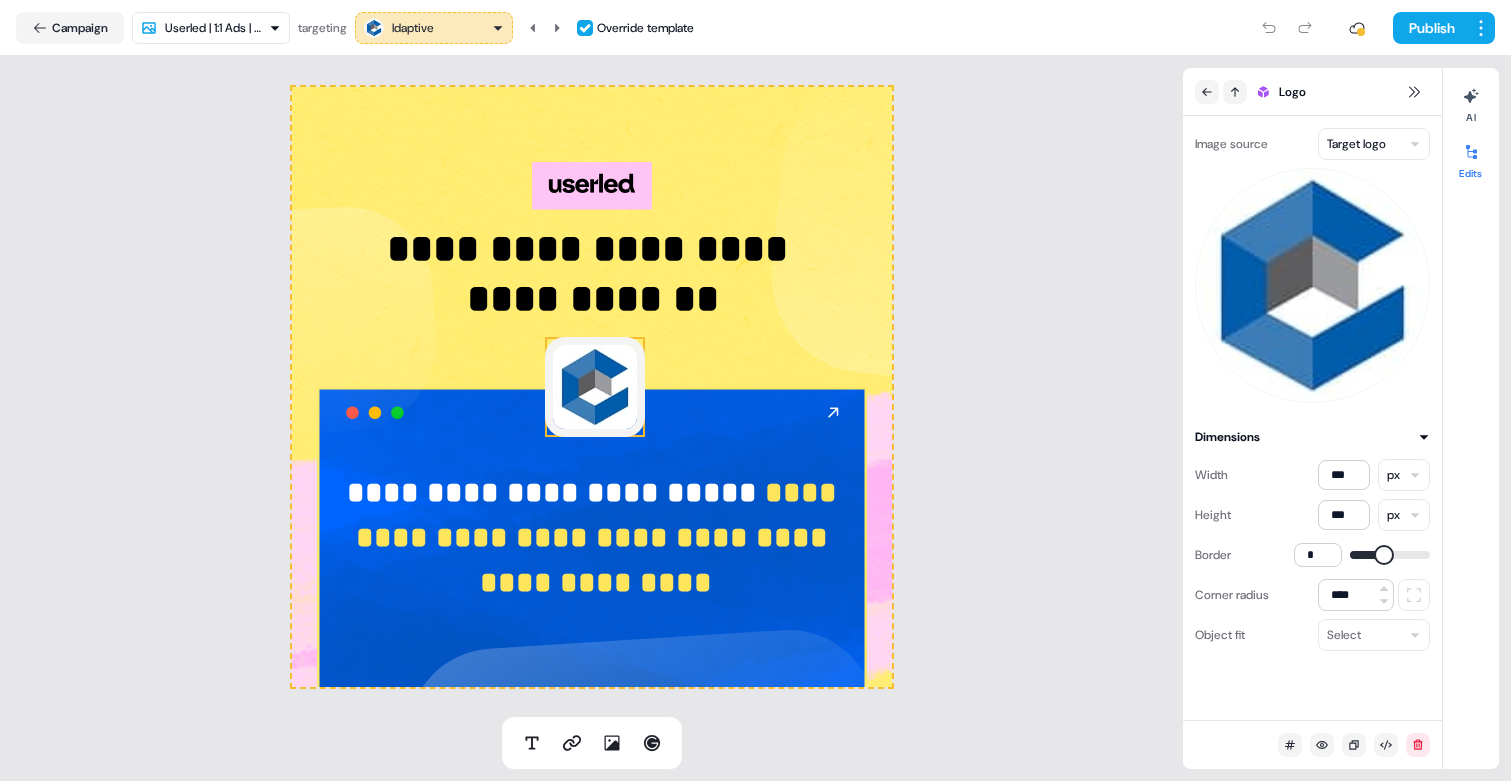 click on "**********" at bounding box center (755, 390) 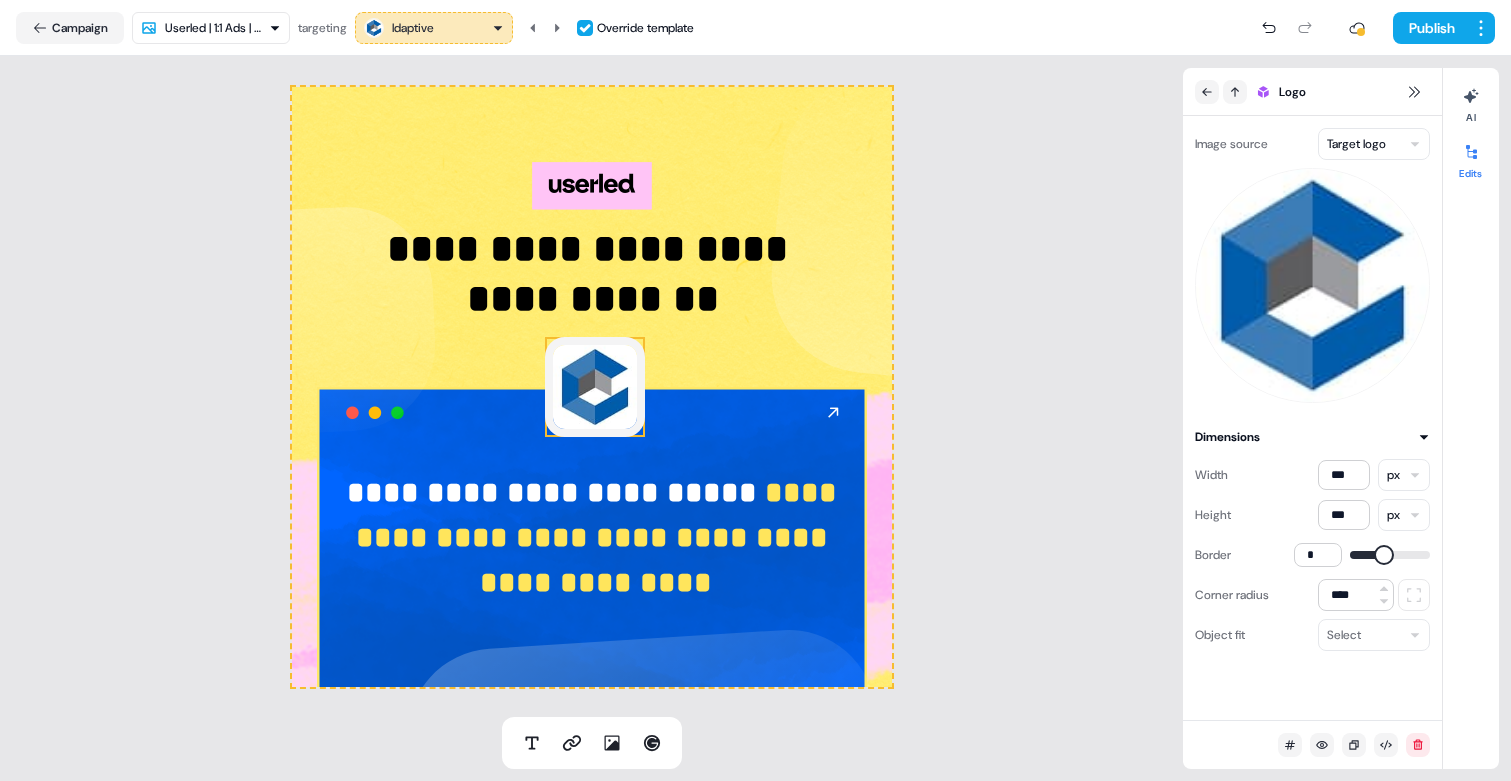 click at bounding box center [1312, 285] 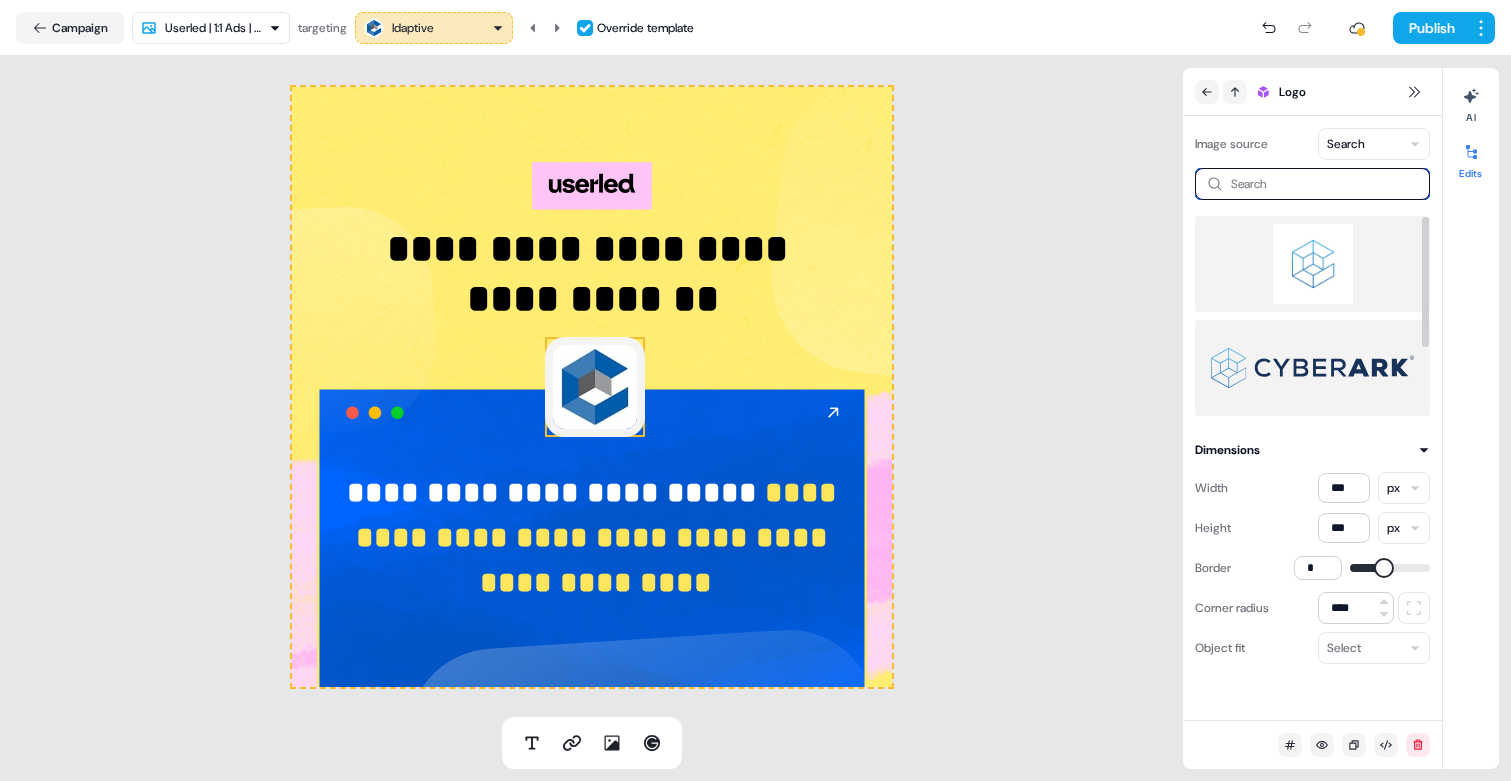 click at bounding box center (1312, 184) 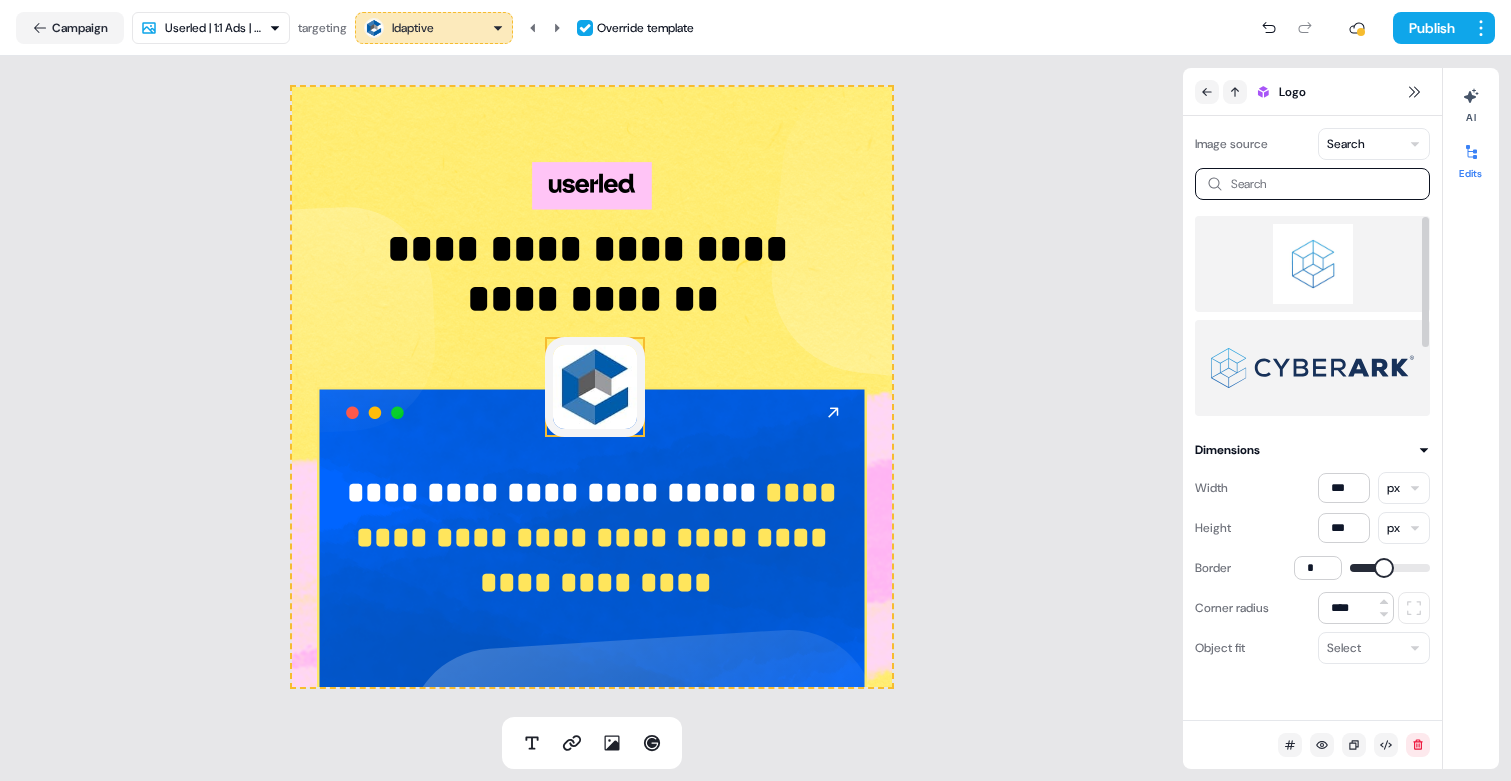 click at bounding box center (1312, 264) 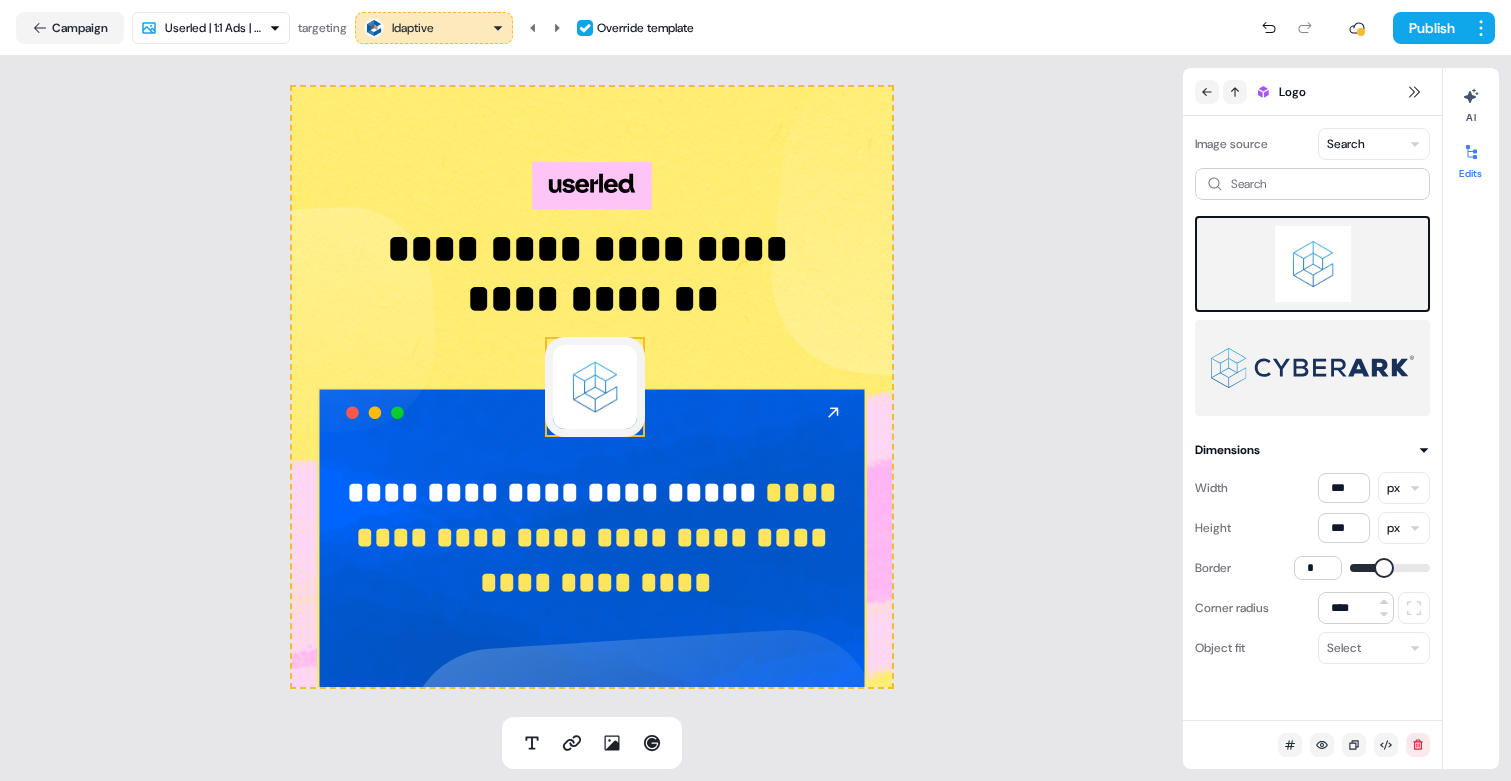 click on "Idaptive" at bounding box center (434, 28) 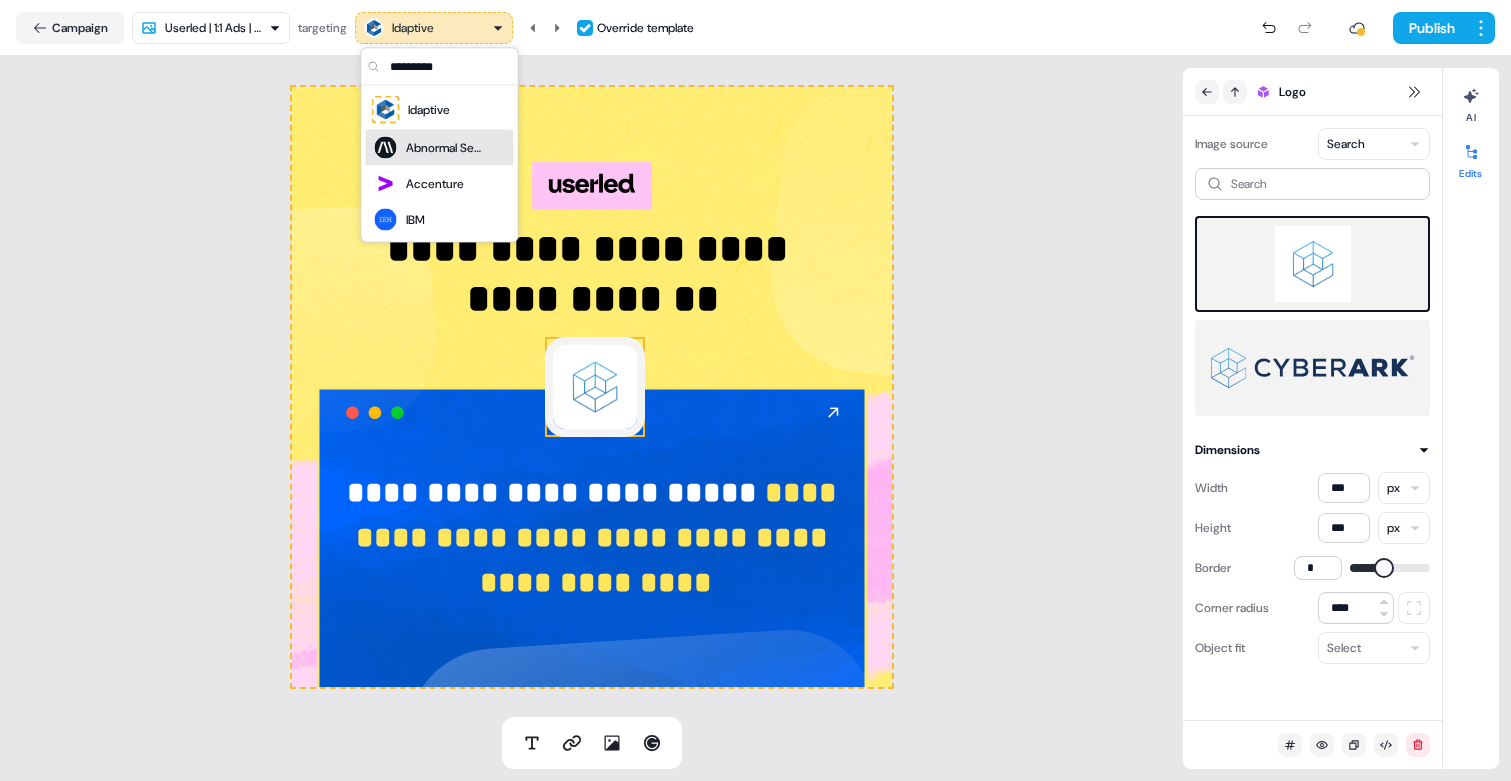 click on "Abnormal Security" at bounding box center [446, 148] 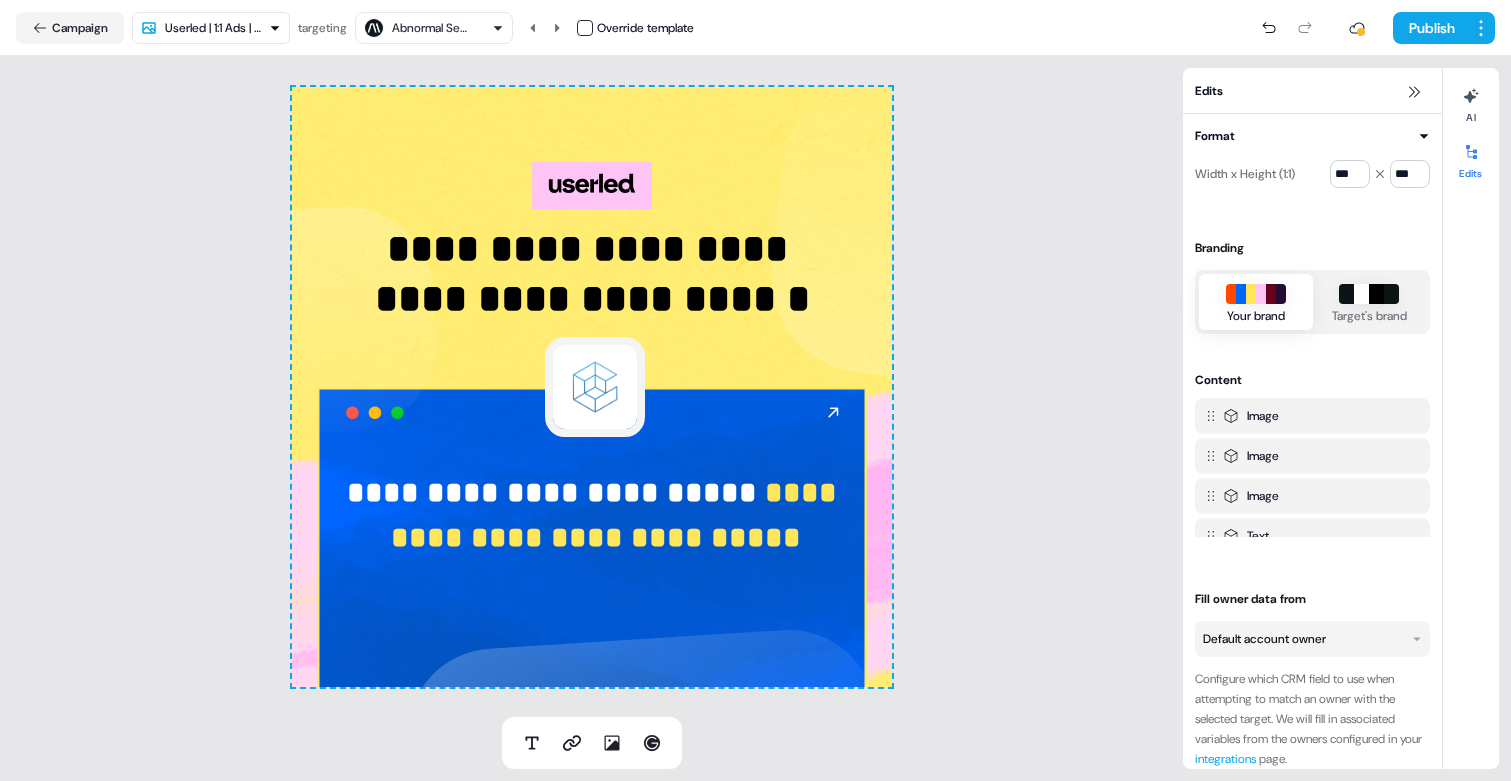 click on "Abnormal Security" at bounding box center (432, 28) 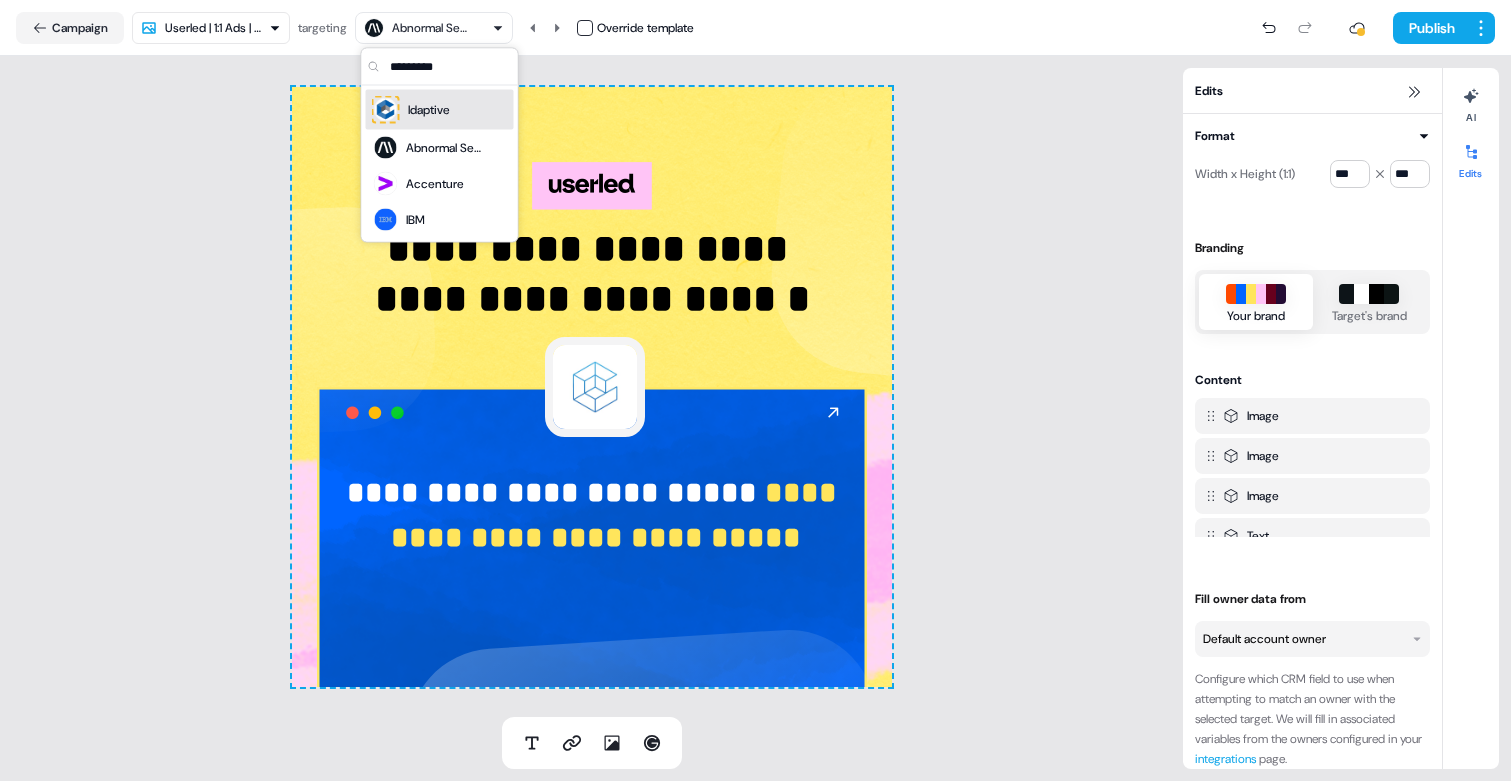 click on "Idaptive" at bounding box center [429, 110] 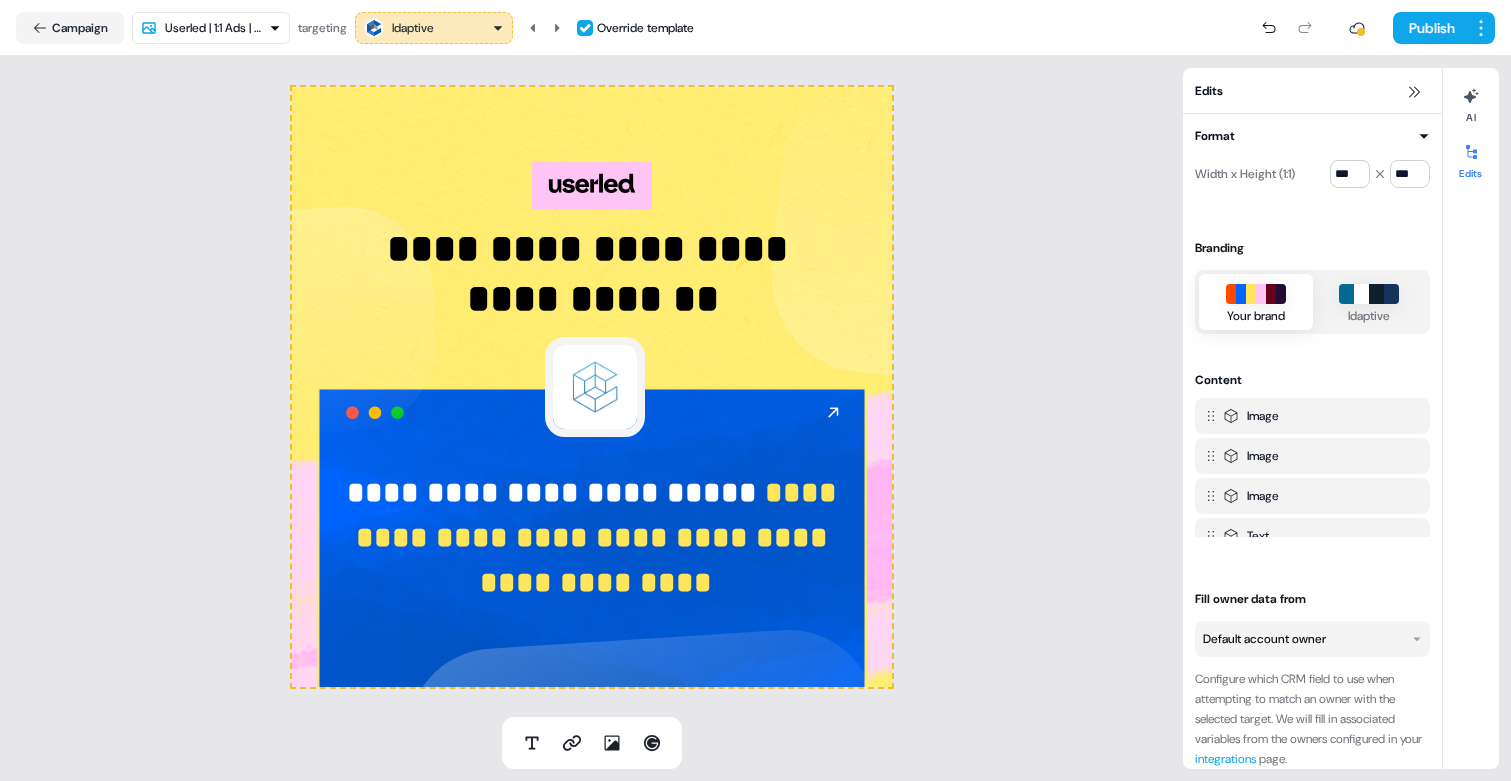 click on "**********" at bounding box center (755, 390) 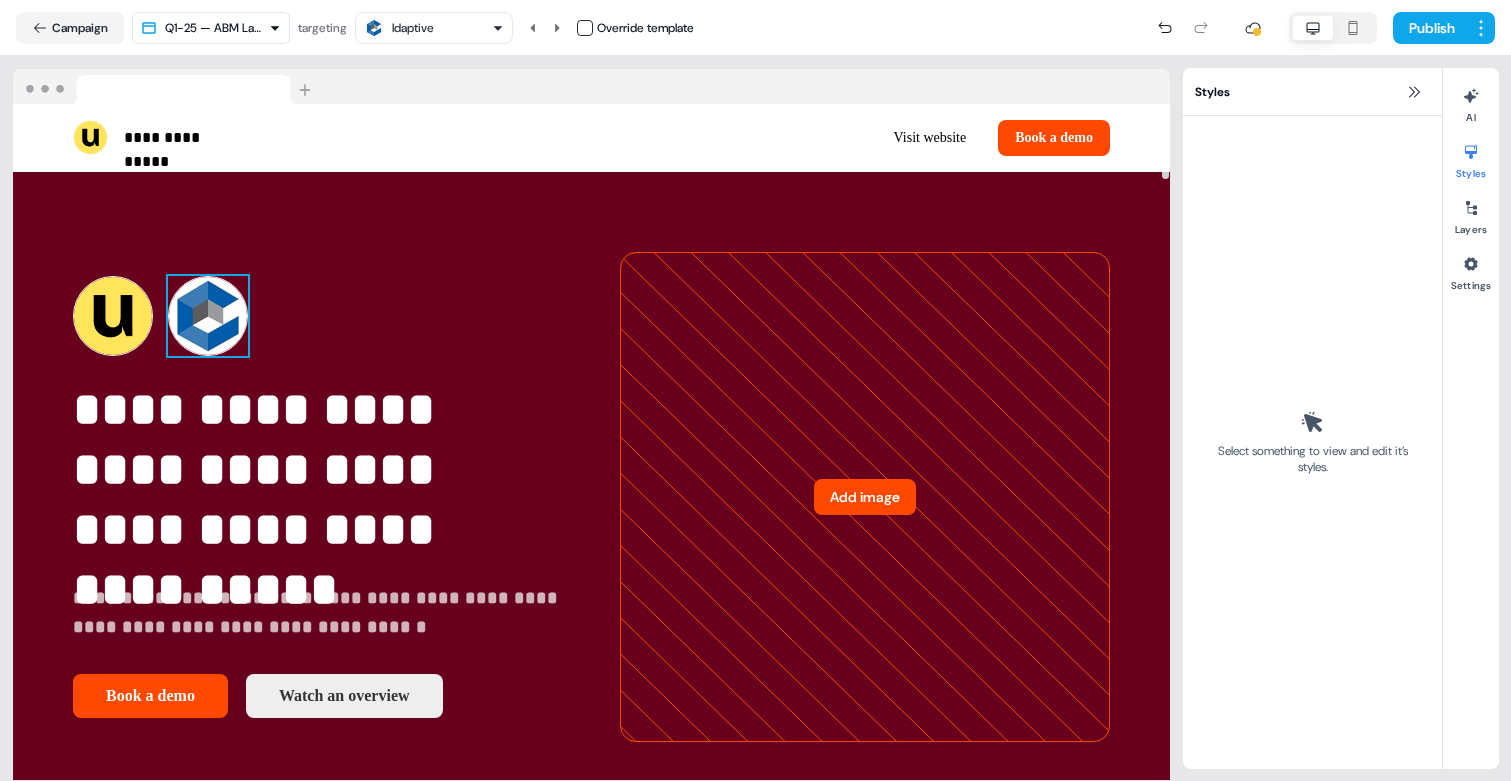 click at bounding box center [208, 316] 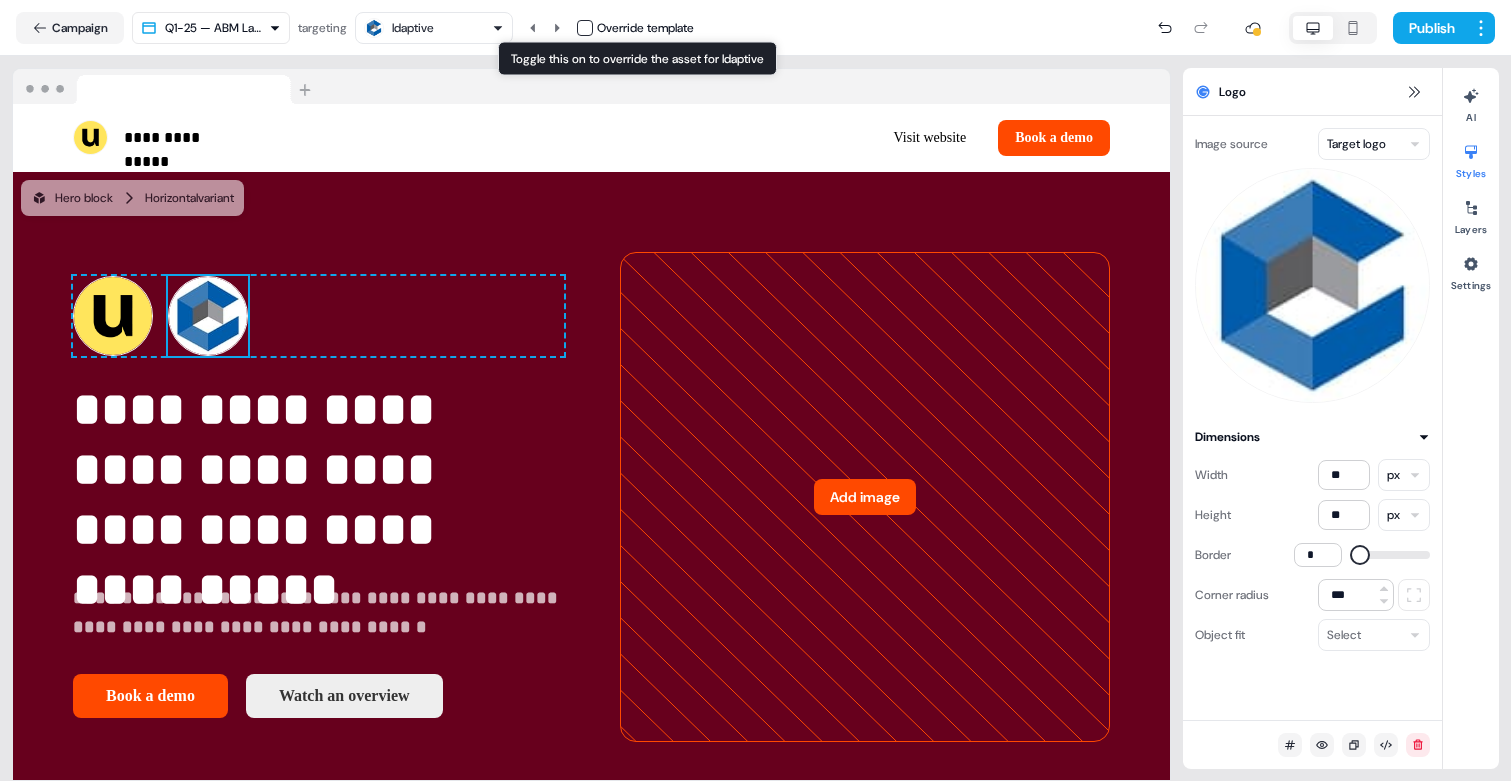 click at bounding box center [585, 28] 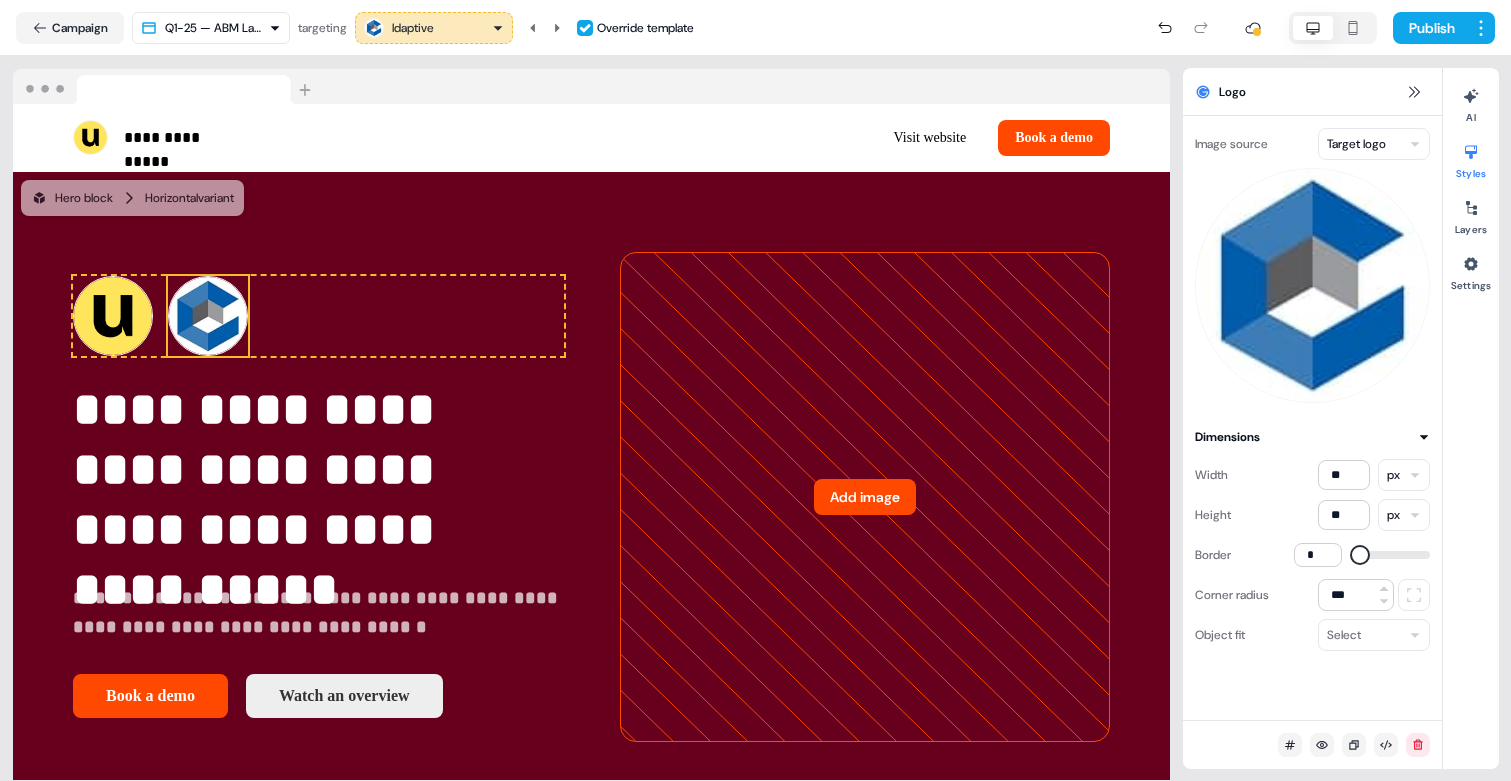 click on "**********" at bounding box center (755, 390) 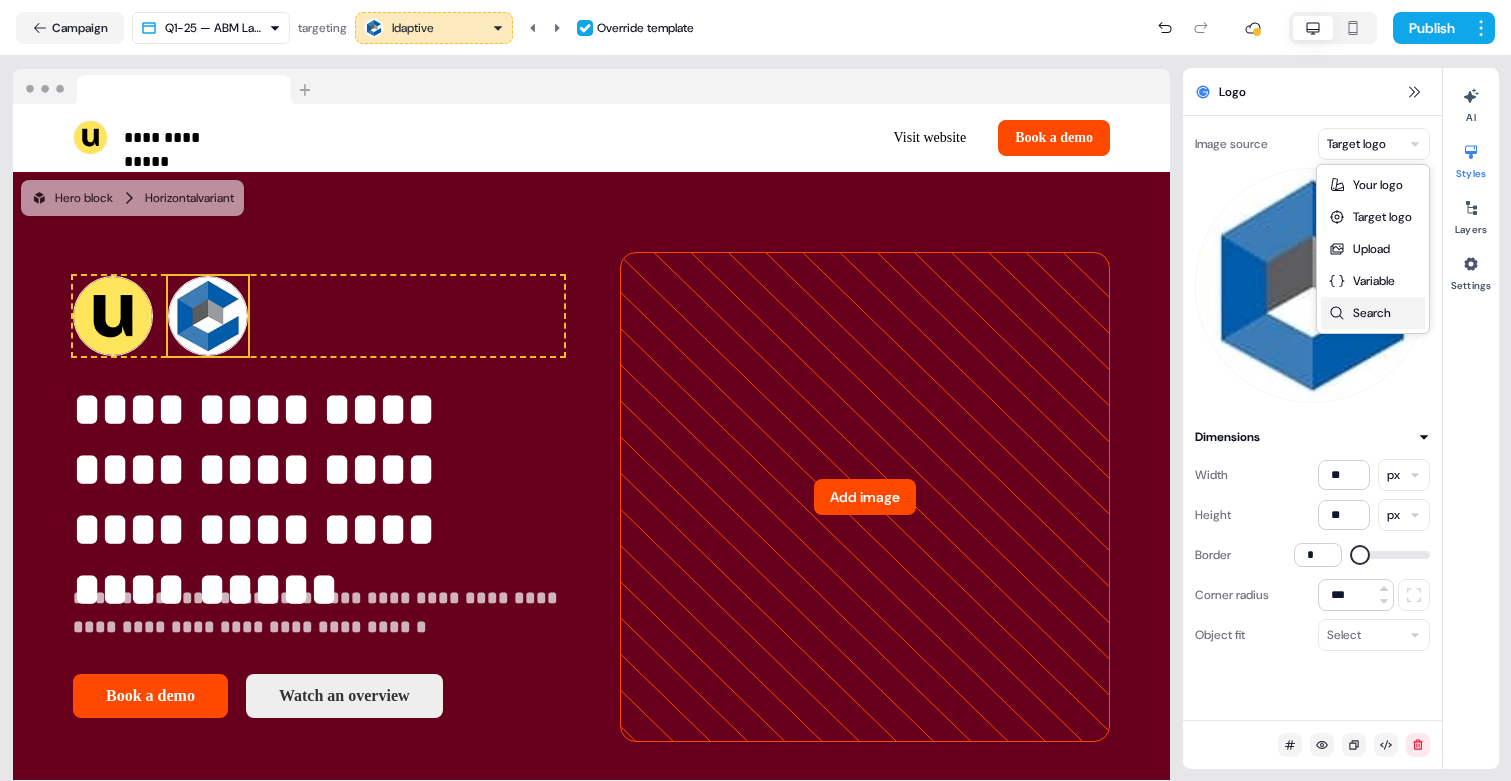 drag, startPoint x: 1368, startPoint y: 279, endPoint x: 1357, endPoint y: 309, distance: 31.95309 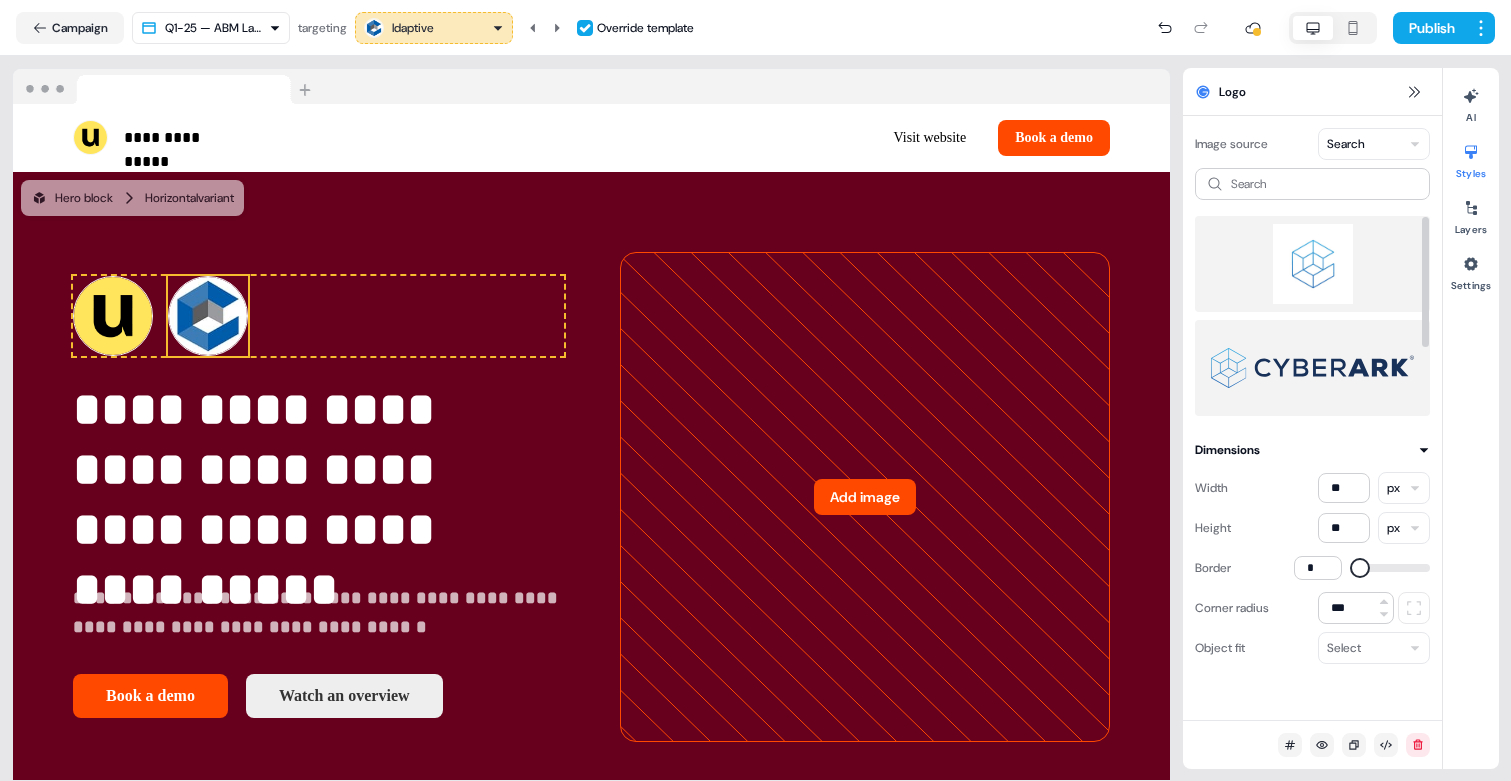 click at bounding box center [1312, 264] 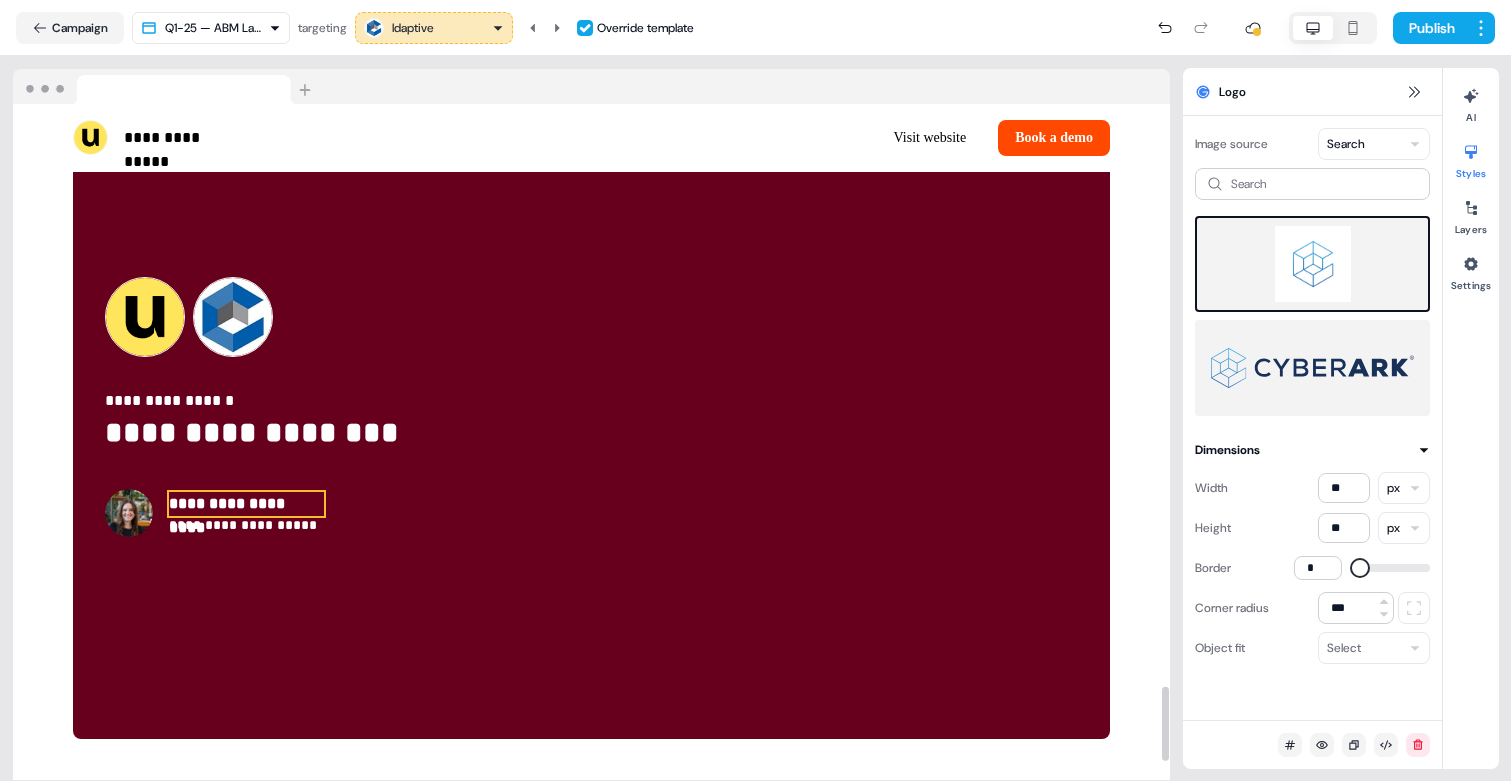 scroll, scrollTop: 5261, scrollLeft: 0, axis: vertical 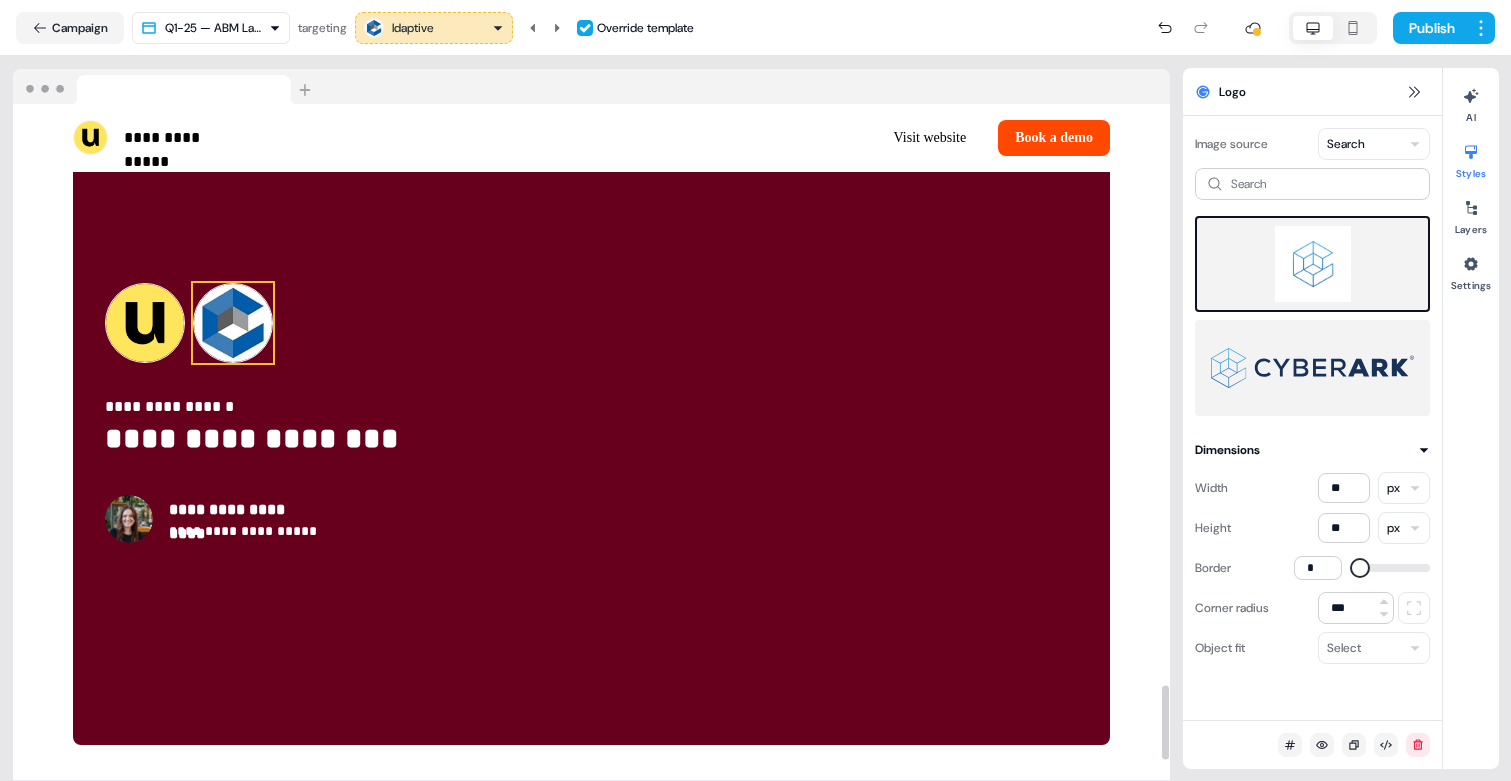 click at bounding box center (233, 323) 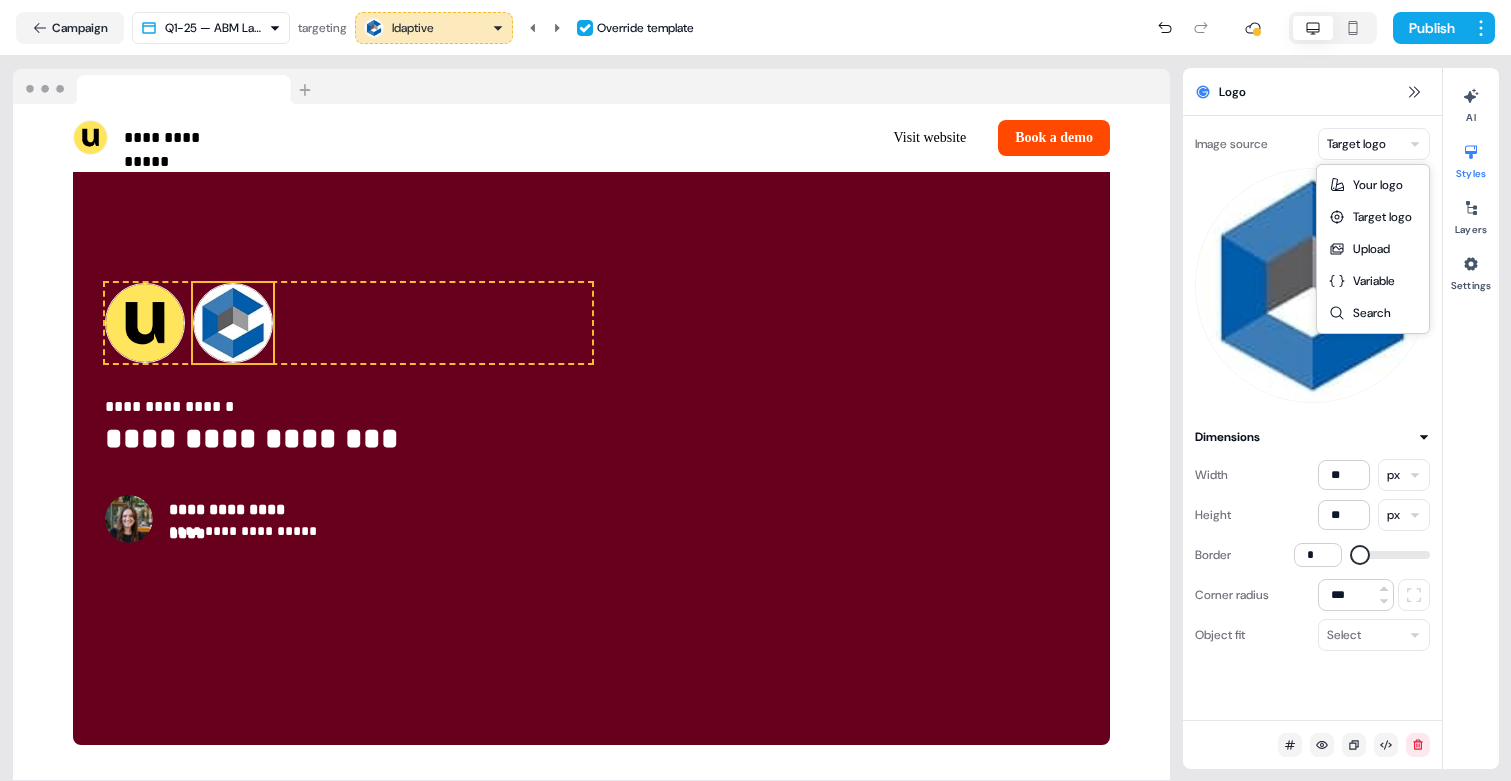 click on "**********" at bounding box center [755, 390] 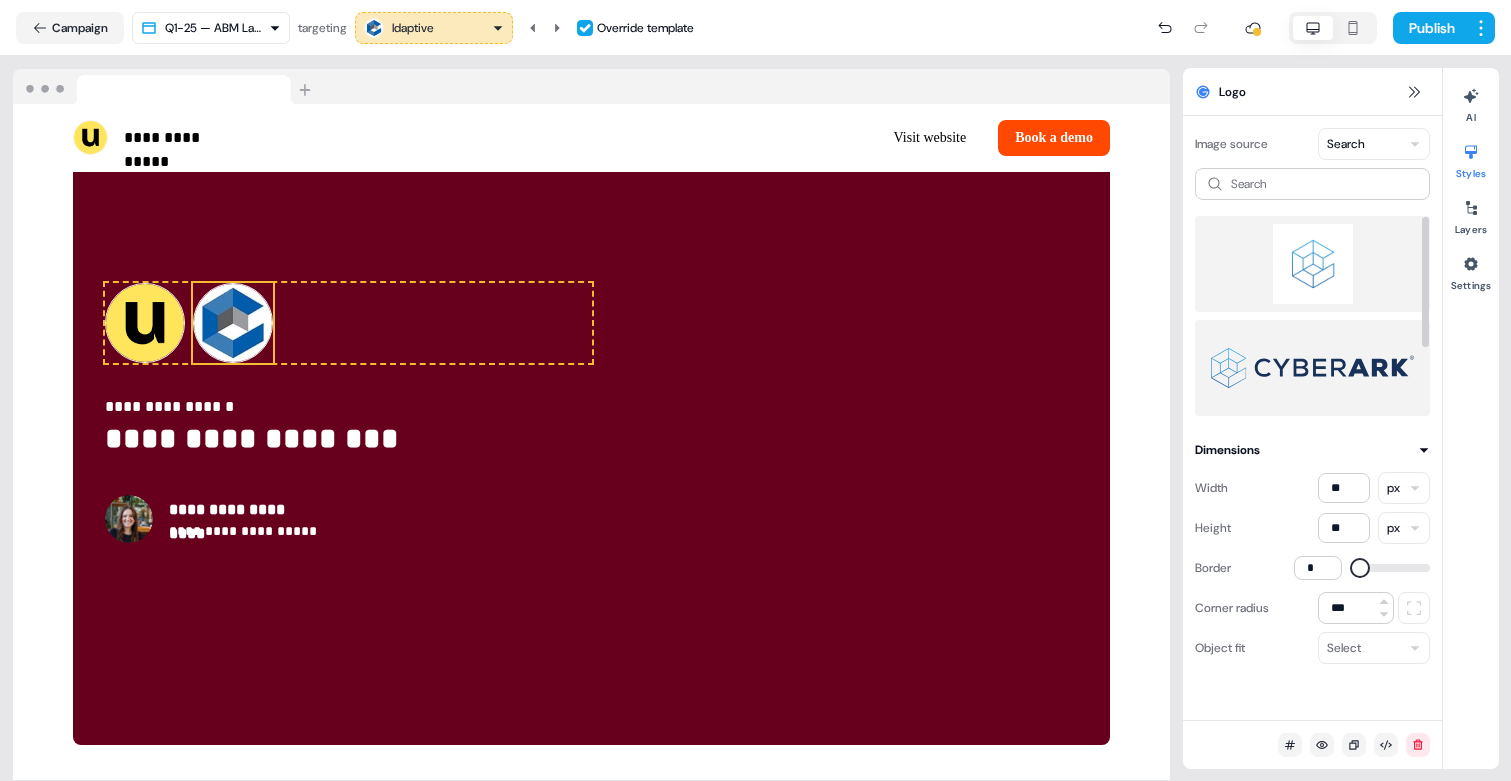click at bounding box center (1312, 264) 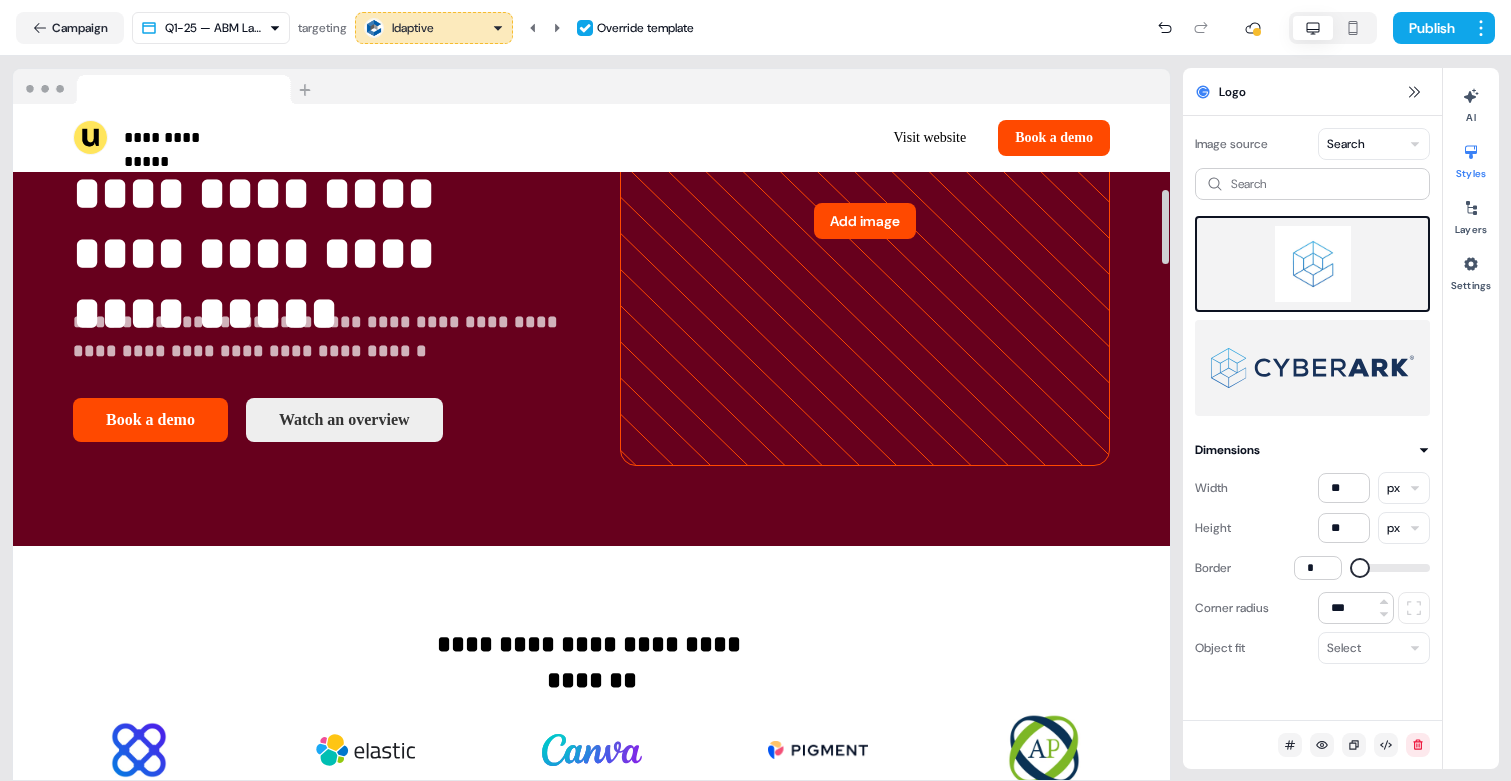 scroll, scrollTop: 0, scrollLeft: 0, axis: both 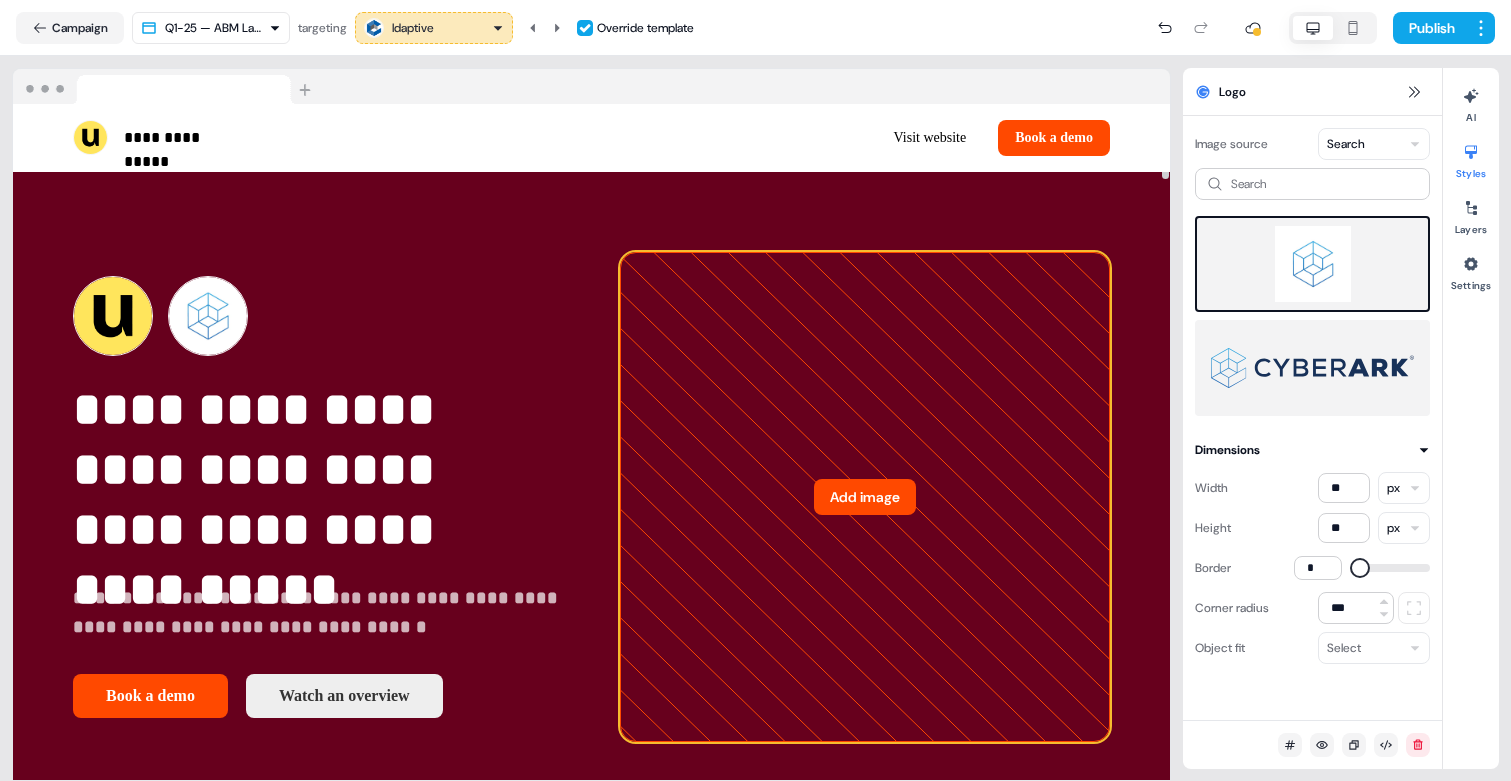 click 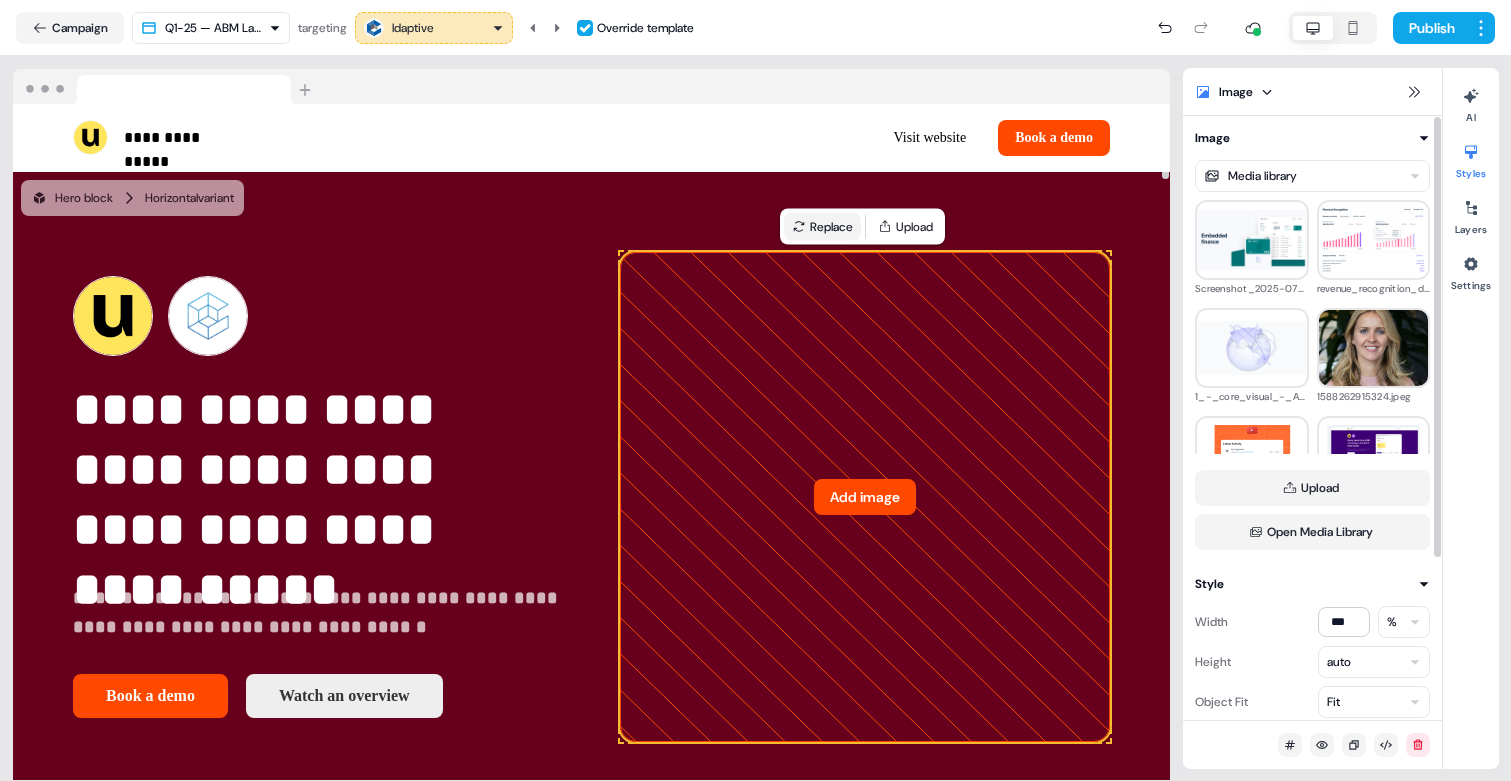click on "Replace" at bounding box center [822, 227] 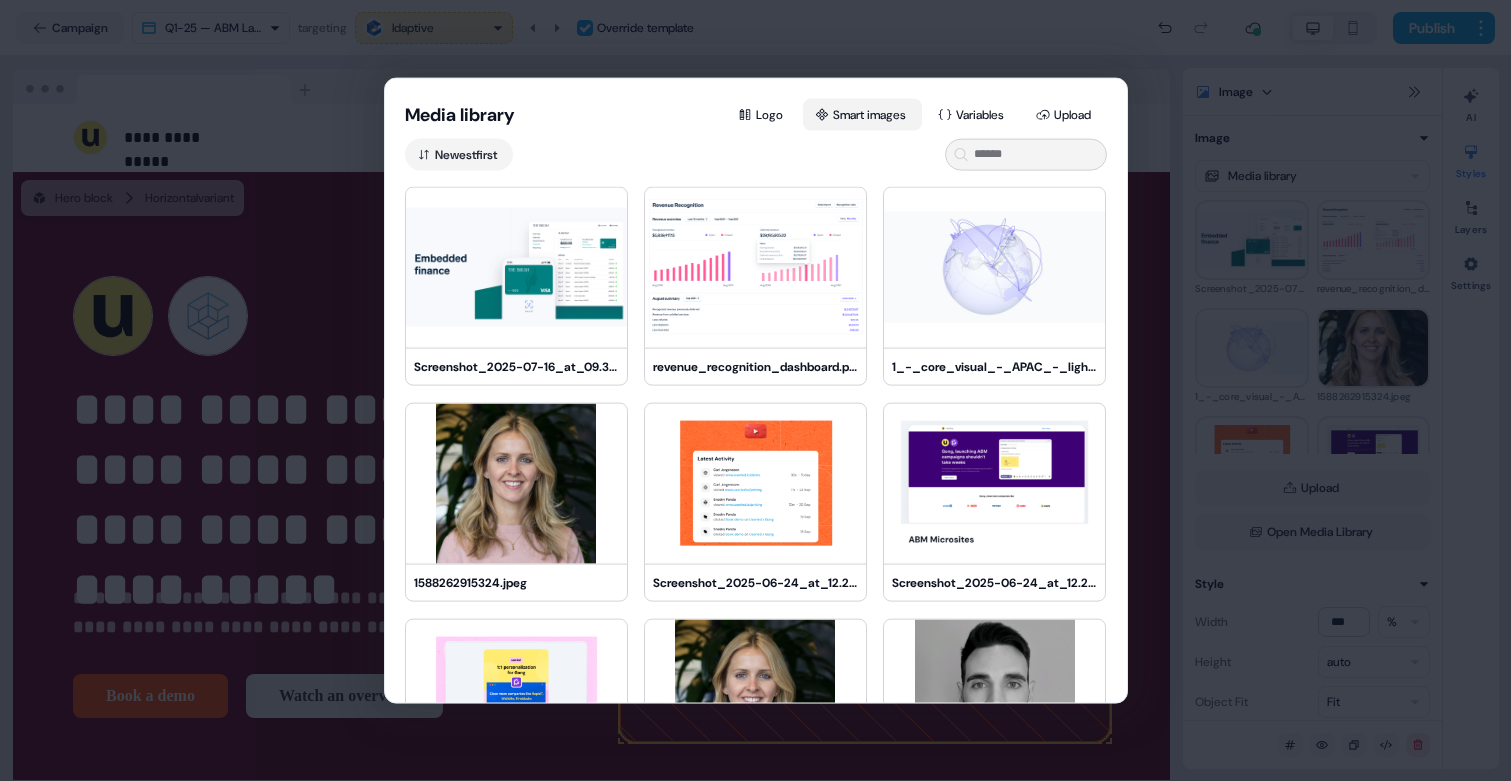 click on "Smart images" at bounding box center [862, 114] 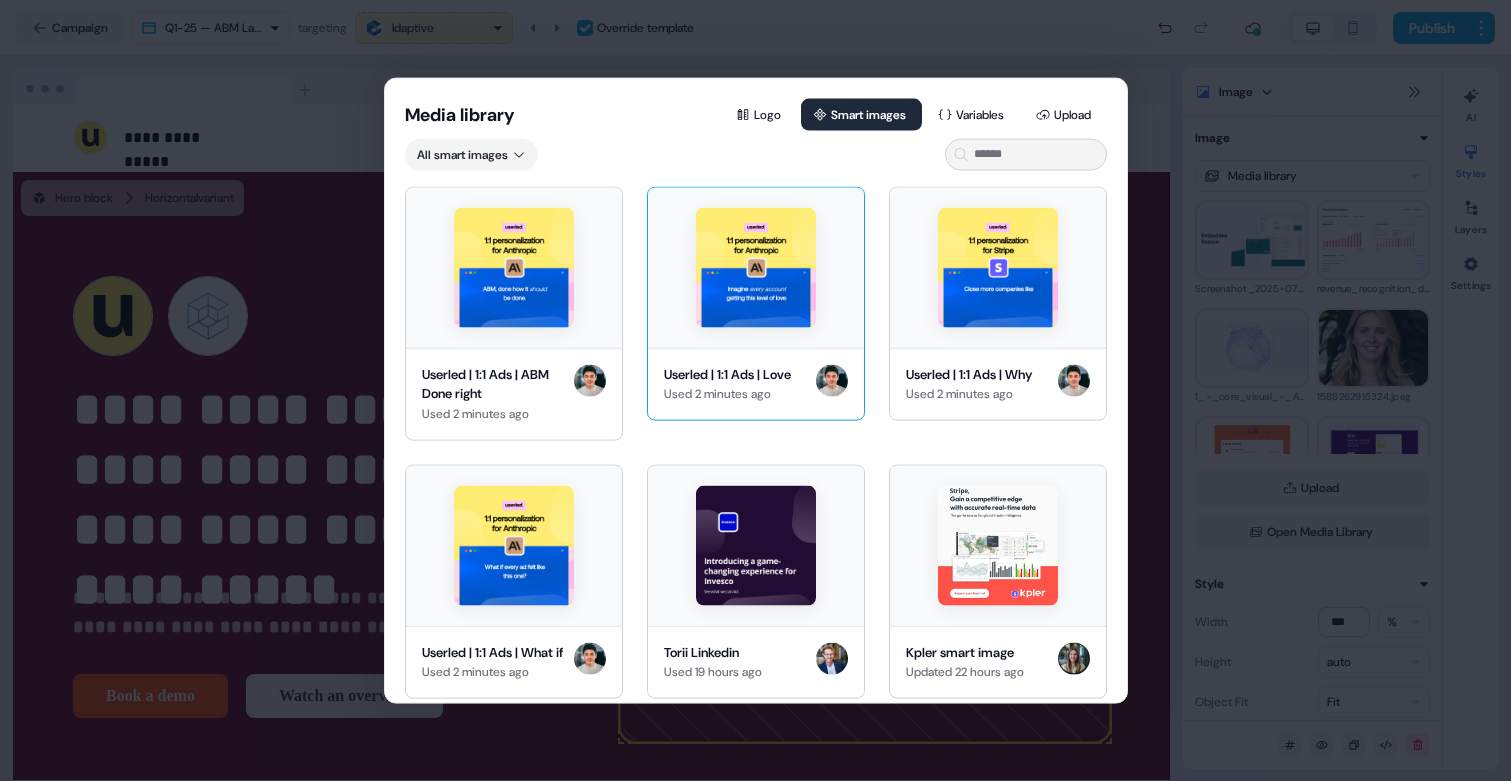 click at bounding box center (756, 267) 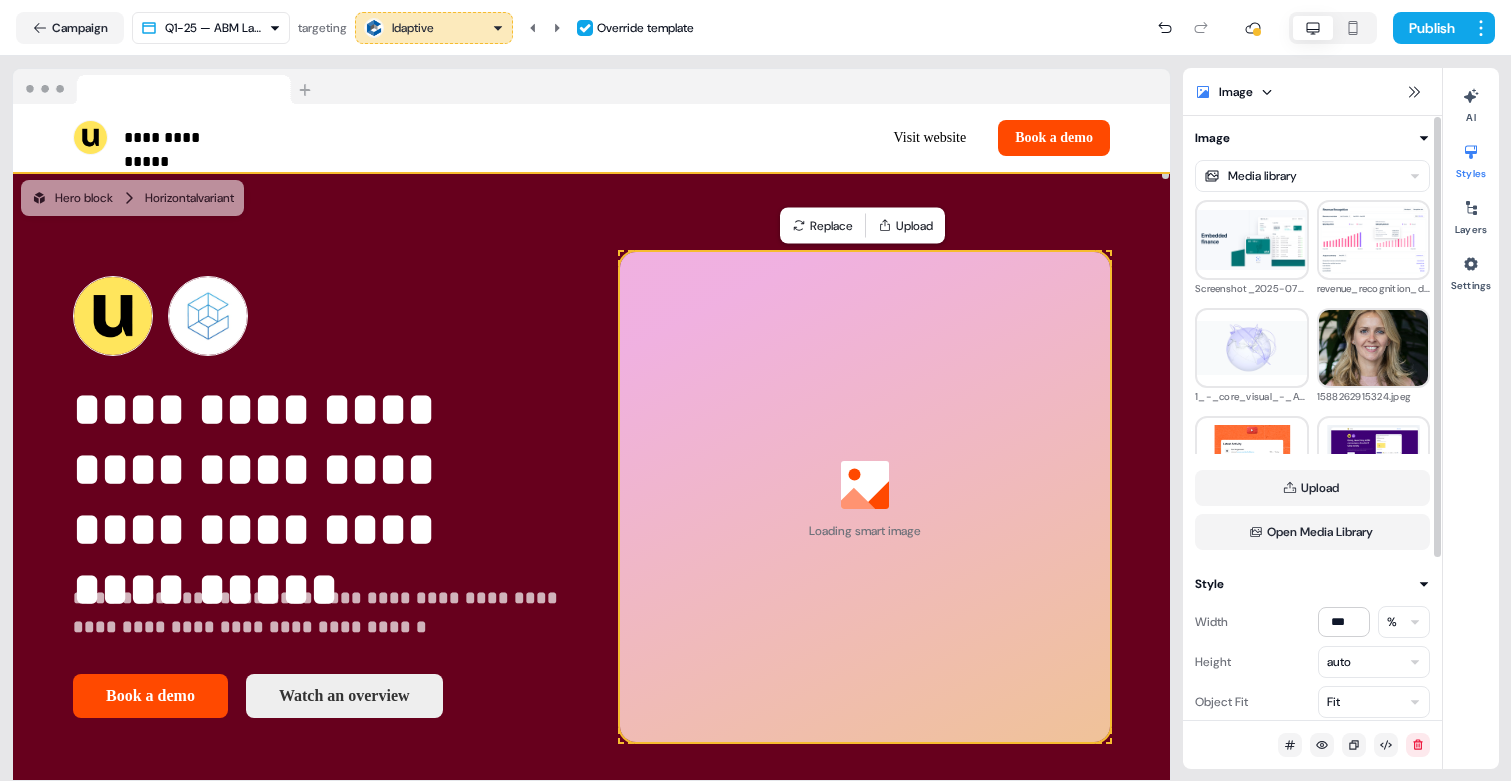 click on "**********" at bounding box center (591, 138) 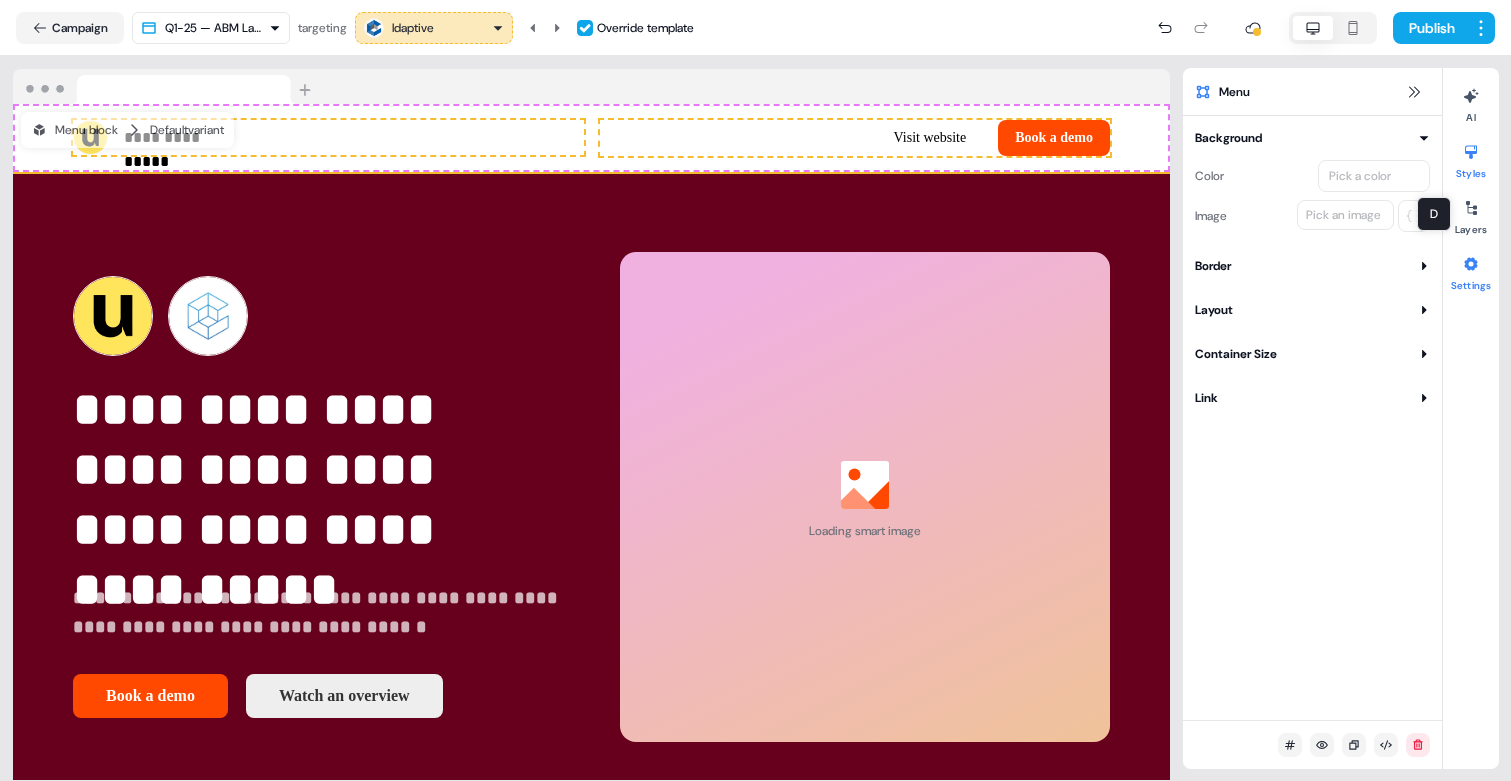 click 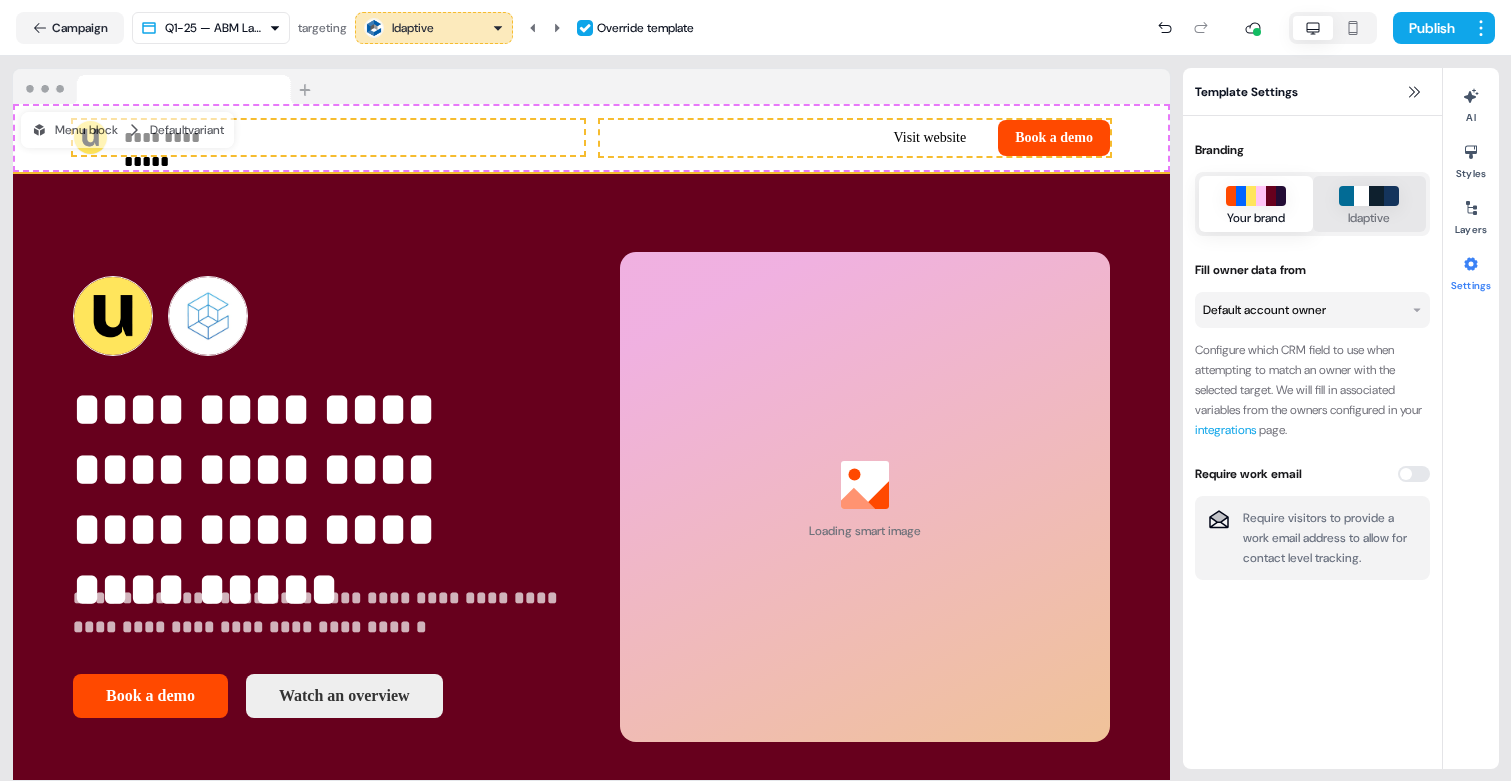 click on "Idaptive" at bounding box center (1369, 218) 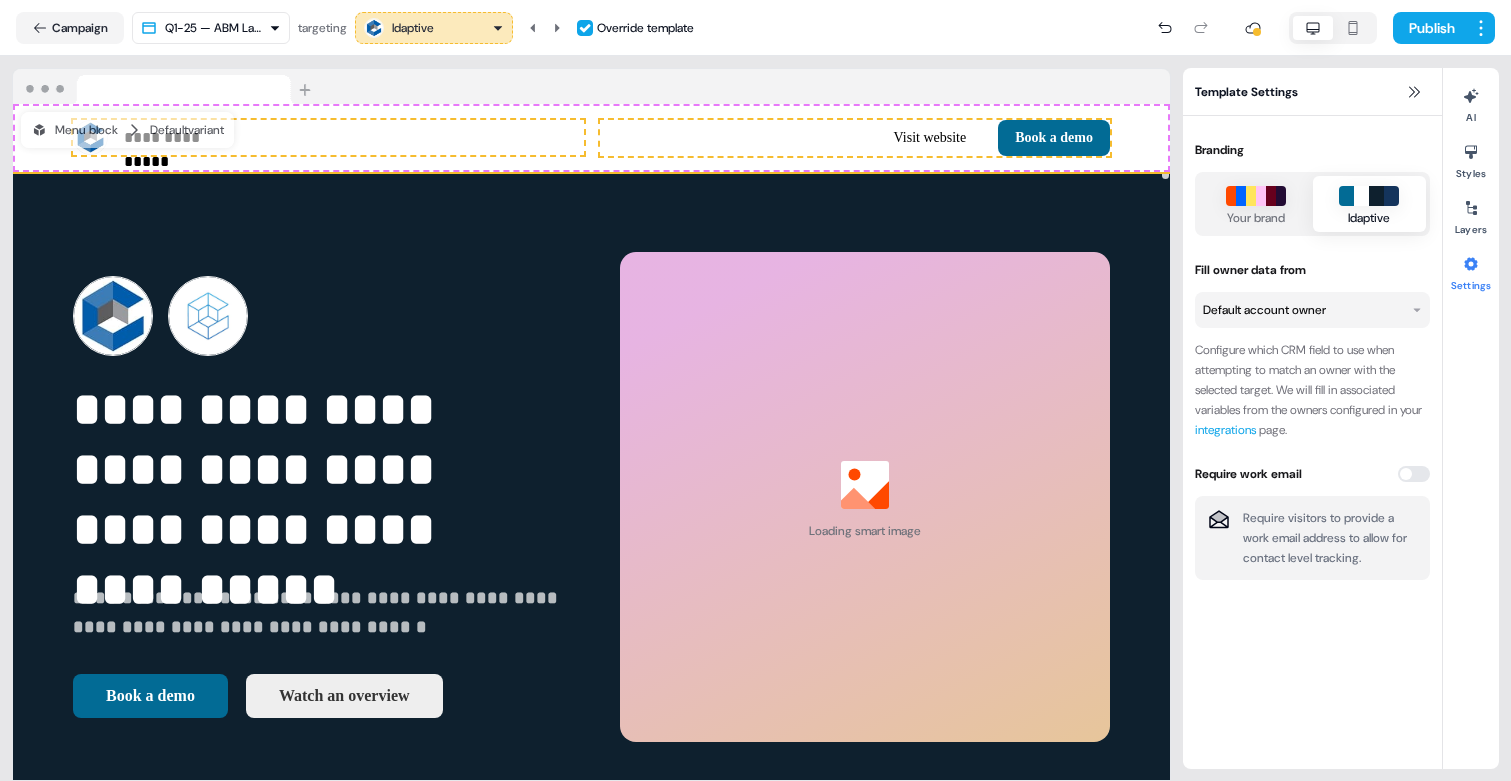 click on "Idaptive" at bounding box center [434, 28] 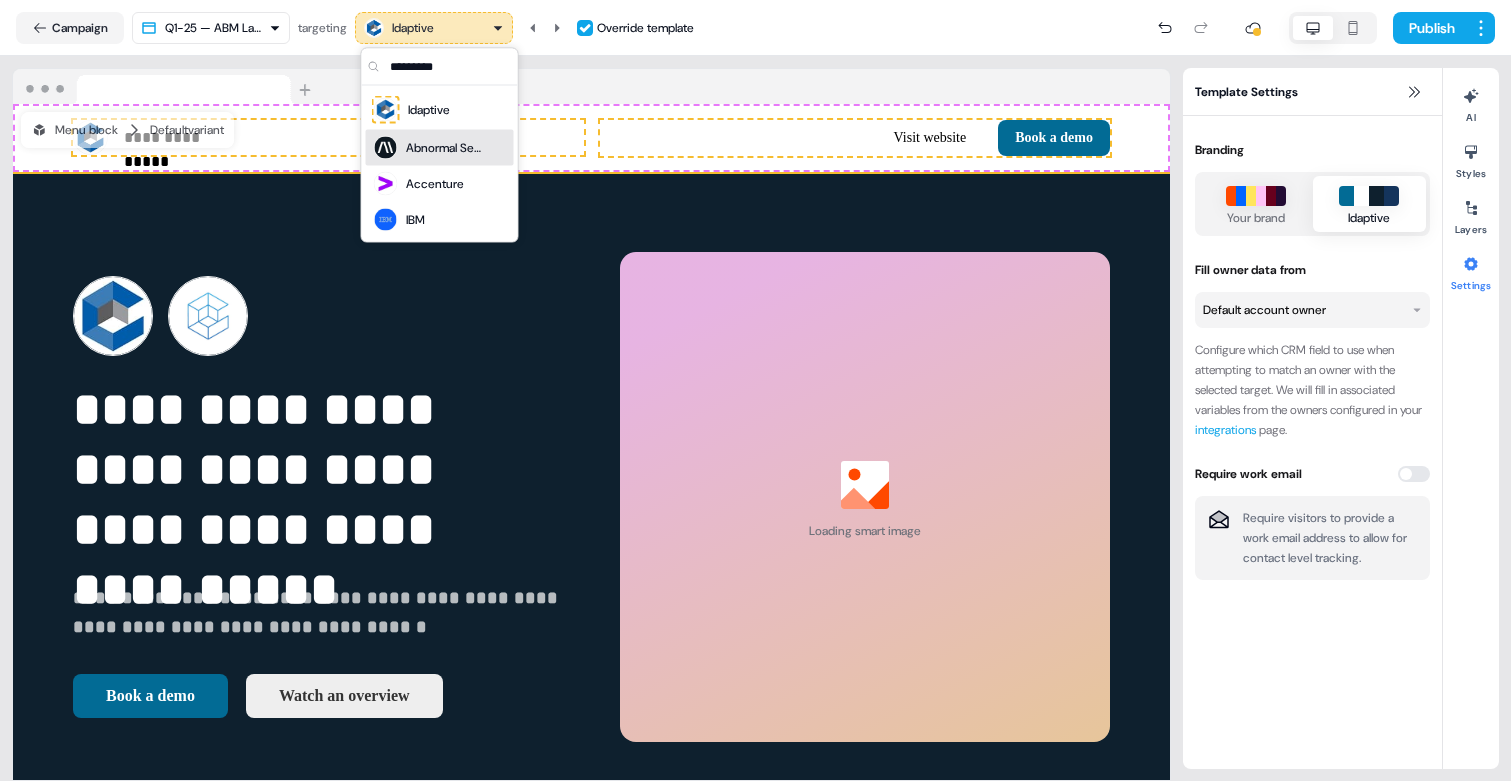 click on "Abnormal Security" at bounding box center [446, 148] 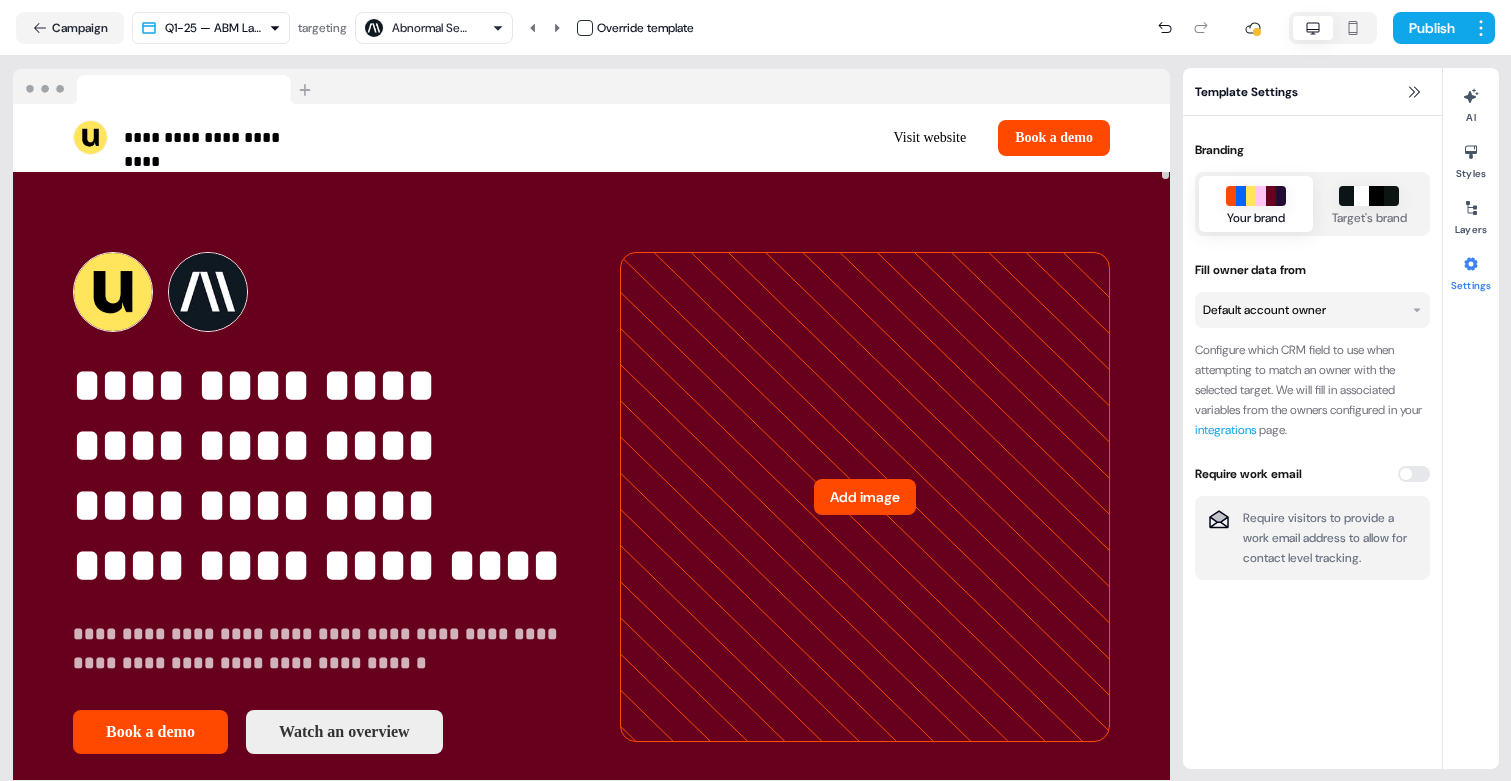 click on "Abnormal Security" at bounding box center [432, 28] 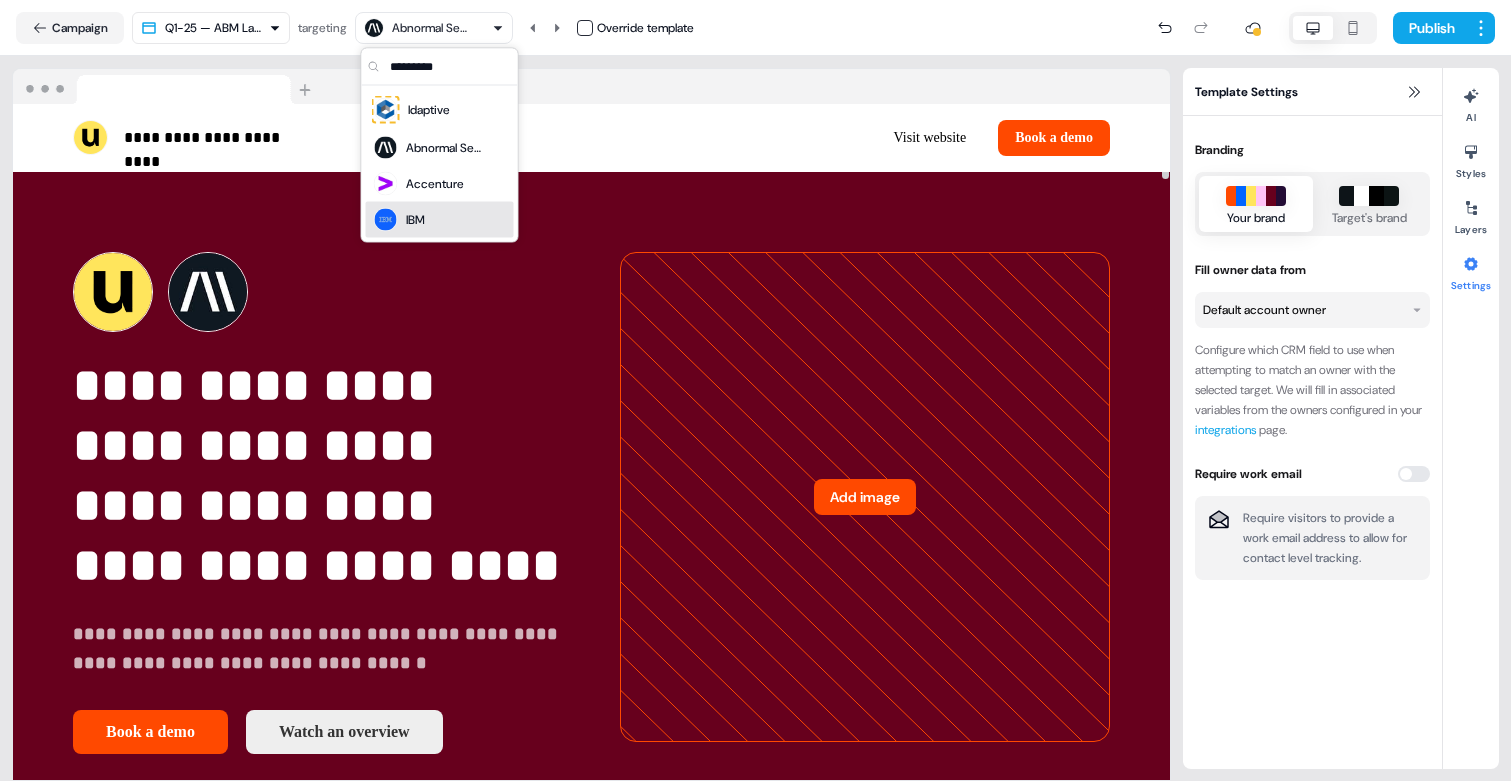 click on "**********" at bounding box center [591, 138] 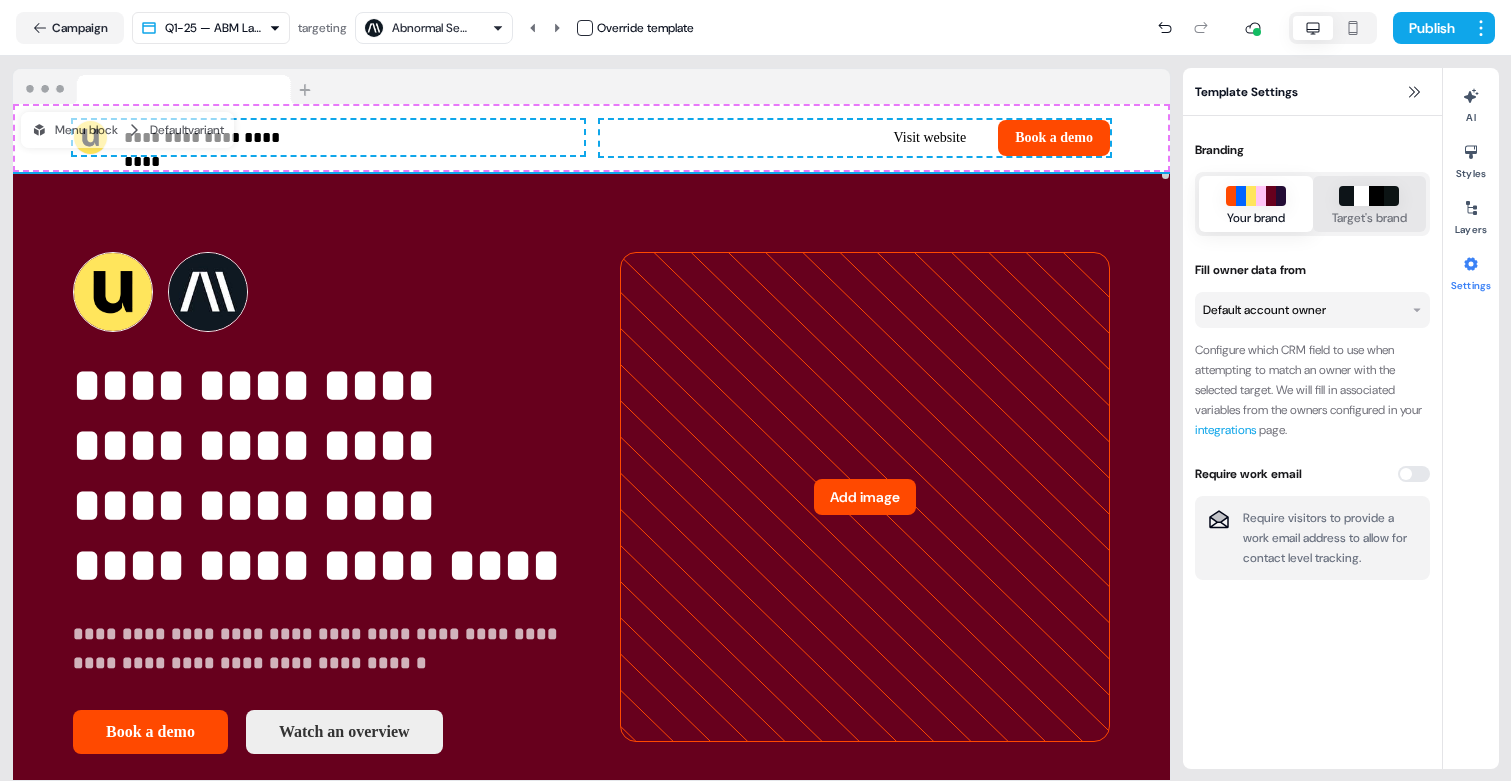 click at bounding box center (1376, 196) 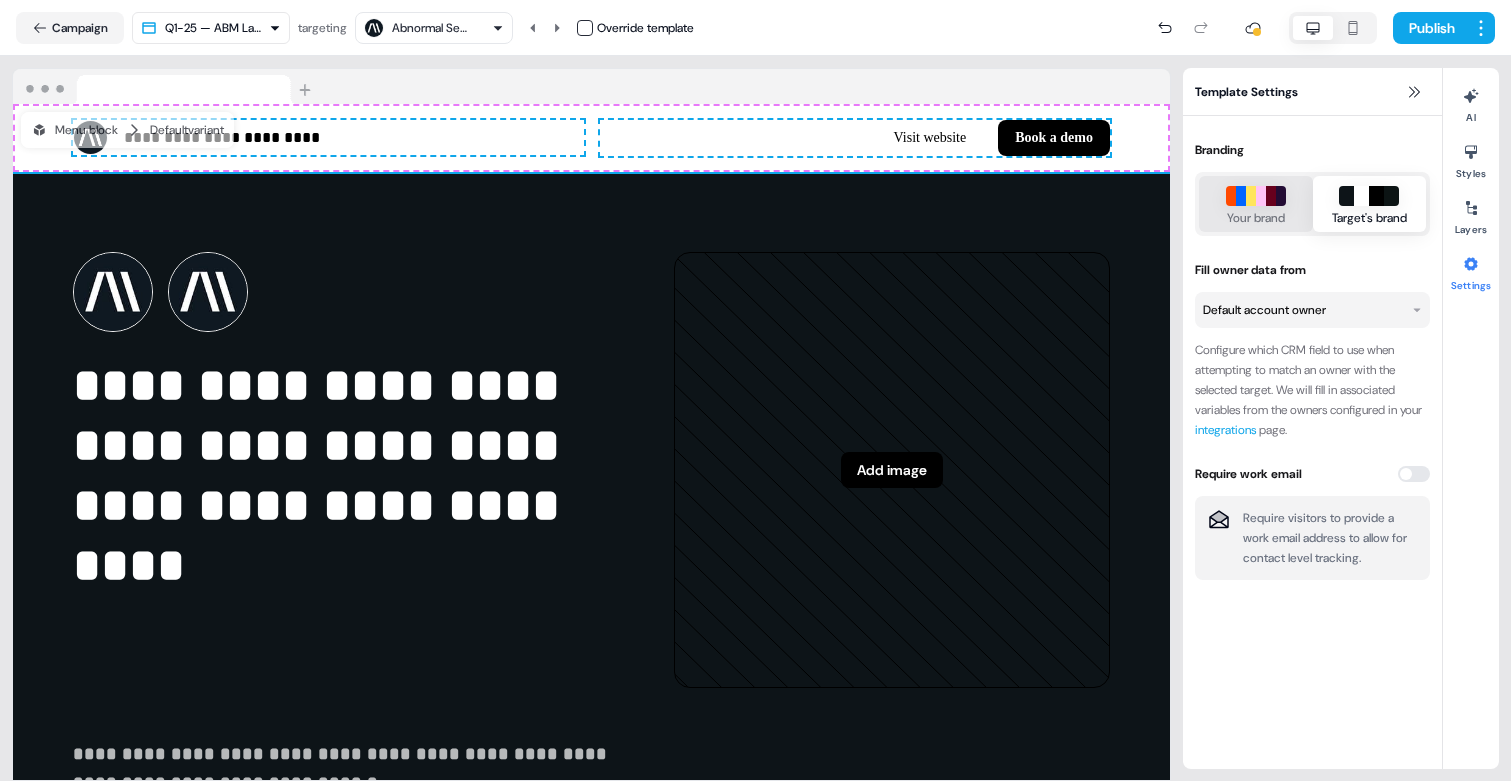 click at bounding box center [1251, 196] 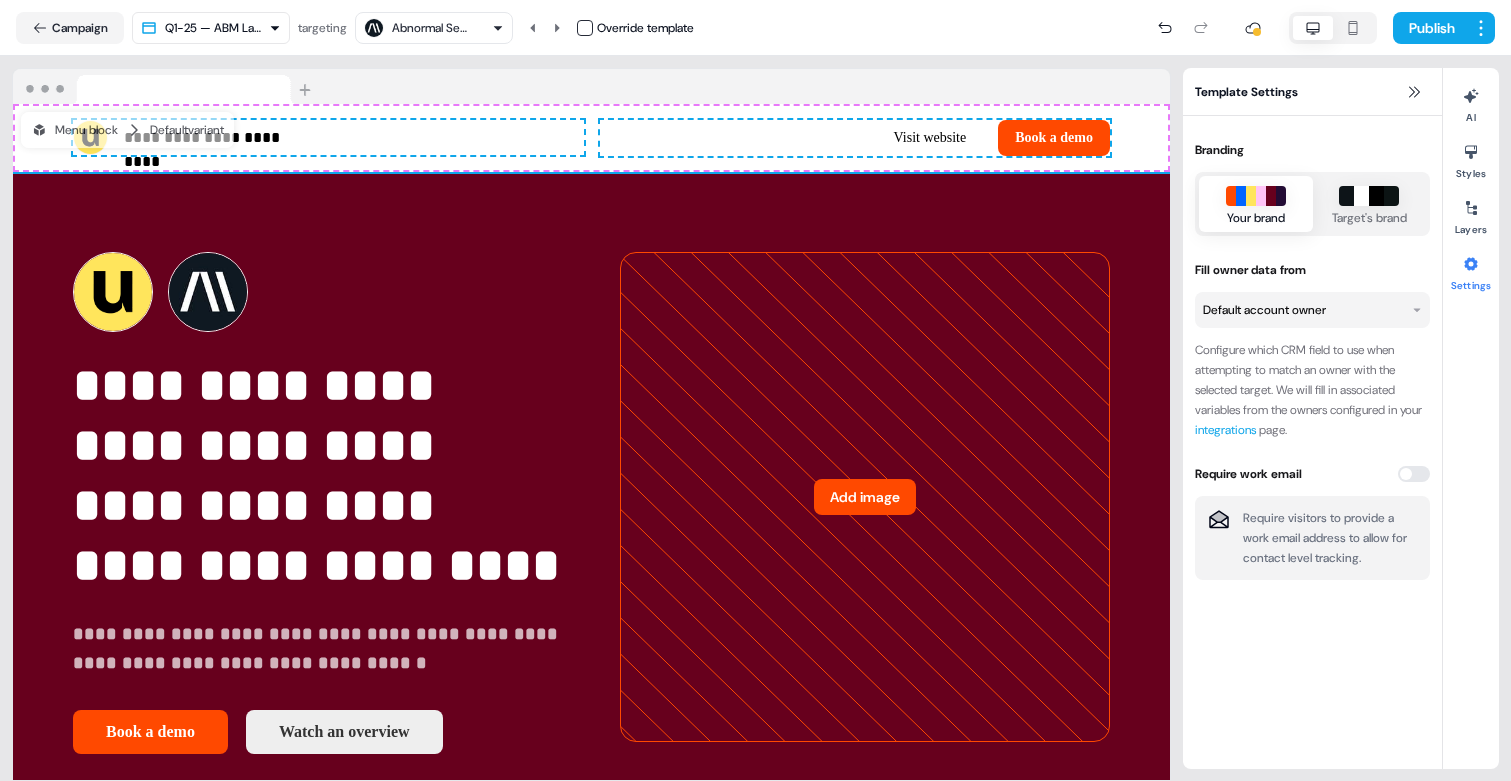 click on "Abnormal Security" at bounding box center (434, 28) 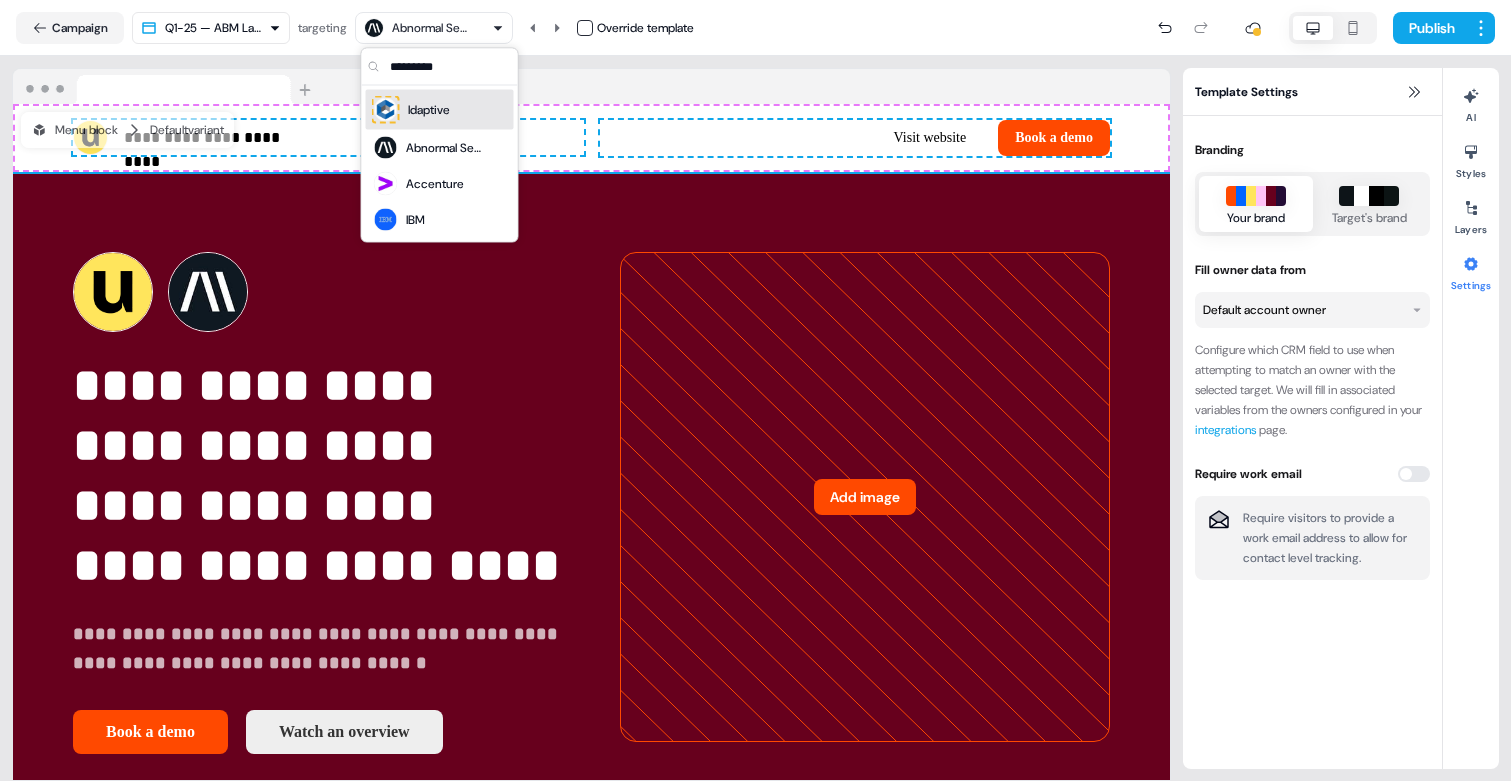 click on "Idaptive" at bounding box center (440, 110) 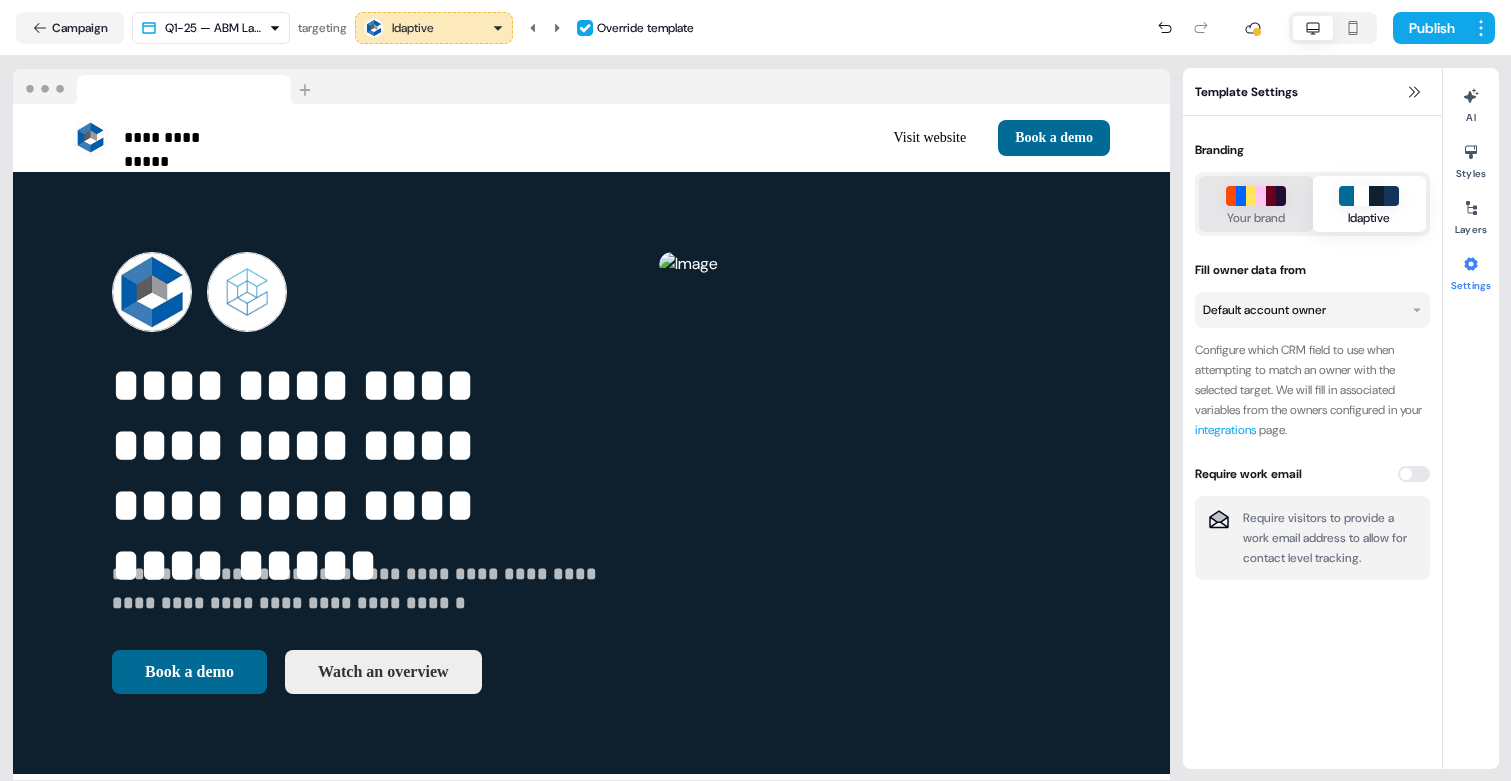 click at bounding box center [1261, 196] 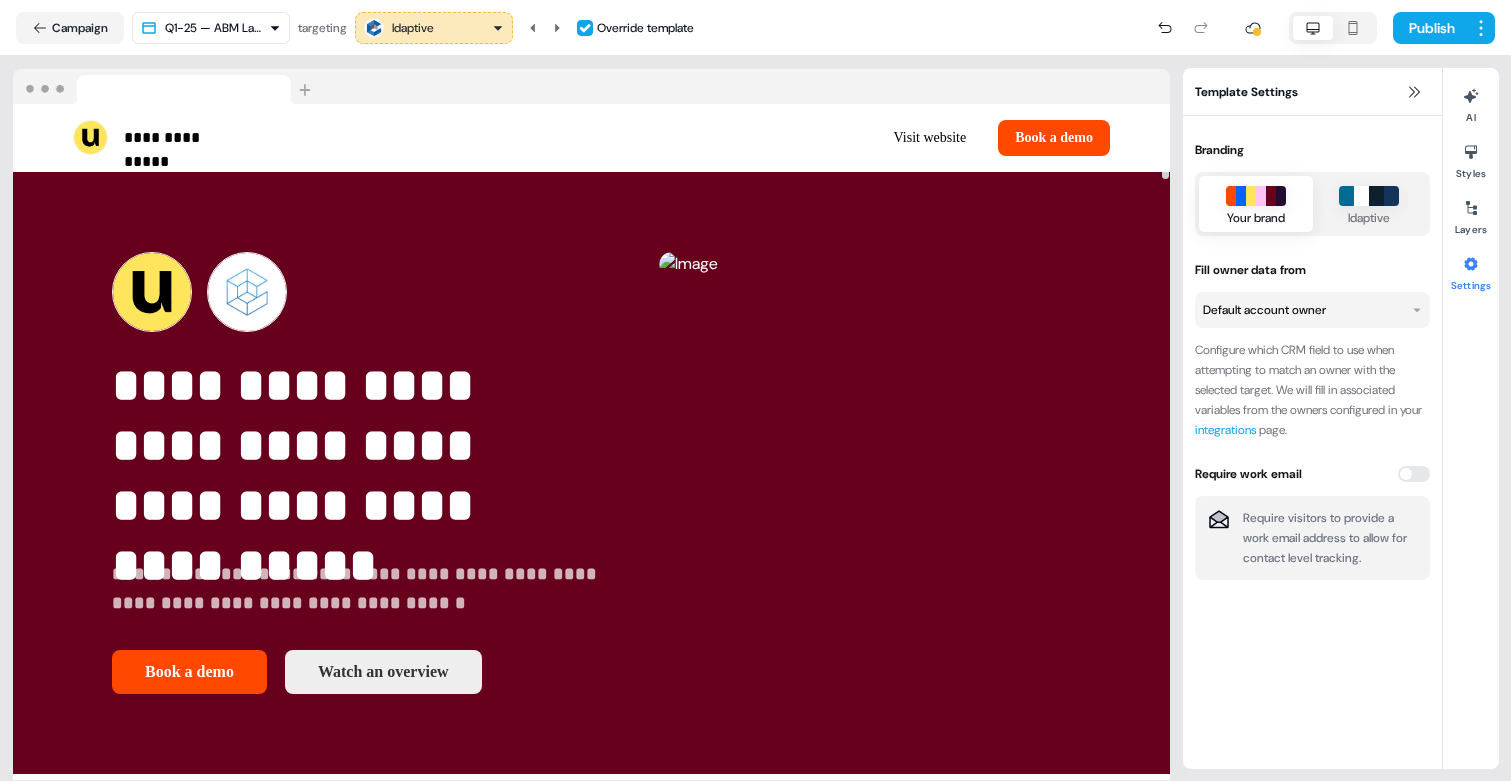 click on "Idaptive" at bounding box center (434, 28) 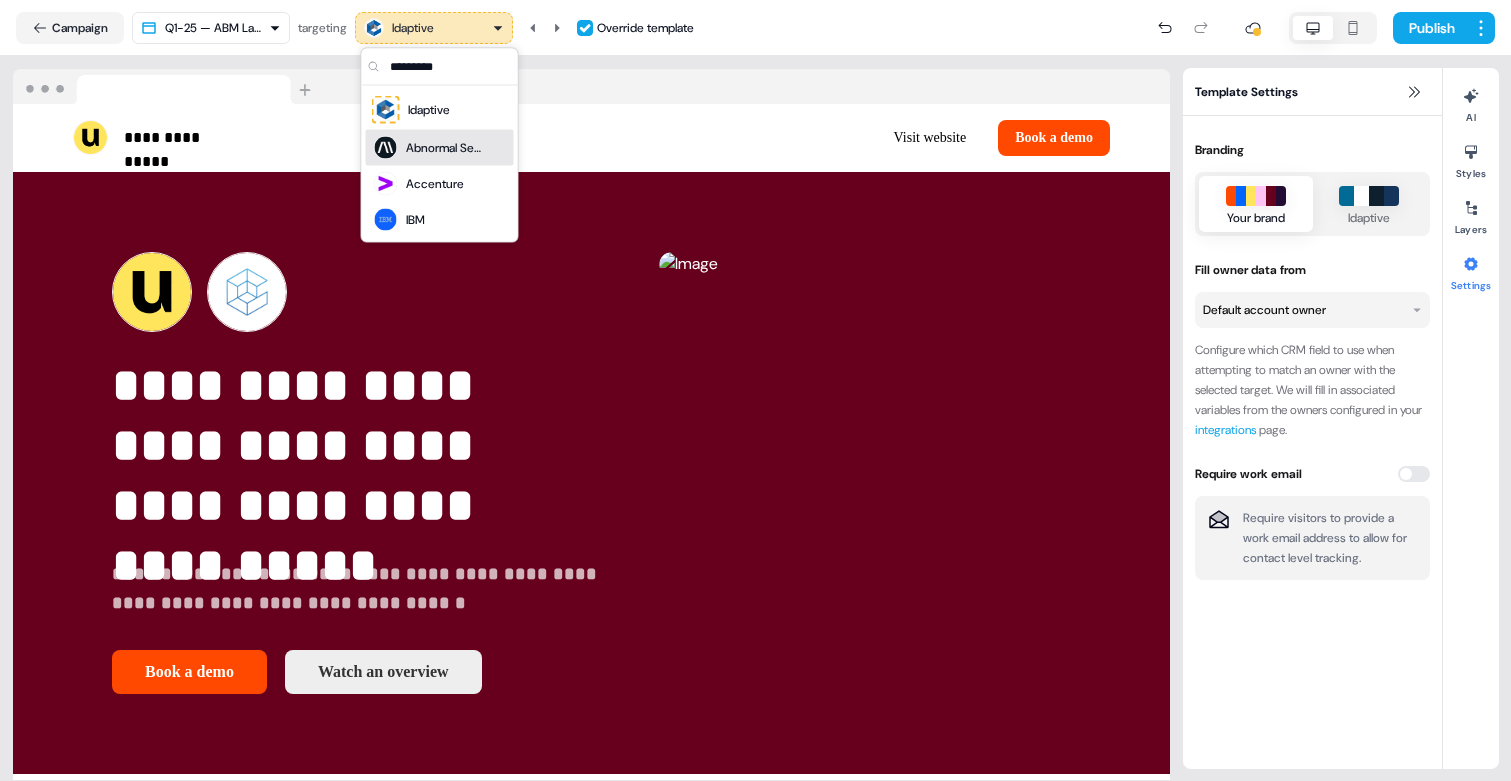click on "Accenture" at bounding box center (440, 184) 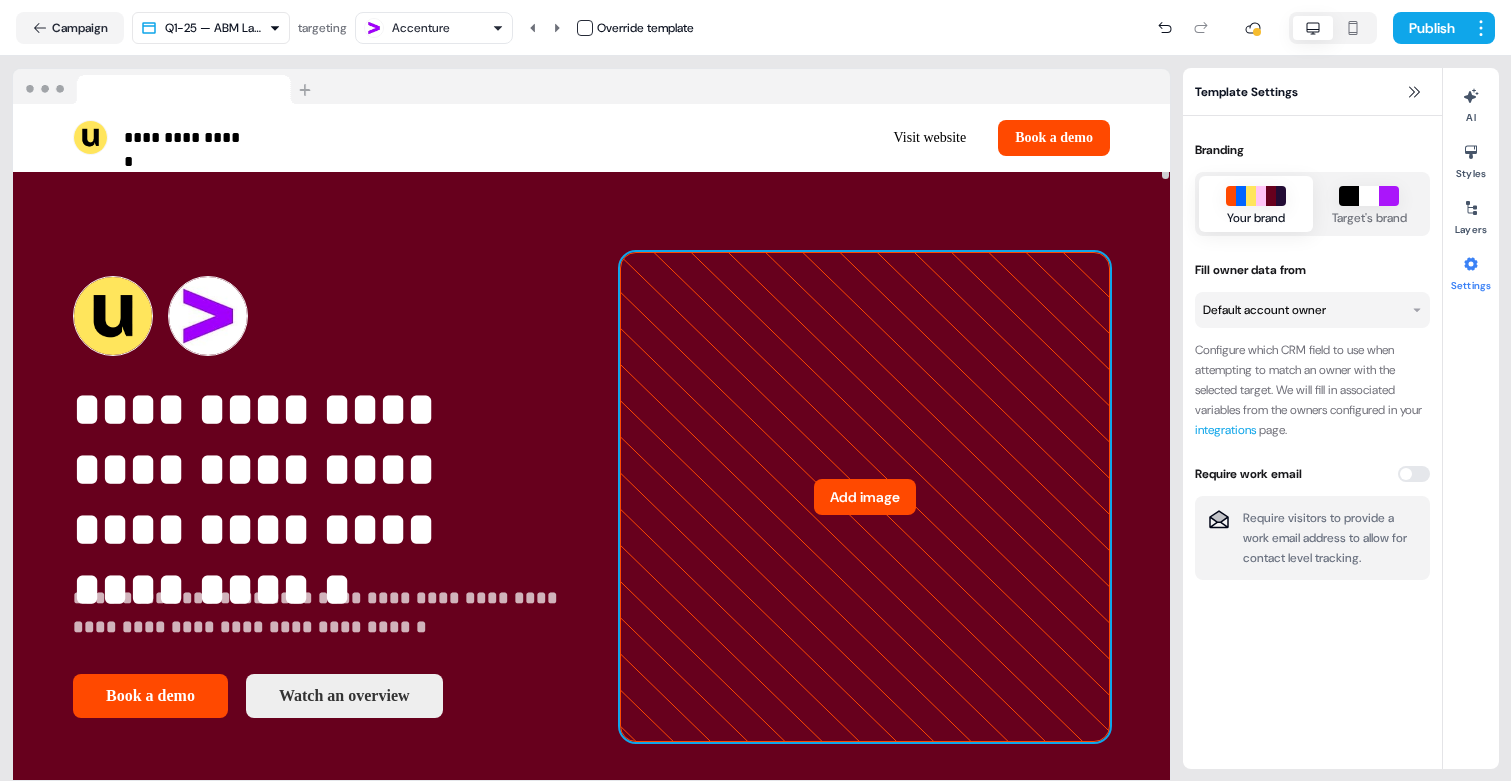 click 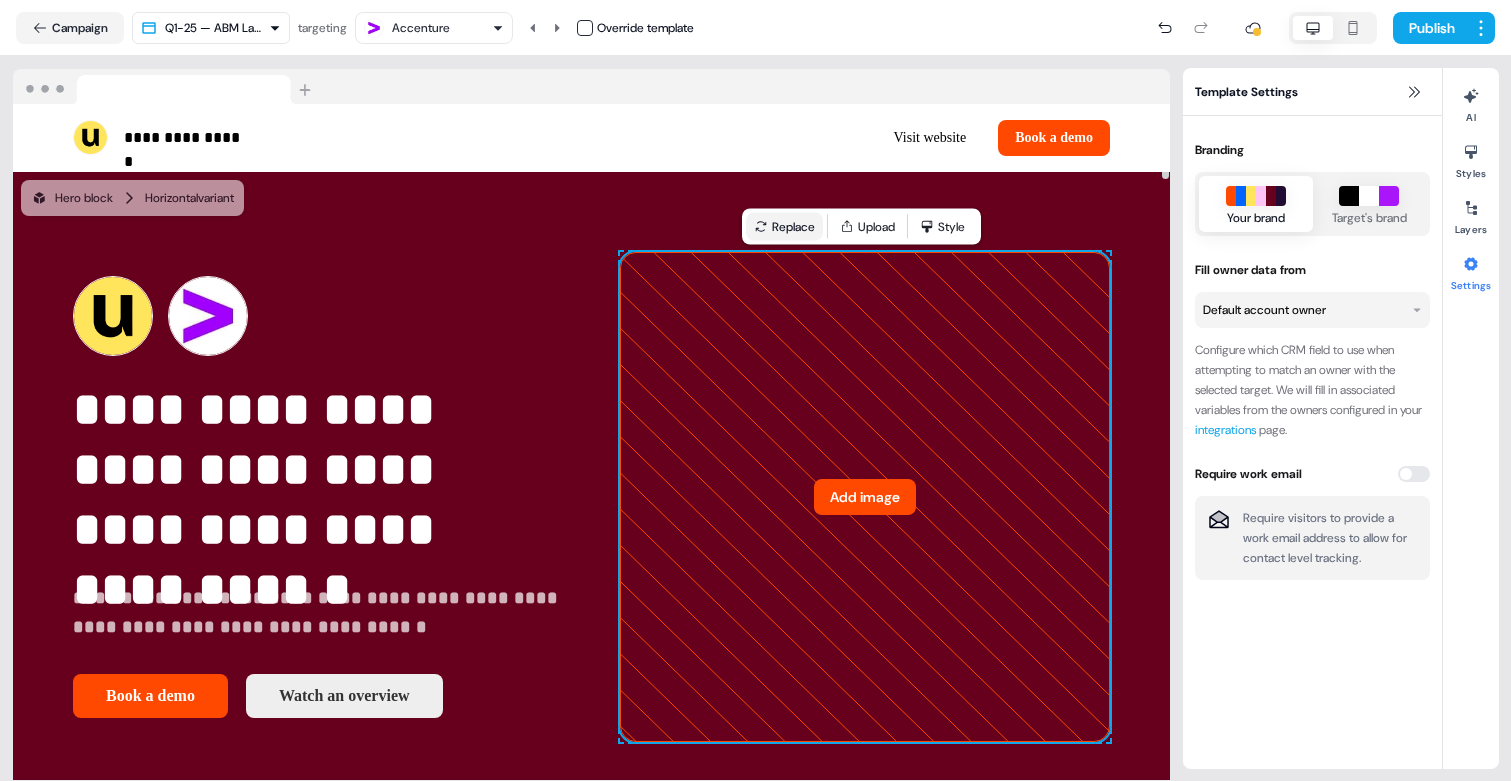 click on "Replace" at bounding box center [784, 227] 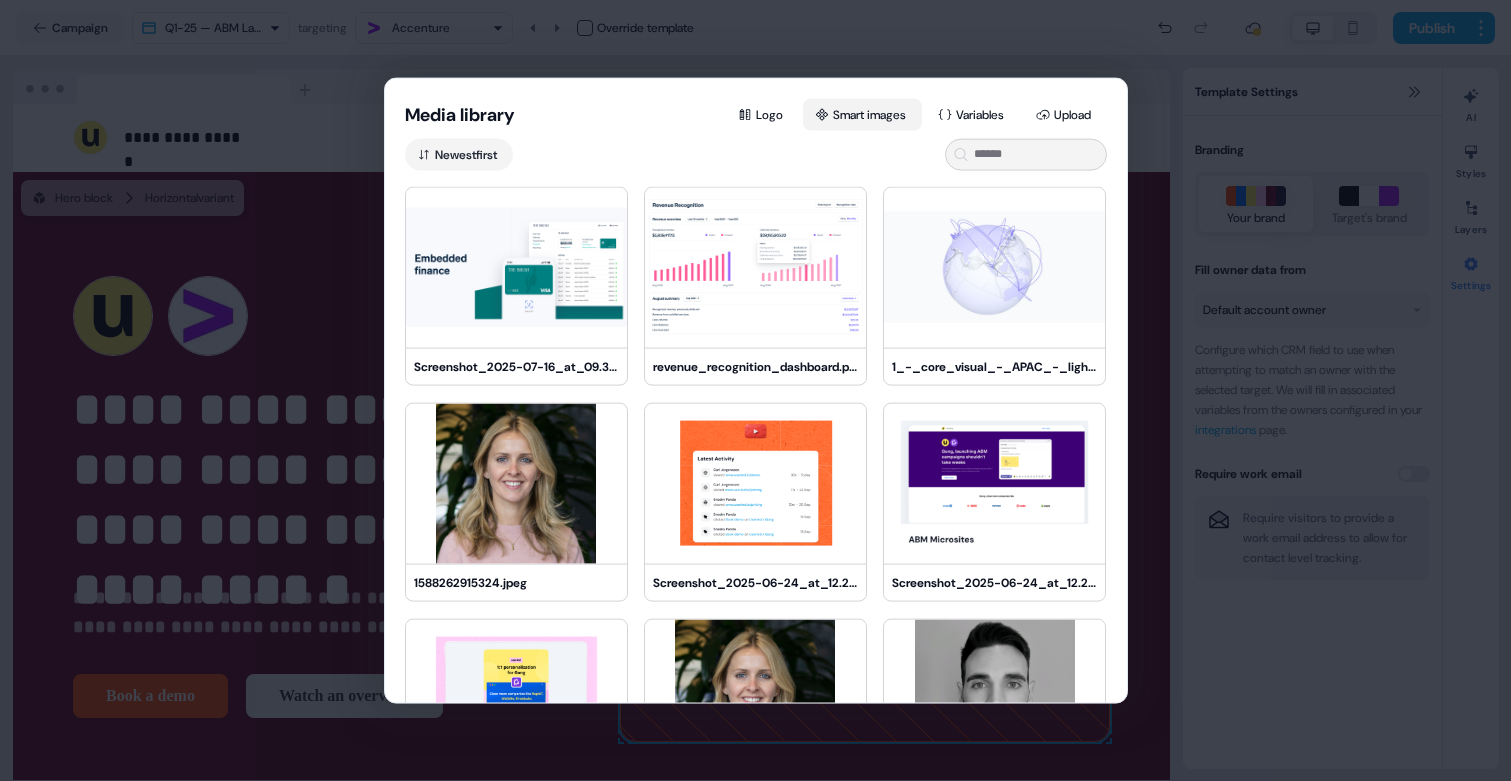 click on "Smart images" at bounding box center (862, 114) 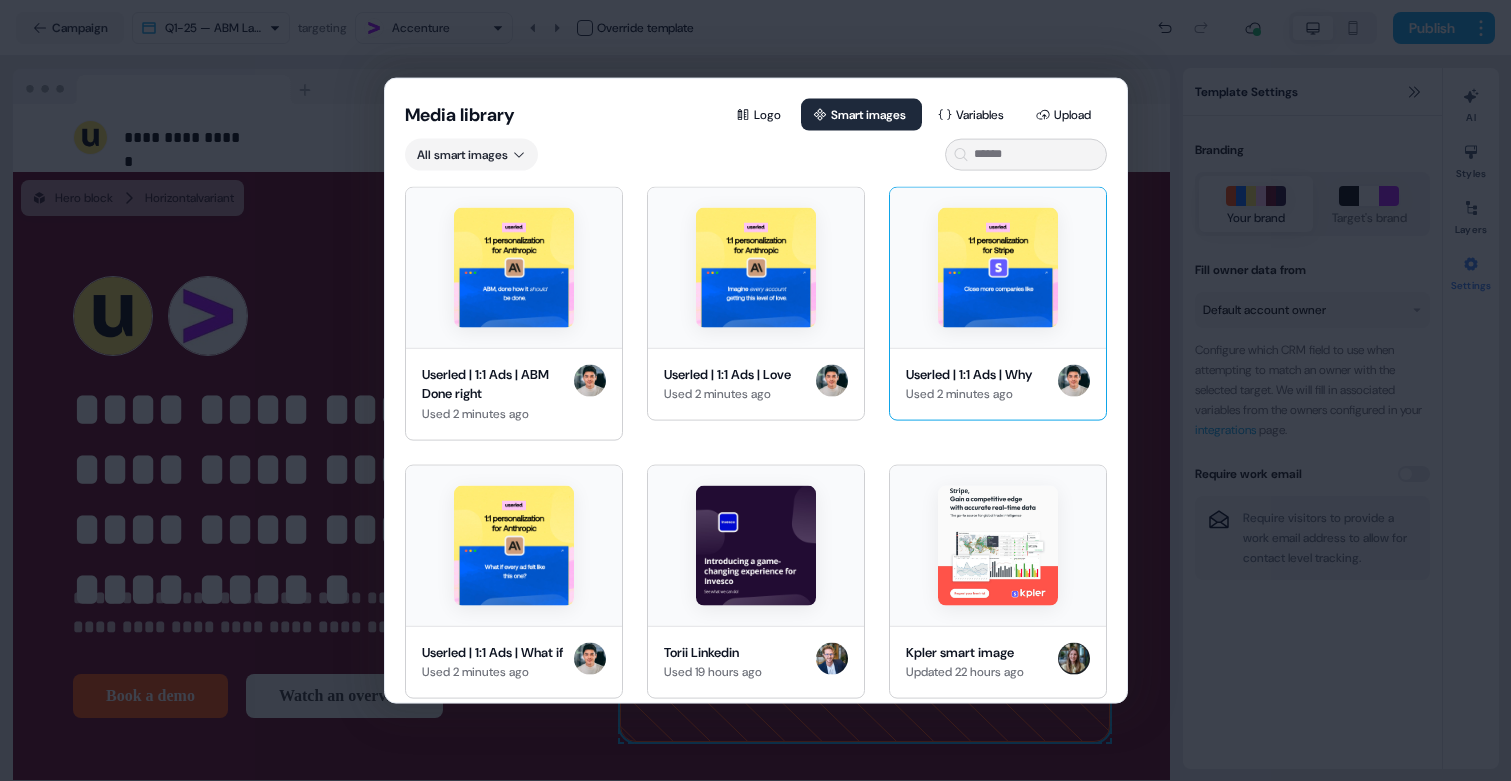 click at bounding box center [998, 267] 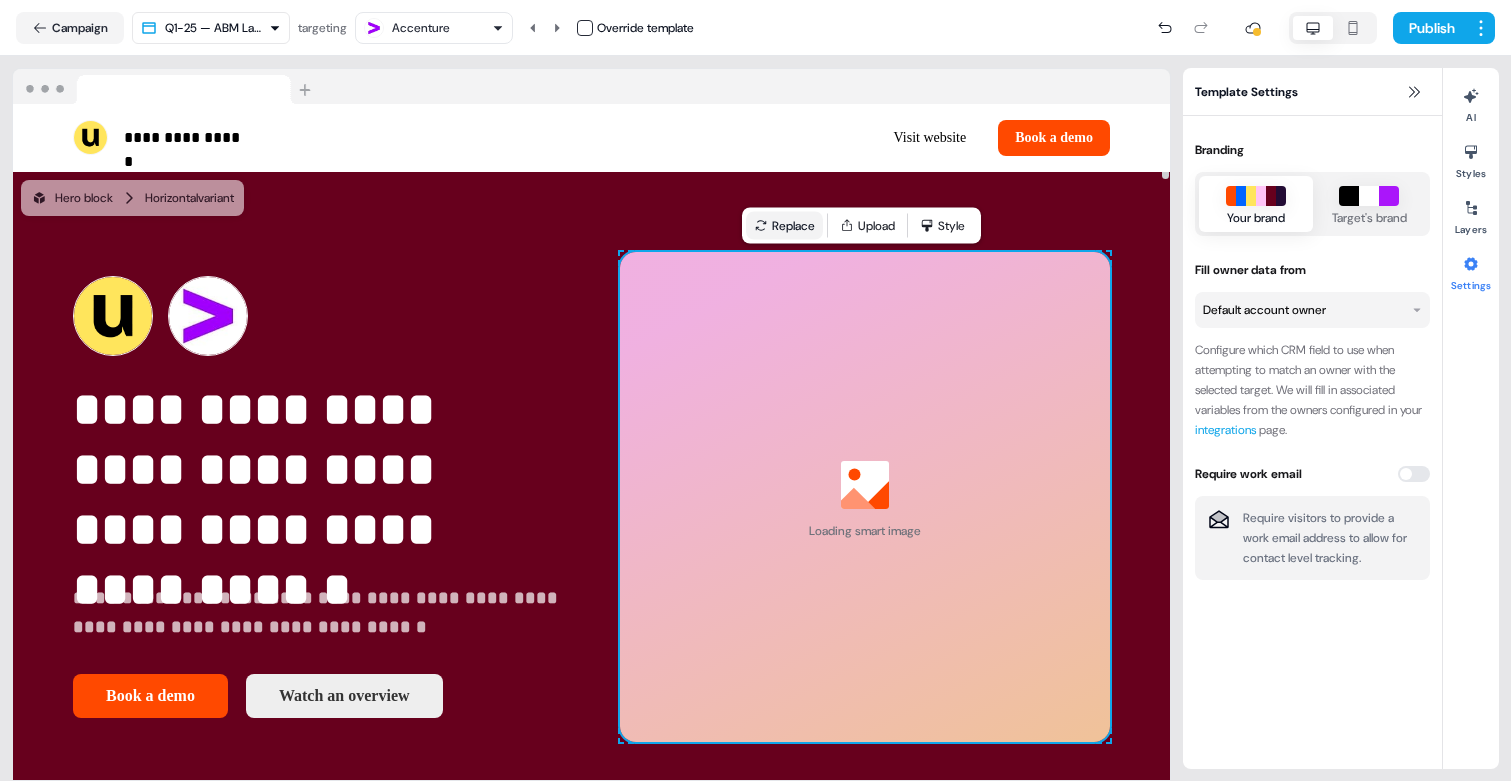 click on "Replace" at bounding box center (784, 226) 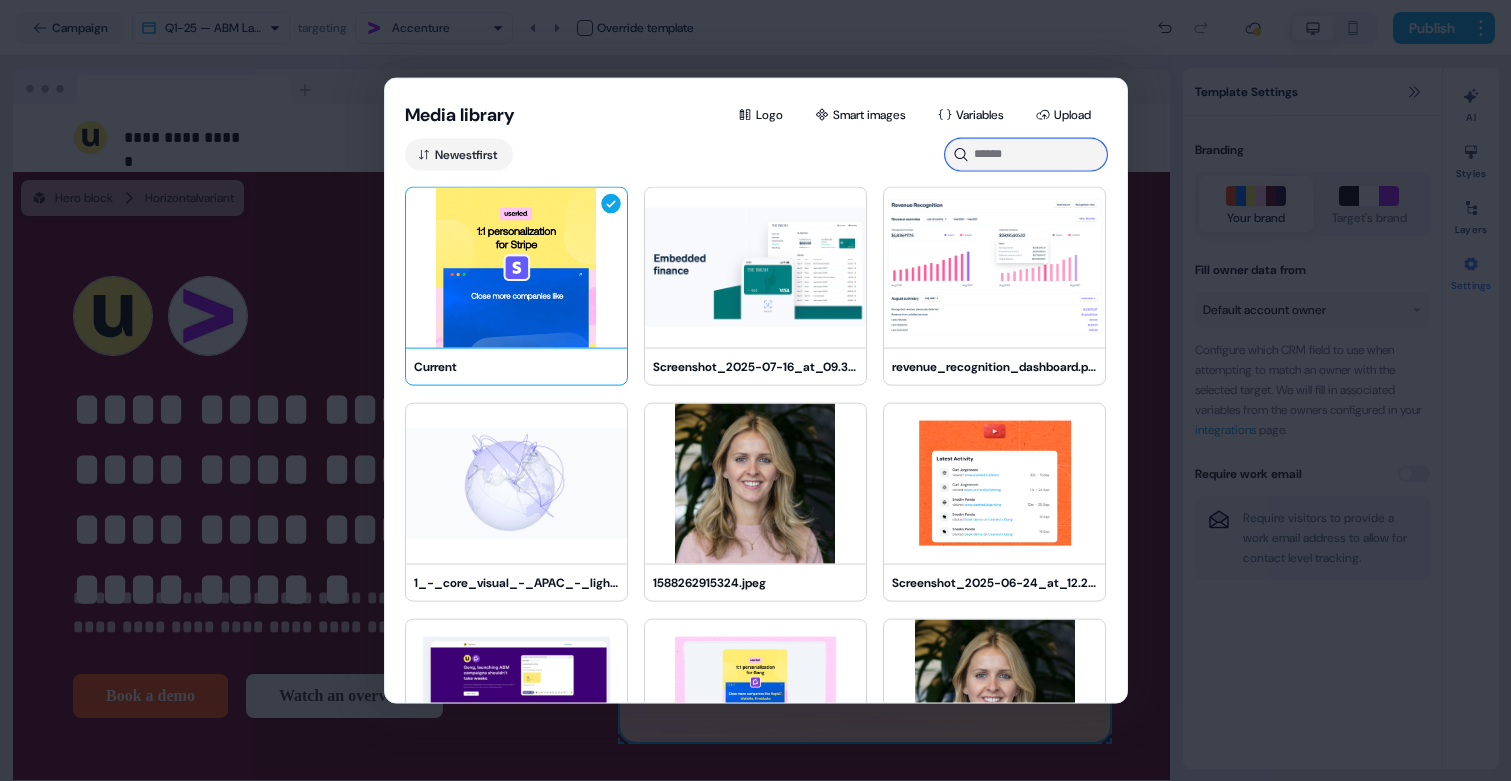 click at bounding box center (1026, 154) 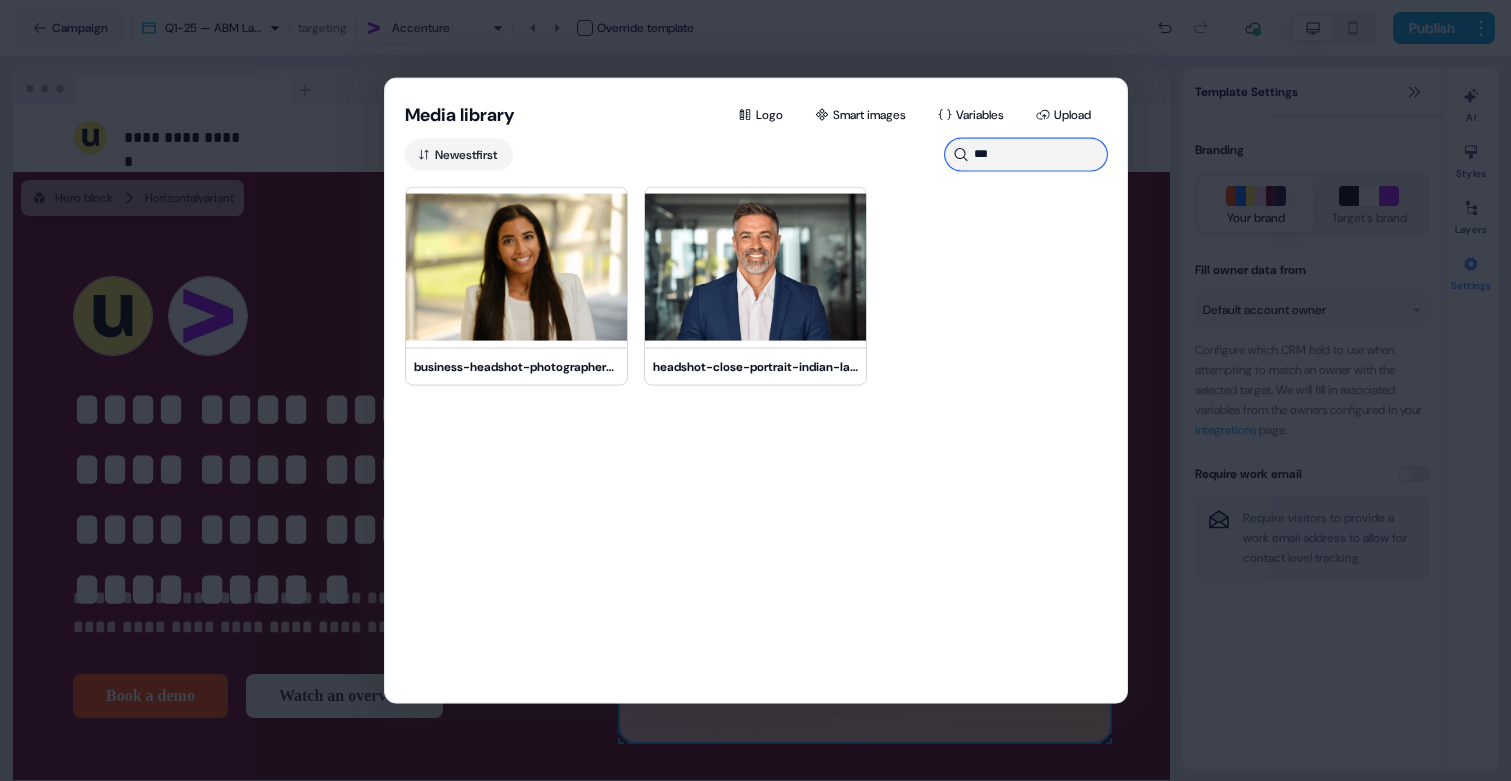 type on "****" 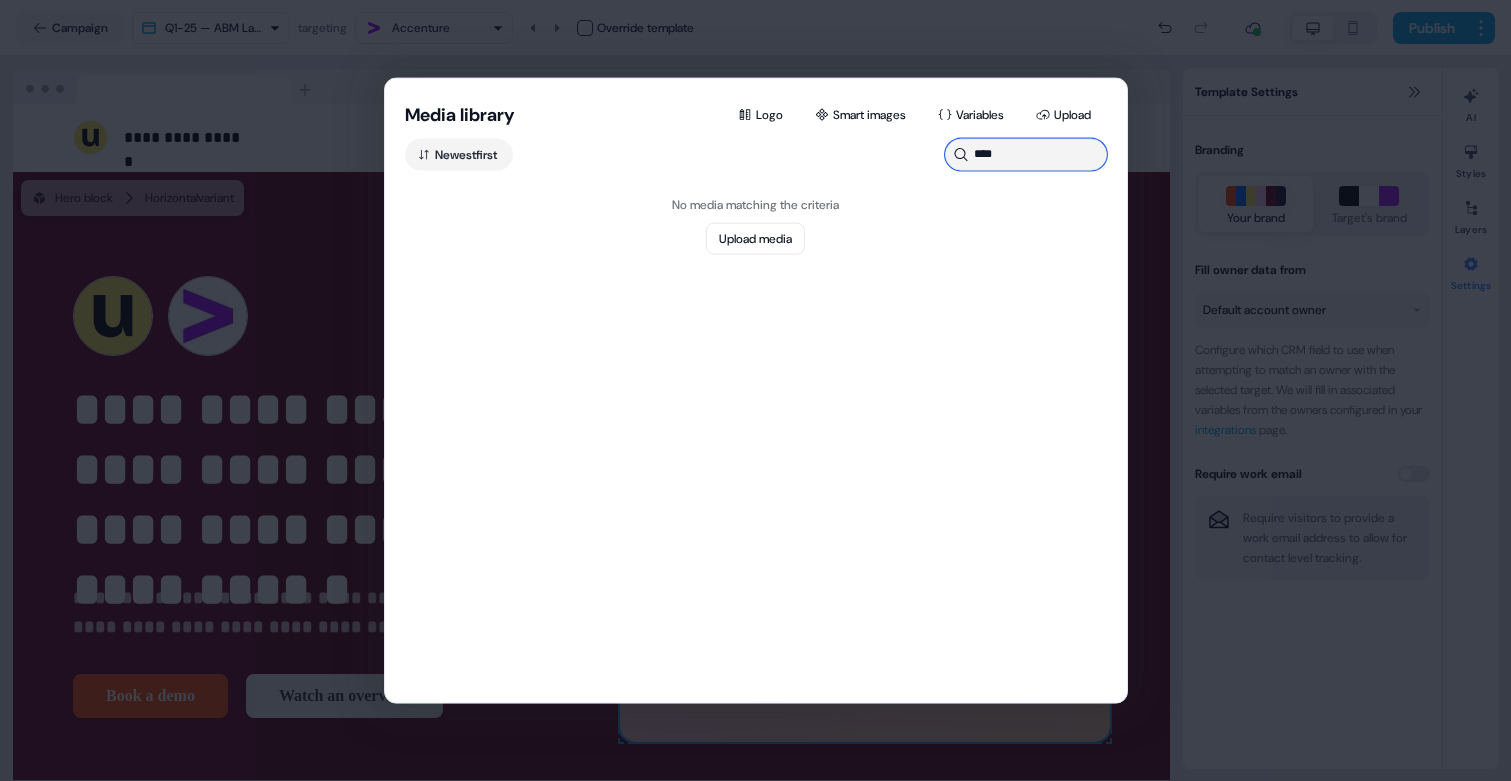 type 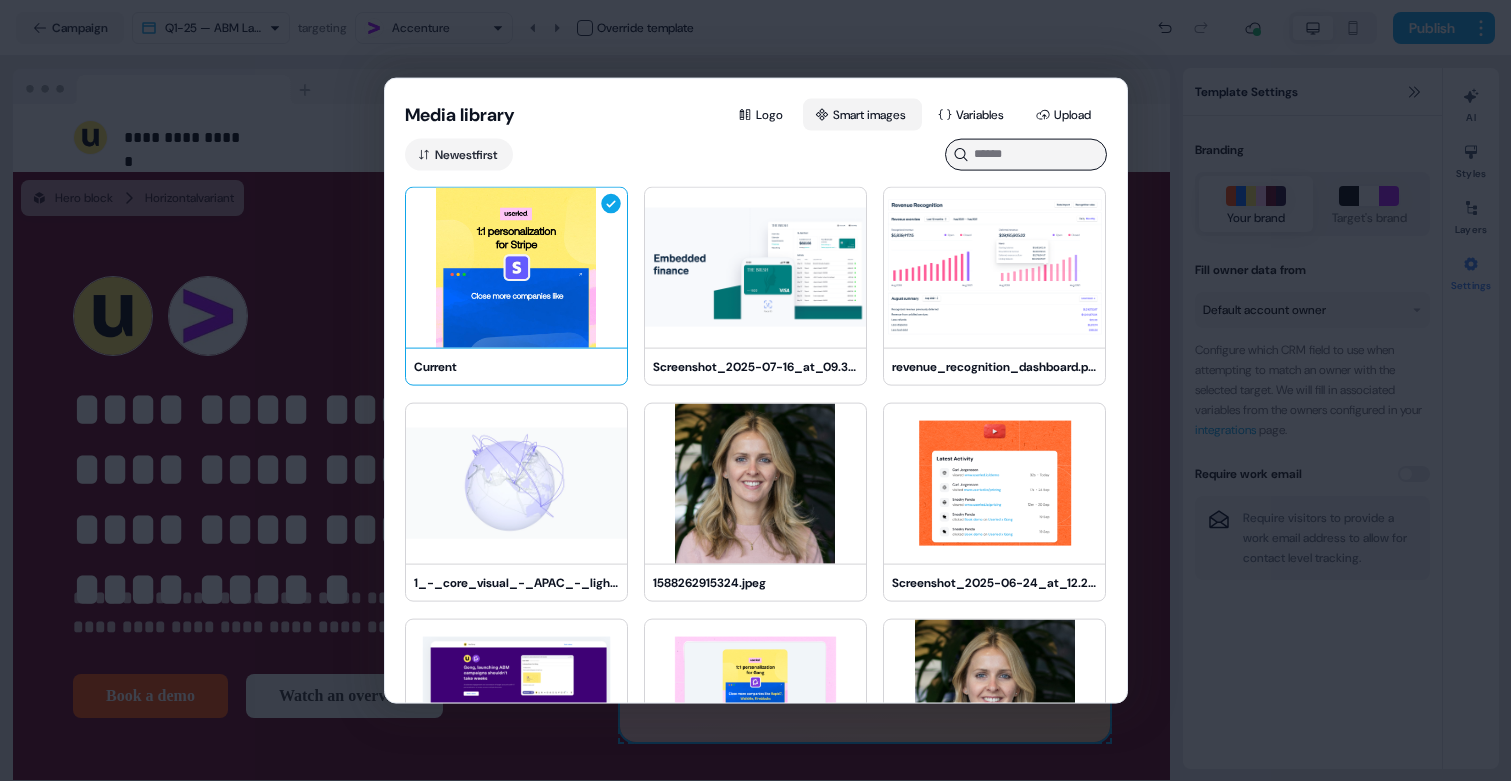 click on "Smart images" at bounding box center (862, 114) 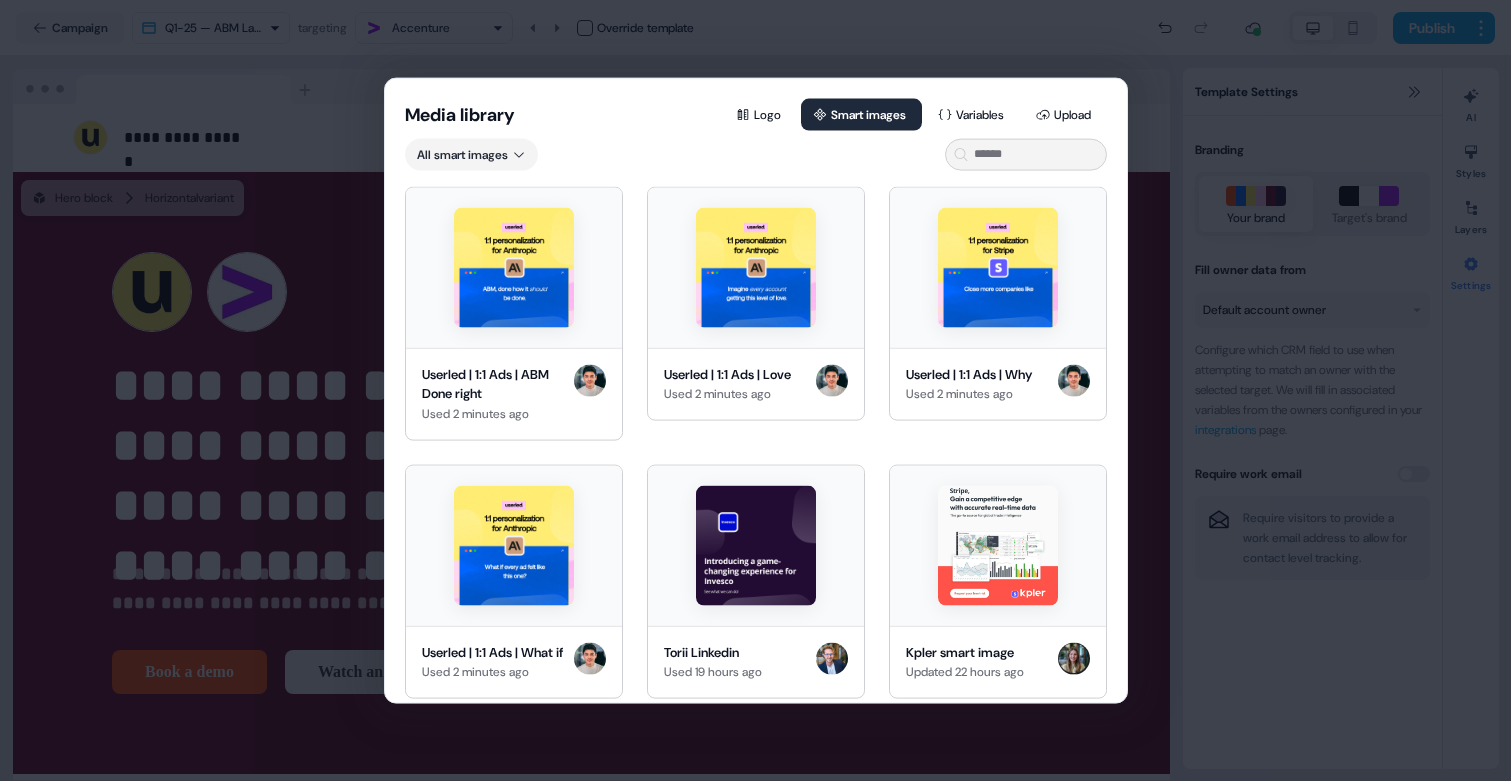 click on "Media library Logo Smart images Variables Upload All smart images Userled | 1:1 Ads | ABM Done right Used 2 minutes ago Userled | 1:1 Ads | Love Used 2 minutes ago Userled | 1:1 Ads | Why Used 2 minutes ago Userled | 1:1 Ads | What if Used 2 minutes ago Torii Linkedin Used 19 hours ago Kpler smart image Updated 22 hours ago Userled | 1:1 Ads | Generic Ads Used 5 days ago Userled | 1:1 Ads | Customers Used 5 days ago 1:1 ABM LinkedIn Ads Used 7 days ago Stibo LinkedIn Ads Used 7 days ago PVcase LI Ad Used 16 days ago commercetools LI ad template Used 1 month ago Constructor.io LinkedIn Ad Template Used 2 months ago LinkedIn Ads - Template 1 Used 2 months ago Contnetoo smart image Updated 2 months ago Ryan test Updated 3 months ago Sales Email - Thumbnail Used 3 months ago Create 1:1 Perosnalized Assets Used 3 months ago AMS Smart Image 2 Updated 3 months ago Blue Yonder LinkedIn Ad Used 3 months ago Galileo Smart Image Created 3 months ago engagement account level smart image Updated 3 months ago RELEX" at bounding box center [756, 390] 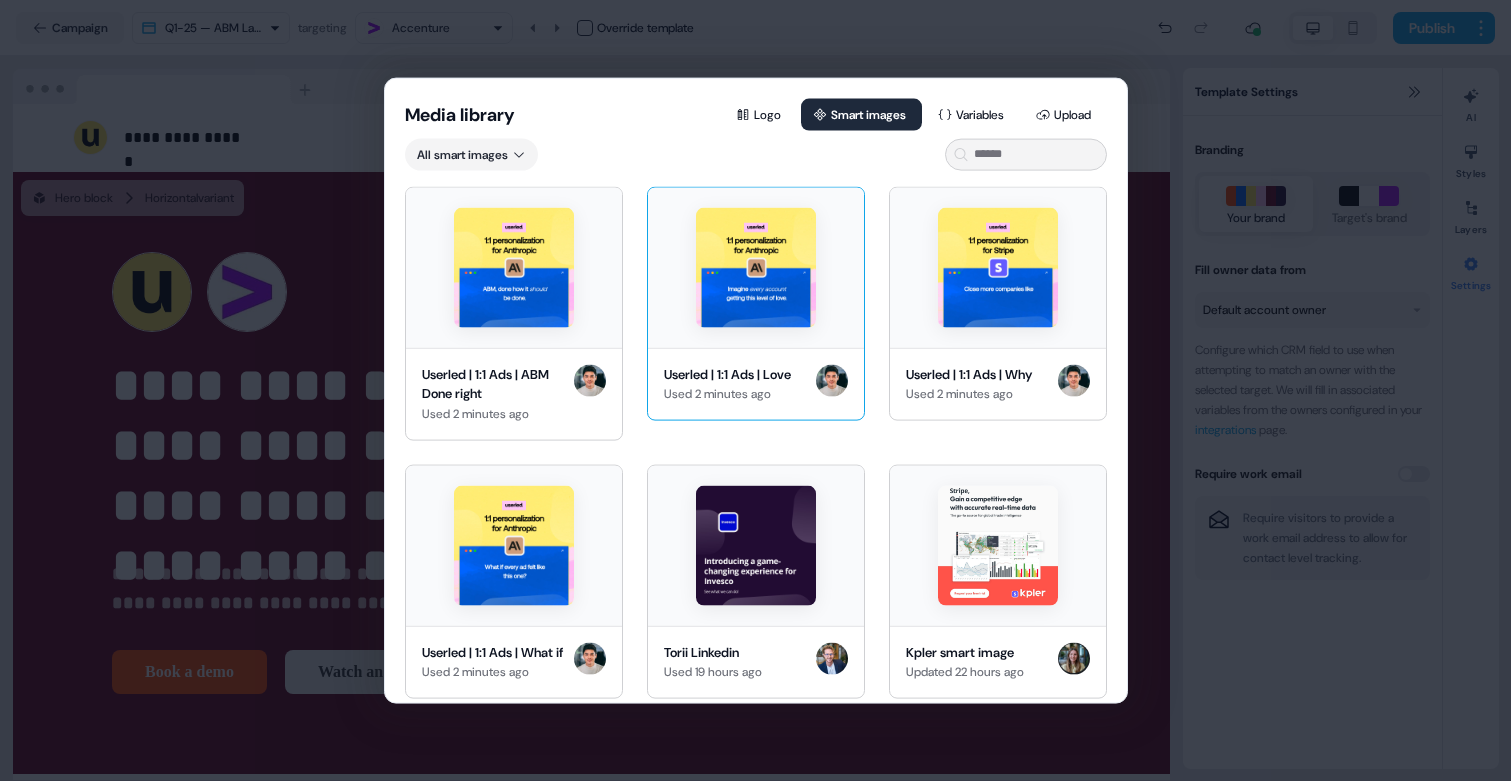 click at bounding box center [756, 267] 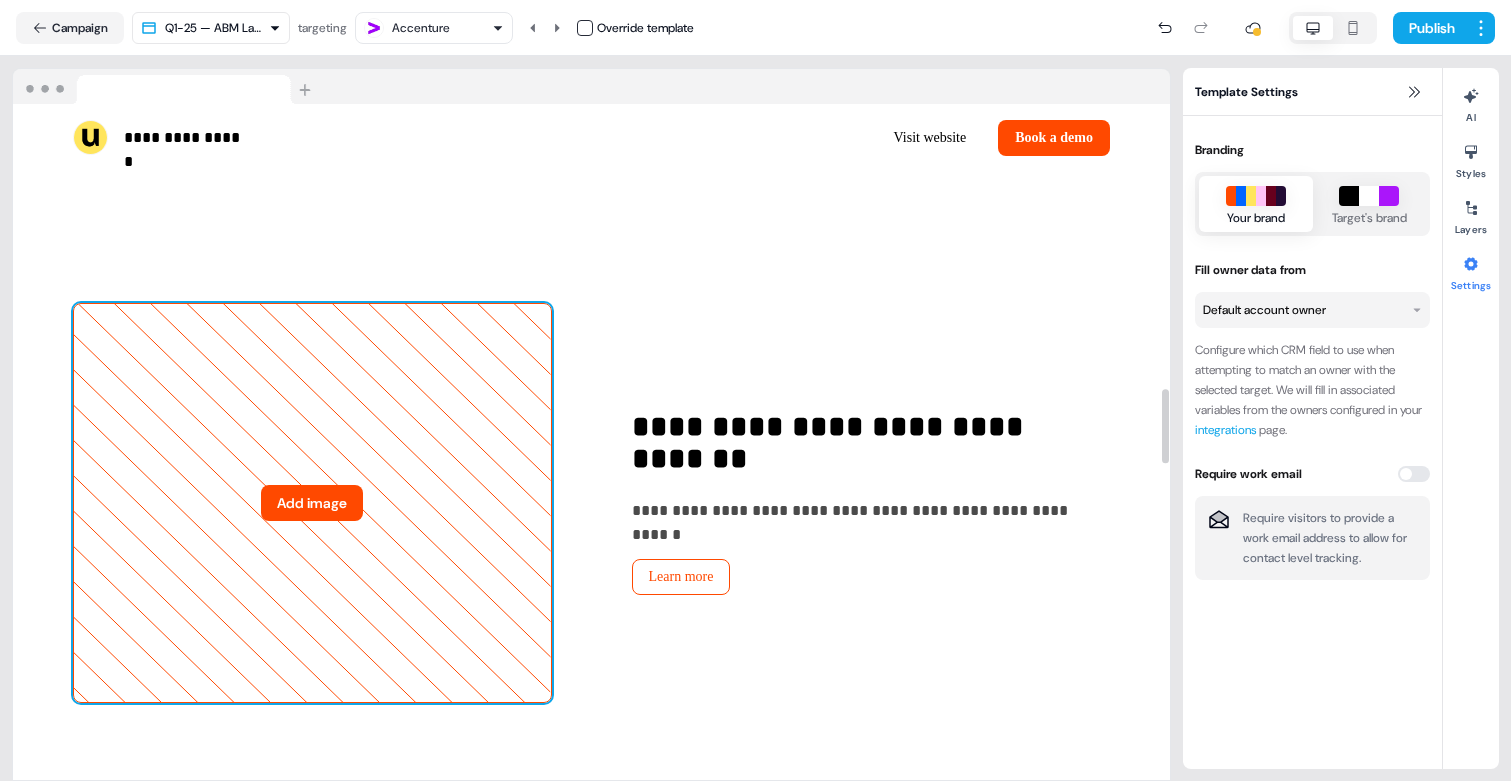 scroll, scrollTop: 2690, scrollLeft: 0, axis: vertical 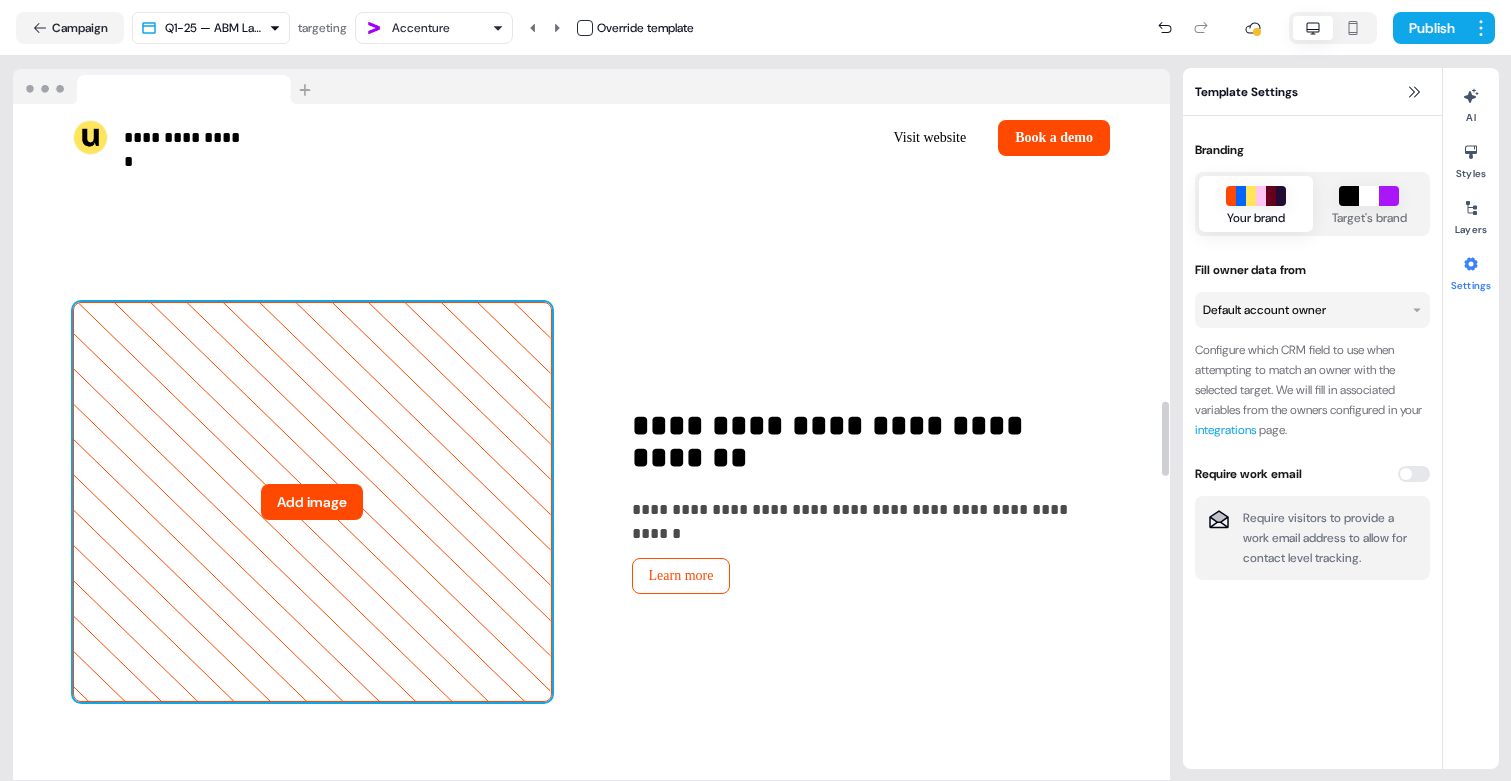 click 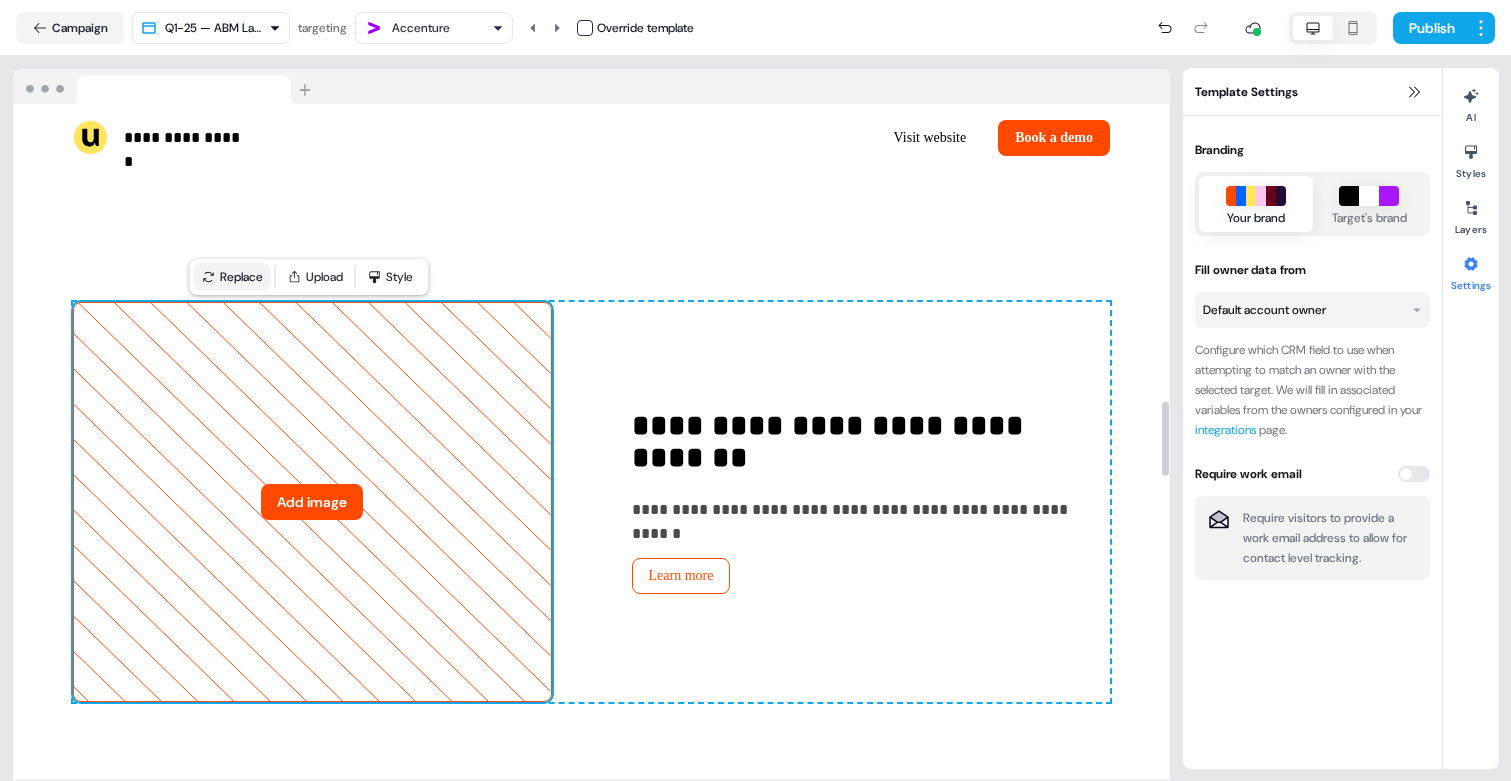 click on "Replace" at bounding box center [232, 277] 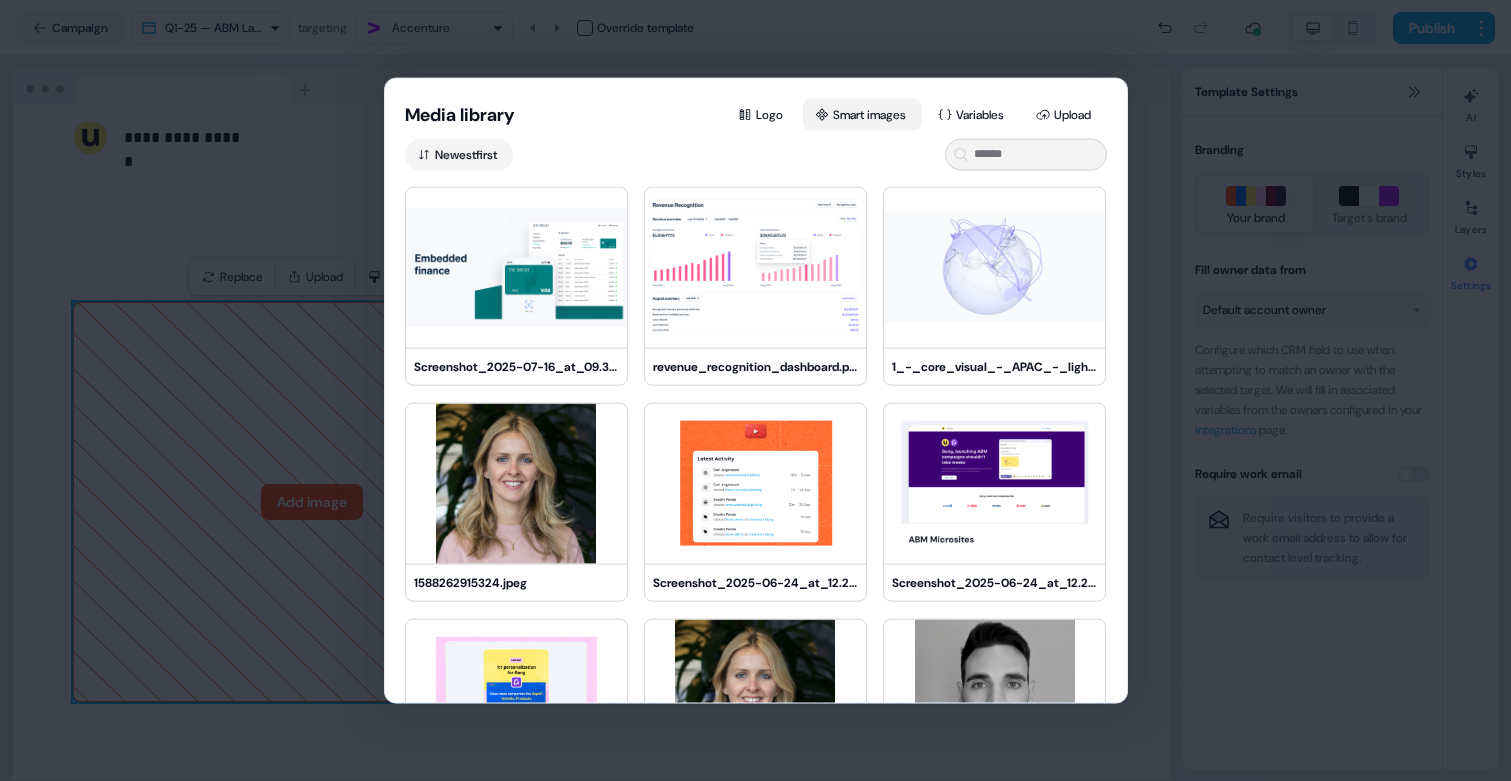 click on "Smart images" at bounding box center [862, 114] 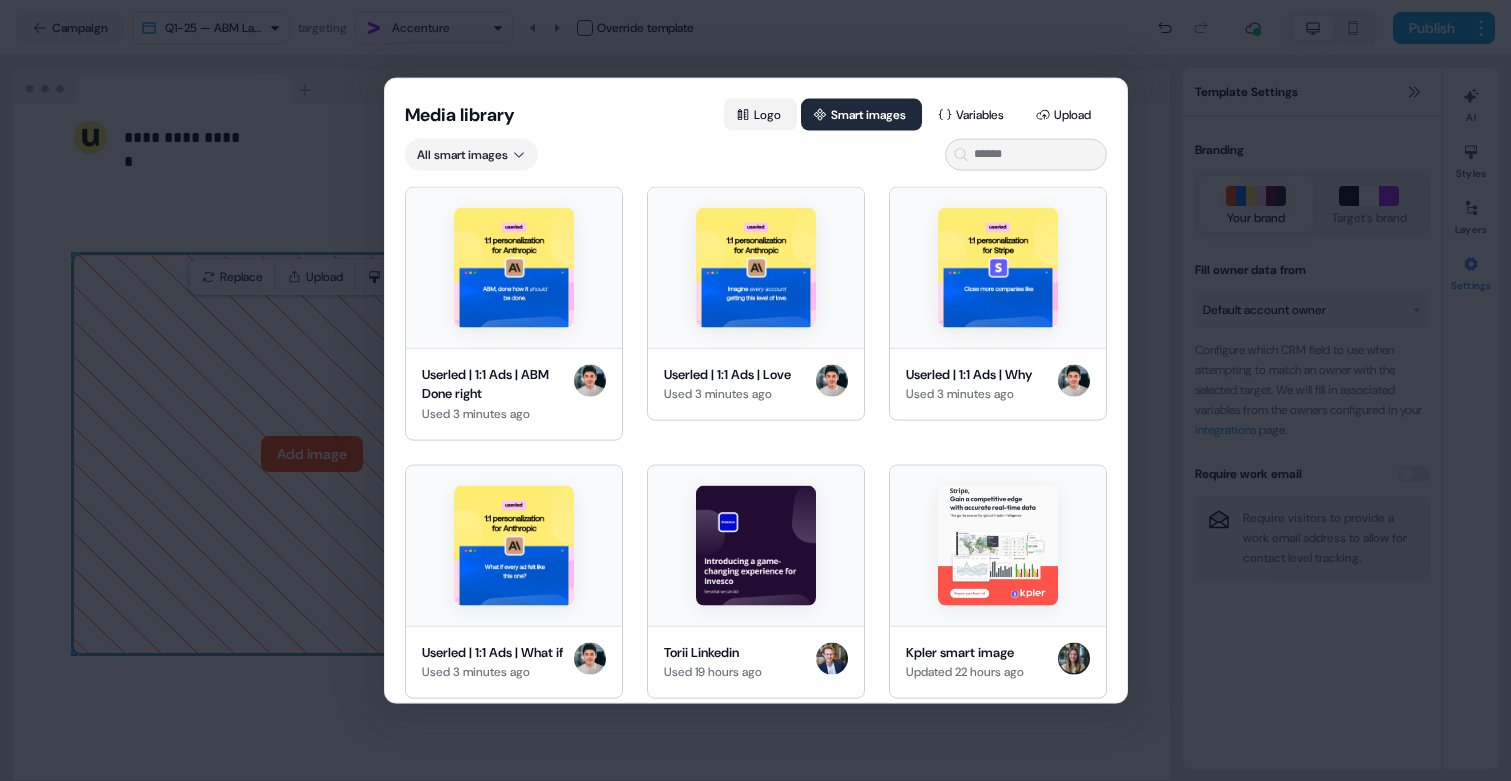 click 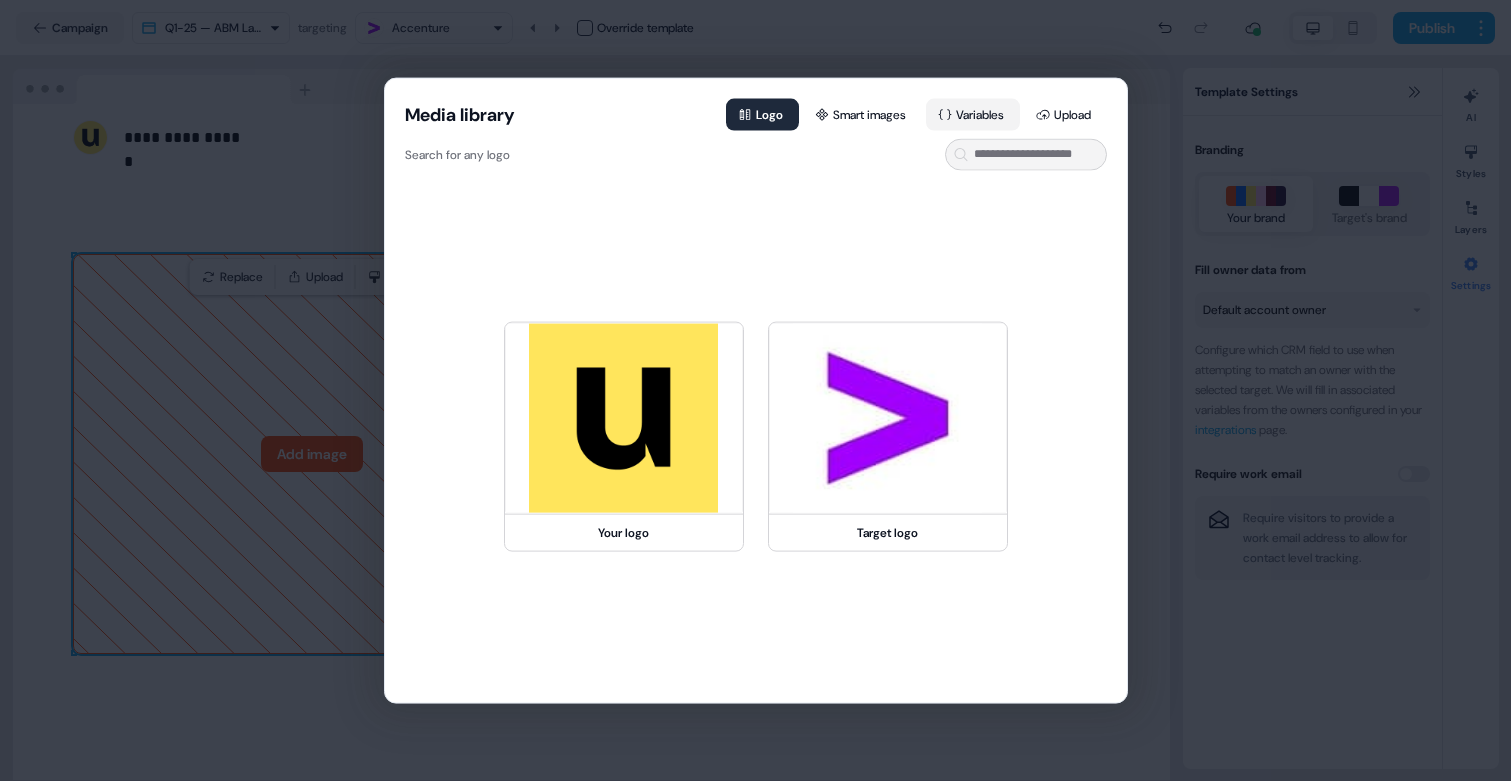 click on "Variables" at bounding box center [973, 114] 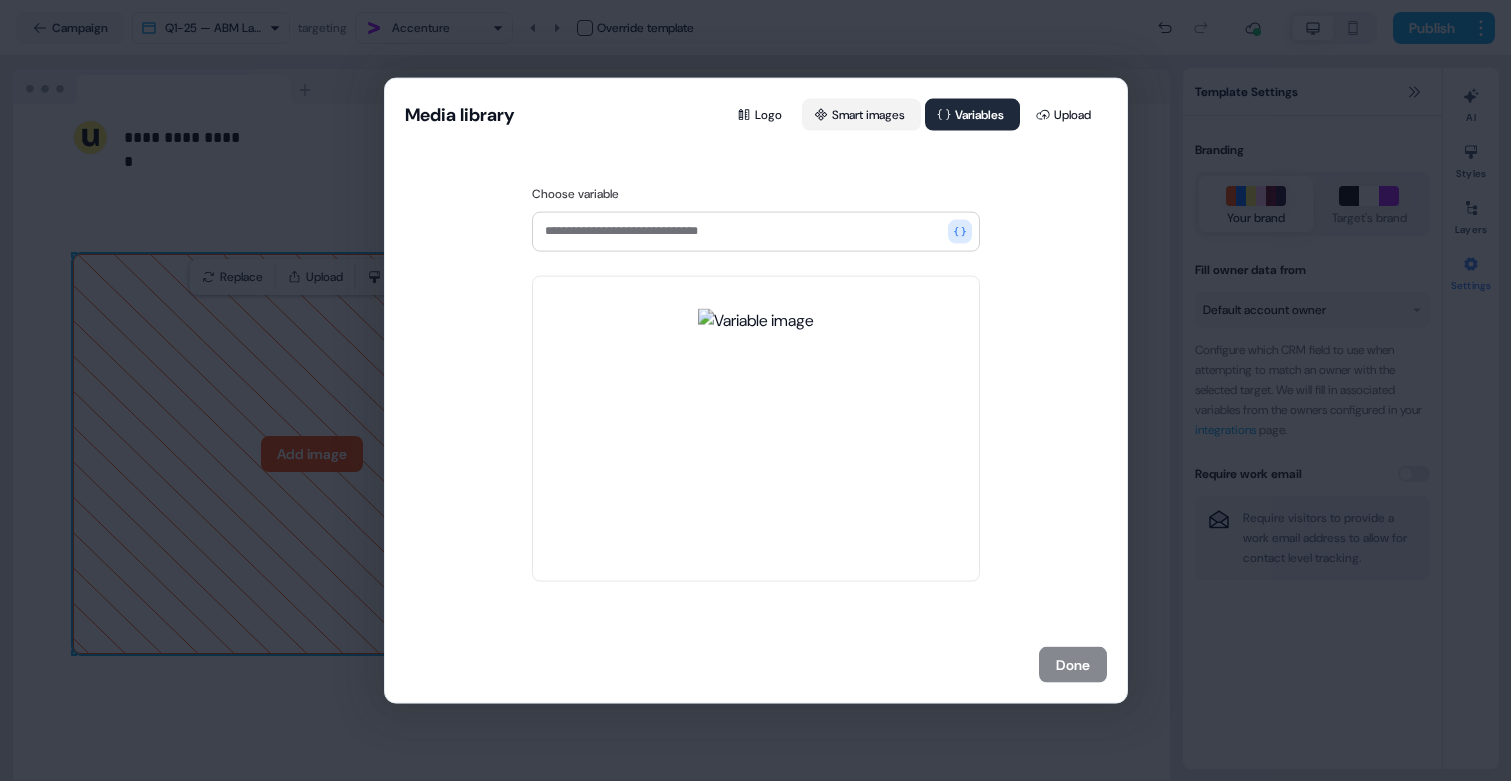 click on "Smart images" at bounding box center [861, 114] 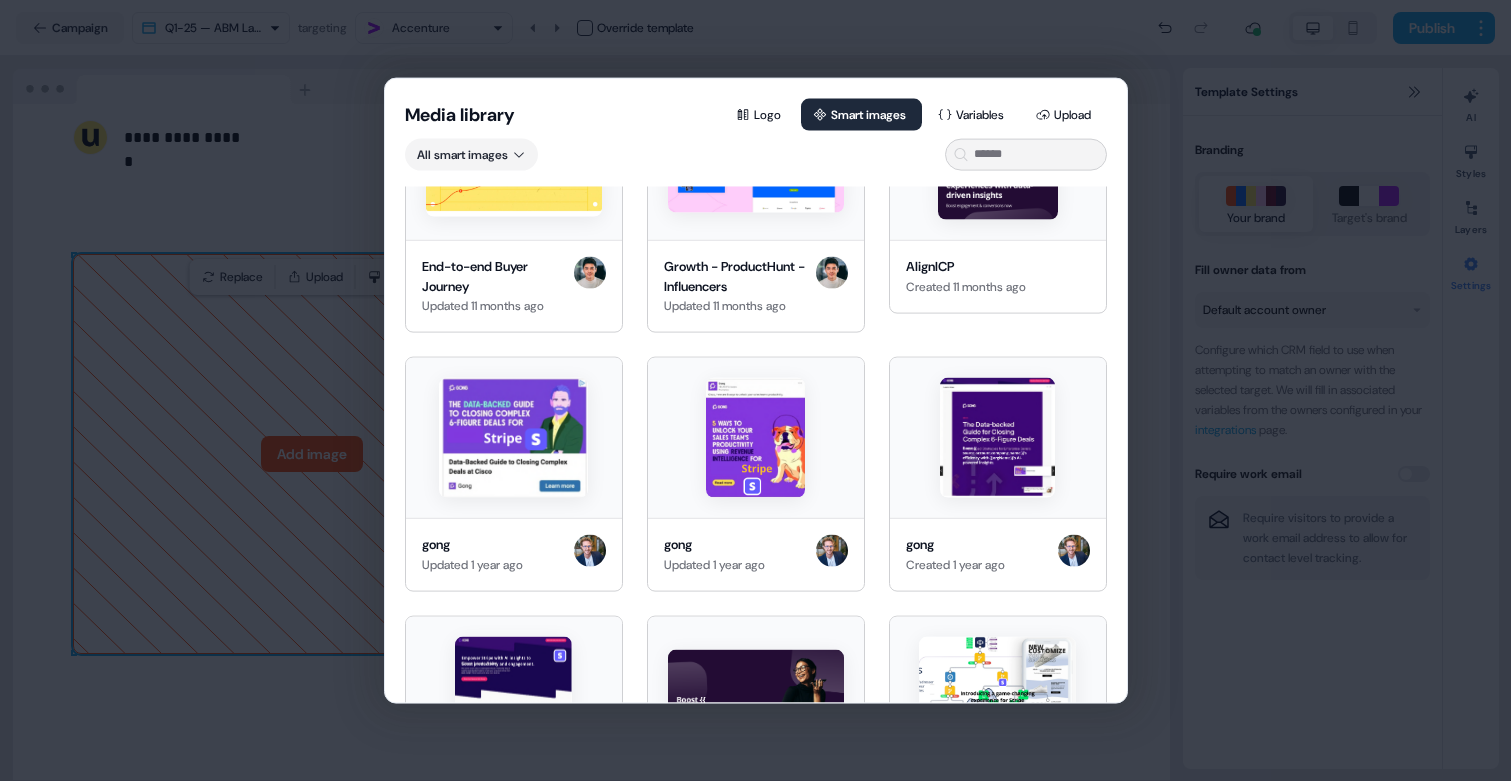 scroll, scrollTop: 20480, scrollLeft: 0, axis: vertical 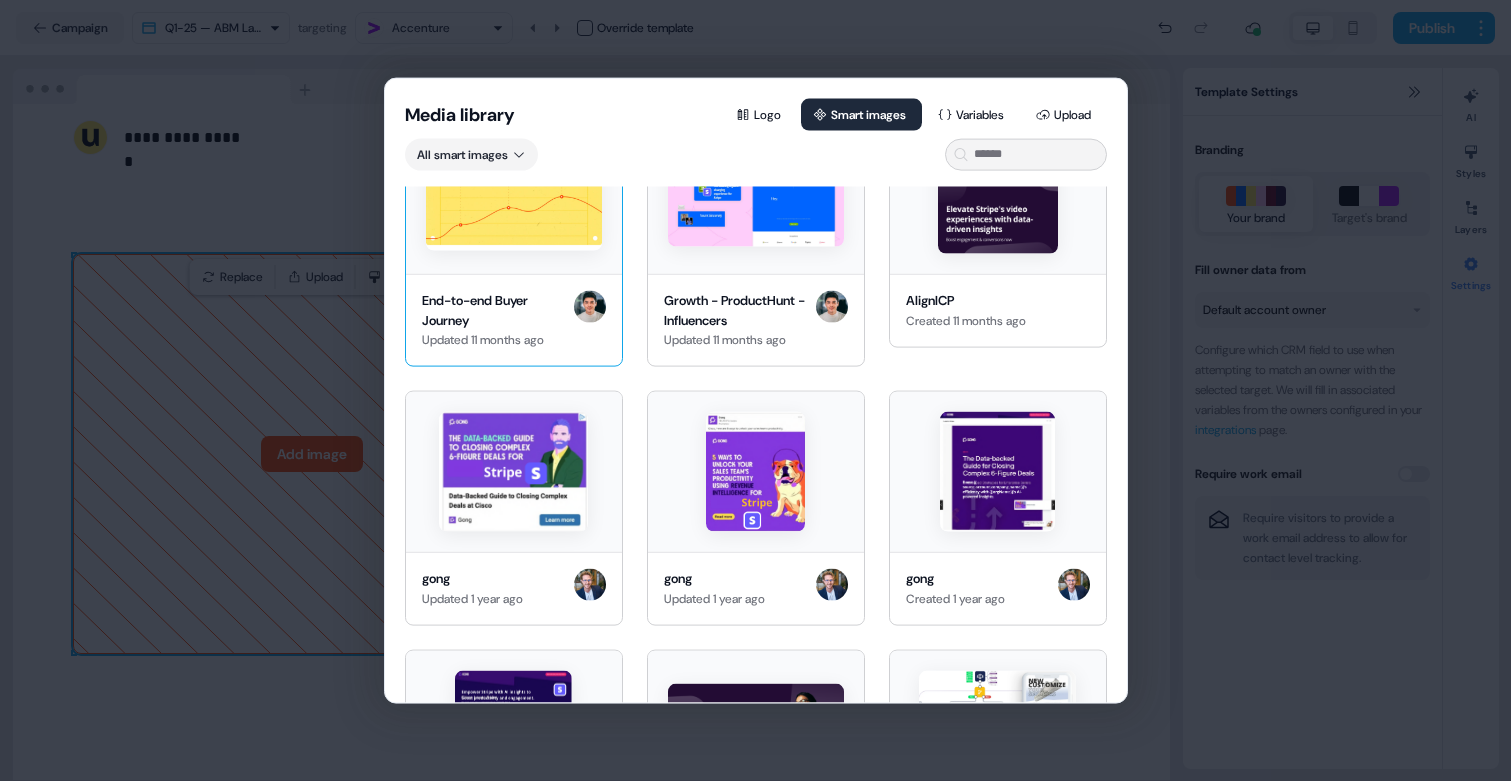 click at bounding box center [514, 193] 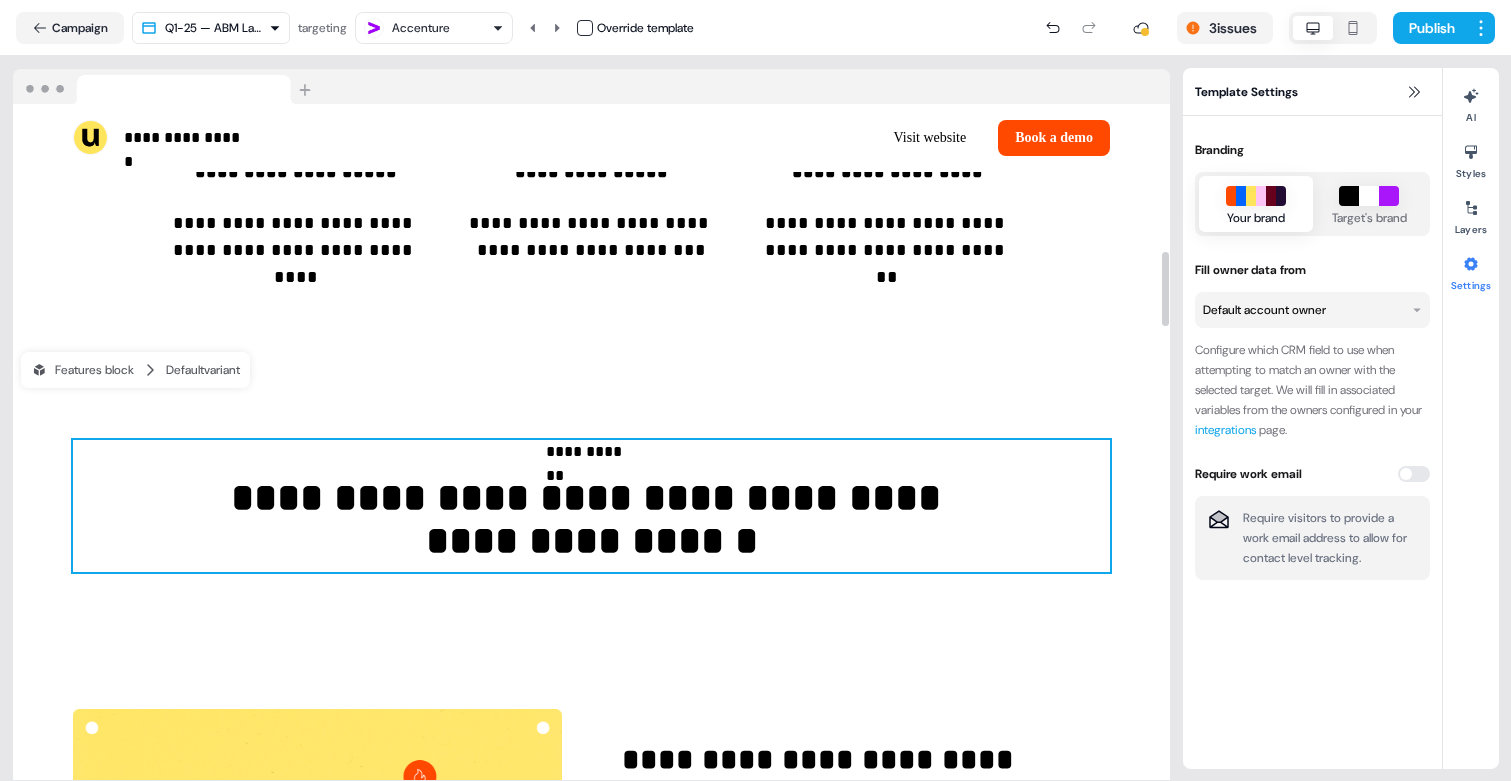 scroll, scrollTop: 1011, scrollLeft: 0, axis: vertical 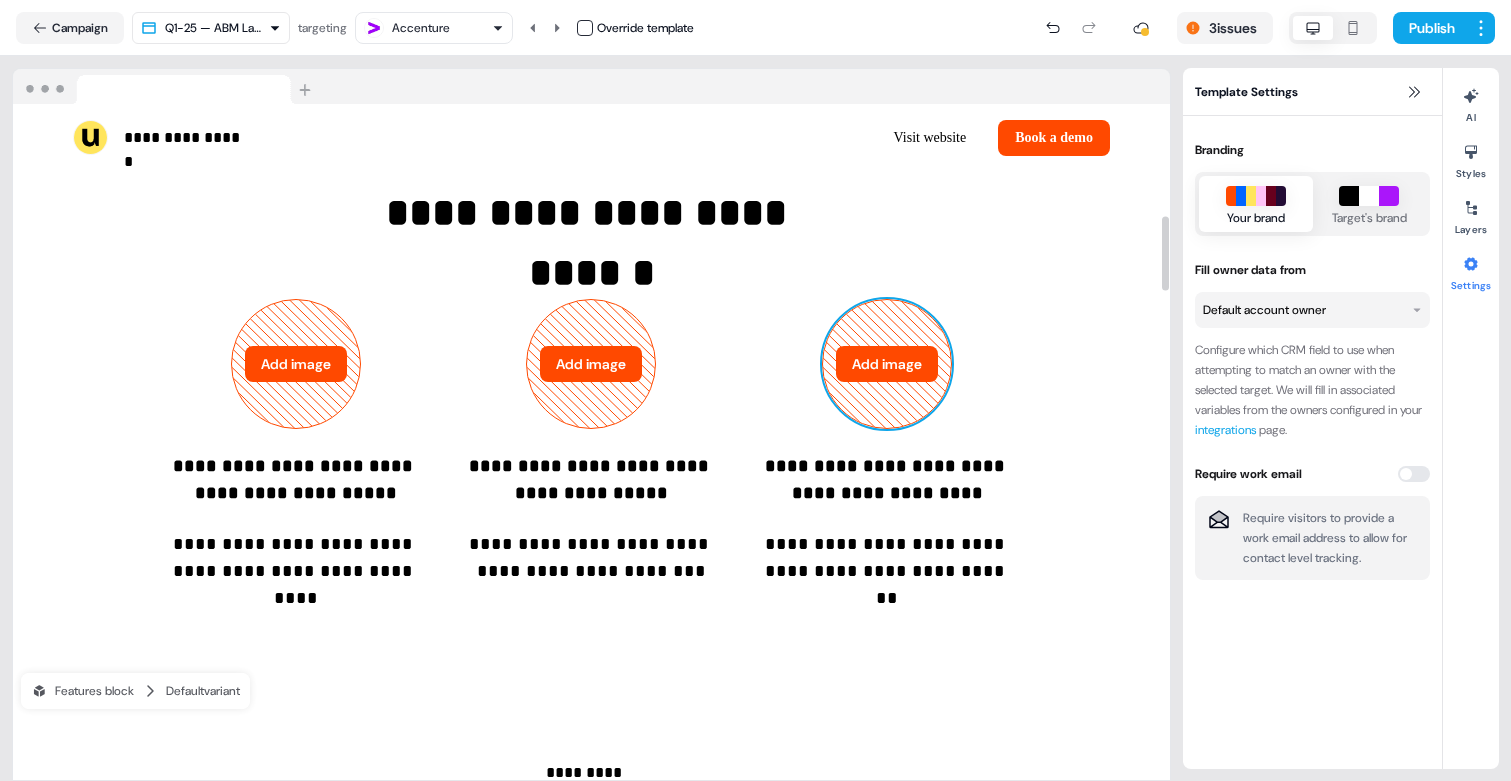 click on "Add image" at bounding box center (887, 364) 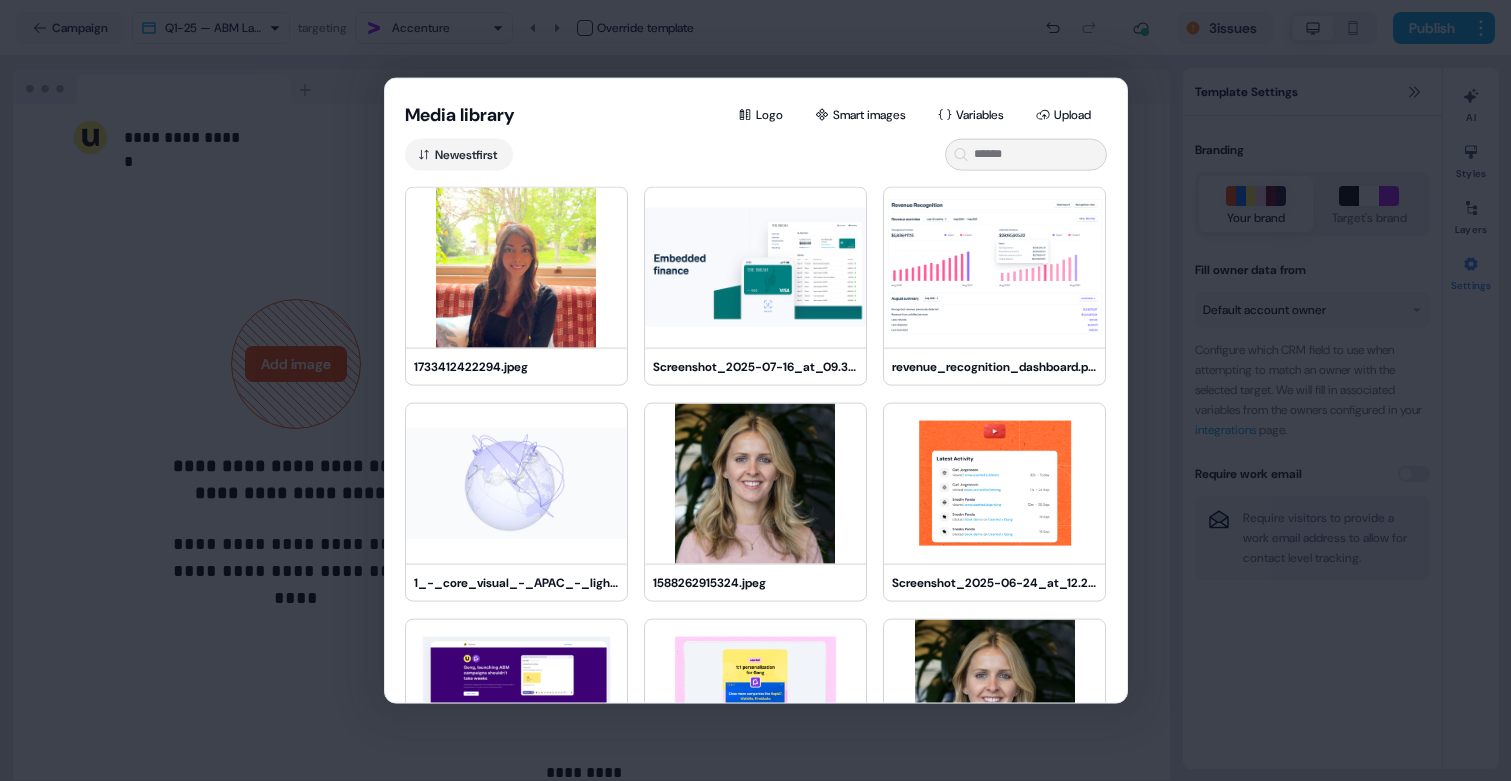 click on "1733412422294.jpeg Screenshot_2025-07-16_at_09.37.24.png revenue_recognition_dashboard.png" at bounding box center [756, 285] 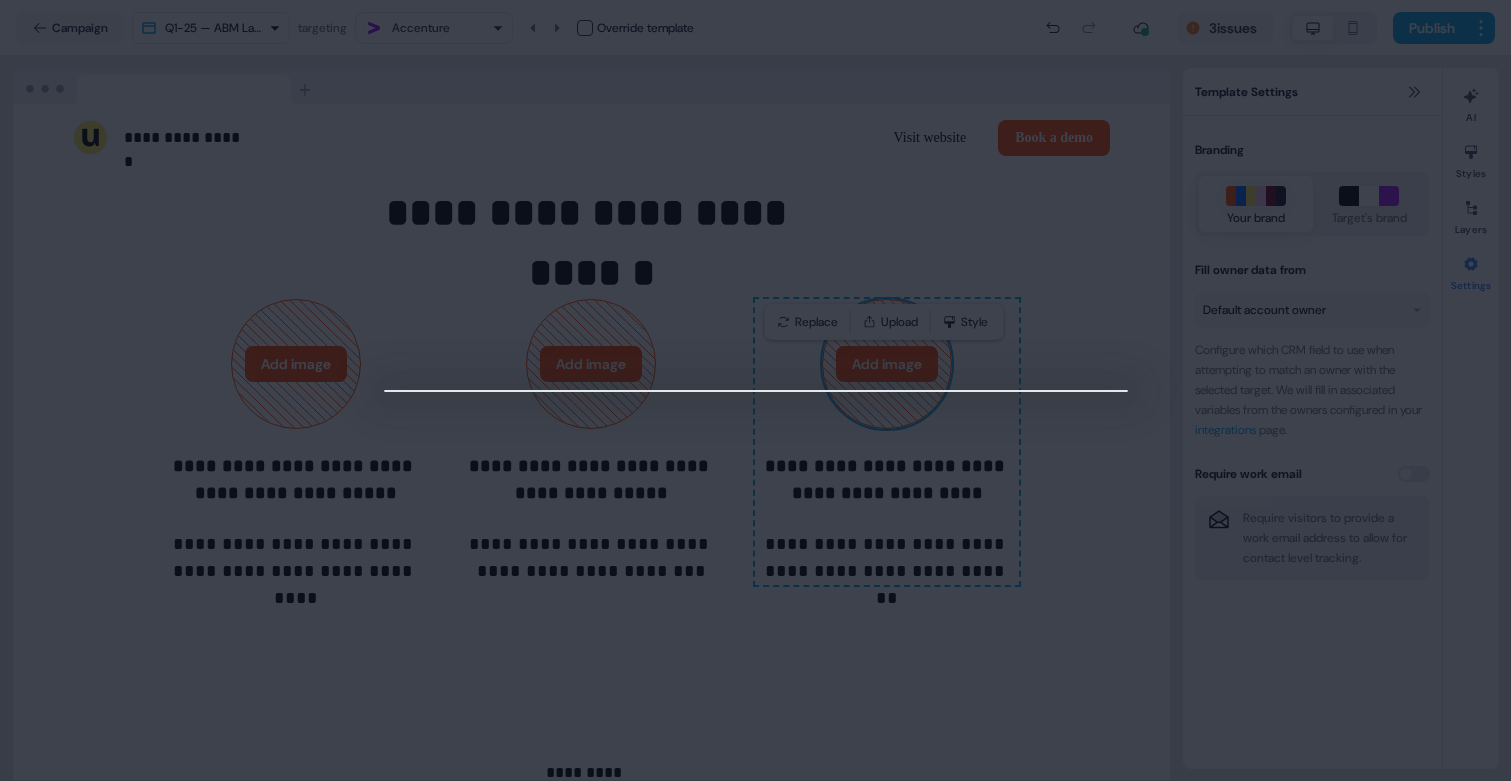 click at bounding box center [755, 390] 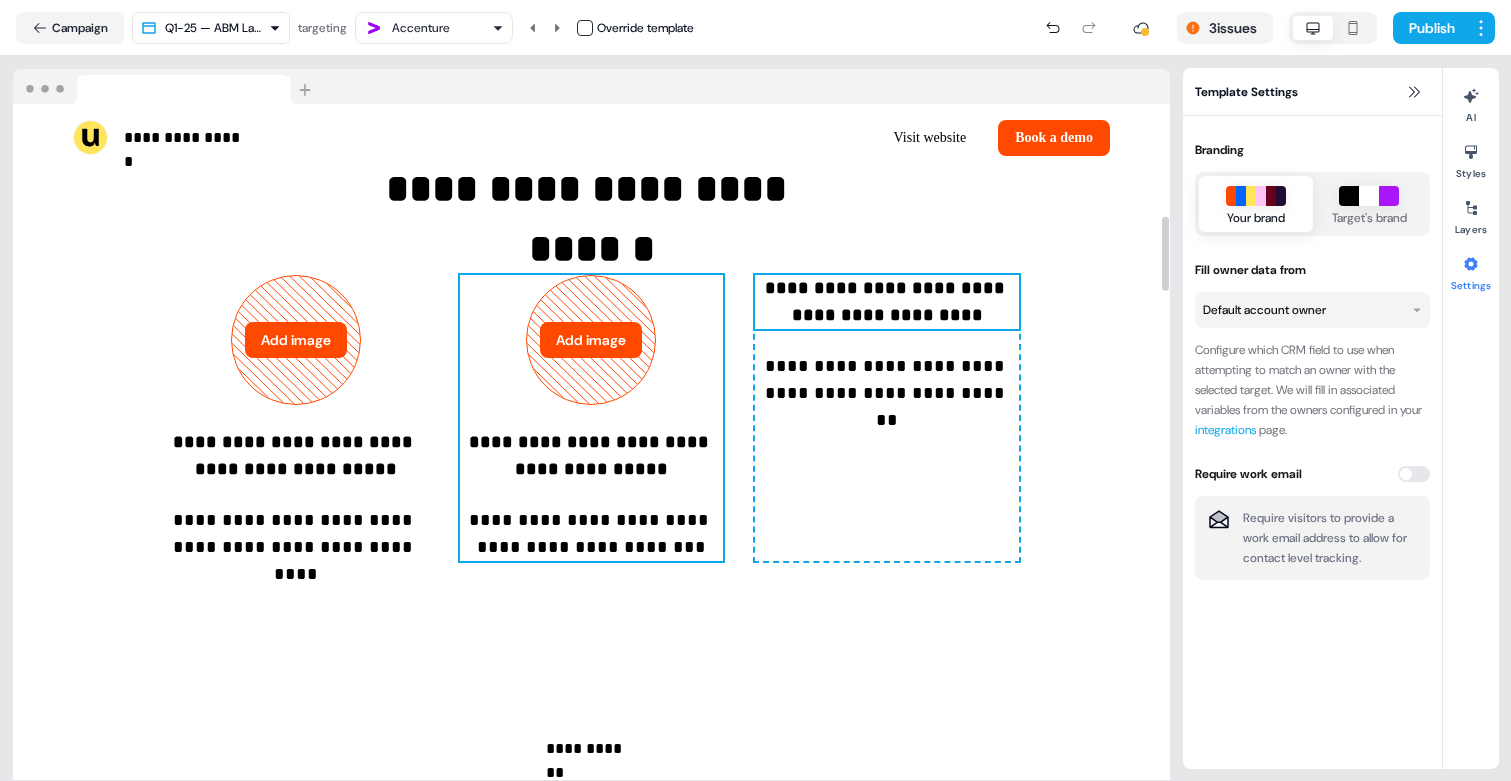 scroll, scrollTop: 1059, scrollLeft: 0, axis: vertical 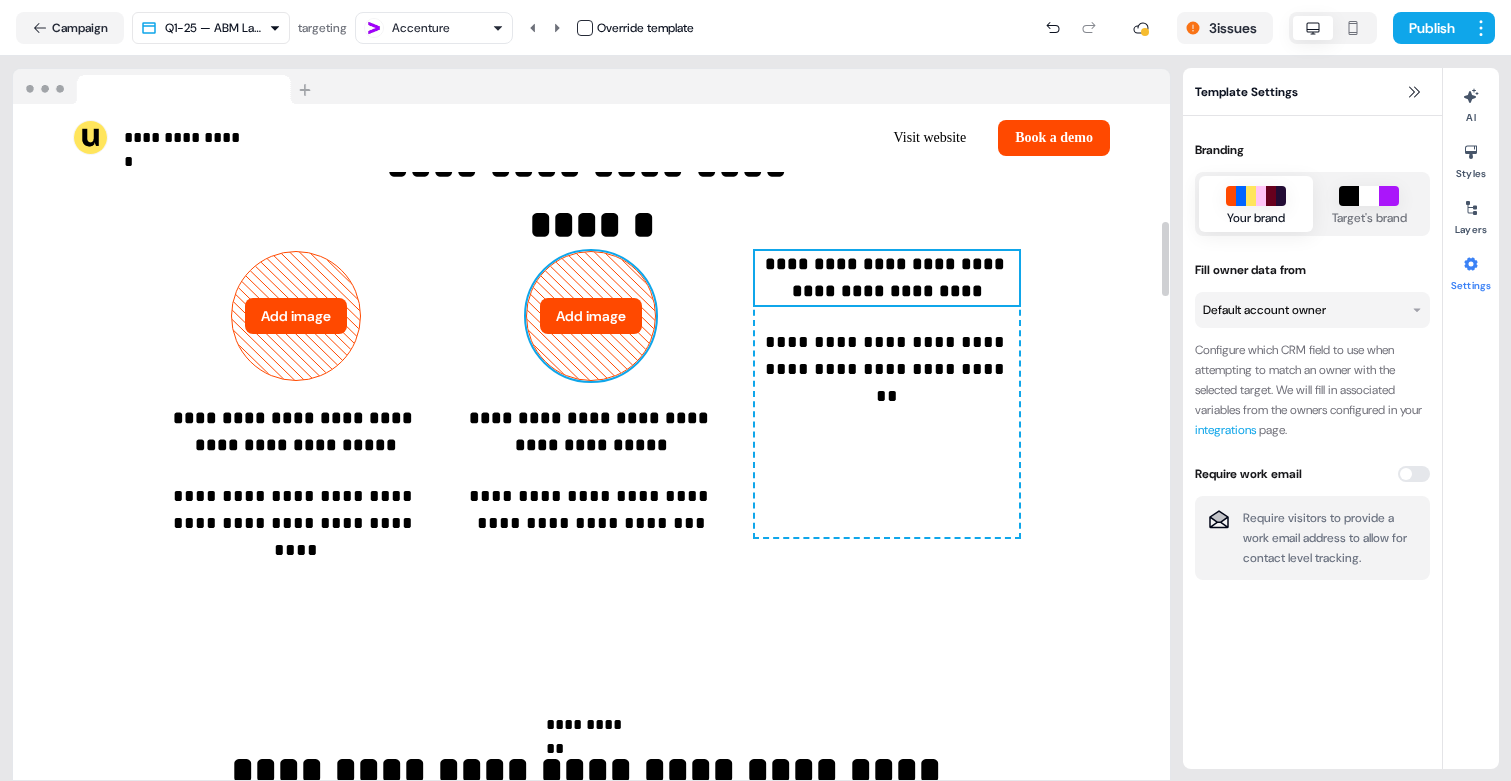 click 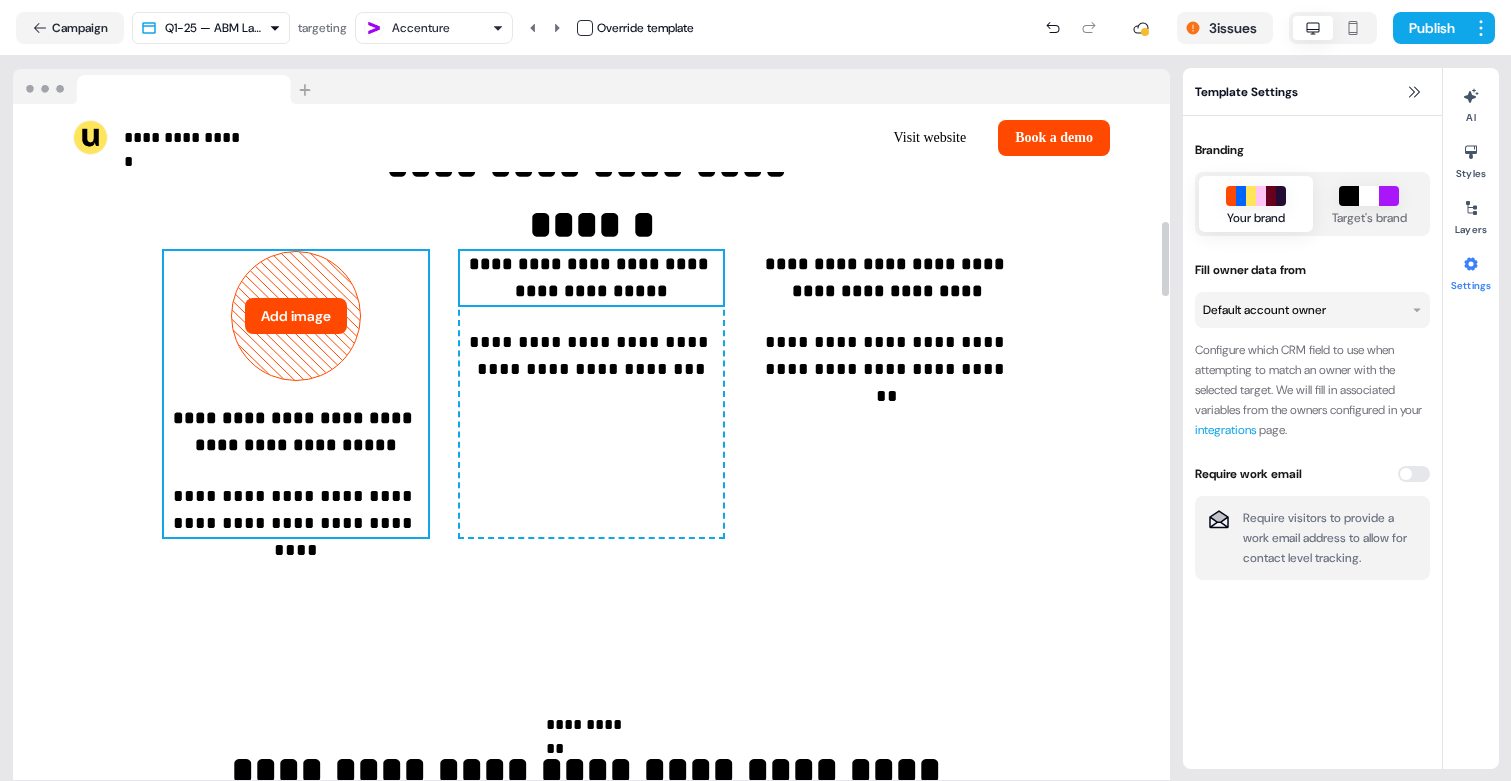 click on "**********" at bounding box center (296, 394) 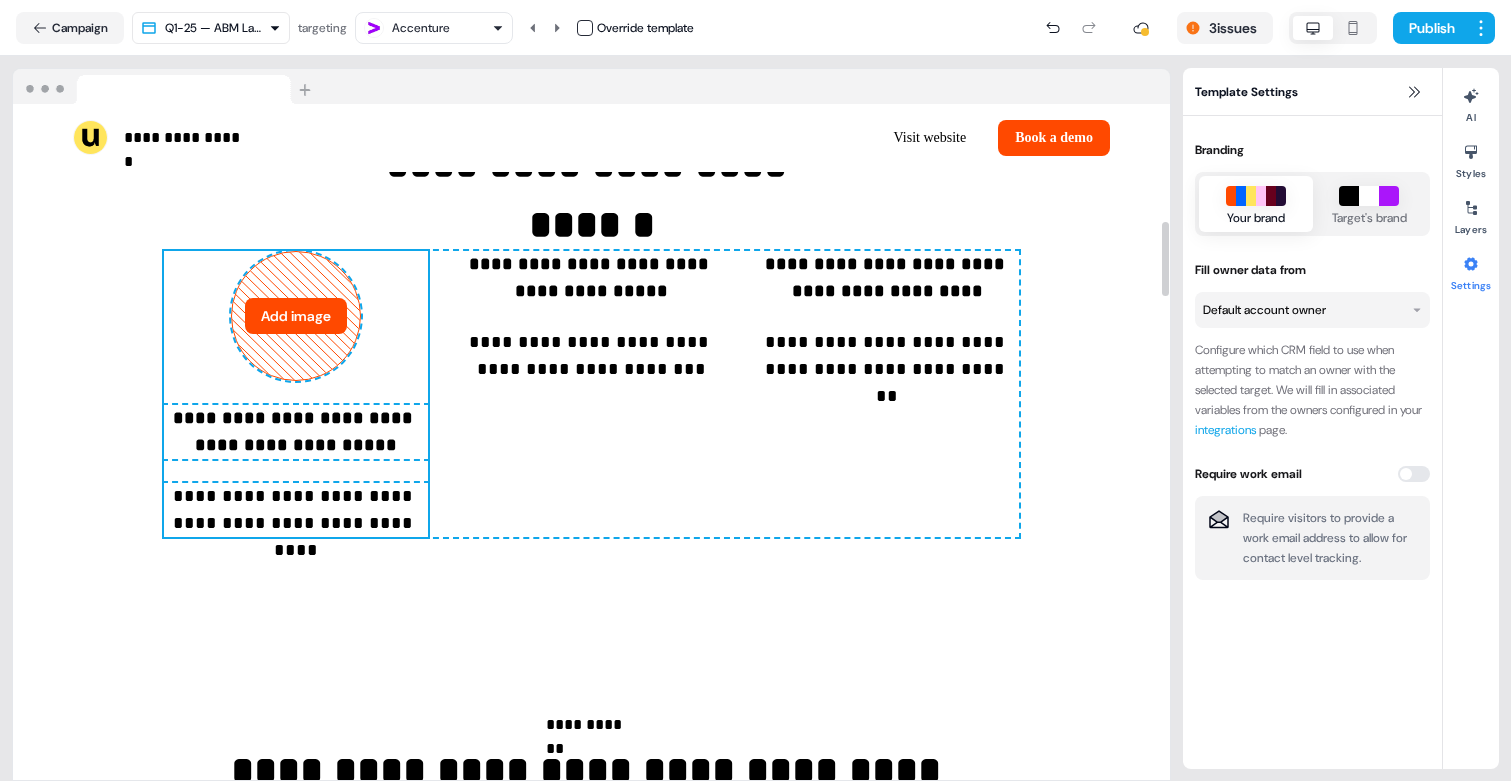click 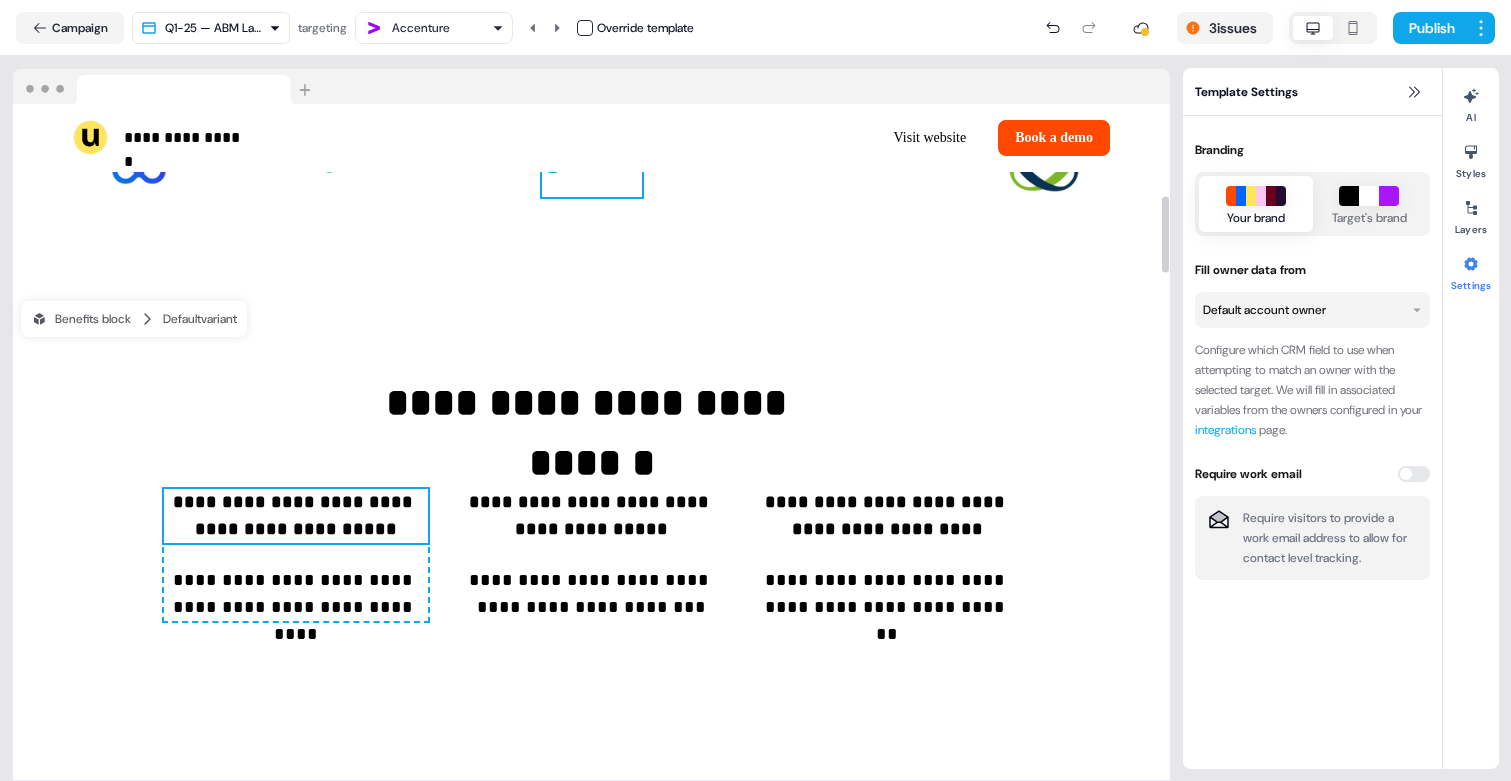 scroll, scrollTop: 835, scrollLeft: 0, axis: vertical 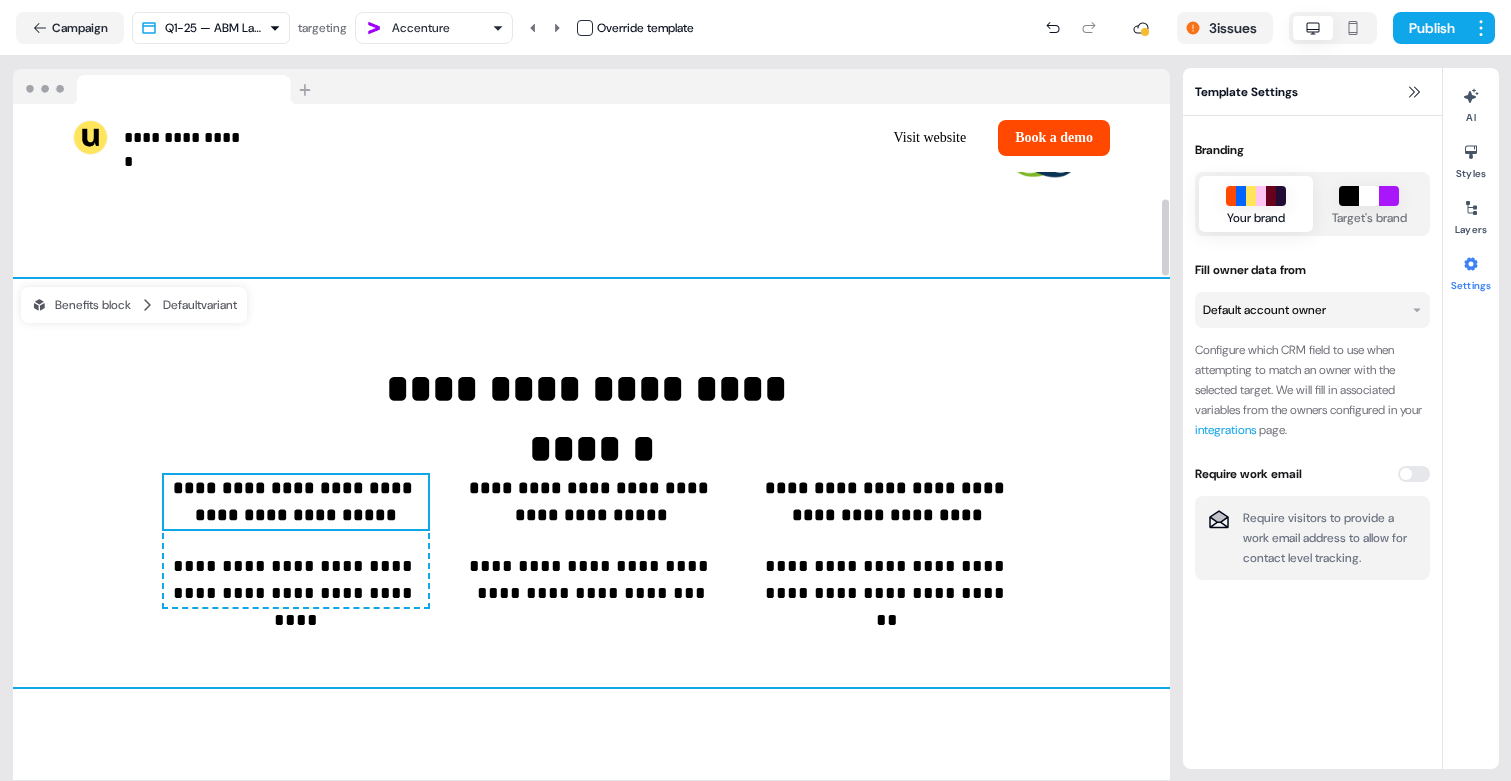 click on "**********" at bounding box center [591, 483] 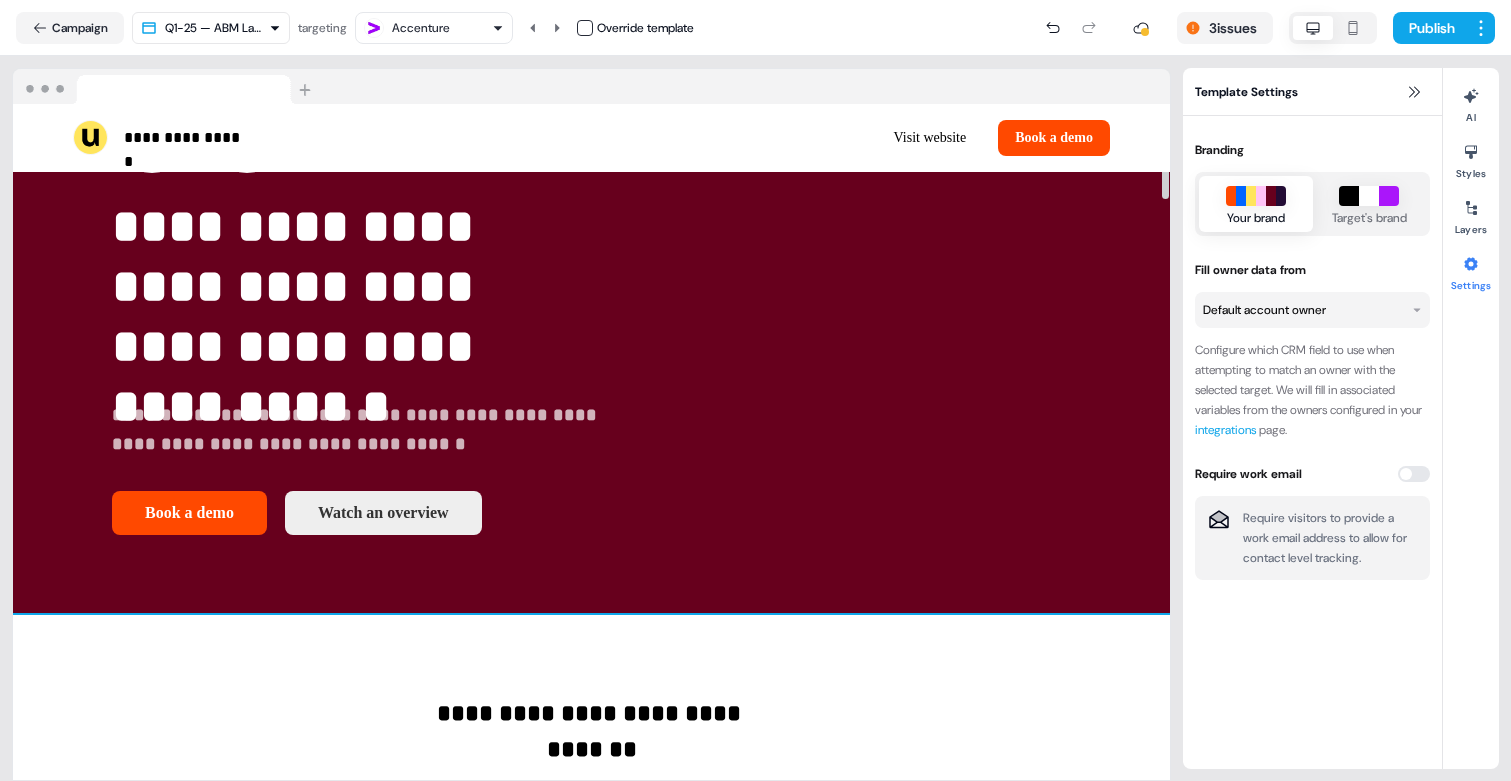 scroll, scrollTop: 0, scrollLeft: 0, axis: both 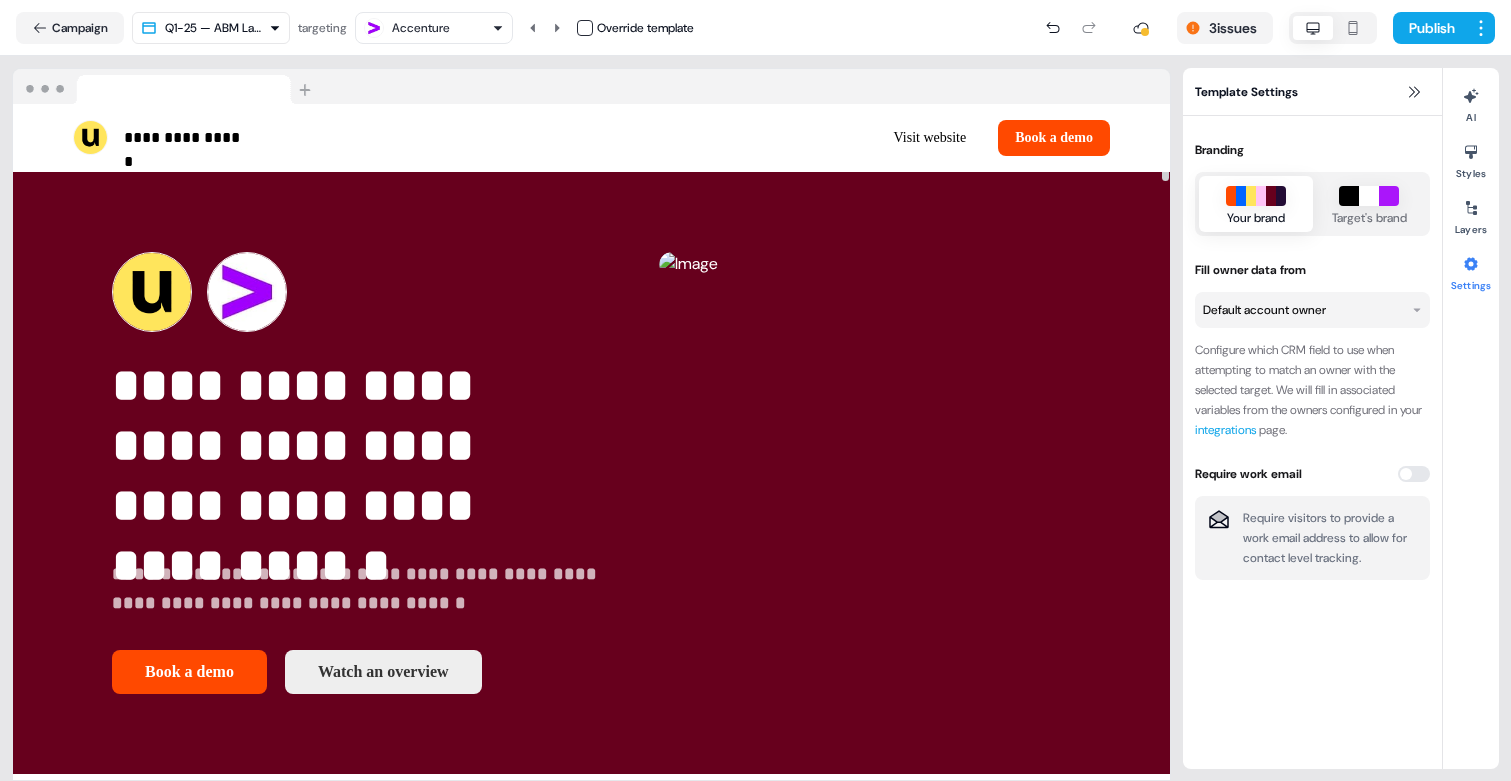 click on "Accenture" at bounding box center (421, 28) 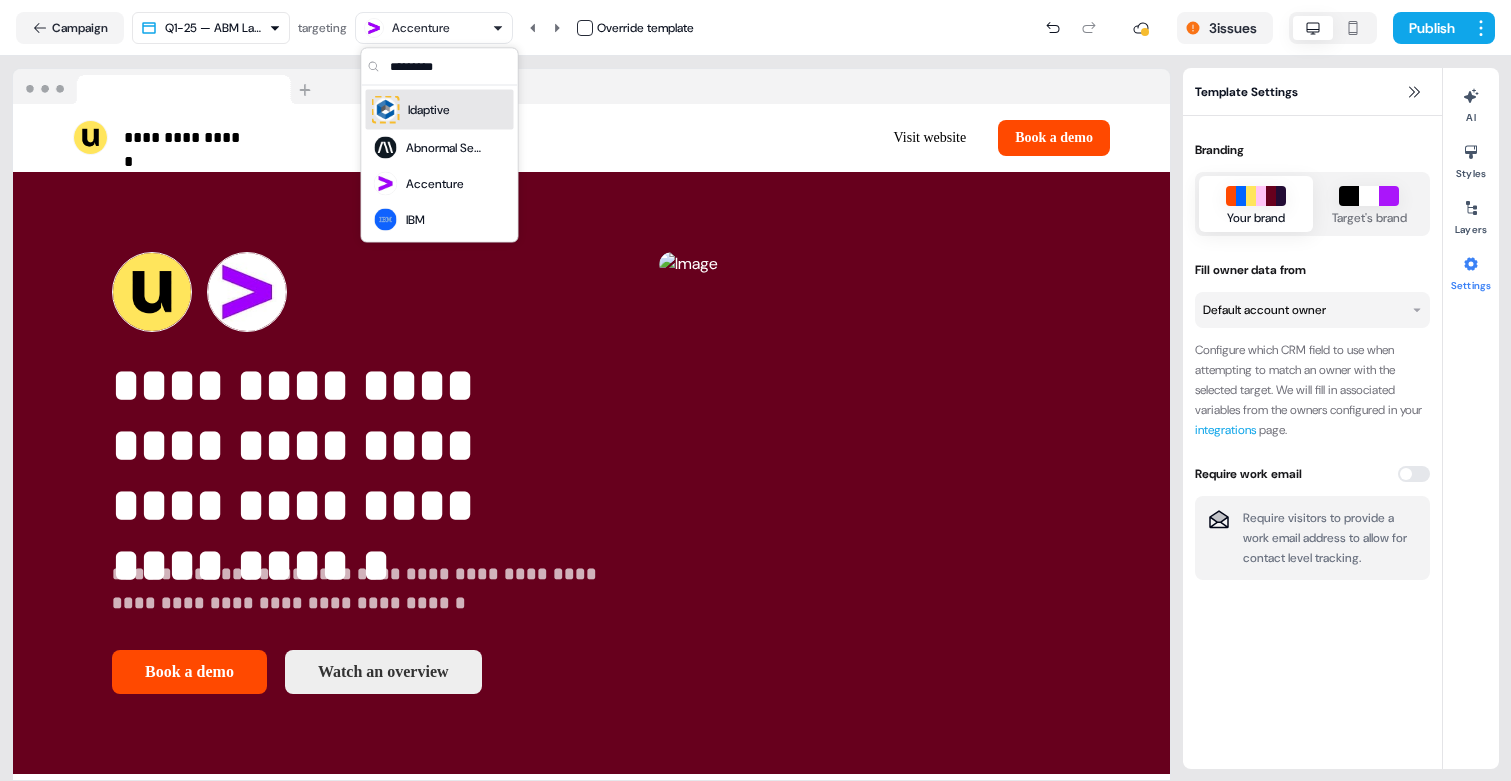 click on "Idaptive" at bounding box center [429, 110] 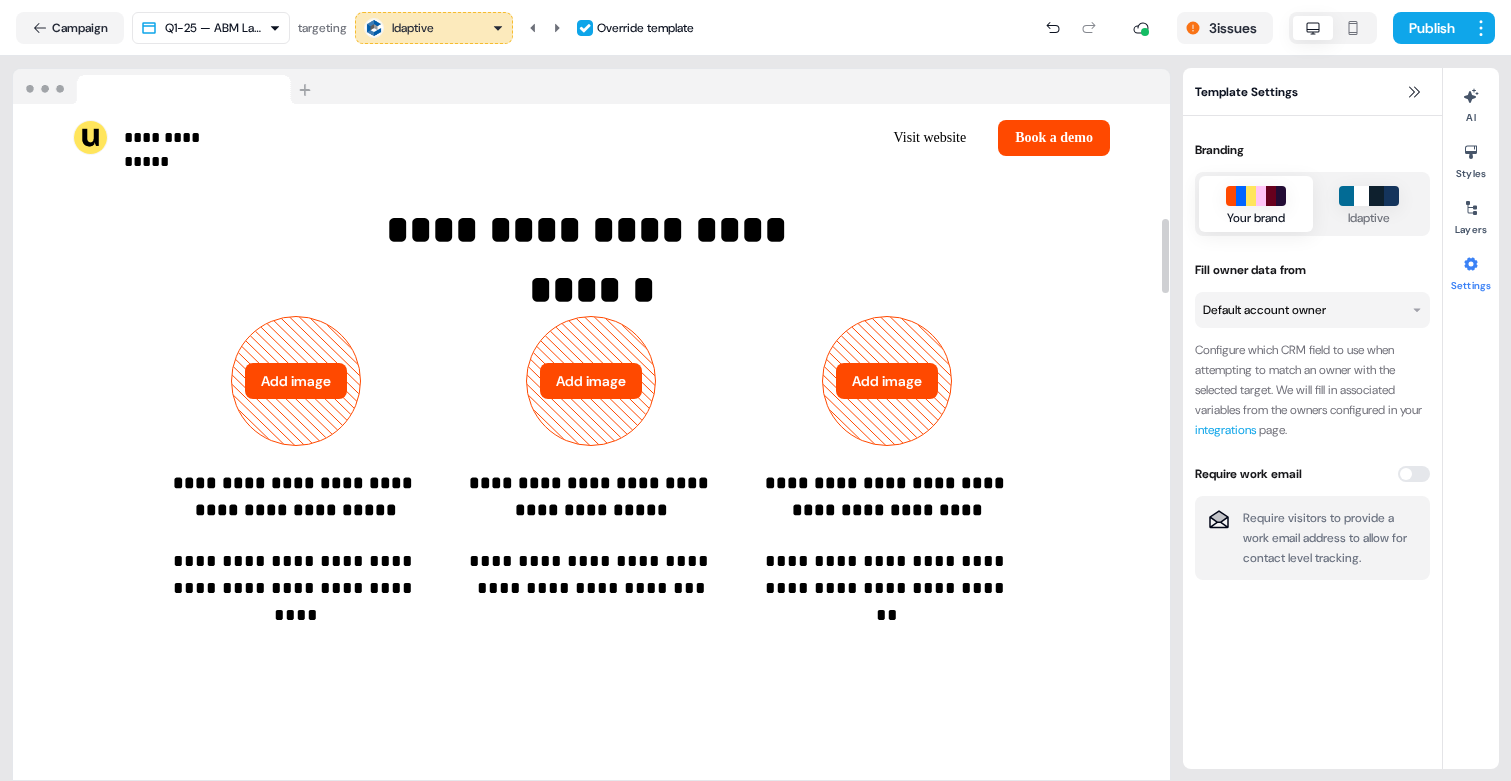 scroll, scrollTop: 1053, scrollLeft: 0, axis: vertical 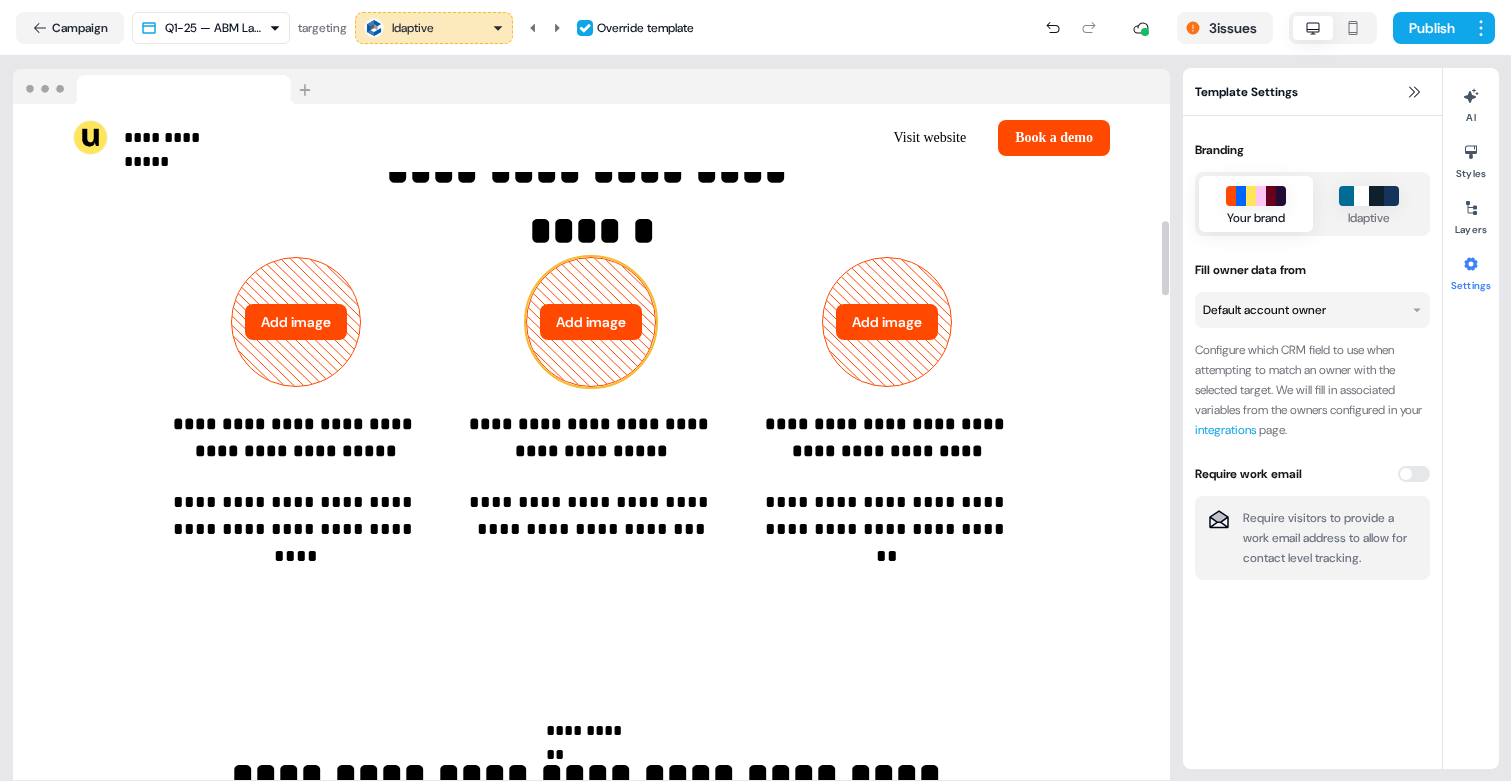click 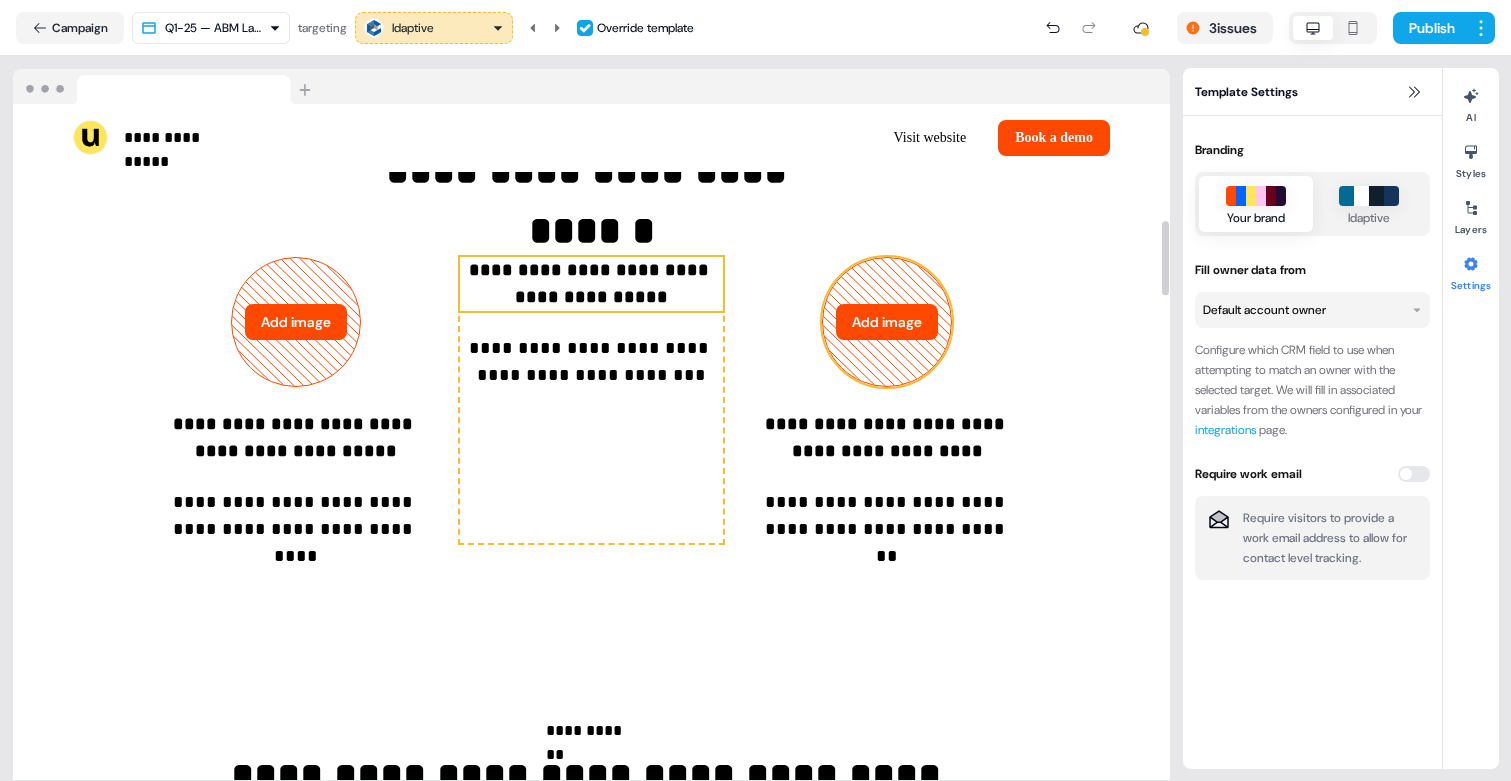scroll, scrollTop: 1059, scrollLeft: 0, axis: vertical 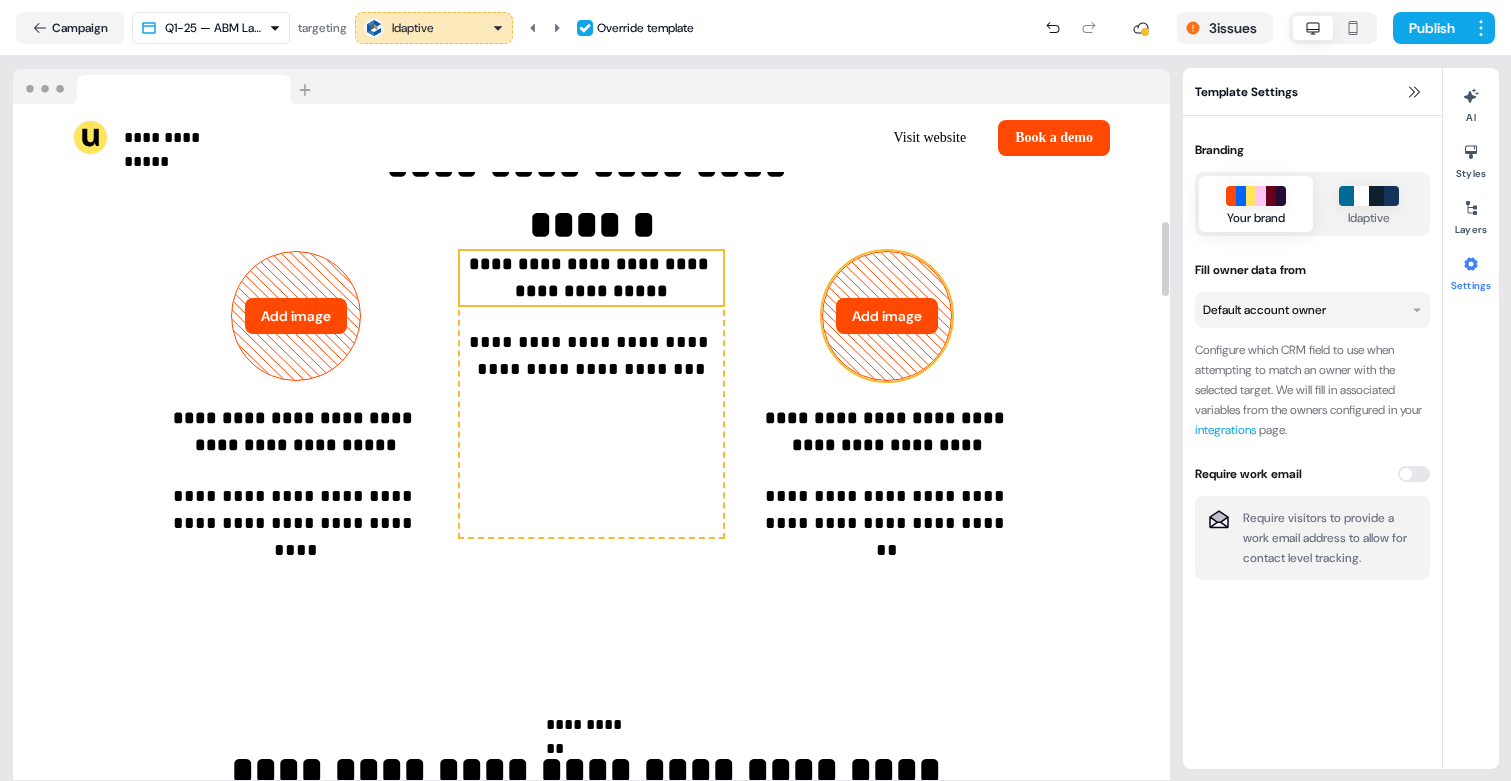 click on "Add image" at bounding box center (887, 316) 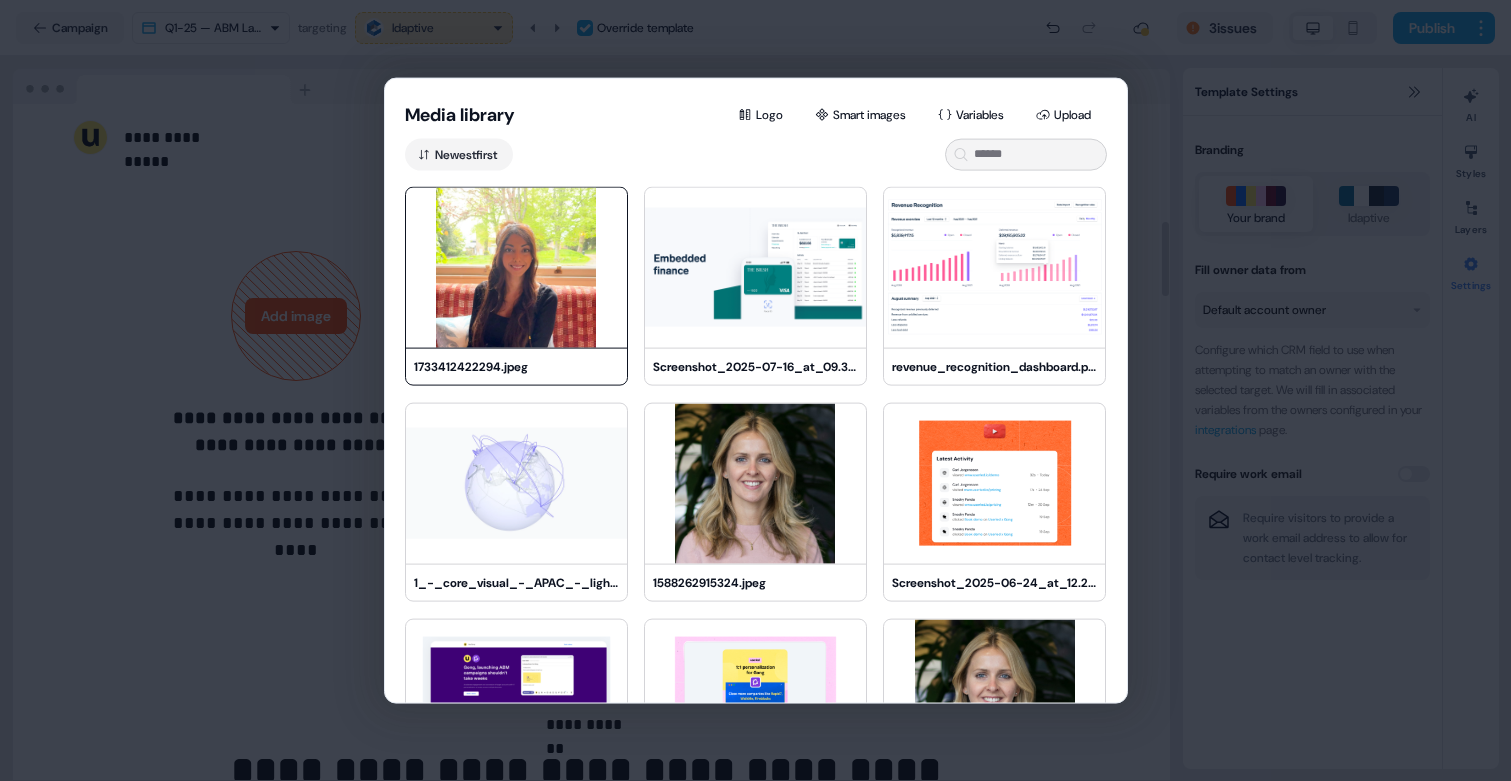 type 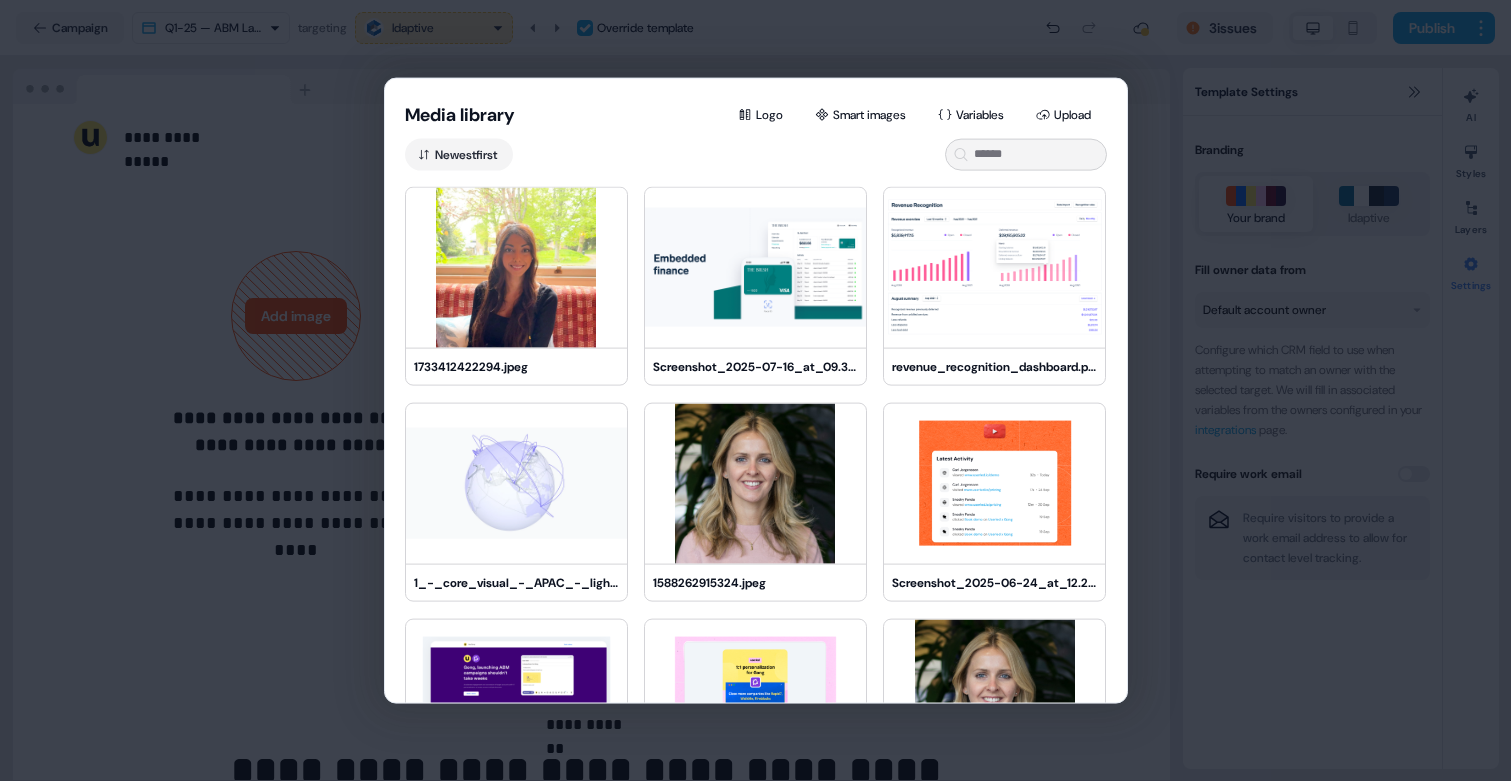 click on "Media library Logo Smart images Variables Upload Newest  first 1733412422294.jpeg Screenshot_2025-07-16_at_09.37.24.png revenue_recognition_dashboard.png 1_-_core_visual_-_APAC_-_light_blurple_2to1.webp 1588262915324.jpeg Screenshot_2025-06-24_at_12.20.41.png Screenshot_2025-06-24_at_12.20.22.png Screenshot_2025-07-15_at_22.17.07.png 1588262915324.jpeg 1610732616195.jpeg 1739917928886.jpeg stripe_tour.jpg" at bounding box center (755, 390) 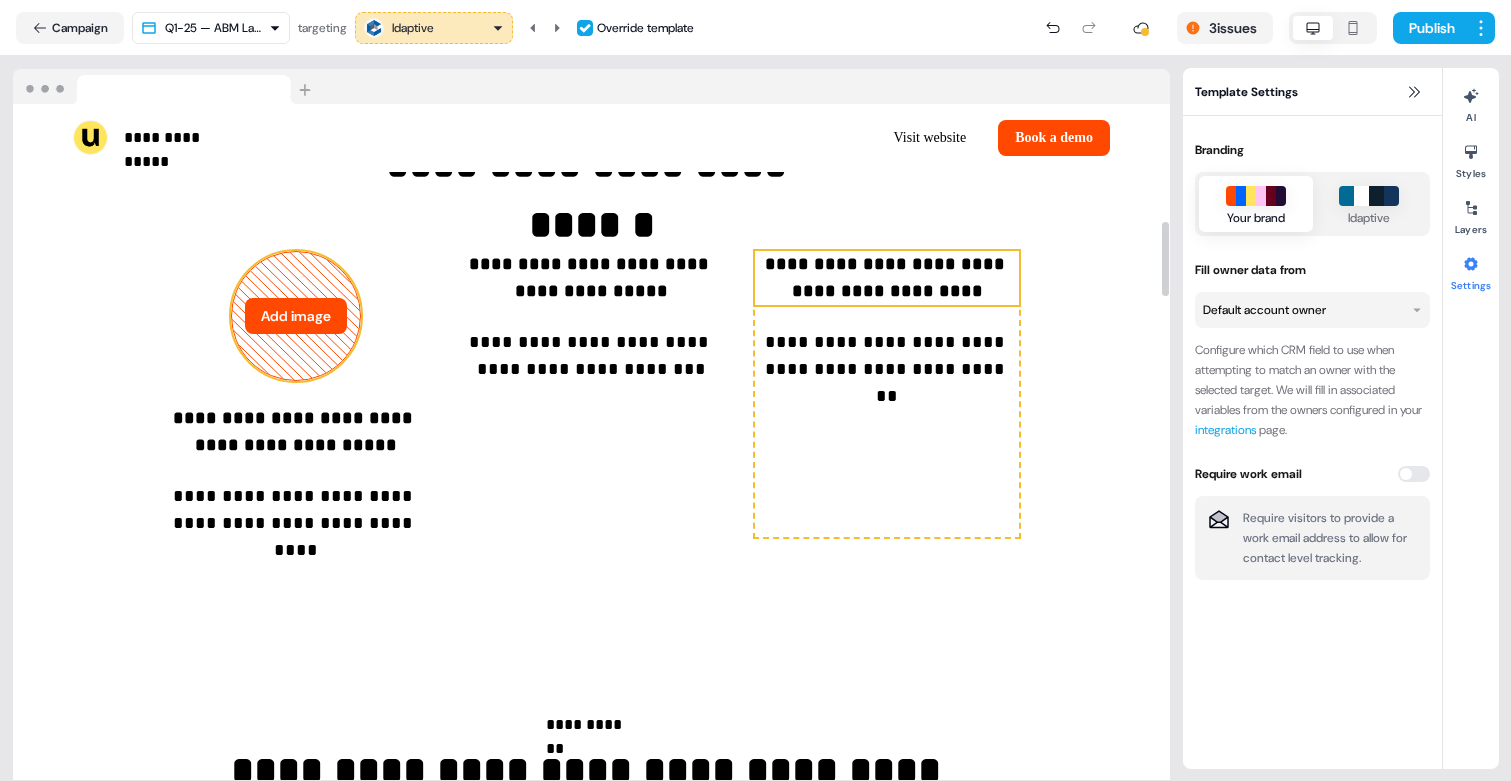 click on "Add image" at bounding box center [296, 316] 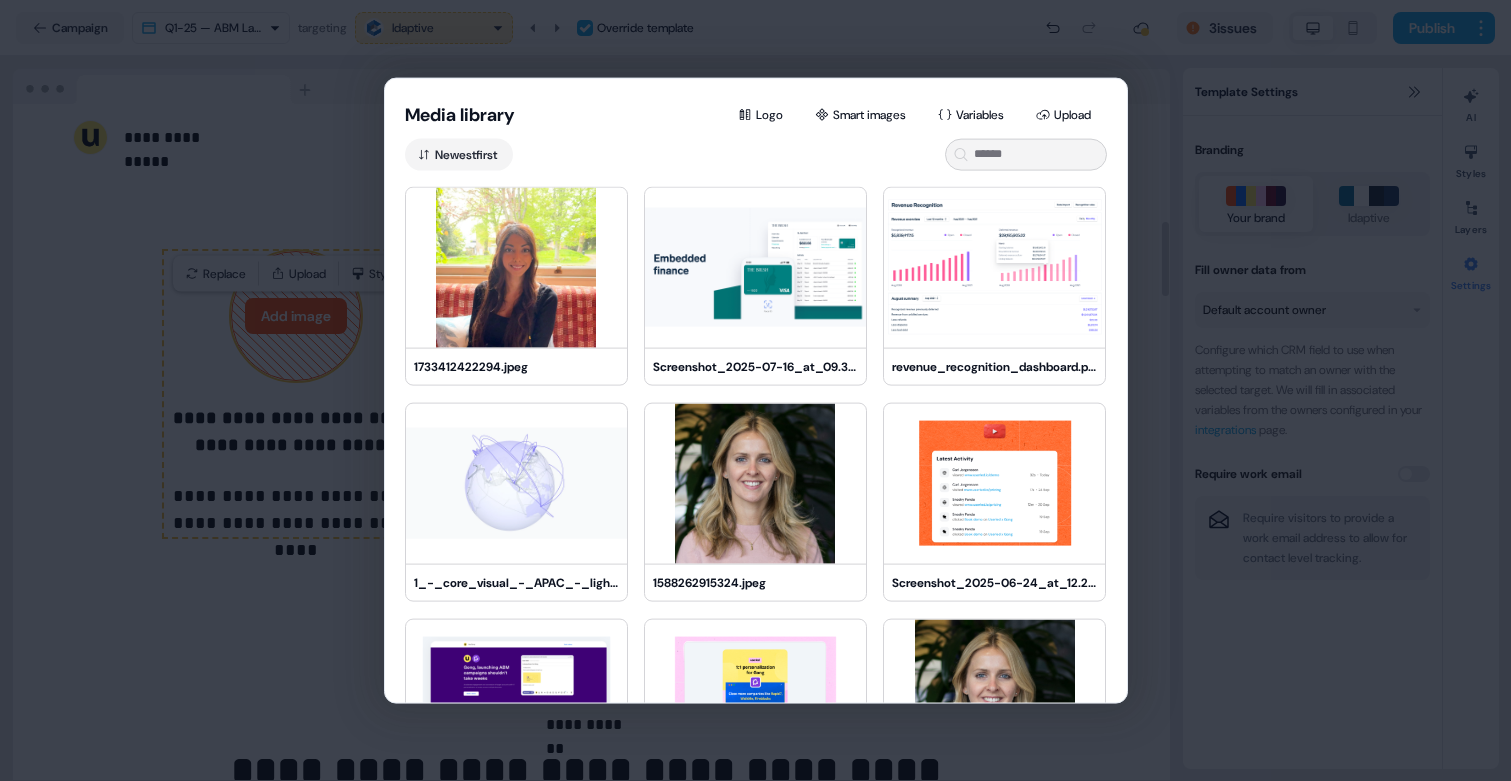 type 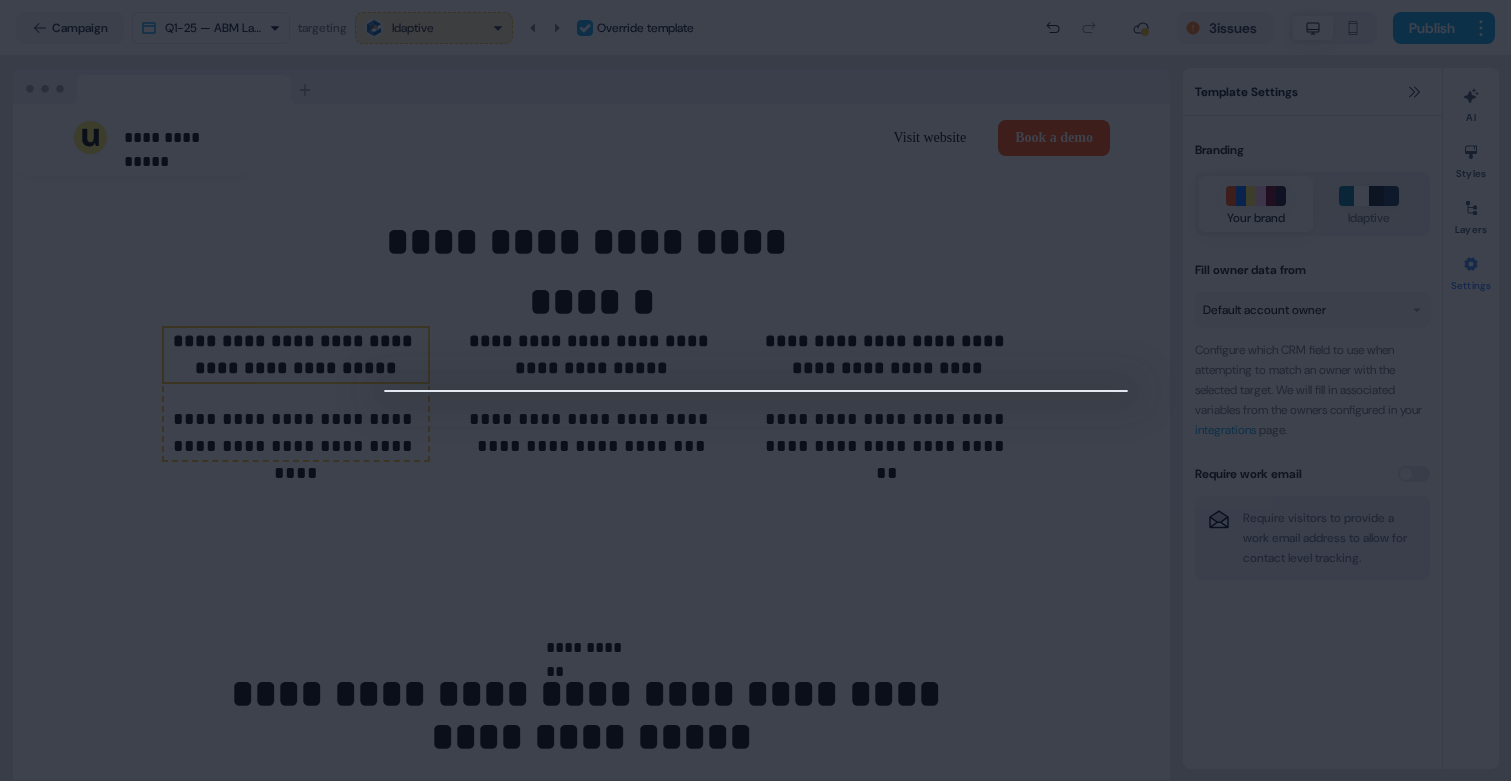 click at bounding box center (755, 390) 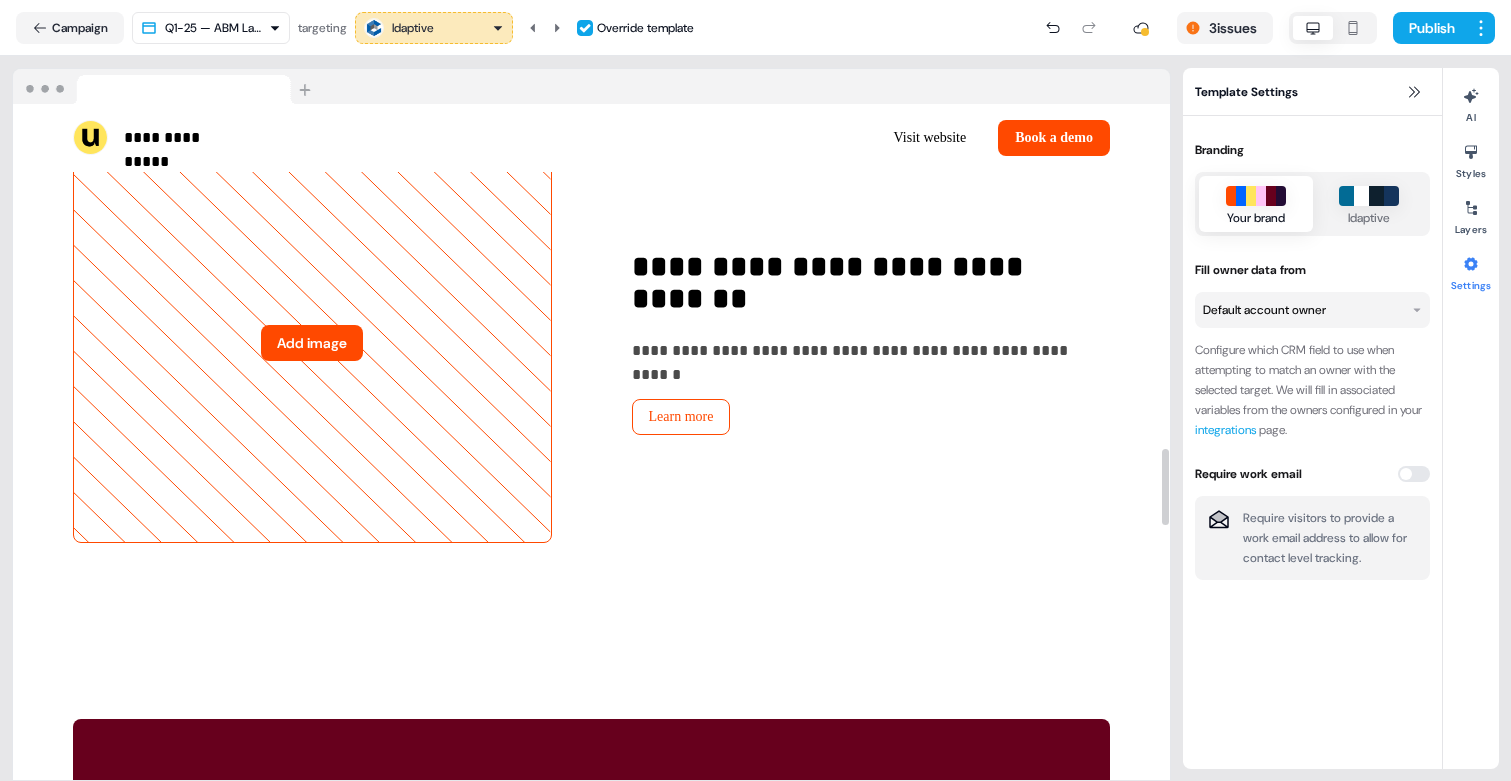 scroll, scrollTop: 2498, scrollLeft: 0, axis: vertical 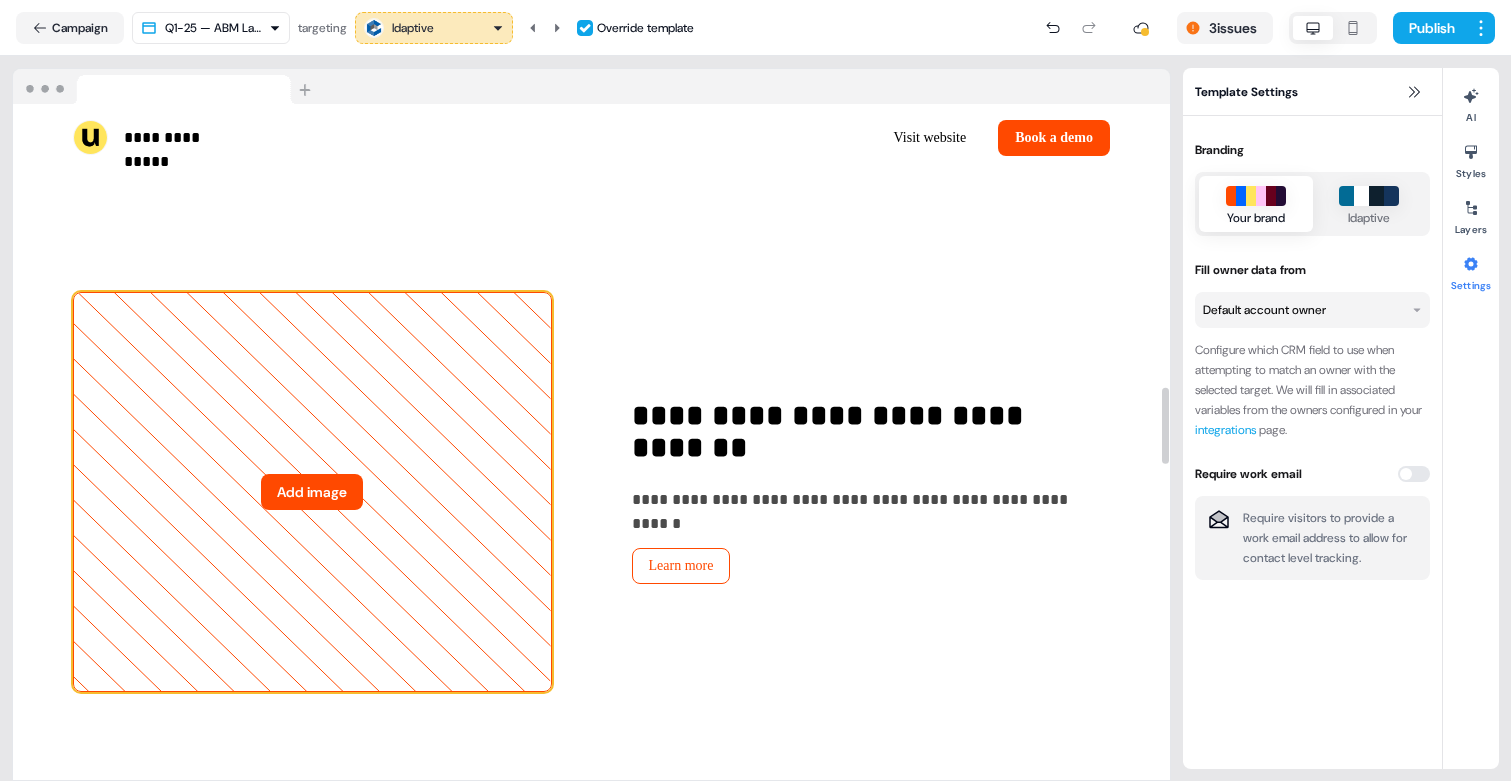 click 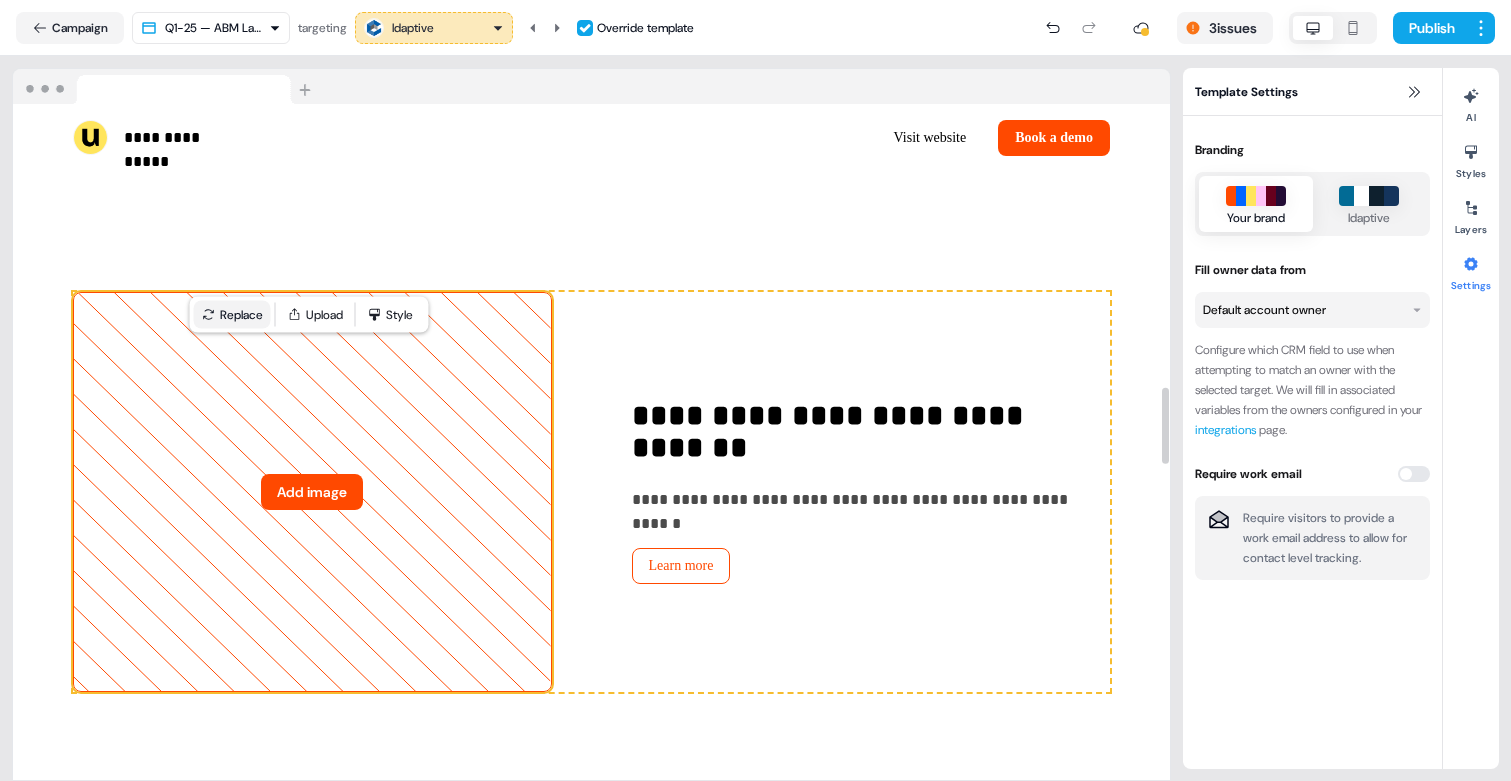 click on "Replace" at bounding box center (232, 315) 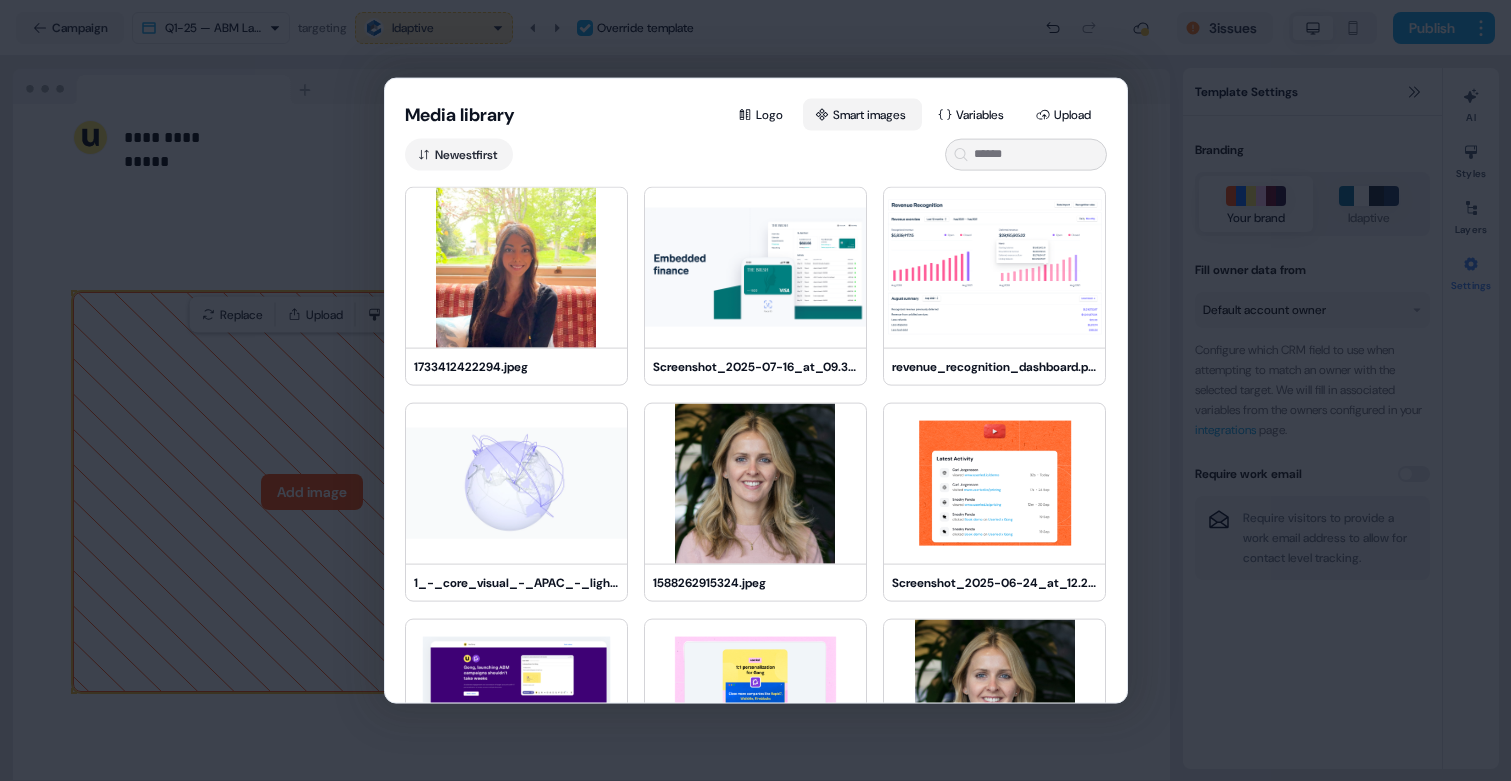 click on "Smart images" at bounding box center (862, 114) 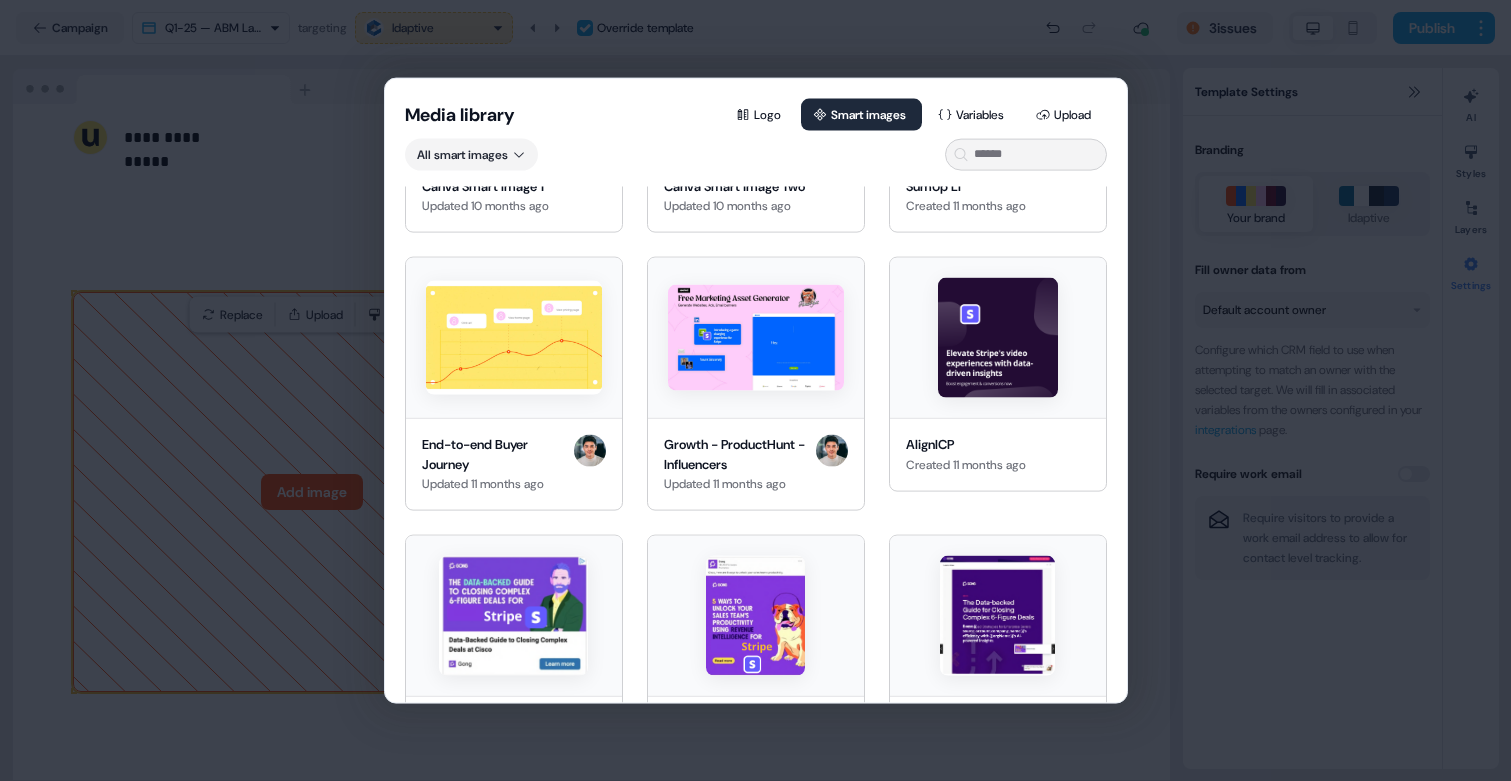 scroll, scrollTop: 20337, scrollLeft: 0, axis: vertical 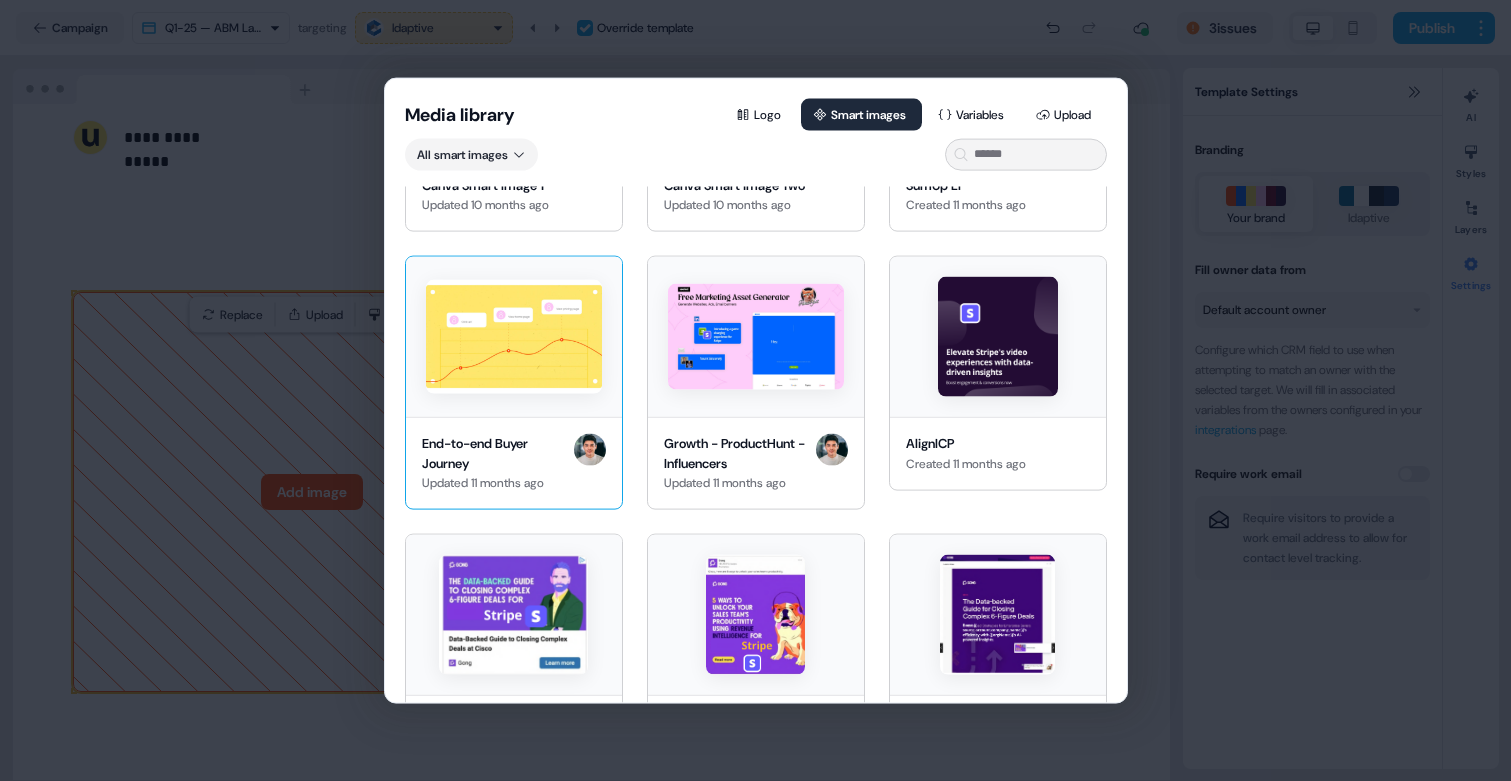 click at bounding box center [514, 336] 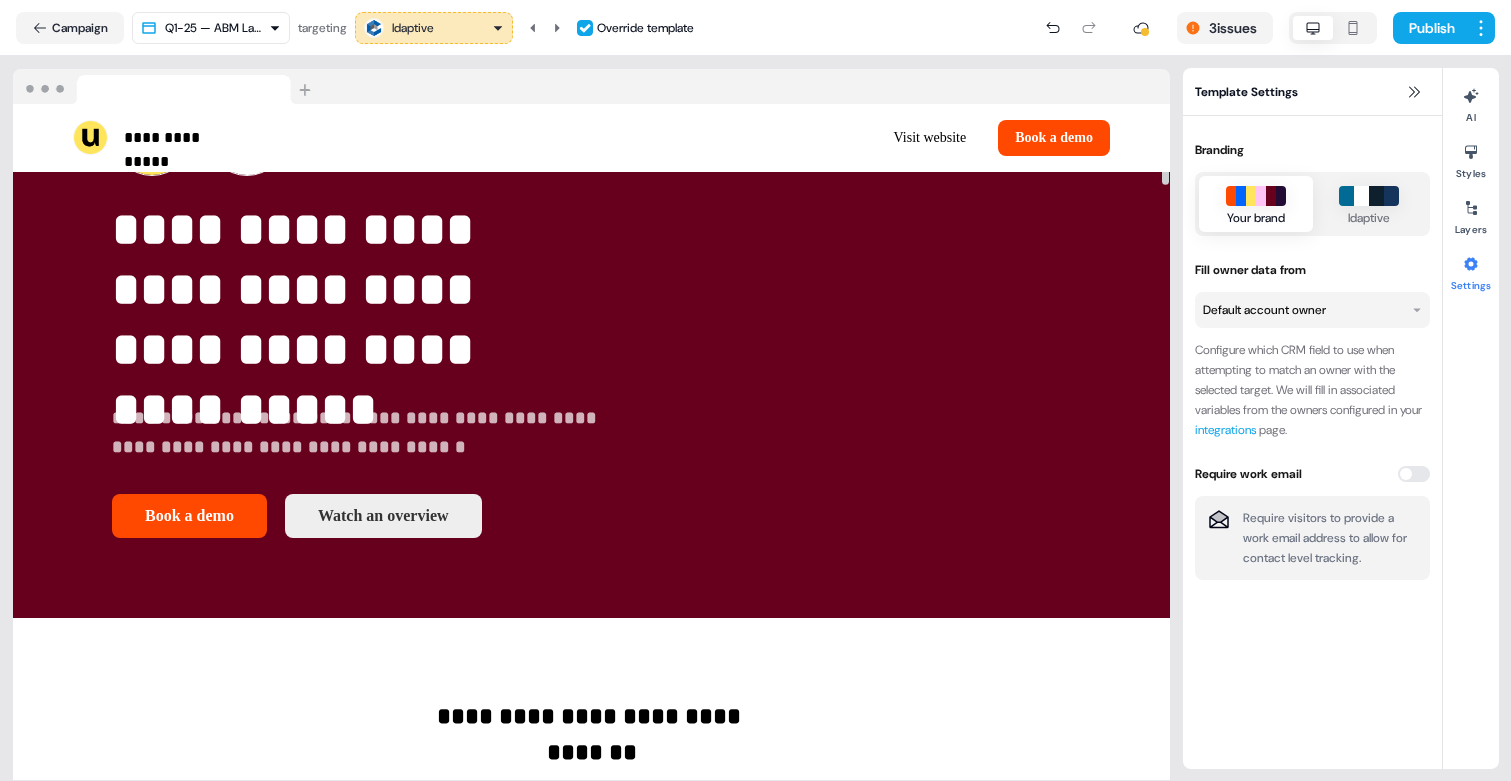 scroll, scrollTop: 0, scrollLeft: 0, axis: both 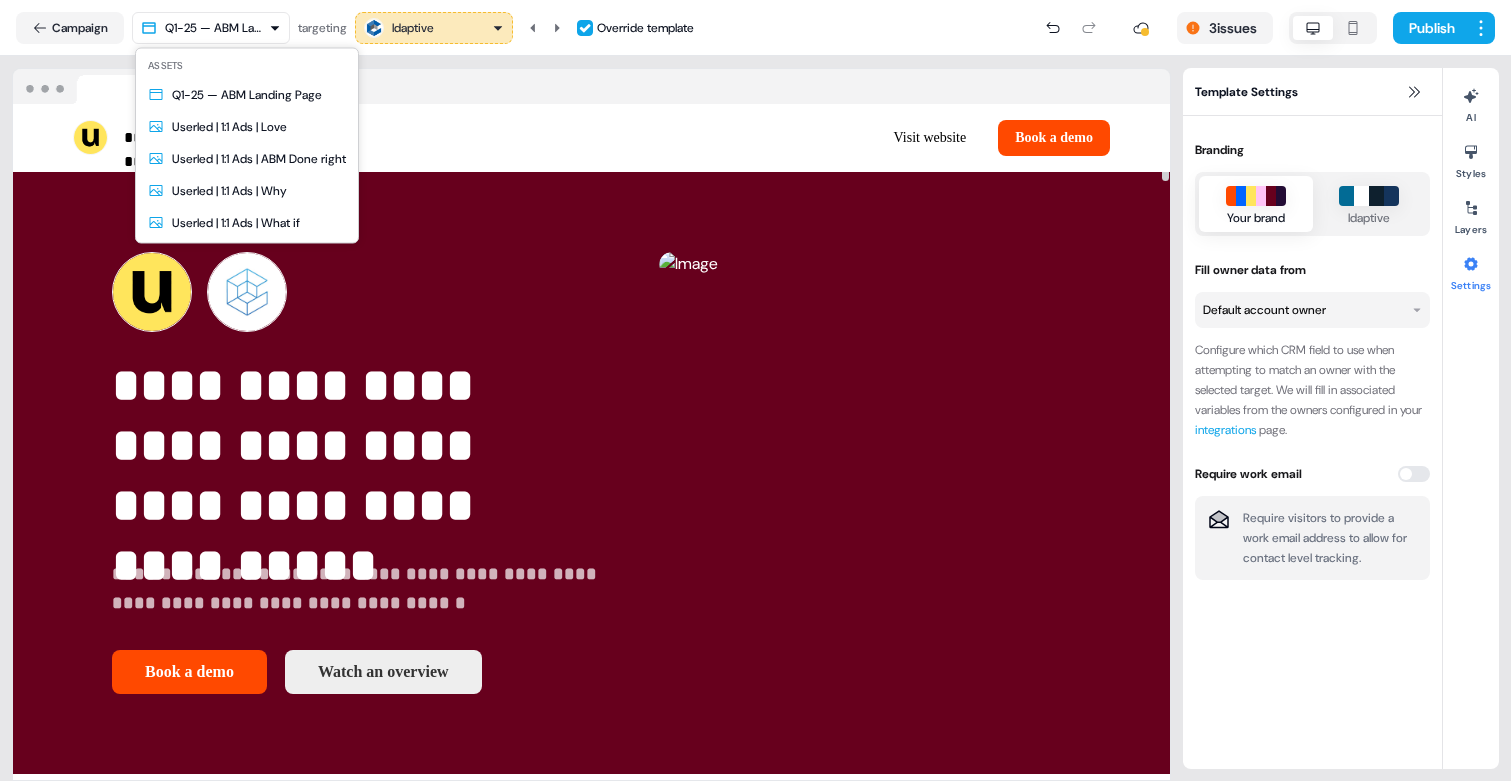 click on "**********" at bounding box center (755, 390) 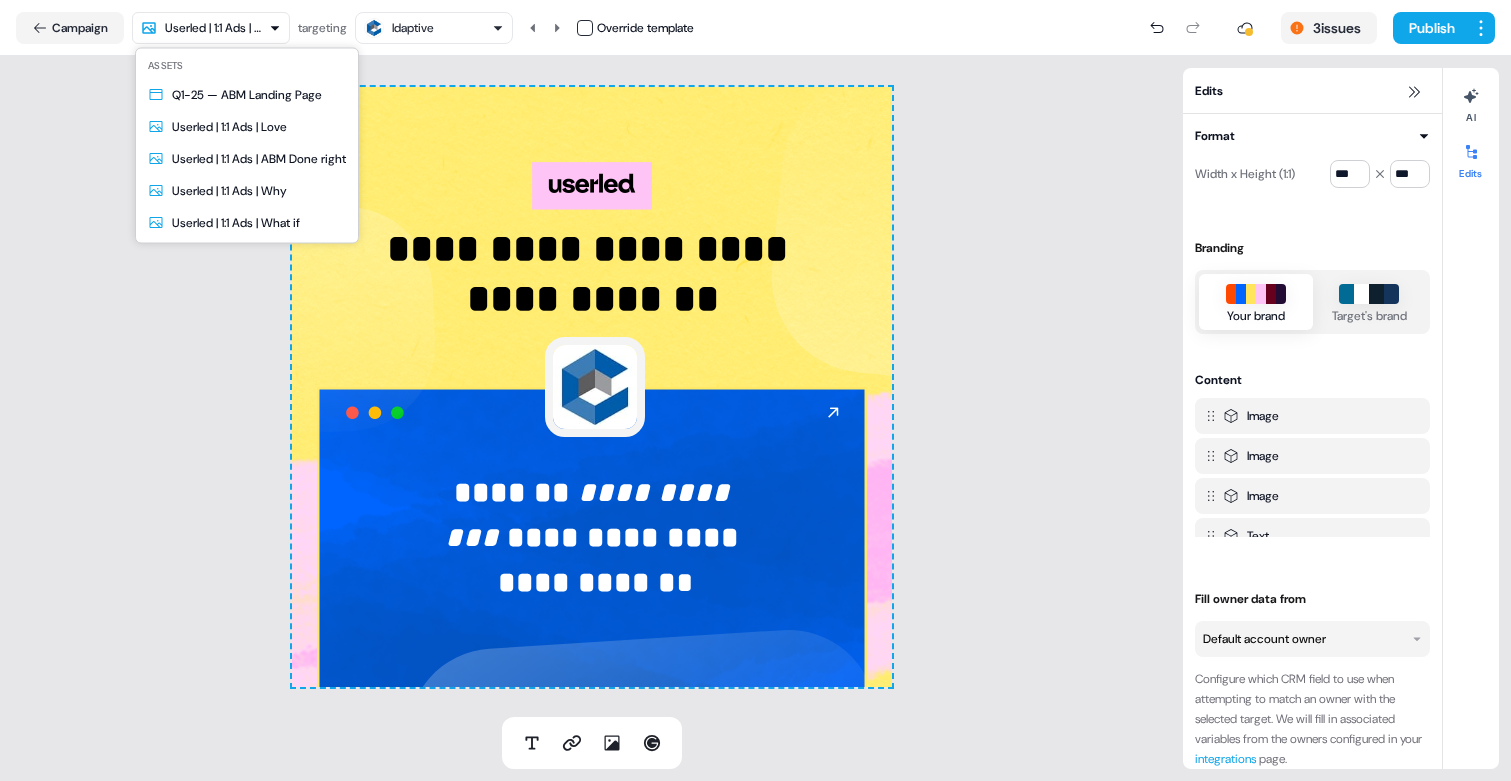 click on "**********" at bounding box center [755, 390] 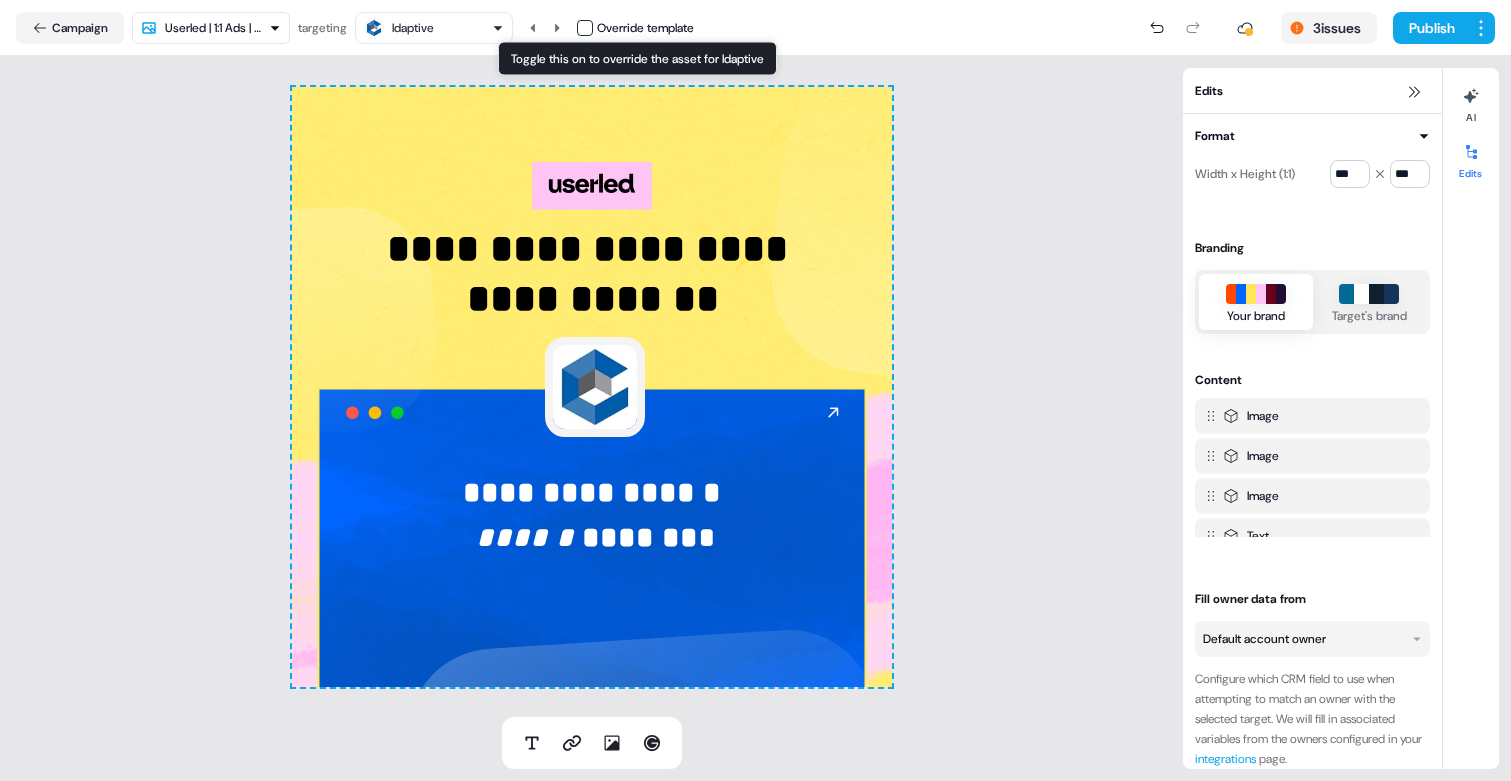 click at bounding box center (585, 28) 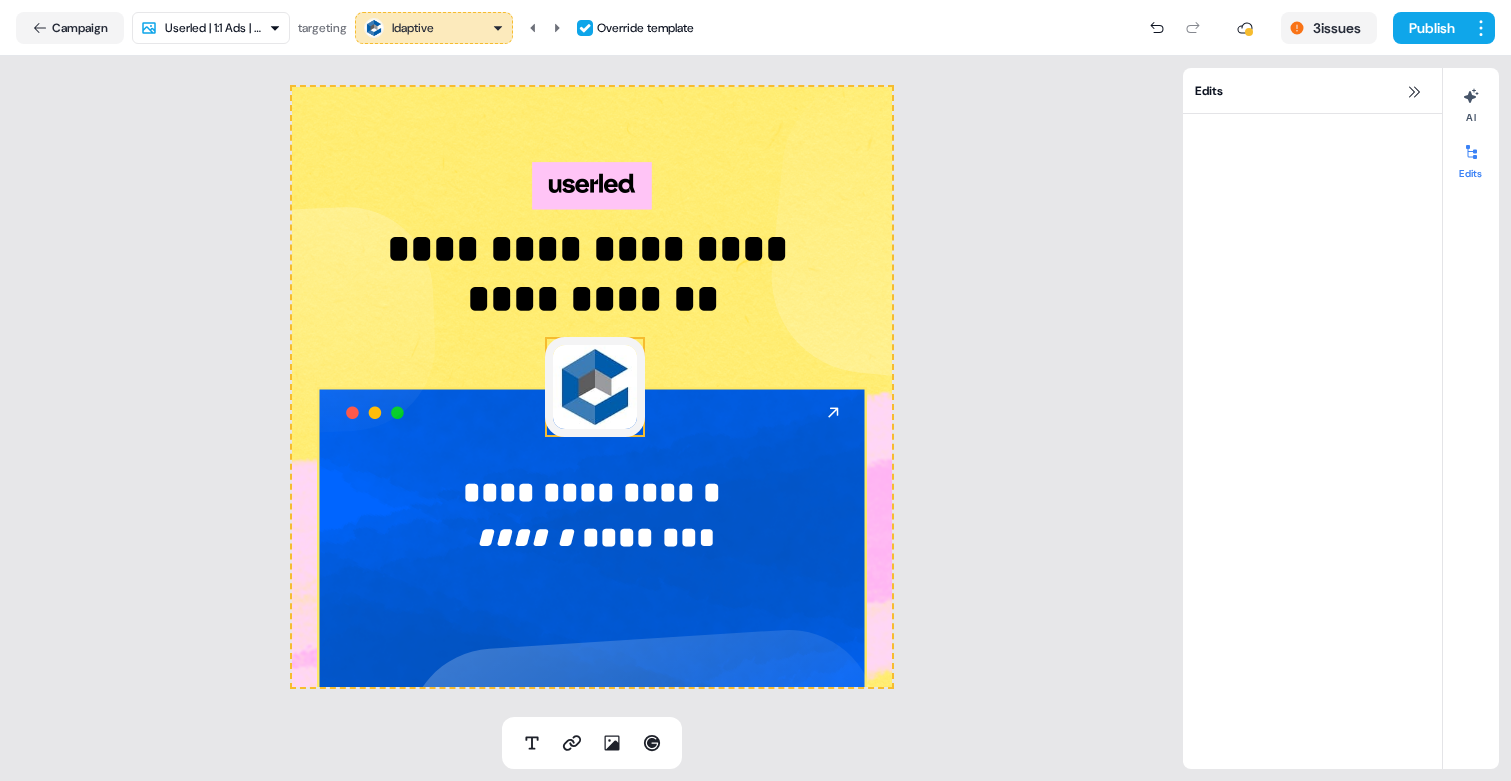 click at bounding box center (595, 387) 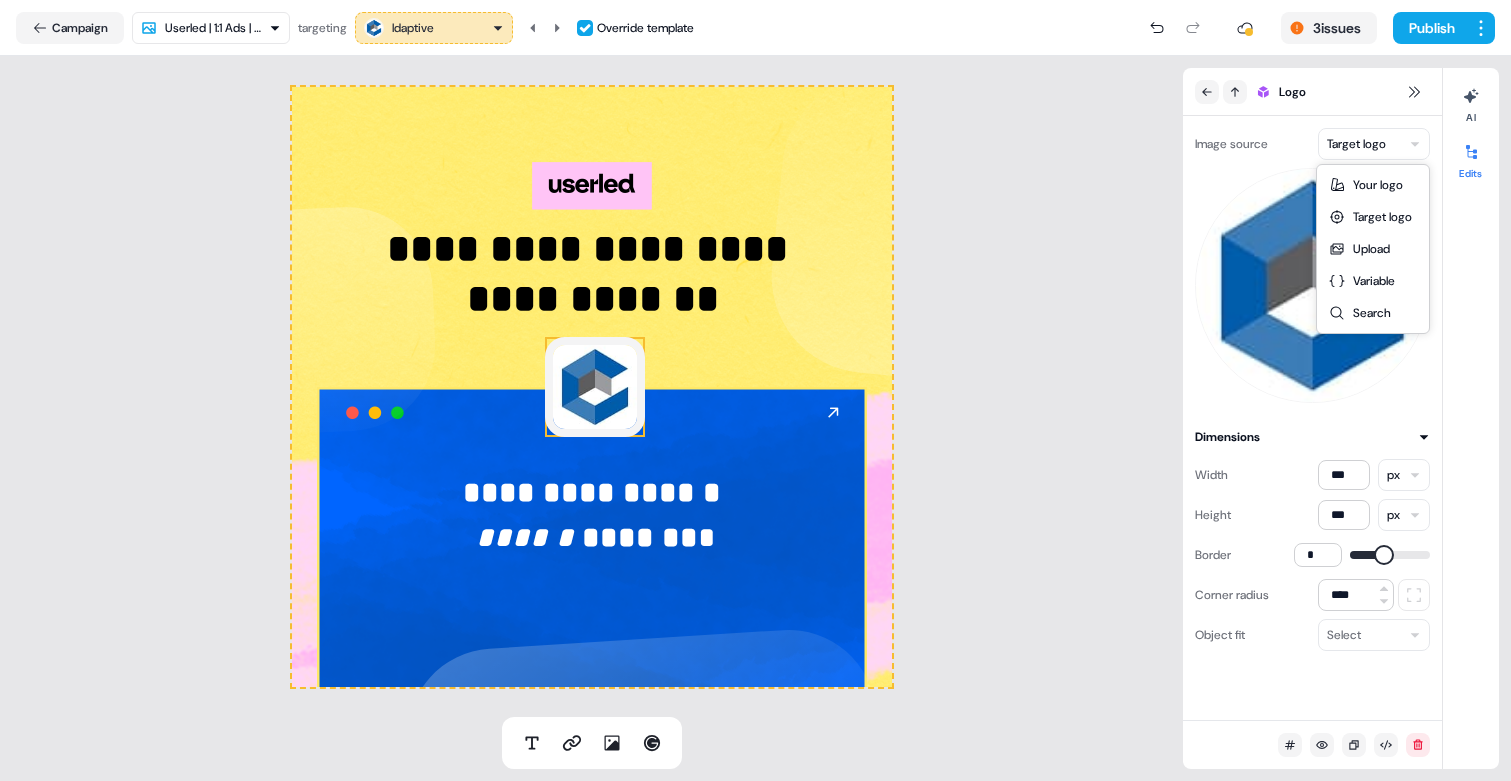 click on "**********" at bounding box center (755, 390) 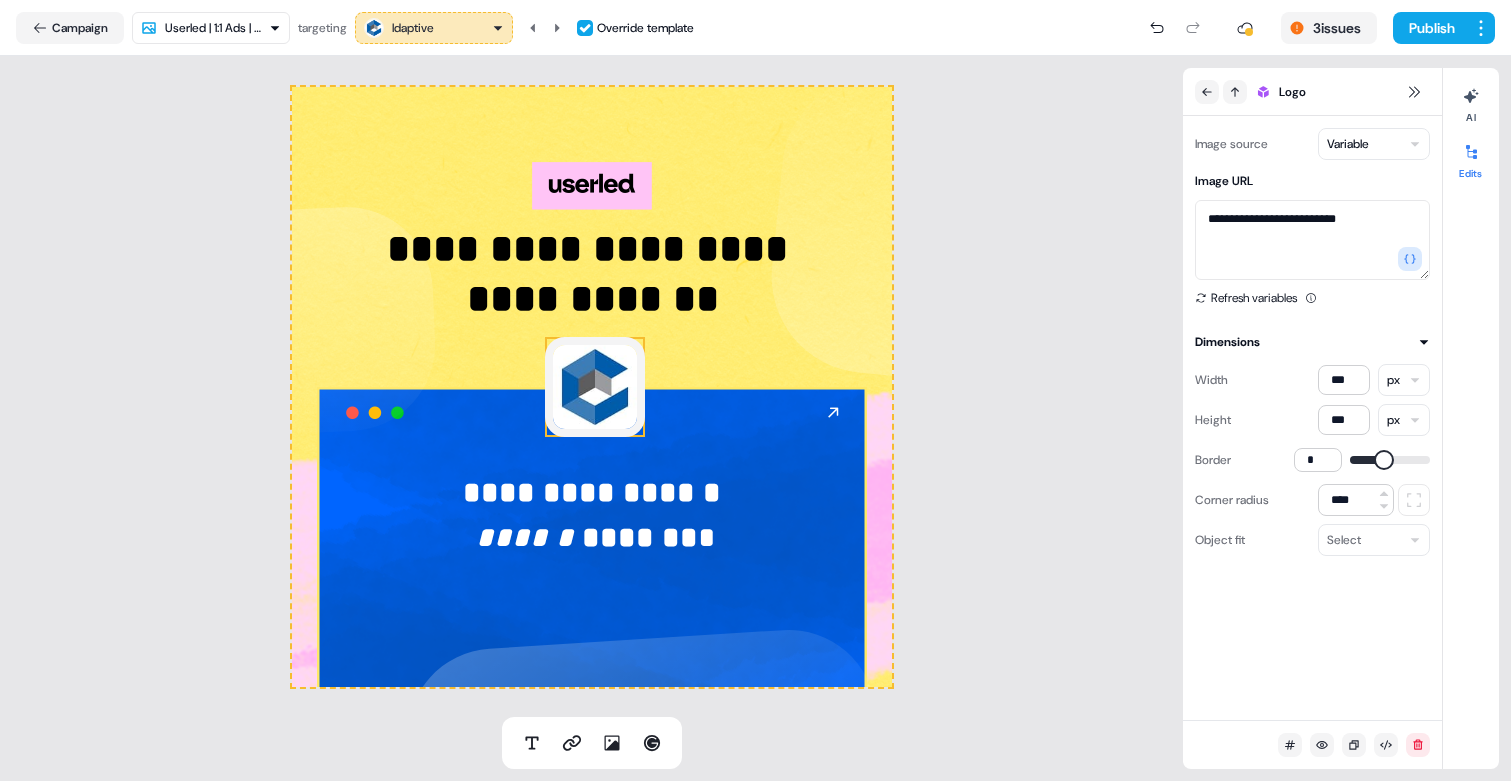 click on "**********" at bounding box center (755, 390) 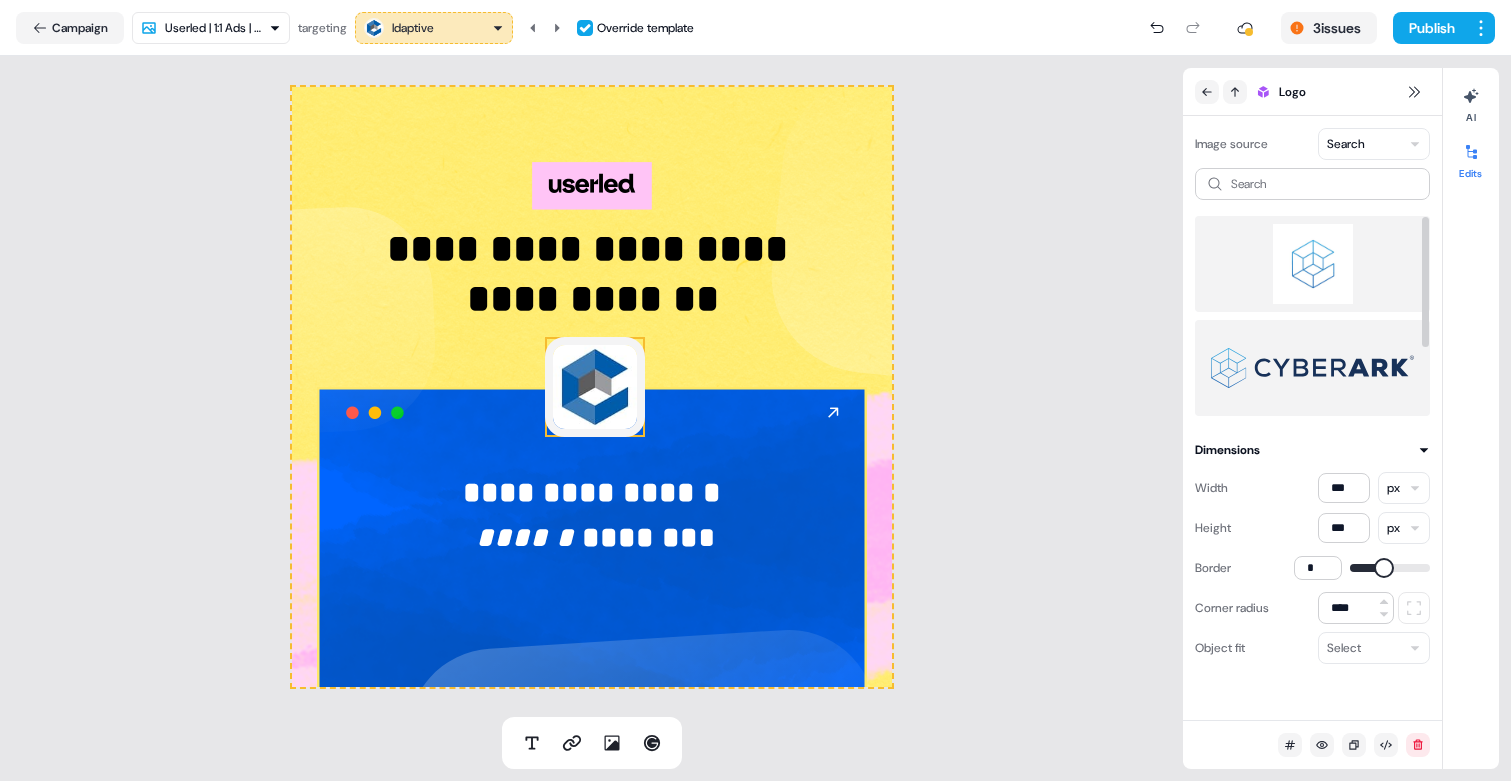 click at bounding box center [1312, 264] 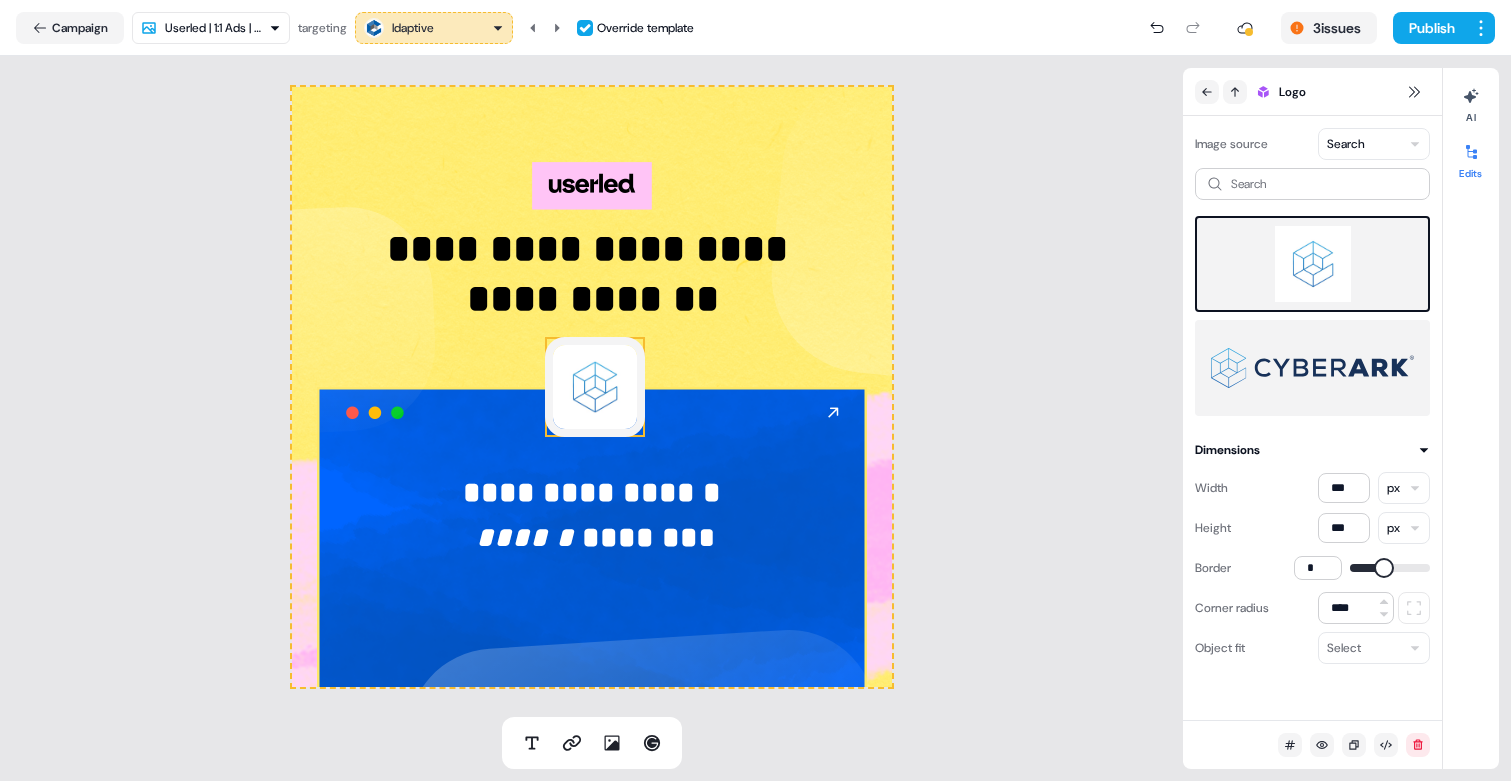 click on "**********" at bounding box center [755, 390] 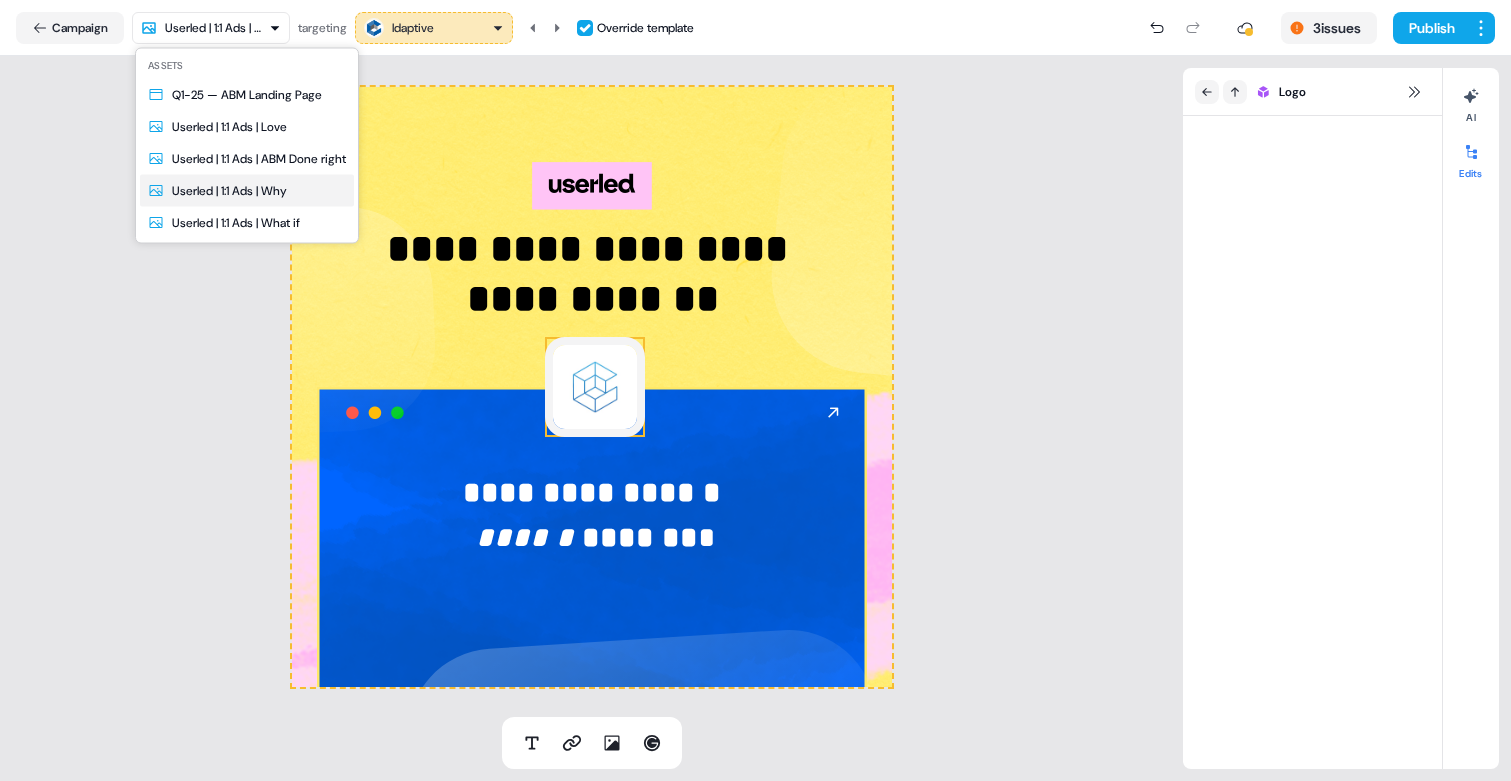 click on "**********" at bounding box center [591, 386] 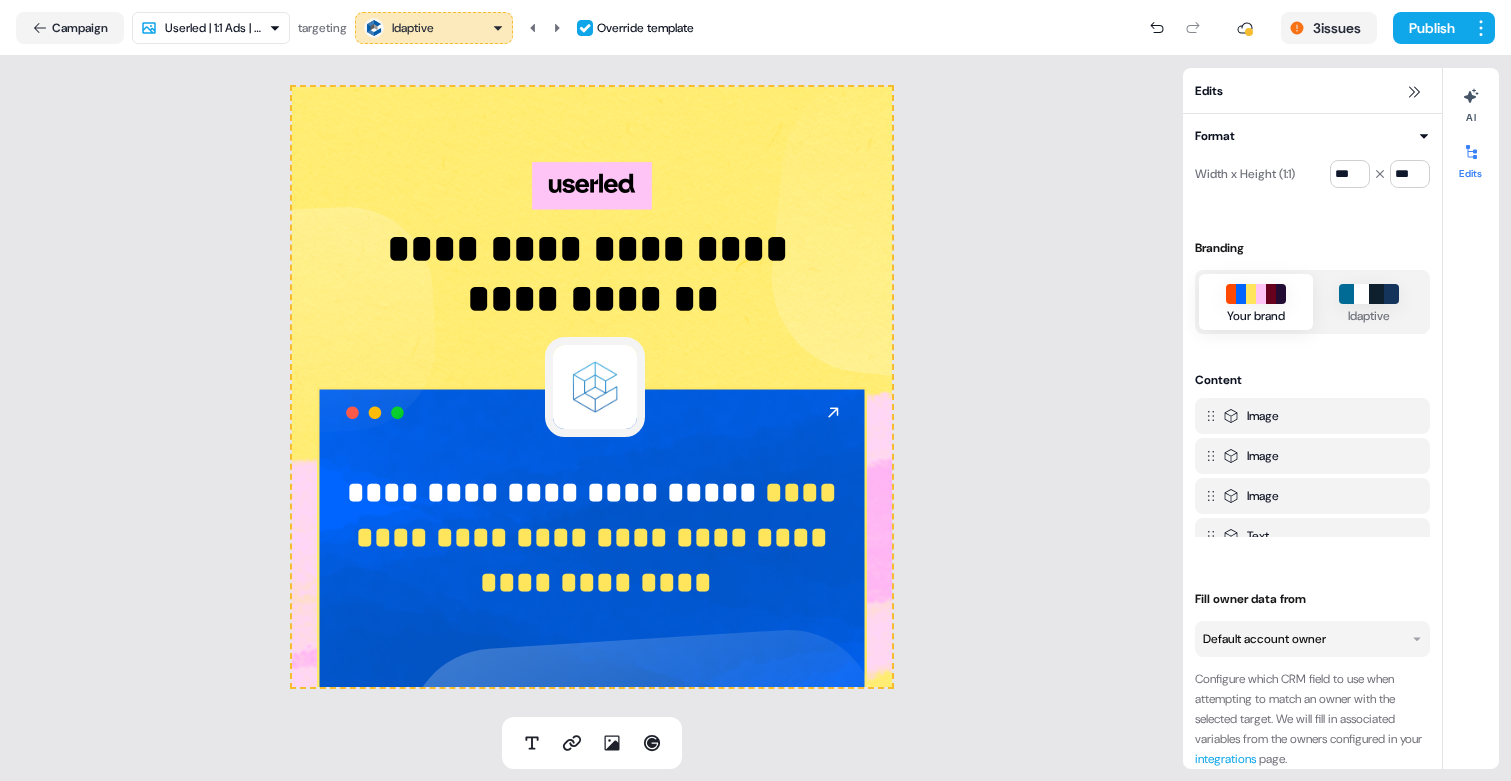 click on "**********" at bounding box center [755, 390] 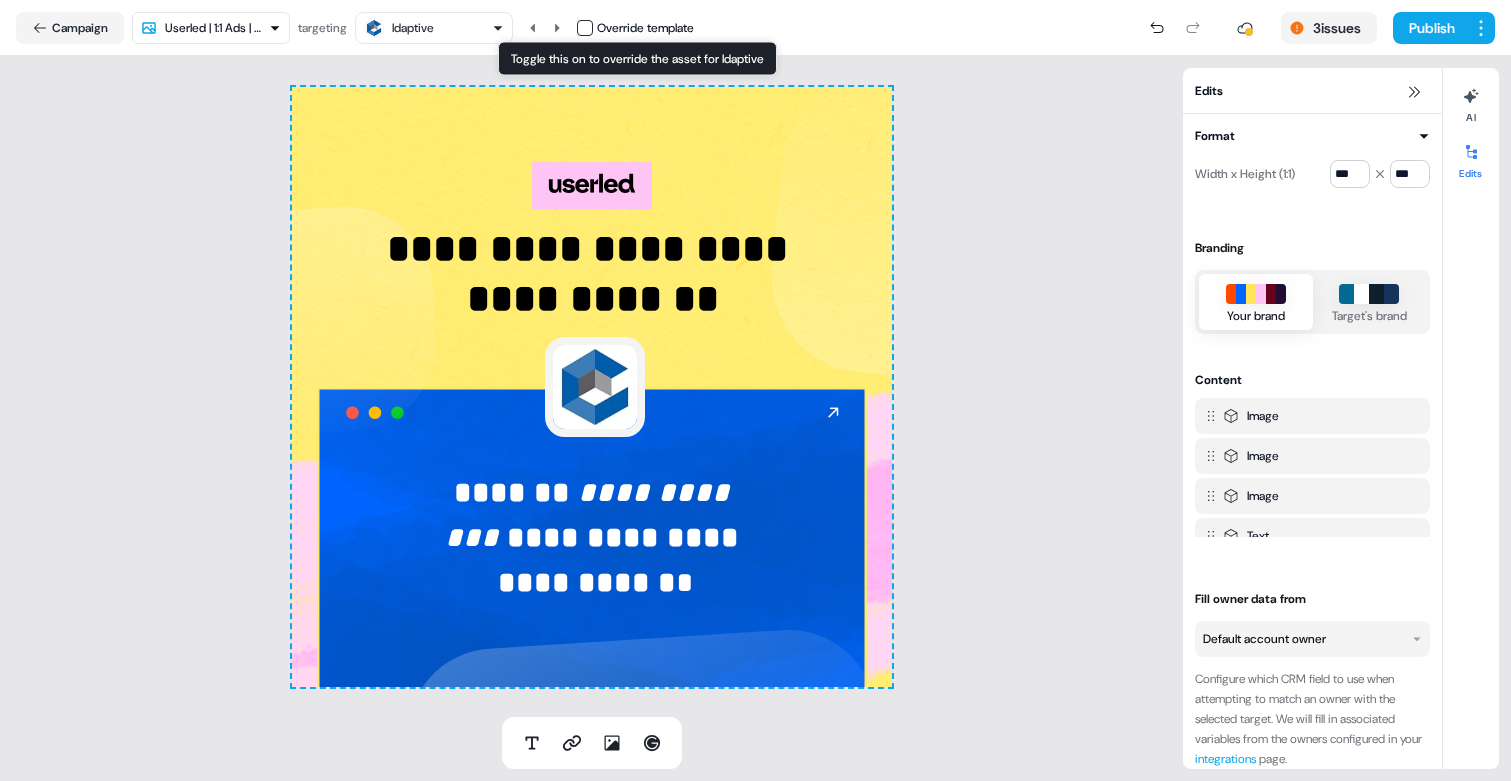 click at bounding box center (585, 28) 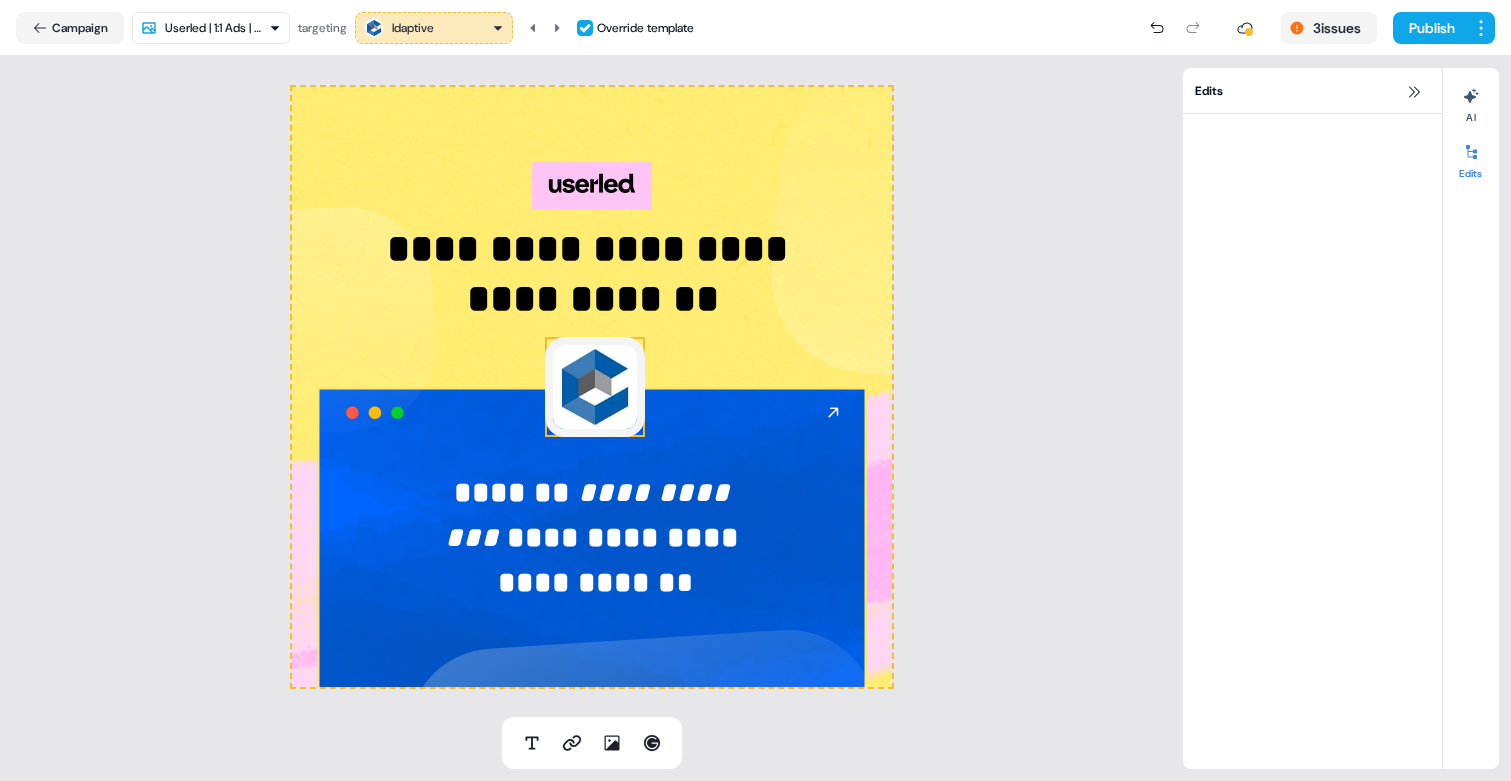 click at bounding box center (595, 387) 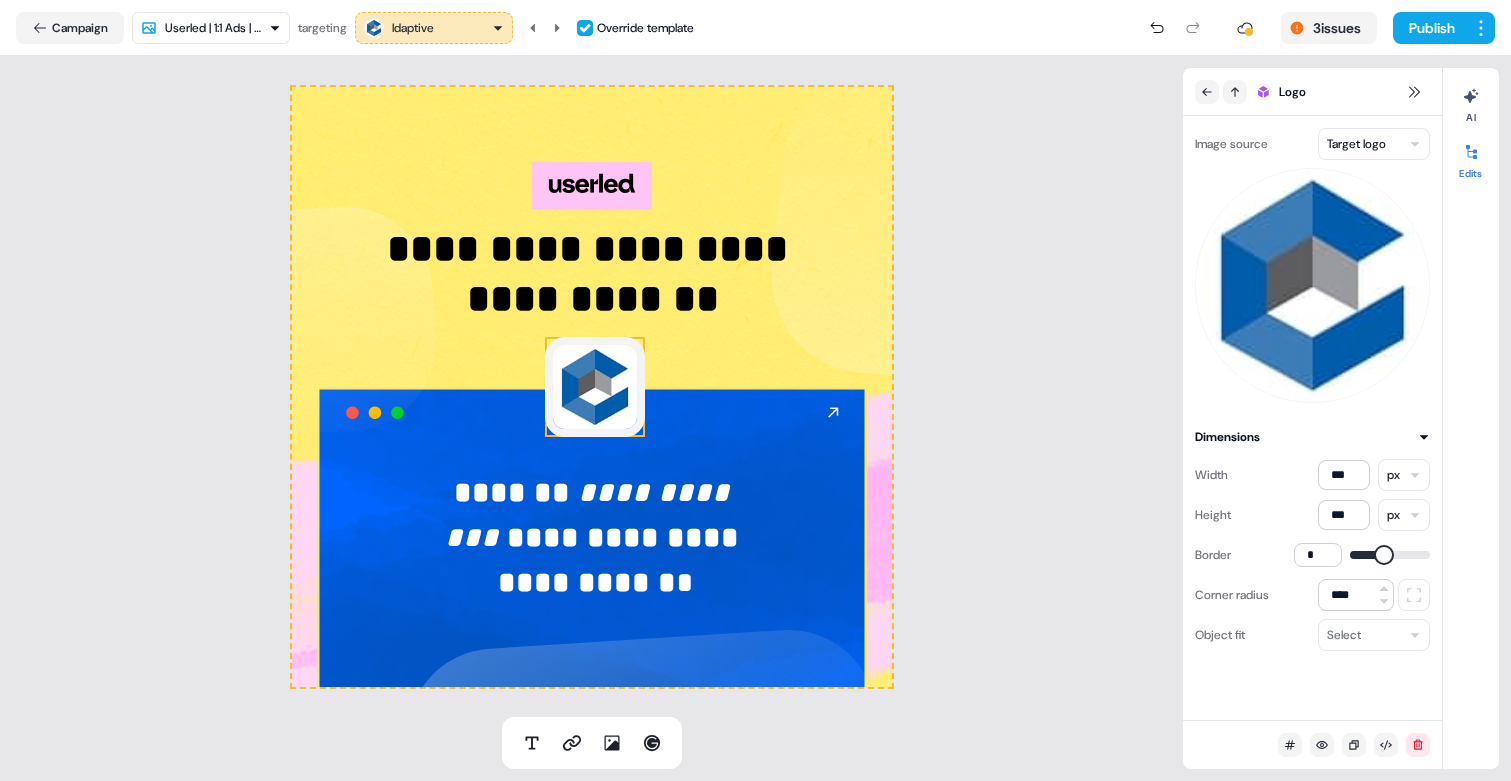 click on "**********" at bounding box center [755, 390] 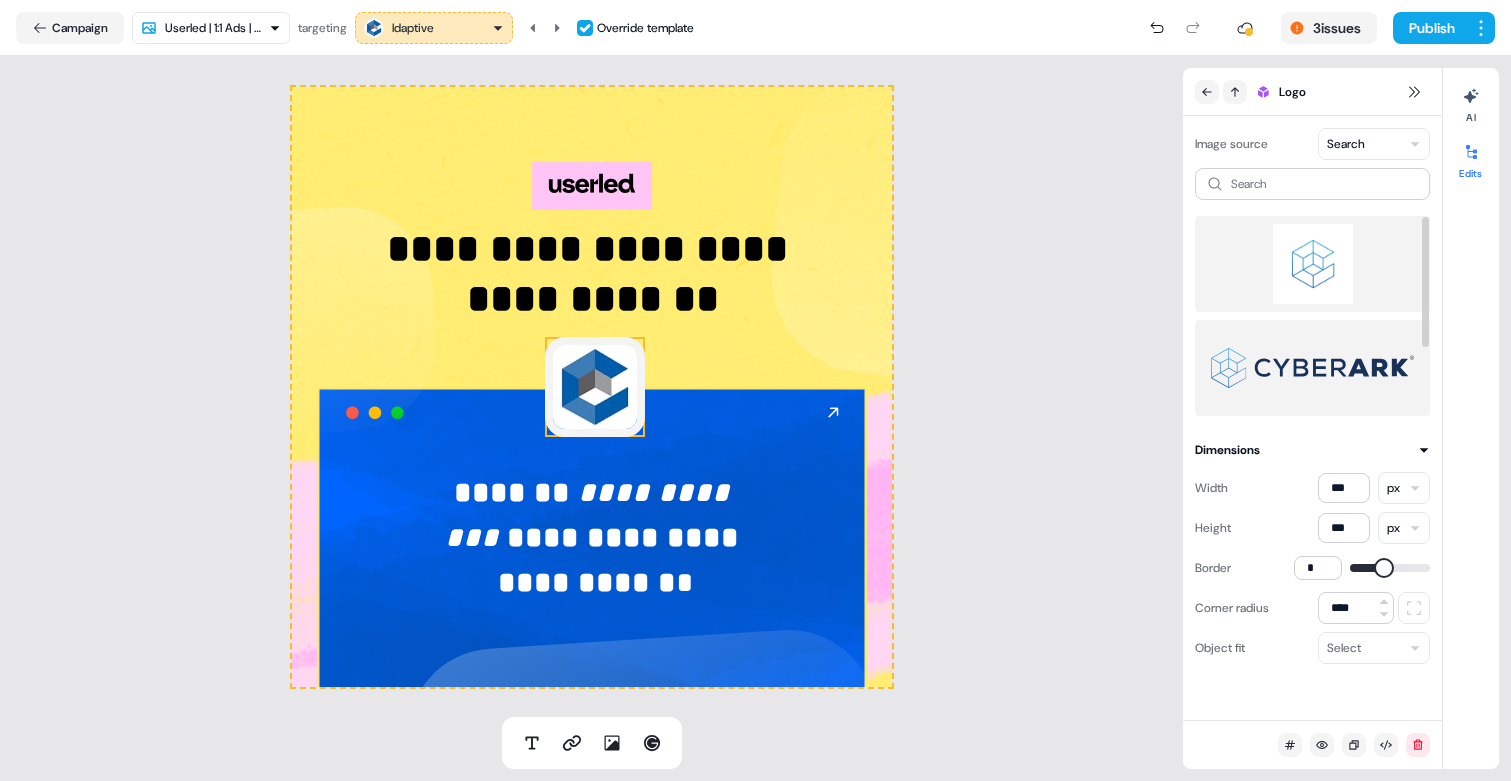 click at bounding box center [595, 387] 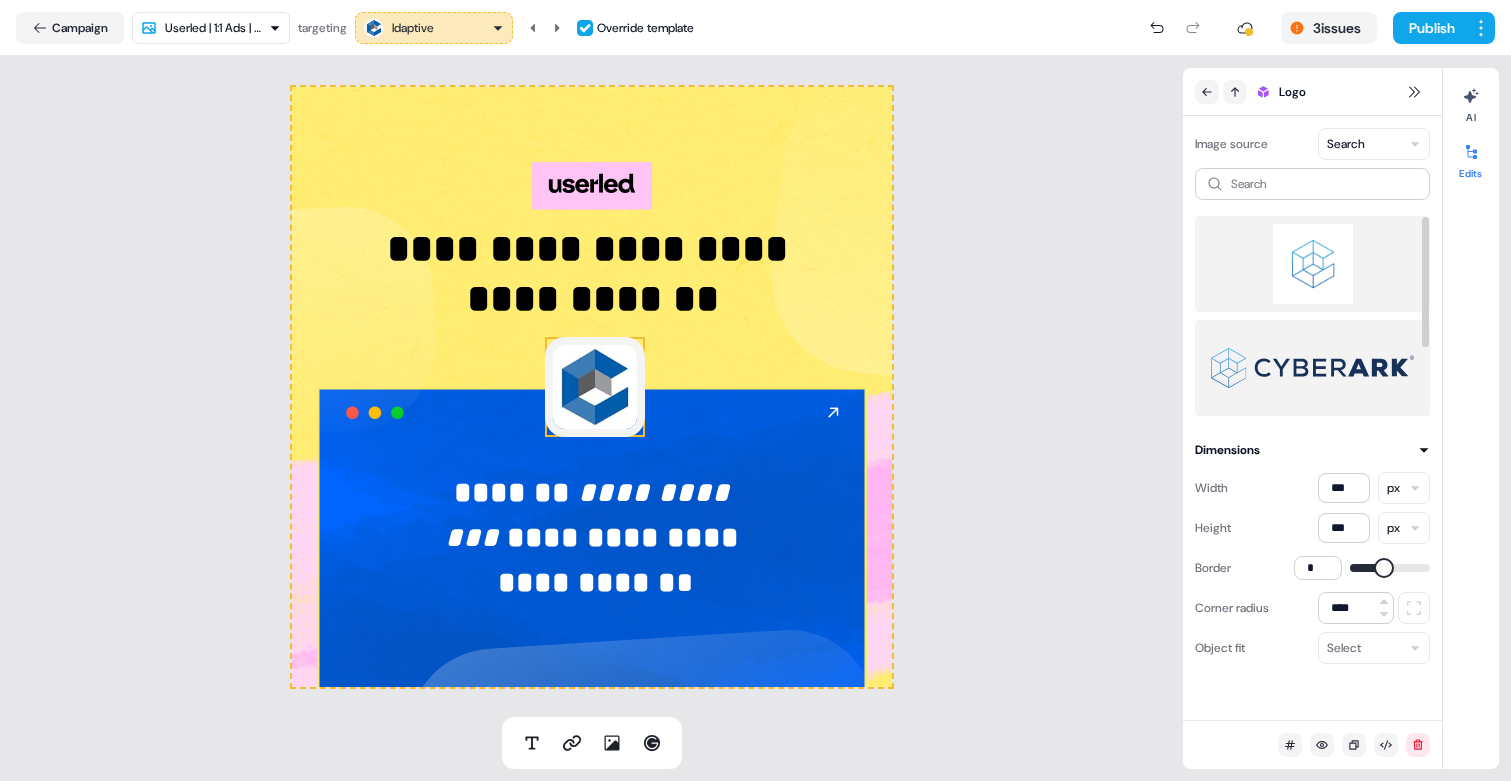 click at bounding box center [1312, 264] 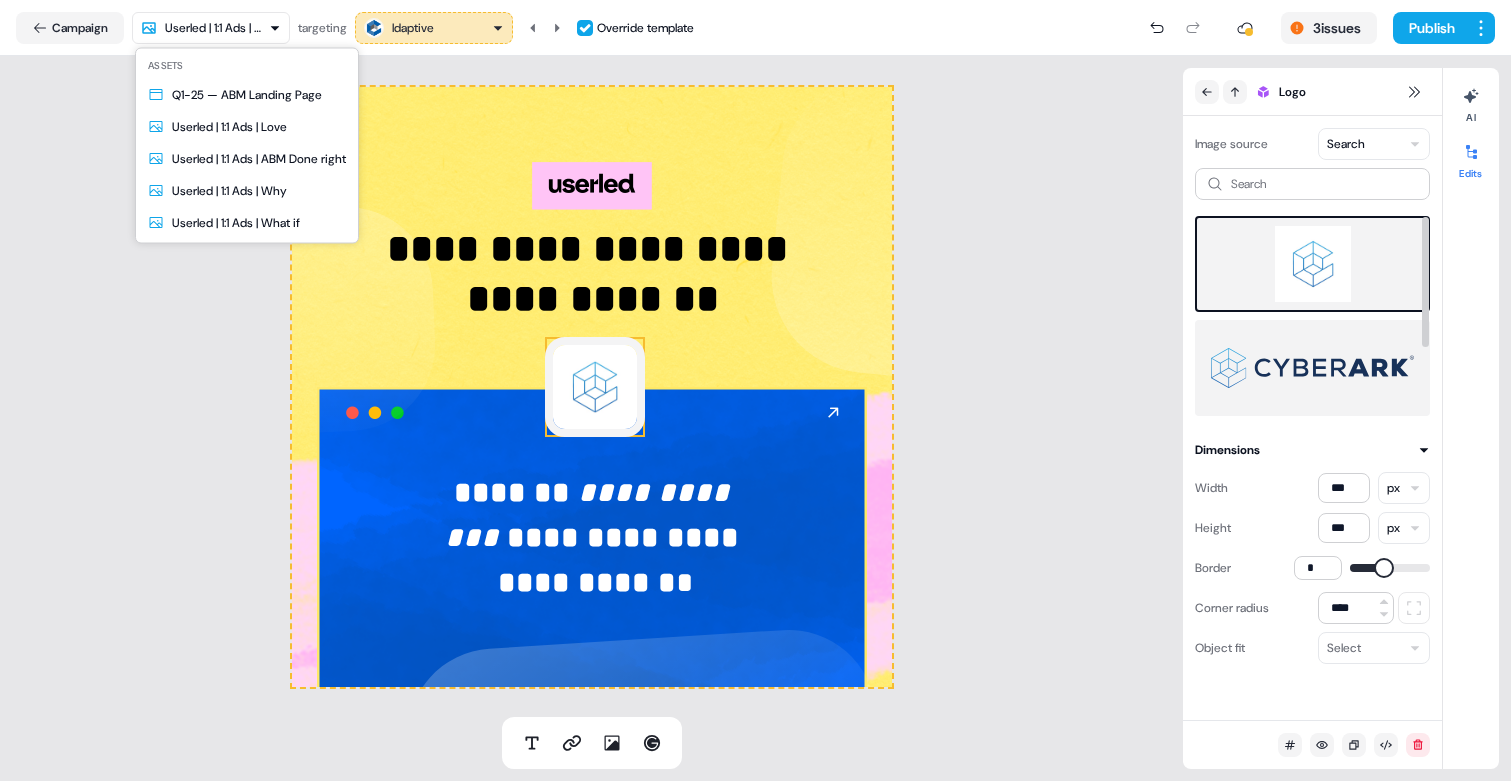 click on "**********" at bounding box center (755, 390) 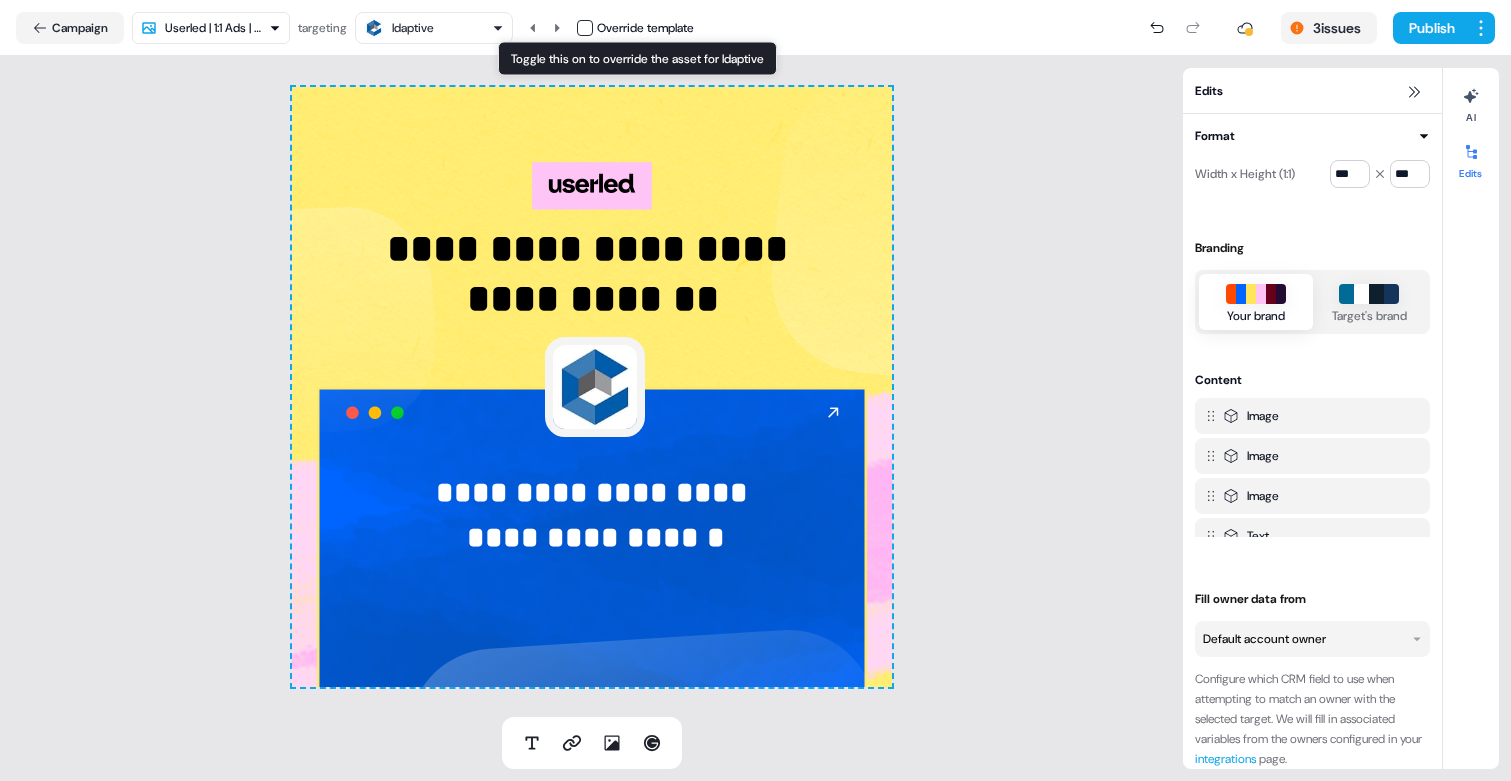 click on "Override template" at bounding box center [635, 28] 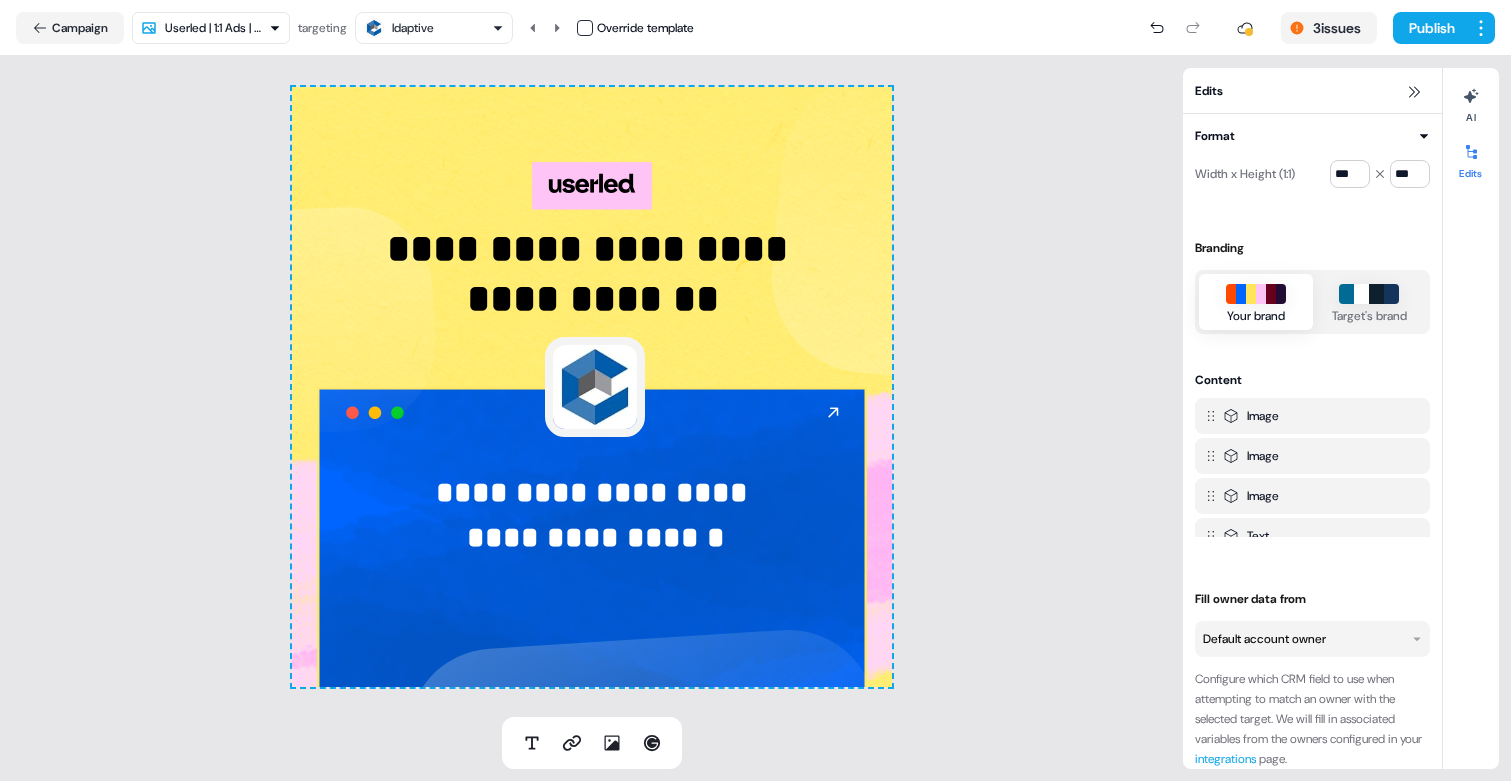 click at bounding box center (585, 28) 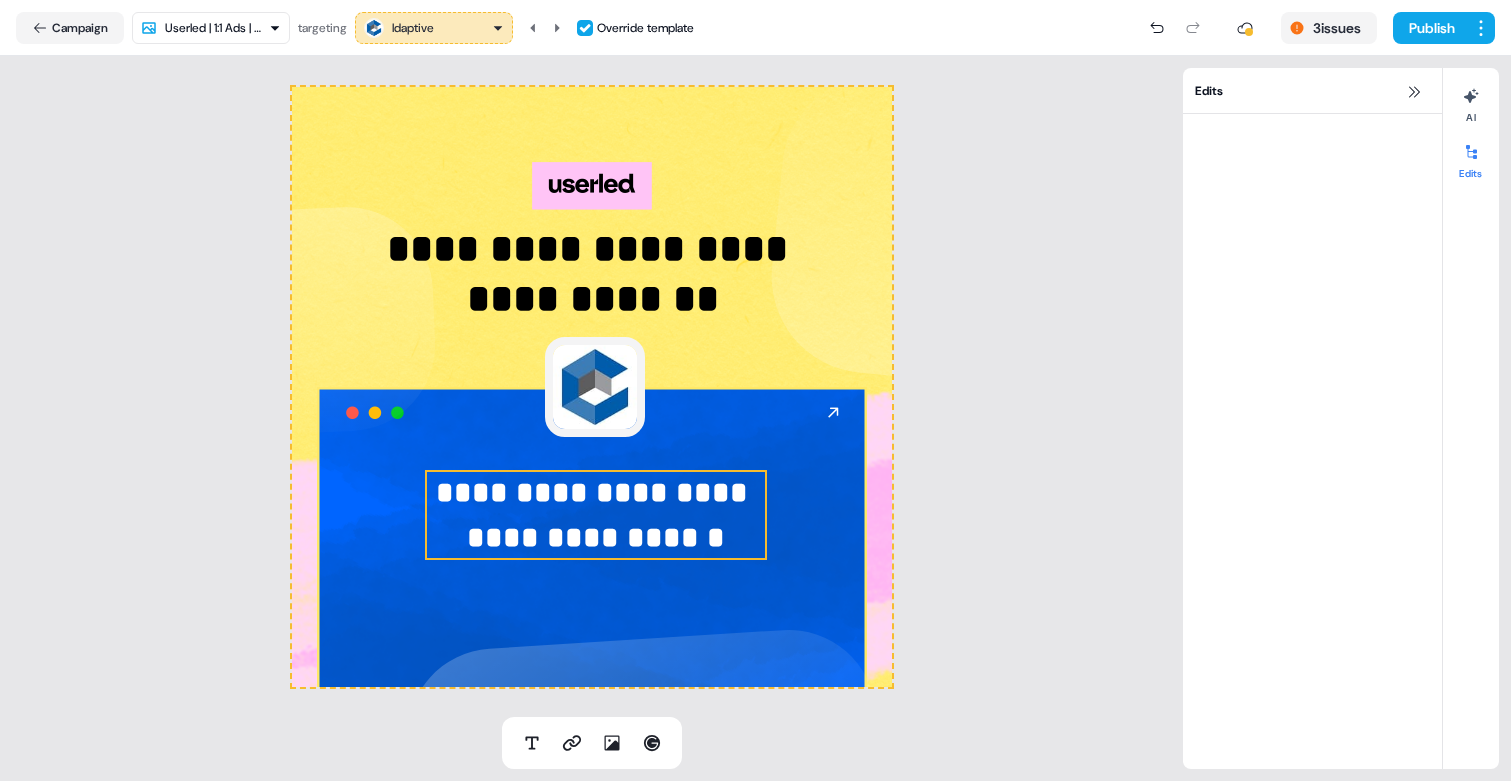 click at bounding box center (595, 387) 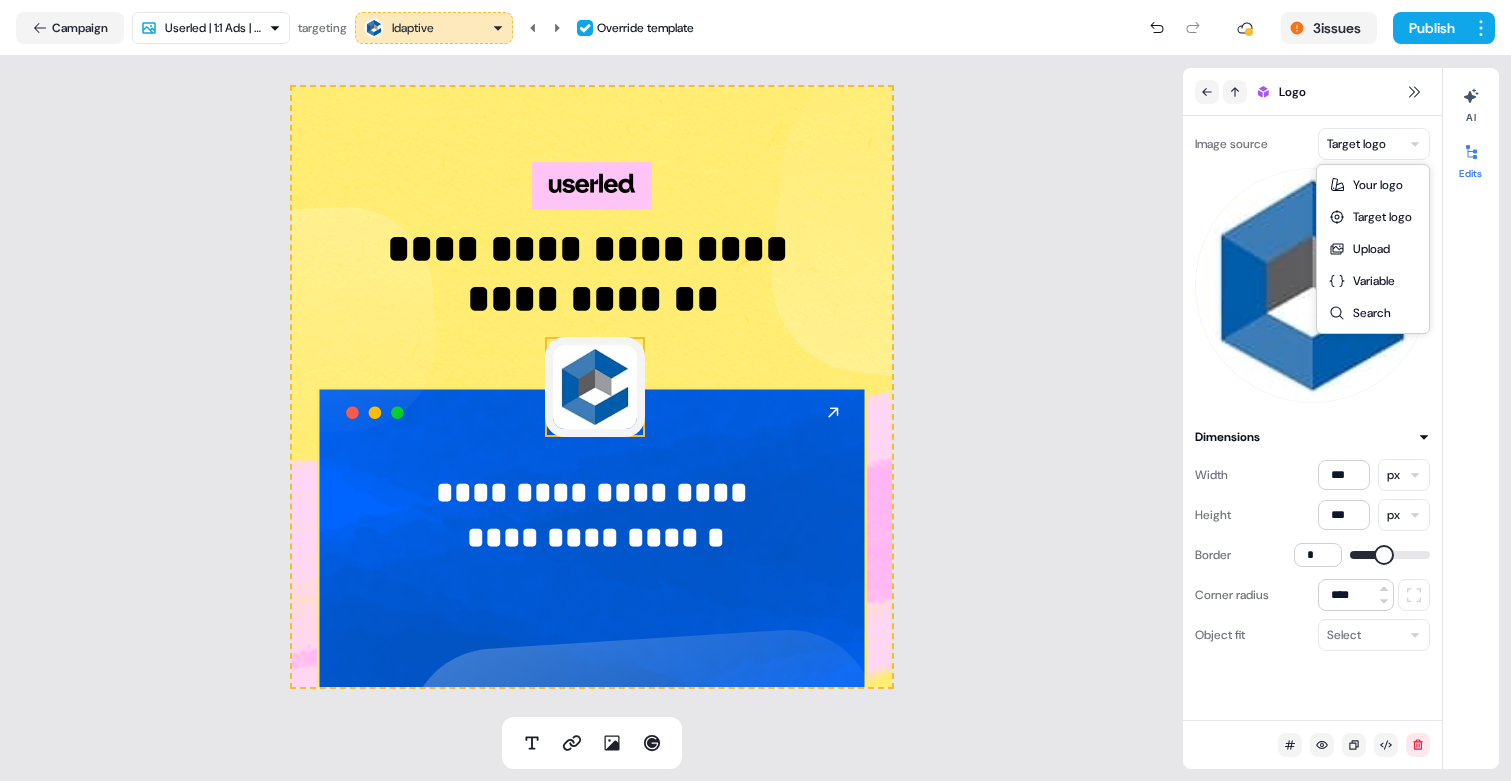 click on "**********" at bounding box center (755, 390) 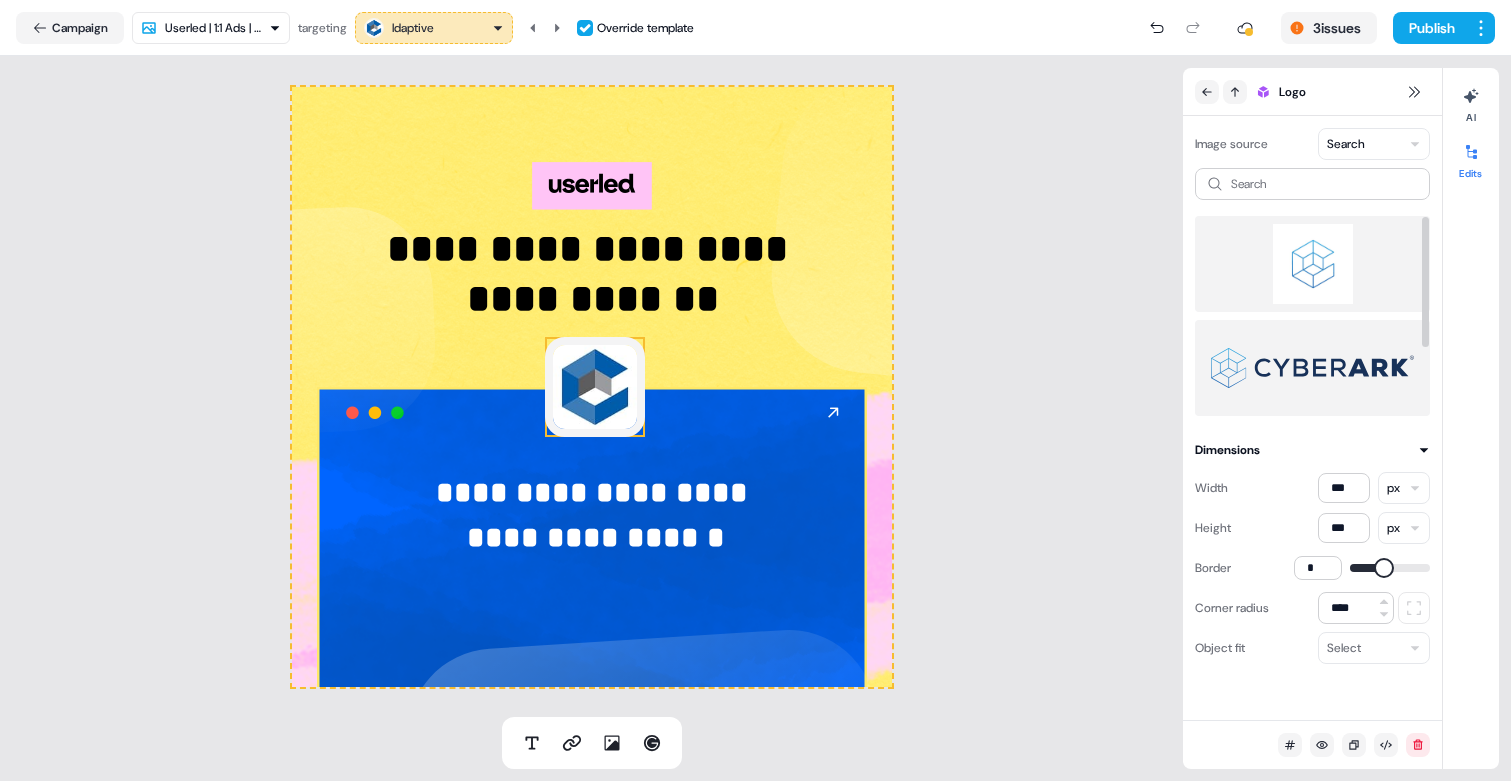 click at bounding box center [1312, 264] 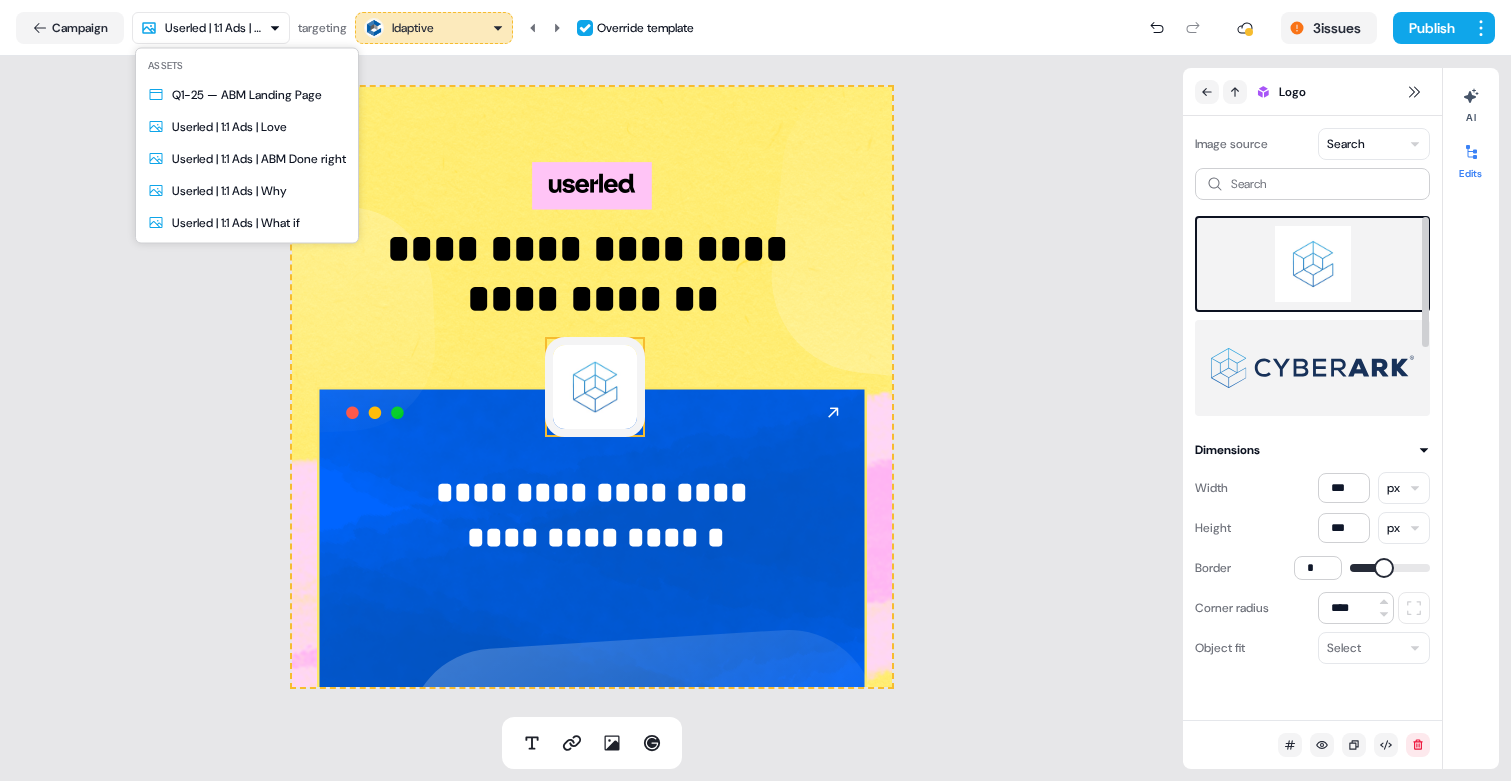 click on "**********" at bounding box center [755, 390] 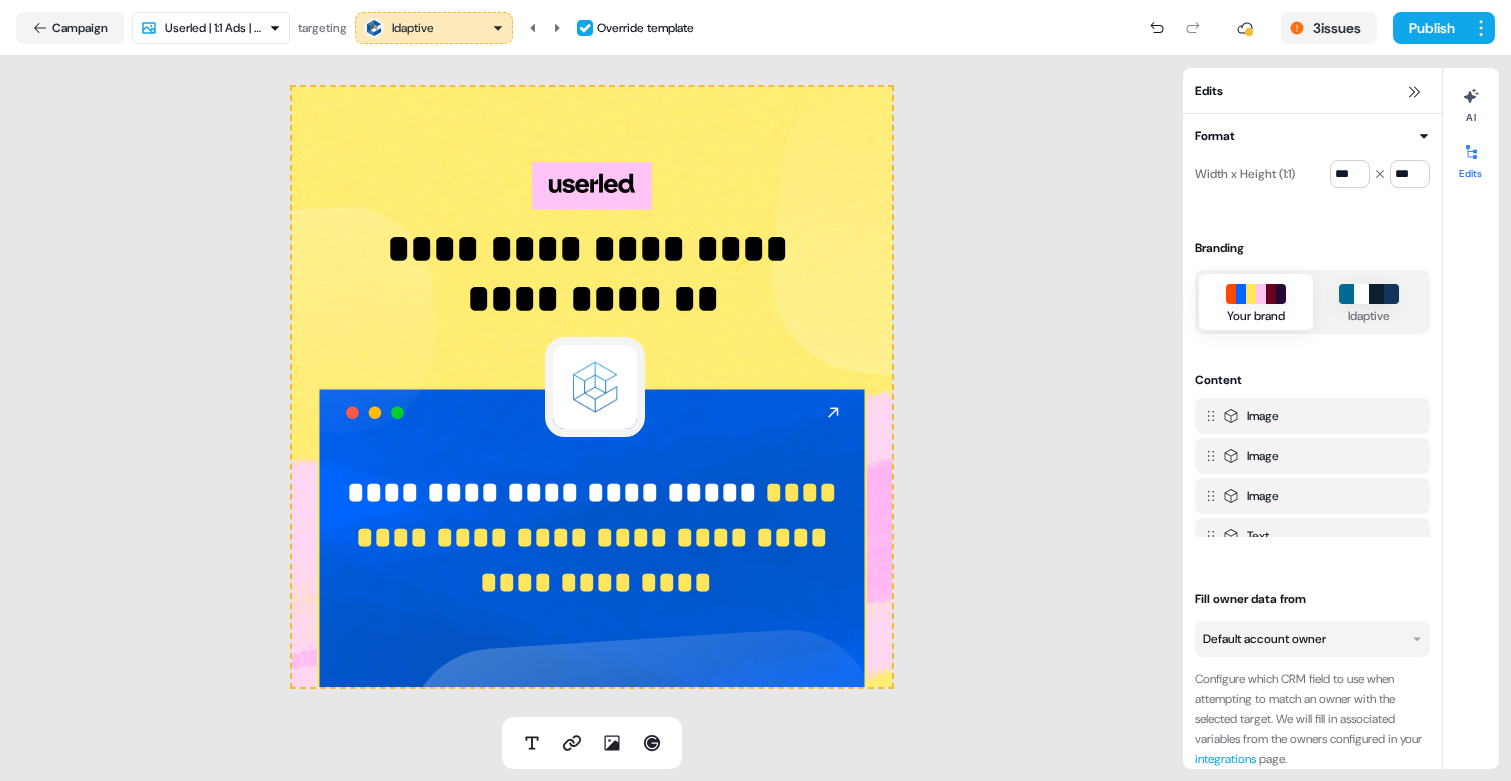 click on "Idaptive" at bounding box center (434, 28) 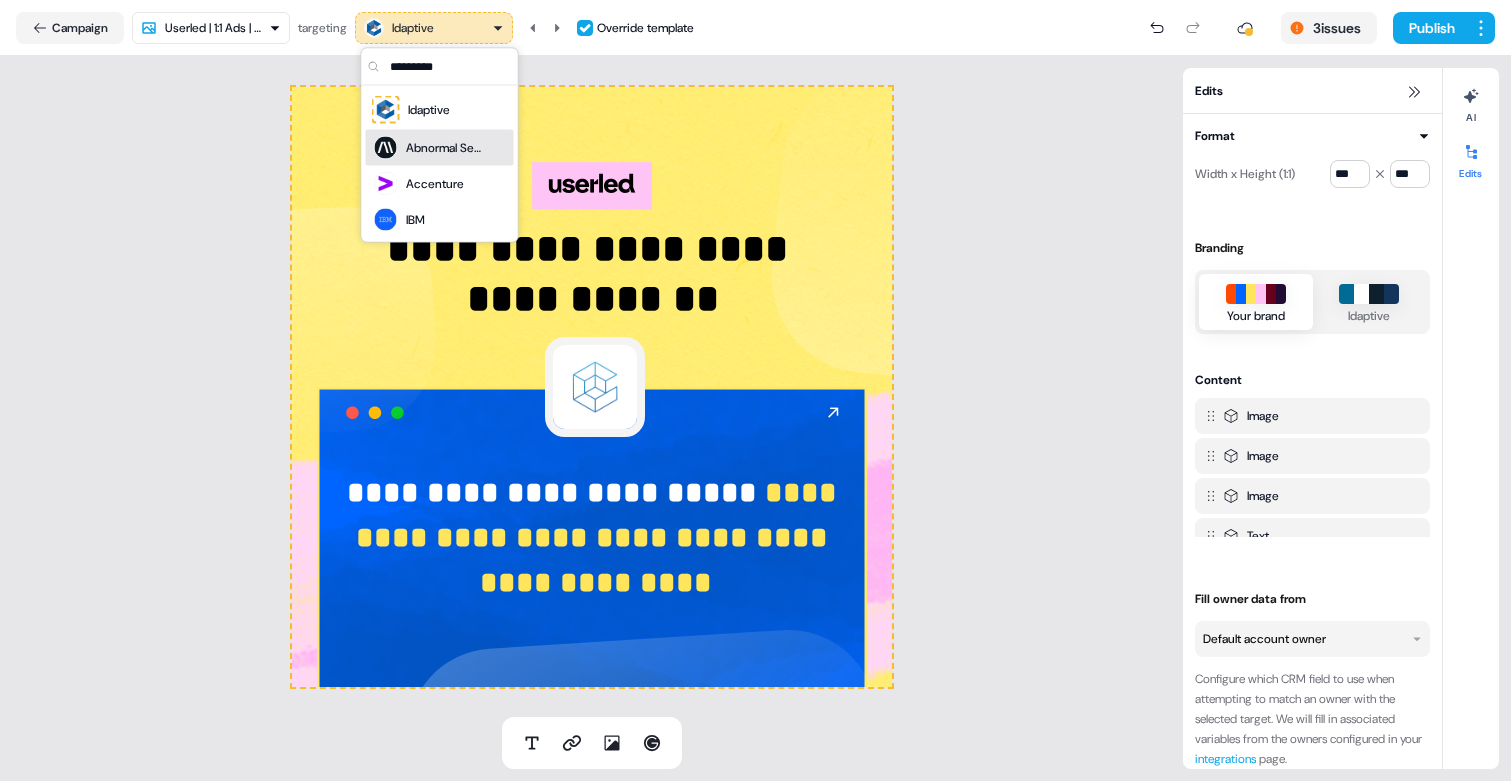 click on "Abnormal Security" at bounding box center (430, 148) 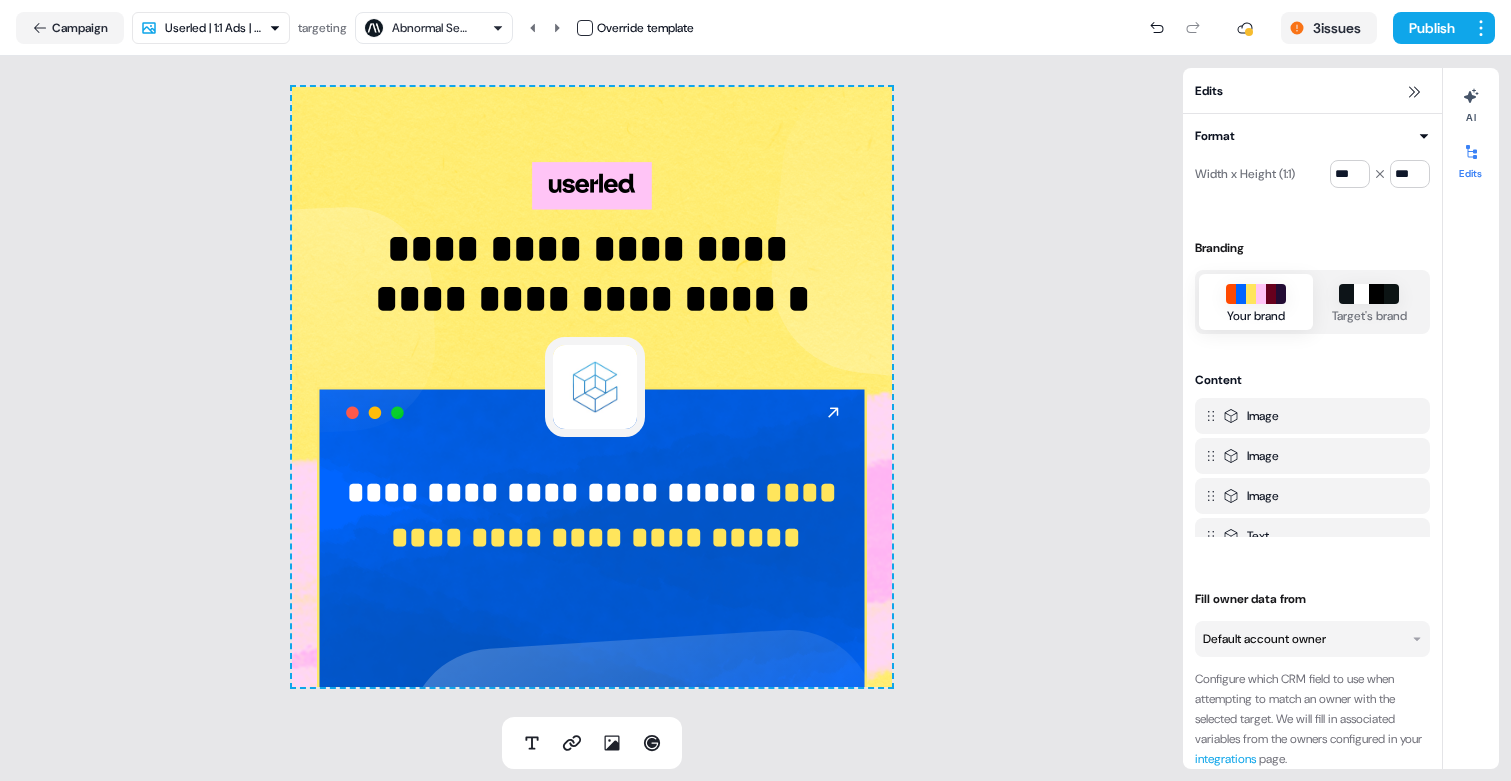 type 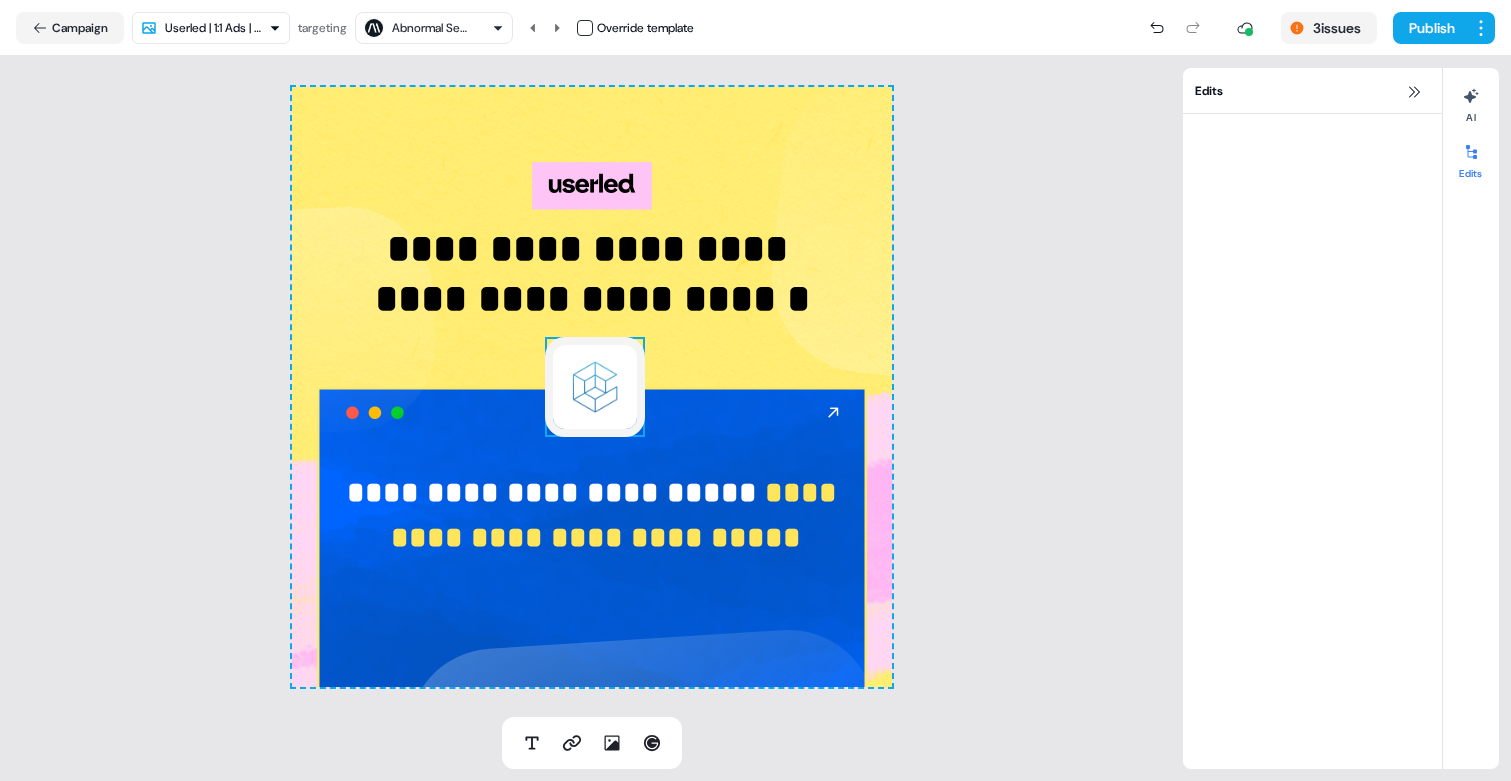 click at bounding box center [595, 387] 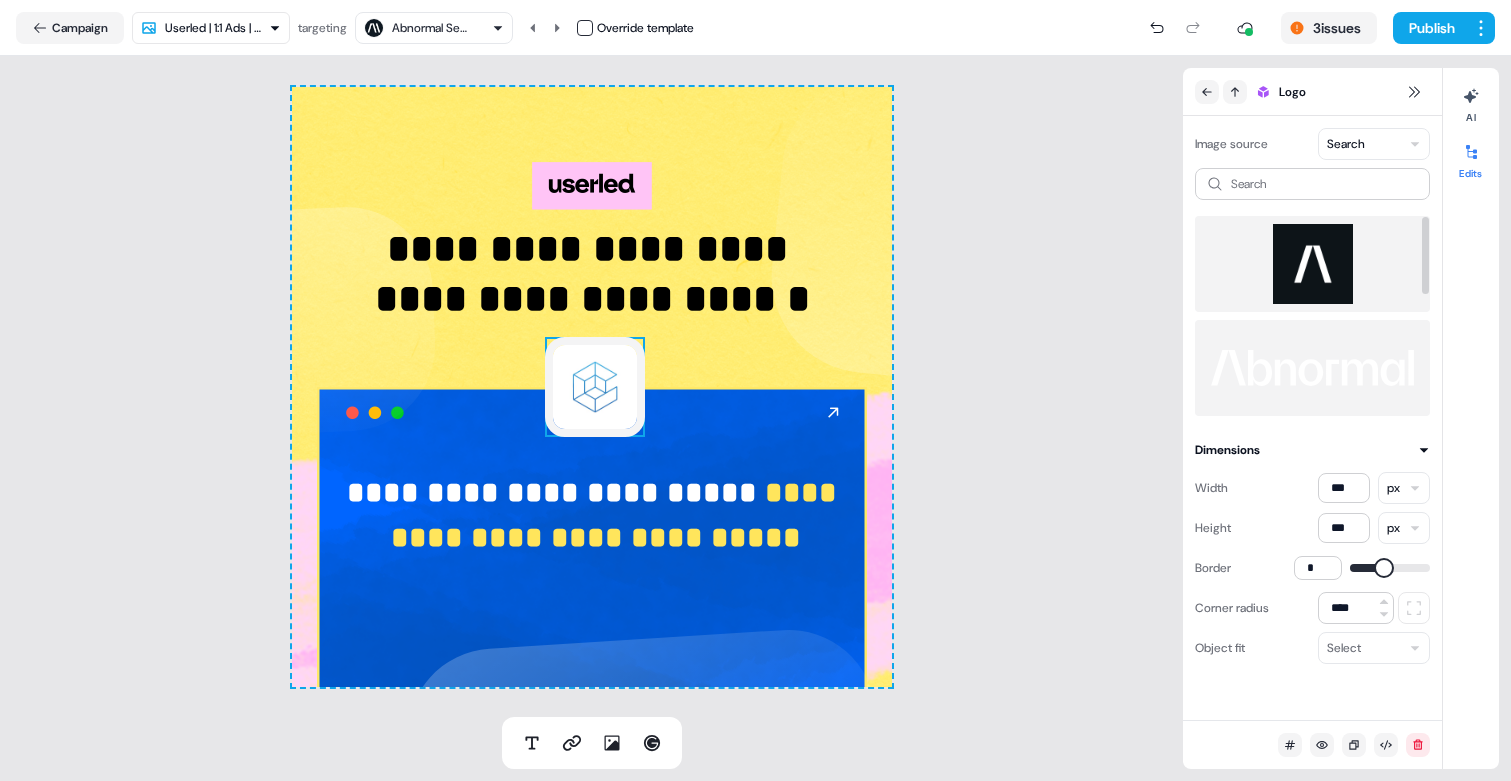 click on "**********" at bounding box center (755, 390) 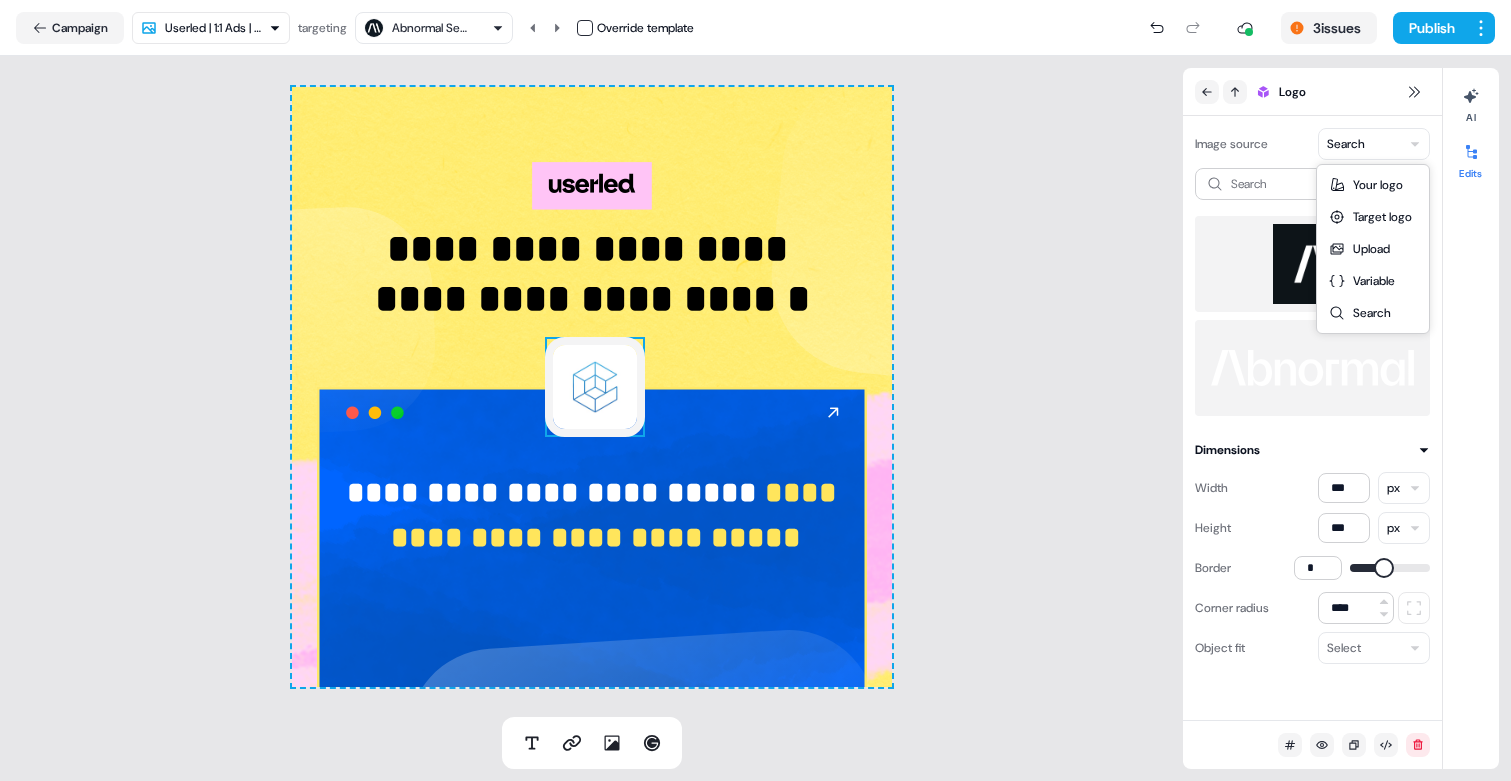 click on "**********" at bounding box center [755, 390] 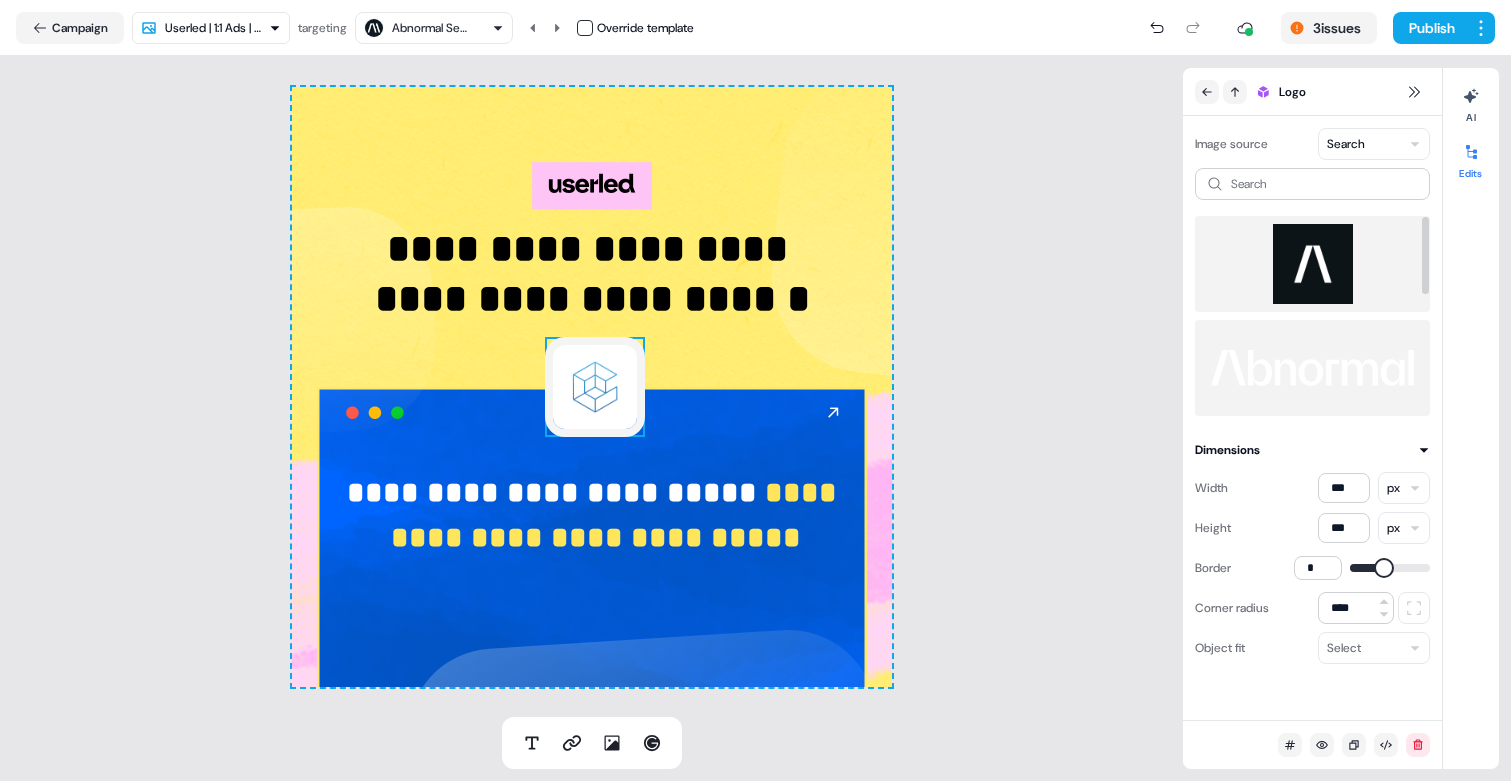 click on "**********" at bounding box center (755, 390) 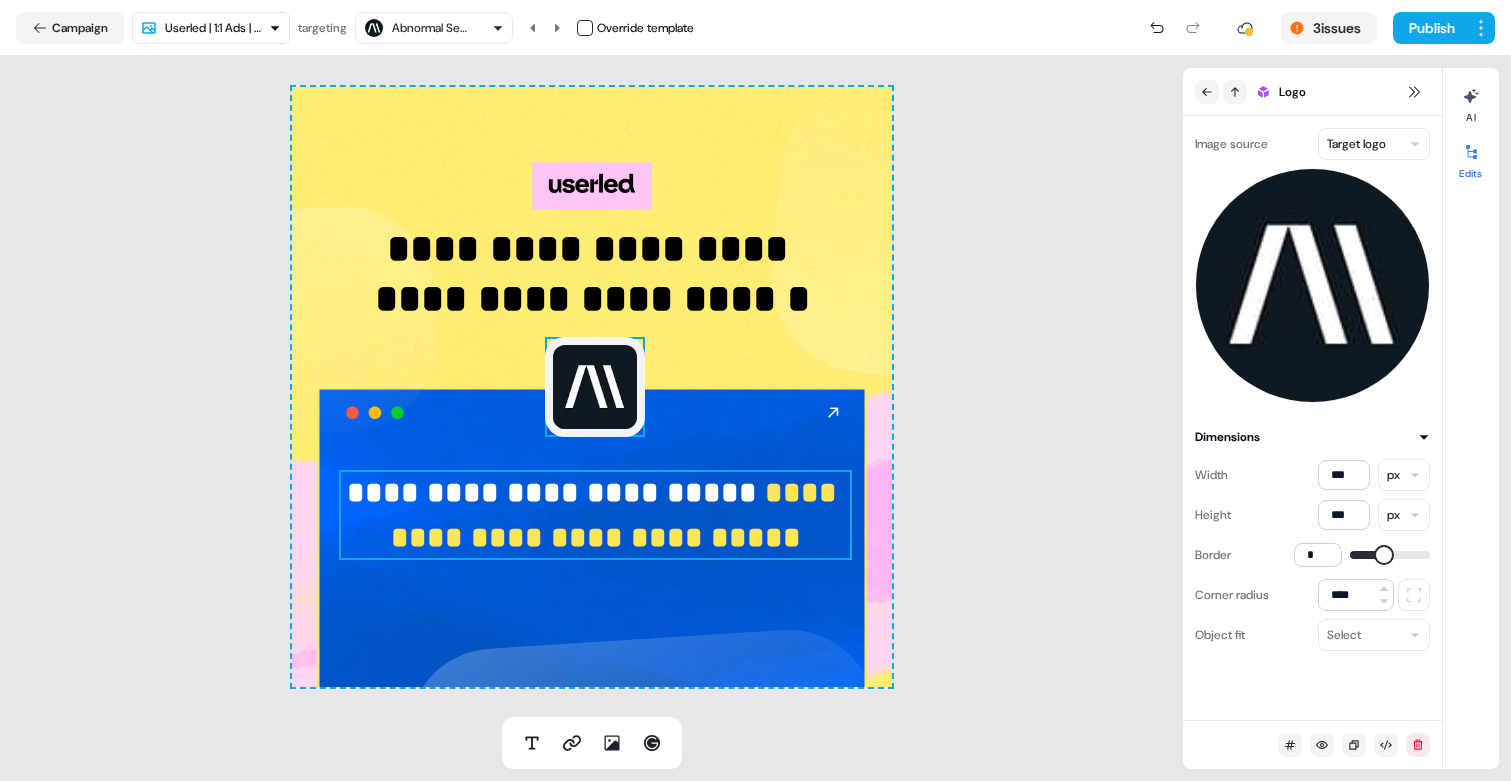 click on "**********" at bounding box center [556, 492] 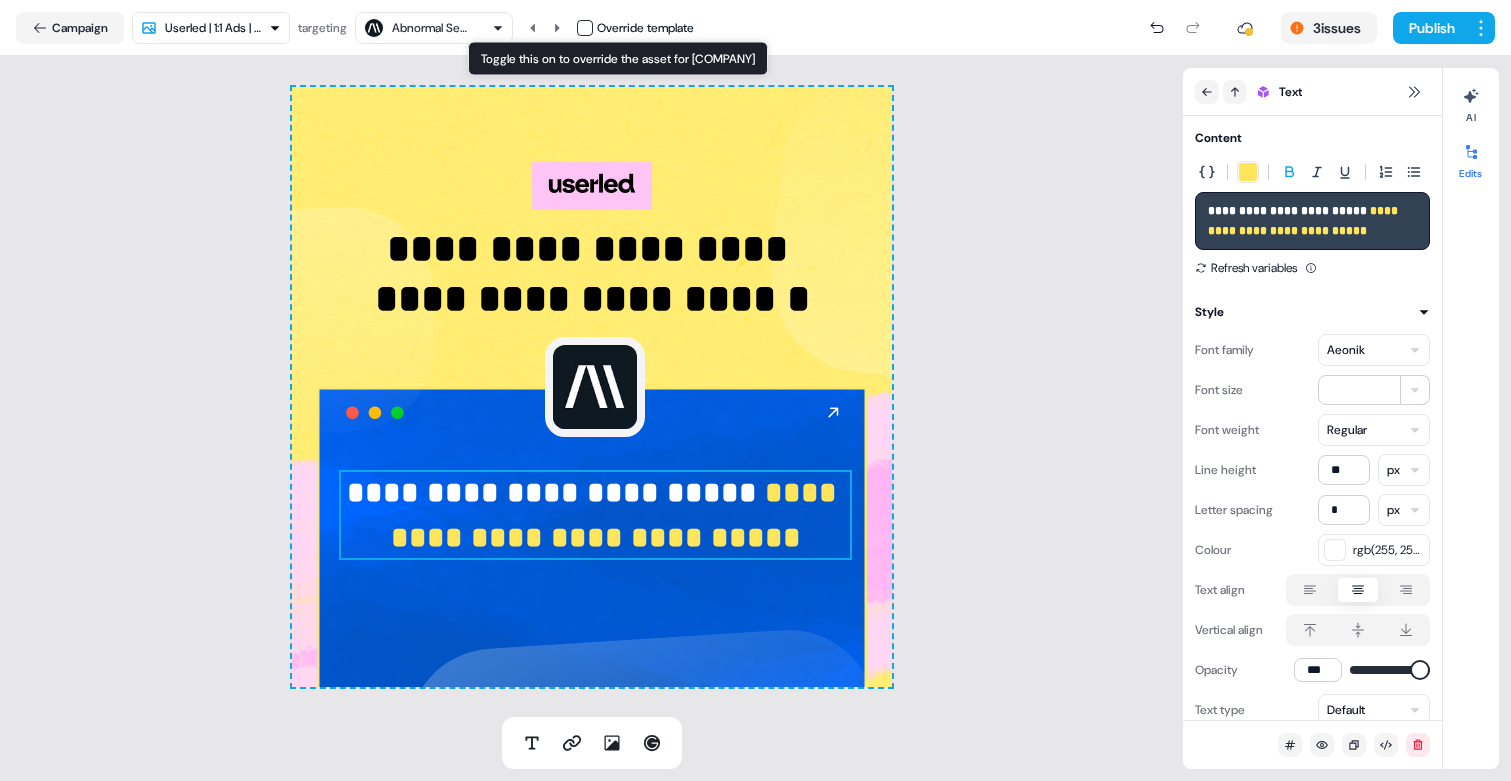click at bounding box center (585, 28) 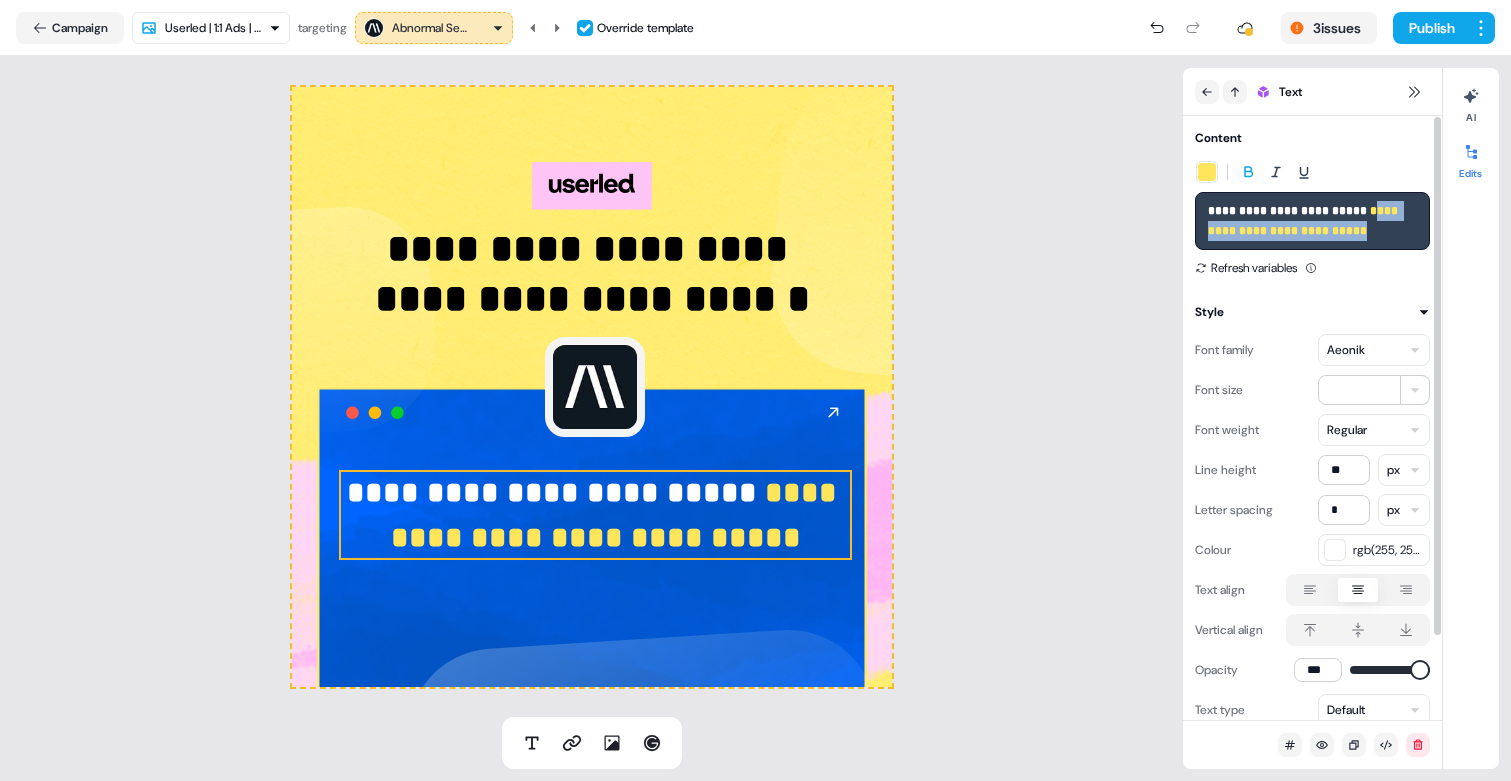 drag, startPoint x: 1372, startPoint y: 208, endPoint x: 1419, endPoint y: 283, distance: 88.50989 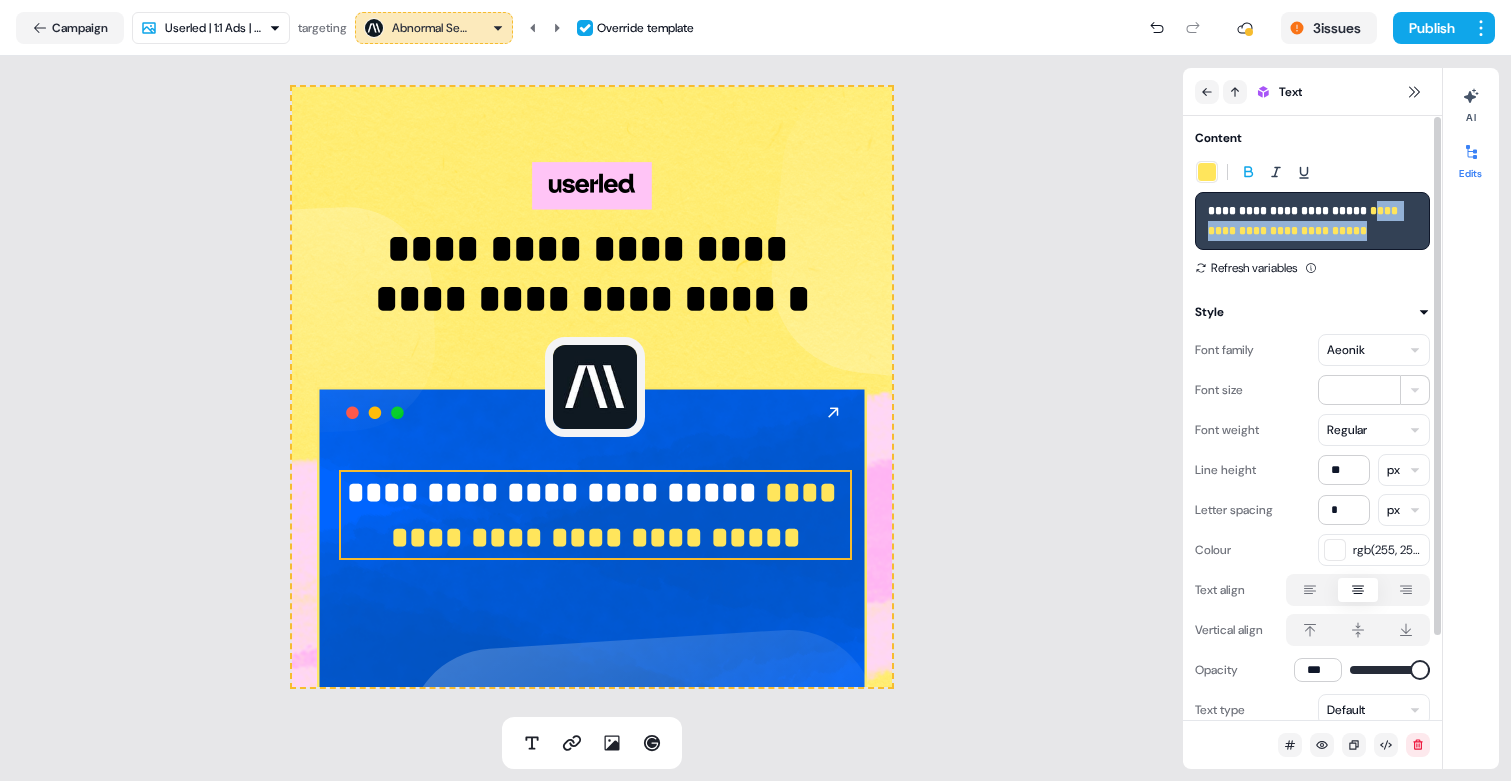 click on "**********" at bounding box center (1312, 467) 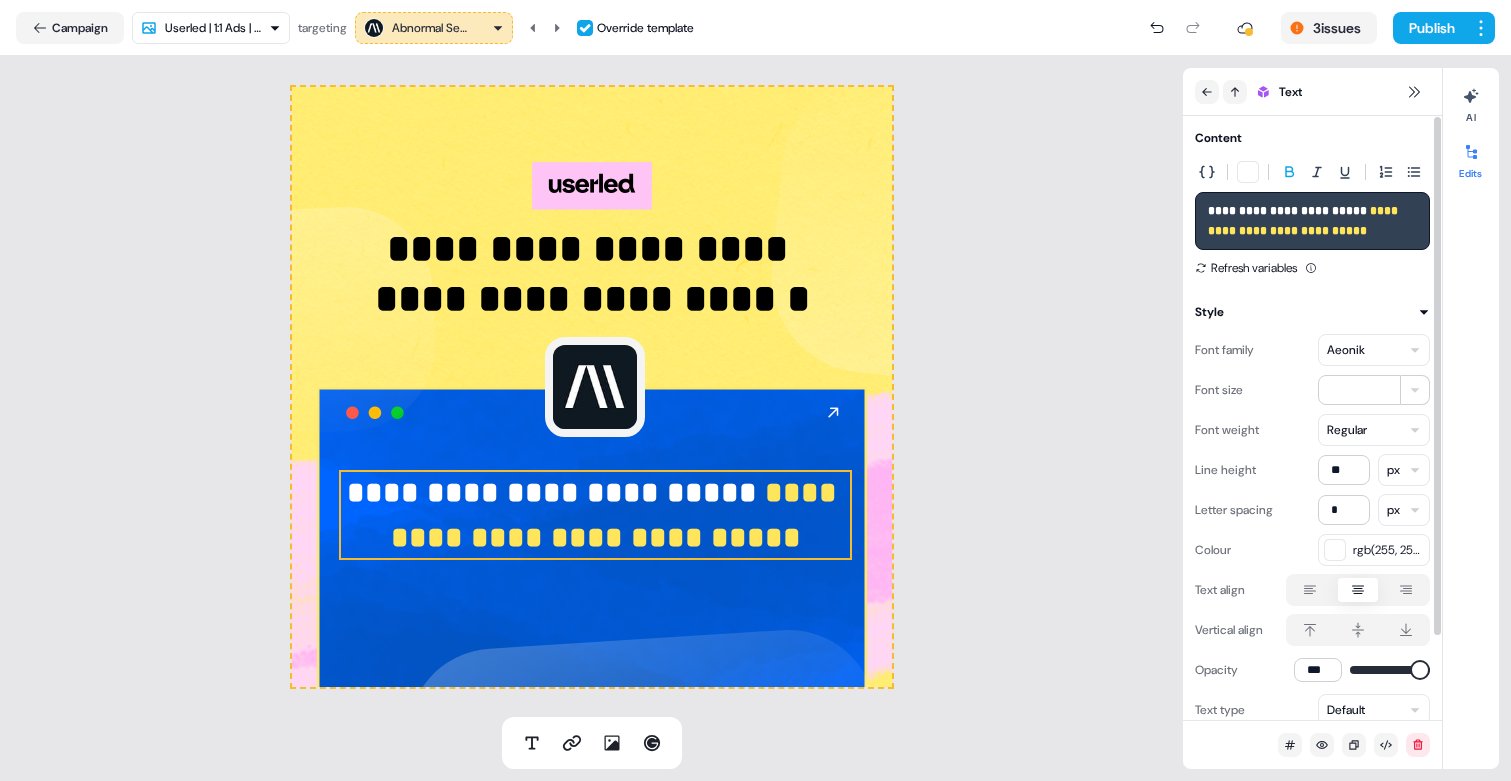 click on "**********" at bounding box center (1312, 221) 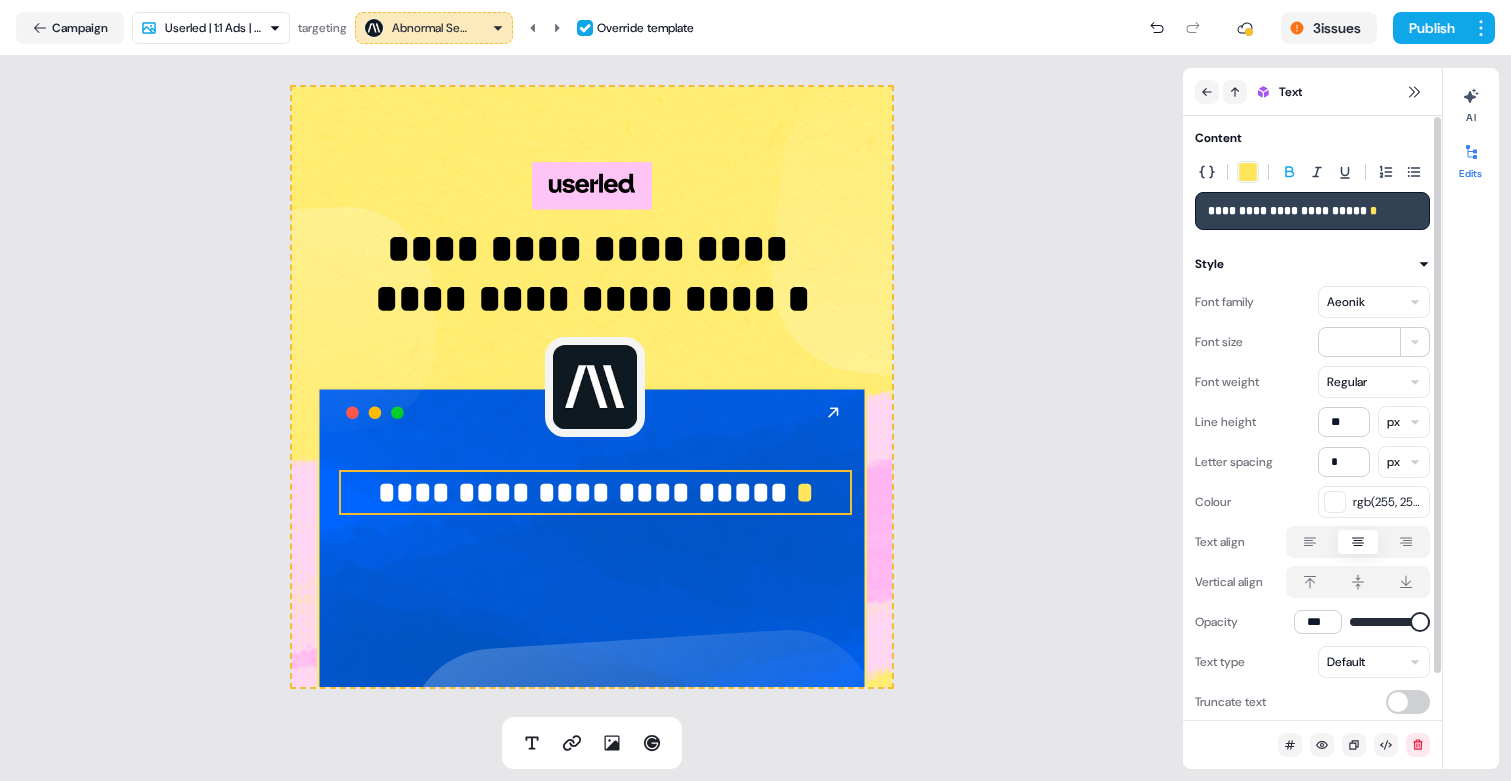 type 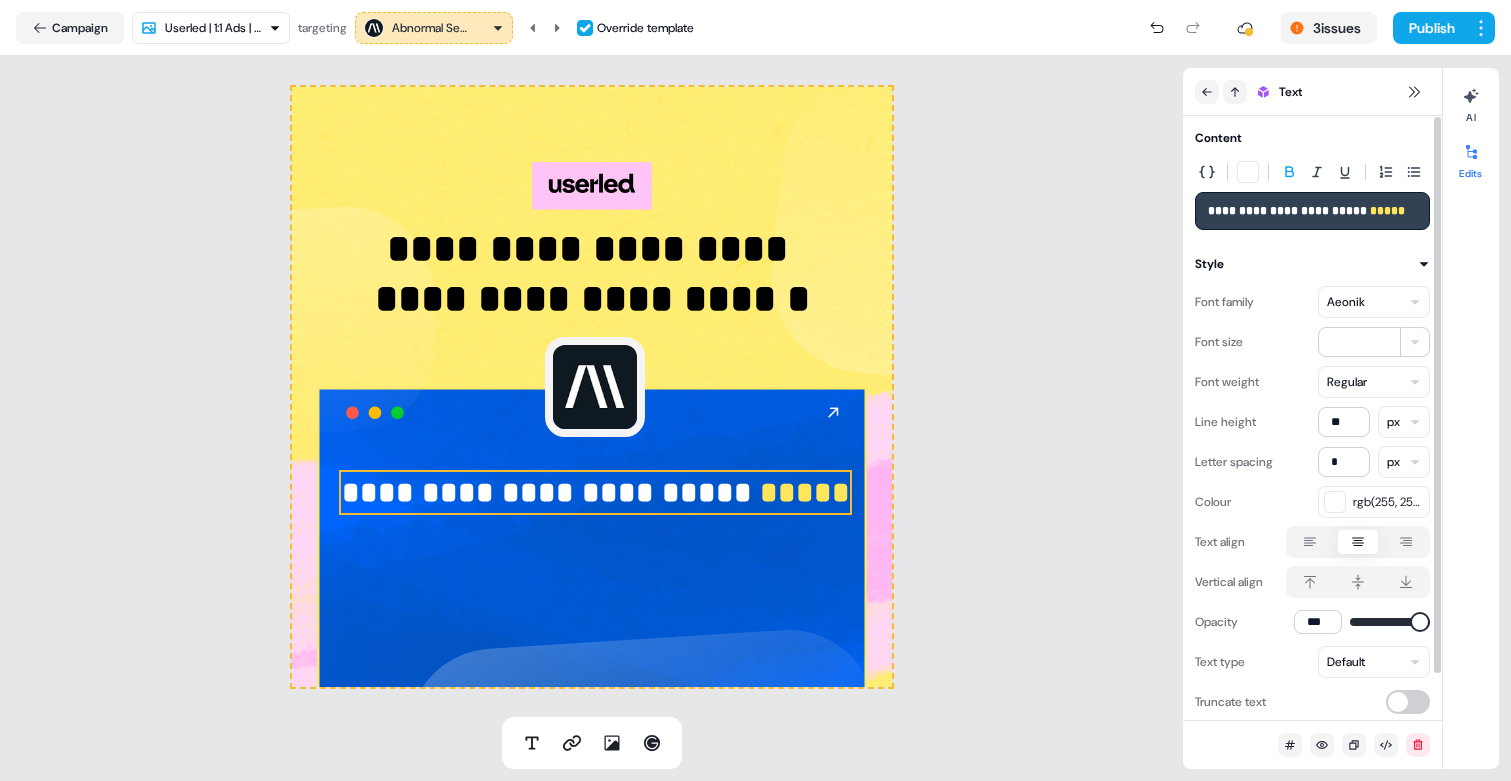 click on "**********" at bounding box center [1312, 211] 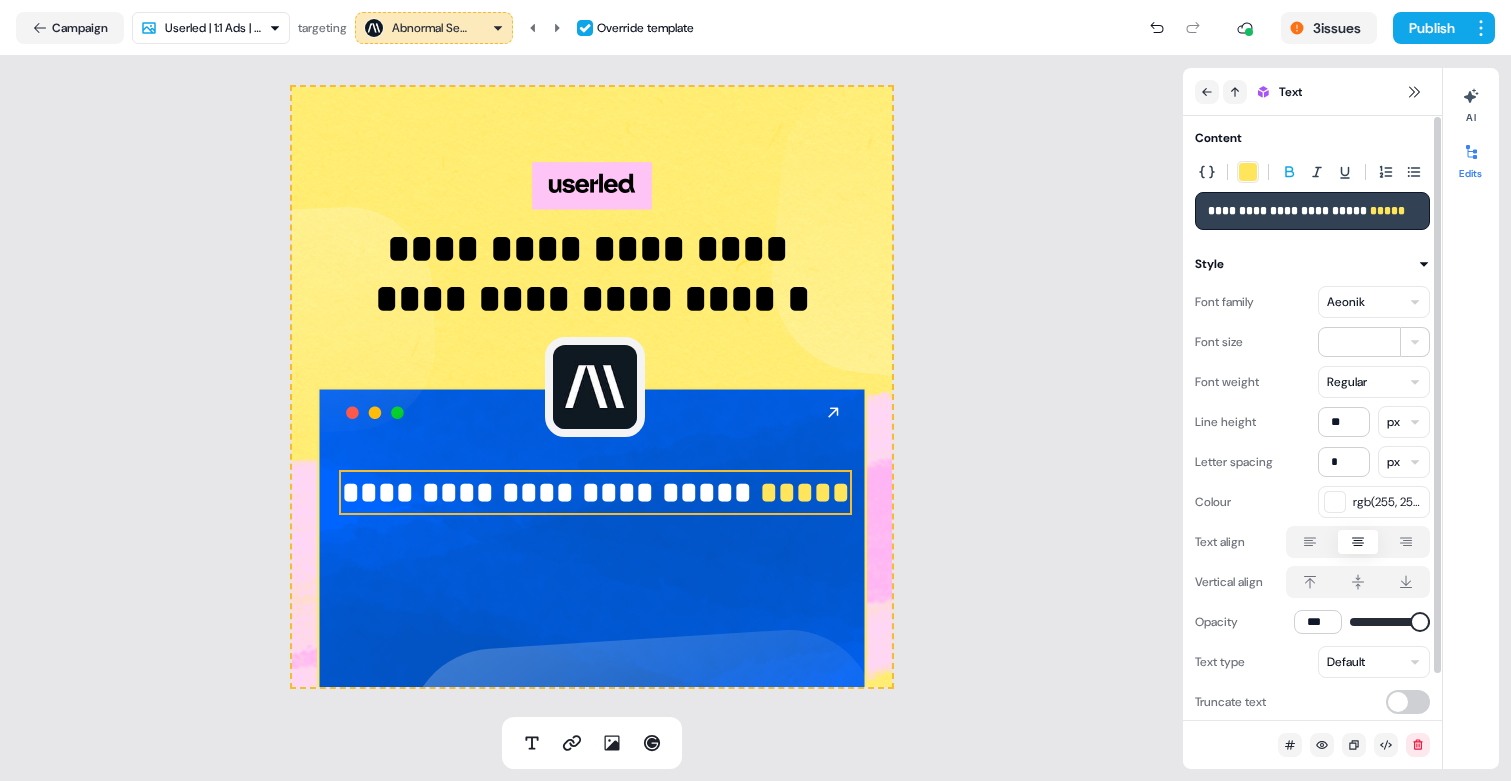 type 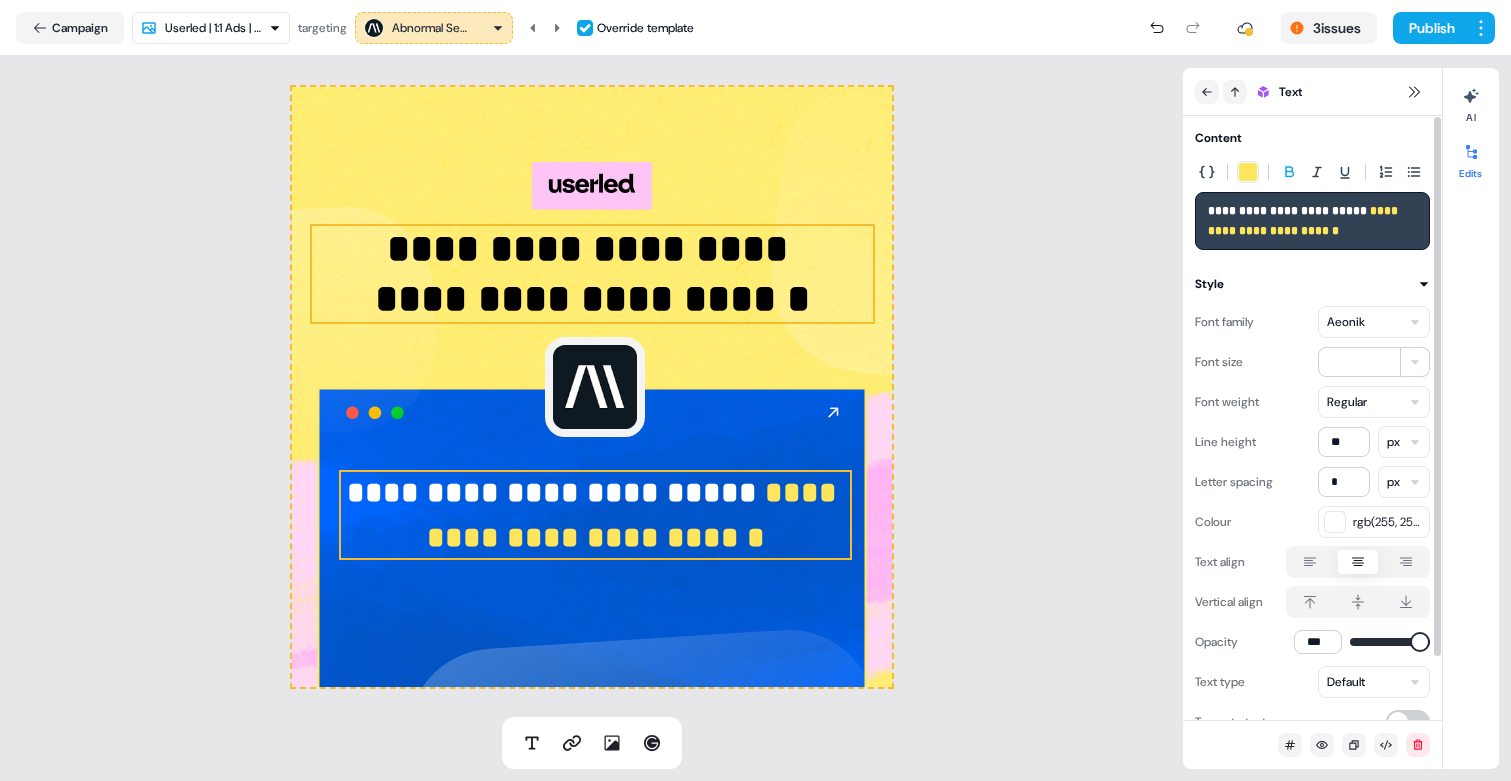 click on "**********" at bounding box center (592, 274) 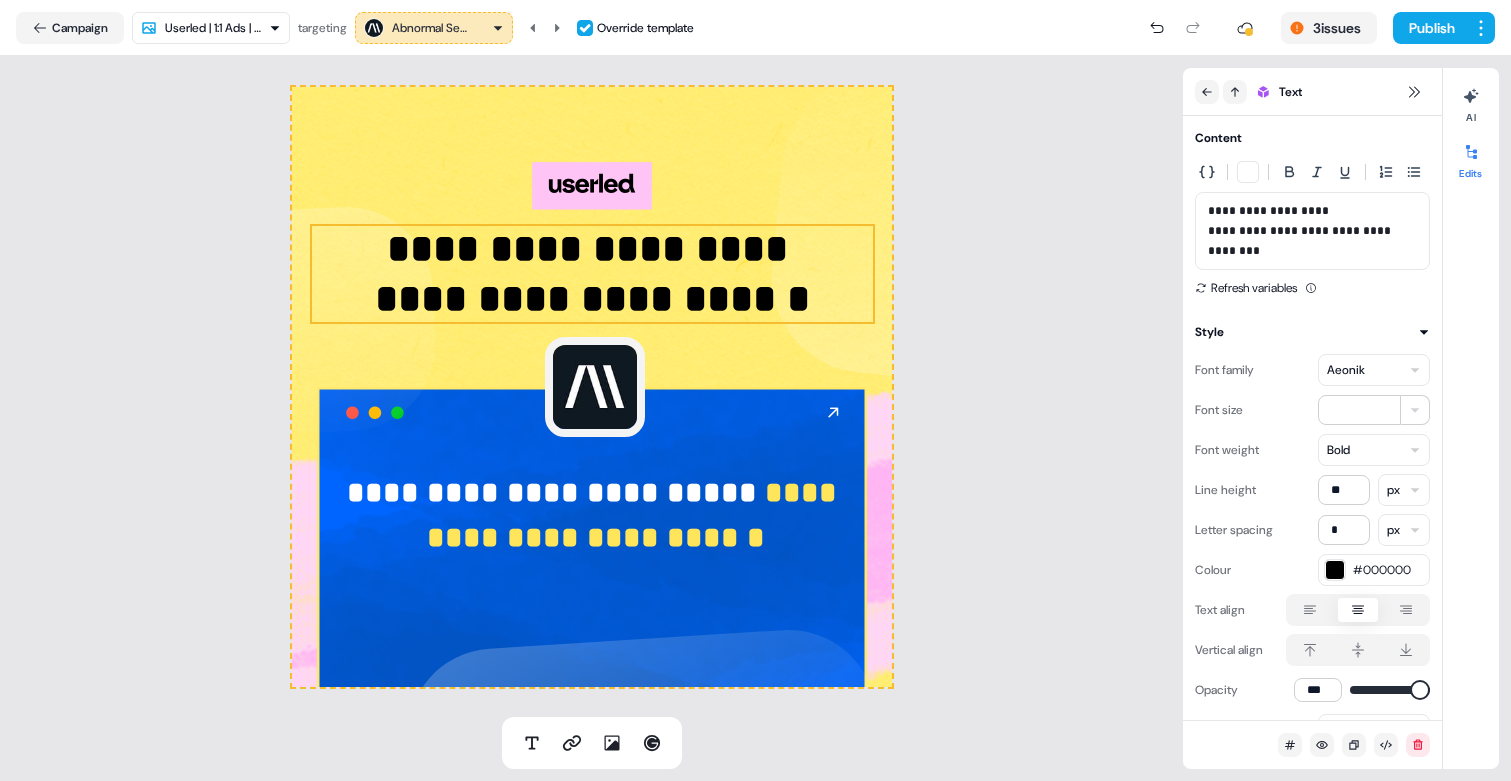 click on "Abnormal Security" at bounding box center (432, 28) 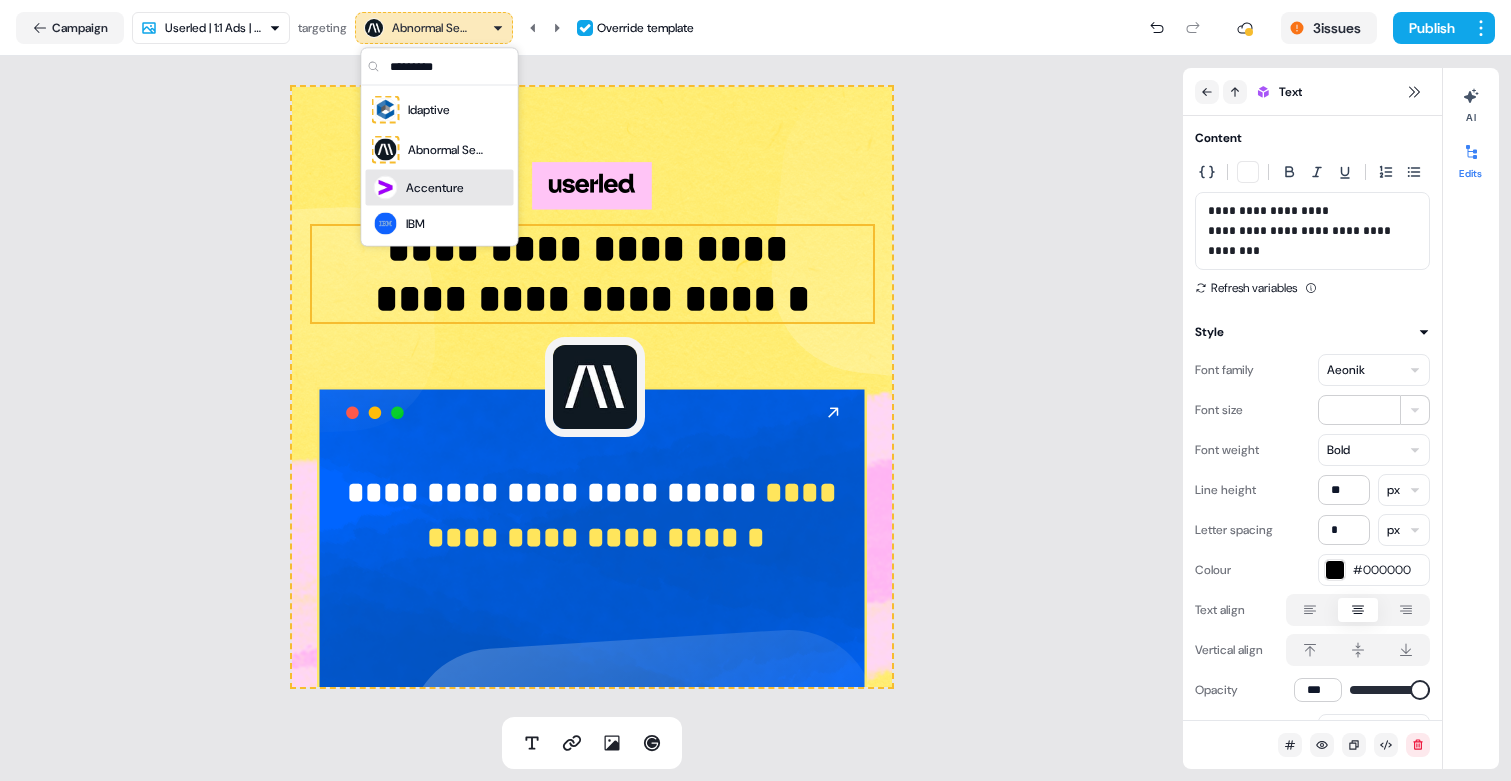 click on "Accenture" at bounding box center (435, 188) 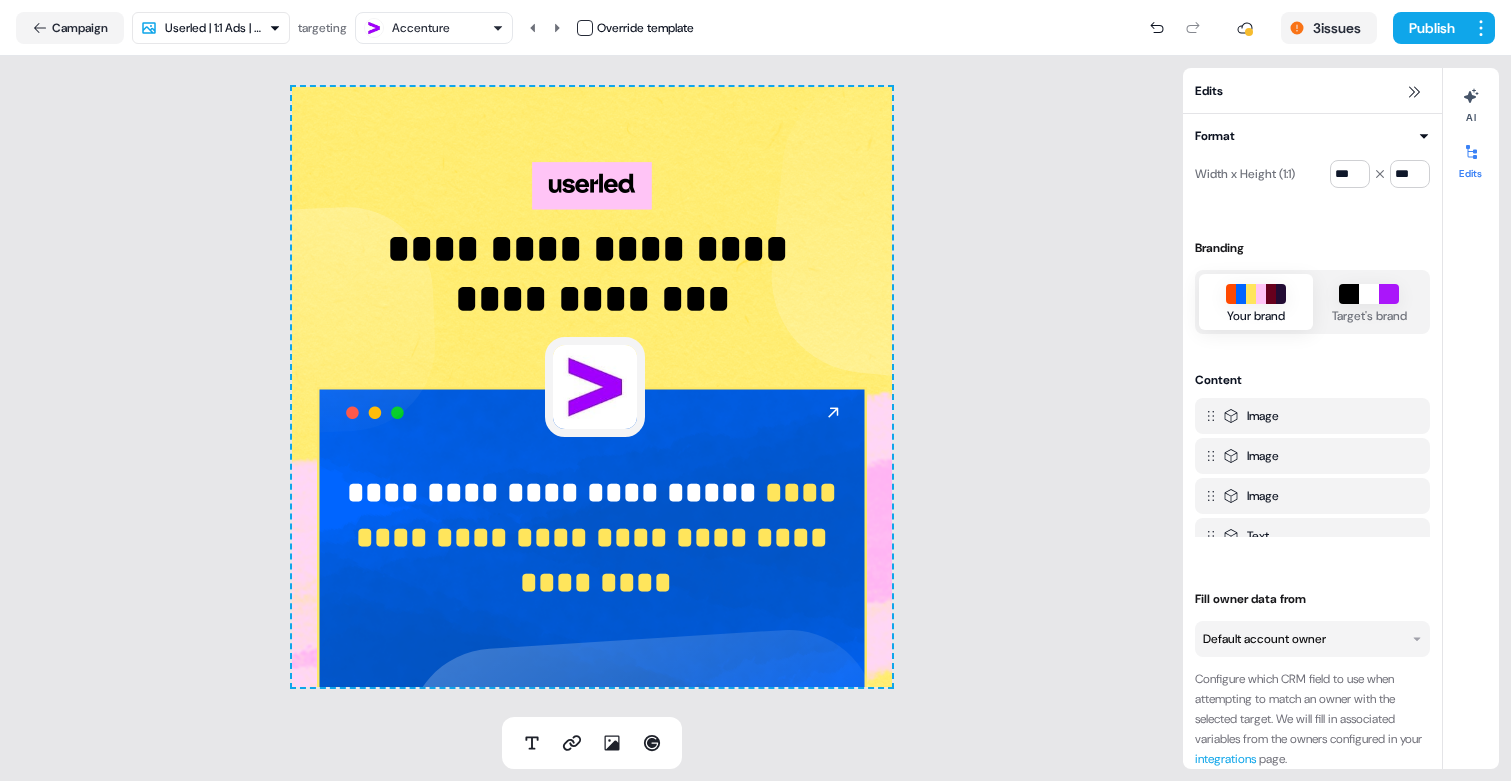 click on "Accenture" at bounding box center [434, 28] 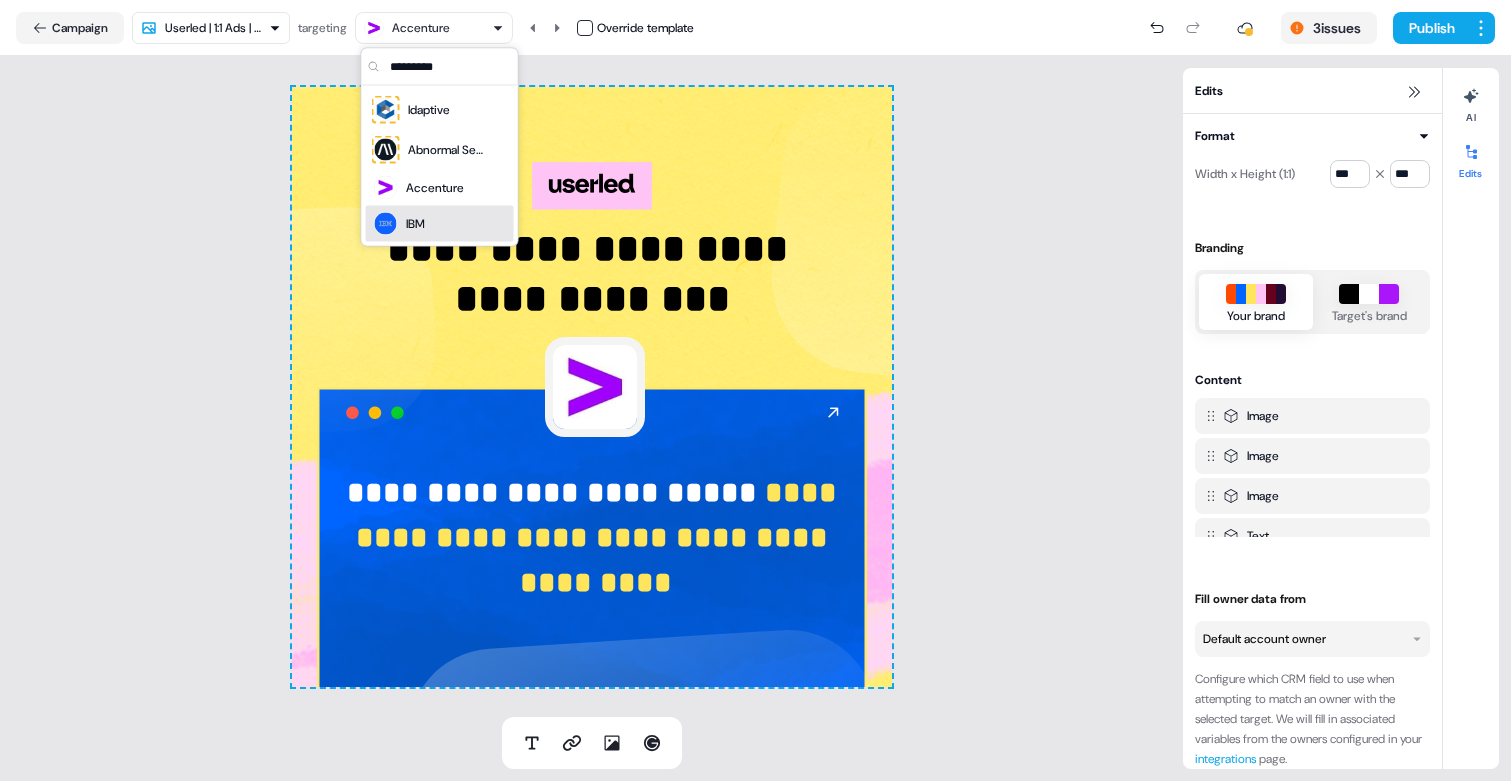 click on "IBM" at bounding box center (440, 224) 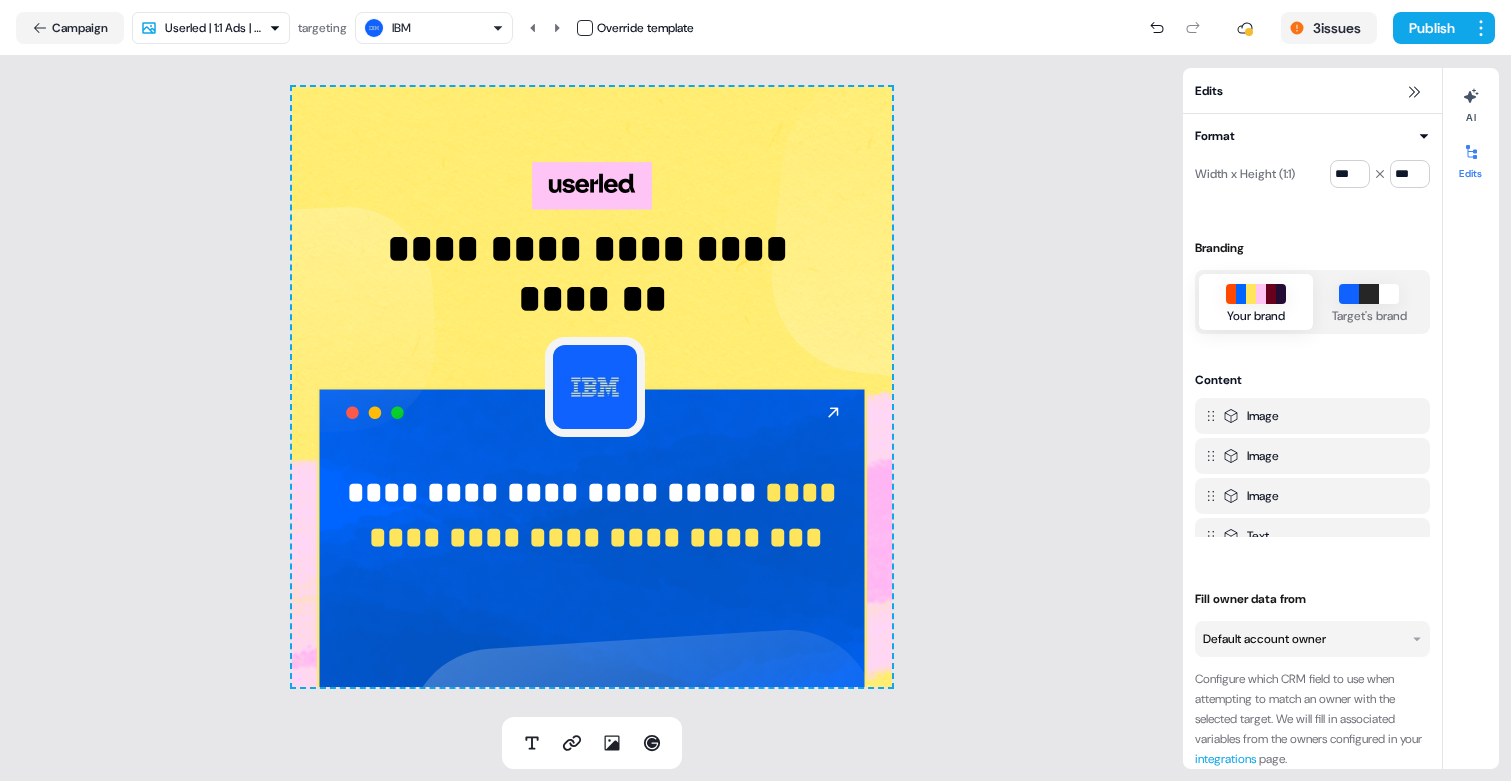 click on "IBM" at bounding box center [434, 28] 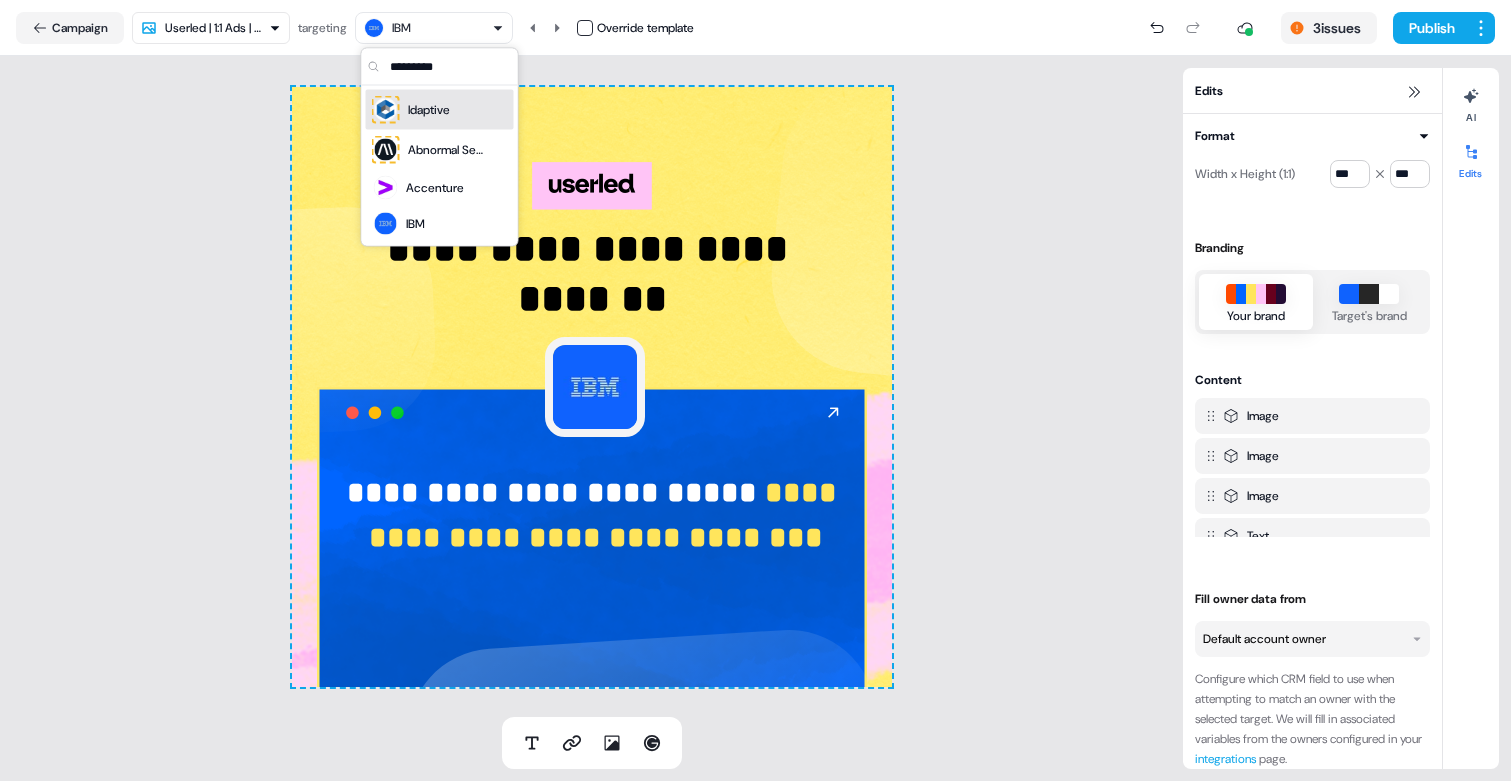 click on "Idaptive" at bounding box center [429, 110] 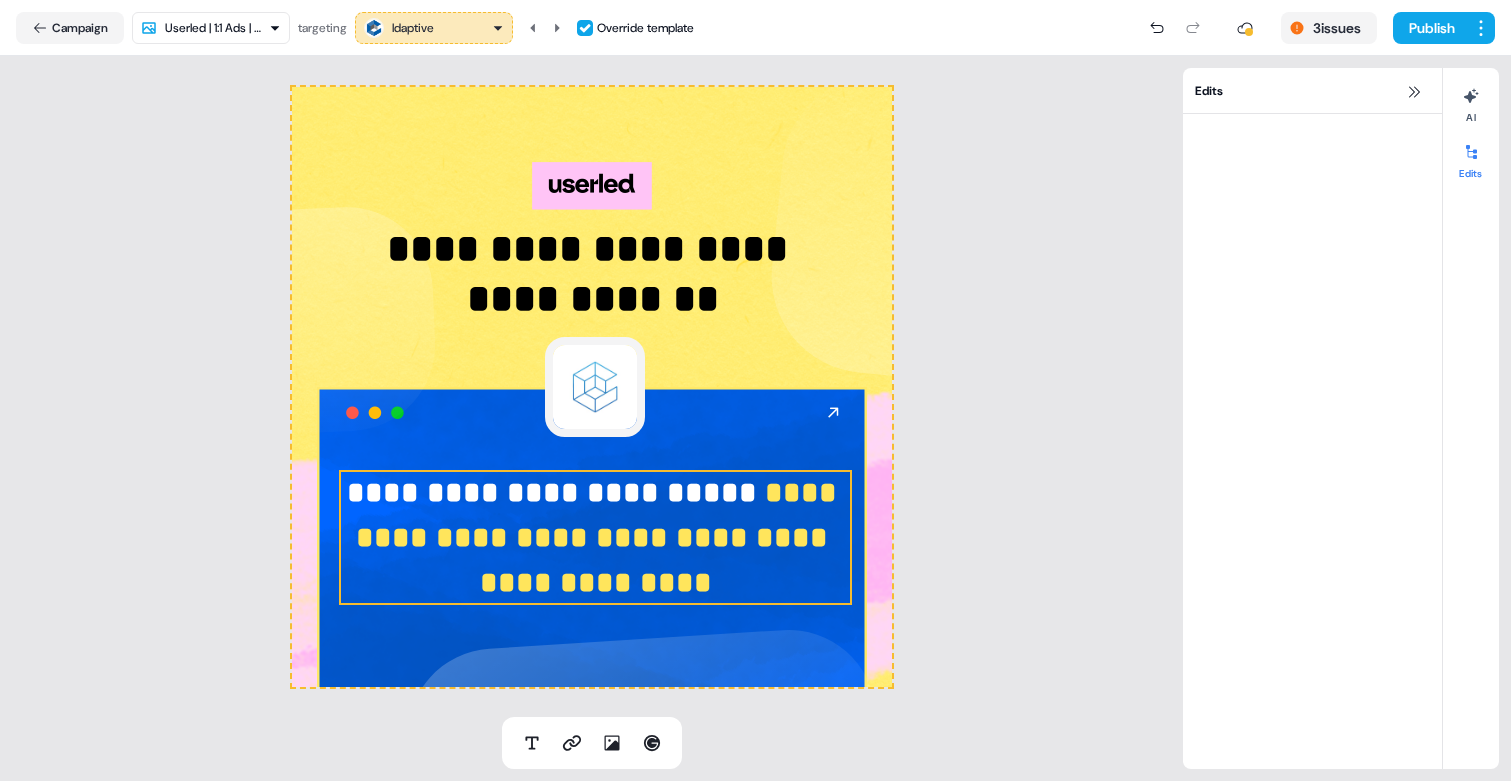 click on "**********" at bounding box center [556, 492] 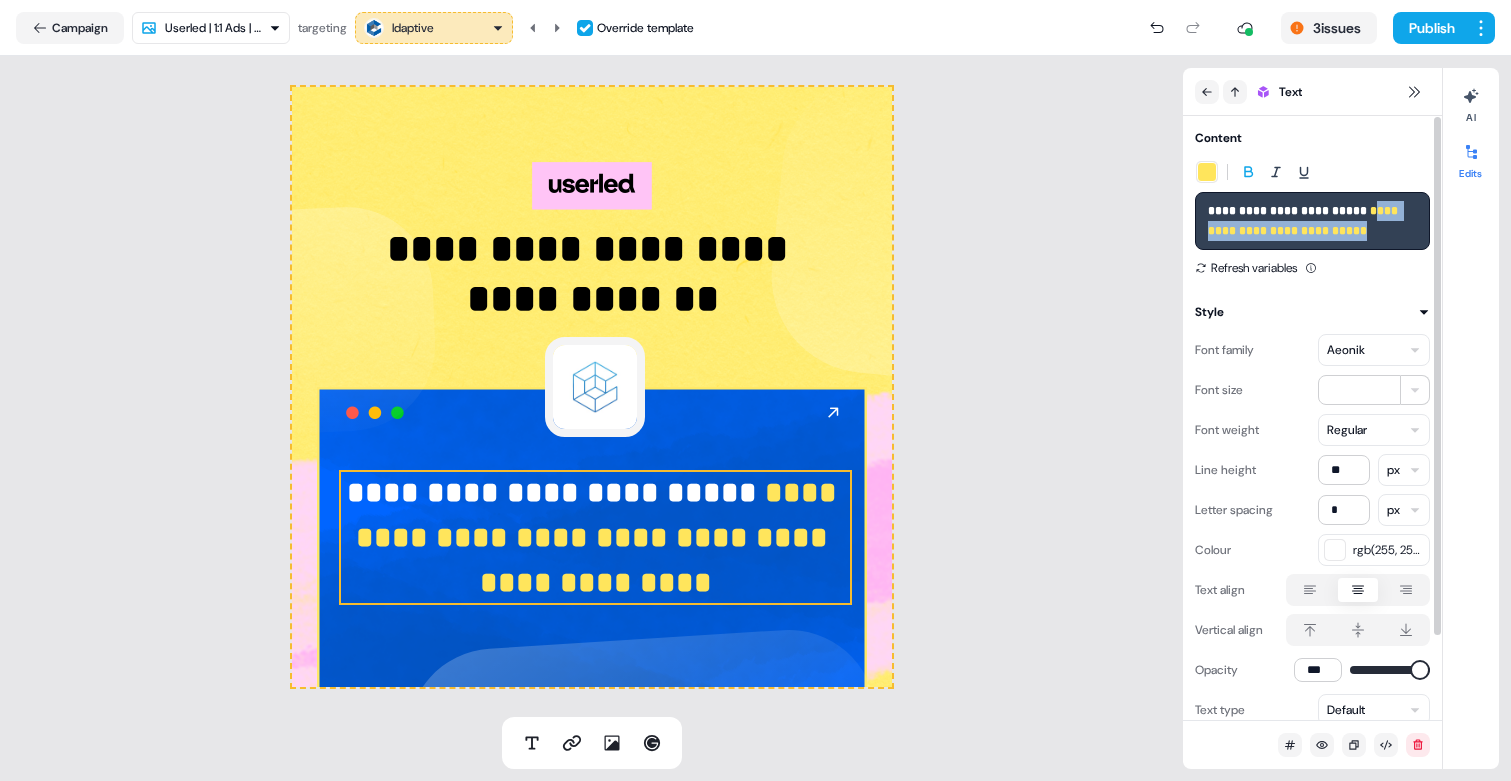 drag, startPoint x: 1399, startPoint y: 230, endPoint x: 1372, endPoint y: 210, distance: 33.600594 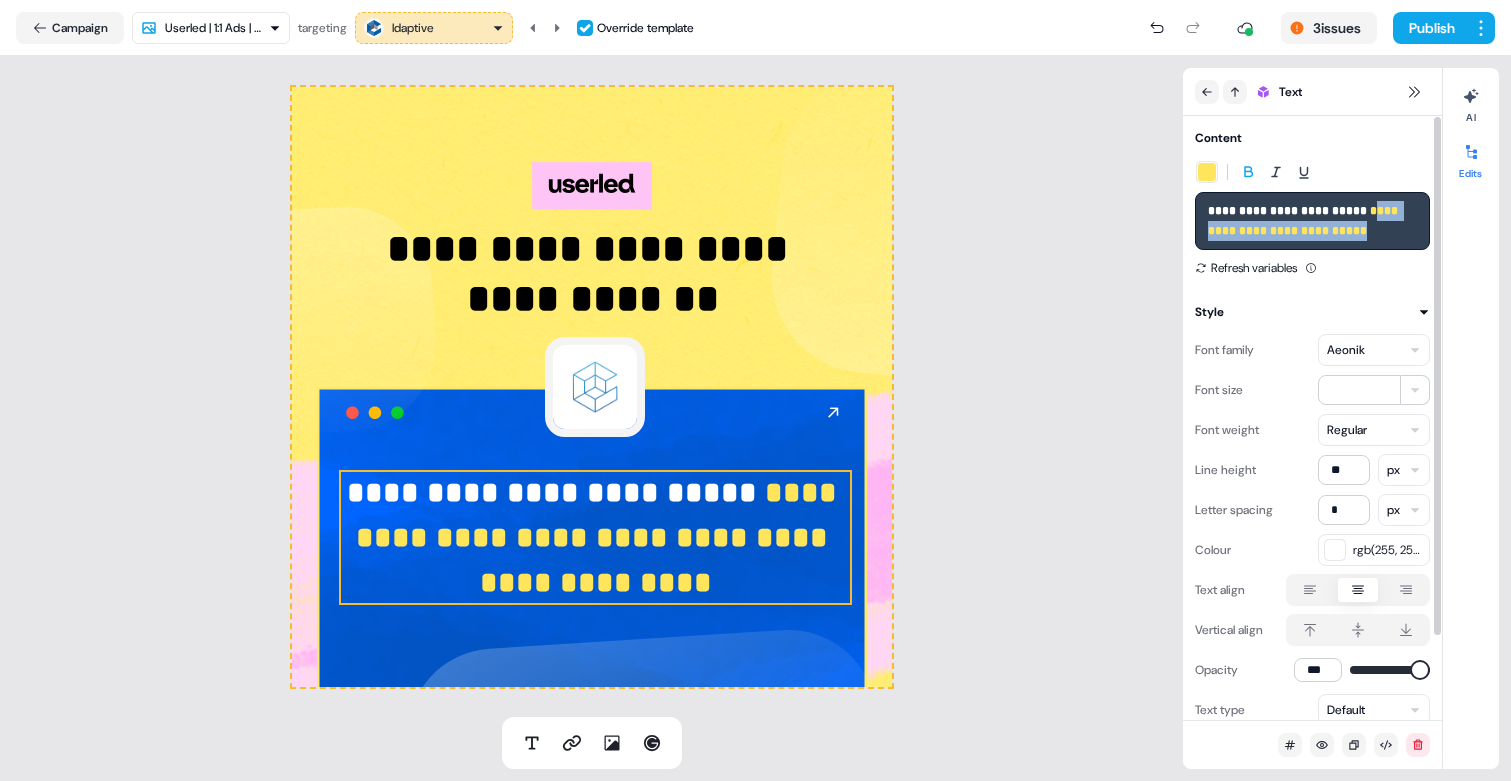 click on "**********" at bounding box center (1312, 221) 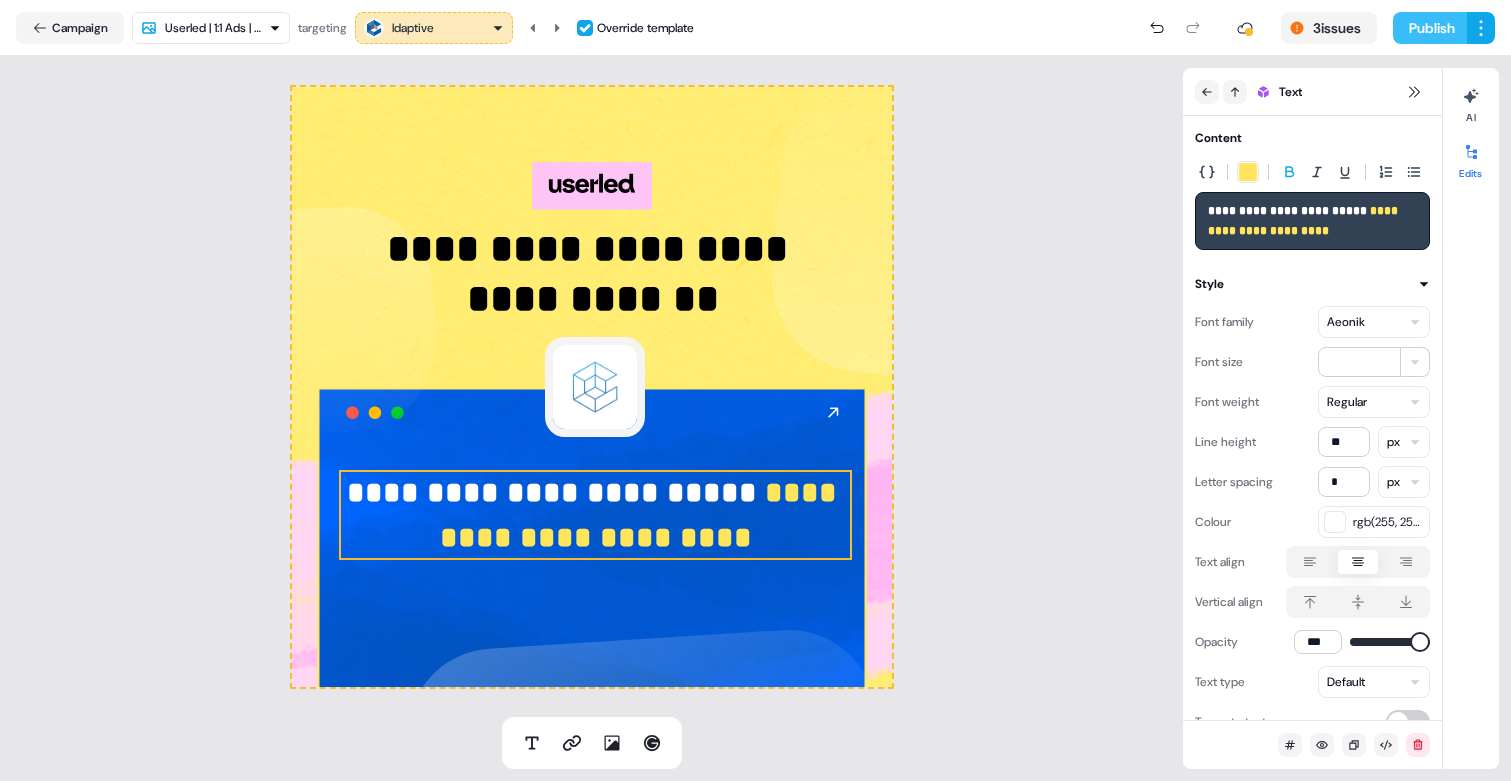 click on "Publish" at bounding box center [1430, 28] 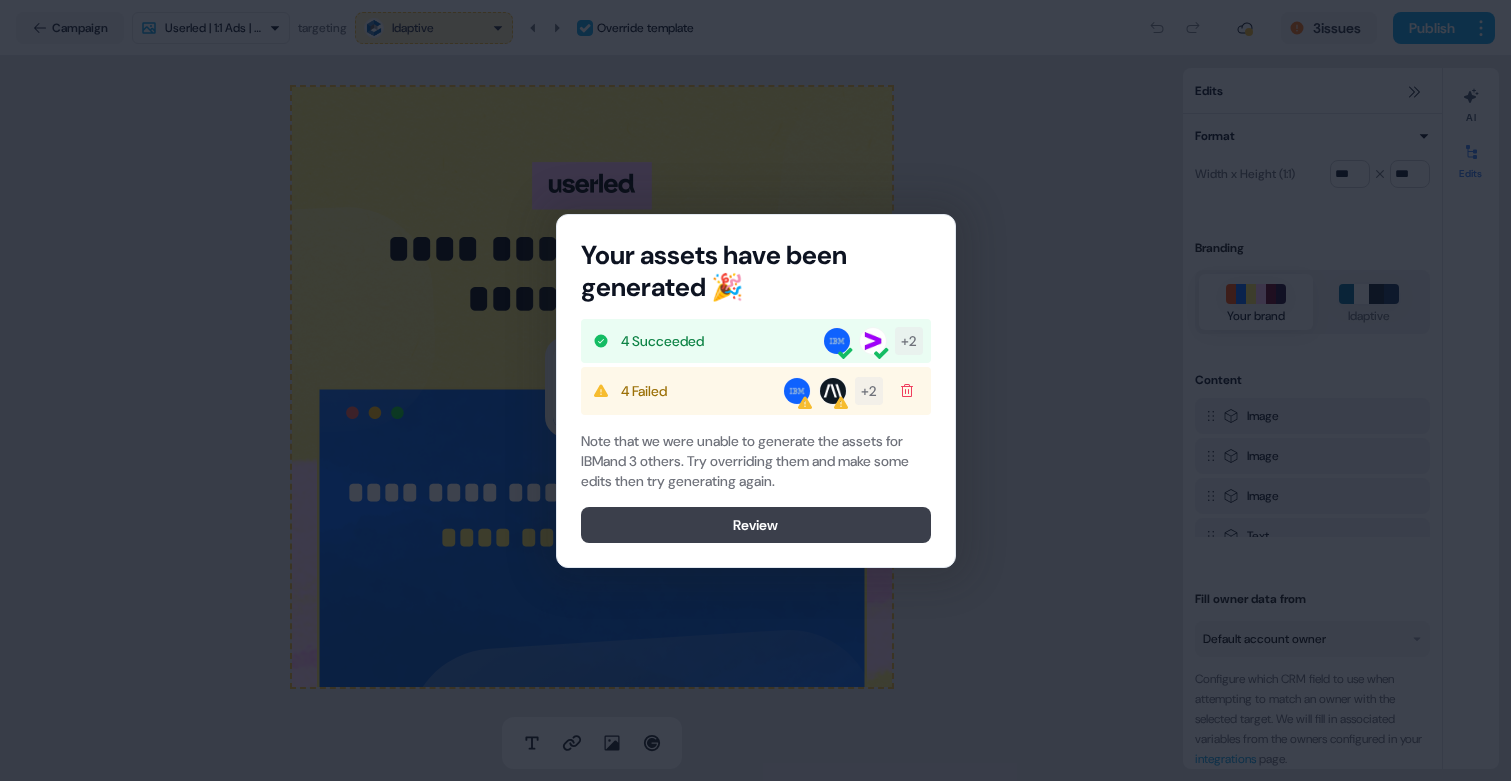 click on "Review" at bounding box center [756, 525] 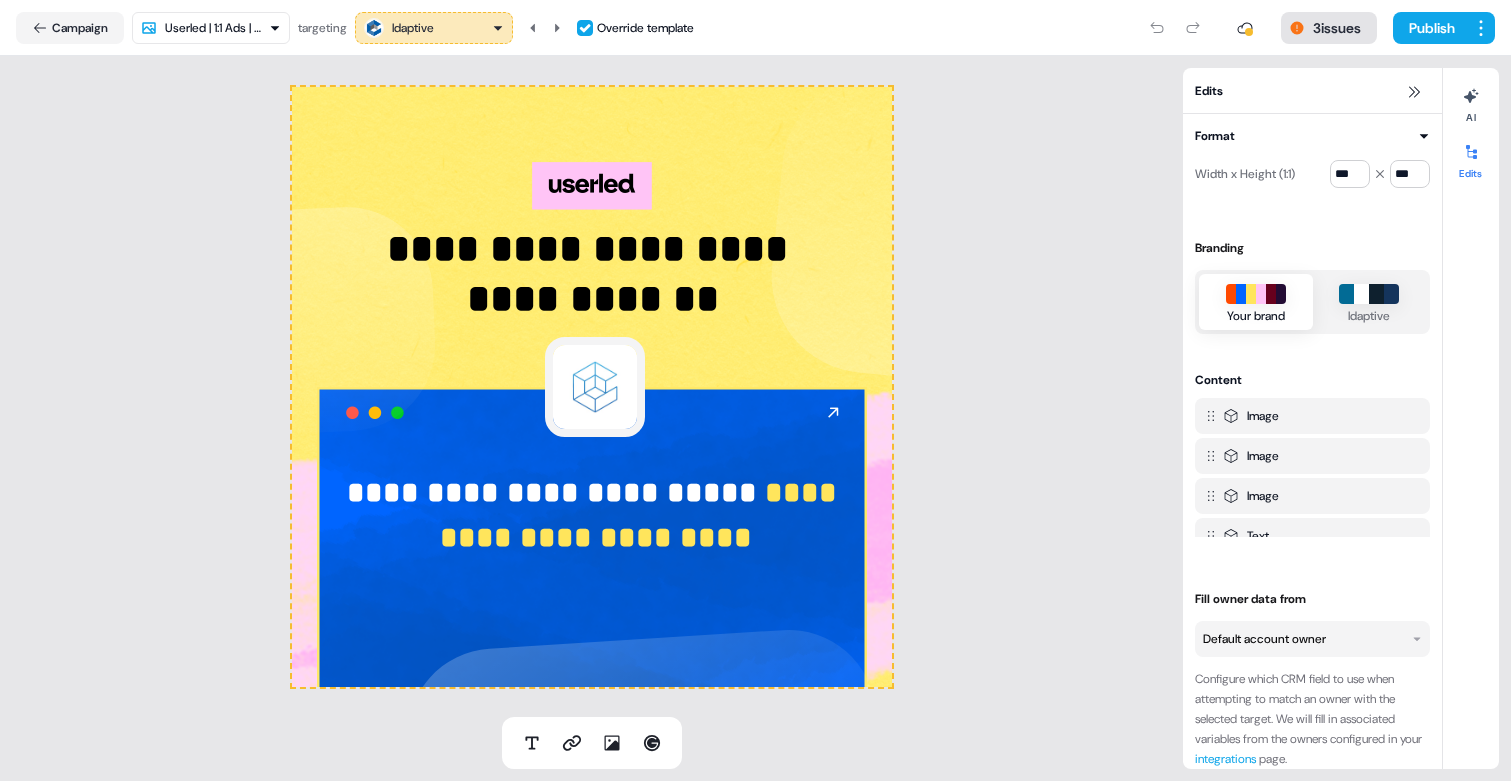 click on "3  issues" at bounding box center (1329, 28) 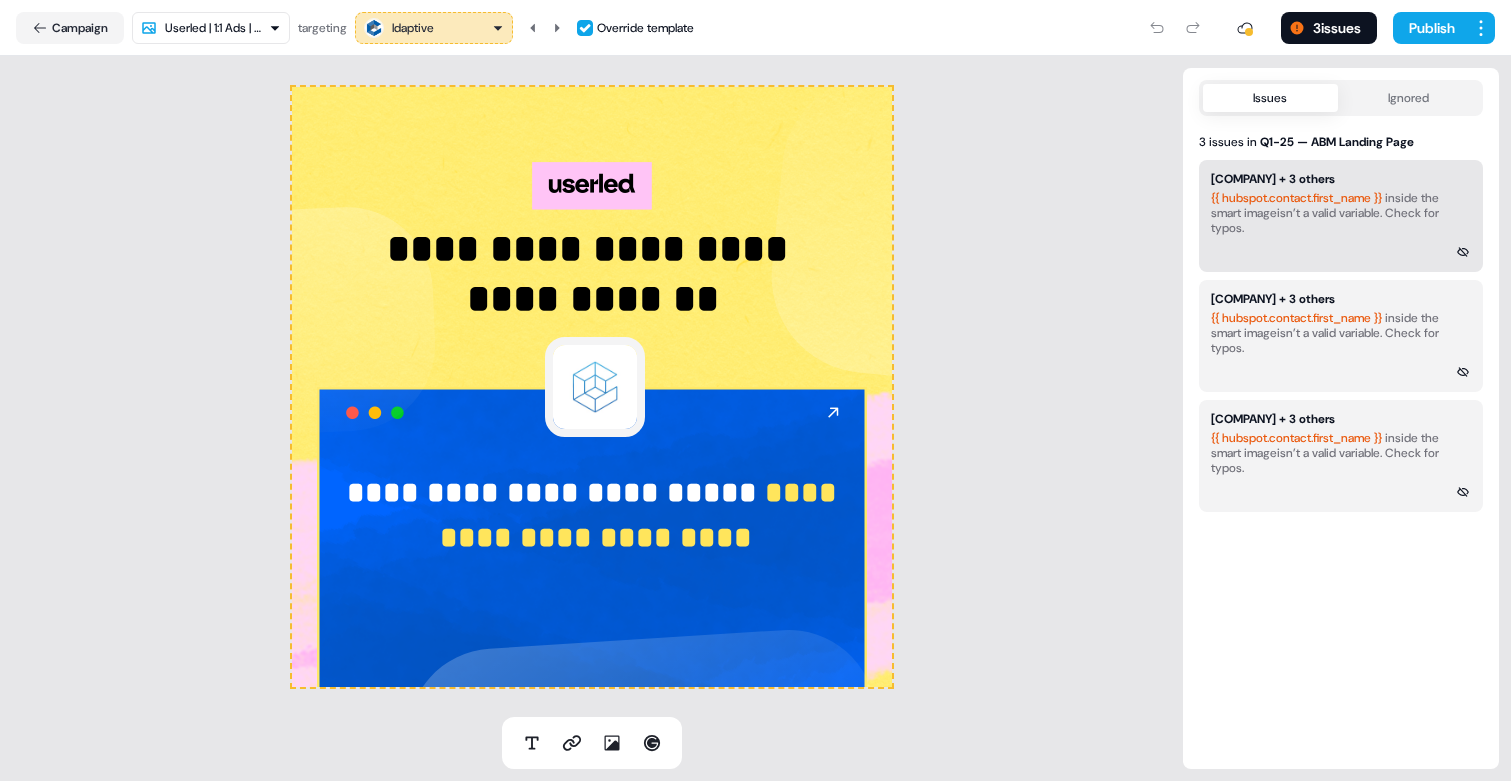 click on "{{ hubspot.contact.first_name }}" at bounding box center (1296, 198) 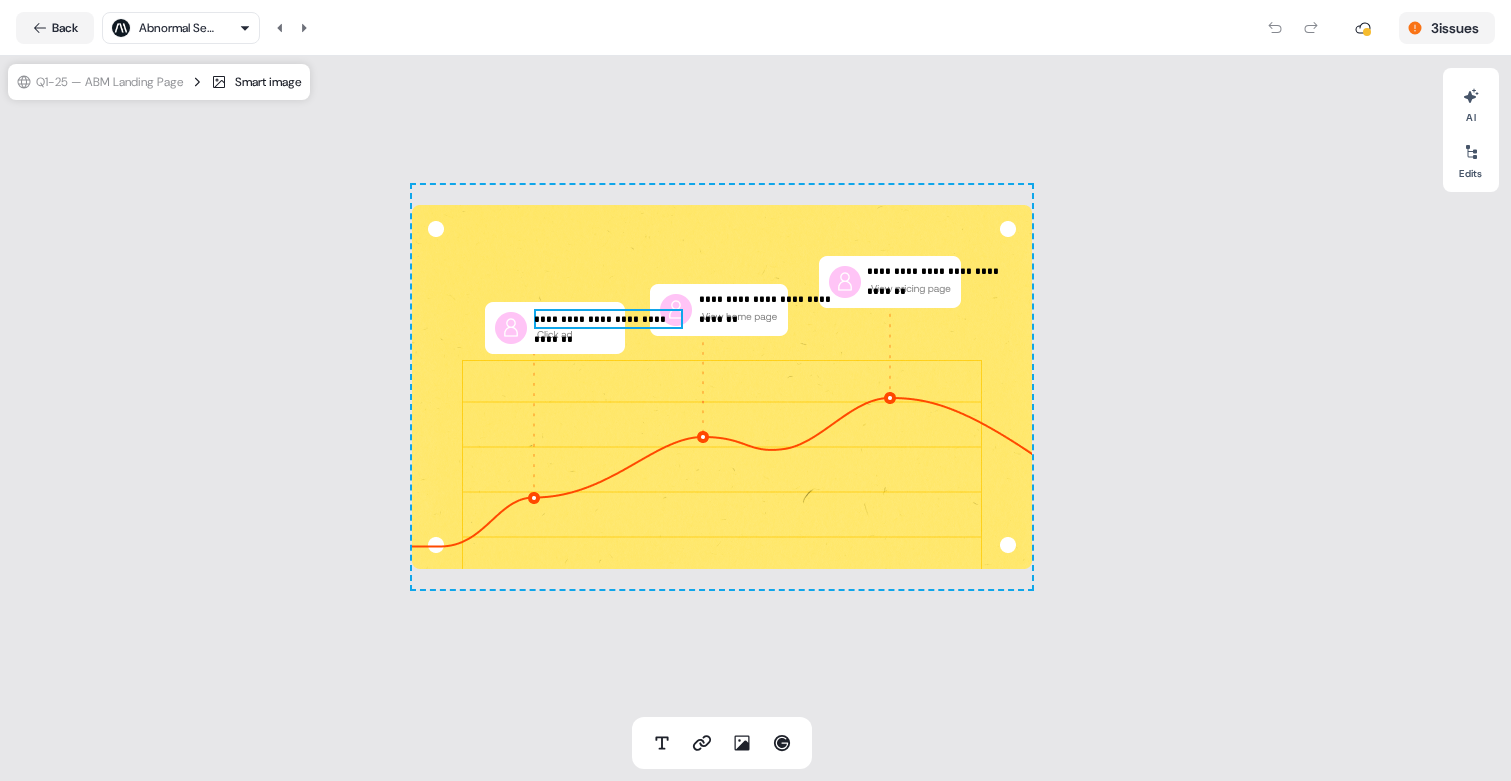 click on "**********" at bounding box center [608, 319] 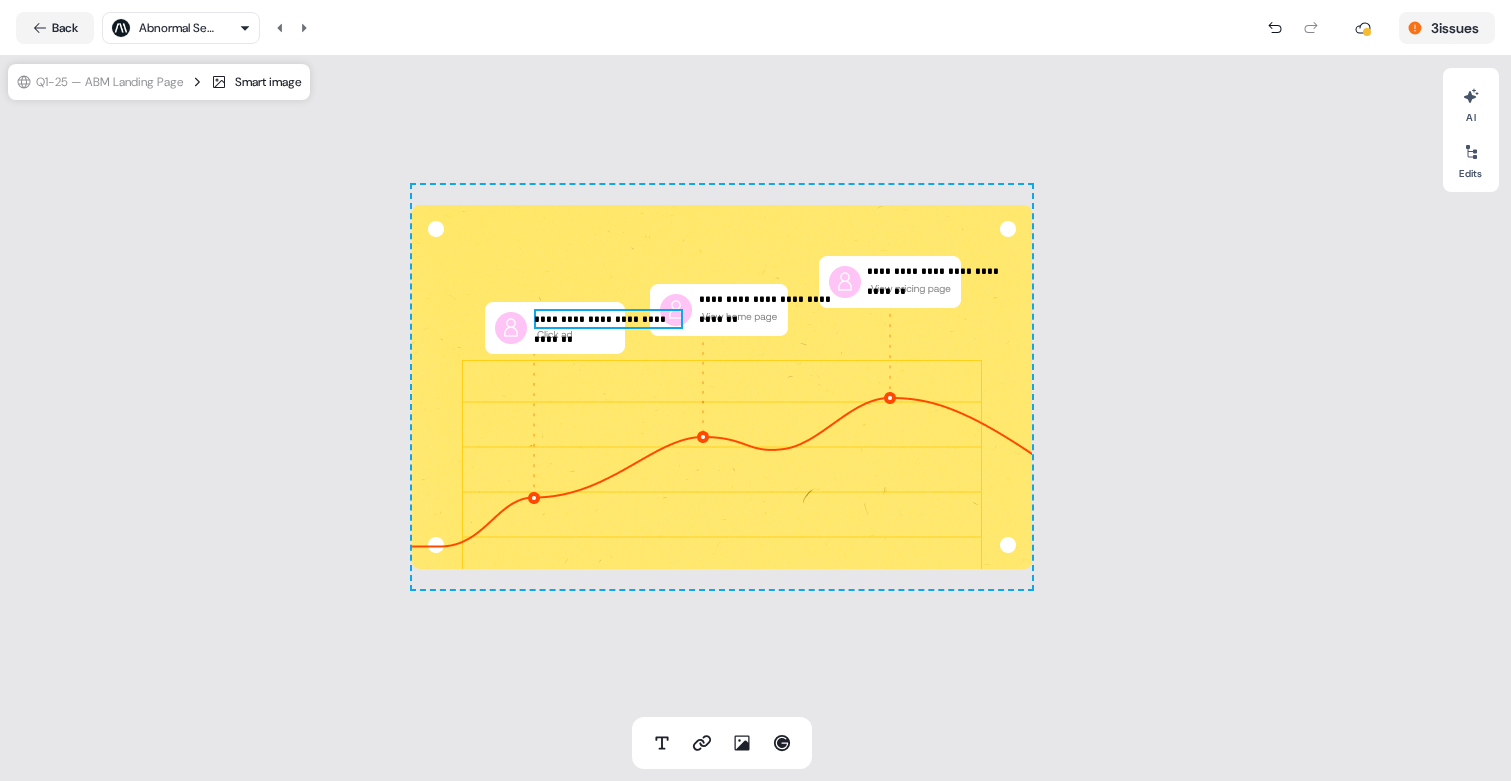 click on "**********" at bounding box center [608, 319] 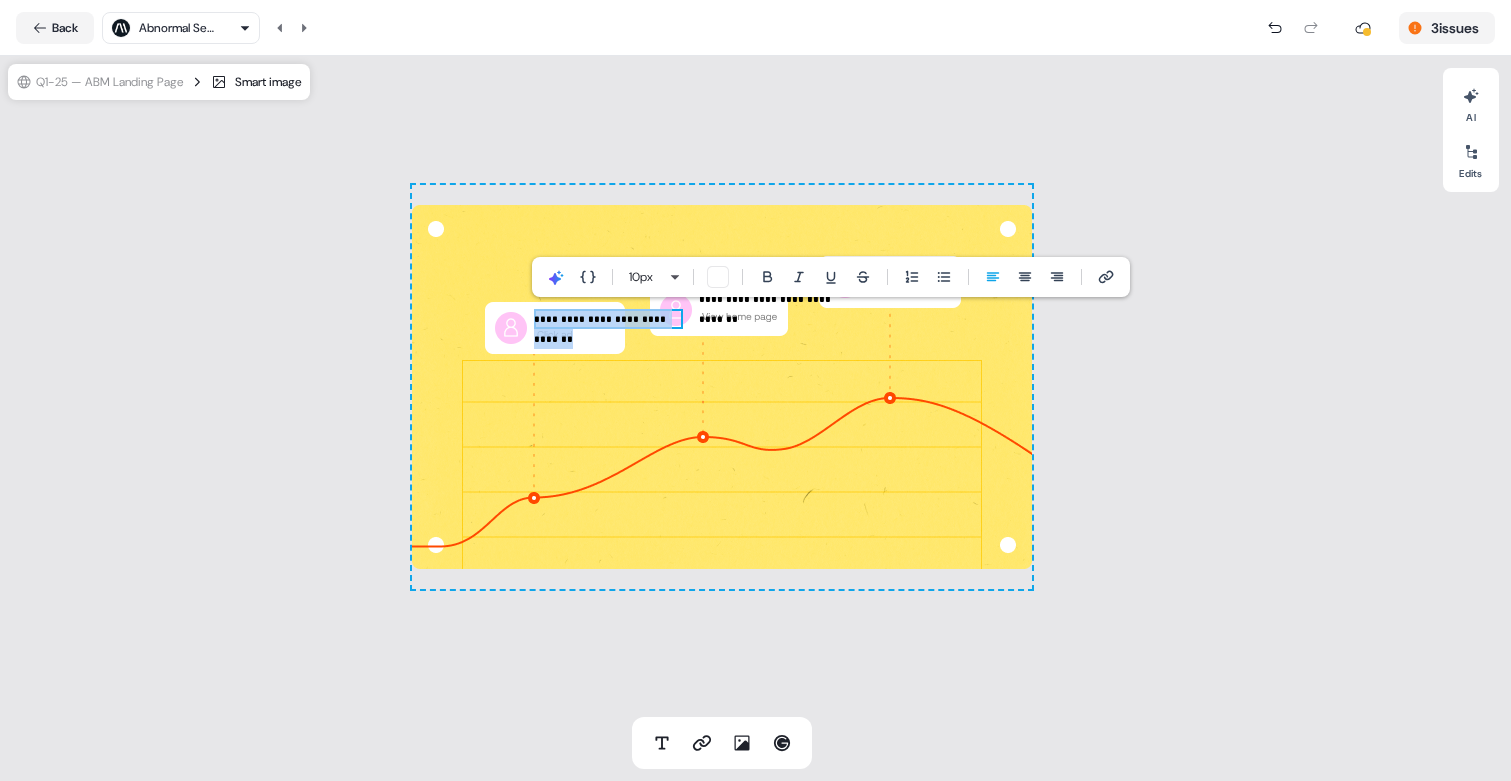 click on "**********" at bounding box center [608, 319] 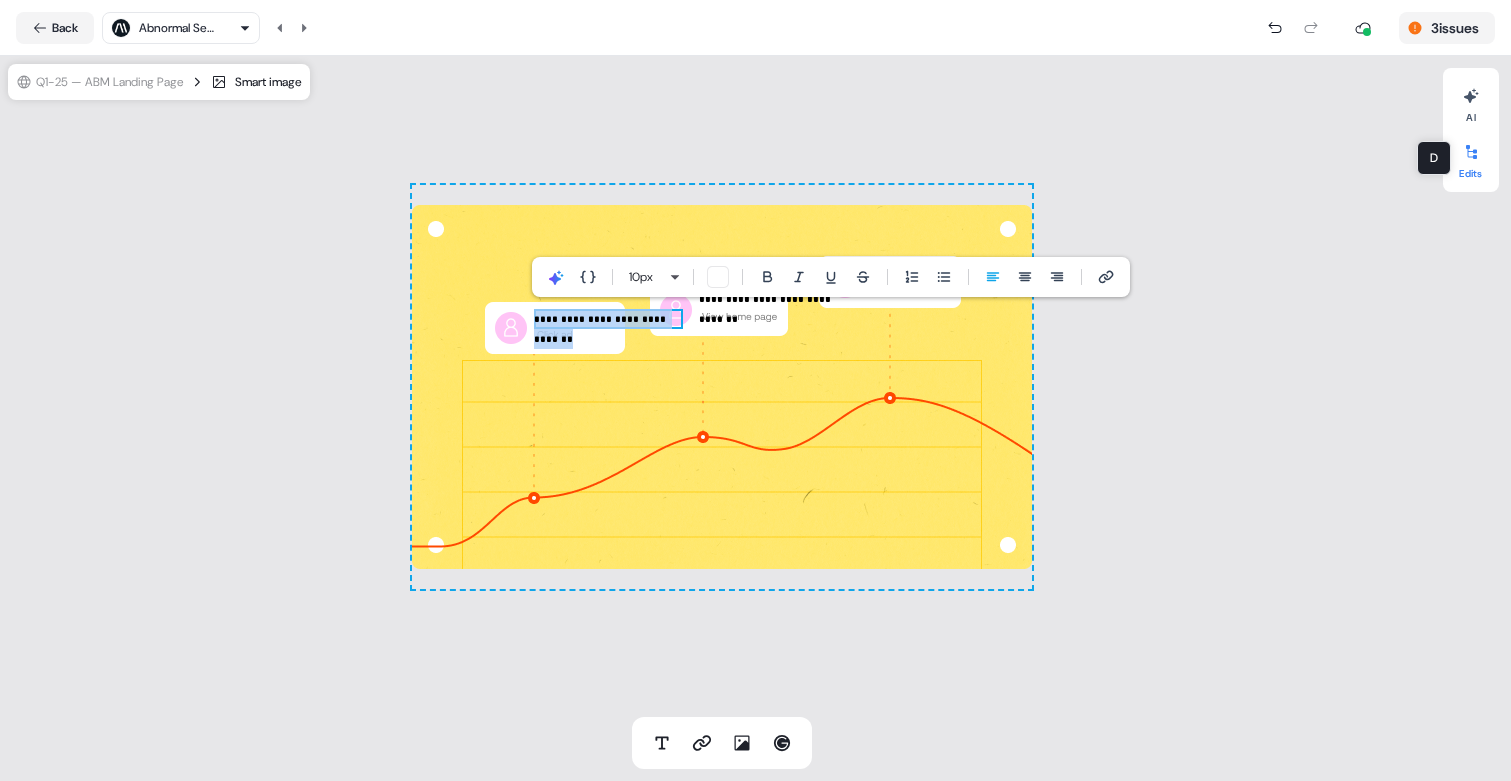click 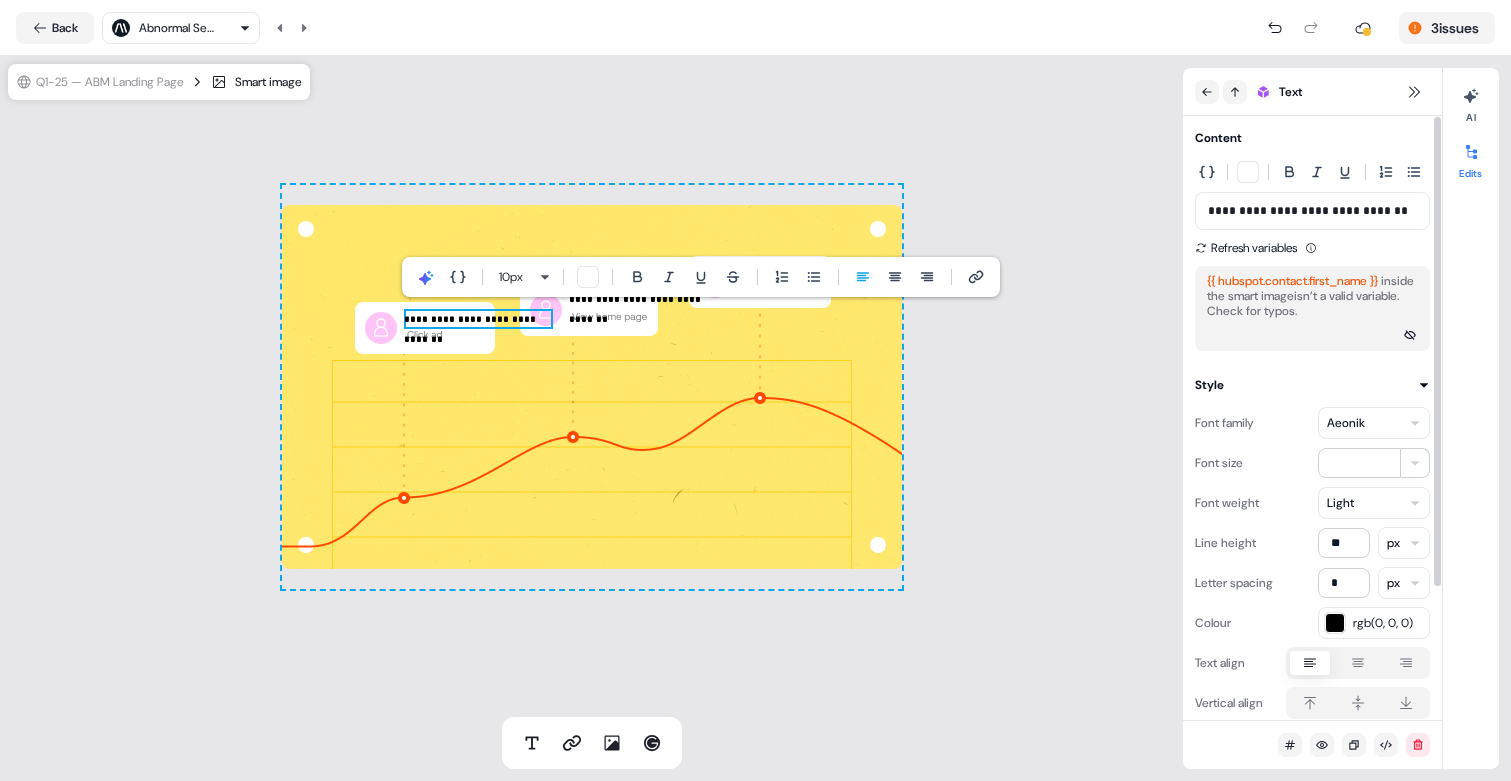 click on "**********" at bounding box center [1312, 211] 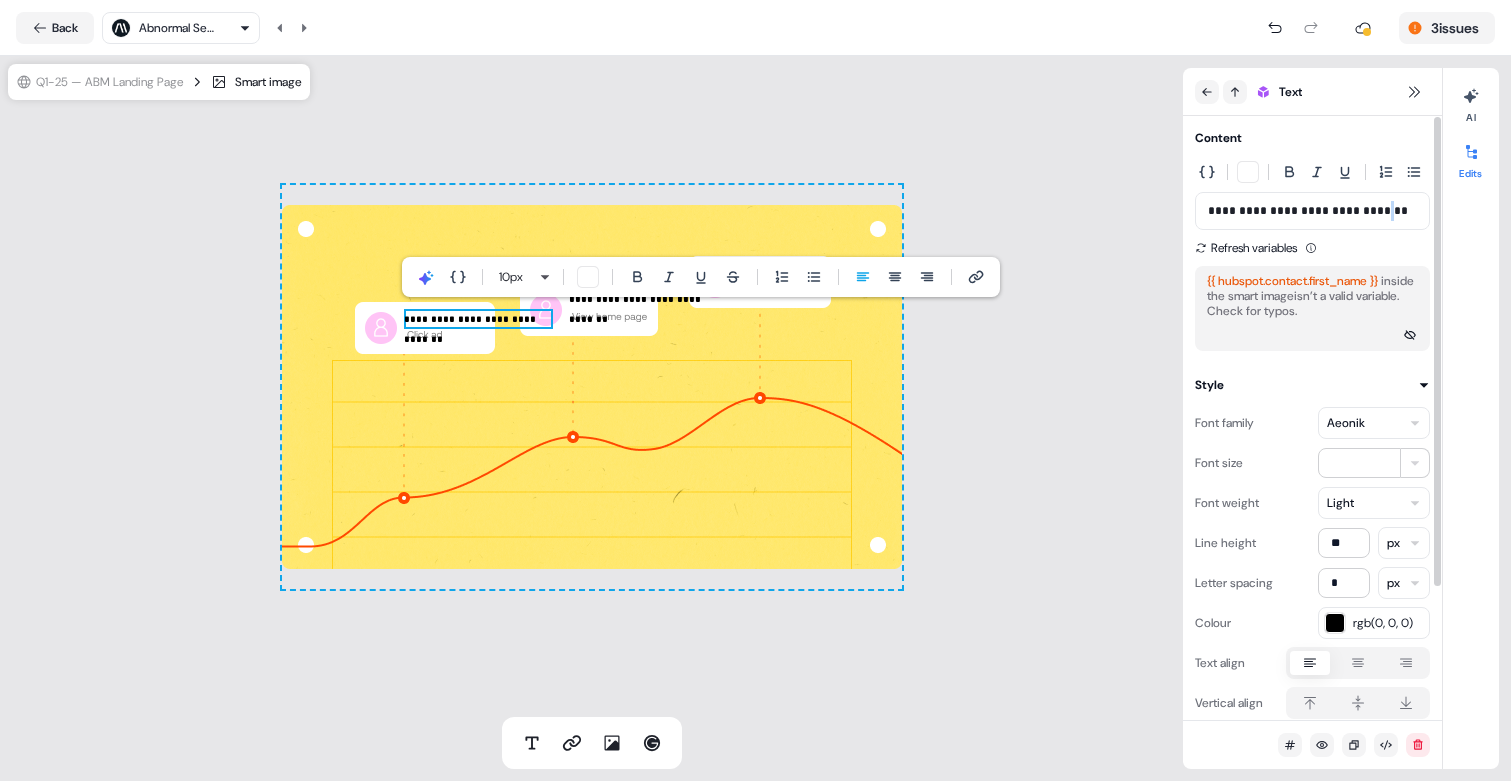 click on "**********" at bounding box center (1312, 211) 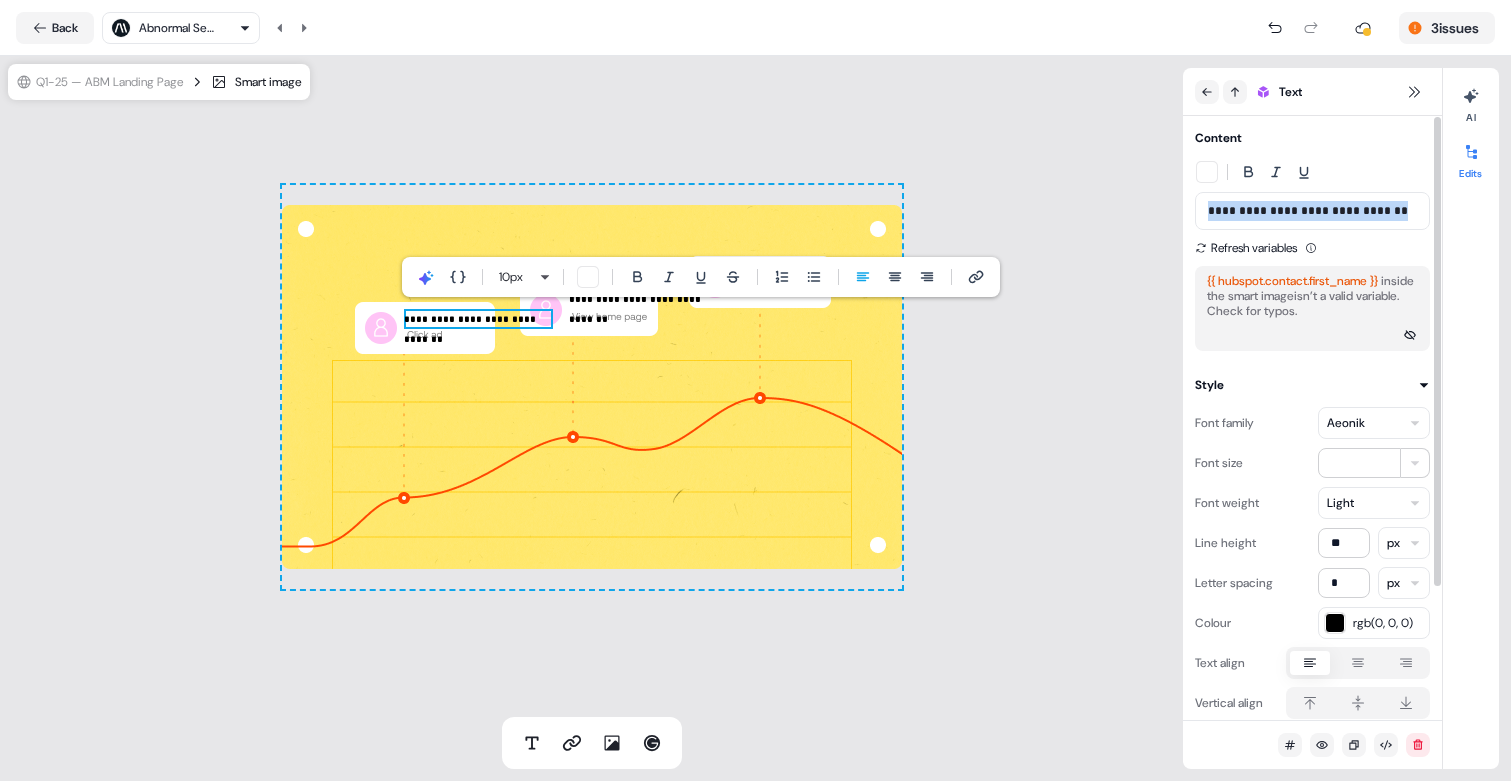 click on "**********" at bounding box center [1312, 211] 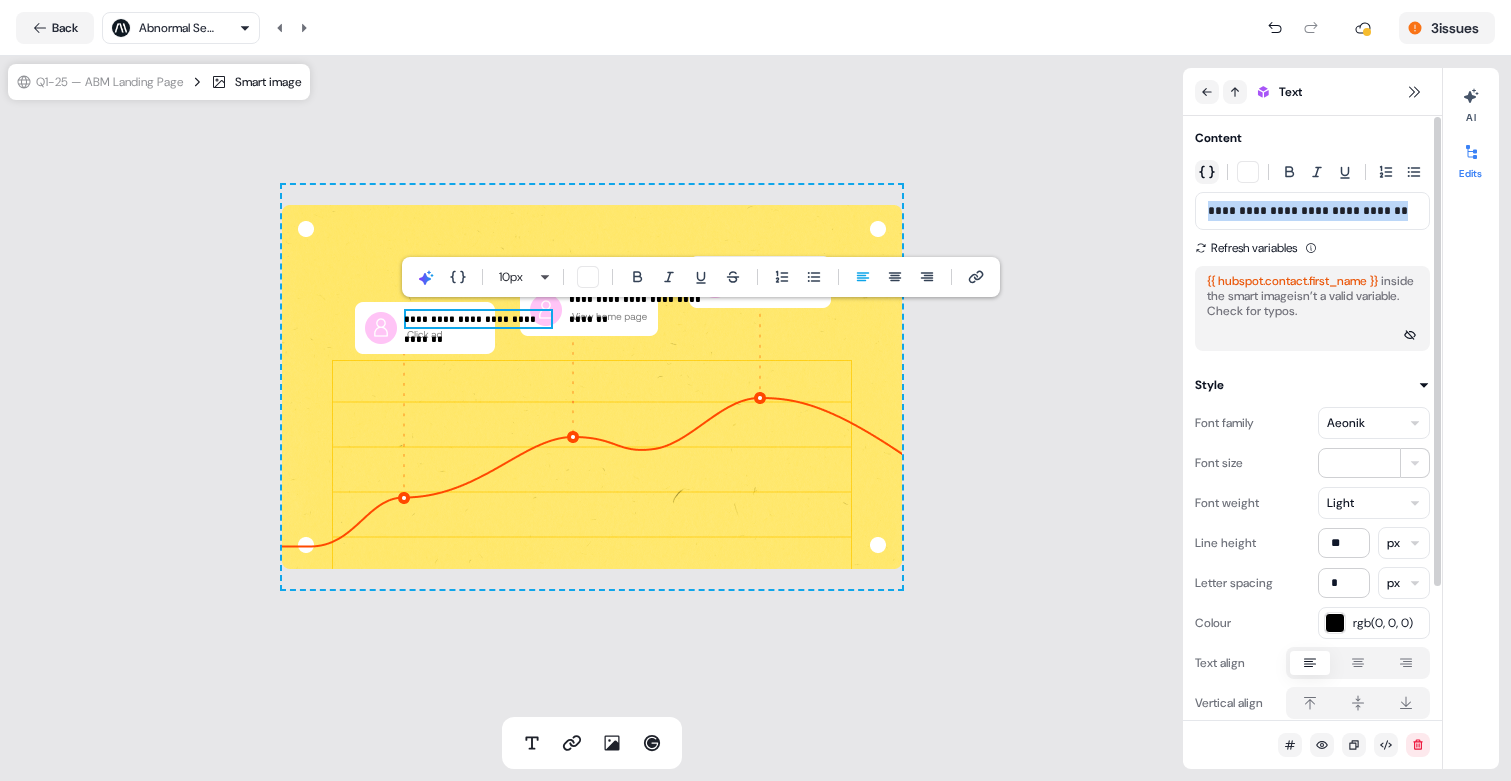 click 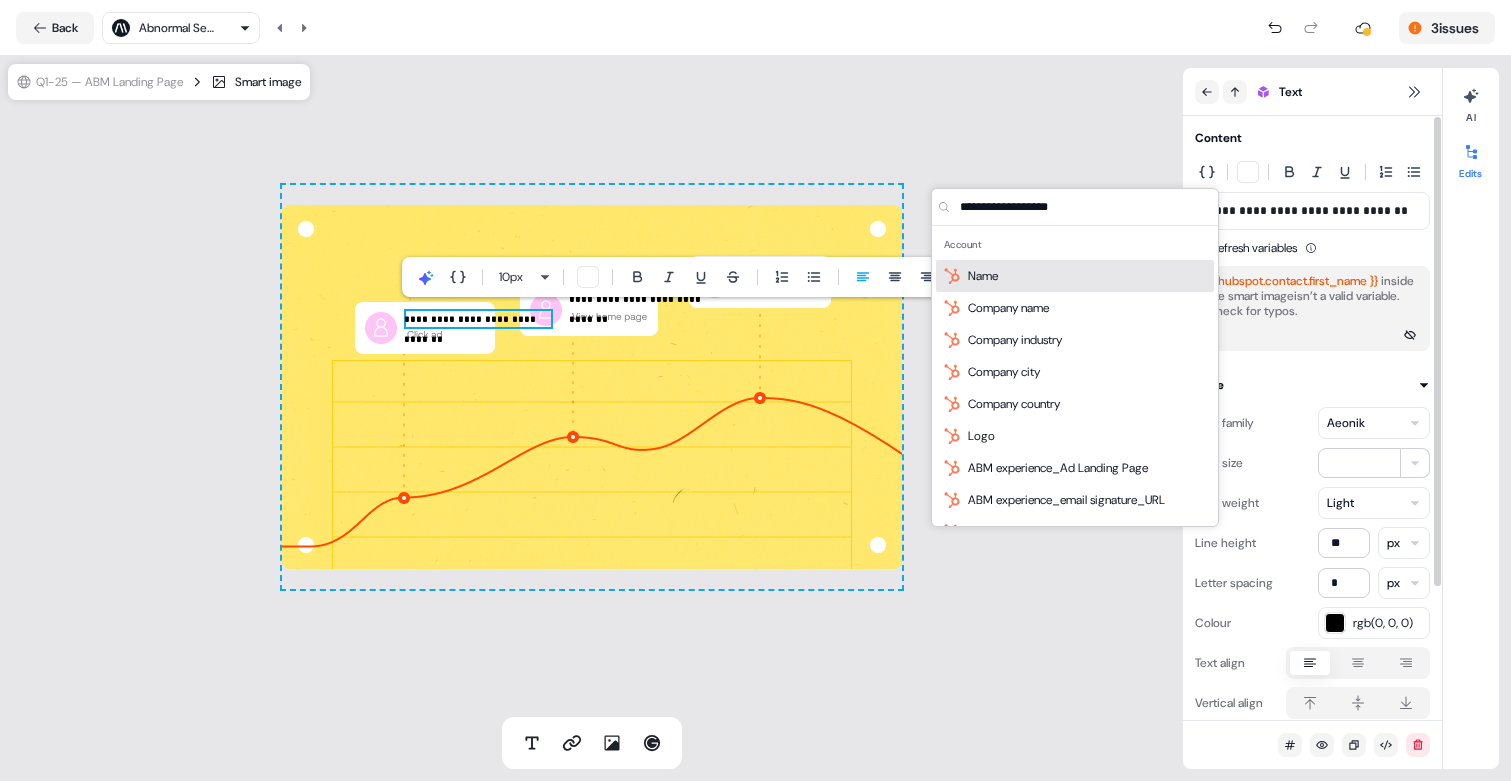 click on "Name" at bounding box center (1075, 276) 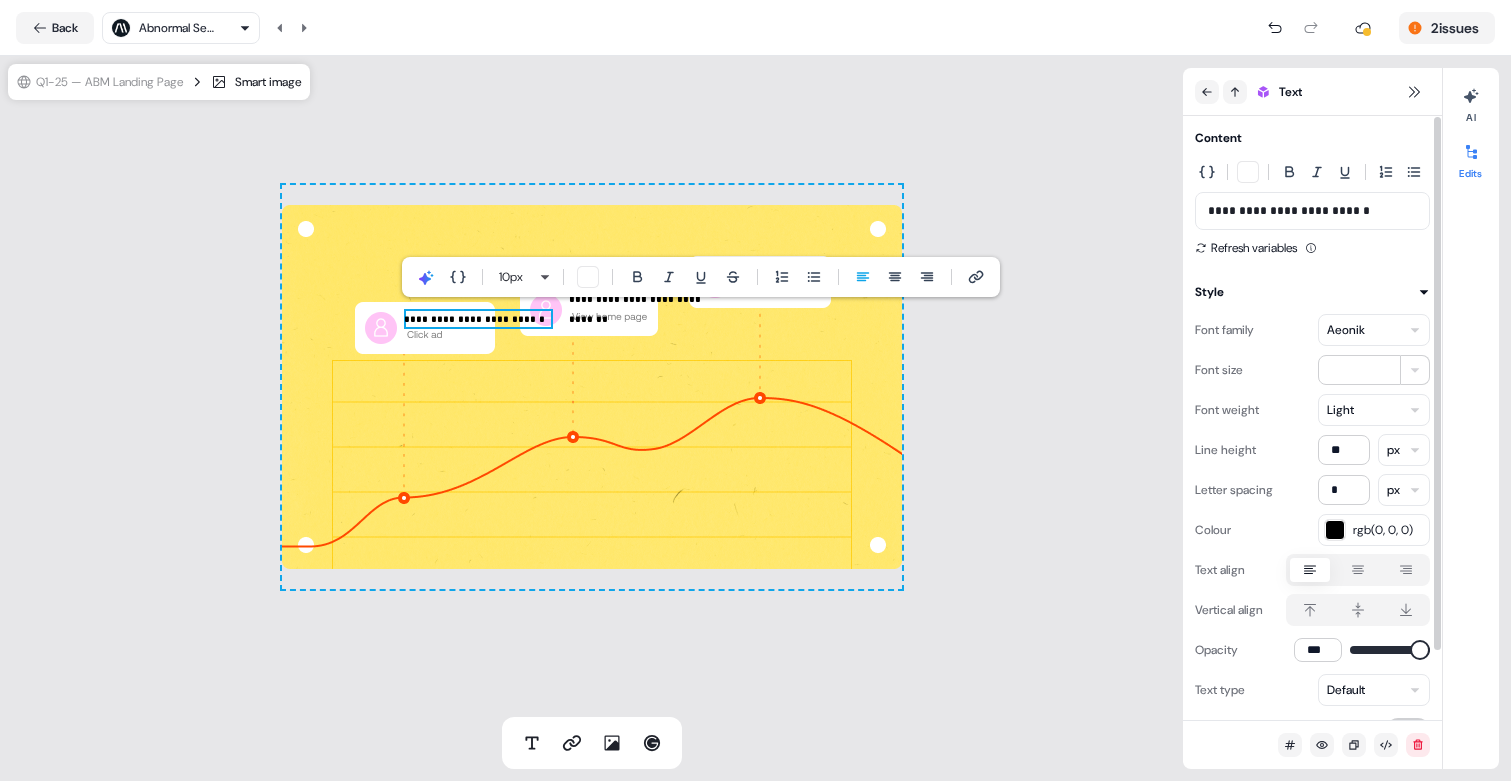 click on "**********" at bounding box center (1312, 211) 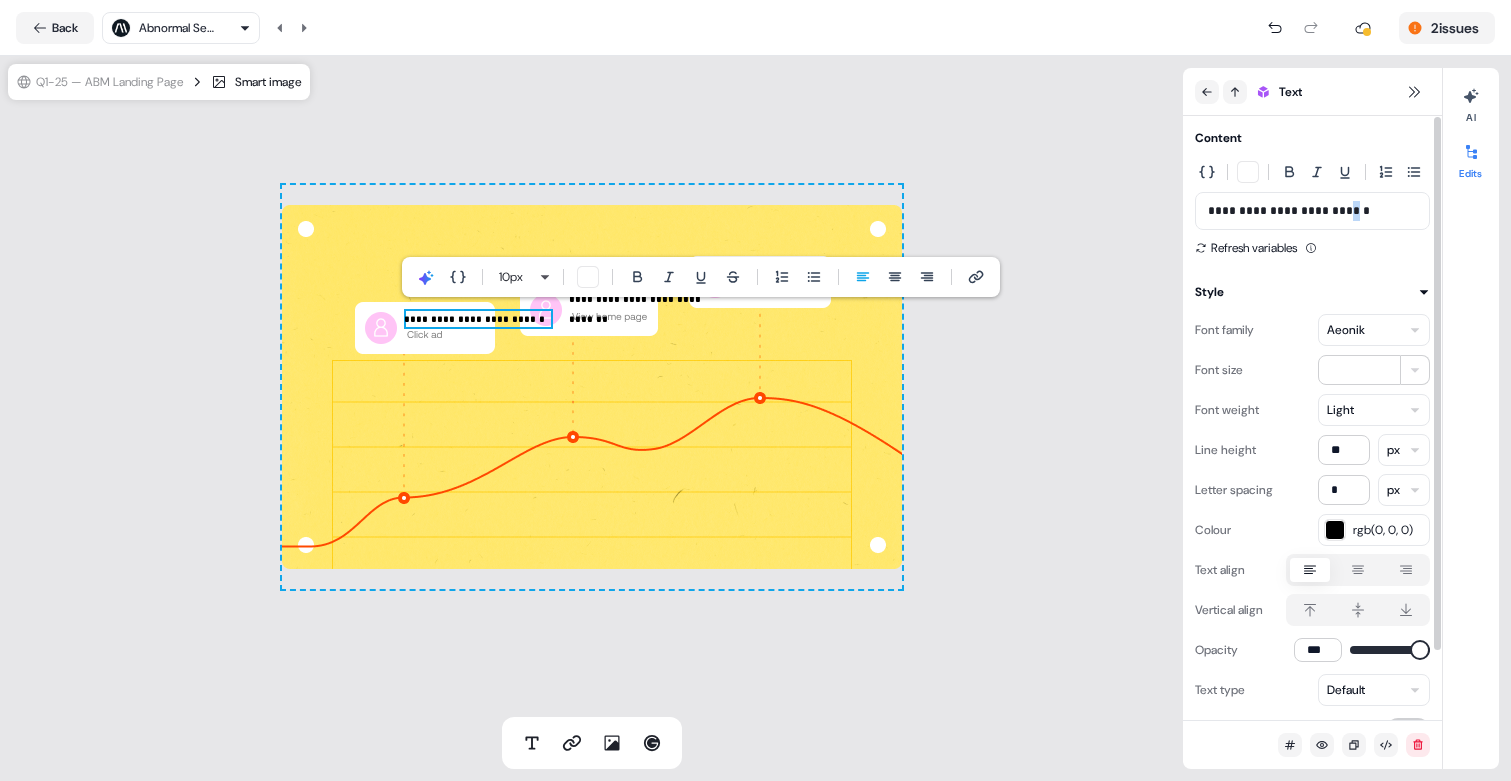 click on "**********" at bounding box center (1312, 211) 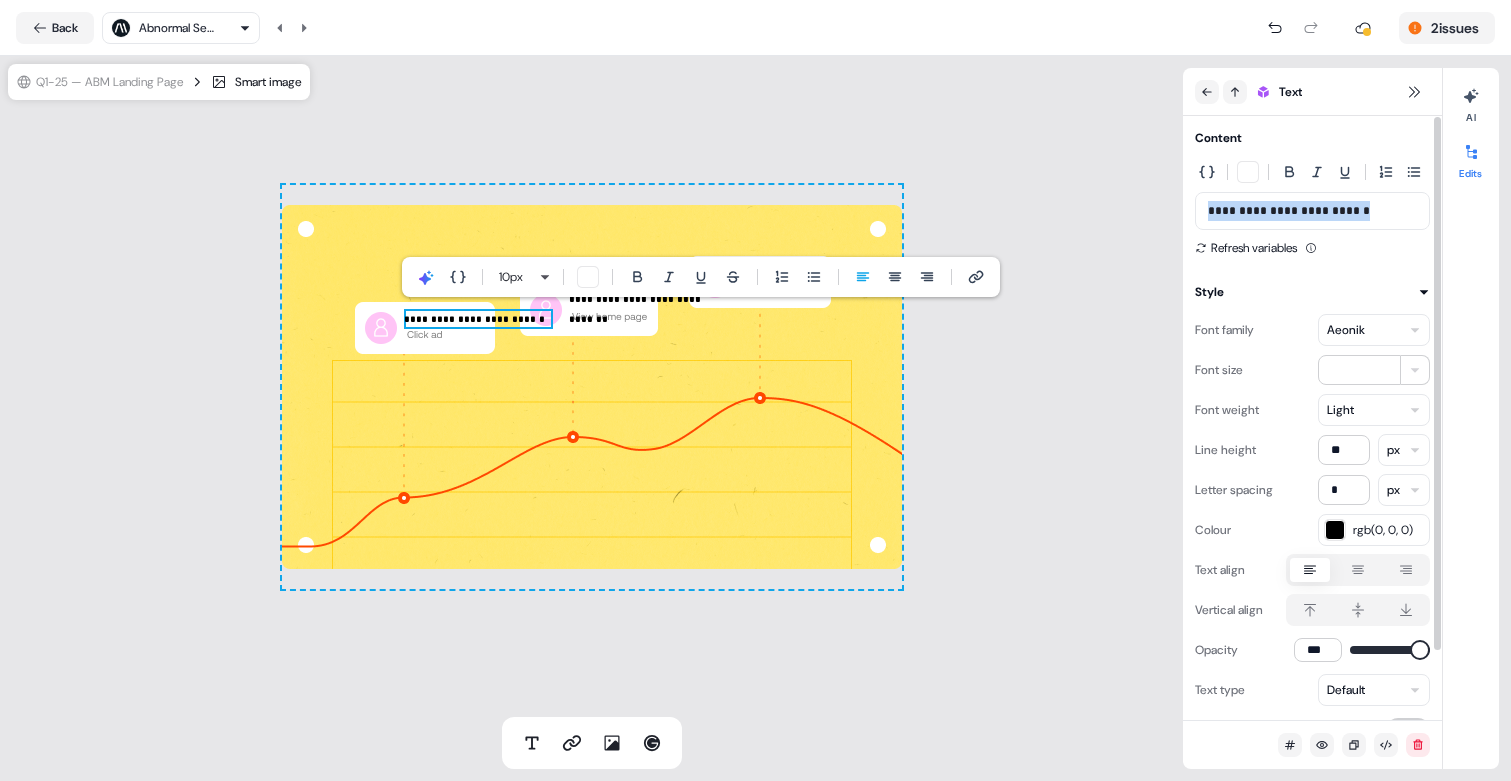 click on "**********" at bounding box center [1312, 211] 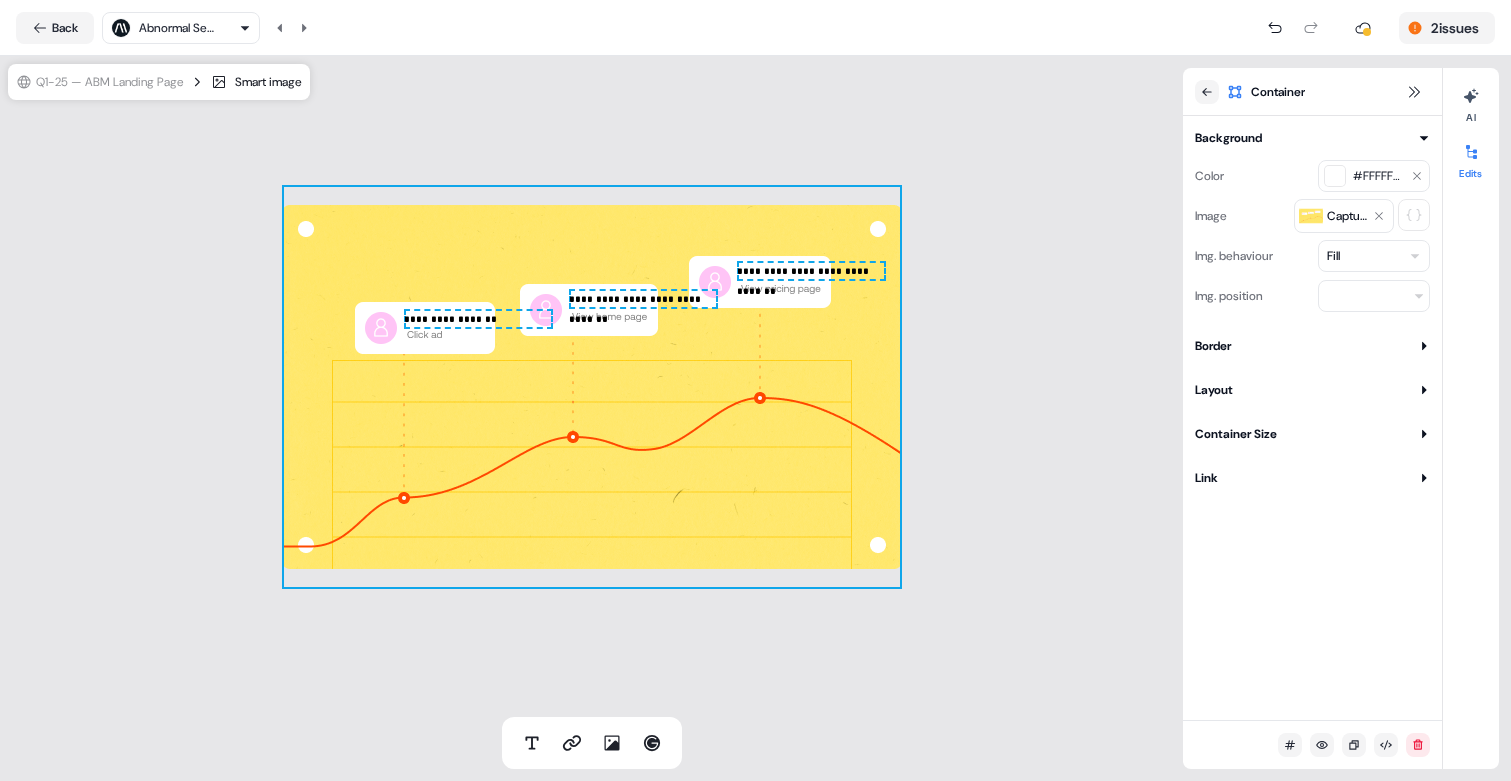 click at bounding box center [643, 291] 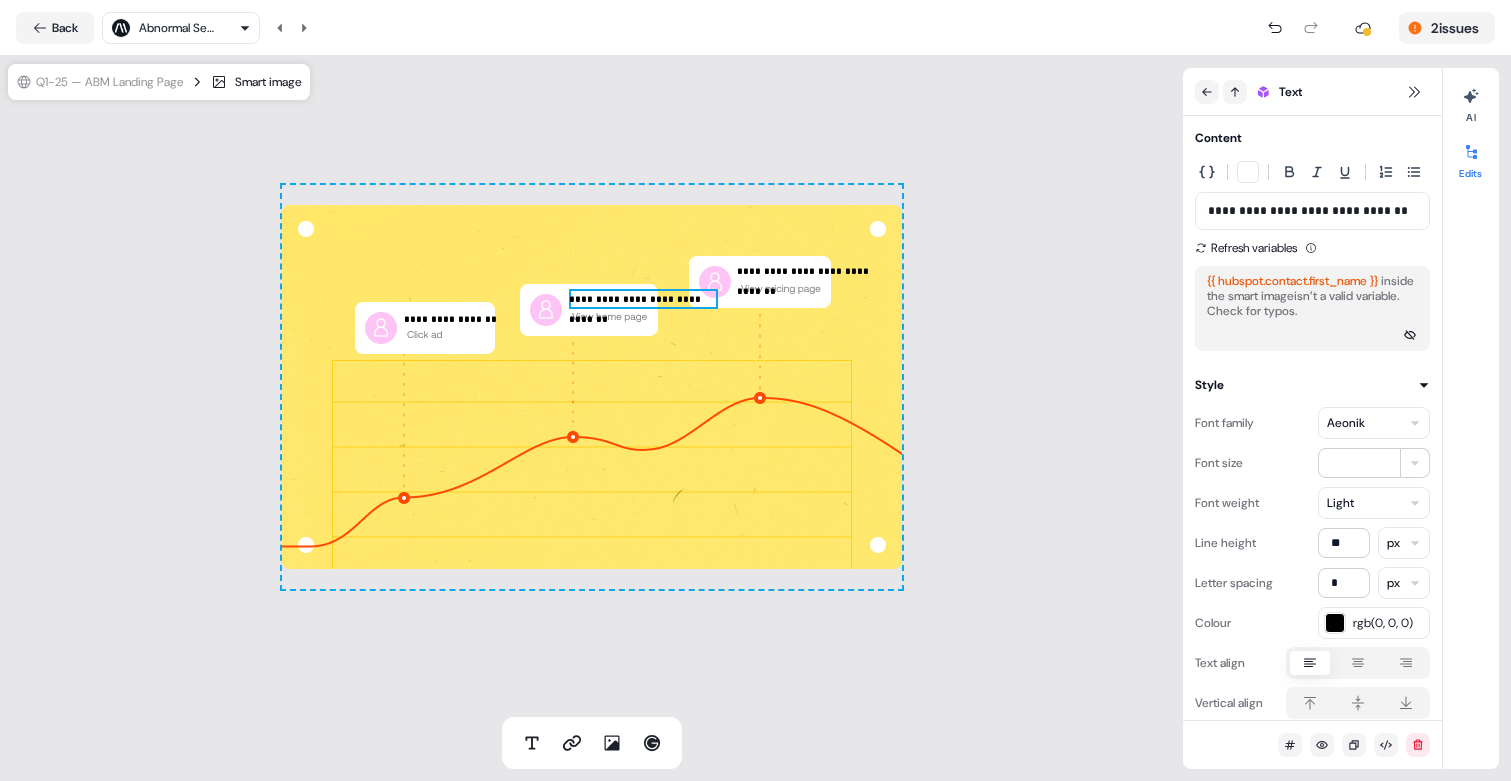 click on "**********" at bounding box center (643, 299) 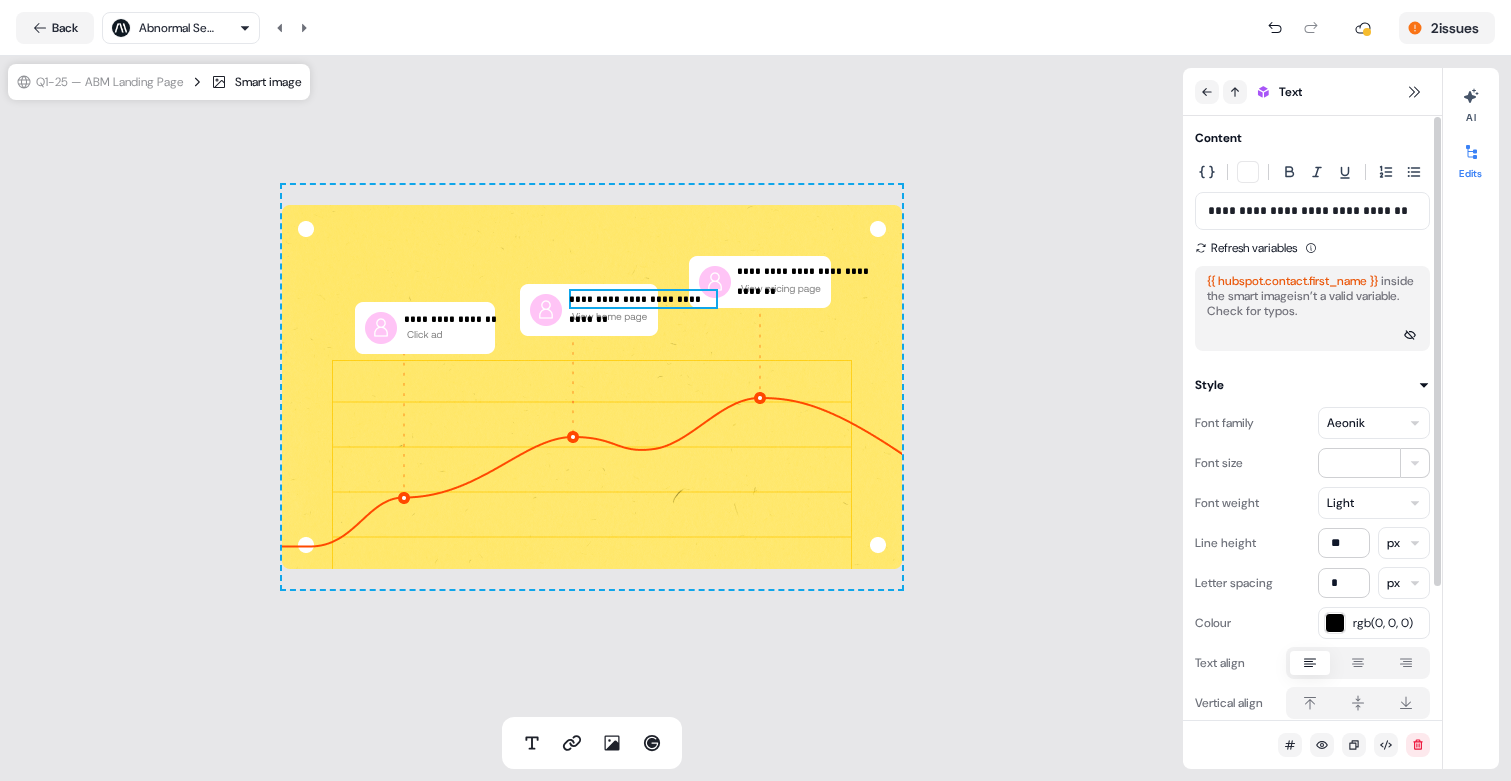 click on "**********" at bounding box center (1312, 211) 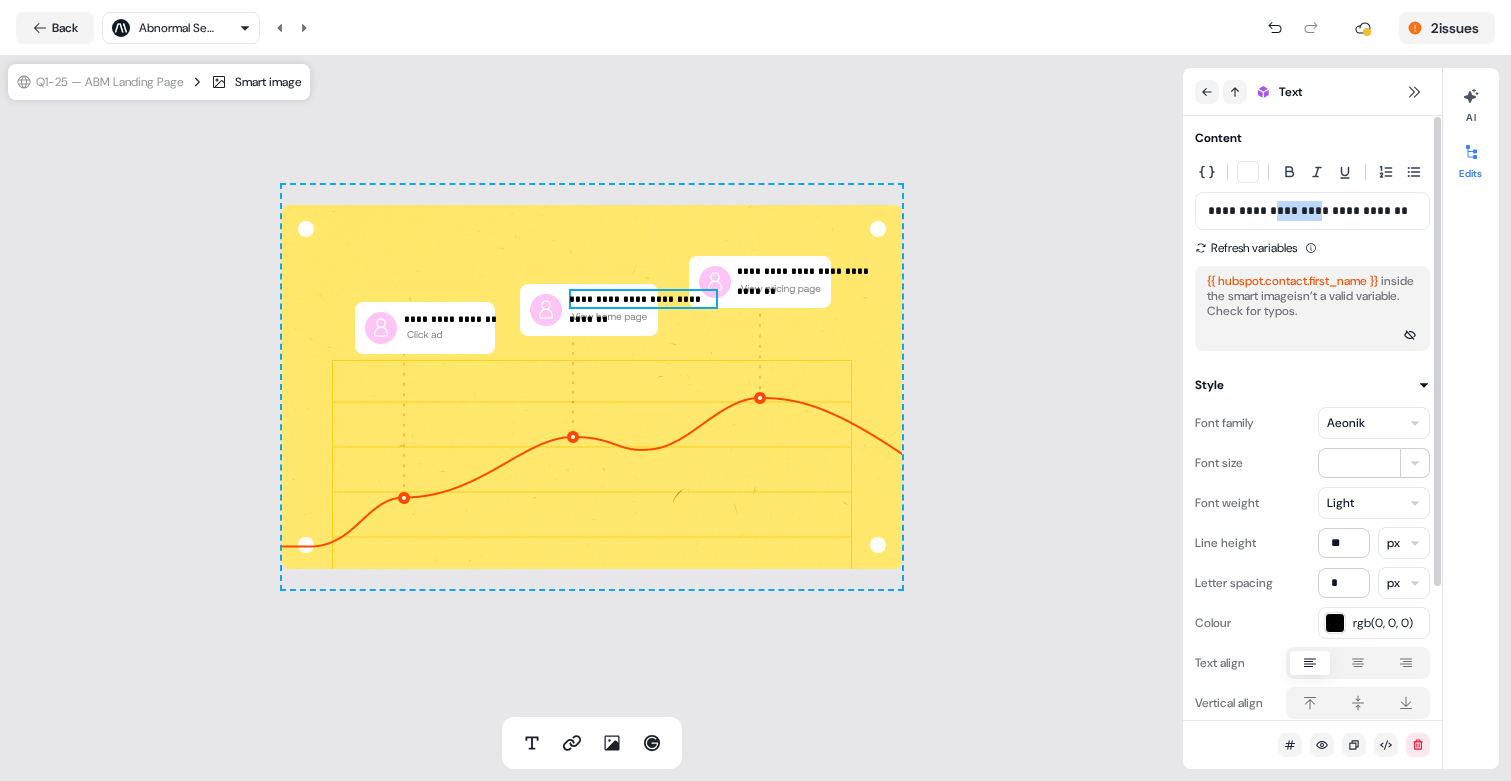 click on "**********" at bounding box center (1312, 211) 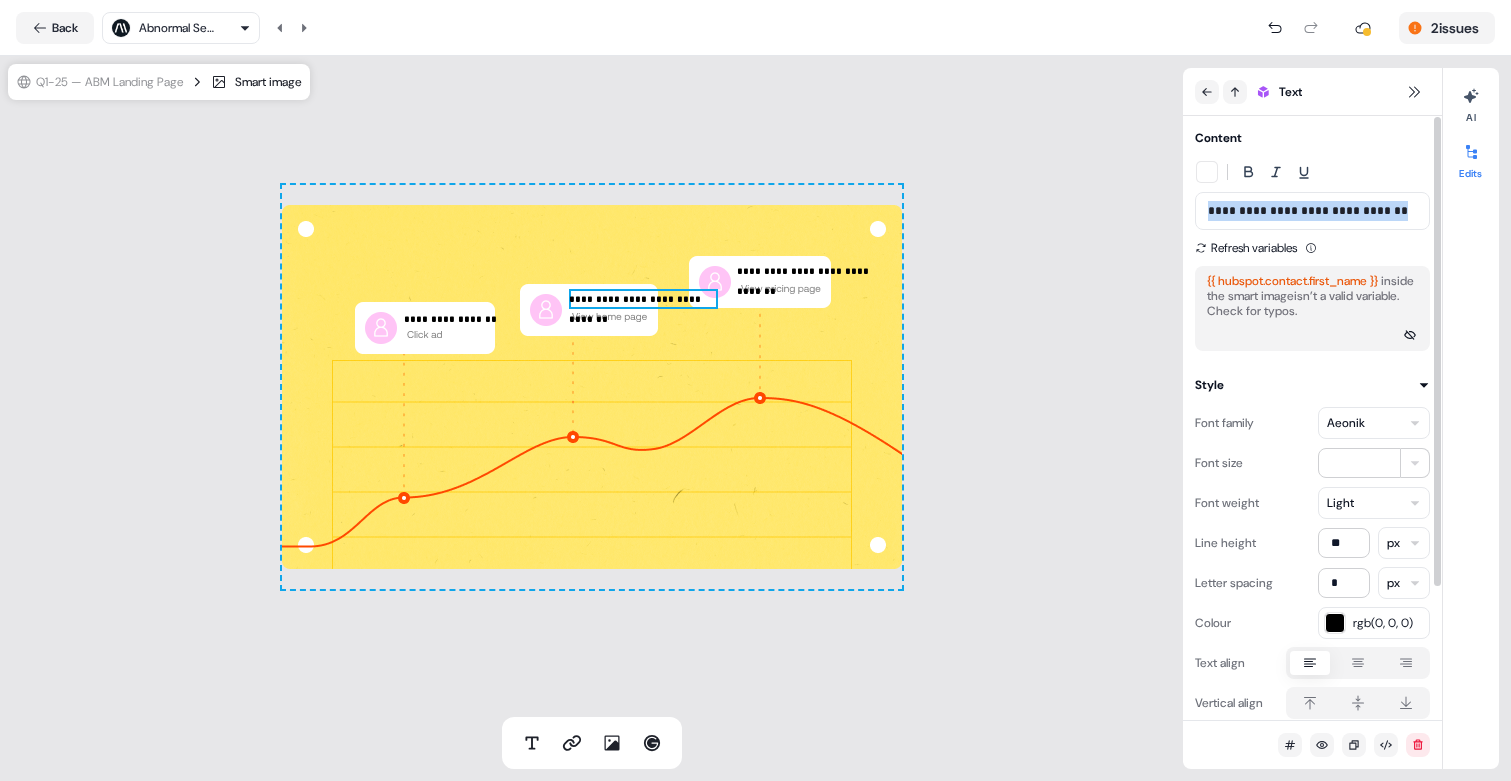 click on "**********" at bounding box center (1312, 211) 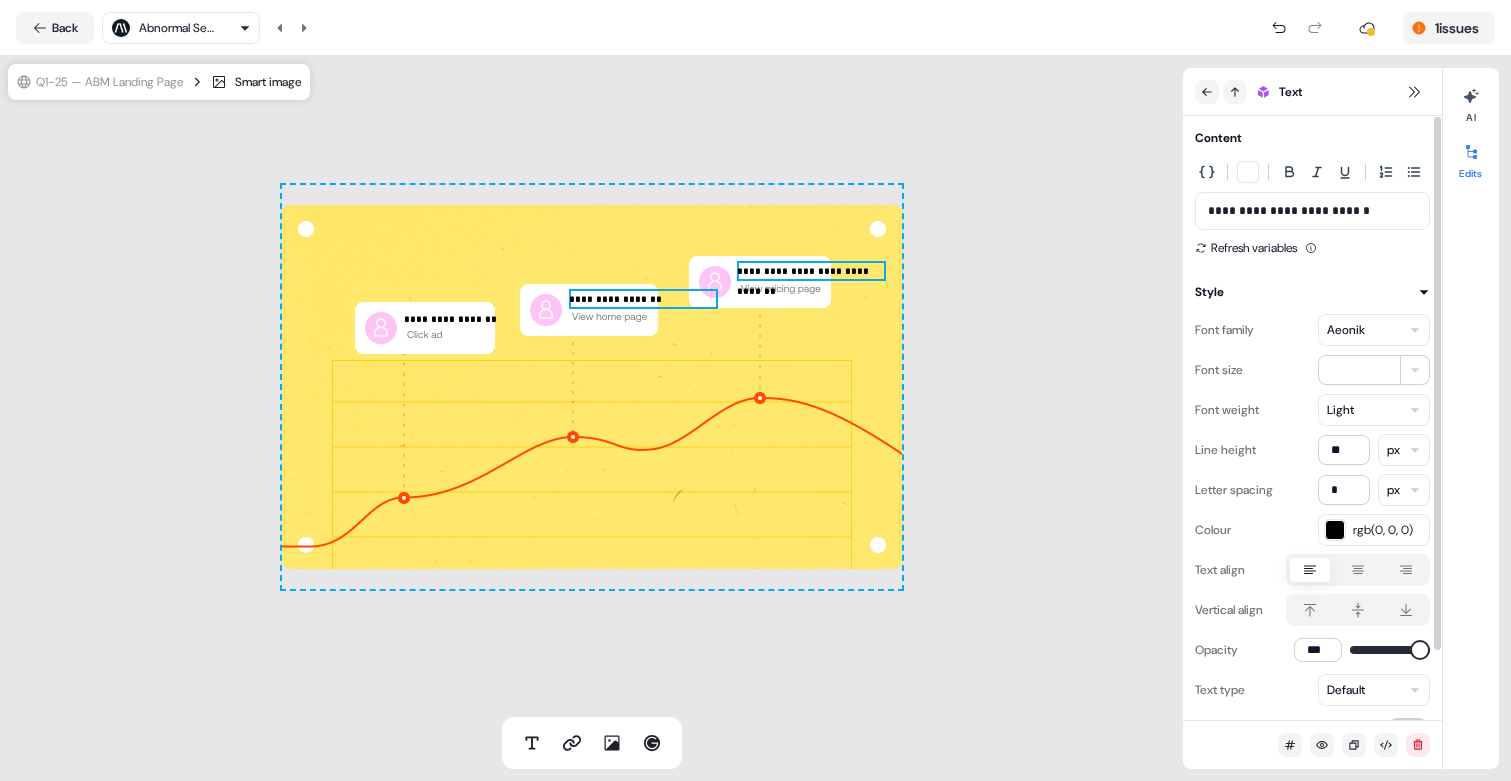 click at bounding box center [811, 279] 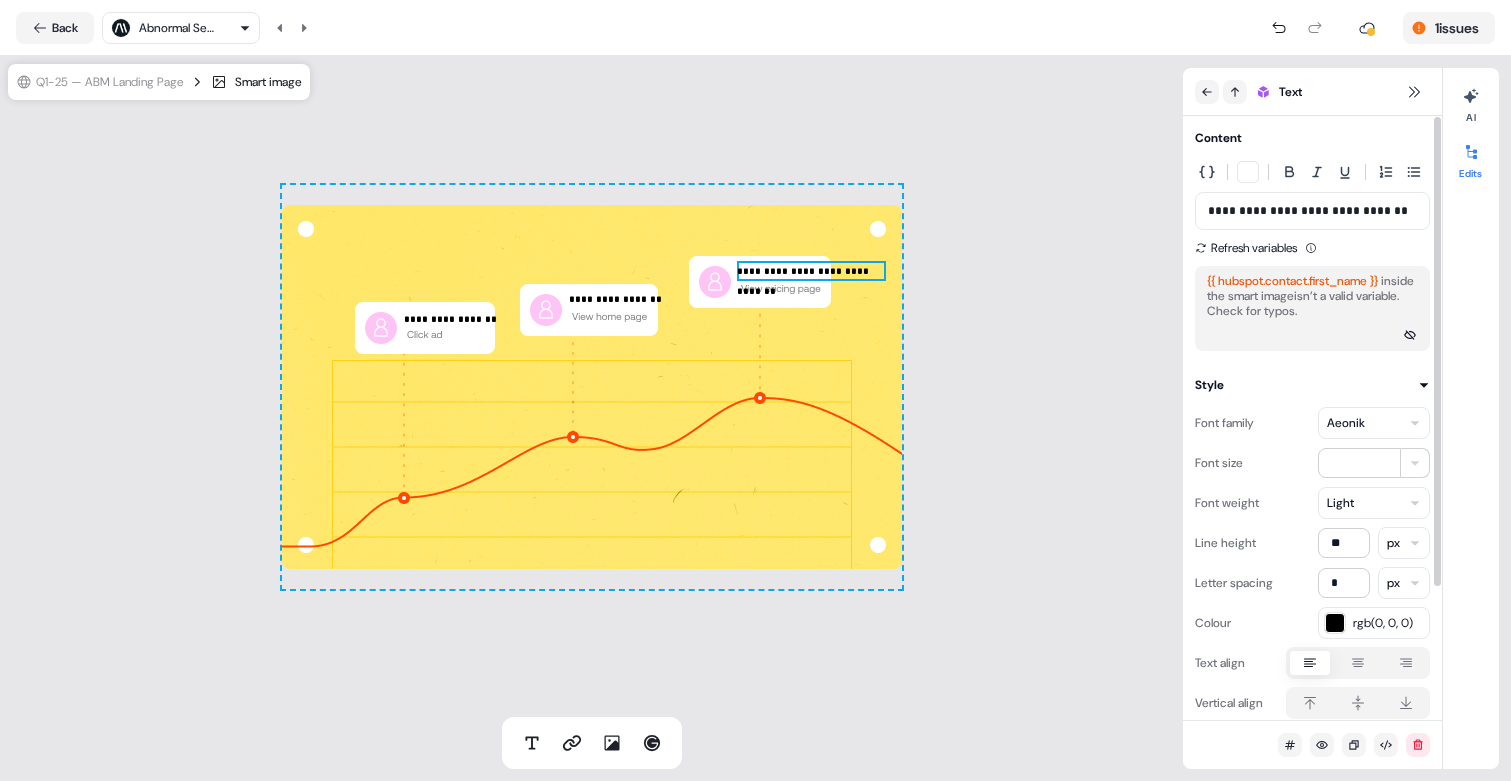 click on "**********" at bounding box center [1312, 211] 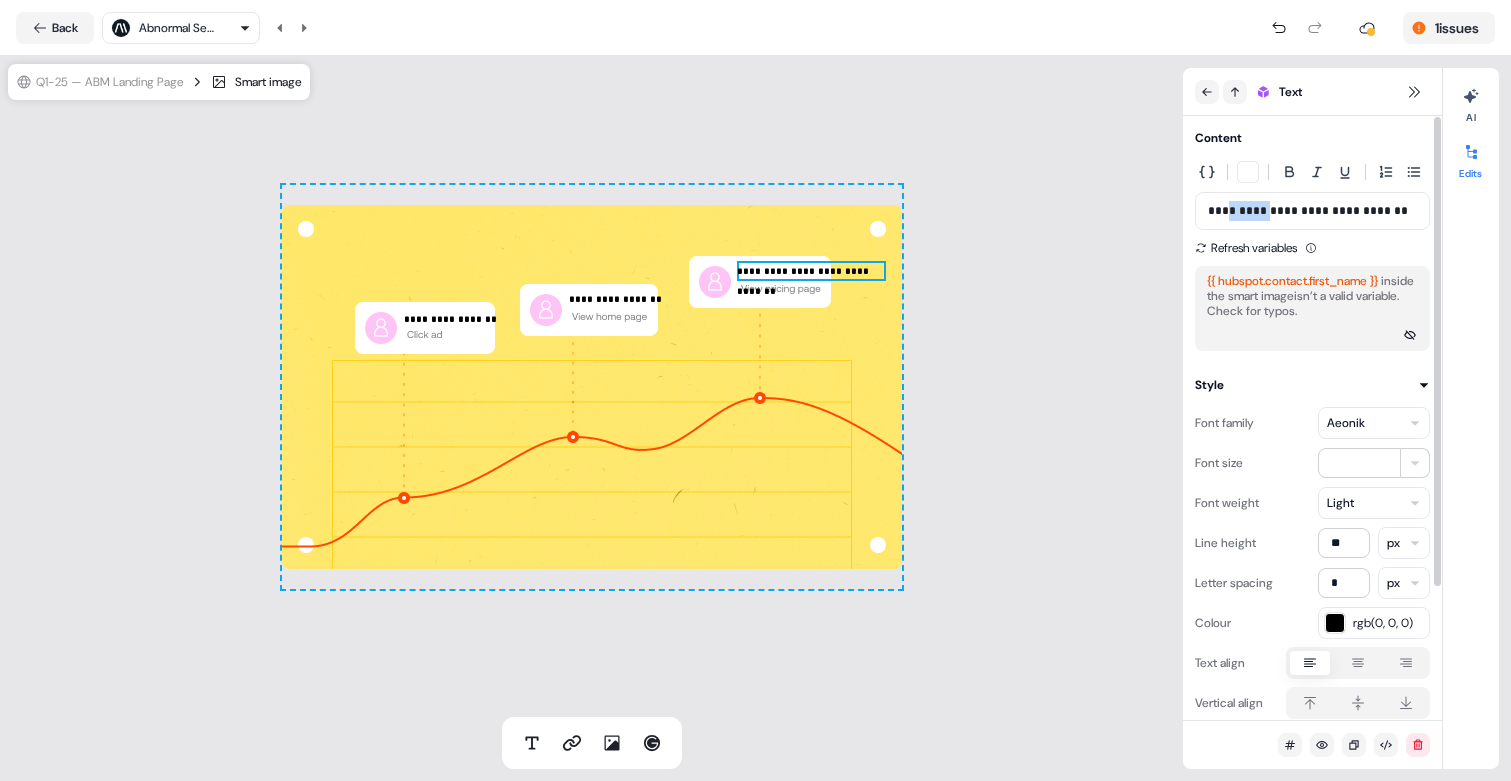 click on "**********" at bounding box center (1312, 211) 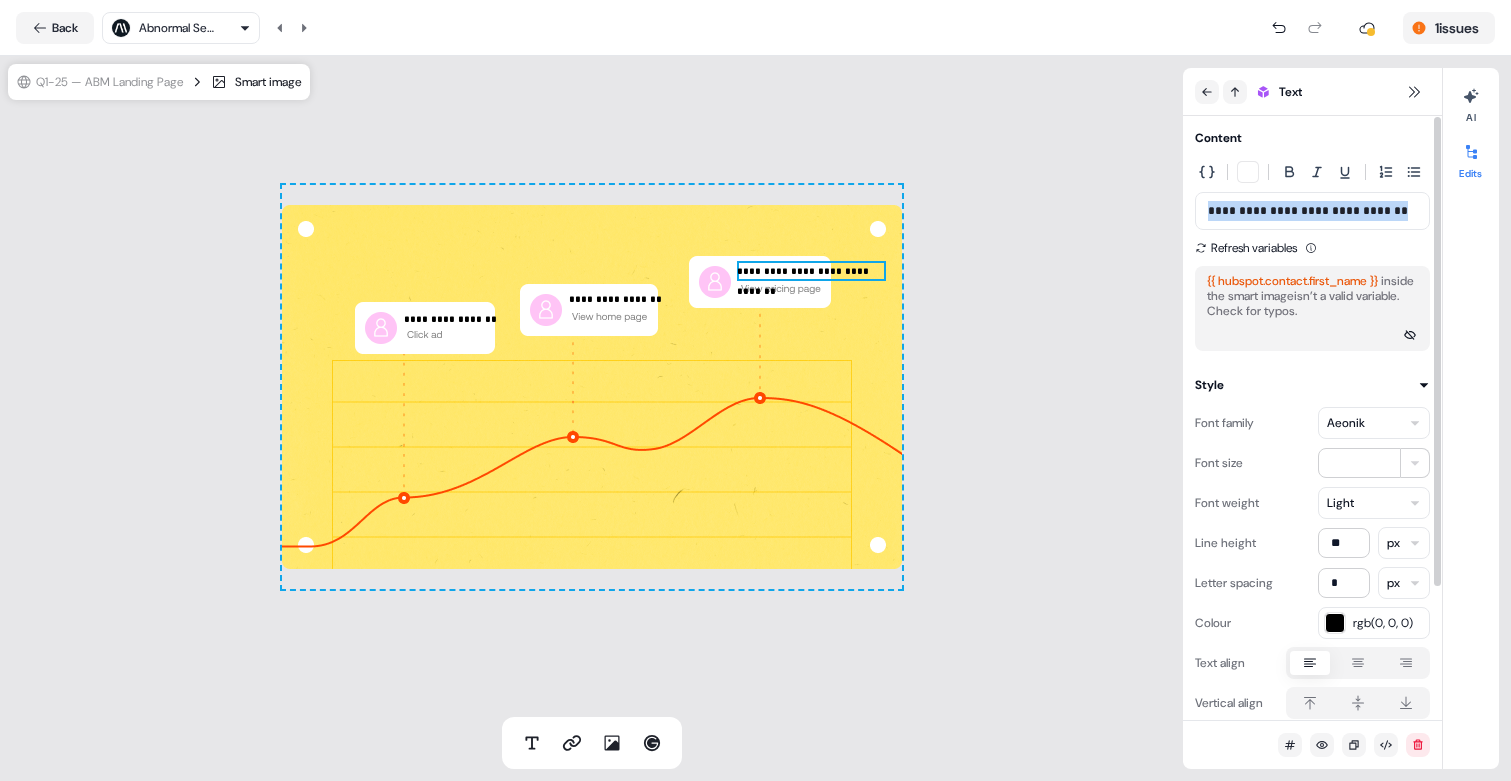click on "**********" at bounding box center [1312, 211] 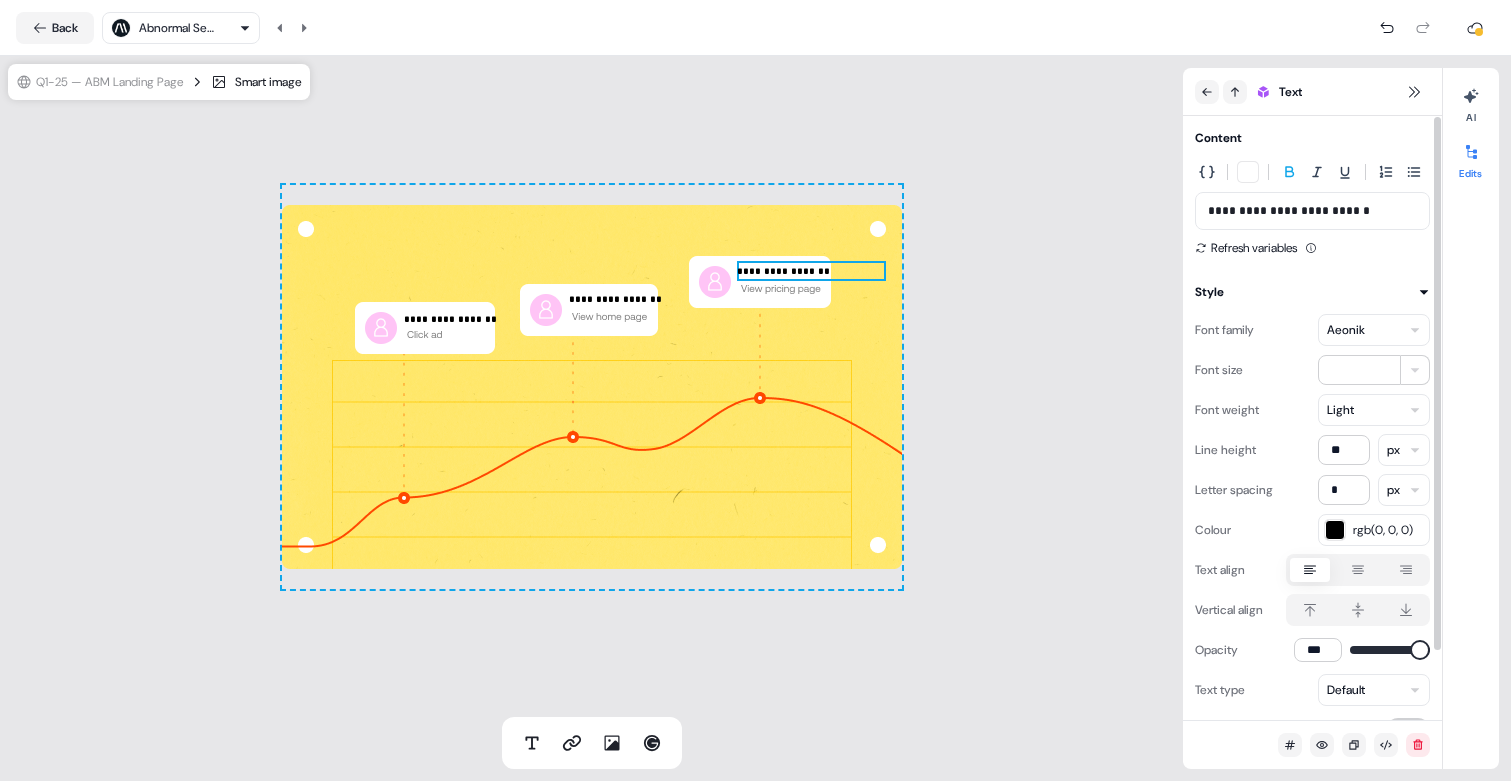 click on "**********" at bounding box center (1312, 211) 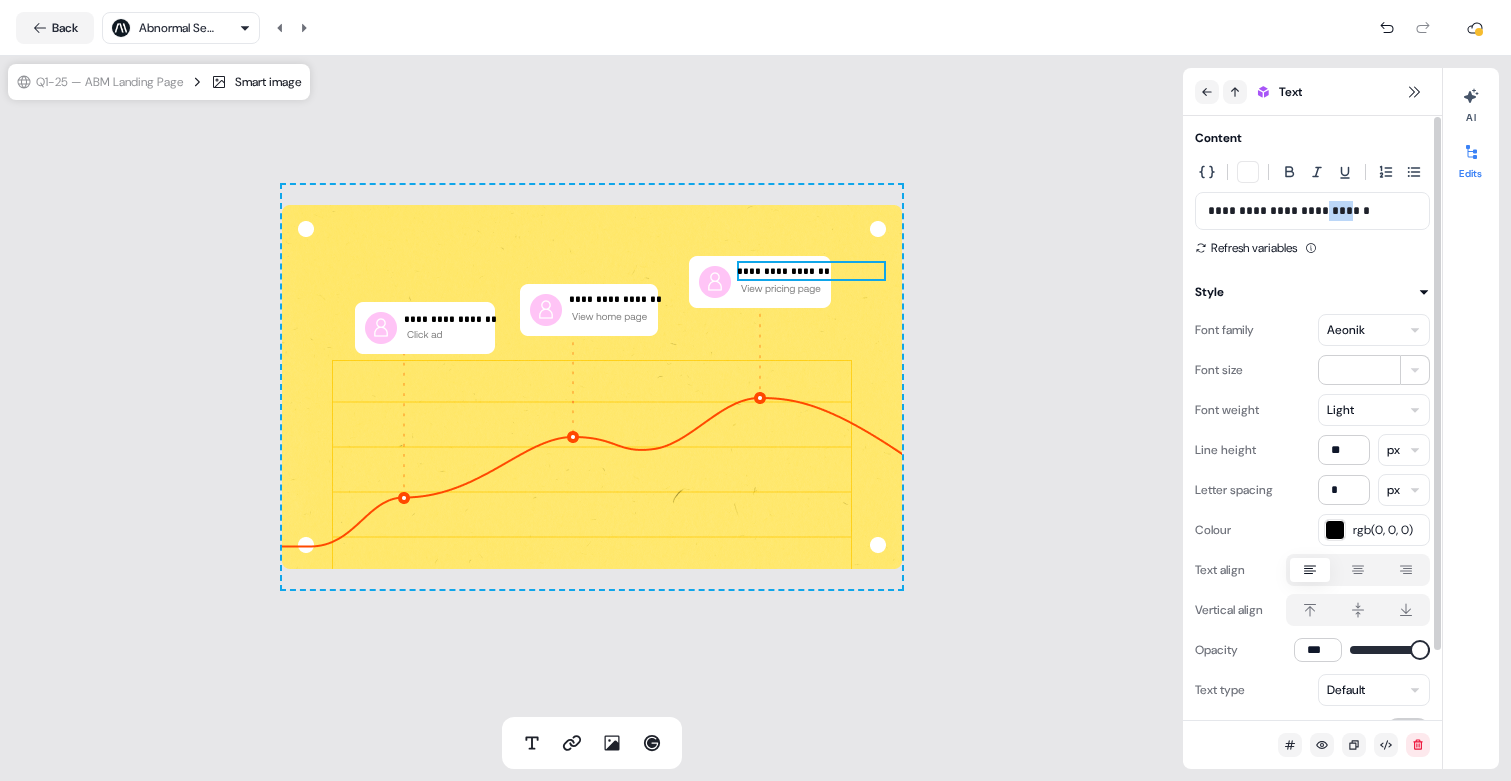 click on "**********" at bounding box center (1312, 211) 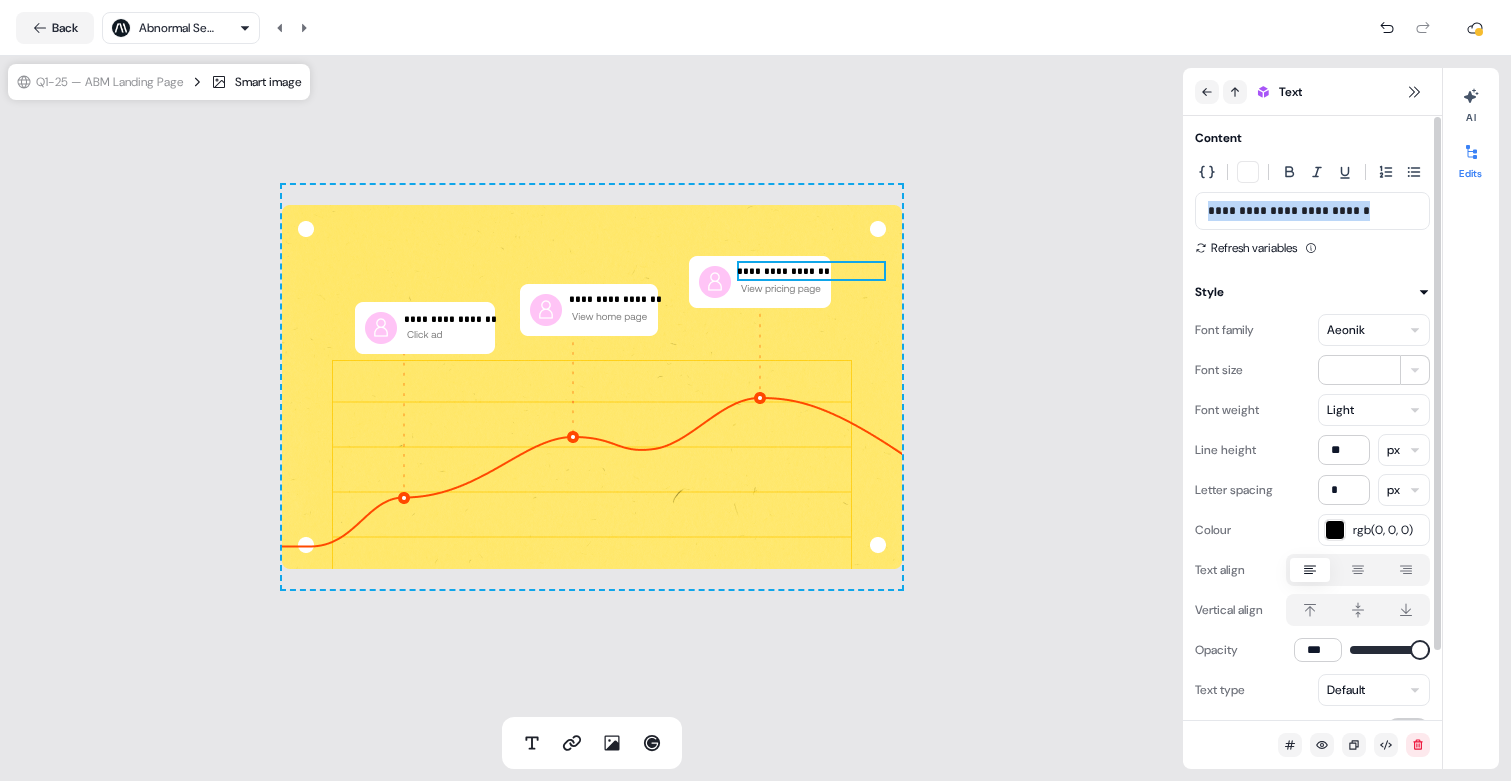 click on "**********" at bounding box center (1312, 211) 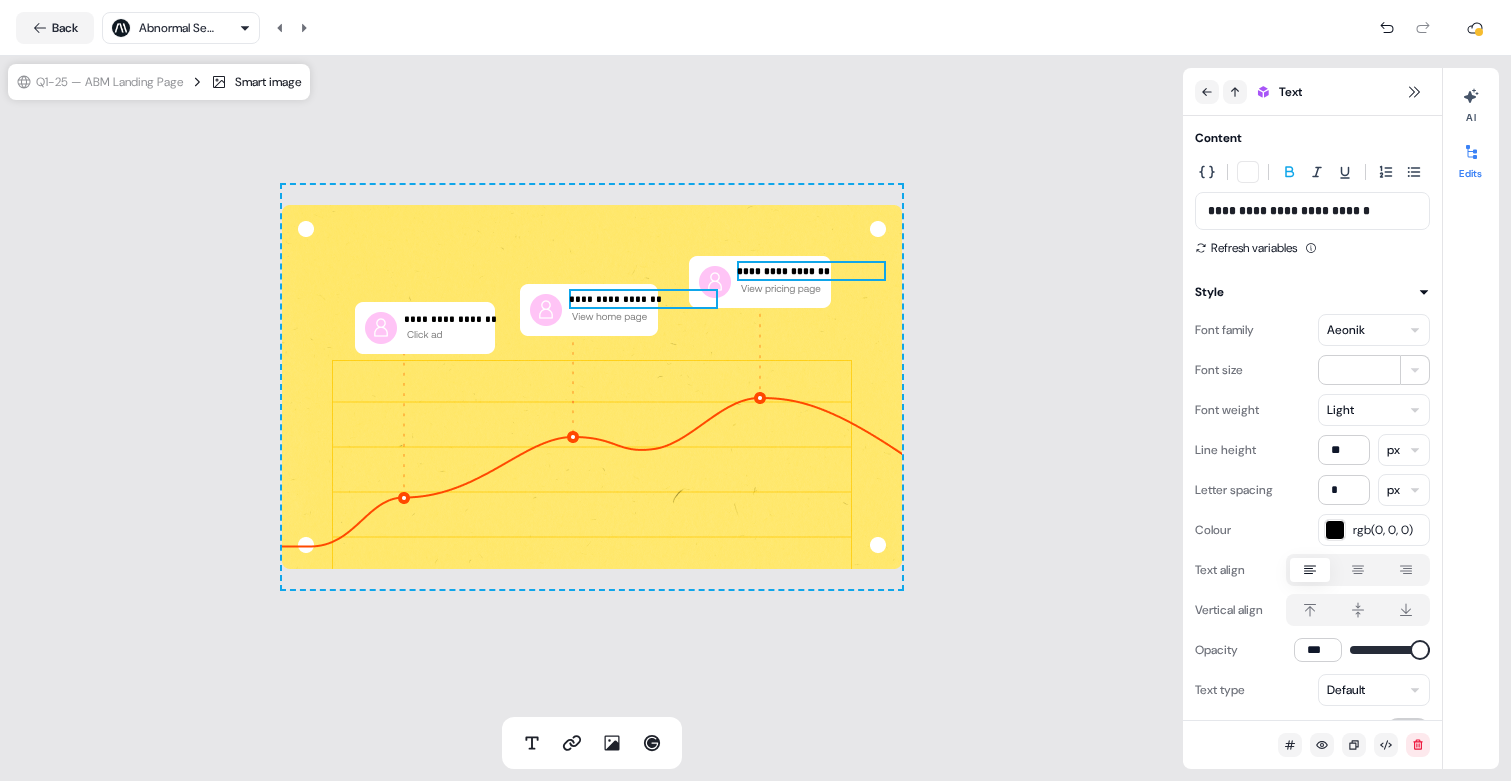 click on "**********" at bounding box center (643, 299) 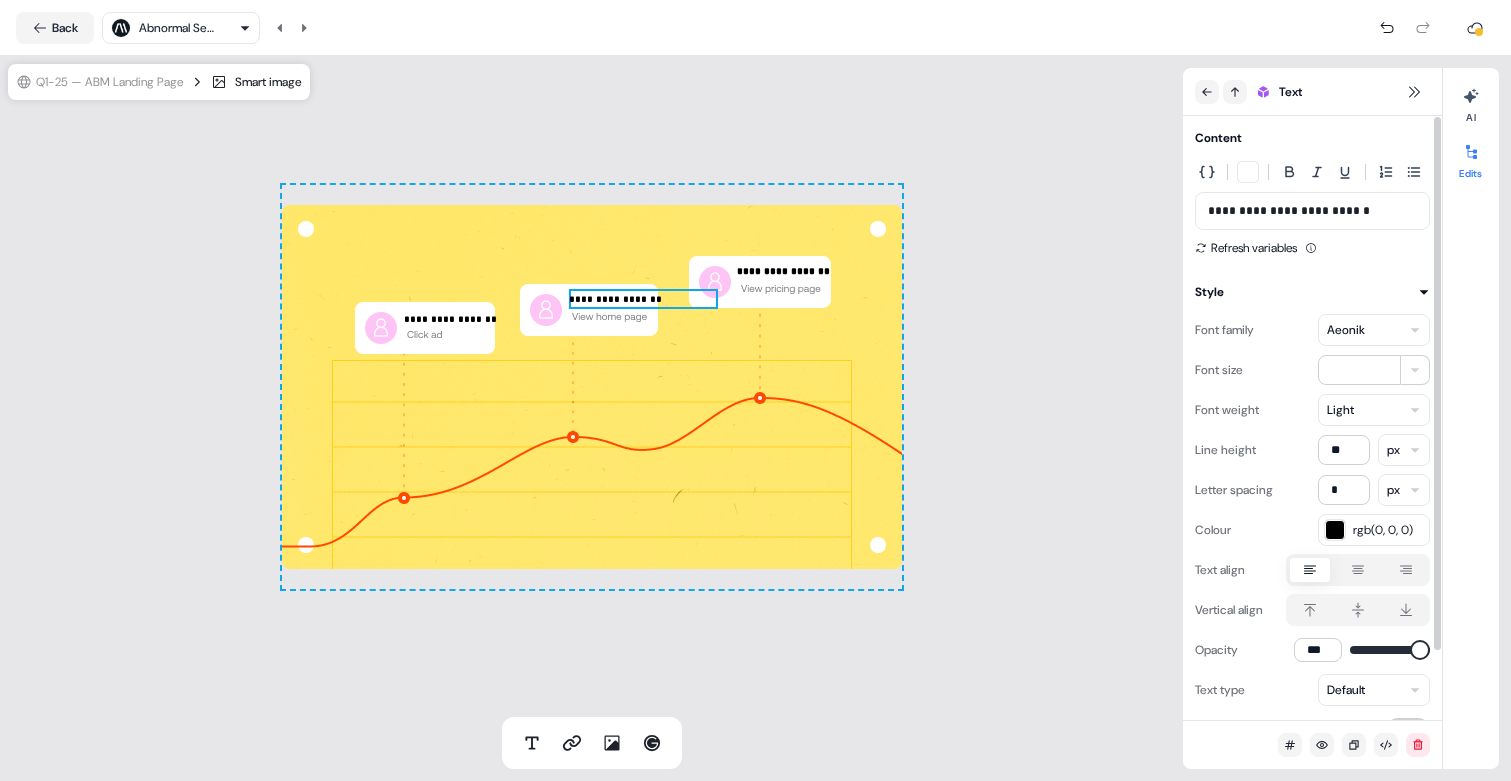 click on "**********" at bounding box center (1312, 211) 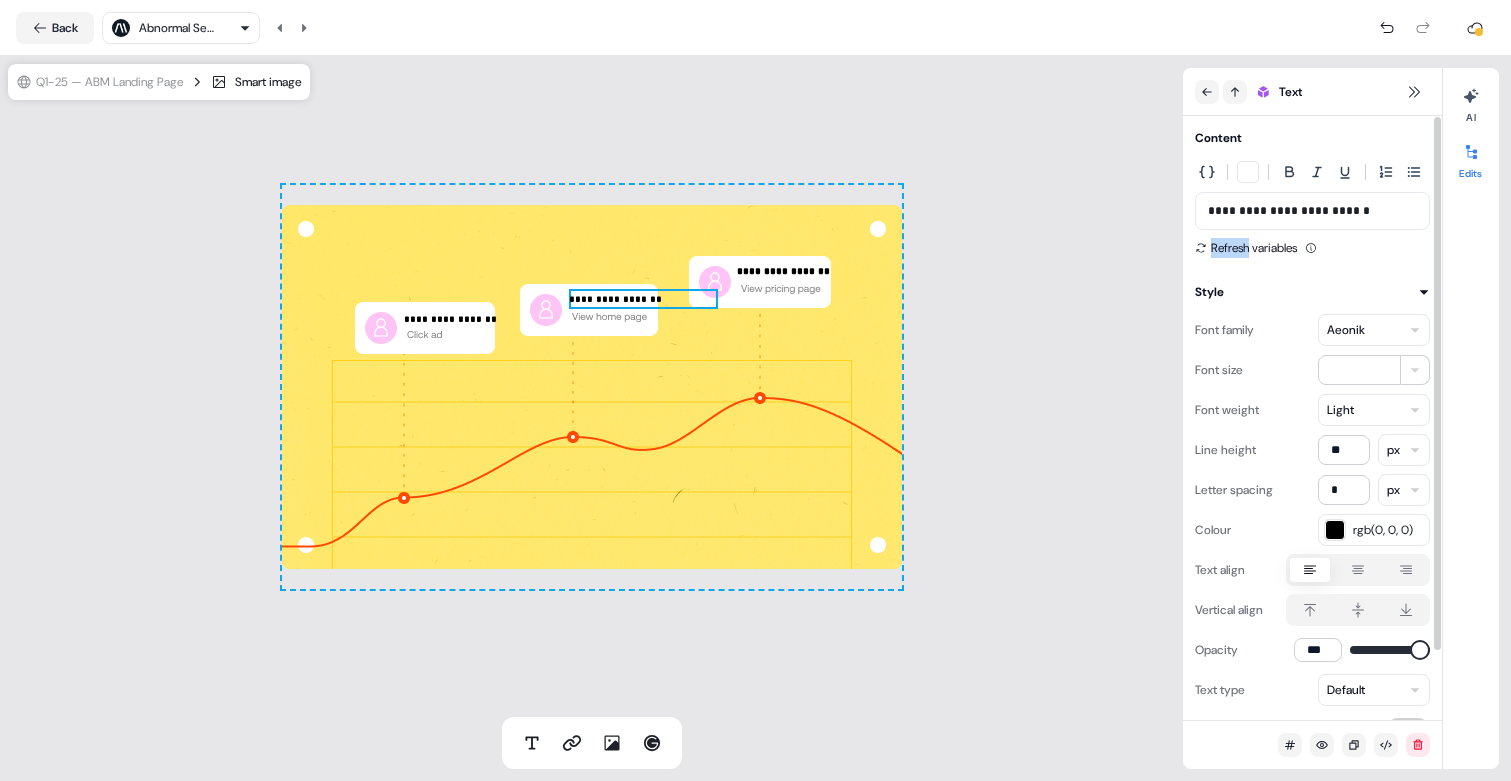 click on "**********" at bounding box center [1312, 211] 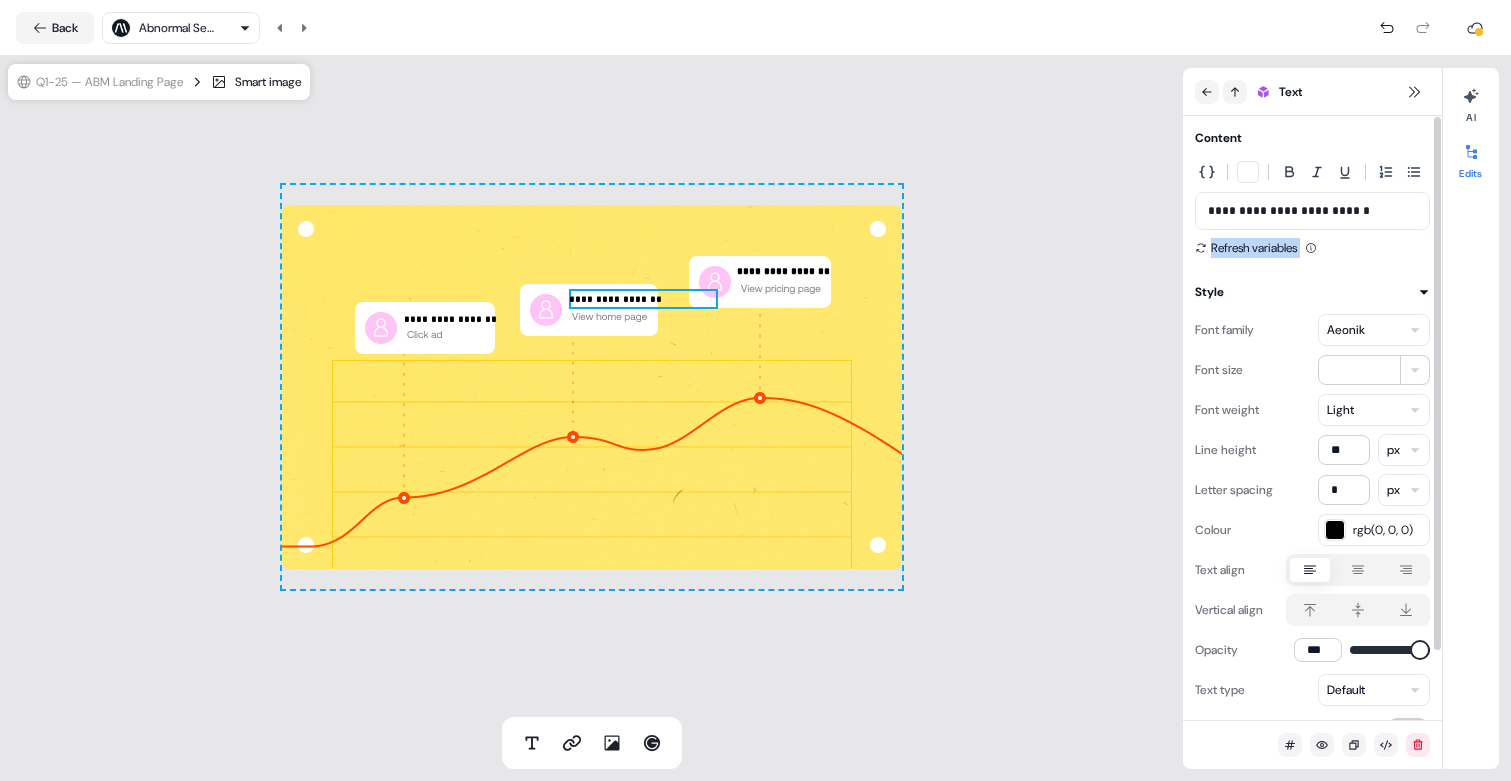 click on "**********" at bounding box center (1312, 211) 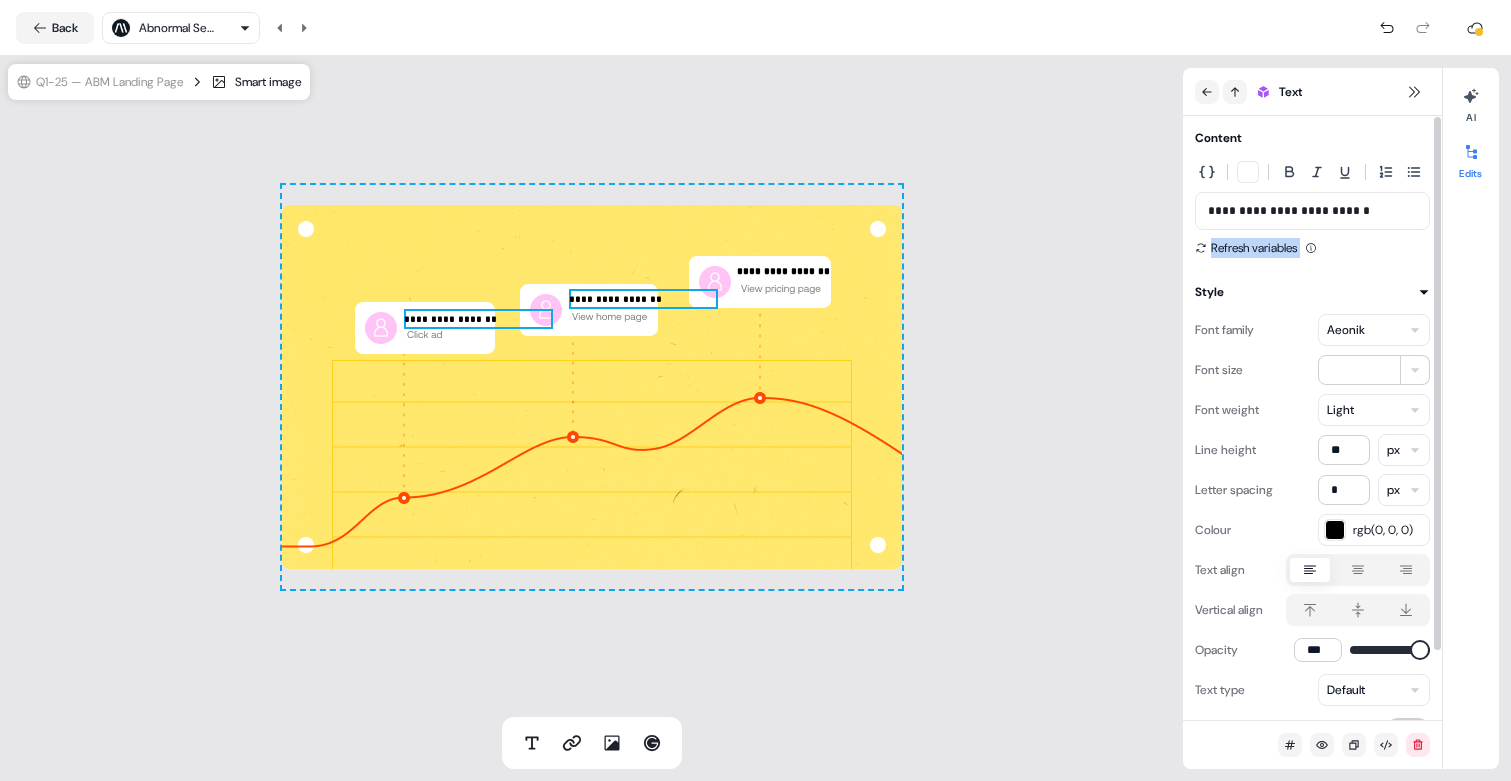 click on "**********" at bounding box center [478, 319] 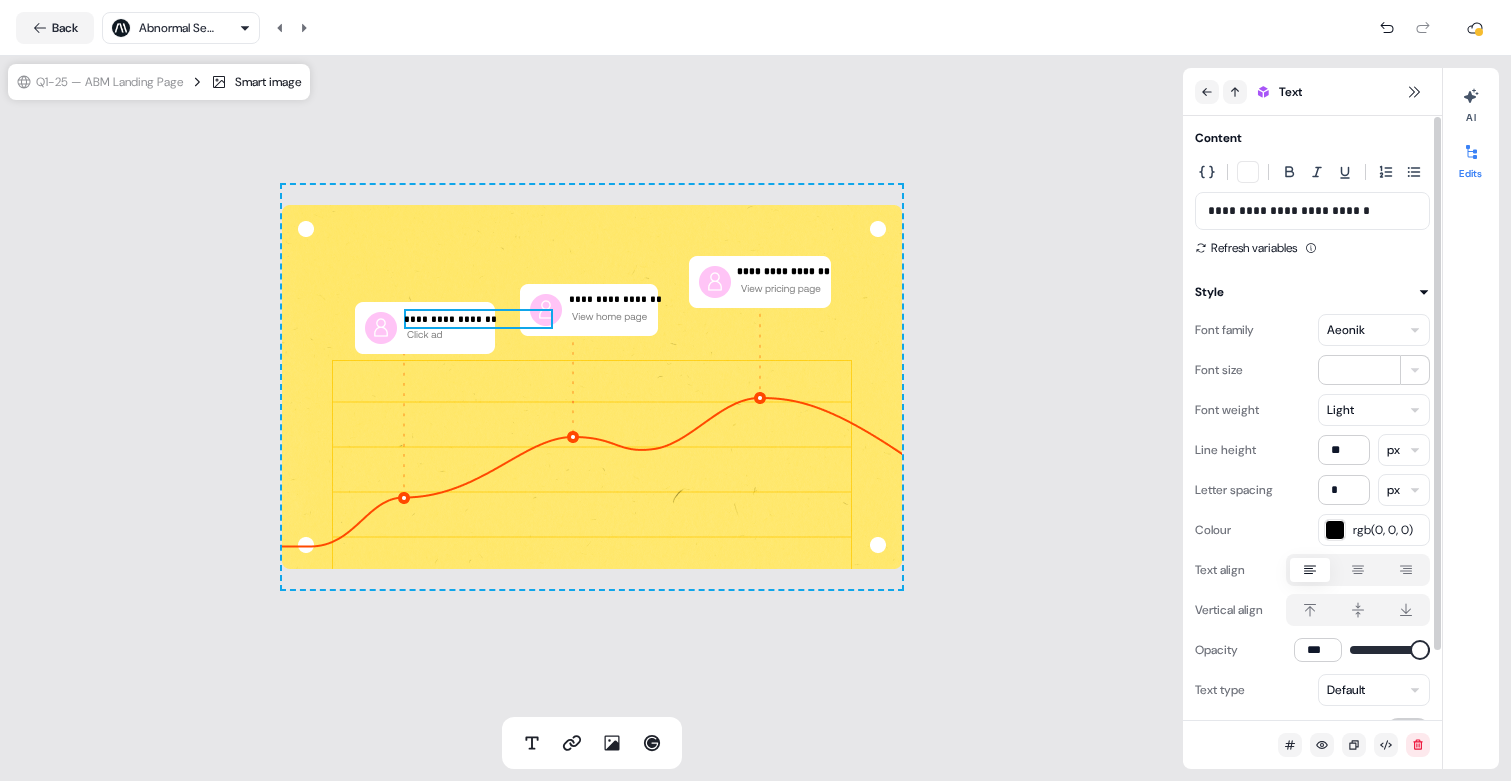 click on "**********" at bounding box center [1312, 211] 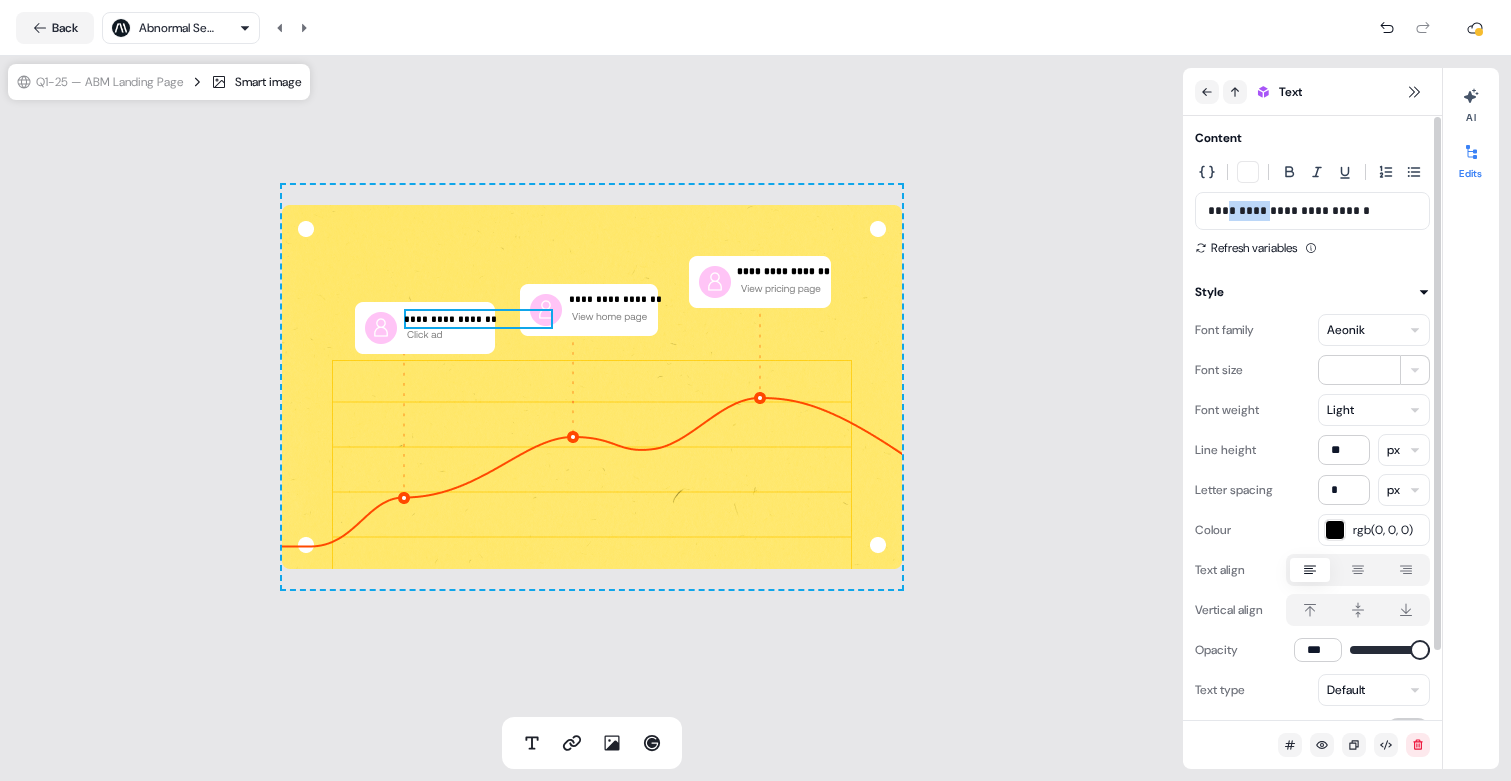 click on "**********" at bounding box center [1312, 211] 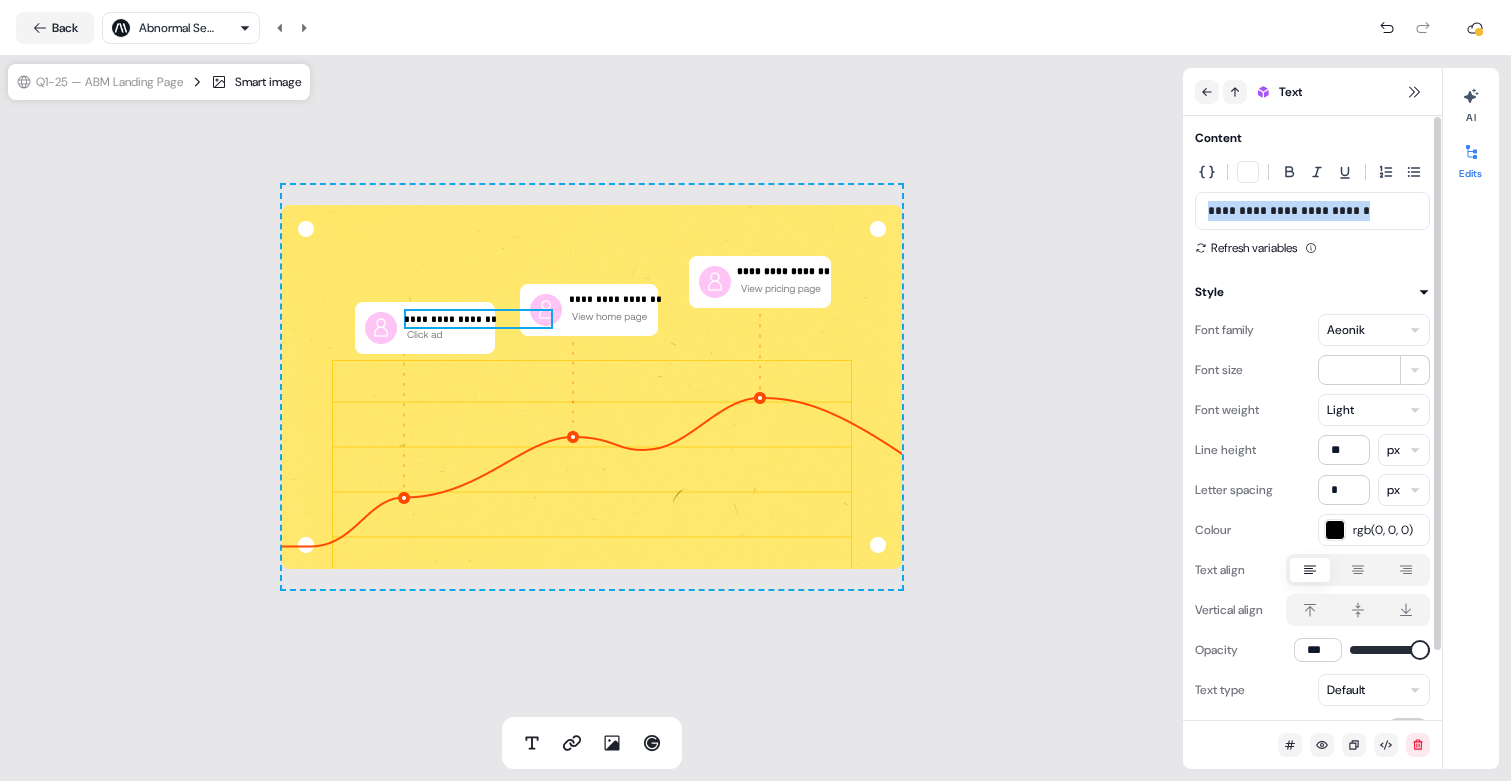 click on "**********" at bounding box center [1312, 211] 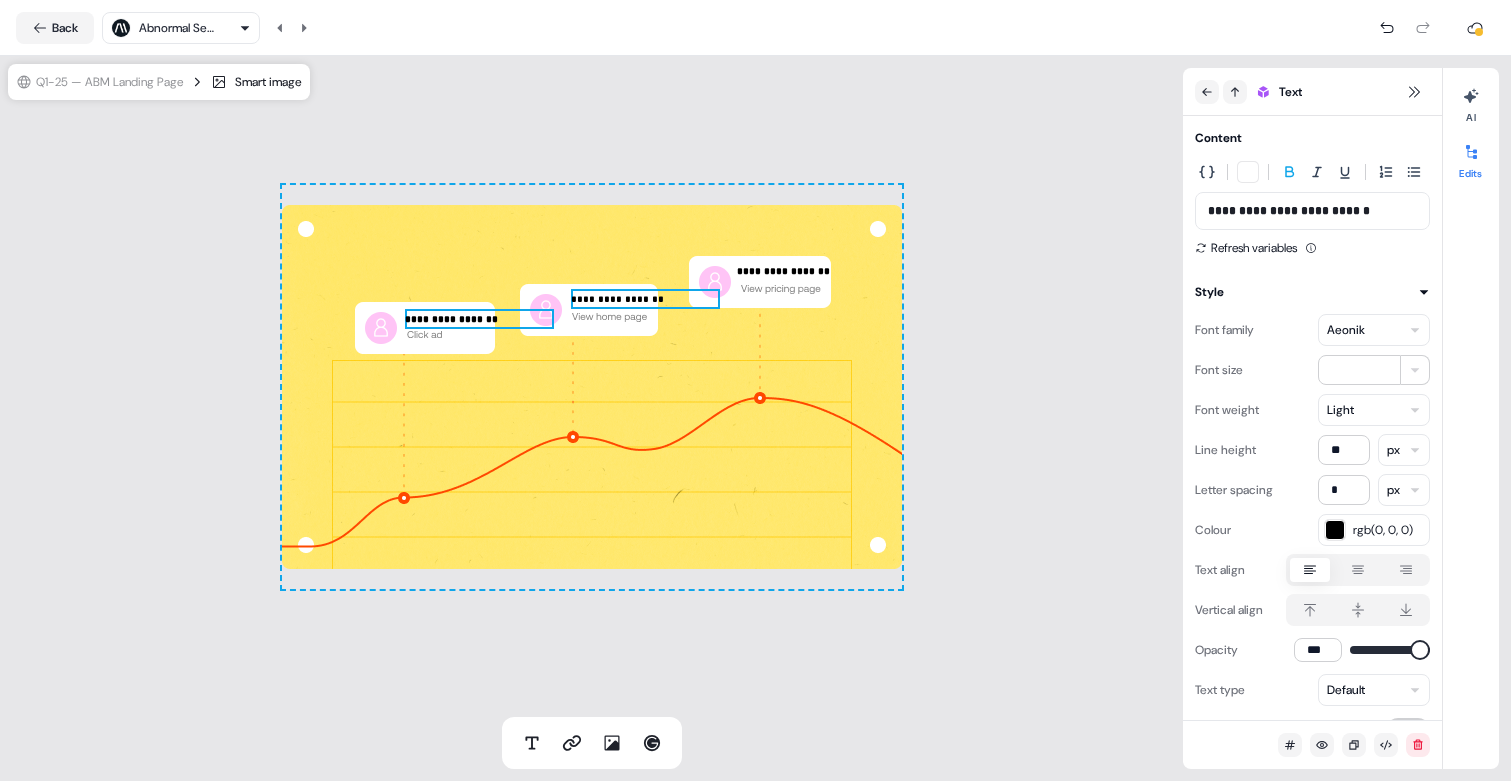click on "**********" at bounding box center (645, 299) 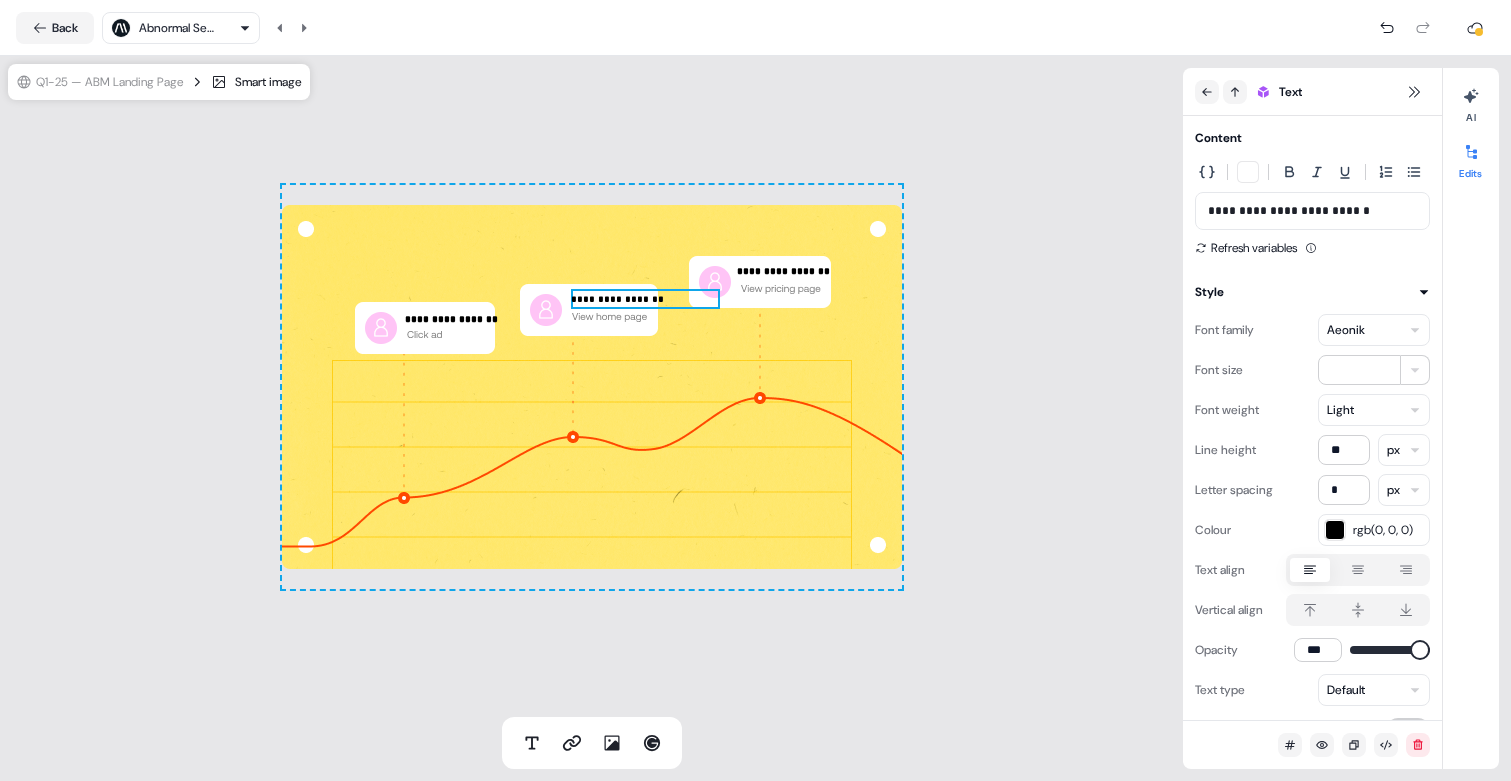click on "**********" at bounding box center [645, 299] 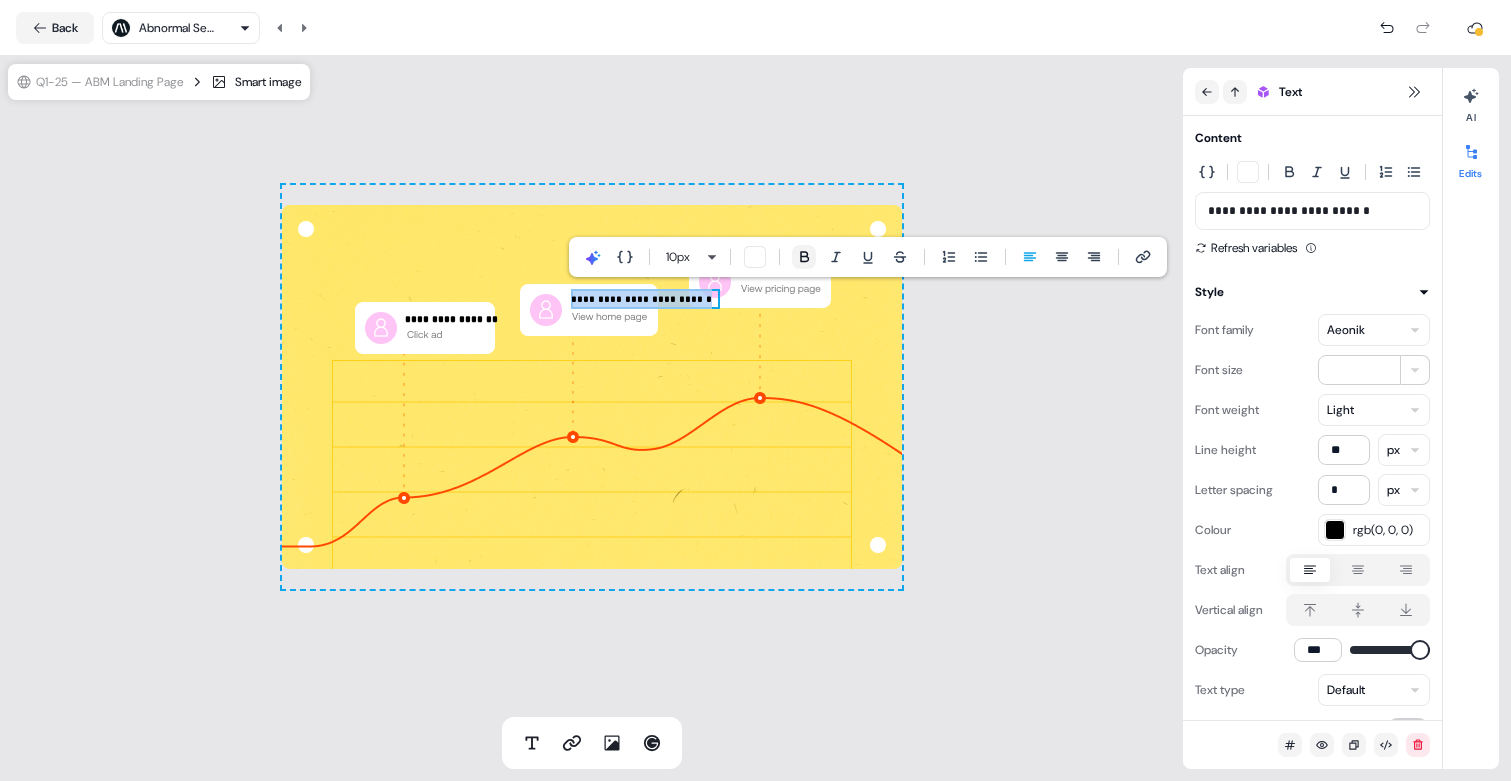 click 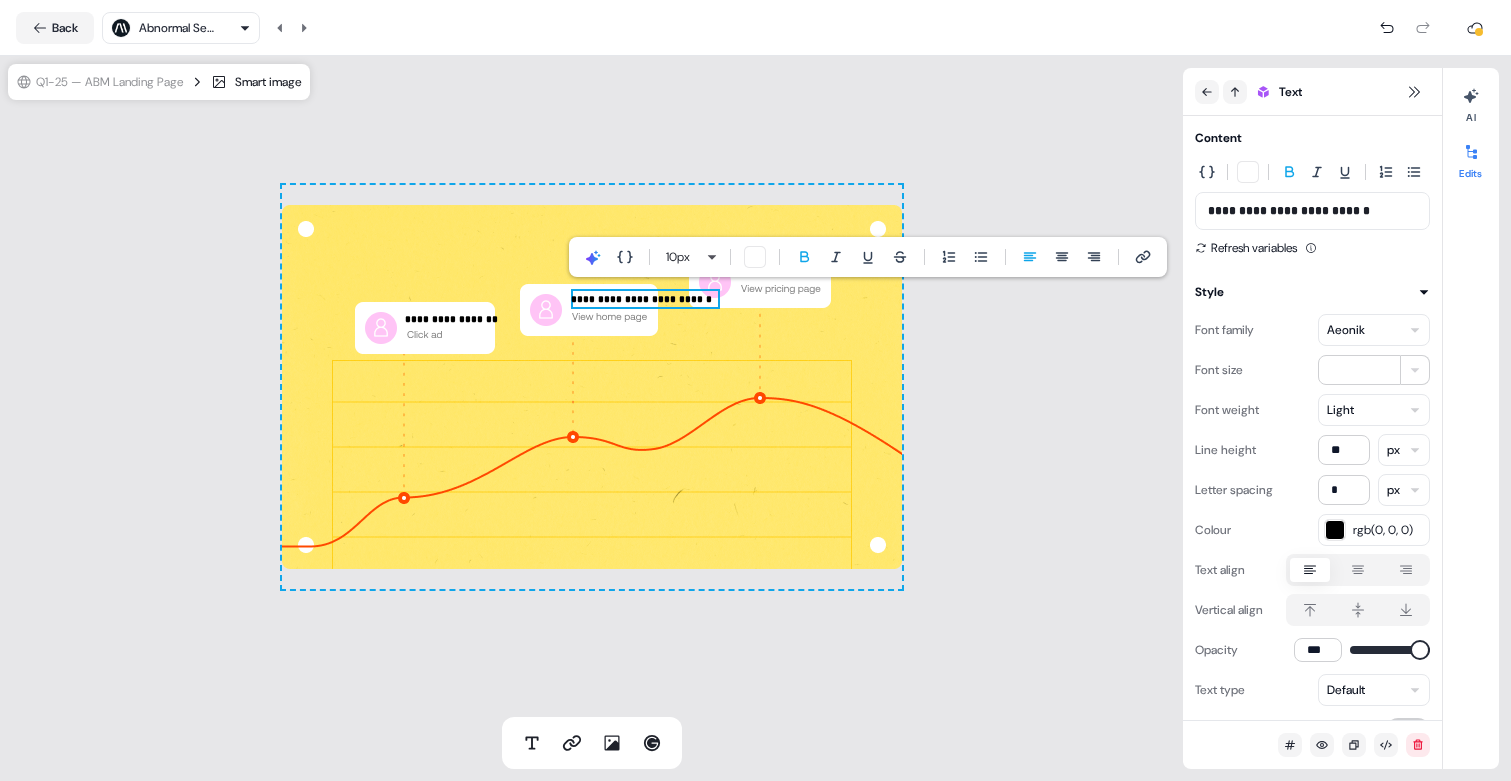 click on "**********" at bounding box center (592, 387) 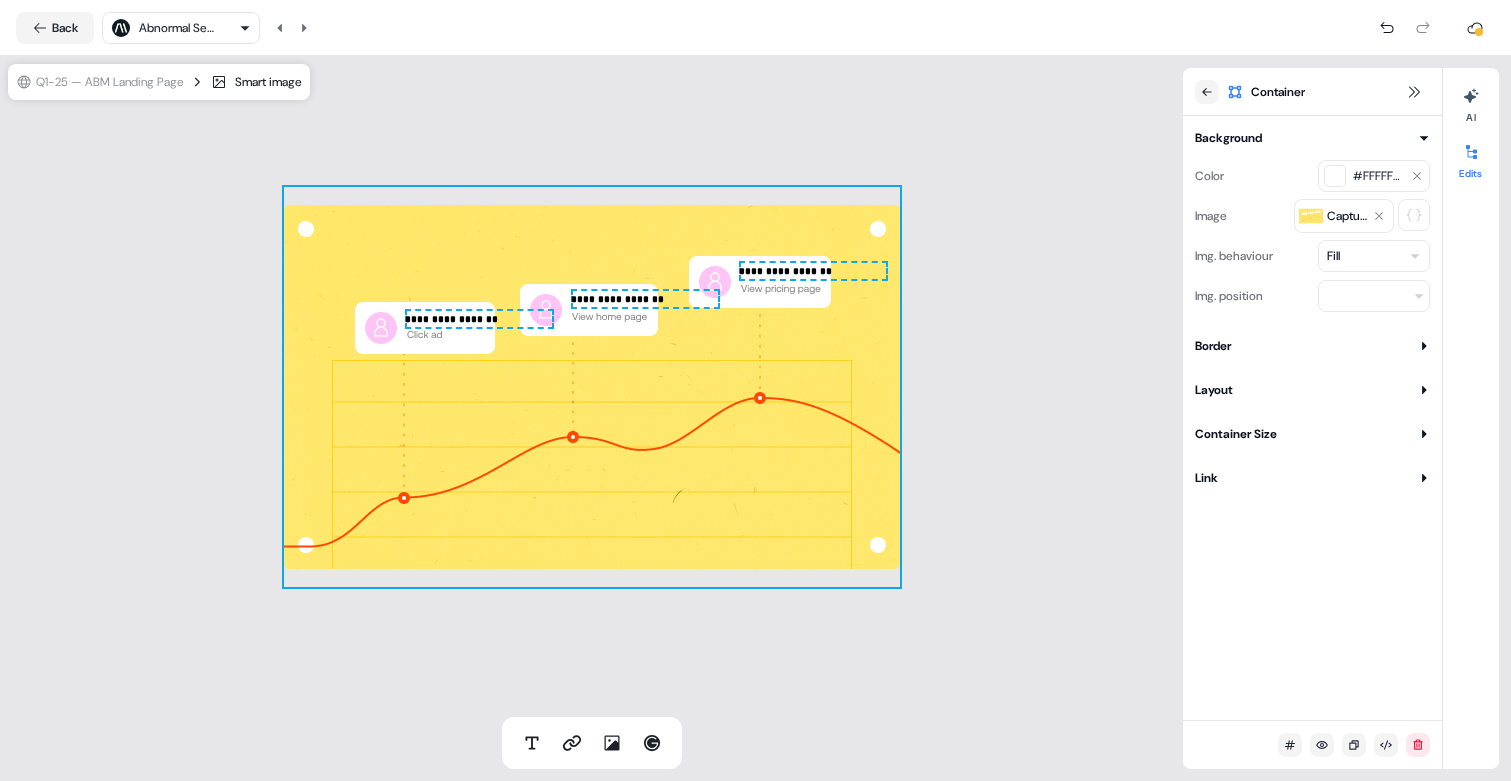 click on "Abnormal Security" at bounding box center [181, 28] 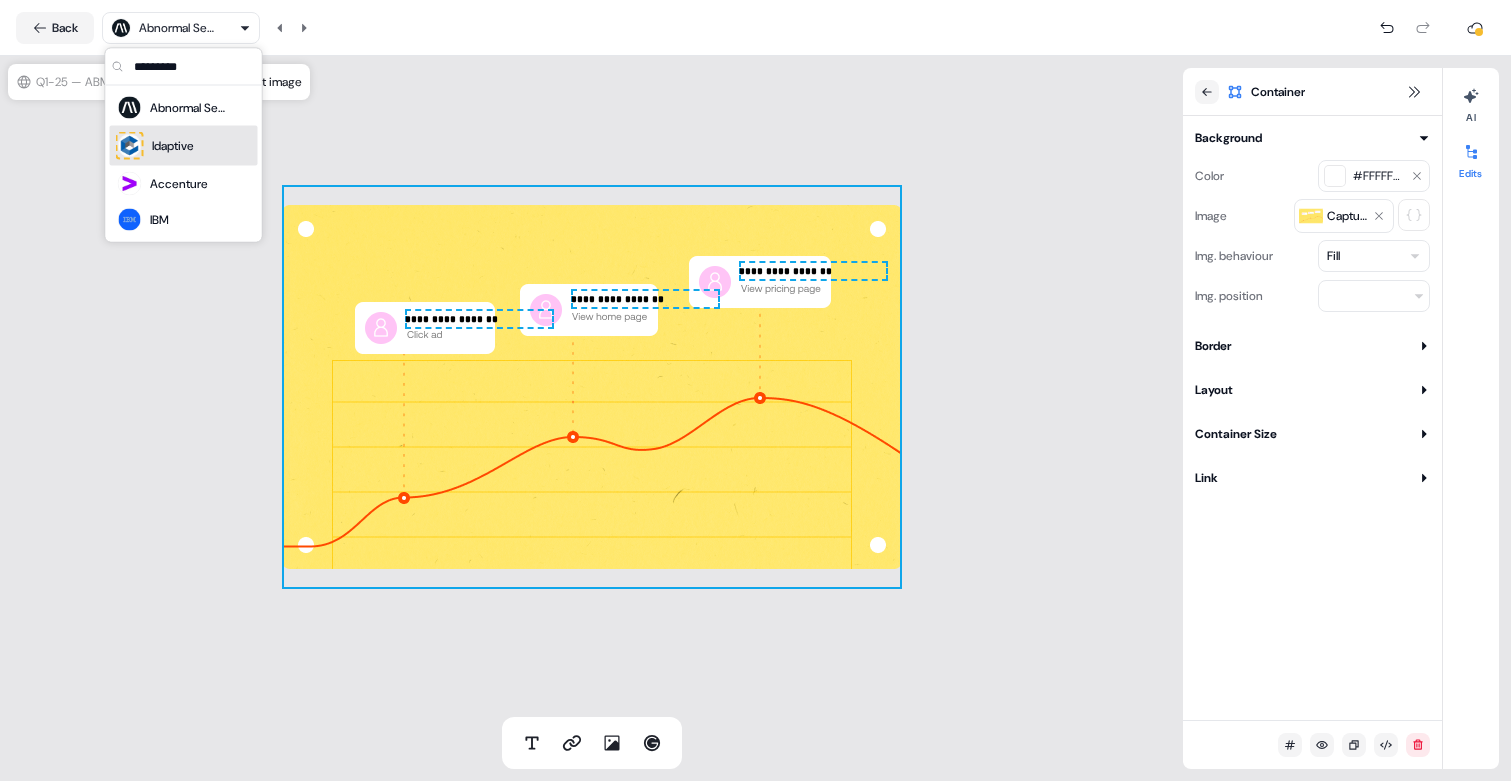 click on "Idaptive" at bounding box center [173, 146] 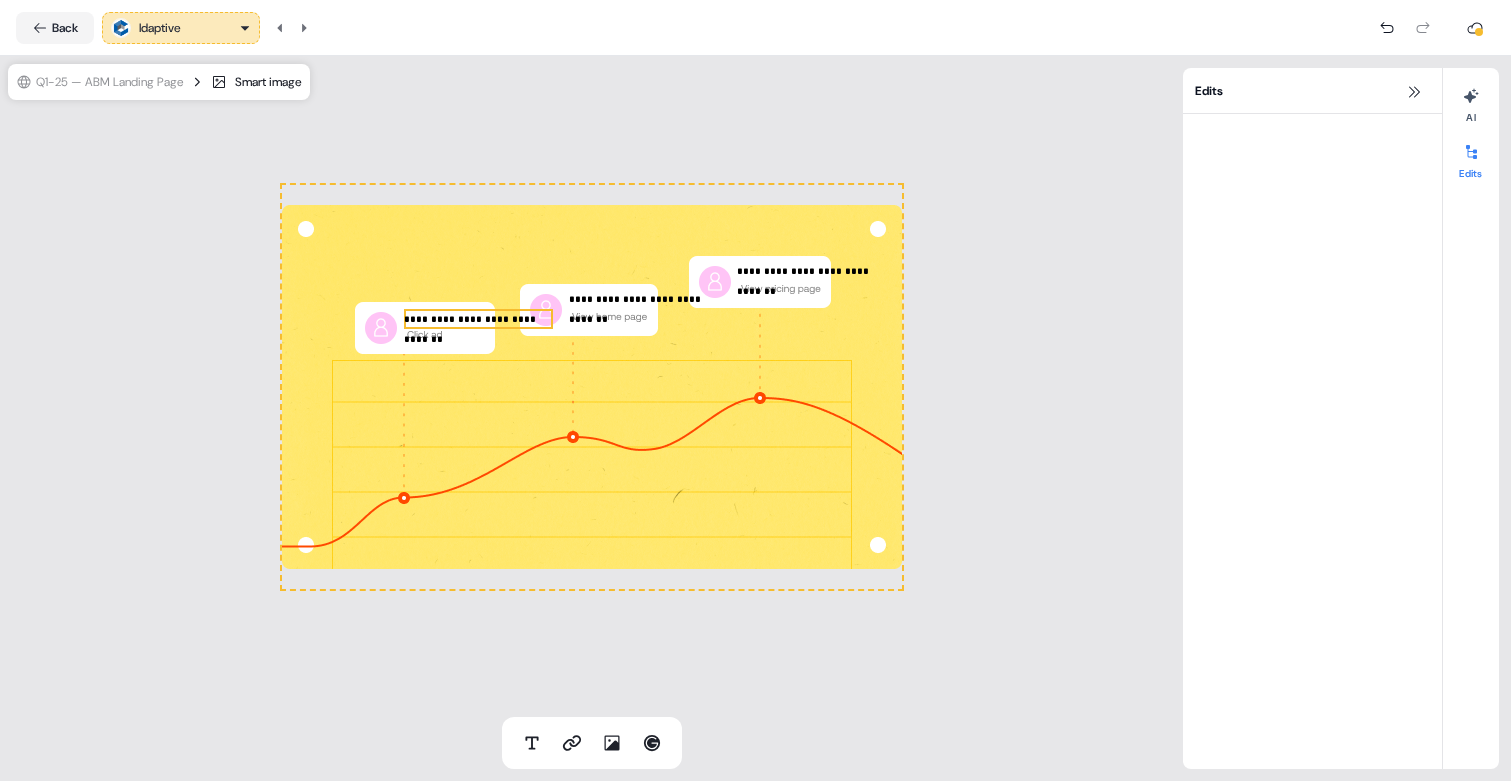 click at bounding box center [478, 311] 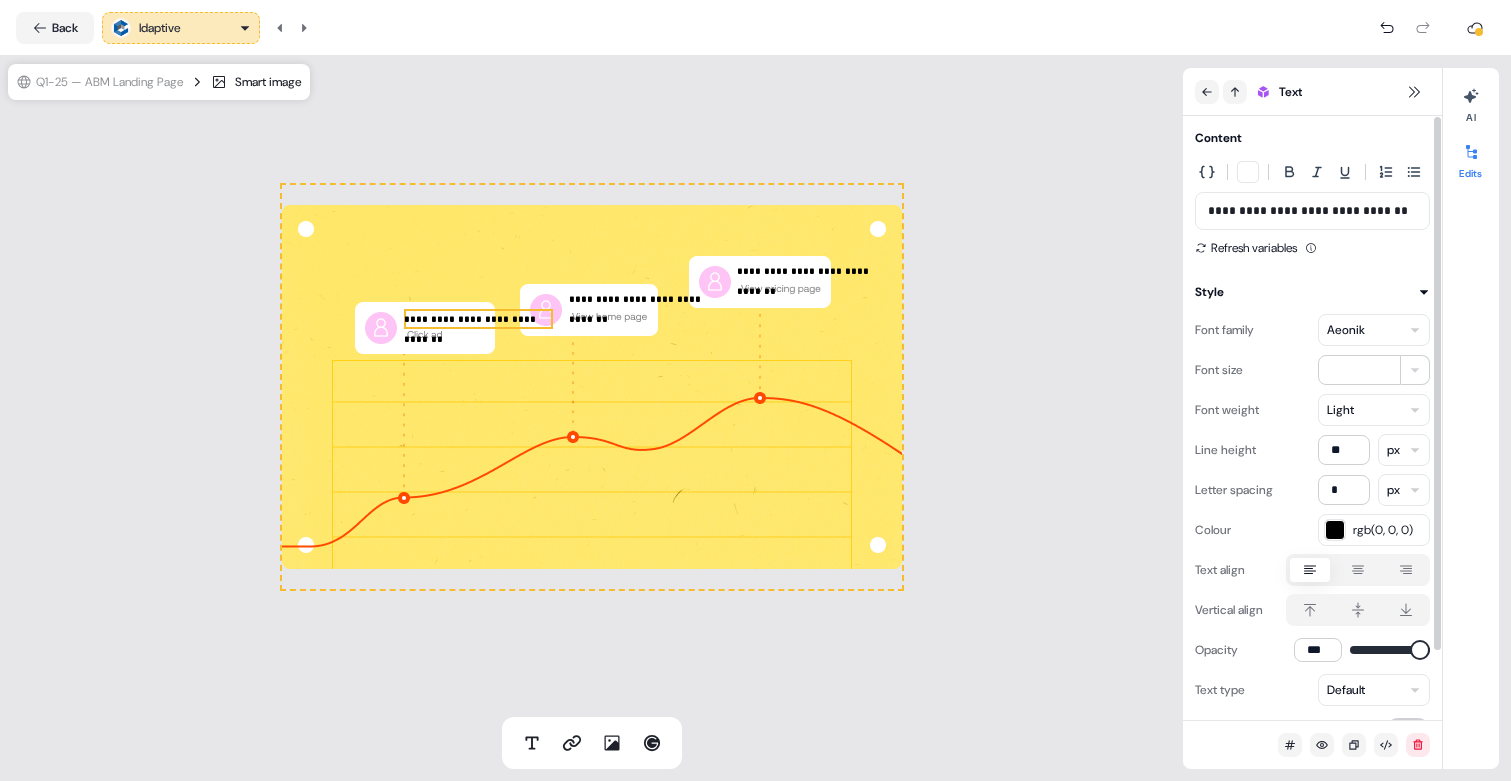 click on "**********" at bounding box center (1312, 211) 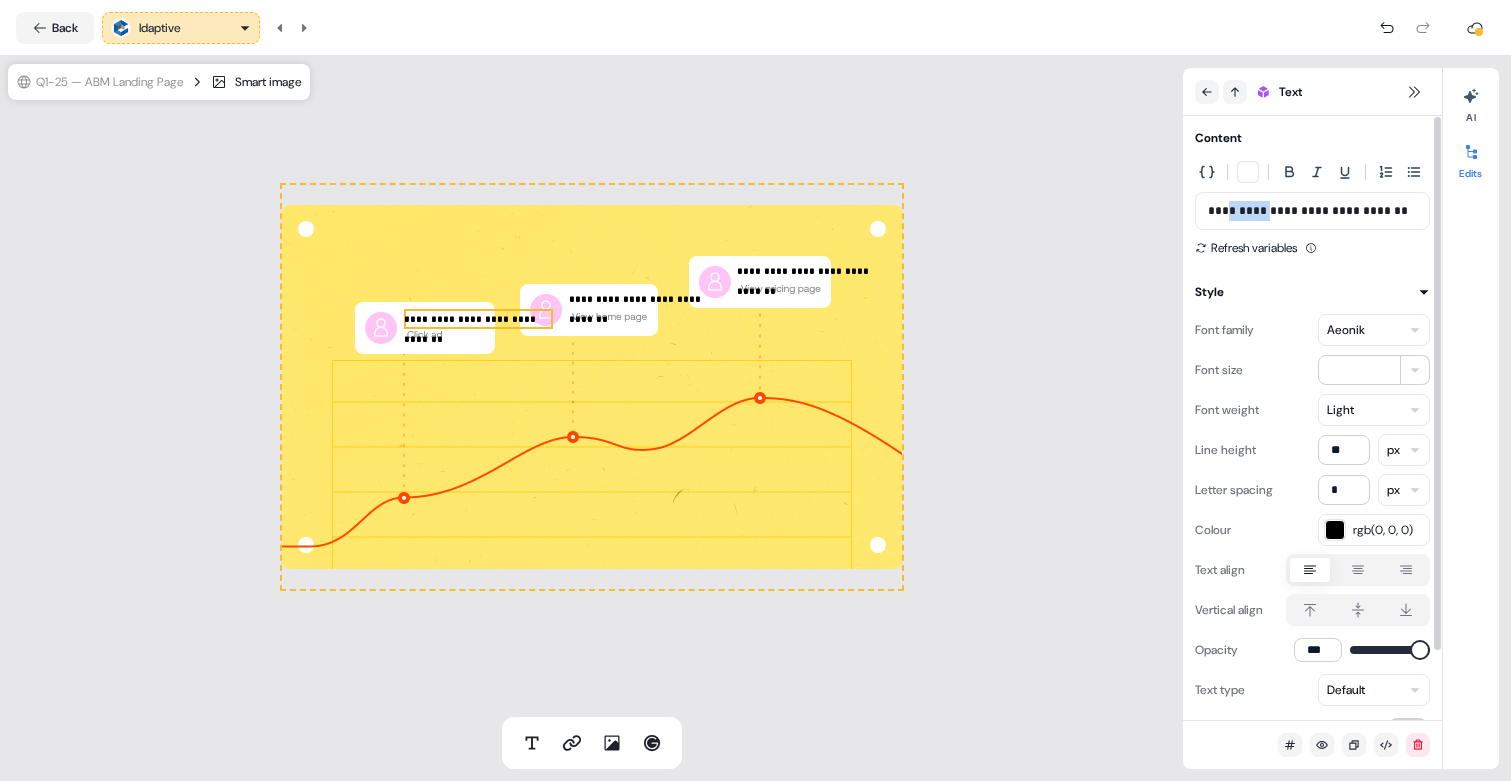 click on "**********" at bounding box center [1312, 211] 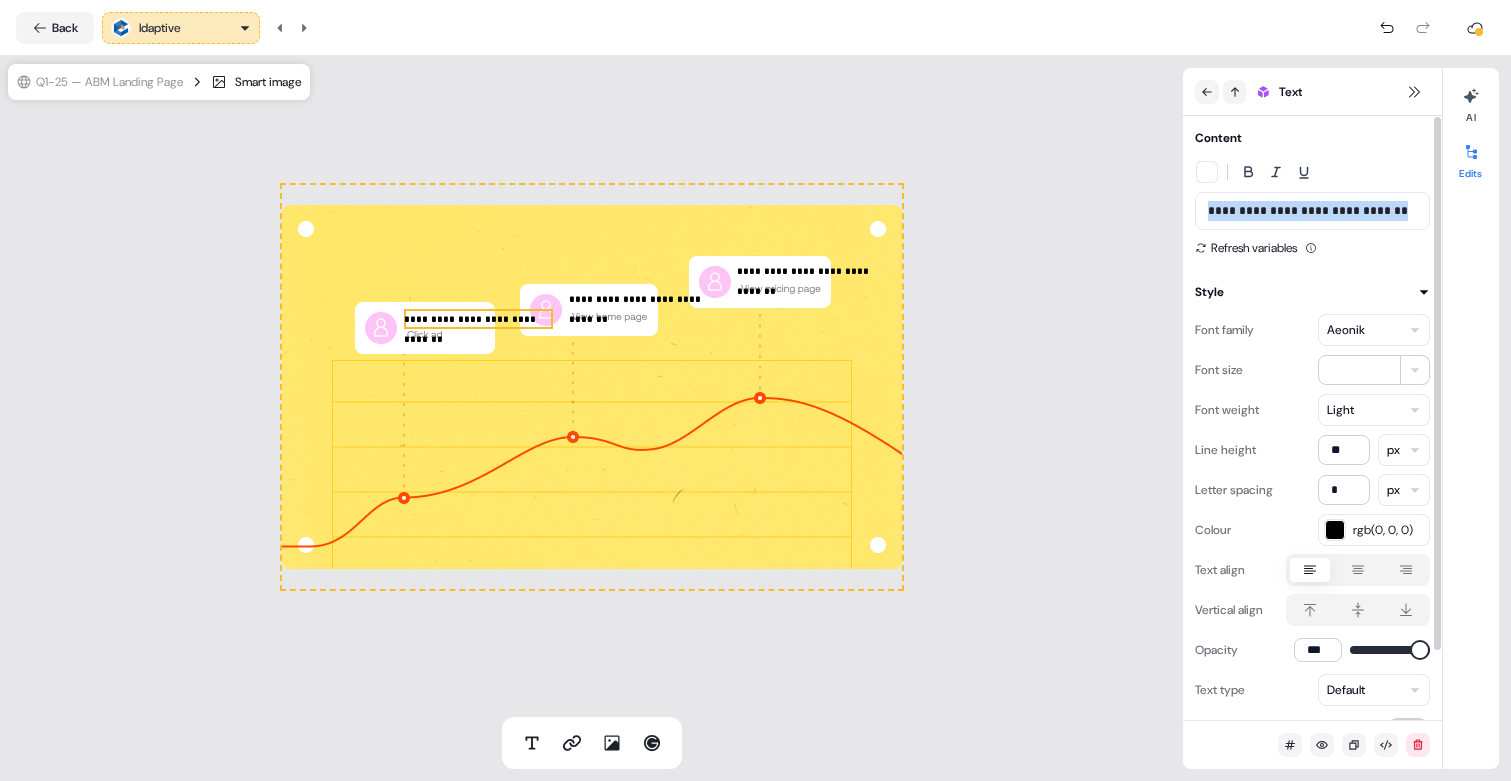 click on "**********" at bounding box center [1312, 211] 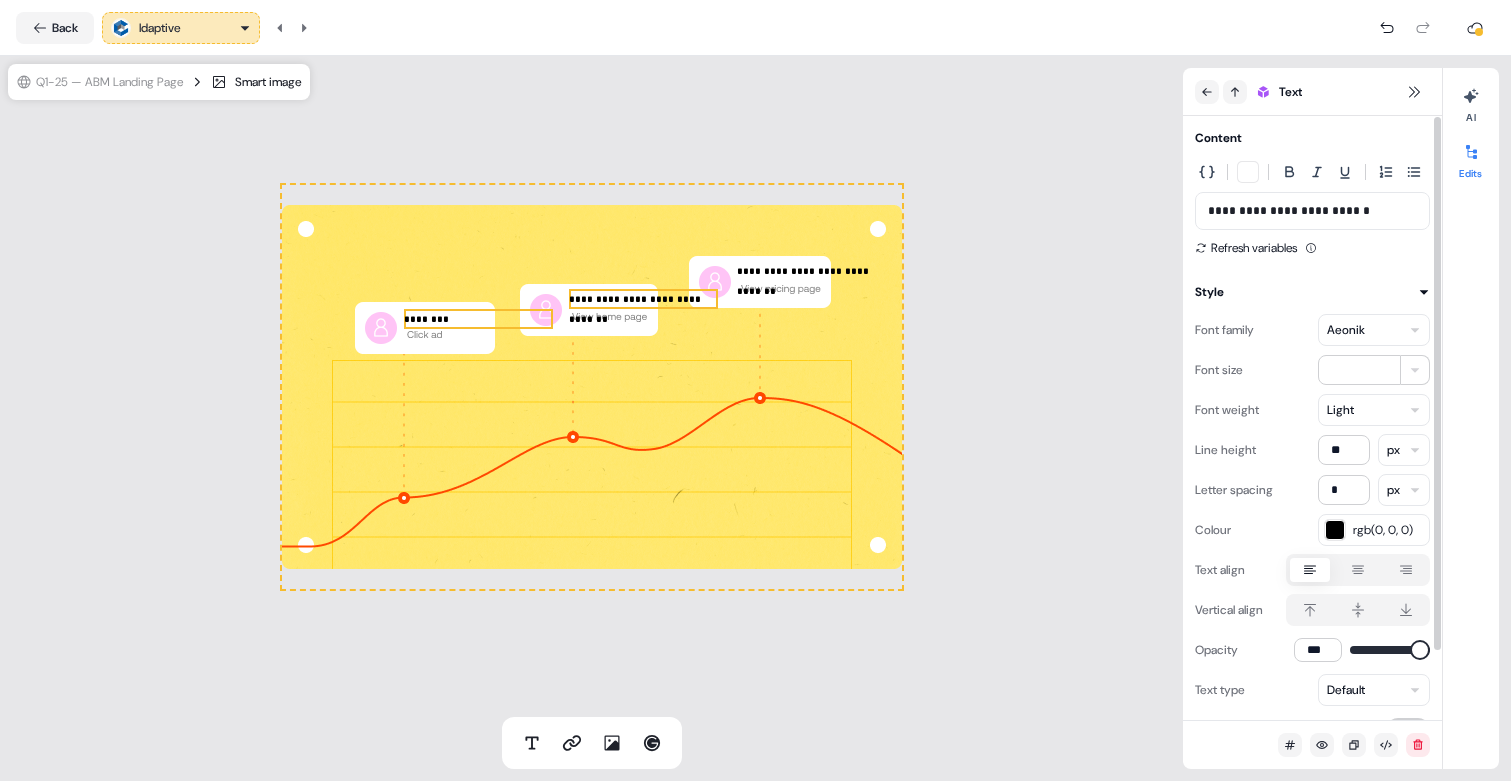 click on "**********" at bounding box center [643, 299] 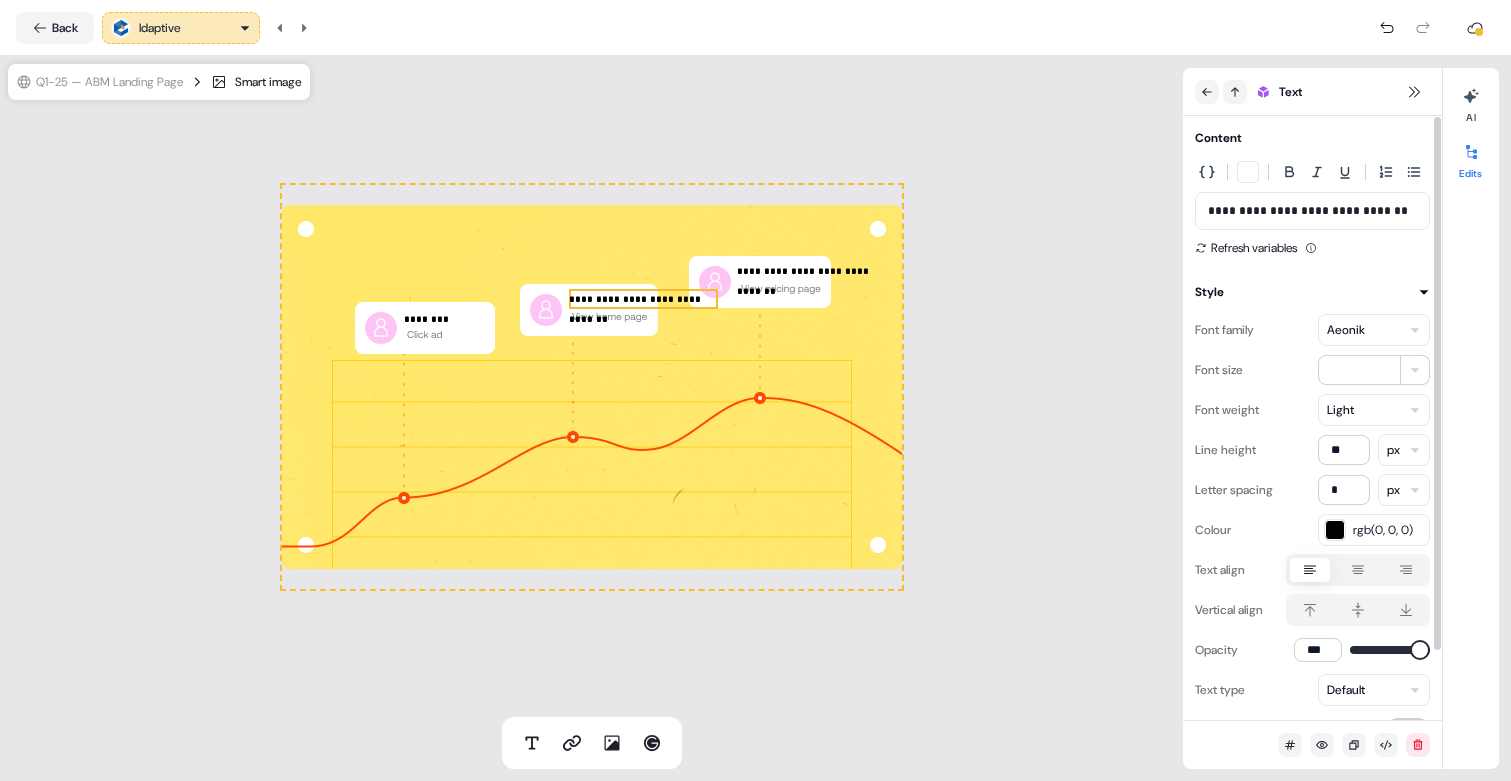 click on "**********" at bounding box center (1312, 211) 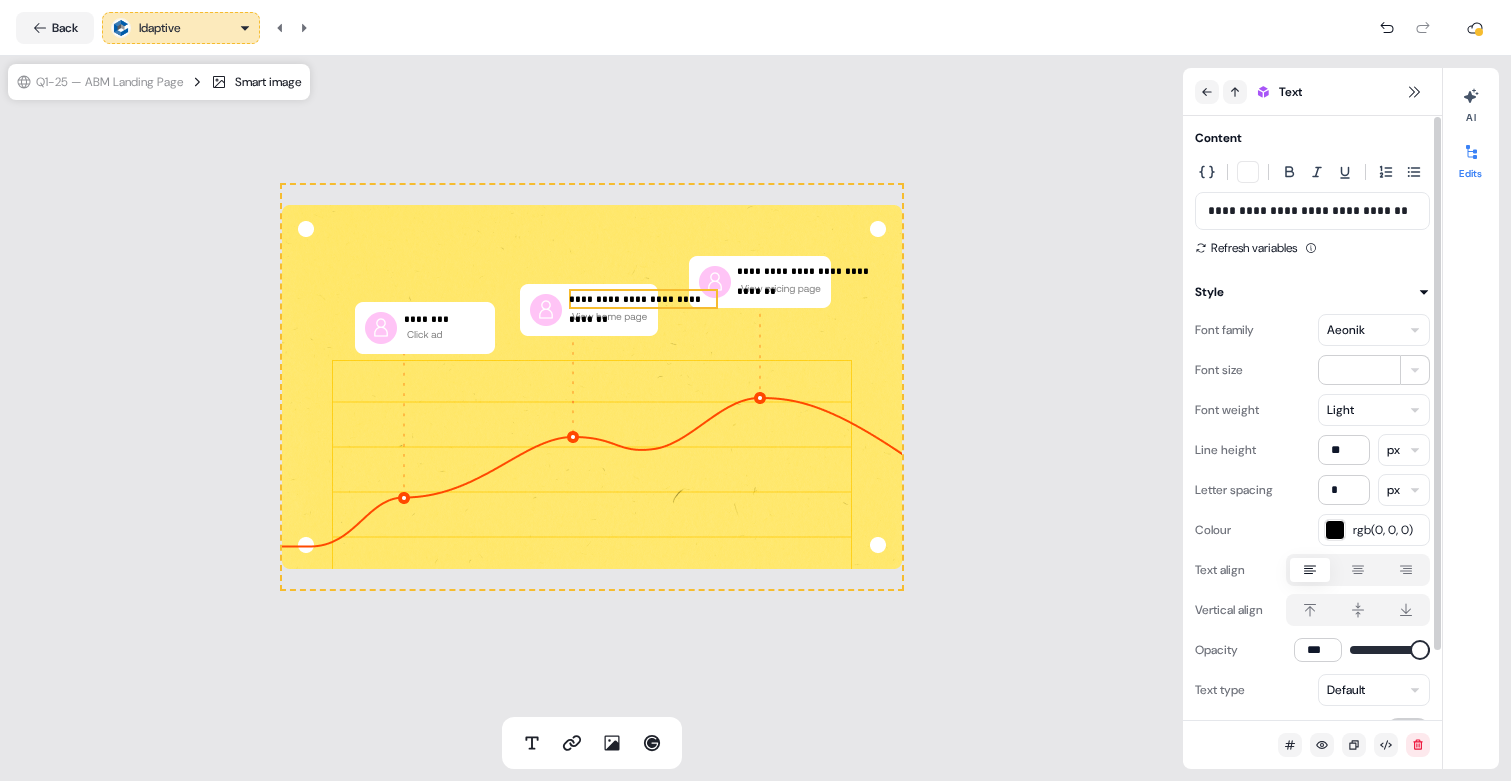 click on "**********" at bounding box center [1312, 211] 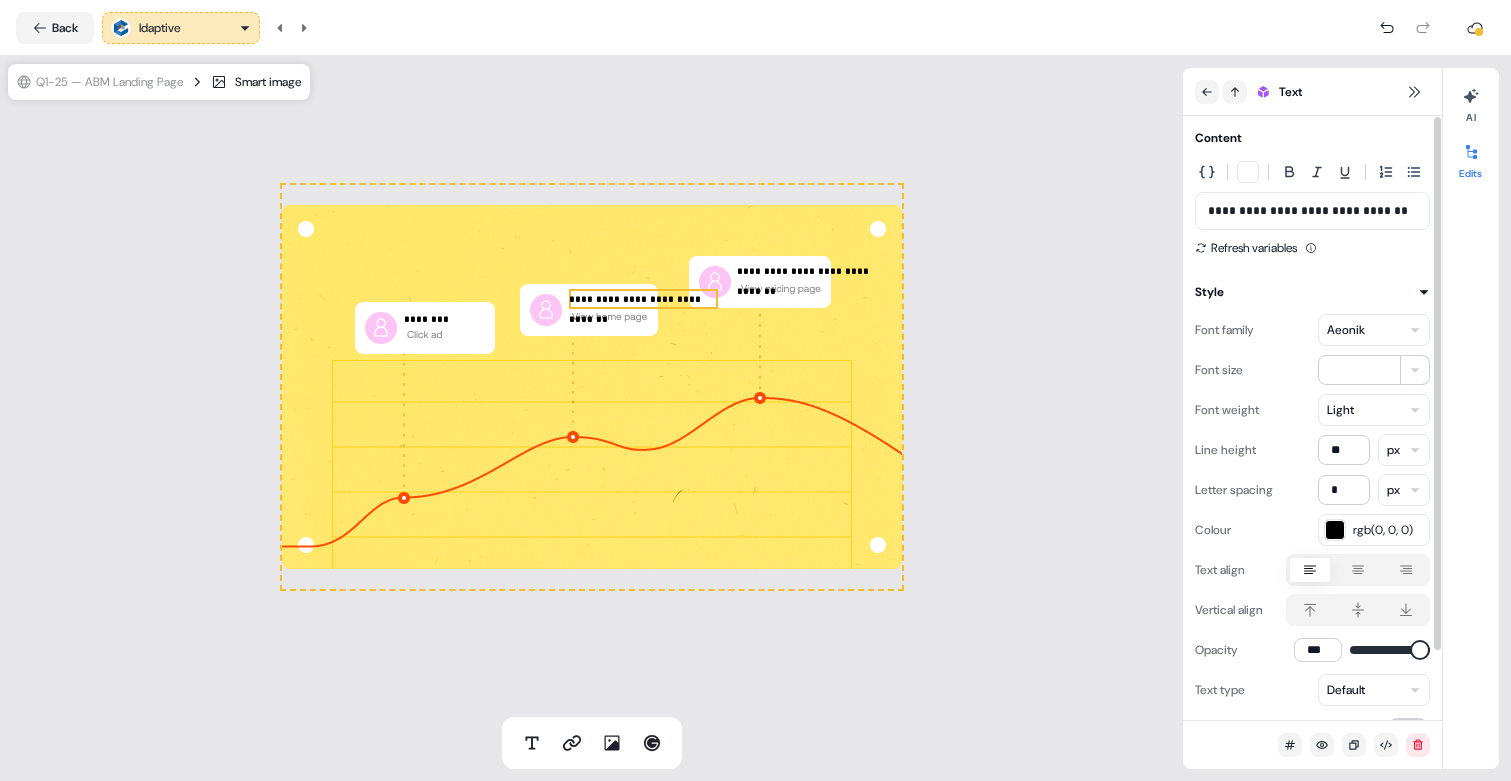 click on "**********" at bounding box center (1312, 211) 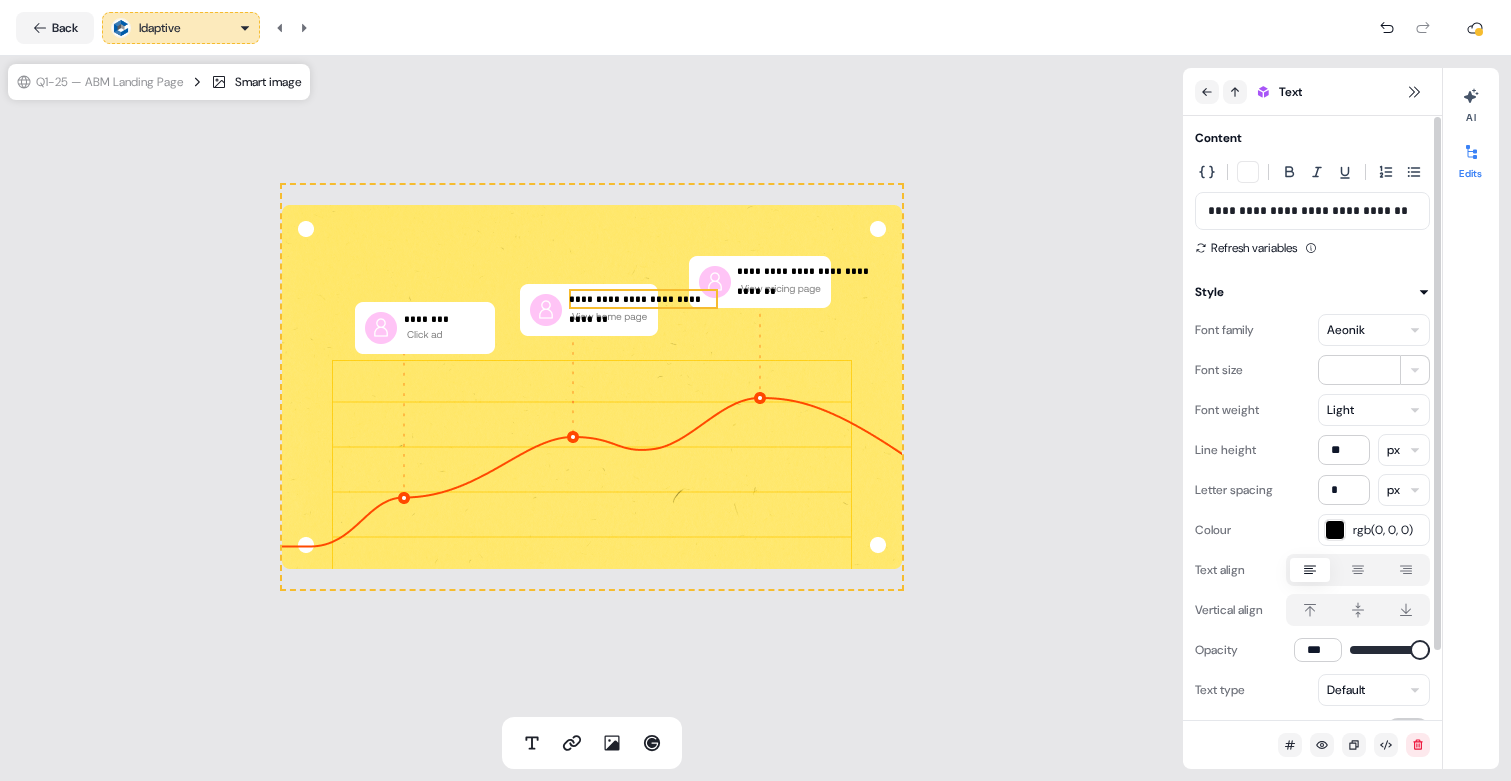 click on "**********" at bounding box center [1312, 211] 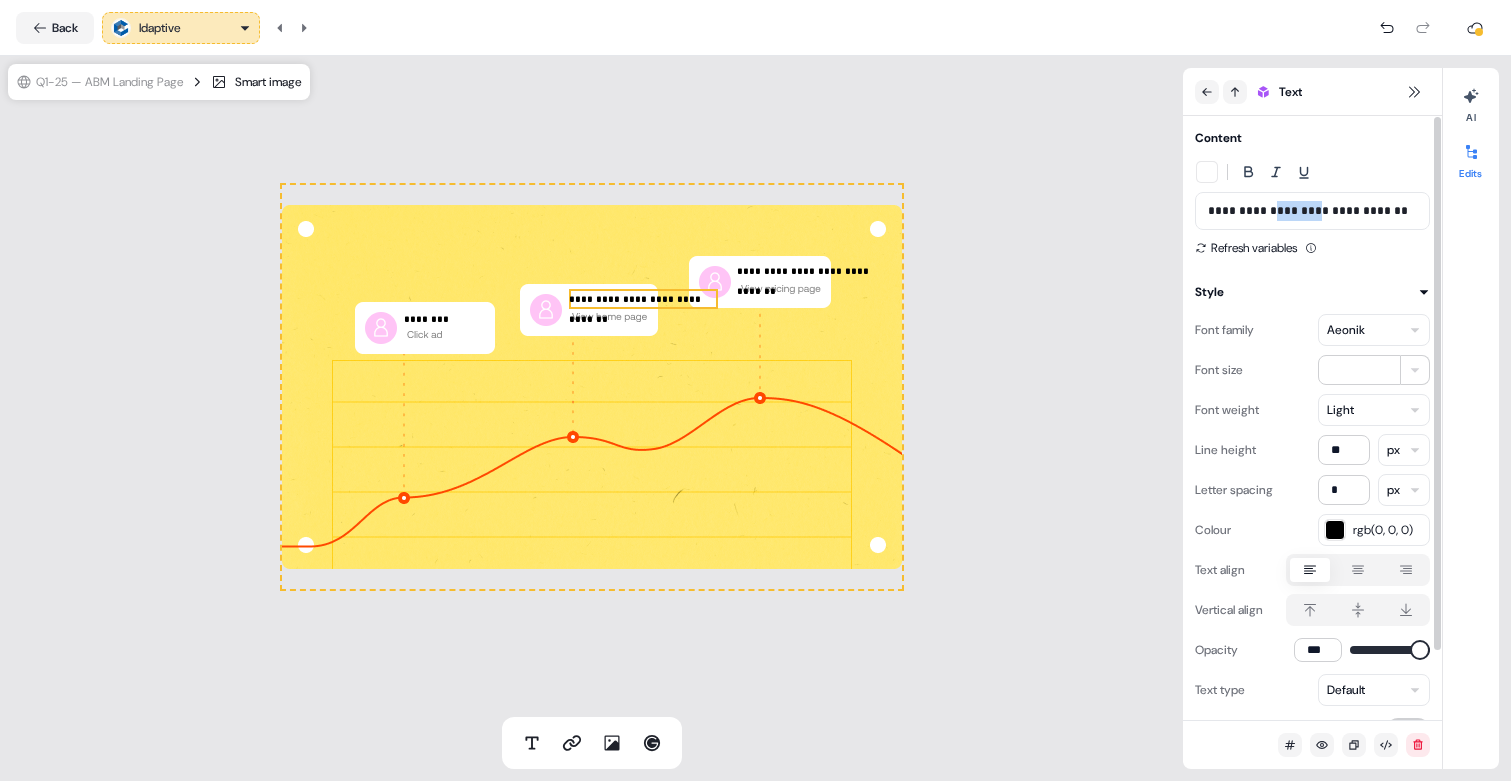 click on "**********" at bounding box center [1312, 211] 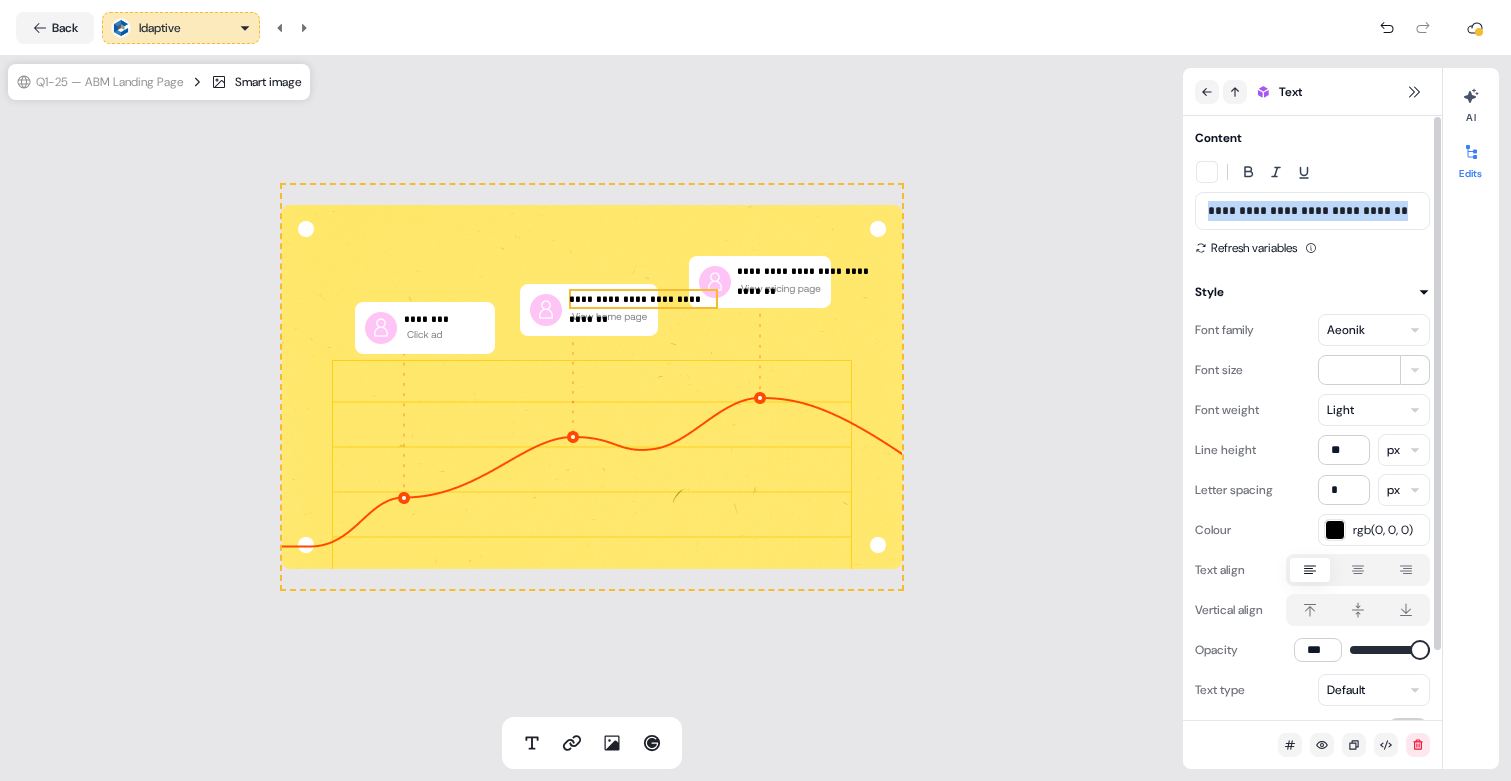 click on "**********" at bounding box center [1312, 211] 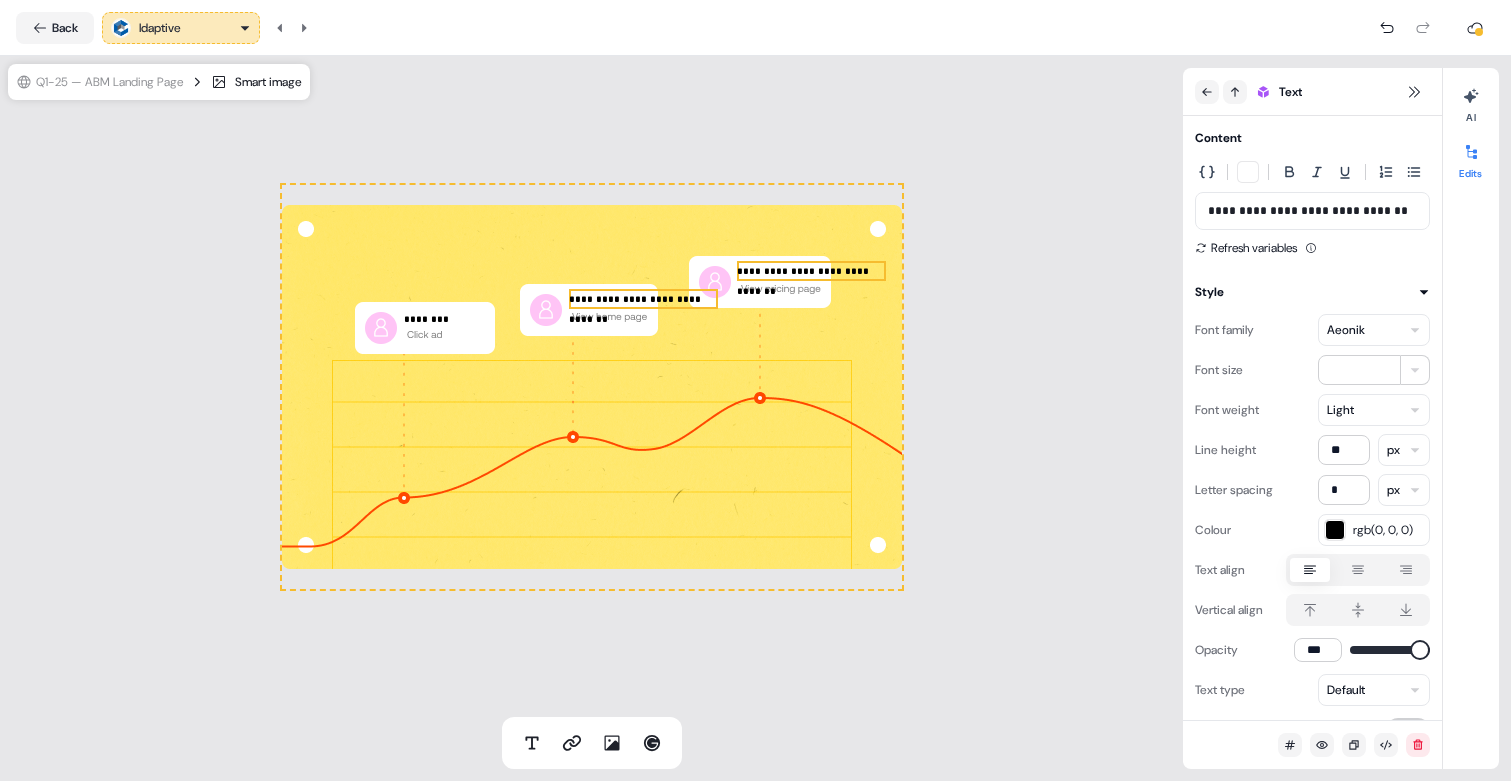 click on "**********" at bounding box center [811, 271] 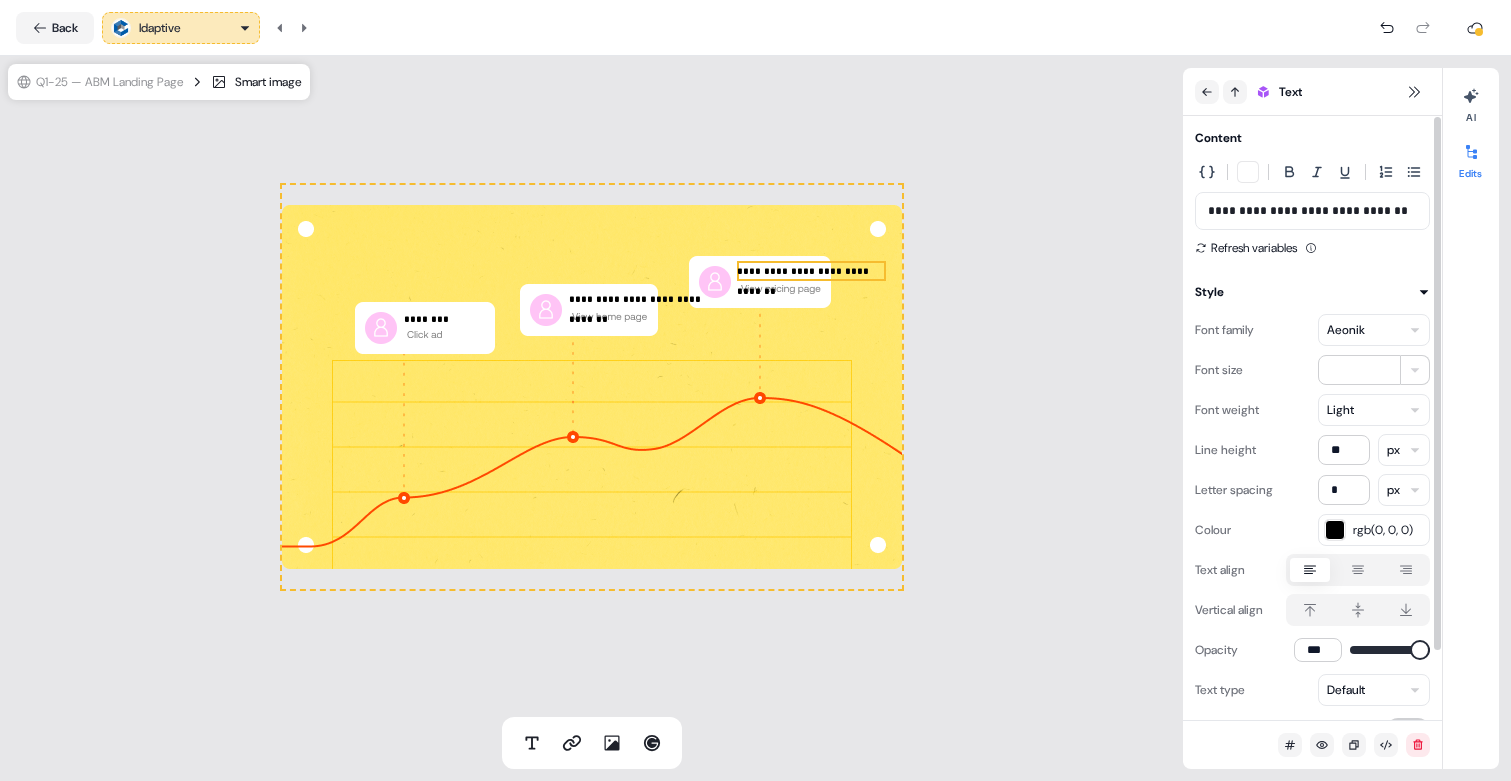 click on "**********" at bounding box center (1312, 211) 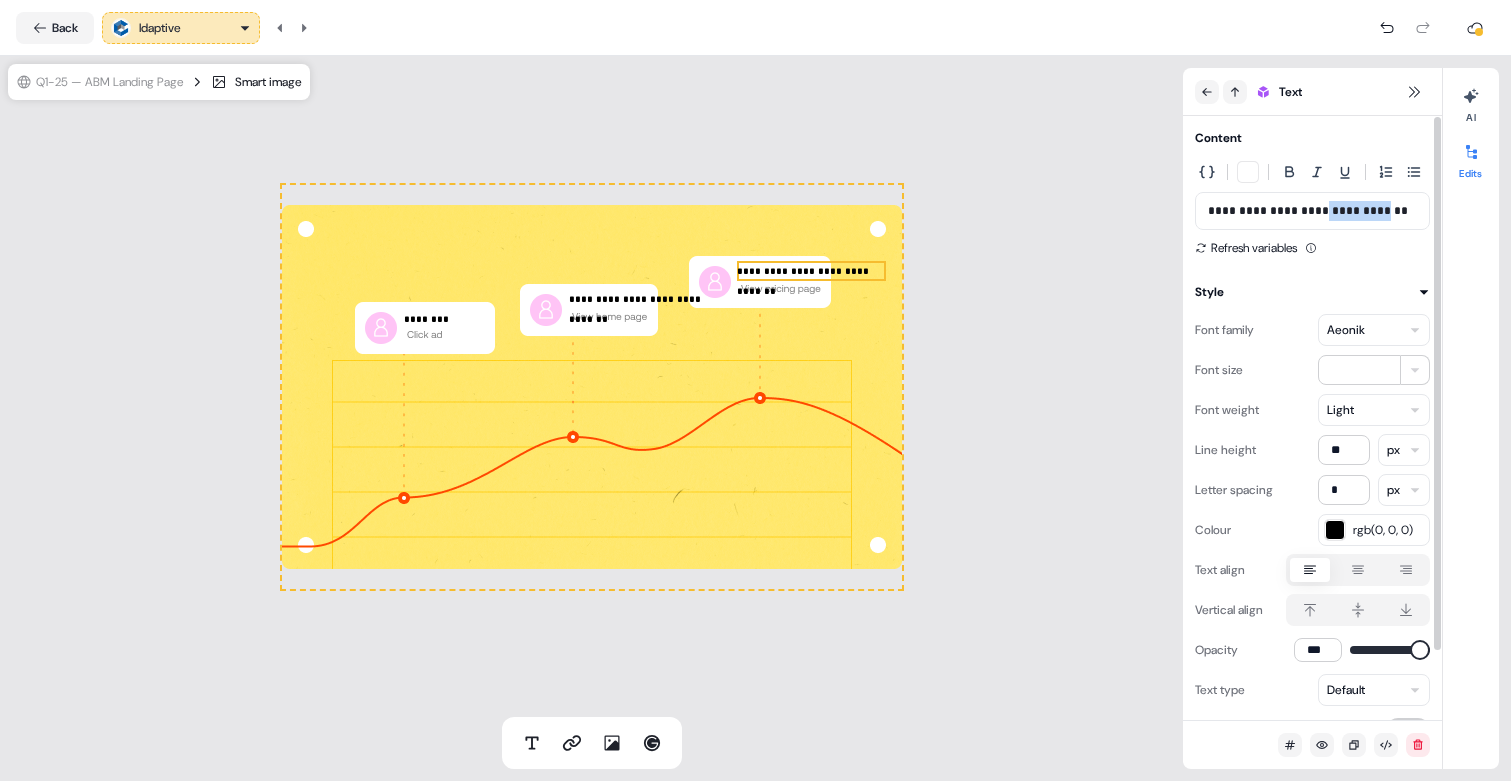 click on "**********" at bounding box center [1312, 211] 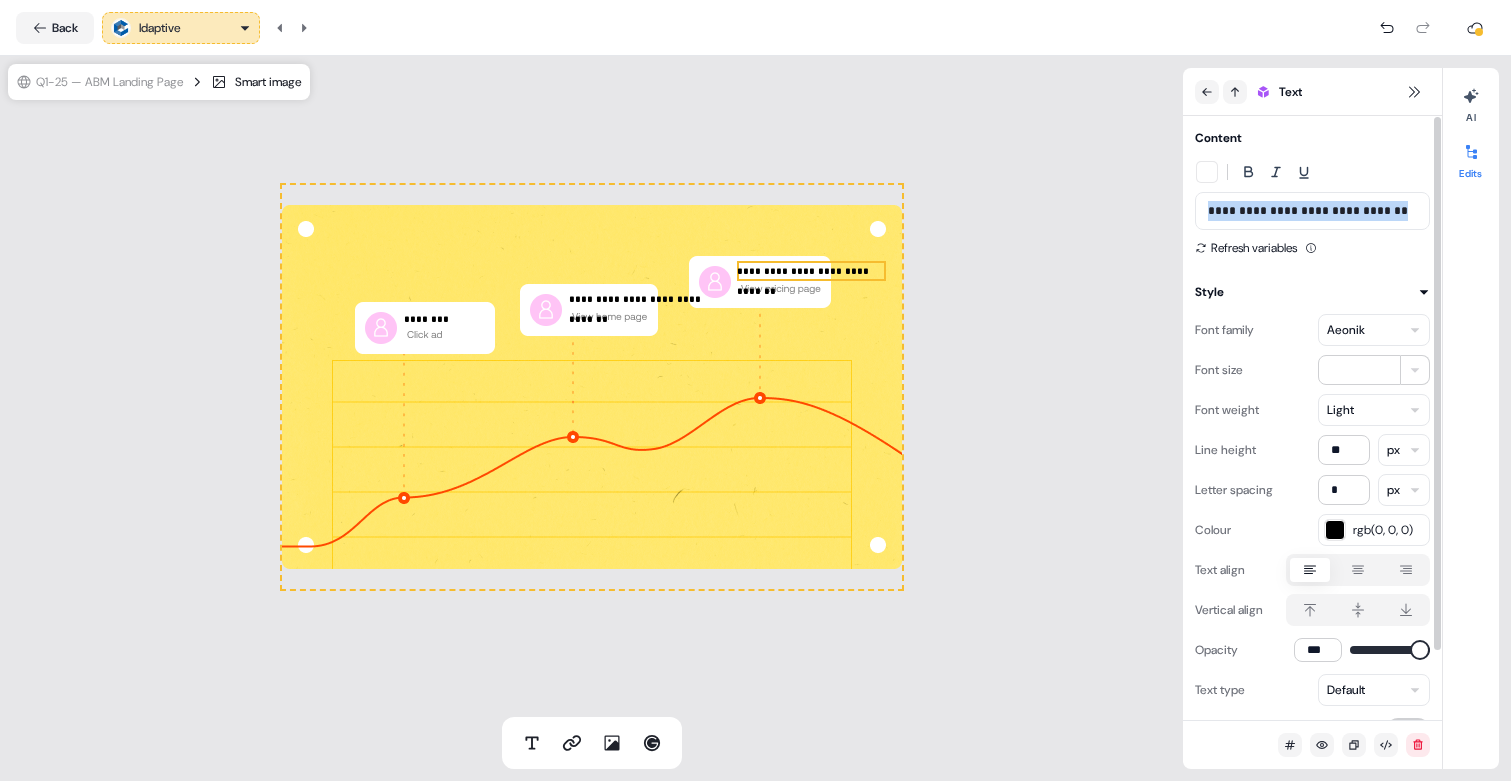 click on "**********" at bounding box center (1312, 211) 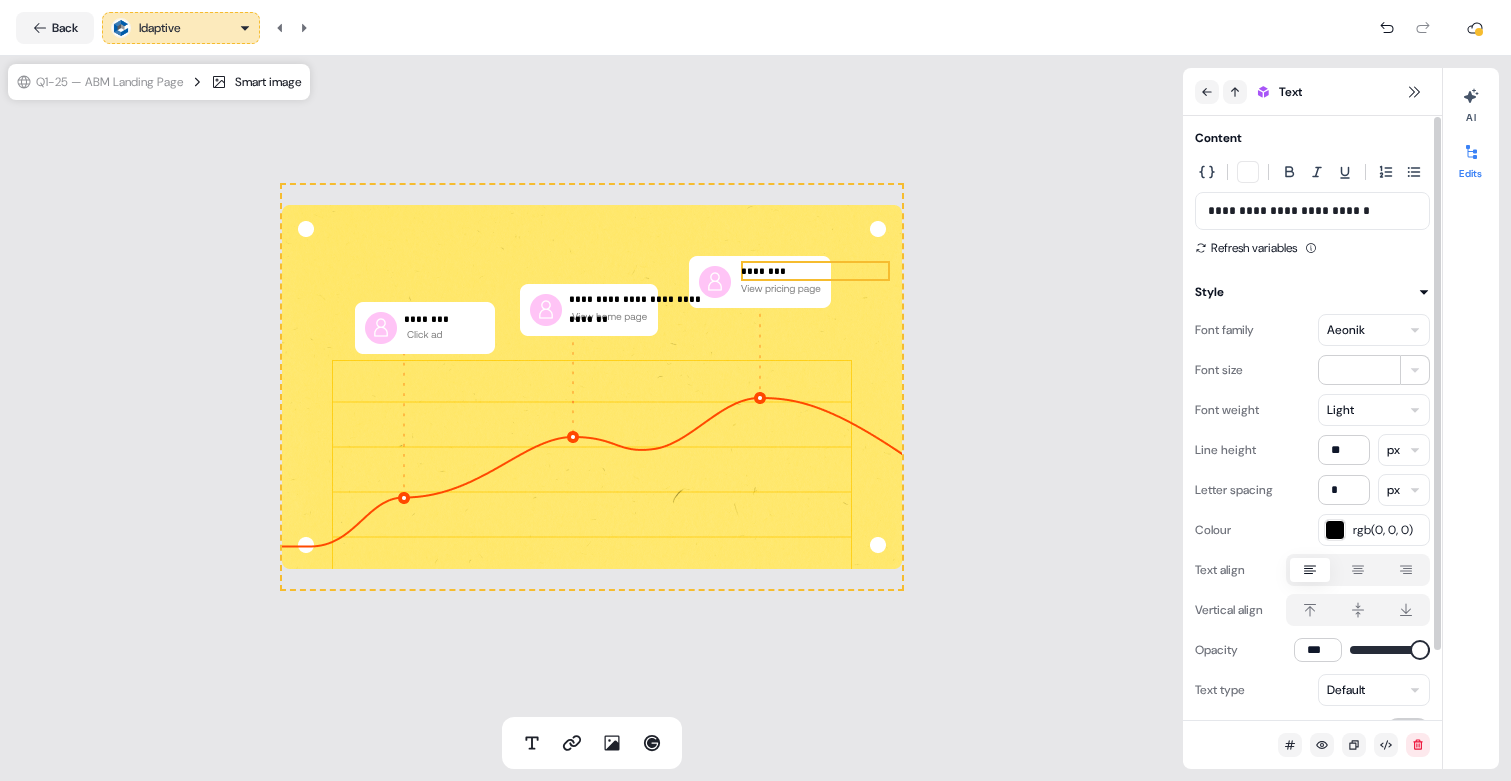click on "**********" at bounding box center (1312, 211) 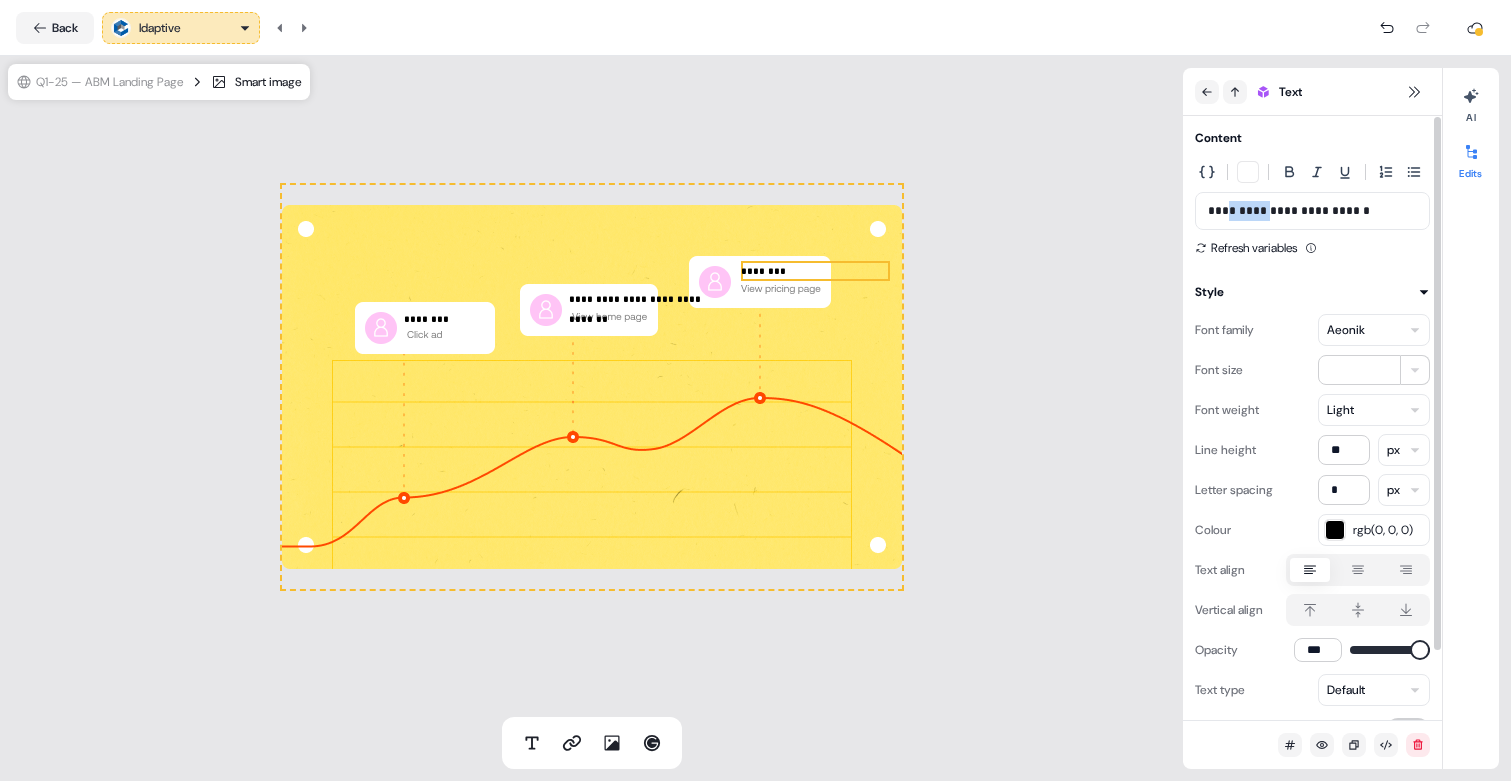 click on "**********" at bounding box center [1312, 211] 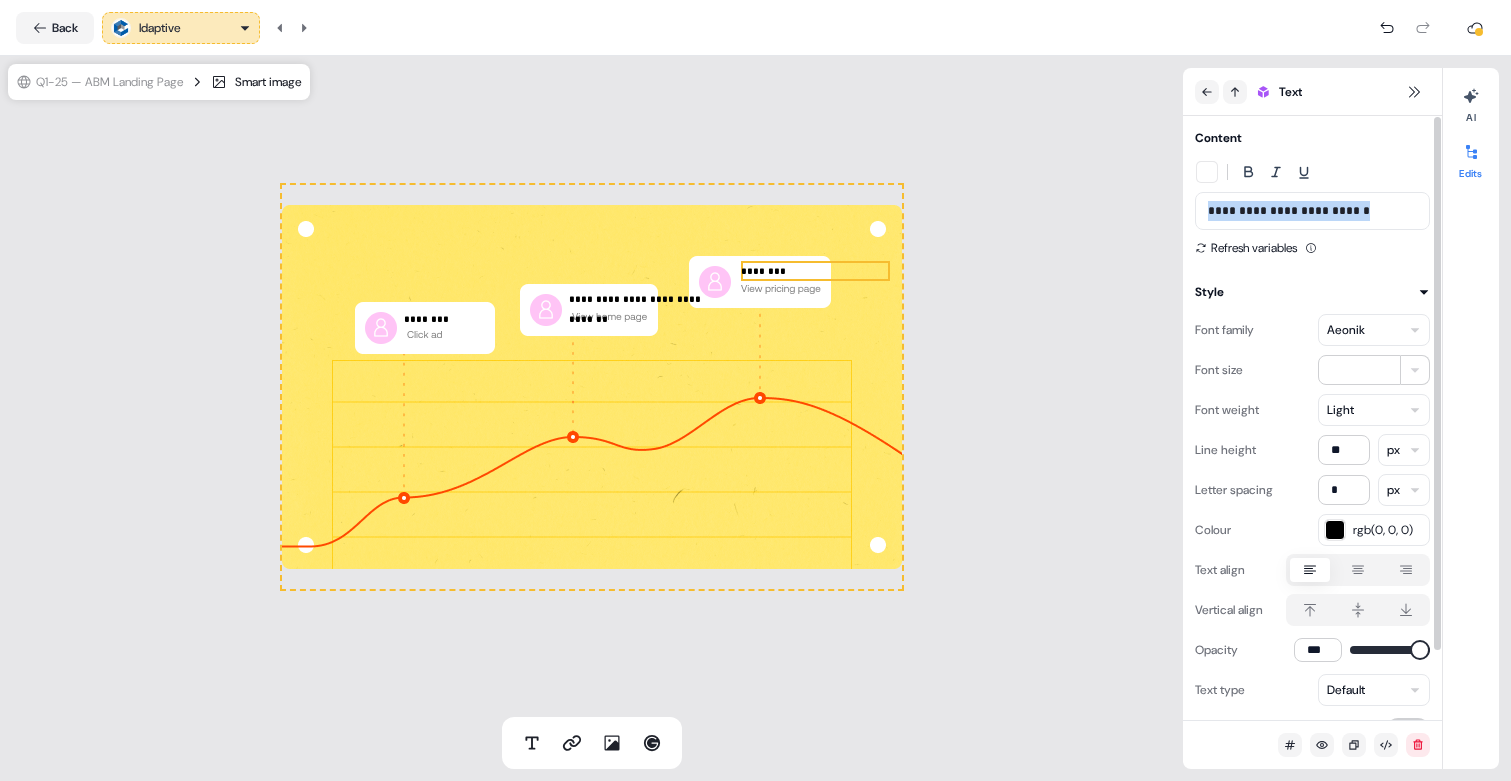 click on "**********" at bounding box center [1312, 211] 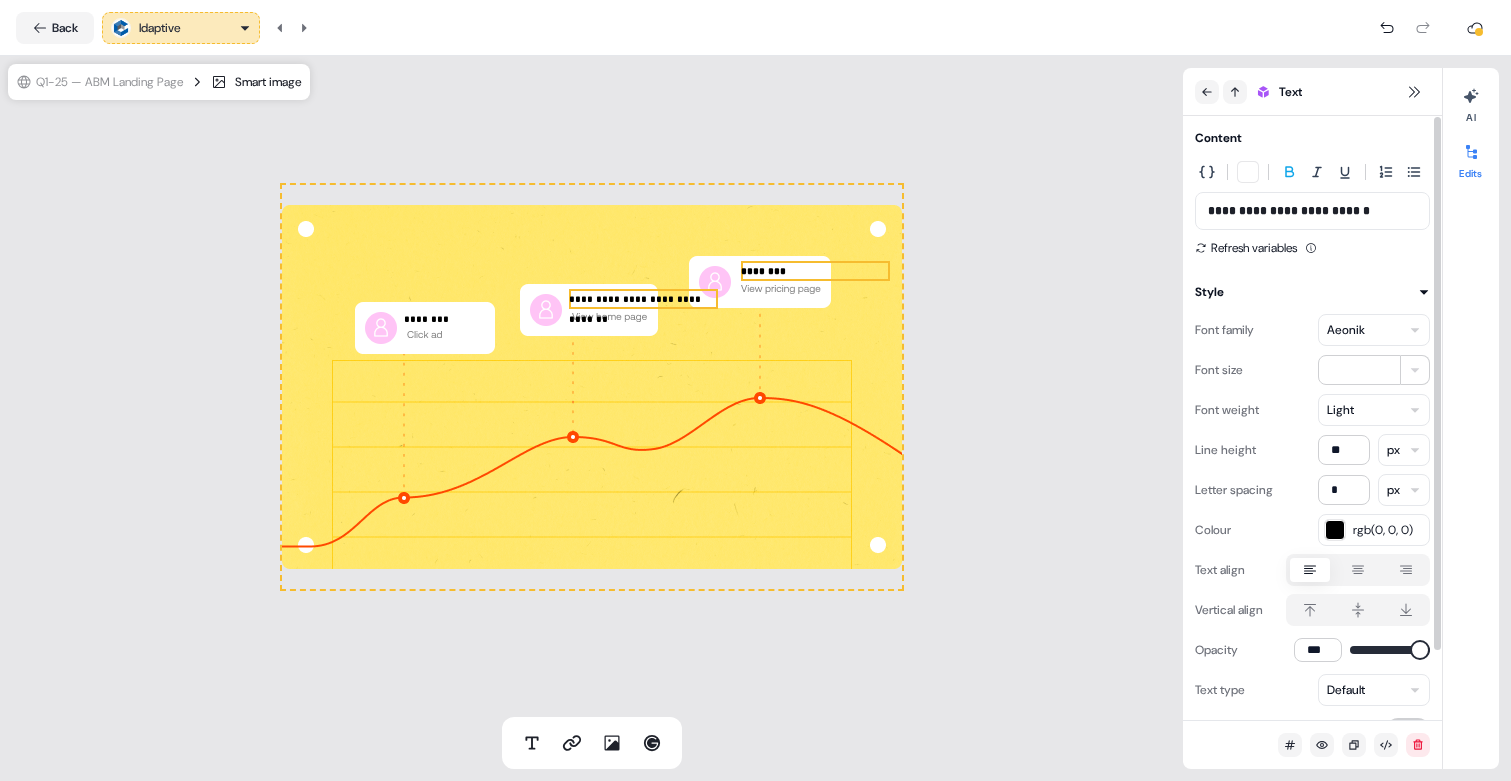 click on "**********" at bounding box center [643, 299] 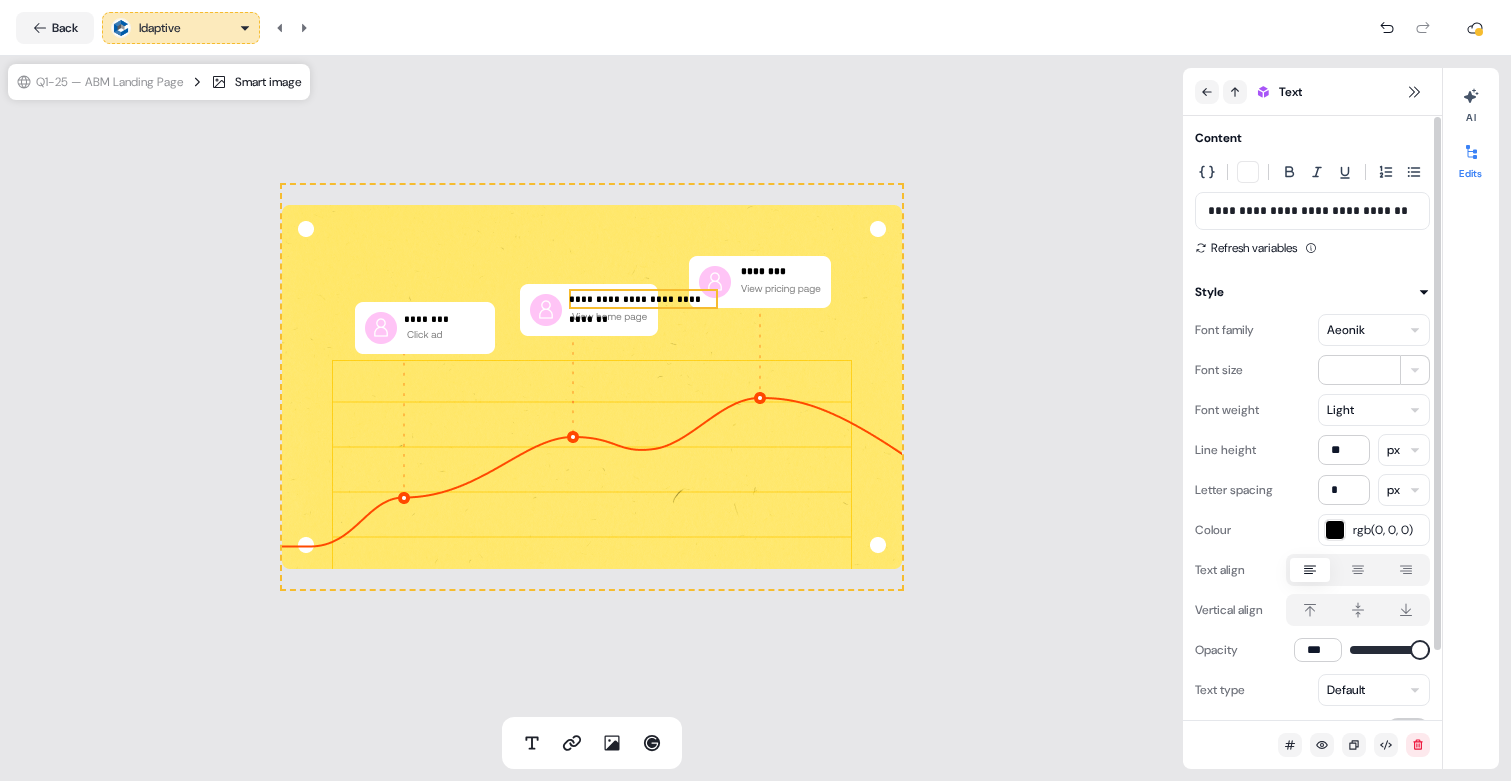 click on "**********" at bounding box center [1312, 211] 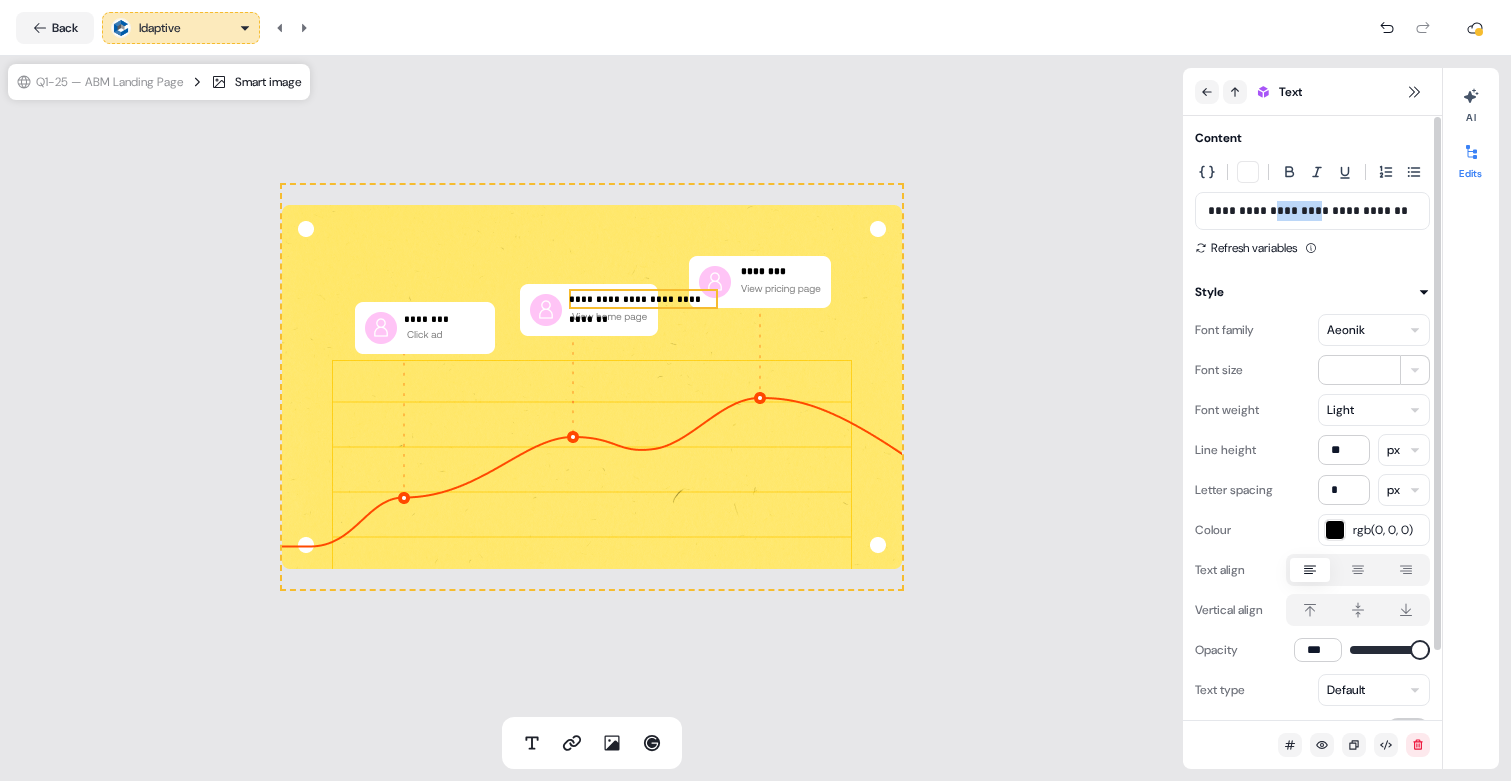 click on "**********" at bounding box center [1312, 211] 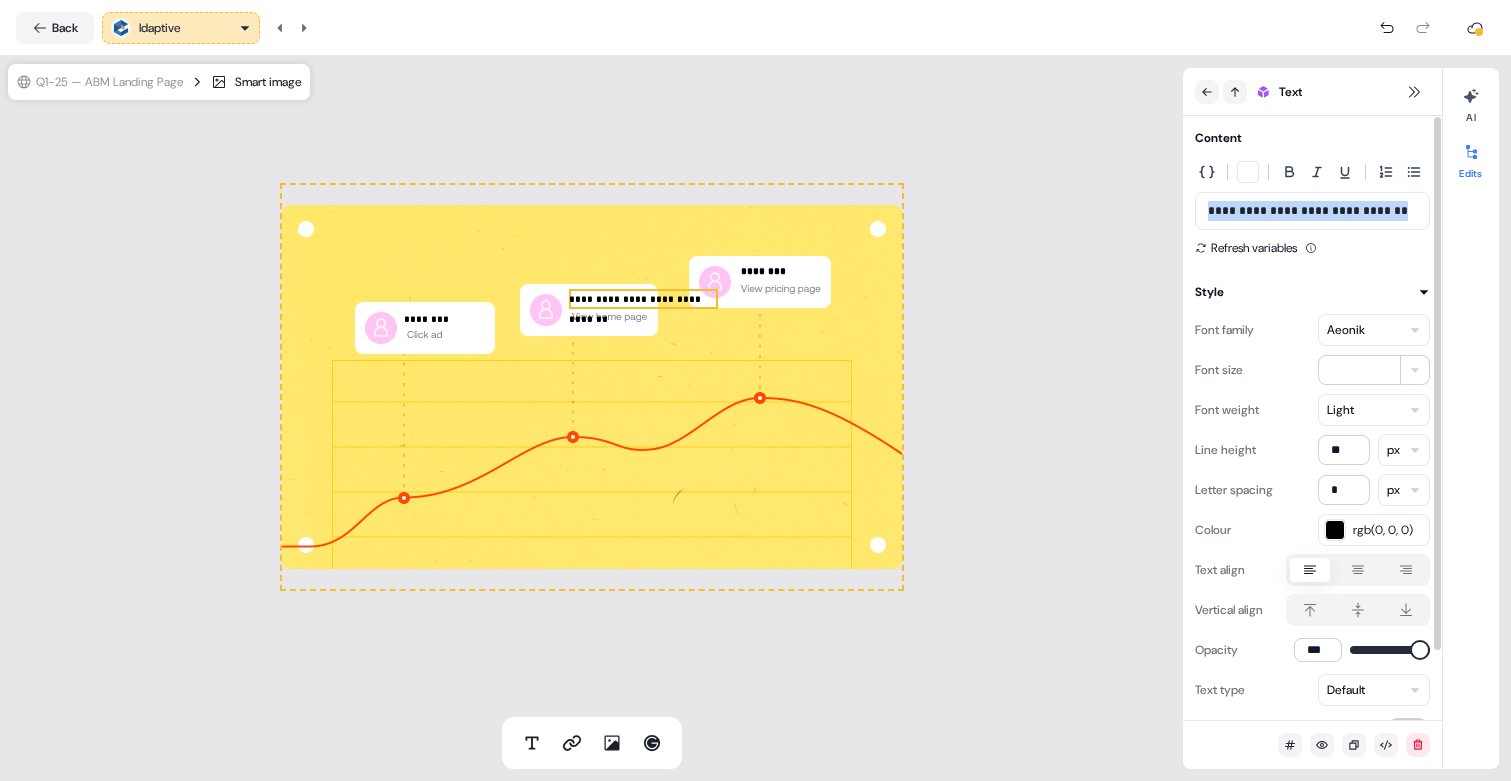 click on "**********" at bounding box center (1312, 211) 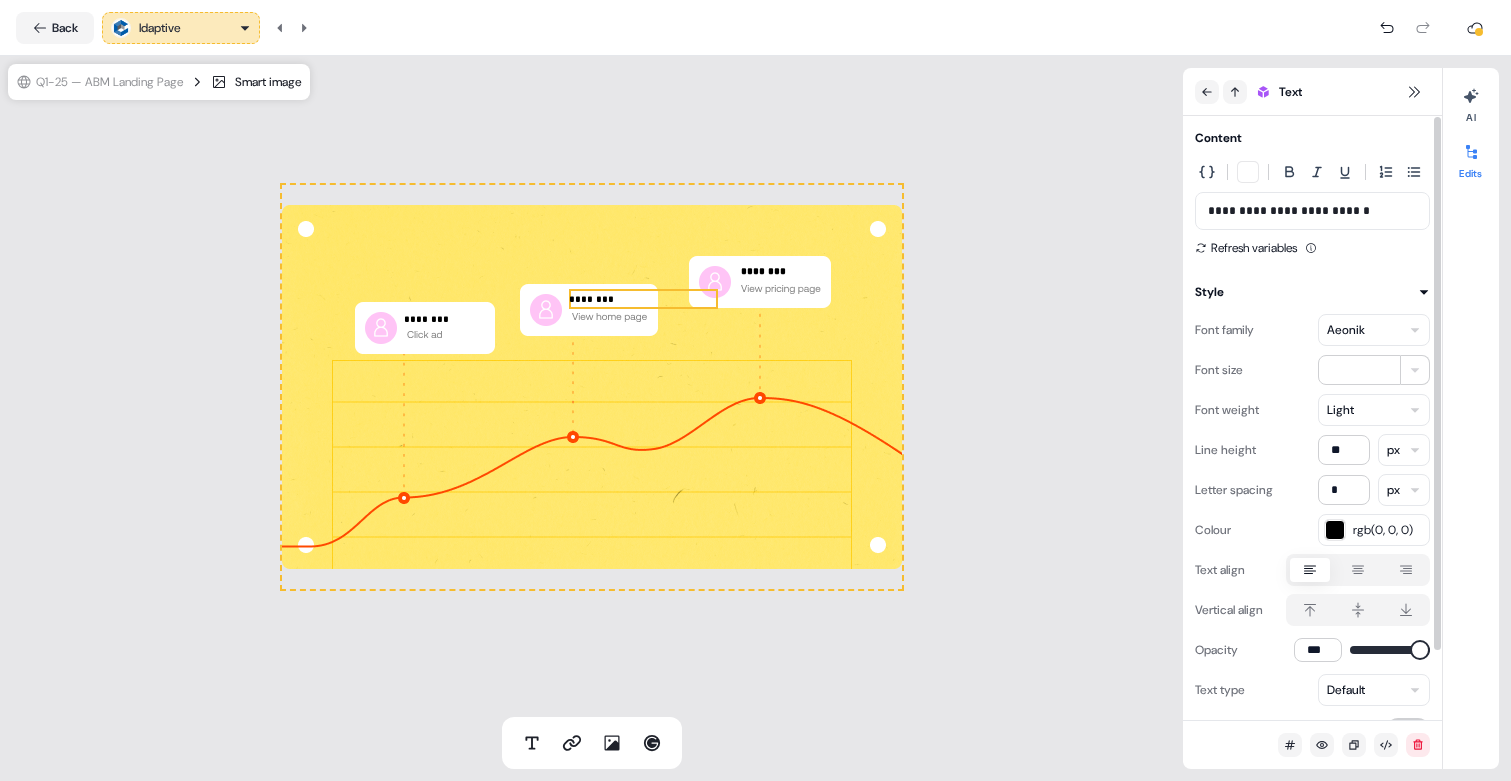 click on "**********" at bounding box center (1312, 211) 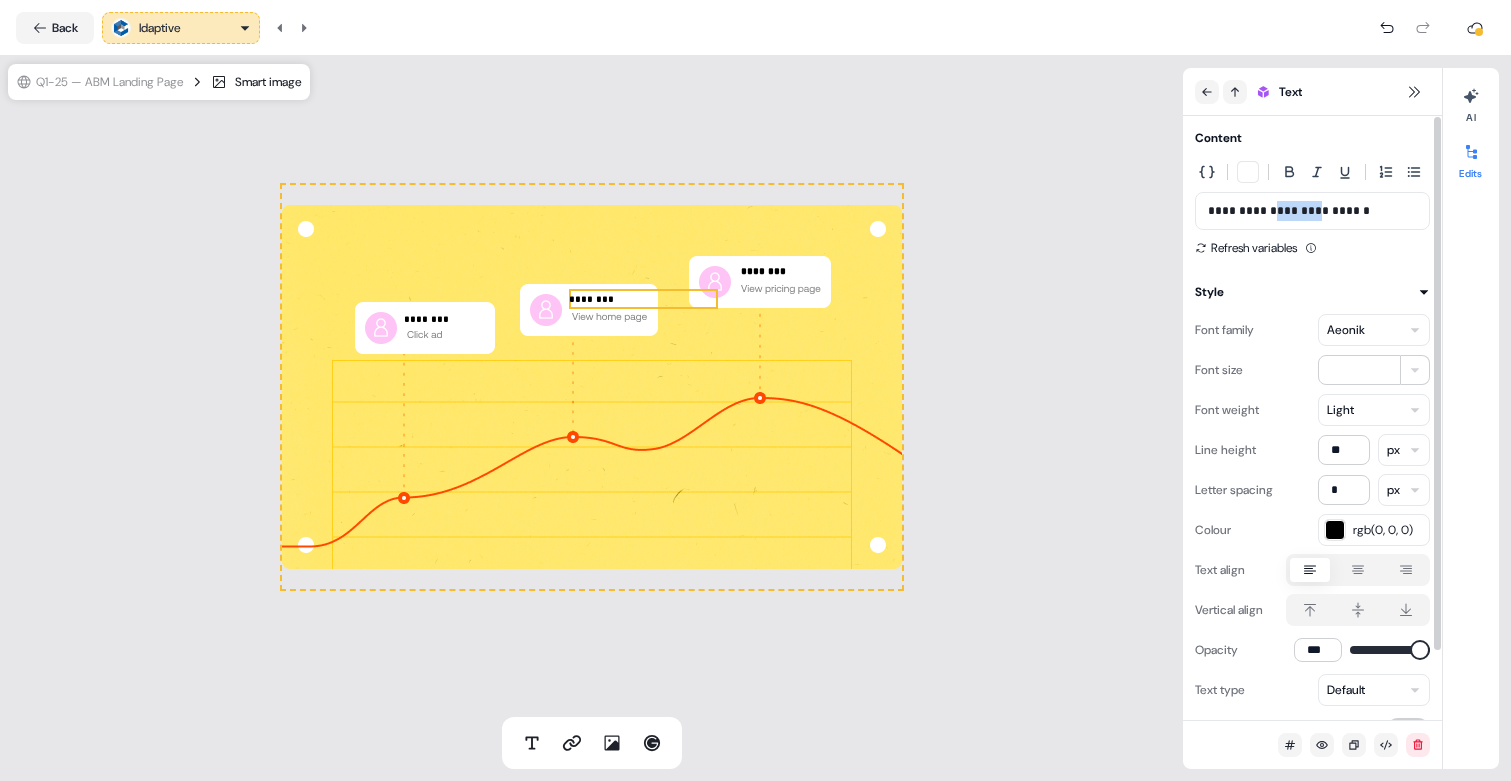 click on "**********" at bounding box center [1312, 211] 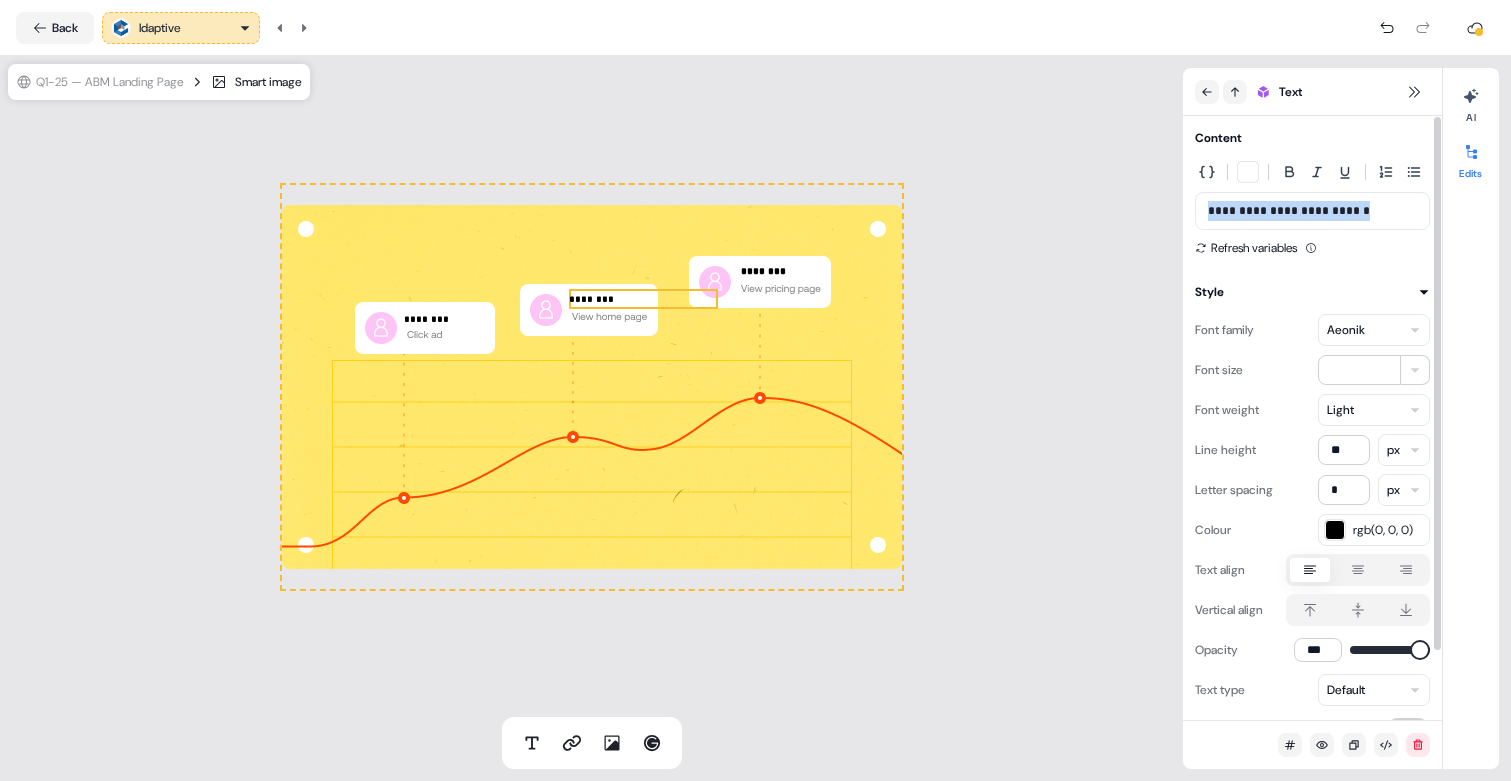 click on "**********" at bounding box center [1312, 211] 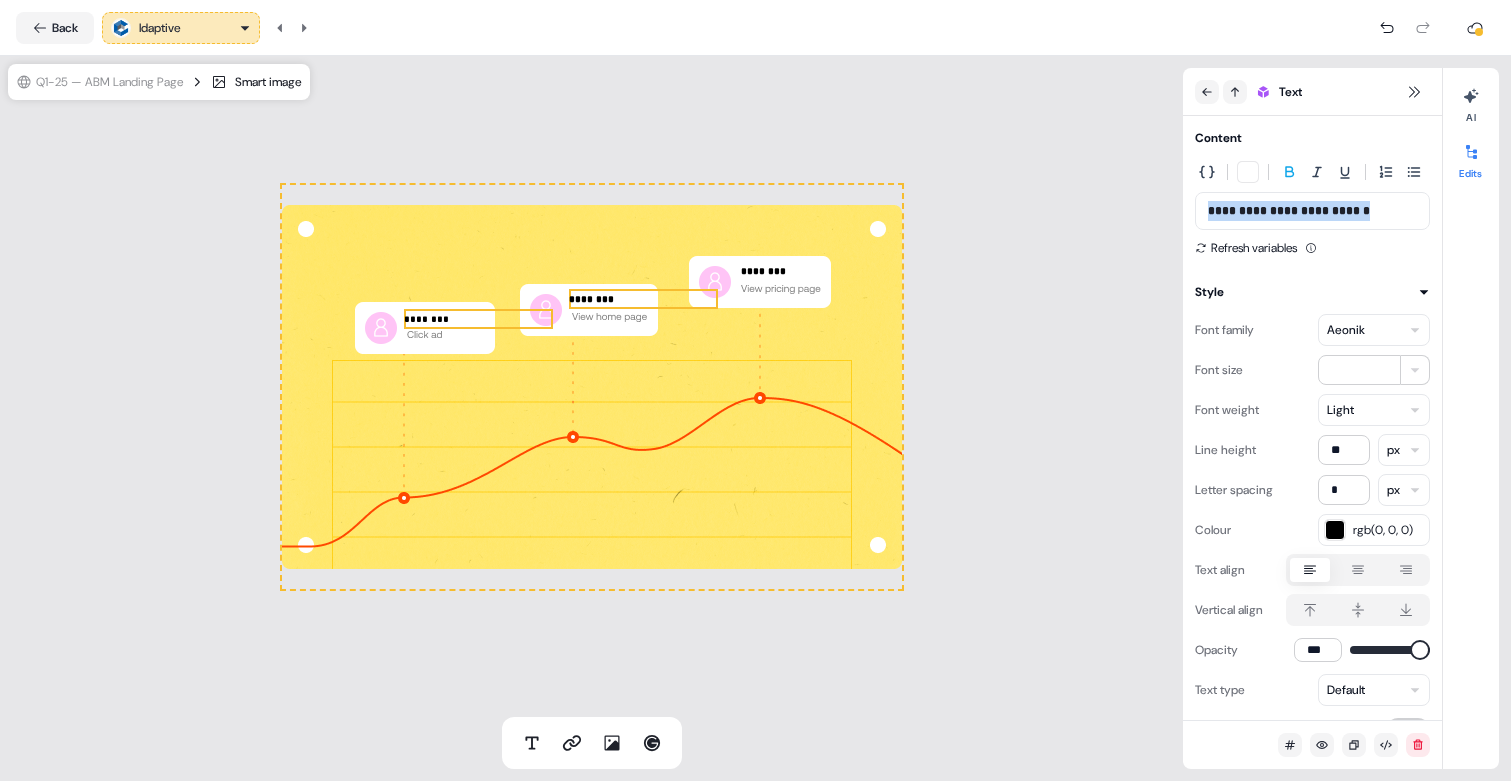 click on "********" at bounding box center [478, 319] 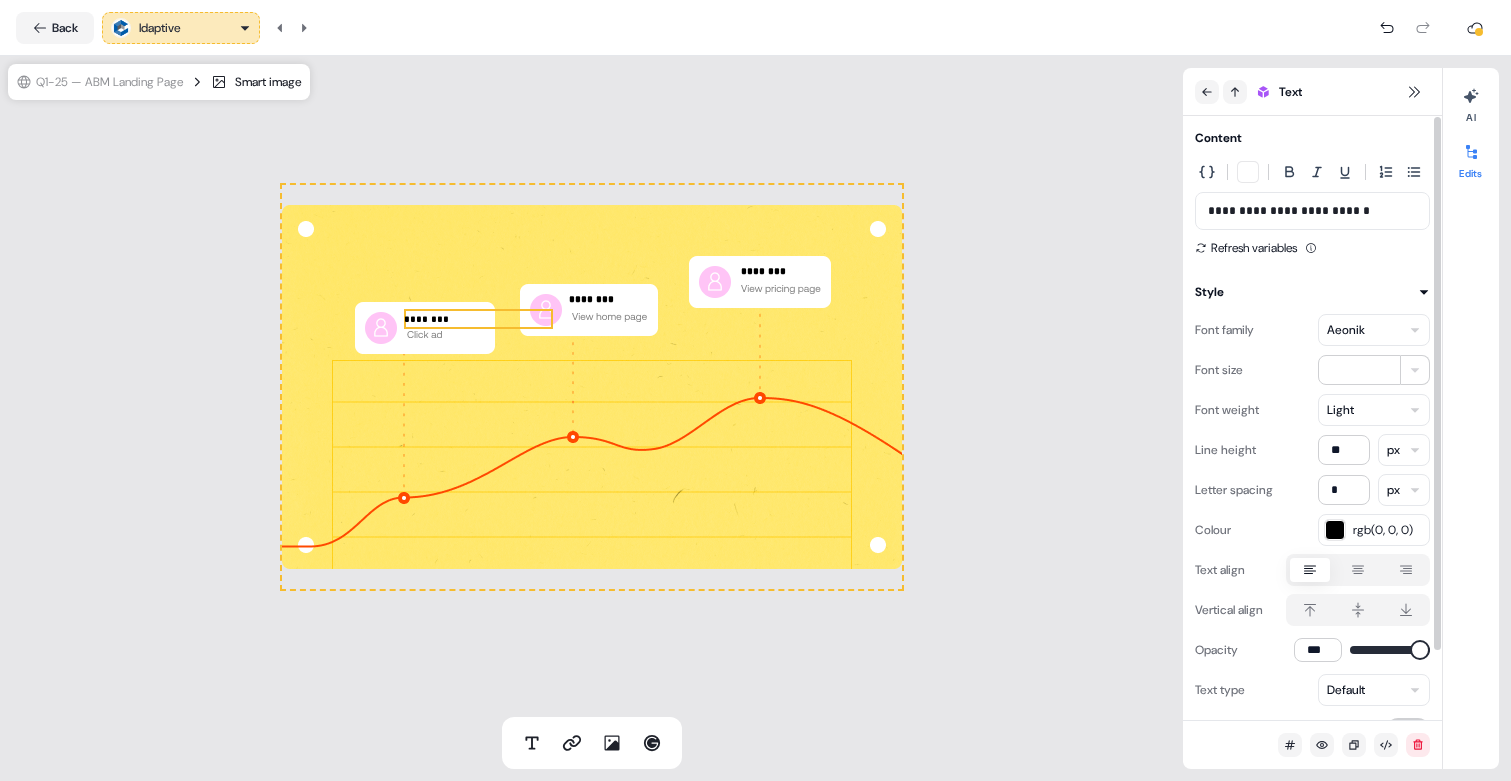 click on "**********" at bounding box center [1312, 211] 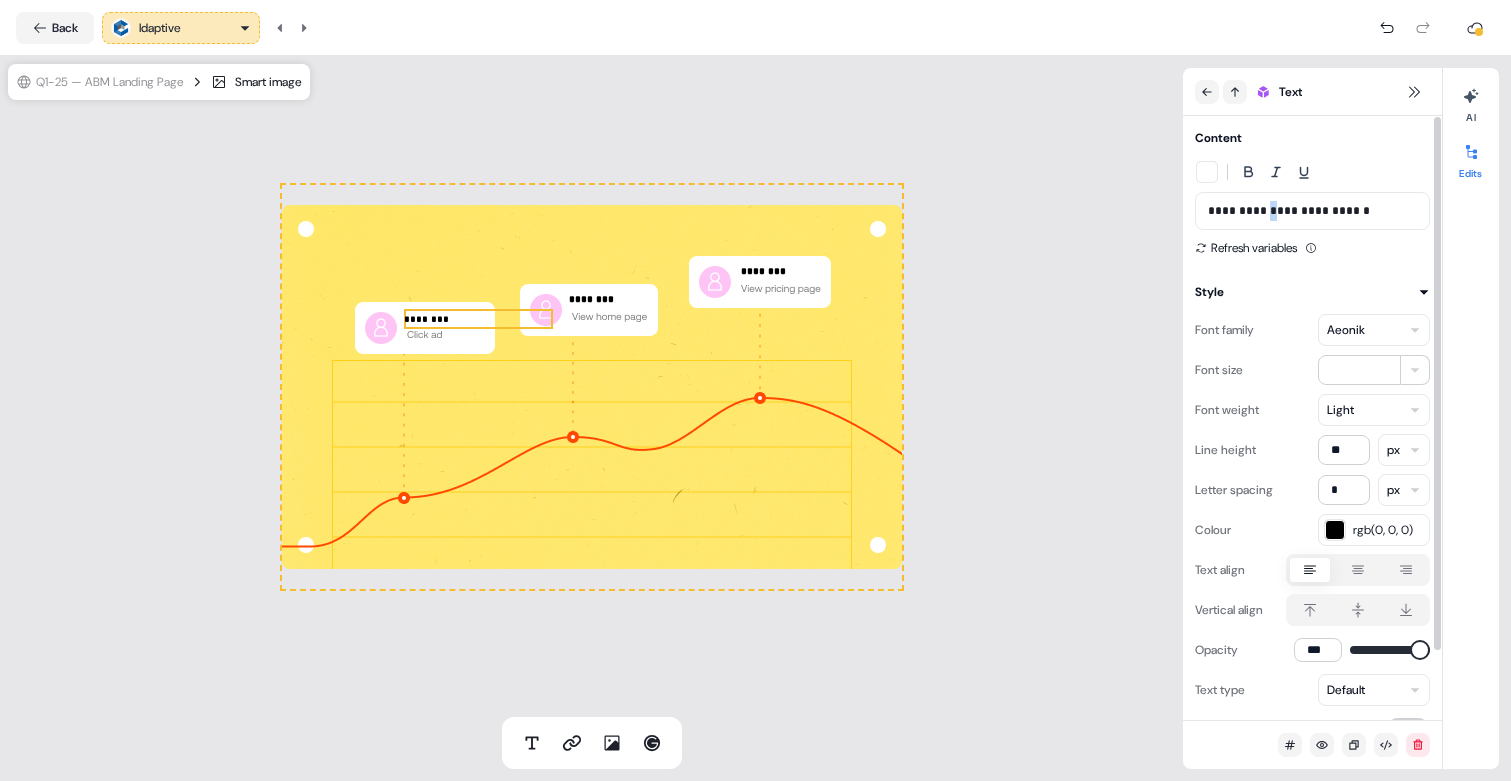 click on "**********" at bounding box center [1312, 211] 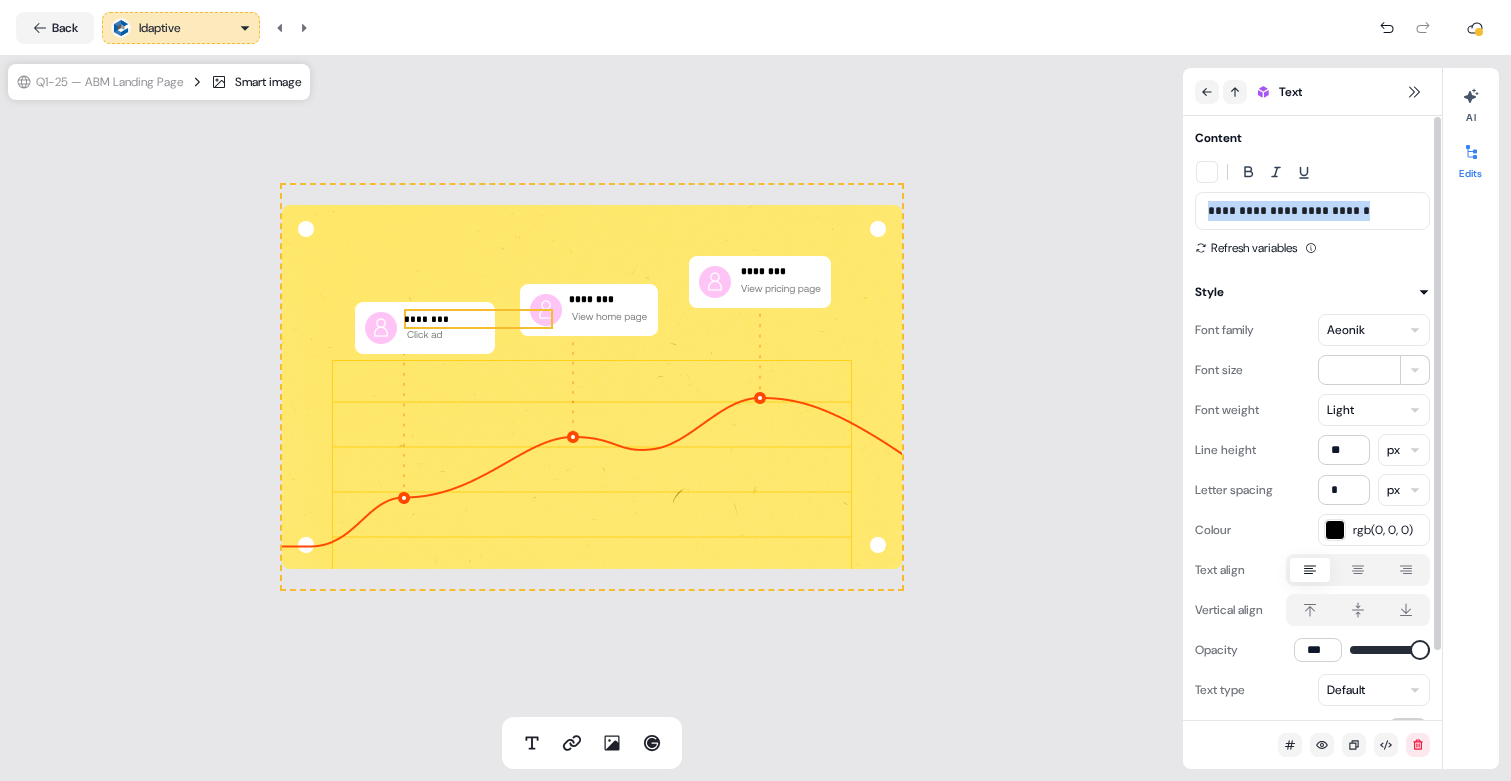 click on "**********" at bounding box center (1312, 211) 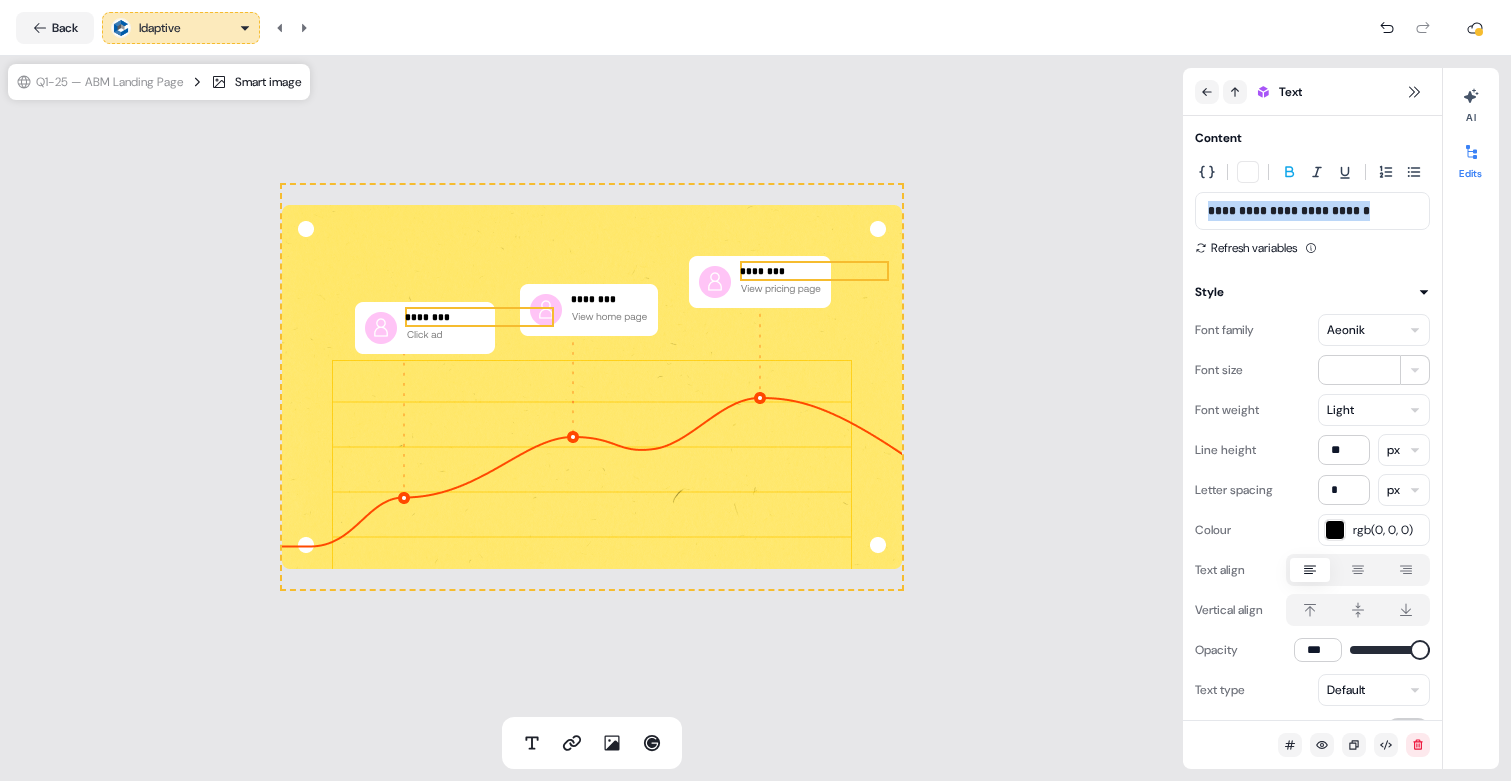 click on "Idaptive" at bounding box center [181, 28] 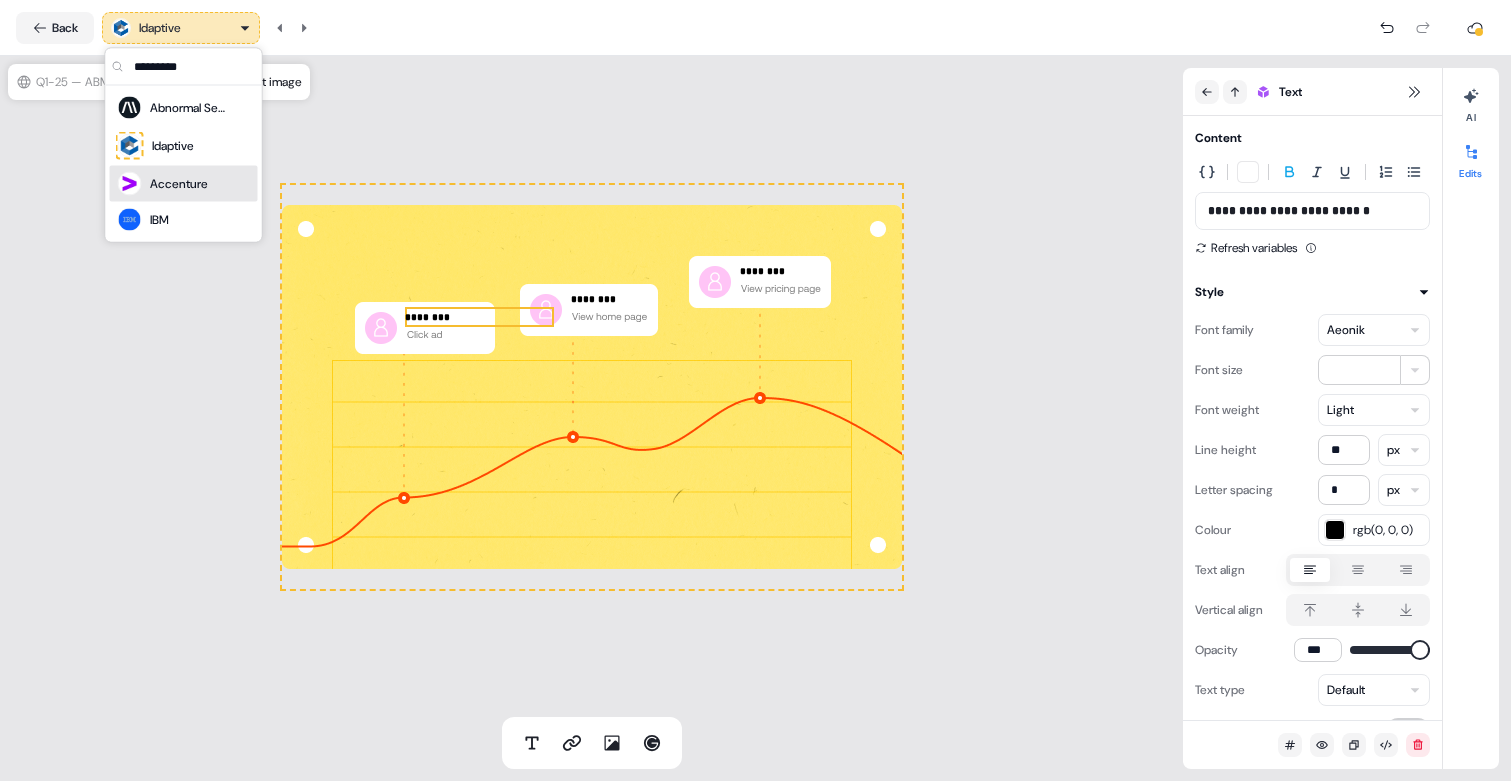 click on "Accenture" at bounding box center [179, 184] 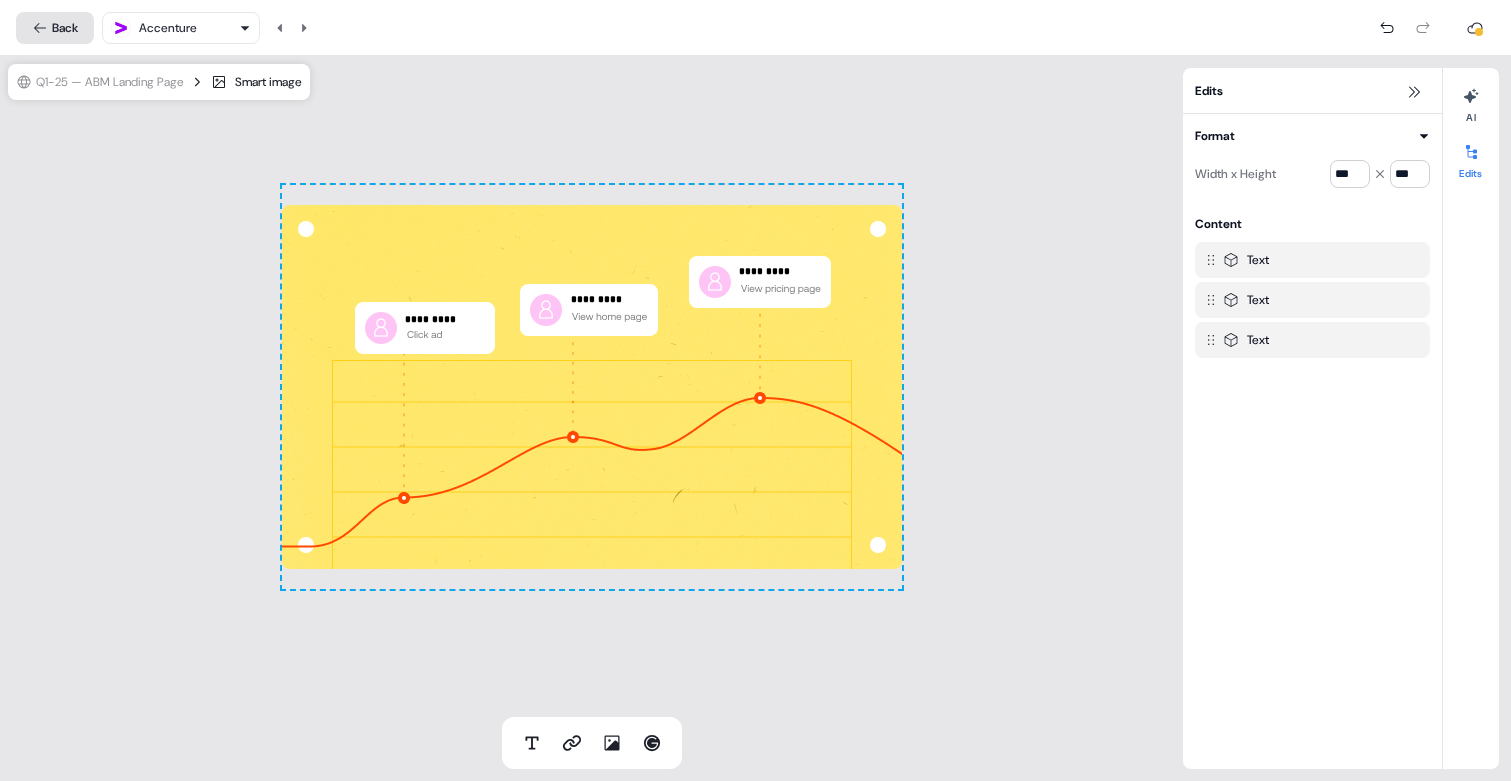 click on "Back" at bounding box center [55, 28] 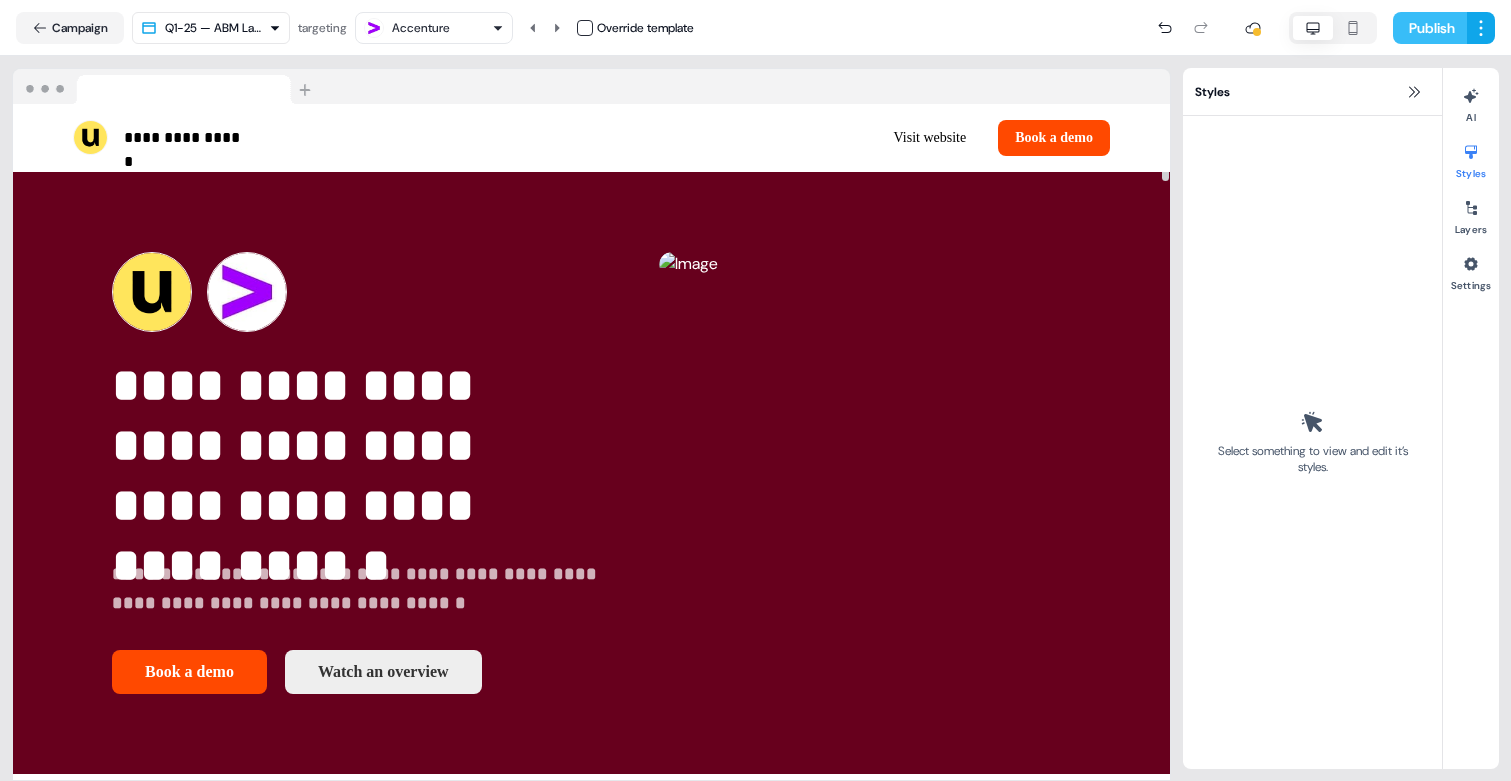 click on "Publish" at bounding box center [1430, 28] 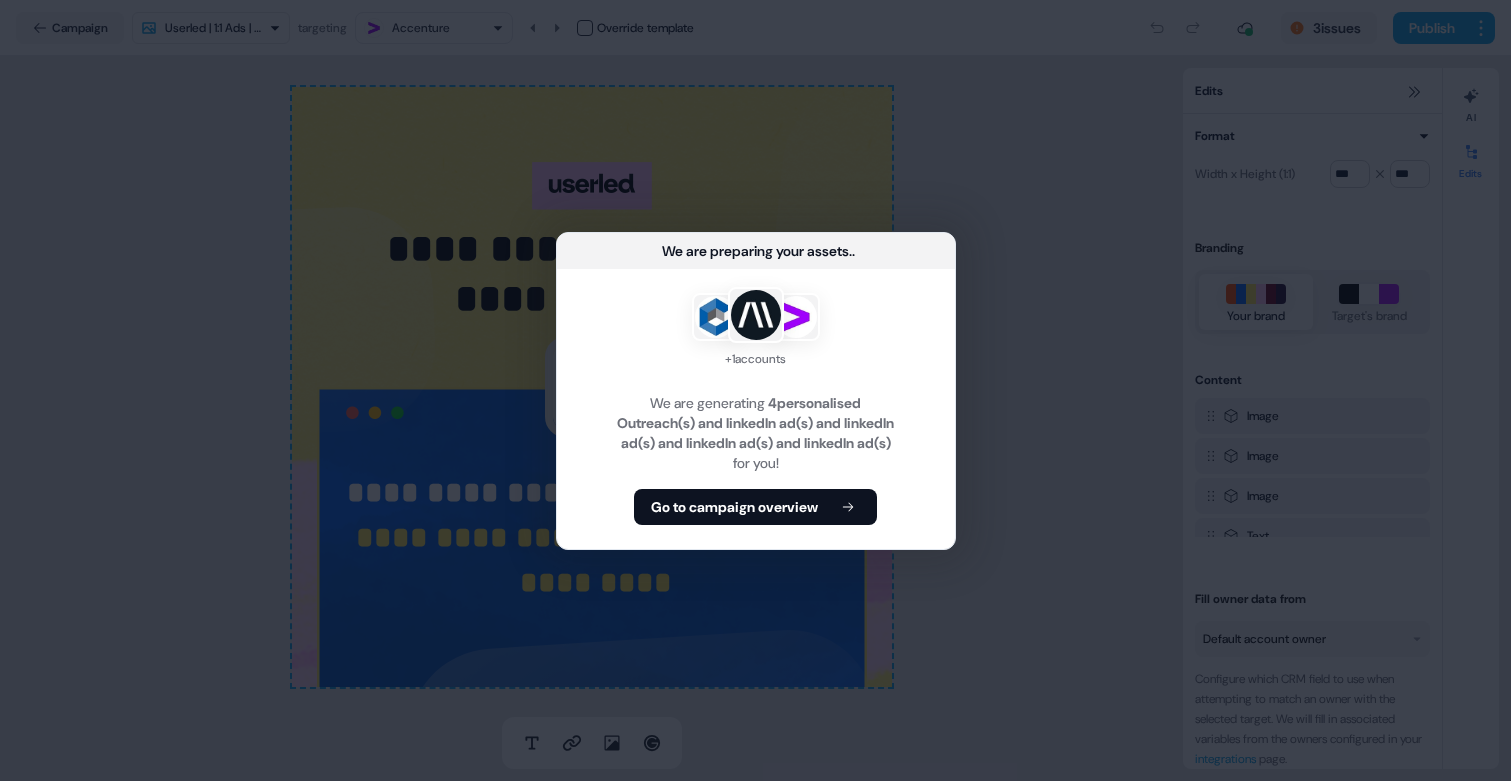 type 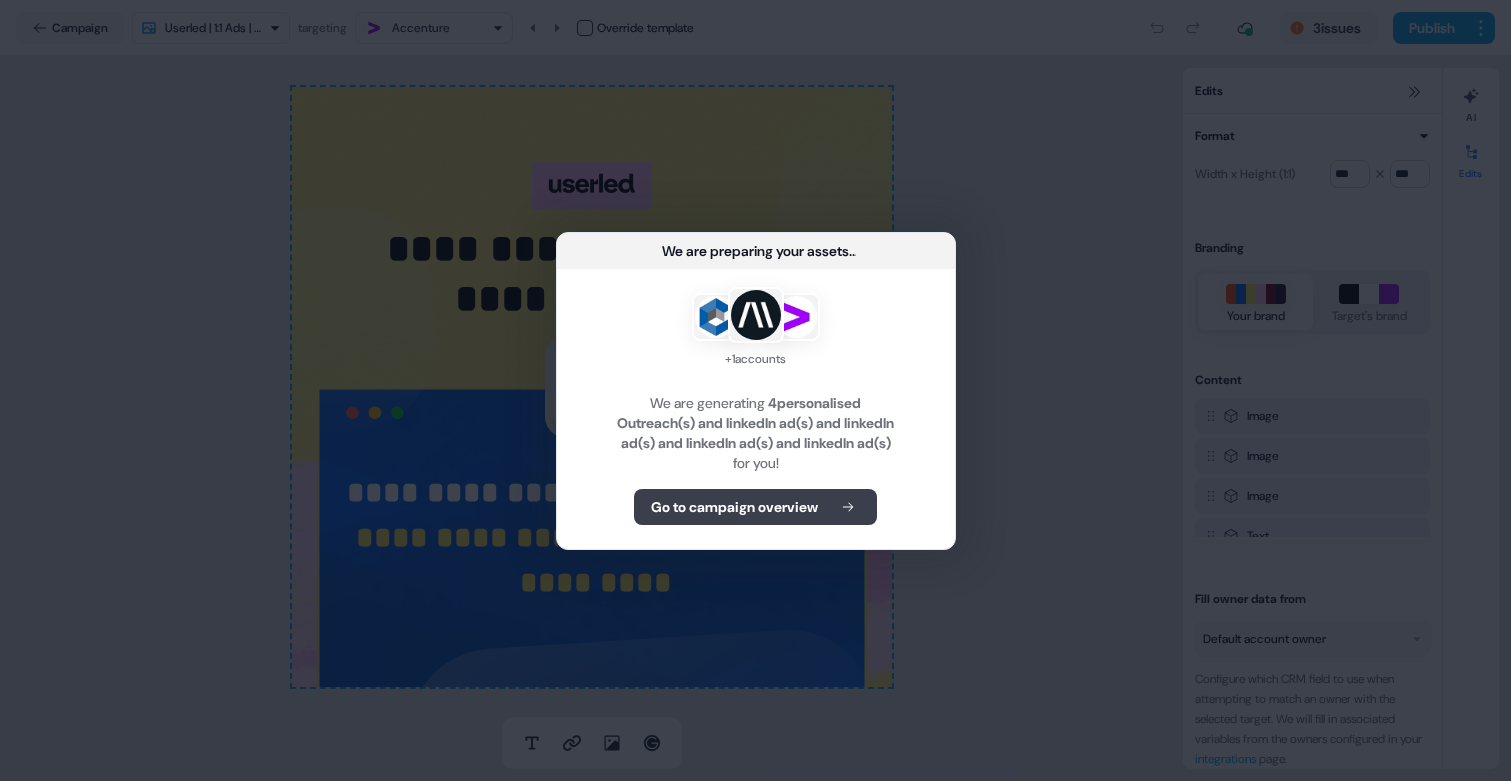 click on "Go to campaign overview" at bounding box center (734, 507) 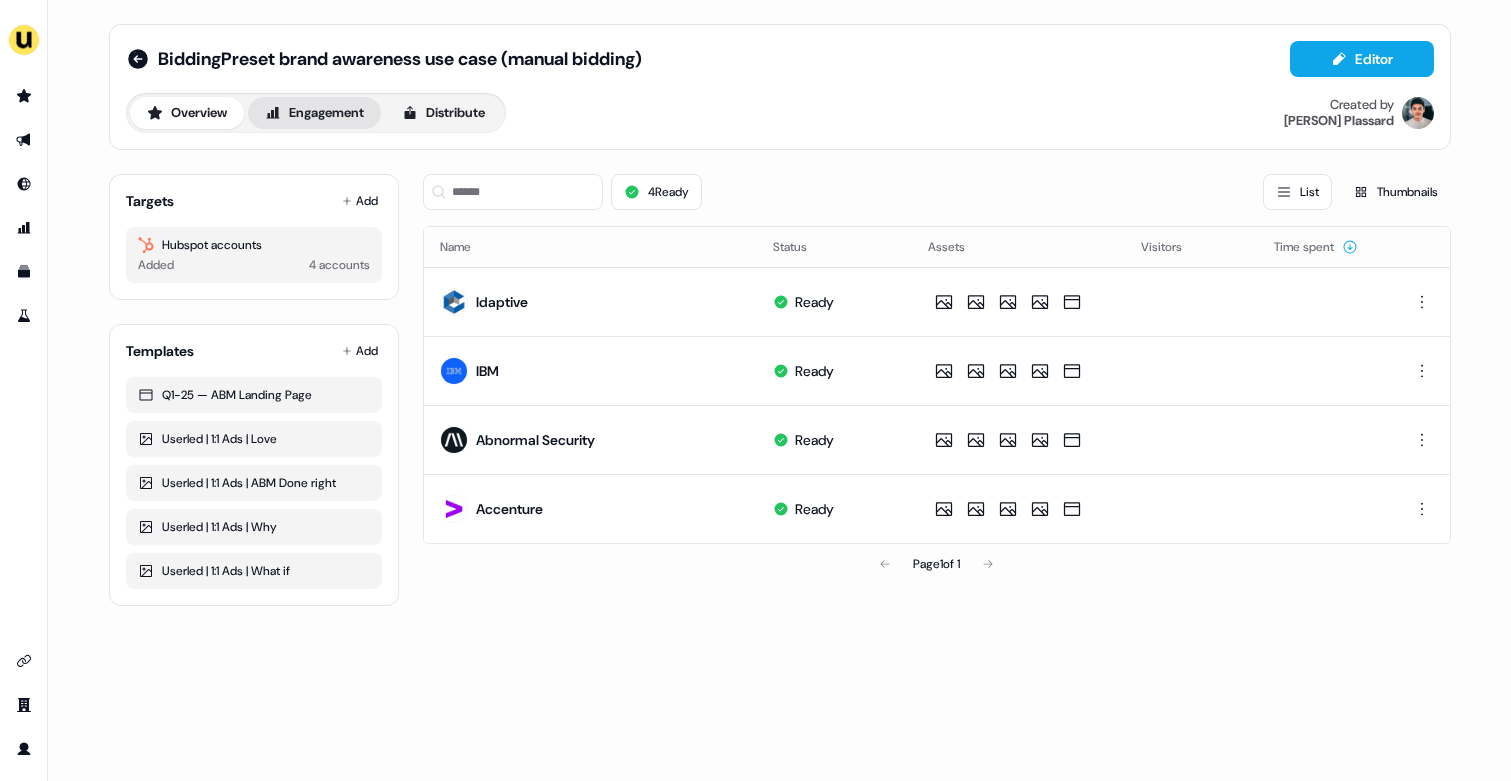 click on "Engagement" at bounding box center (314, 113) 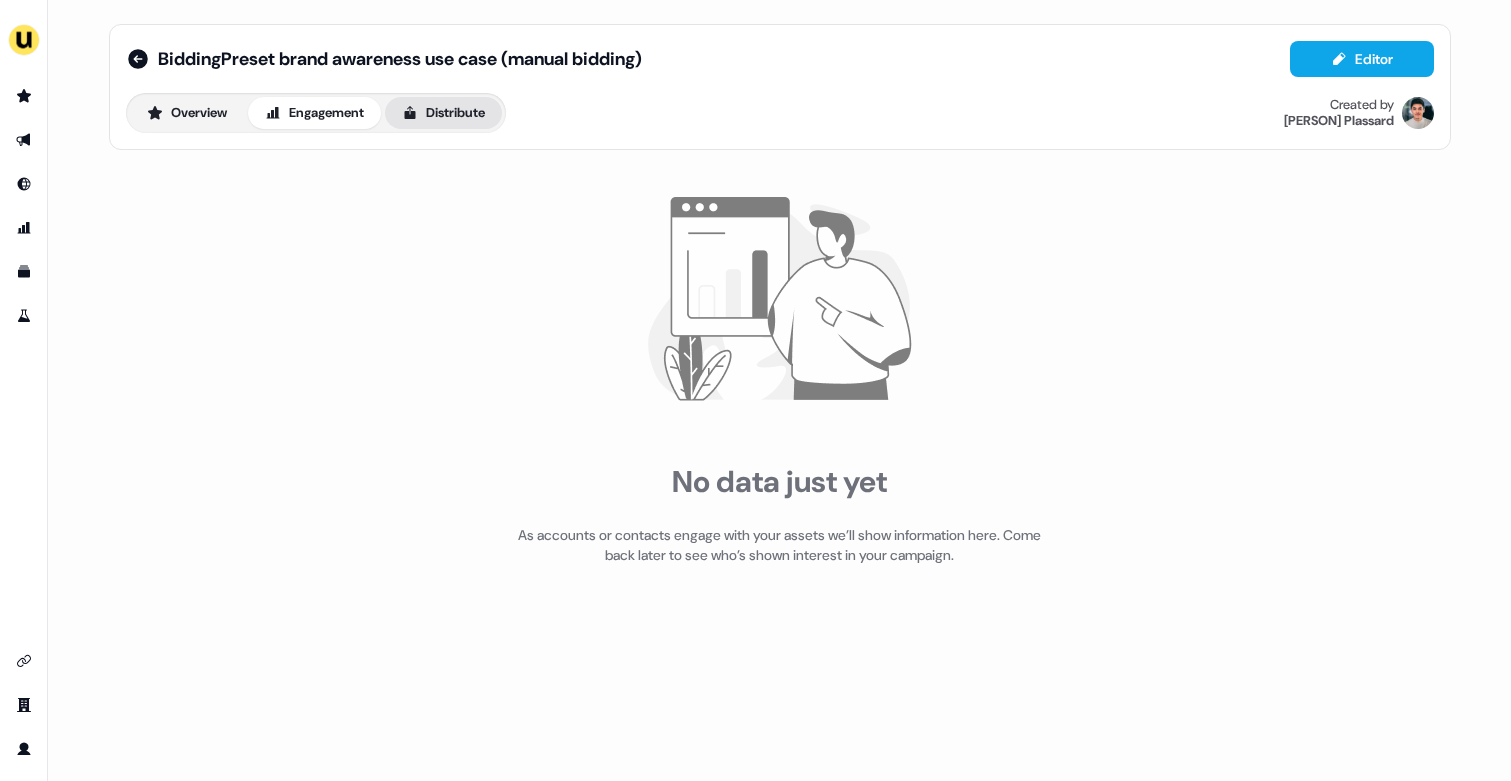 click on "Distribute" at bounding box center [443, 113] 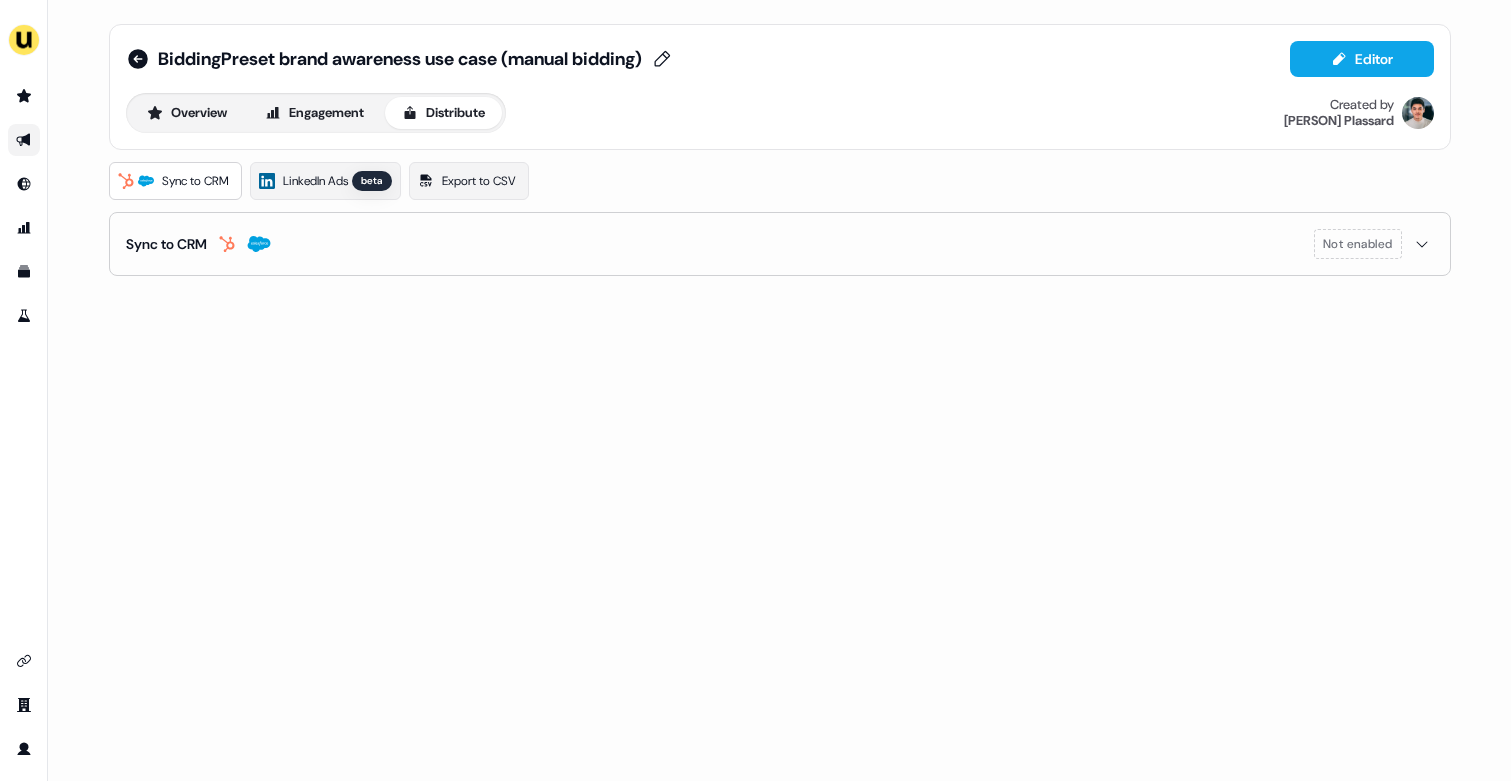 click on "BiddingPreset brand awareness use case (manual bidding)" at bounding box center (400, 59) 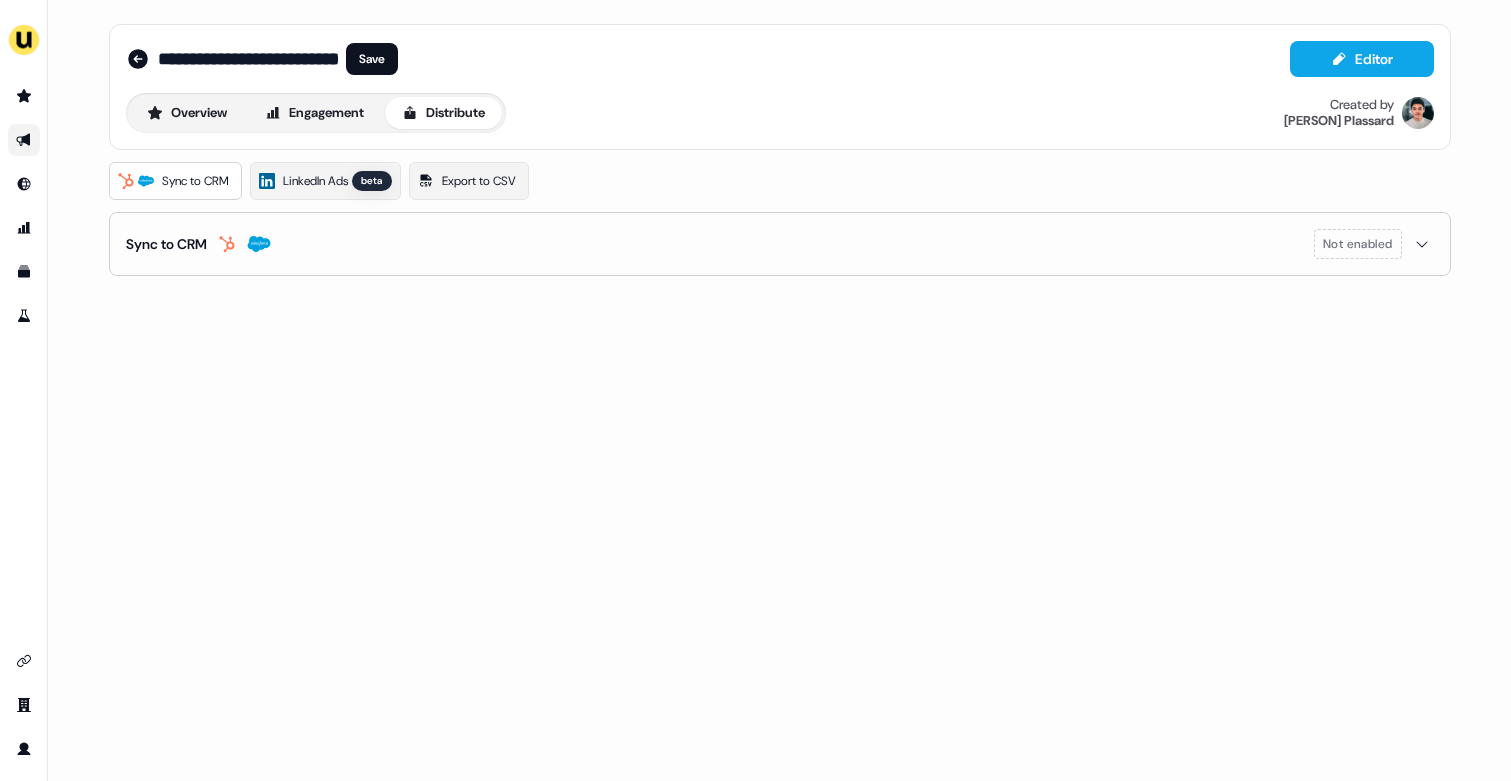 scroll, scrollTop: 0, scrollLeft: 298, axis: horizontal 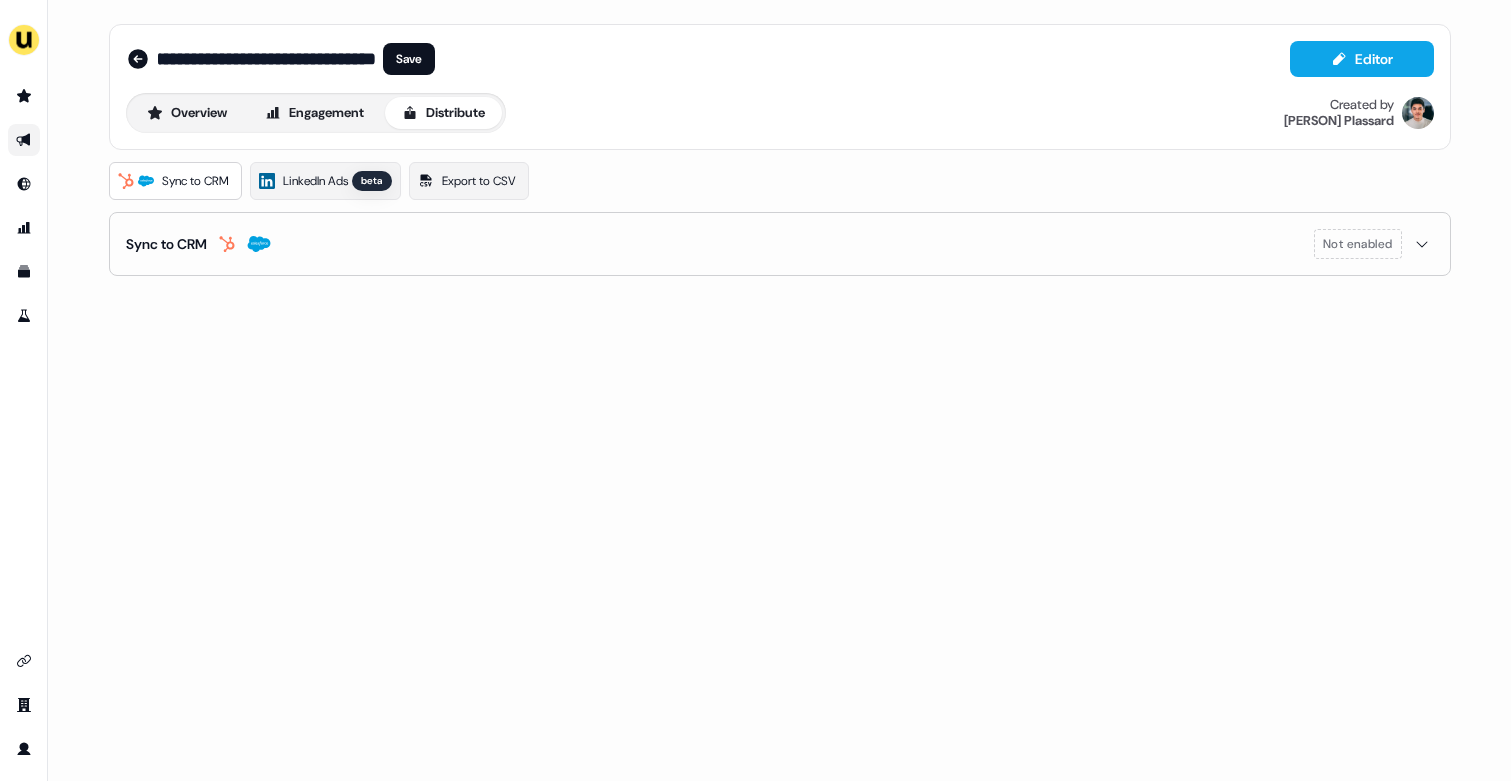 click on "**********" at bounding box center (267, 59) 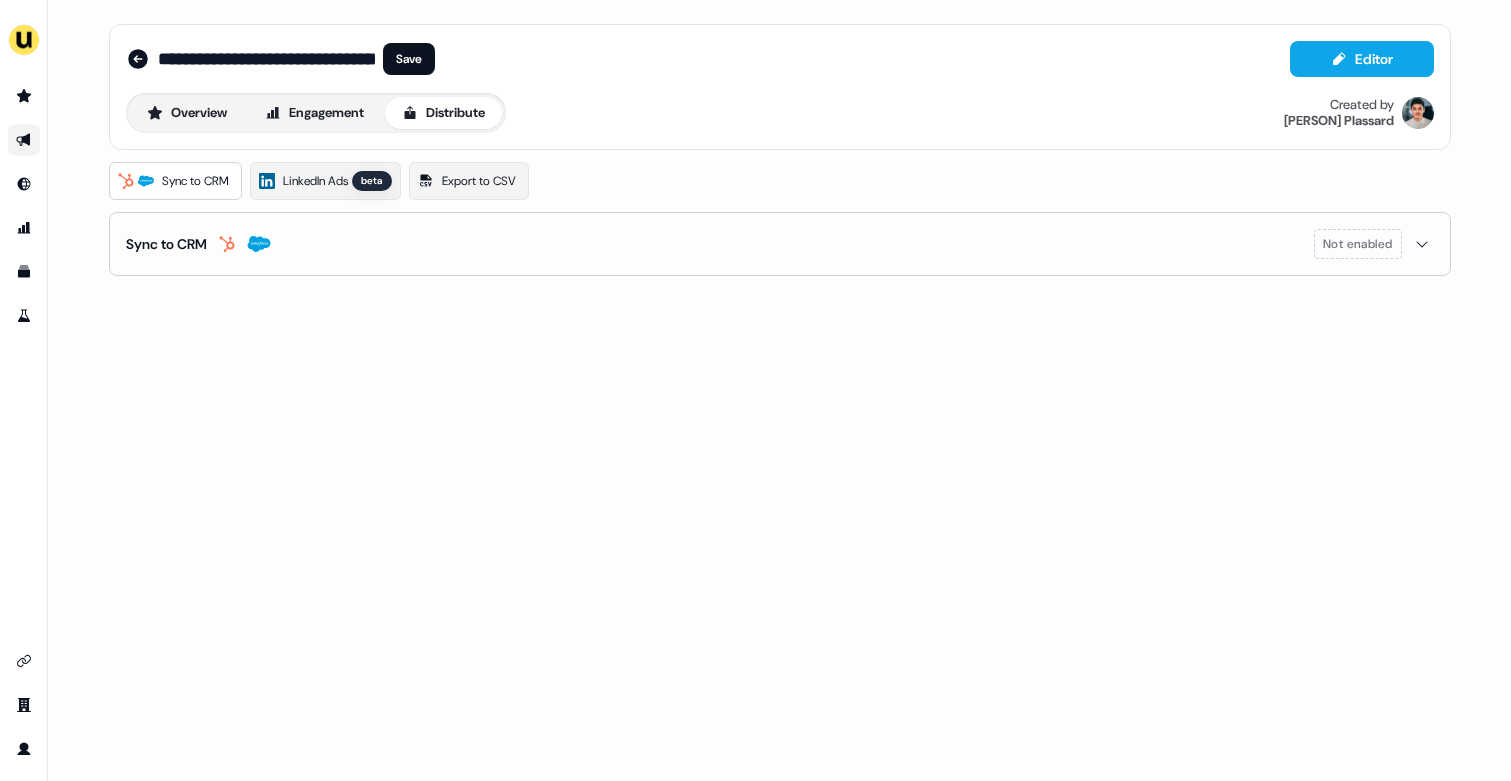 click on "**********" at bounding box center [780, 59] 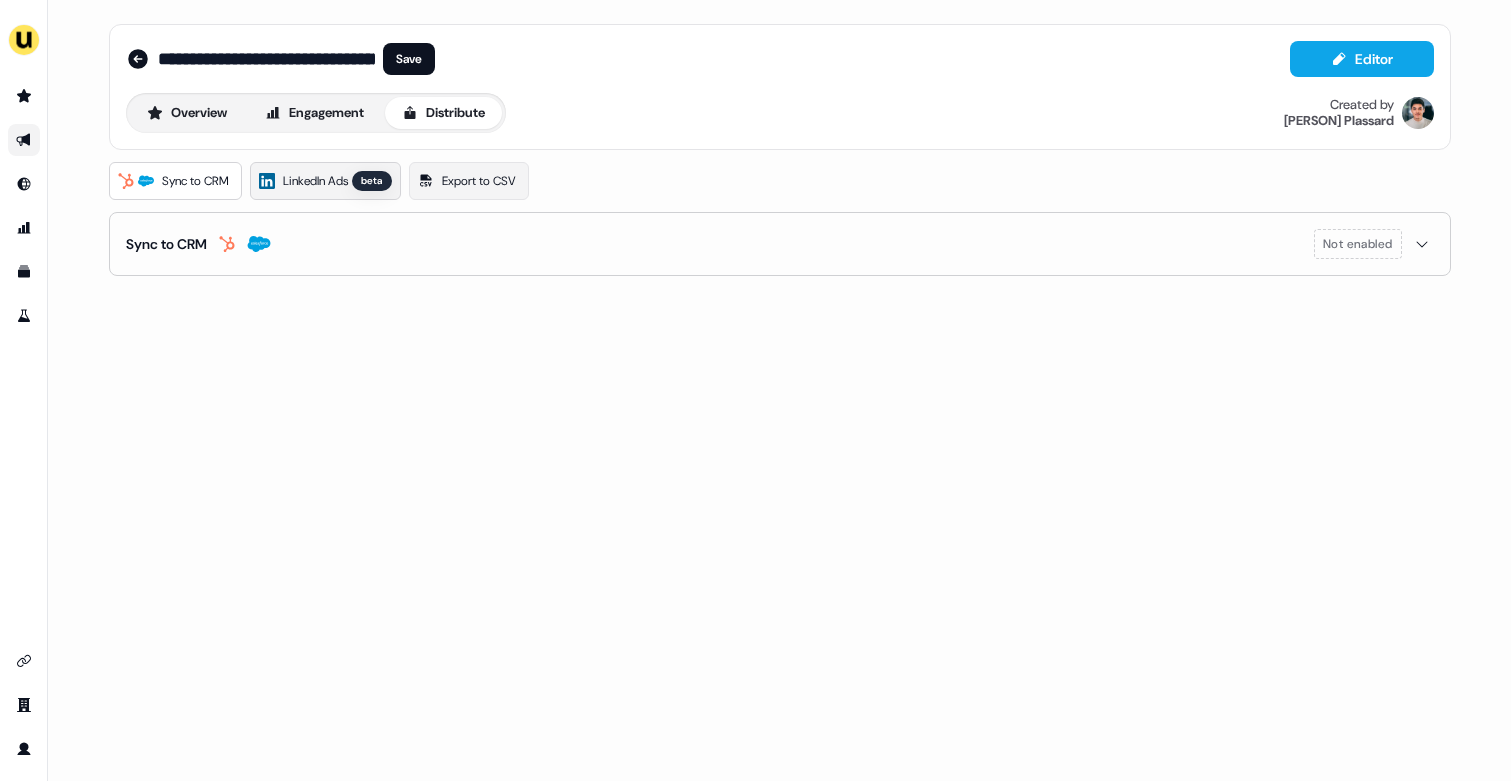 click on "LinkedIn Ads beta" at bounding box center (325, 181) 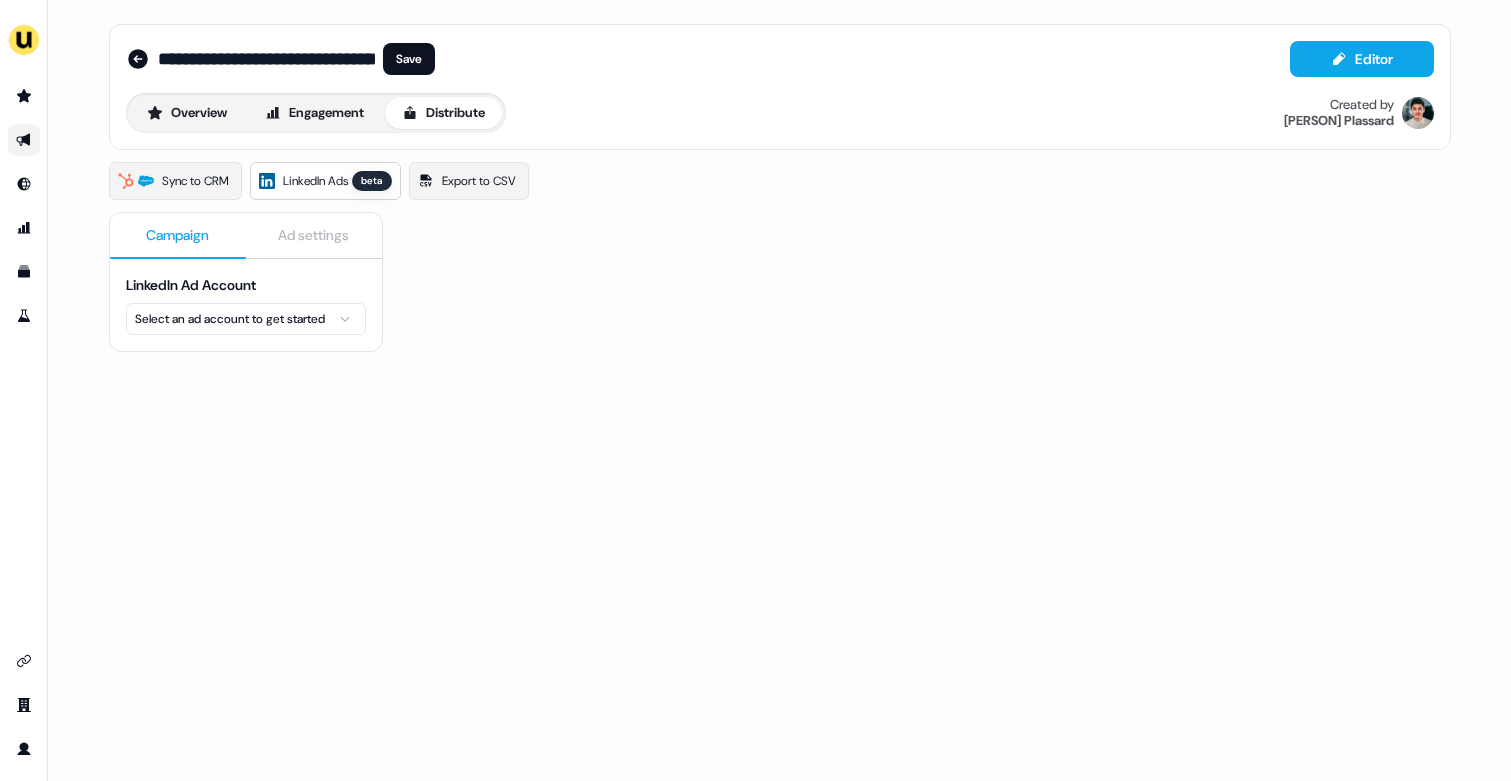 click on "**********" at bounding box center [755, 390] 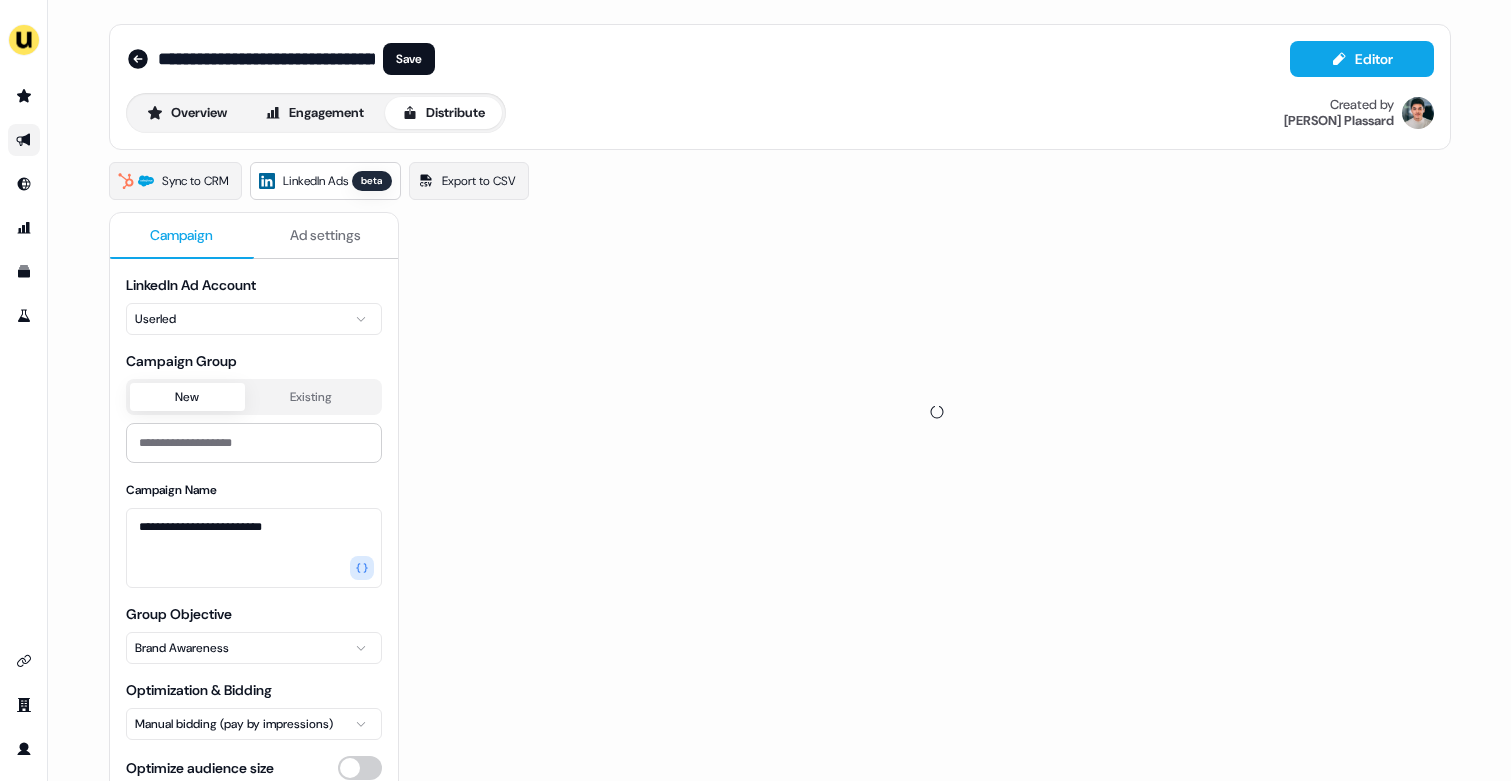 click on "Existing" at bounding box center [311, 397] 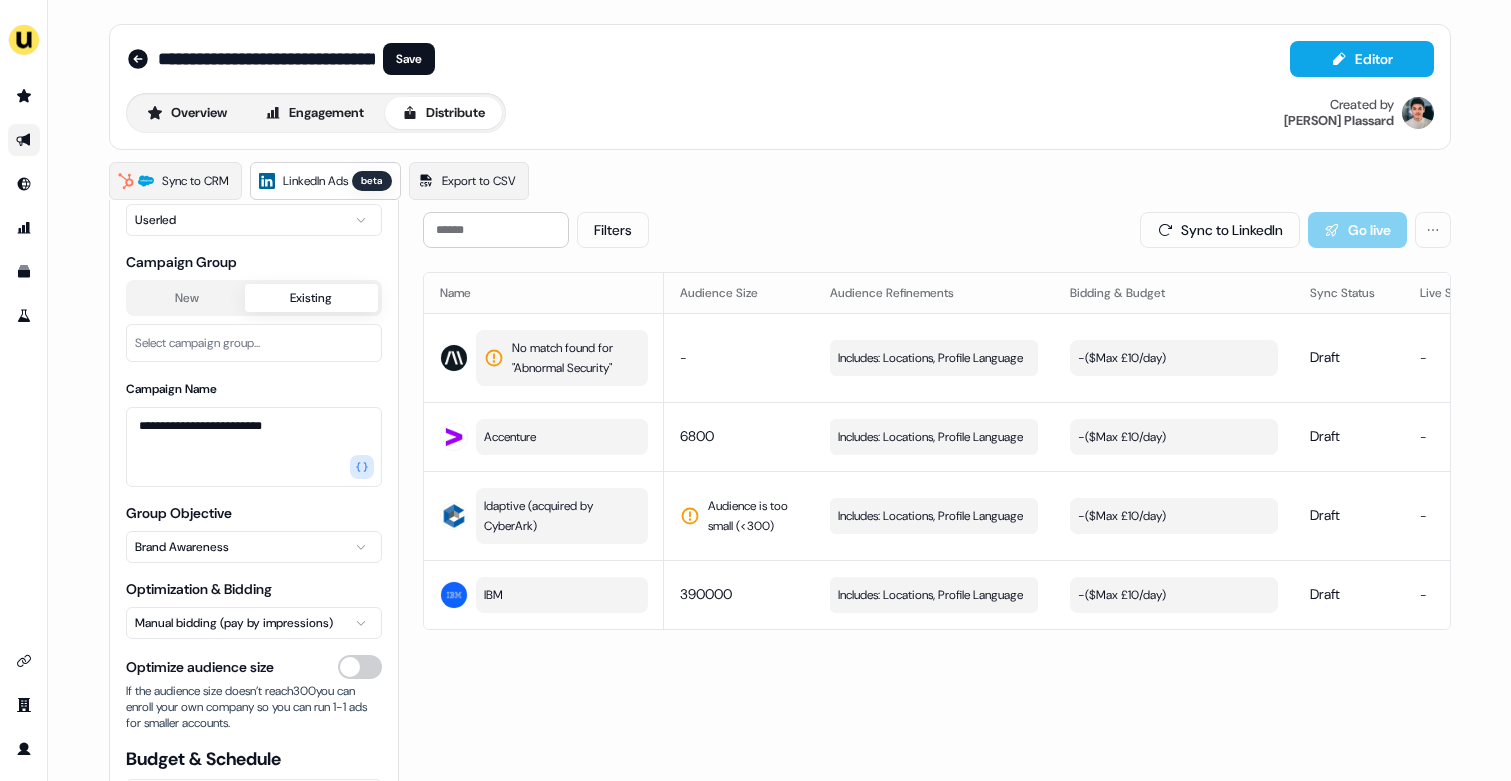 scroll, scrollTop: 101, scrollLeft: 0, axis: vertical 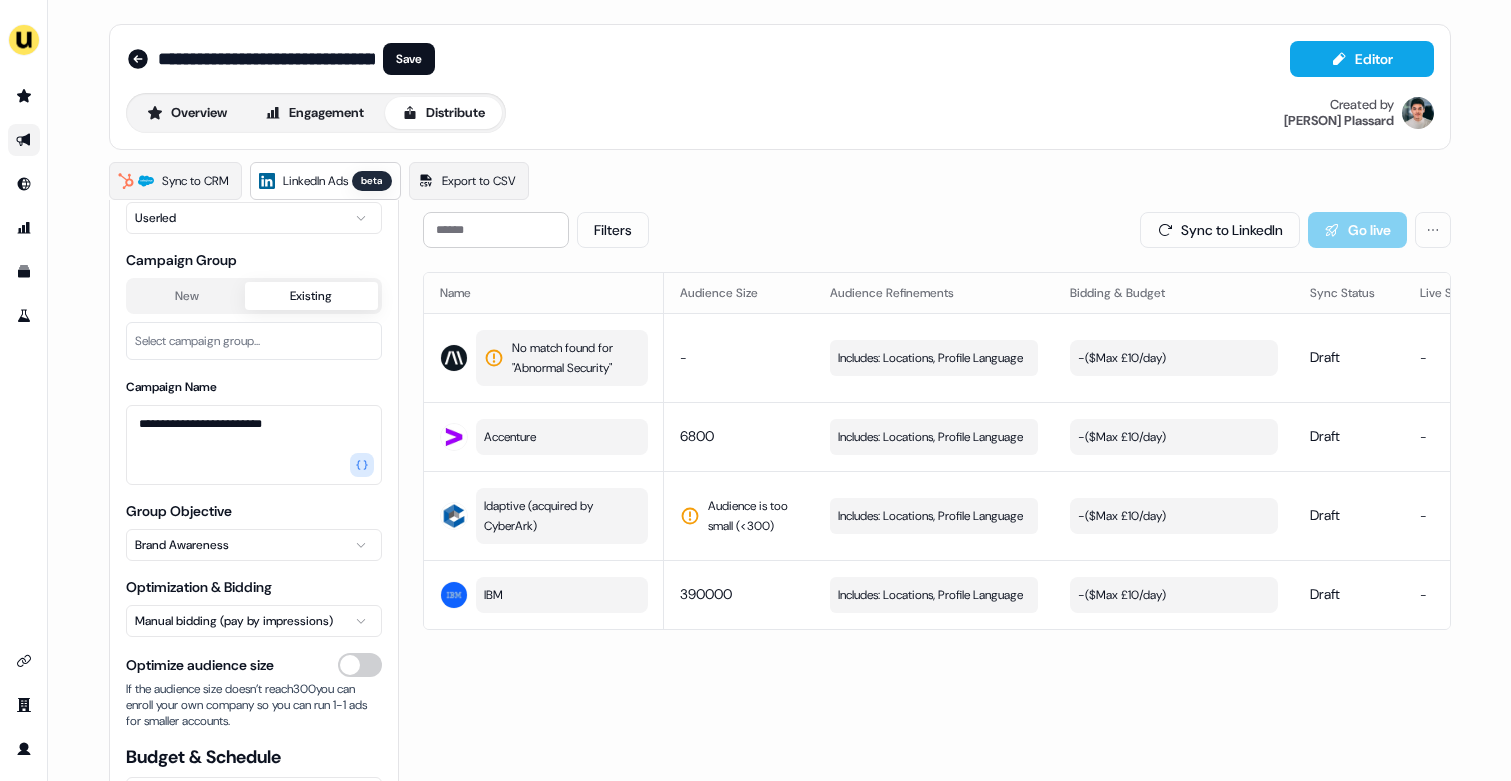 click on "Select campaign group..." at bounding box center [197, 341] 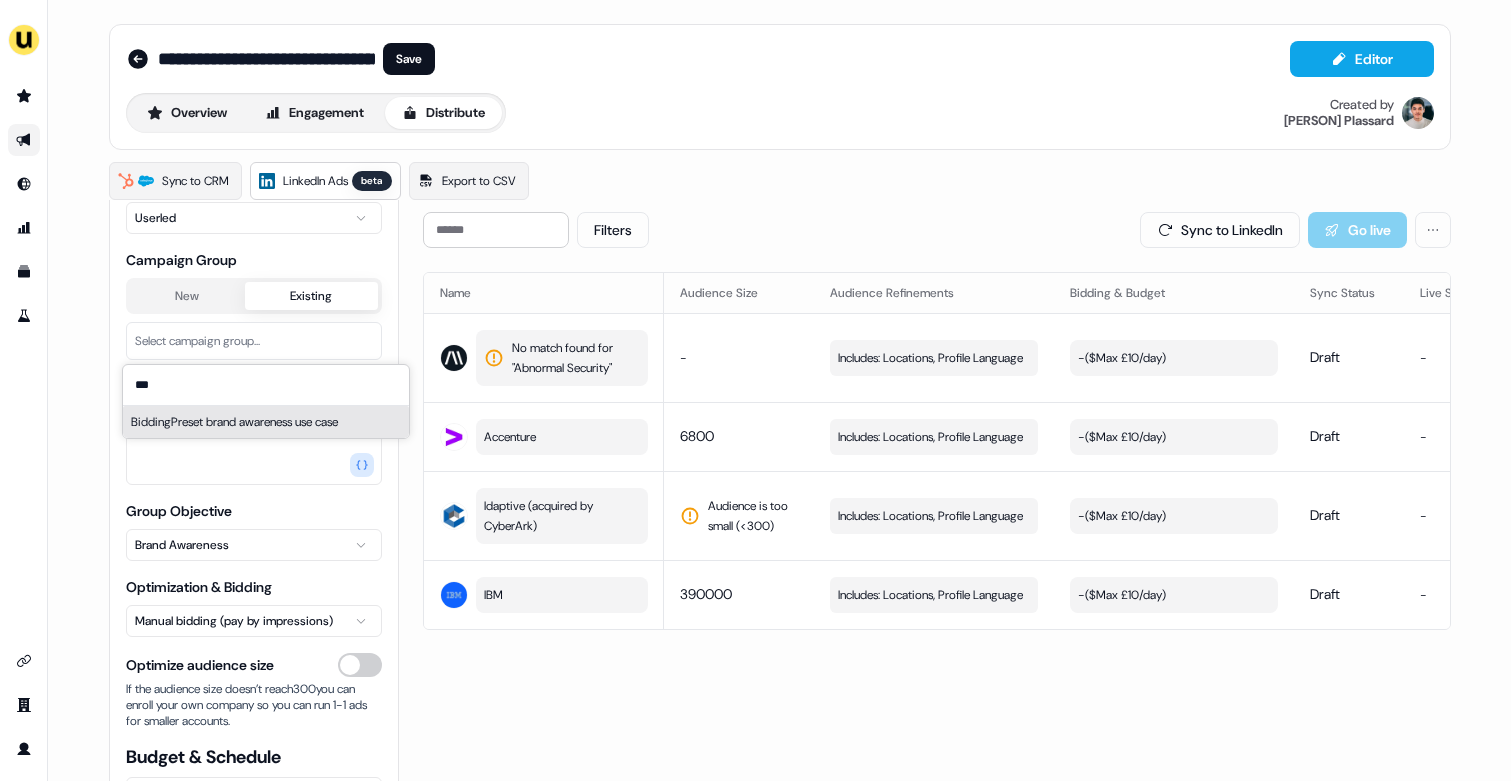 type on "***" 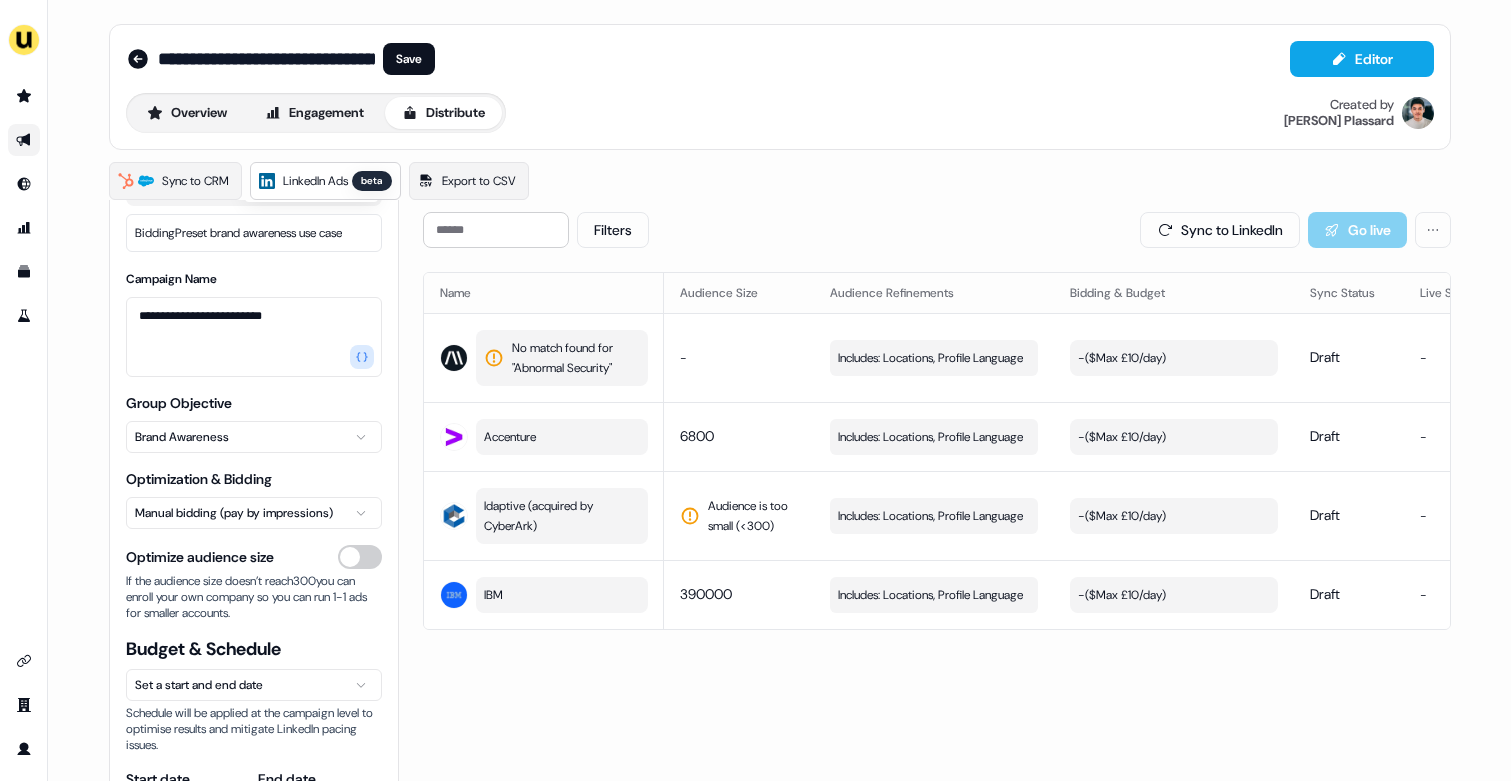 scroll, scrollTop: 215, scrollLeft: 0, axis: vertical 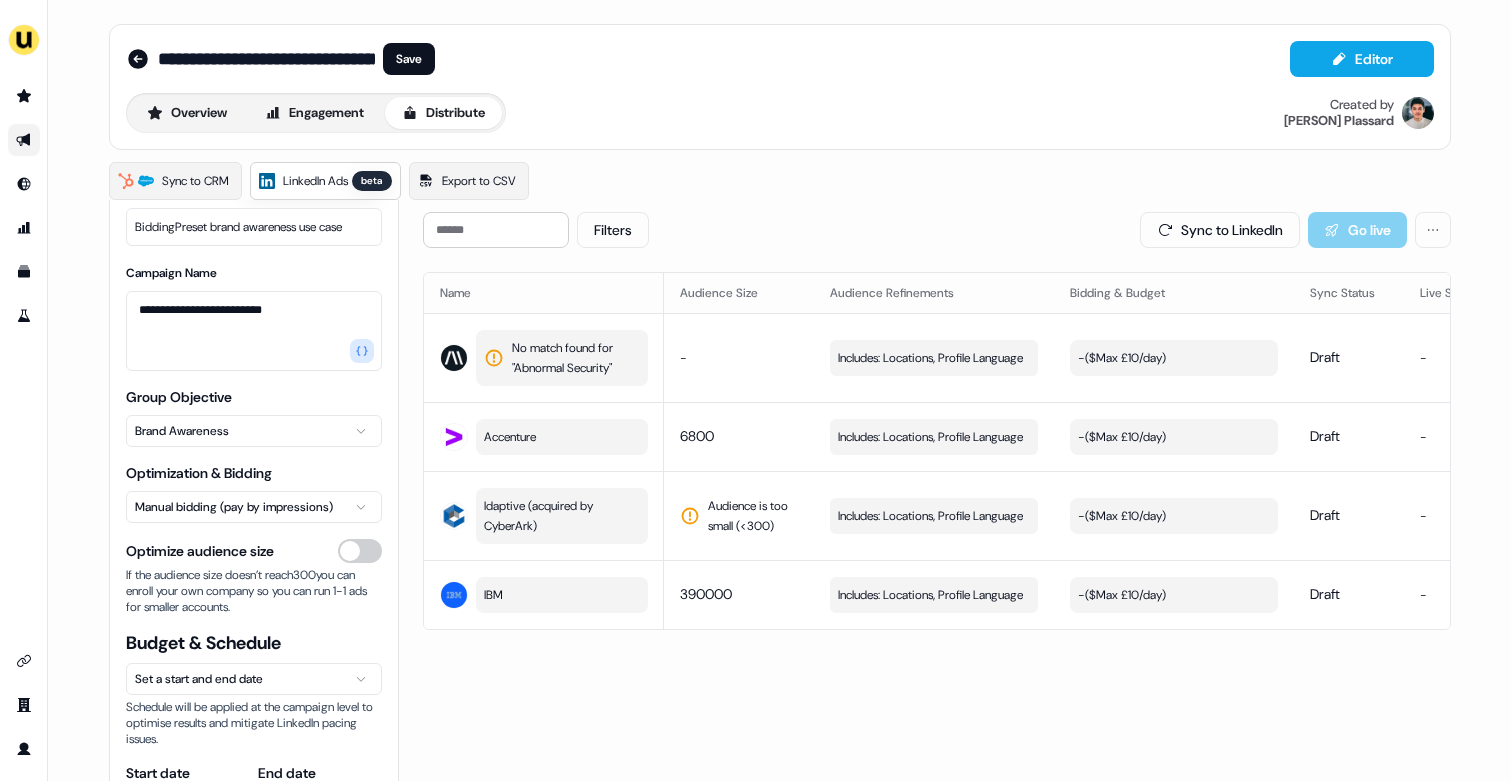 click on "**********" at bounding box center (755, 390) 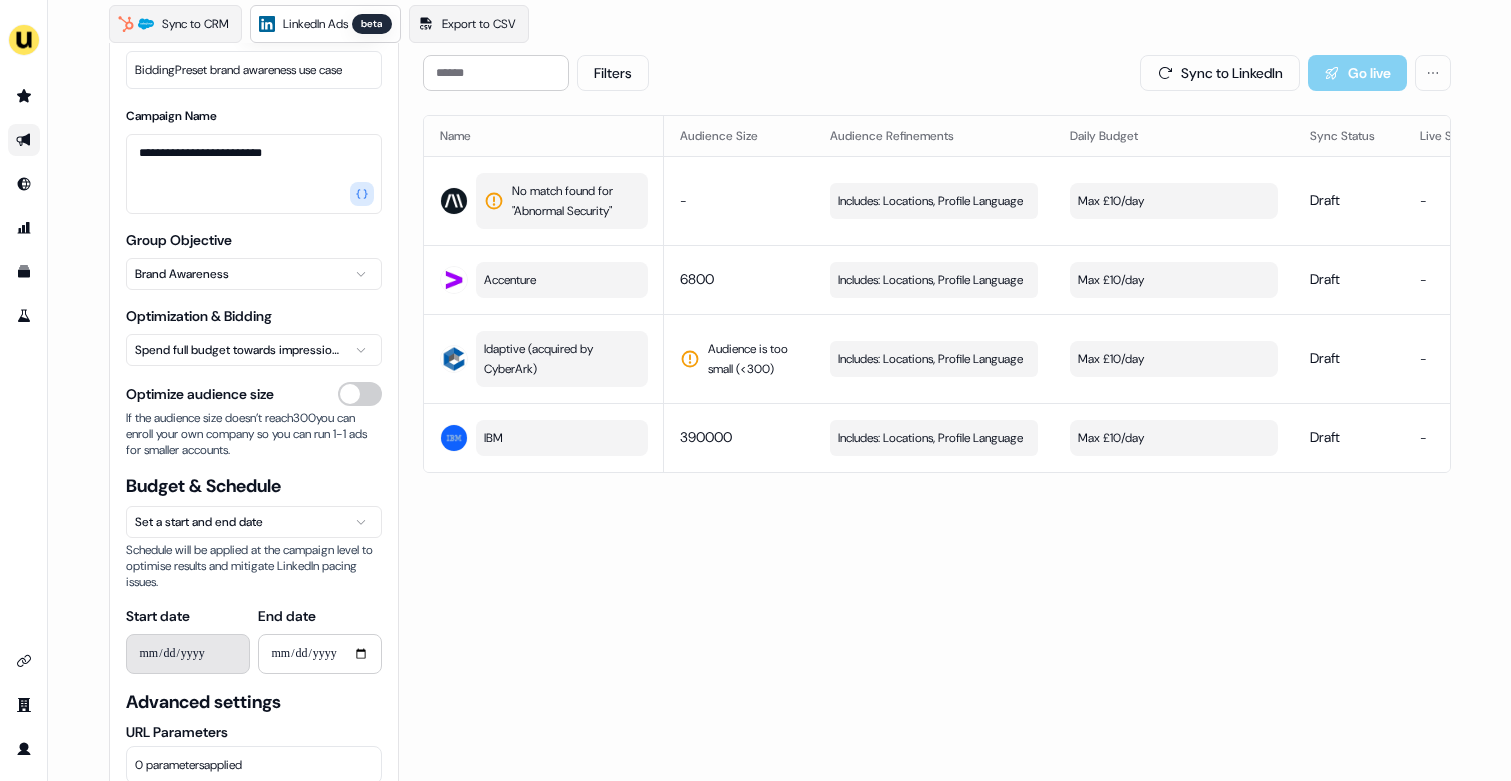 scroll, scrollTop: 170, scrollLeft: 0, axis: vertical 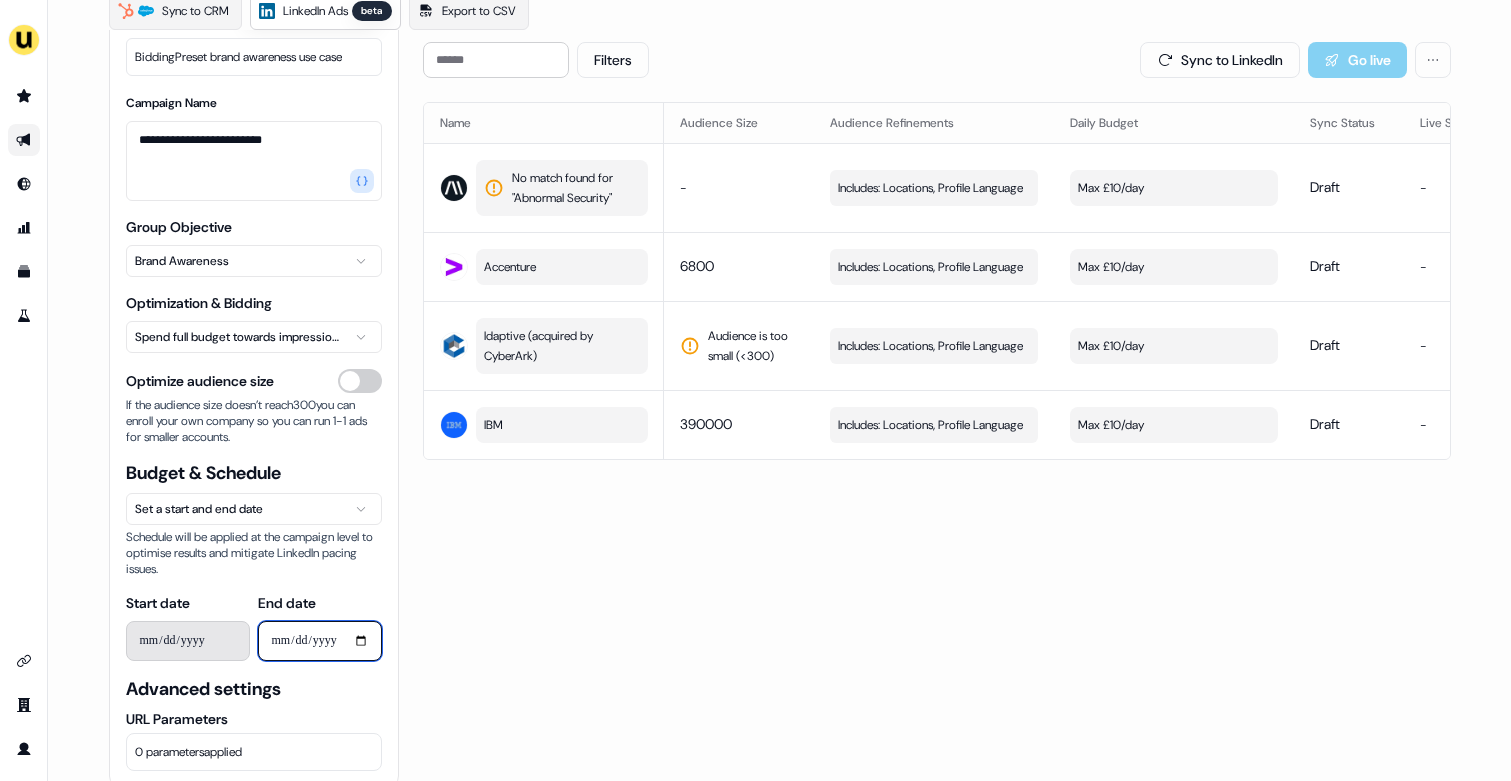 click on "**********" at bounding box center (320, 641) 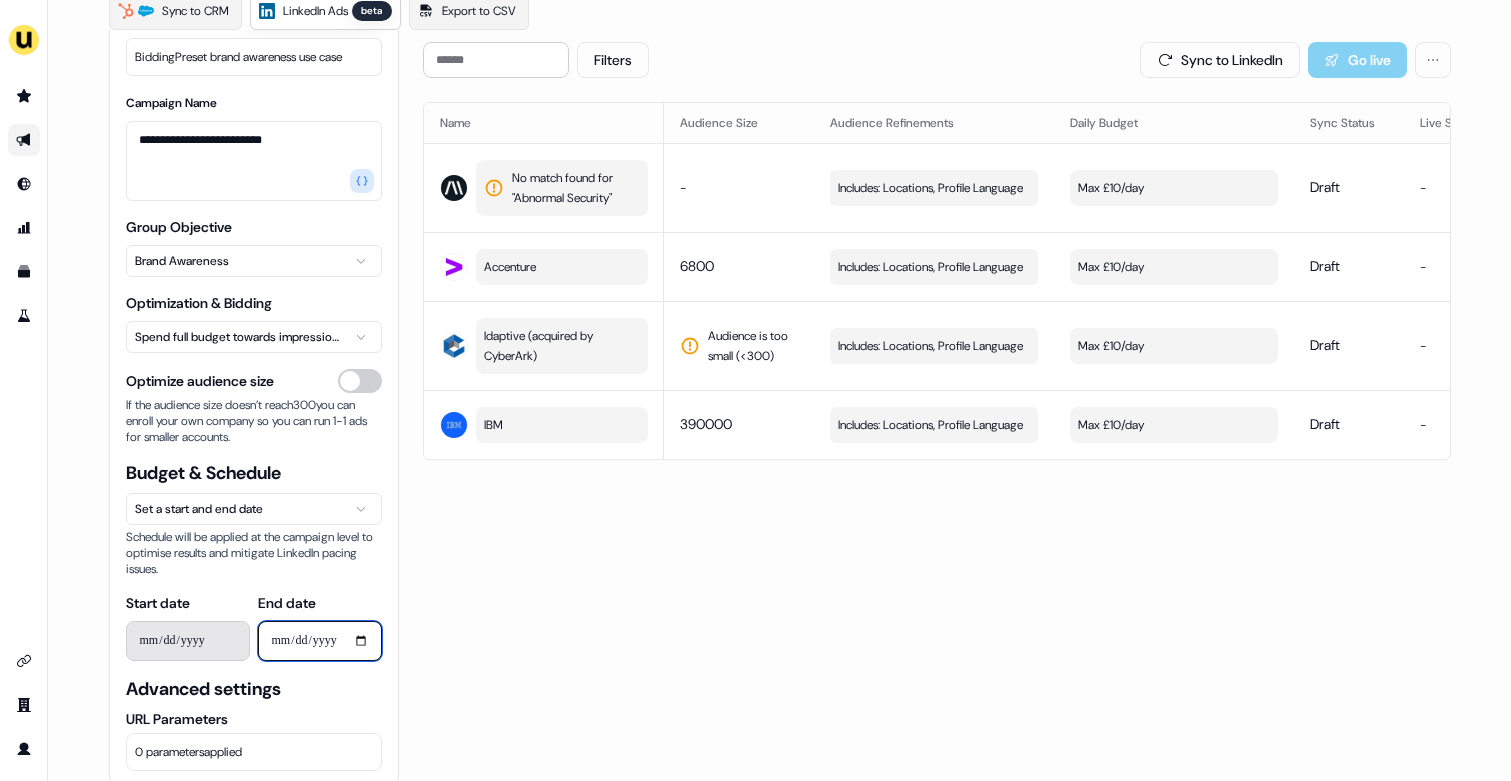 type on "**********" 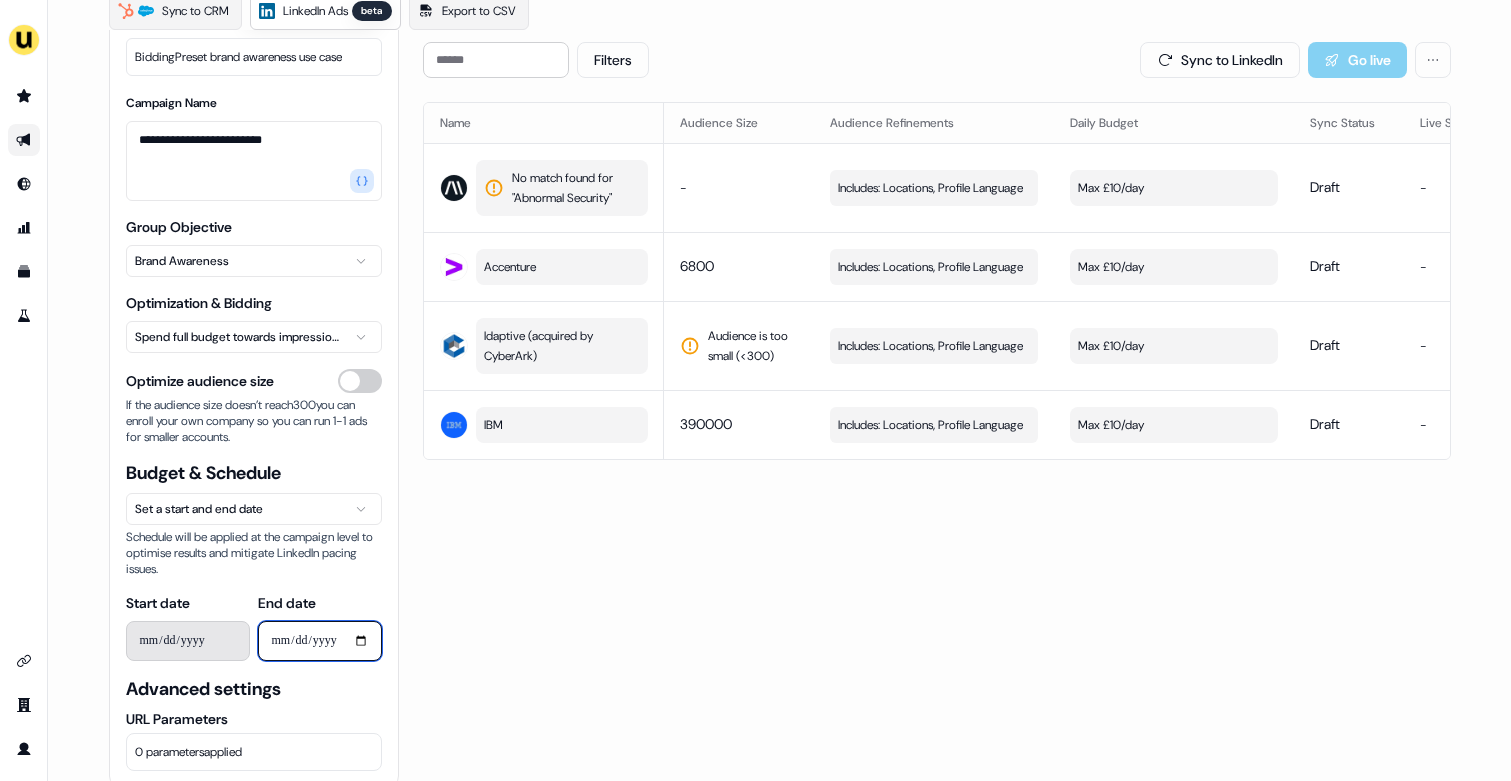 scroll, scrollTop: 200, scrollLeft: 0, axis: vertical 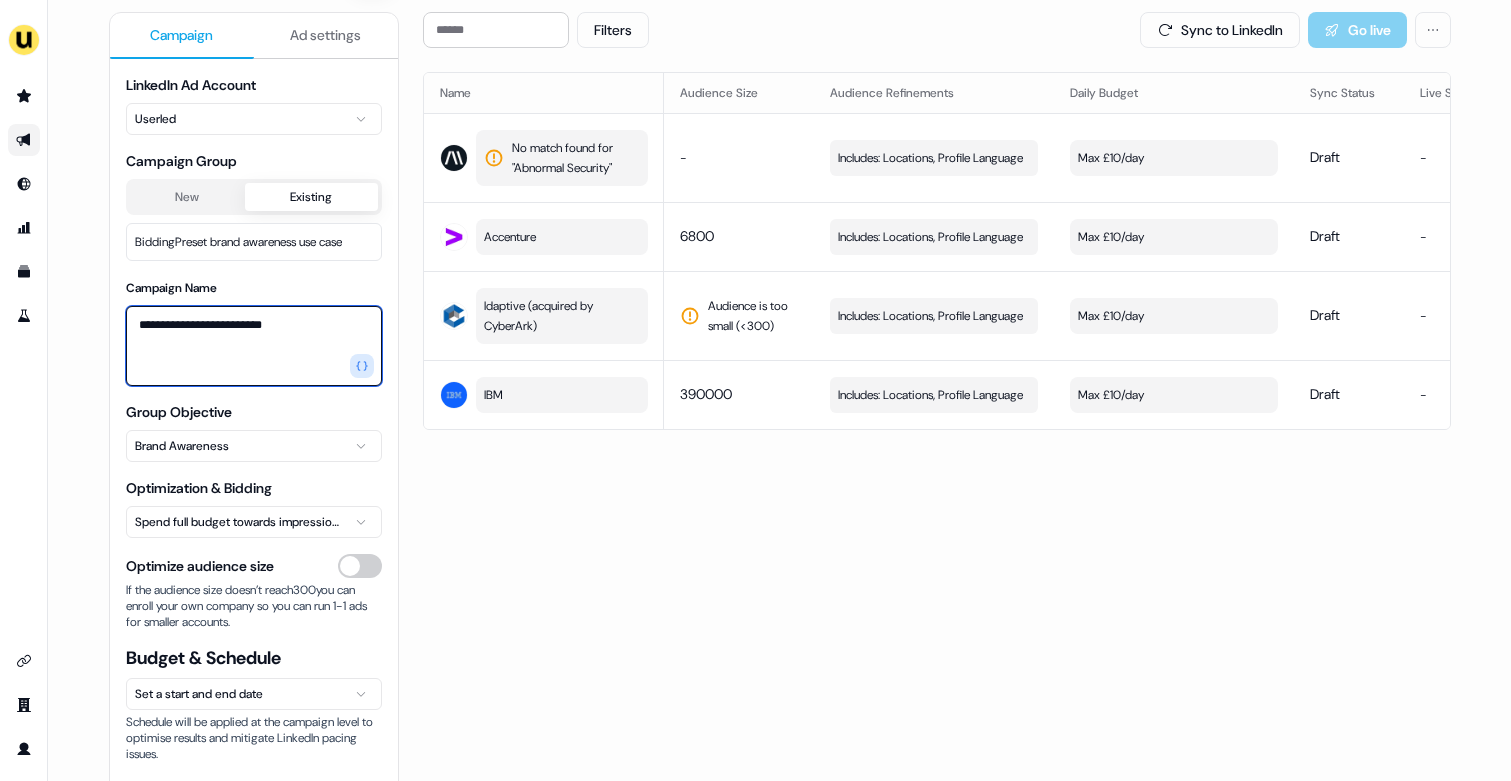 click on "**********" at bounding box center (254, 346) 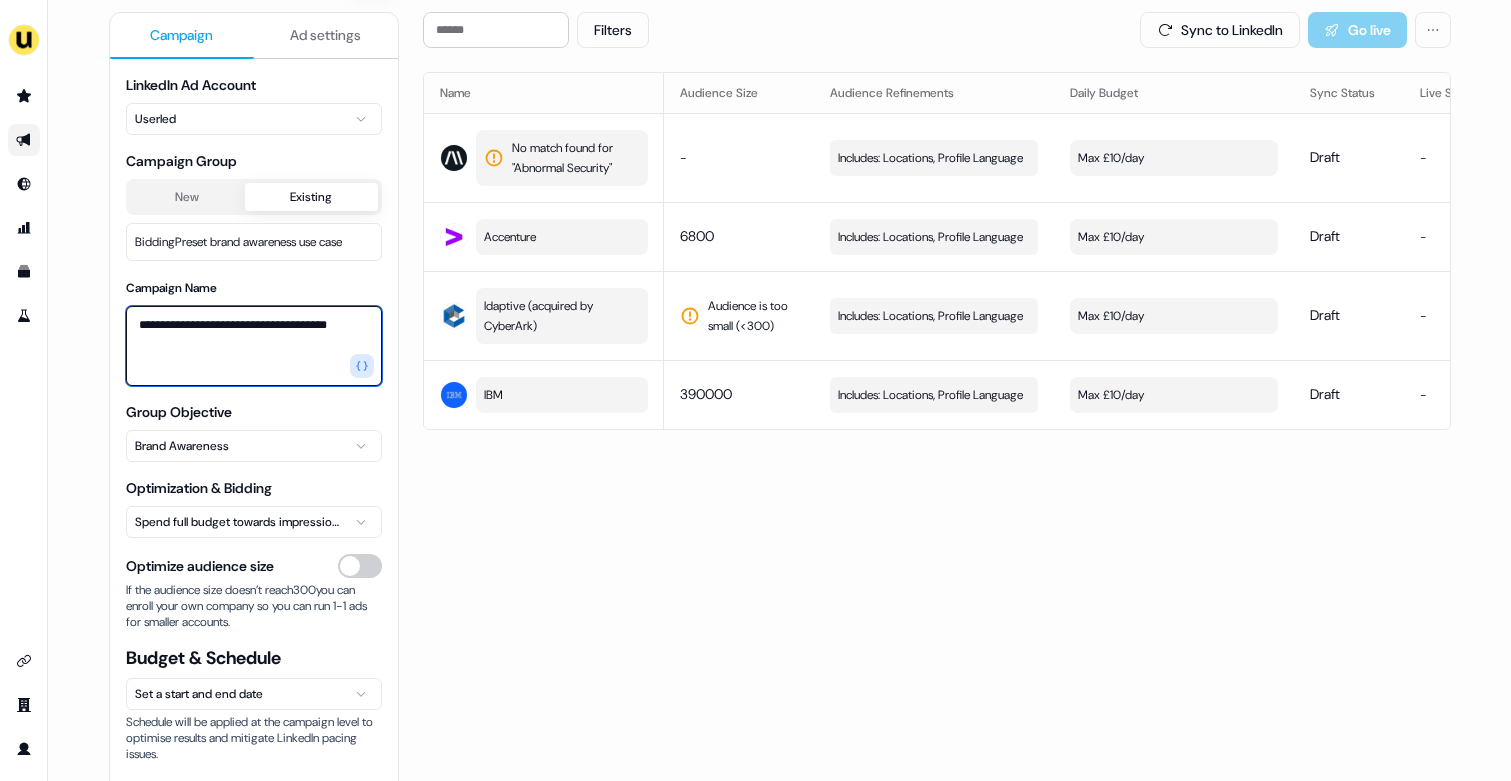 type on "**********" 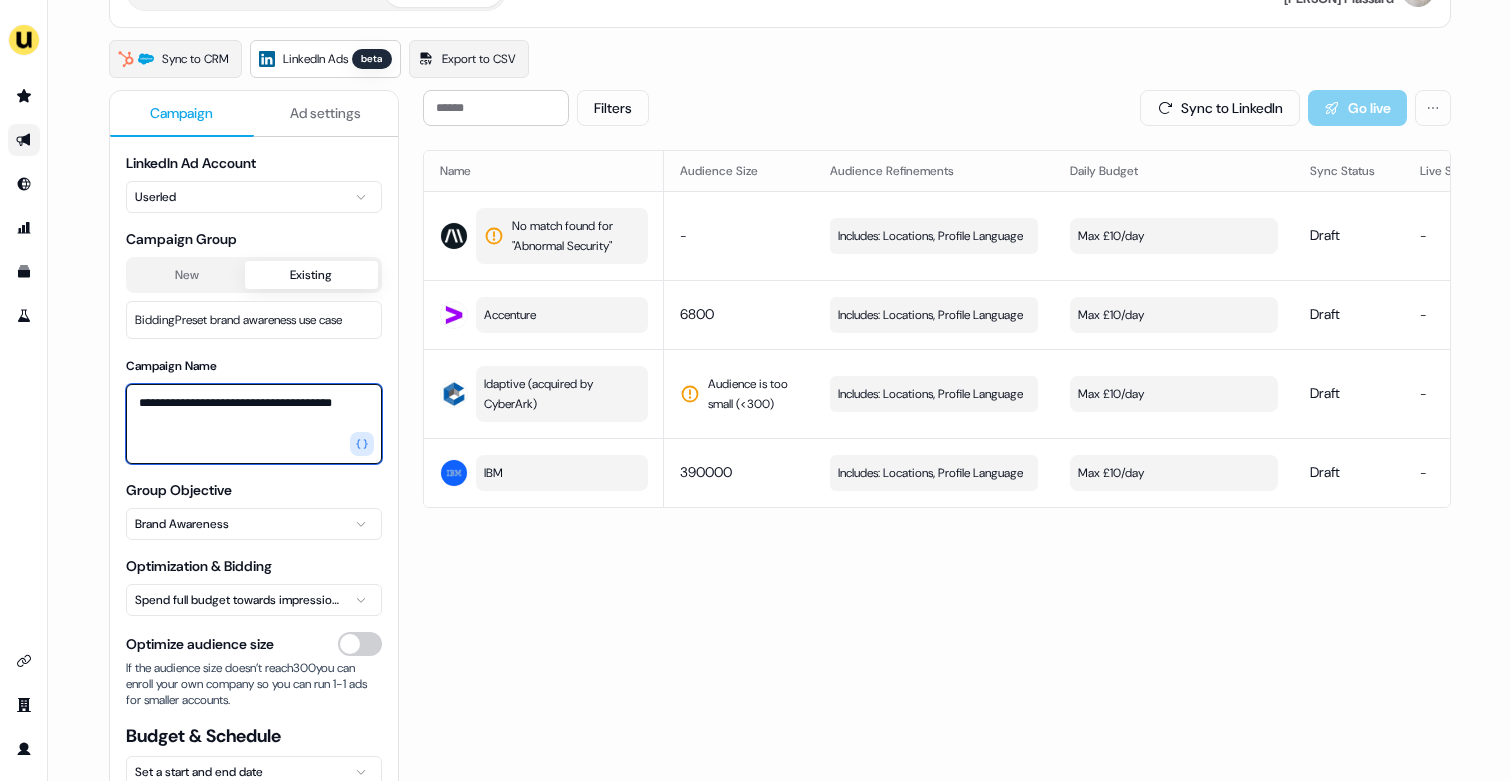 scroll, scrollTop: 121, scrollLeft: 0, axis: vertical 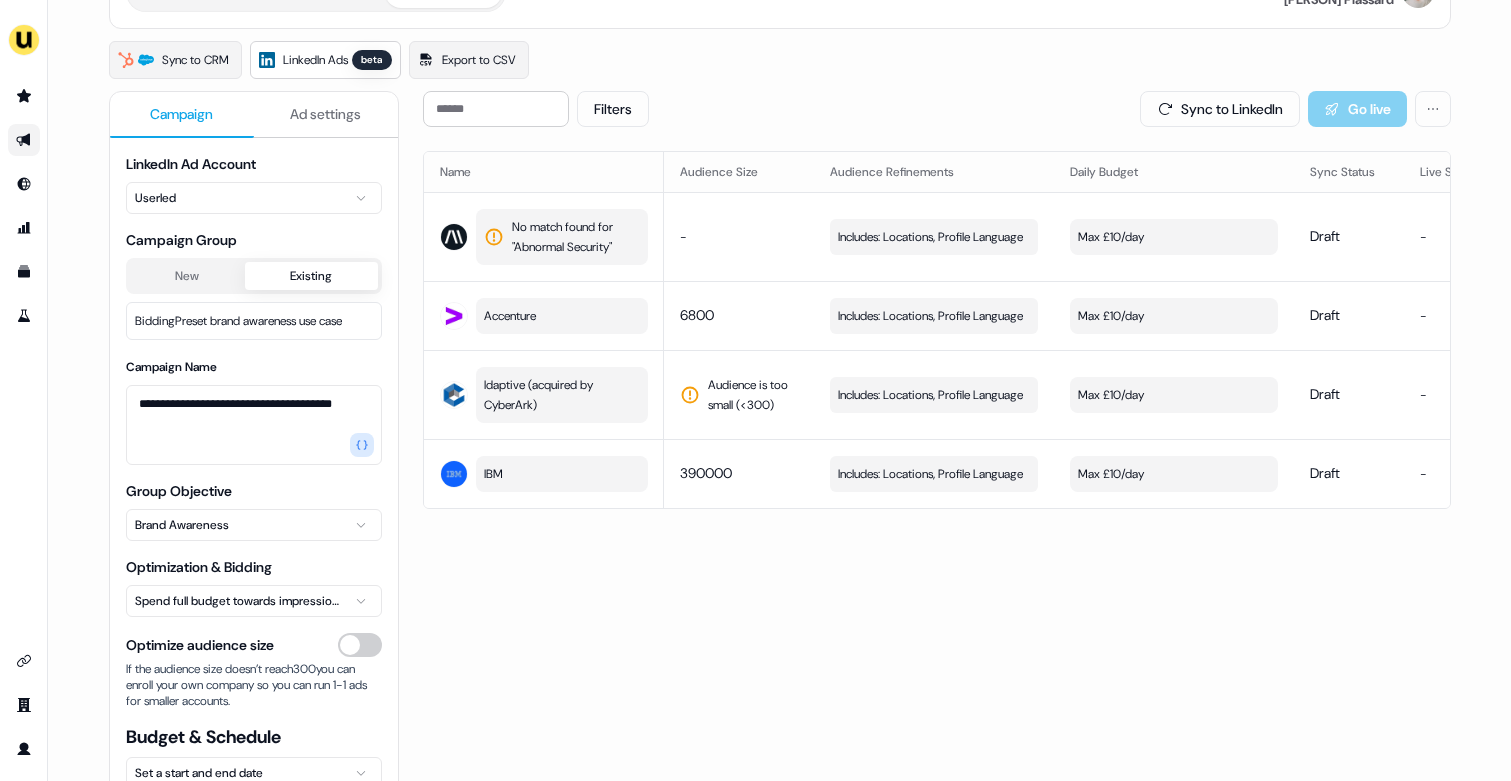 click on "Ad settings" at bounding box center [326, 115] 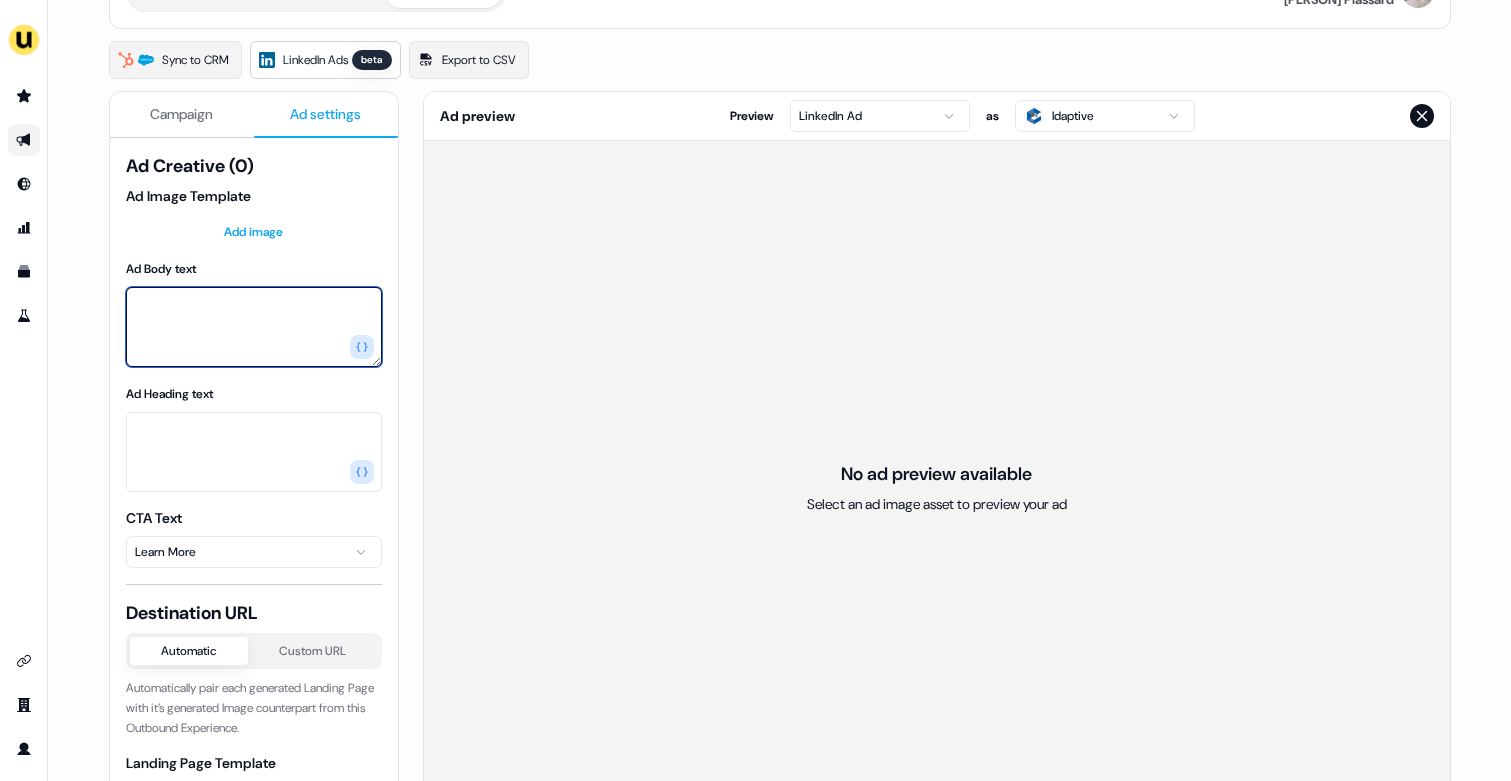 click on "Ad Body text" at bounding box center (254, 327) 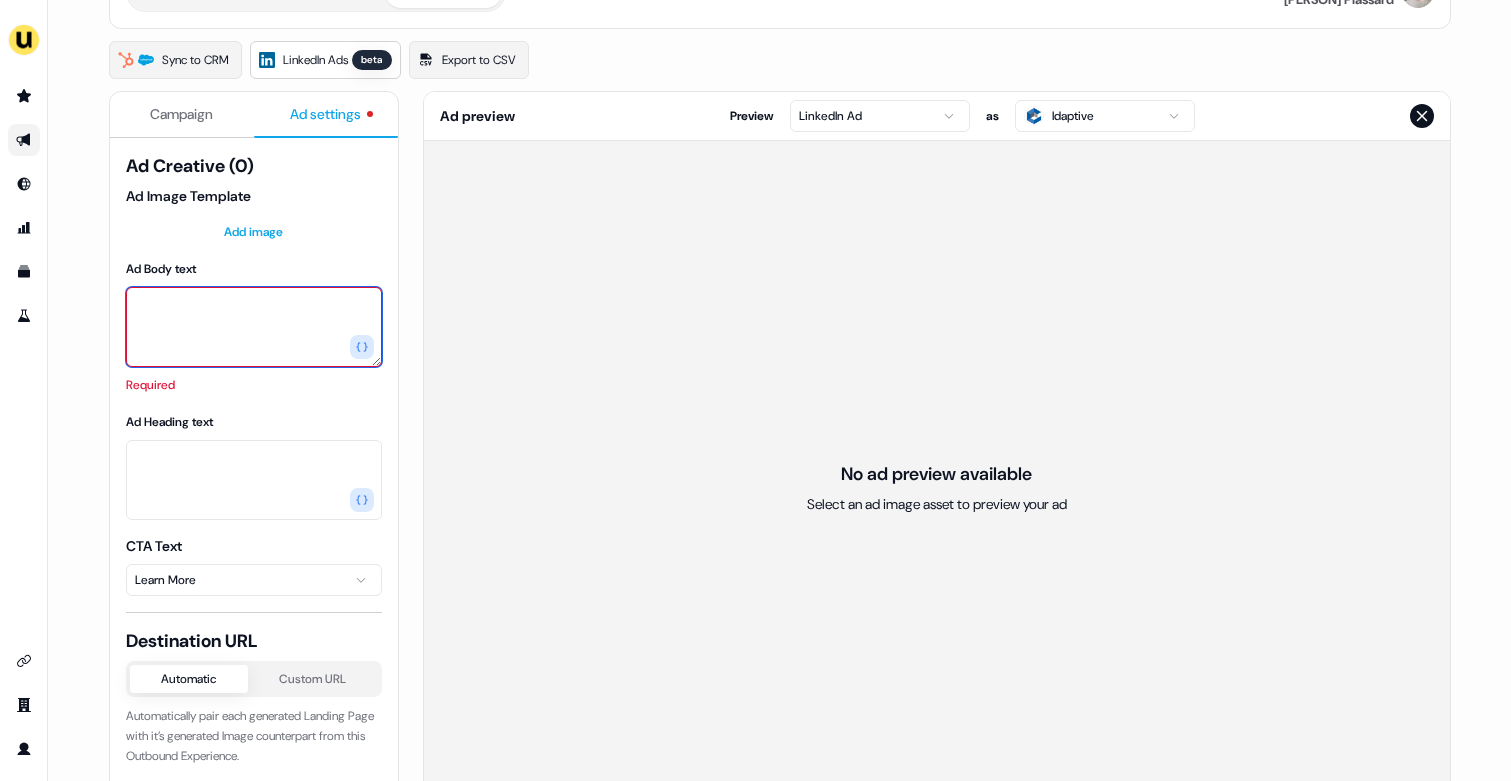 paste on "**********" 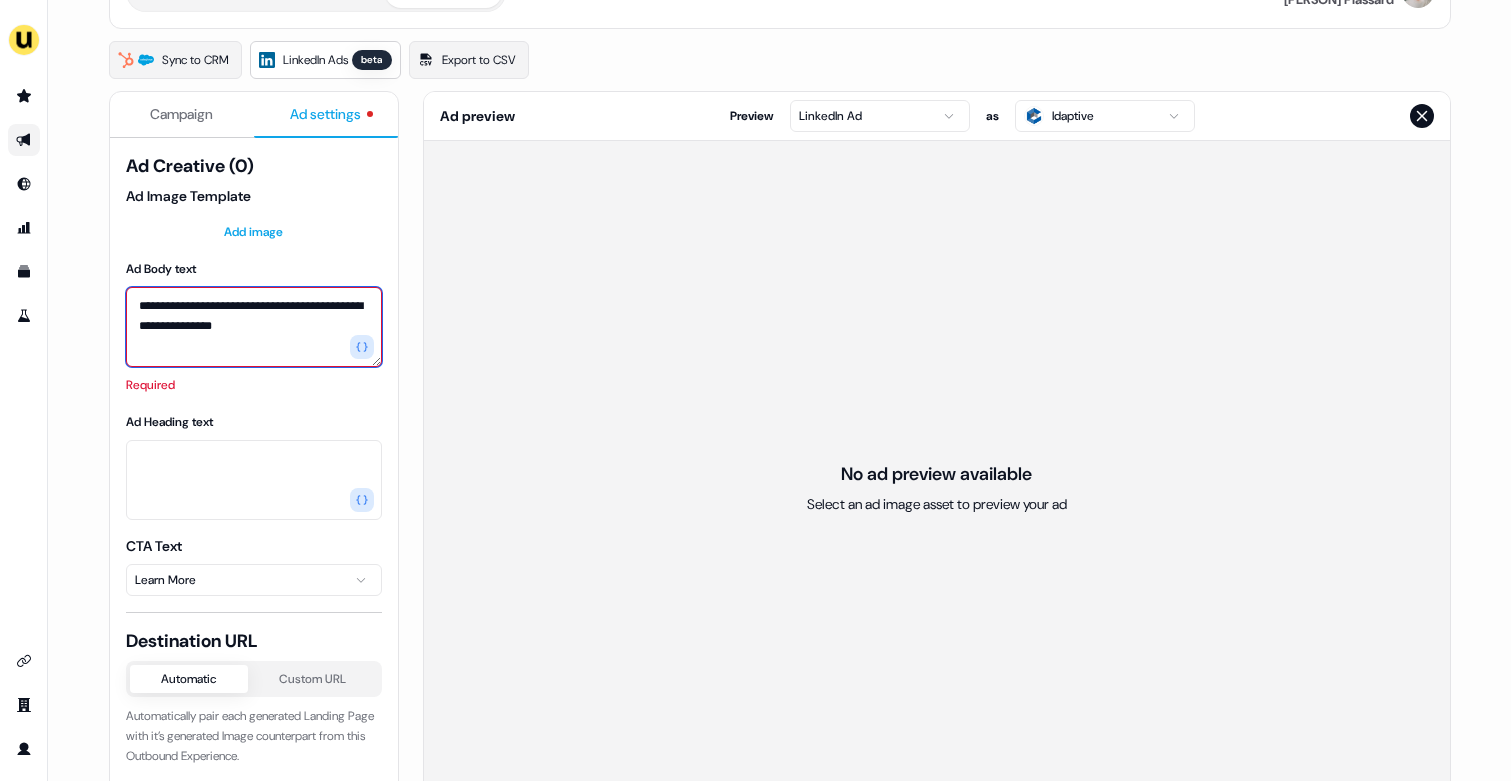 type on "**********" 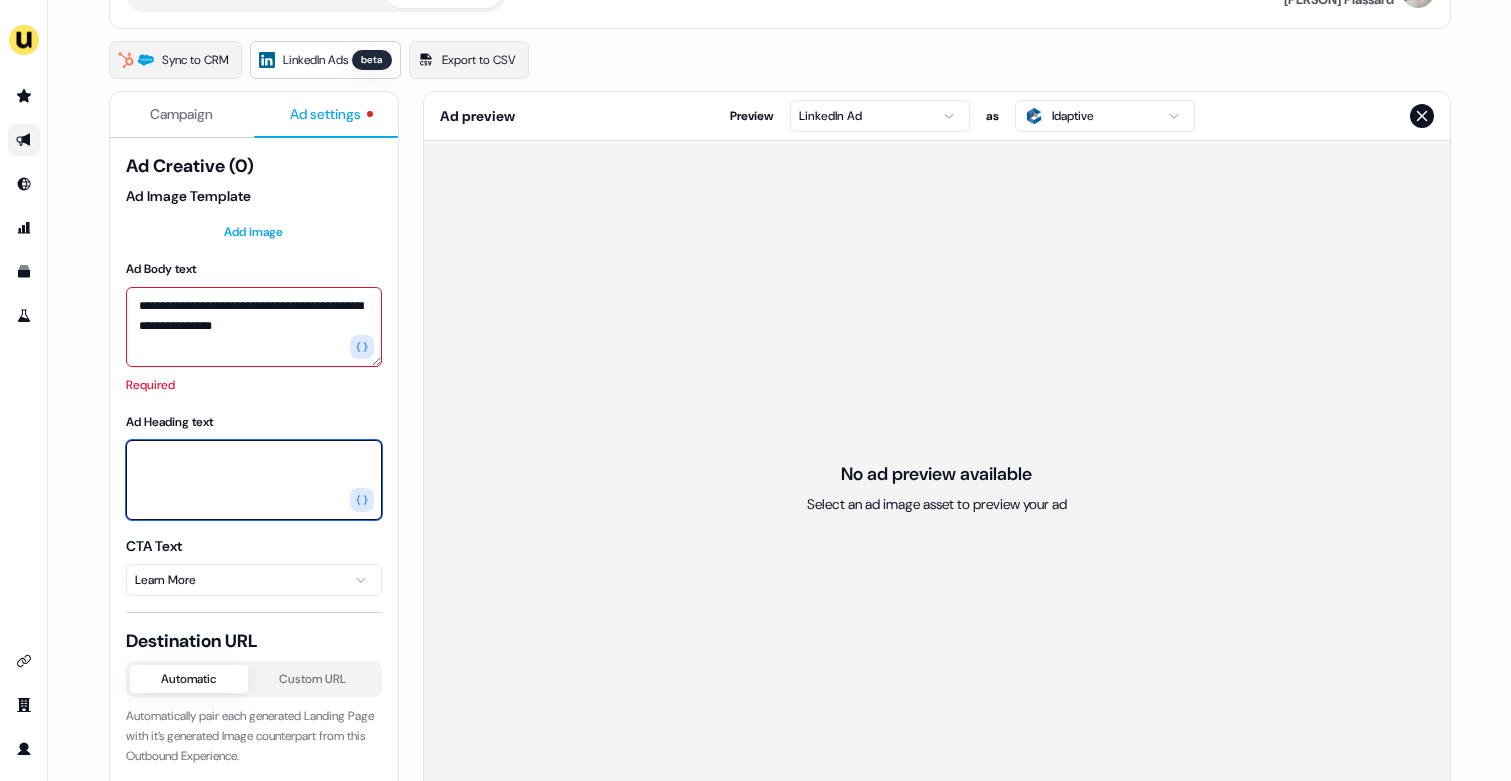 click on "Ad Heading text" at bounding box center [254, 480] 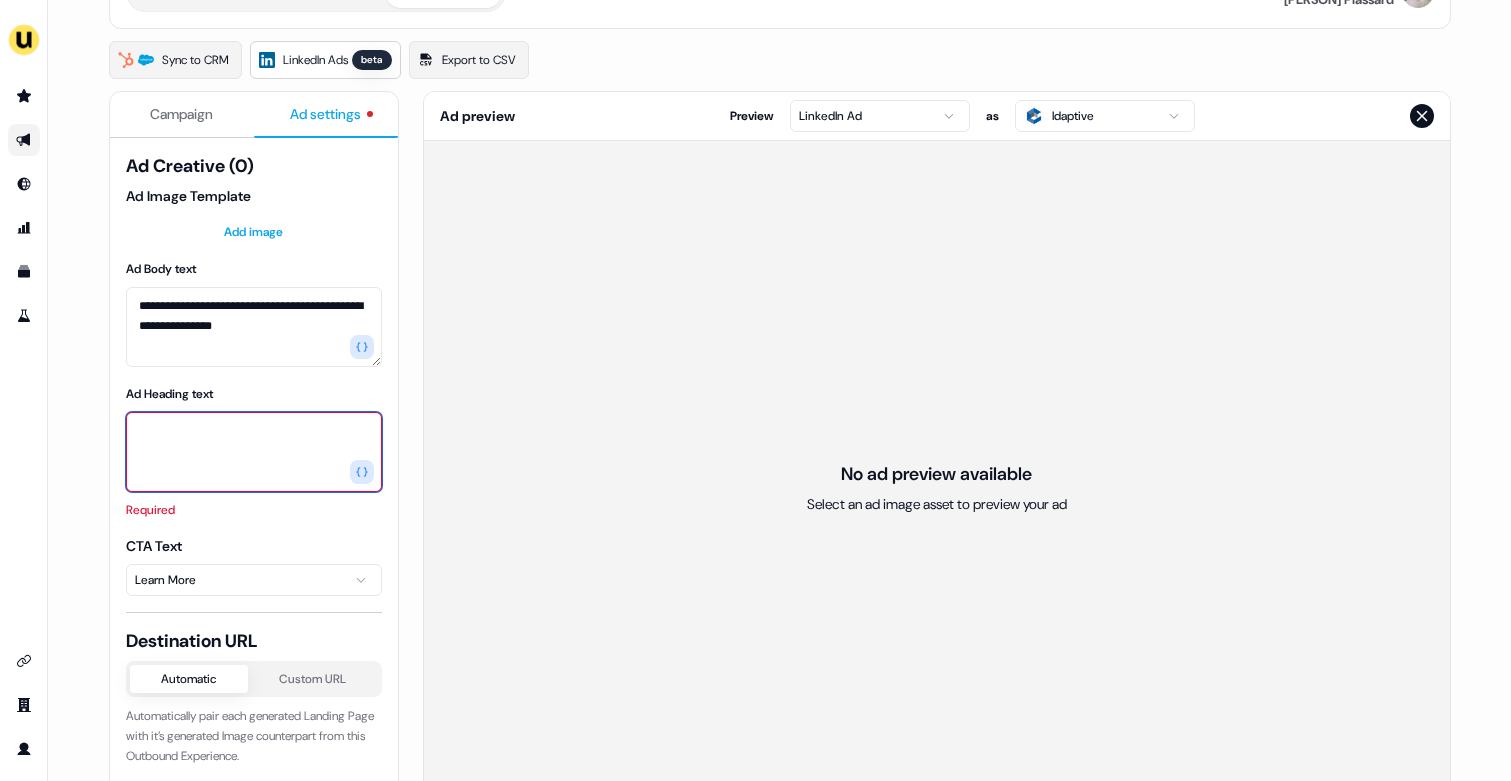 paste on "**********" 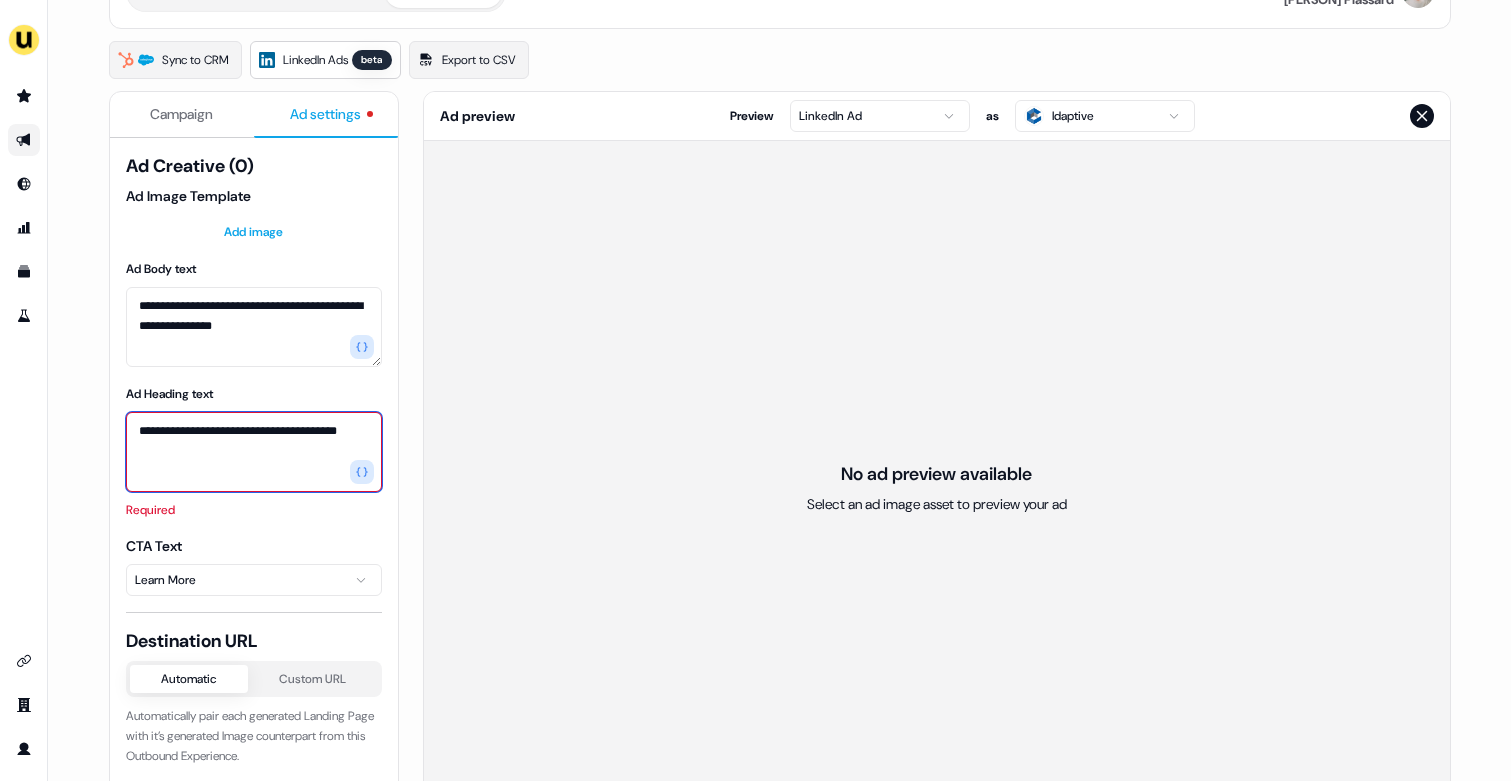 scroll, scrollTop: 21, scrollLeft: 0, axis: vertical 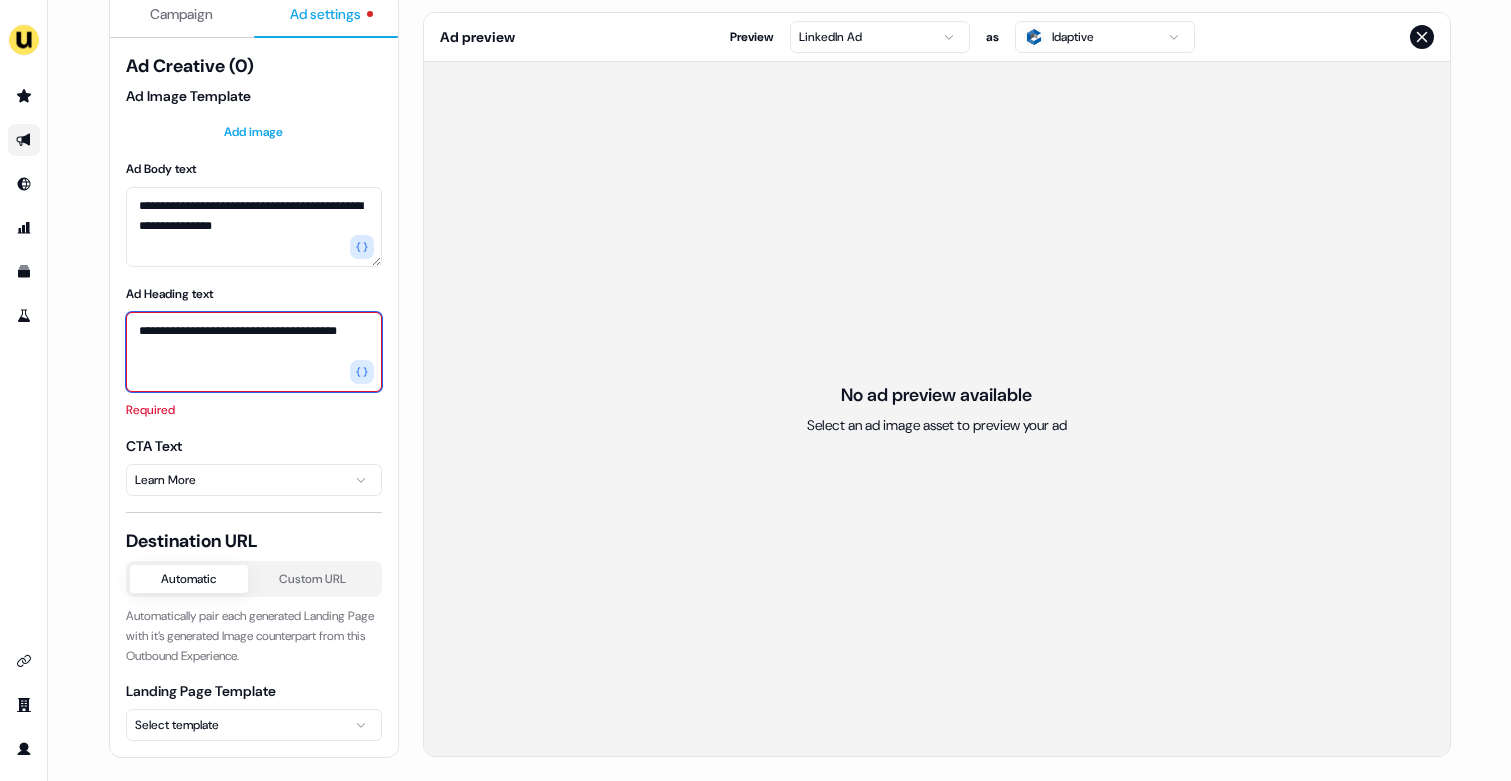 type on "**********" 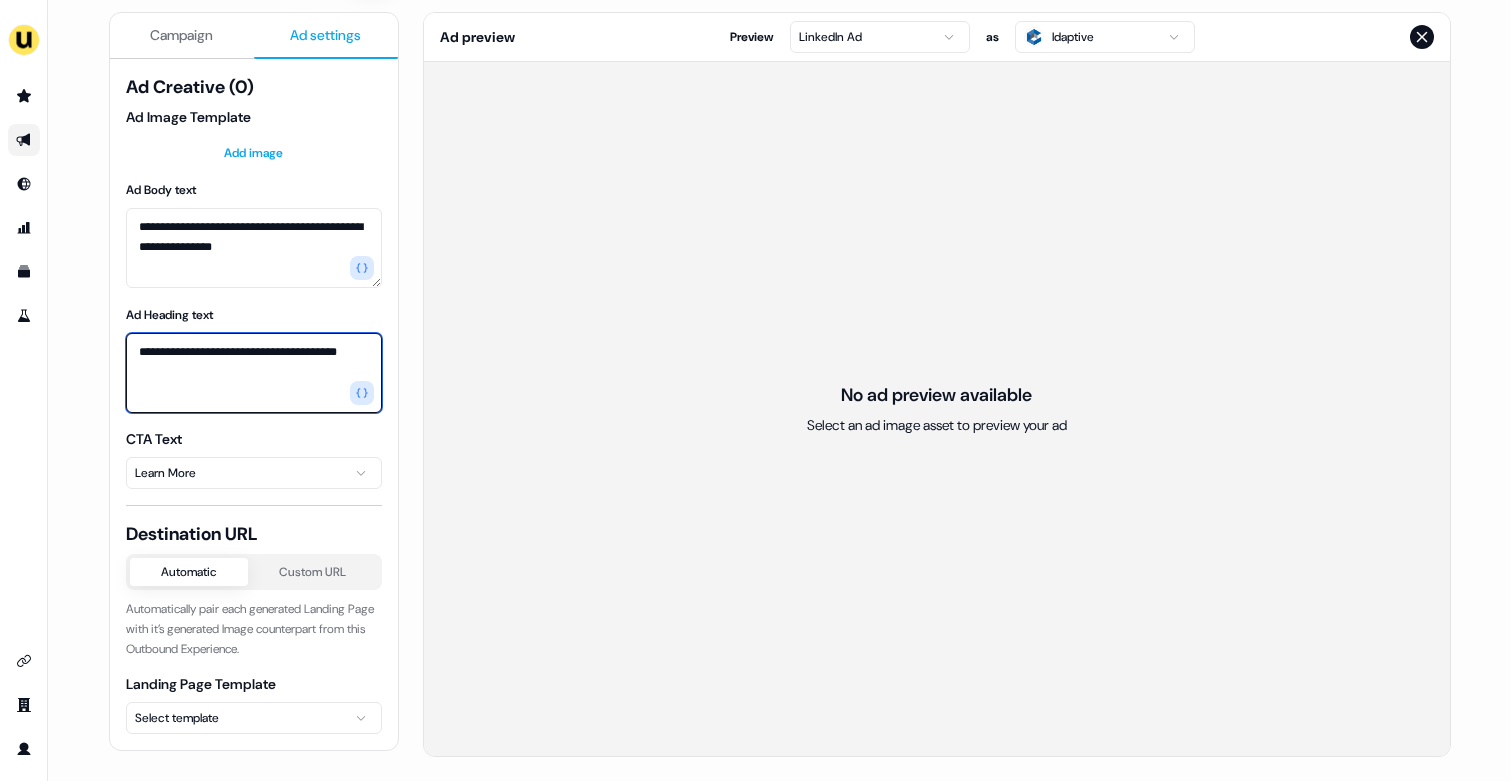 scroll, scrollTop: 0, scrollLeft: 0, axis: both 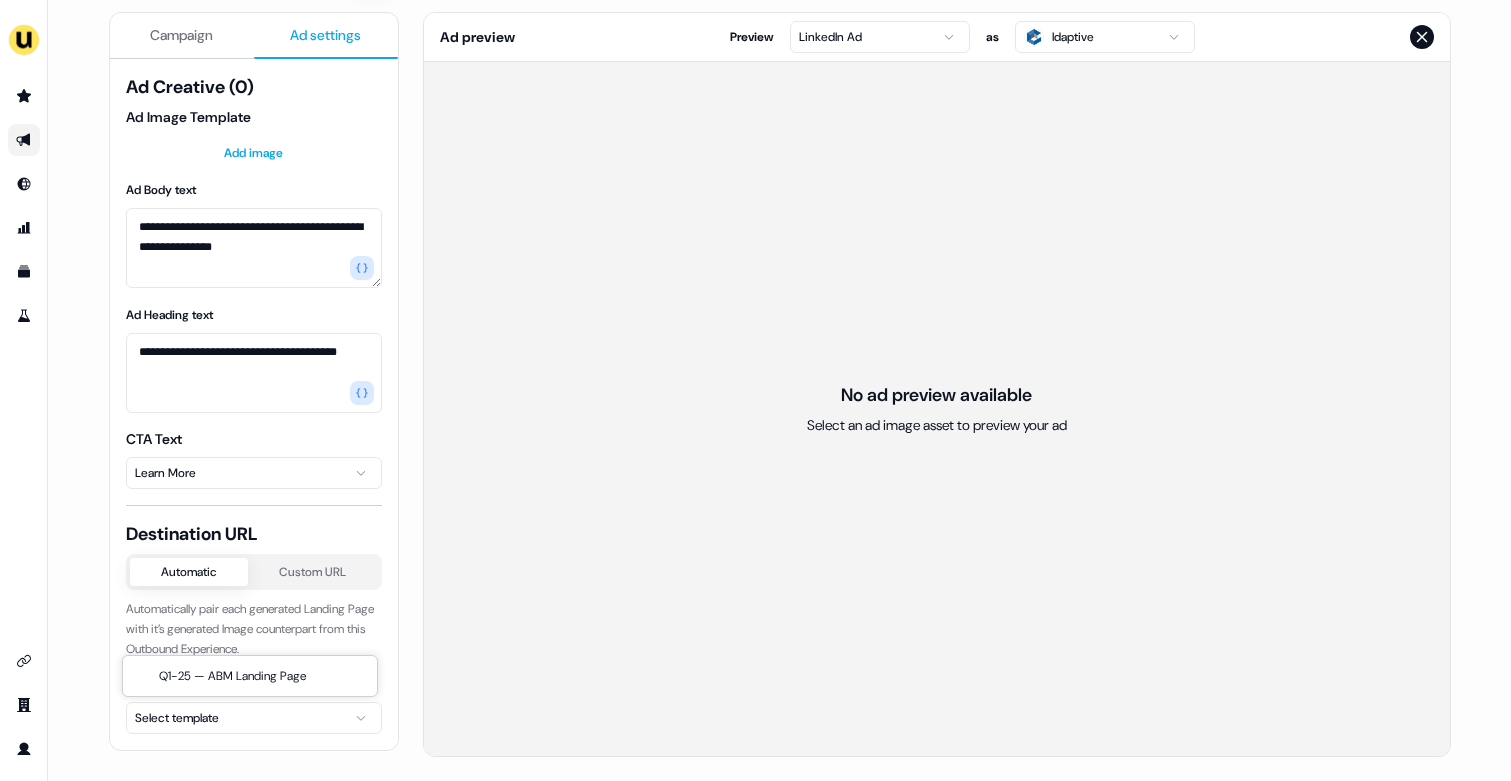 click on "**********" at bounding box center [755, 390] 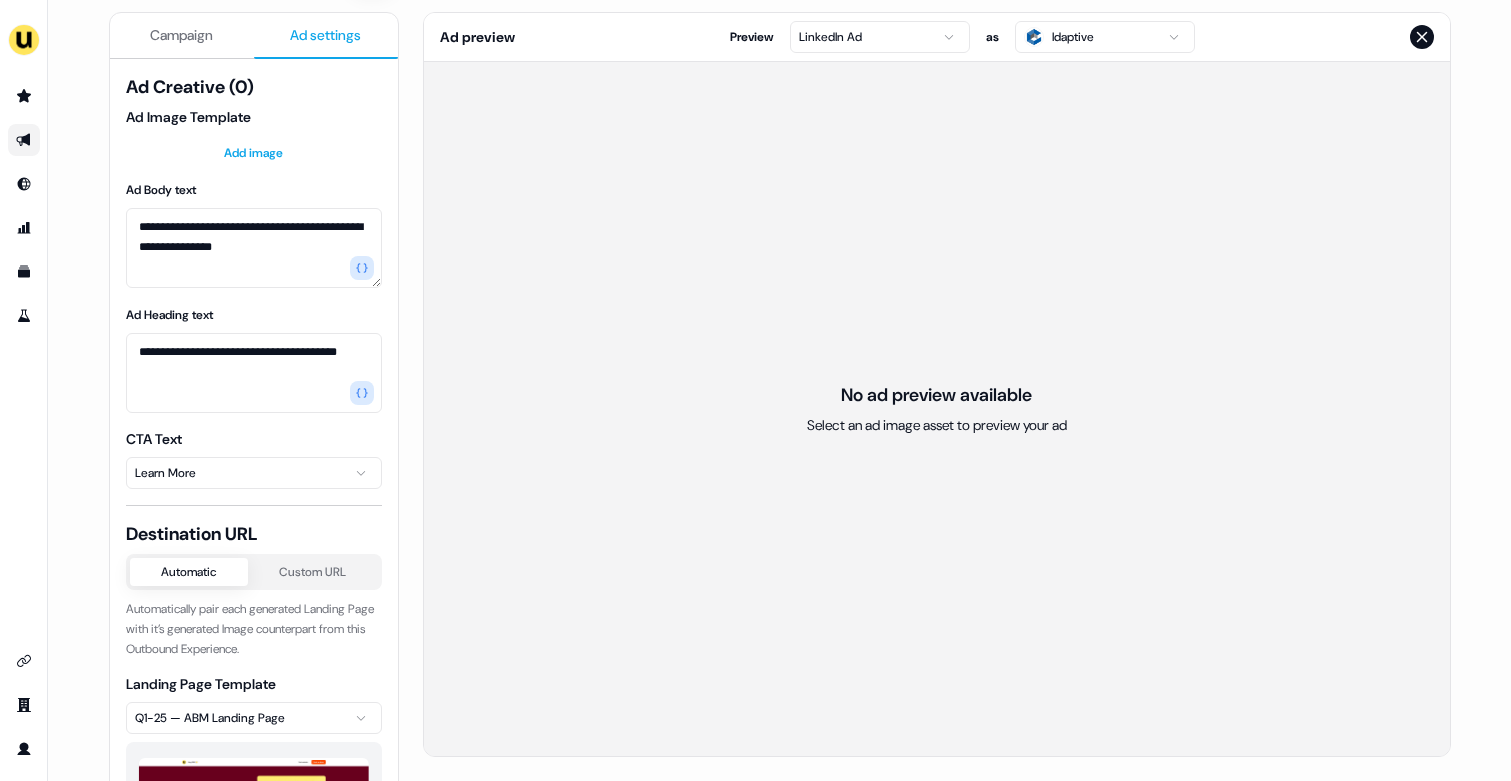 scroll, scrollTop: 0, scrollLeft: 0, axis: both 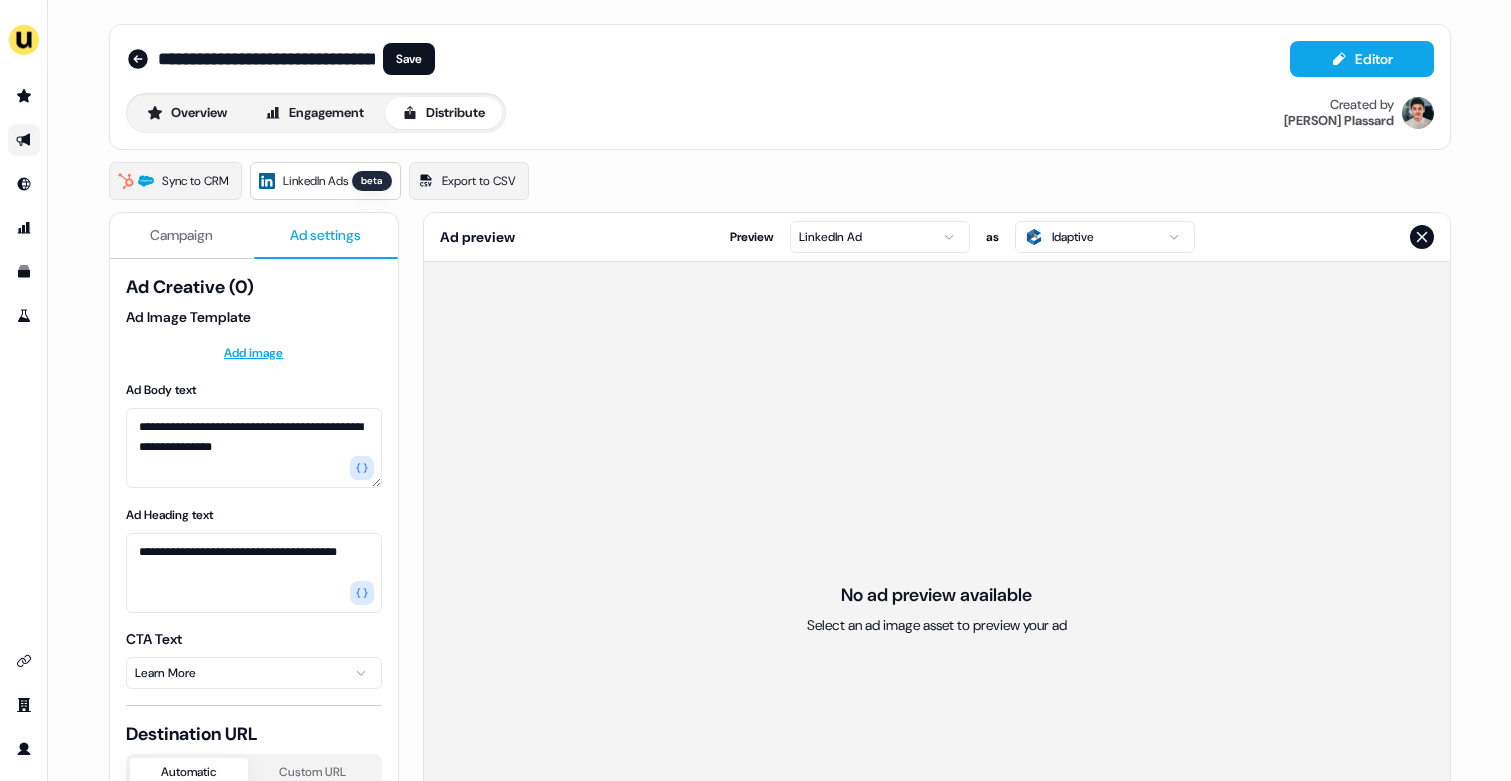 click on "**********" at bounding box center (755, 390) 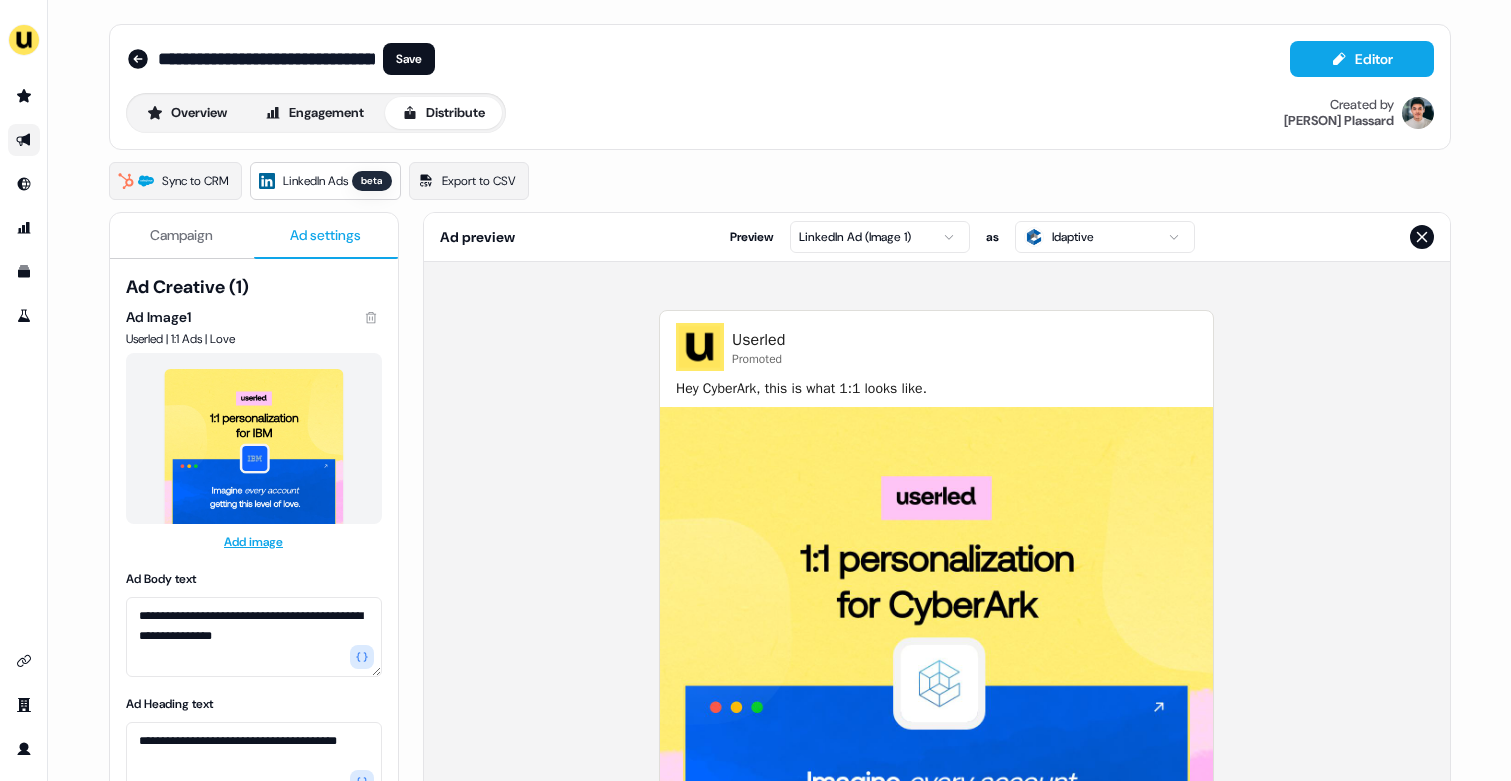click on "**********" at bounding box center [755, 390] 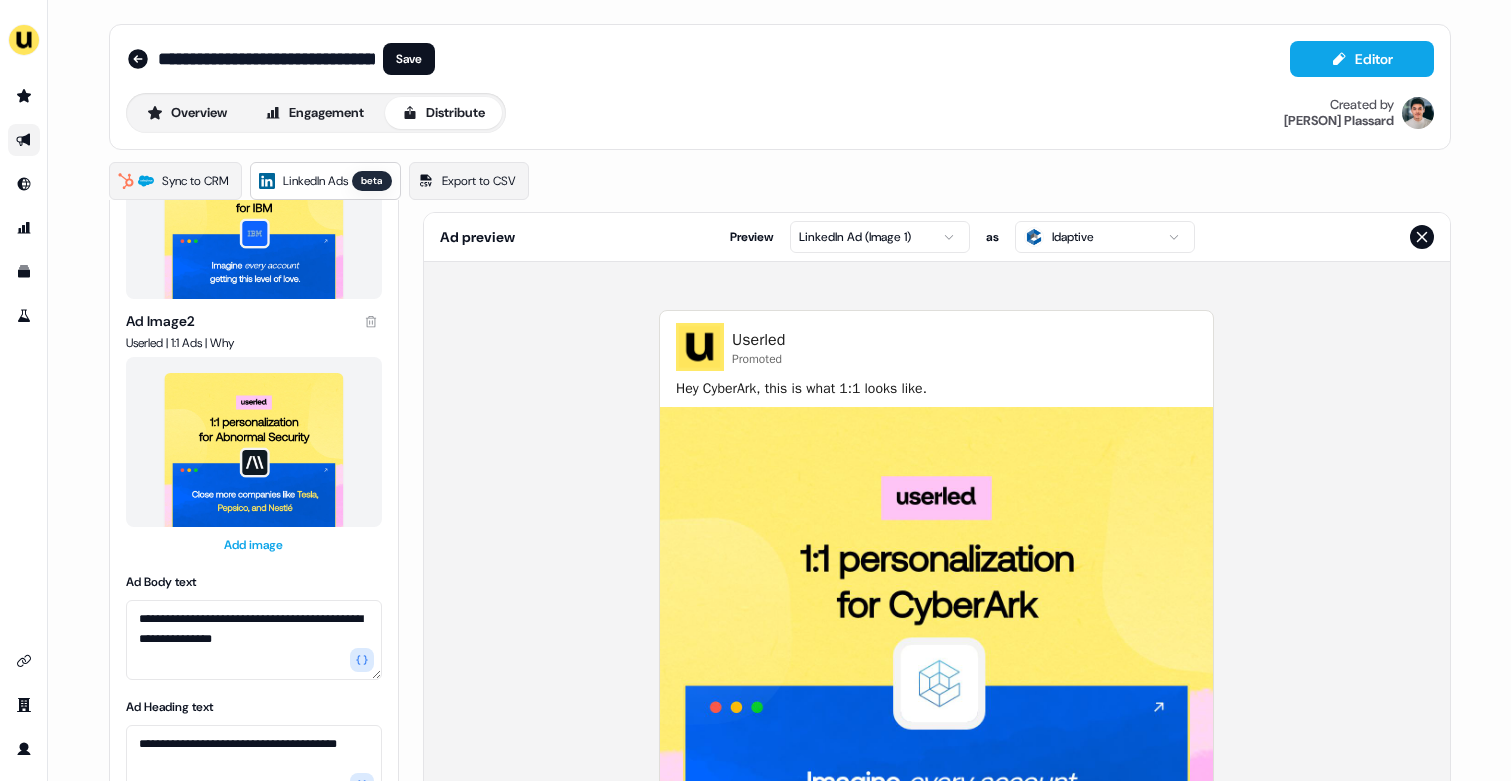 scroll, scrollTop: 233, scrollLeft: 0, axis: vertical 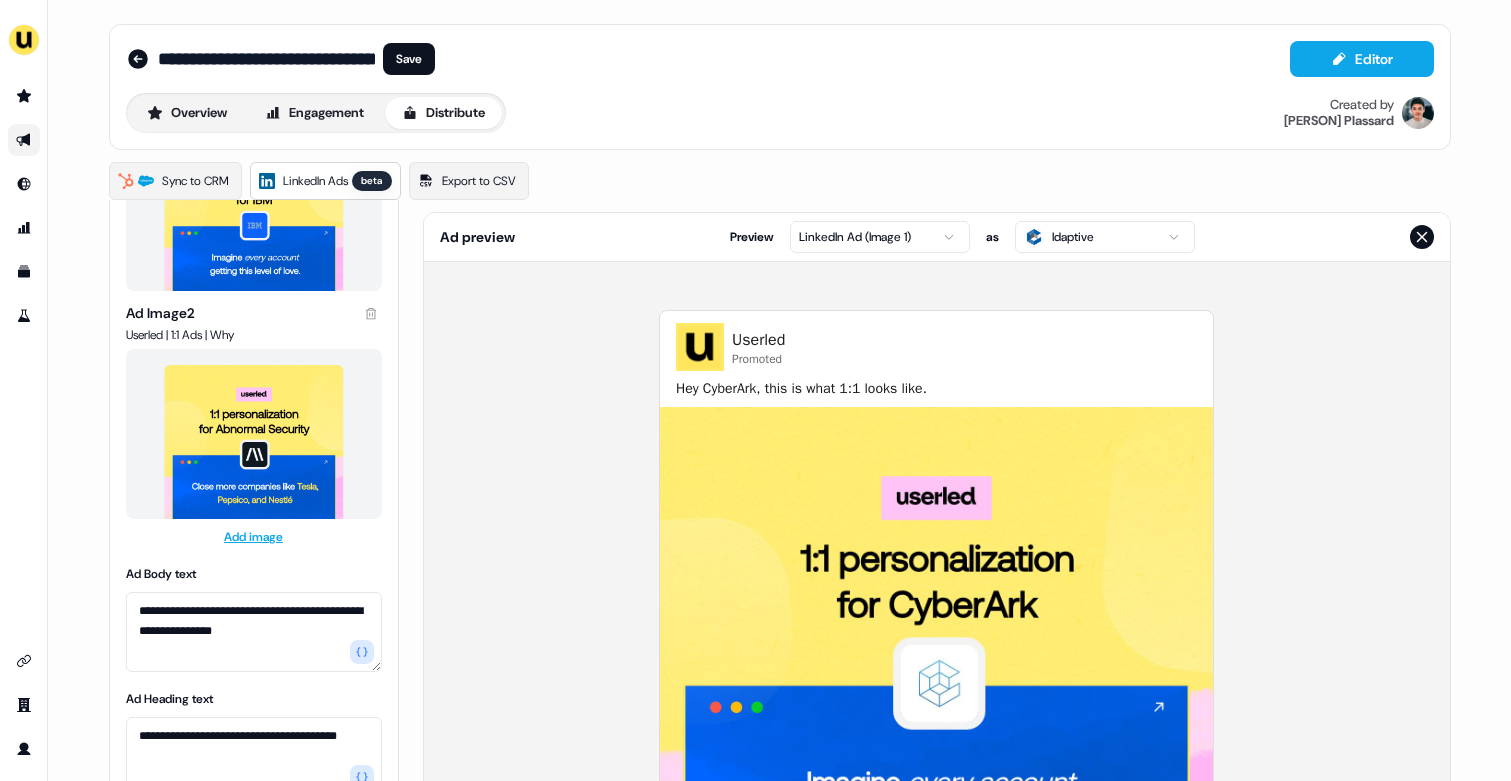 click on "**********" at bounding box center (755, 390) 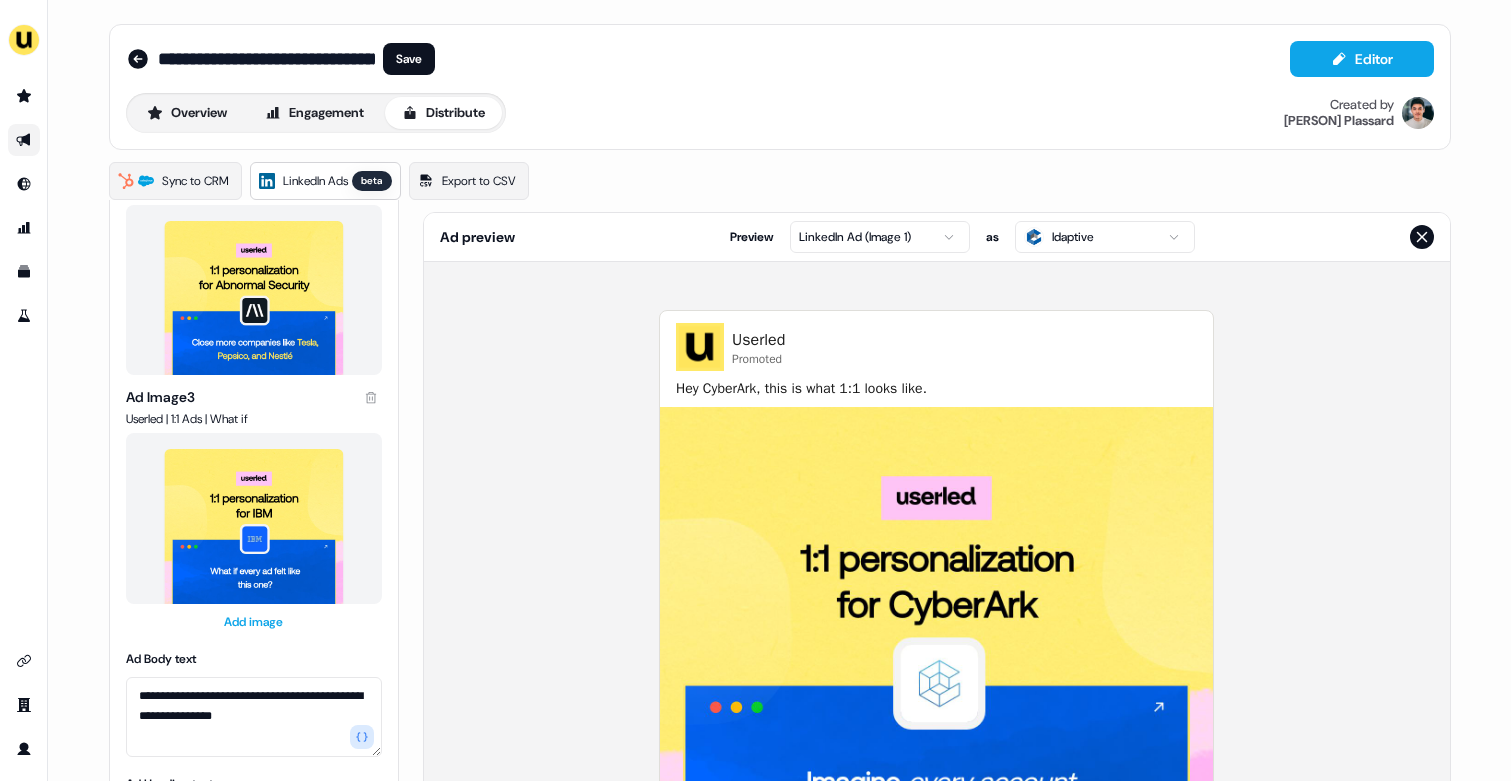 scroll, scrollTop: 380, scrollLeft: 0, axis: vertical 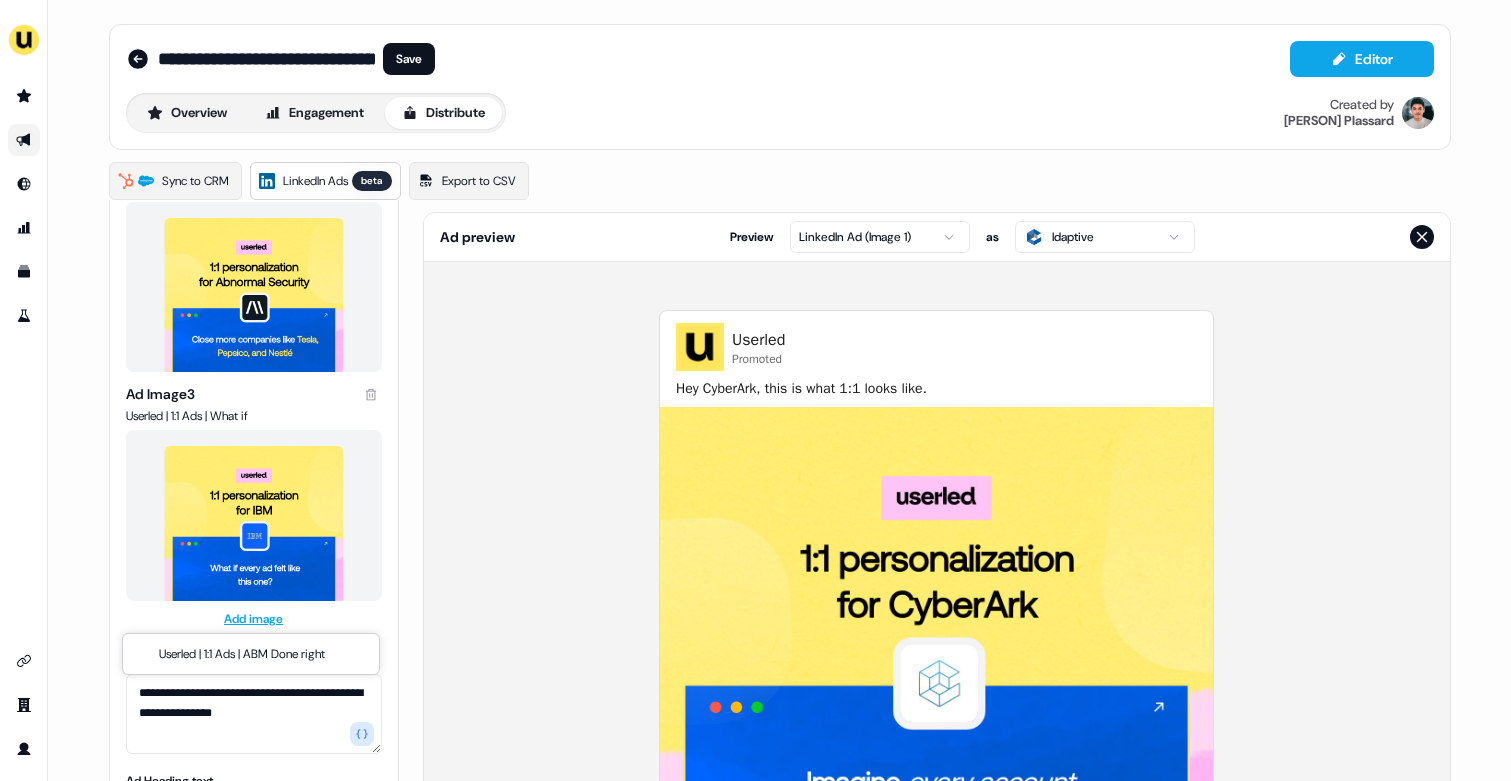 click on "**********" at bounding box center [755, 390] 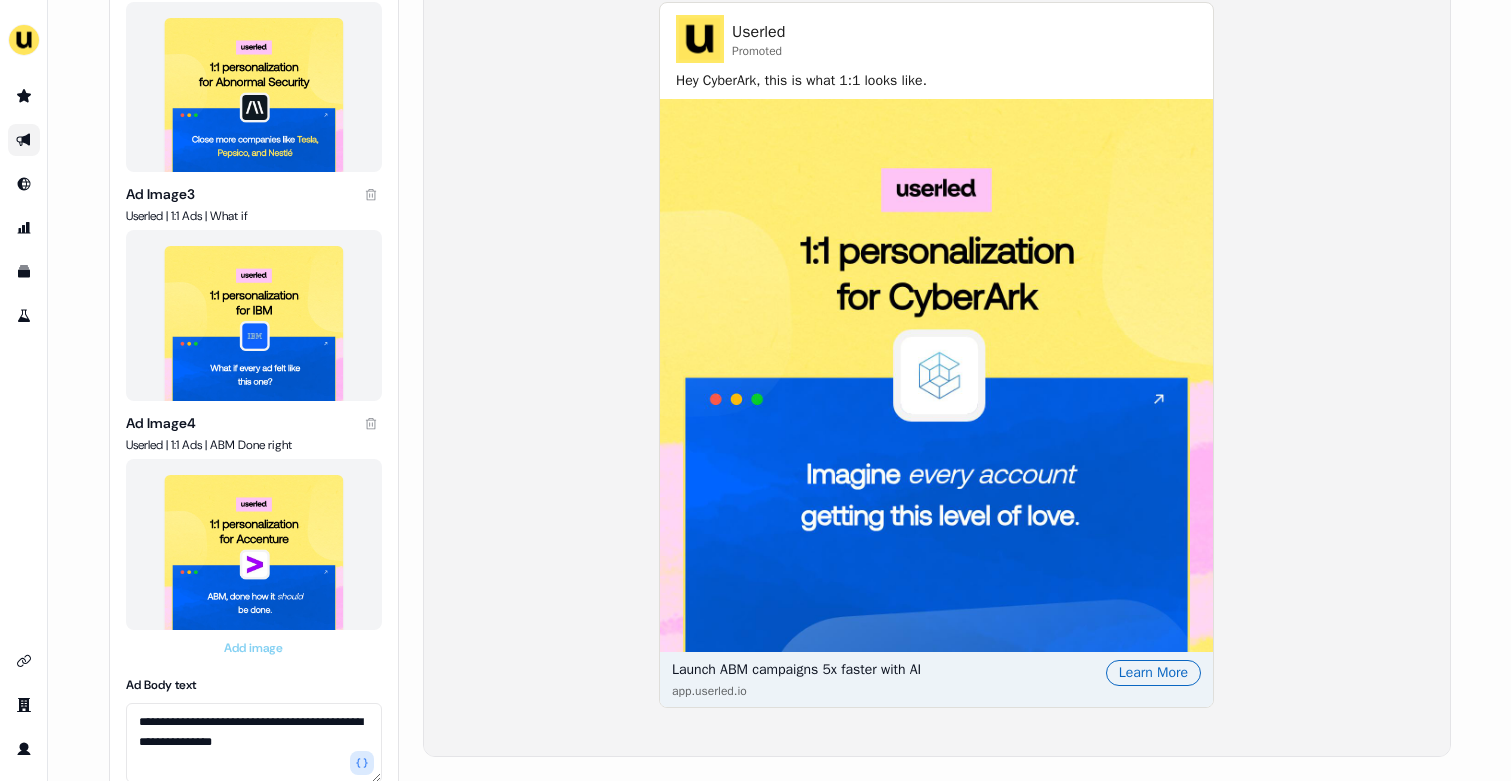 scroll, scrollTop: 0, scrollLeft: 0, axis: both 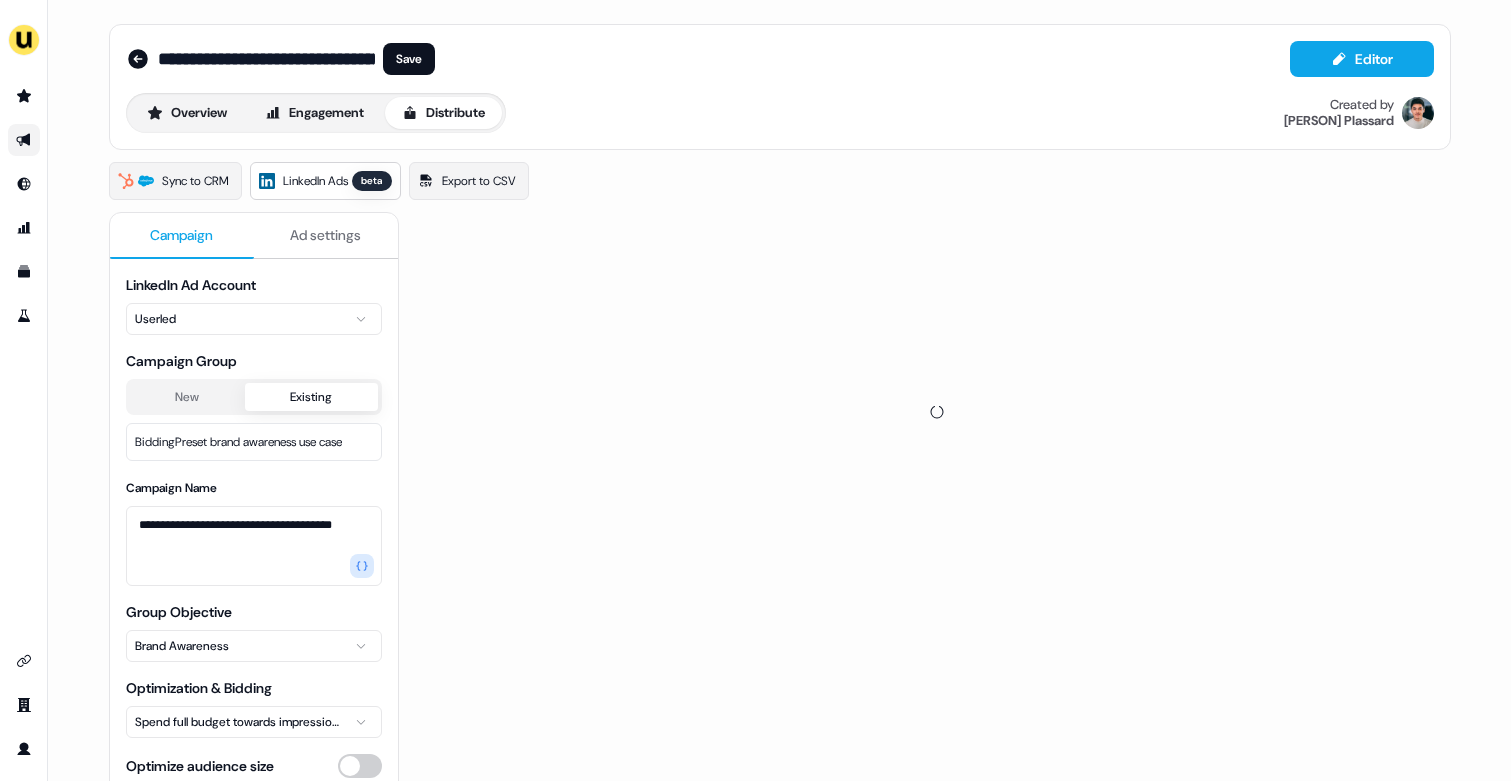 click on "Campaign" at bounding box center (181, 235) 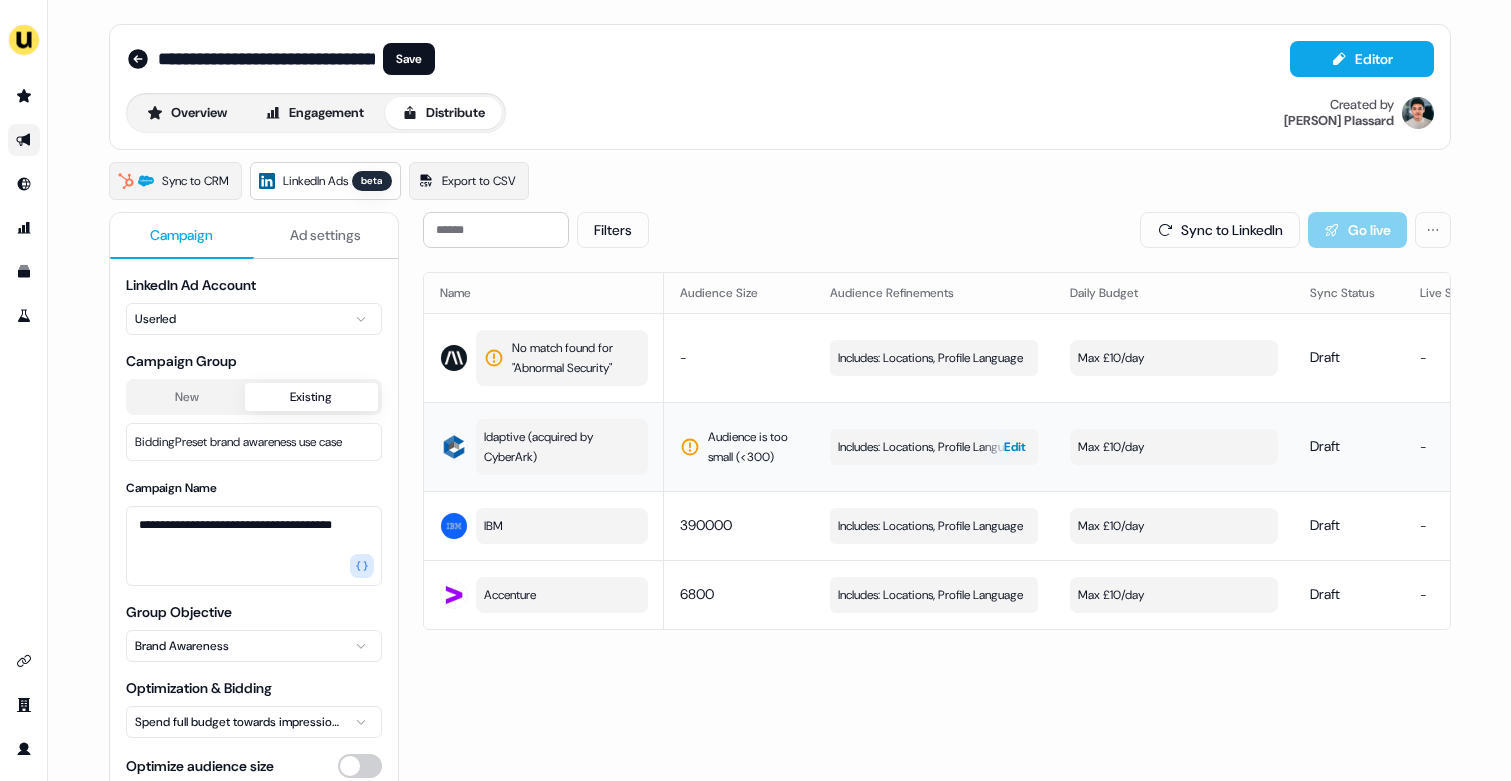 click on "Includes: Locations, Profile Language" at bounding box center (930, 447) 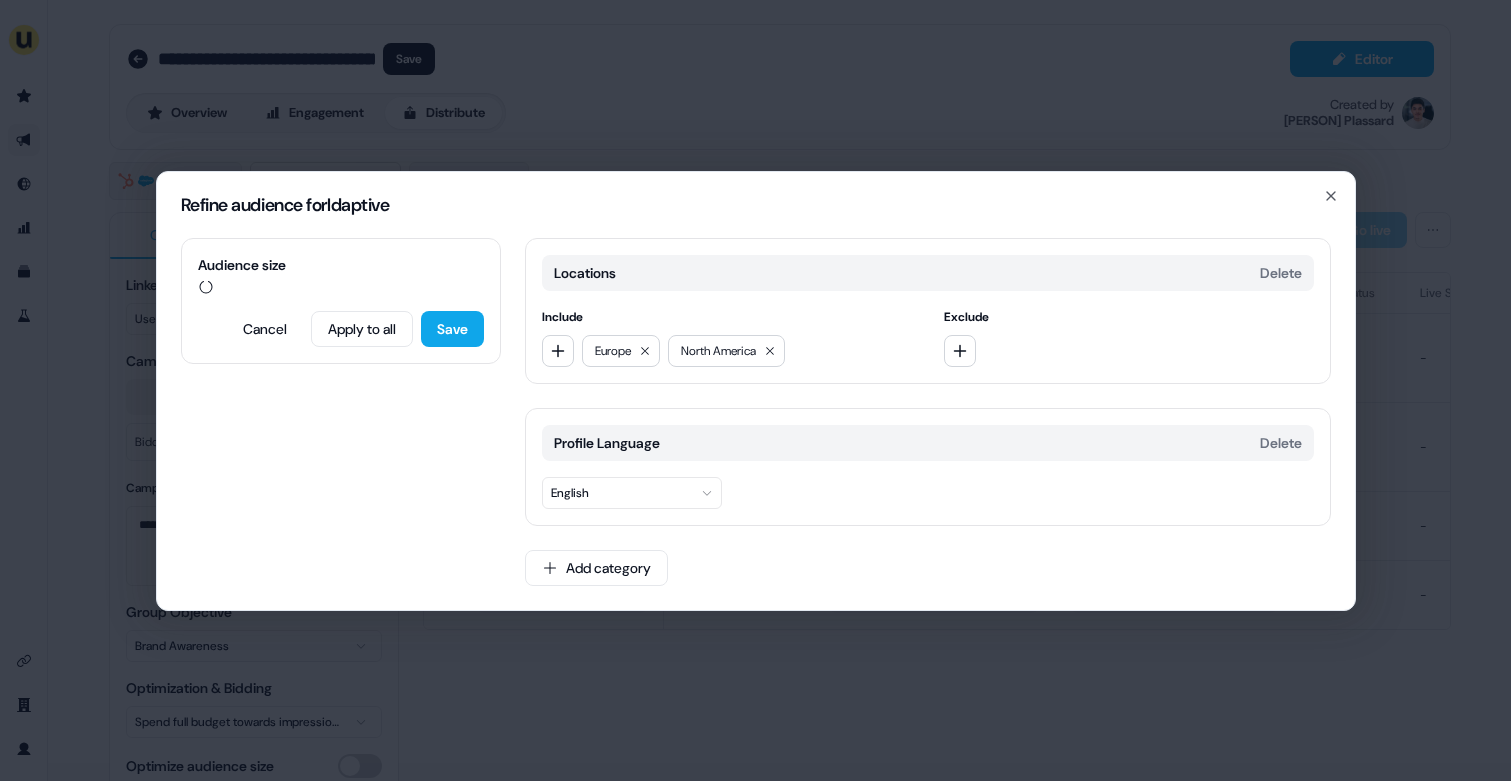 click on "Refine audience for  Idaptive" at bounding box center [756, 205] 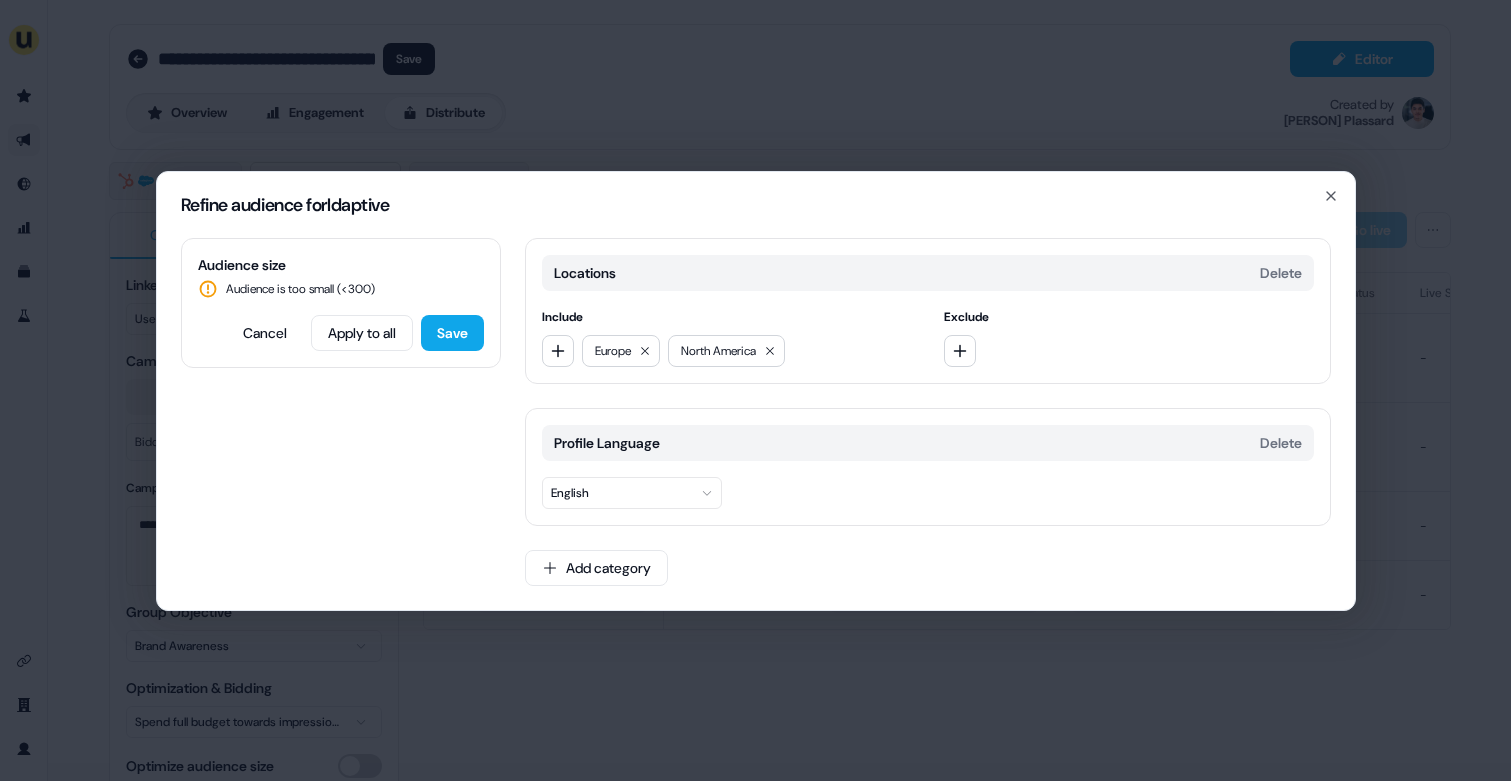 click on "Refine audience for  Idaptive Audience size Audience is too small (< 300 ) Cancel Apply to all Save Locations Delete Include Europe North America Exclude Profile Language Delete English Add category Close" at bounding box center (755, 390) 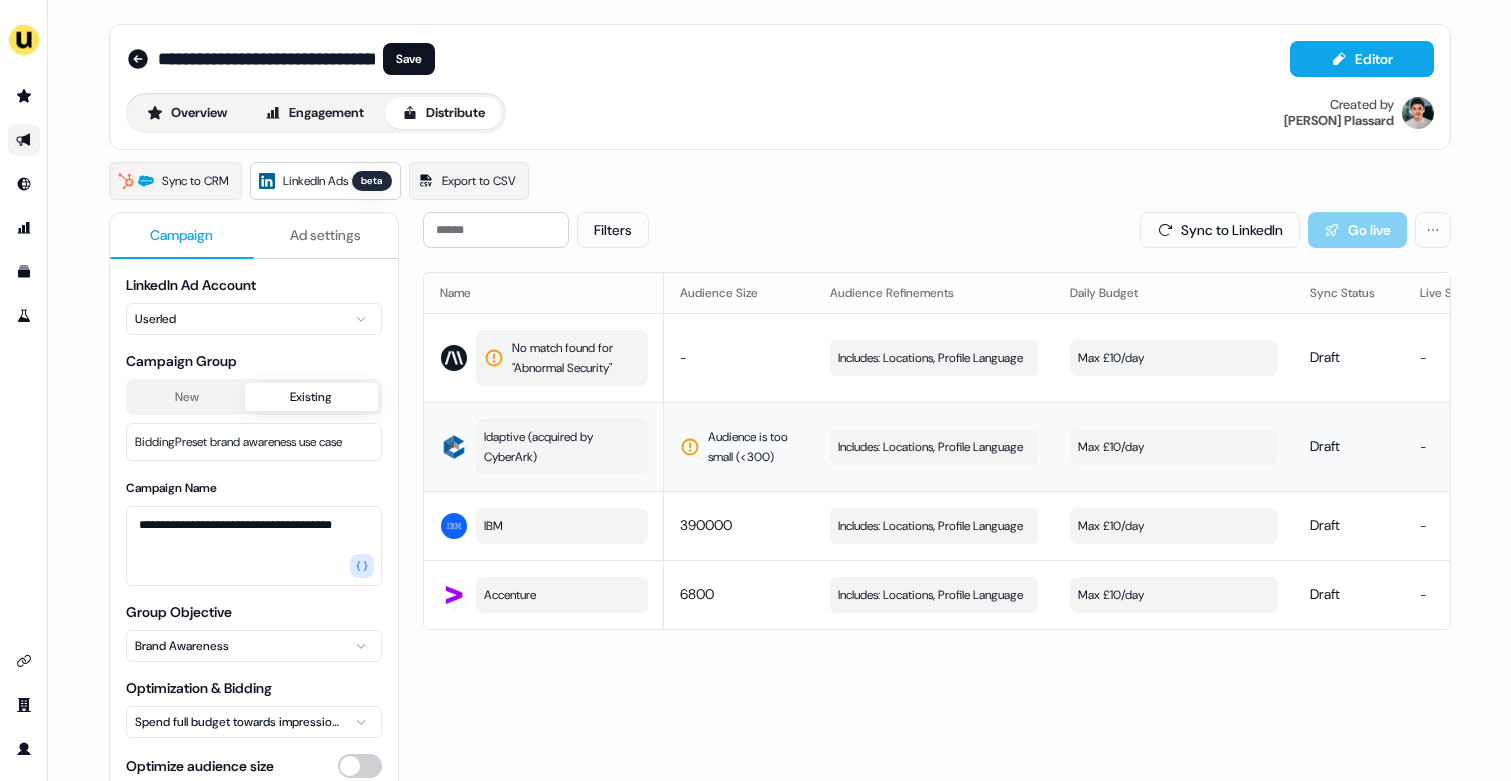 click on "Idaptive (acquired by CyberArk)" at bounding box center [560, 447] 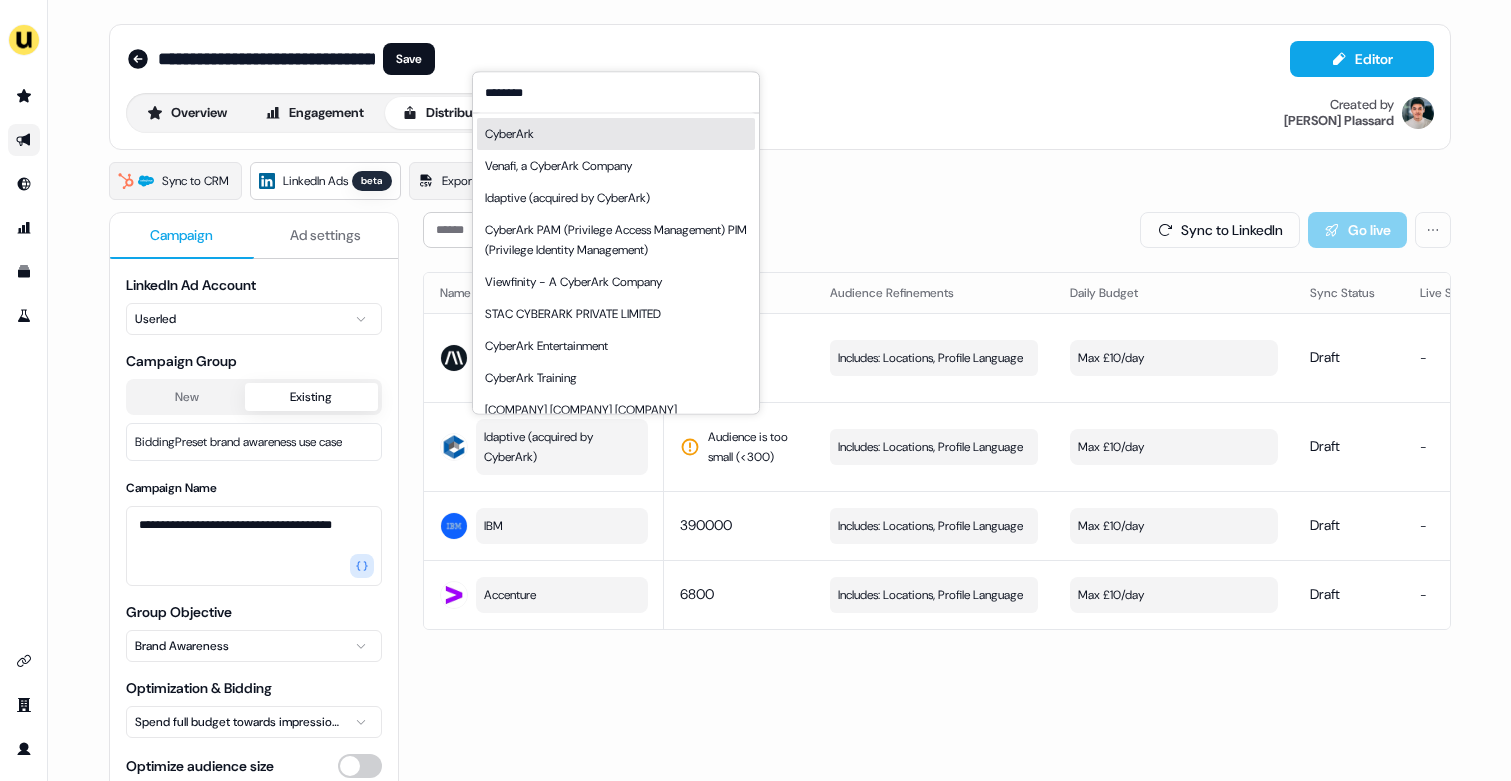 type on "********" 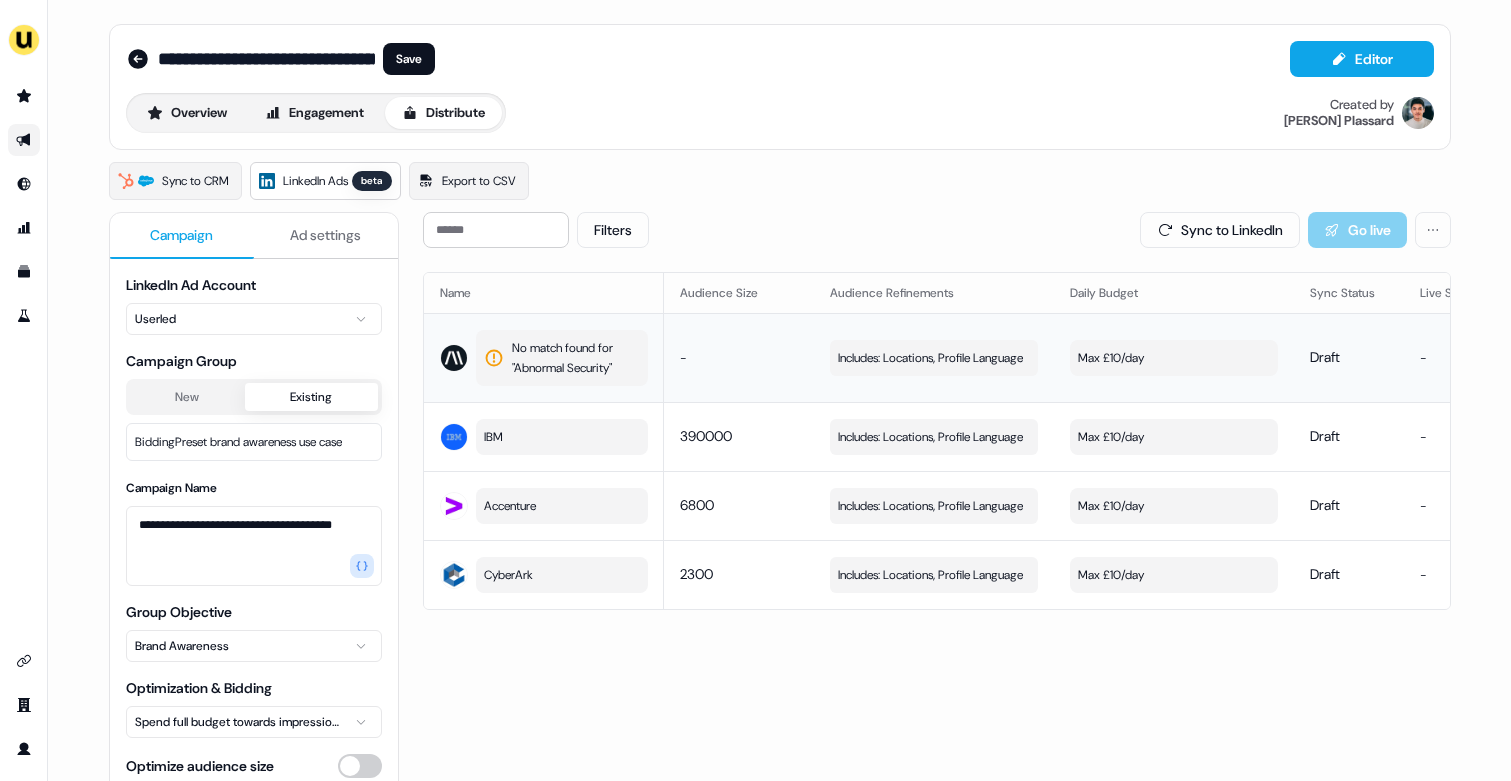 click on "No match found for " Abnormal Security "" at bounding box center [574, 358] 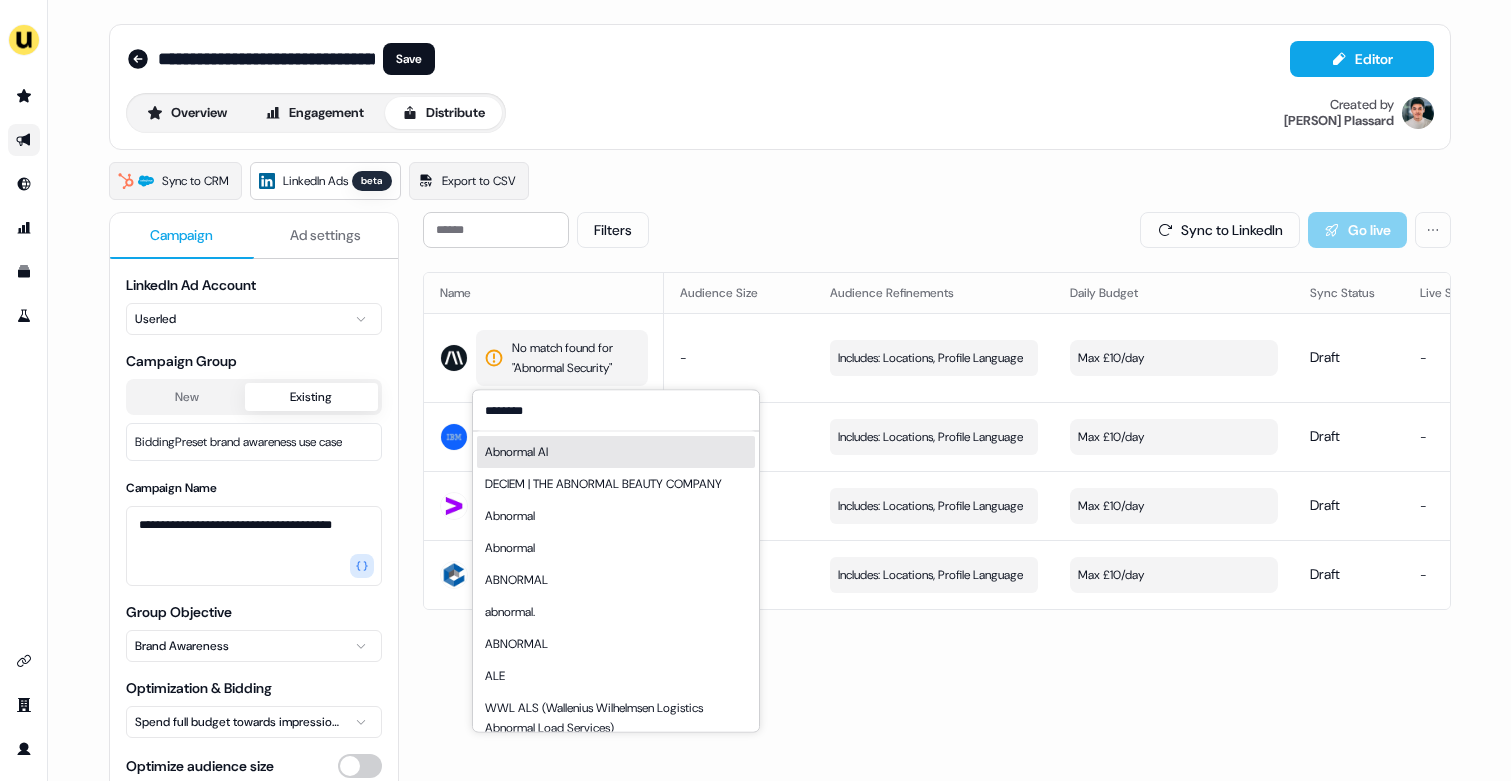 type on "********" 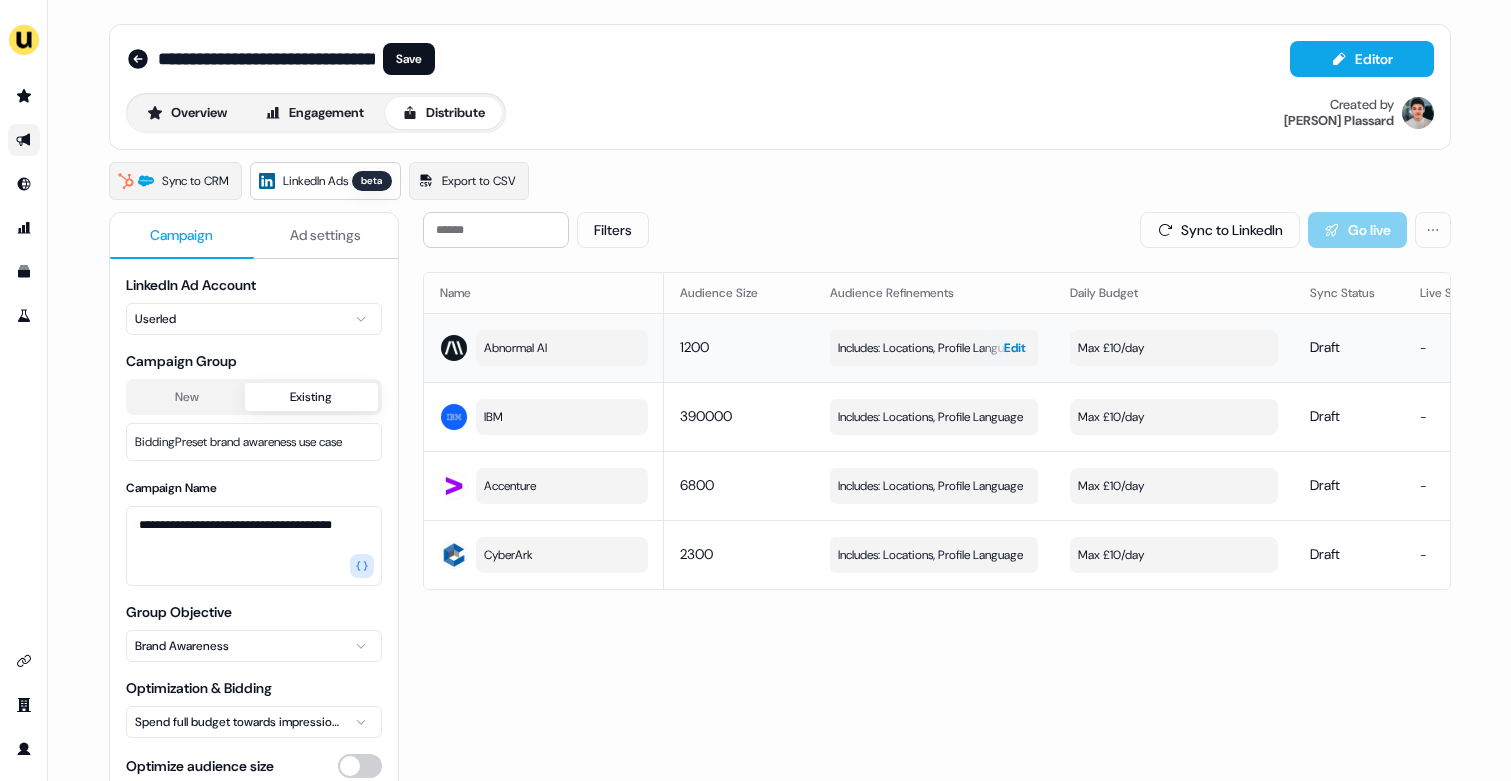 click on "Includes: Locations, Profile Language" at bounding box center (930, 348) 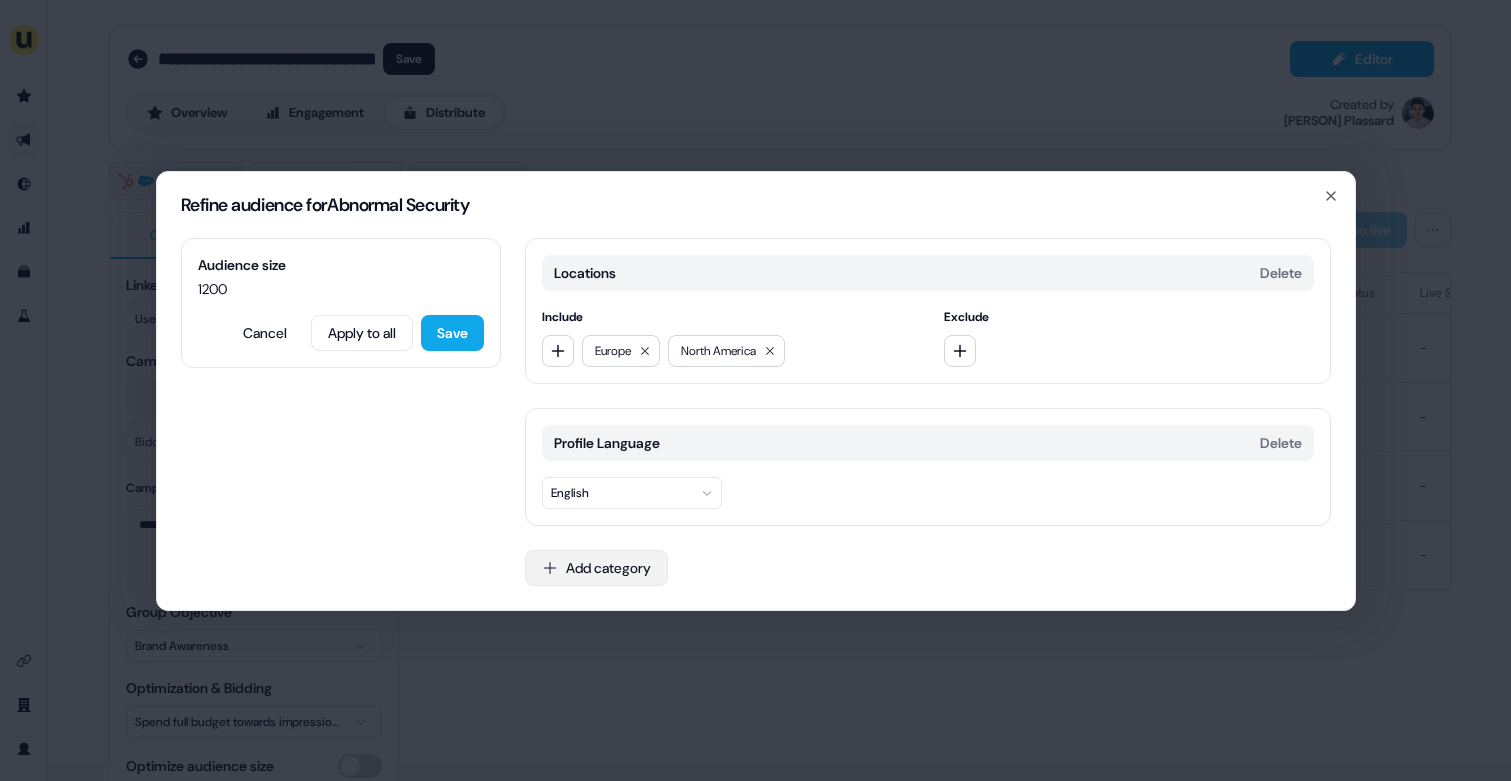 click on "Add category" at bounding box center (596, 568) 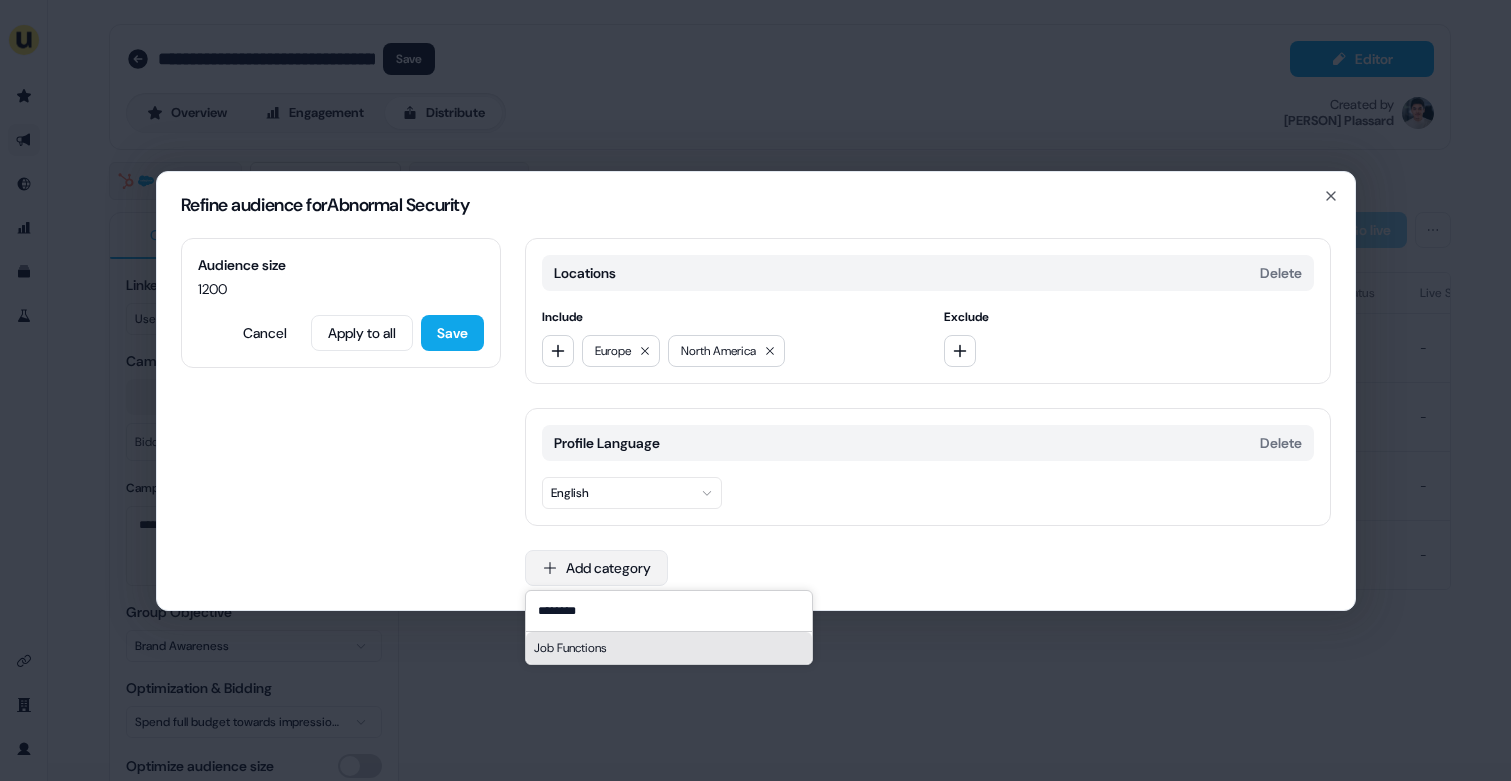 type on "********" 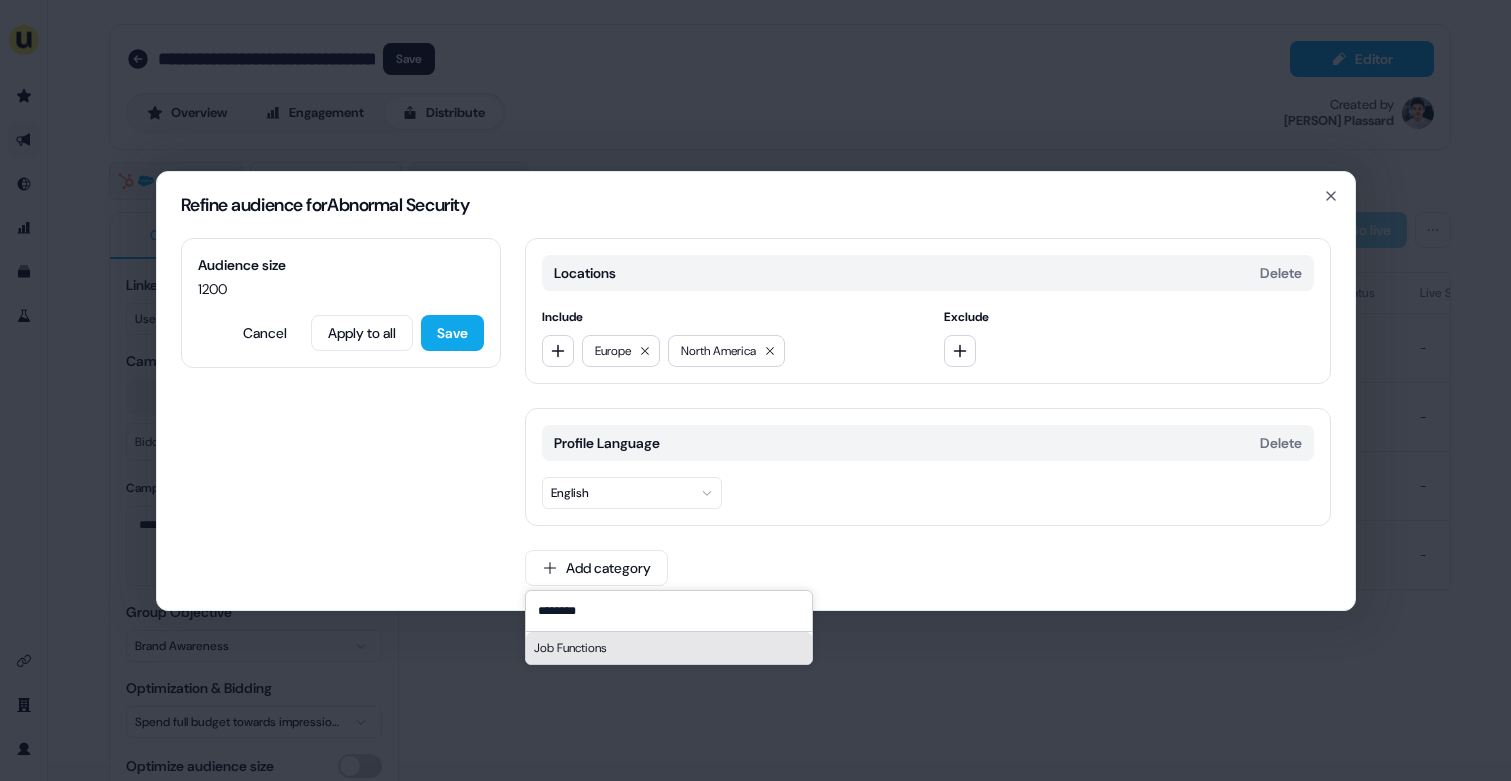 click on "Job Functions" at bounding box center (669, 648) 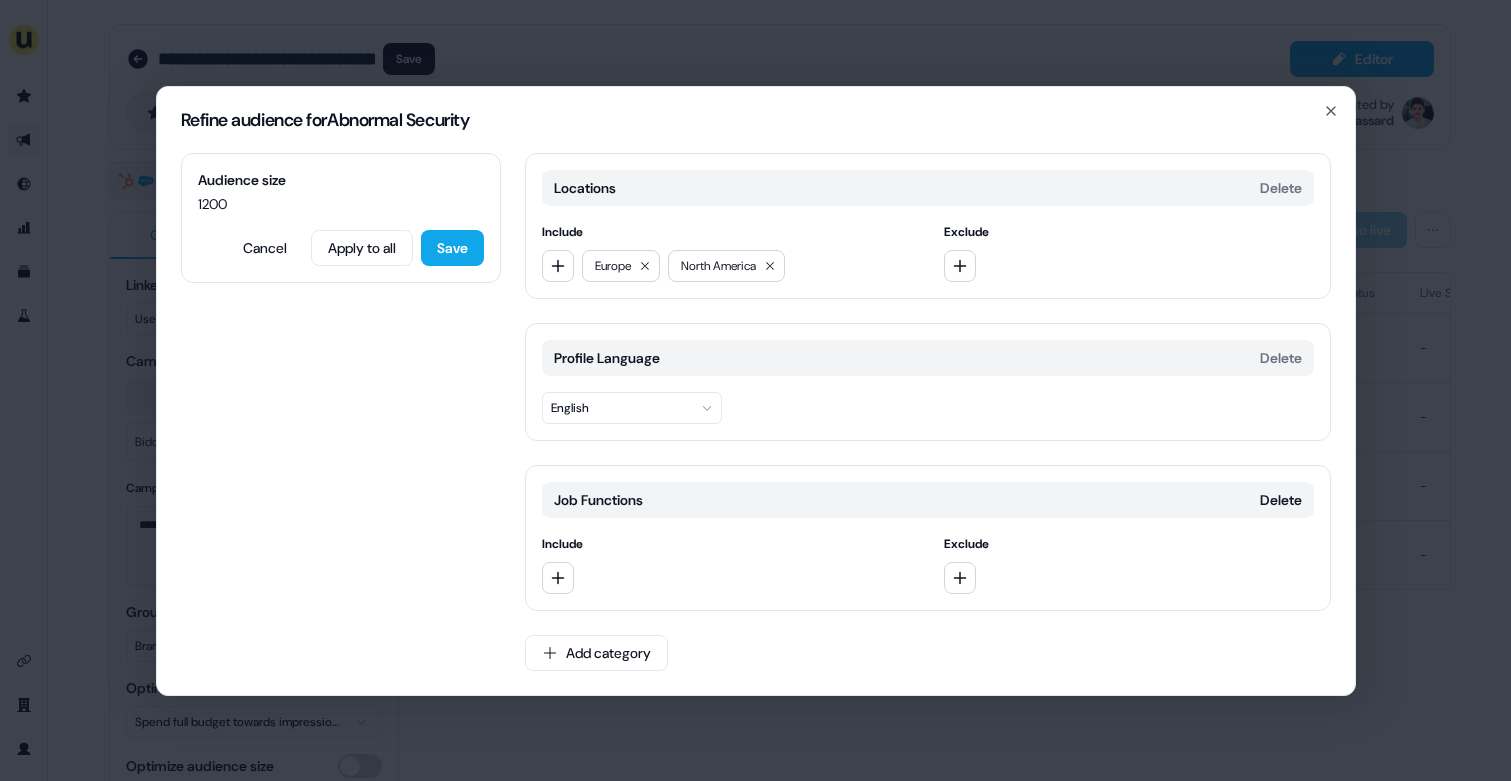 type 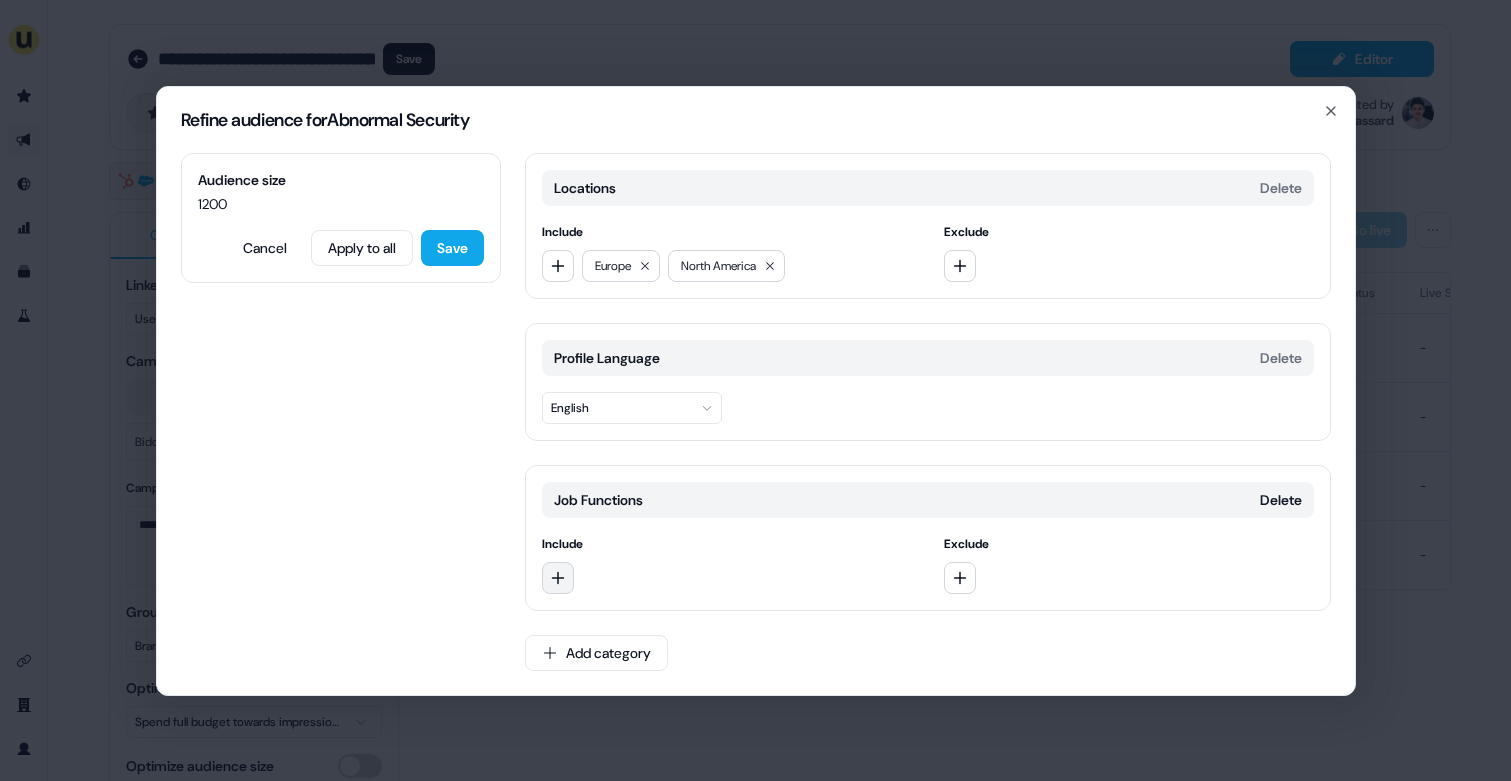 click at bounding box center [558, 578] 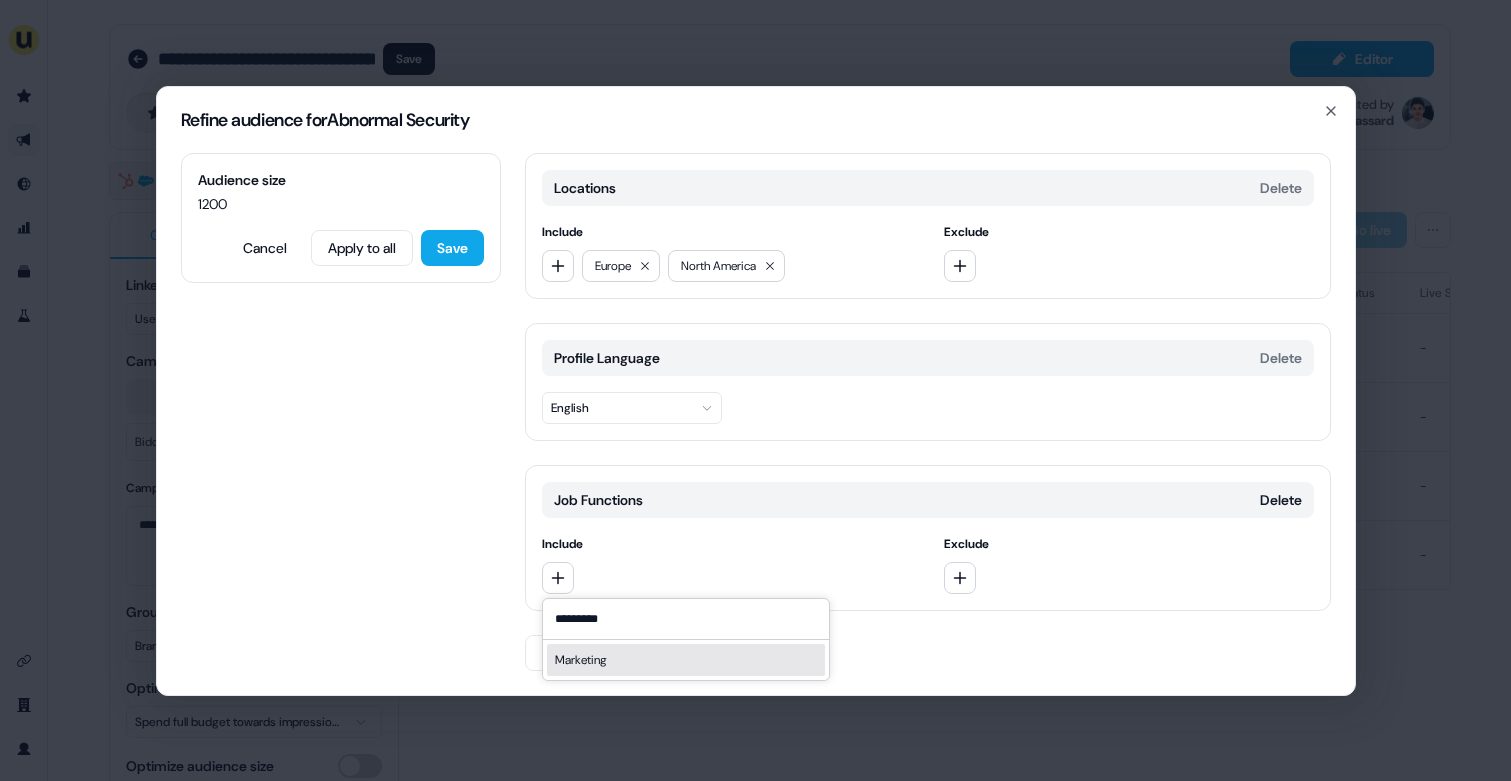 type on "*********" 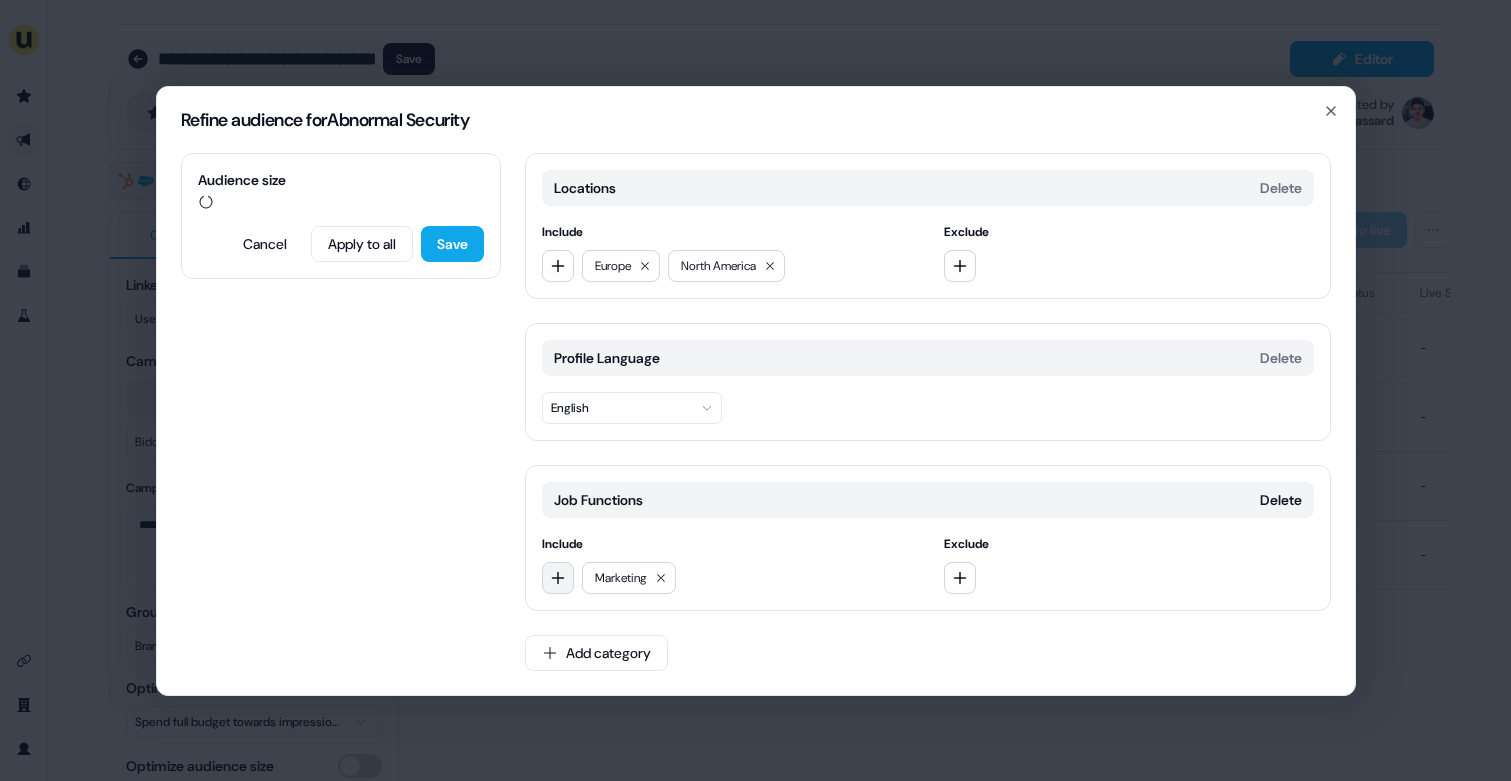 click at bounding box center (558, 578) 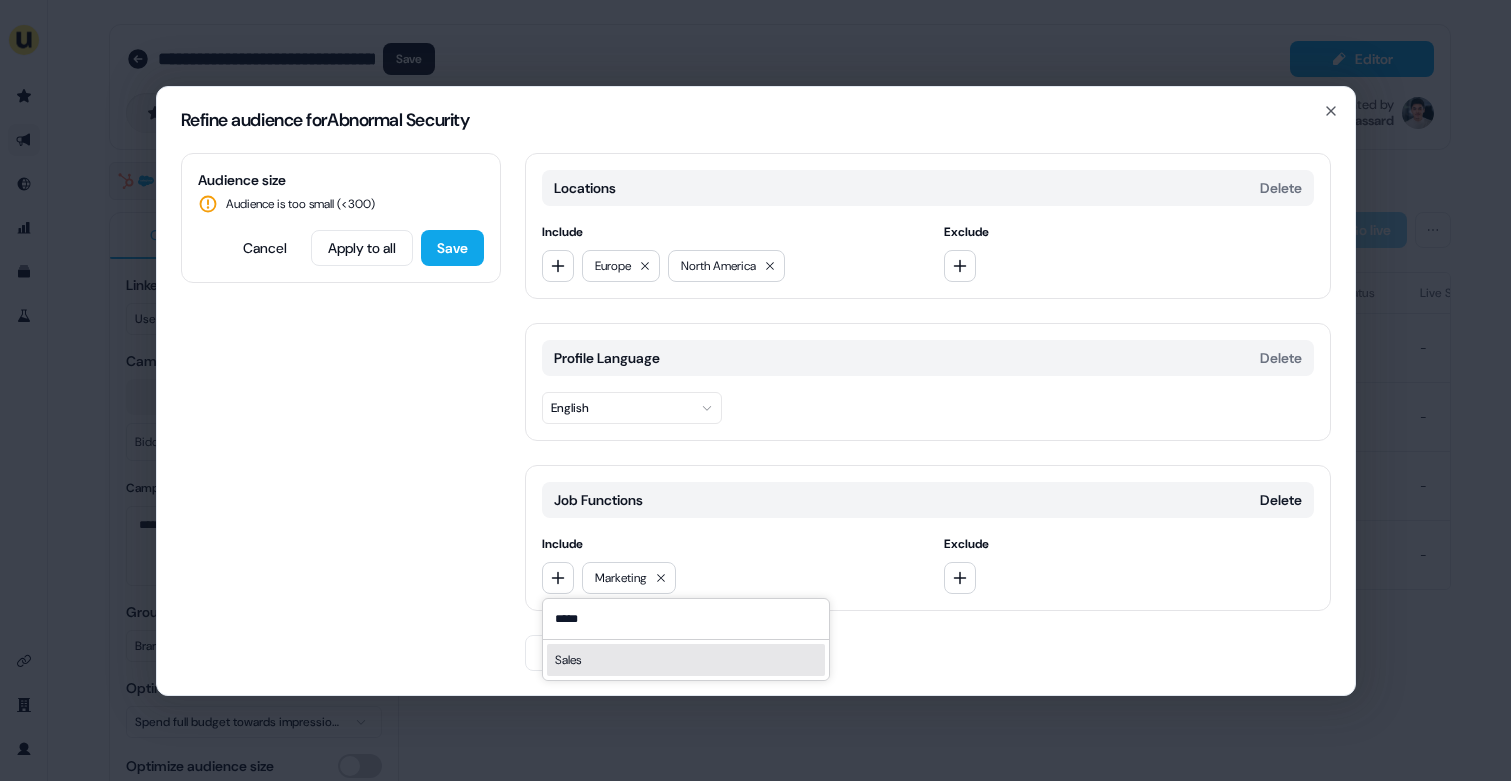 type on "*****" 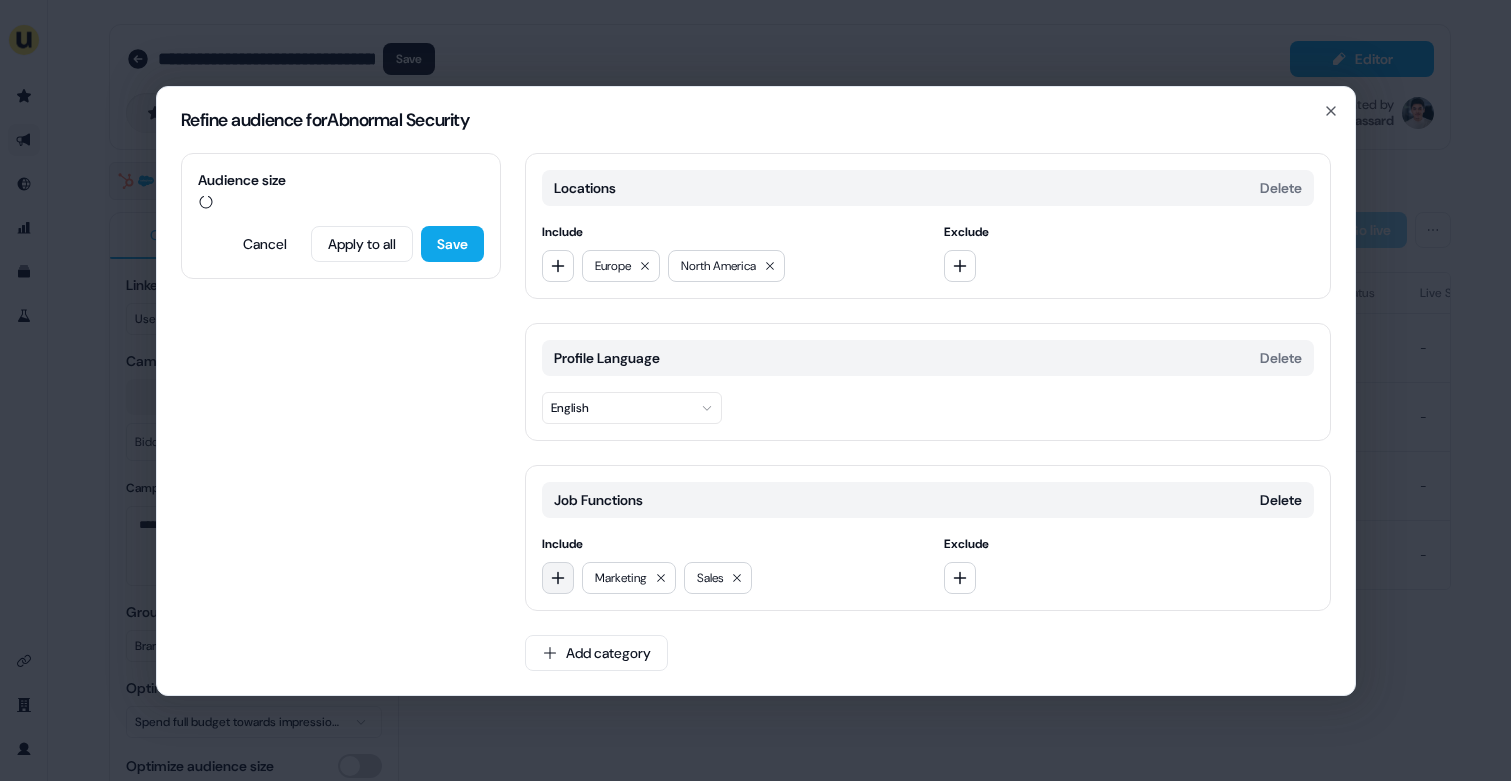 click 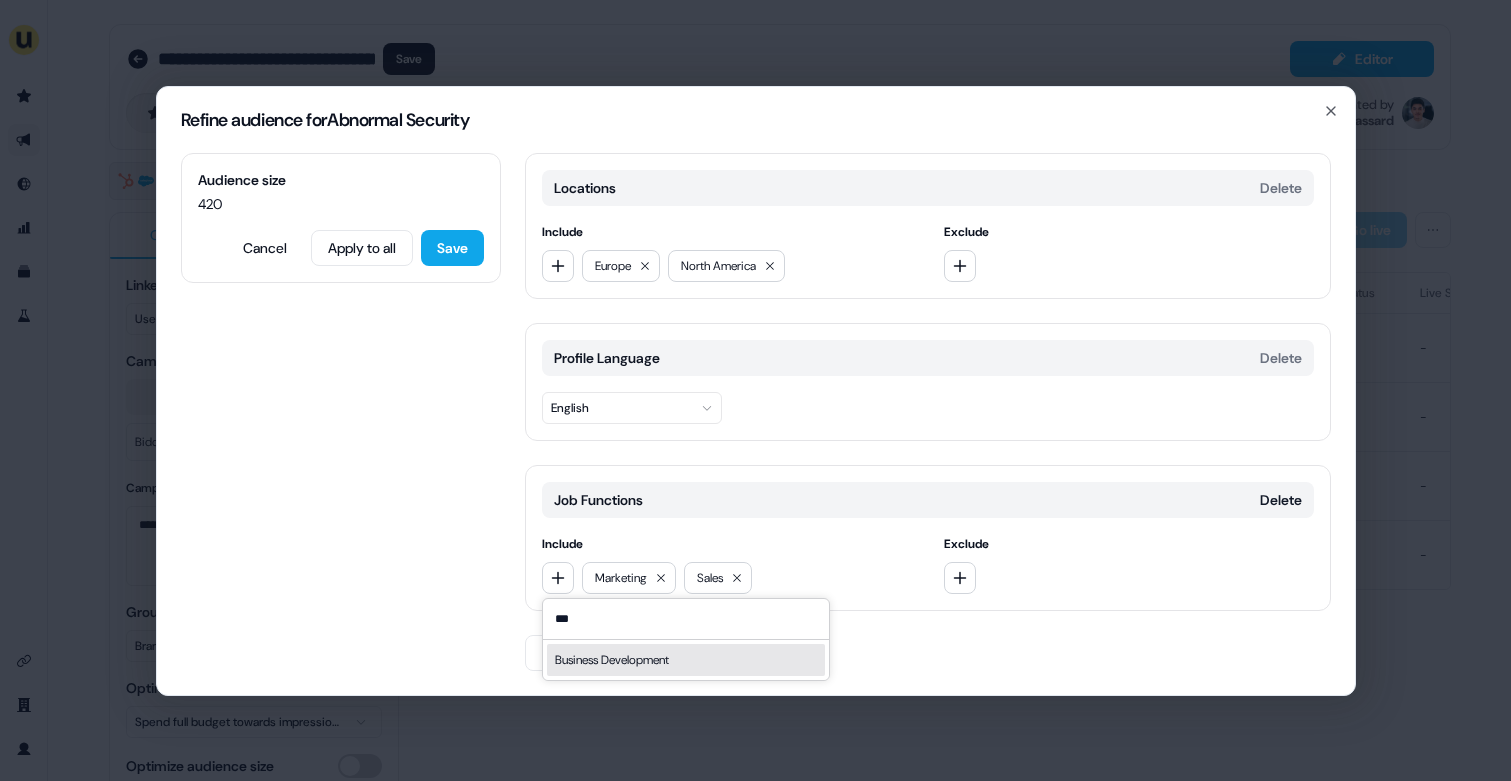 type on "***" 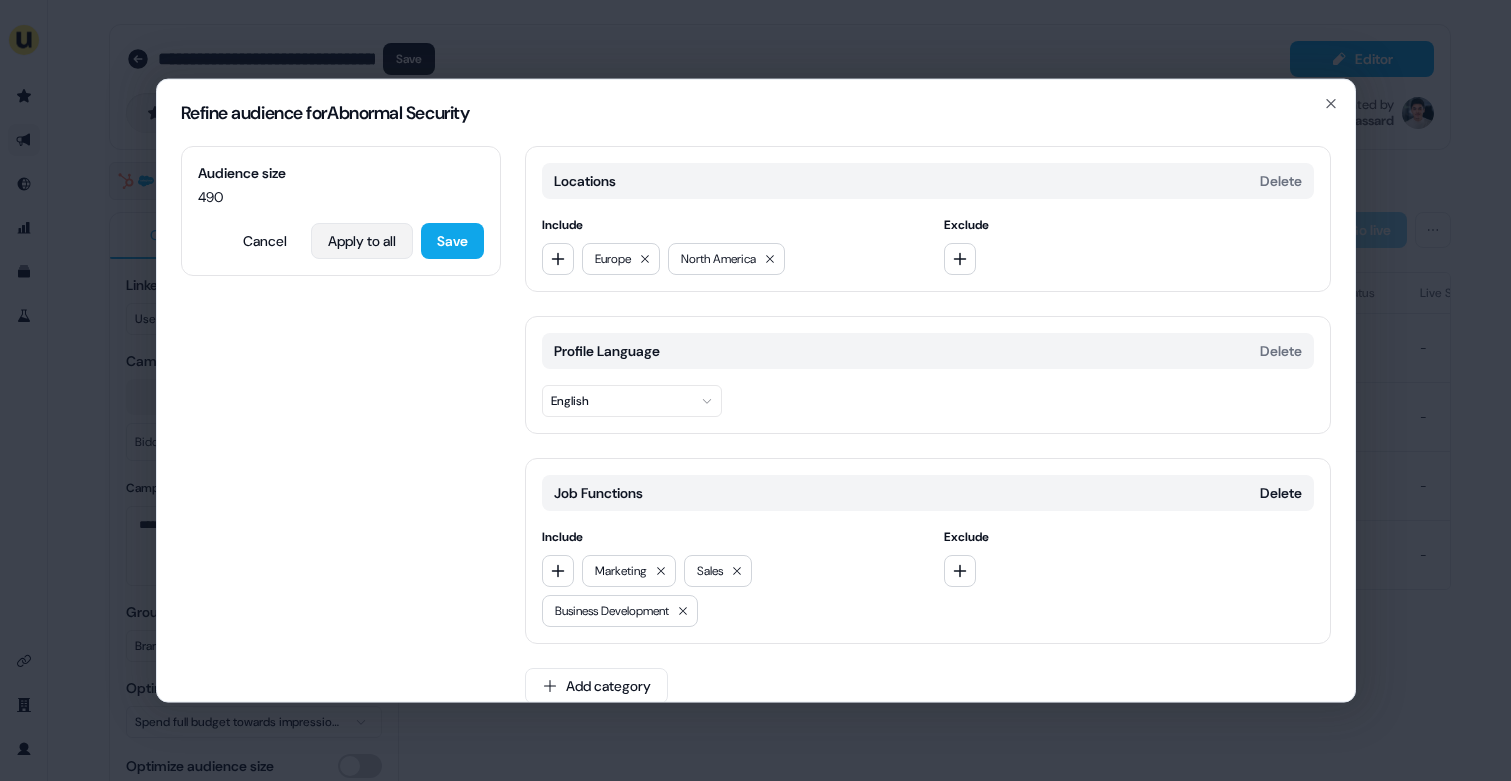 click on "Apply to all" at bounding box center (362, 240) 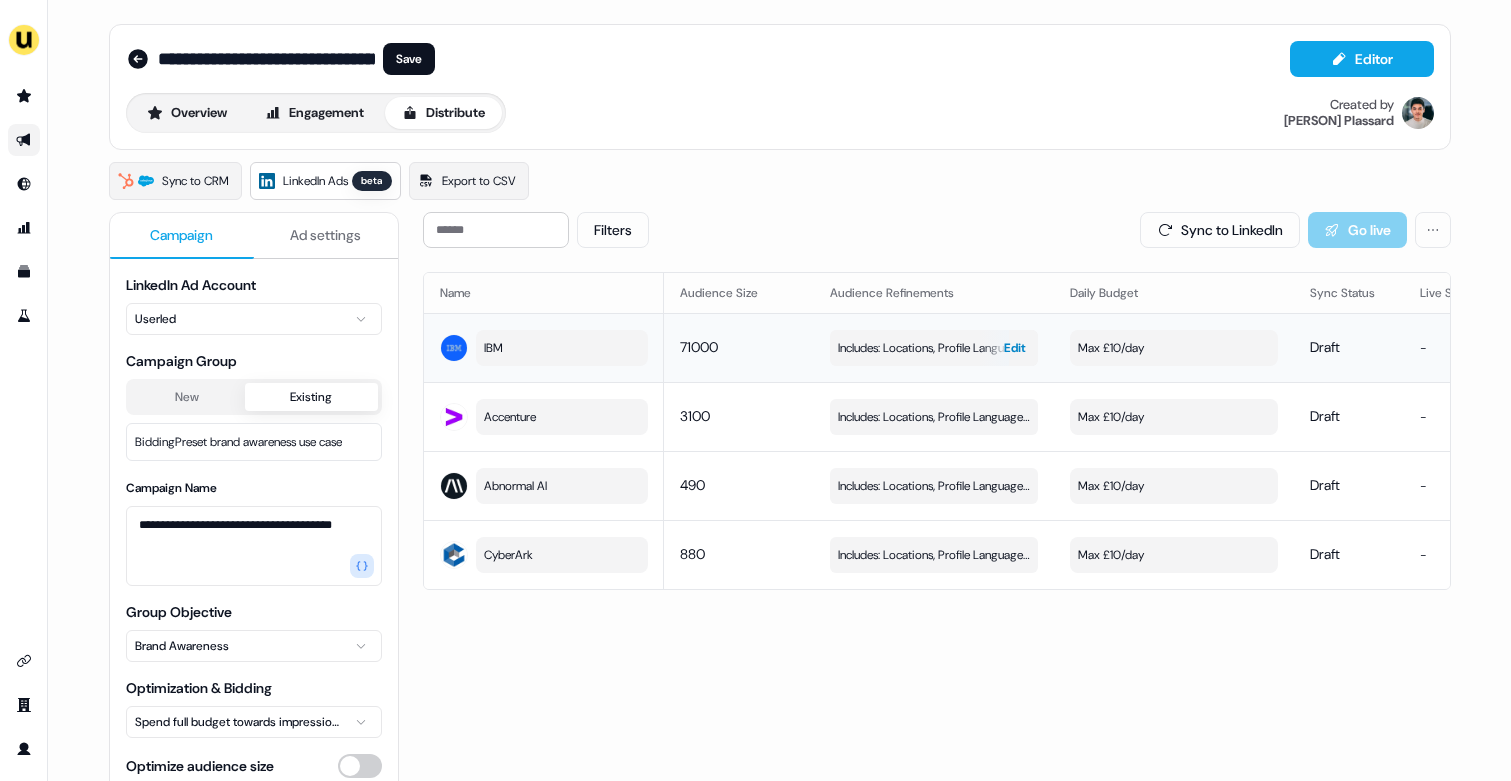 click on "Includes: Locations, Profile Language, Job Functions" at bounding box center (934, 348) 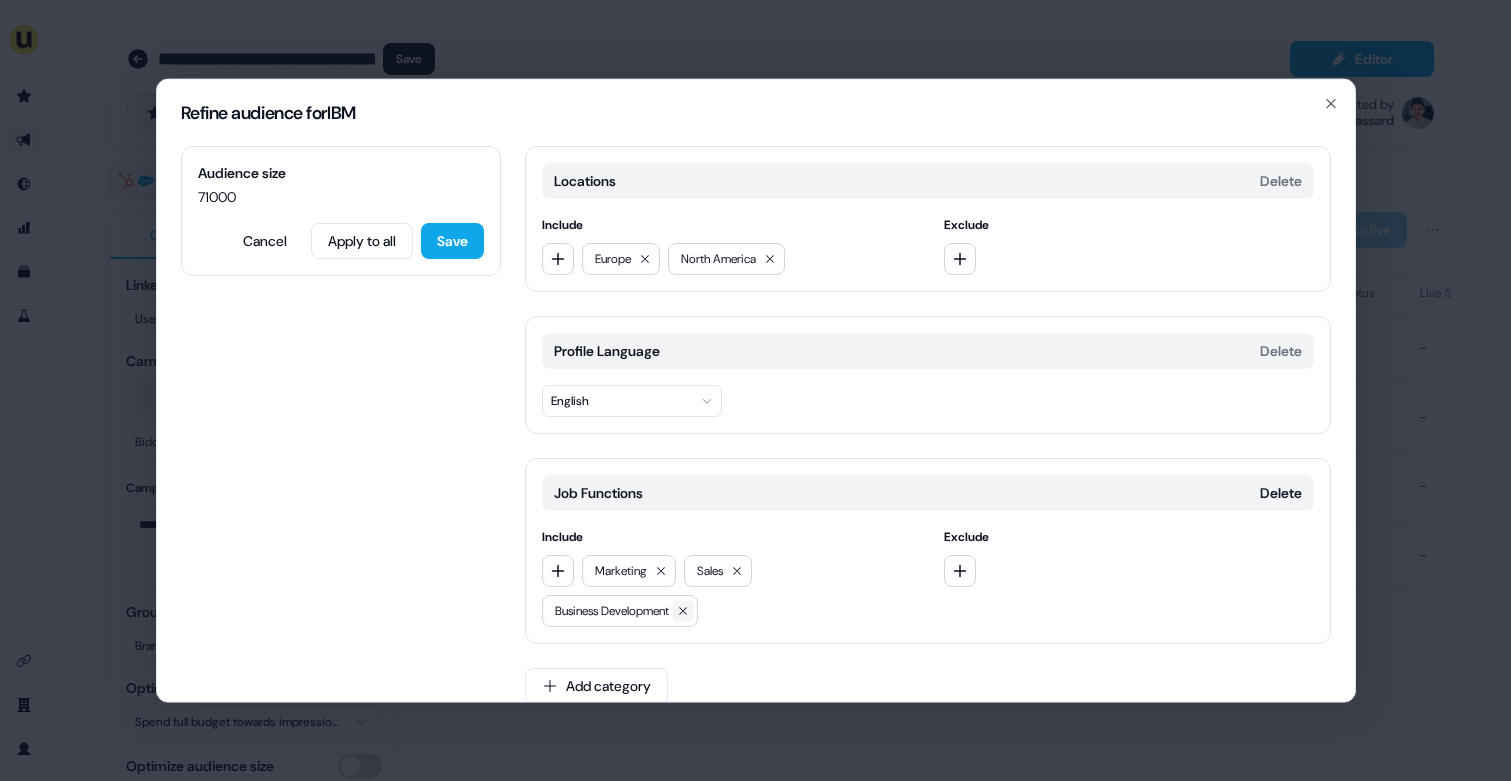 click 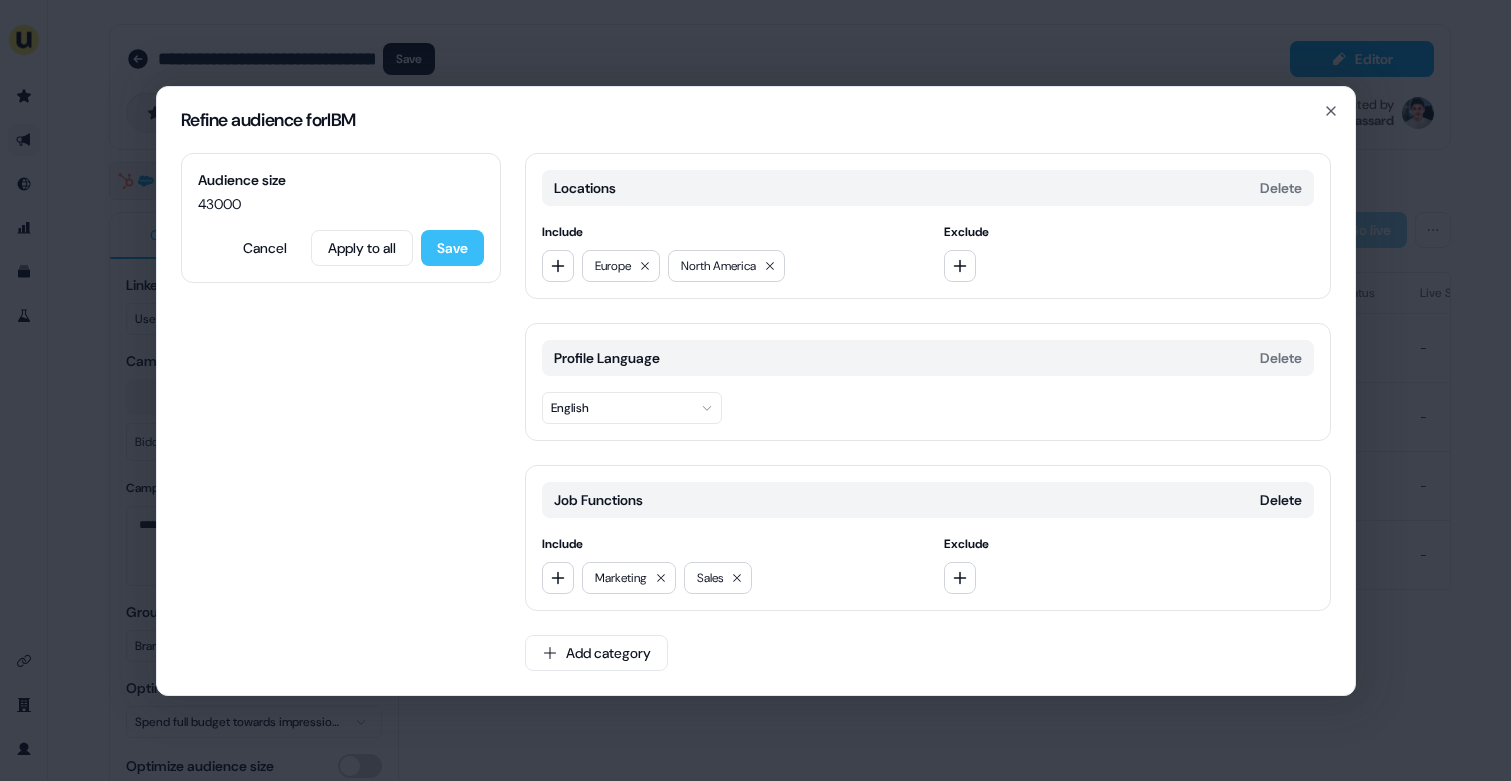 click on "Save" at bounding box center (452, 248) 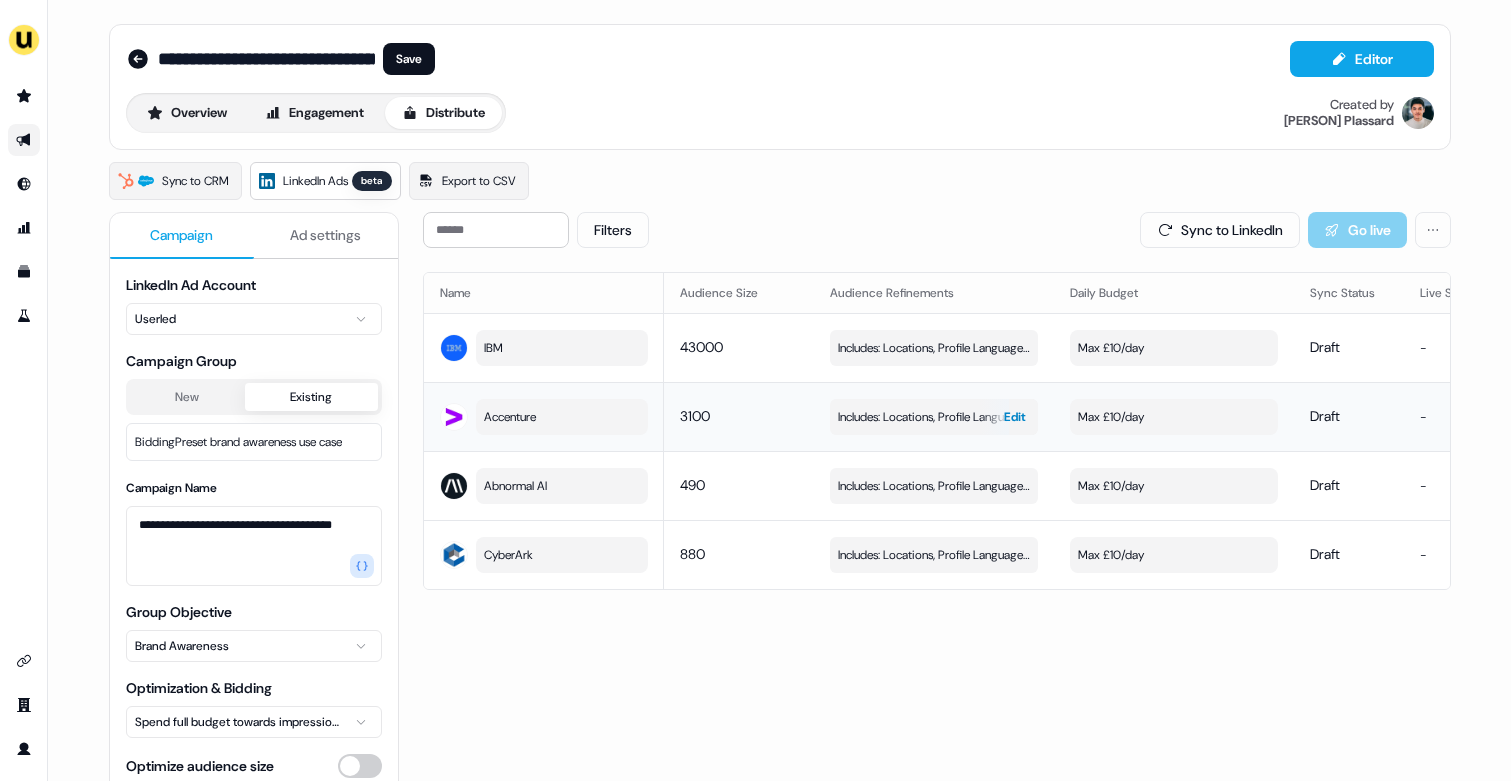 click on "Includes: Locations, Profile Language, Job Functions" at bounding box center (934, 417) 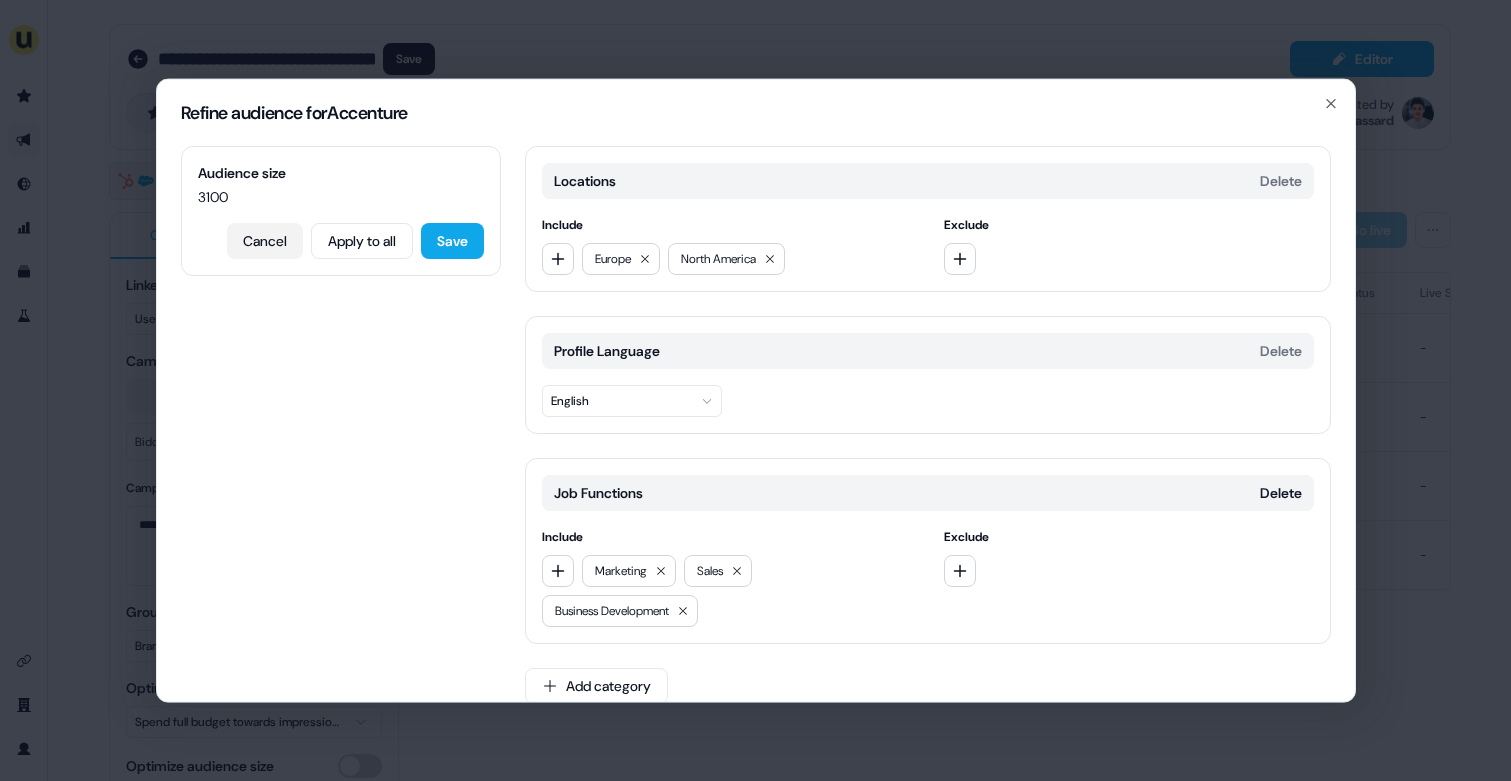 click on "Cancel" at bounding box center (265, 240) 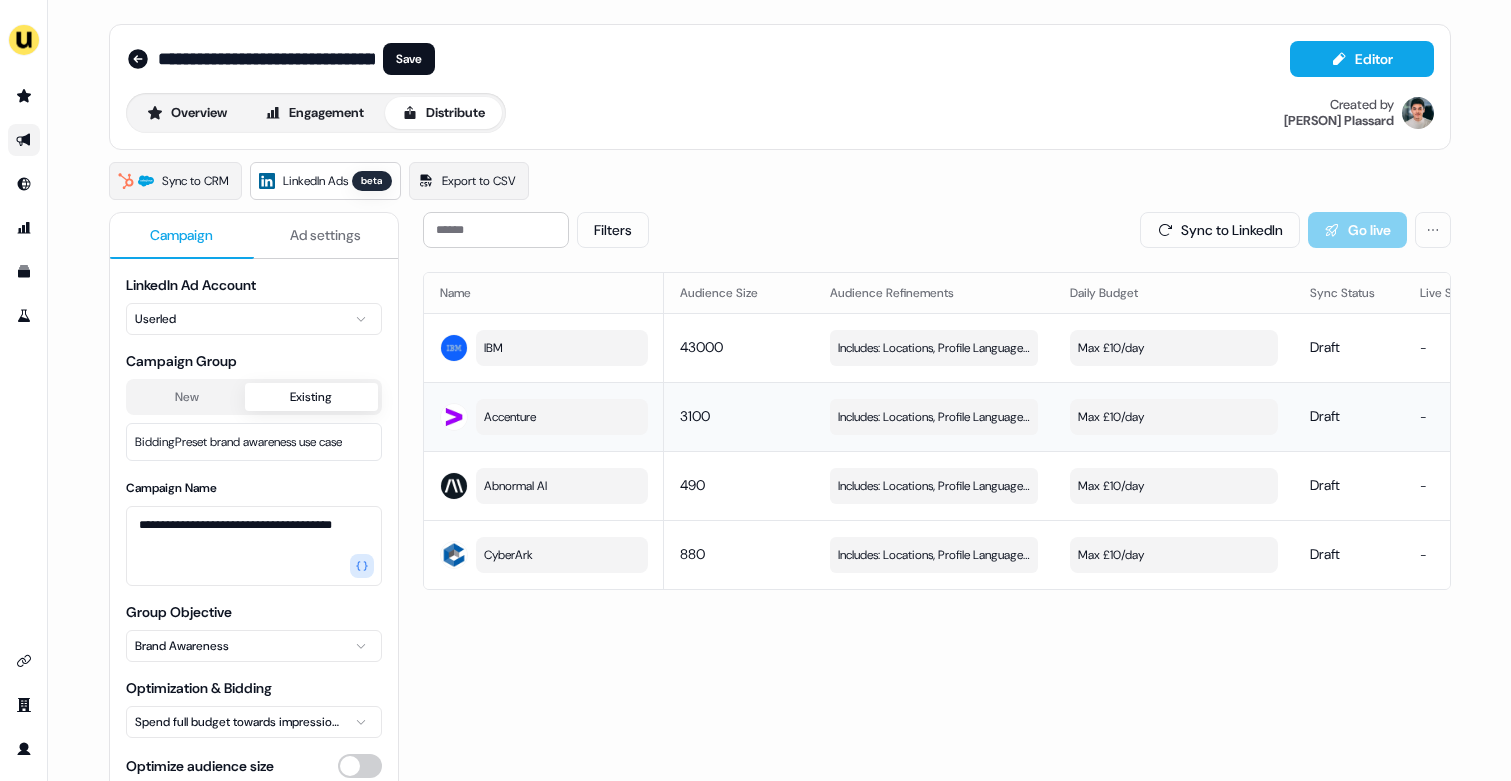 click on "Accenture" at bounding box center [562, 417] 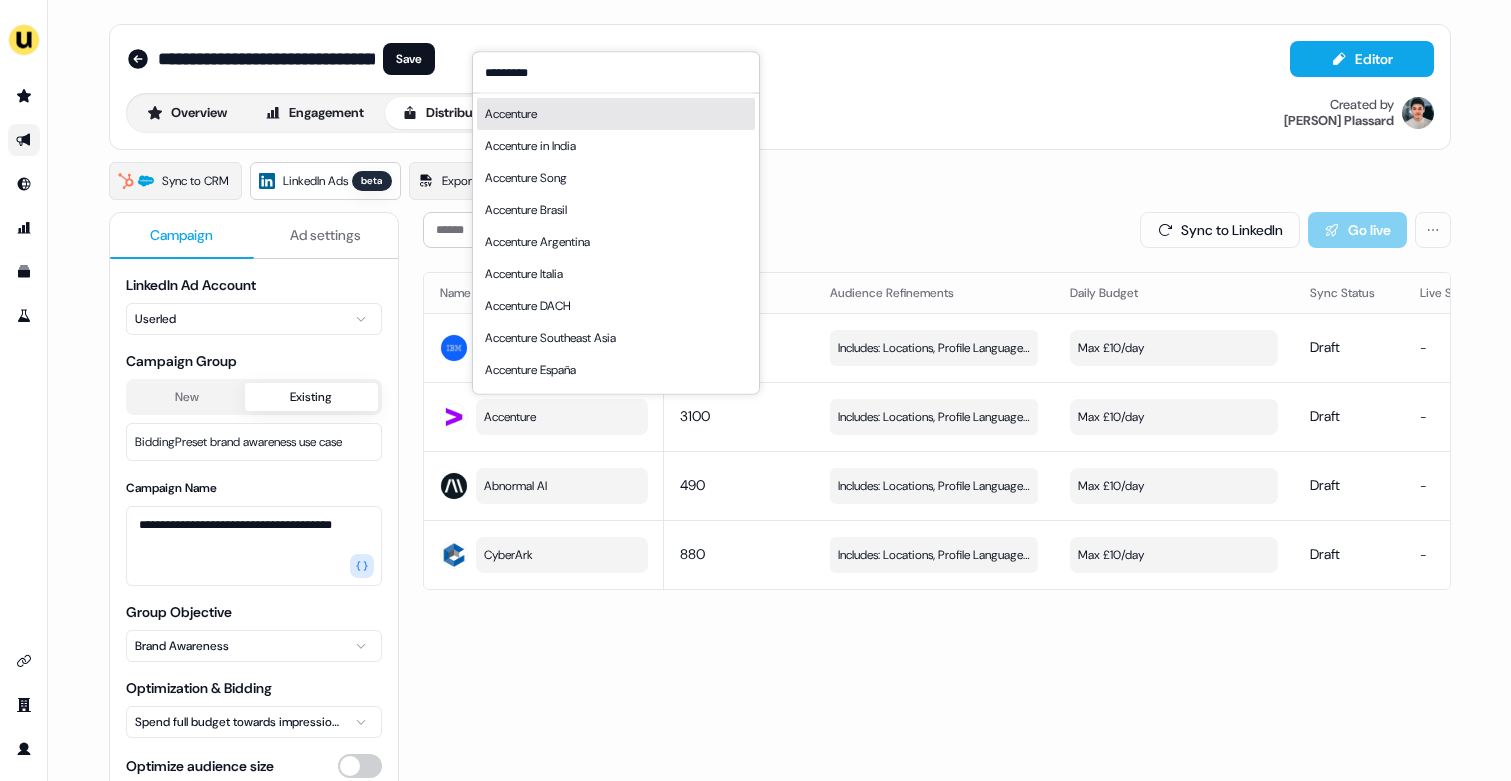 type on "*********" 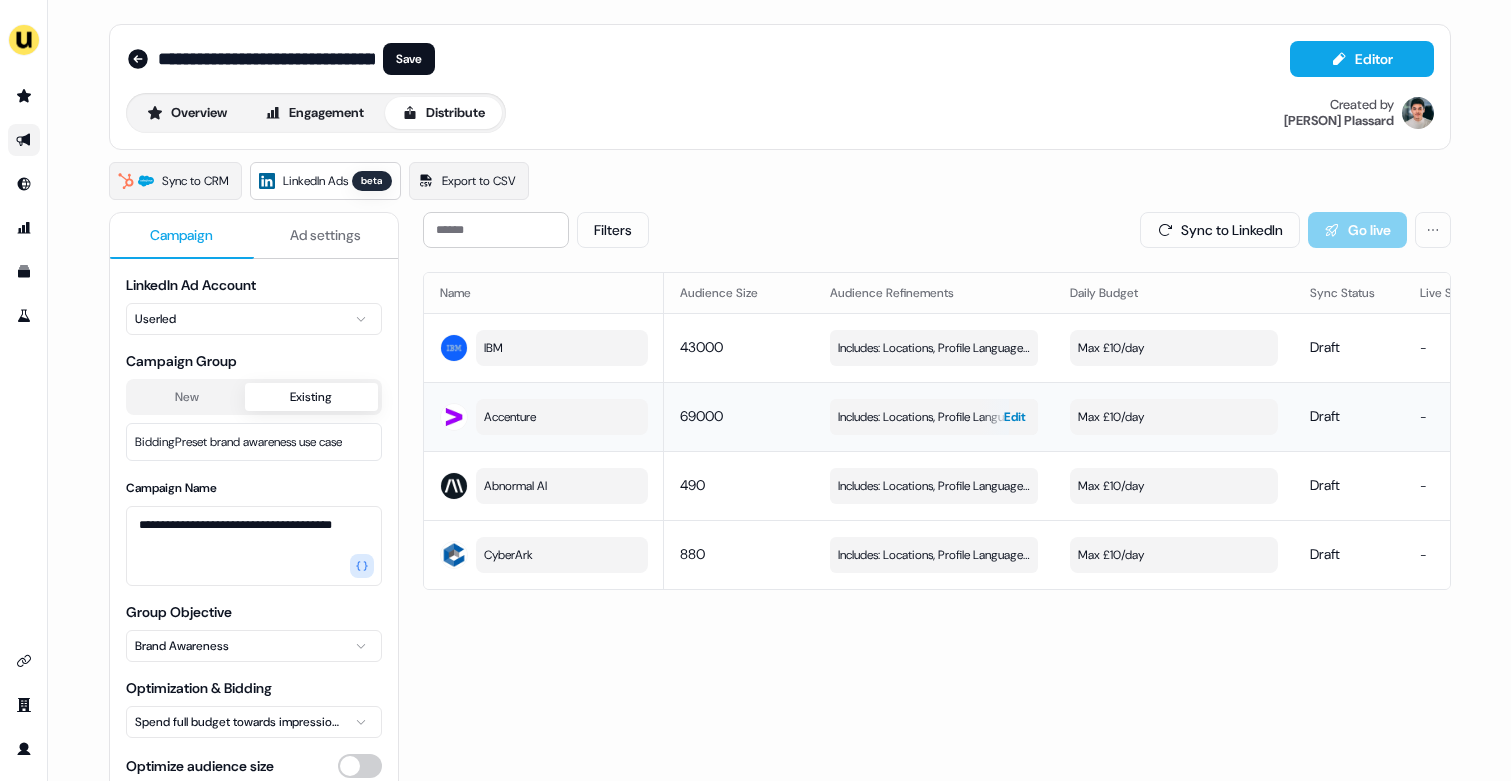 click on "Includes: Locations, Profile Language, Job Functions Edit" at bounding box center (934, 417) 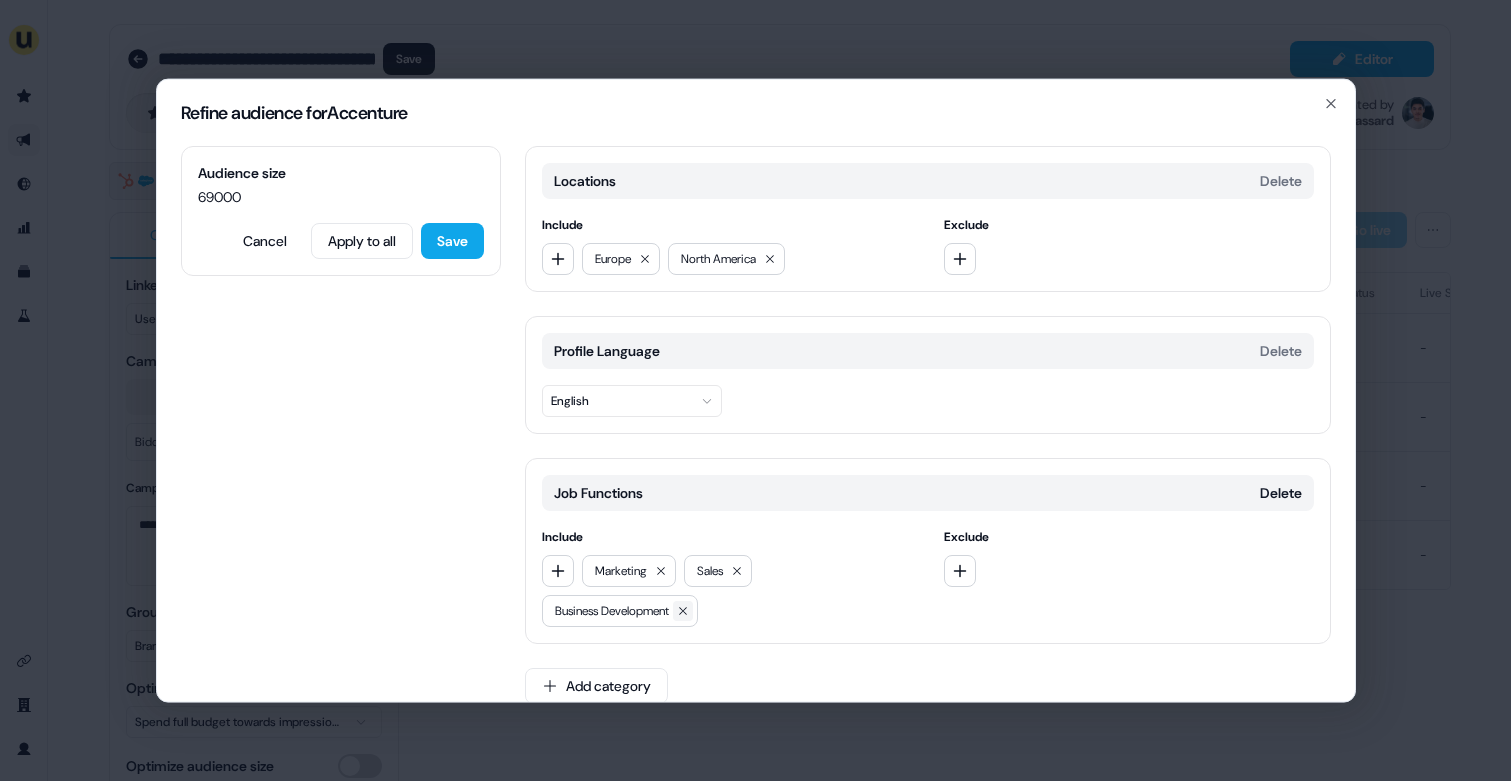 click 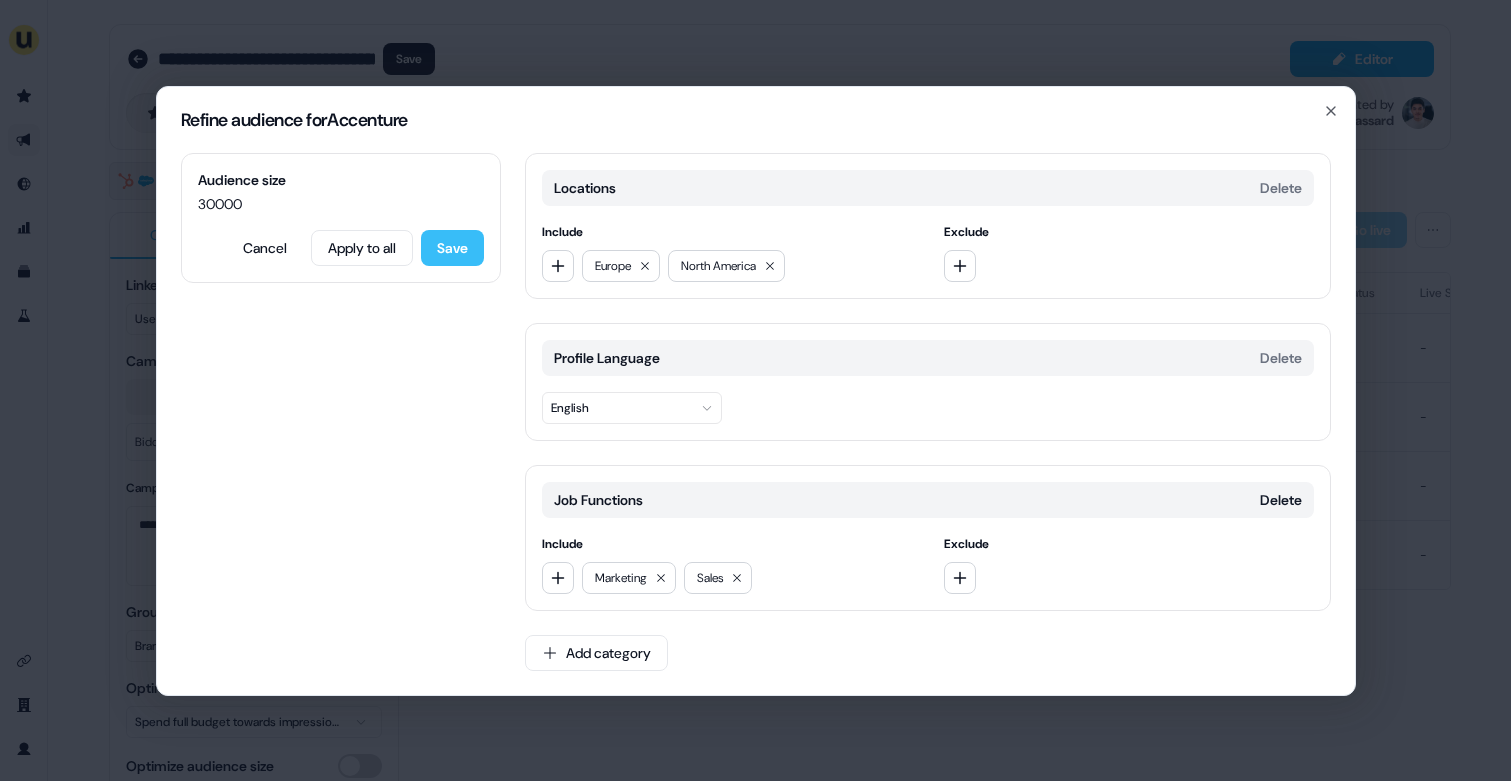 click on "Save" at bounding box center (452, 248) 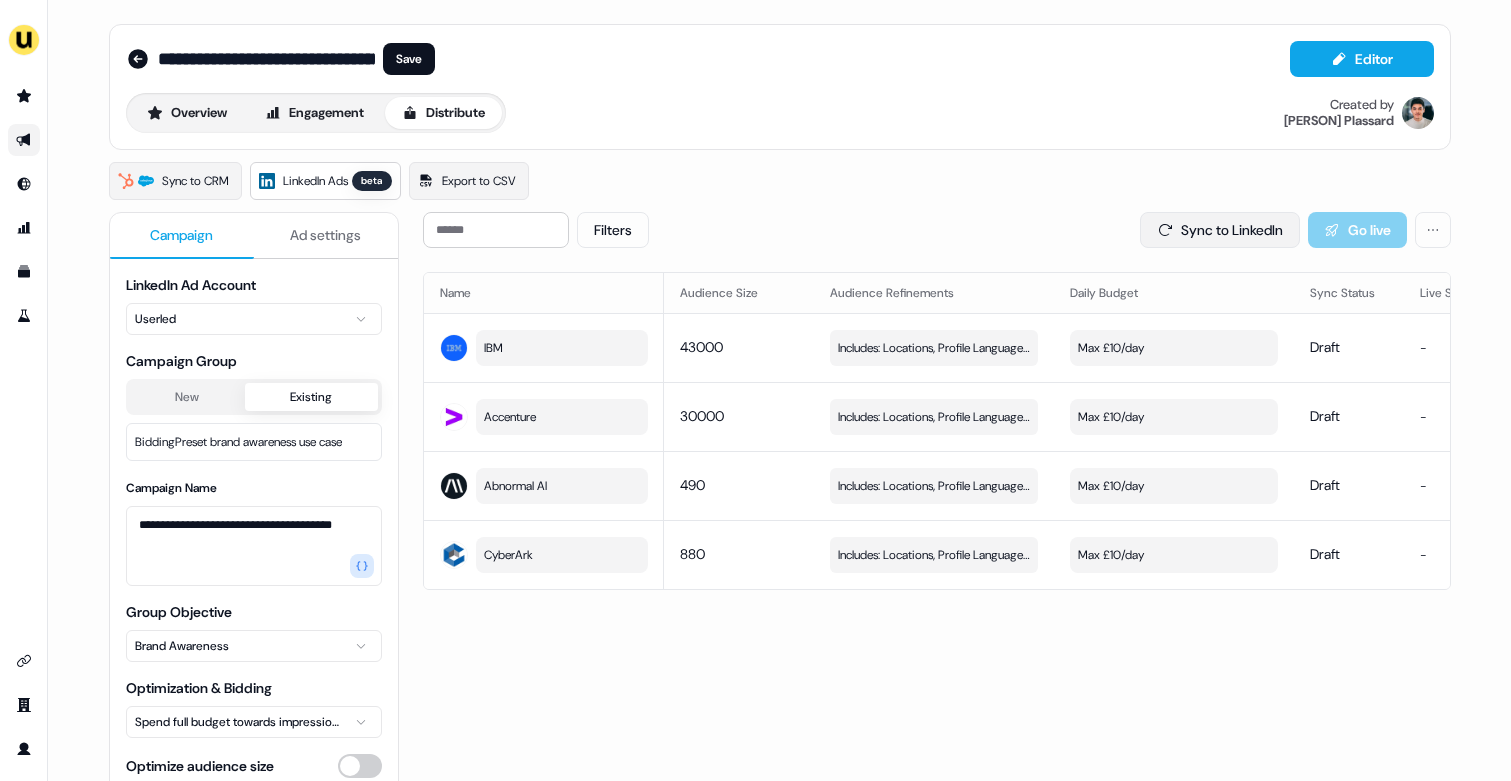 click on "Sync to LinkedIn" at bounding box center (1220, 230) 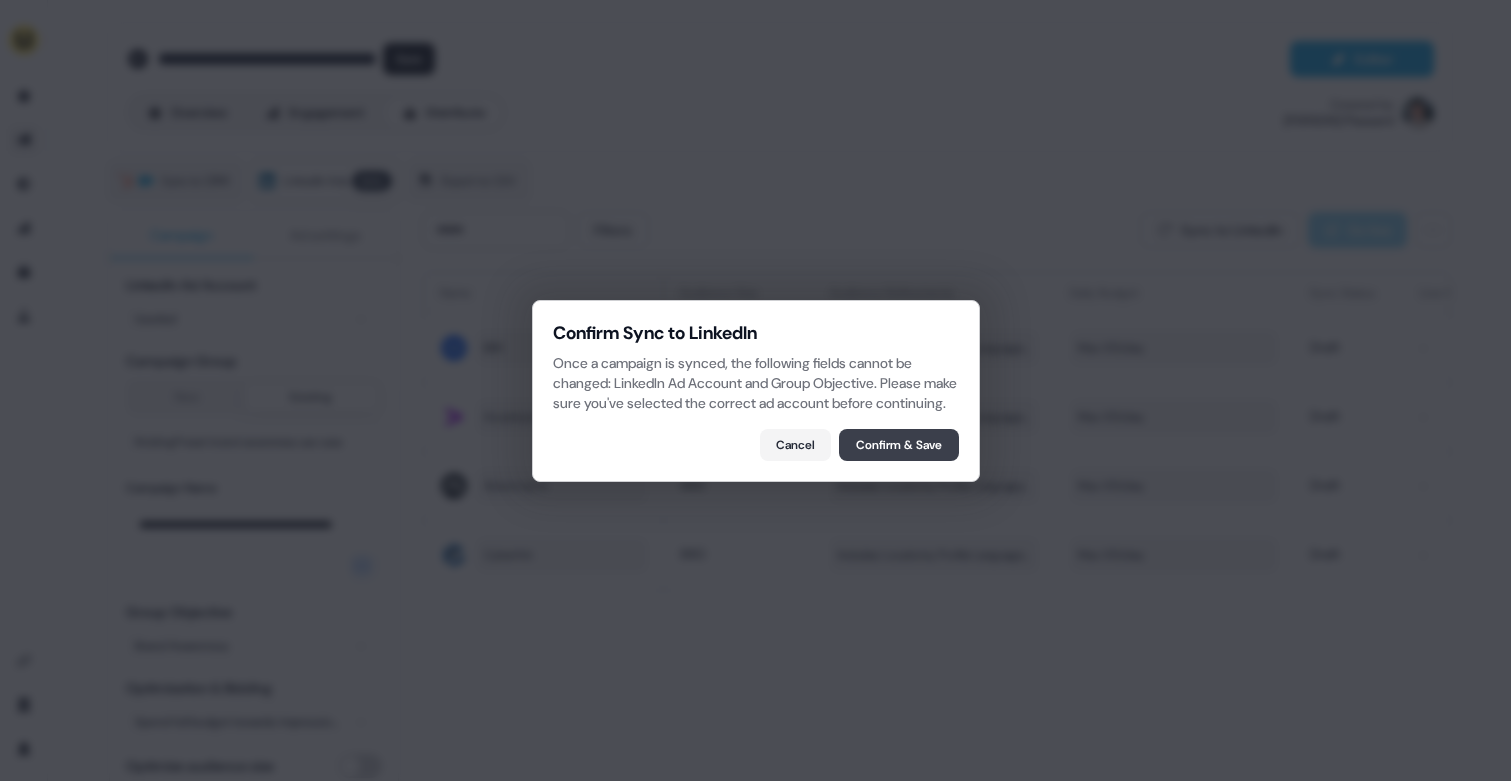 click on "Confirm & Save" at bounding box center (899, 445) 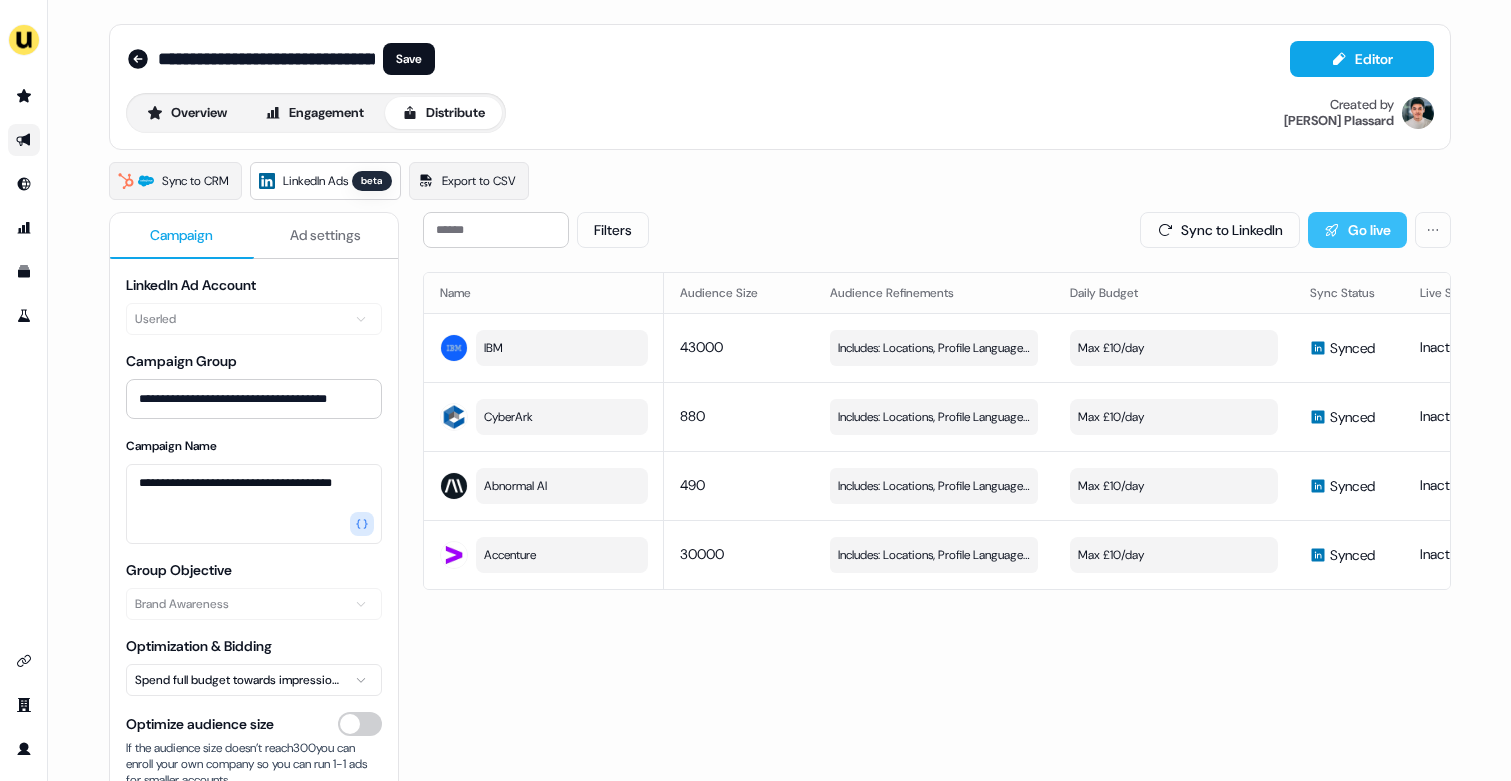 click on "Go live" at bounding box center (1357, 230) 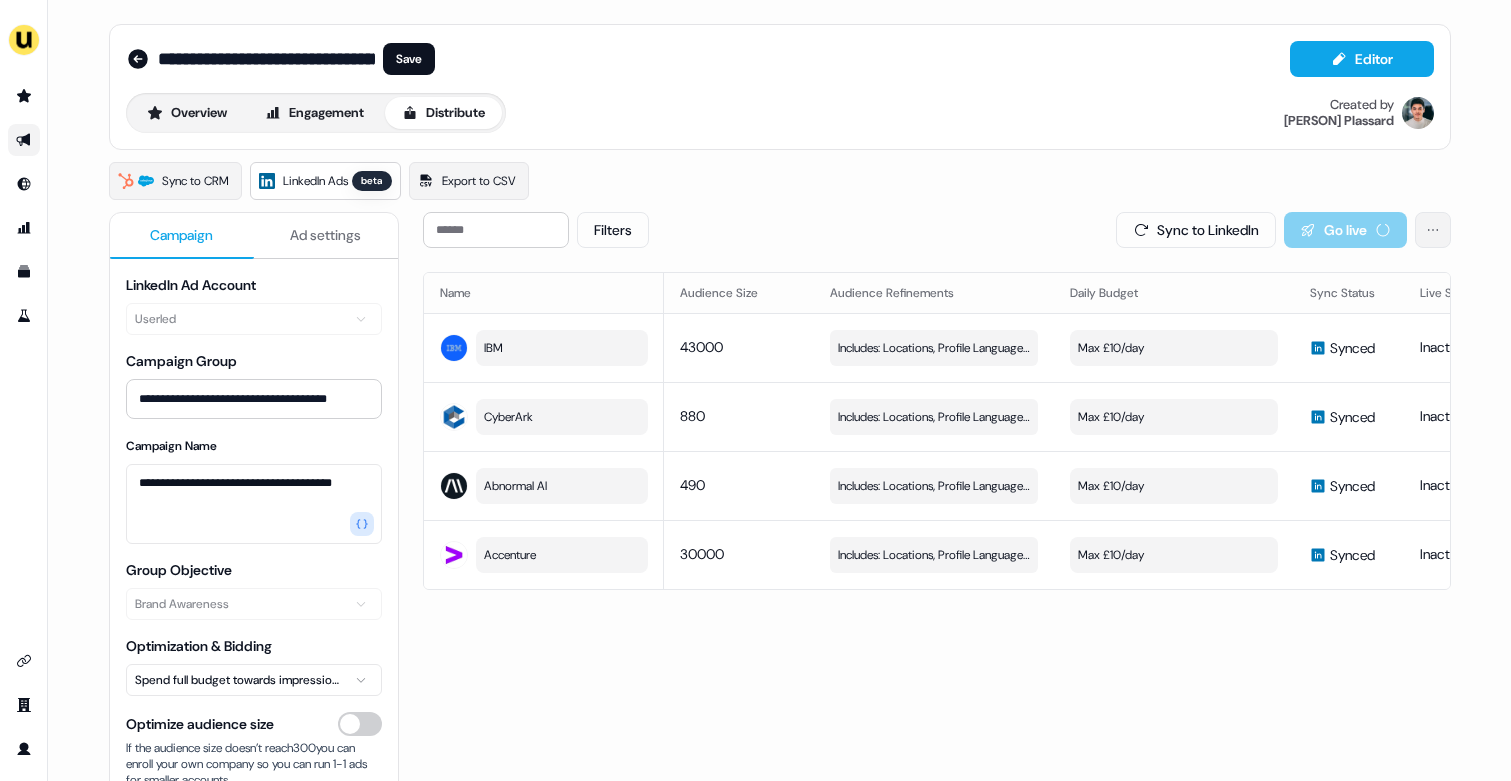 click on "**********" at bounding box center (755, 390) 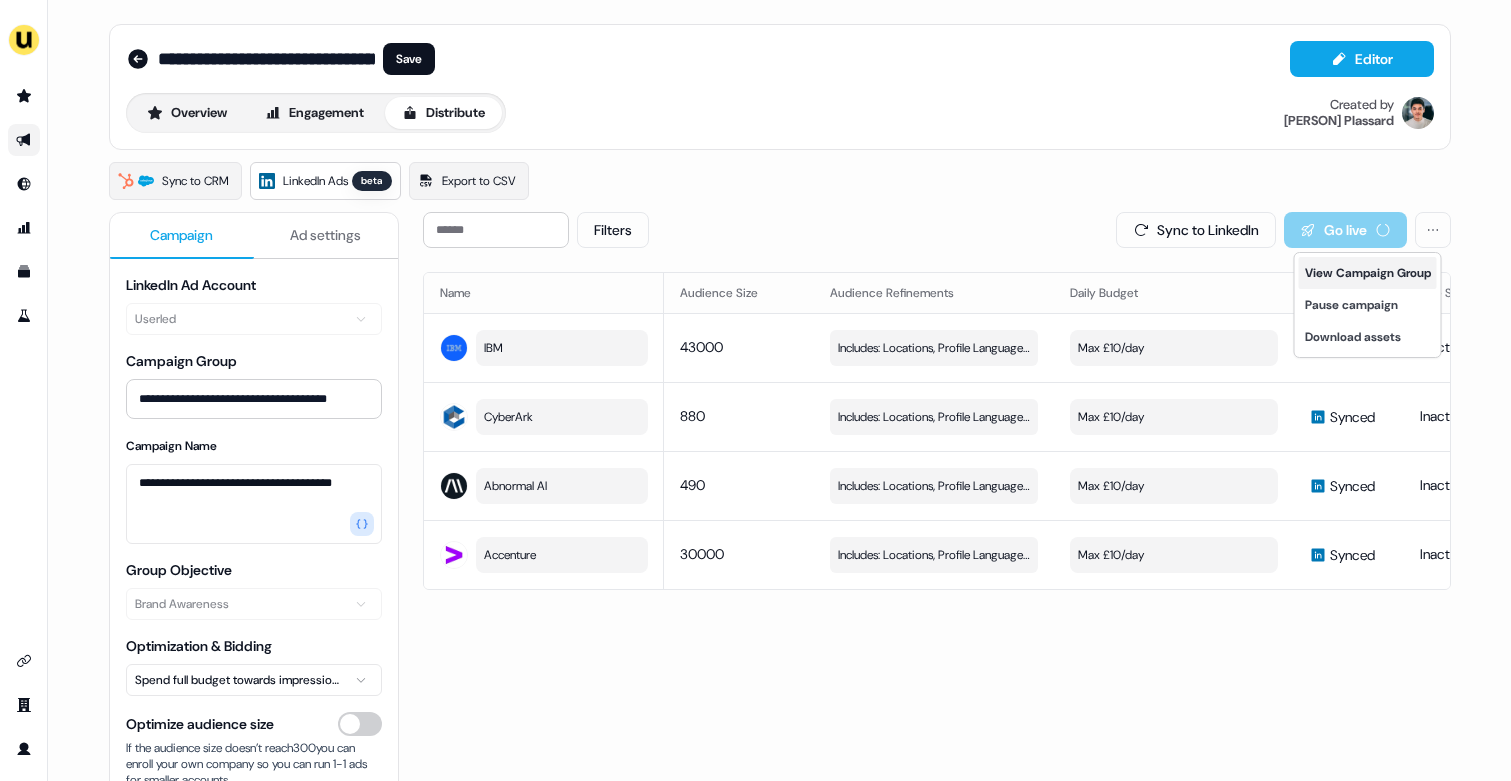 click on "View Campaign Group" at bounding box center [1368, 273] 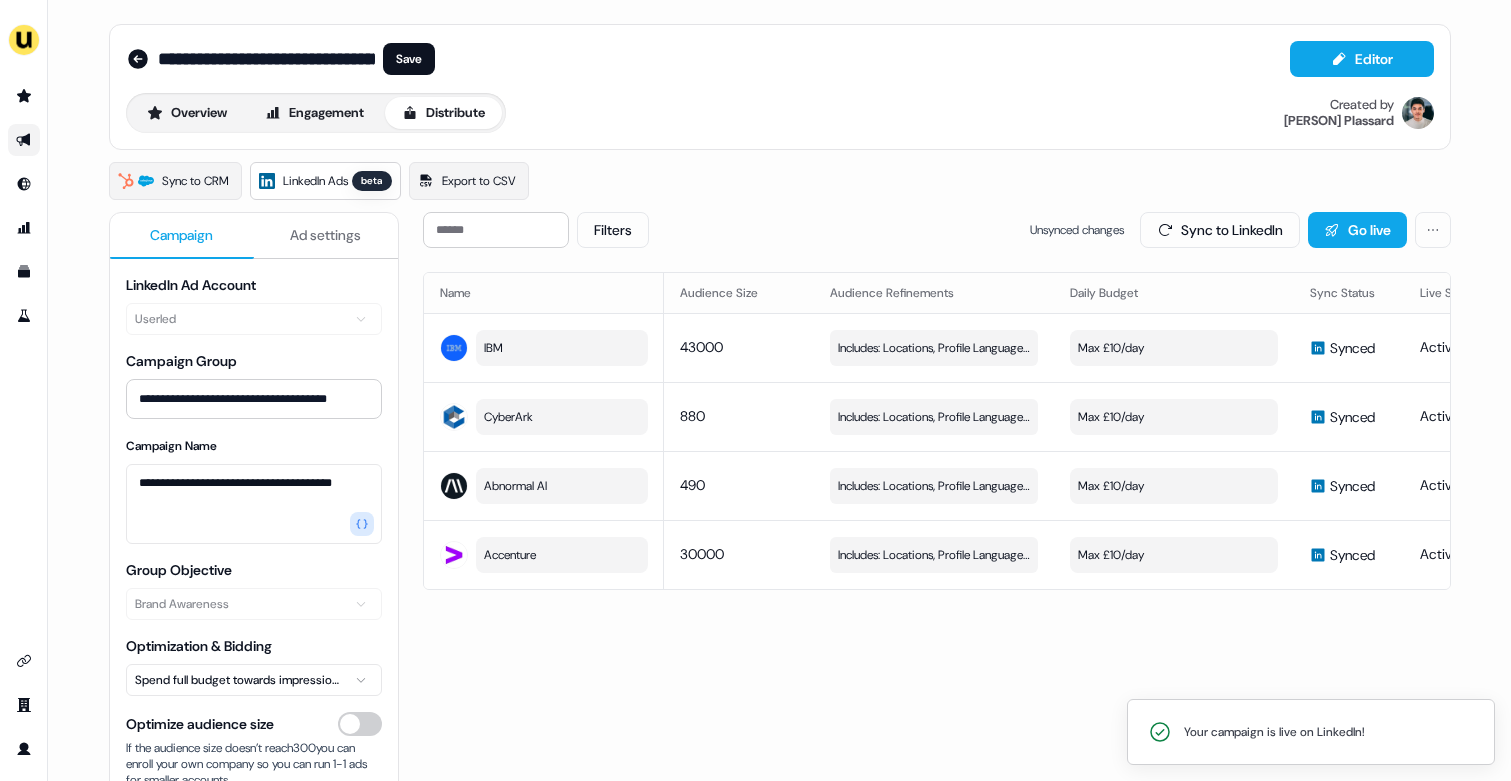 type 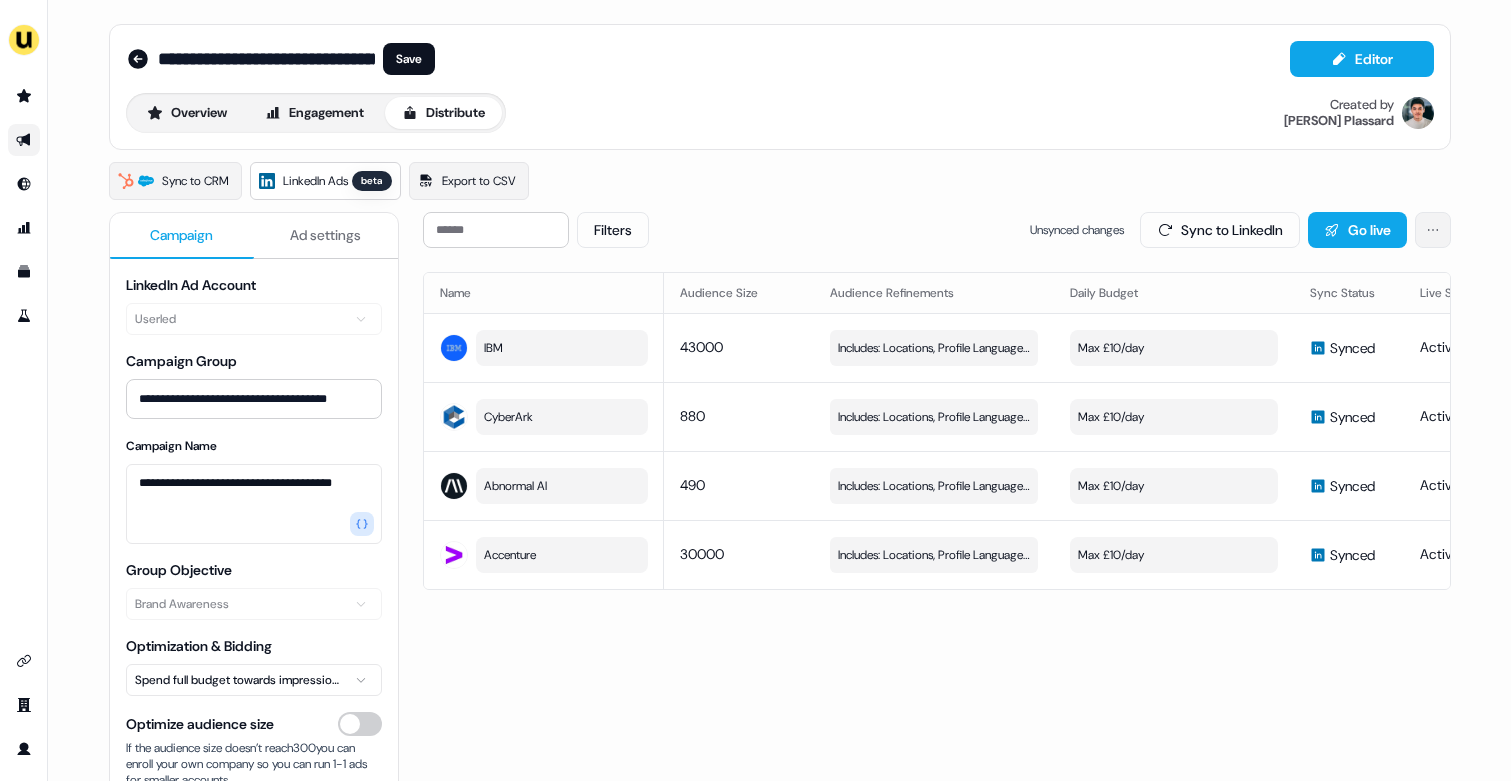 click on "**********" at bounding box center [755, 390] 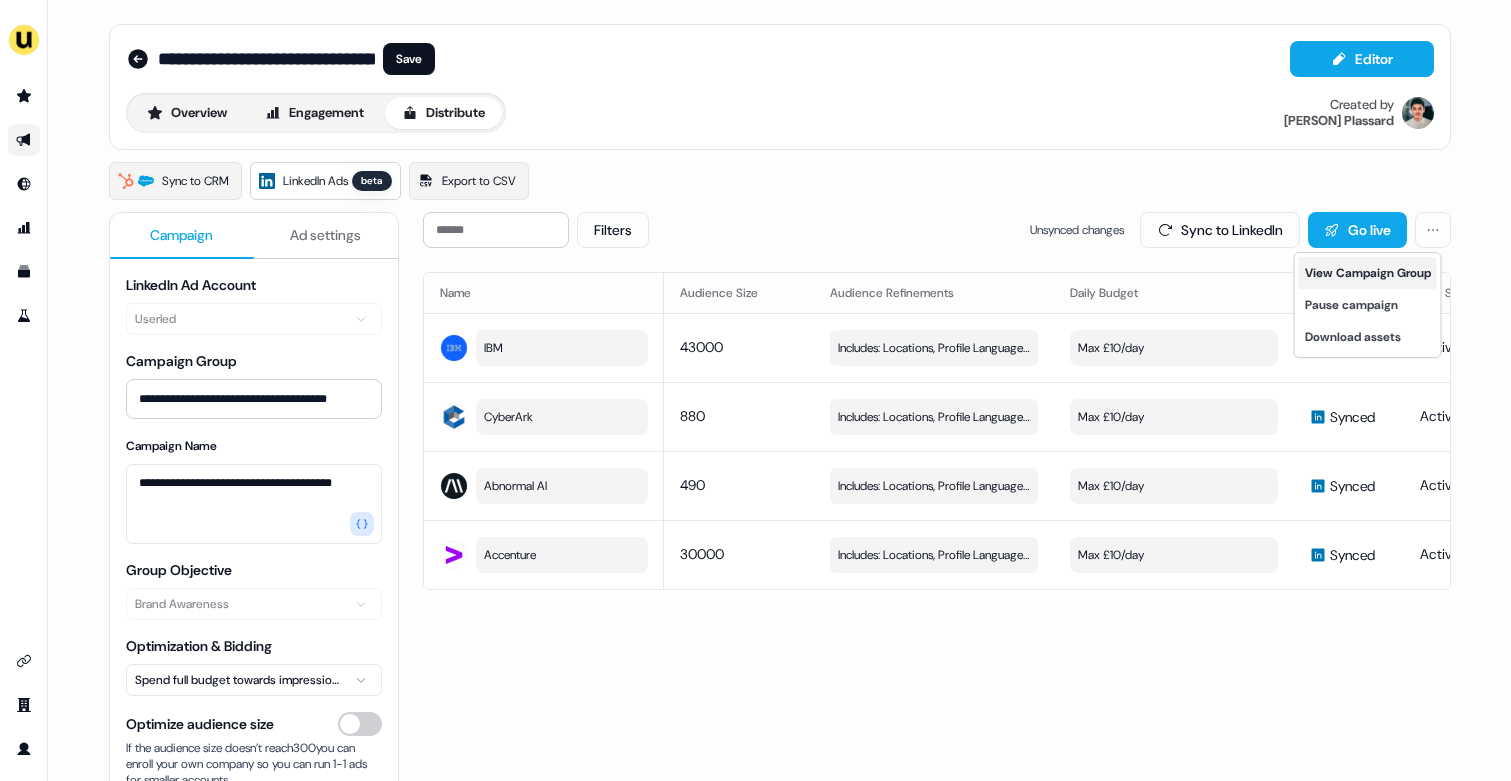 click on "View Campaign Group" at bounding box center [1368, 273] 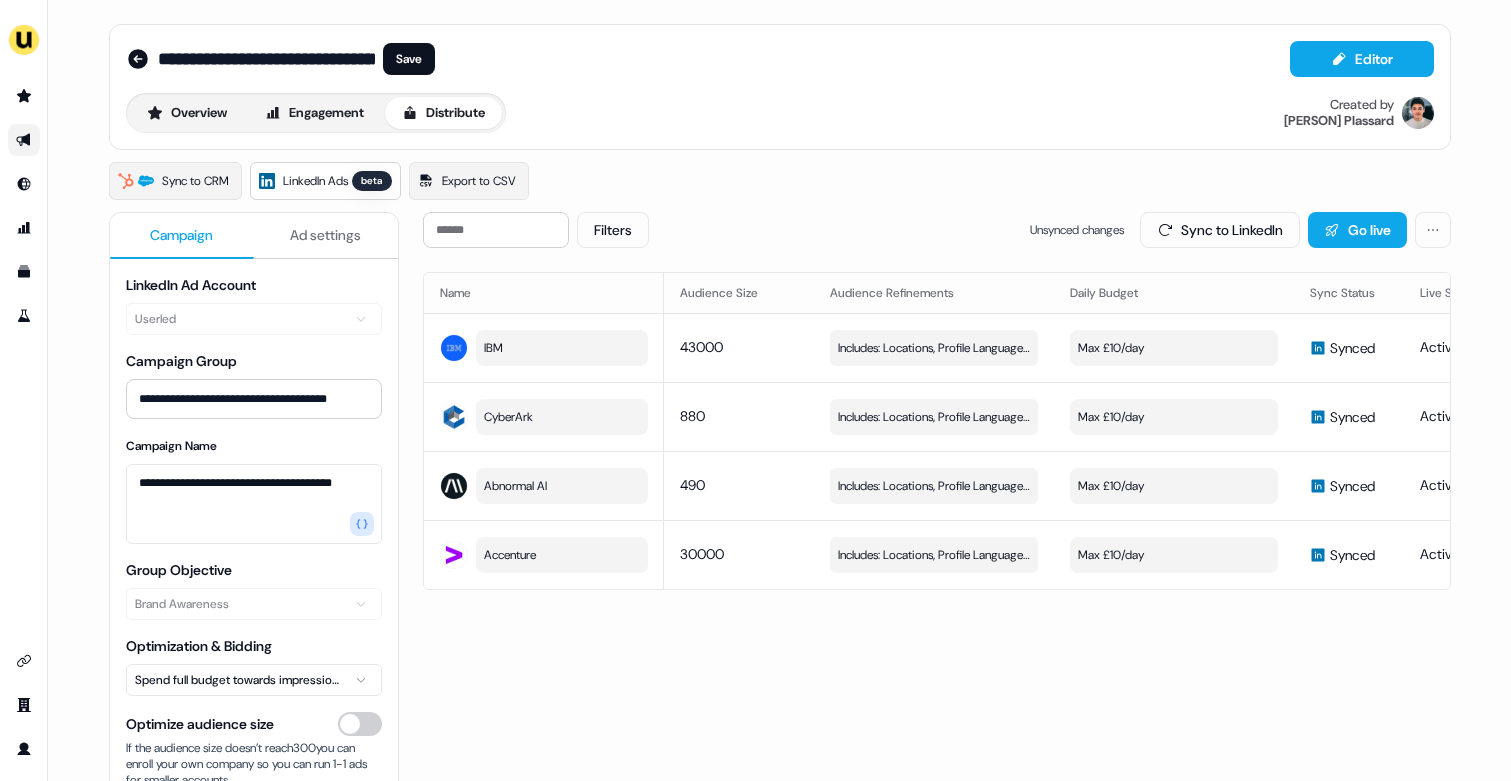 click on "**********" at bounding box center (780, 87) 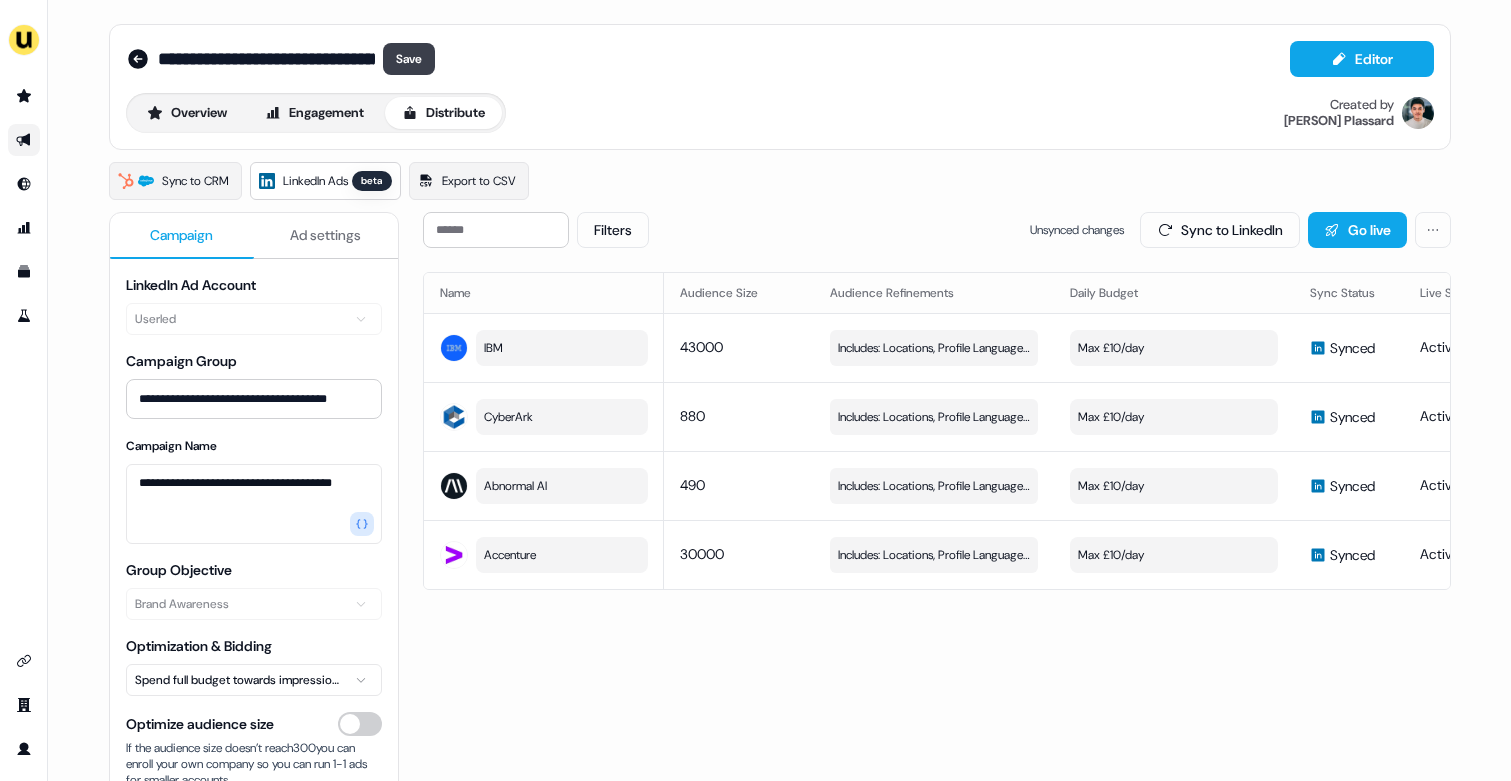 click on "Save" at bounding box center (409, 59) 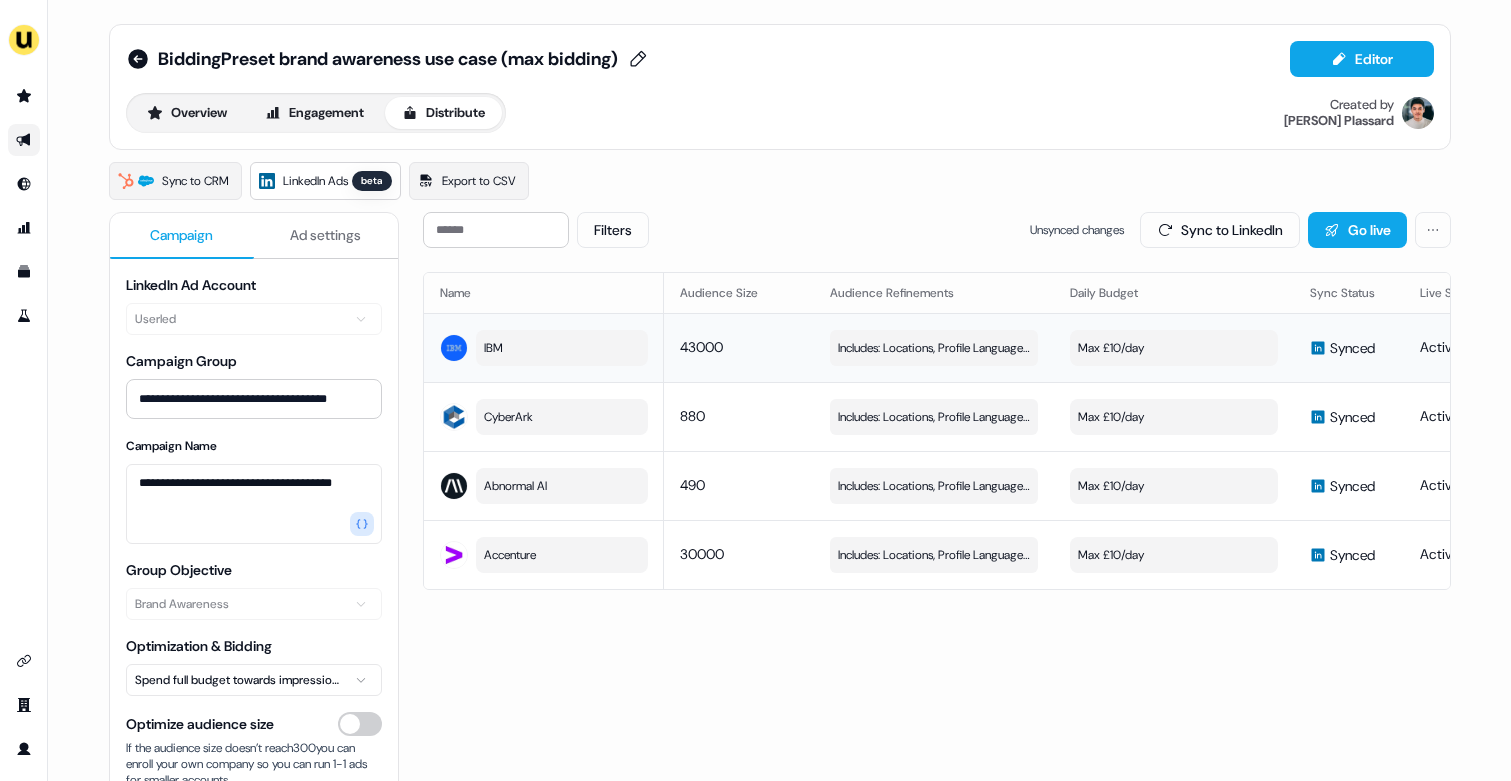click on "Max £10/day" at bounding box center [1174, 348] 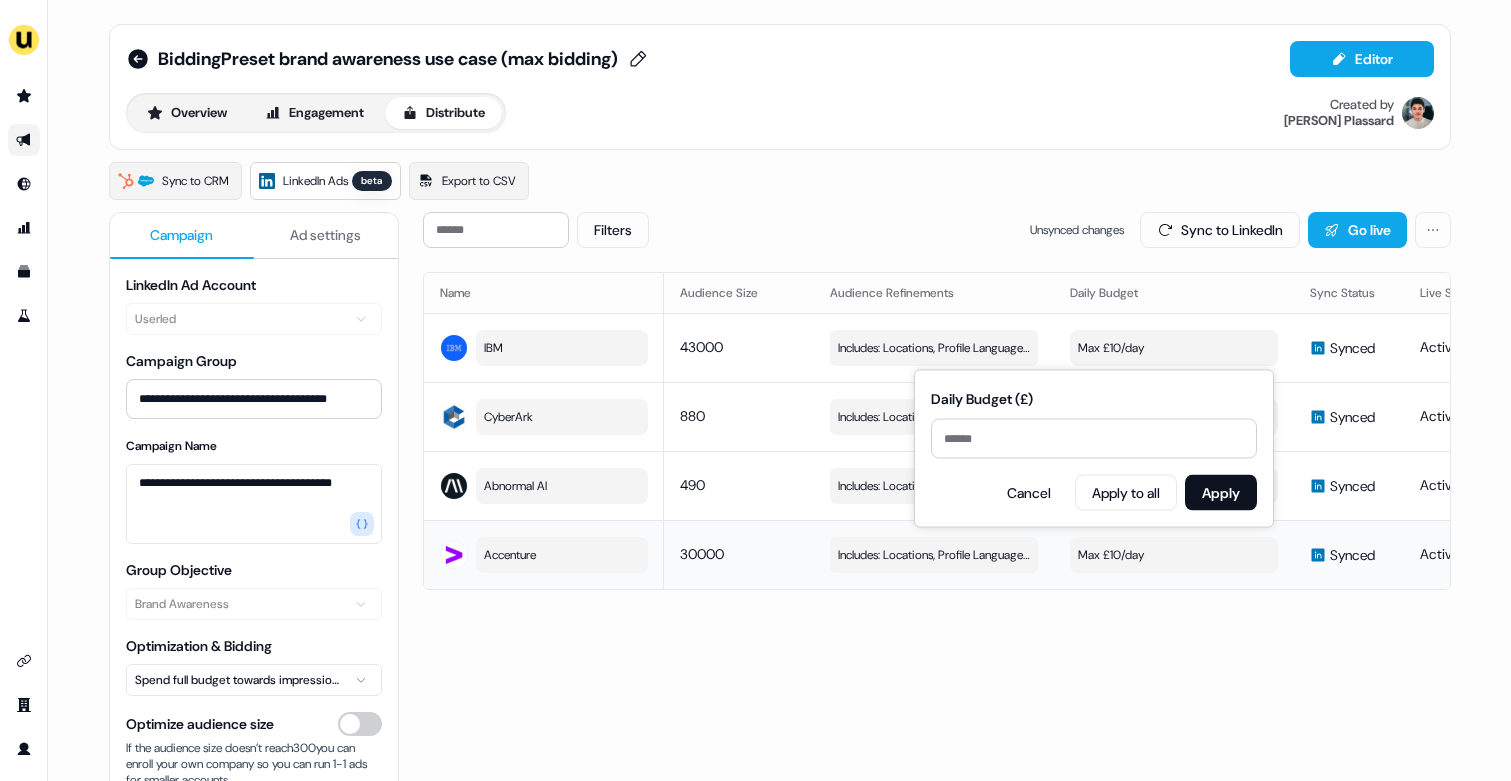click on "Max £10/day" at bounding box center [1174, 555] 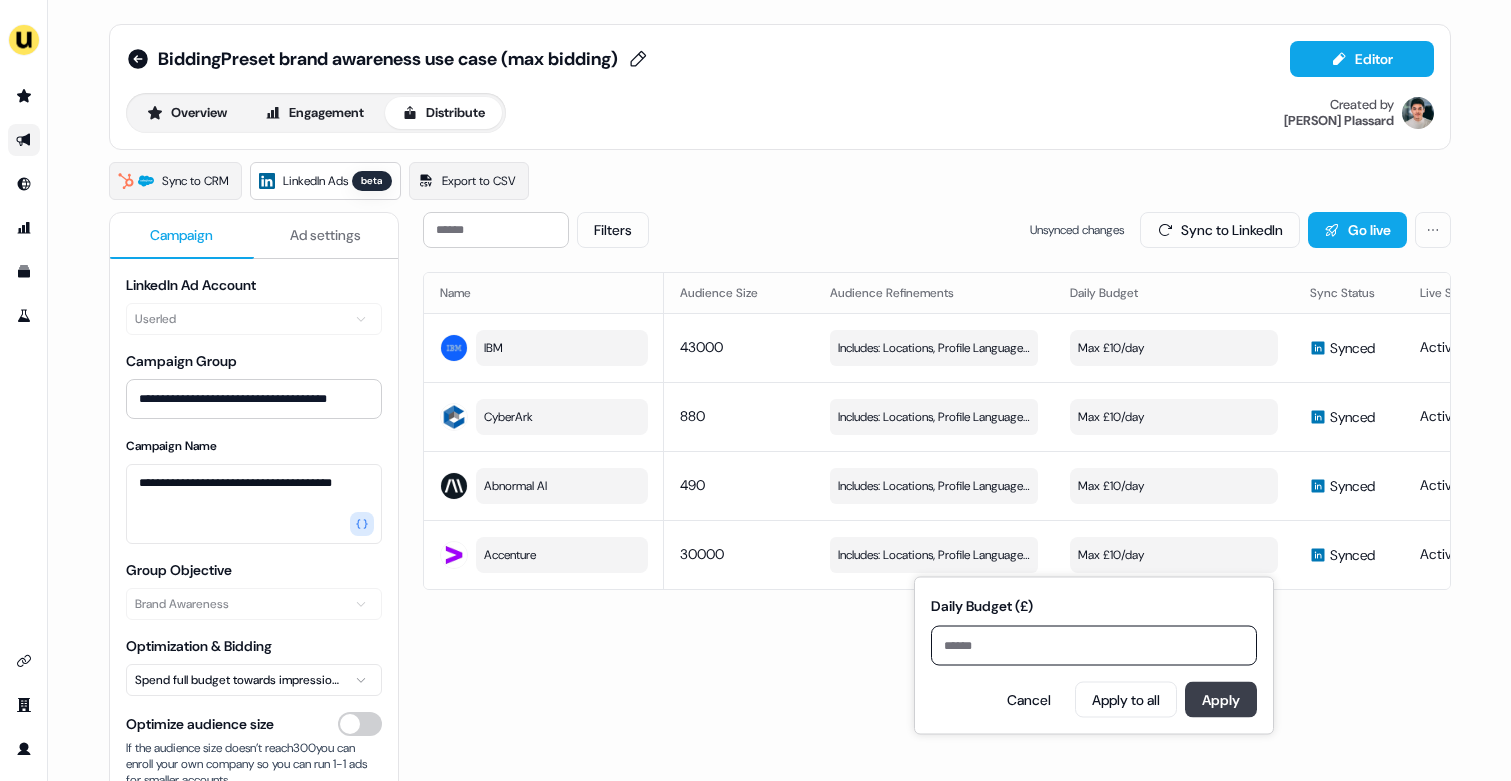type on "**" 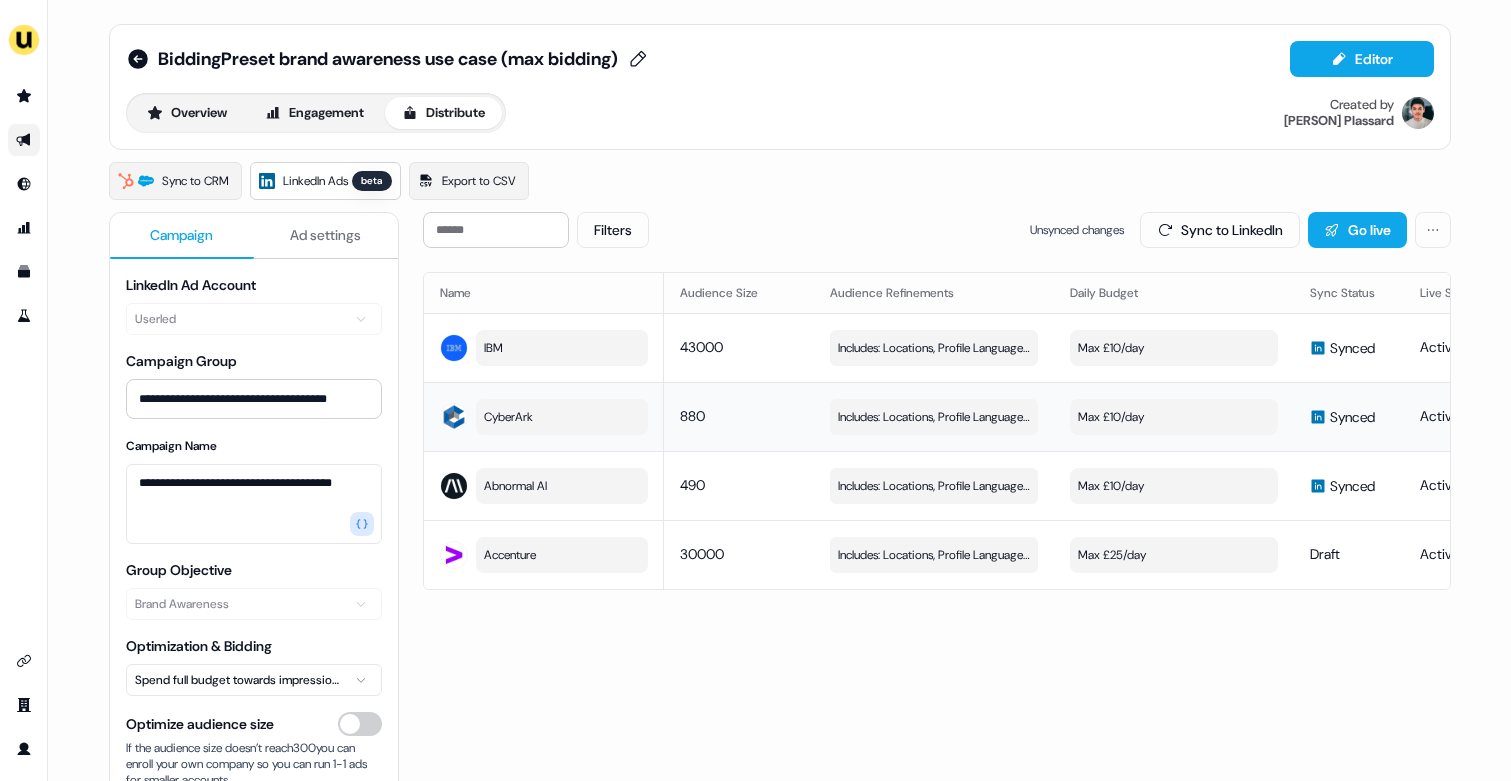 click on "Max £10/day" at bounding box center (1174, 417) 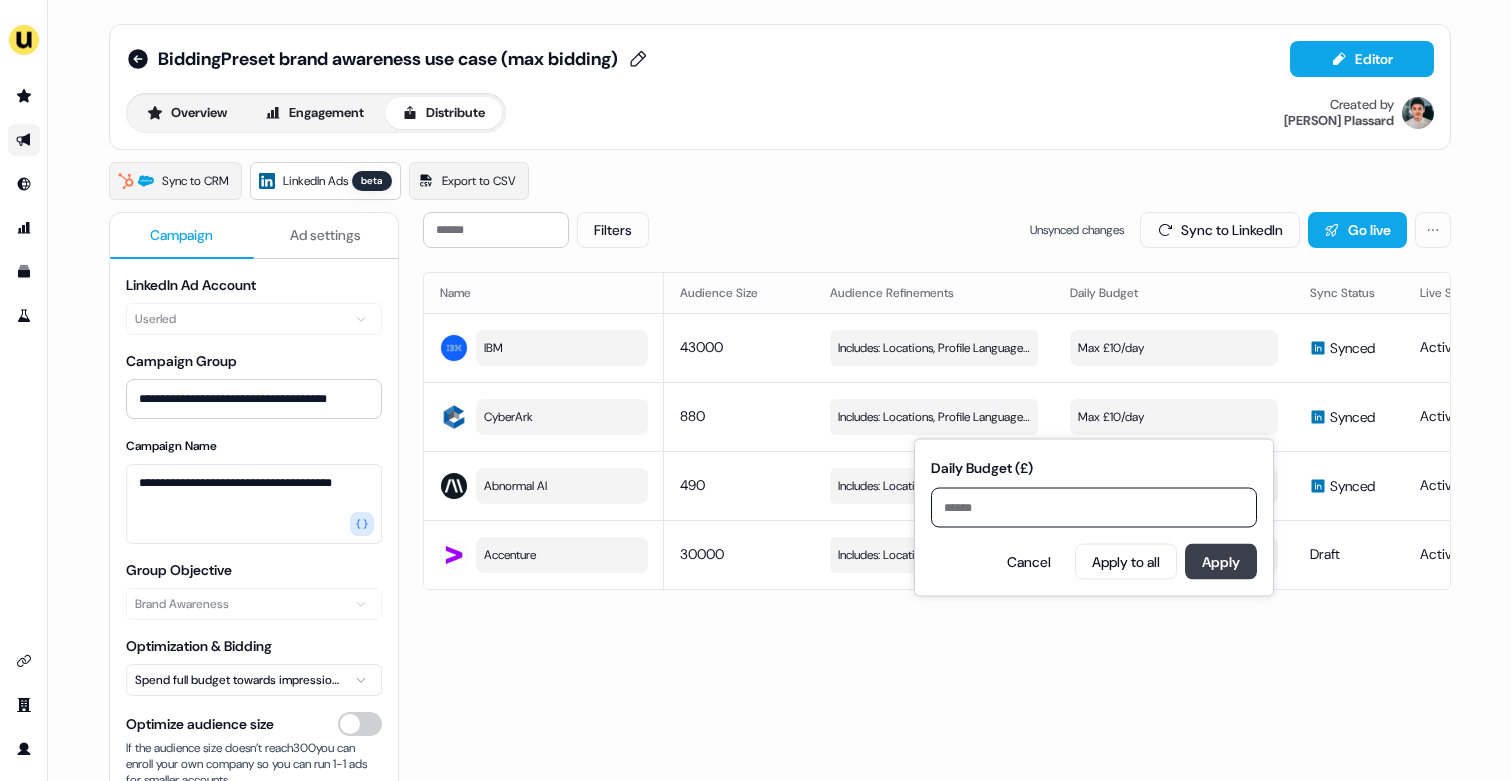 type on "**" 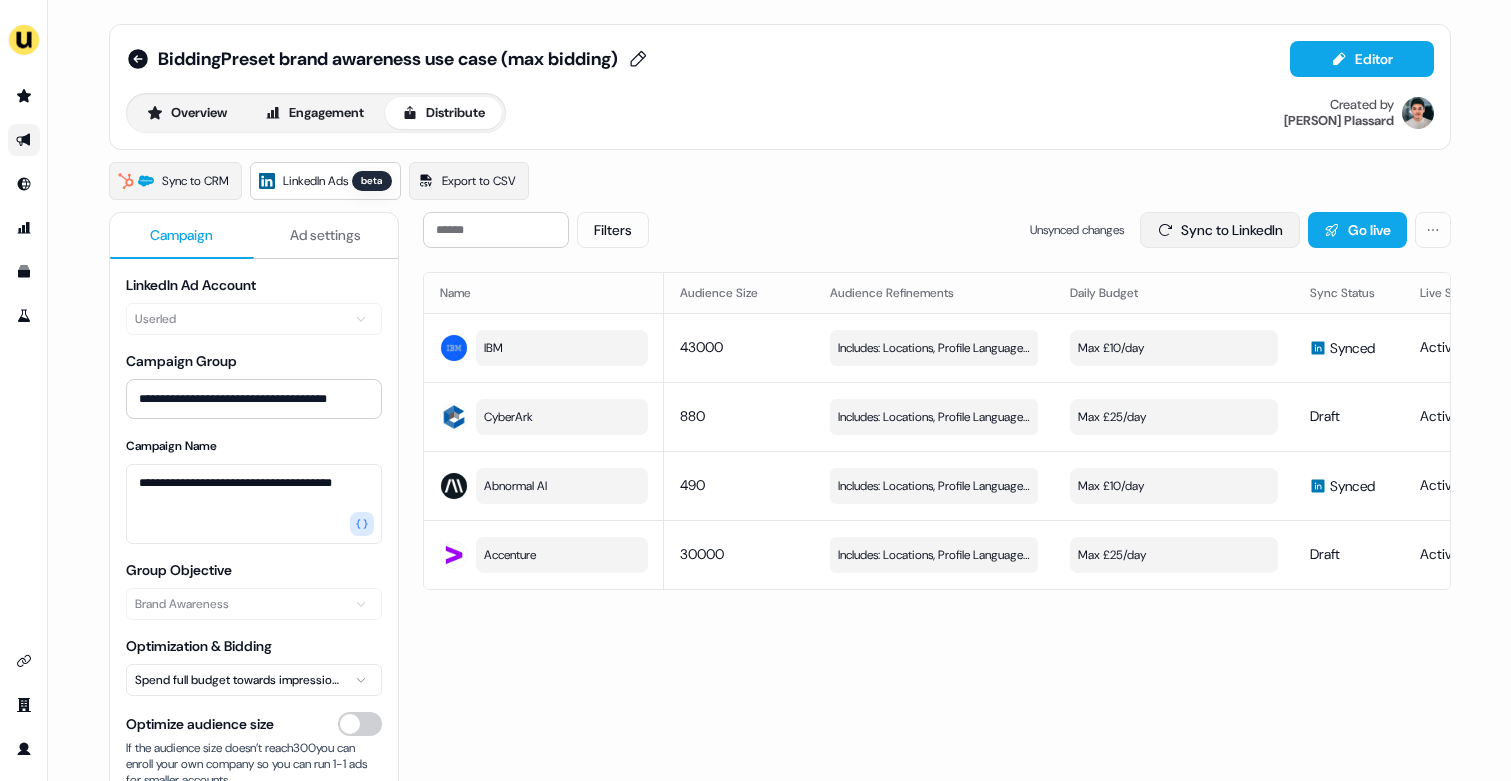 click on "Sync to LinkedIn" at bounding box center (1220, 230) 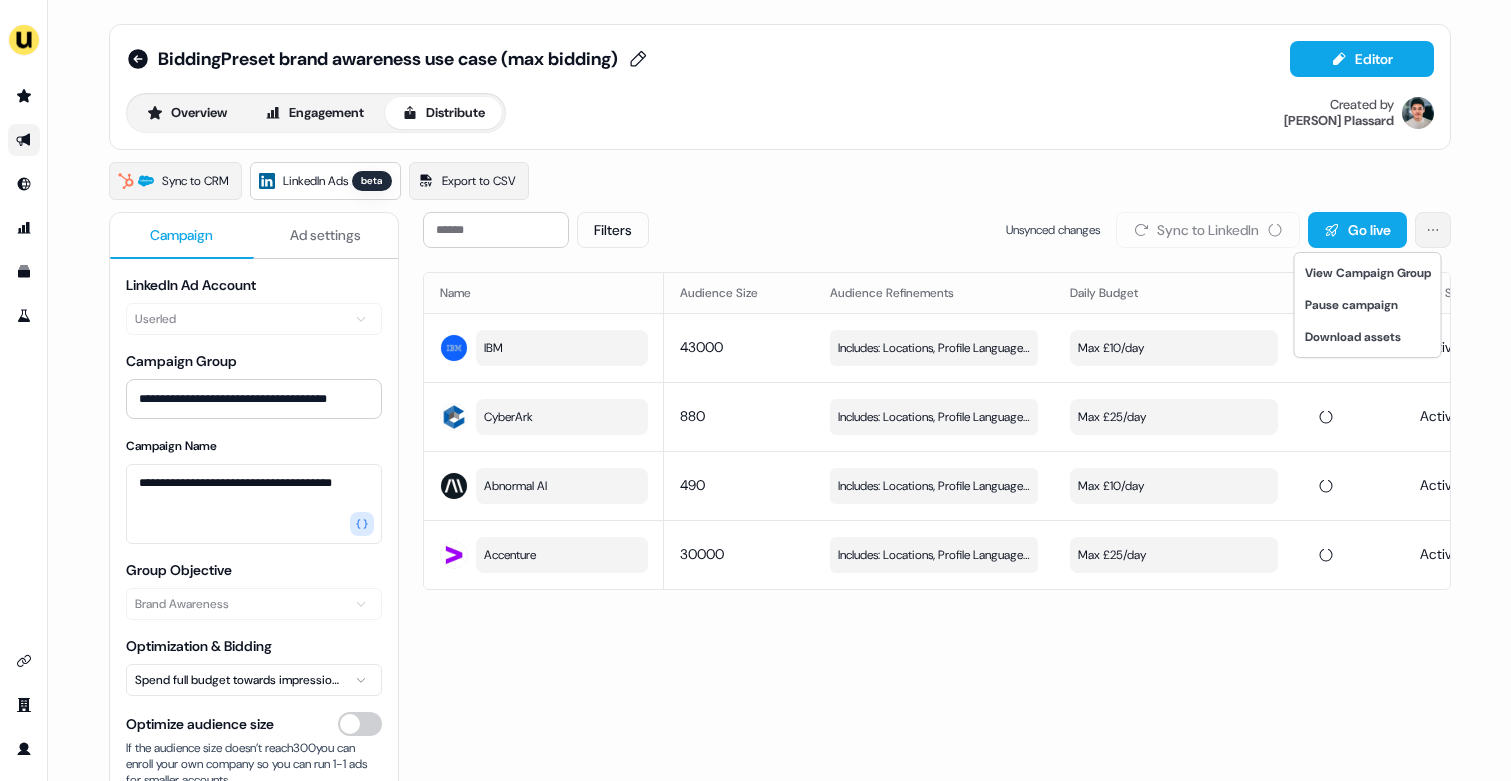 click on "**********" at bounding box center (755, 390) 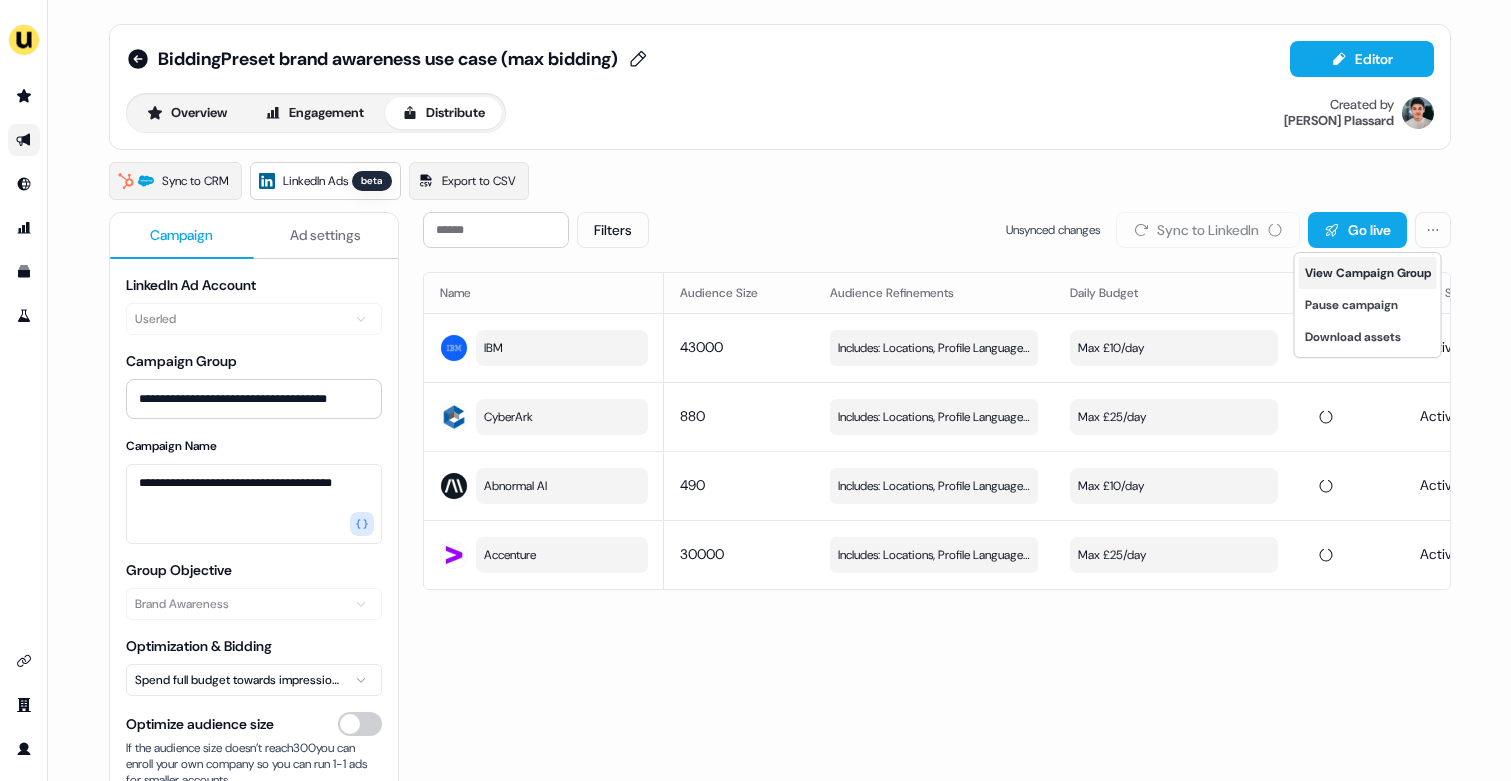 click on "View Campaign Group" at bounding box center (1368, 273) 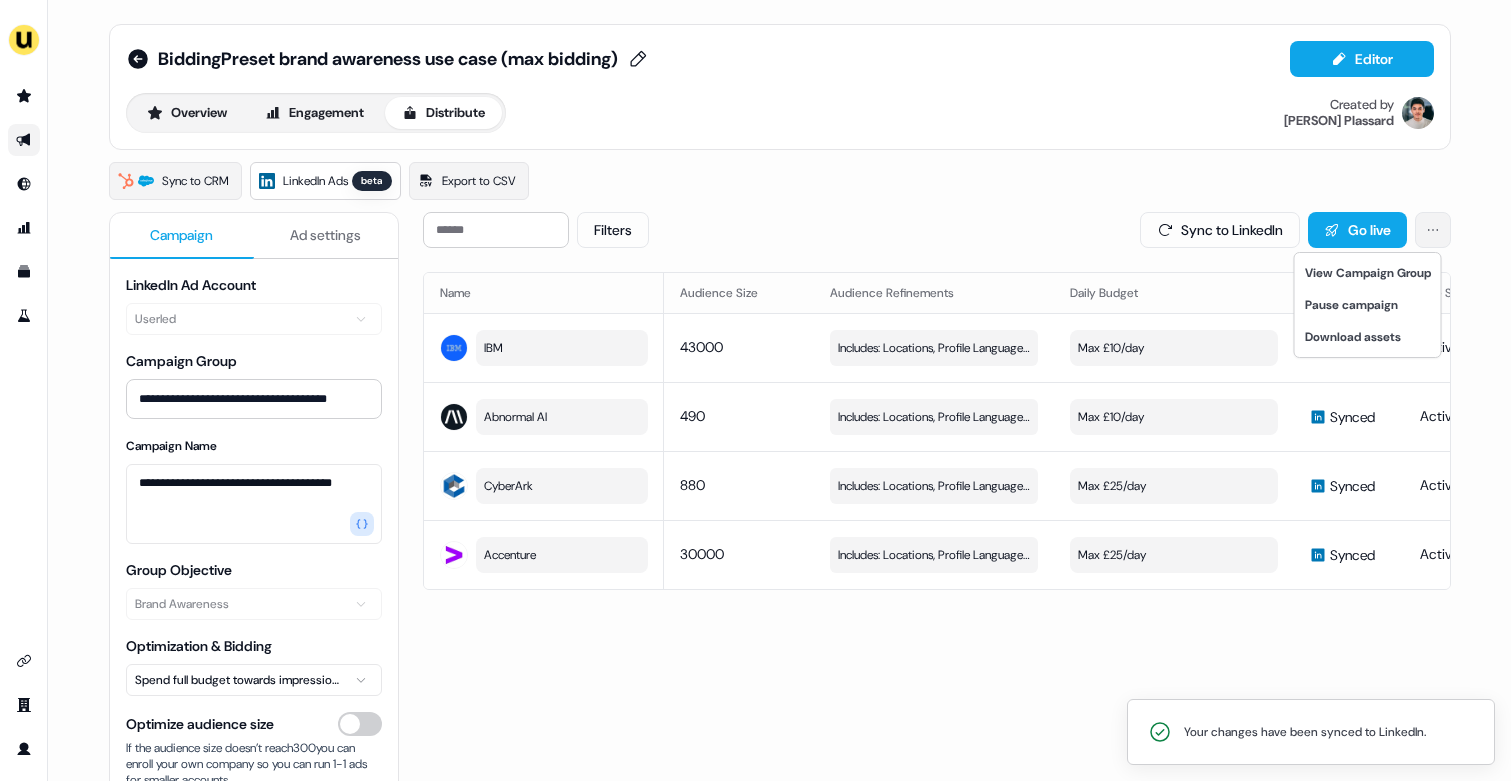 click on "**********" at bounding box center [755, 390] 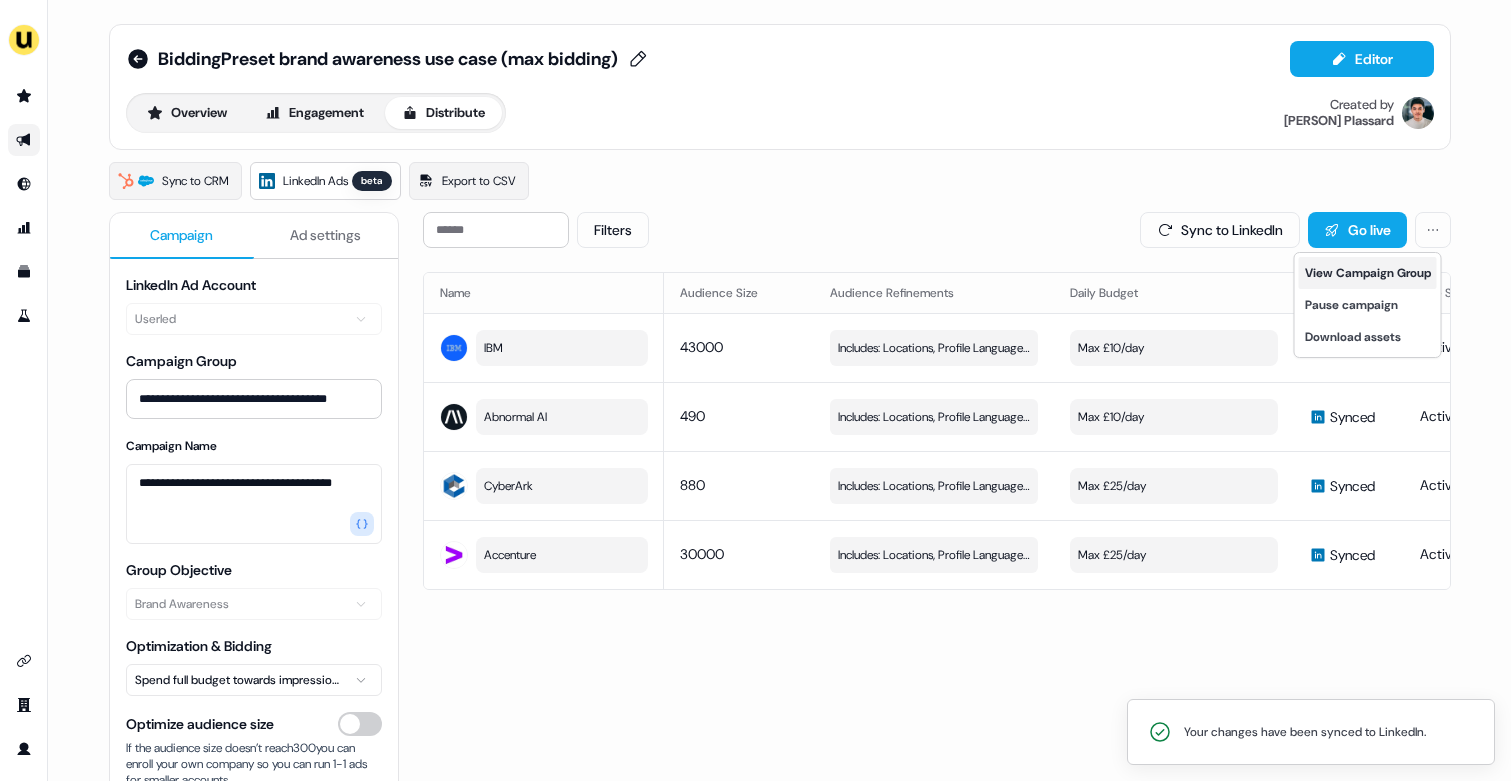 click on "View Campaign Group" at bounding box center [1368, 273] 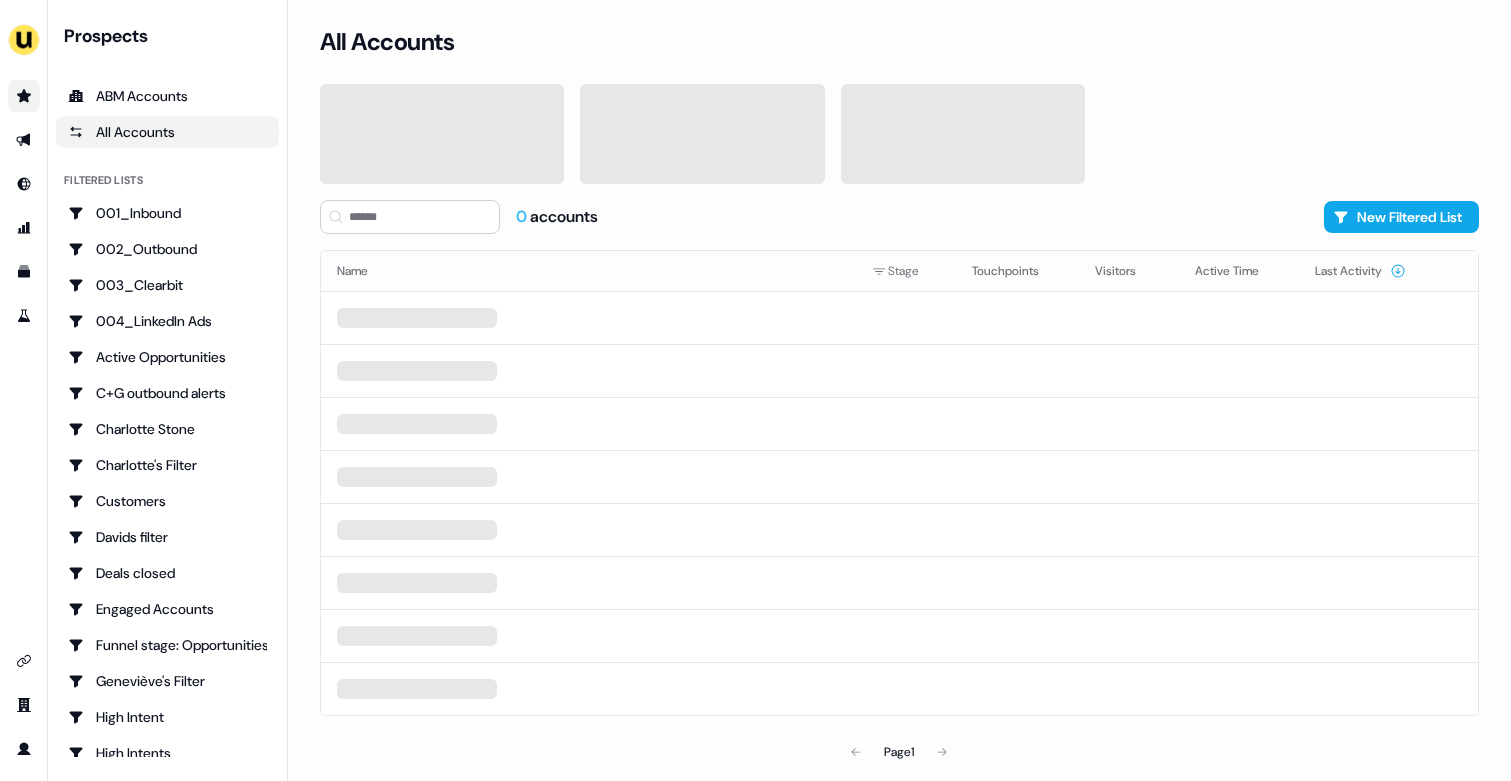 scroll, scrollTop: 0, scrollLeft: 0, axis: both 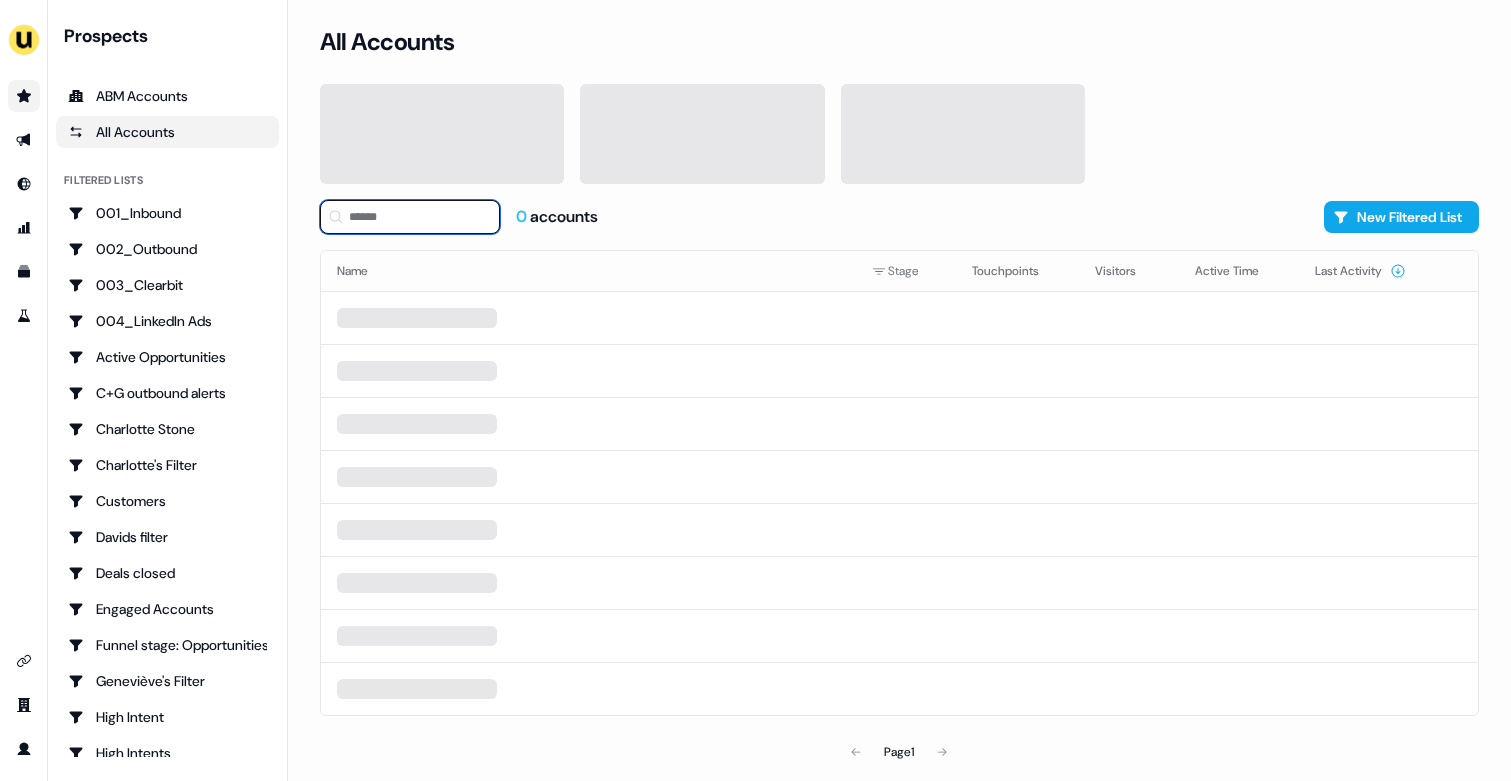 click at bounding box center (410, 217) 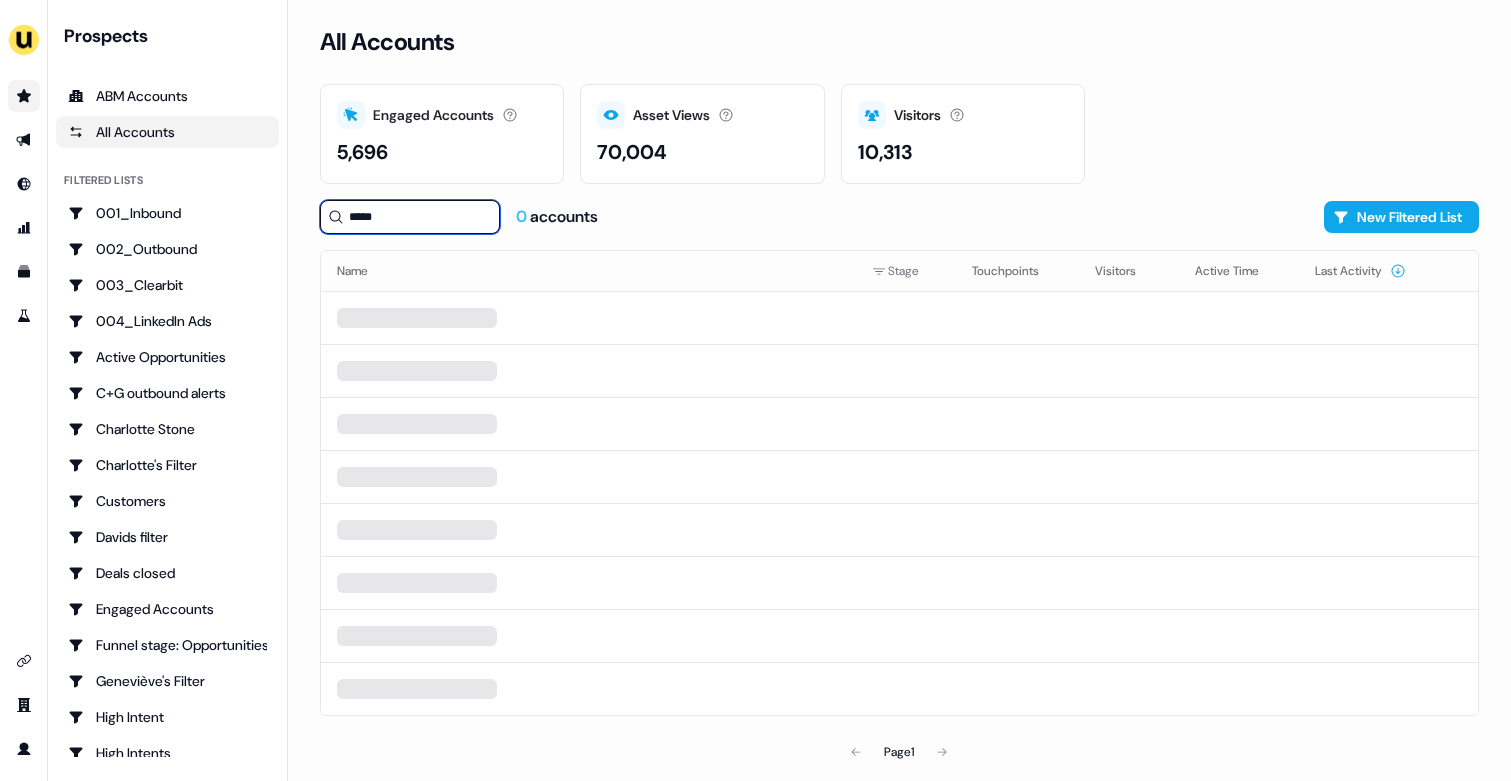 type on "*****" 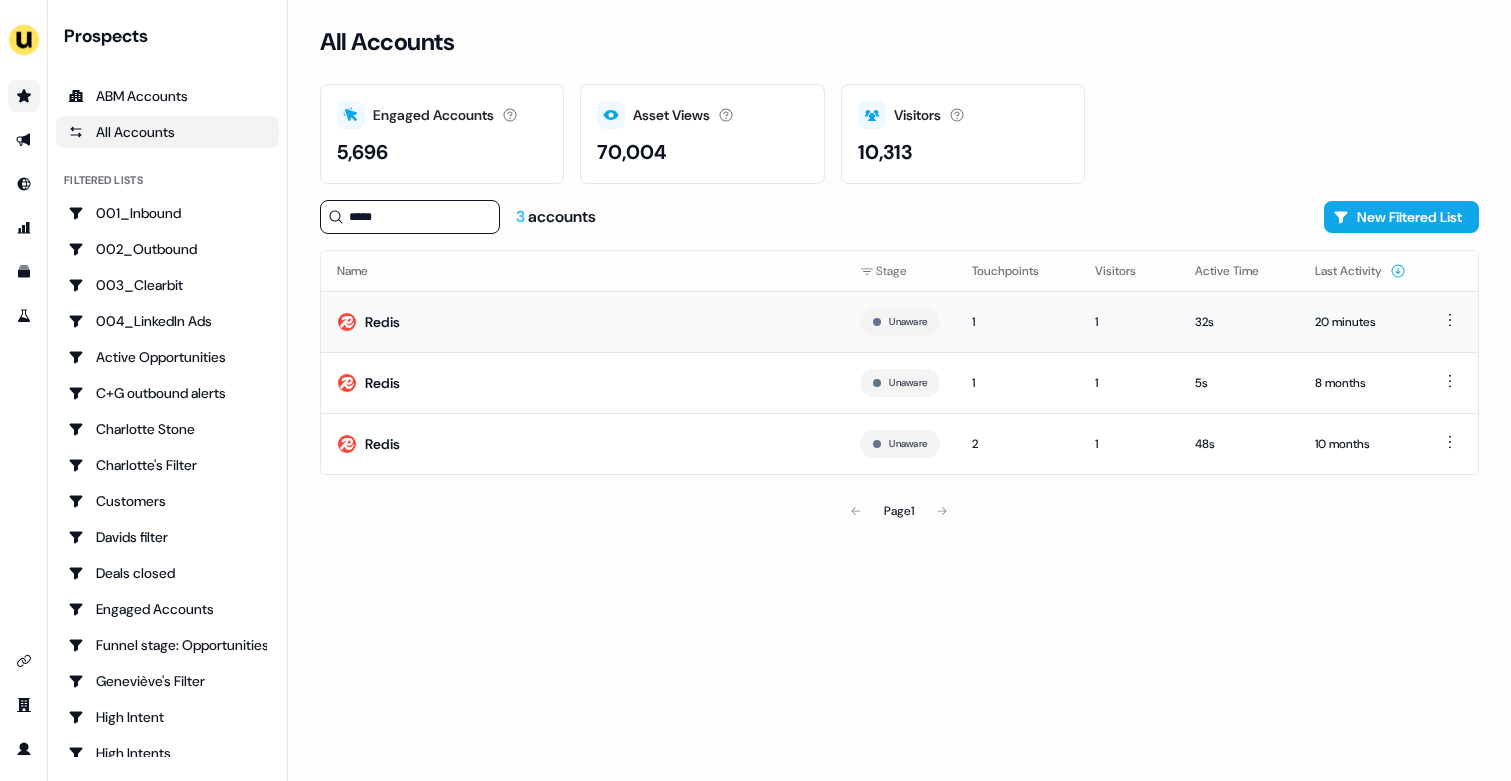 click on "Redis" at bounding box center (582, 321) 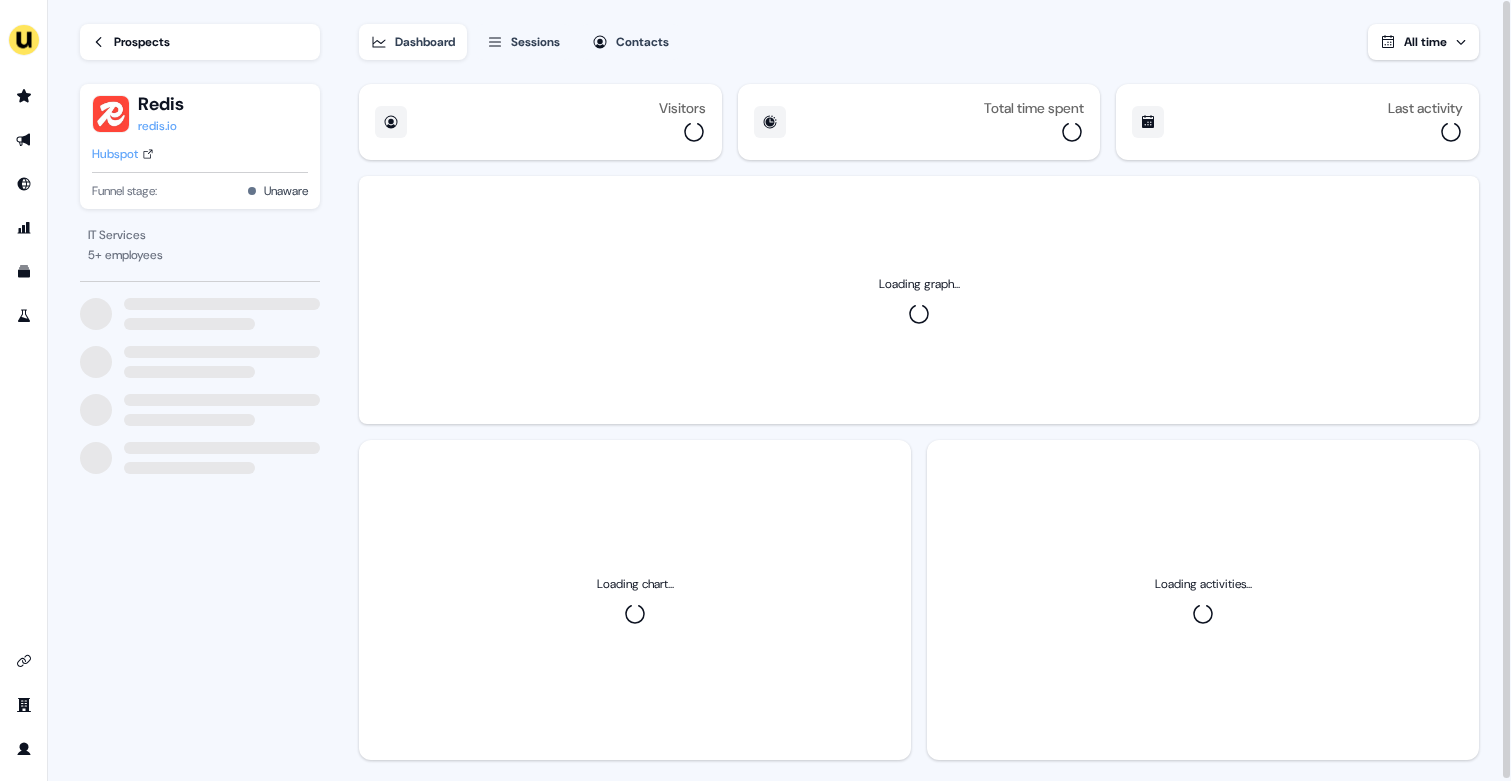 click on "Hubspot" at bounding box center (115, 154) 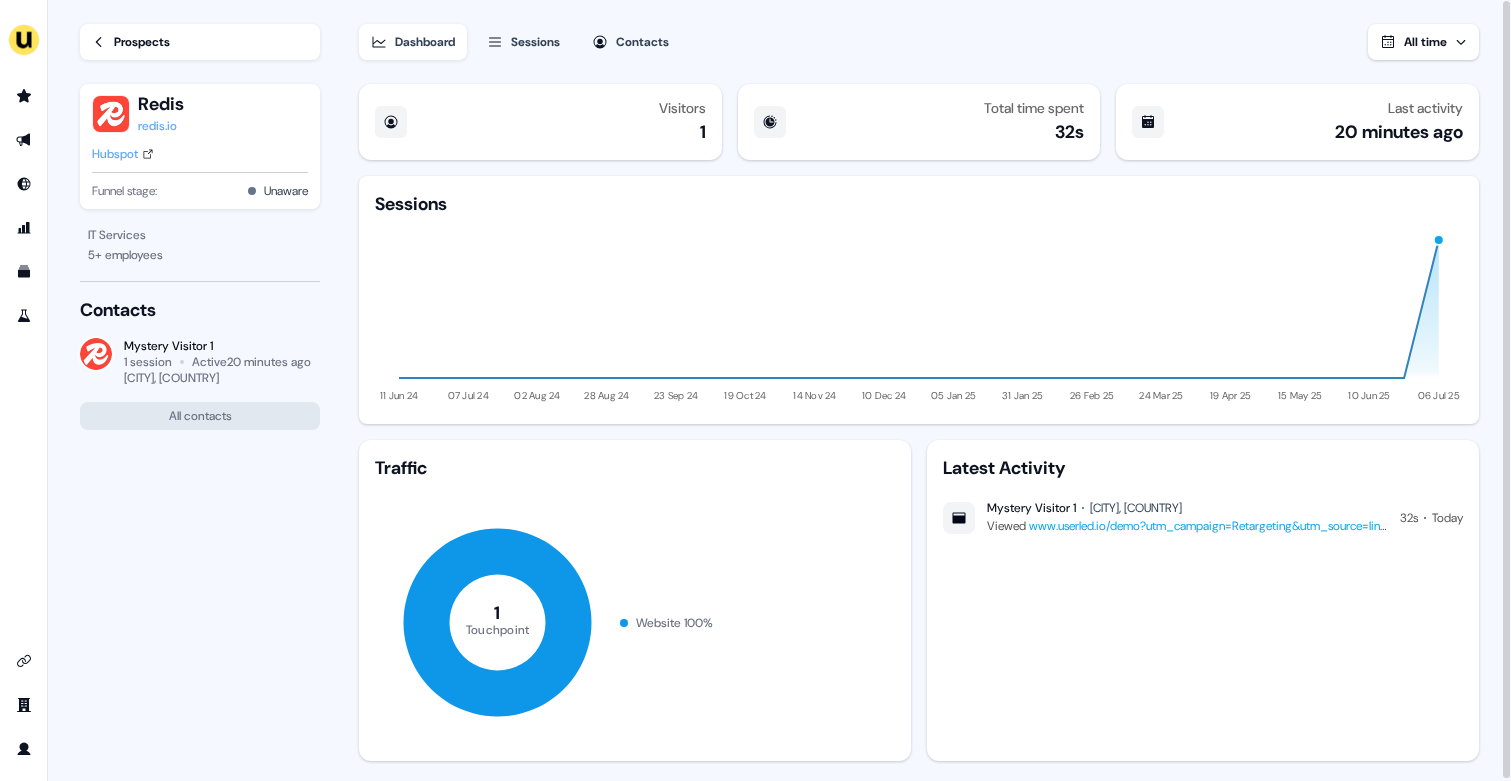 click on "Hubspot" at bounding box center (115, 154) 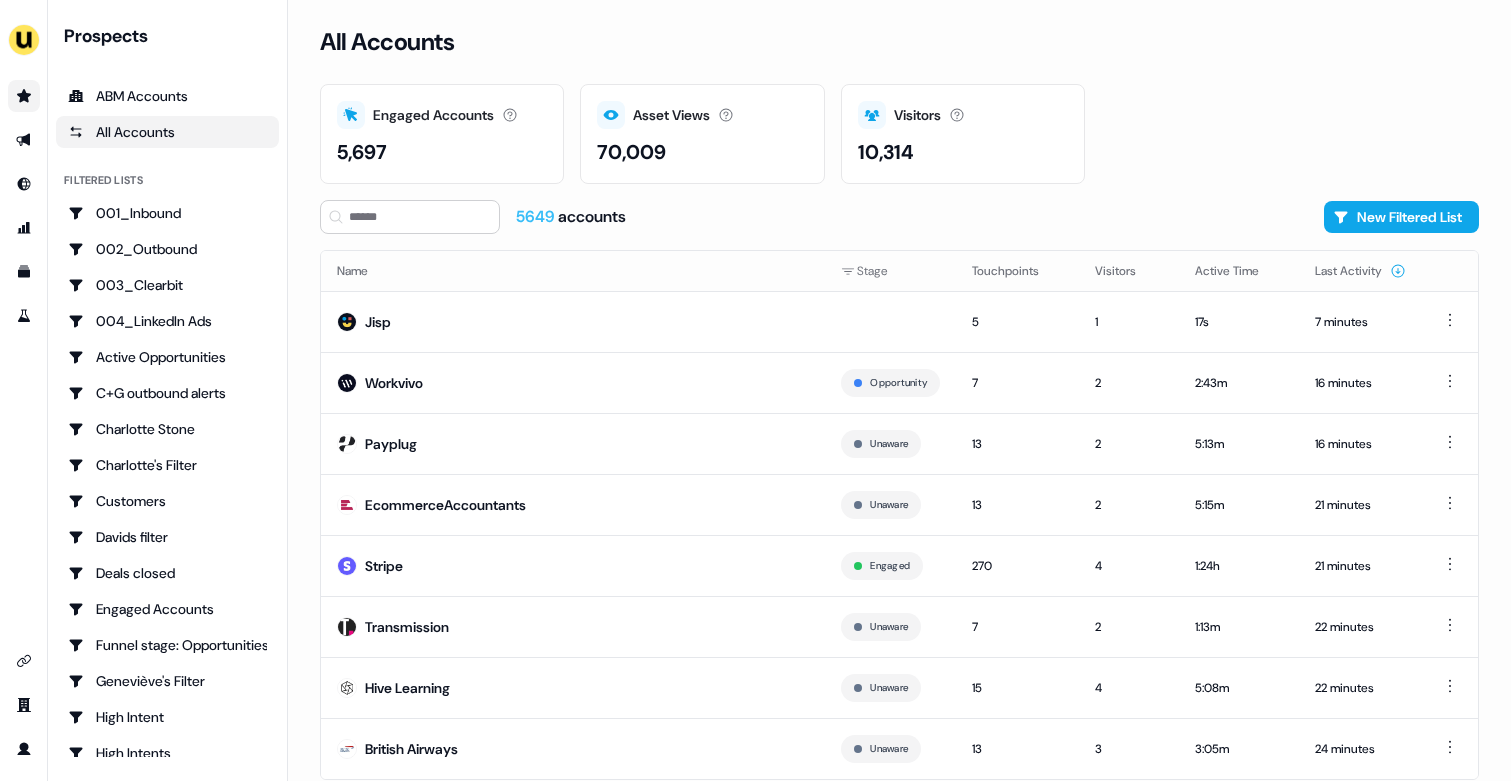 scroll, scrollTop: 0, scrollLeft: 0, axis: both 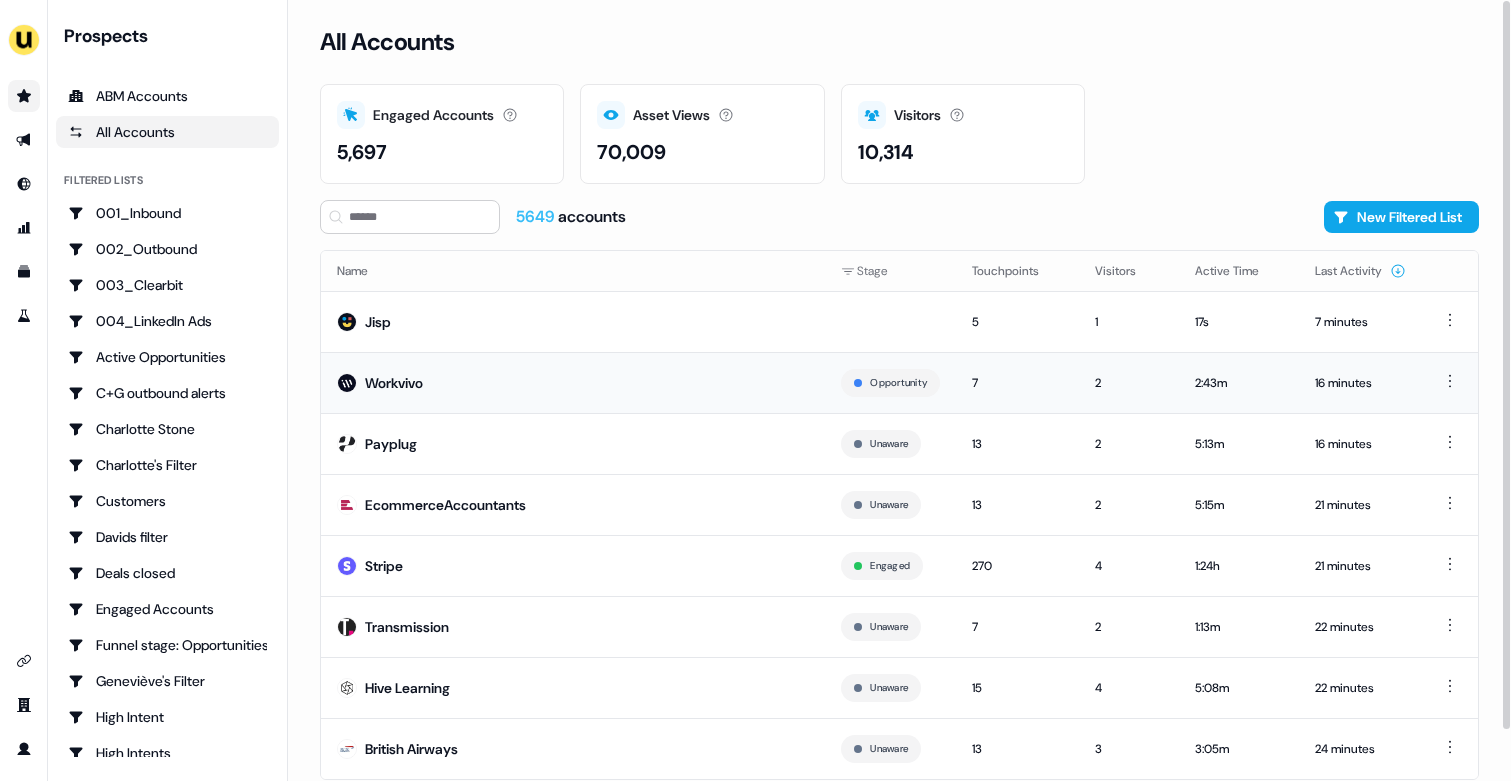click on "Workvivo" at bounding box center (573, 382) 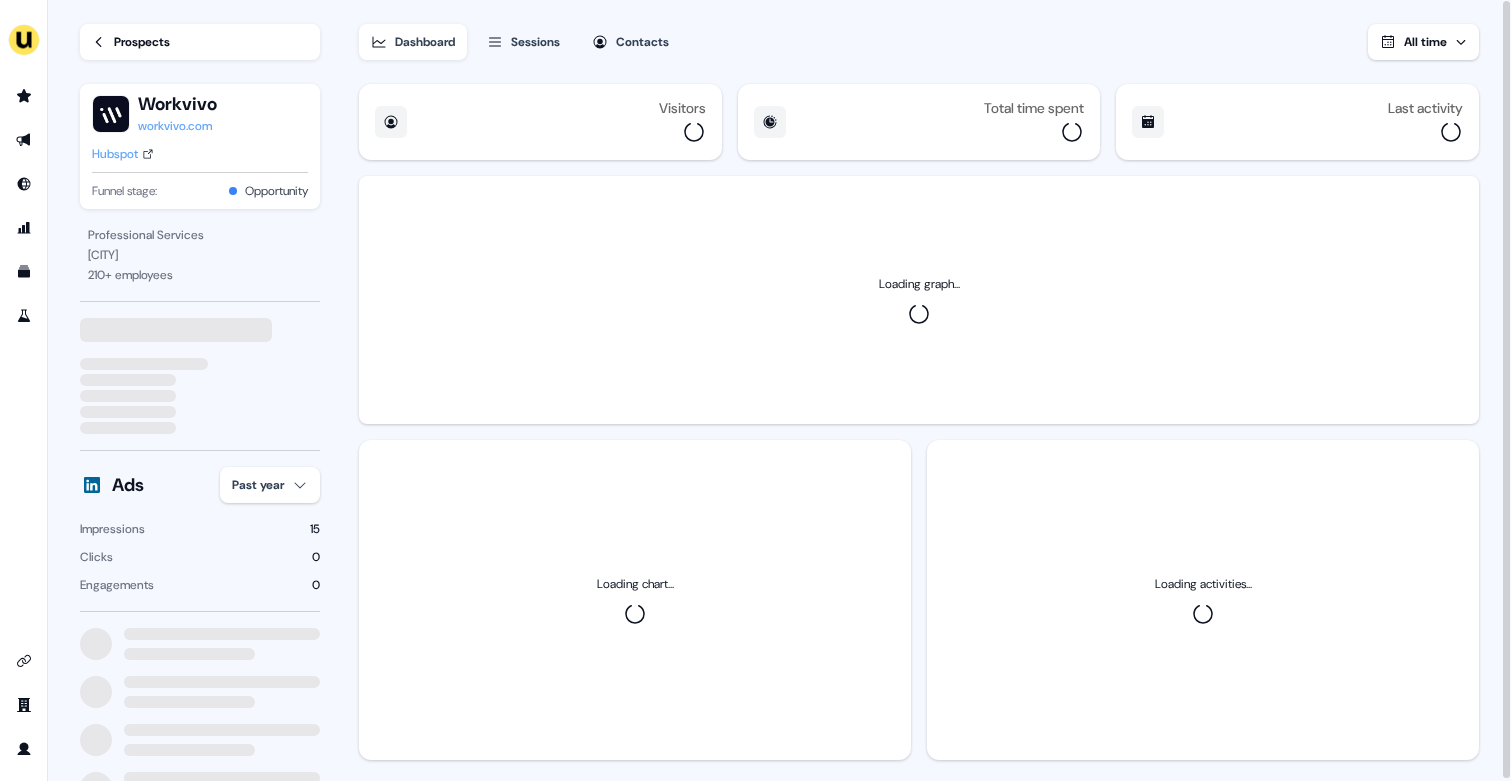 click on "For the best experience switch devices to a bigger screen. Go to Userled.io Loading... Prospects Workvivo workvivo.com Hubspot Funnel stage: Opportunity Professional Services Cork 210 + employees Ads Past year Impressions 15 Clicks 0 Engagements 0 Dashboard Sessions Contacts All time Visitors Total time spent Last activity Loading graph... Loading chart... Loading activities..." at bounding box center [755, 390] 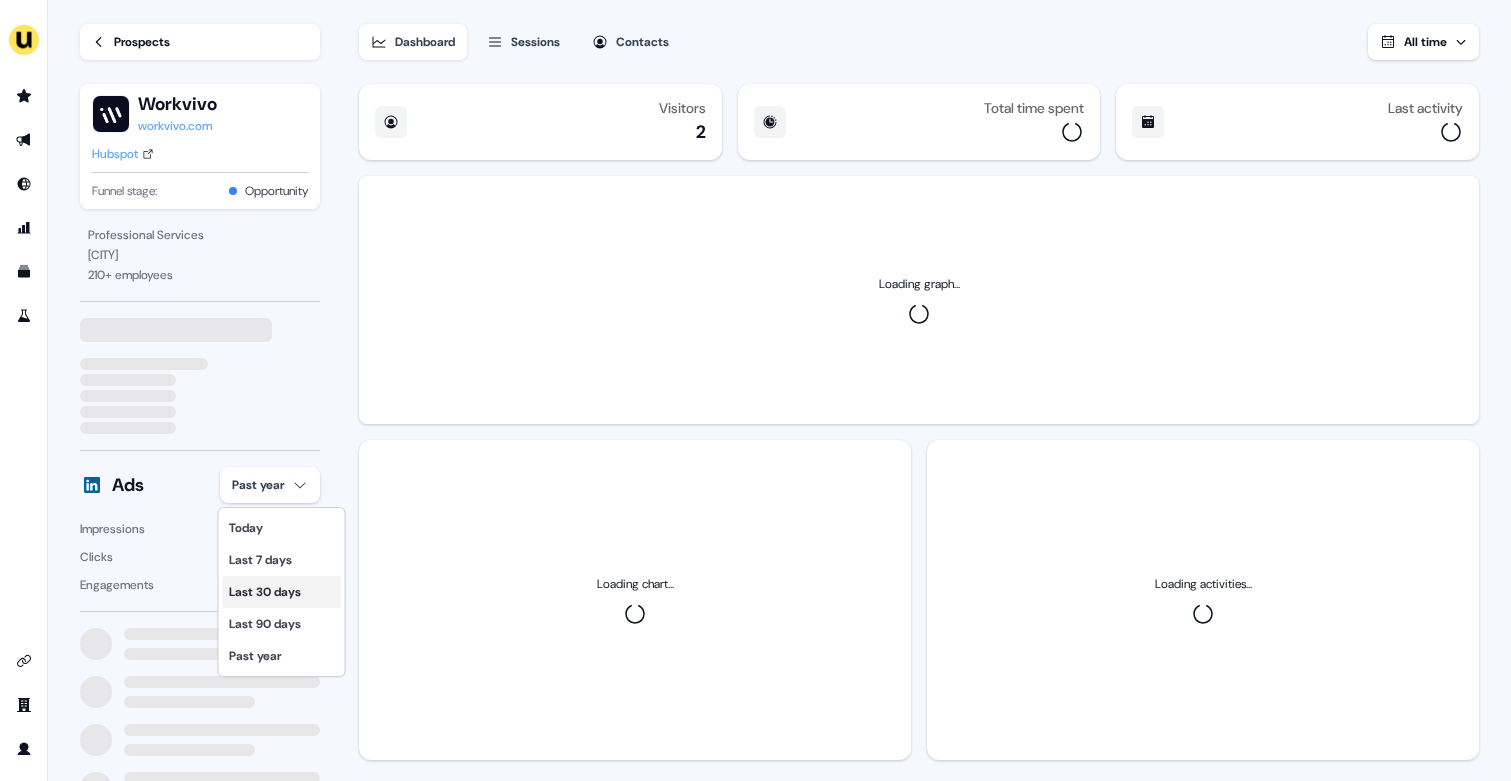 click on "Last 30 days" at bounding box center (282, 592) 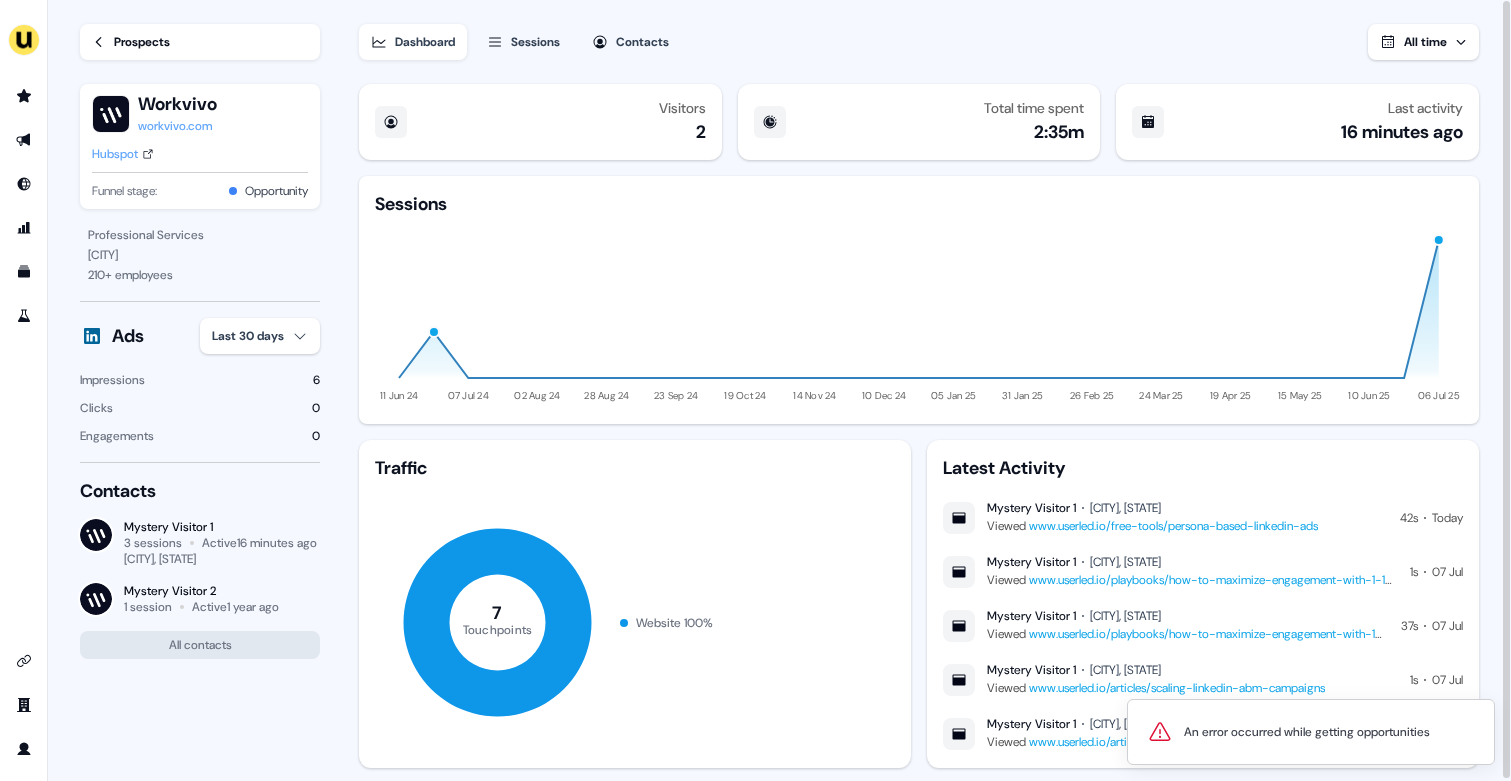 click on "Prospects" at bounding box center (200, 42) 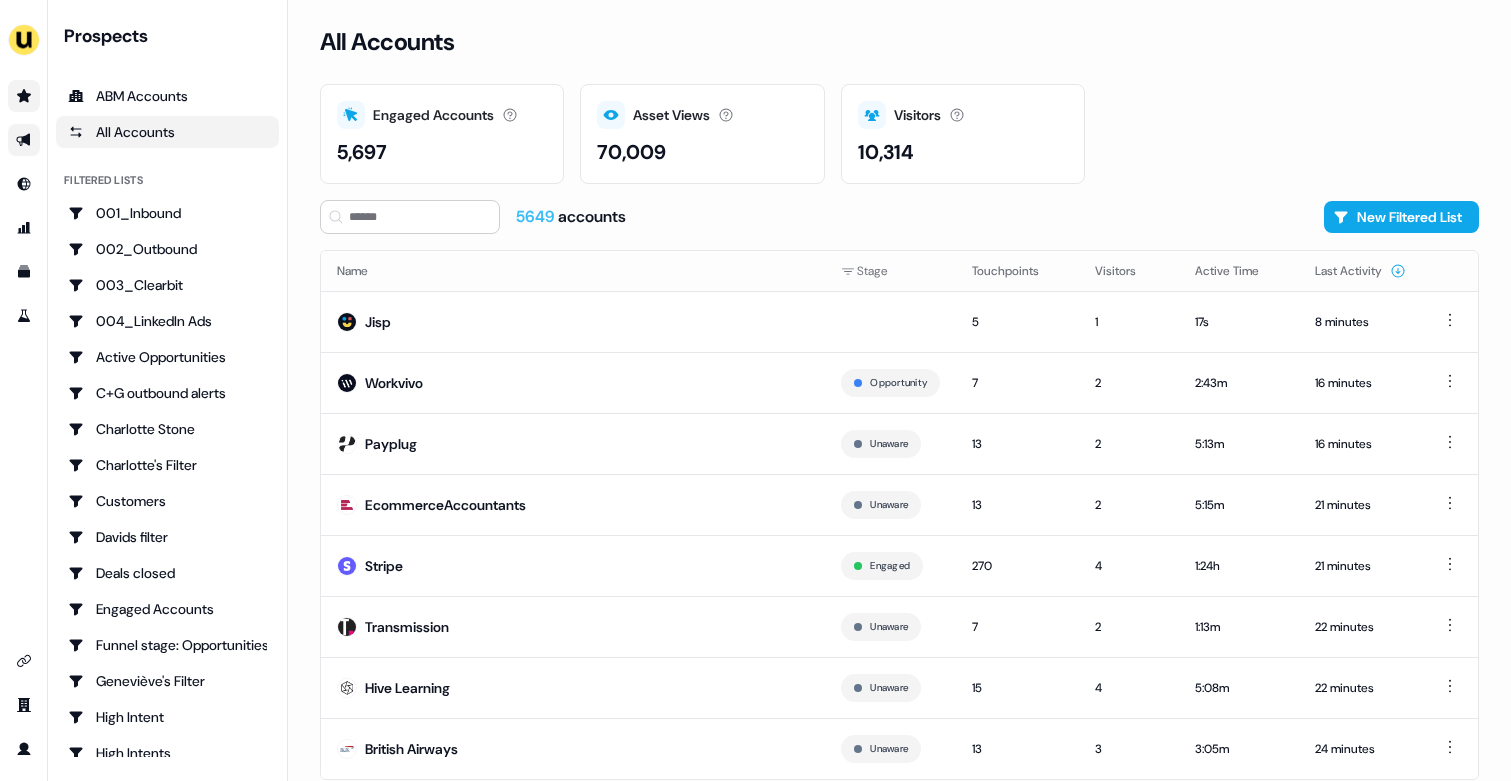 click 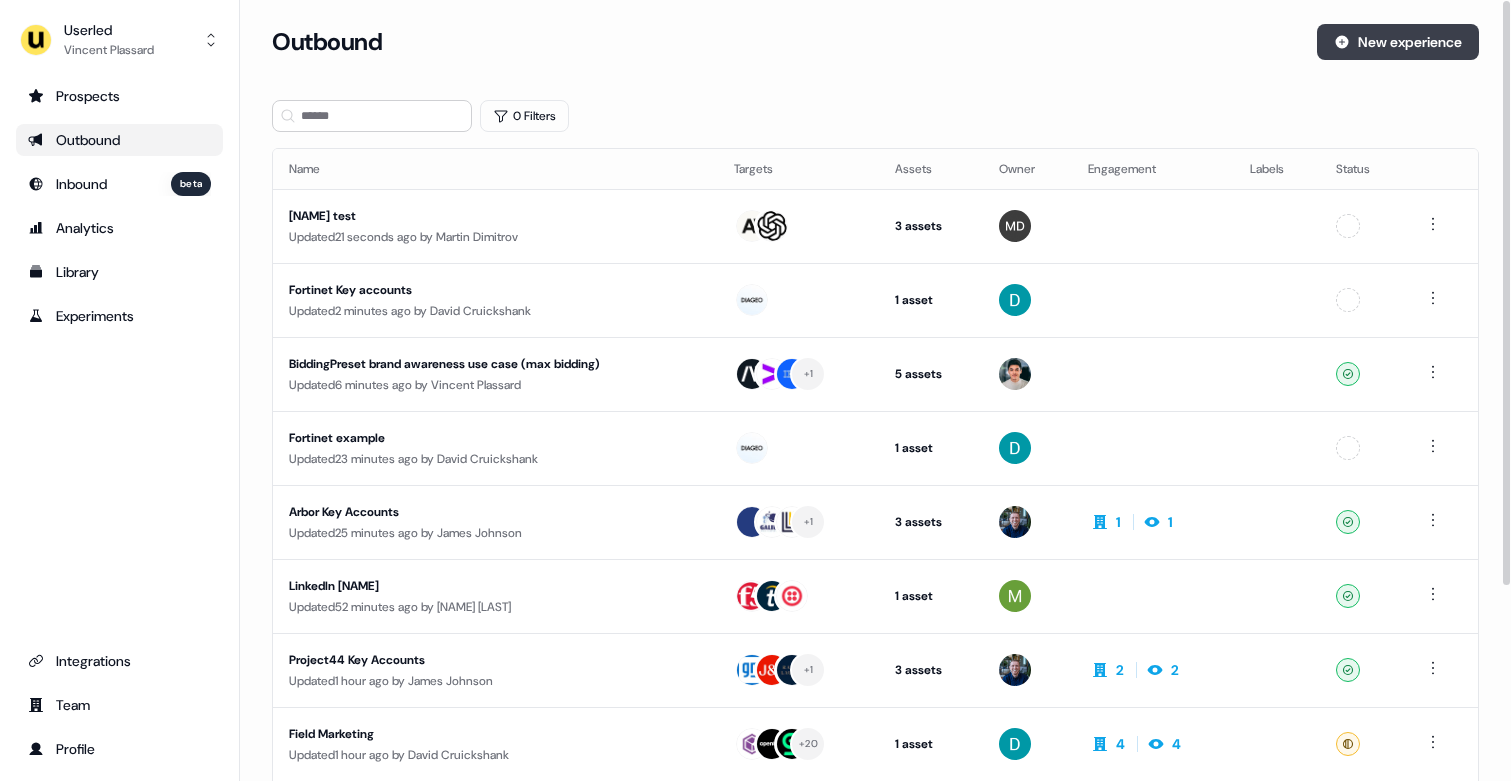 click on "New experience" at bounding box center (1398, 42) 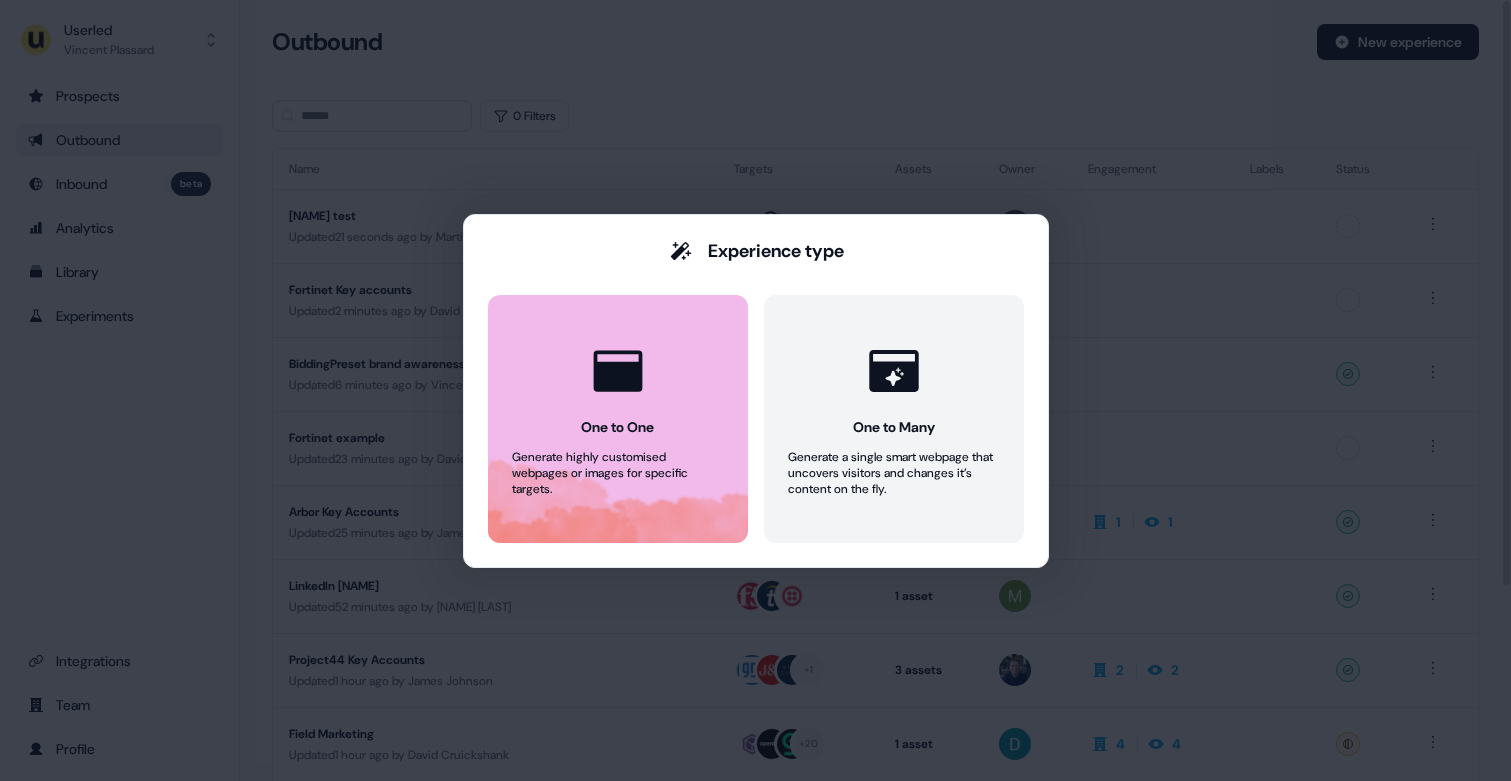 click on "One to One Generate highly customised webpages or images for specific targets." at bounding box center [618, 419] 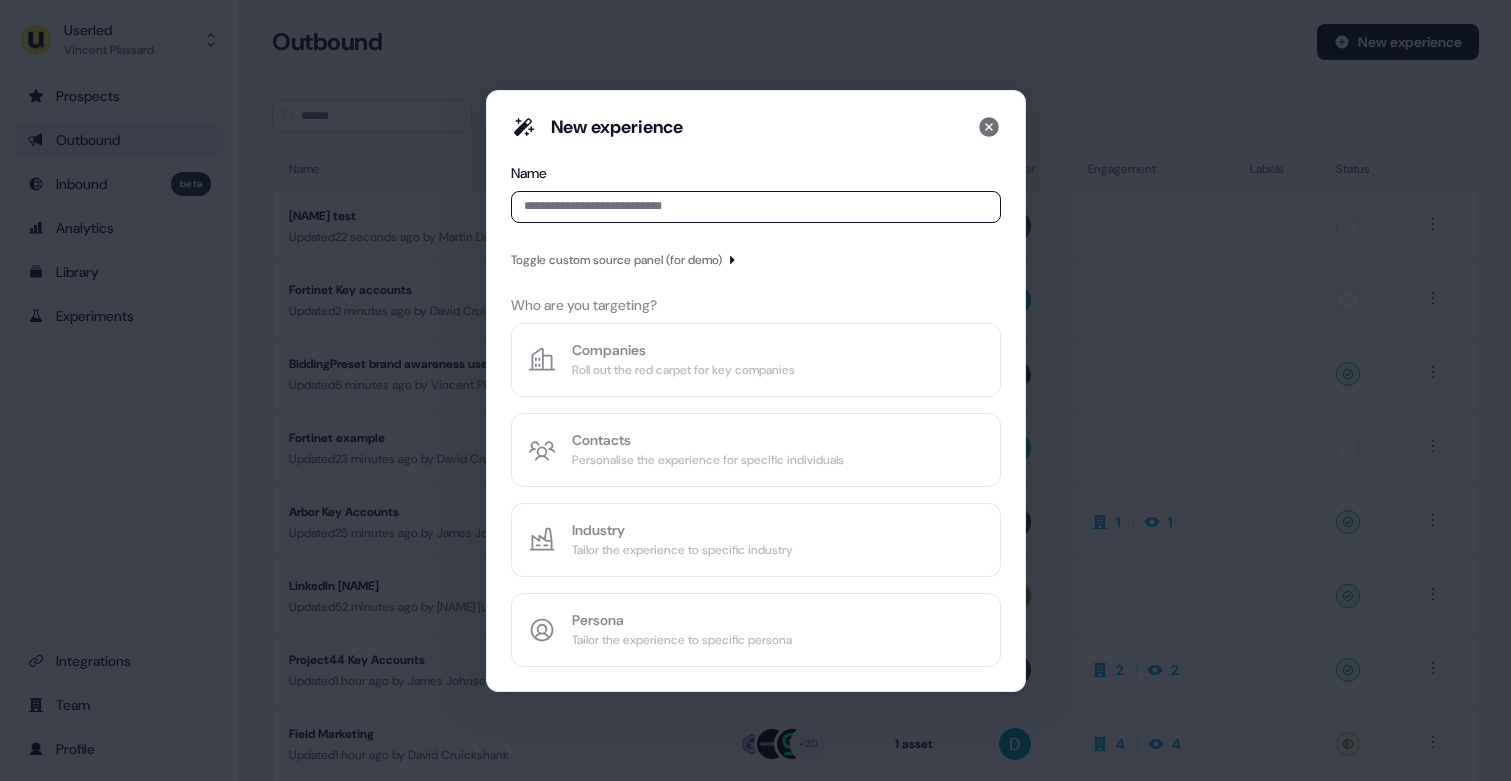 click at bounding box center [756, 207] 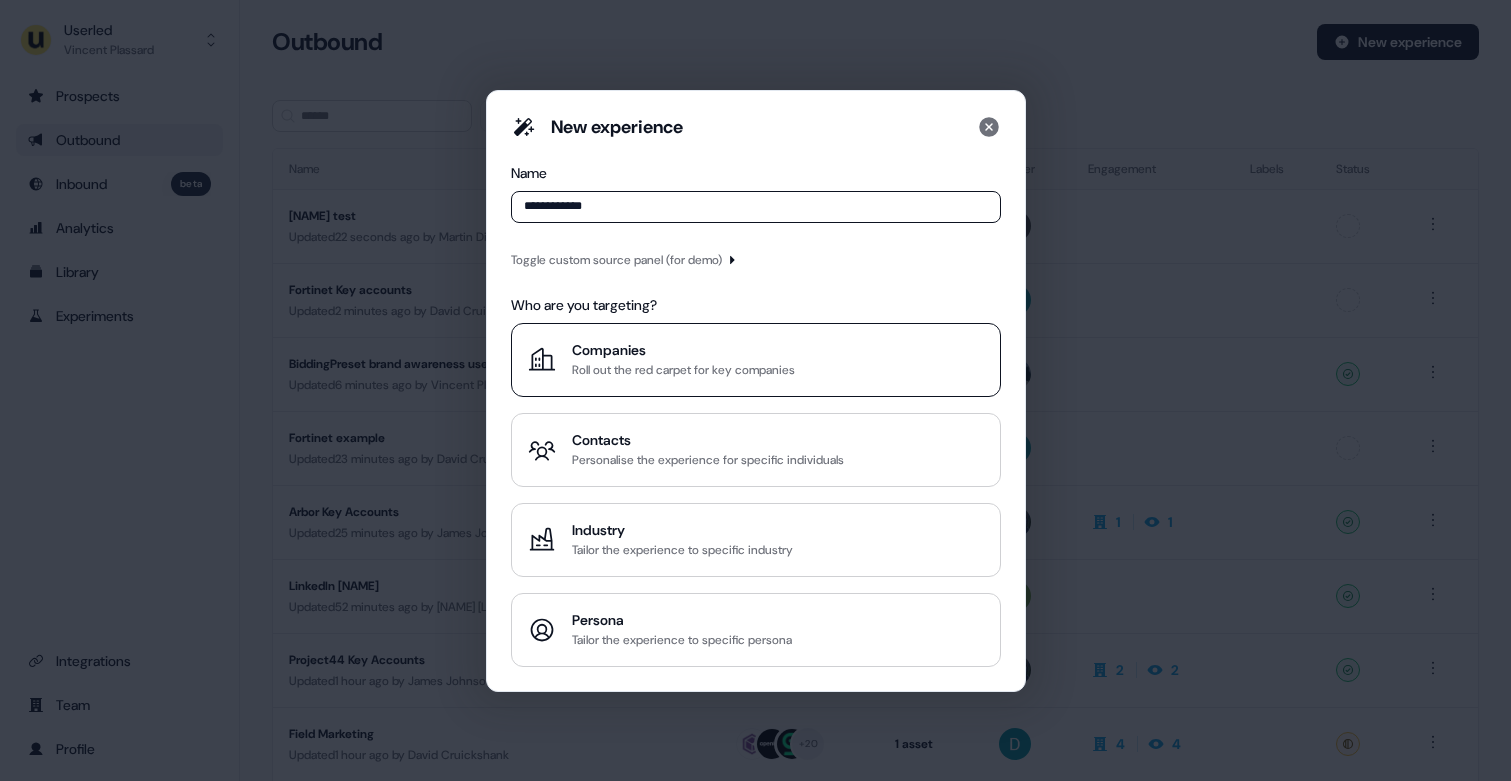type on "**********" 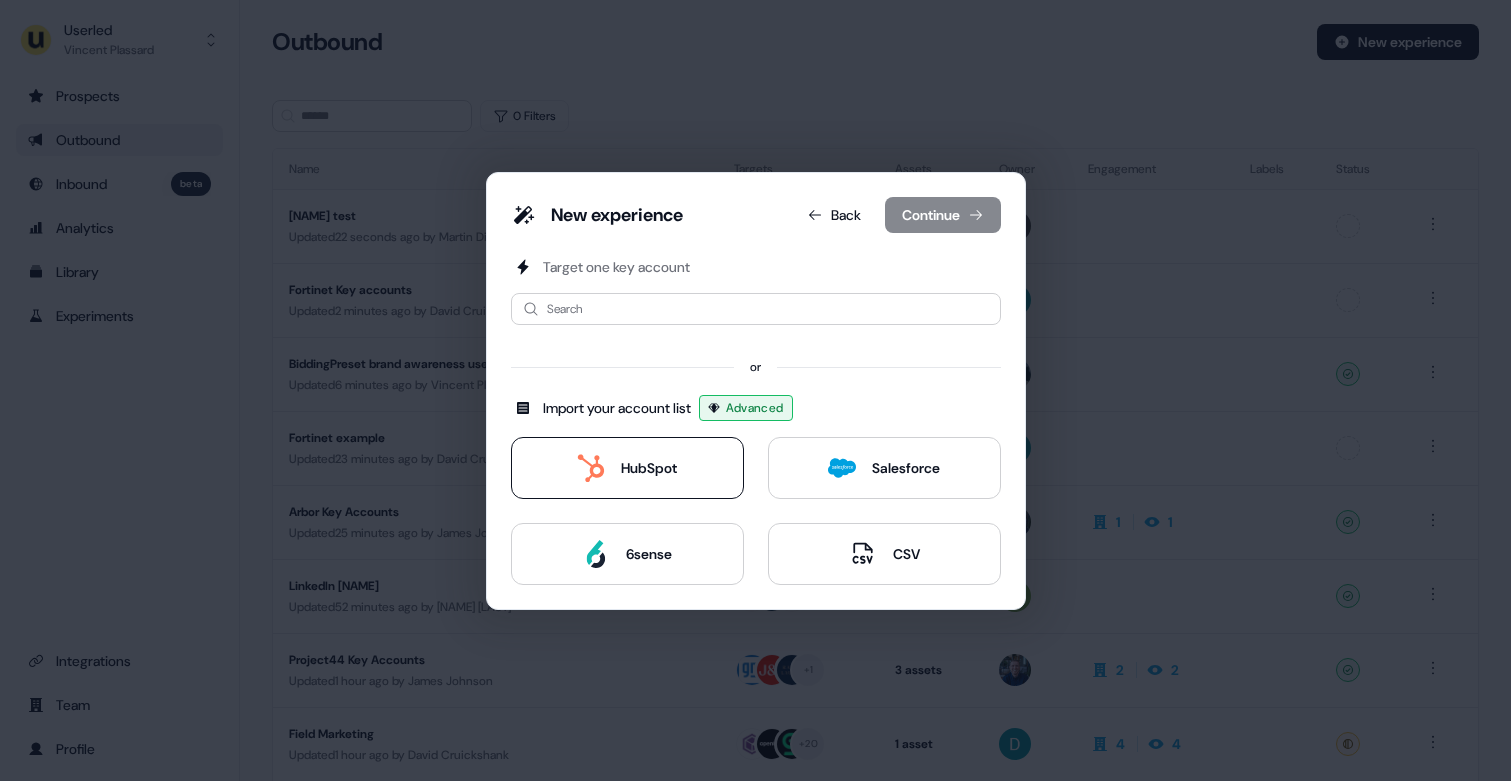 click on "HubSpot" at bounding box center [627, 468] 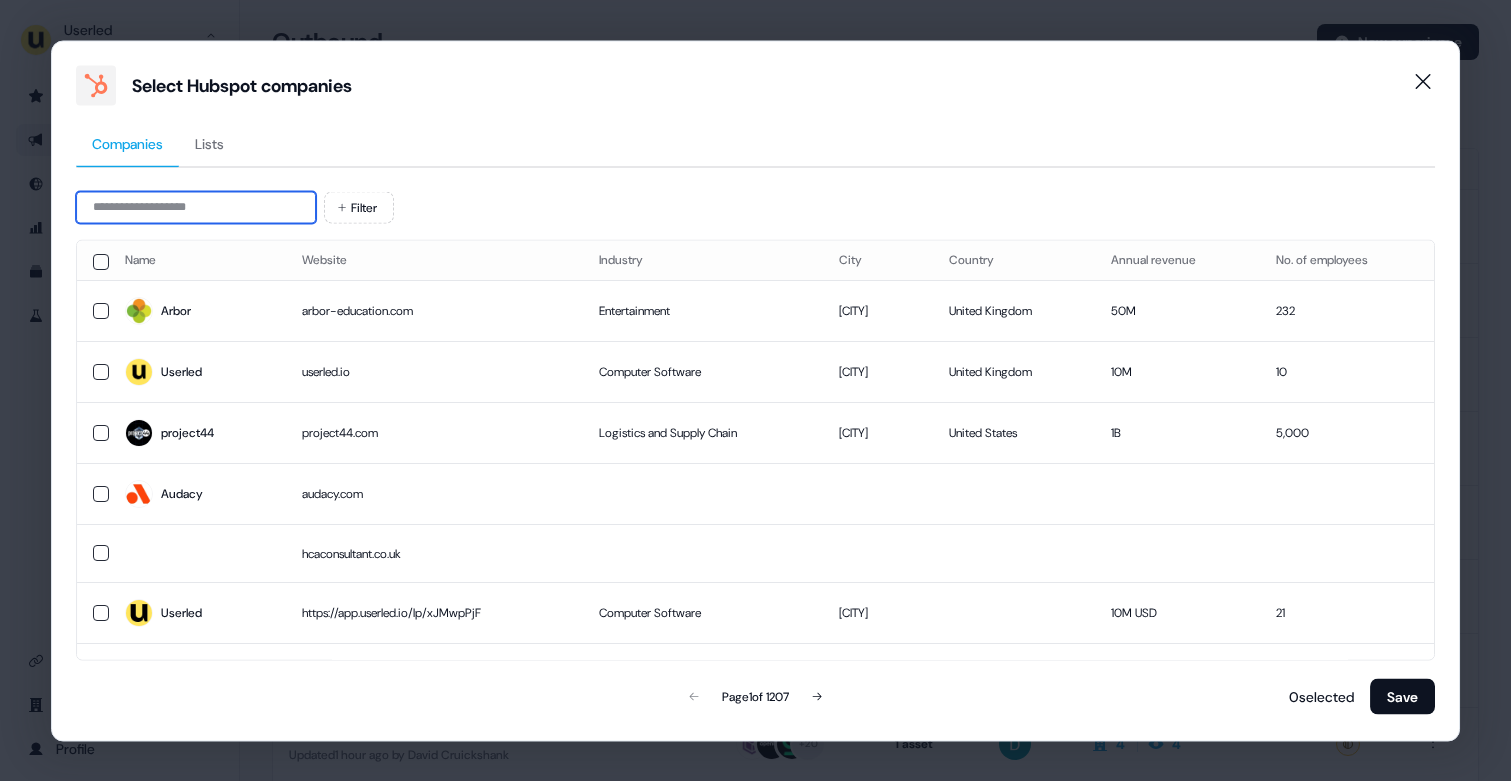 click at bounding box center (196, 207) 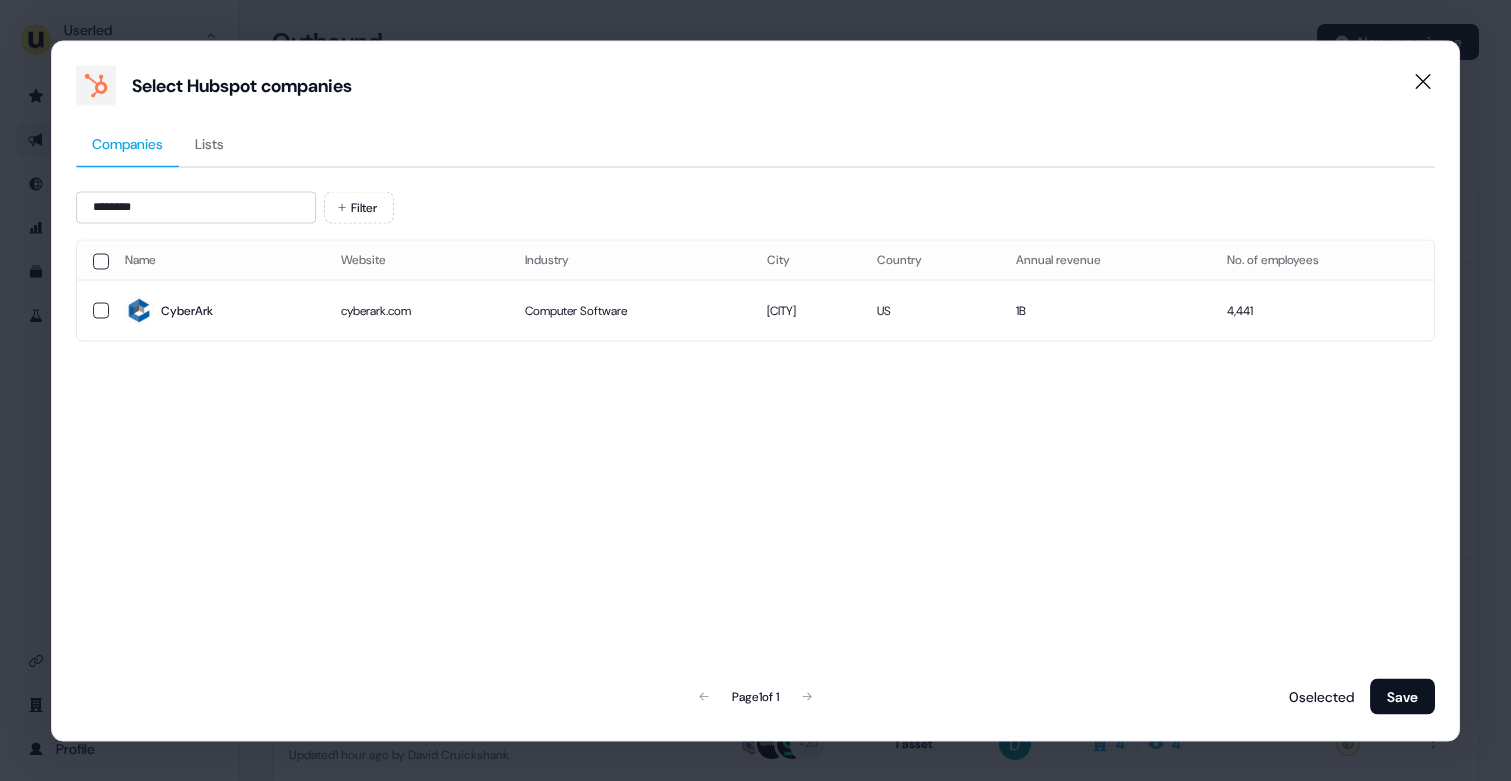 click on "CyberArk" at bounding box center (217, 311) 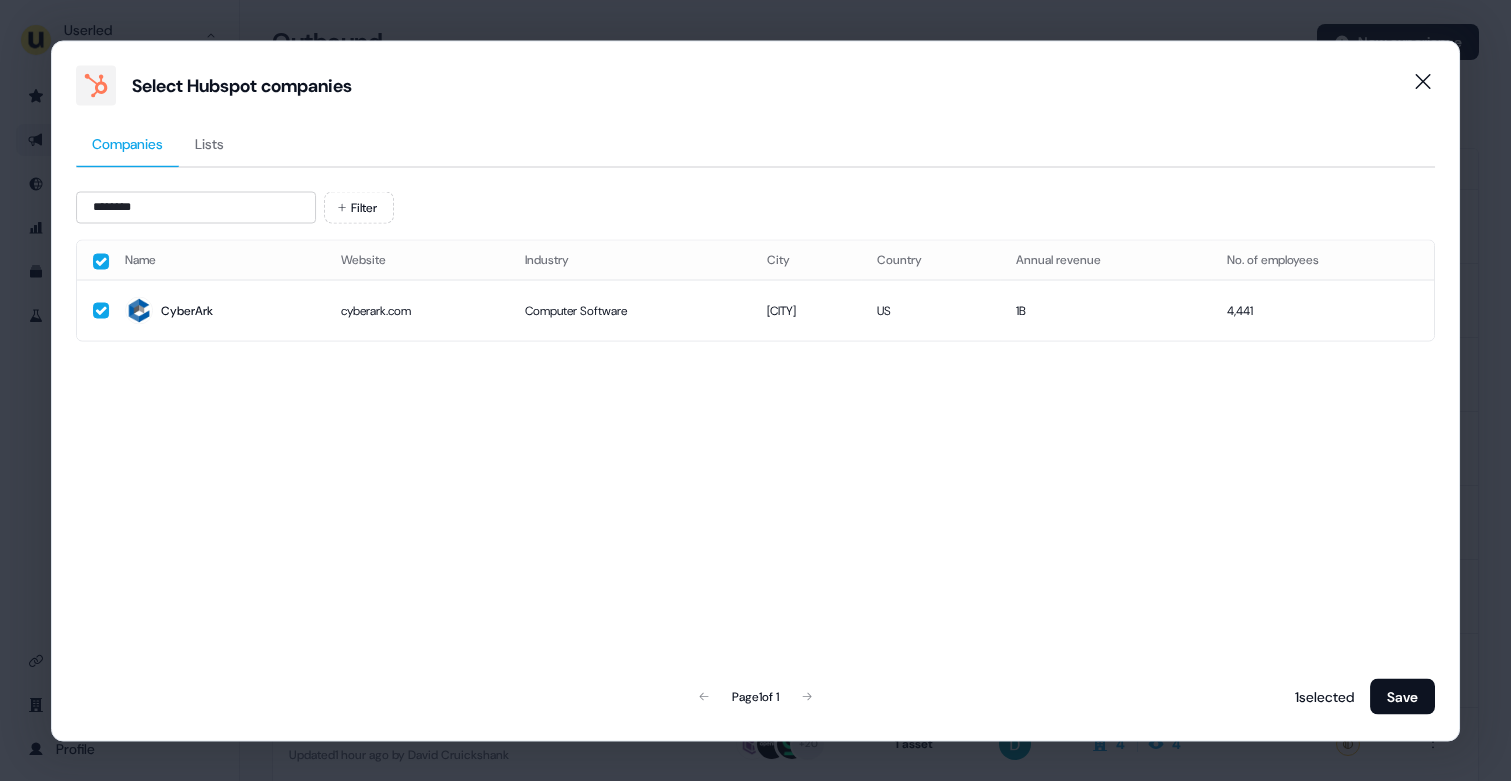 click on "******** Filter Name Website Industry City Country Annual revenue No. of employees CyberArk cyberark.com Computer Software Newton US 1B  4,441 Page  1  of 1 1  selected Save" at bounding box center [756, 453] 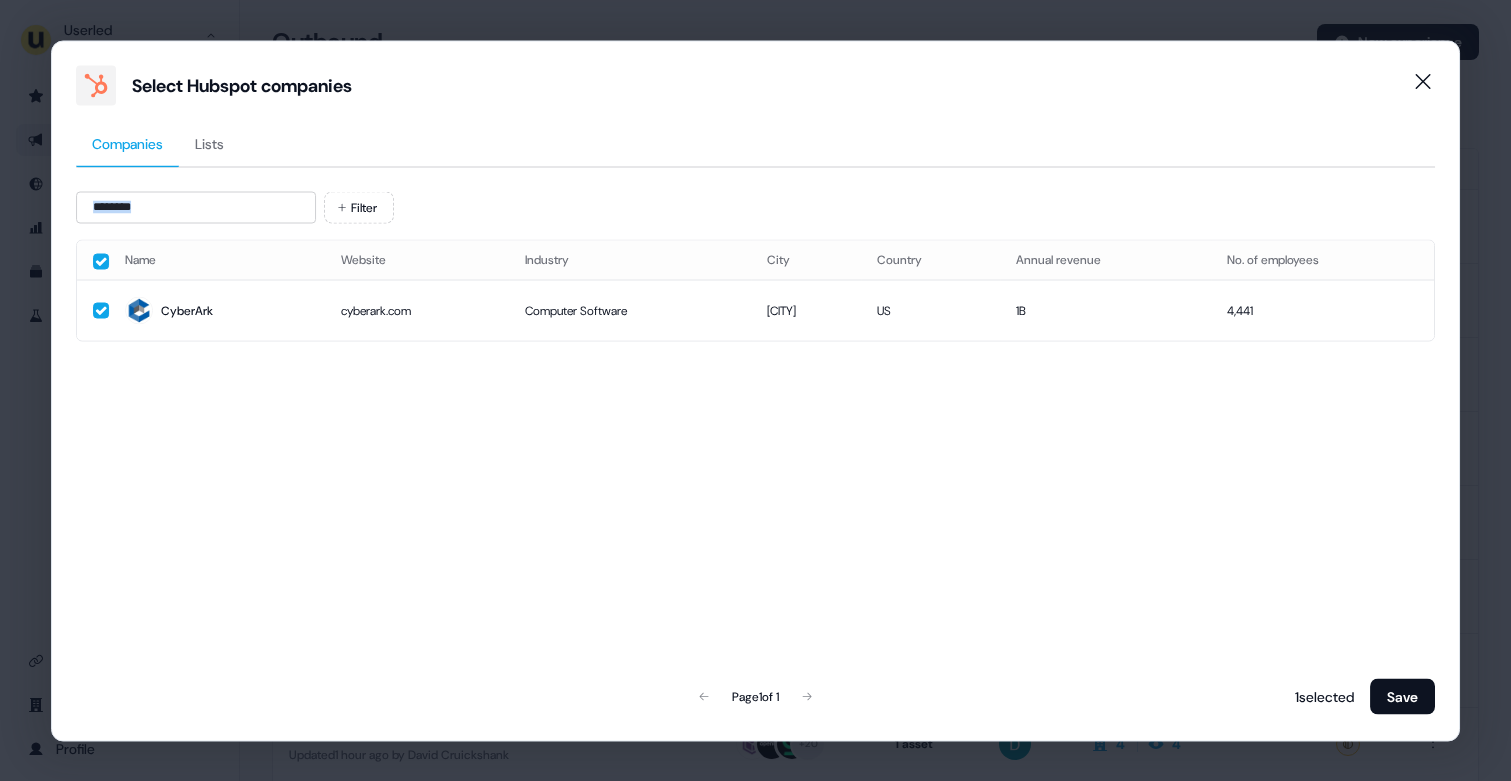 click on "******** Filter Name Website Industry City Country Annual revenue No. of employees CyberArk cyberark.com Computer Software Newton US 1B  4,441 Page  1  of 1 1  selected Save" at bounding box center [756, 453] 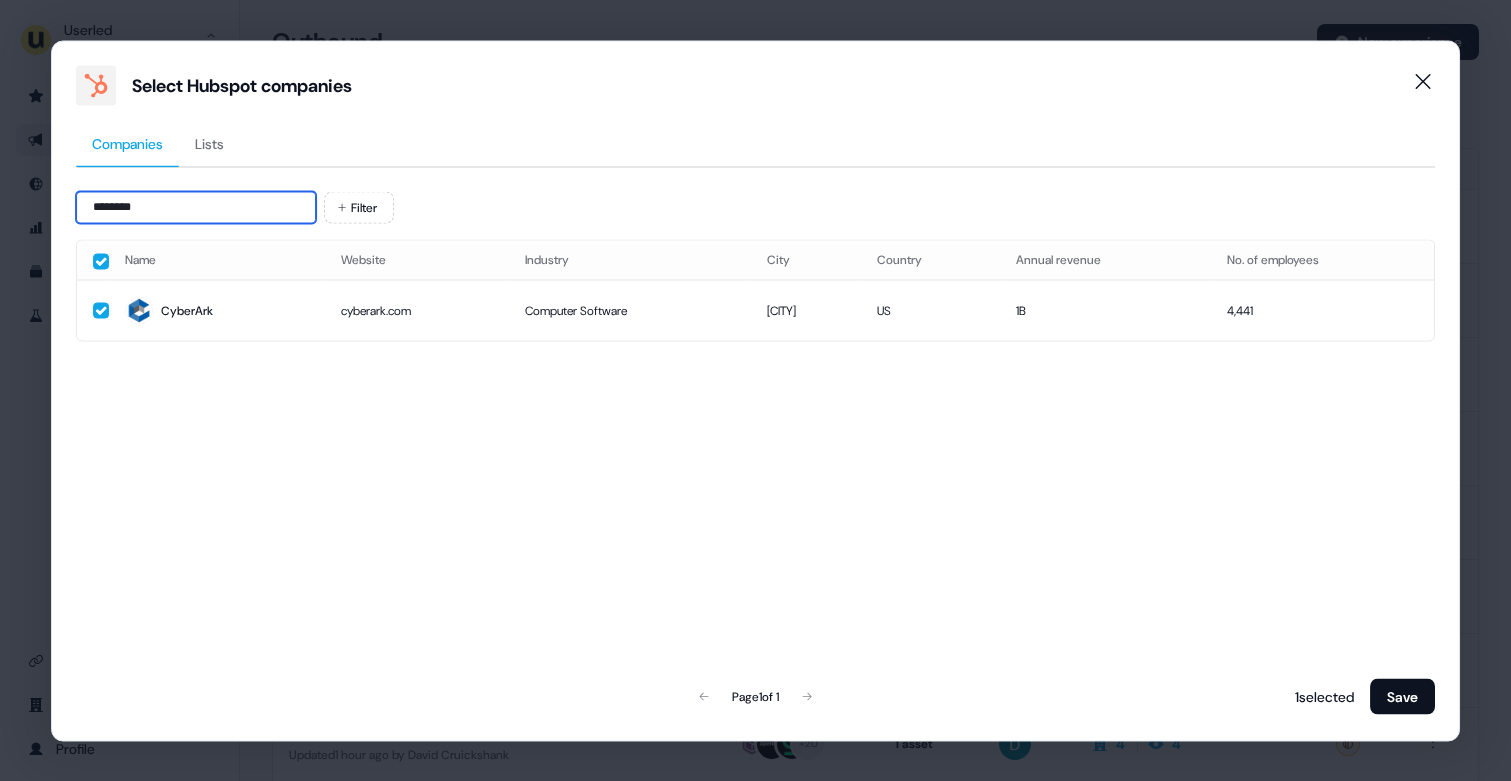 click on "********" at bounding box center (196, 207) 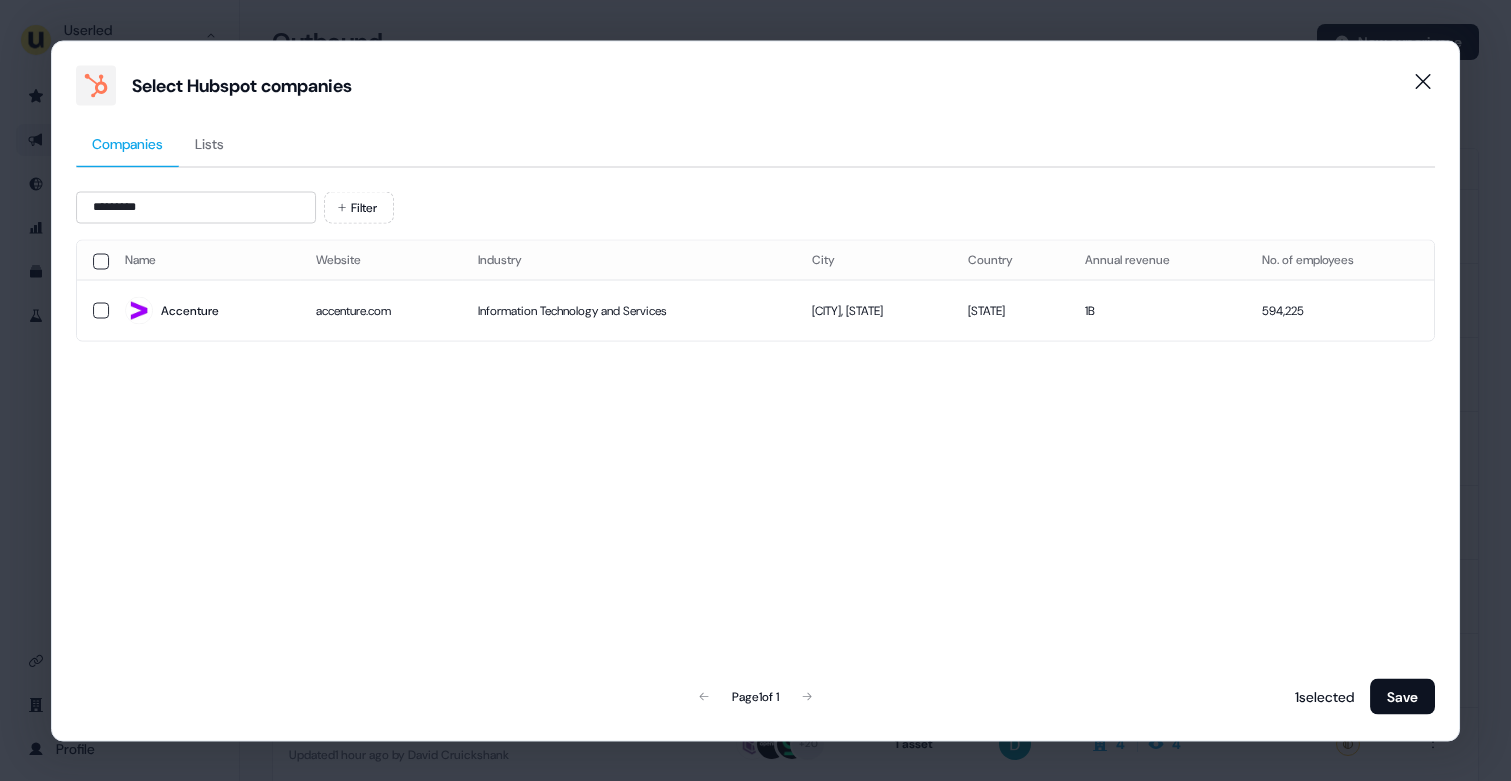 click on "Accenture" at bounding box center (190, 311) 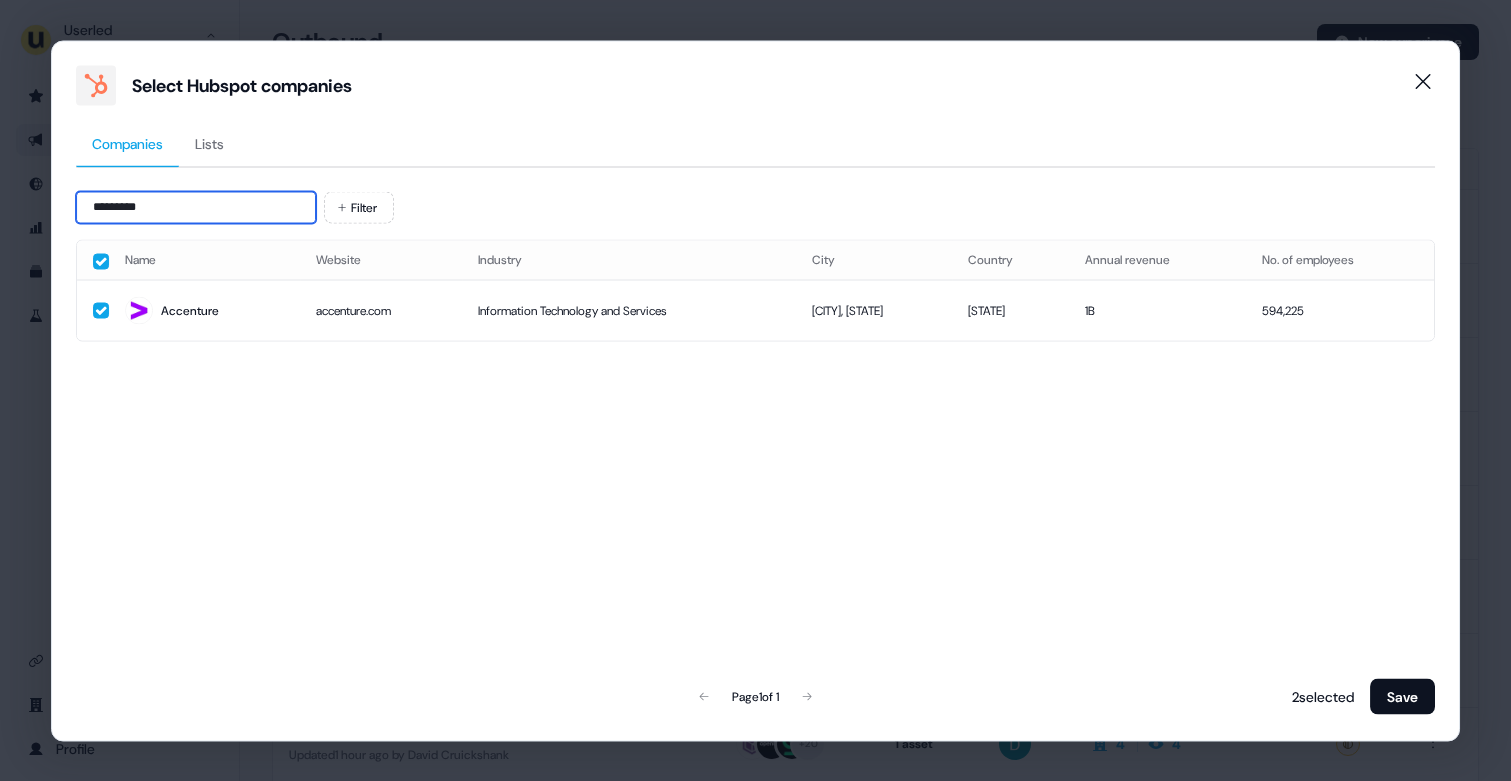 click on "*********" at bounding box center (196, 207) 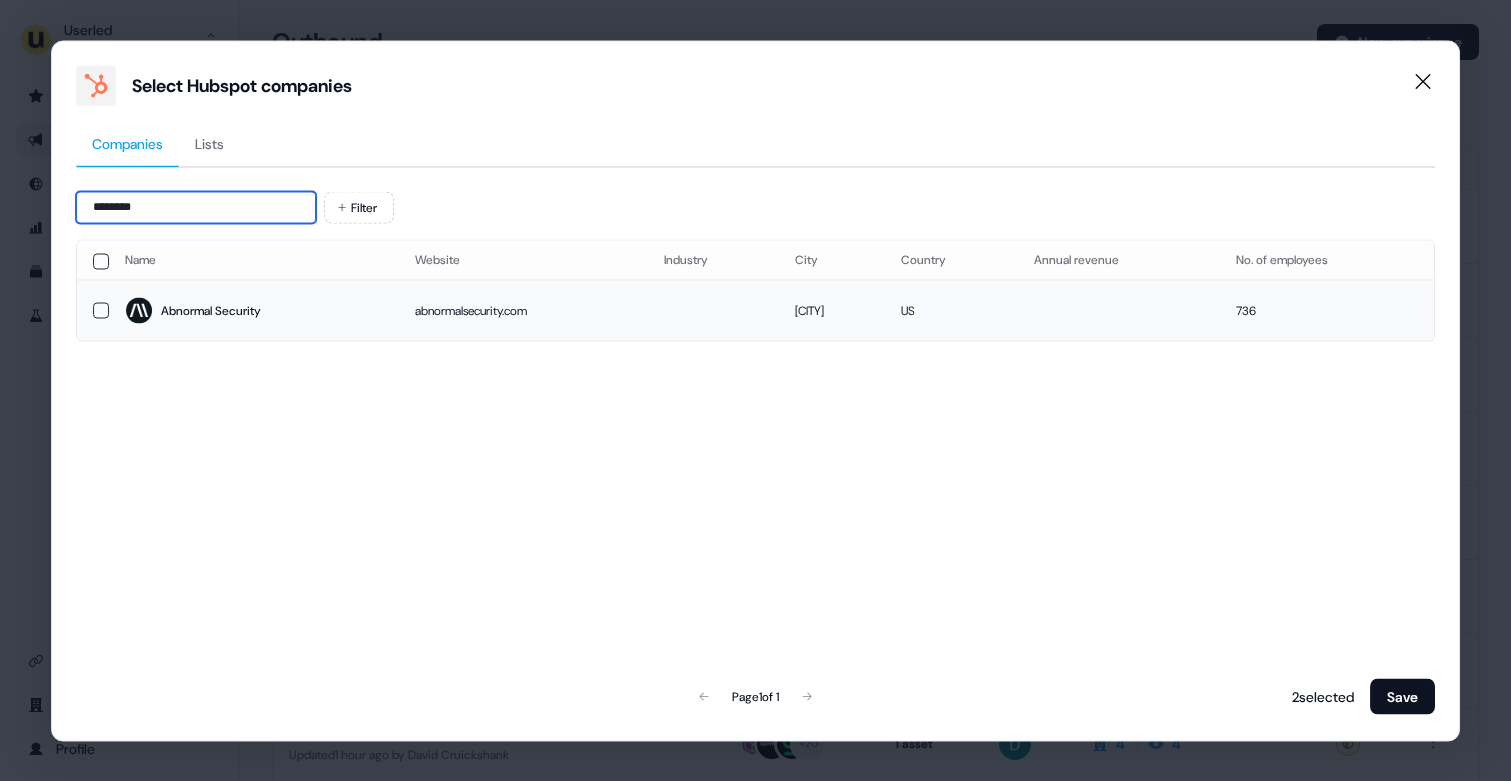 type on "********" 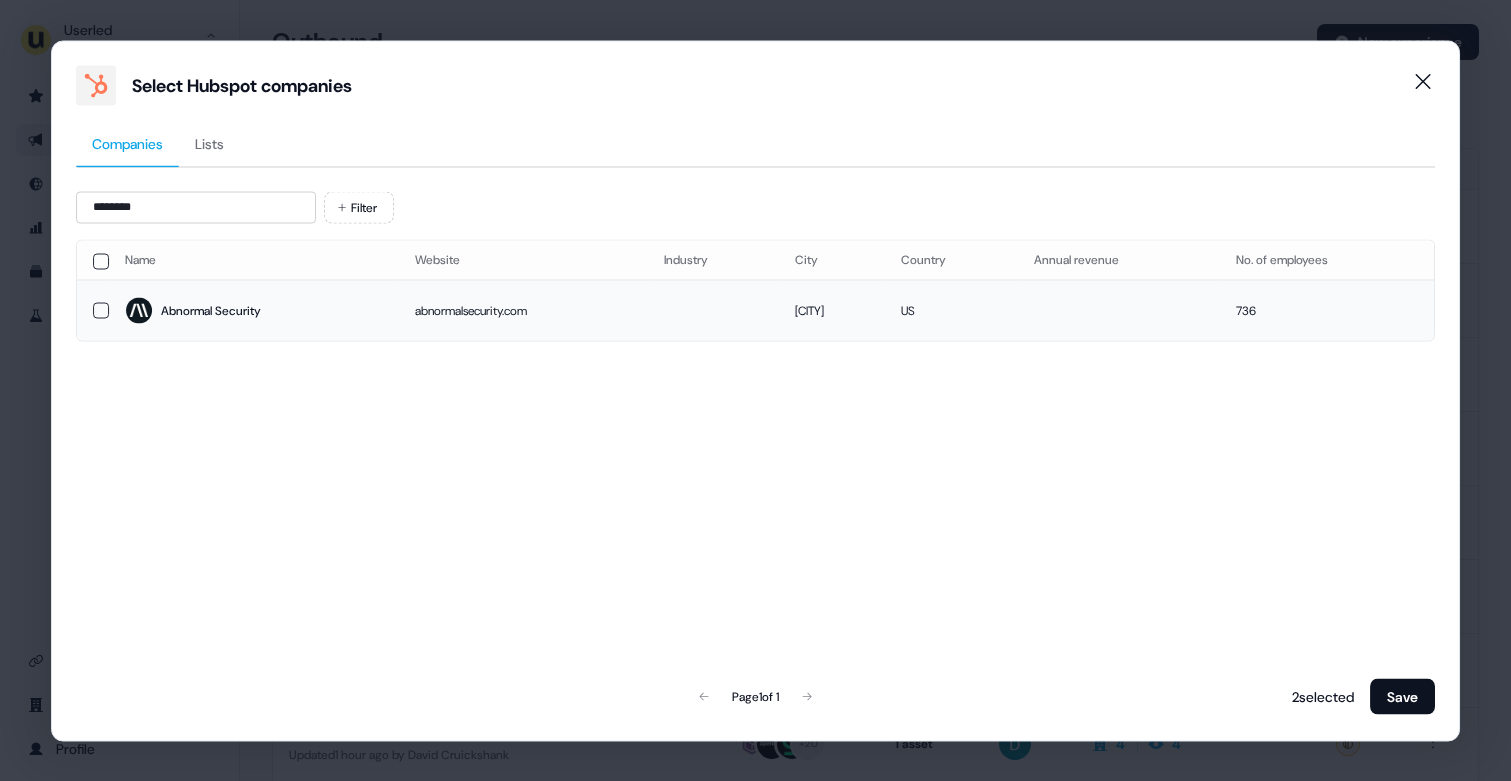 click on "Abnormal Security" at bounding box center [211, 311] 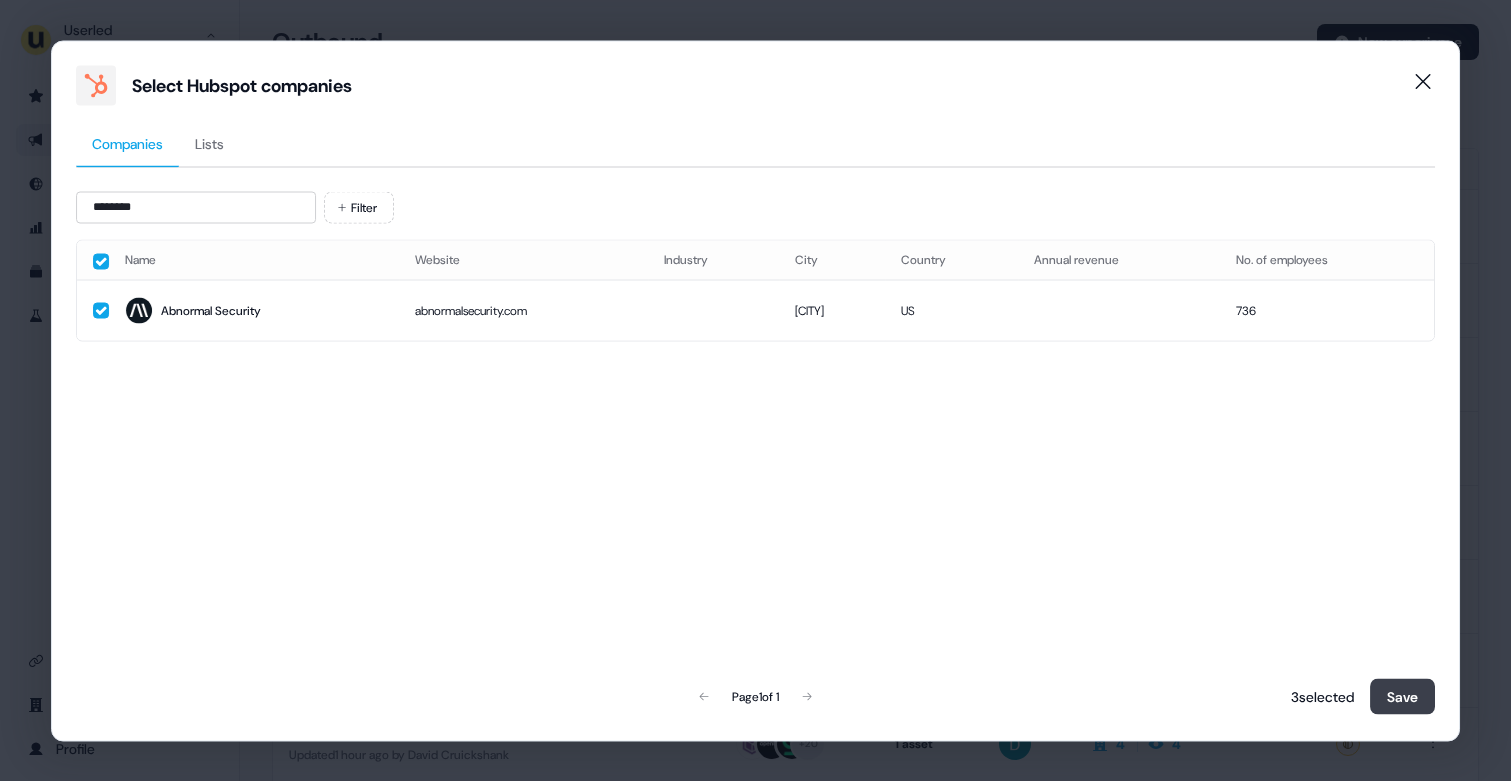 click on "Save" at bounding box center (1402, 696) 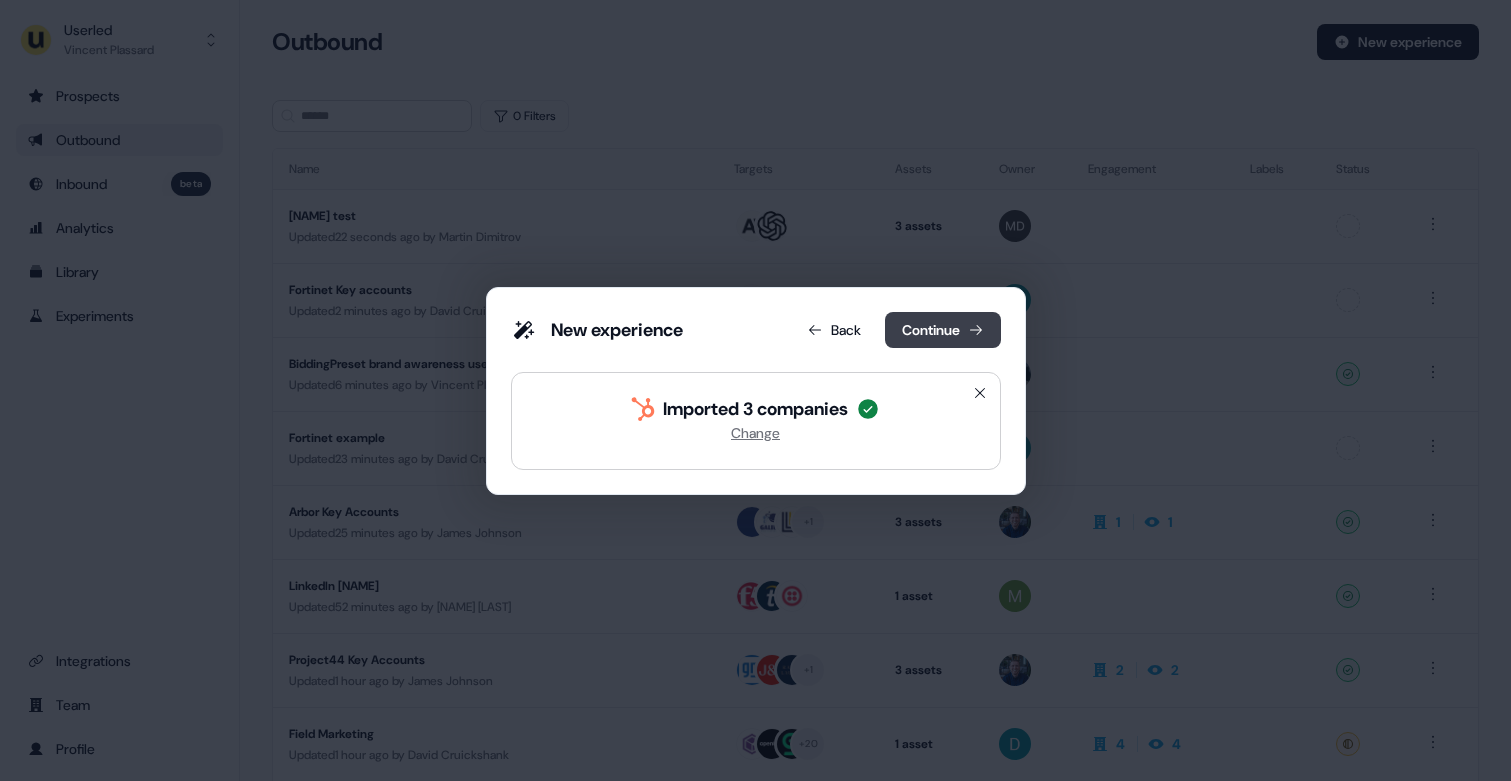 click on "Continue" at bounding box center (943, 330) 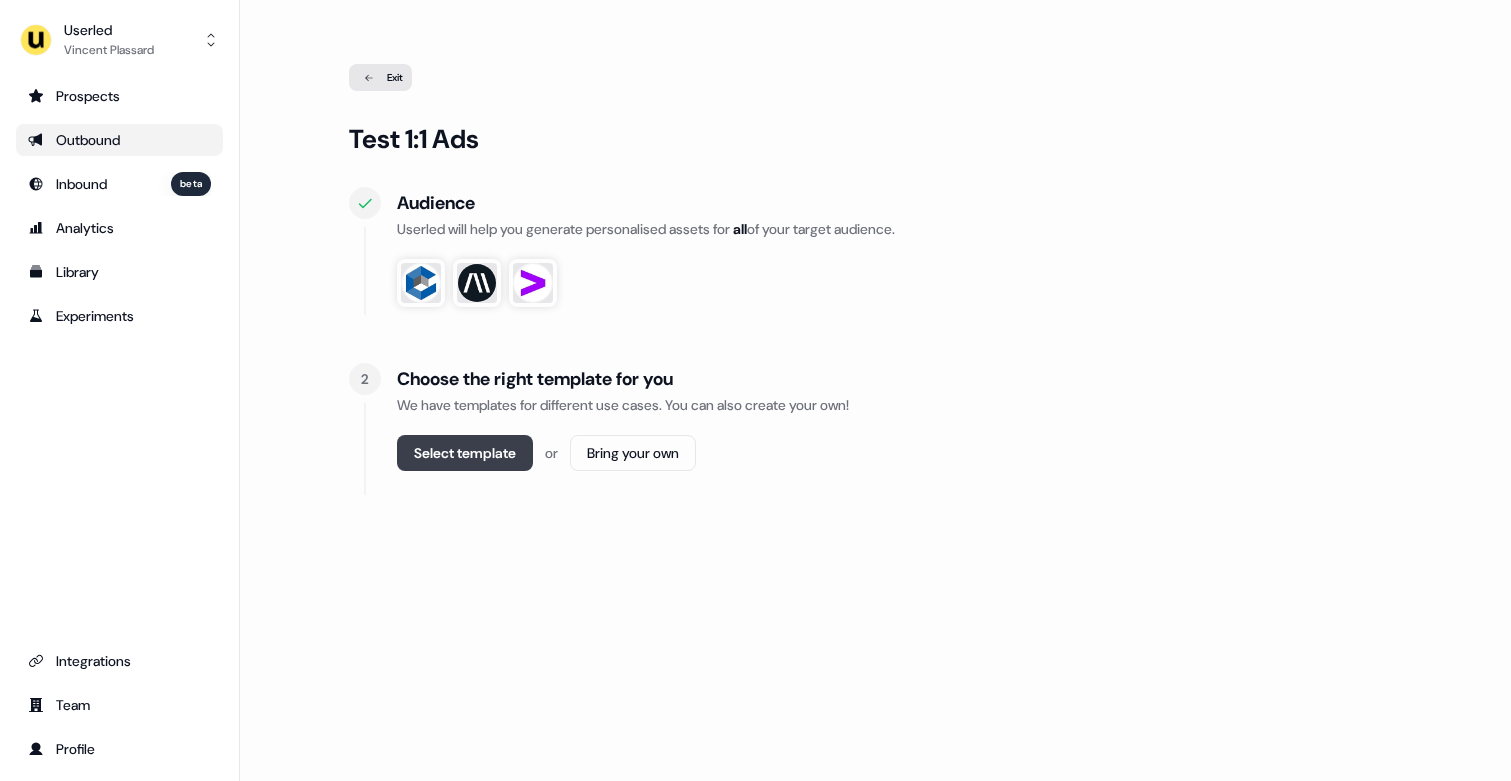 click on "Select template" at bounding box center (465, 453) 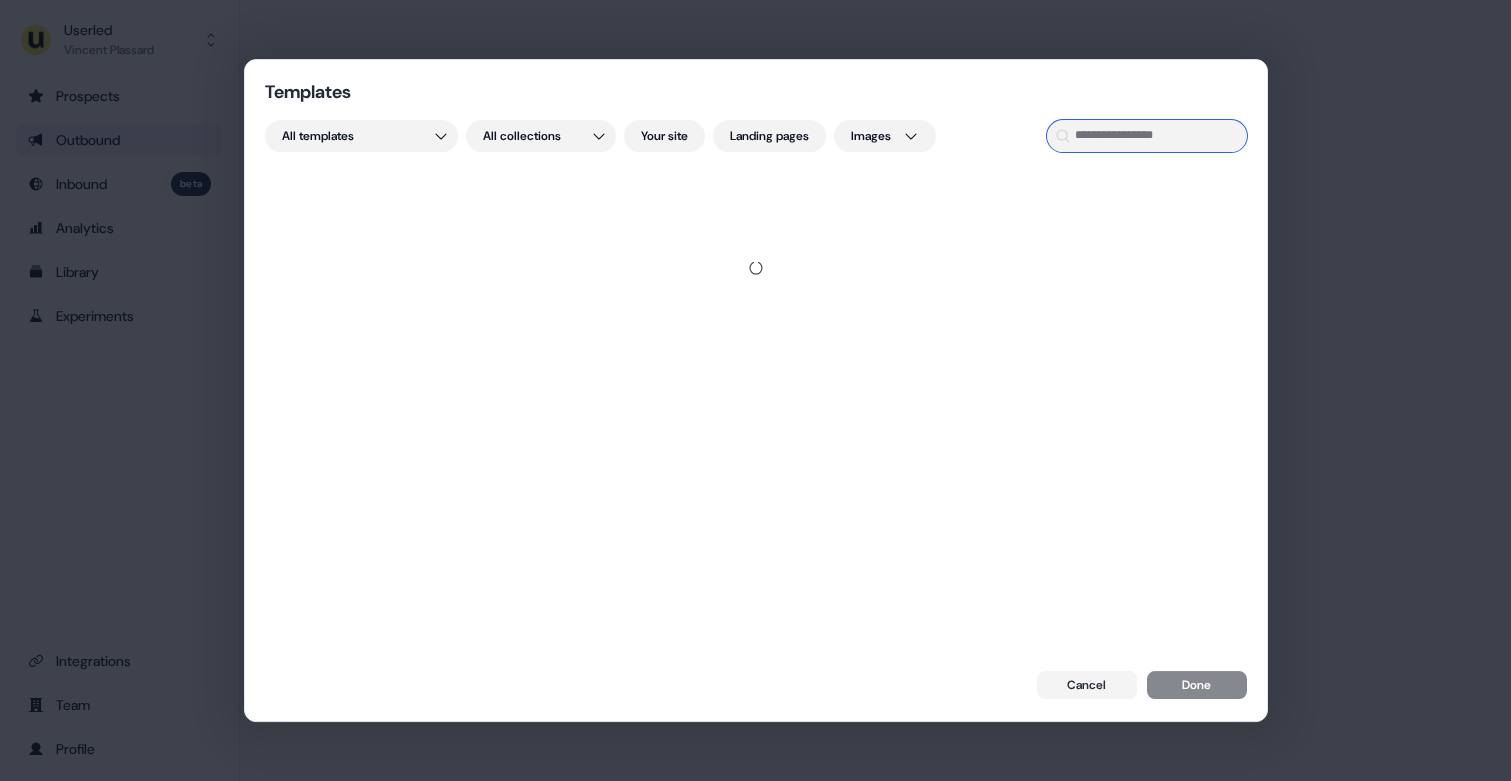 click at bounding box center [1147, 136] 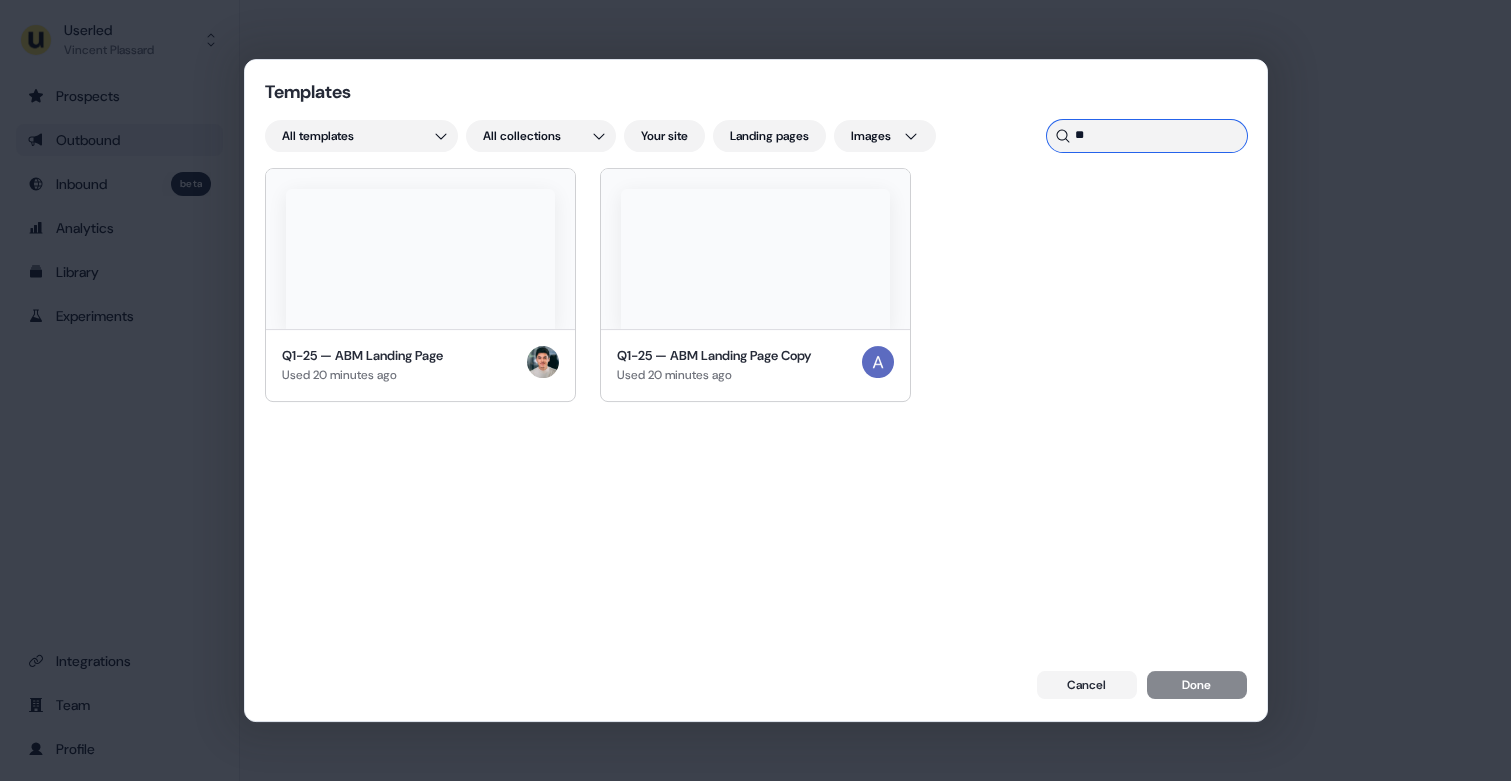 click on "**" at bounding box center [1147, 136] 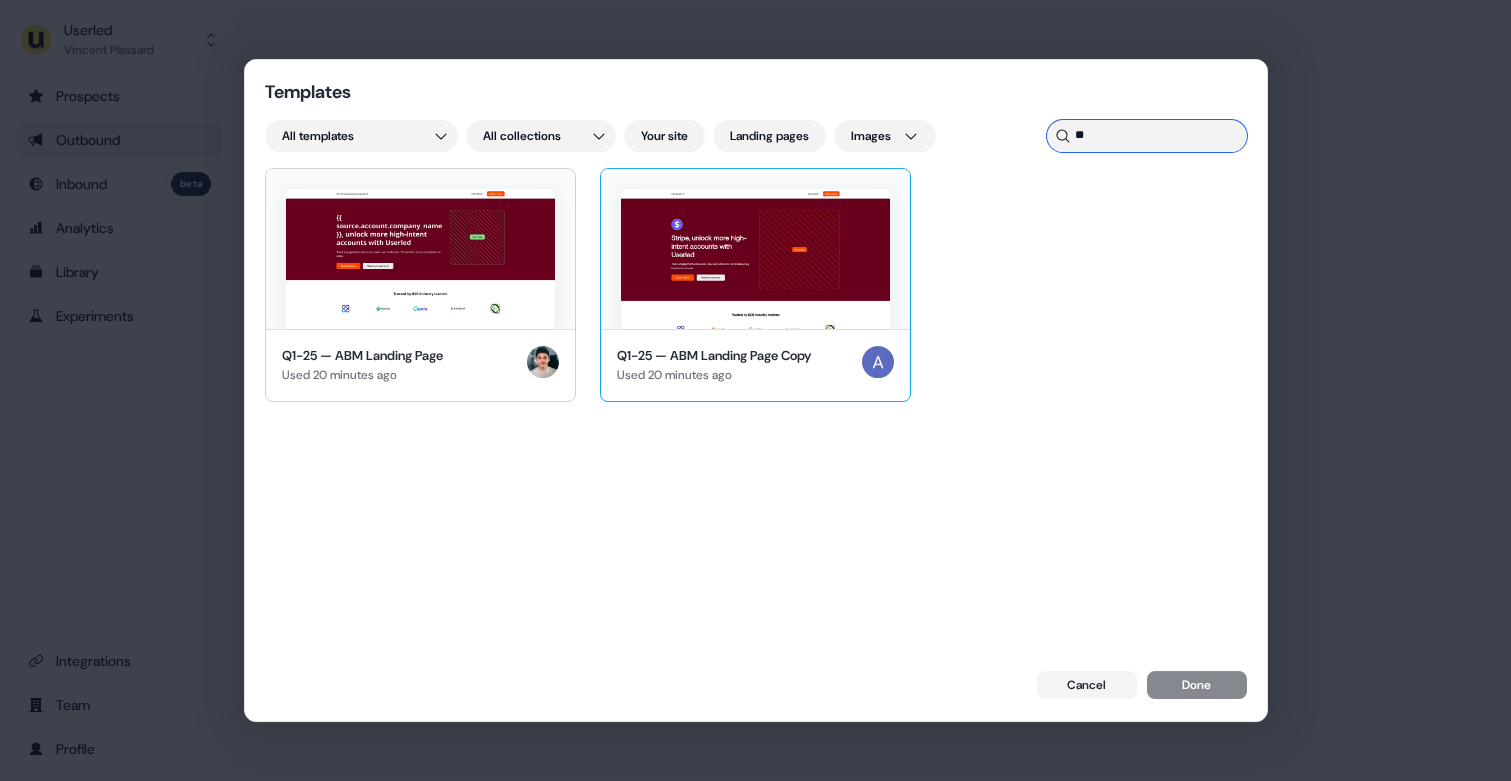 type on "**" 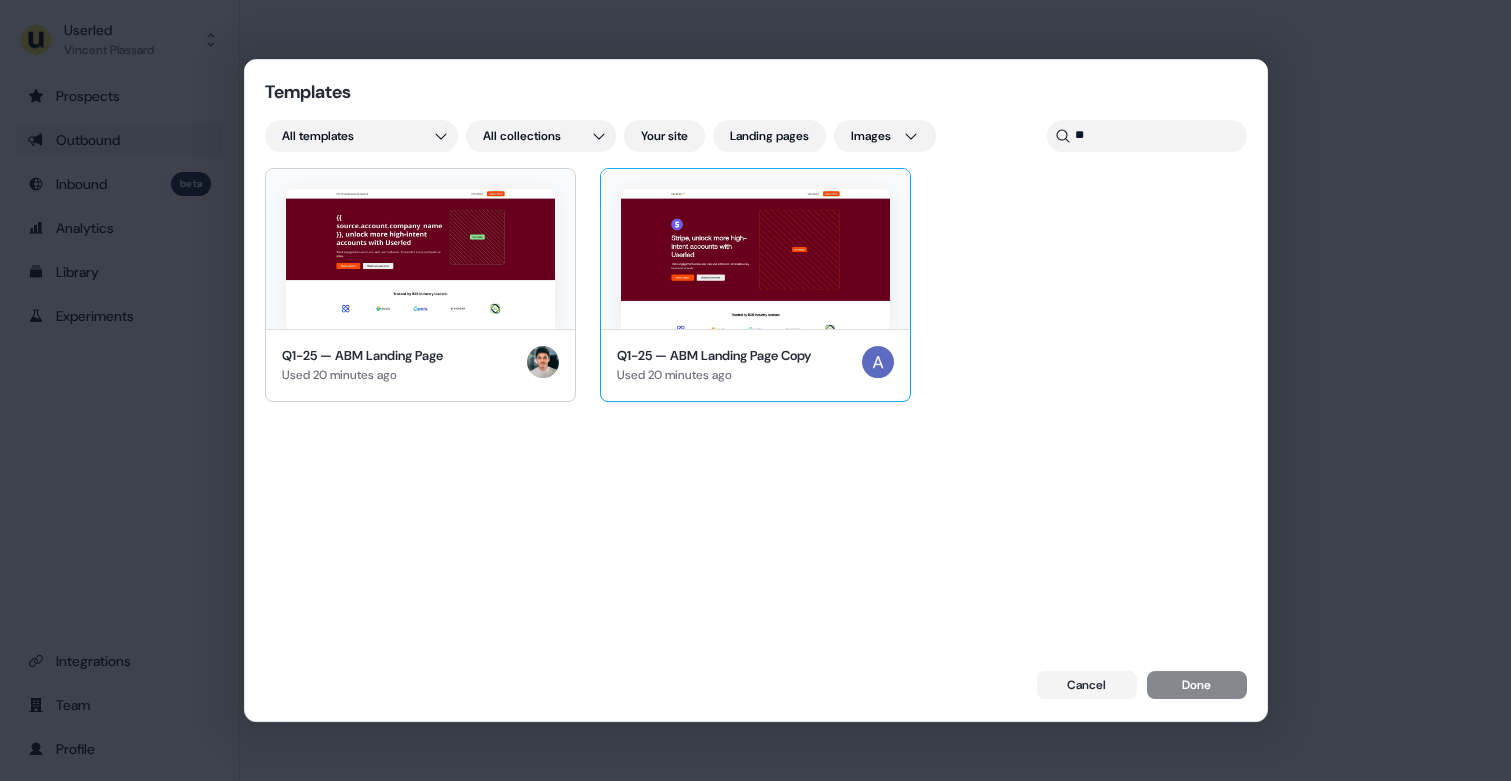 click at bounding box center [755, 259] 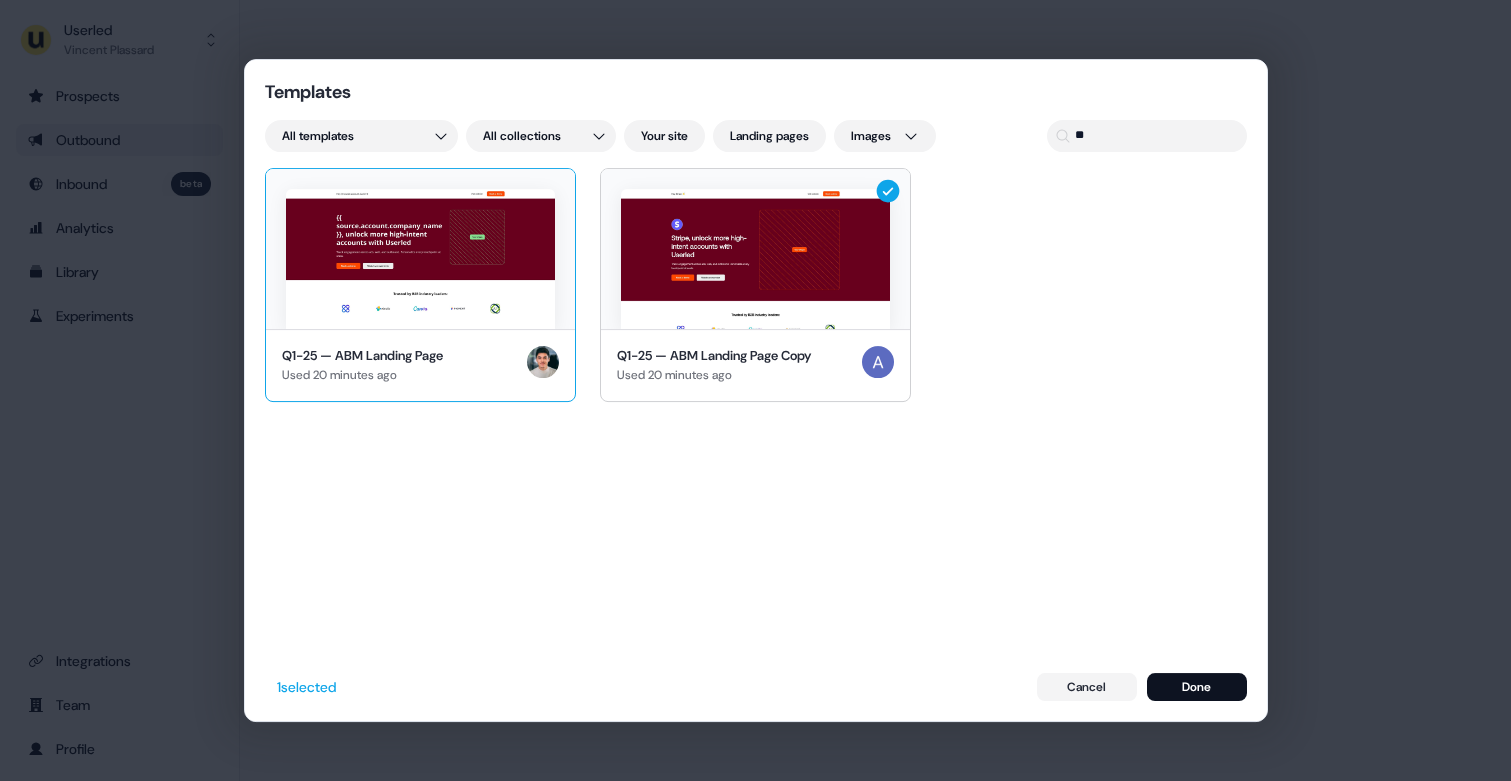 click at bounding box center [420, 259] 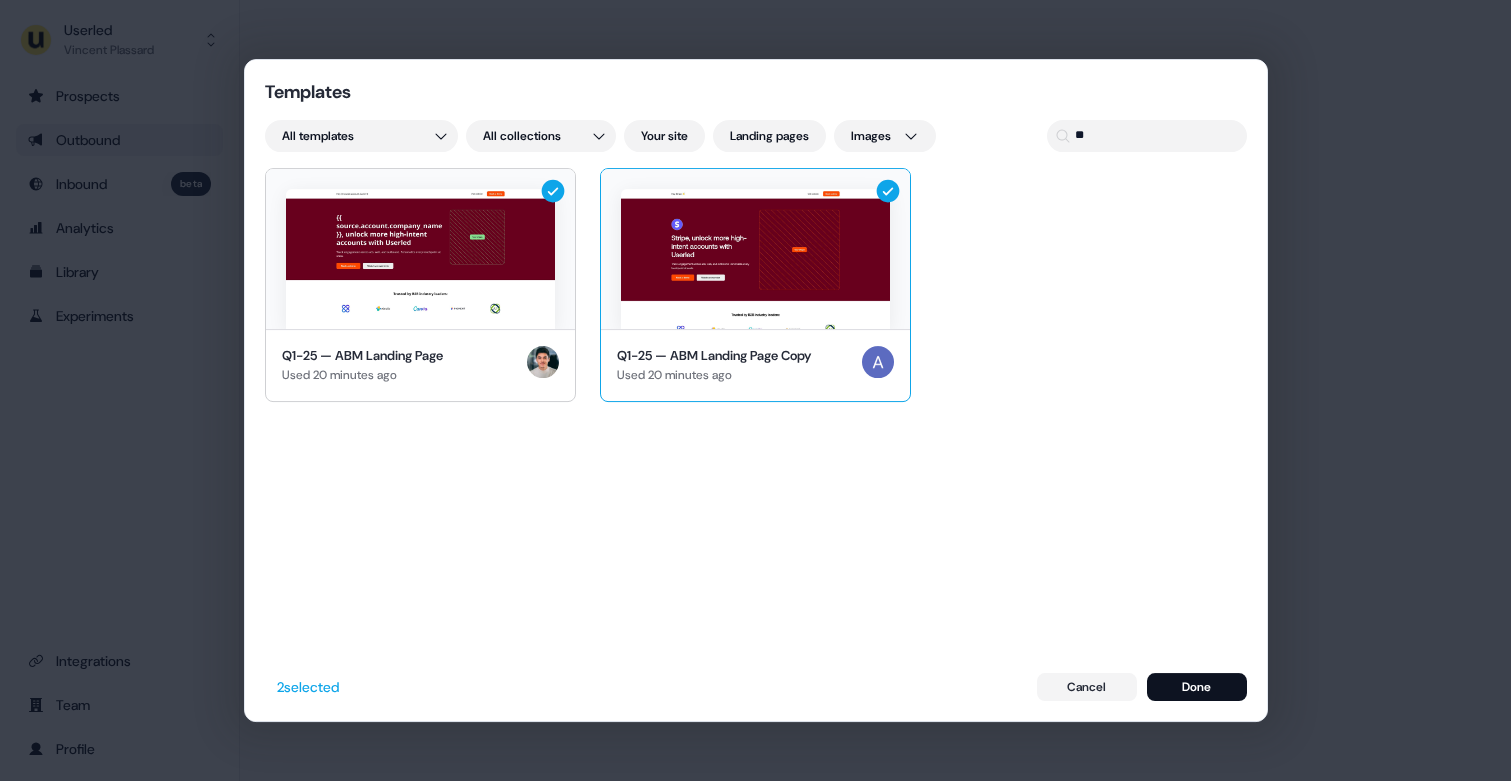 click at bounding box center [755, 259] 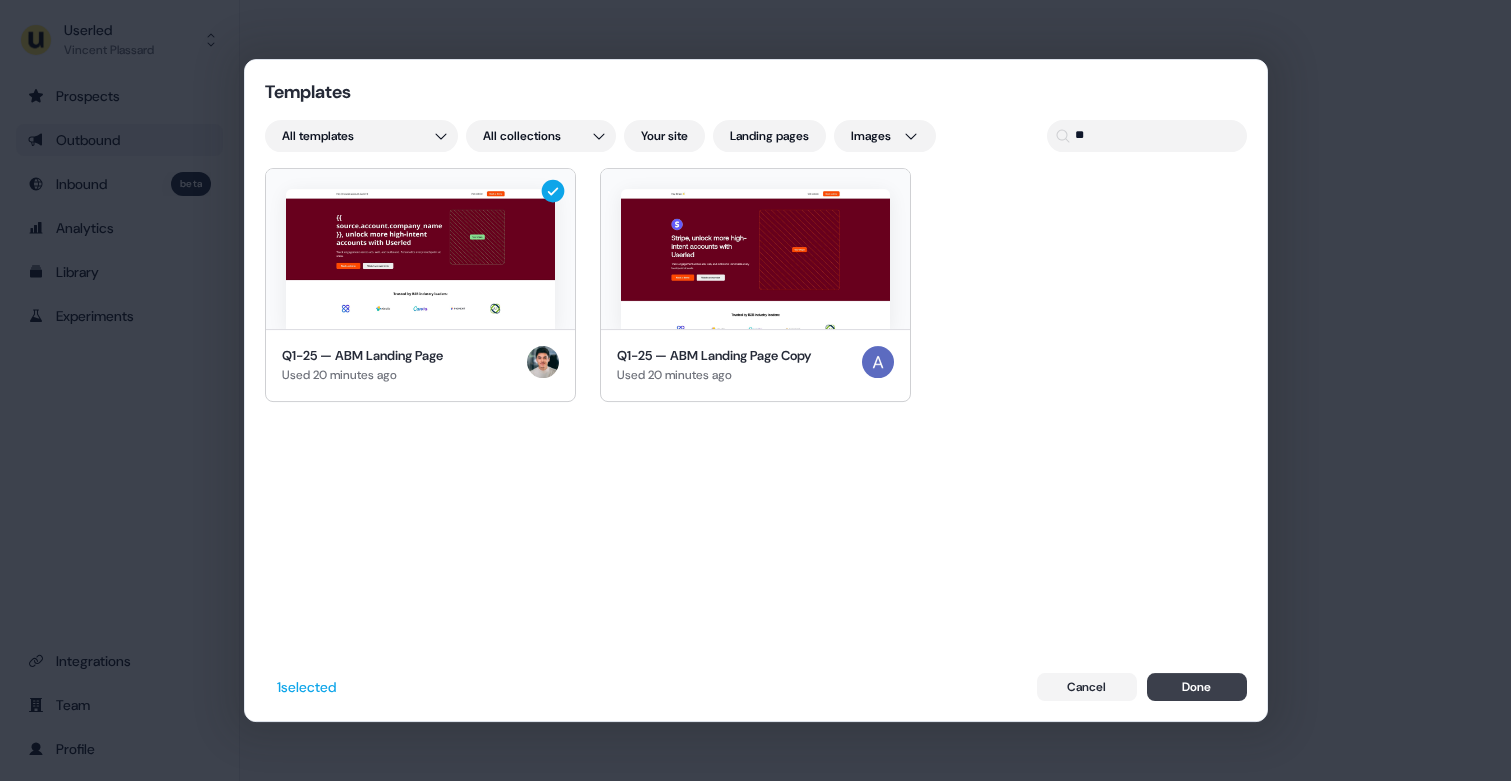 click on "Done" at bounding box center [1197, 687] 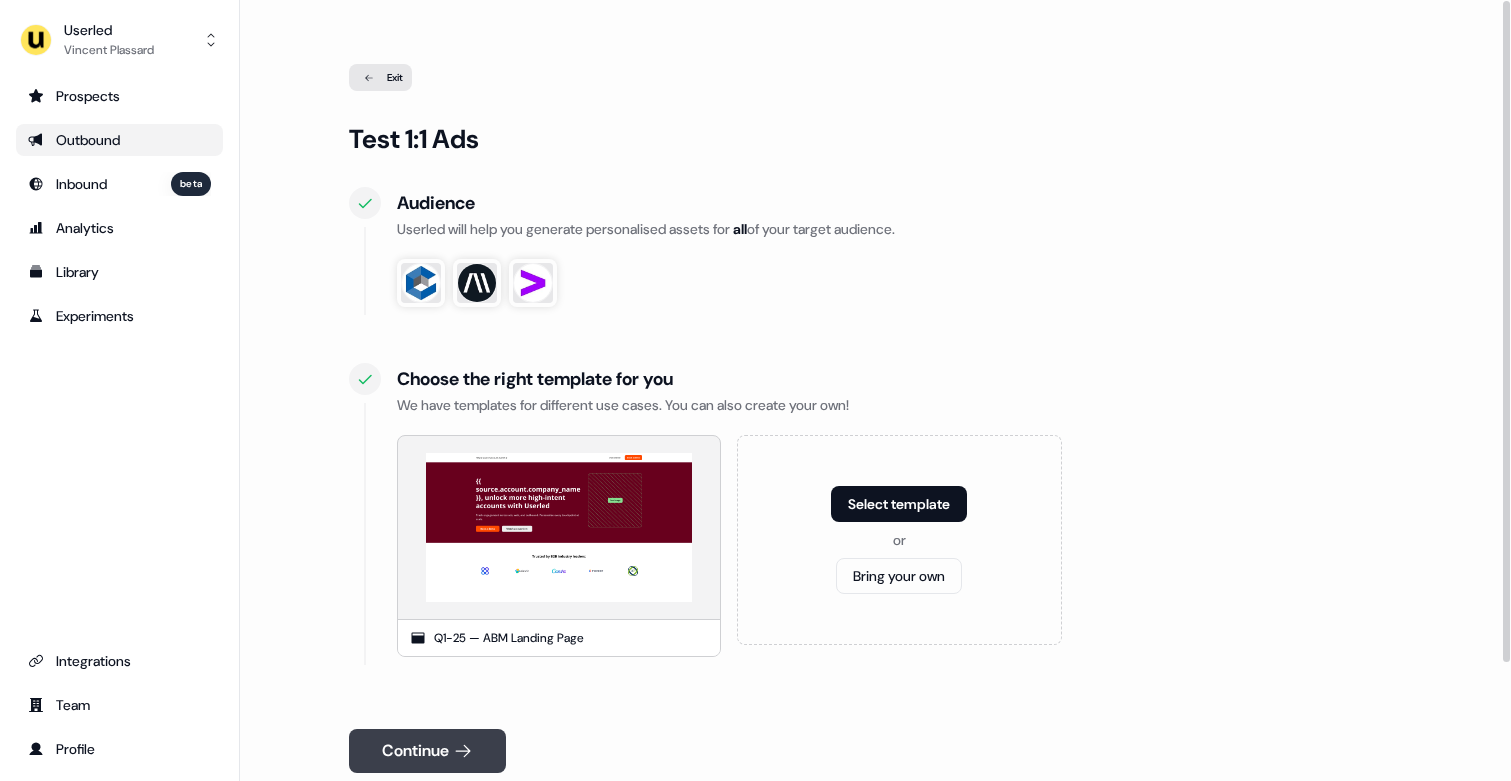 click on "Continue" at bounding box center (427, 751) 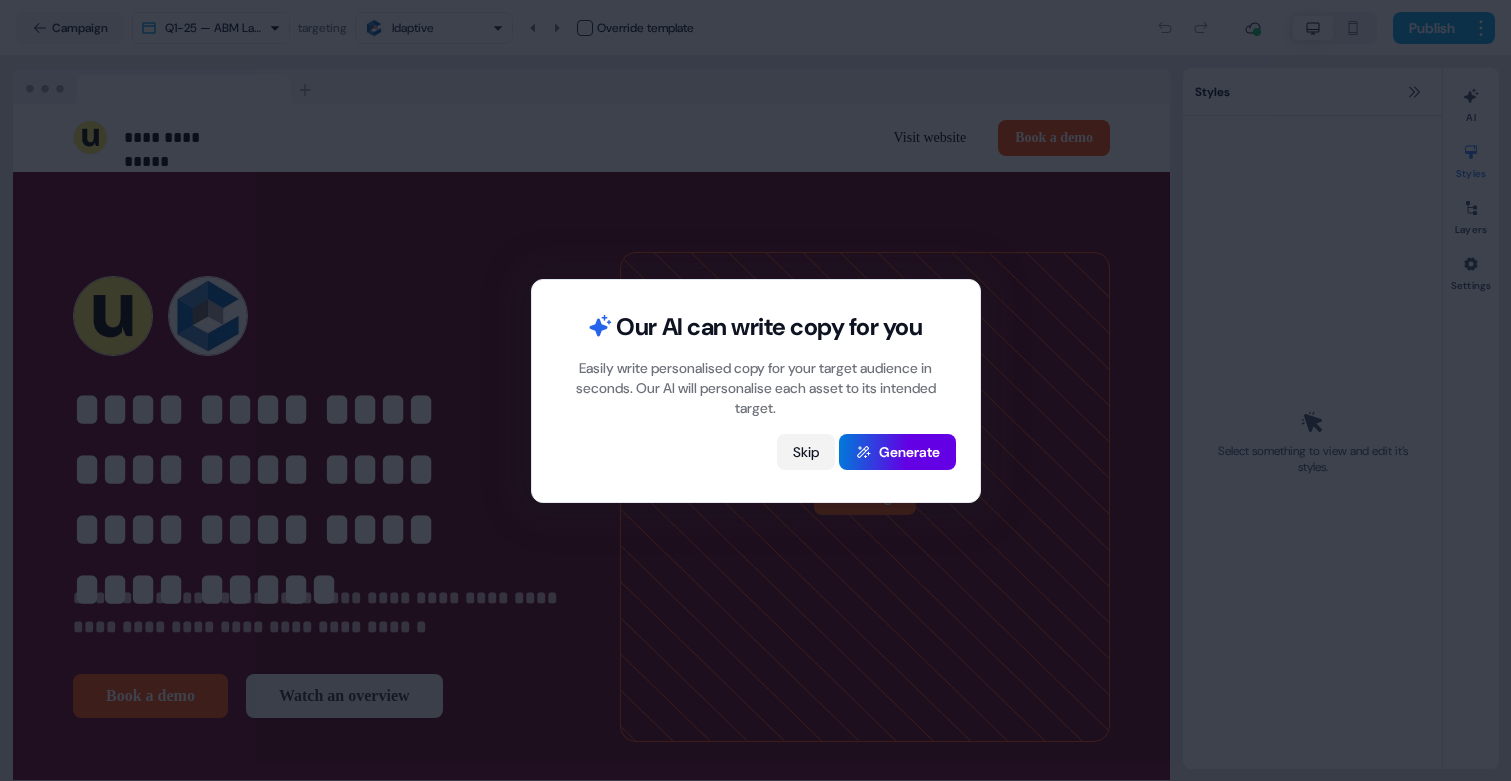 click on "Skip" at bounding box center [806, 452] 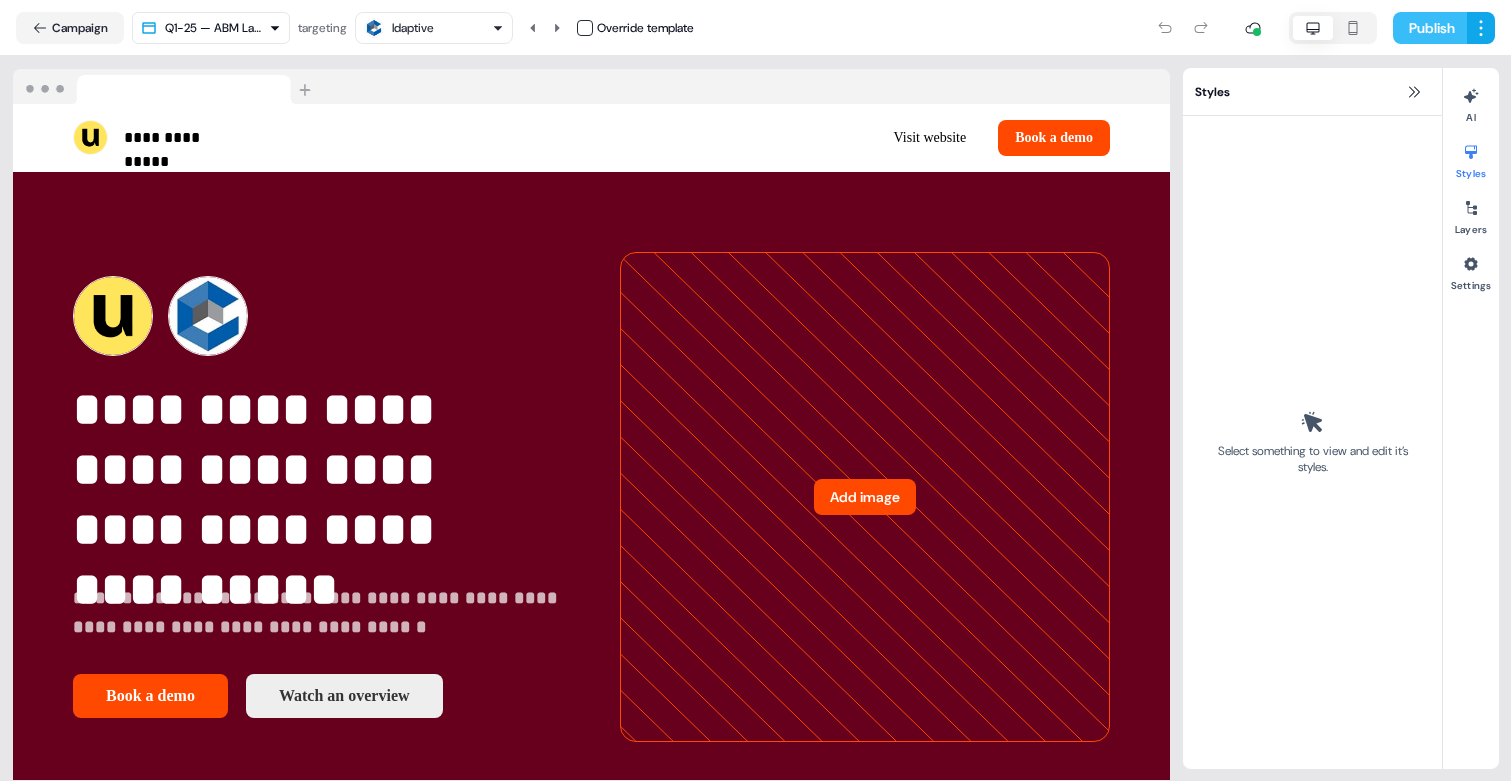 click on "Publish" at bounding box center [1430, 28] 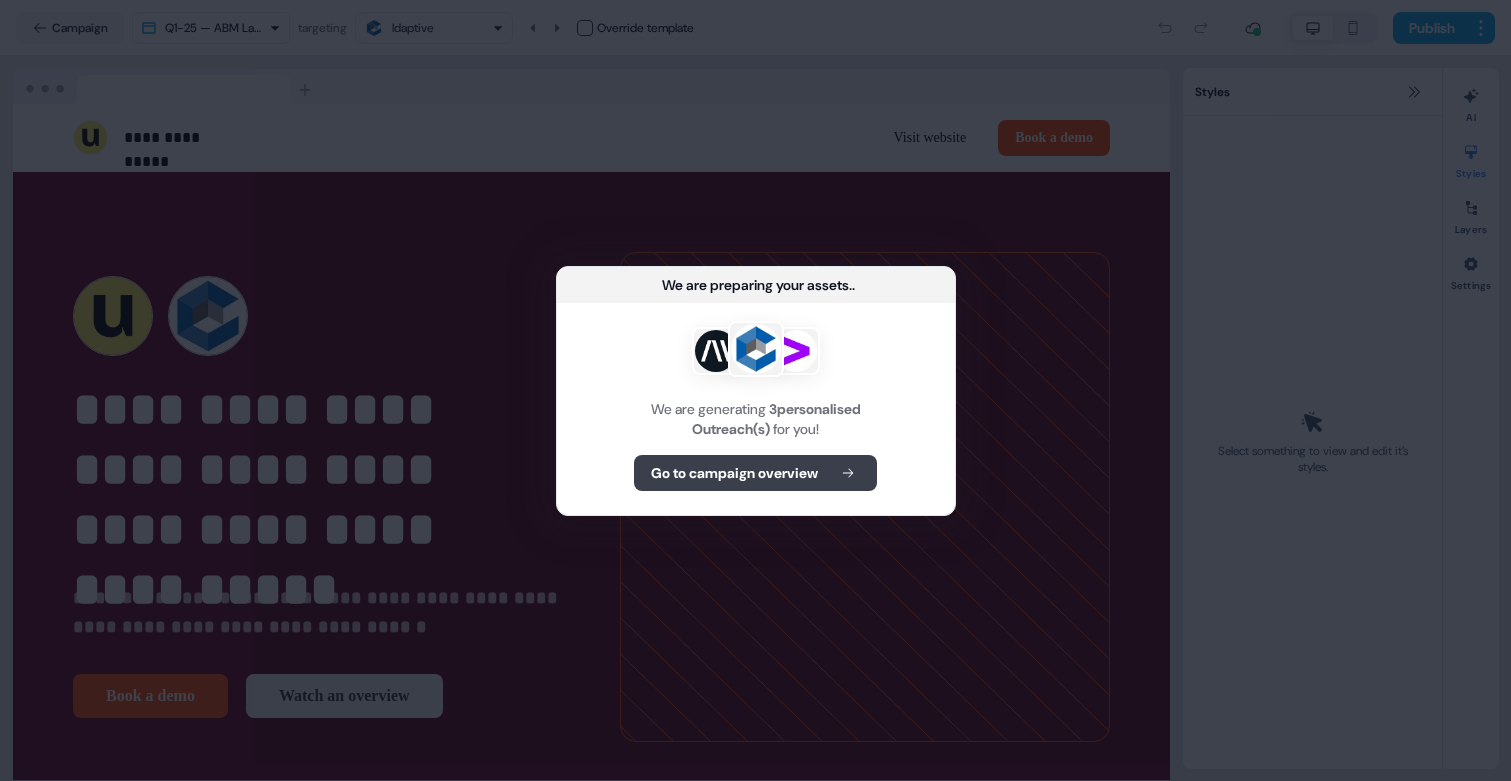 click on "Go to campaign overview" at bounding box center [734, 473] 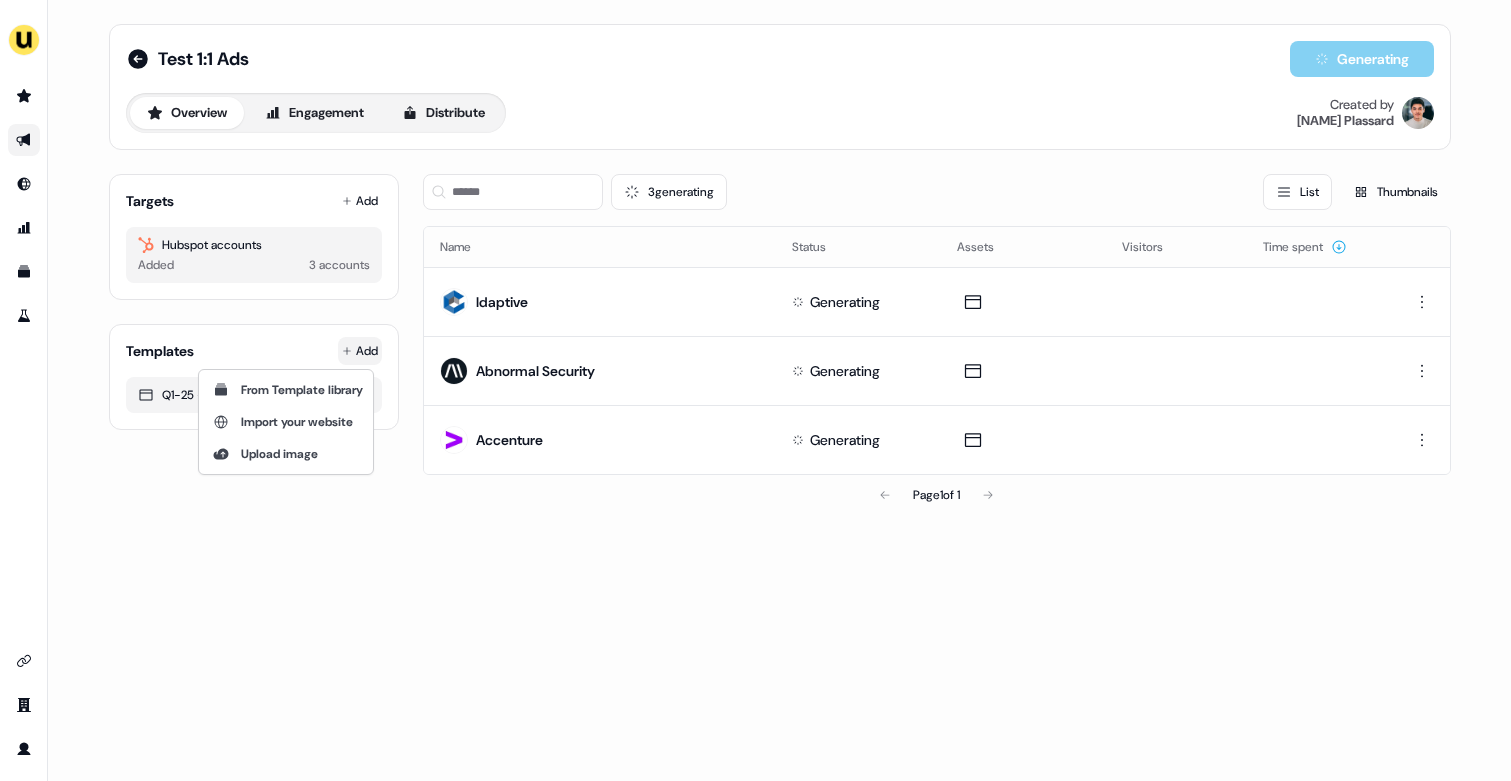 click on "For the best experience switch devices to a bigger screen. Go to Userled.io Test 1:1 Ads Generating Overview Engagement Distribute Created by Vincent   Plassard Targets Add Hubspot   accounts Added 3   accounts Templates Add Q1-25 — ABM Landing Page 3  generating List Thumbnails Name Status Assets Visitors Time spent Idaptive Generating Abnormal Security Generating Accenture Generating Page  1  of 1 06 From Template library Import your website Upload image" at bounding box center [755, 390] 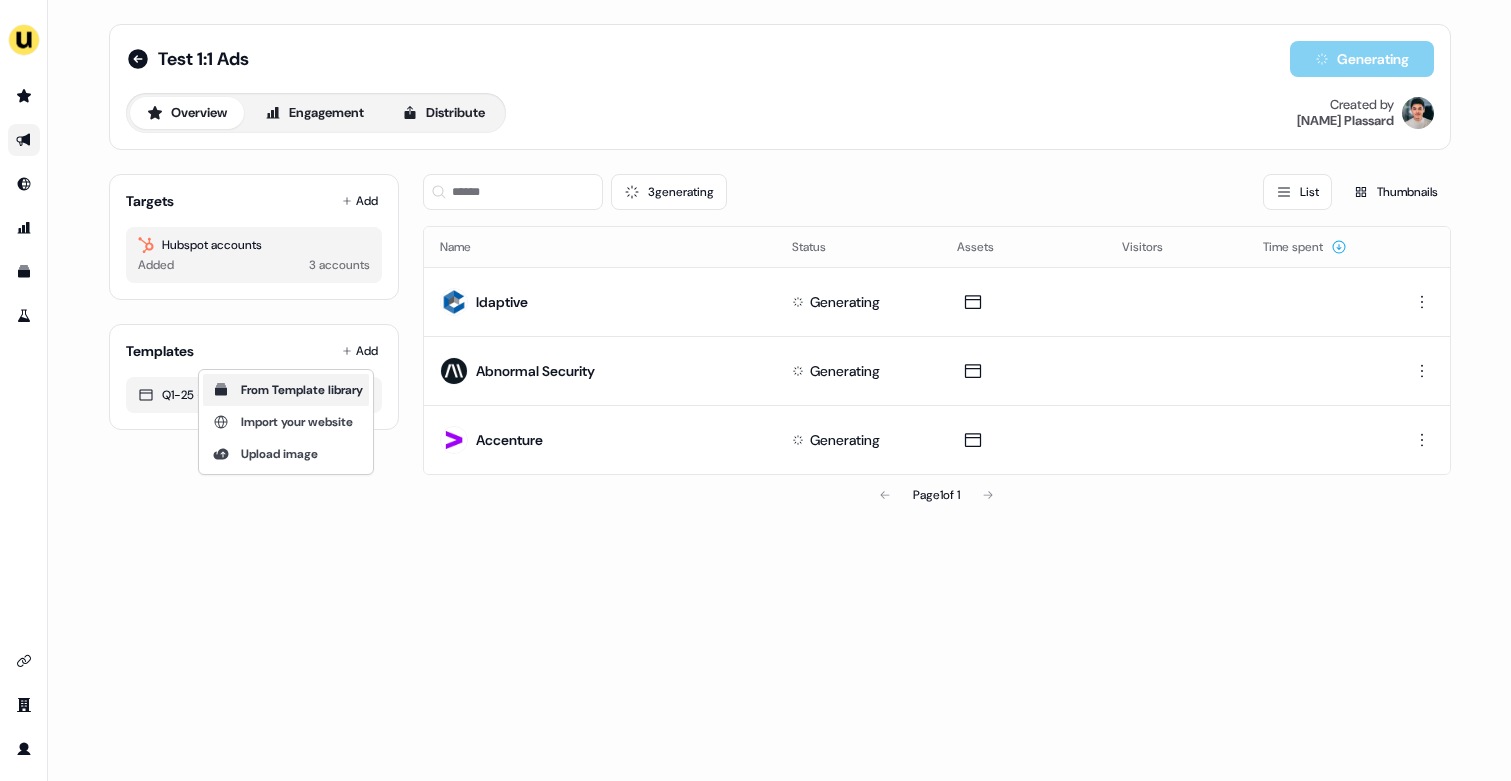 click on "From Template library" at bounding box center (286, 390) 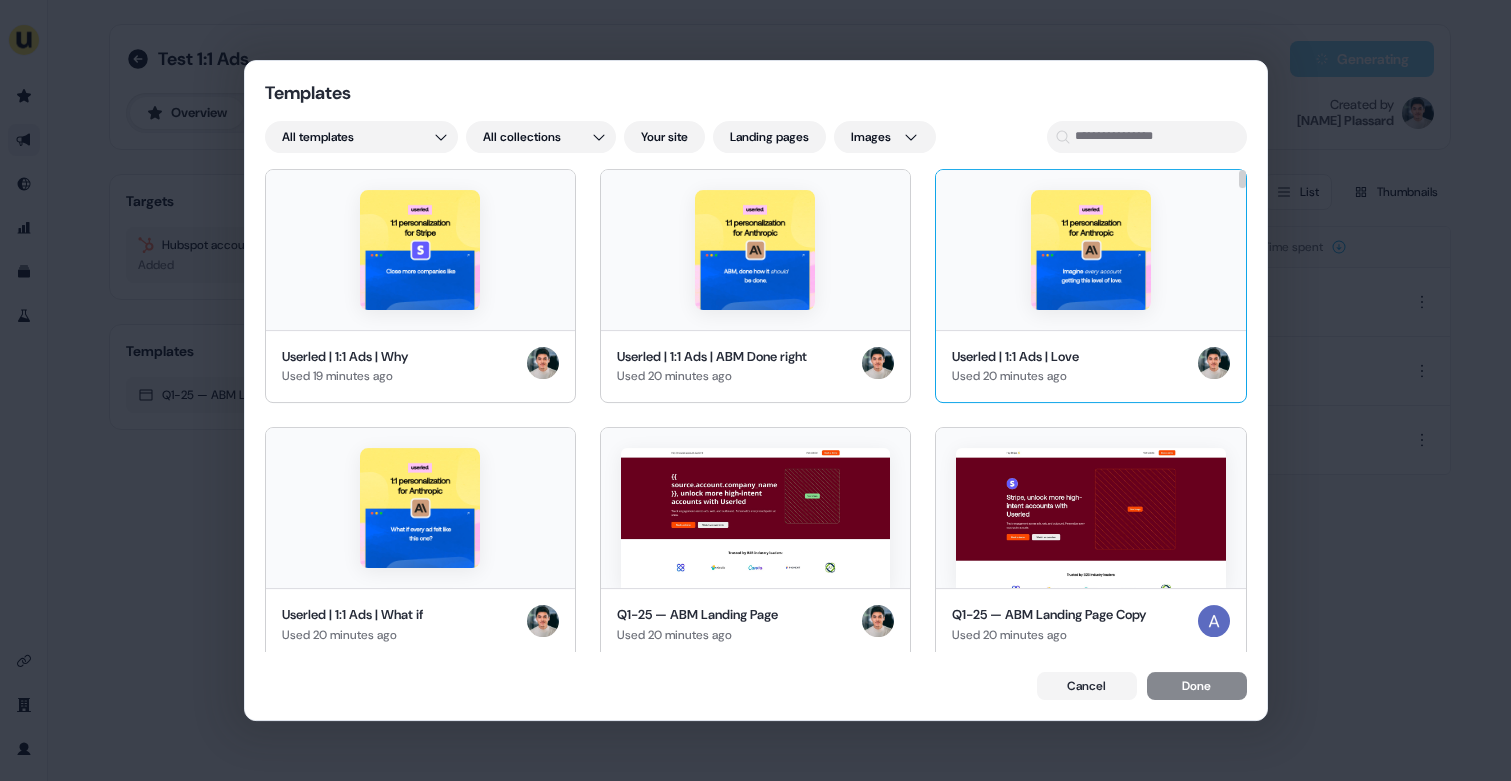 click at bounding box center [1091, 250] 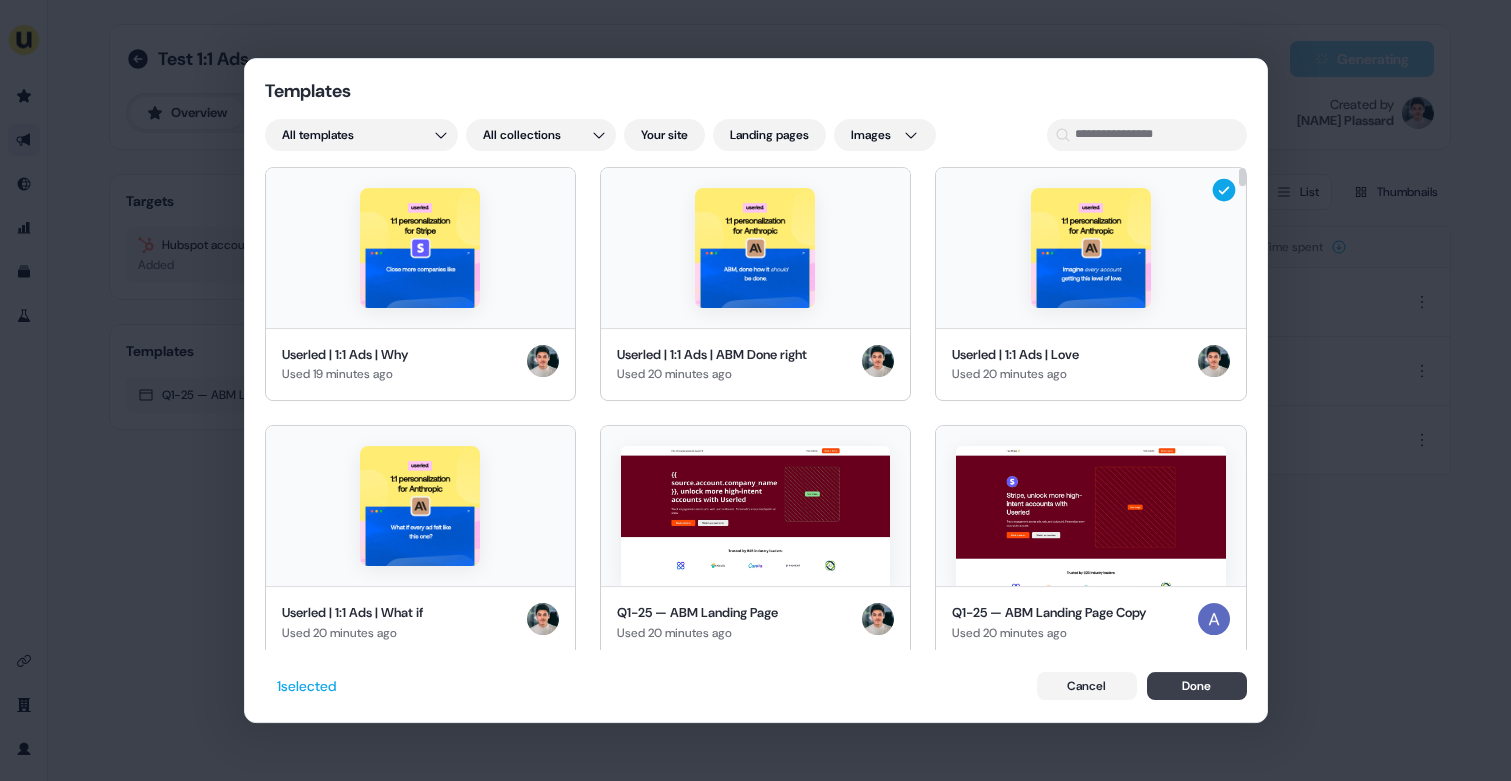 click on "Done" at bounding box center [1197, 686] 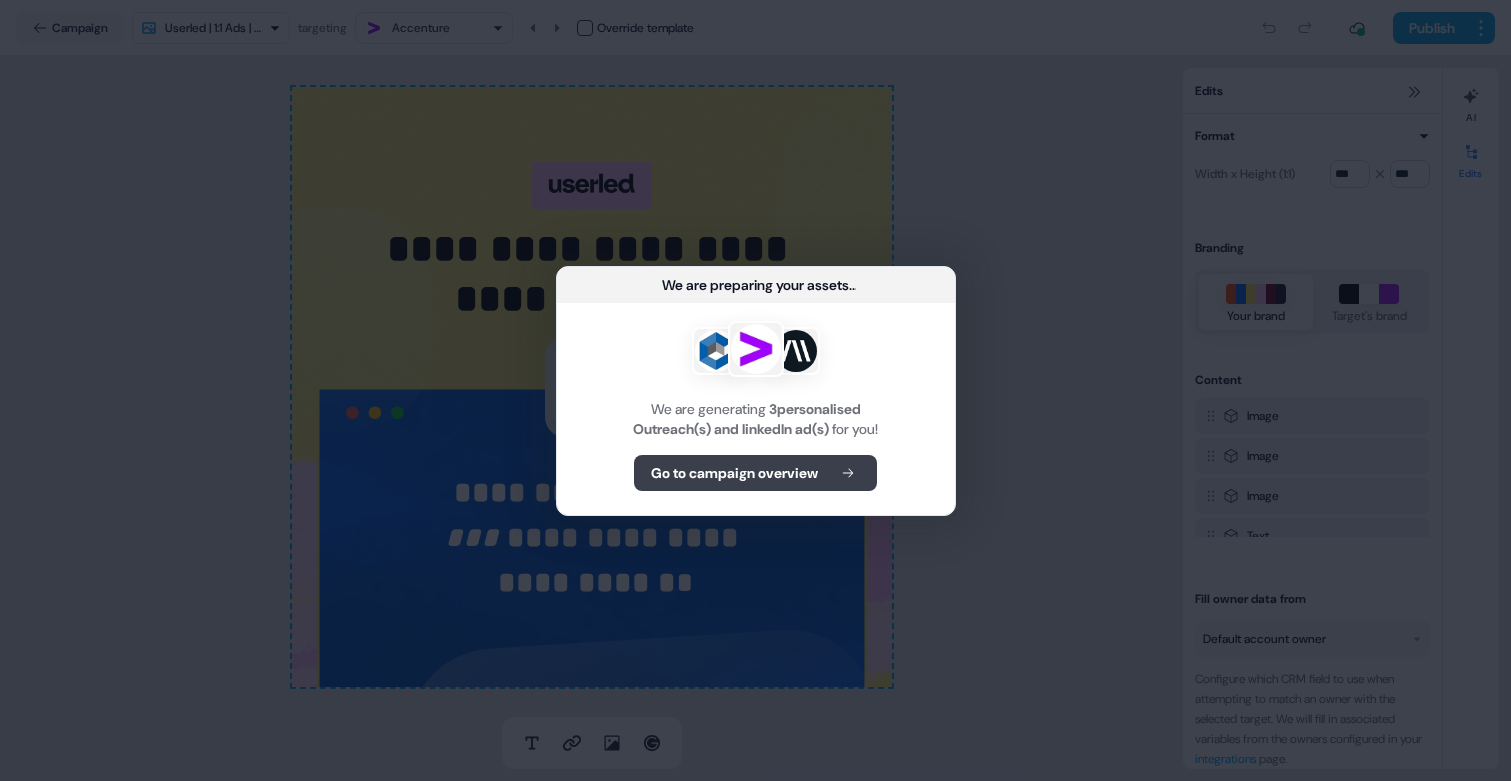 click on "Go to campaign overview" at bounding box center [734, 473] 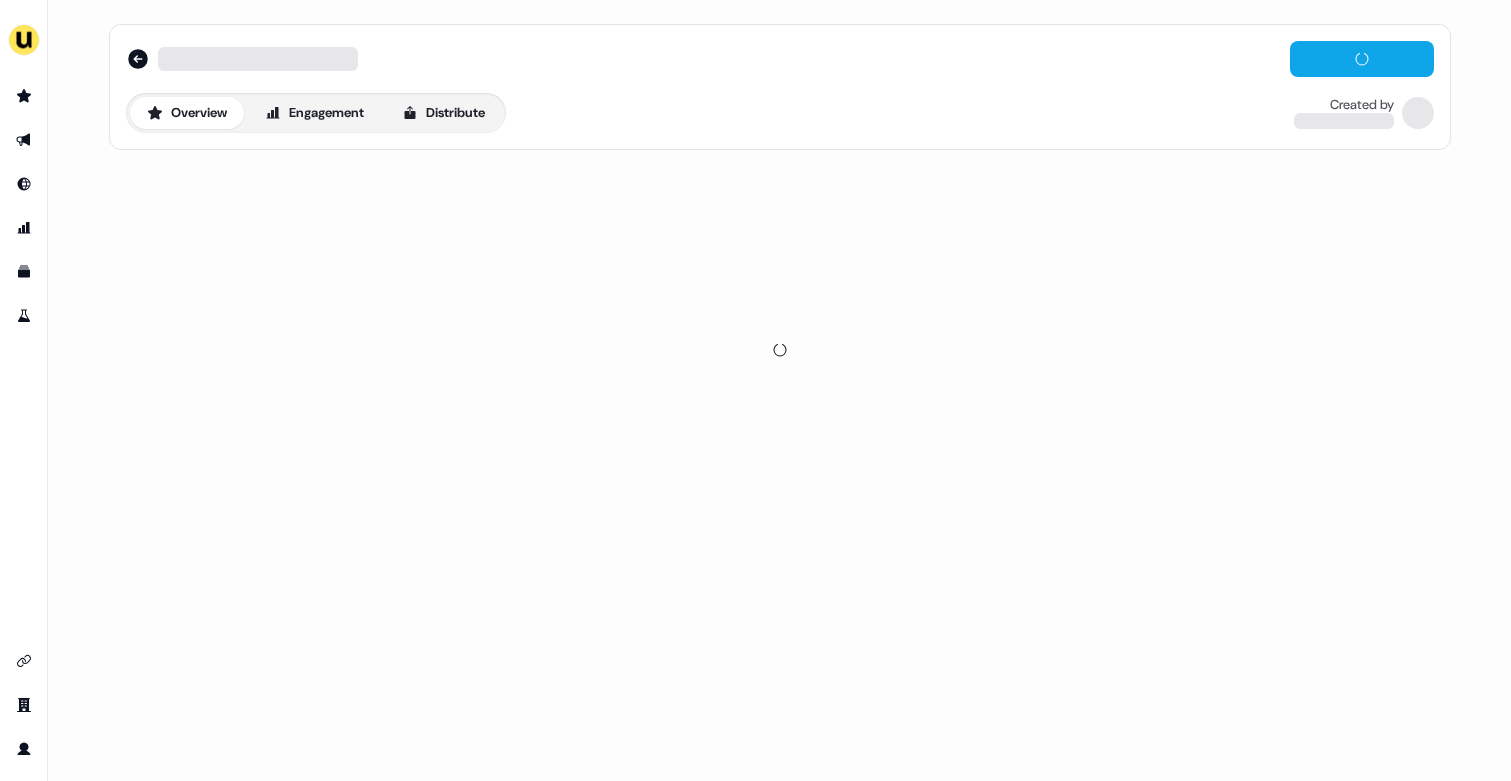 scroll, scrollTop: 0, scrollLeft: 0, axis: both 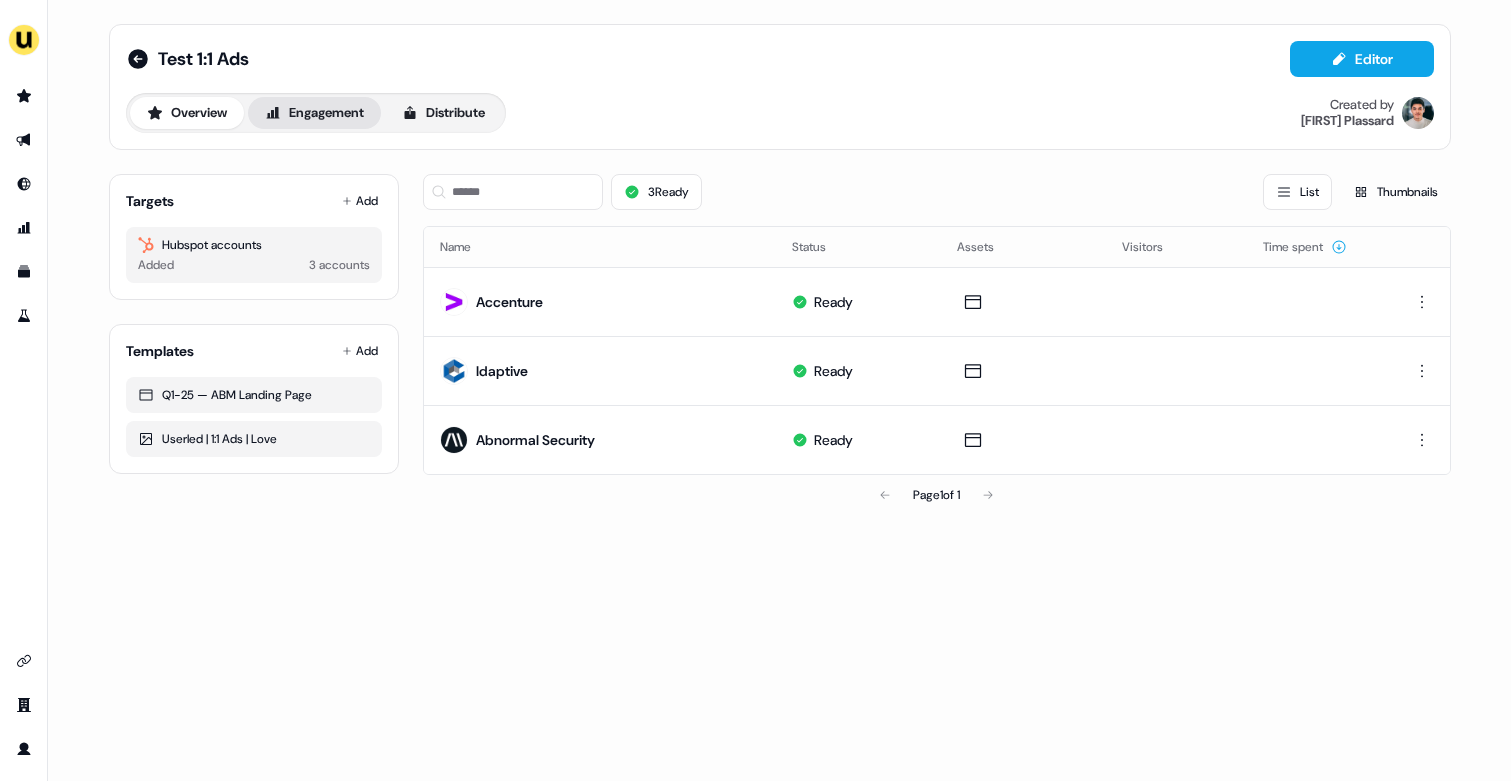 click 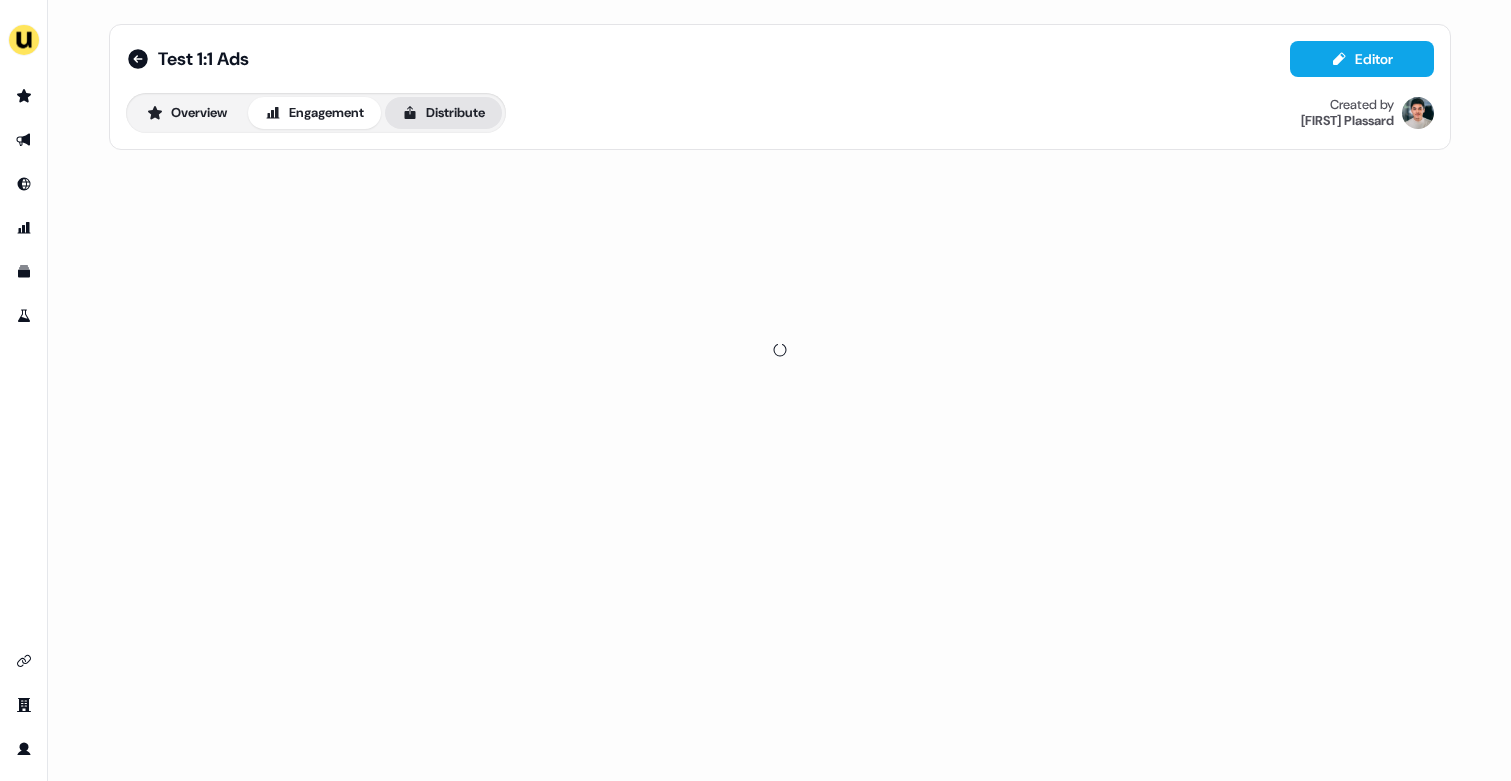 click on "Distribute" at bounding box center (443, 113) 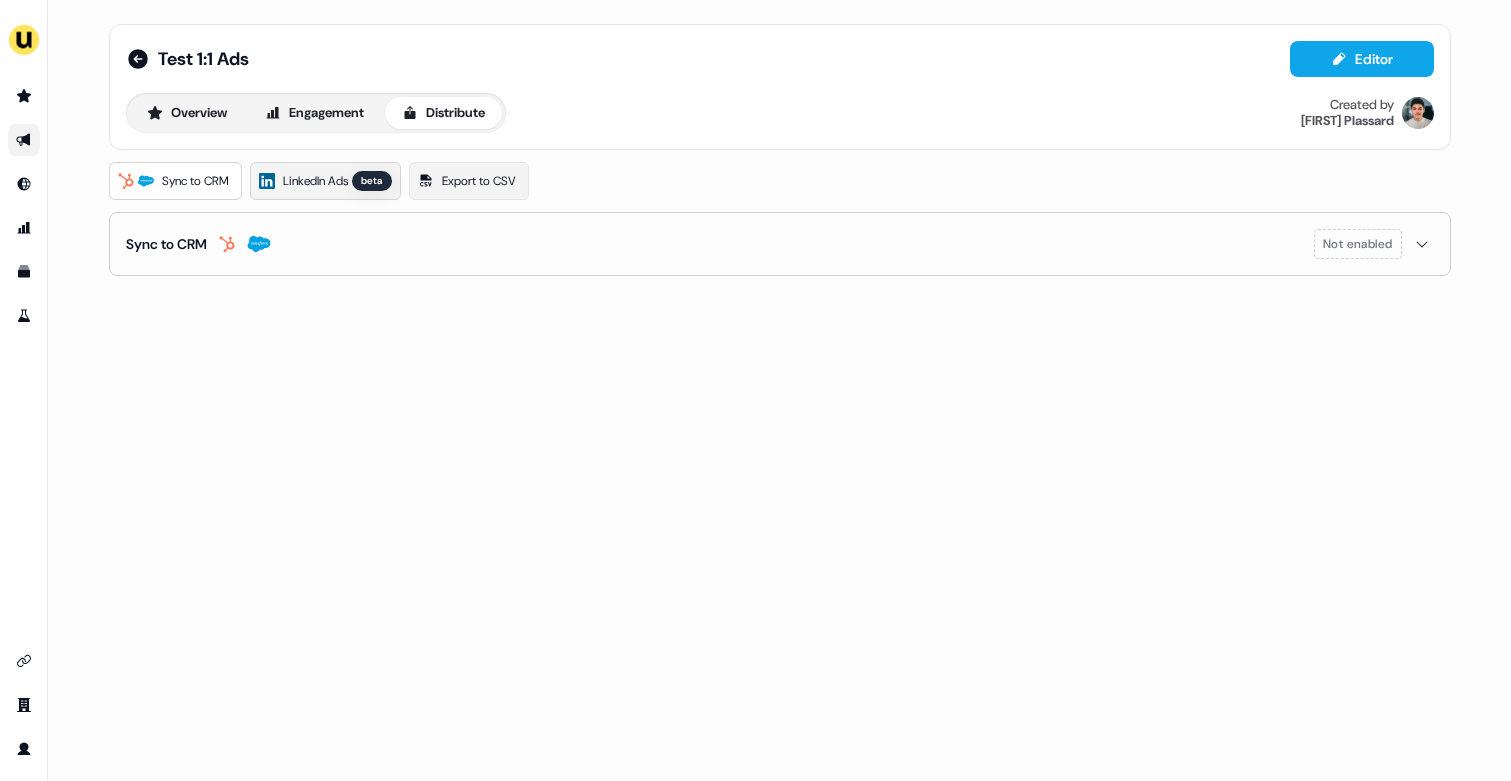 click 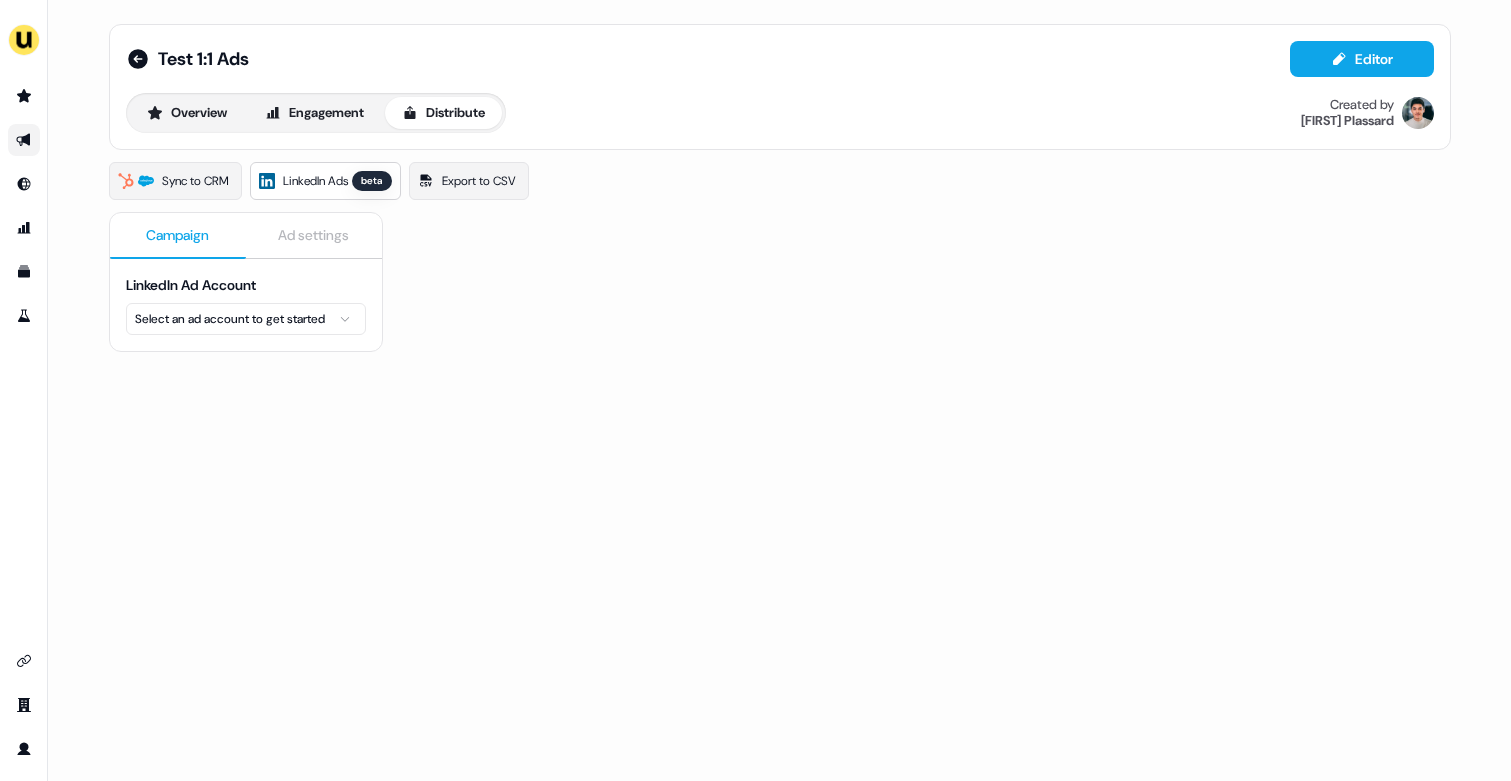 click on "For the best experience switch devices to a bigger screen. Go to Userled.io Test 1:1 Ads Editor Overview Engagement Distribute Created by [NAME]   [LAST]" at bounding box center (755, 390) 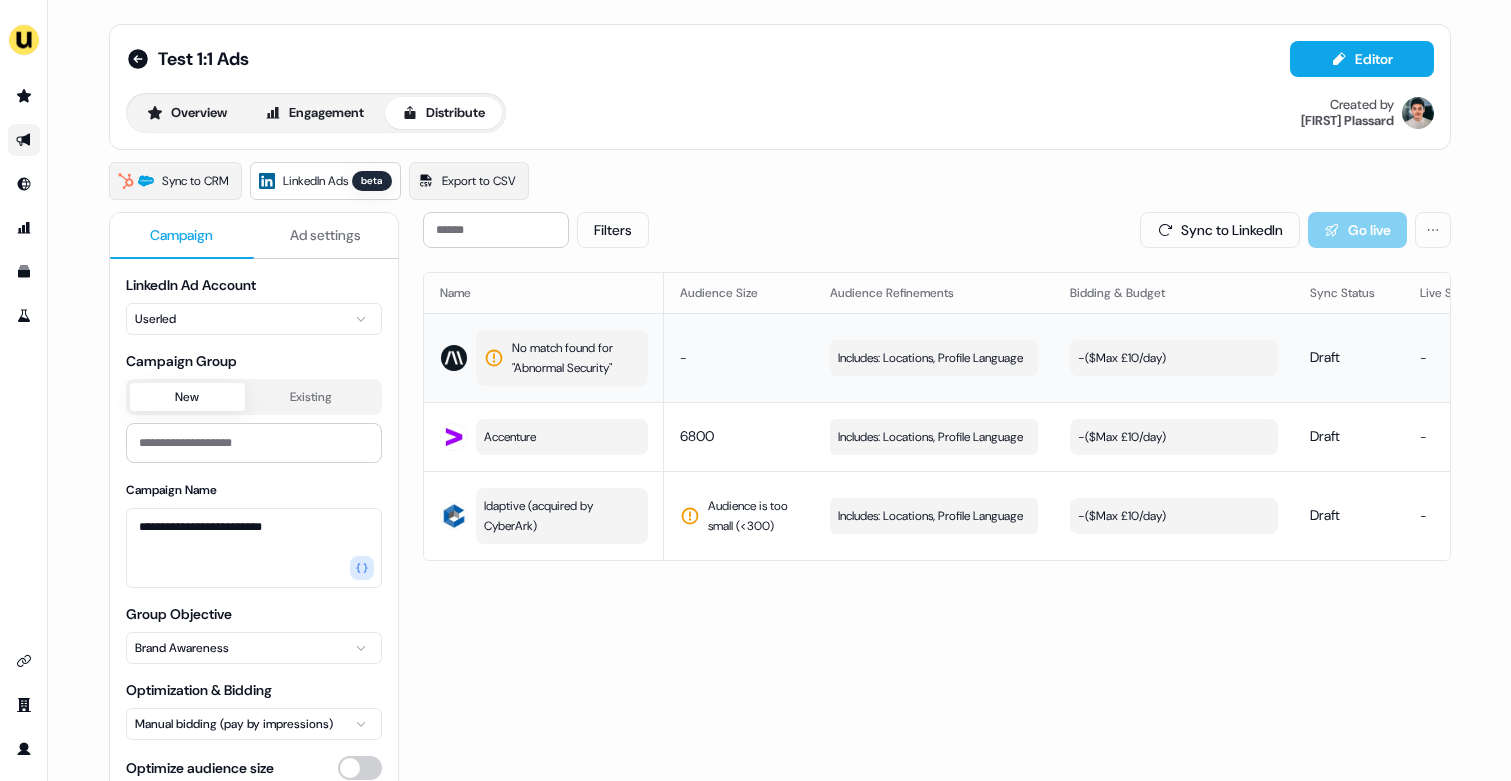 click on "No match found for " Abnormal Security "" at bounding box center [574, 358] 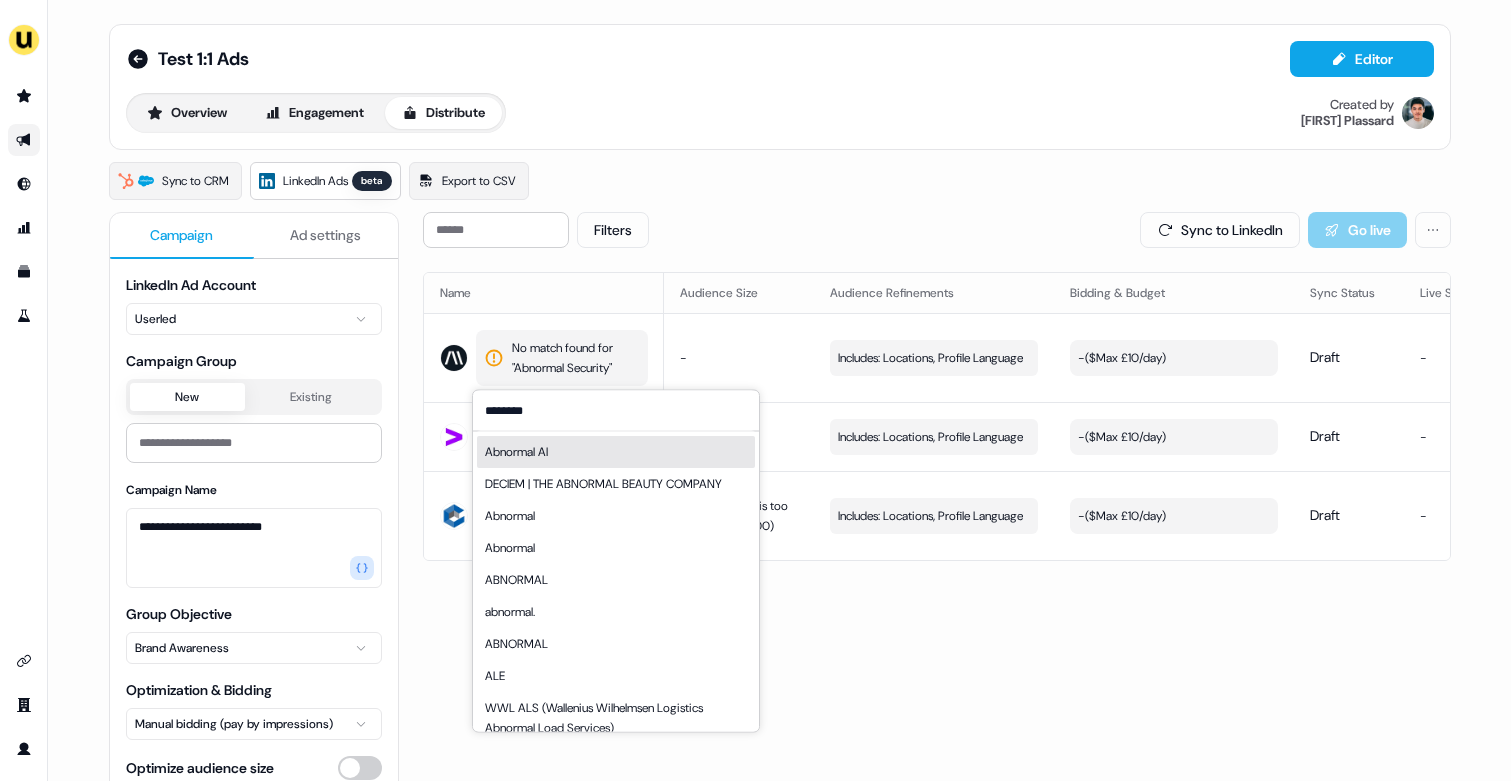 type on "********" 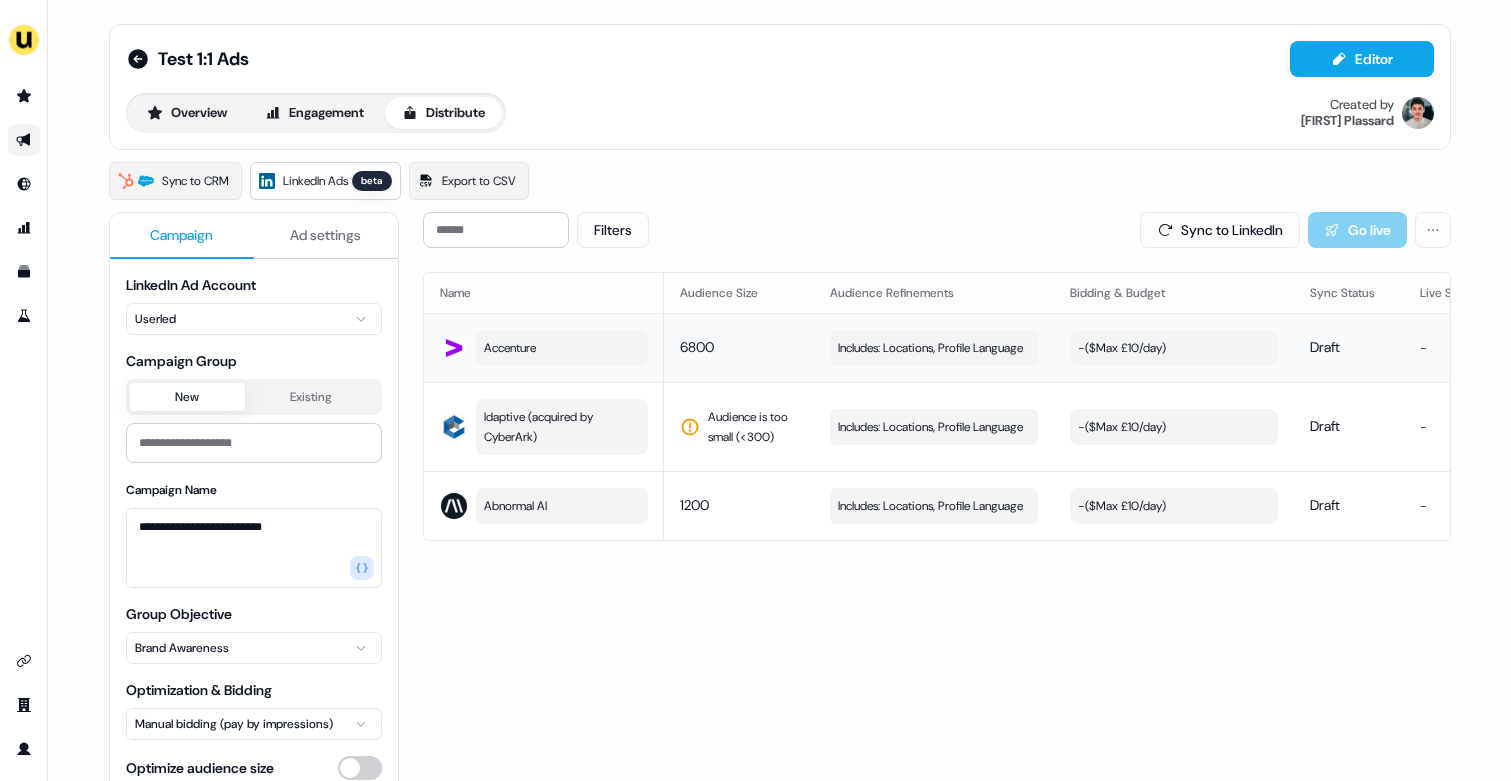 drag, startPoint x: 682, startPoint y: 348, endPoint x: 735, endPoint y: 348, distance: 53 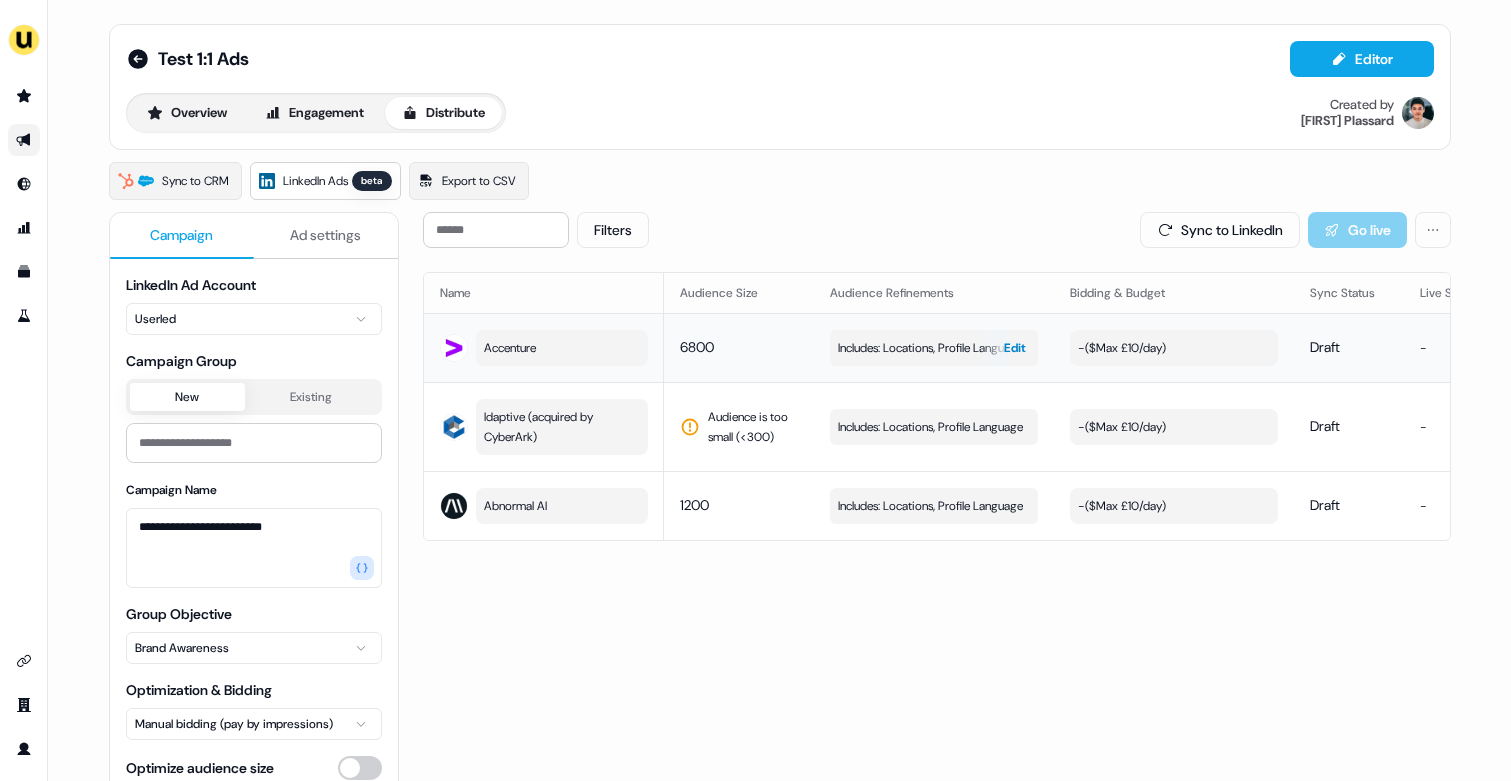 click on "Includes: Locations, Profile Language" at bounding box center (930, 348) 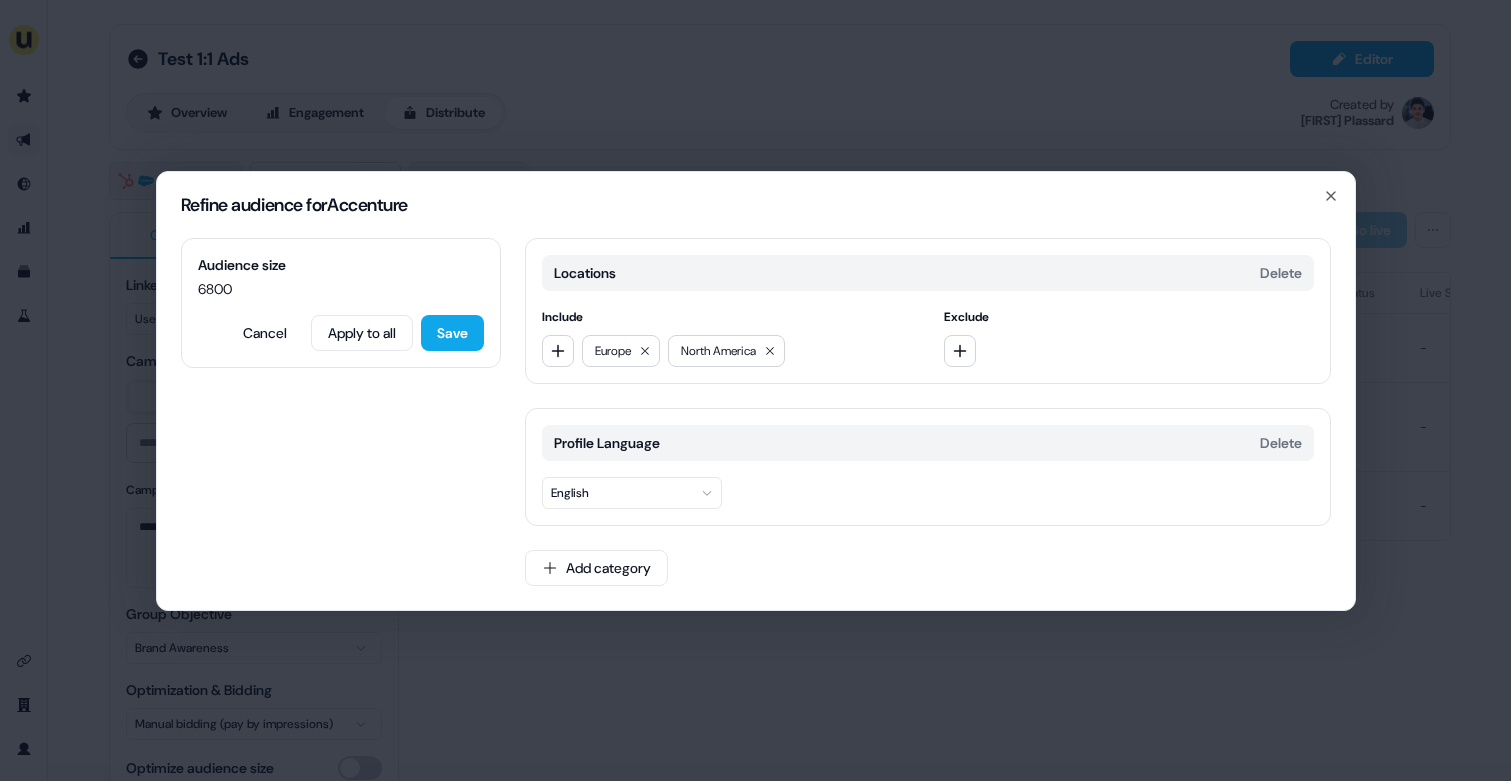 click on "Refine audience for  Accenture Audience size 6800 Cancel Apply to all Save Locations Delete Include Europe North America Exclude Profile Language Delete English Add category Close" at bounding box center [755, 390] 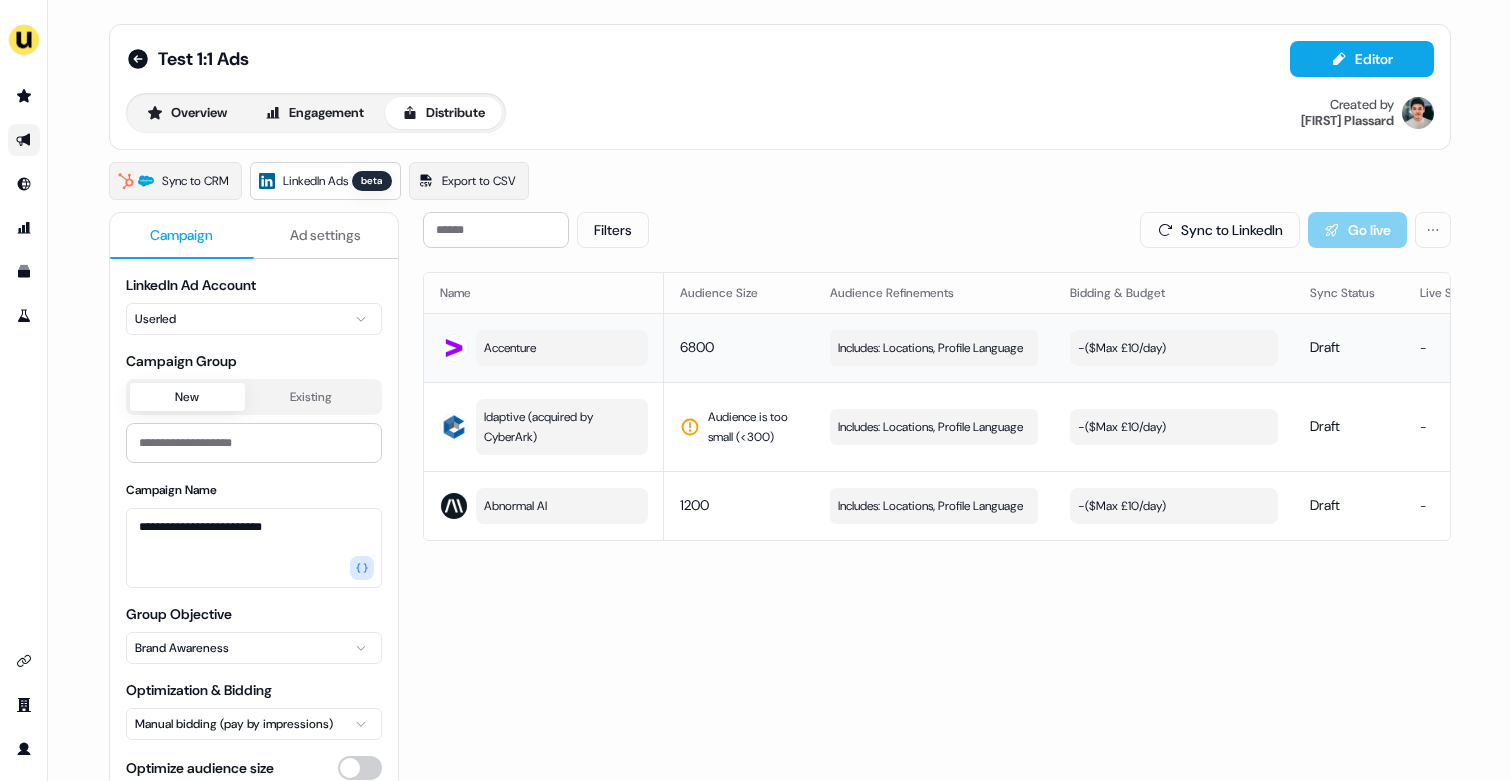 click on "Accenture" at bounding box center (562, 348) 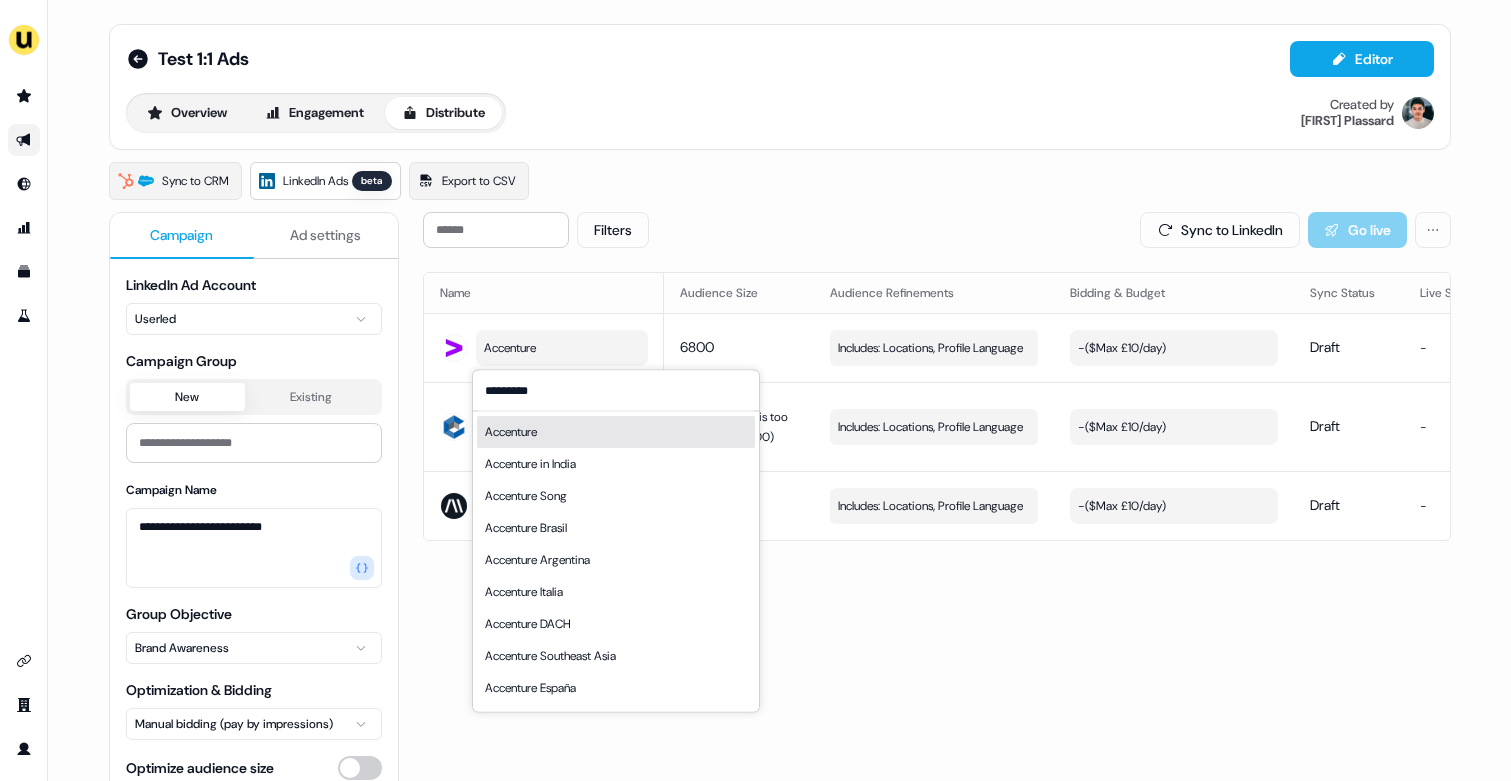 type on "*********" 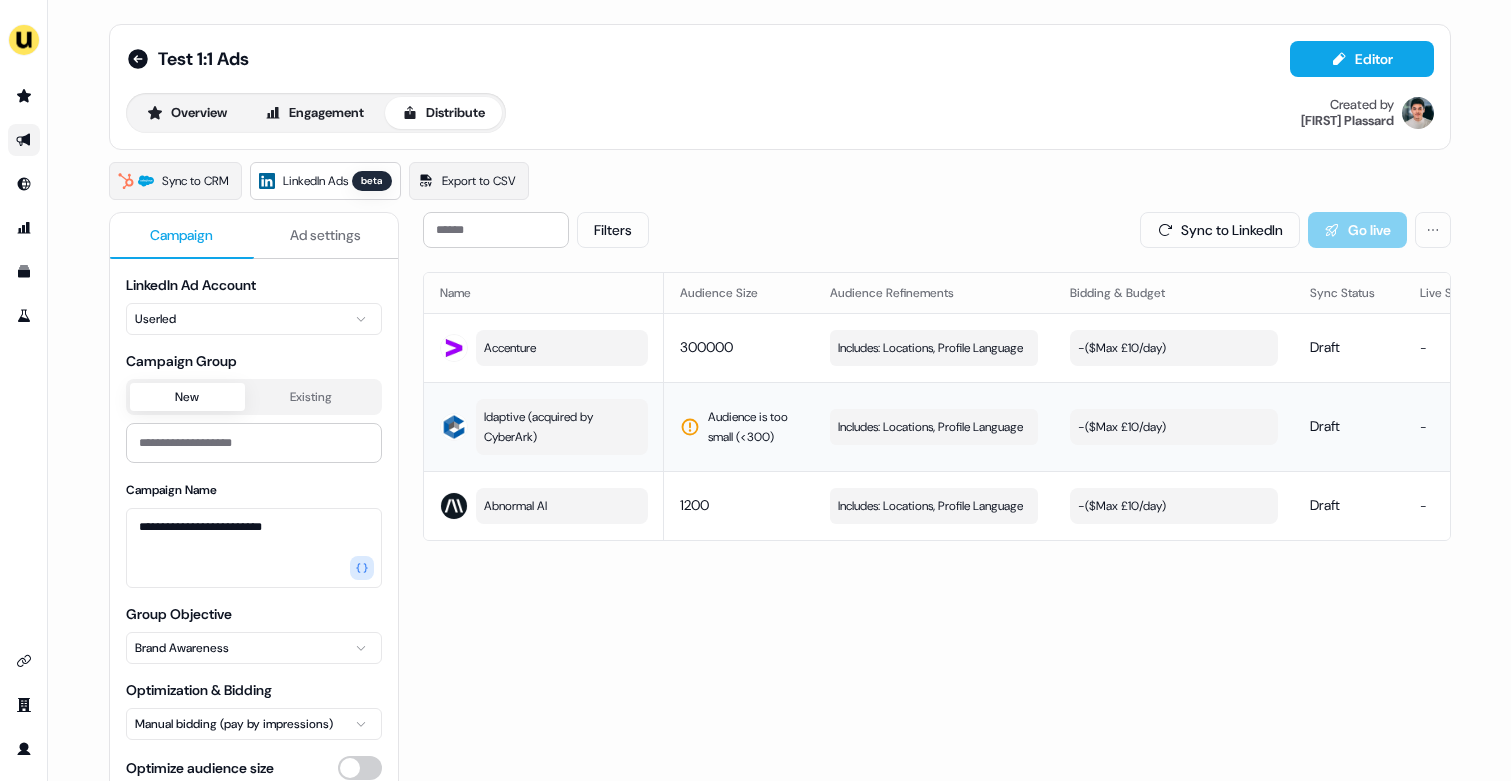 click on "Idaptive (acquired by CyberArk)" at bounding box center [560, 427] 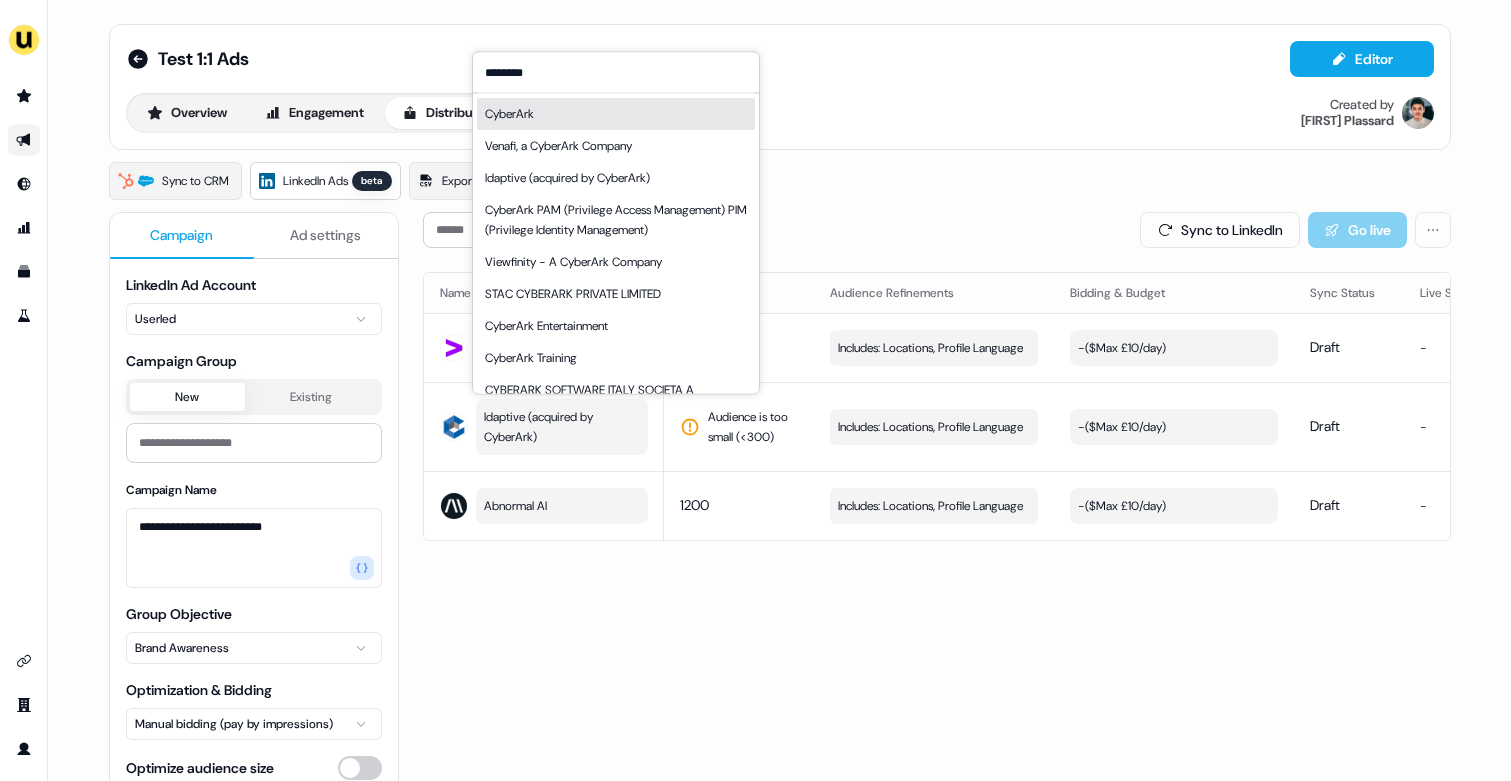 type on "********" 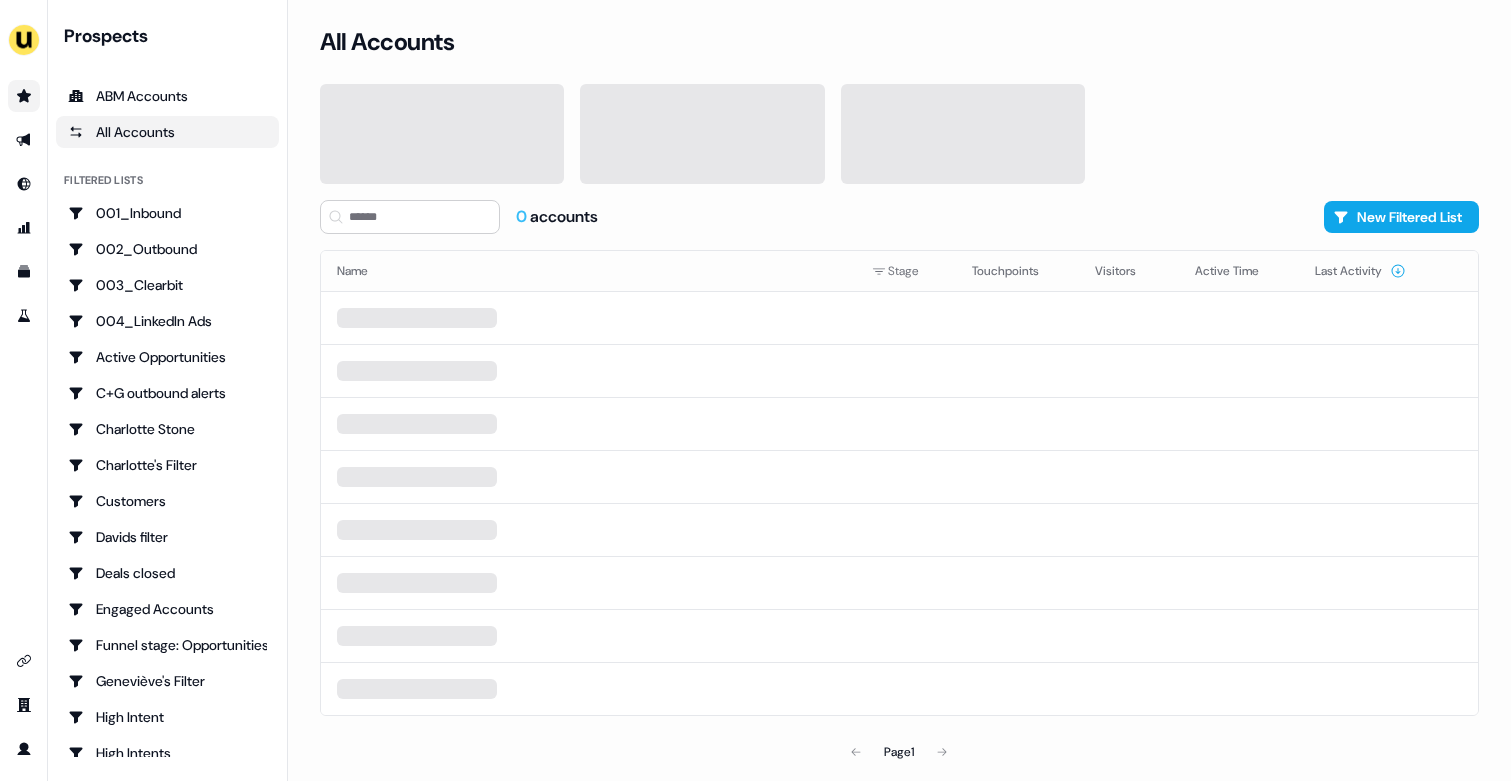 scroll, scrollTop: 0, scrollLeft: 0, axis: both 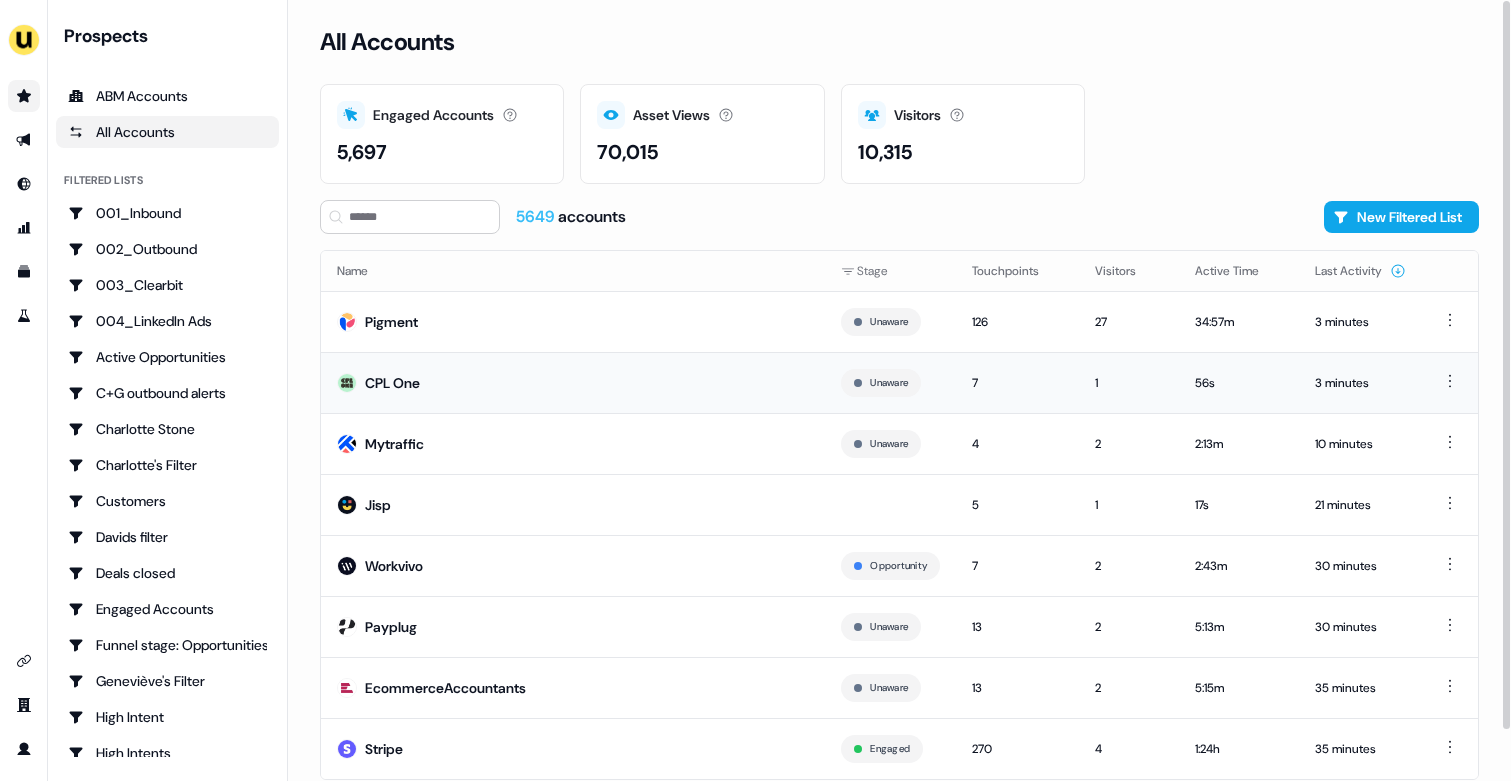 click on "CPL One" at bounding box center [573, 382] 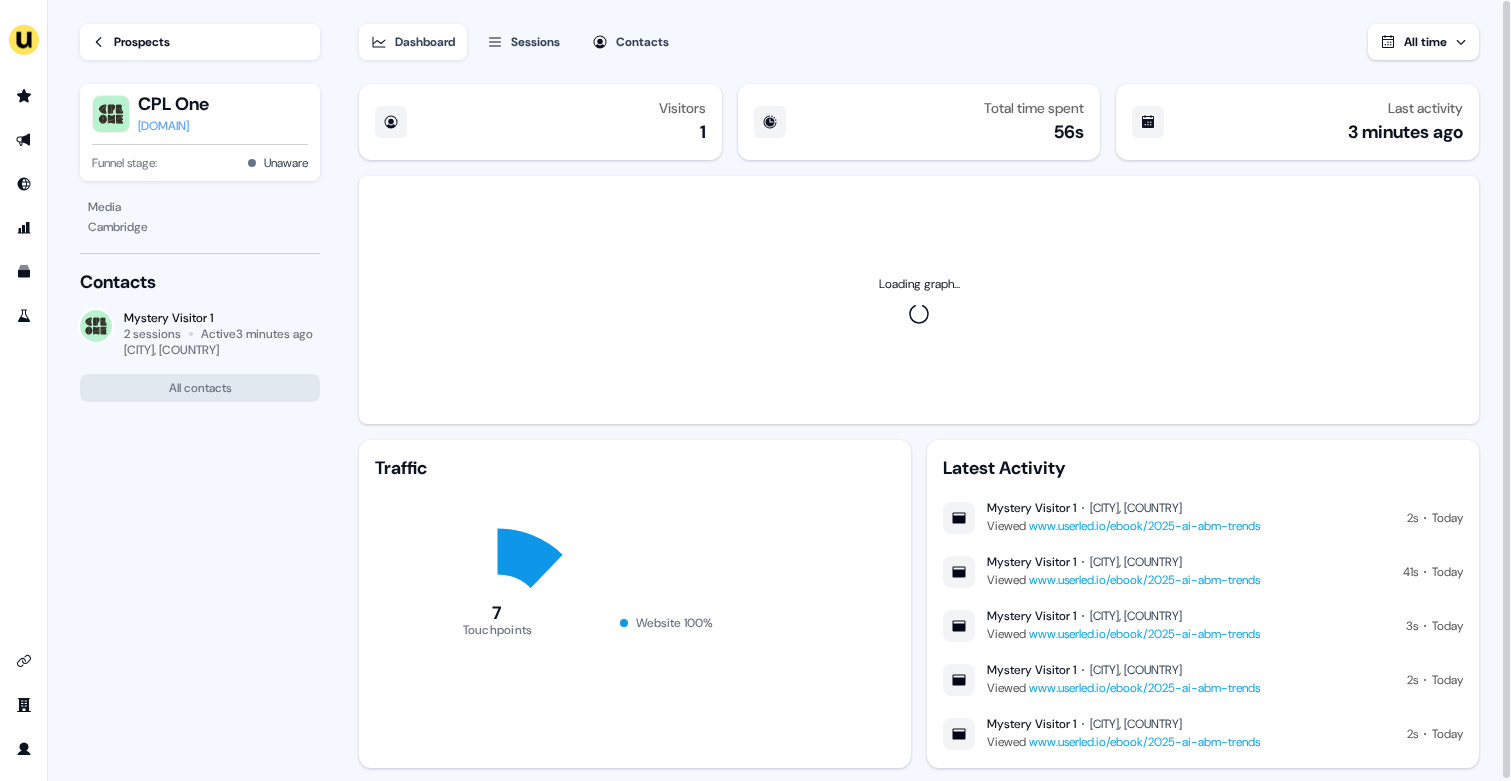 click on "Prospects" at bounding box center [142, 42] 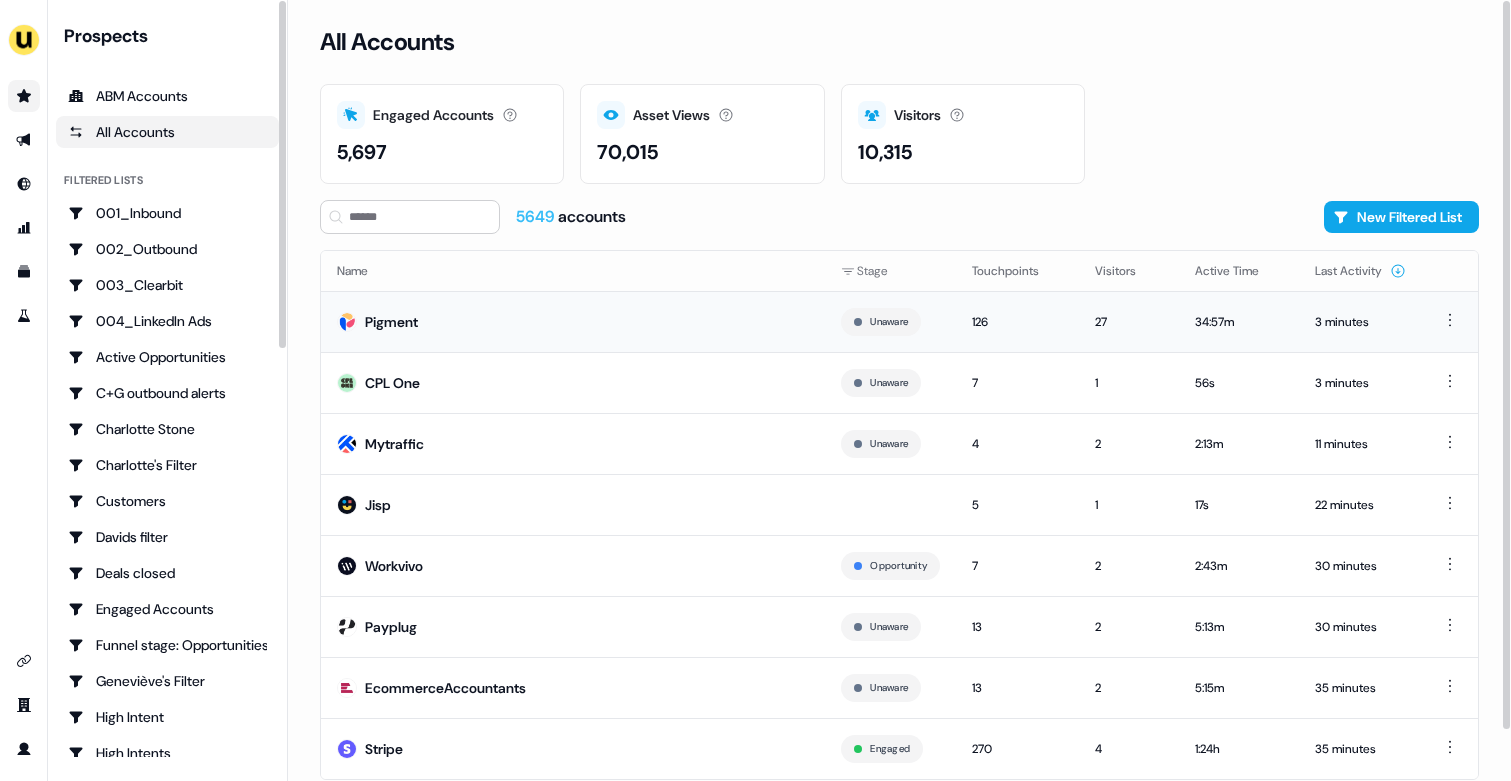 click on "Pigment" at bounding box center (573, 321) 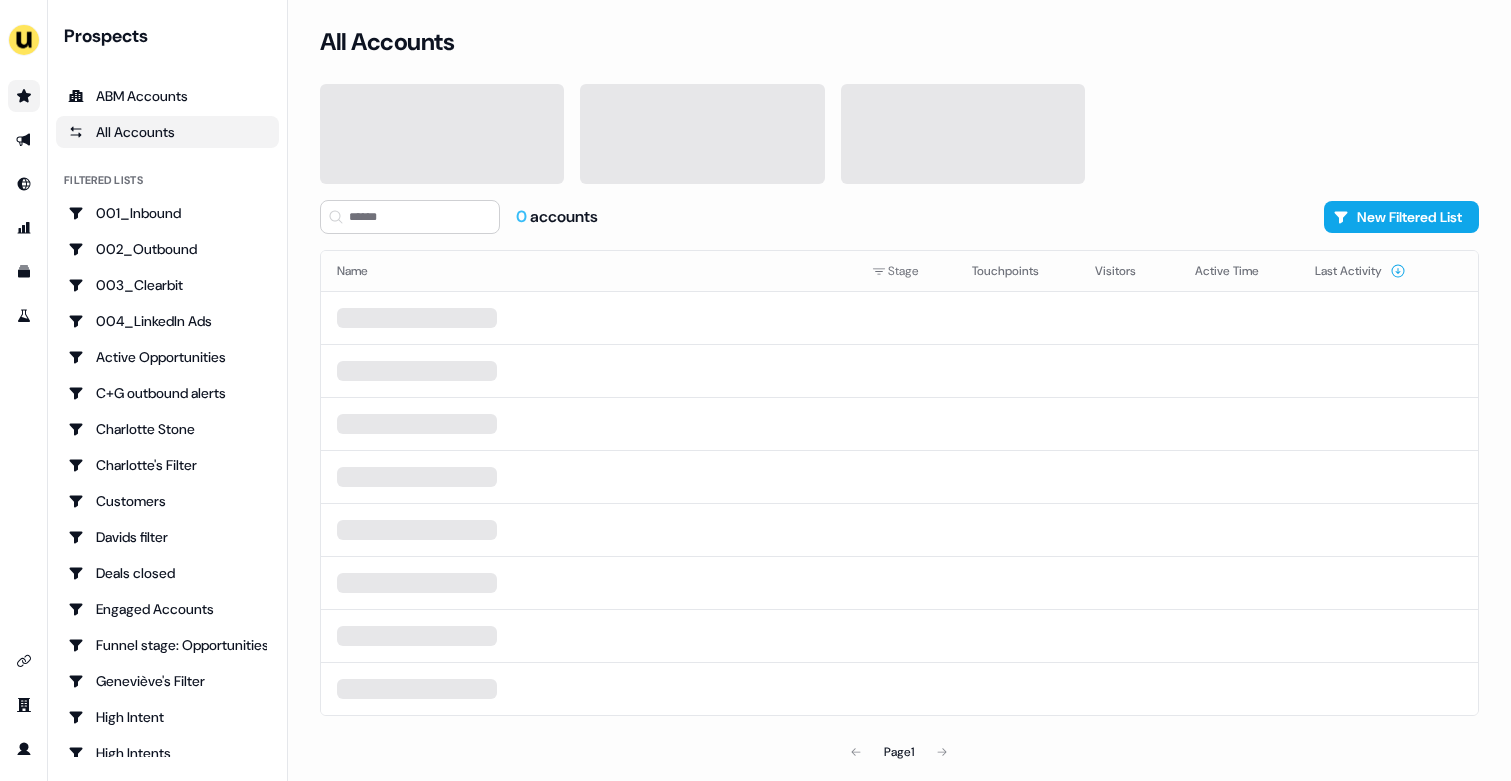 scroll, scrollTop: 0, scrollLeft: 0, axis: both 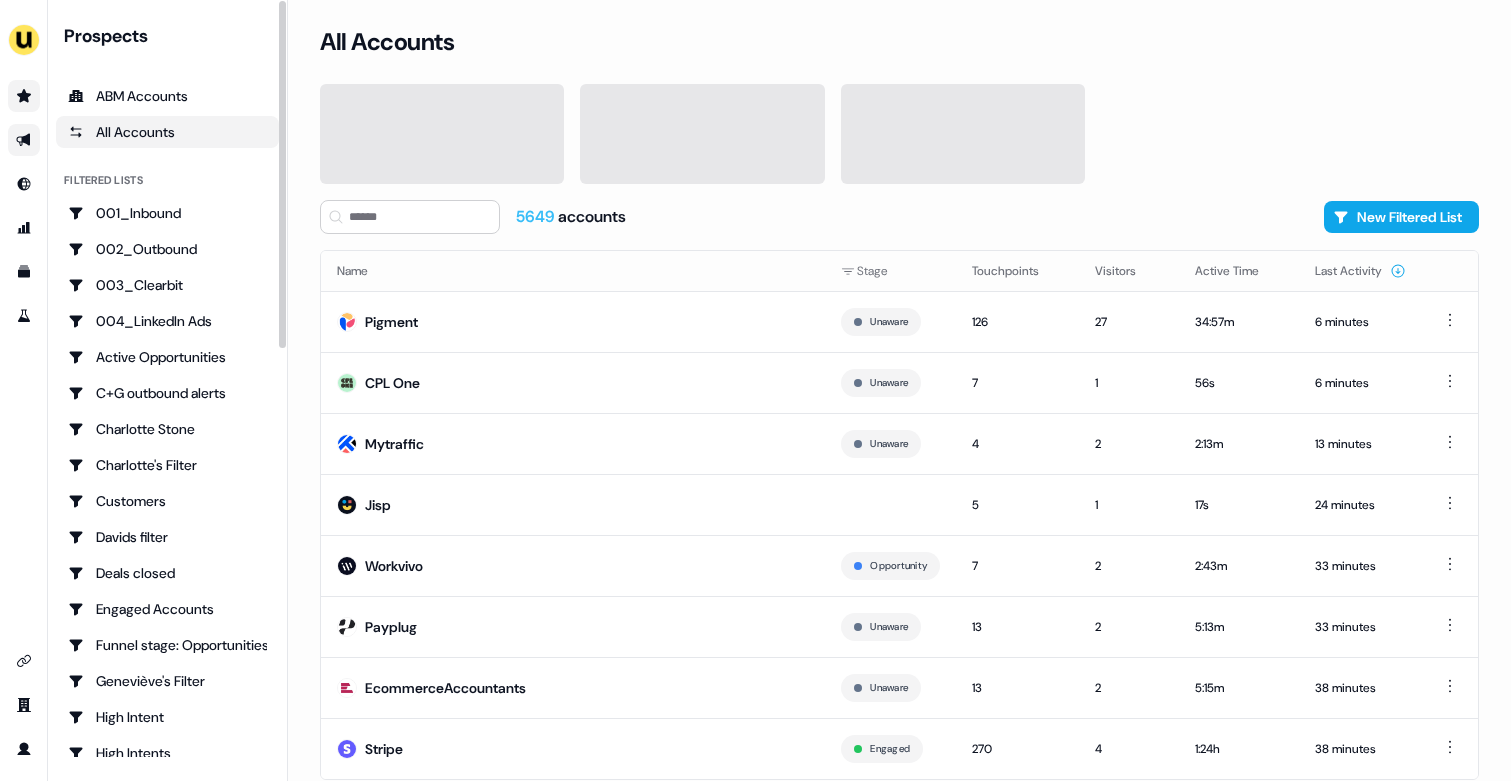 click 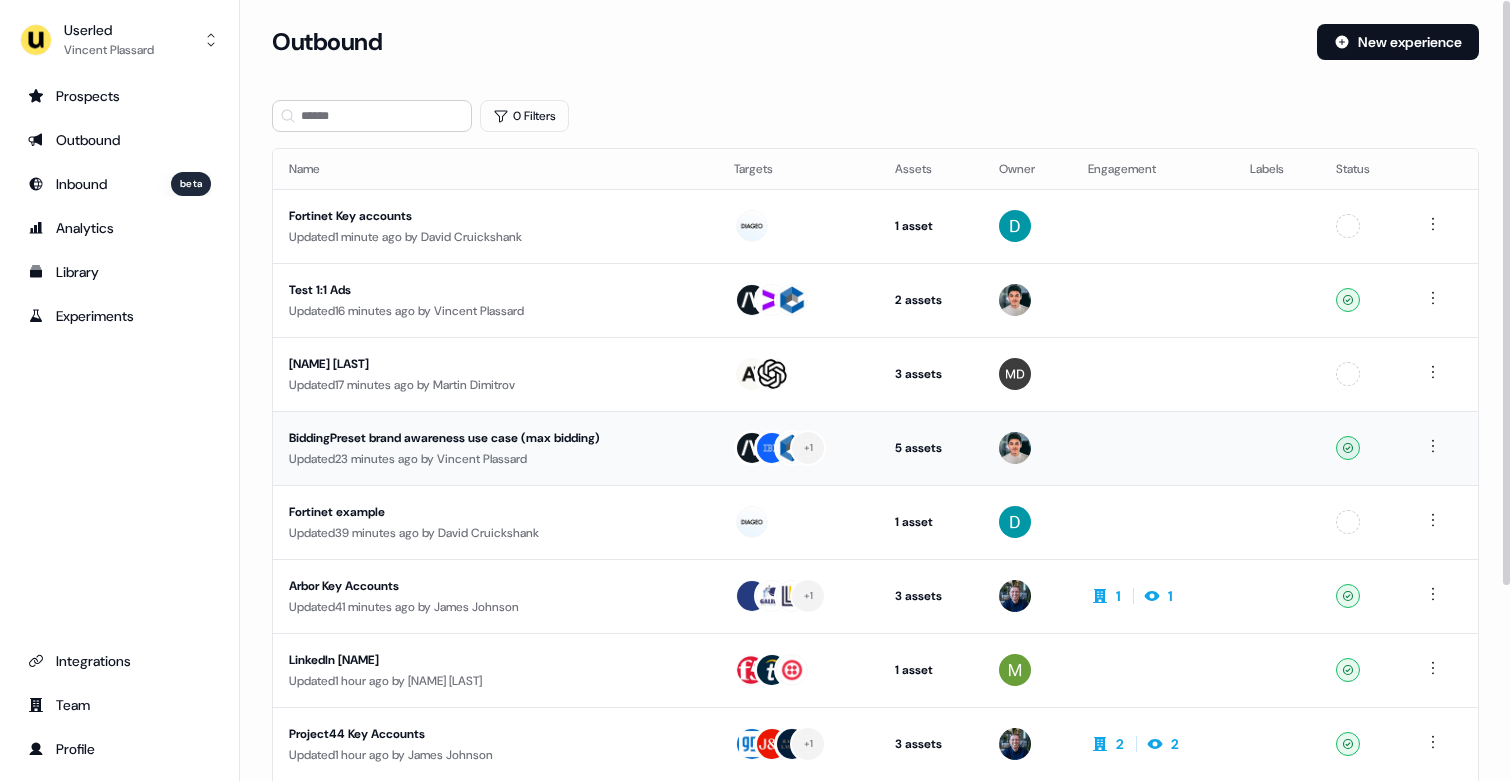 click on "Updated  [TIME]   by   [NAME] [LAST]" at bounding box center (495, 459) 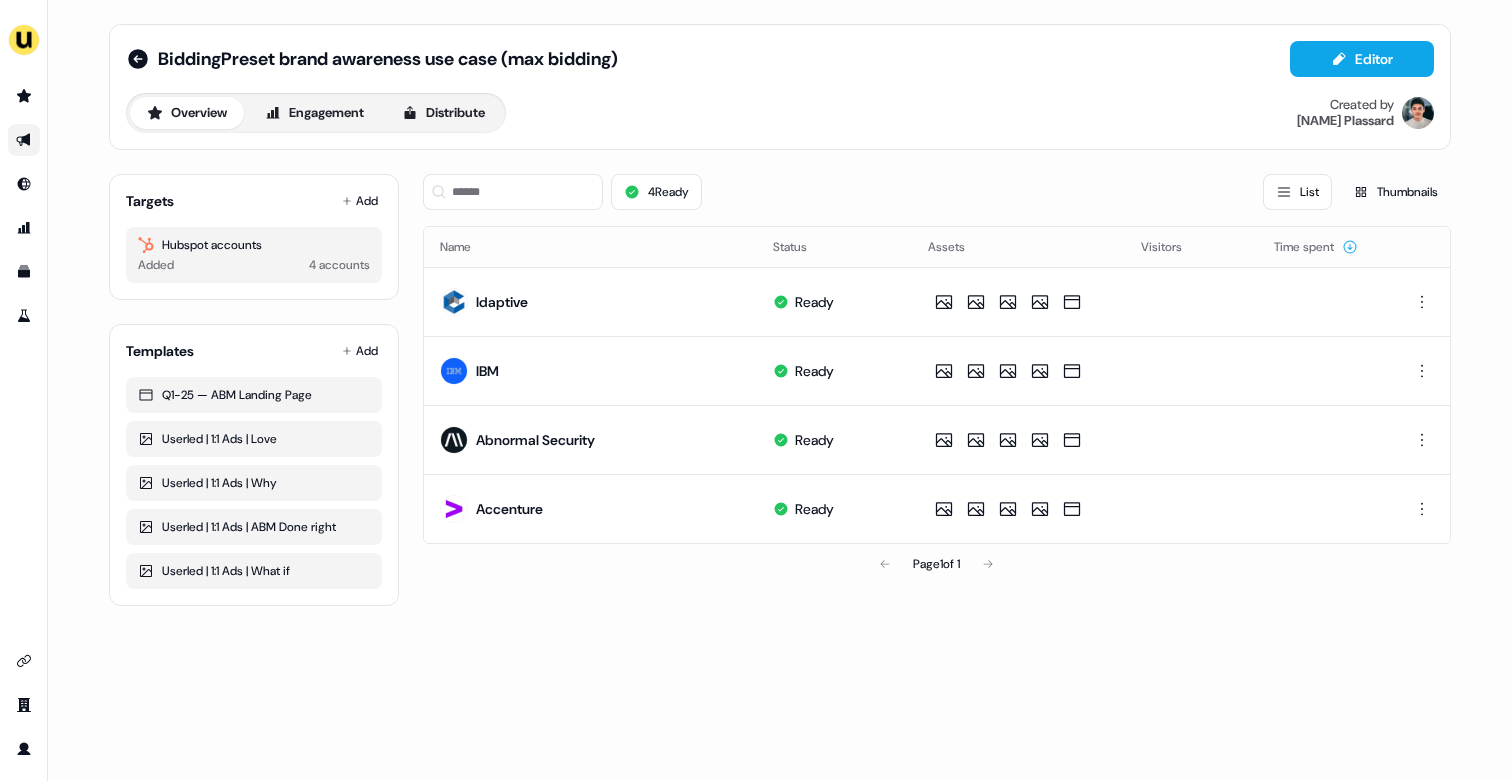 click on "Overview Engagement Distribute" at bounding box center (316, 113) 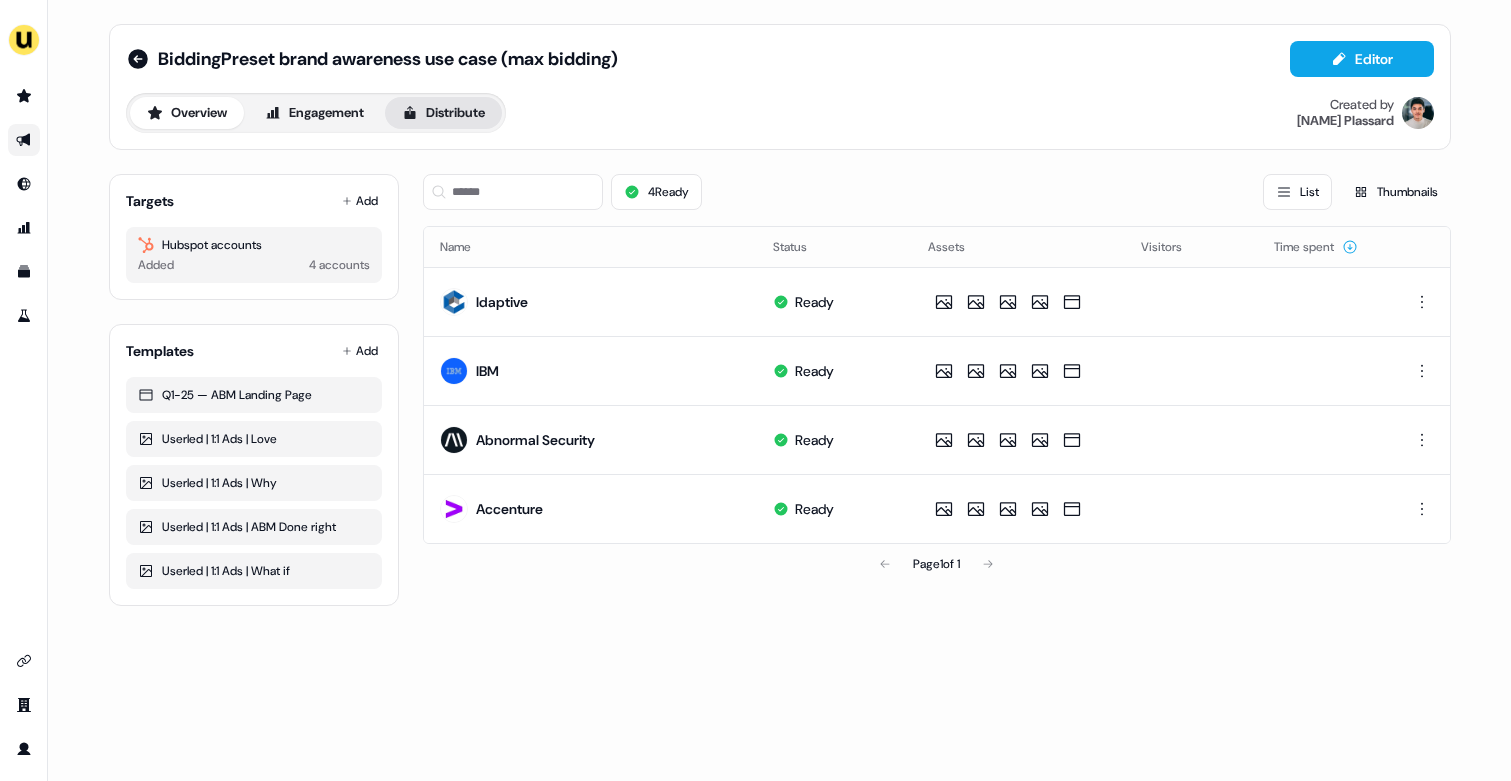 click on "Distribute" at bounding box center (443, 113) 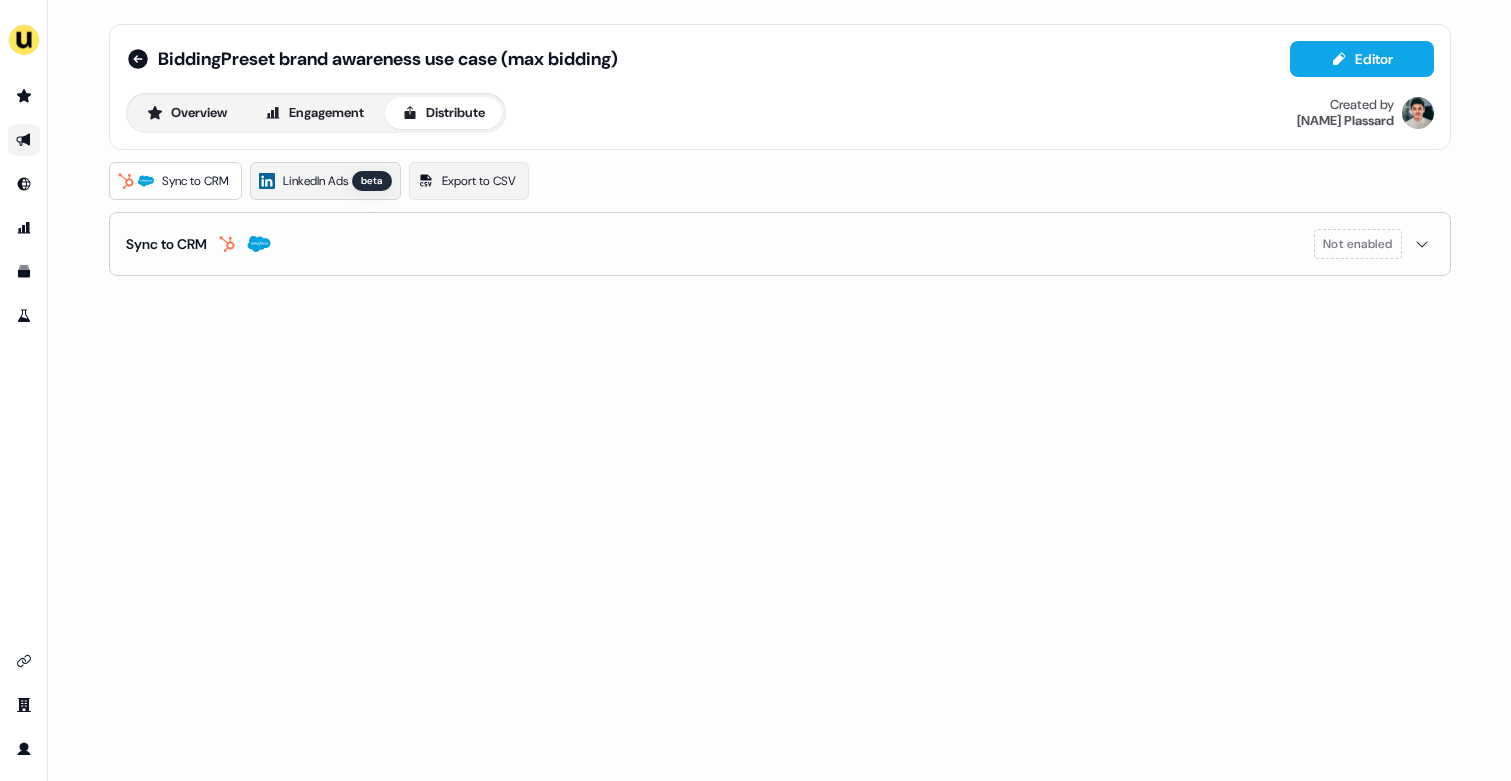 click on "LinkedIn Ads" at bounding box center [315, 181] 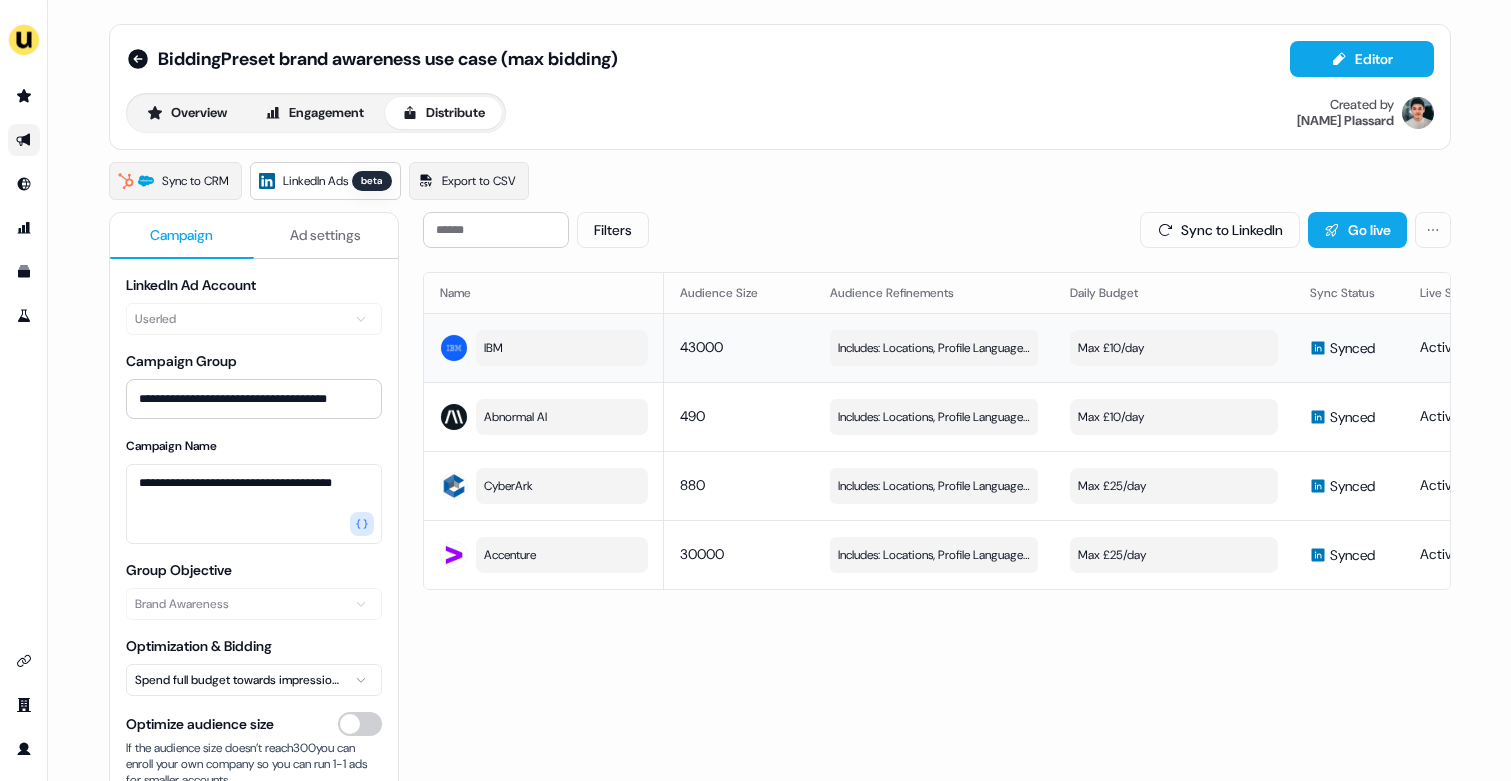 click on "Max £10/day" at bounding box center [1174, 348] 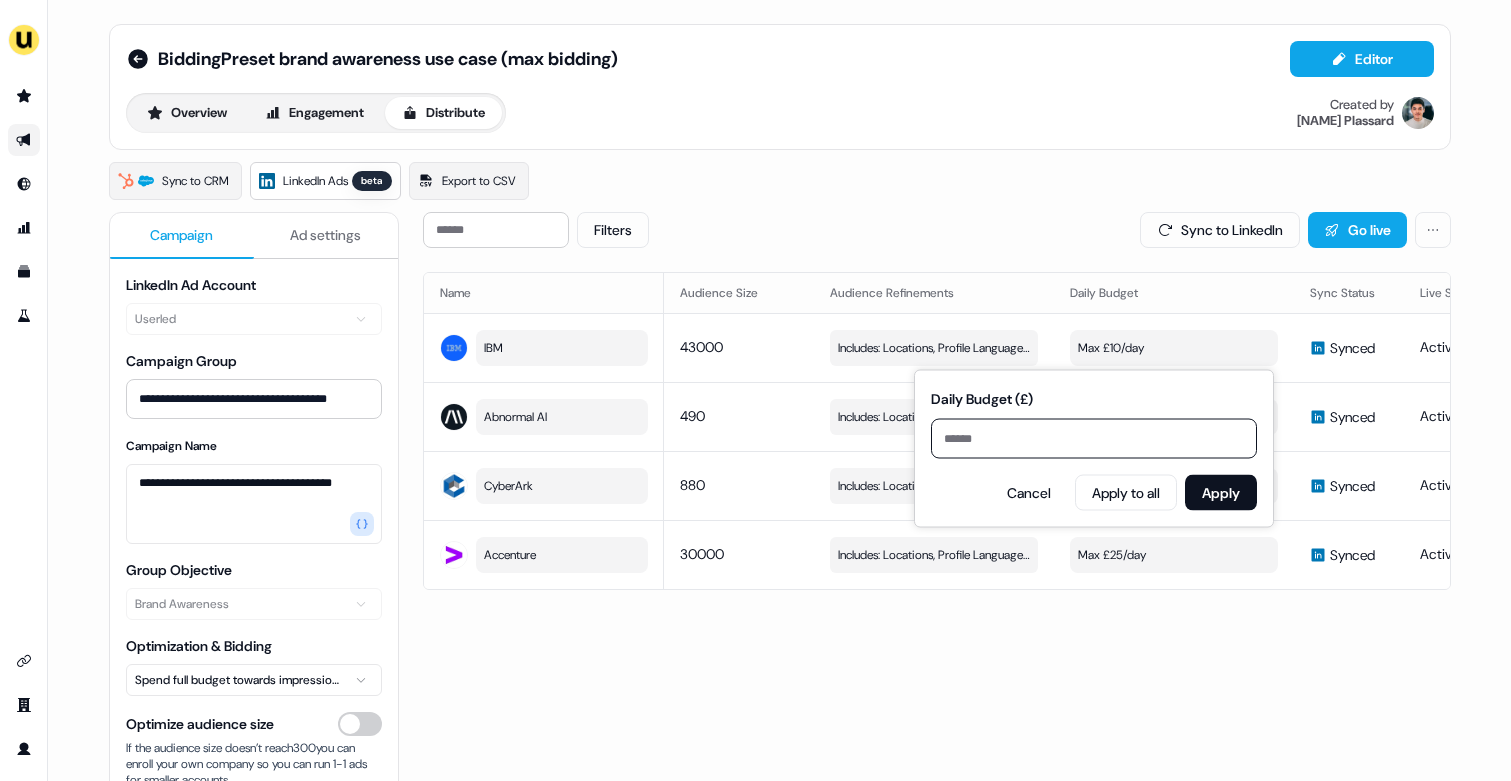 click on "Filters Sync to LinkedIn Go live Name Audience Size Audience Refinements Daily Budget Sync Status Live Status IBM 43000 Includes: Locations, Profile Language, Job Functions Edit Max £10/day Synced Active View campaign Abnormal AI 490 Includes: Locations, Profile Language, Job Functions Edit Max £10/day Synced Active View campaign CyberArk 880 Includes: Locations, Profile Language, Job Functions Edit Max £25/day Synced Active View campaign Accenture 30000 Includes: Locations, Profile Language, Job Functions Edit Max £25/day Synced Active View campaign" at bounding box center (937, 584) 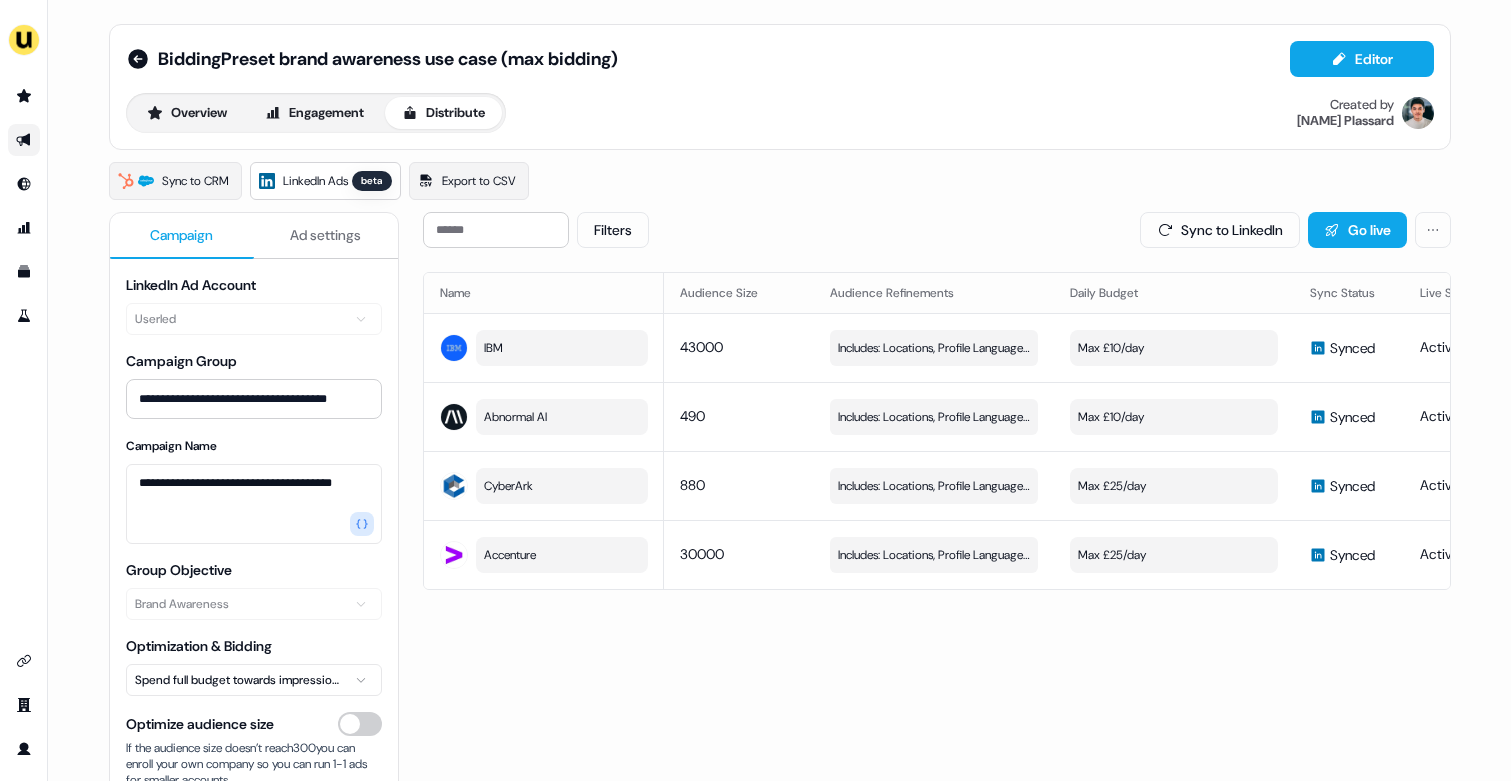 scroll, scrollTop: 200, scrollLeft: 0, axis: vertical 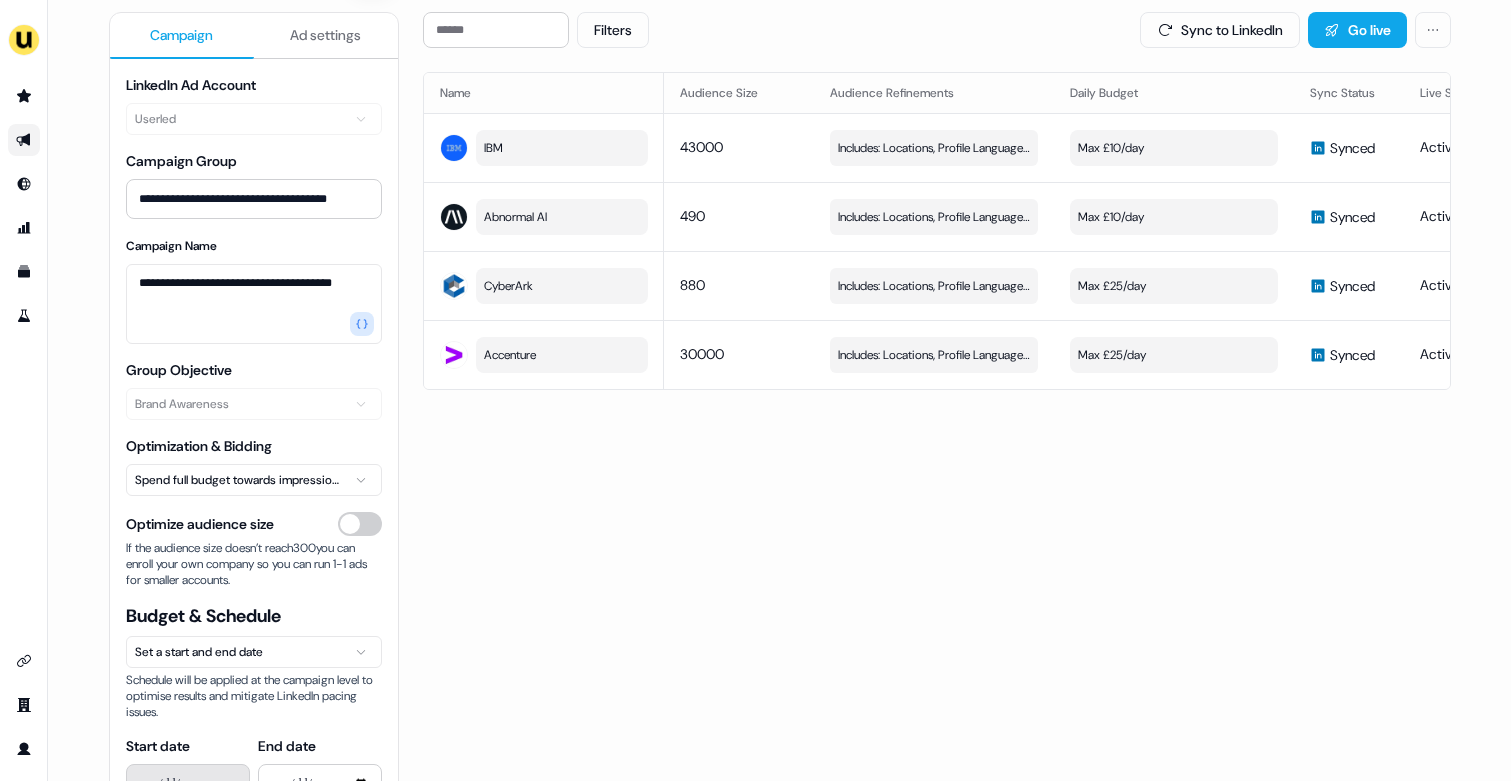 click on "**********" at bounding box center (755, 390) 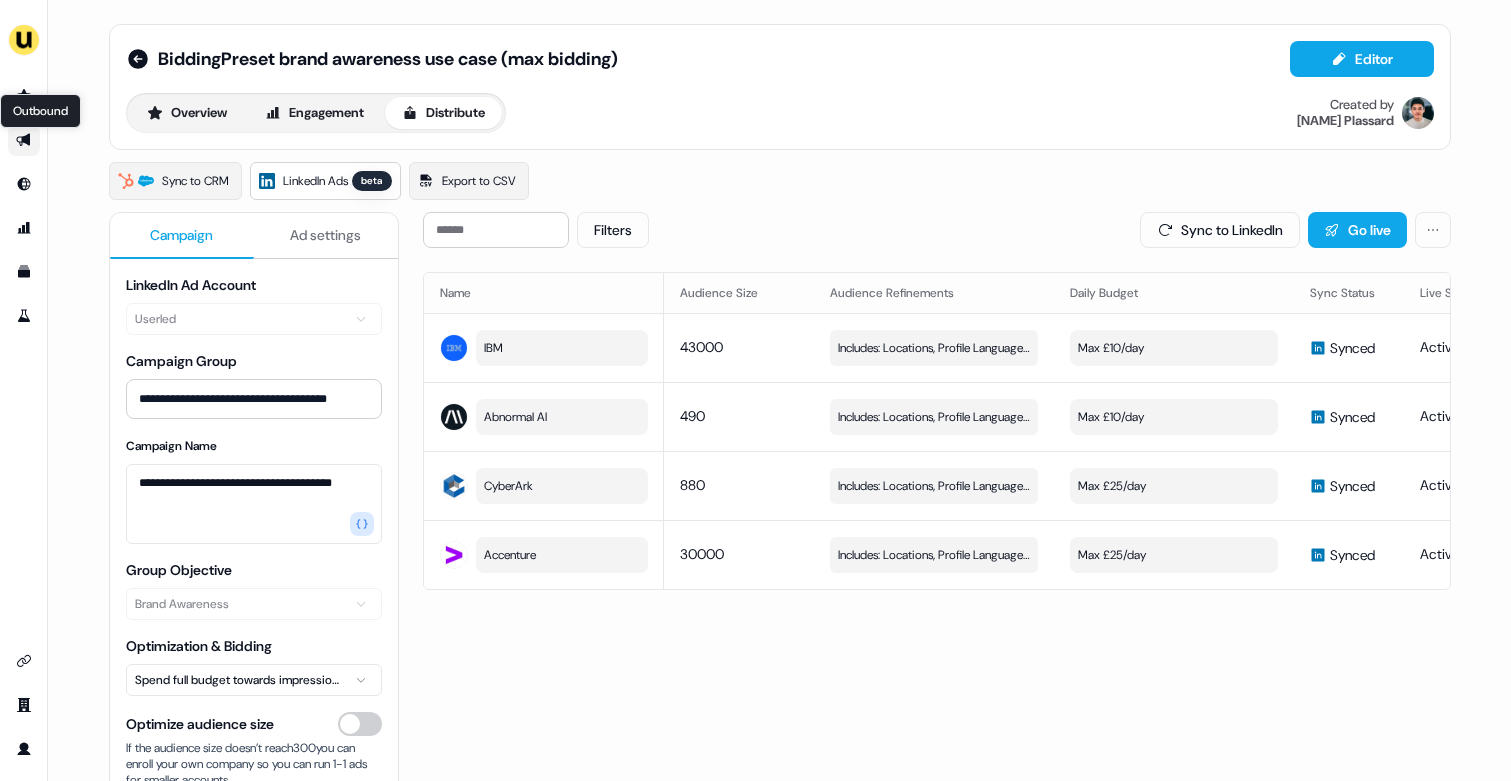 click 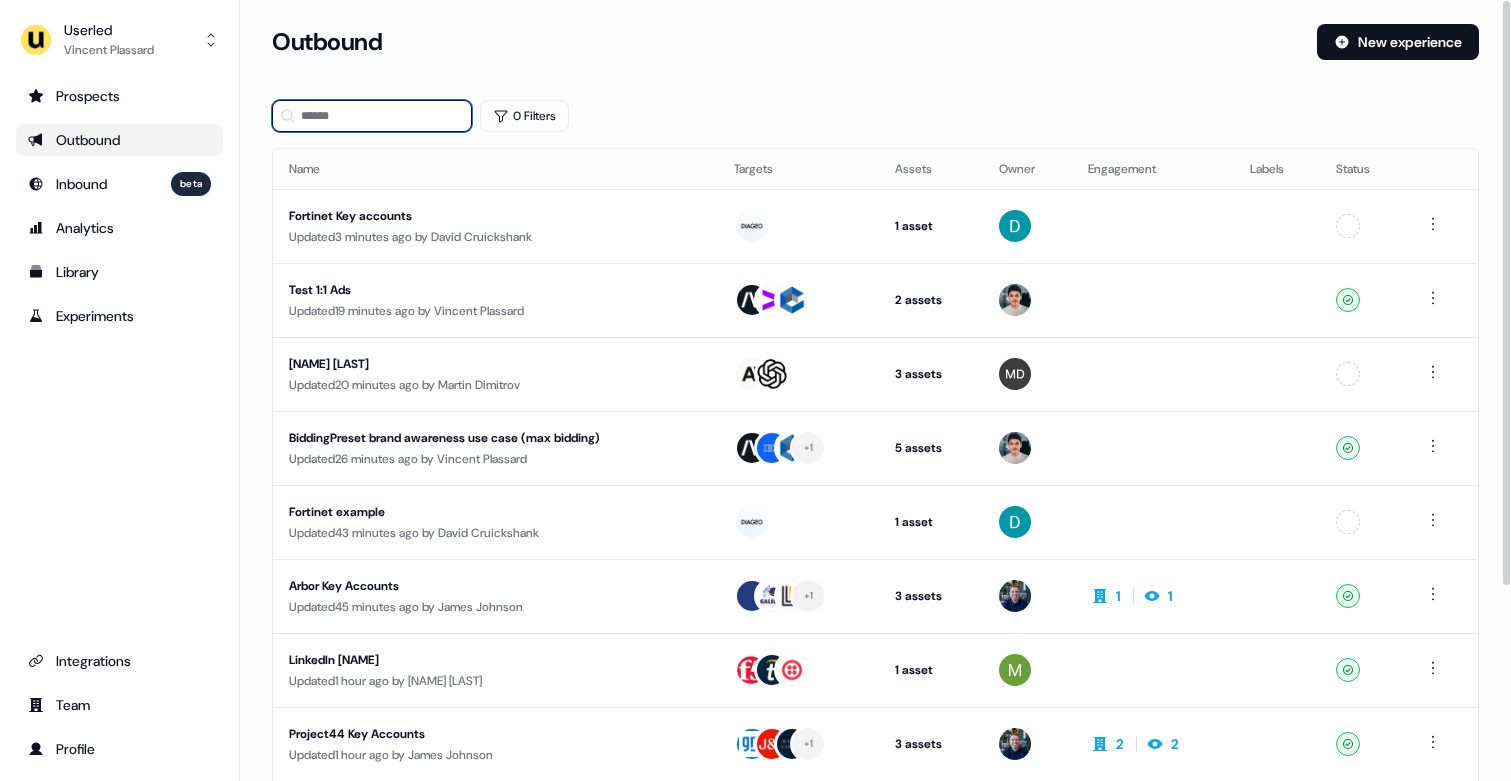 click at bounding box center (372, 116) 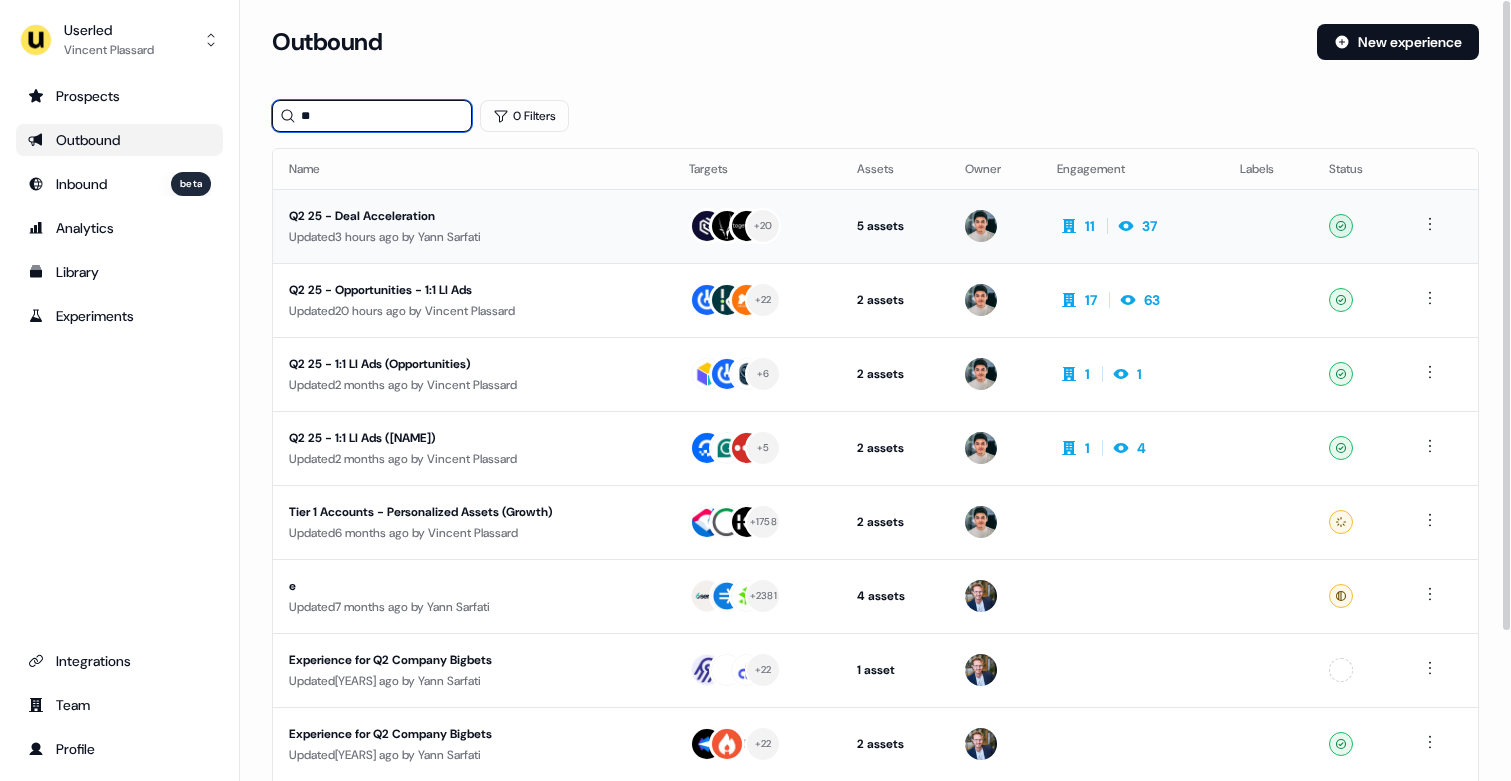 type on "**" 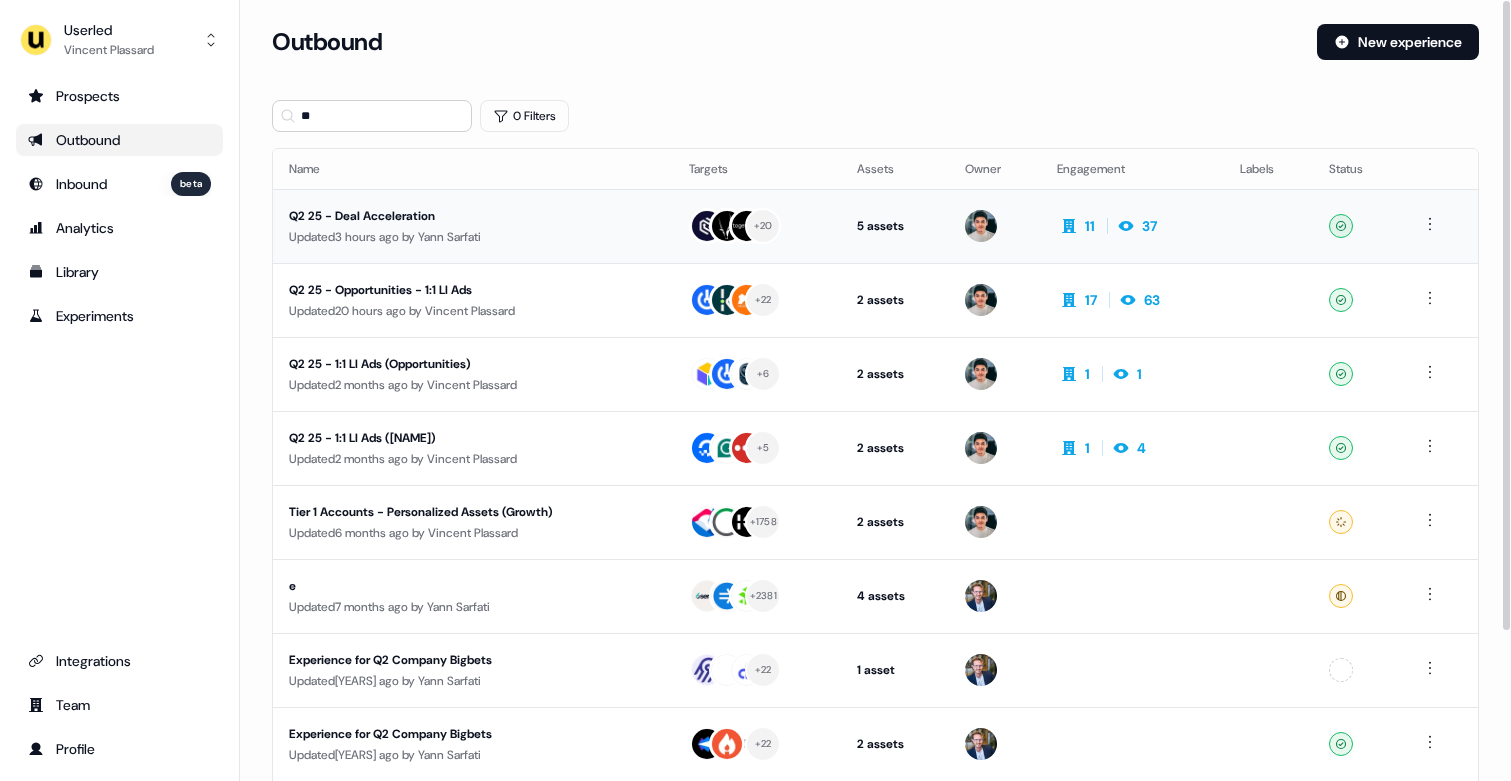 click on "Q2 25 - Deal Acceleration" at bounding box center [473, 216] 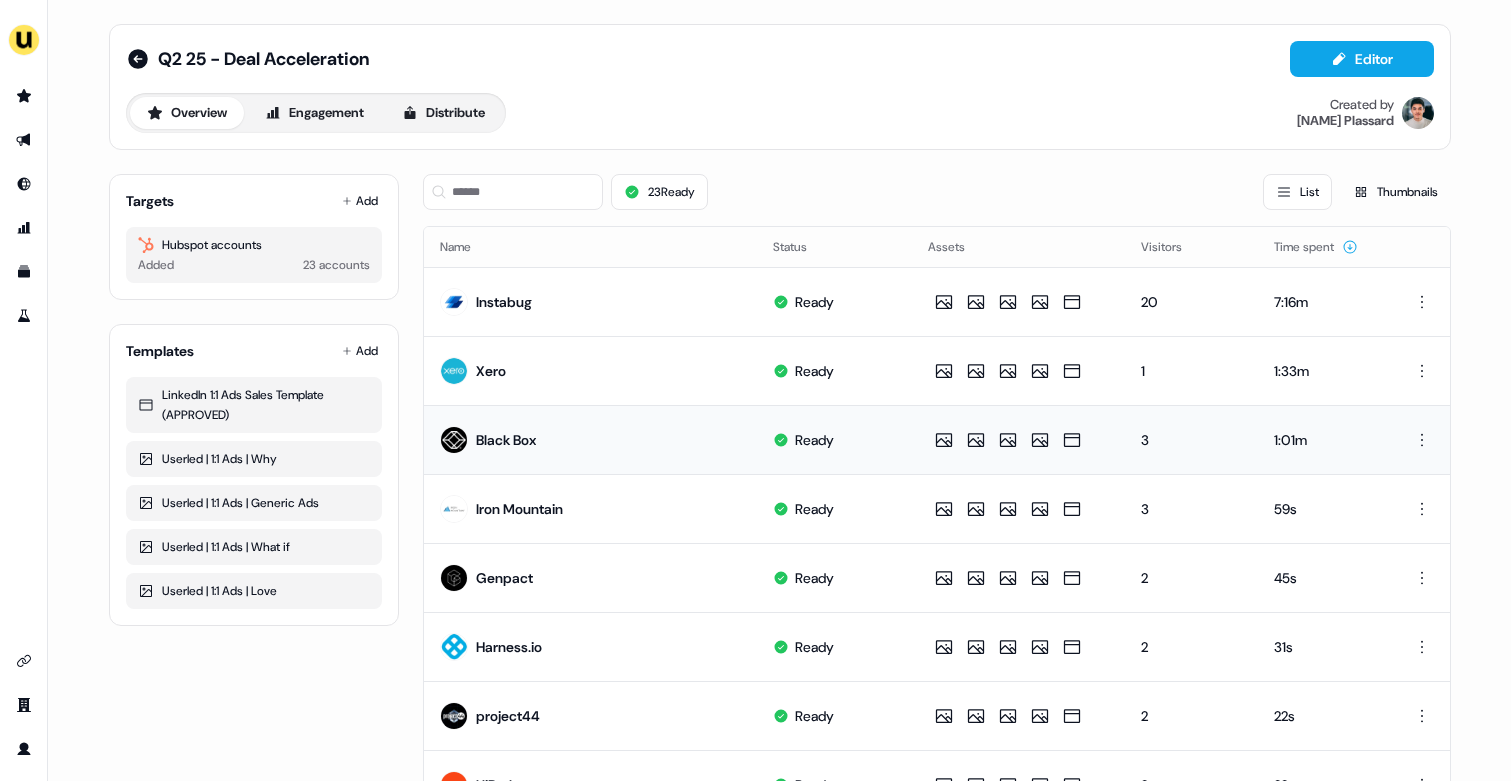 scroll, scrollTop: 930, scrollLeft: 0, axis: vertical 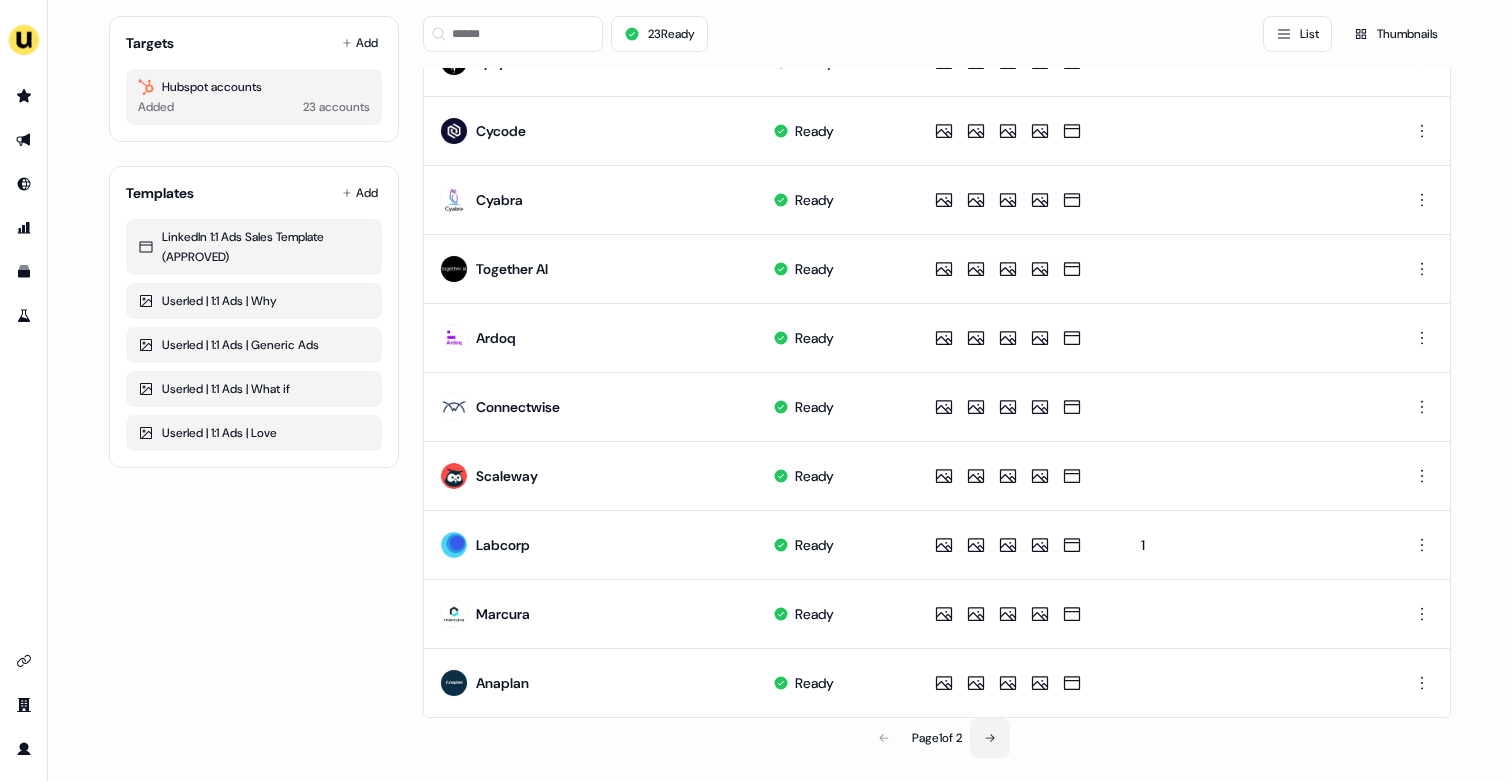 click at bounding box center (990, 738) 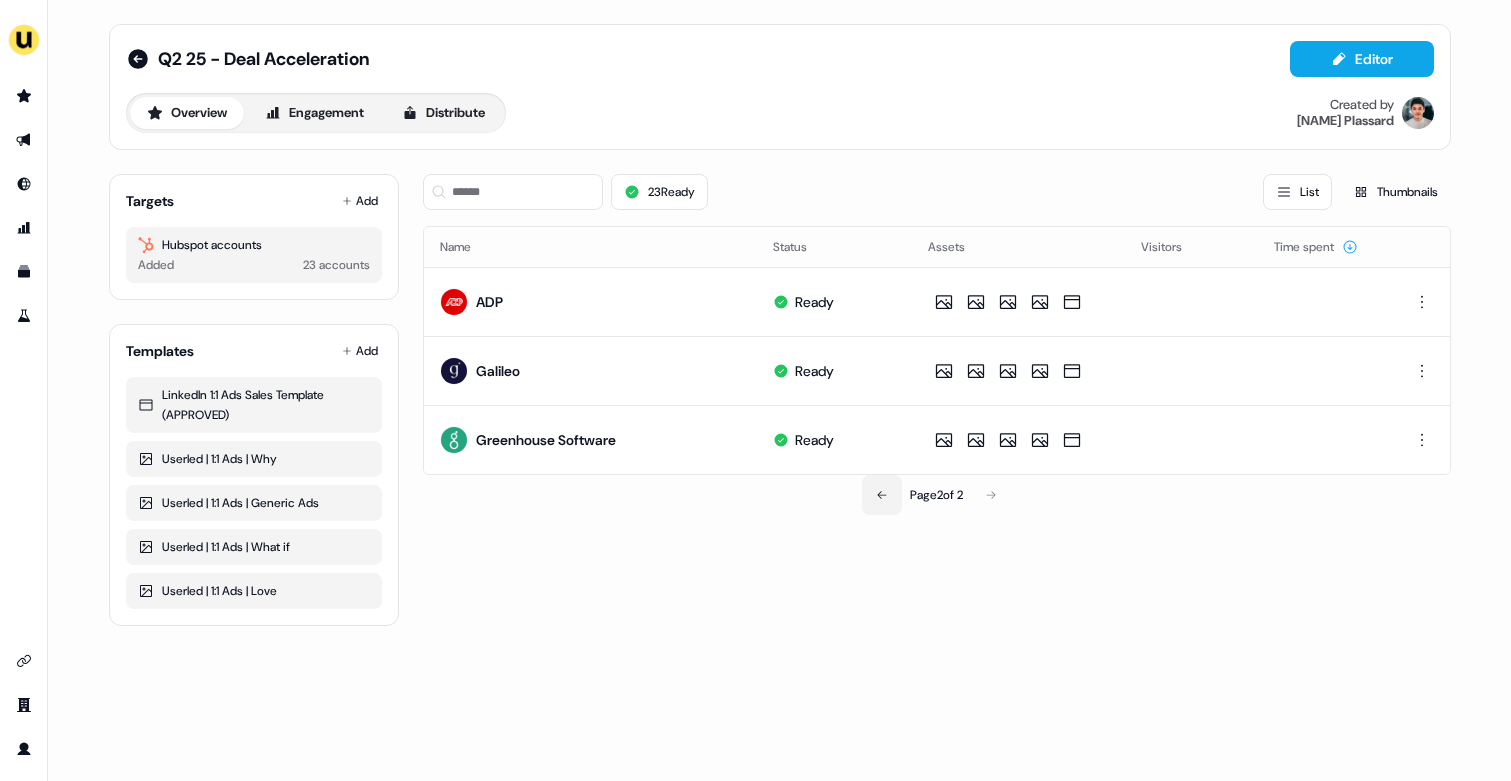 click at bounding box center (882, 495) 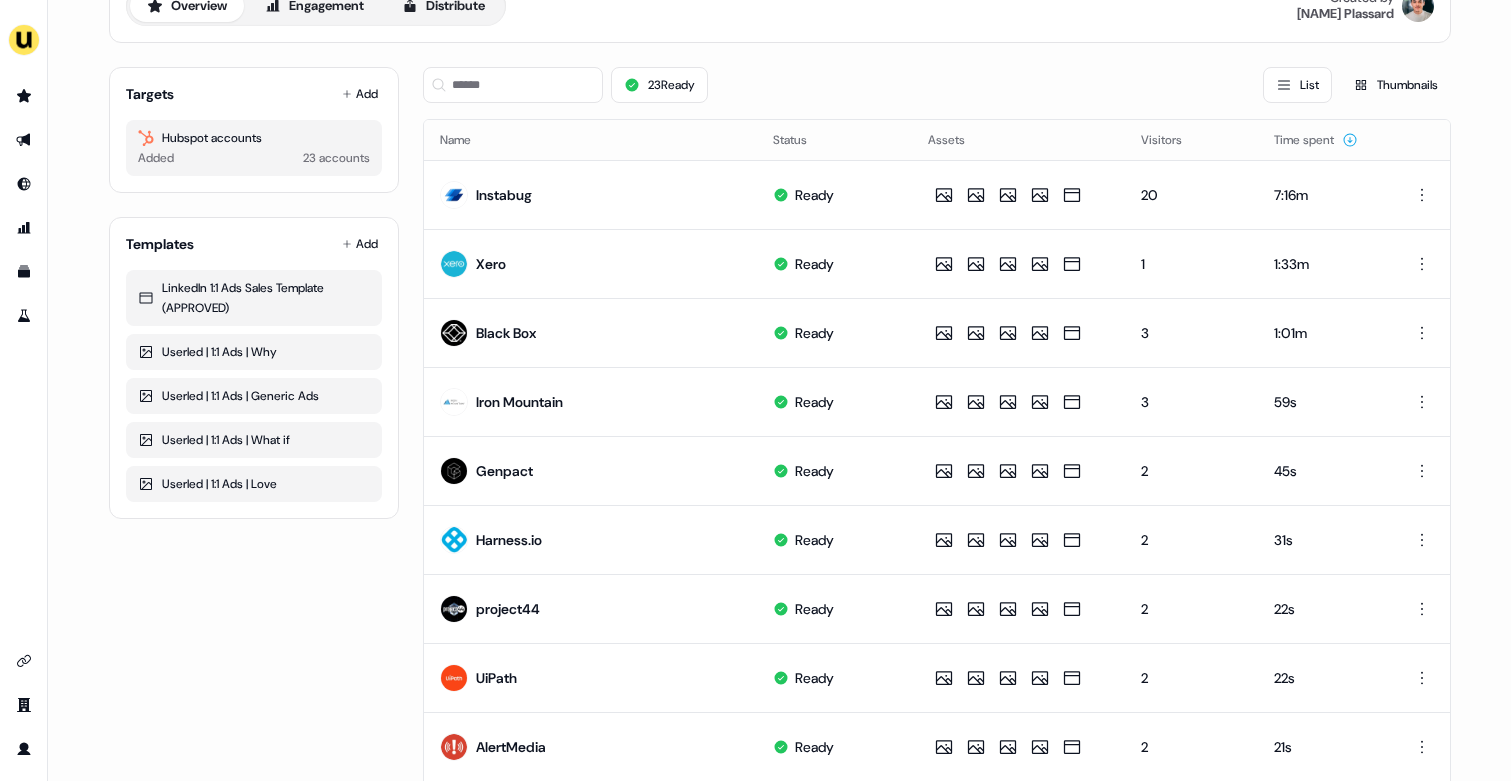 scroll, scrollTop: 0, scrollLeft: 0, axis: both 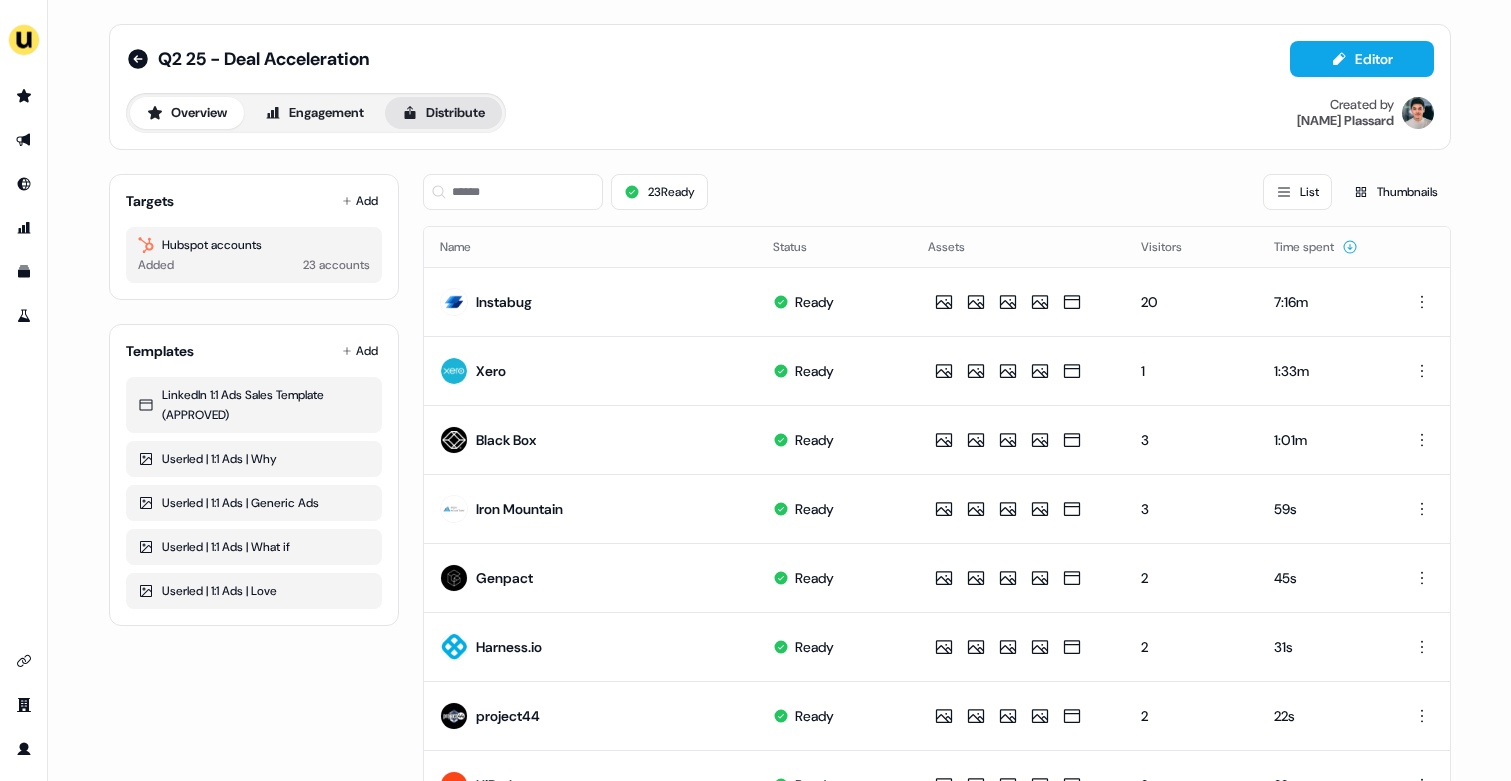 click on "Distribute" at bounding box center (443, 113) 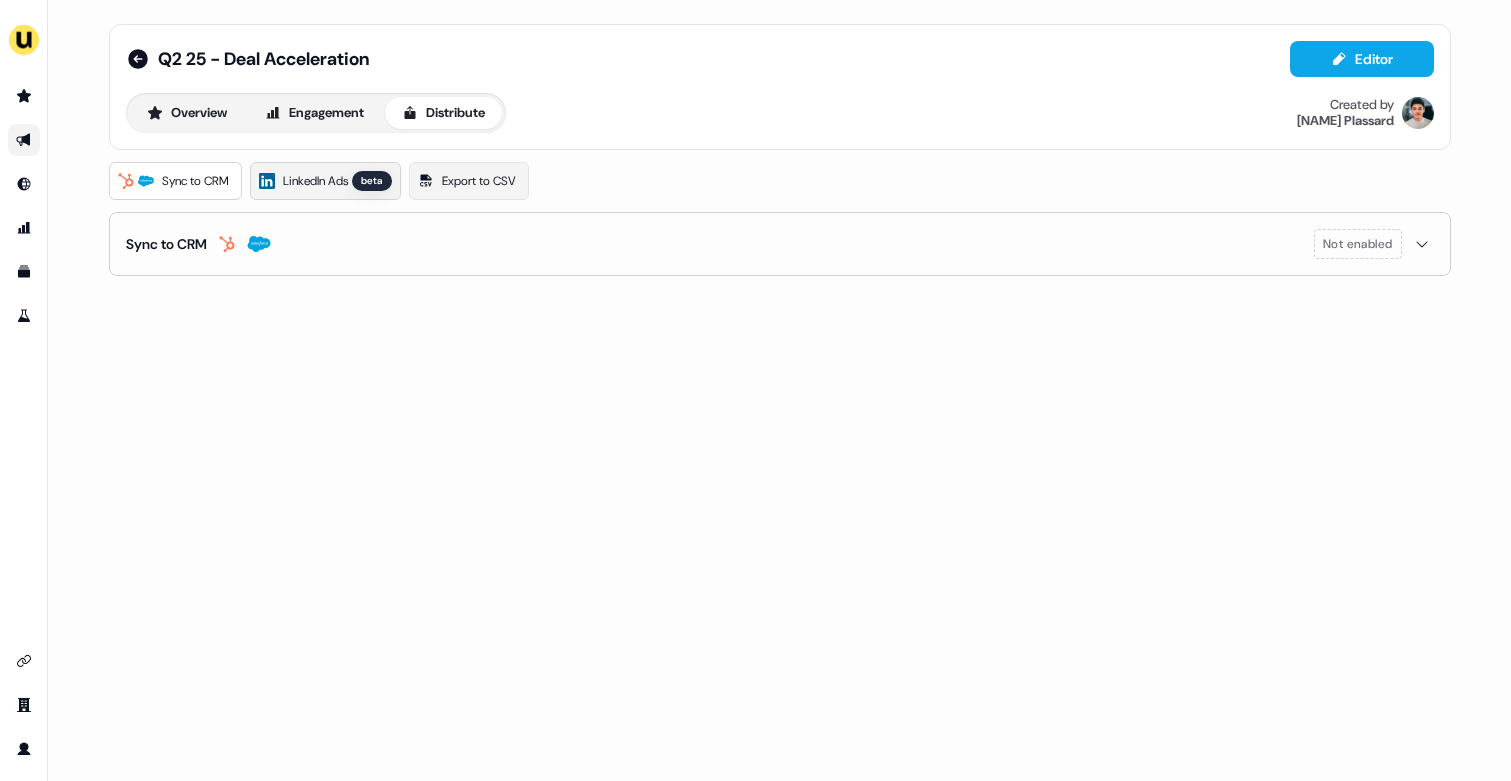 click on "LinkedIn Ads beta" at bounding box center [325, 181] 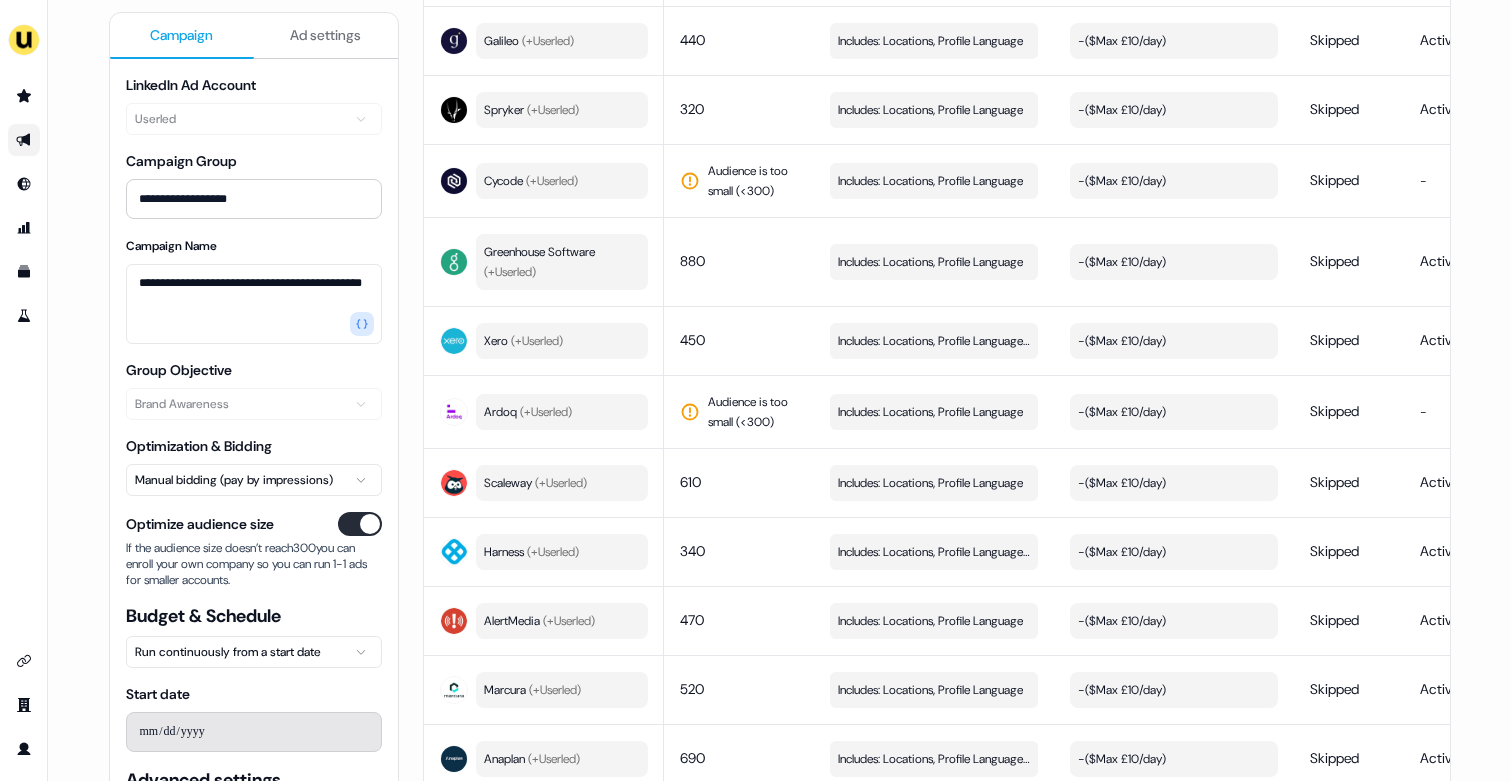 scroll, scrollTop: 1206, scrollLeft: 0, axis: vertical 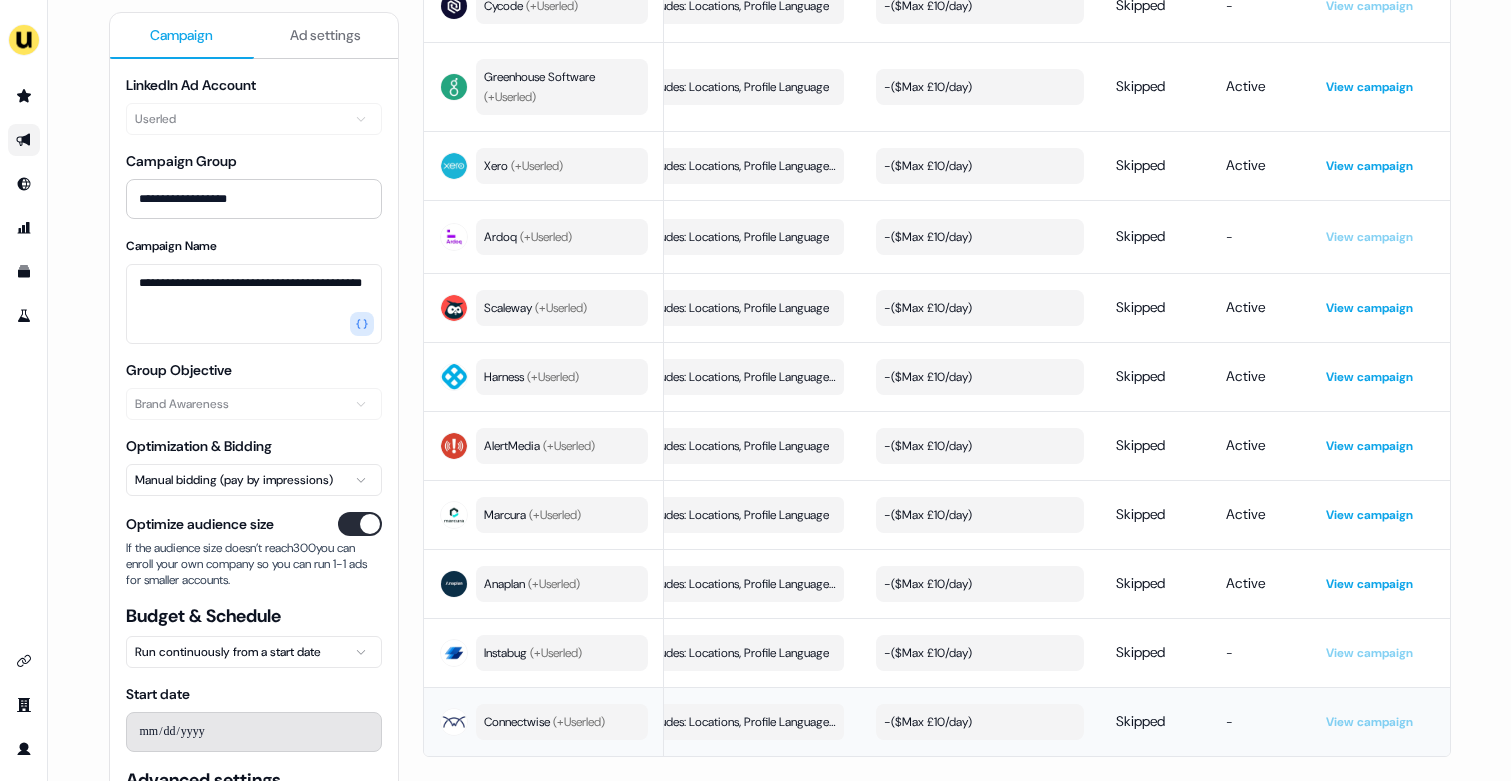 click on "-  ($ Max £10/day )" at bounding box center [928, 722] 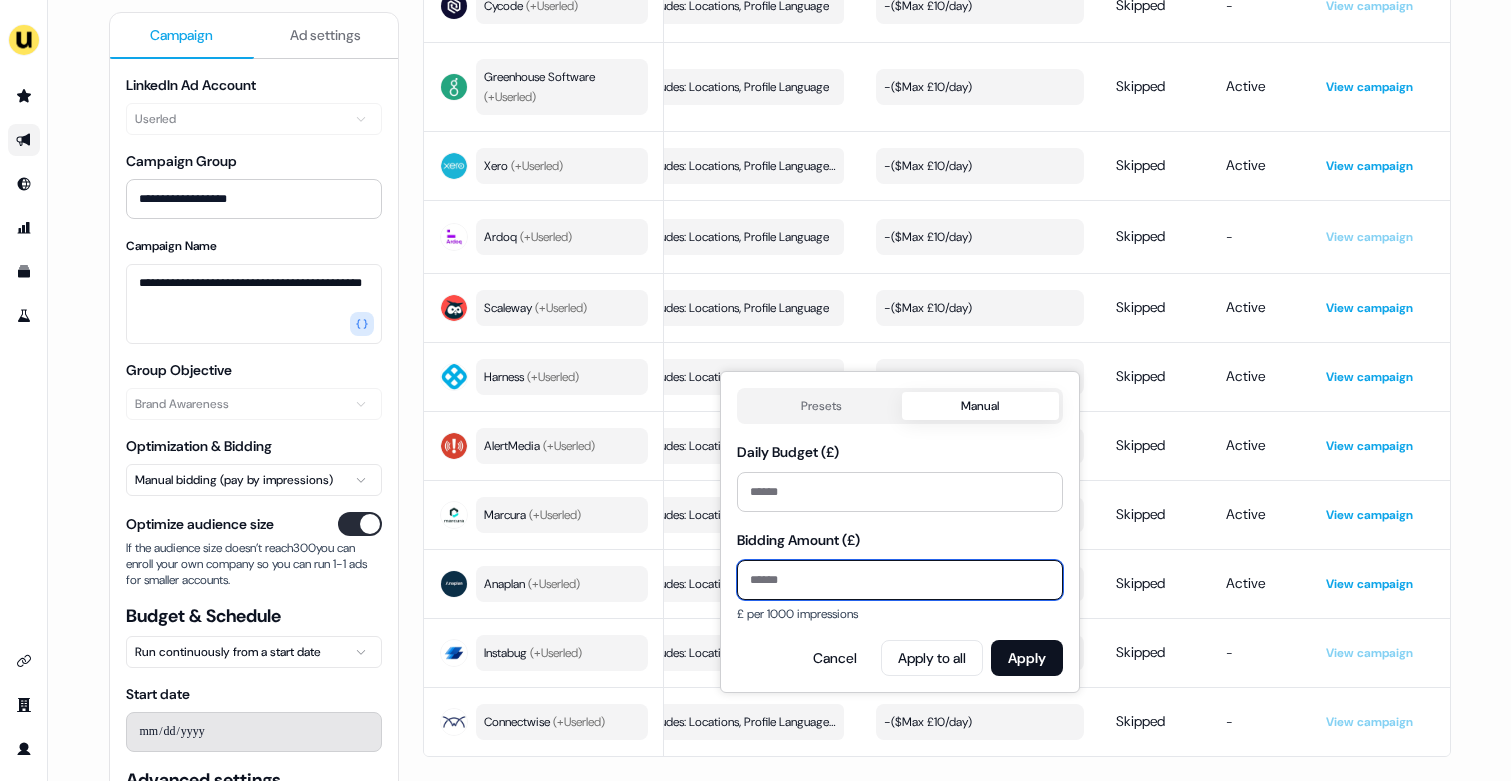 click on "Bidding Amount (£)" at bounding box center [900, 580] 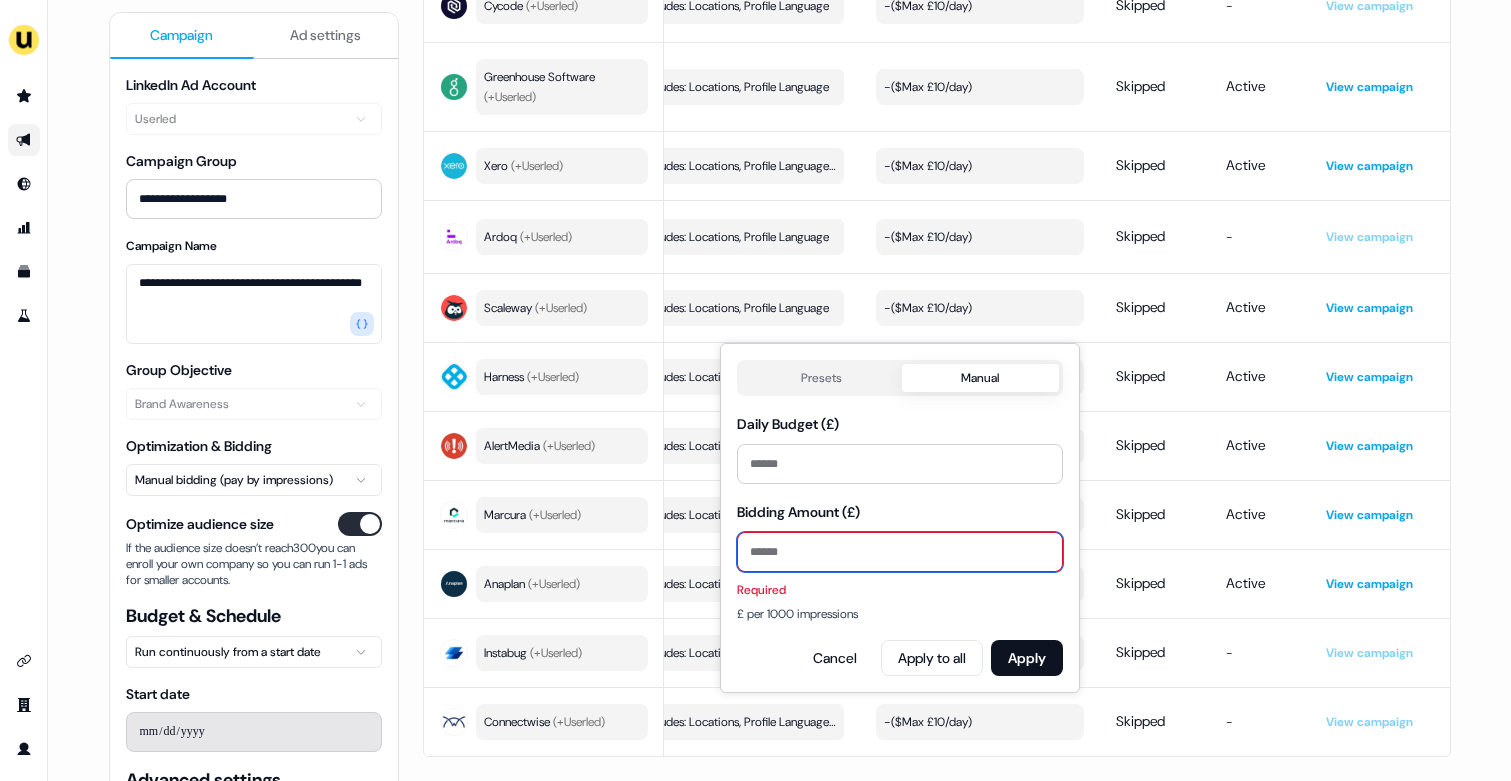 type on "**" 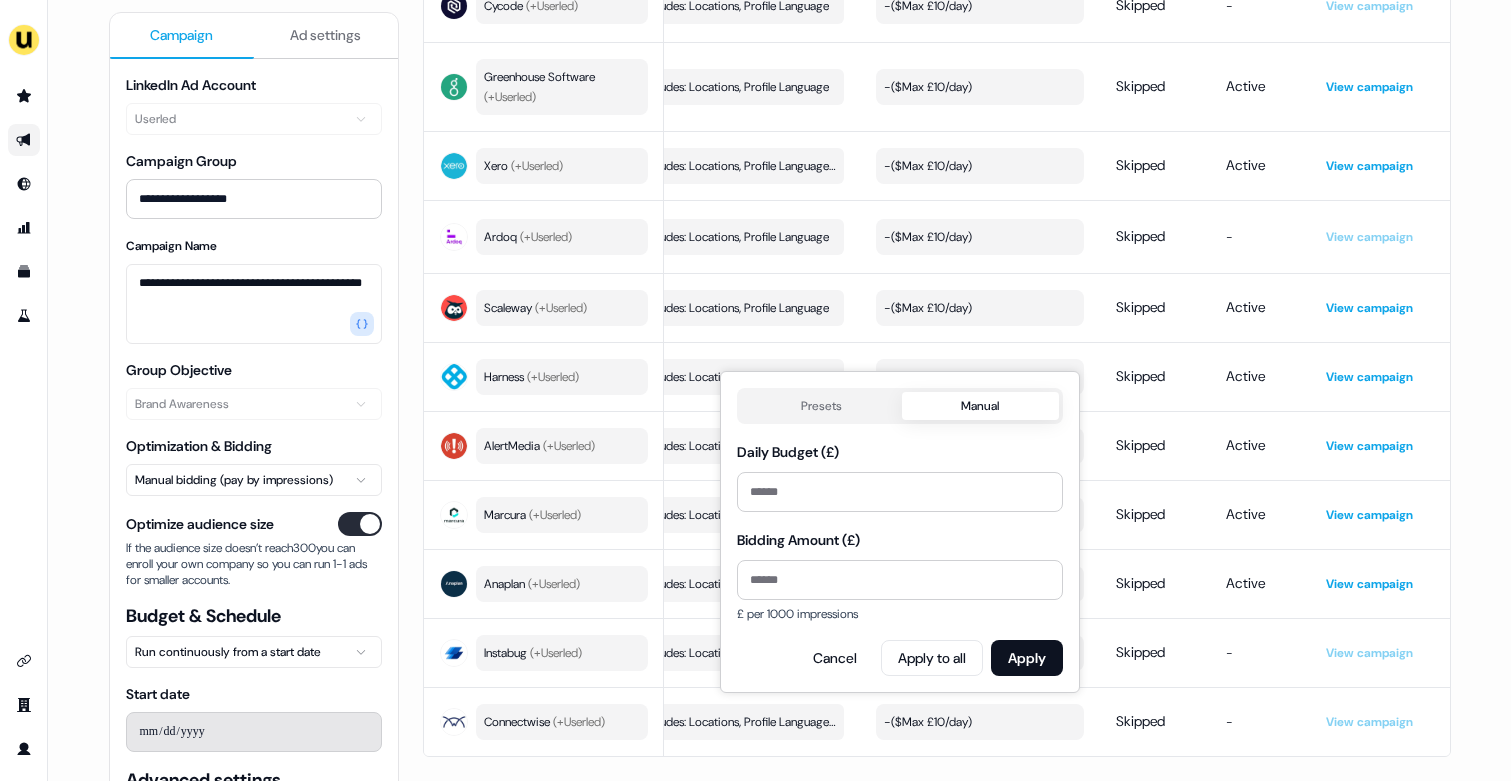 click on "Presets Manual Daily Budget (£) ** Bidding Amount (£) ** £   per 1000 impressions Cancel Apply to all Apply" at bounding box center (900, 532) 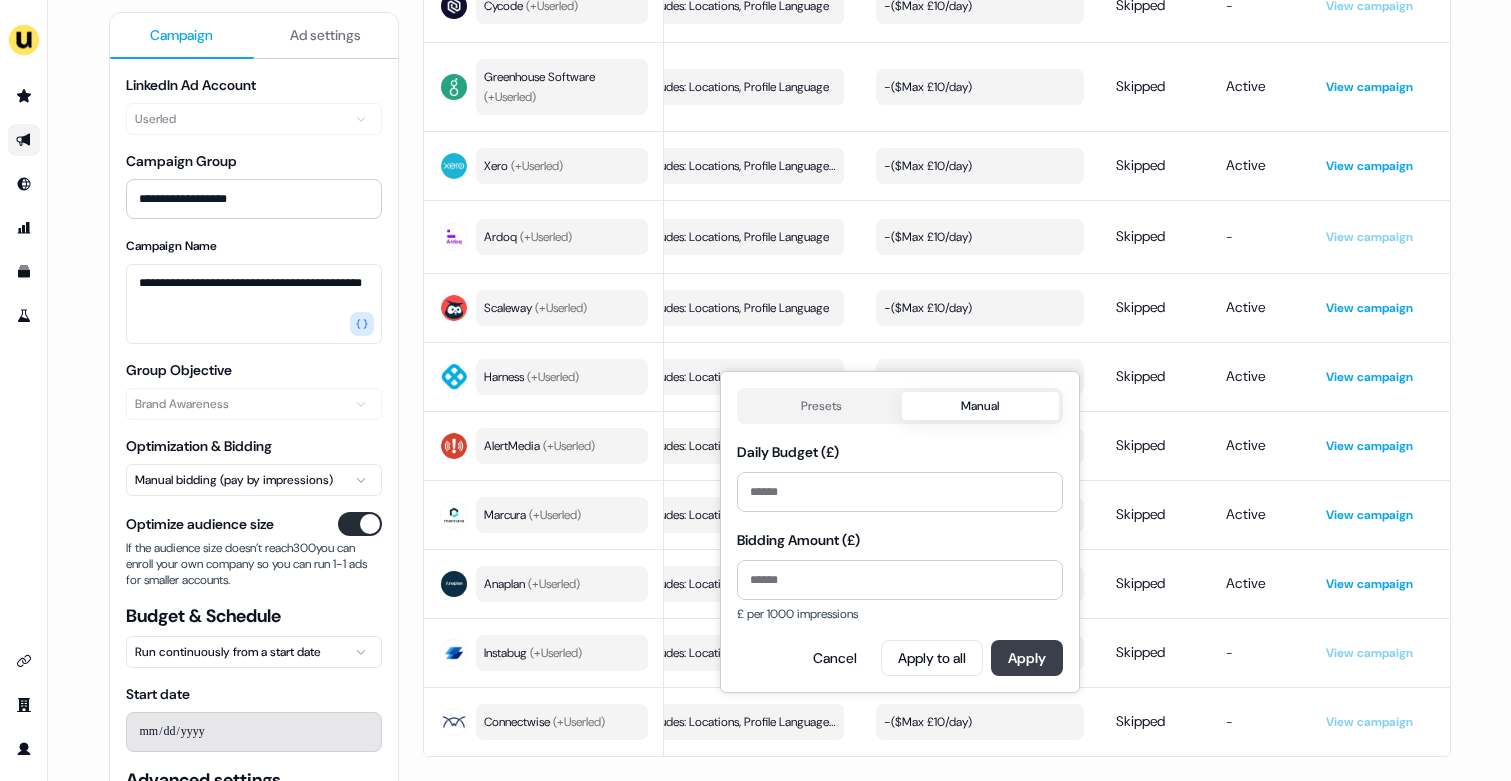 click on "Apply" at bounding box center (1027, 658) 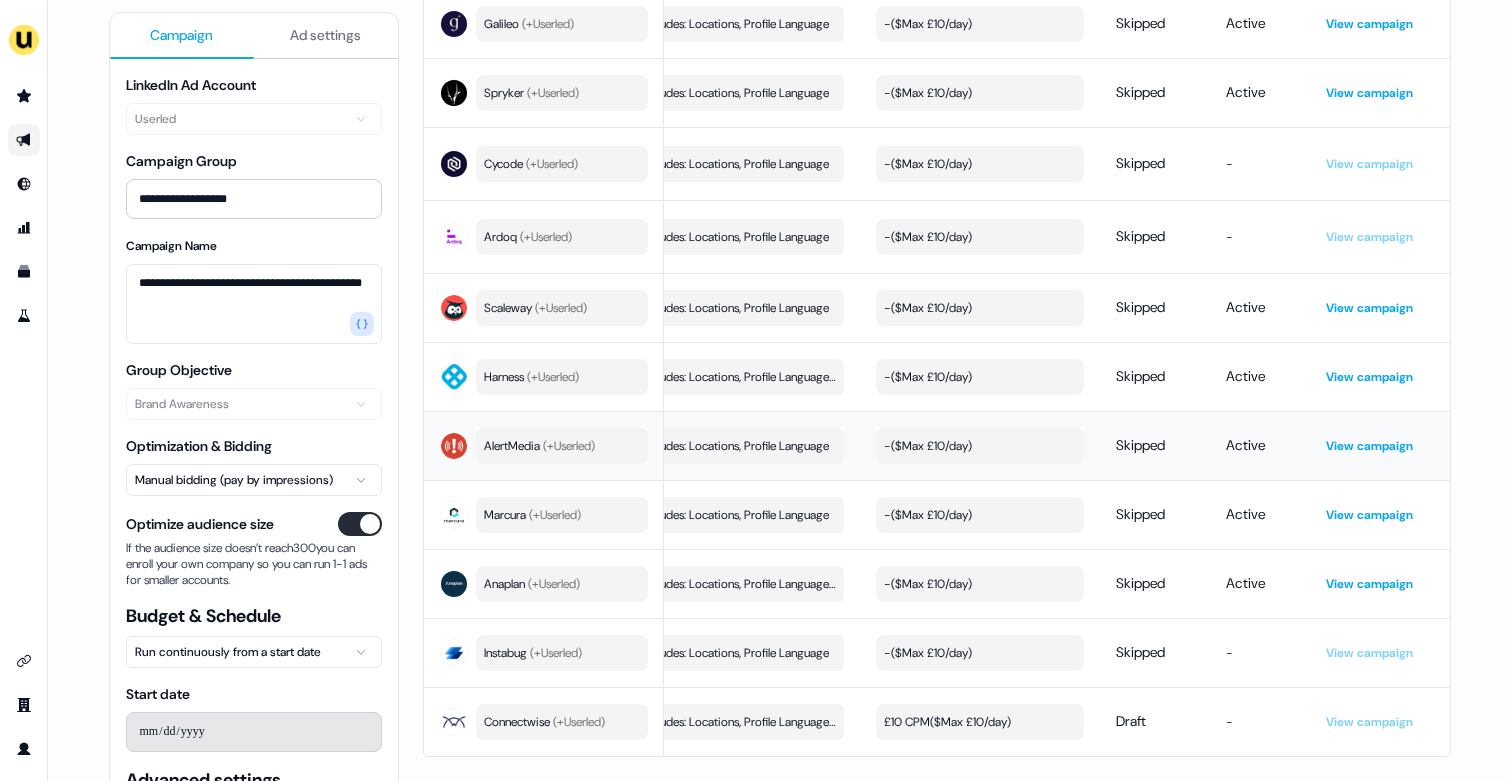 scroll, scrollTop: 0, scrollLeft: 0, axis: both 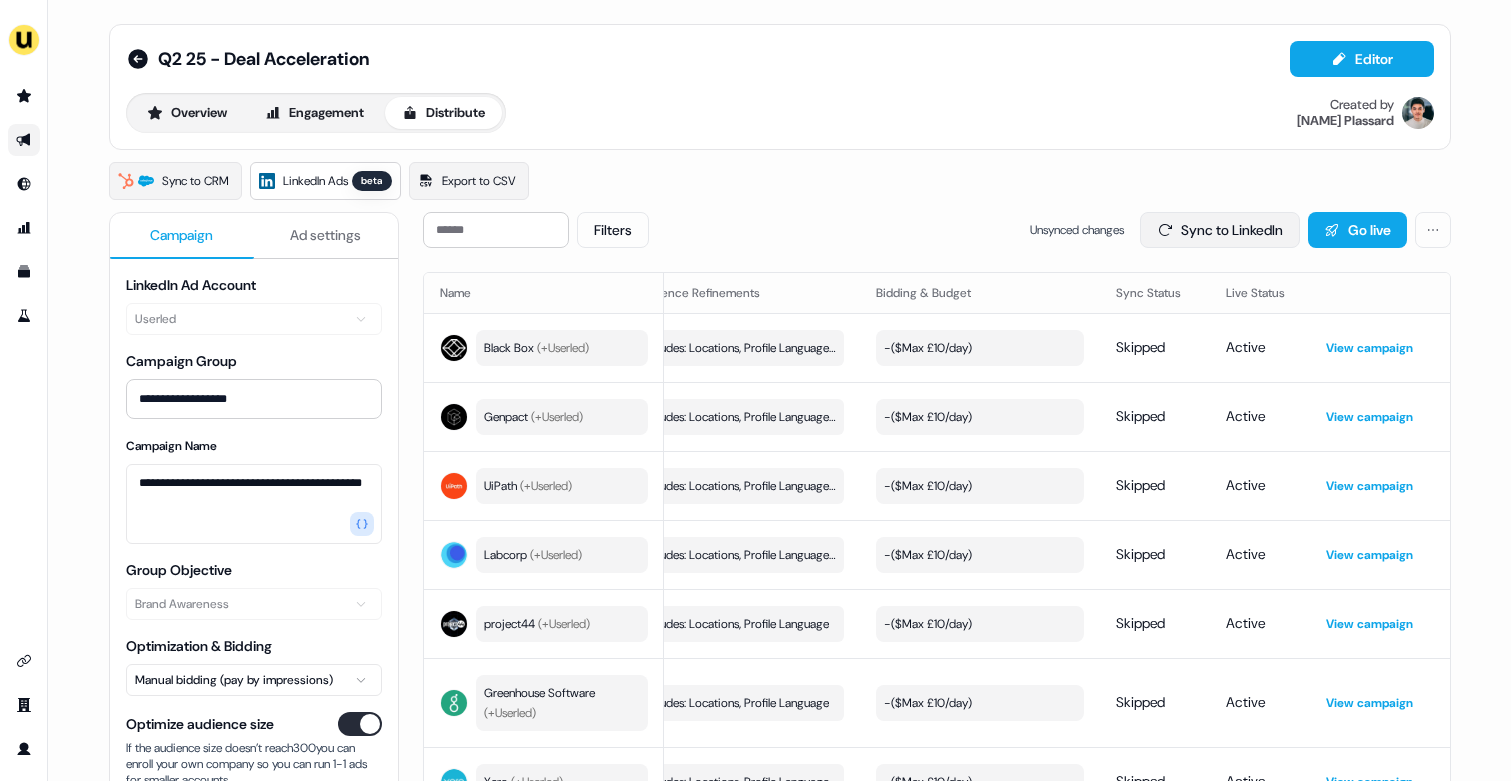 click on "Sync to LinkedIn" at bounding box center (1220, 230) 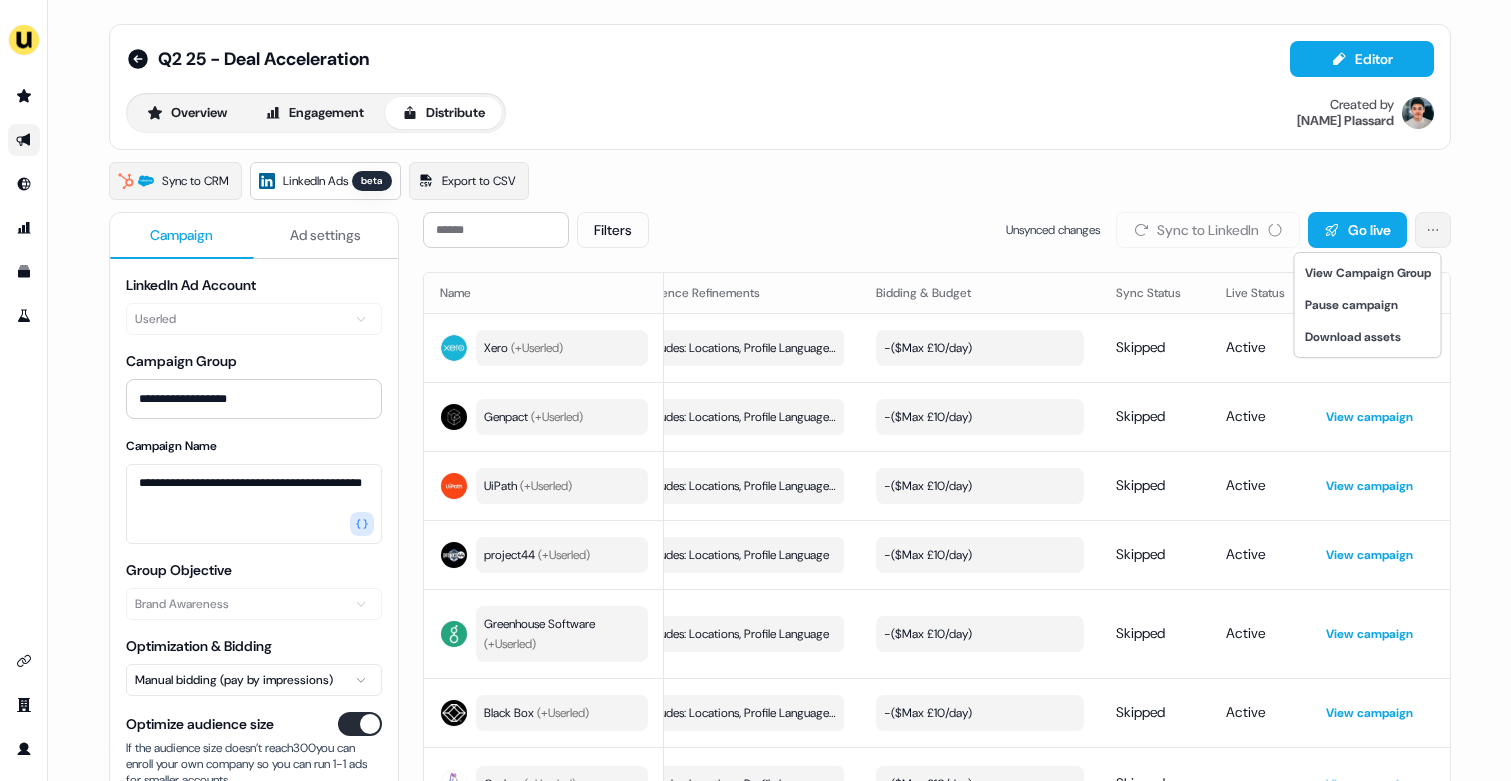 click on "**********" at bounding box center [755, 390] 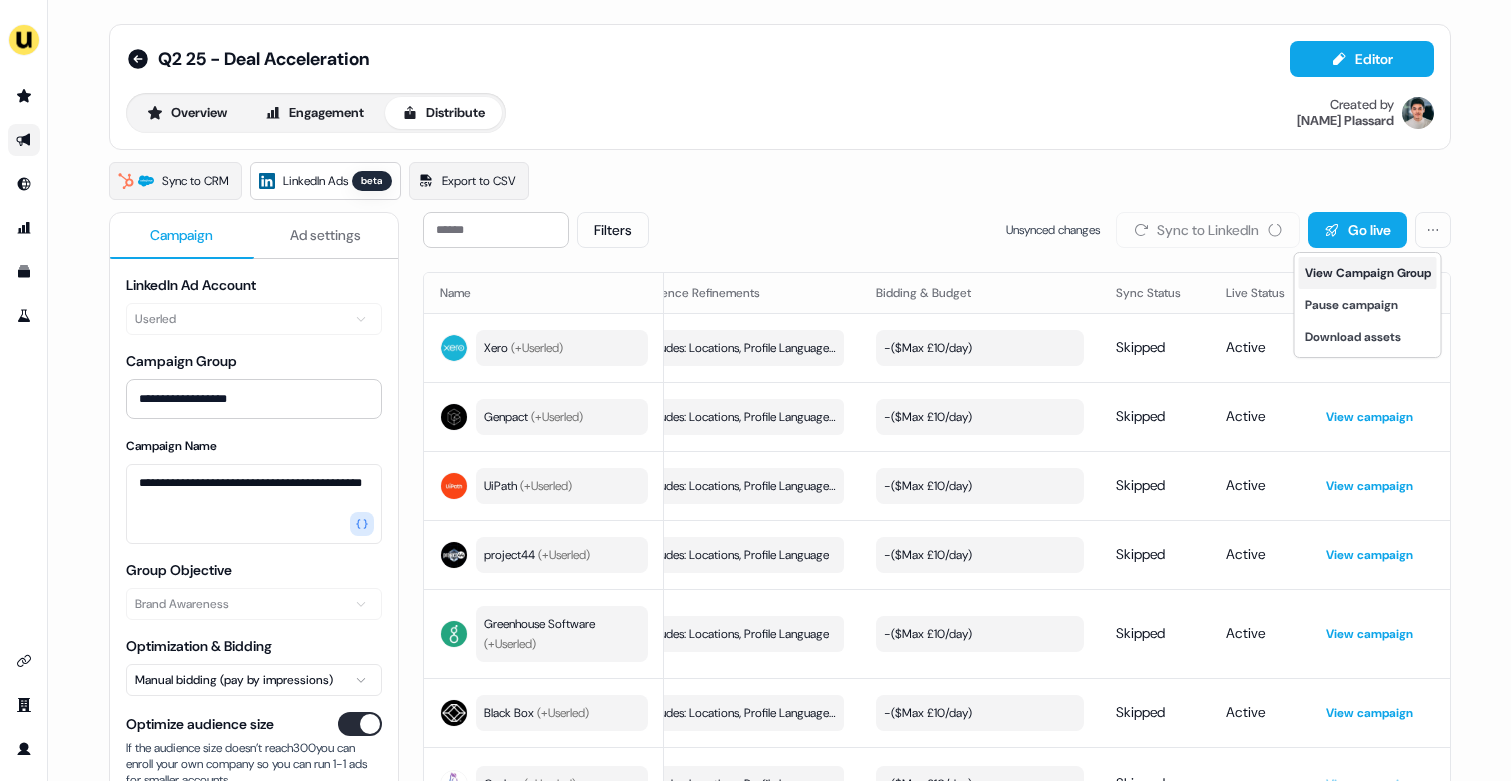 click on "View Campaign Group" at bounding box center [1368, 273] 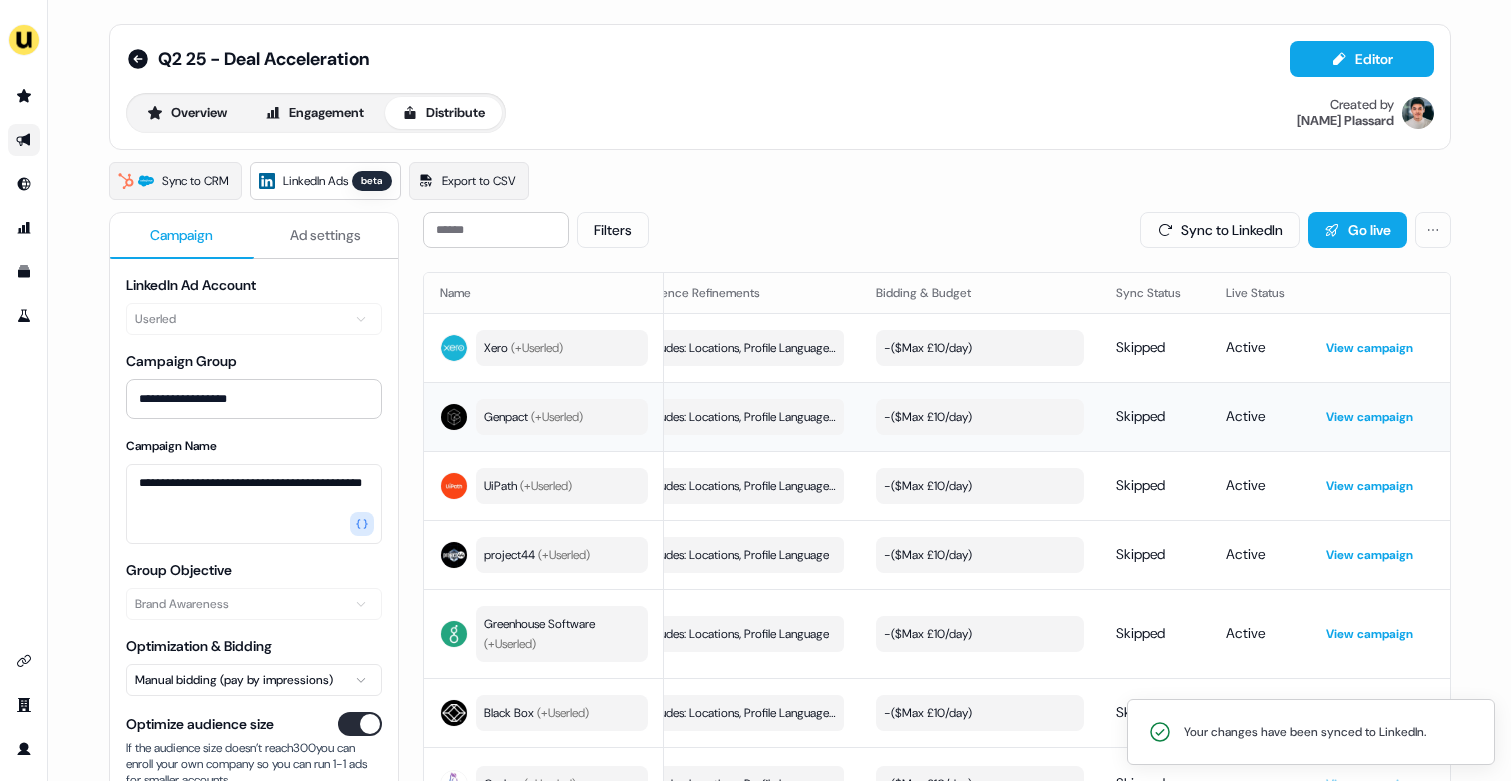 type 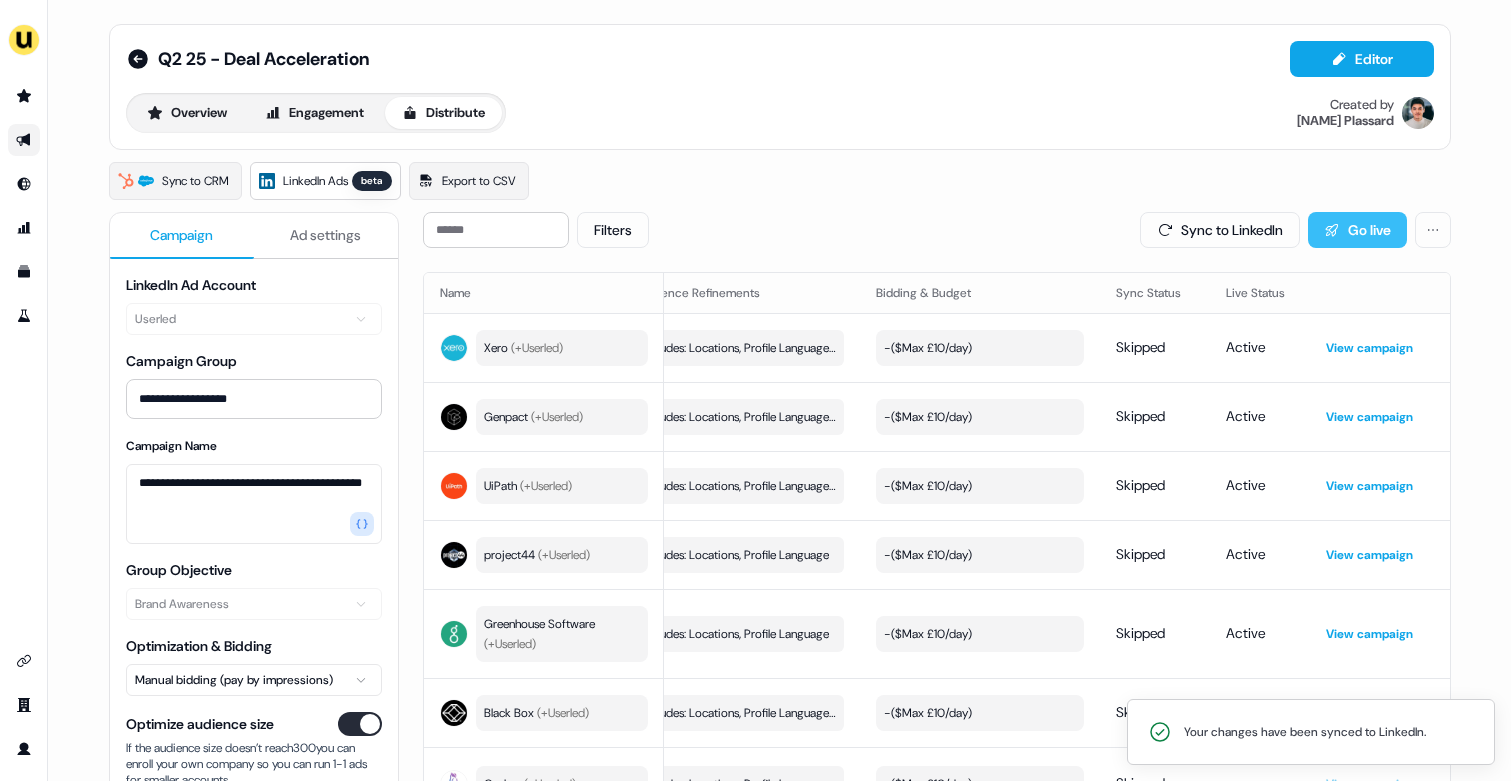 click on "Go live" at bounding box center (1357, 230) 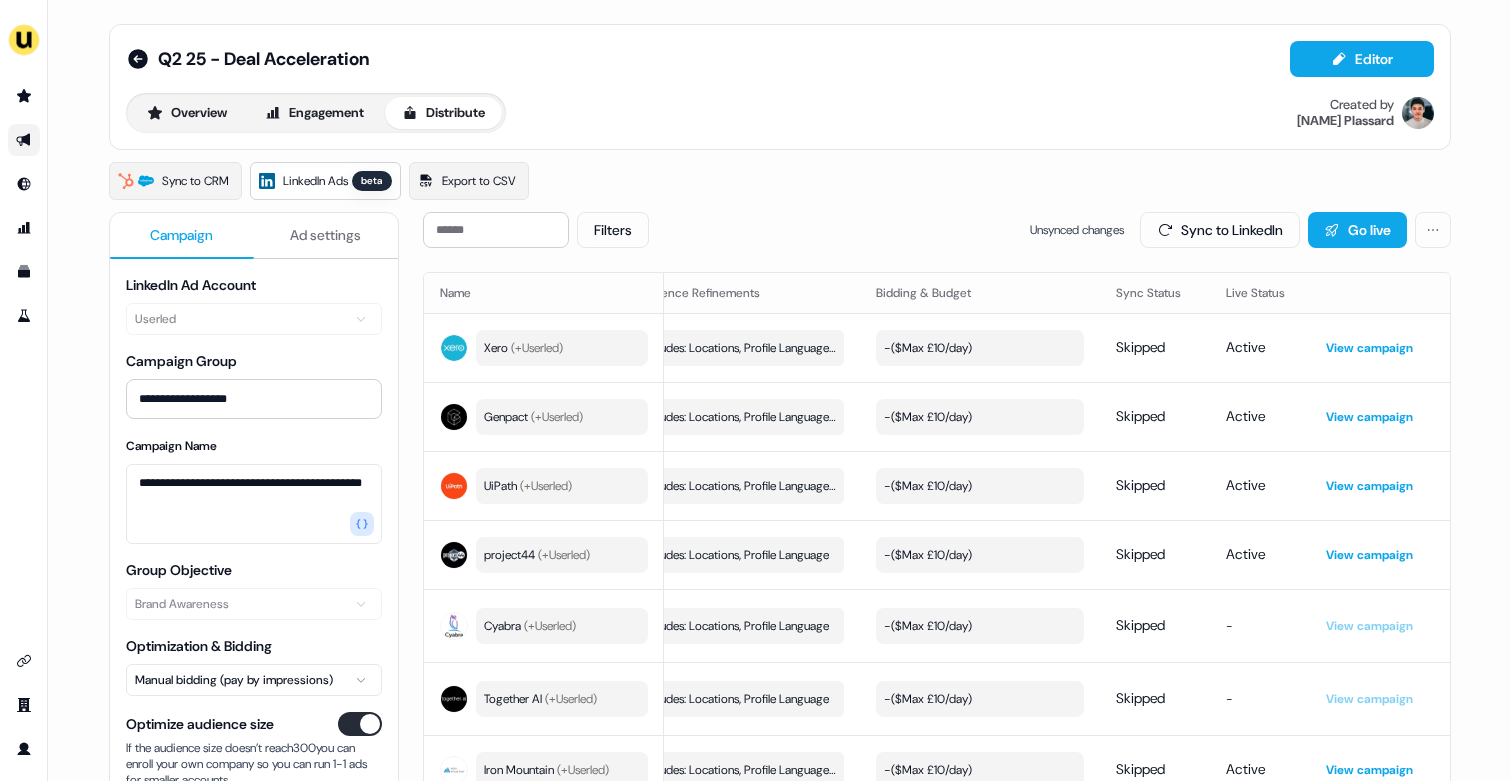 scroll, scrollTop: 121, scrollLeft: 0, axis: vertical 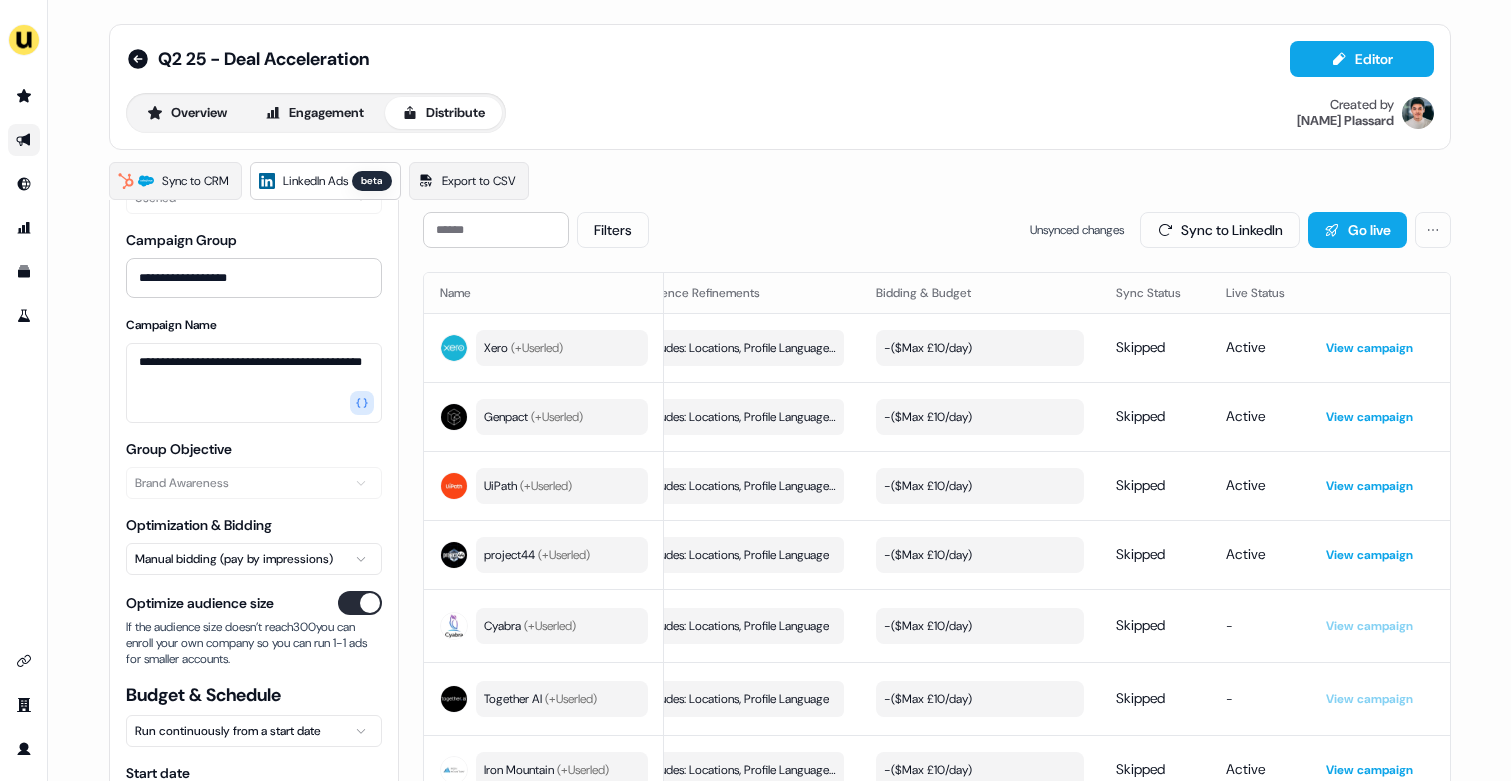 click on "**********" at bounding box center (755, 390) 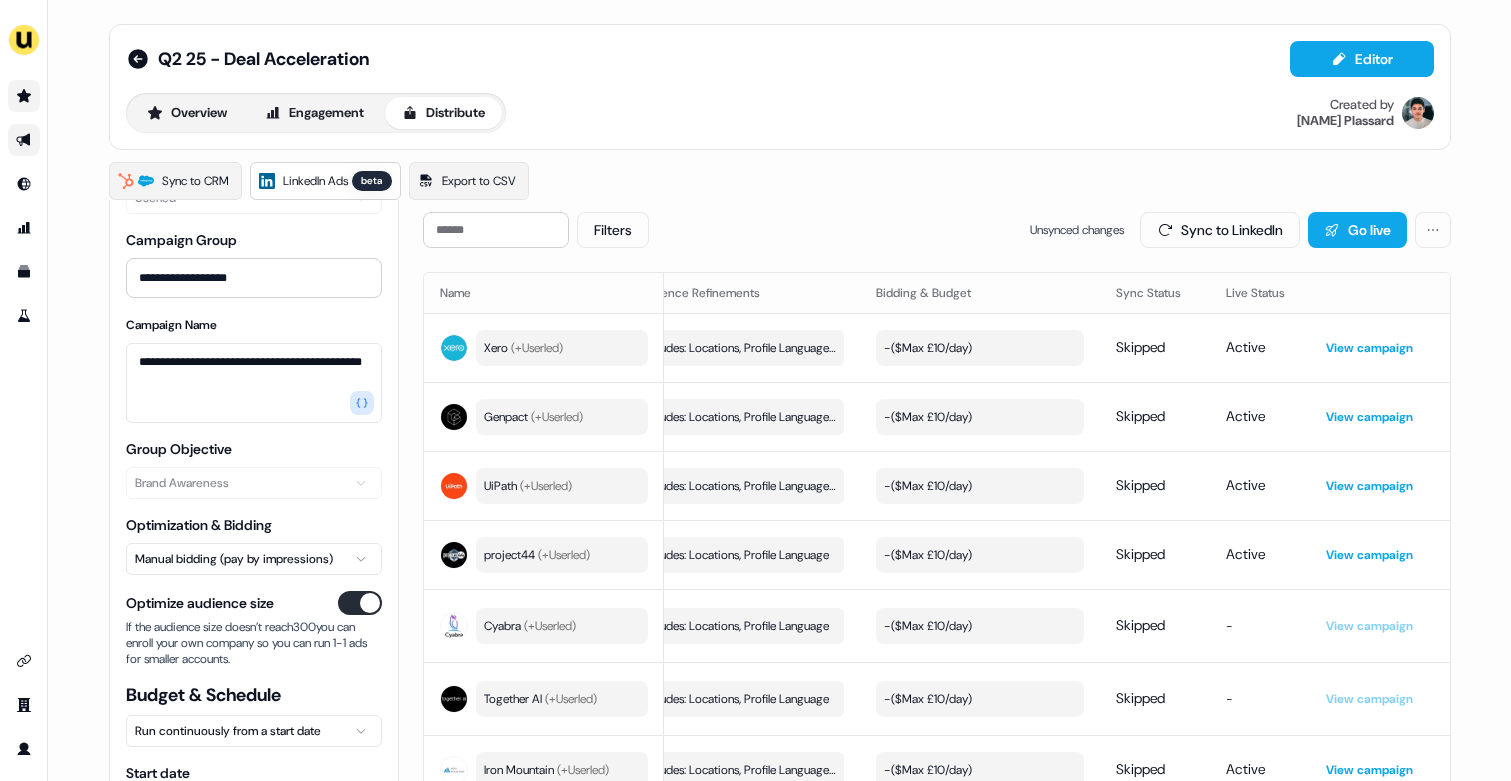 click 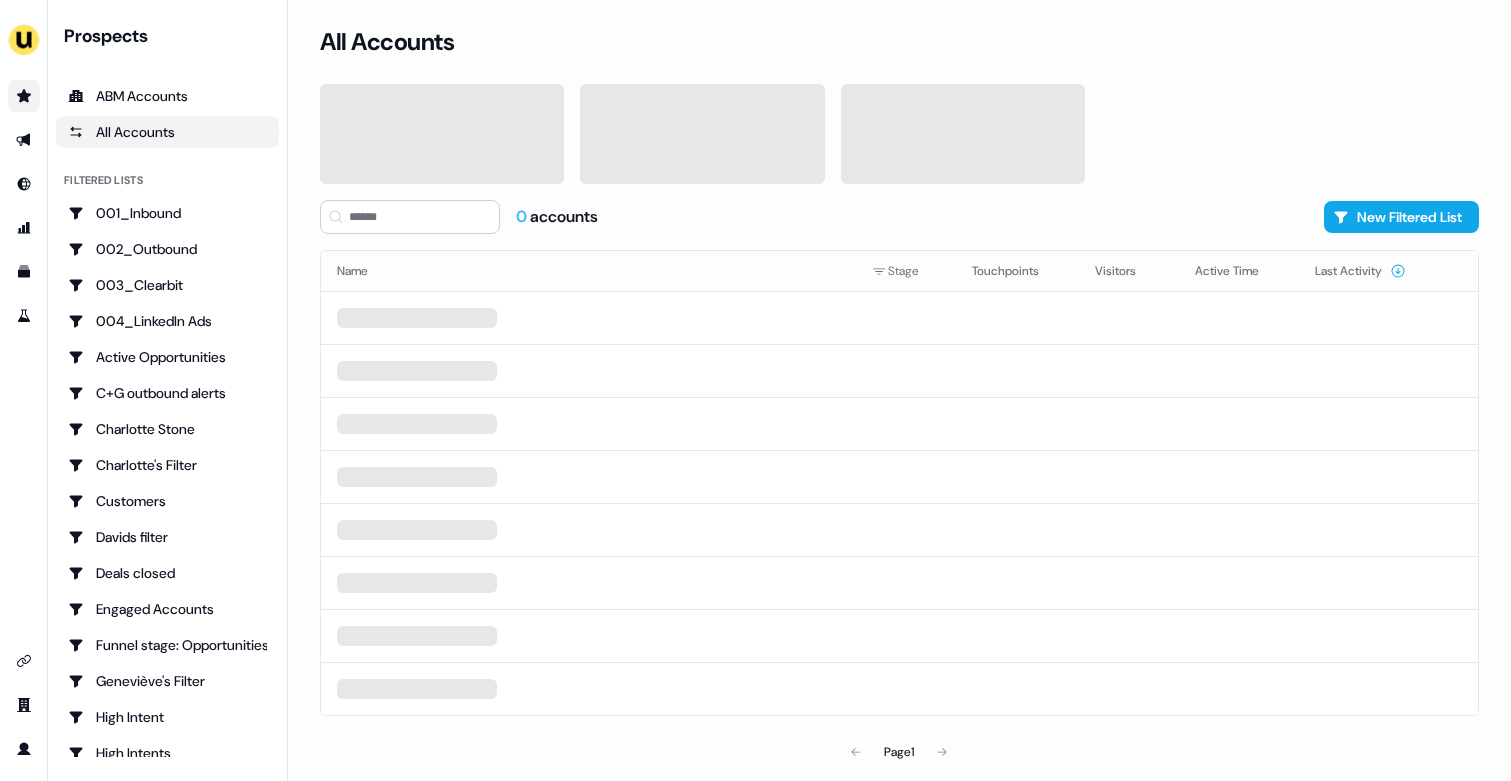 scroll, scrollTop: 0, scrollLeft: 0, axis: both 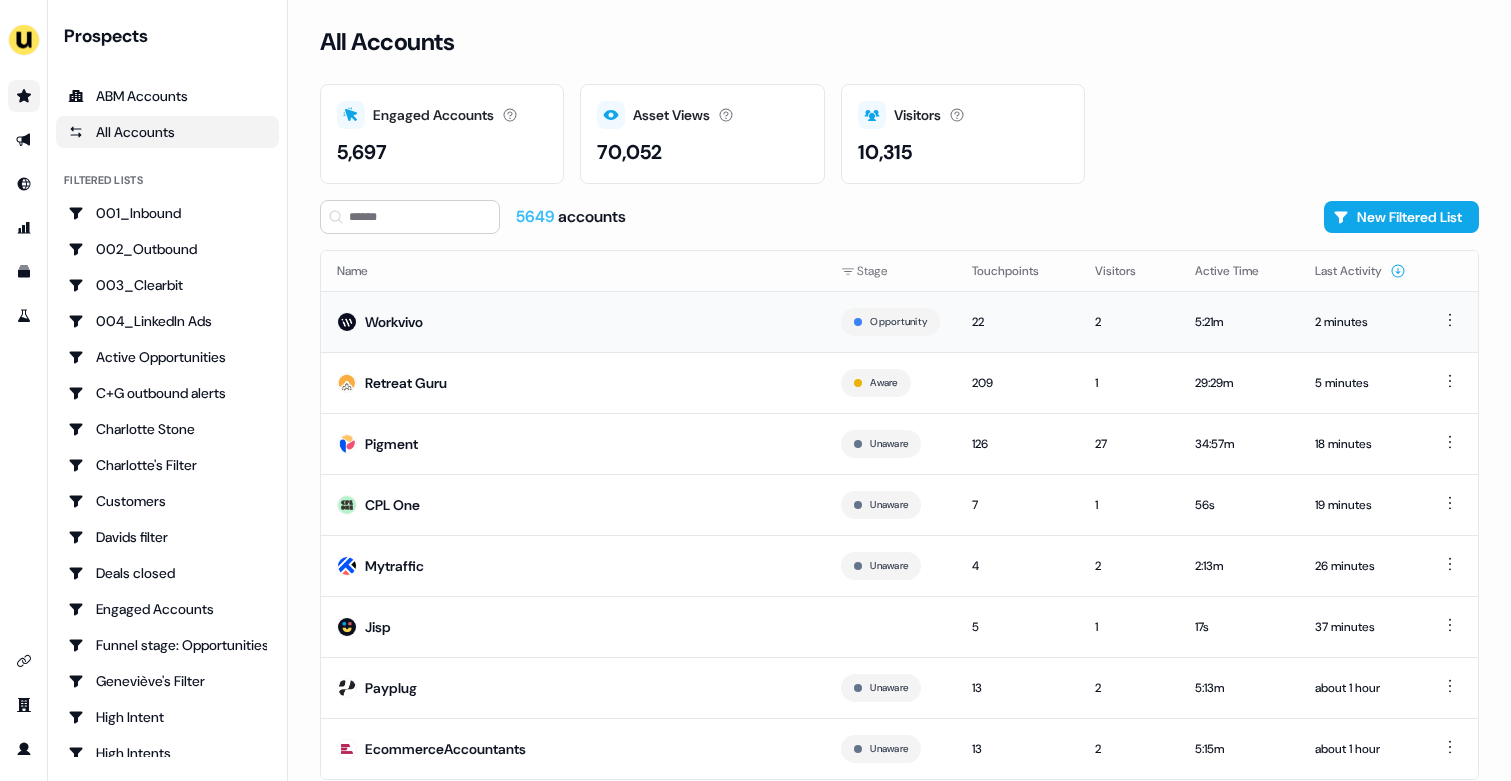 click on "Workvivo" at bounding box center [573, 321] 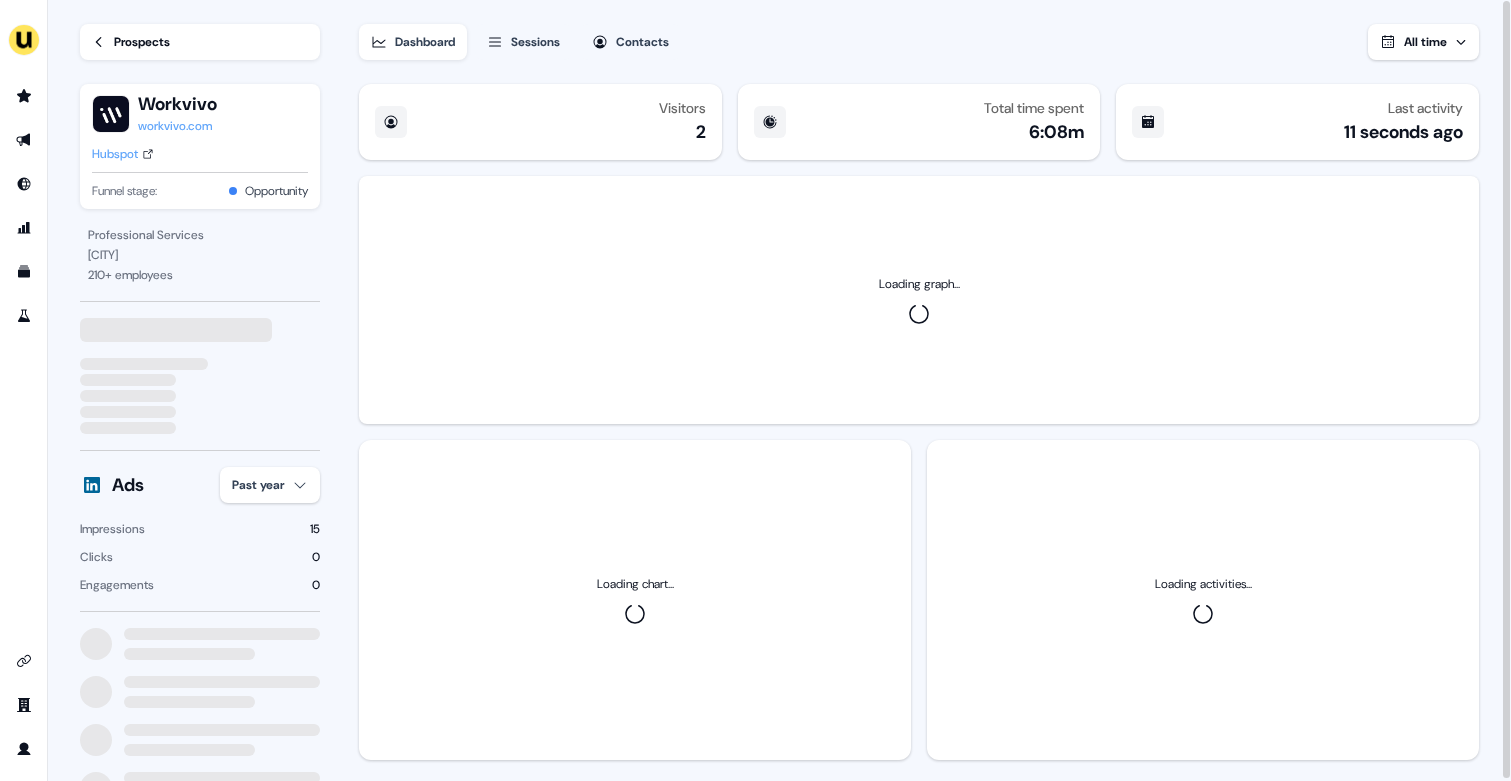 click on "For the best experience switch devices to a bigger screen. Go to Userled.io Loading... Prospects Workvivo workvivo.com Hubspot Funnel stage: Opportunity Professional Services [CITY] [NUMBER] + employees Ads Past year Impressions [NUMBER] Clicks [NUMBER] Engagements [NUMBER] Dashboard Sessions Contacts All time Visitors [NUMBER] Total time spent [TIME] Last activity [TIME] Loading graph... Loading chart... Loading activities..." at bounding box center [755, 390] 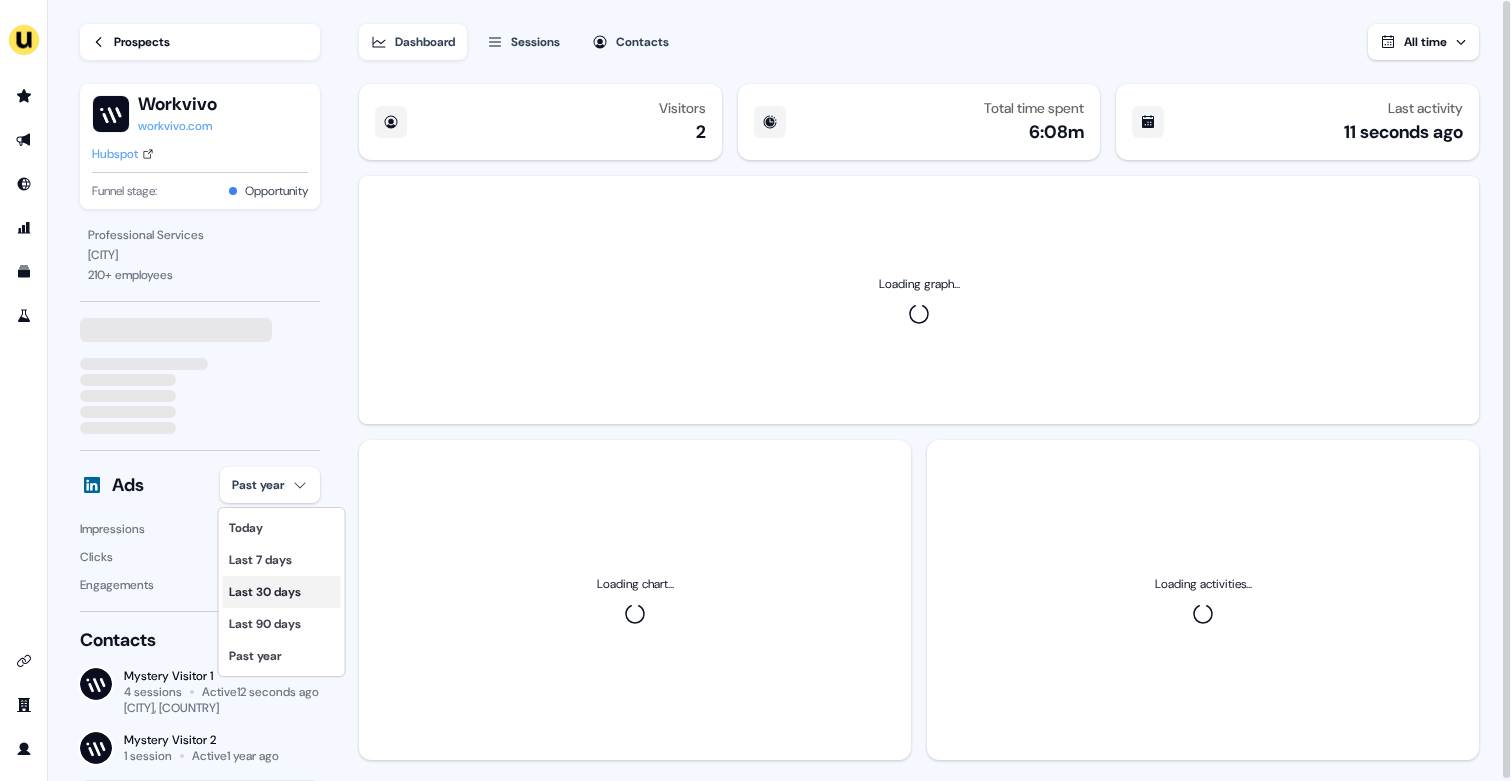 click on "Last 30 days" at bounding box center [282, 592] 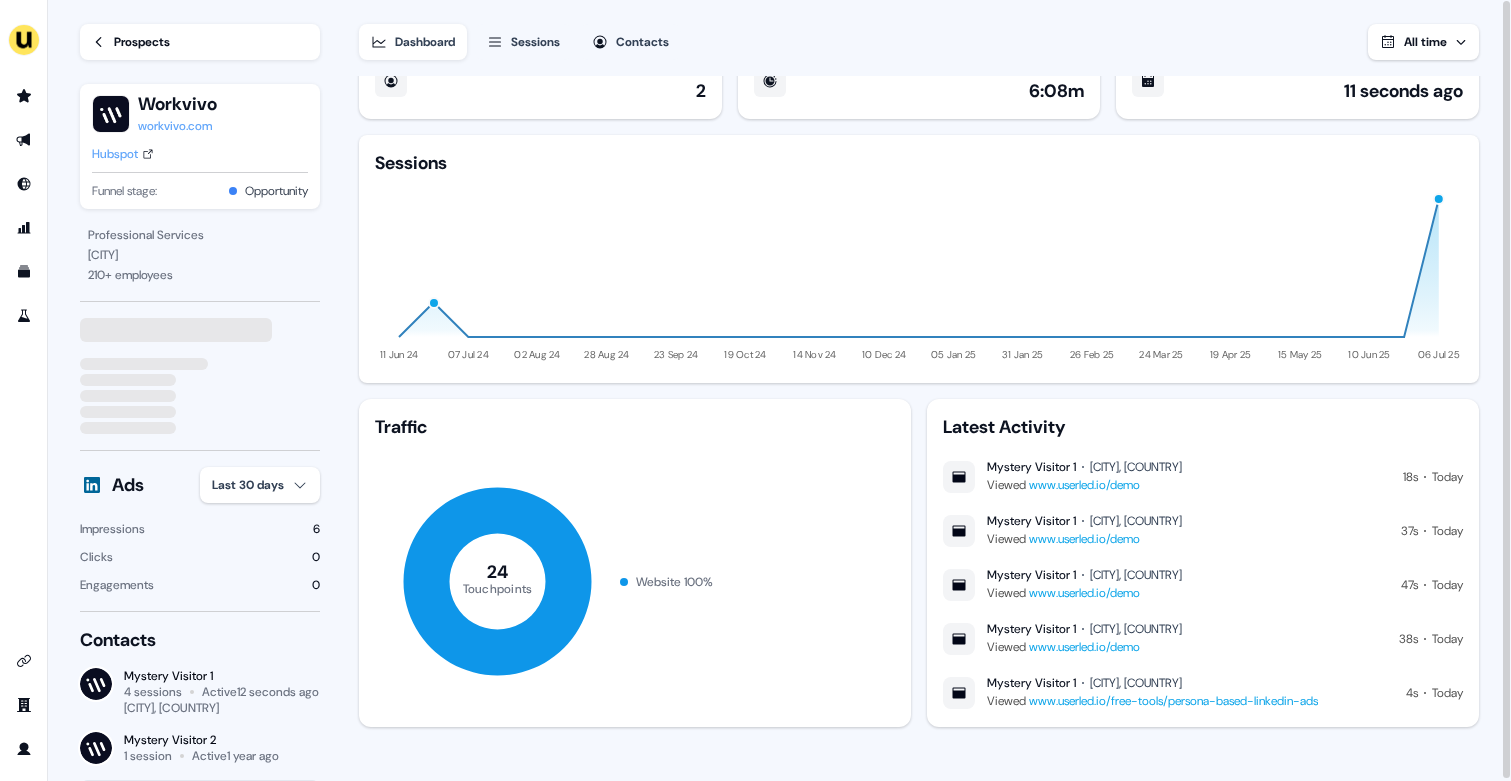 scroll, scrollTop: 0, scrollLeft: 0, axis: both 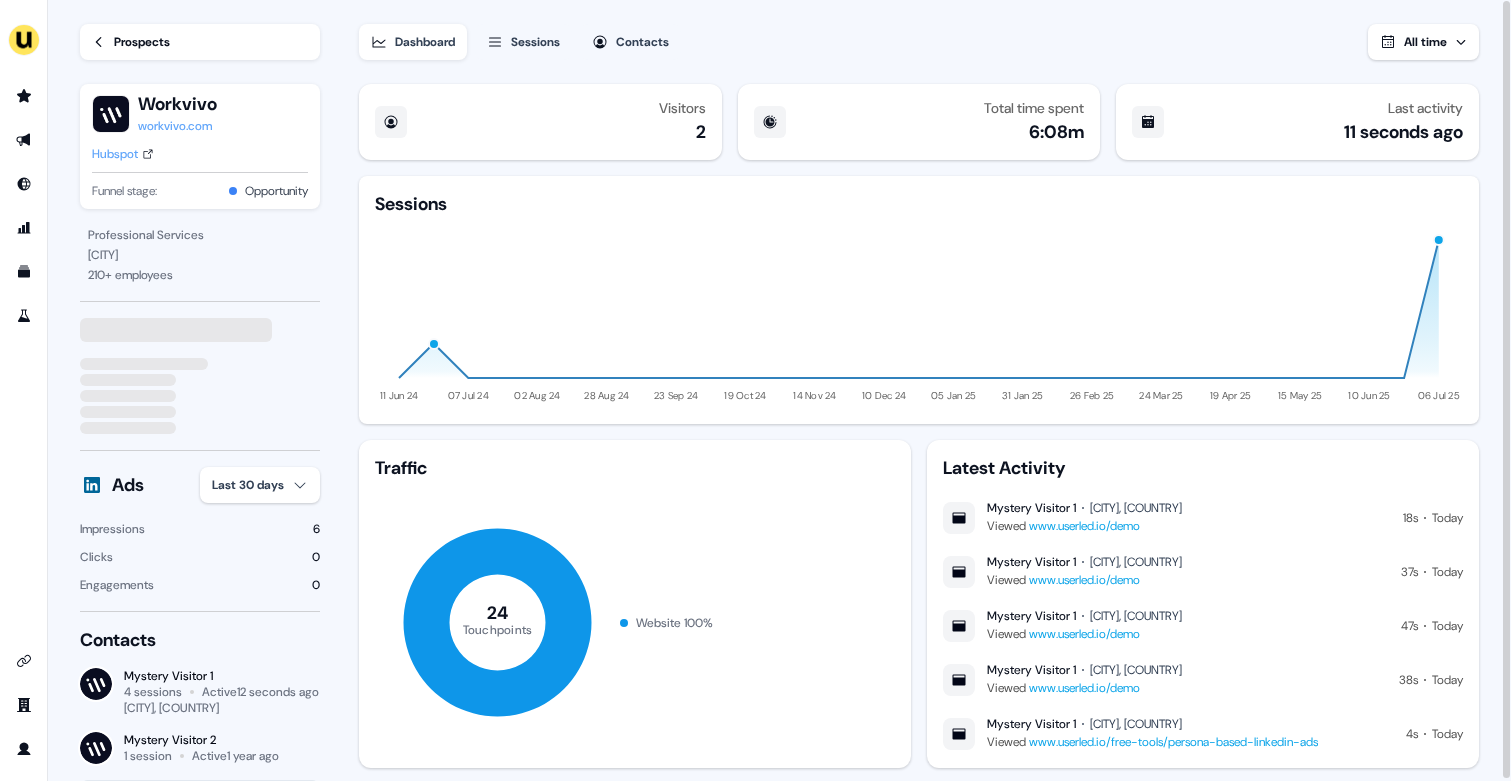click on "Sessions" at bounding box center [523, 42] 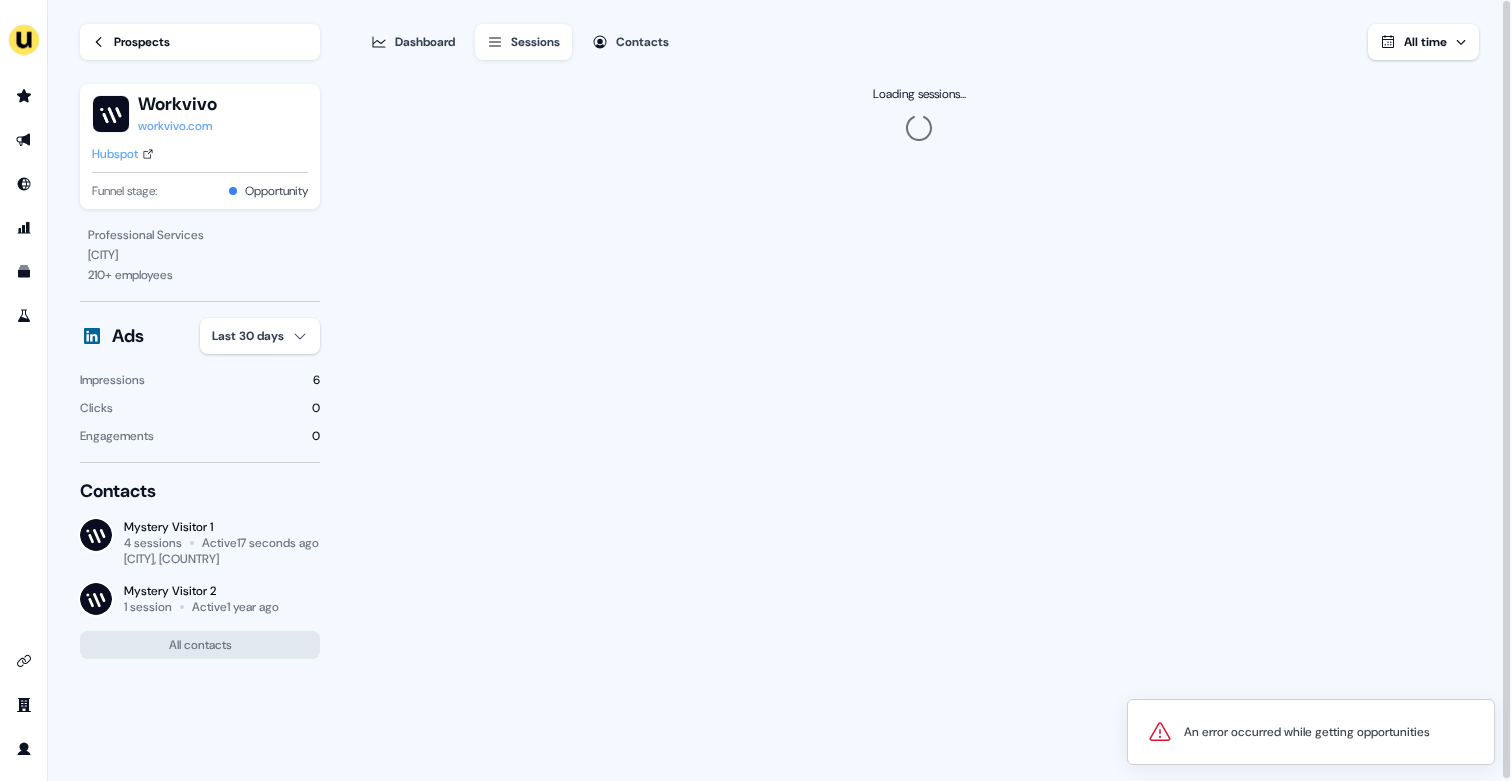 type 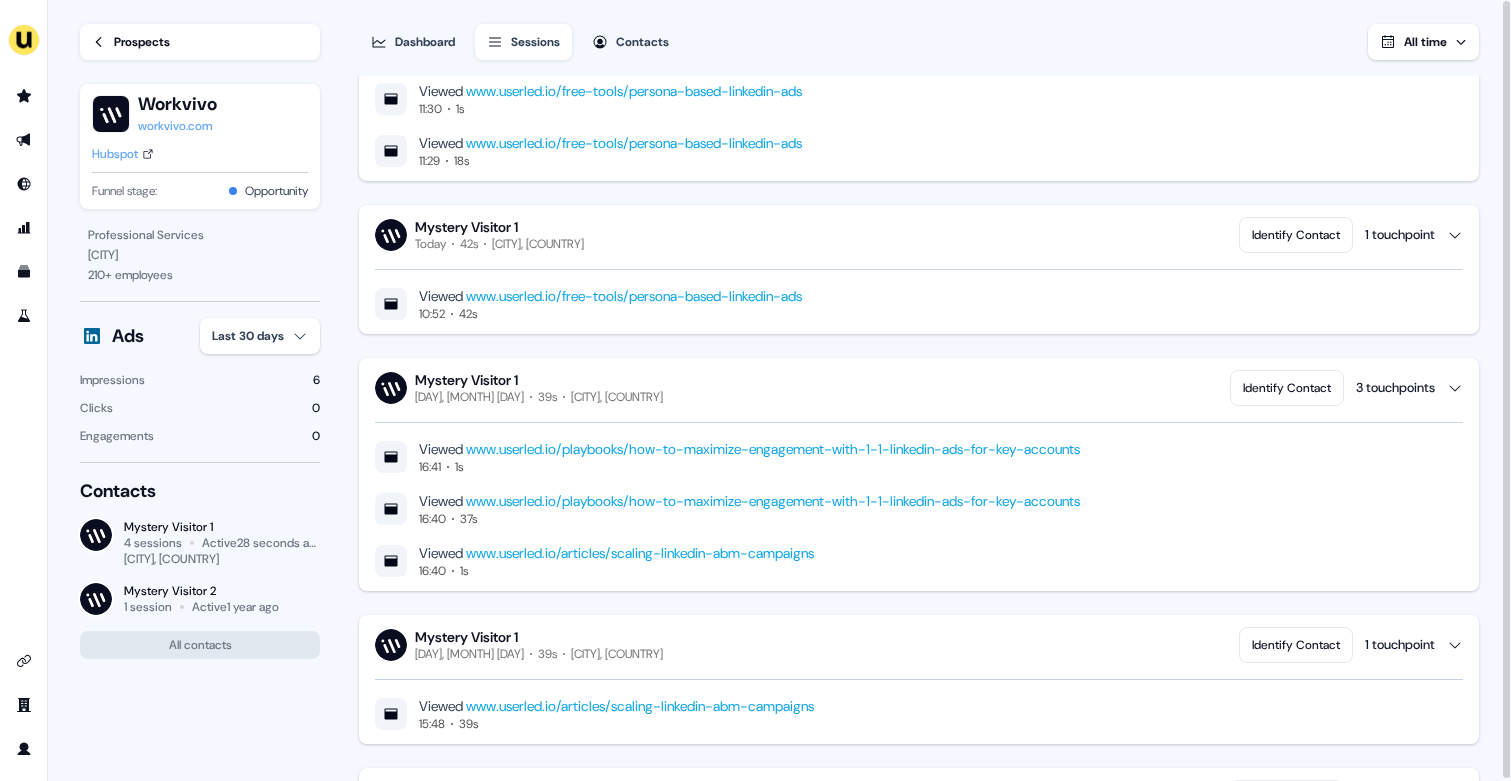 scroll, scrollTop: 862, scrollLeft: 0, axis: vertical 